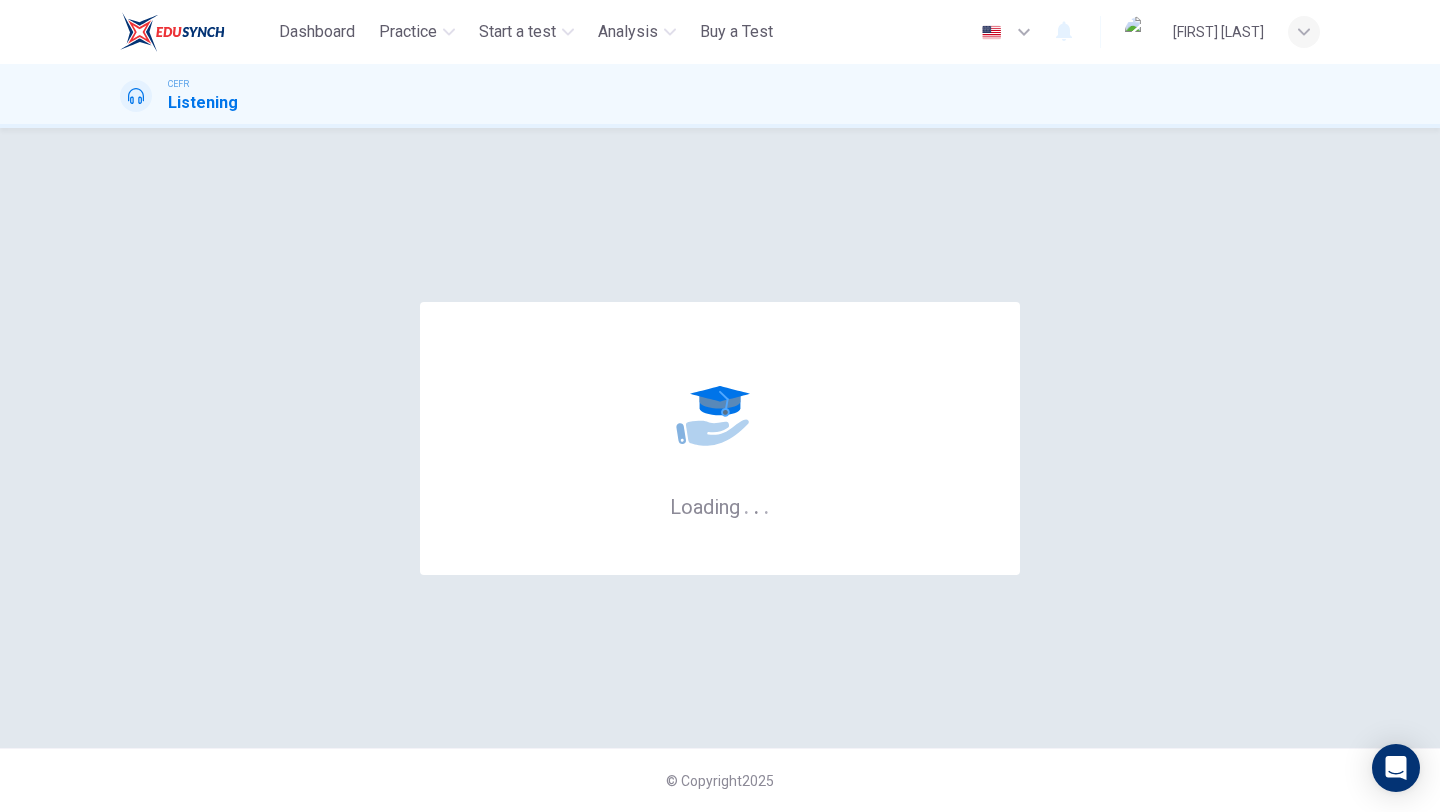 scroll, scrollTop: 0, scrollLeft: 0, axis: both 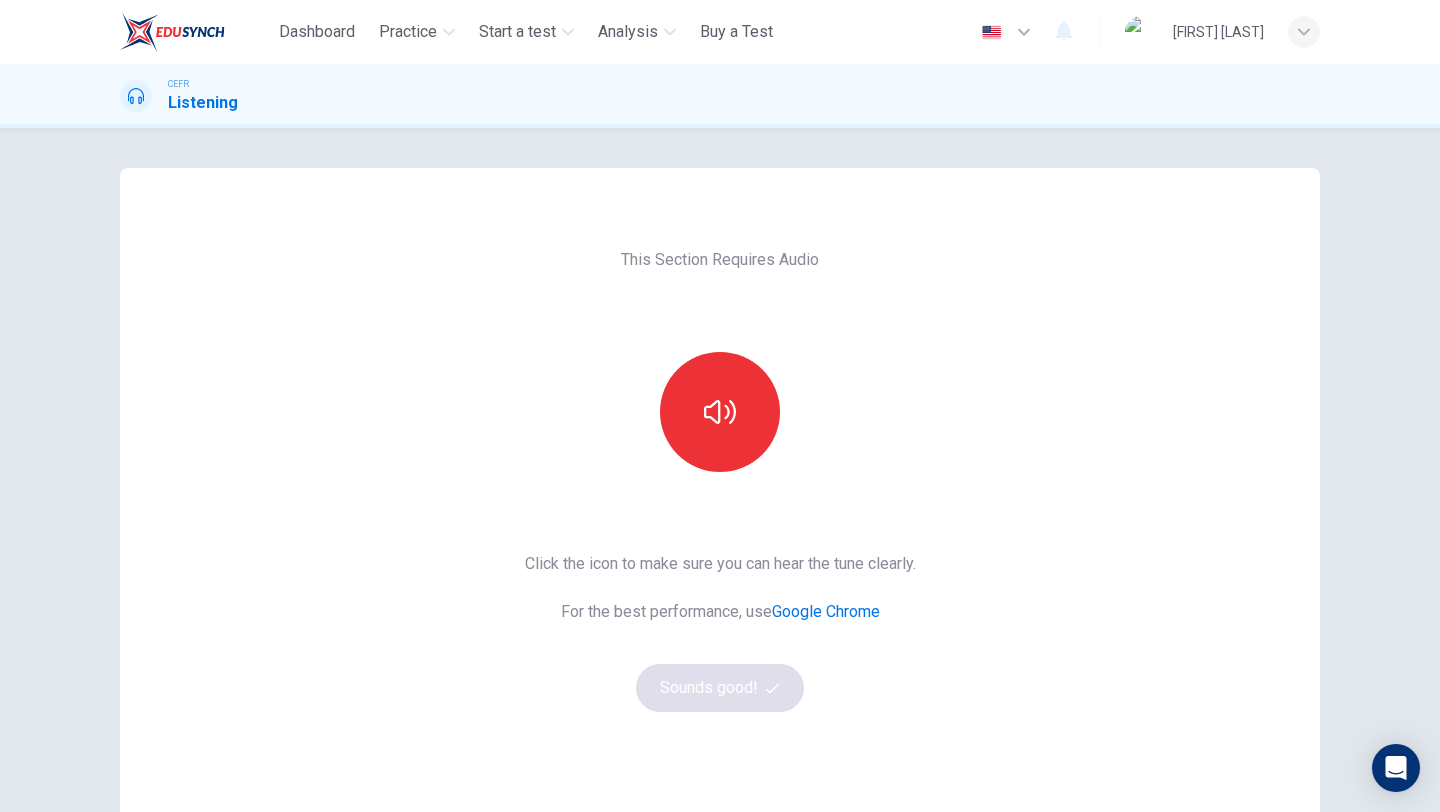 click on "This Section Requires Audio Click the icon to make sure you can hear the tune clearly. For the best performance, use  Google Chrome Sounds good!" at bounding box center (720, 515) 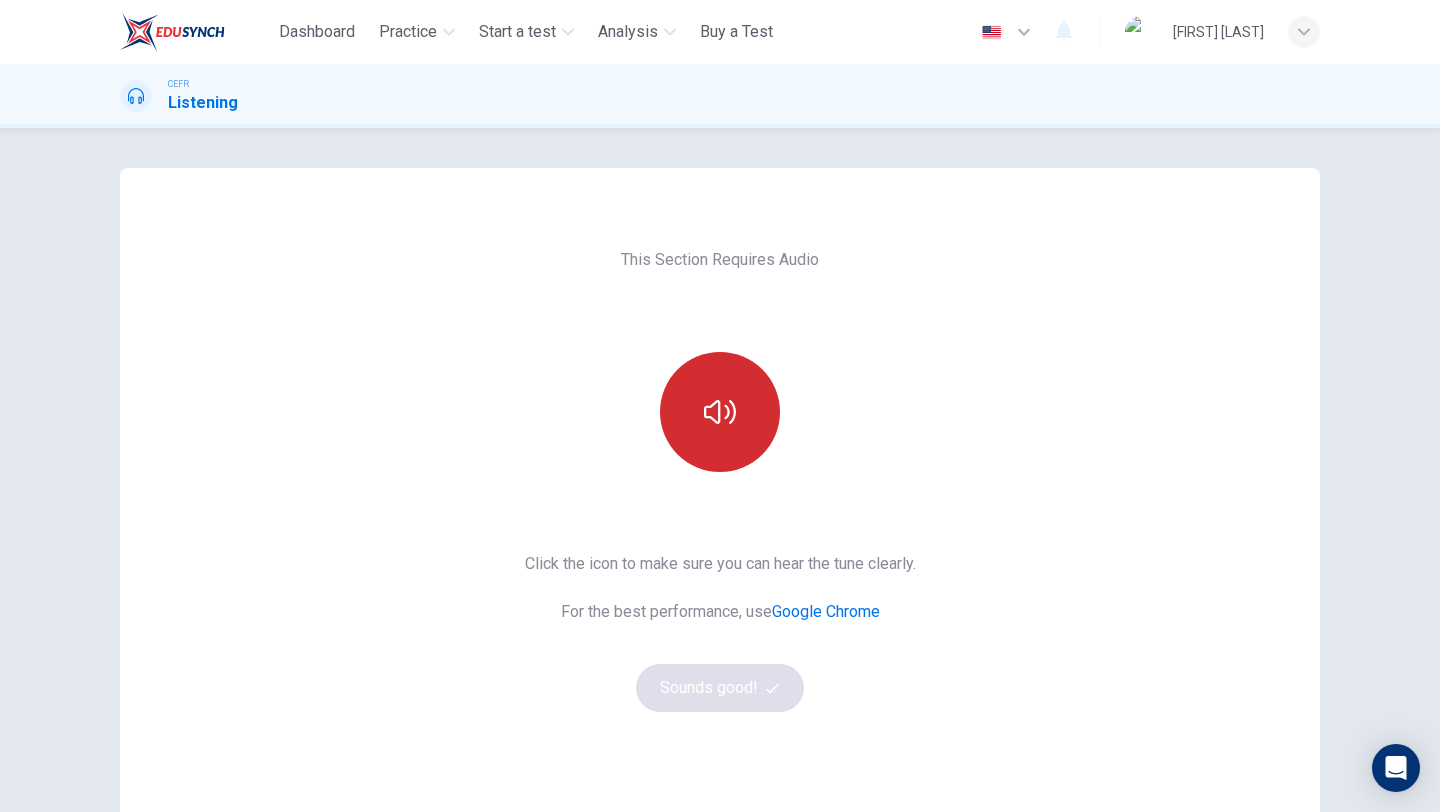 click at bounding box center (720, 412) 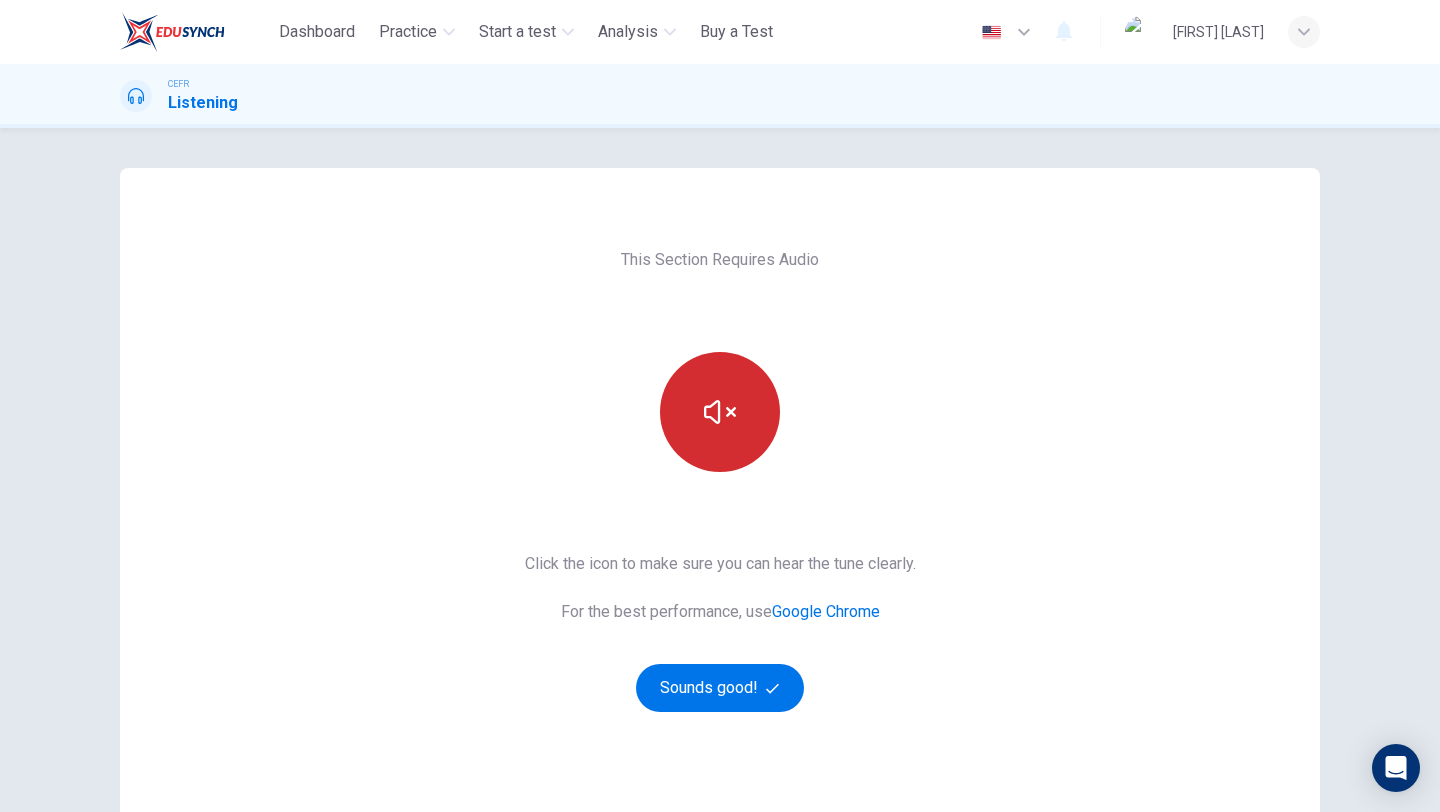 click at bounding box center [720, 412] 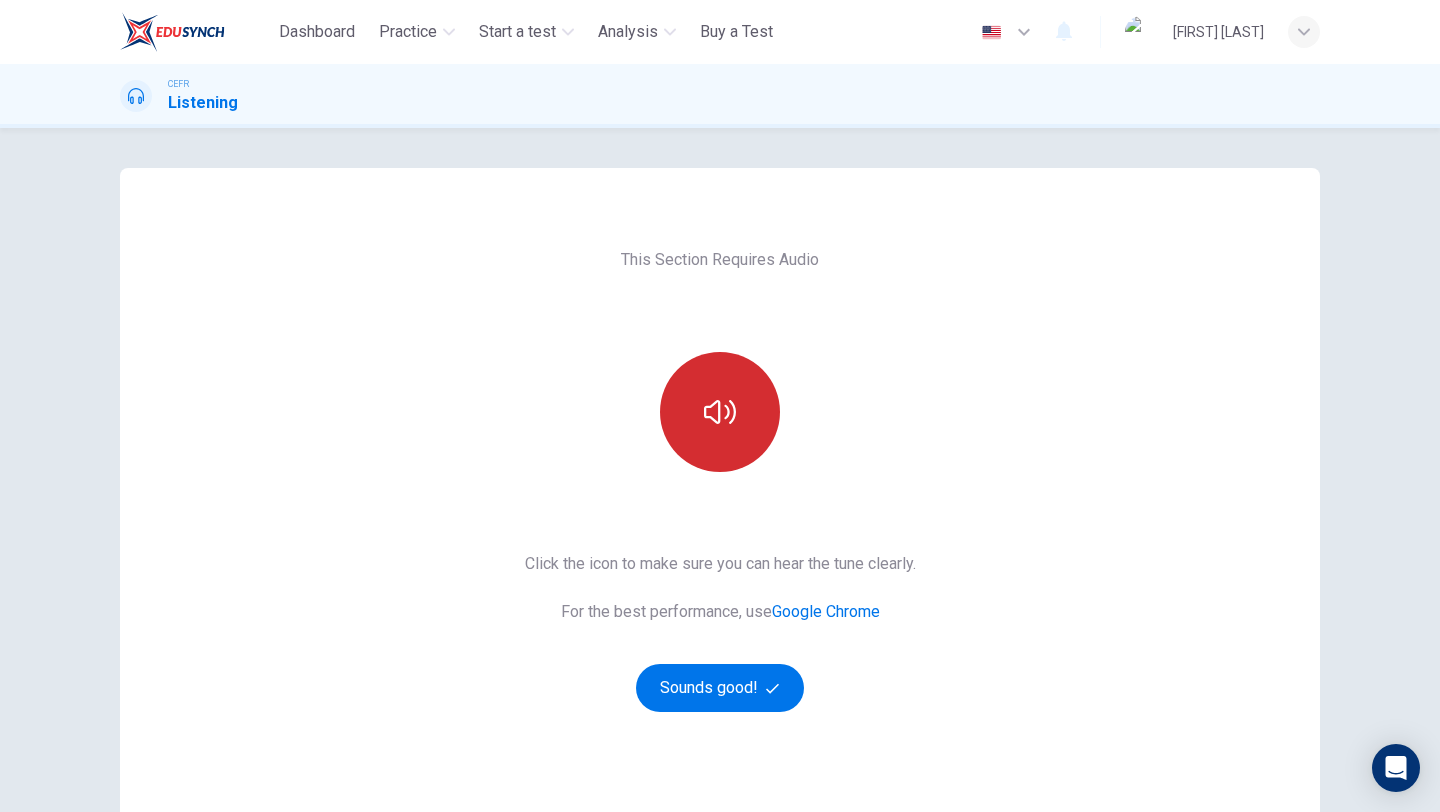click at bounding box center [720, 412] 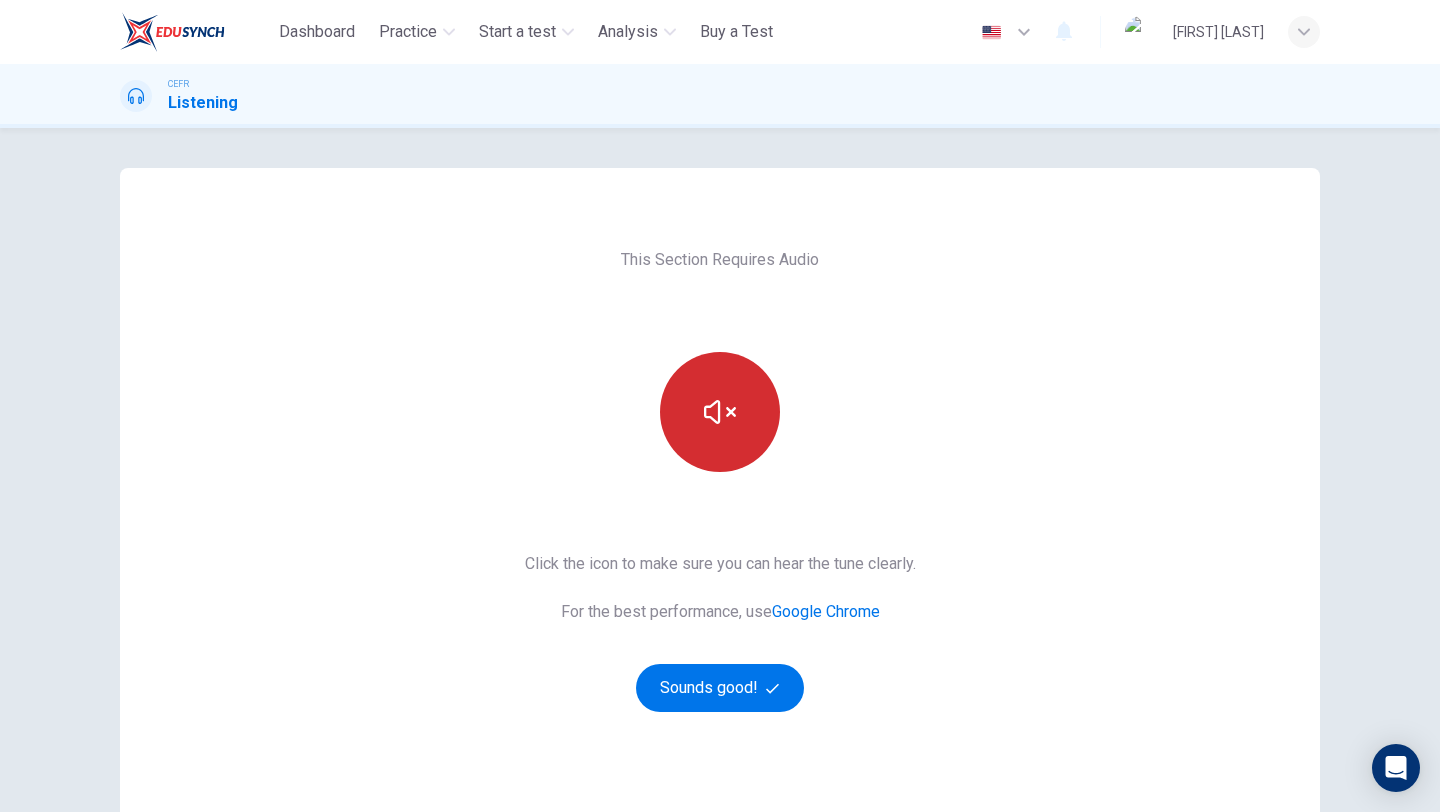 click at bounding box center [720, 412] 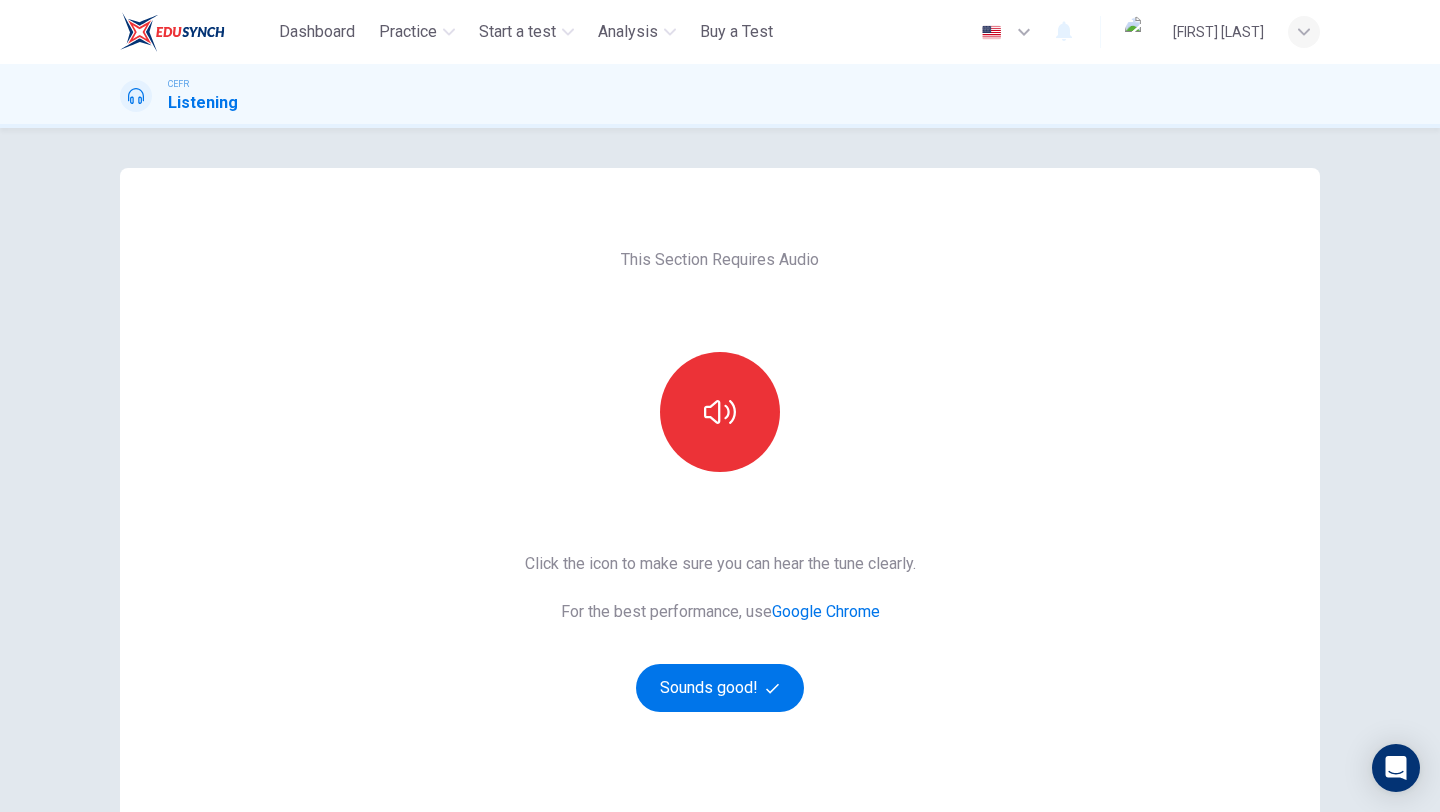 click on "This Section Requires Audio Click the icon to make sure you can hear the tune clearly. For the best performance, use  Google Chrome Sounds good!" at bounding box center (720, 515) 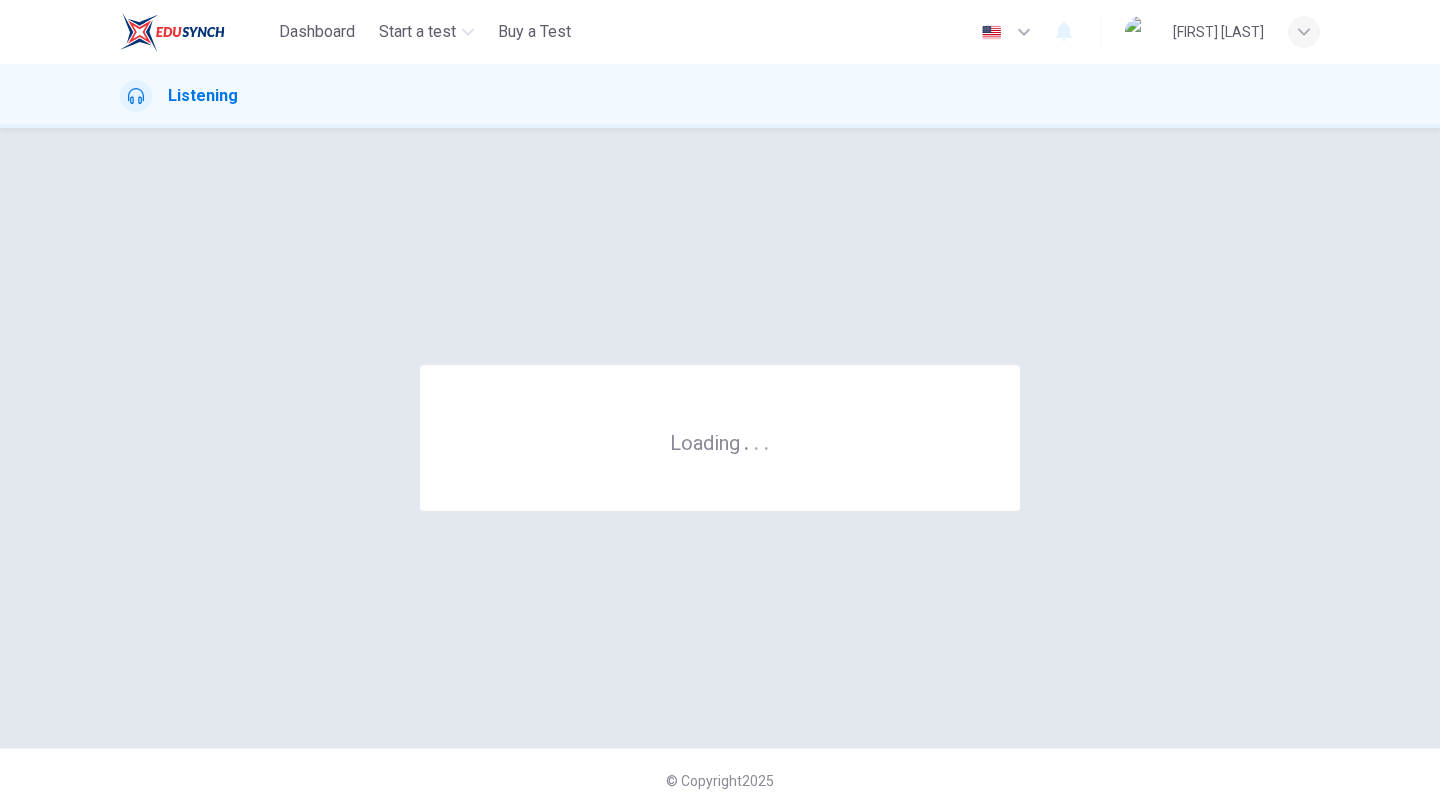 scroll, scrollTop: 0, scrollLeft: 0, axis: both 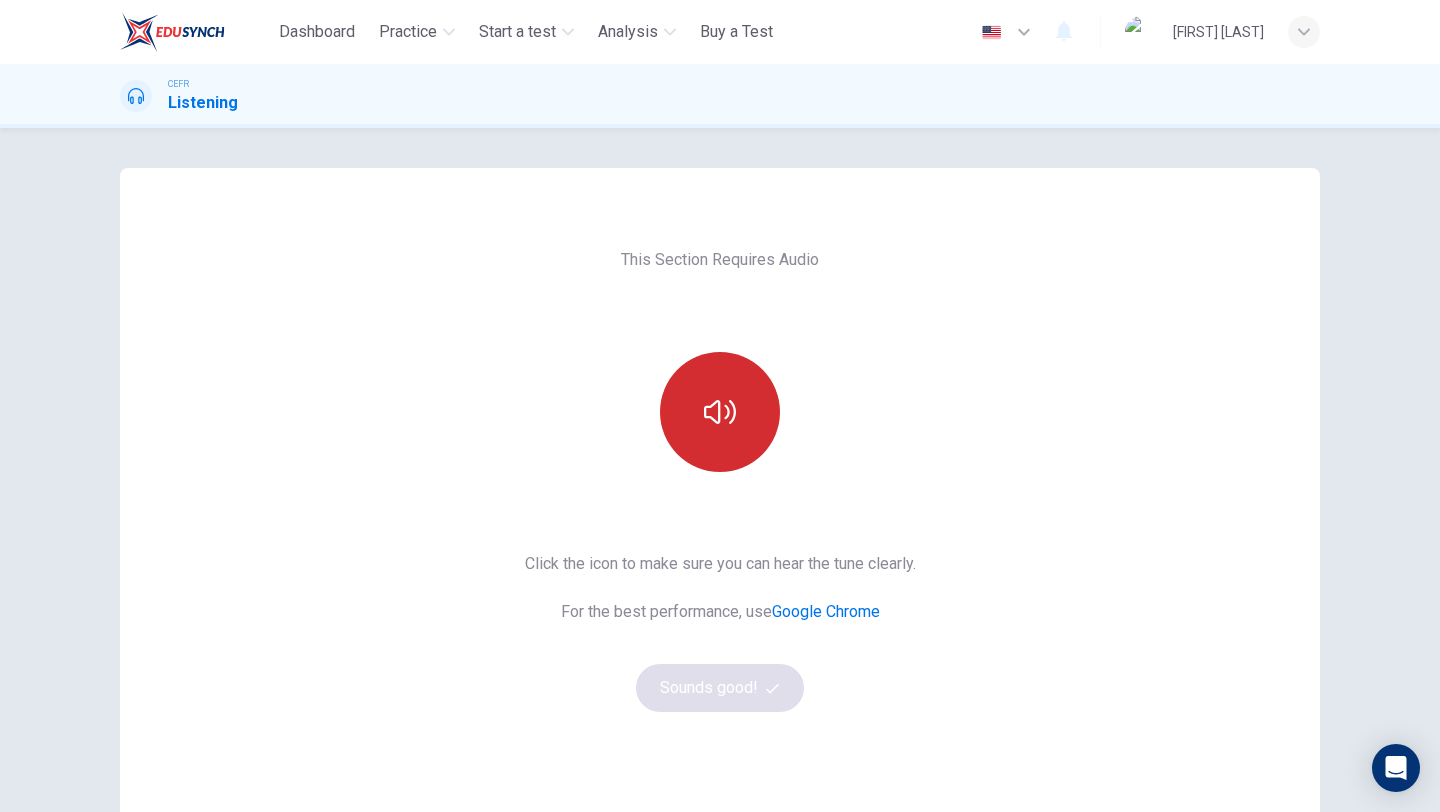 click at bounding box center (720, 412) 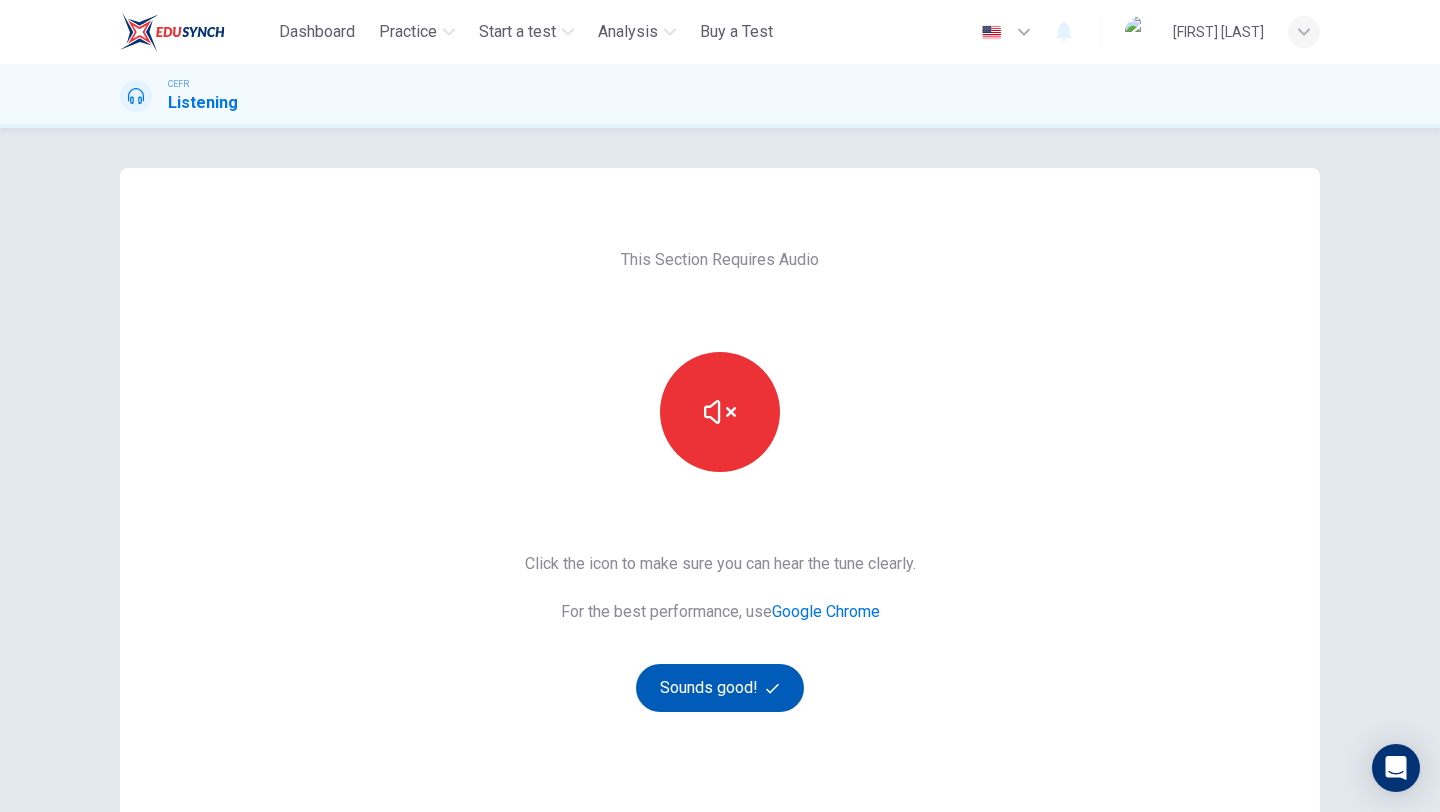 click on "Sounds good!" at bounding box center (720, 688) 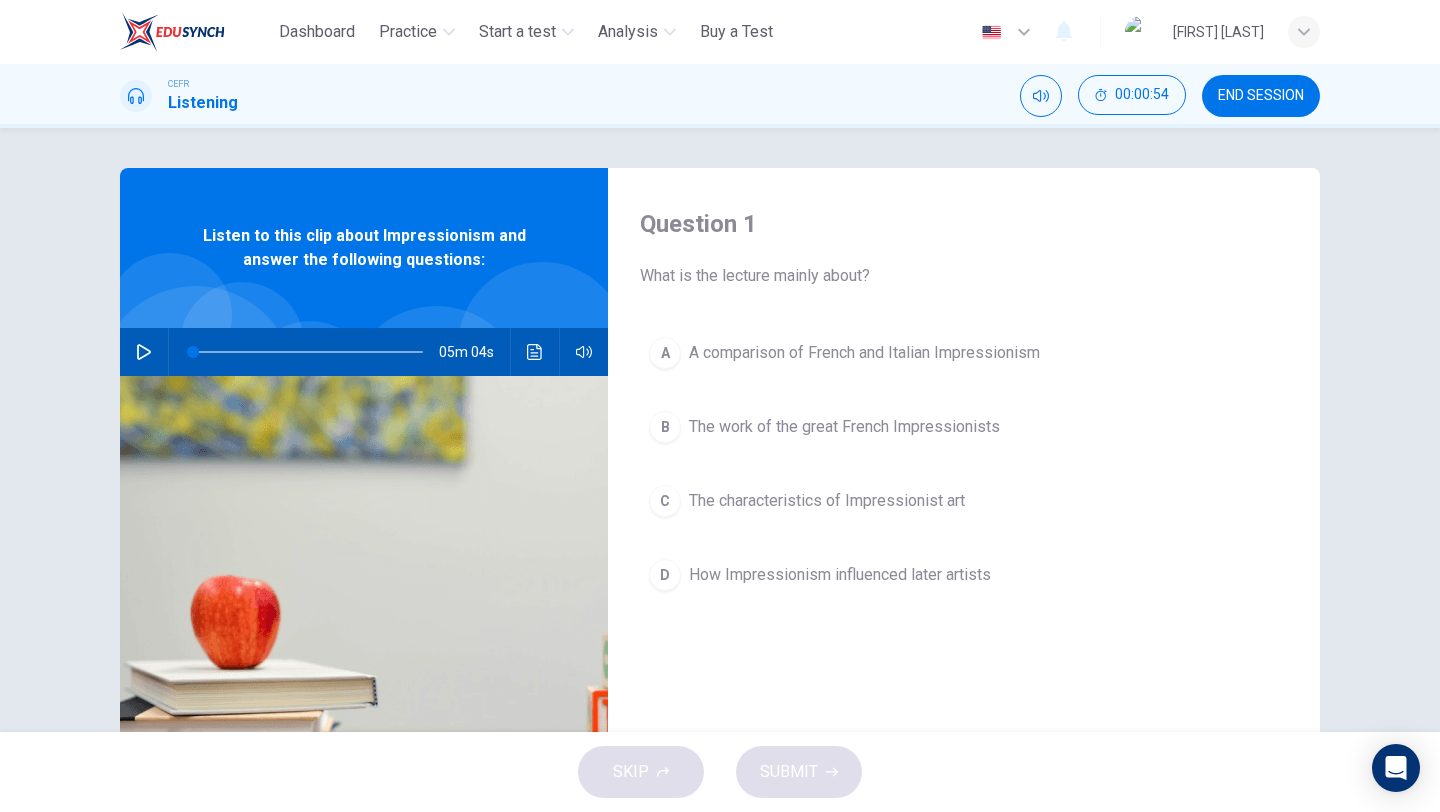 click at bounding box center (144, 352) 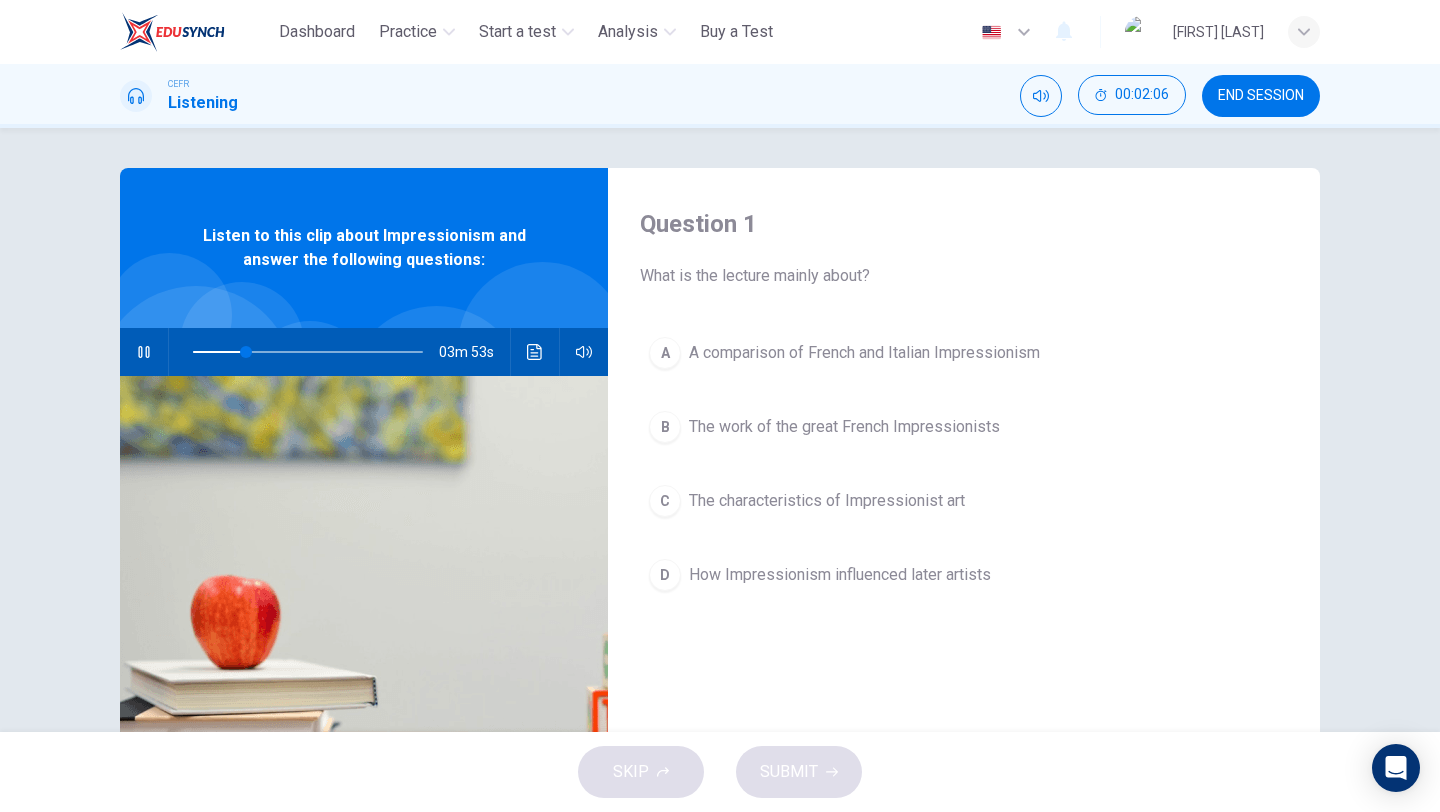 click at bounding box center (144, 352) 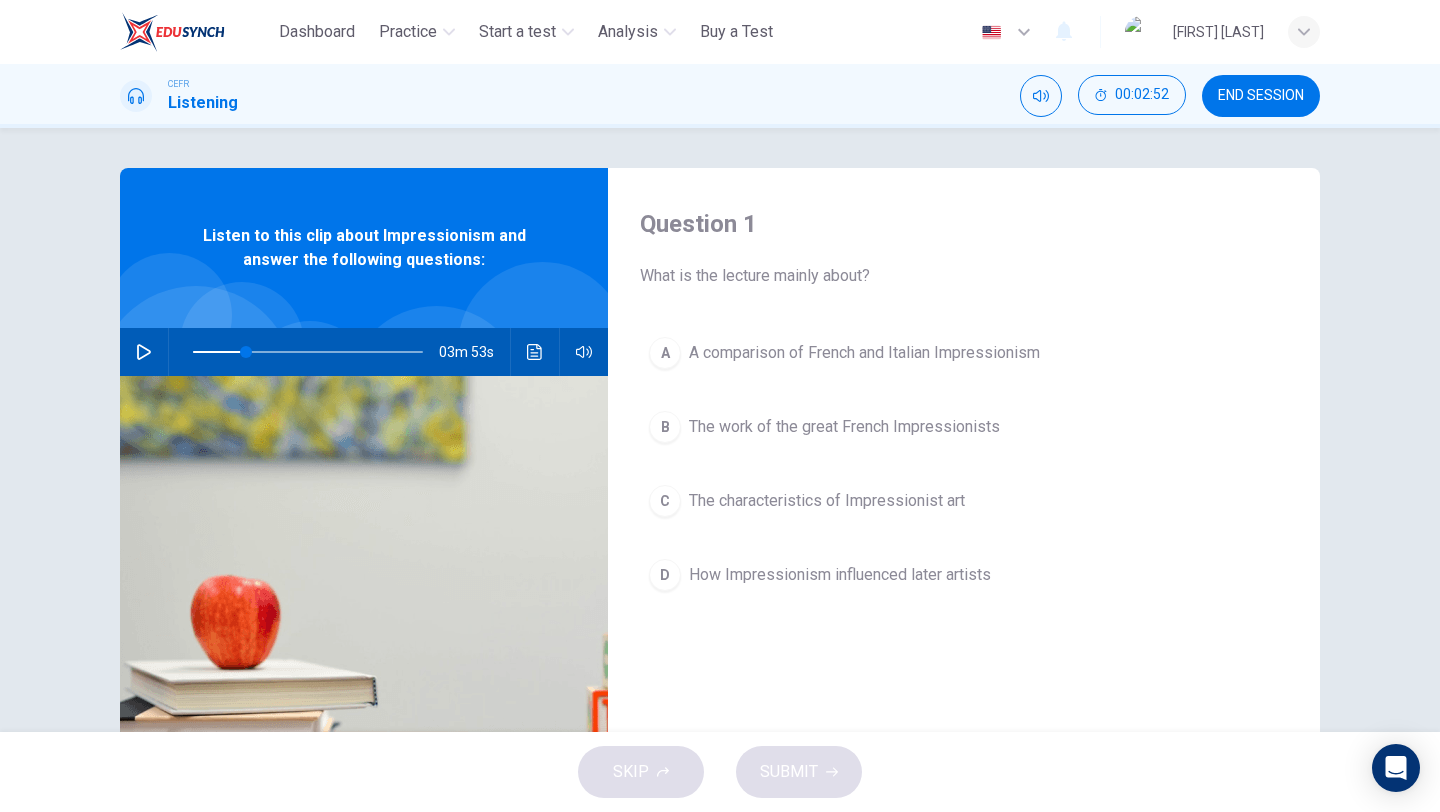 click at bounding box center [144, 352] 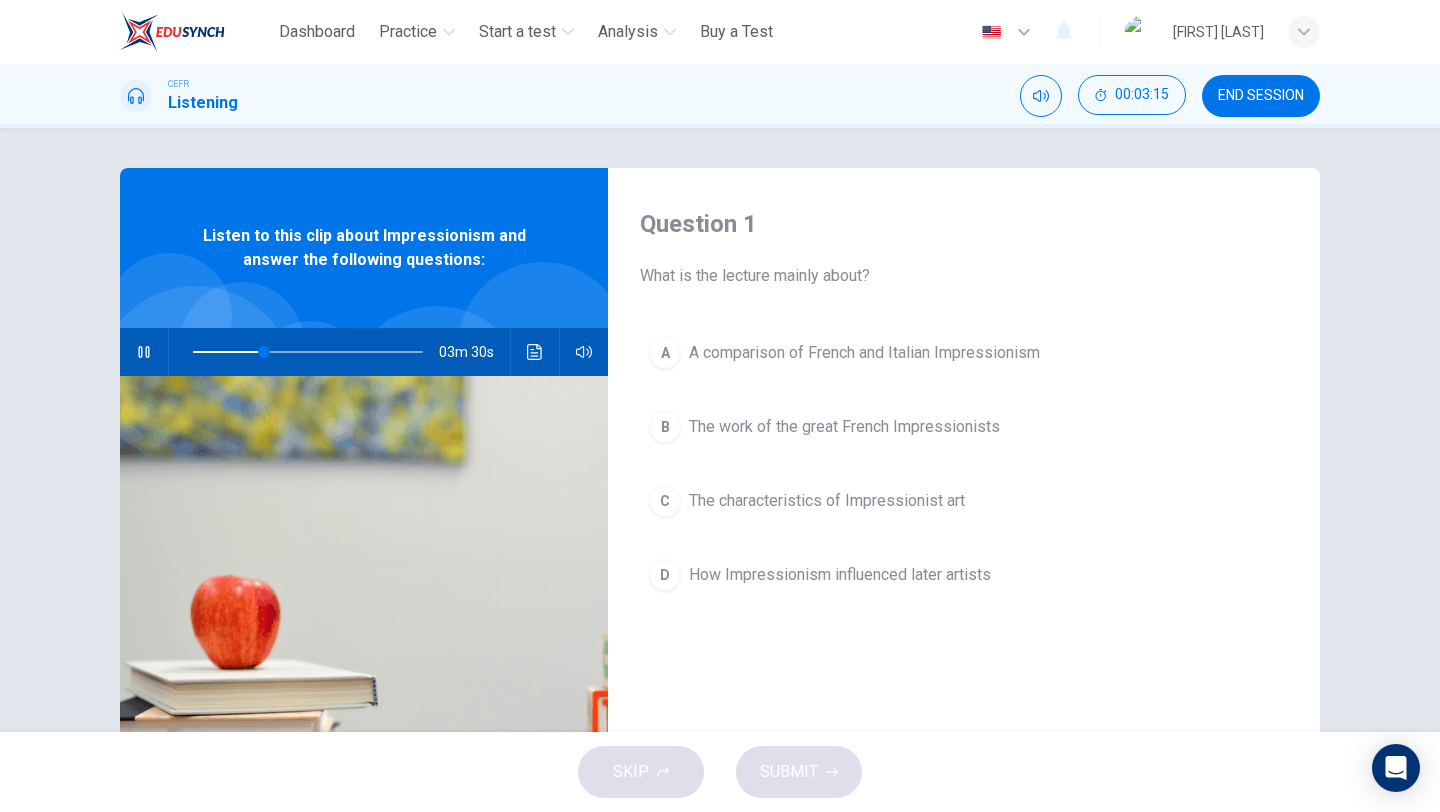 click on "C" at bounding box center (665, 353) 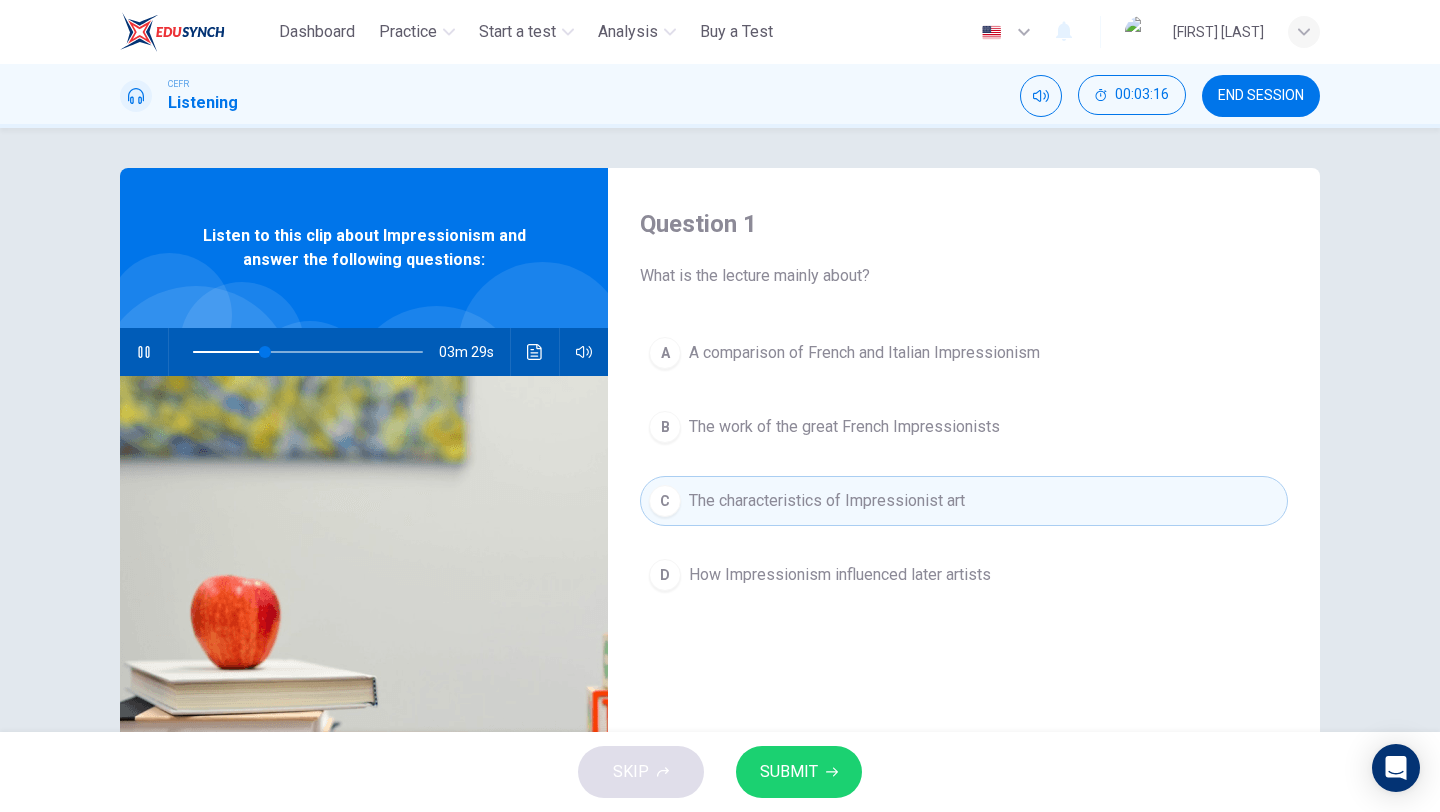 click on "SUBMIT" at bounding box center (799, 772) 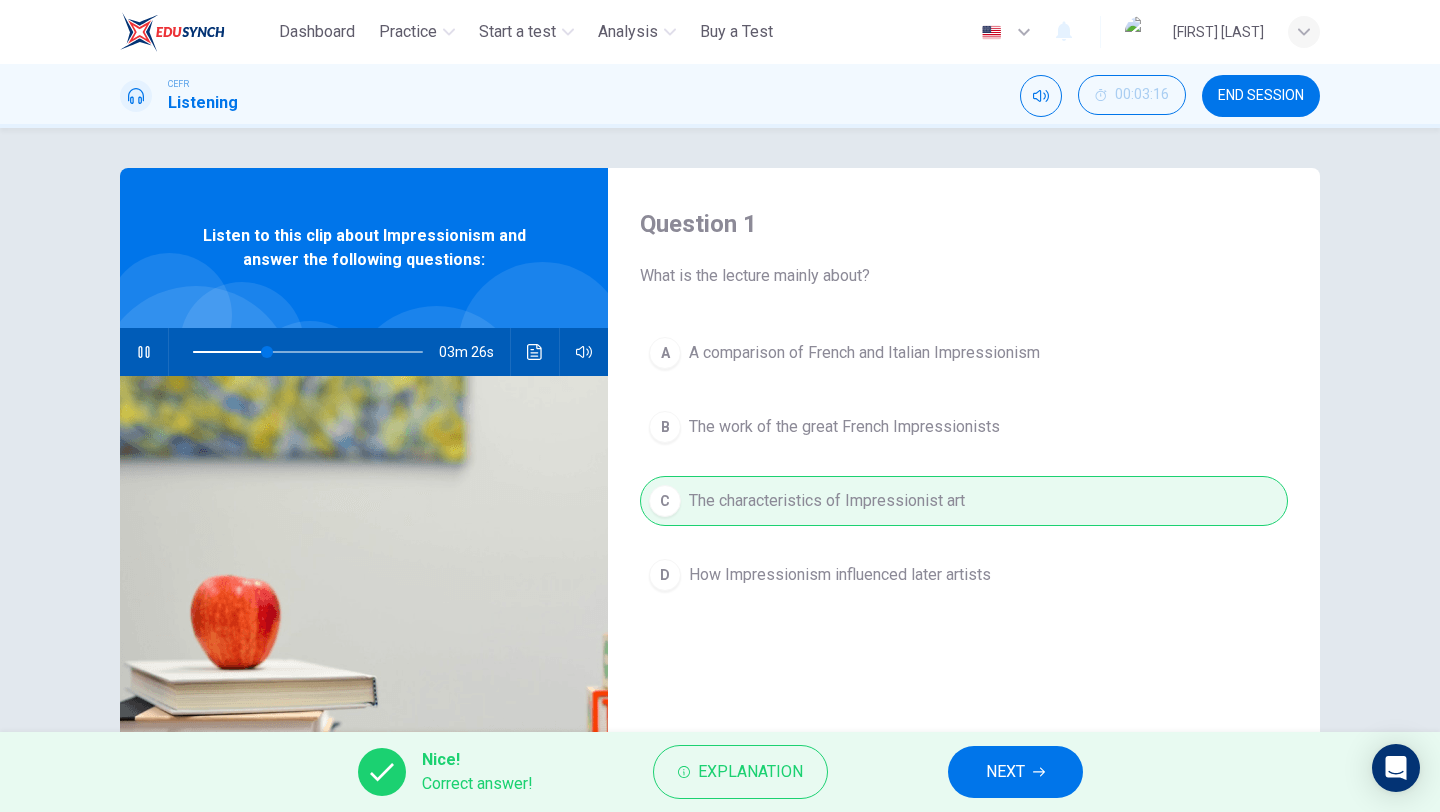 click on "NEXT" at bounding box center (1005, 772) 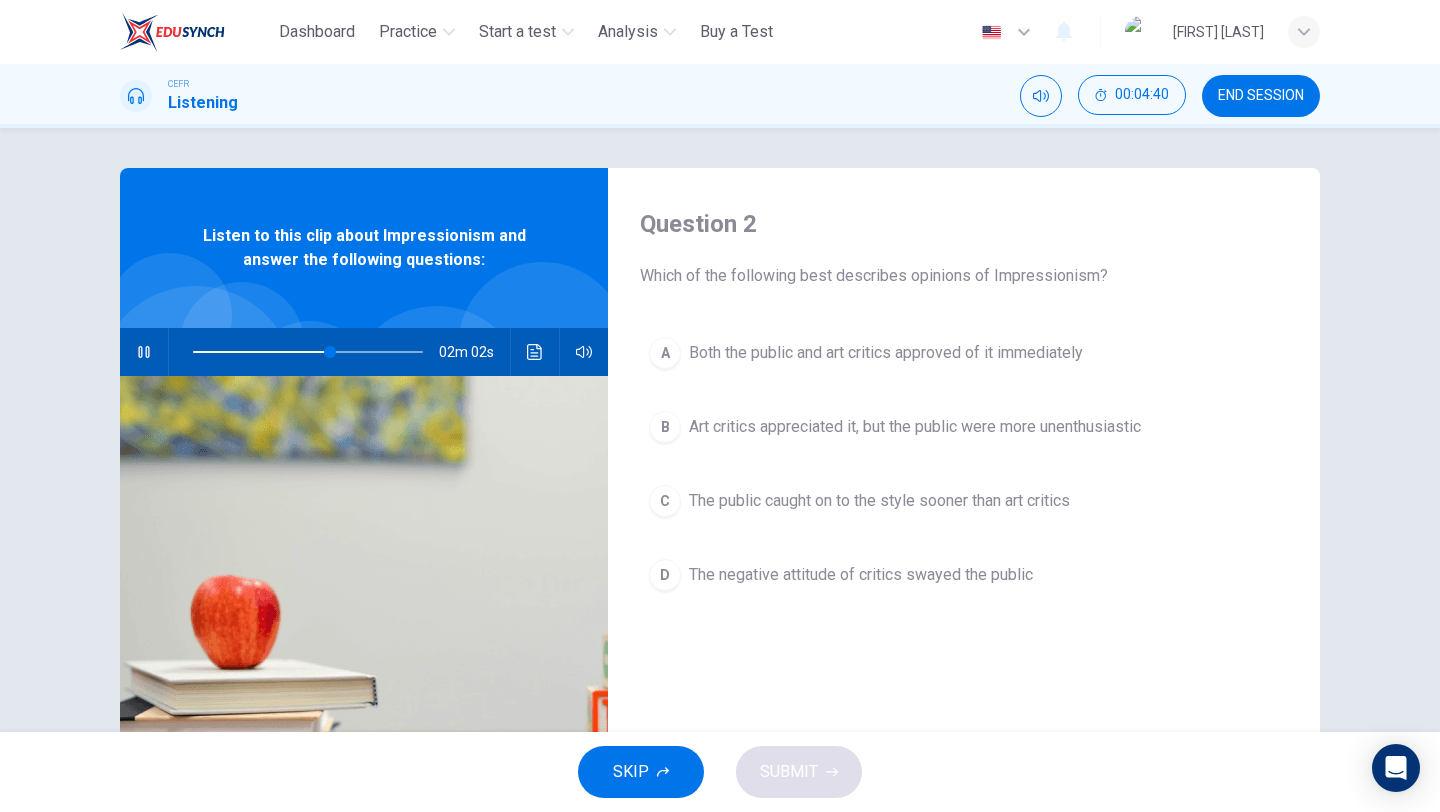 click on "Art critics appreciated it, but the public were more unenthusiastic" at bounding box center (886, 353) 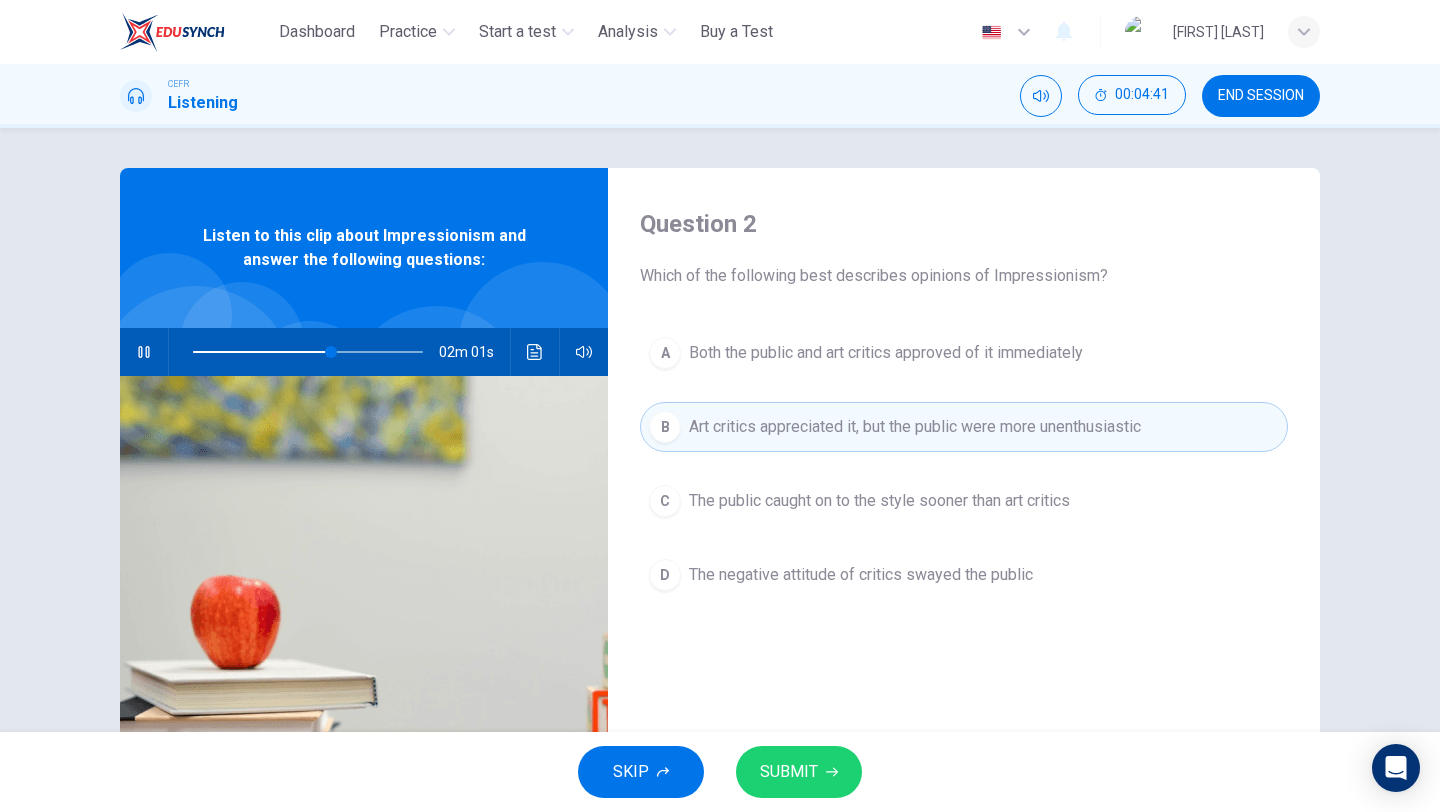 click on "SUBMIT" at bounding box center (789, 772) 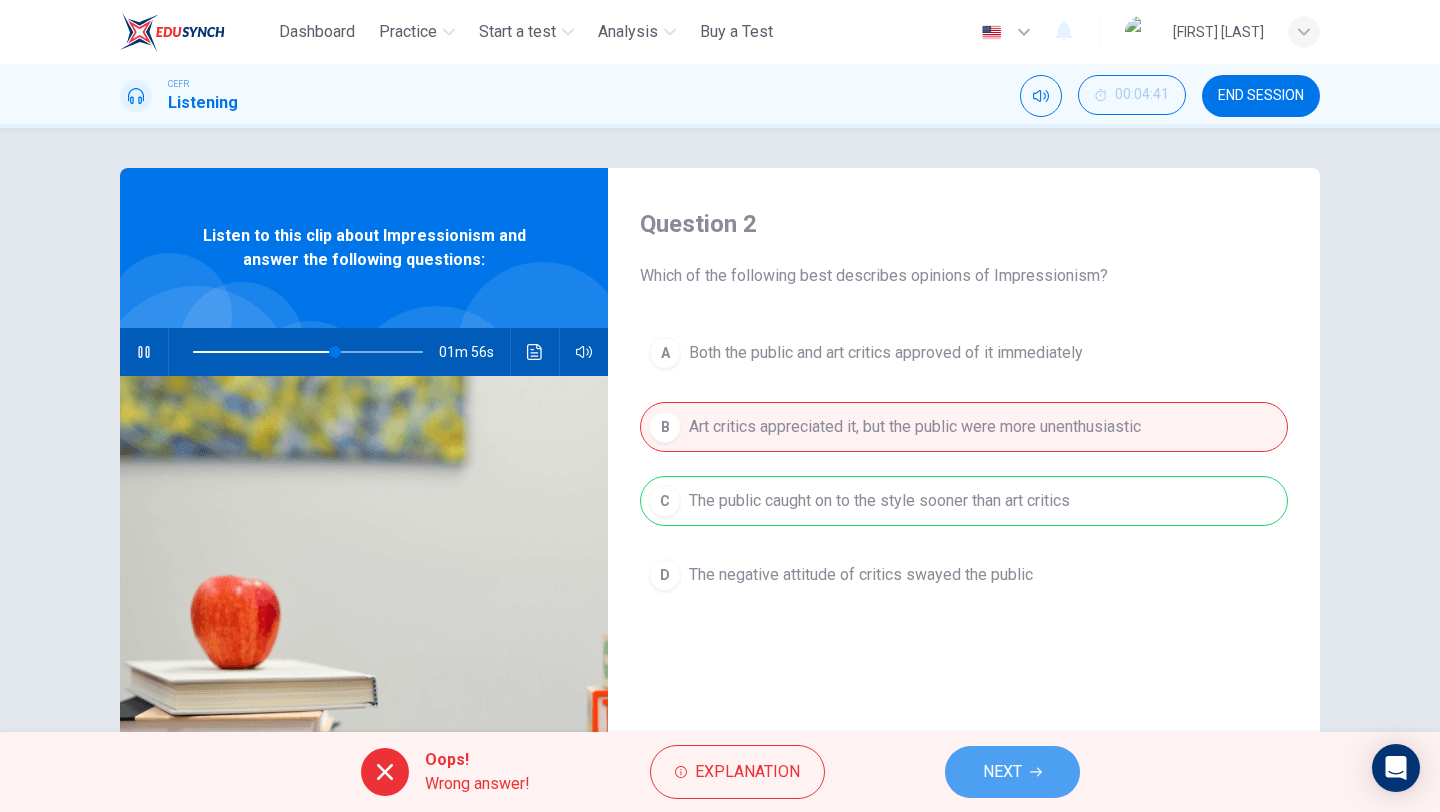 click on "NEXT" at bounding box center [1012, 772] 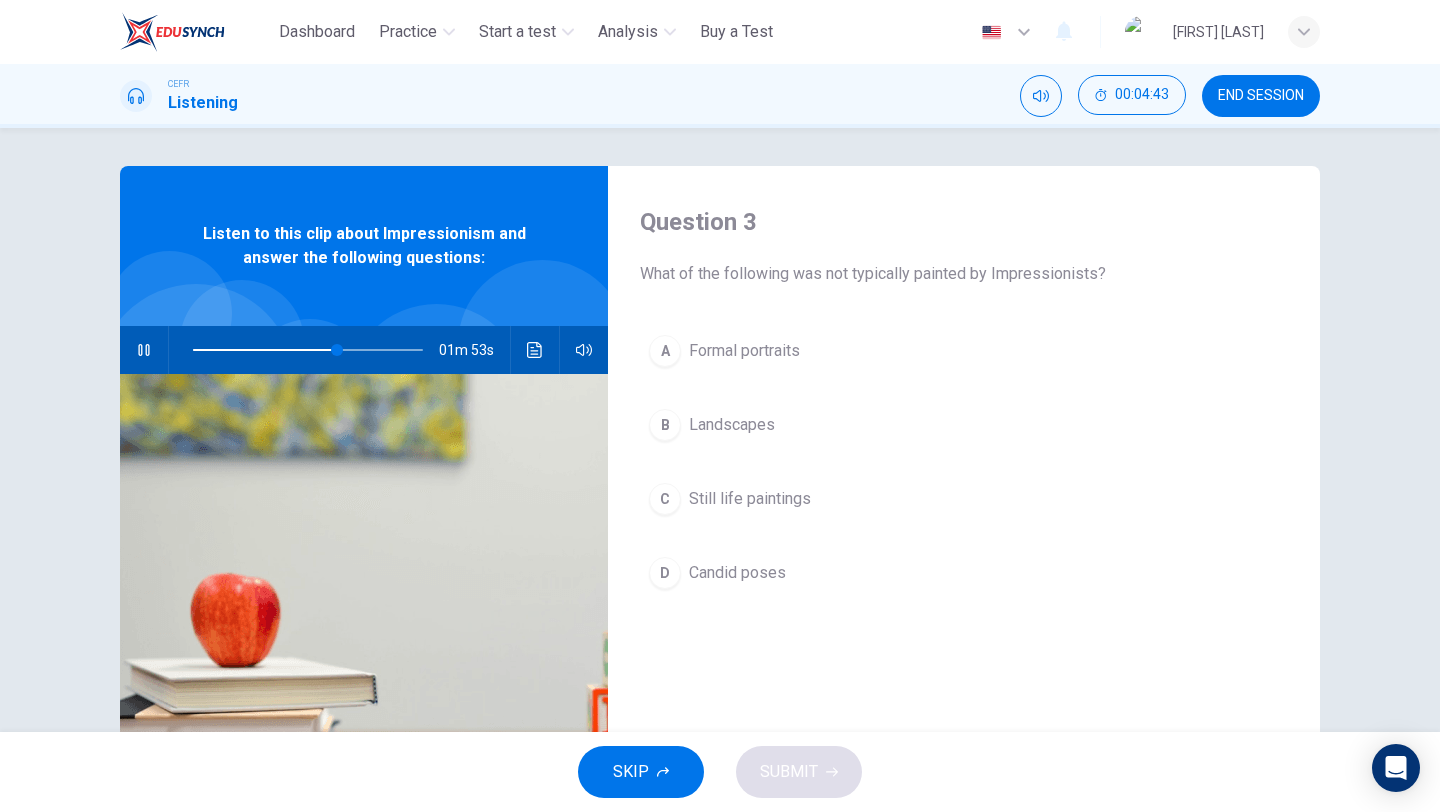 scroll, scrollTop: 0, scrollLeft: 0, axis: both 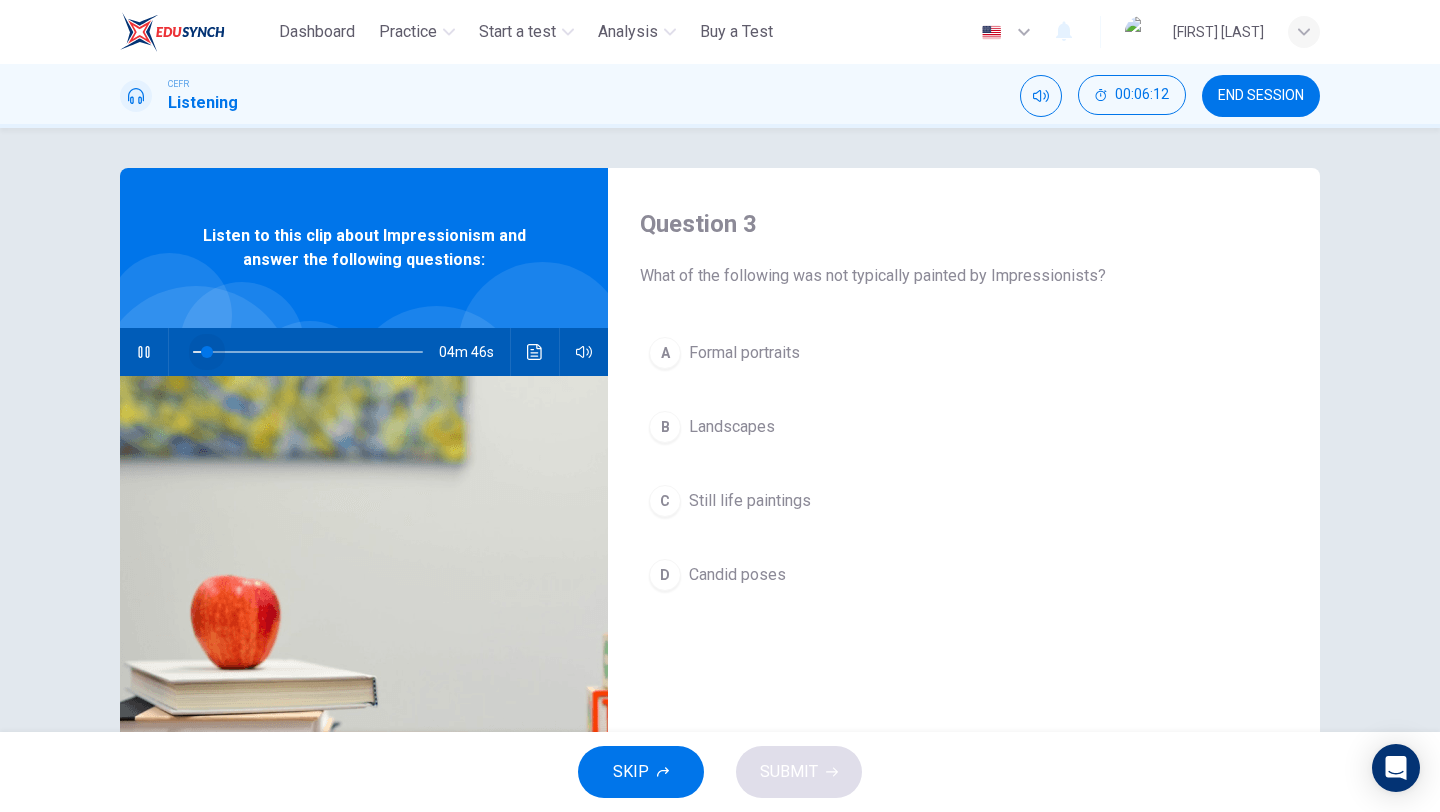 drag, startPoint x: 403, startPoint y: 357, endPoint x: 207, endPoint y: 377, distance: 197.01776 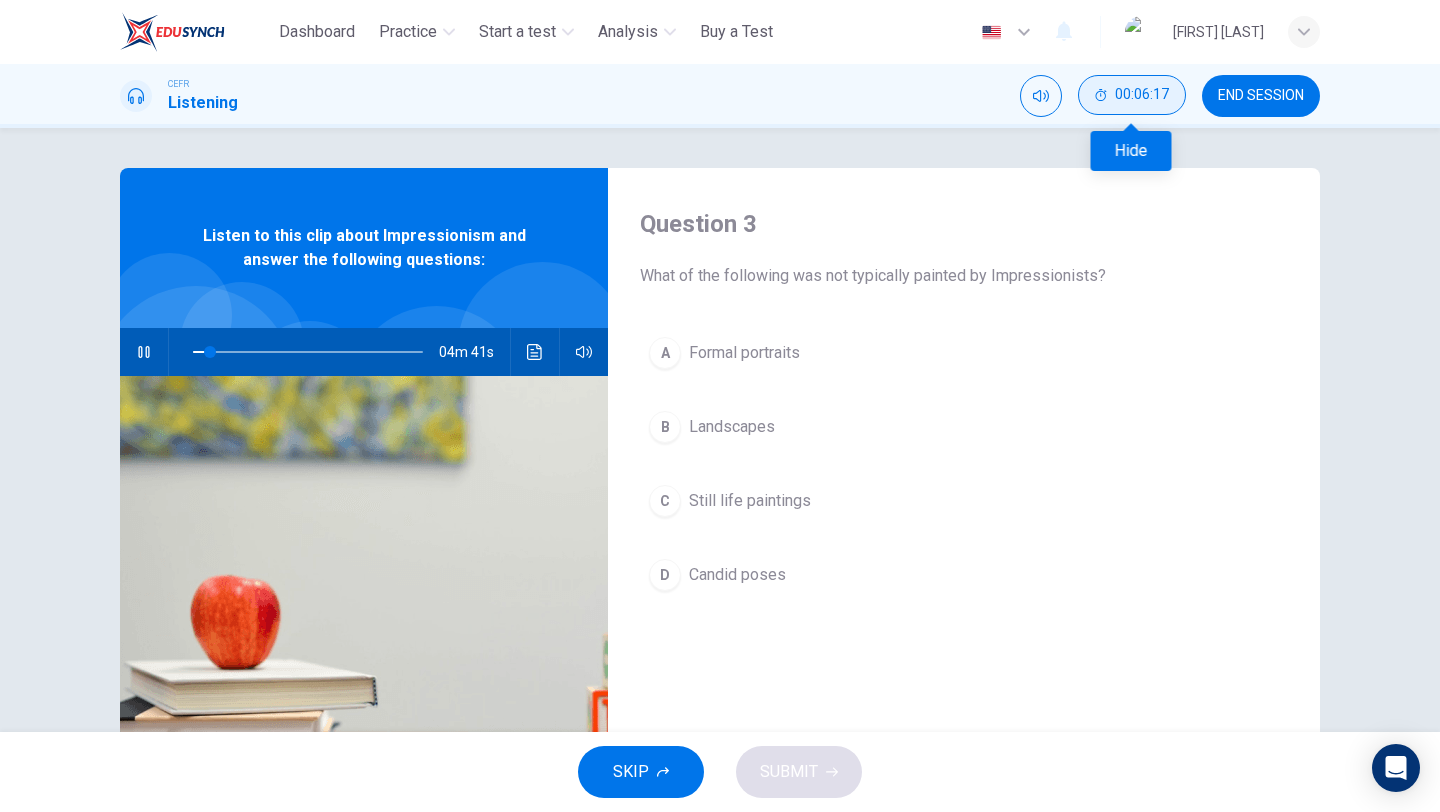 click on "00:06:17" at bounding box center [1132, 95] 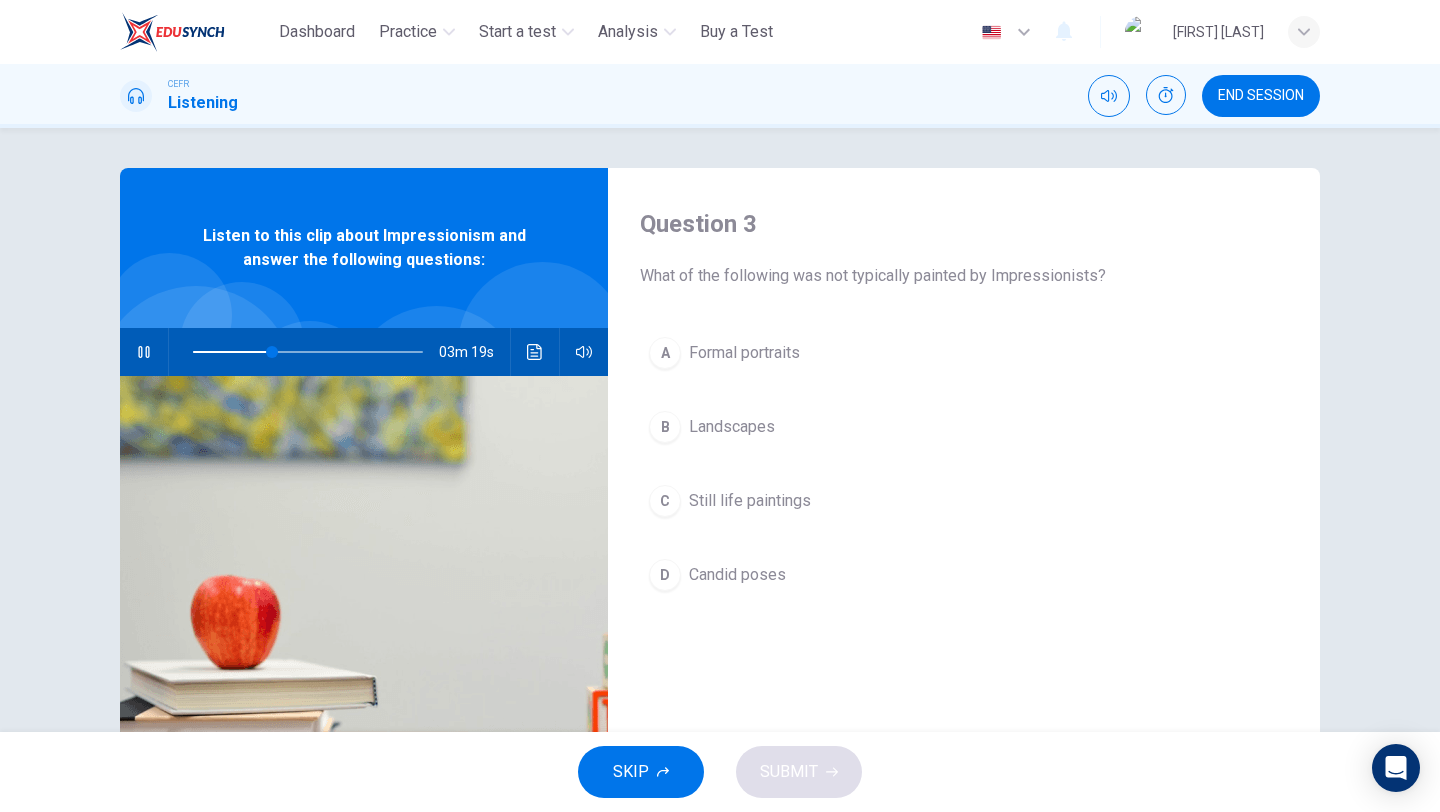 click on "D" at bounding box center [665, 353] 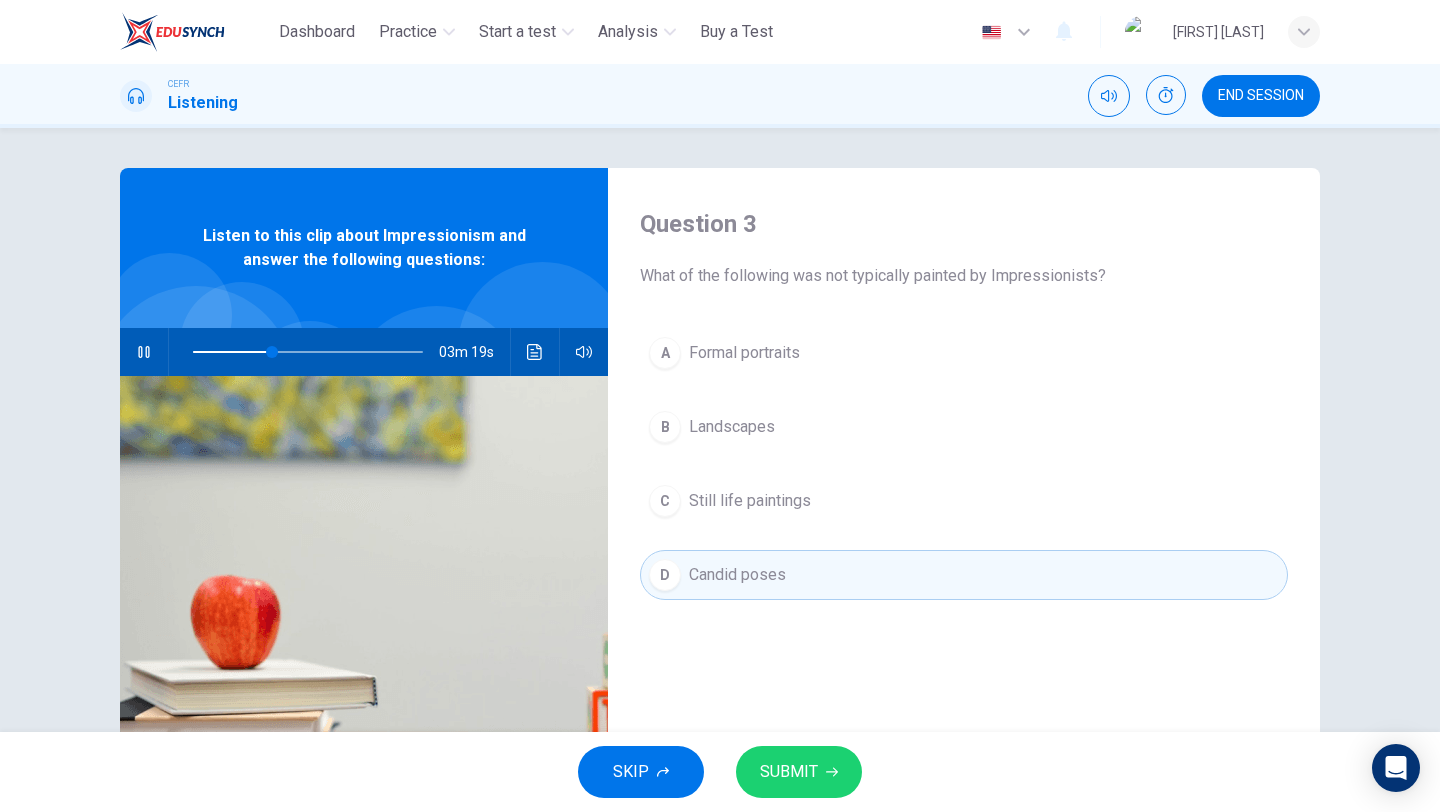 click on "SUBMIT" at bounding box center (799, 772) 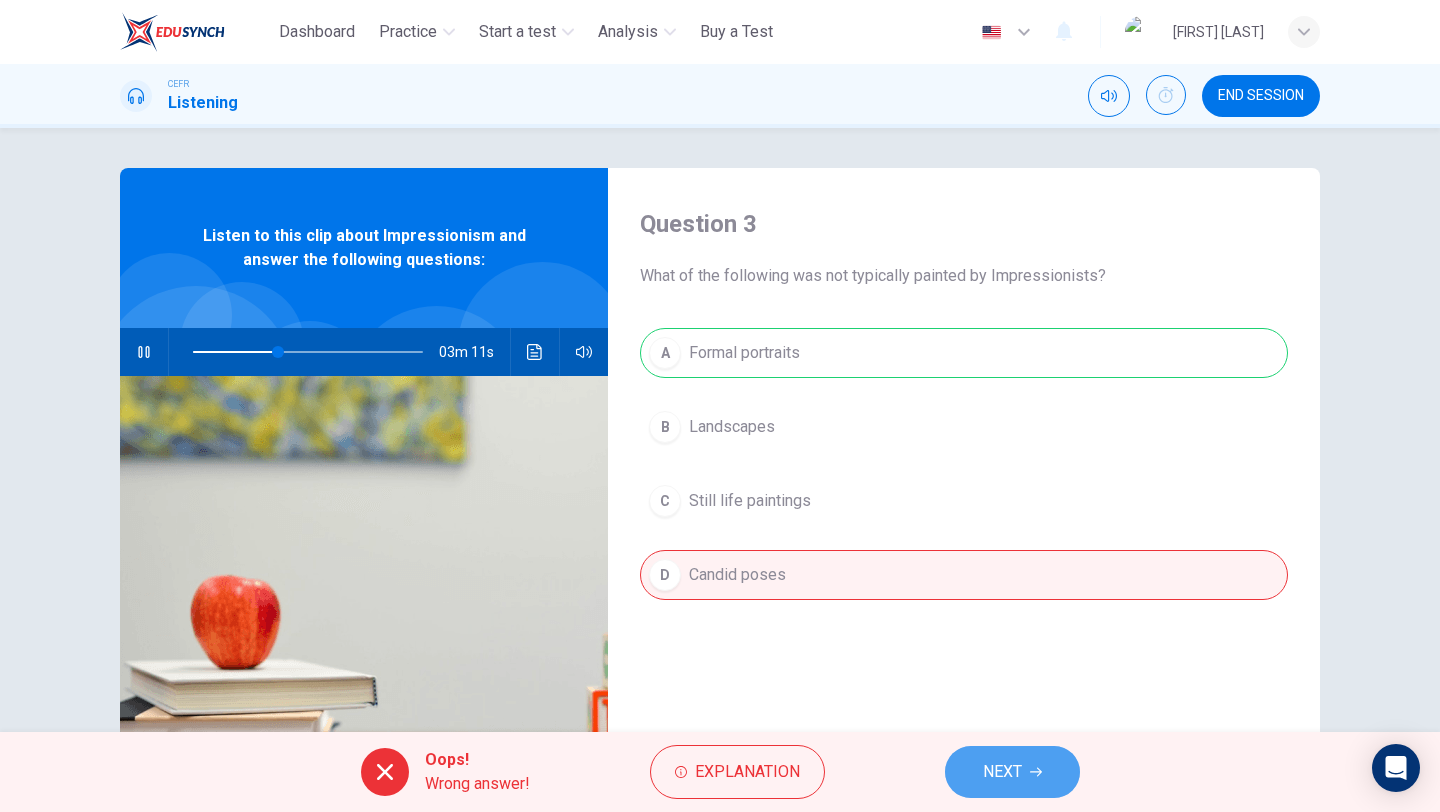click on "NEXT" at bounding box center [1002, 772] 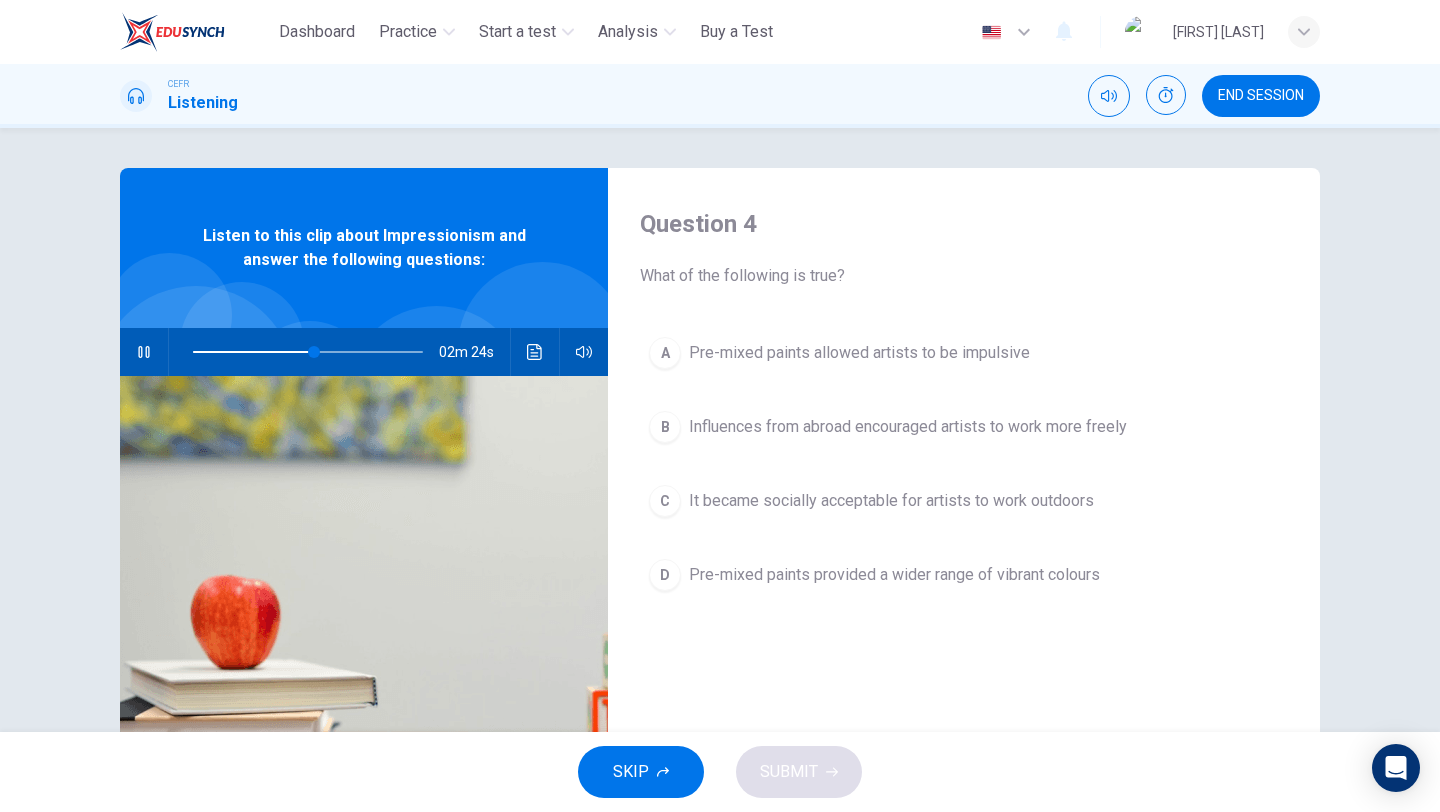 click on "Influences from abroad encouraged artists to work more freely" at bounding box center (859, 353) 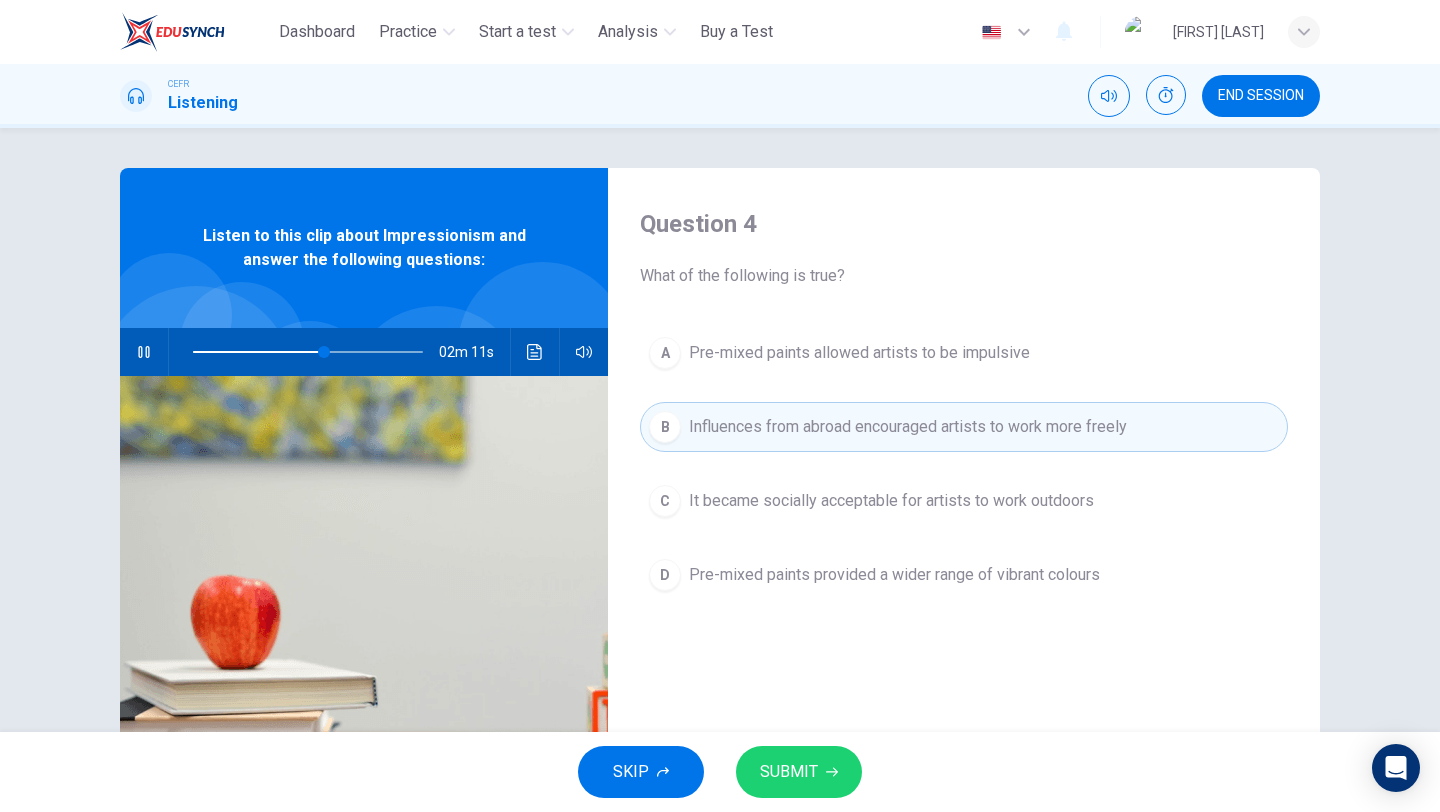 click on "Pre-mixed paints allowed artists to be impulsive" at bounding box center (859, 353) 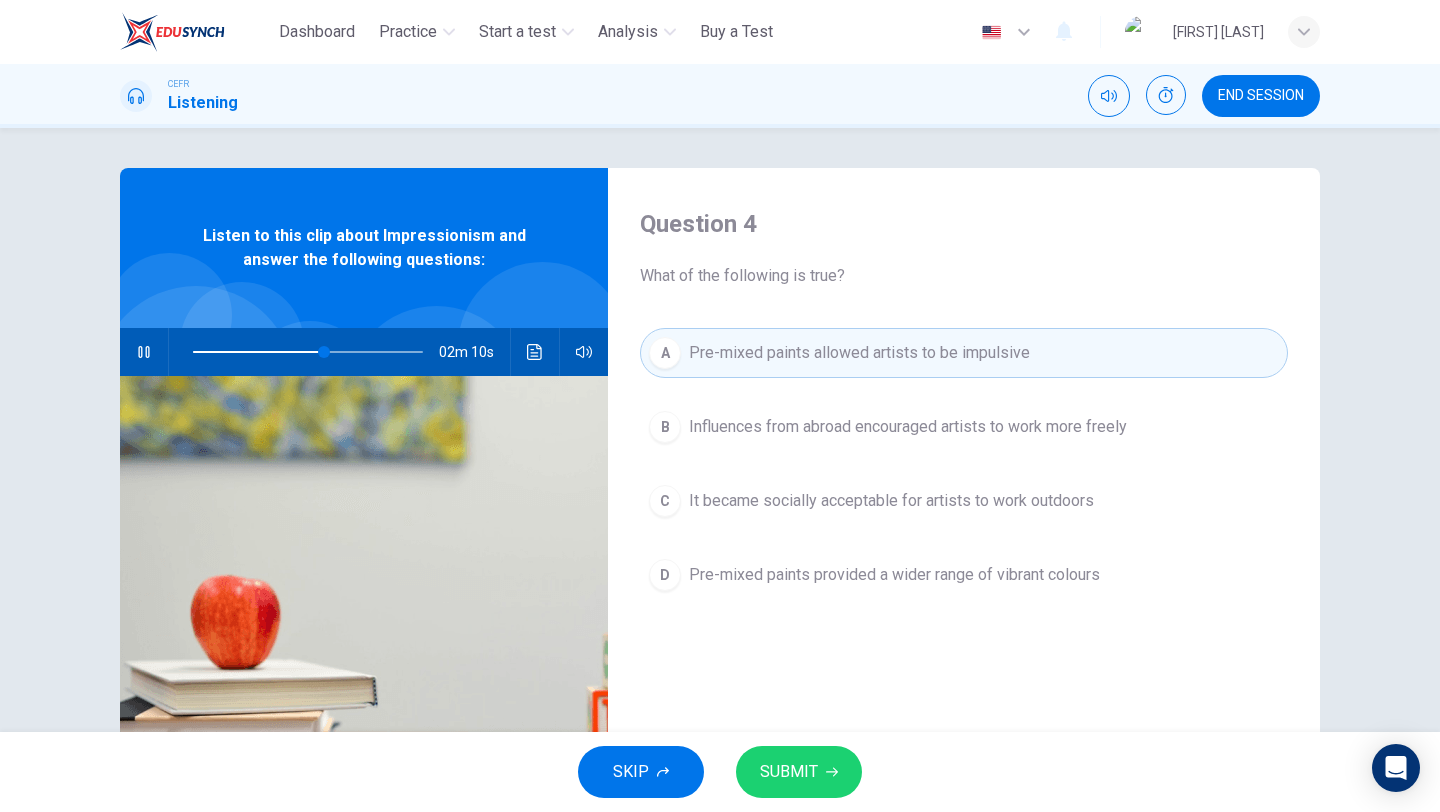 click on "SUBMIT" at bounding box center (789, 772) 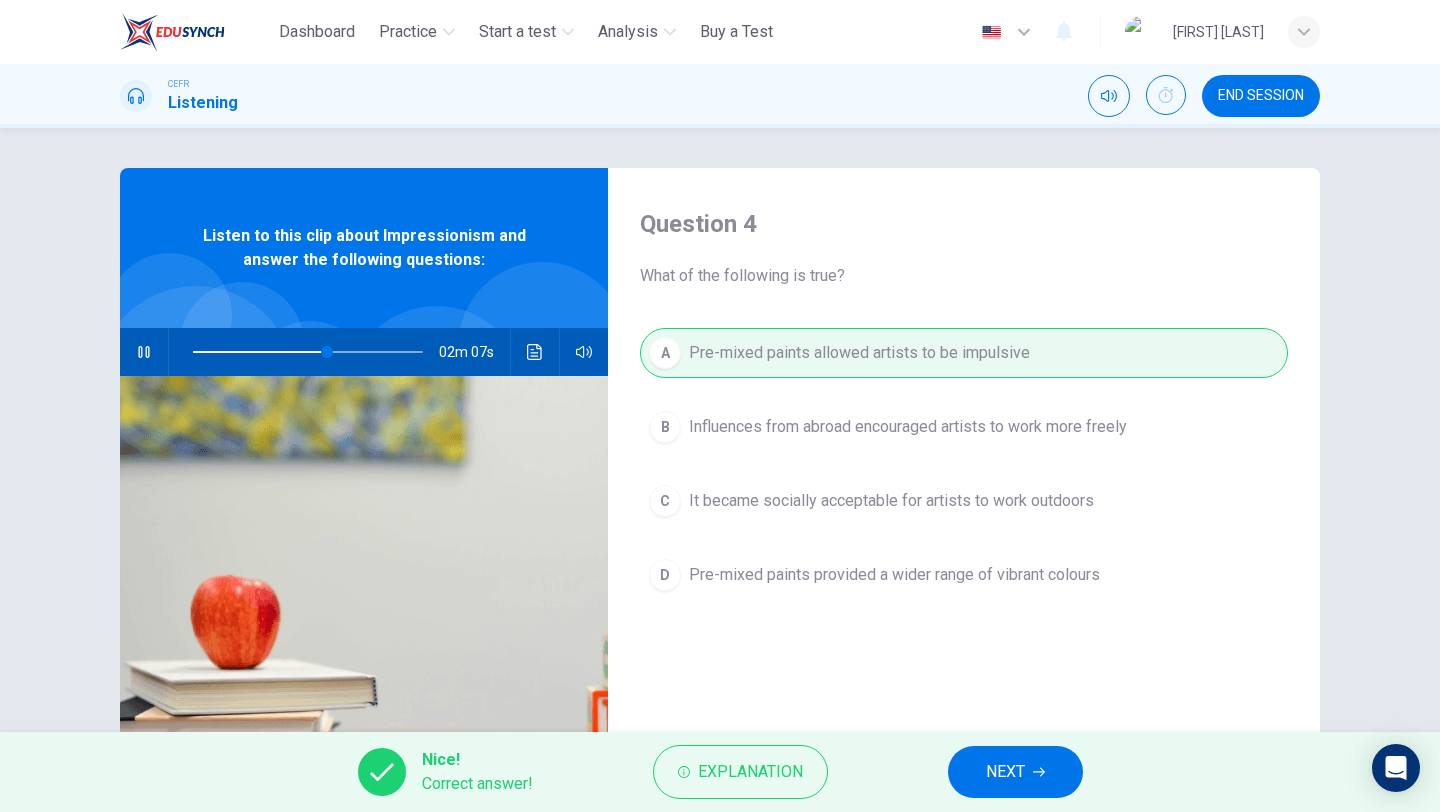 click on "NEXT" at bounding box center (1005, 772) 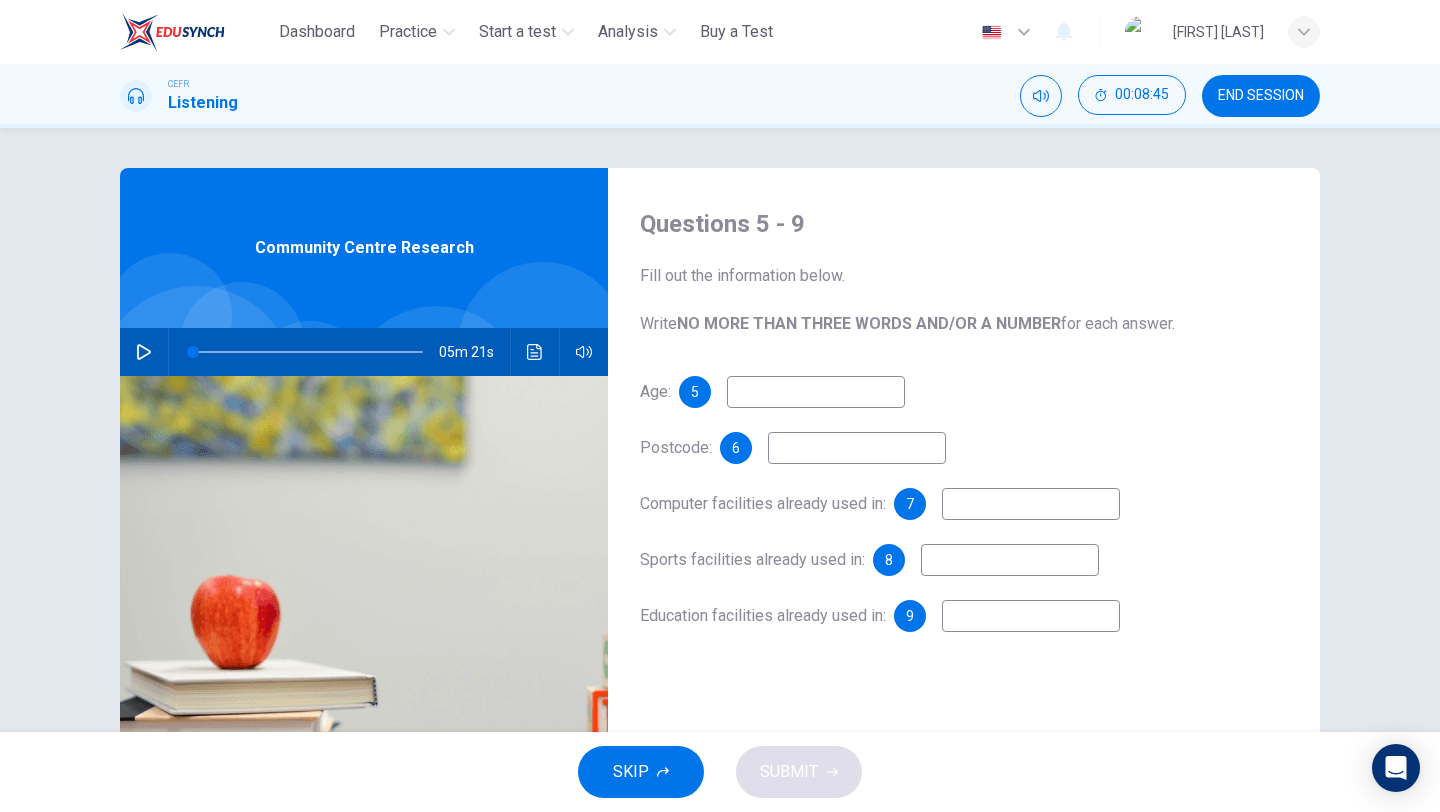 click at bounding box center (816, 392) 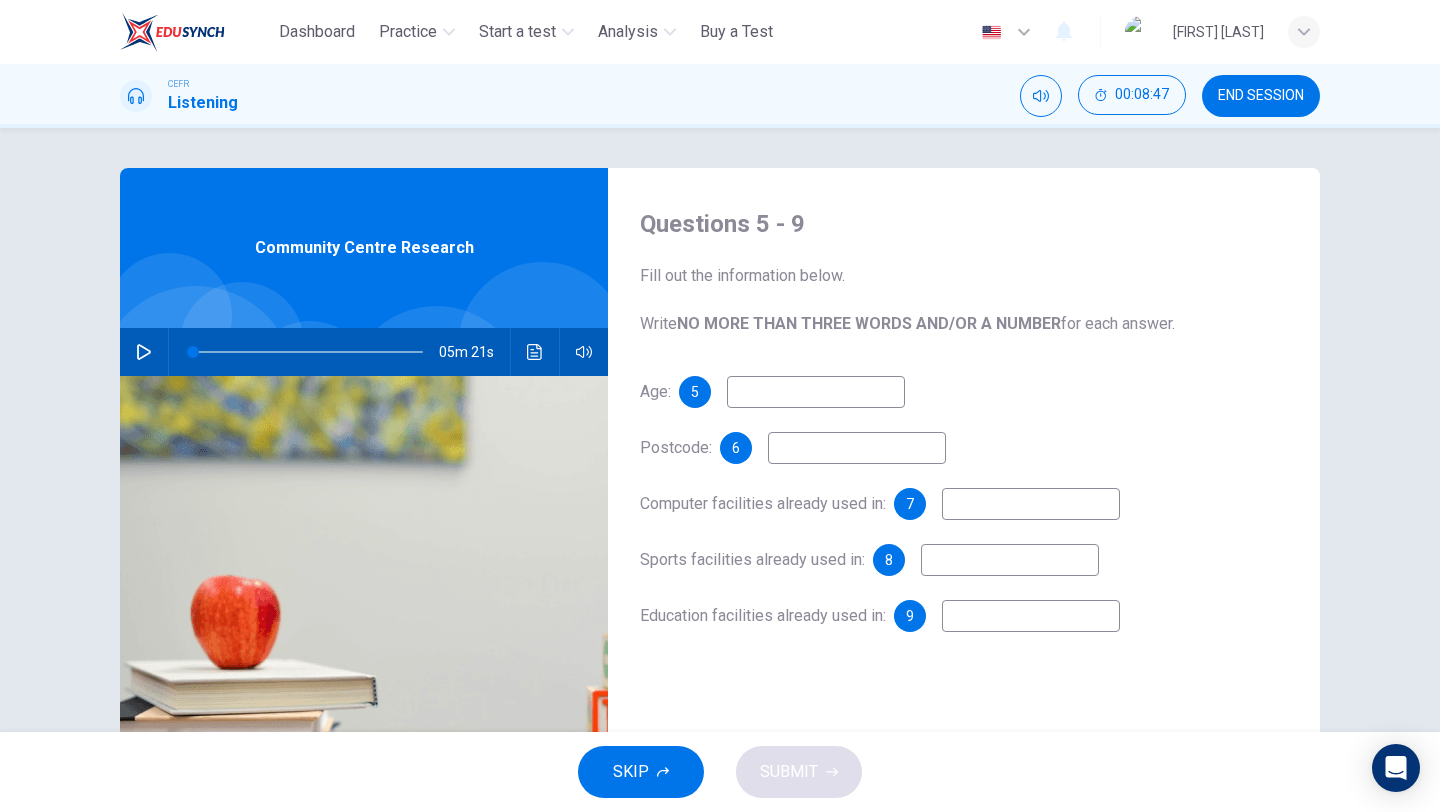click at bounding box center [144, 352] 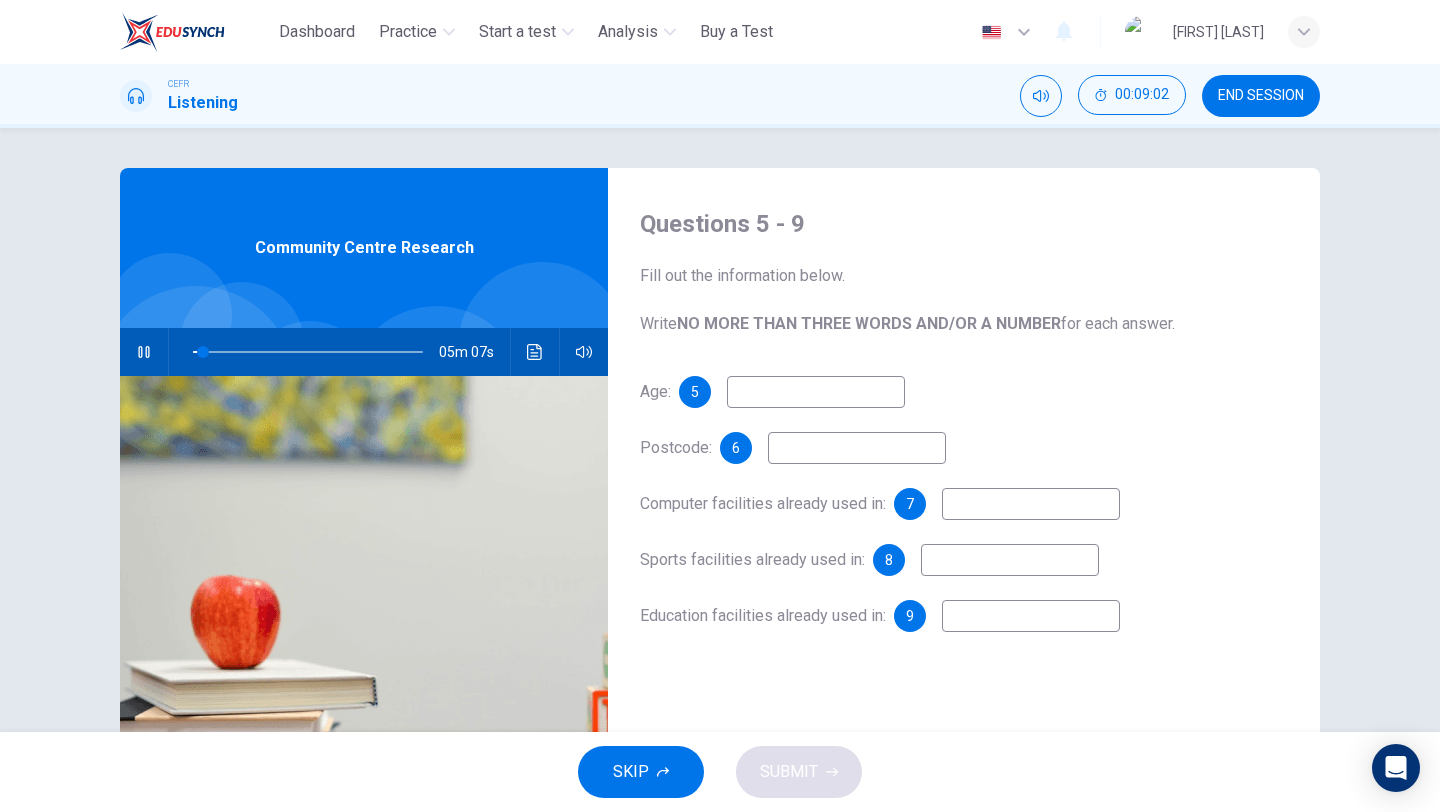 click at bounding box center (816, 392) 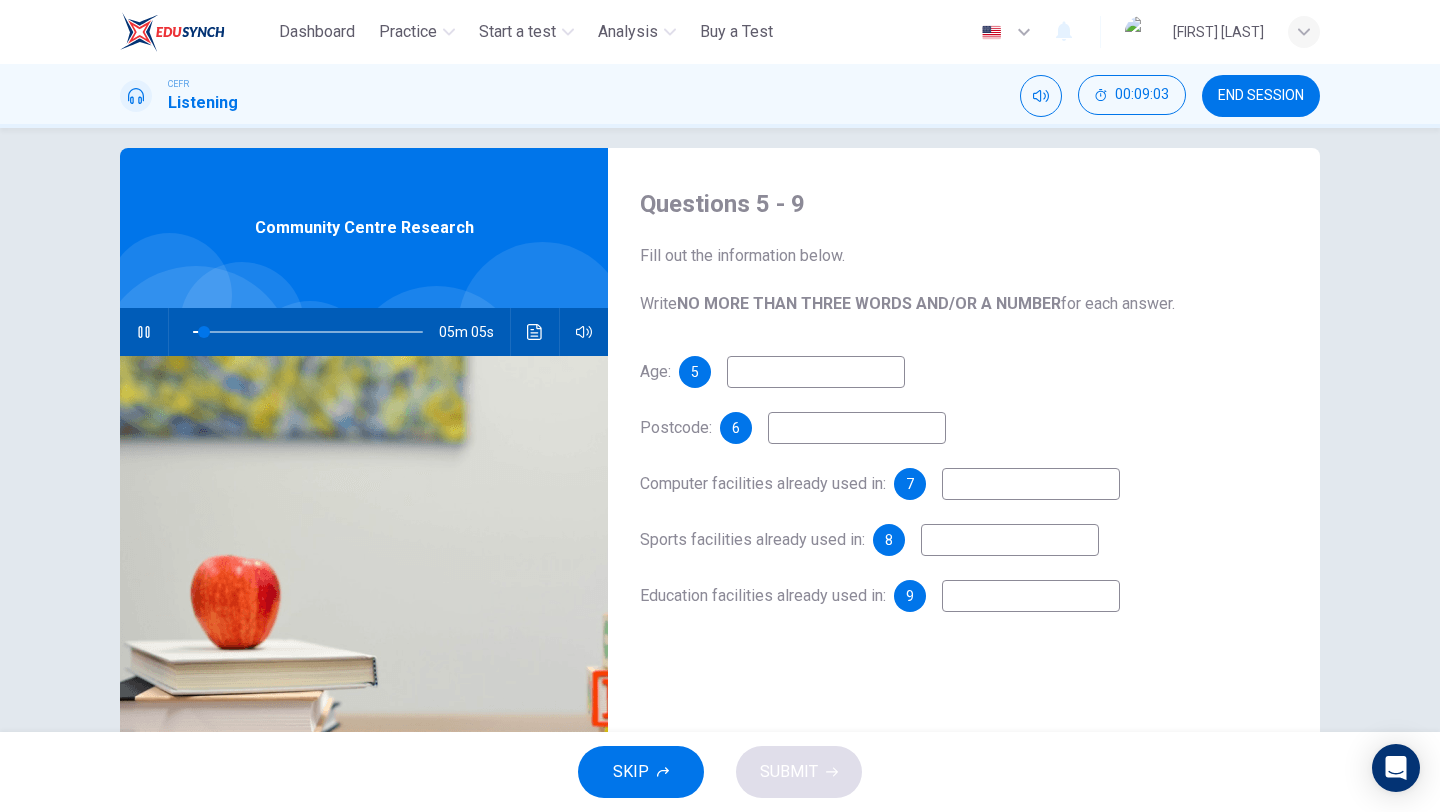 scroll, scrollTop: 22, scrollLeft: 0, axis: vertical 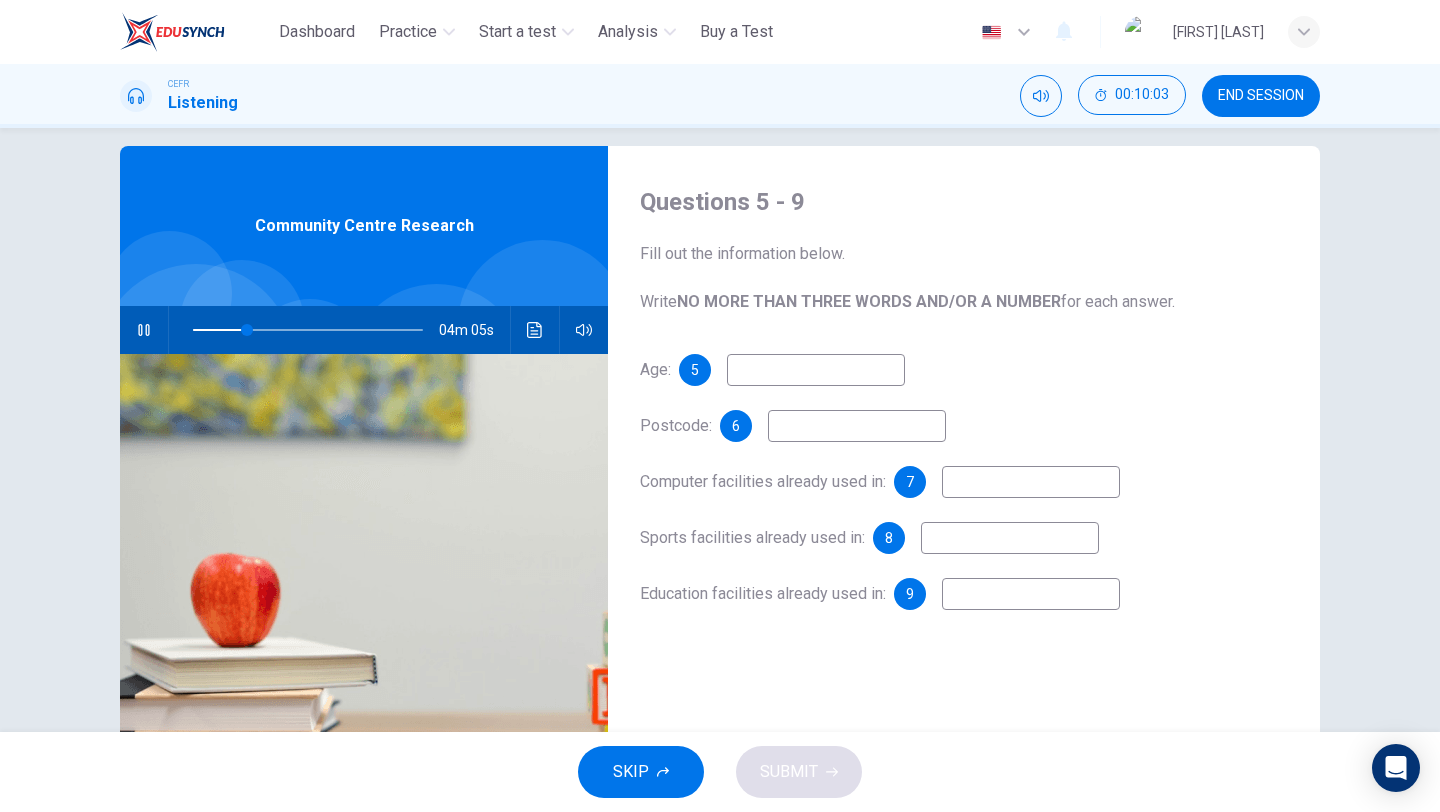click at bounding box center [816, 370] 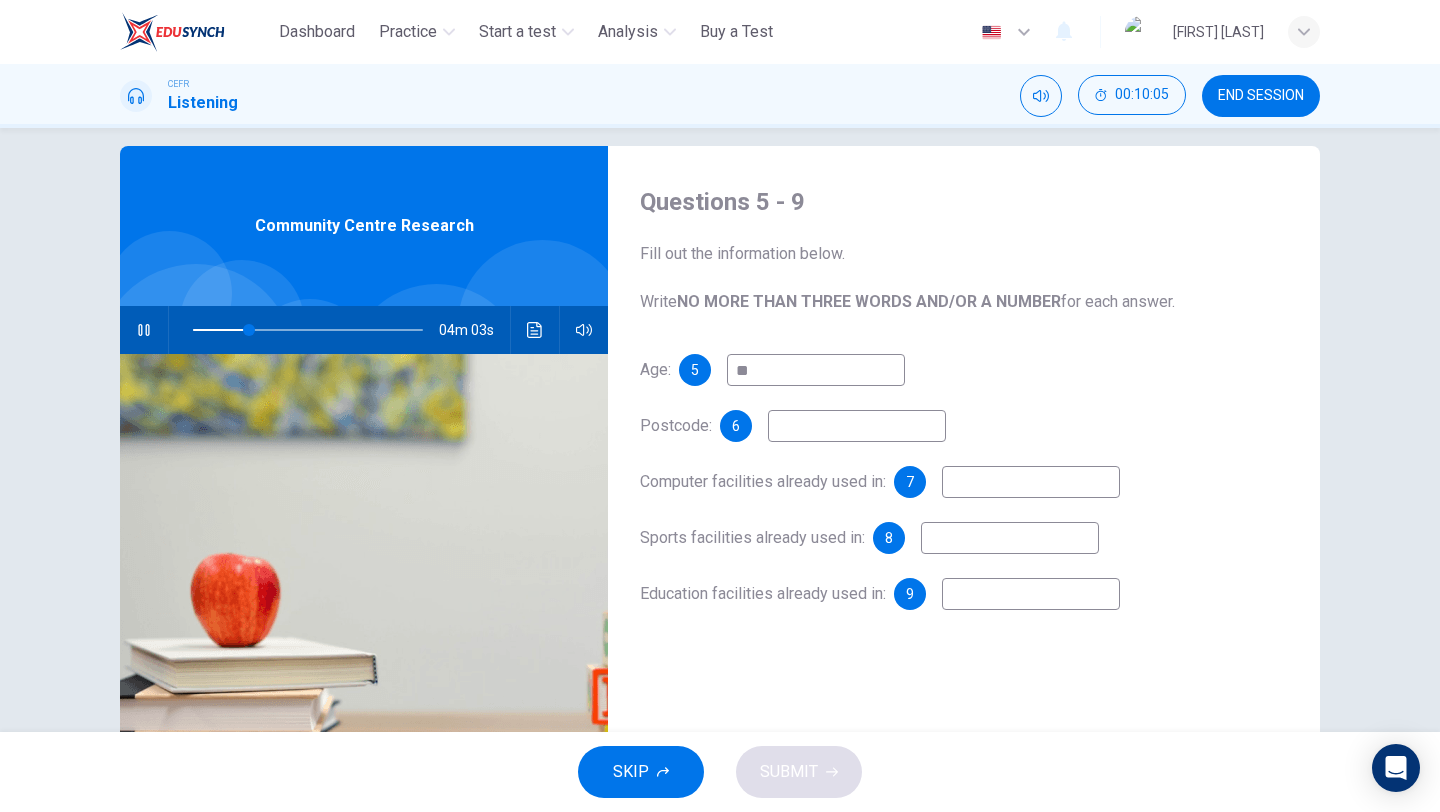 type on "**" 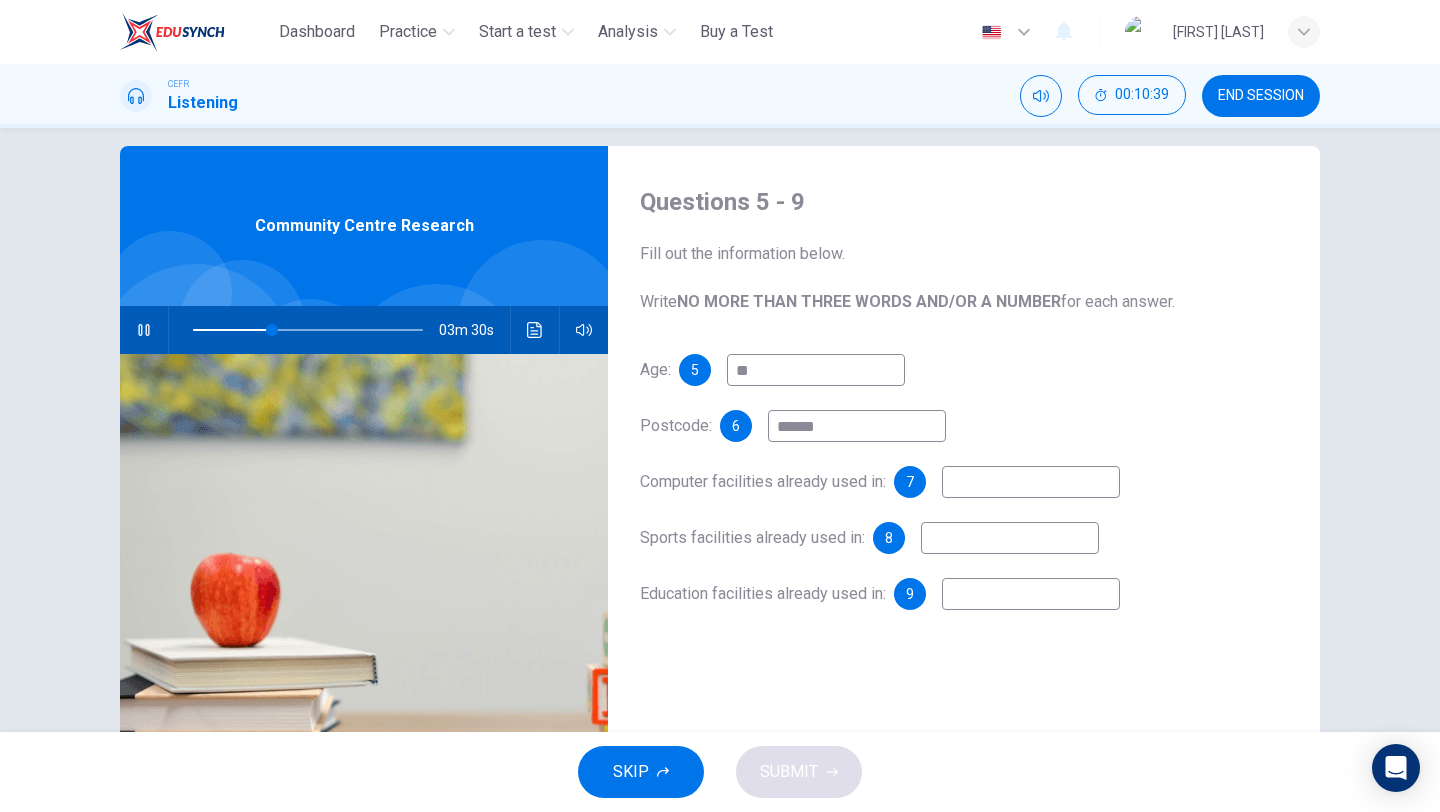 type on "******" 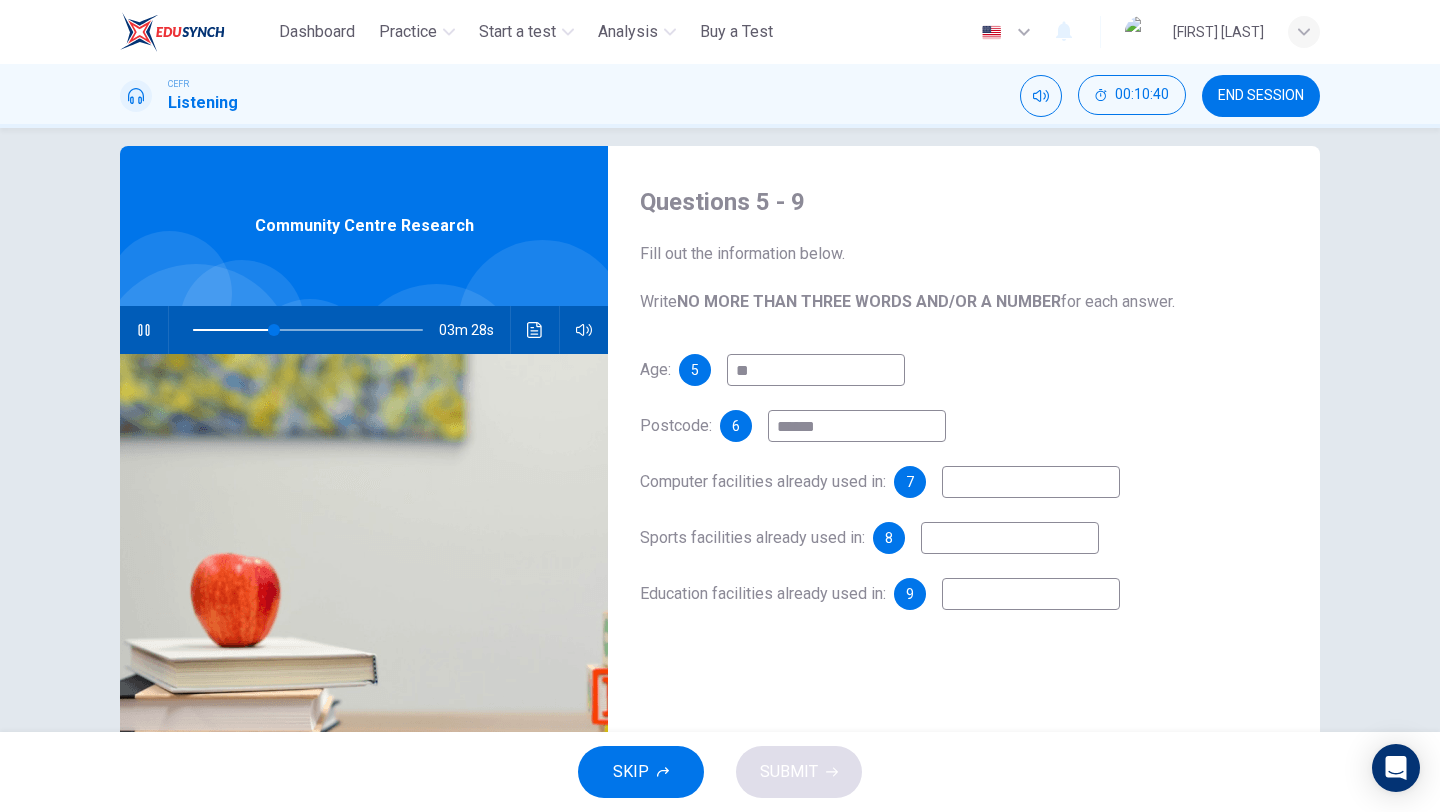 click on "******" at bounding box center (816, 370) 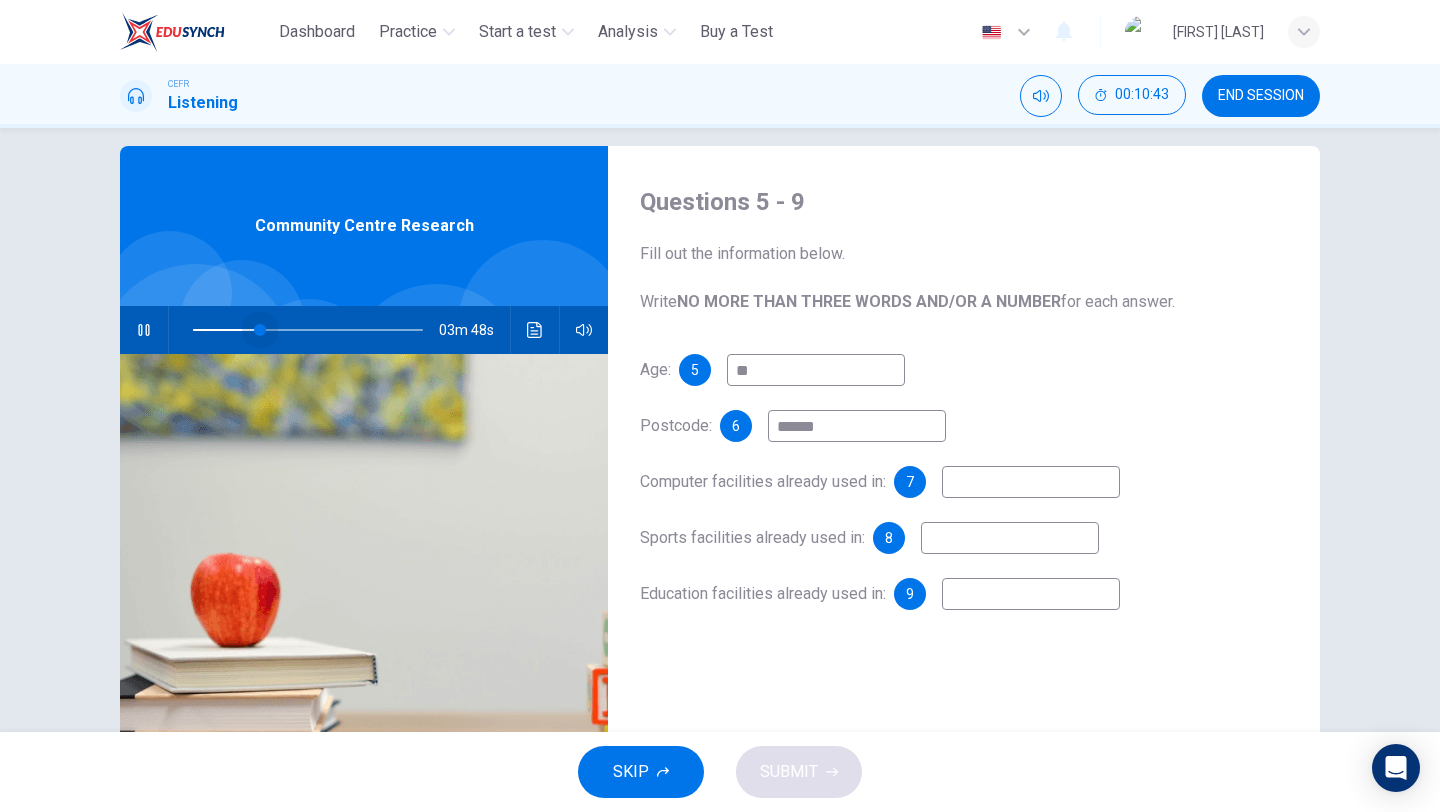click at bounding box center (260, 330) 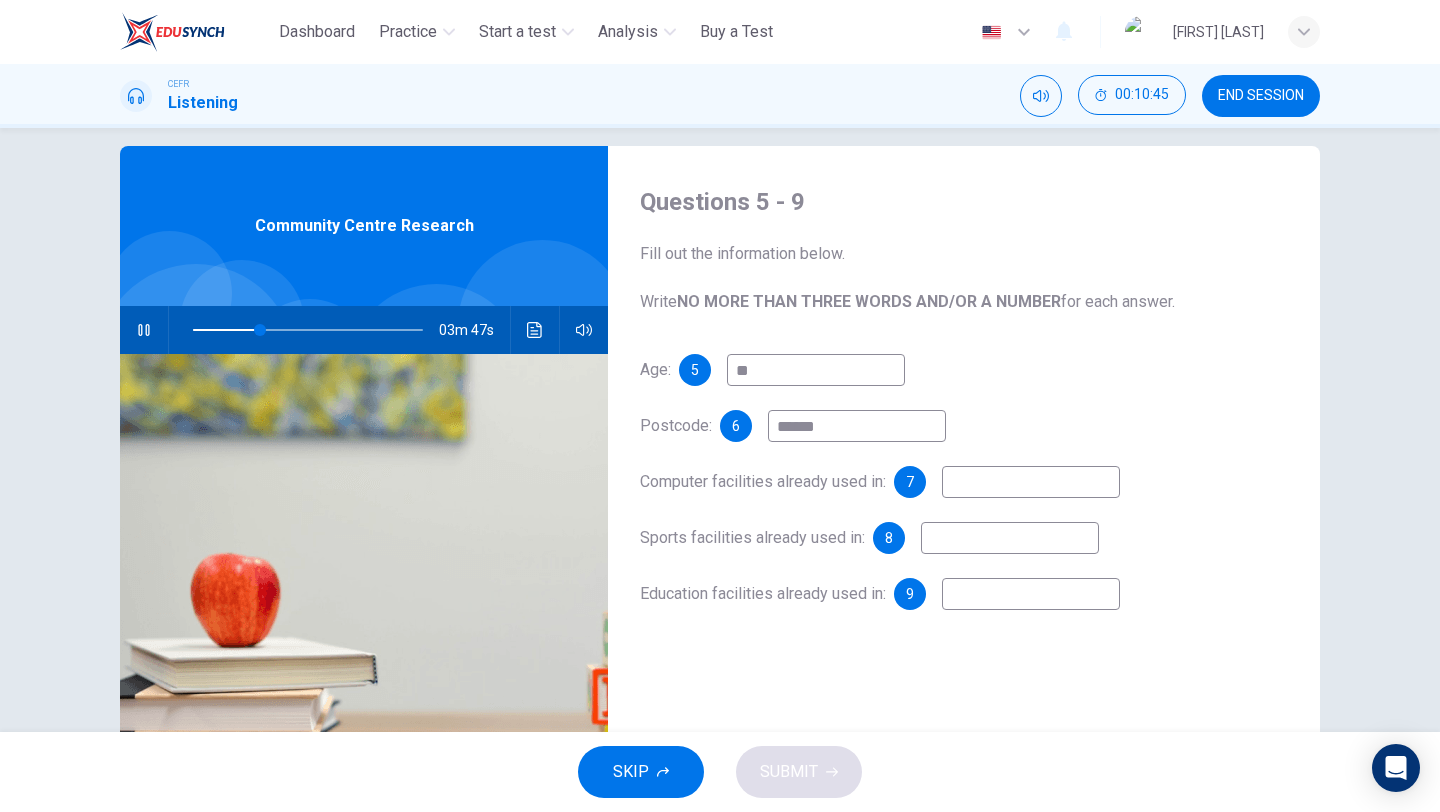 click on "******" at bounding box center (816, 370) 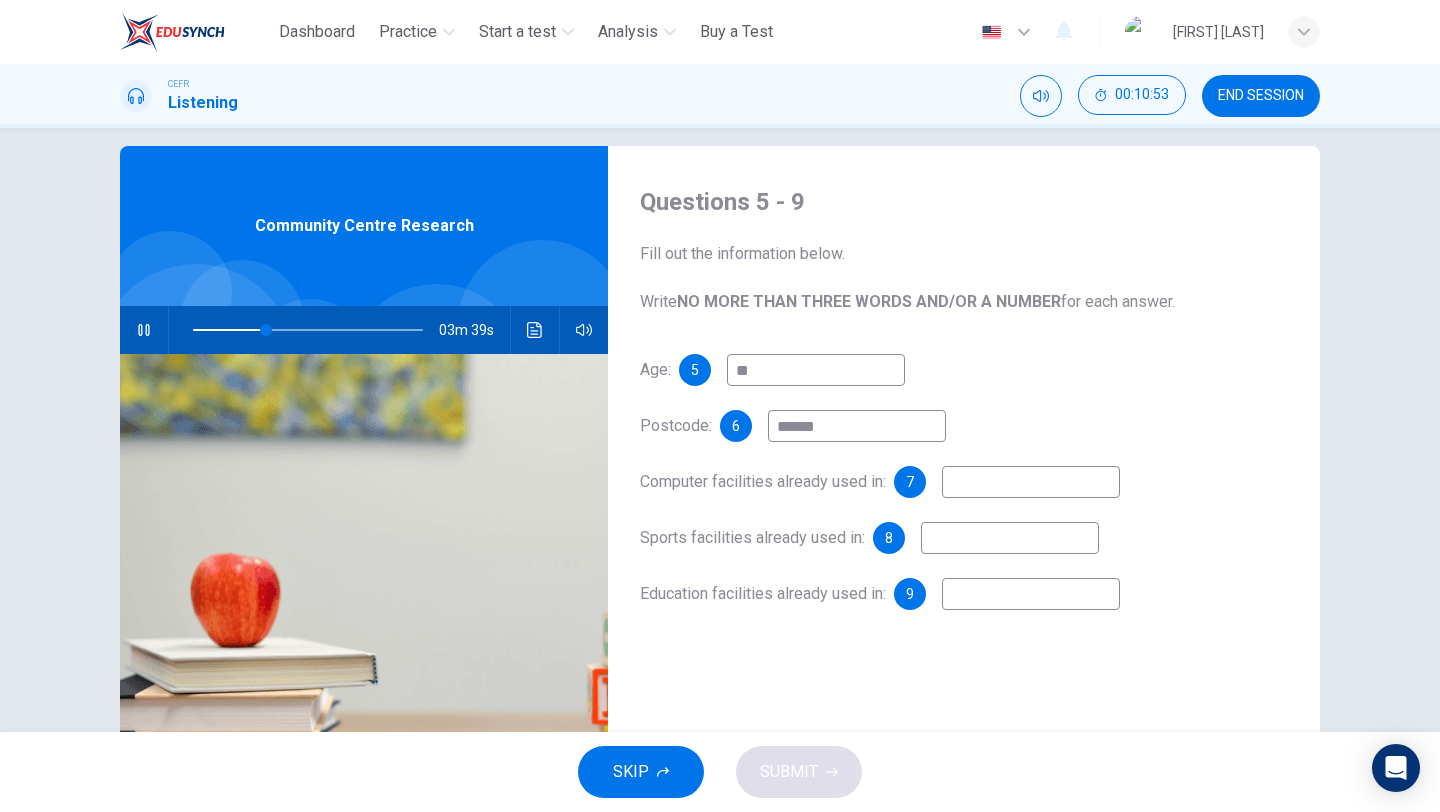 click at bounding box center (816, 370) 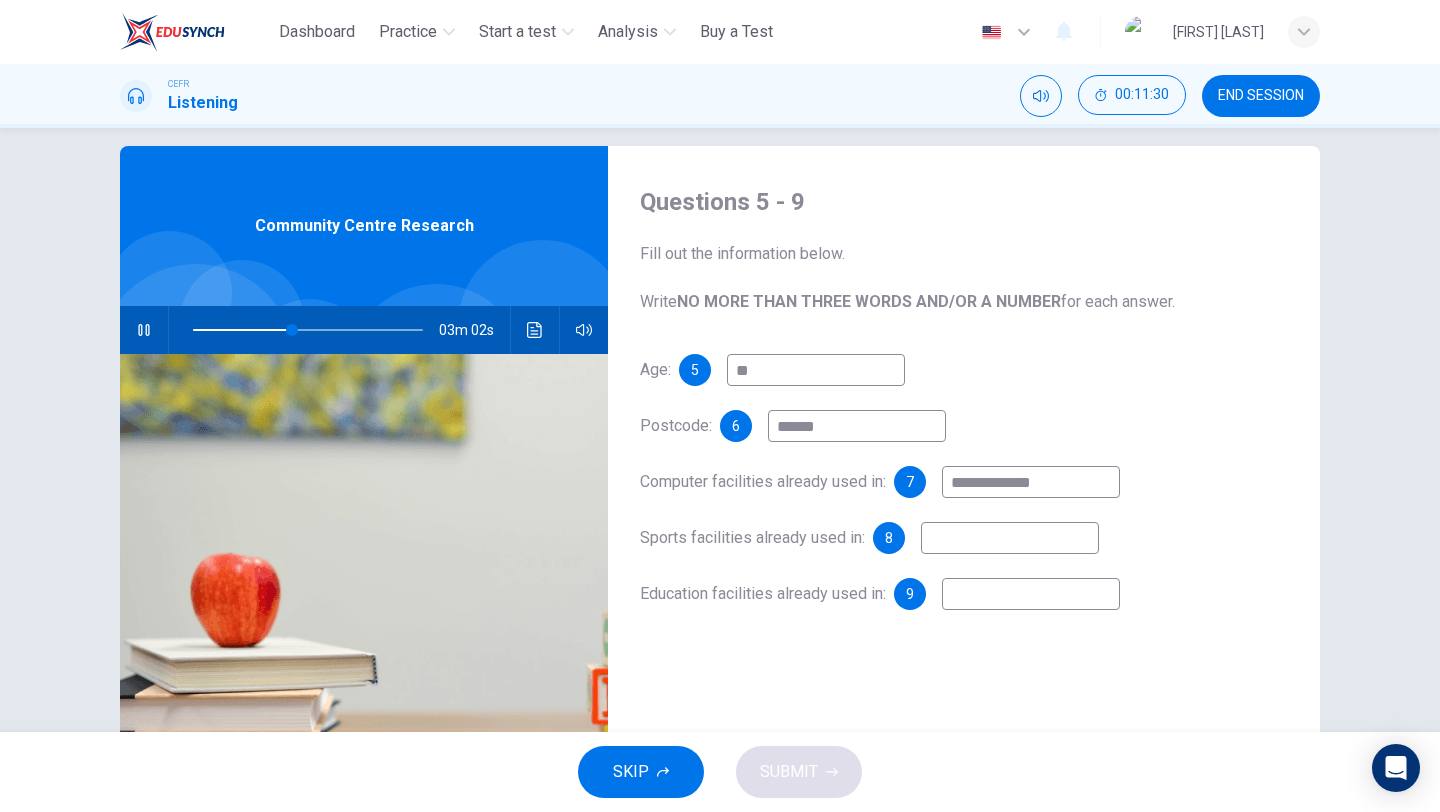 type on "**********" 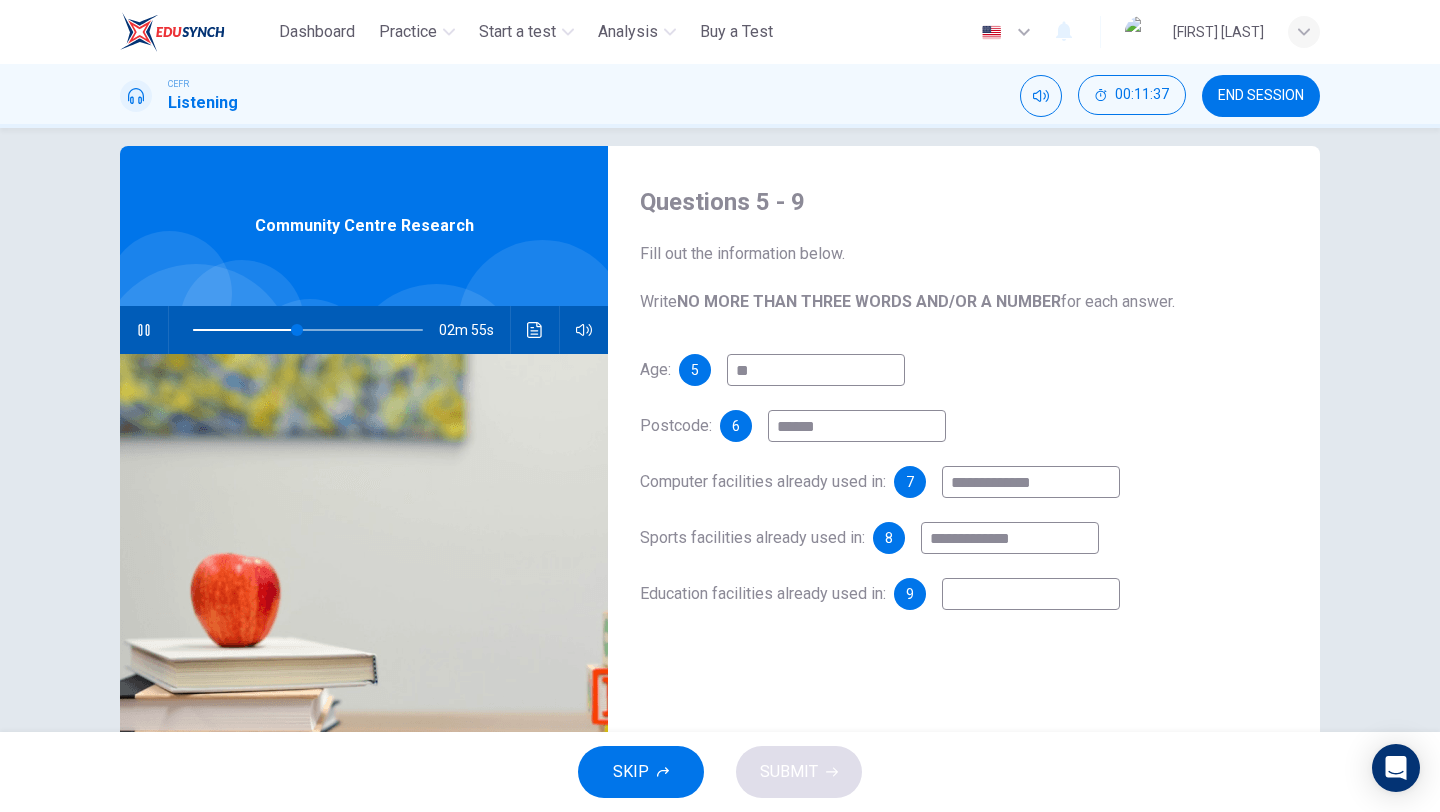 type on "**********" 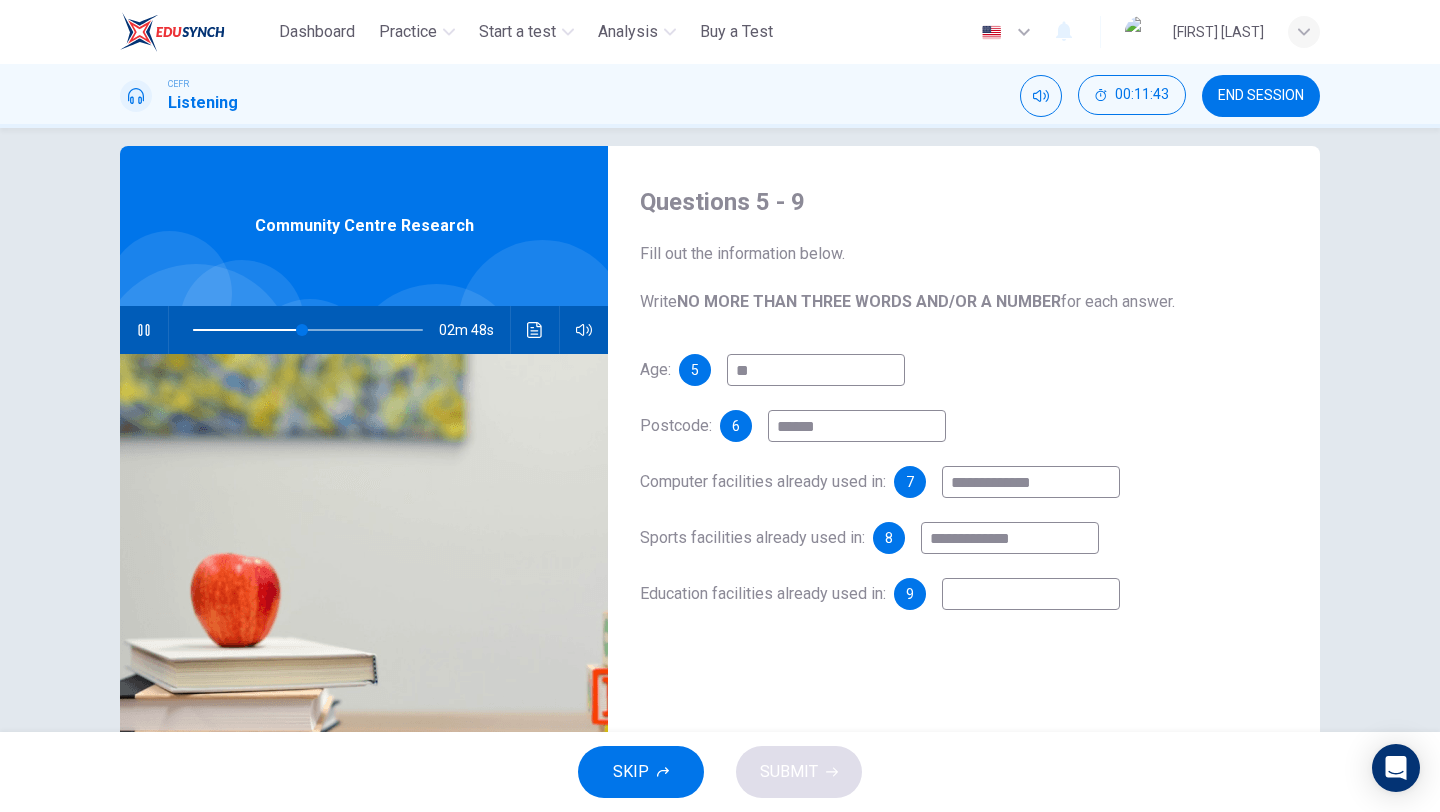 click at bounding box center [816, 370] 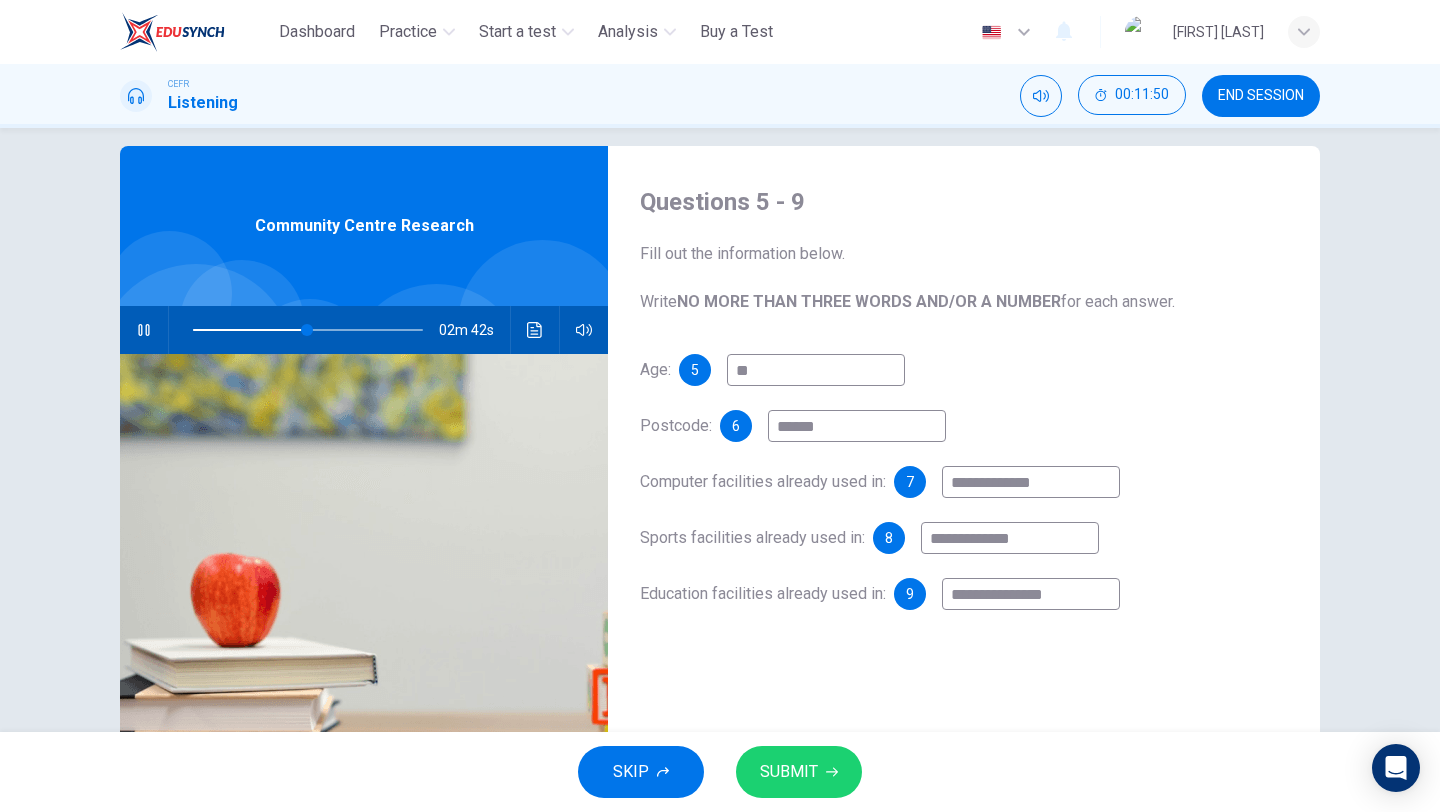 type on "**********" 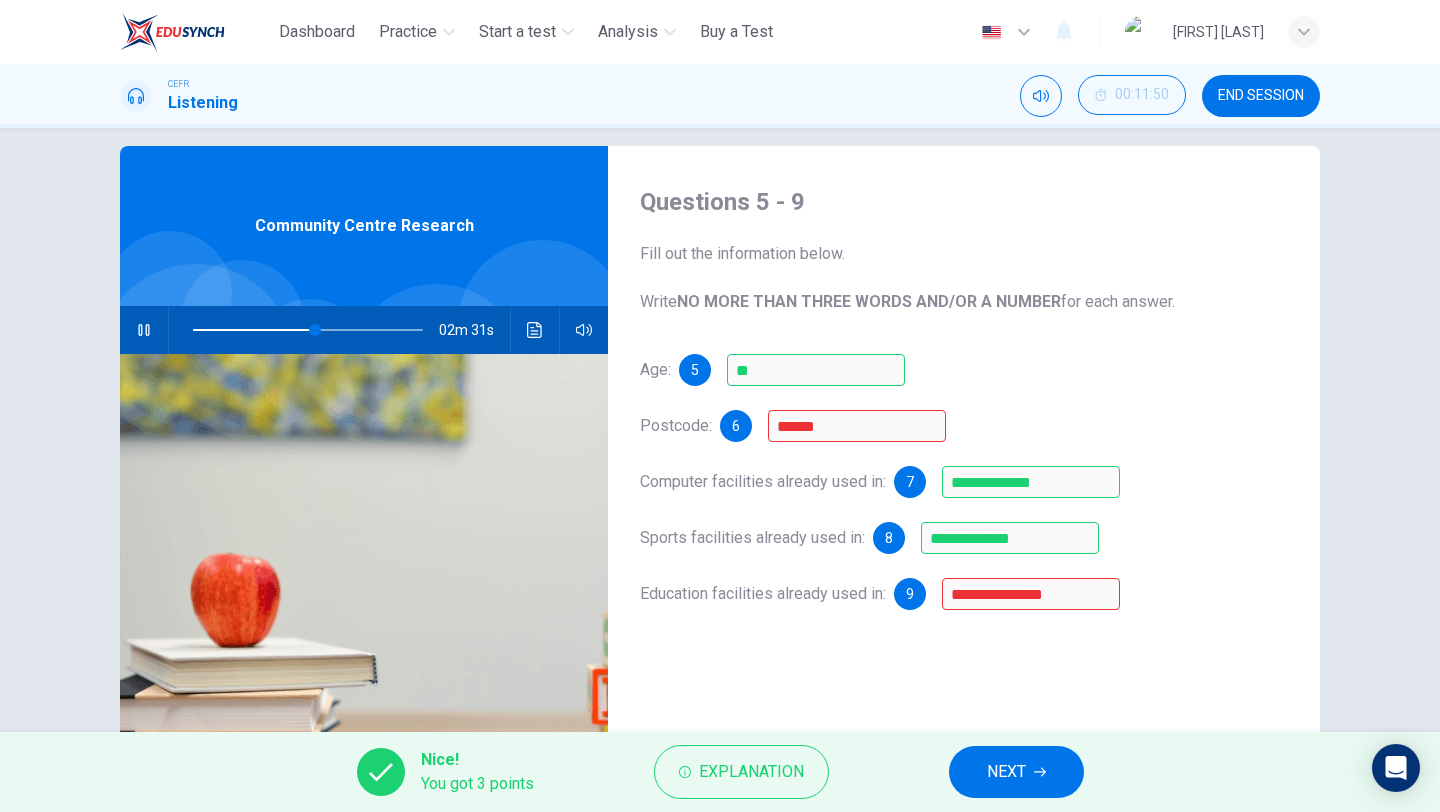 click on "NEXT" at bounding box center (1006, 772) 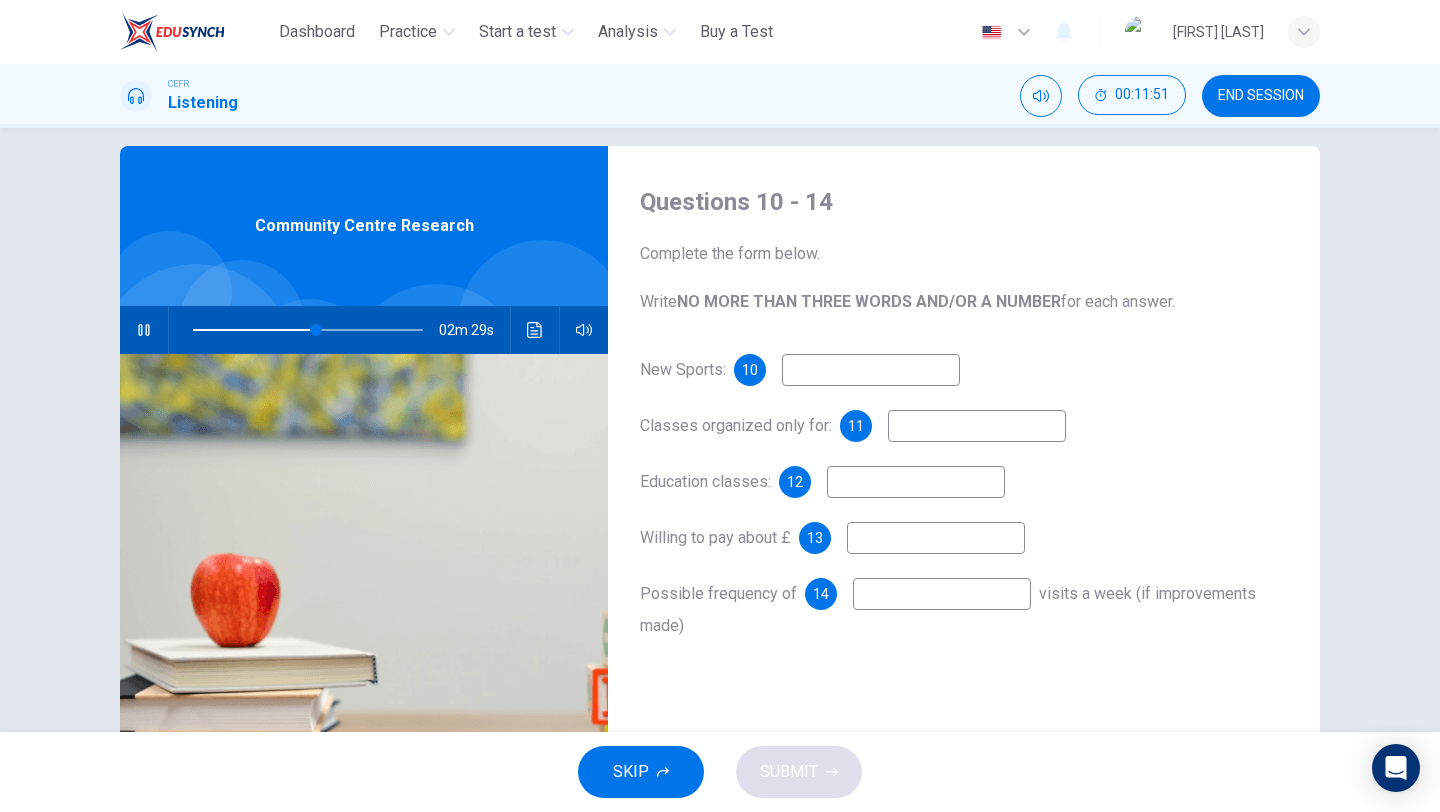 click at bounding box center [871, 370] 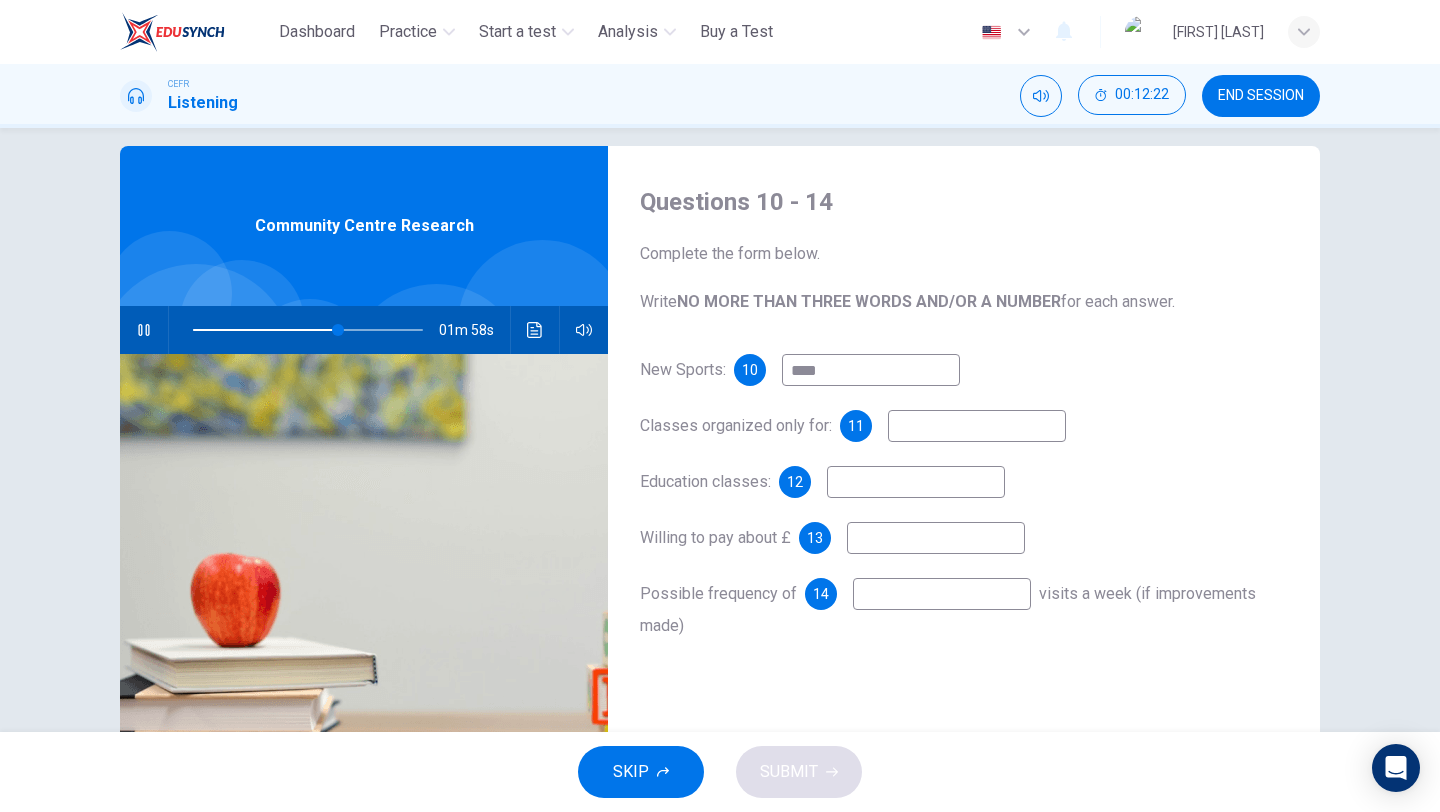type on "****" 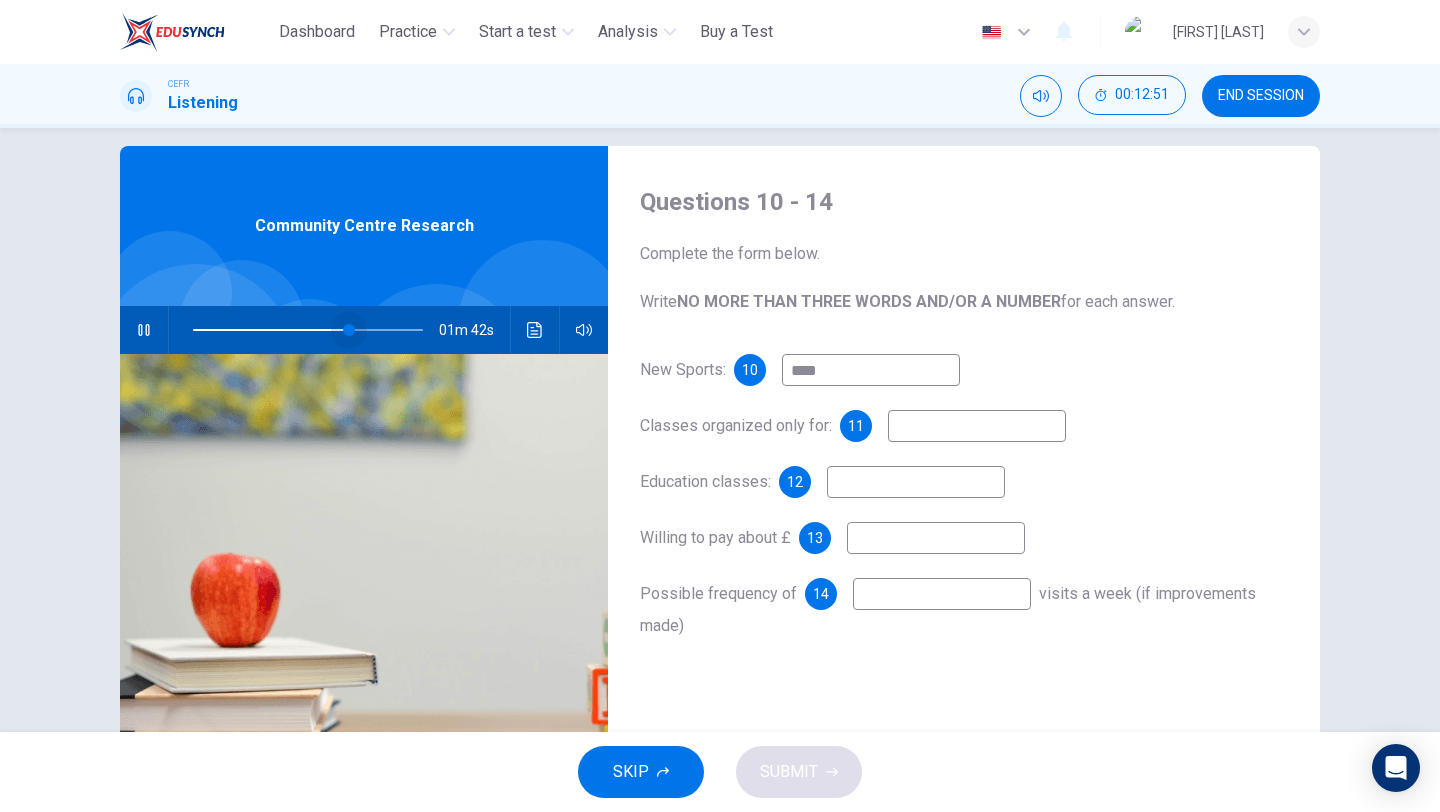 click at bounding box center [349, 330] 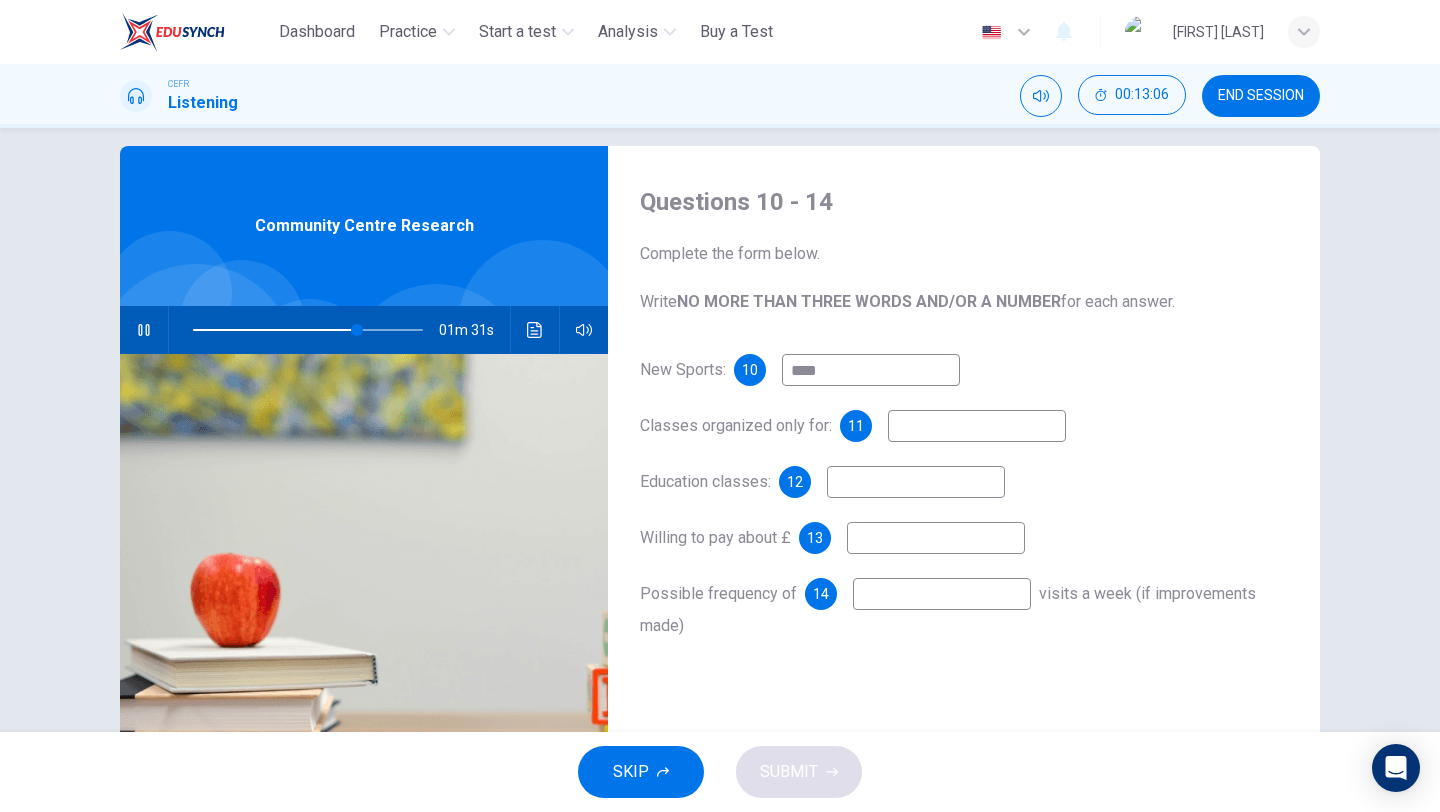 click at bounding box center (871, 370) 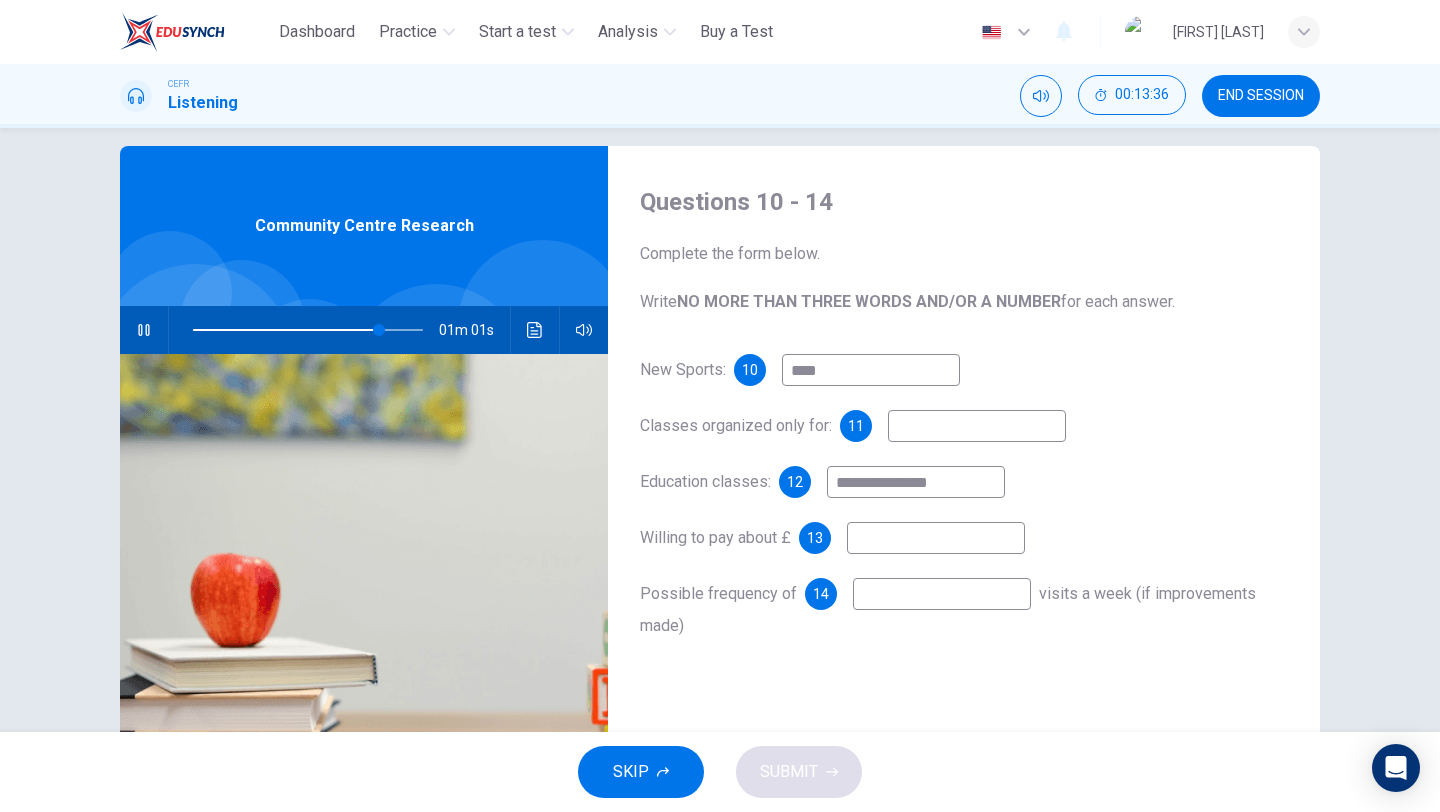 type on "**********" 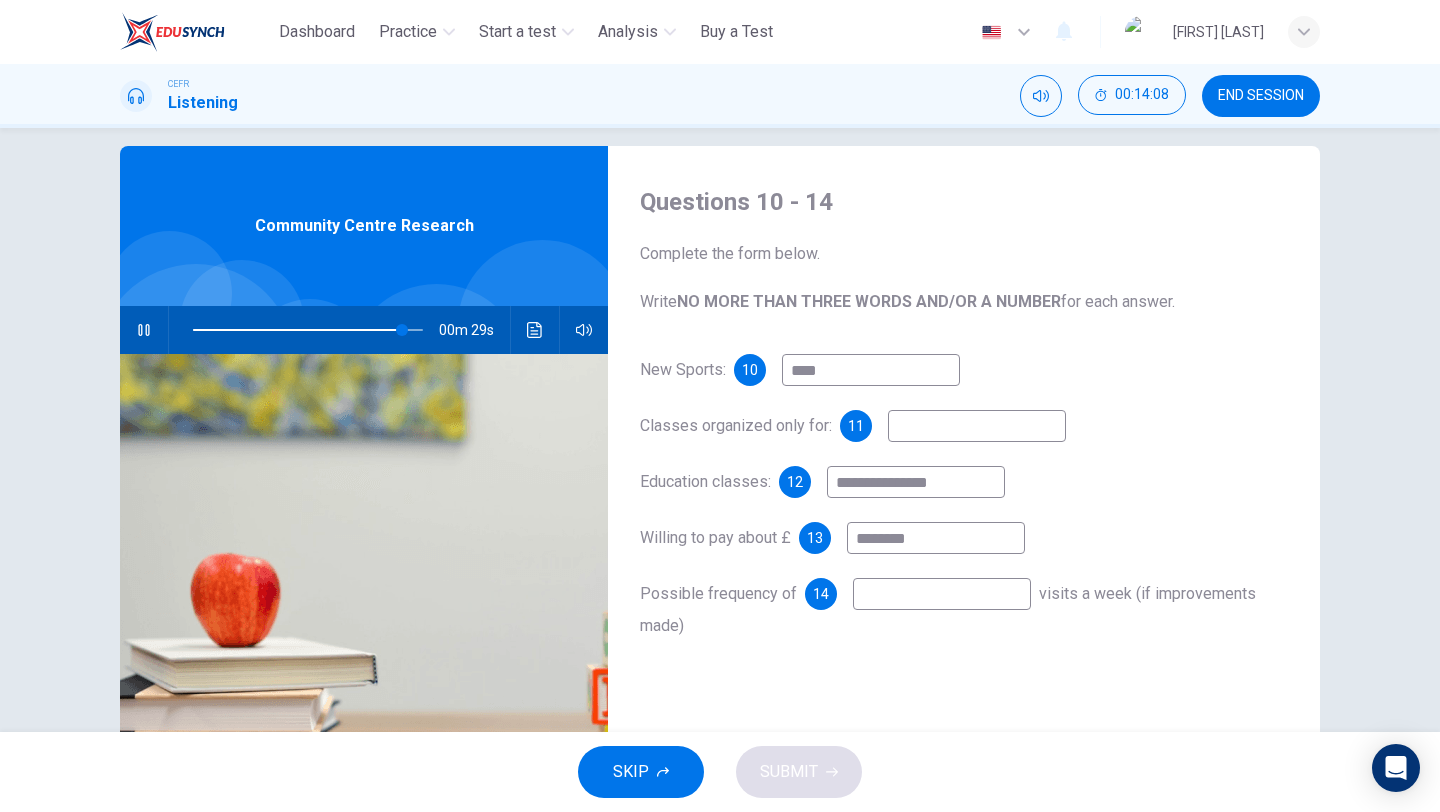type on "********" 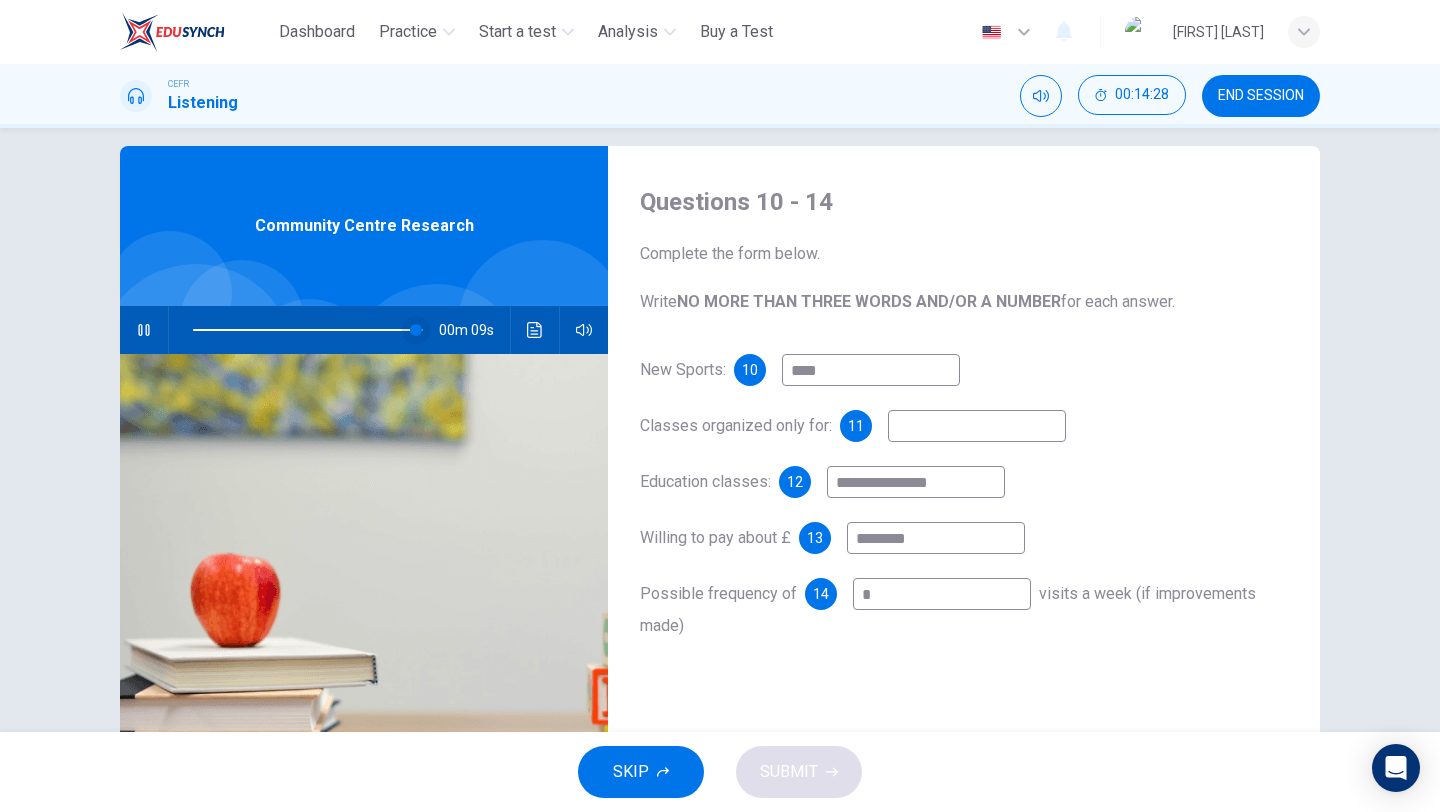 type on "*" 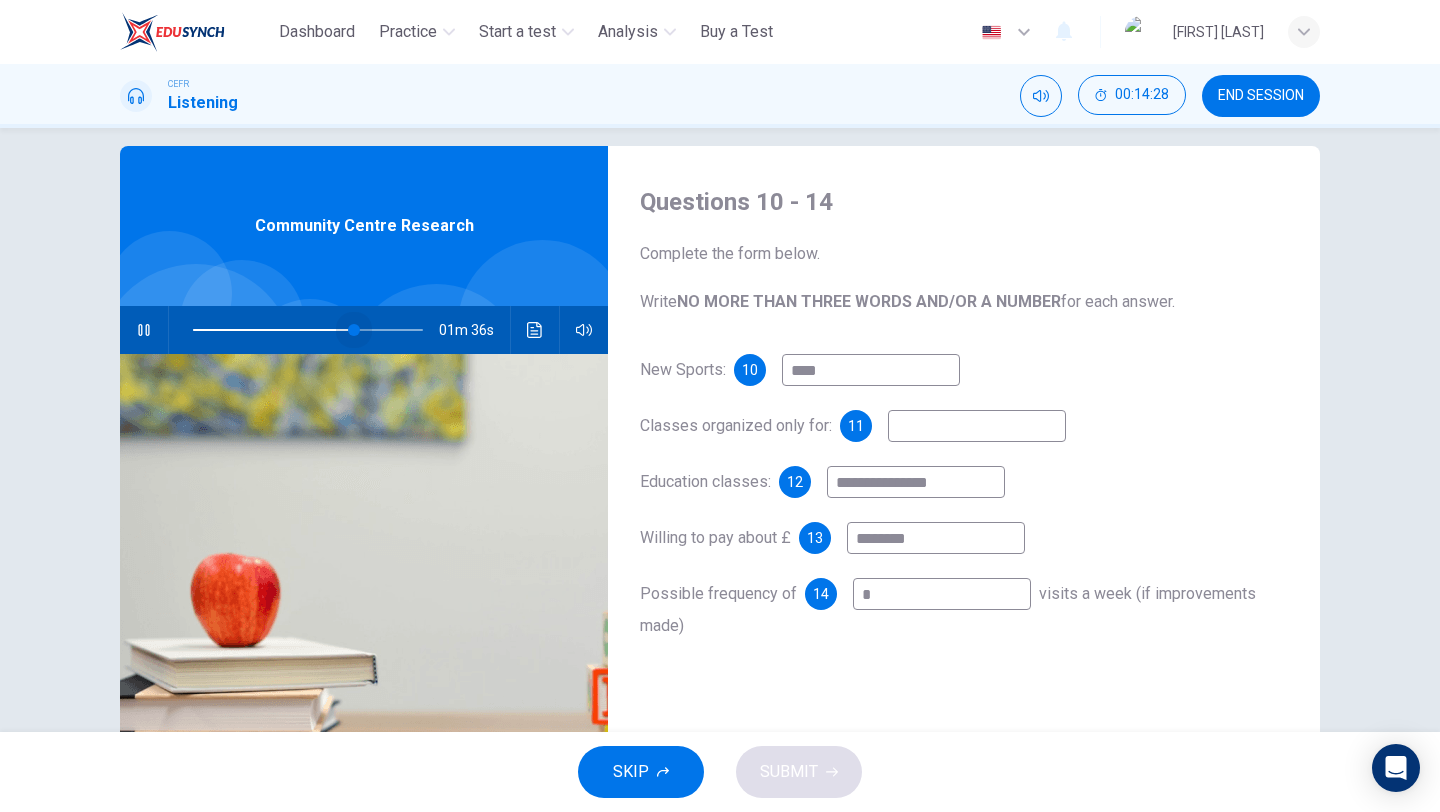 drag, startPoint x: 413, startPoint y: 336, endPoint x: 355, endPoint y: 336, distance: 58 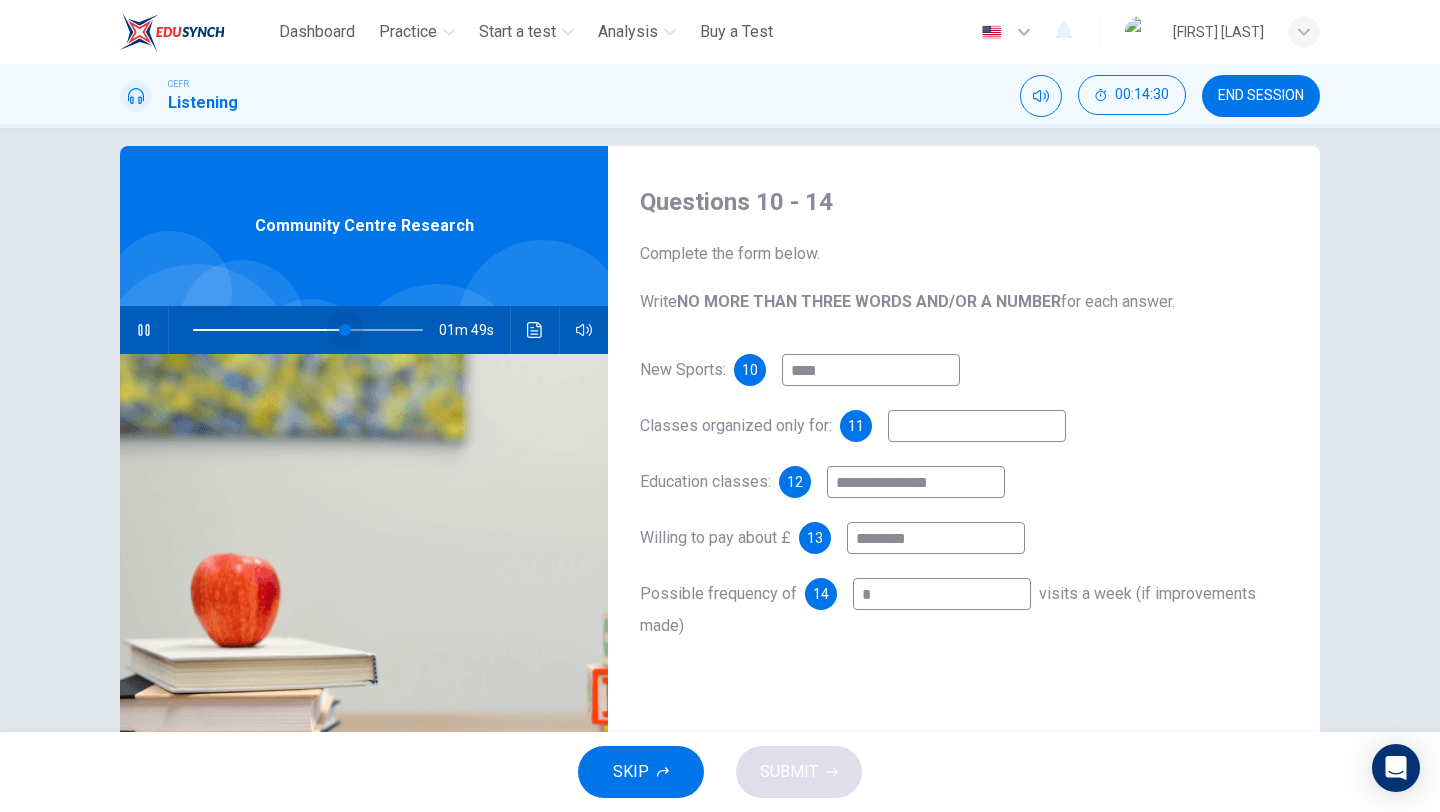 click at bounding box center [345, 330] 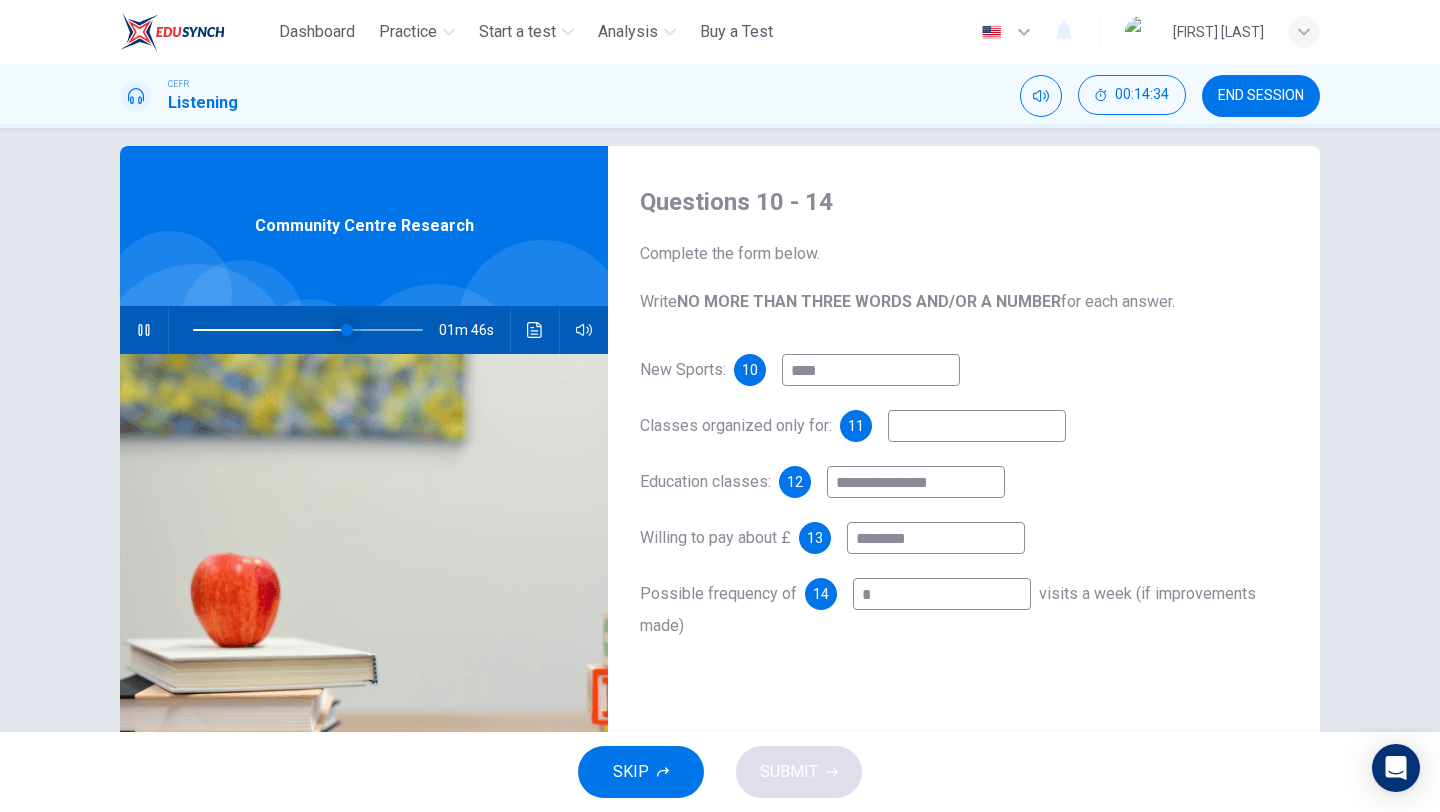 type on "**" 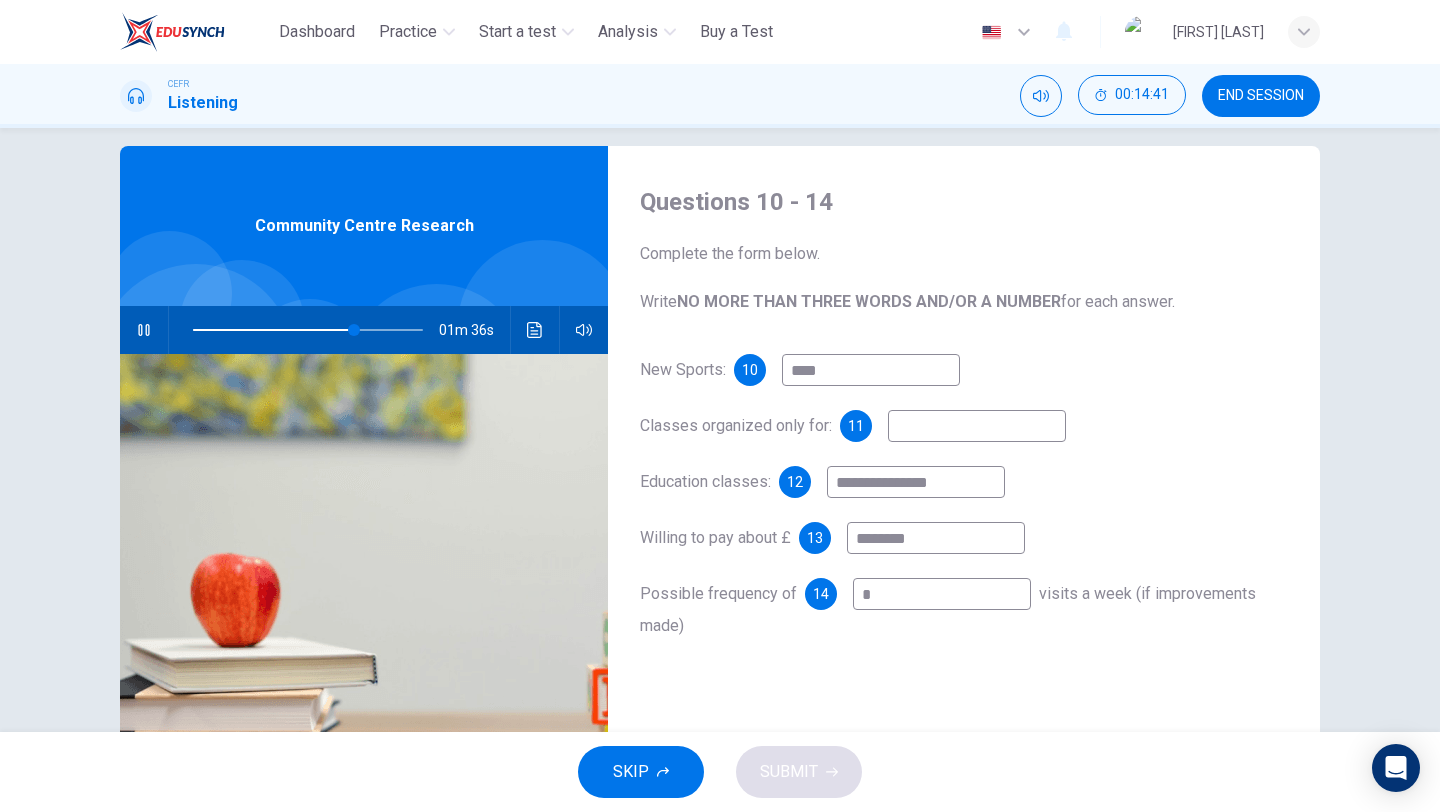 click at bounding box center [871, 370] 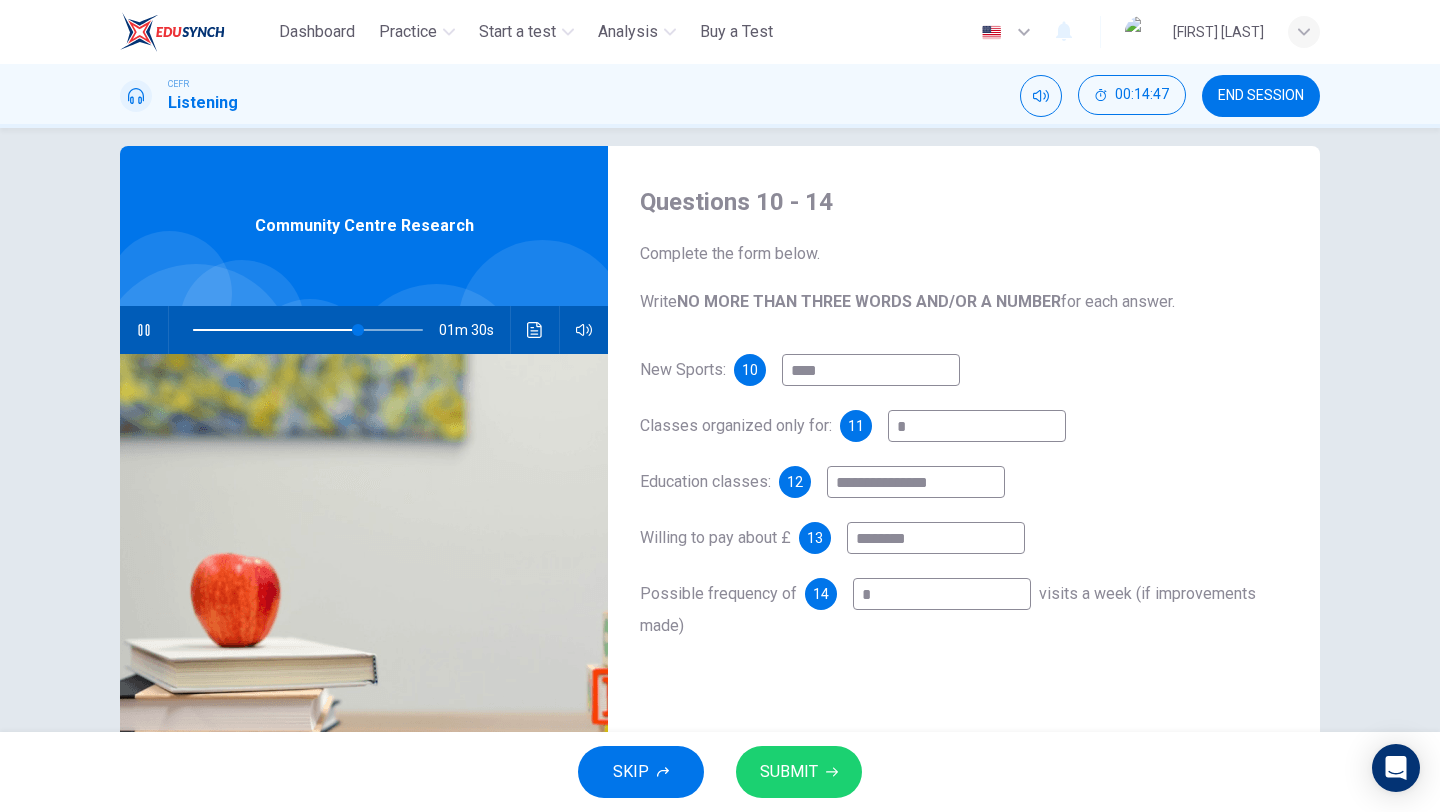 type on "*" 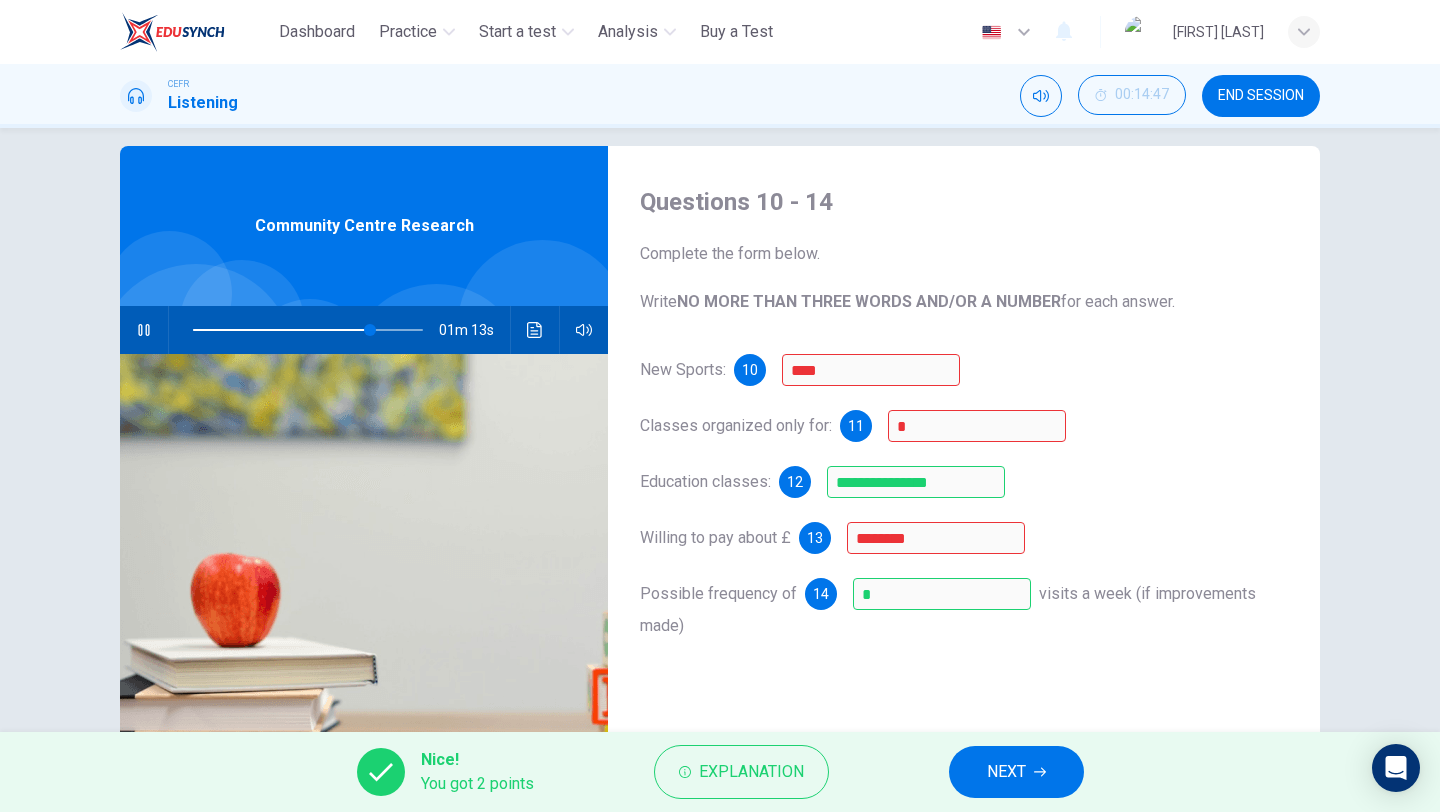 click on "NEXT" at bounding box center [1006, 772] 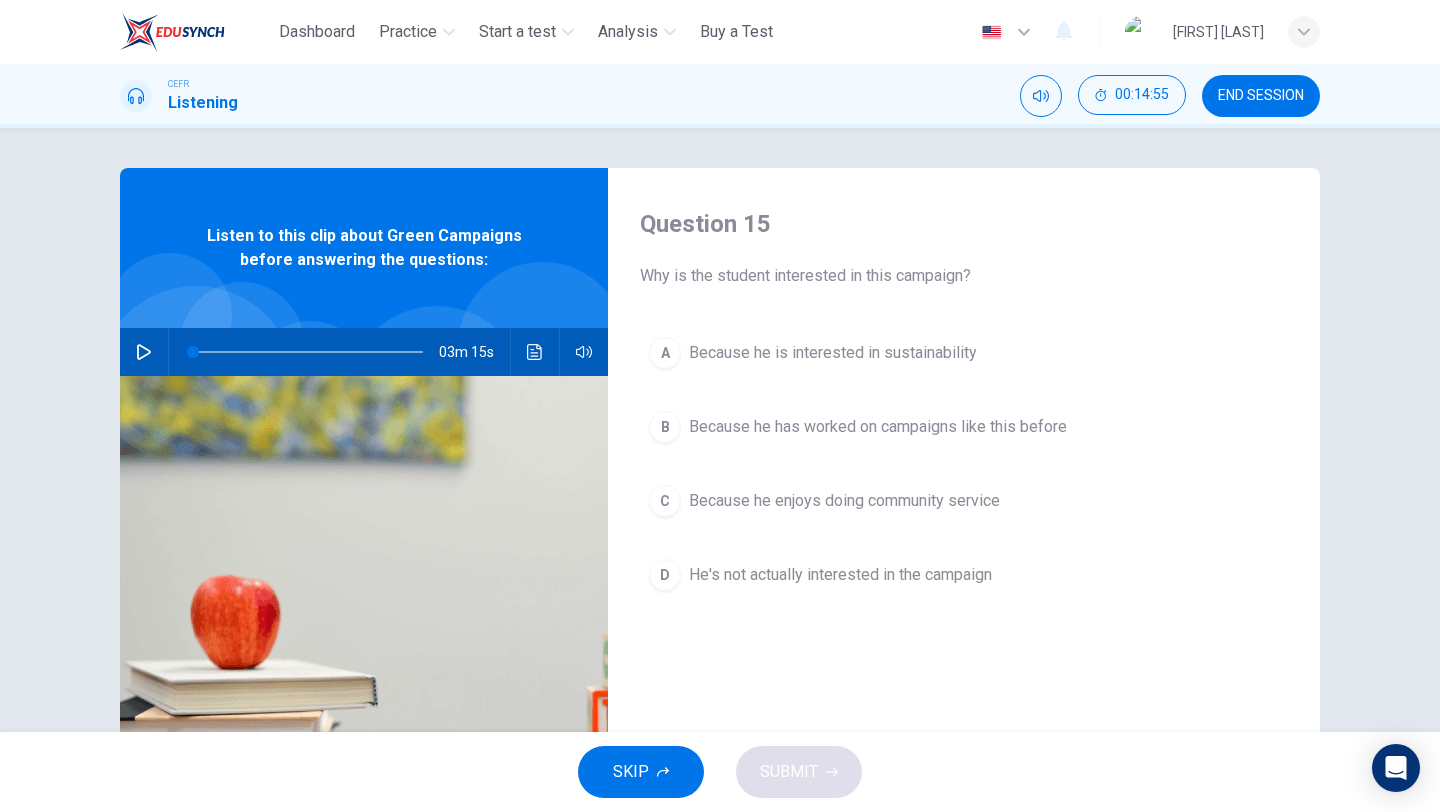 click at bounding box center [144, 352] 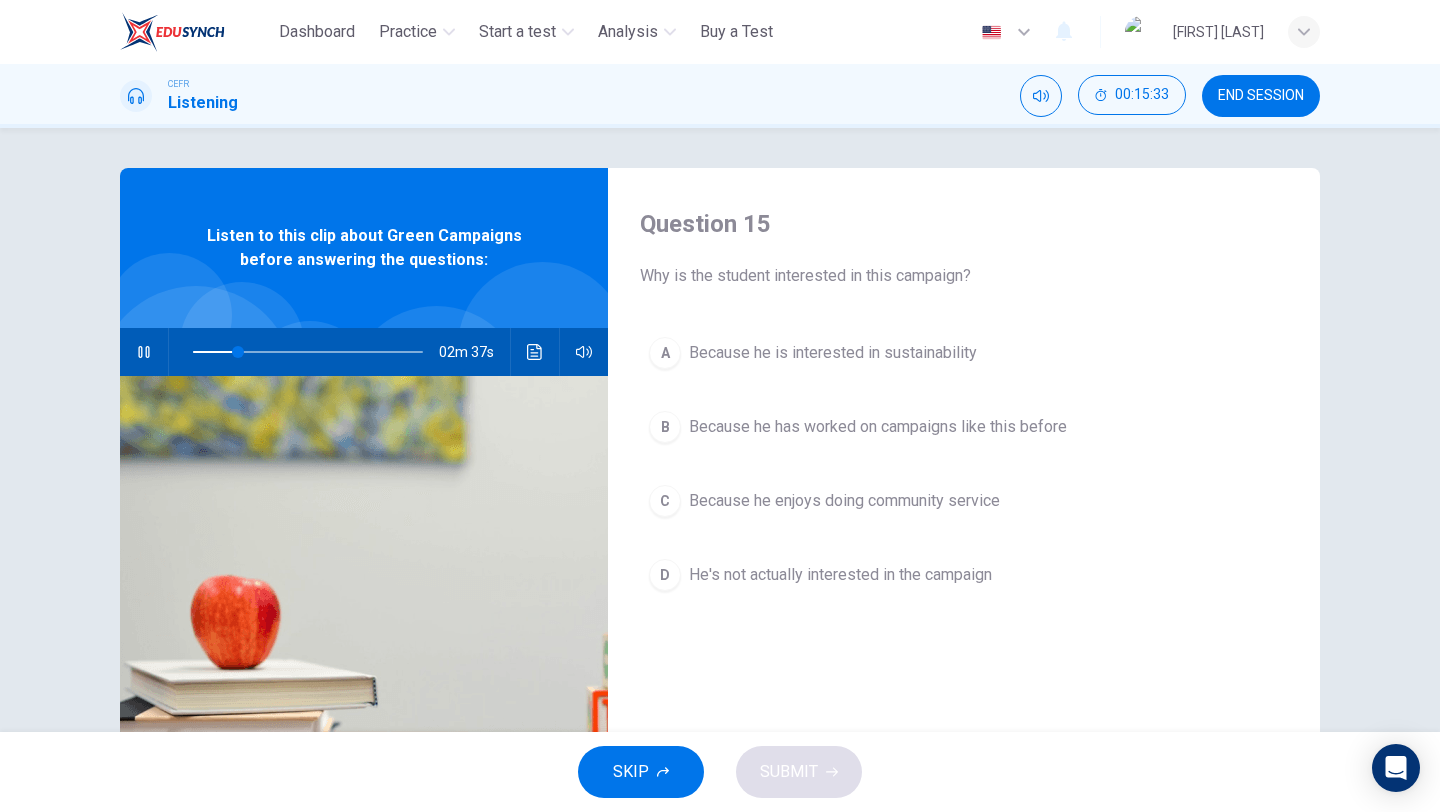 click on "A Because he is interested in sustainability" at bounding box center [964, 353] 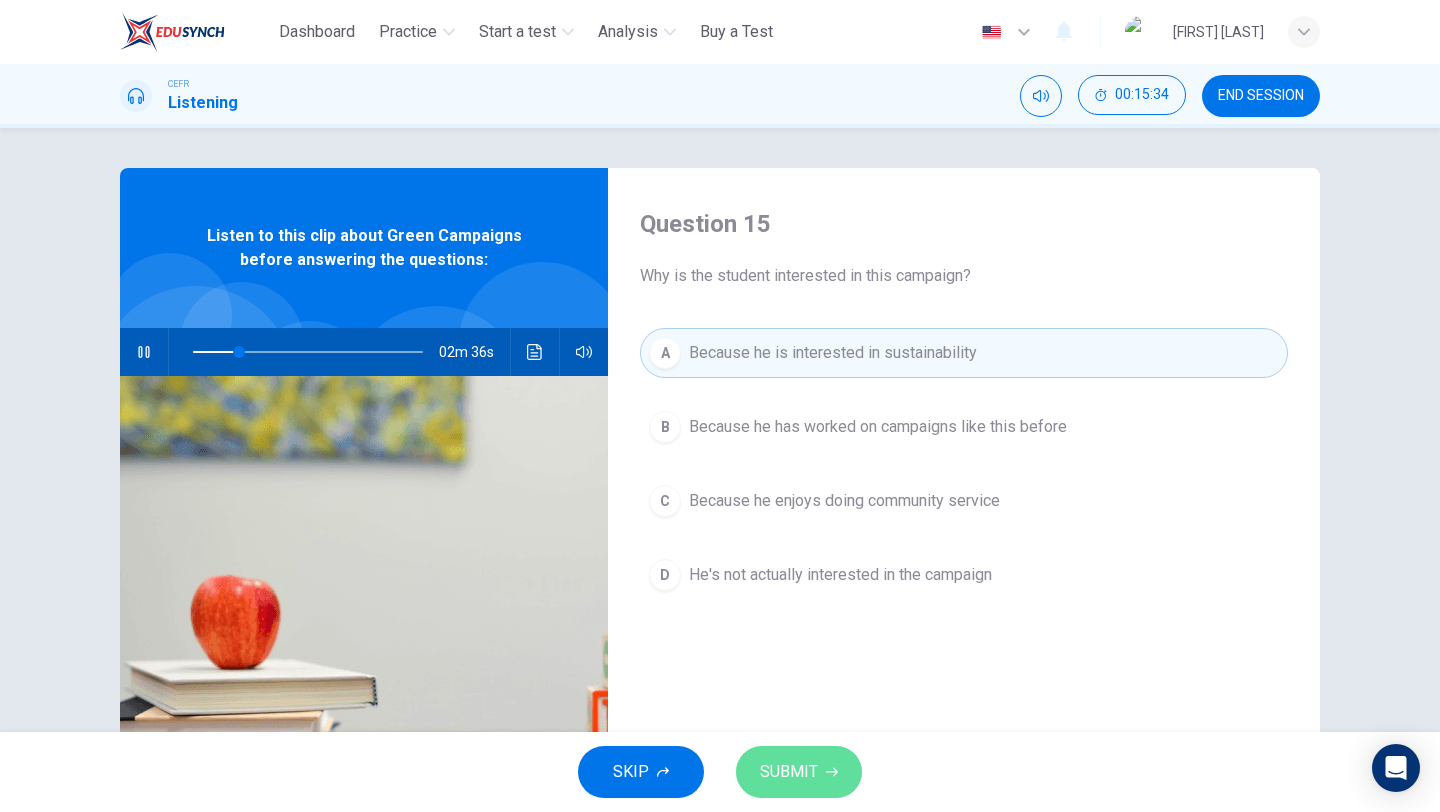 click on "SUBMIT" at bounding box center [789, 772] 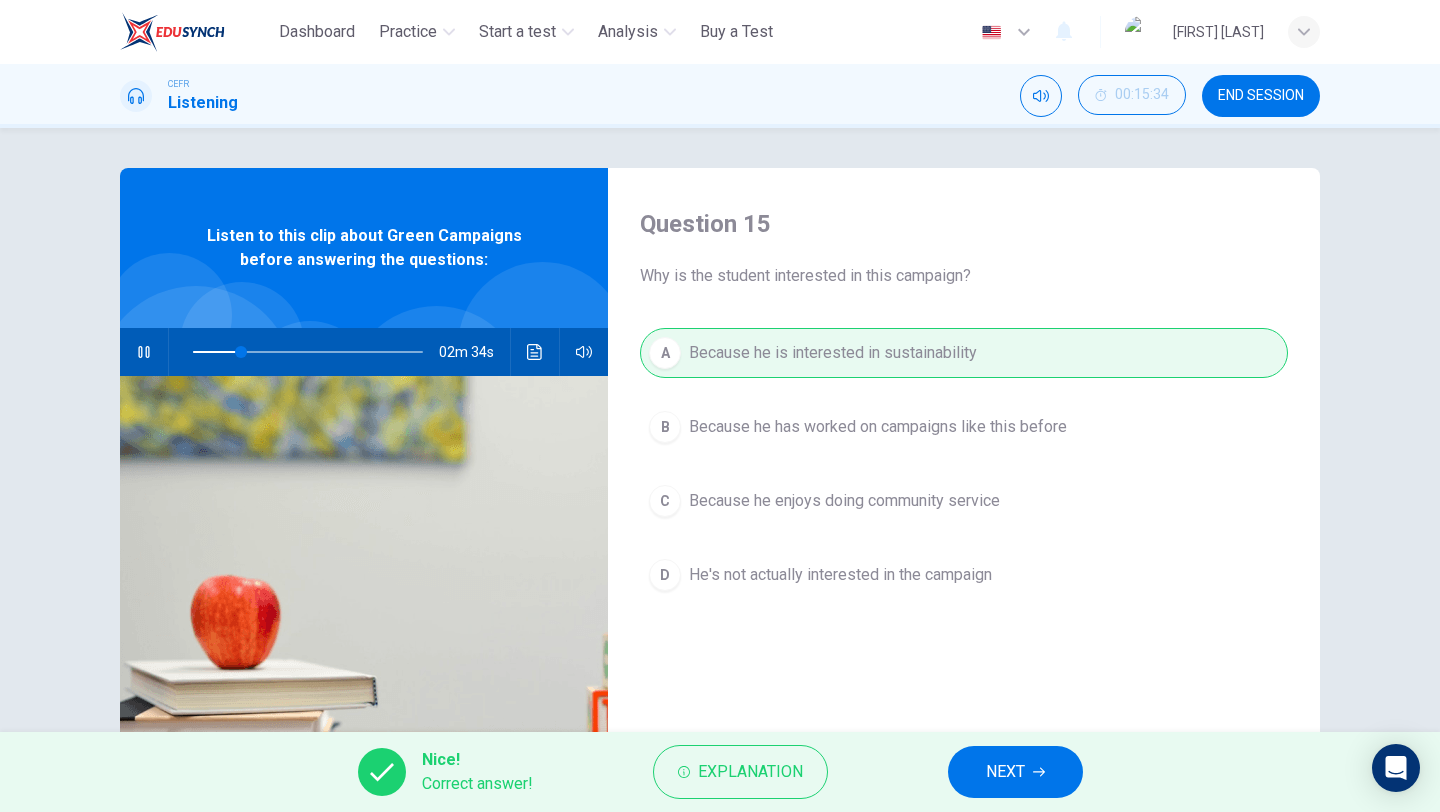click on "NEXT" at bounding box center [1005, 772] 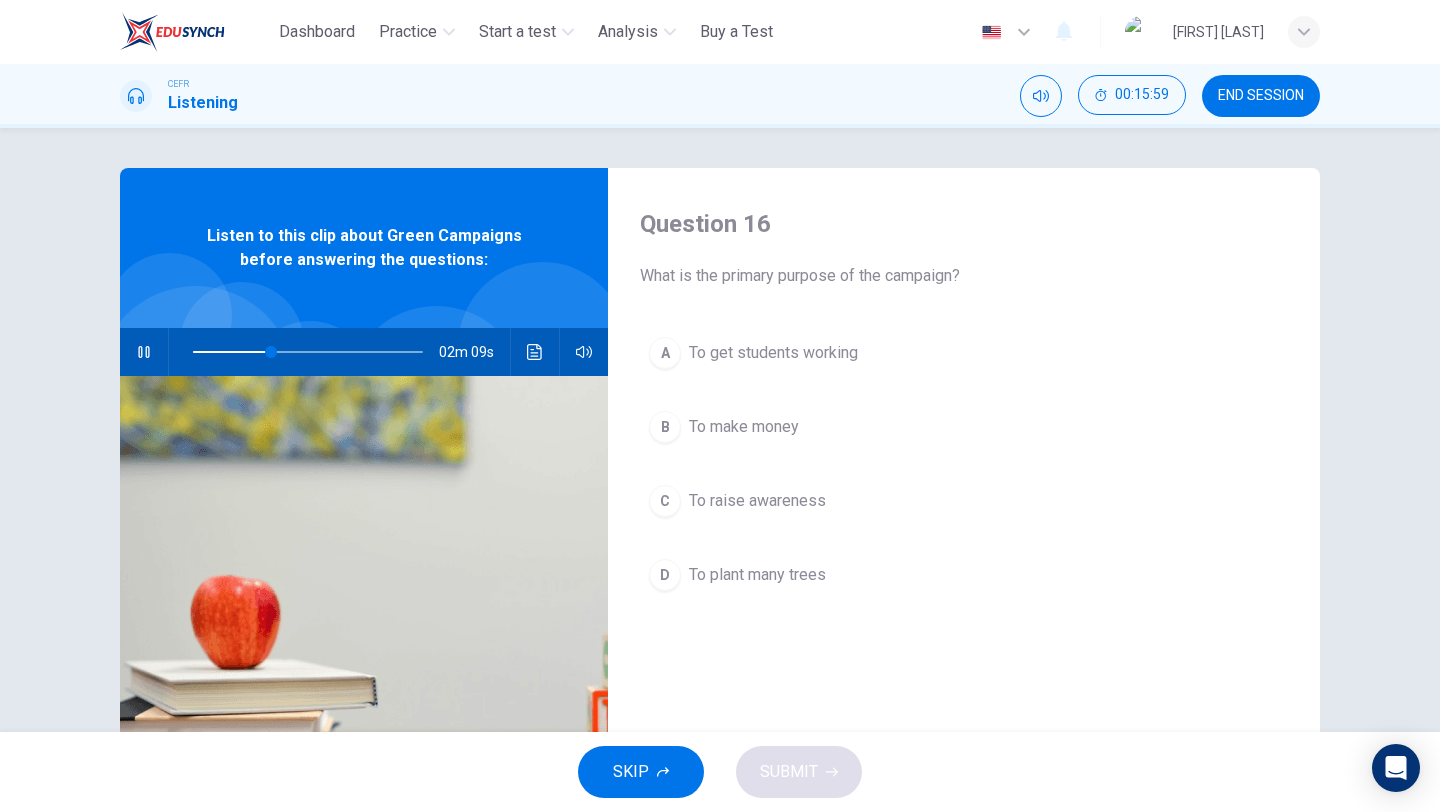 click on "C To raise awareness" at bounding box center [964, 501] 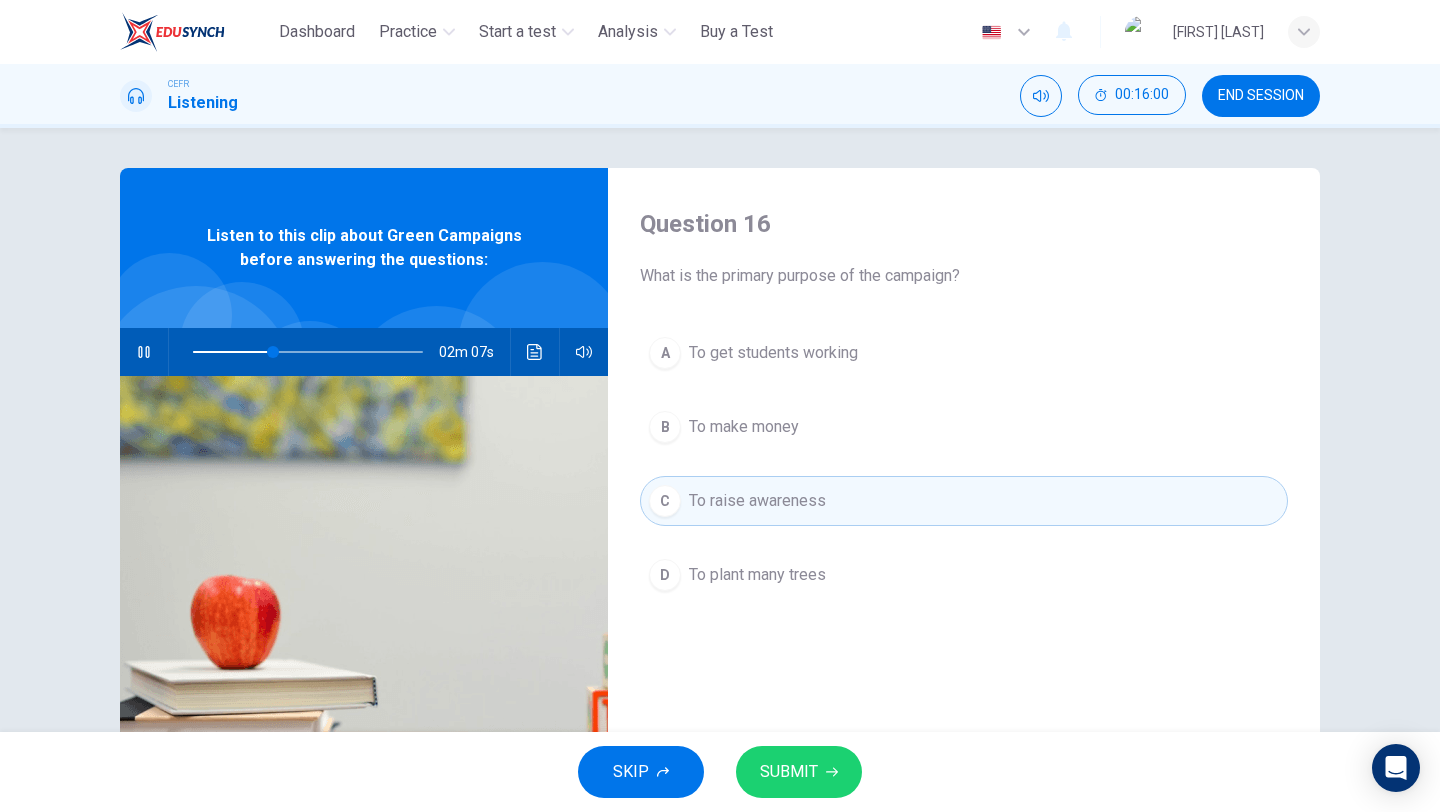 click on "SUBMIT" at bounding box center (789, 772) 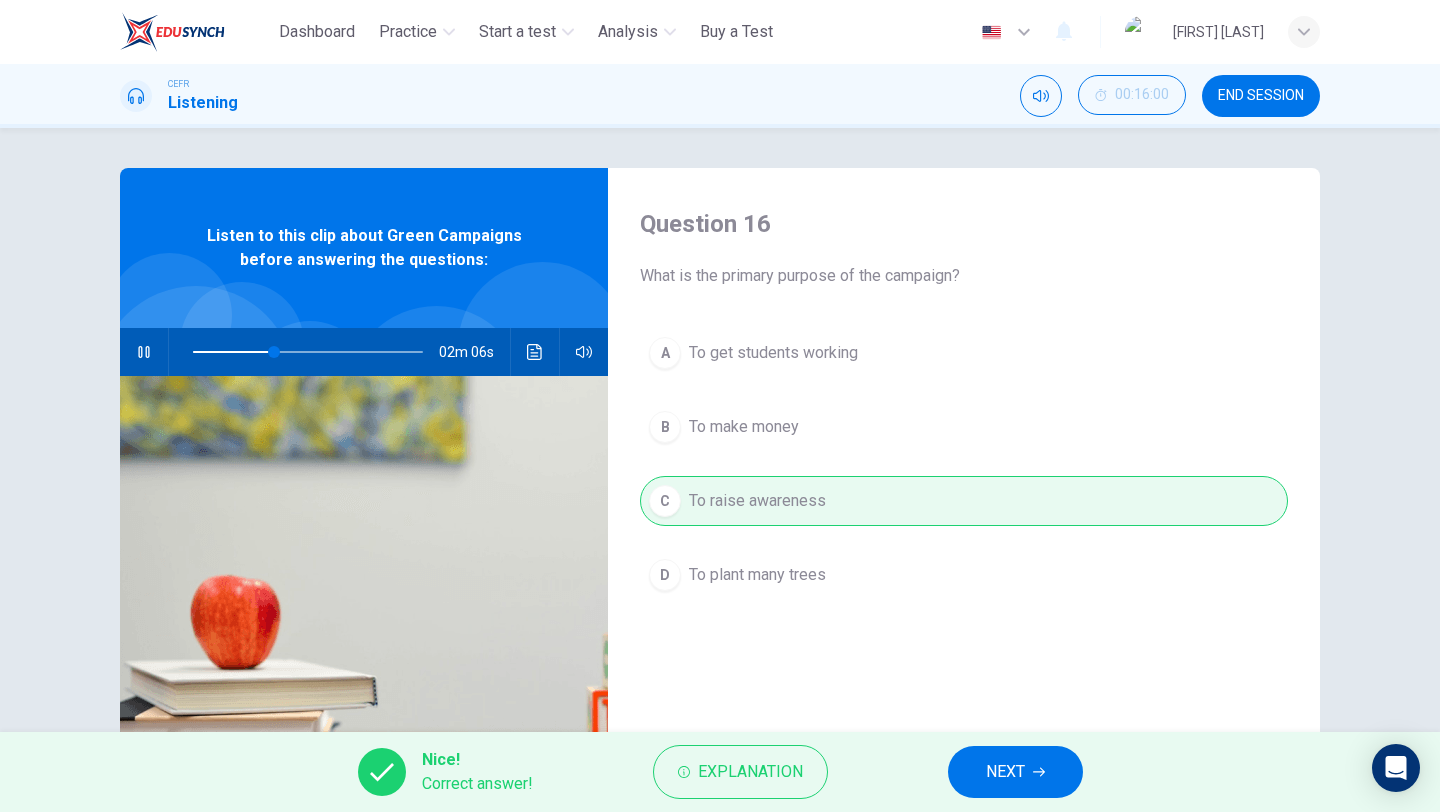 click on "NEXT" at bounding box center (1005, 772) 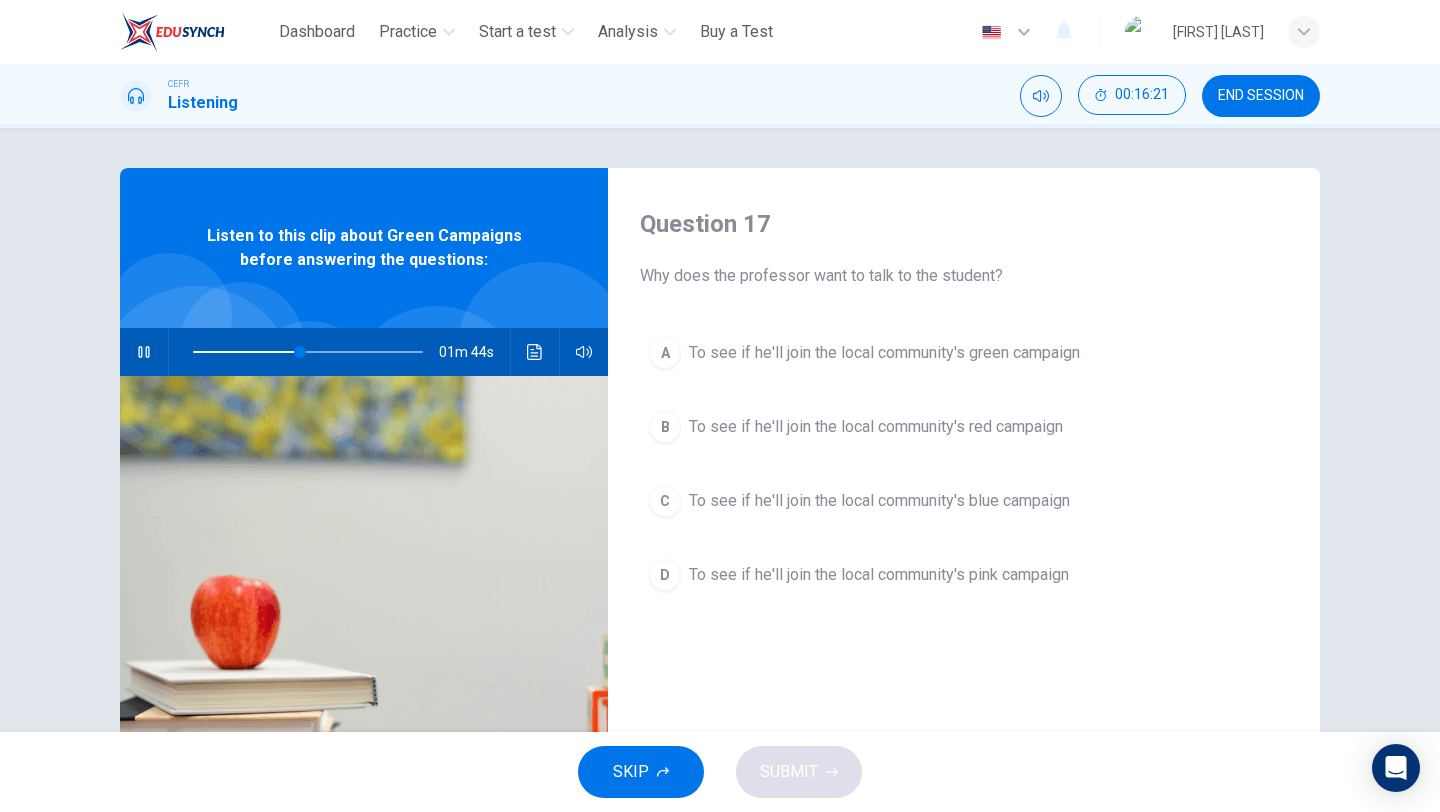 click on "To see if he'll join the local community's green campaign" at bounding box center (884, 353) 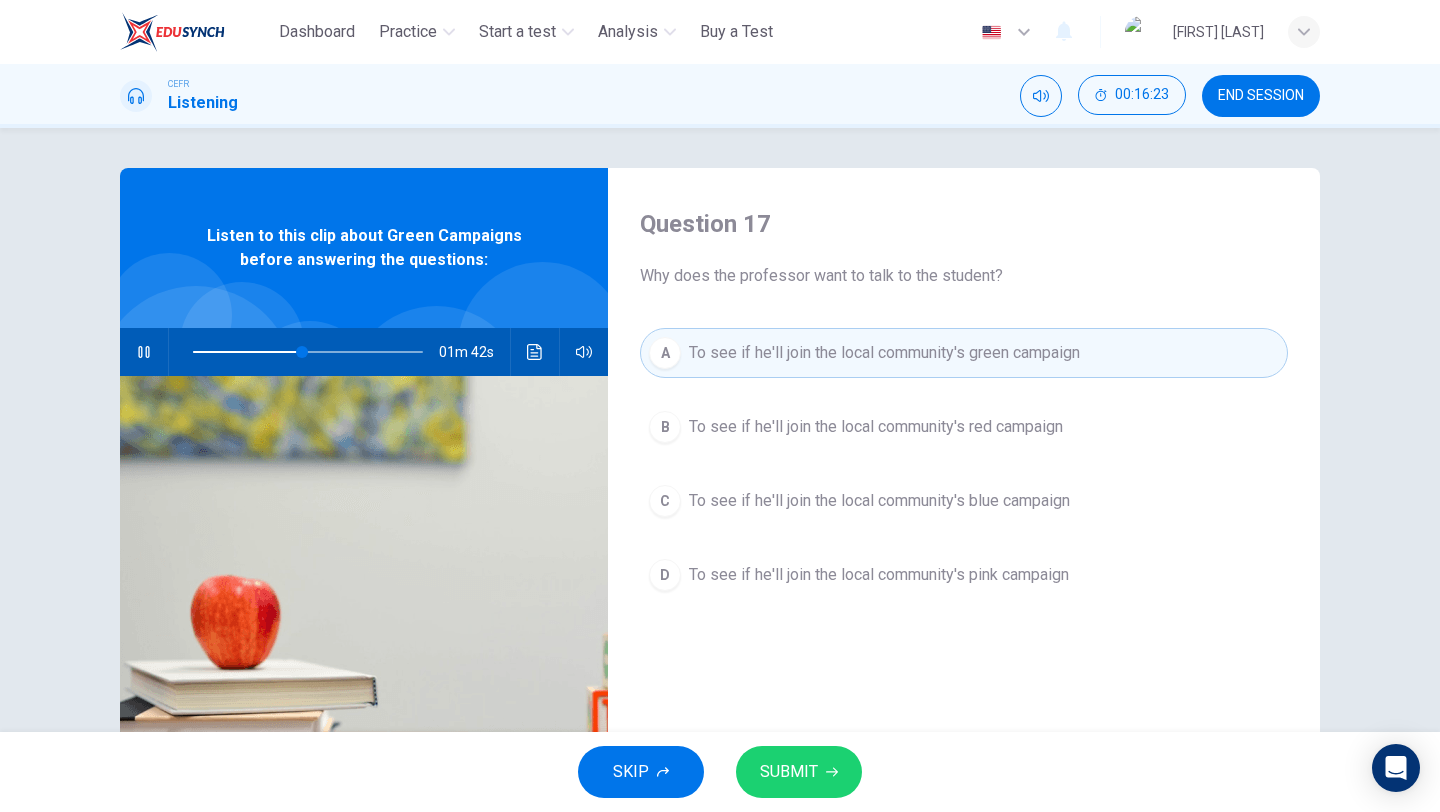 click on "SUBMIT" at bounding box center (789, 772) 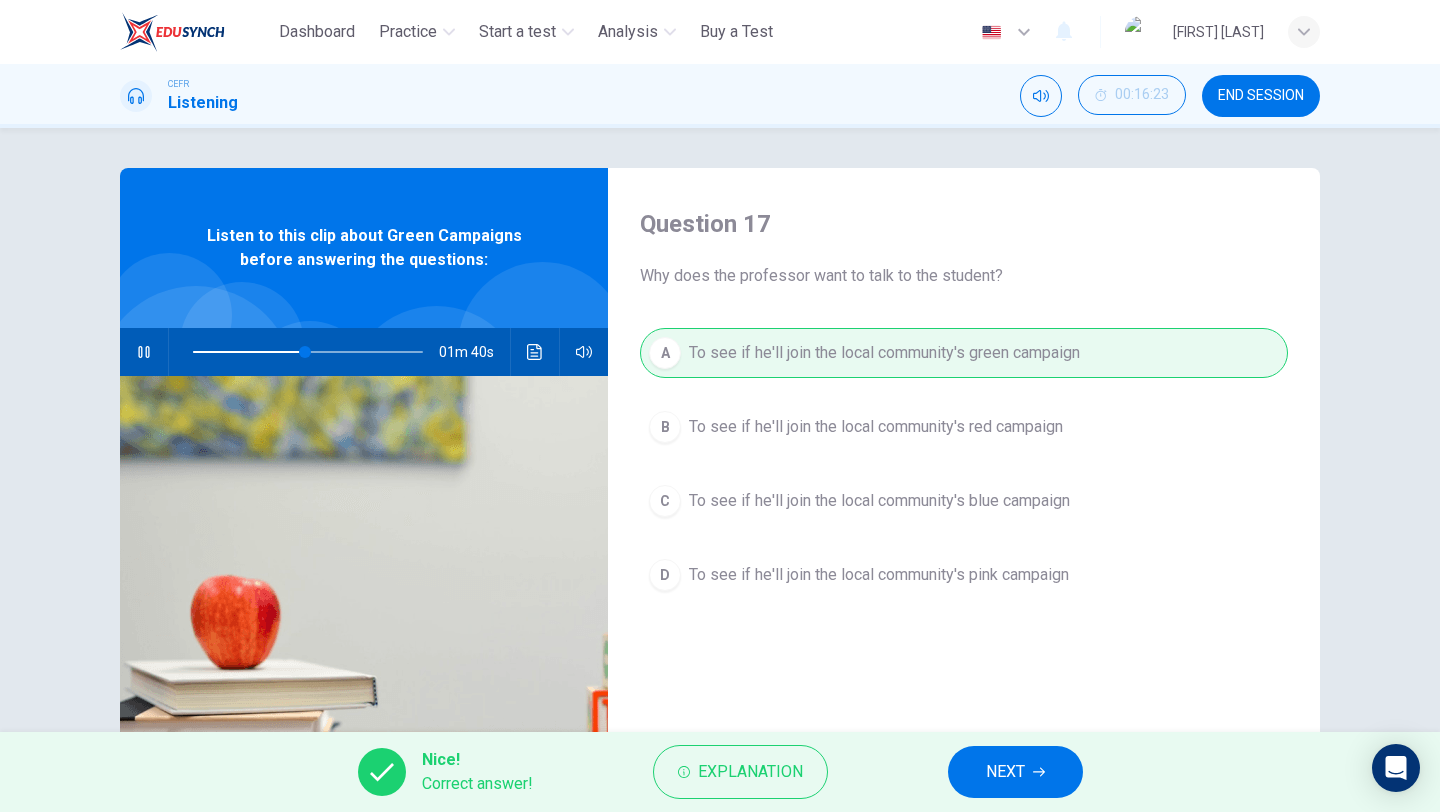 click at bounding box center [1039, 772] 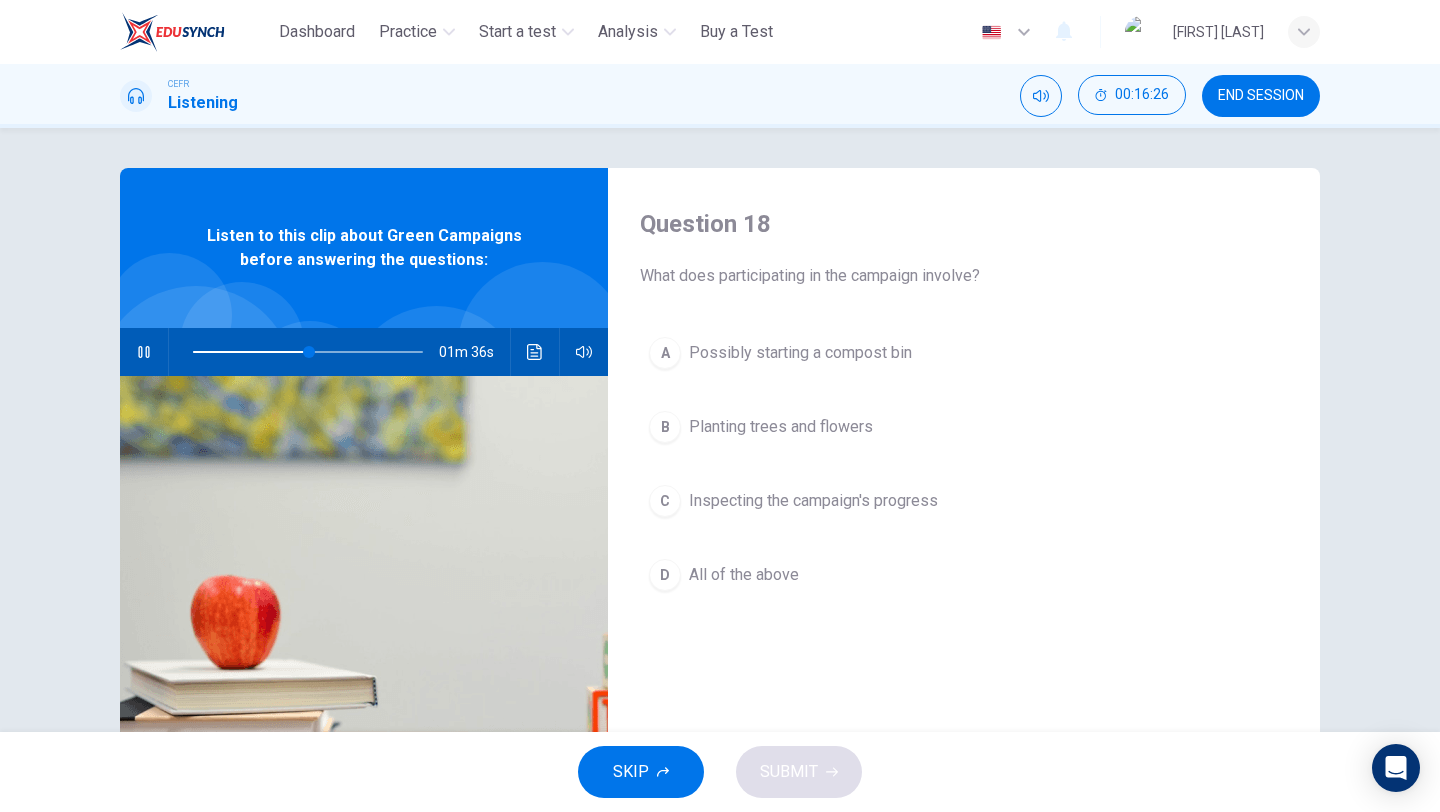 click on "Planting trees and flowers" at bounding box center [800, 353] 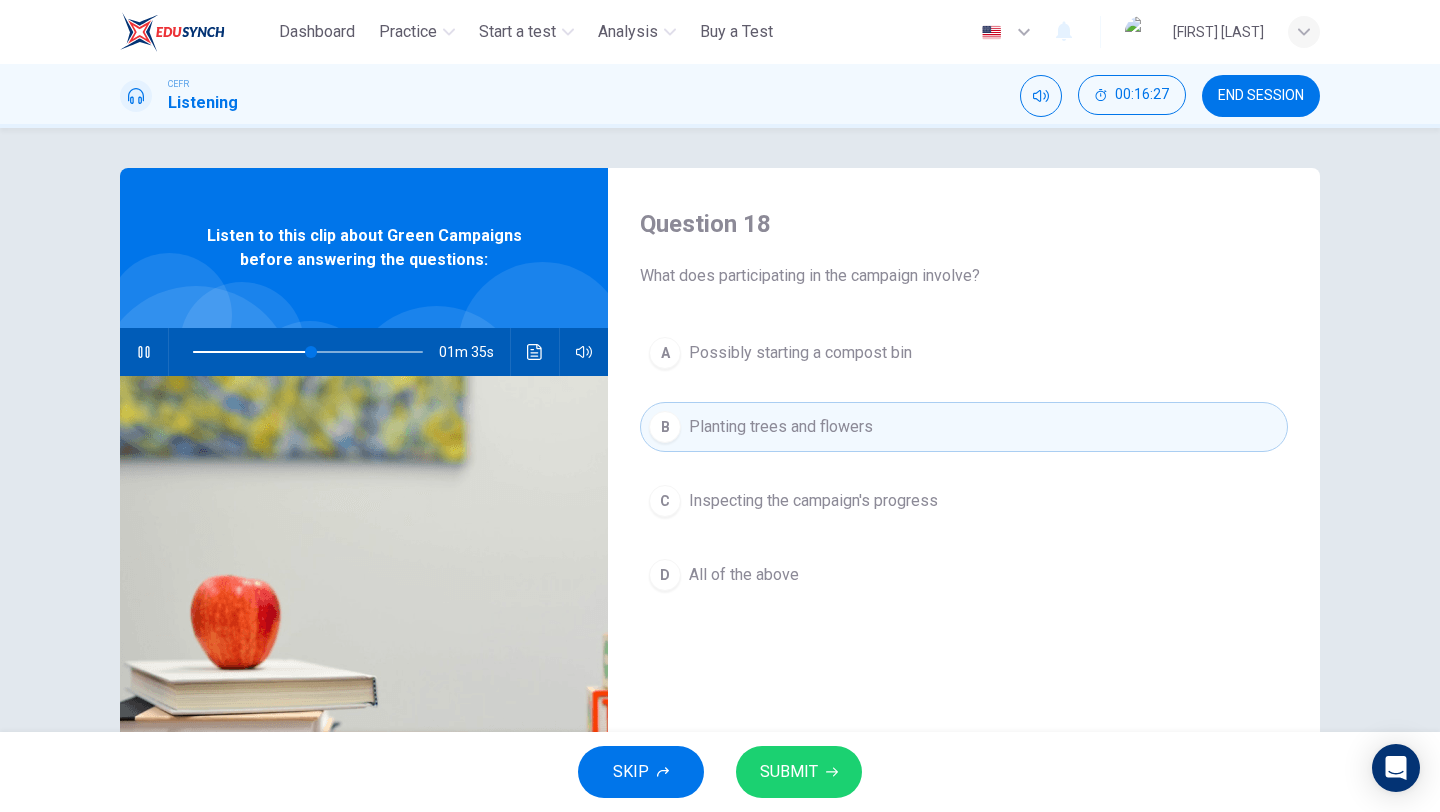 click on "SUBMIT" at bounding box center [799, 772] 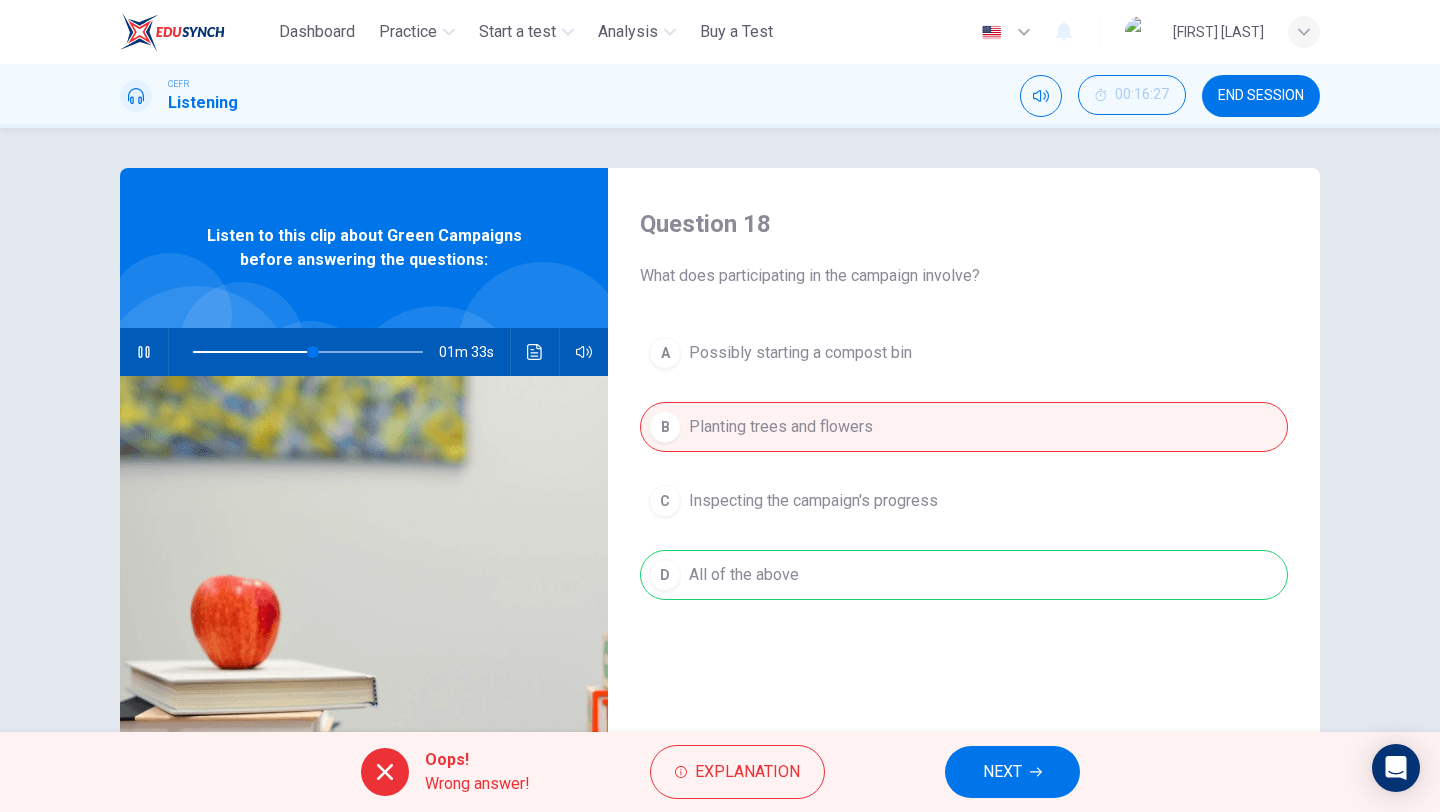 click on "NEXT" at bounding box center (1012, 772) 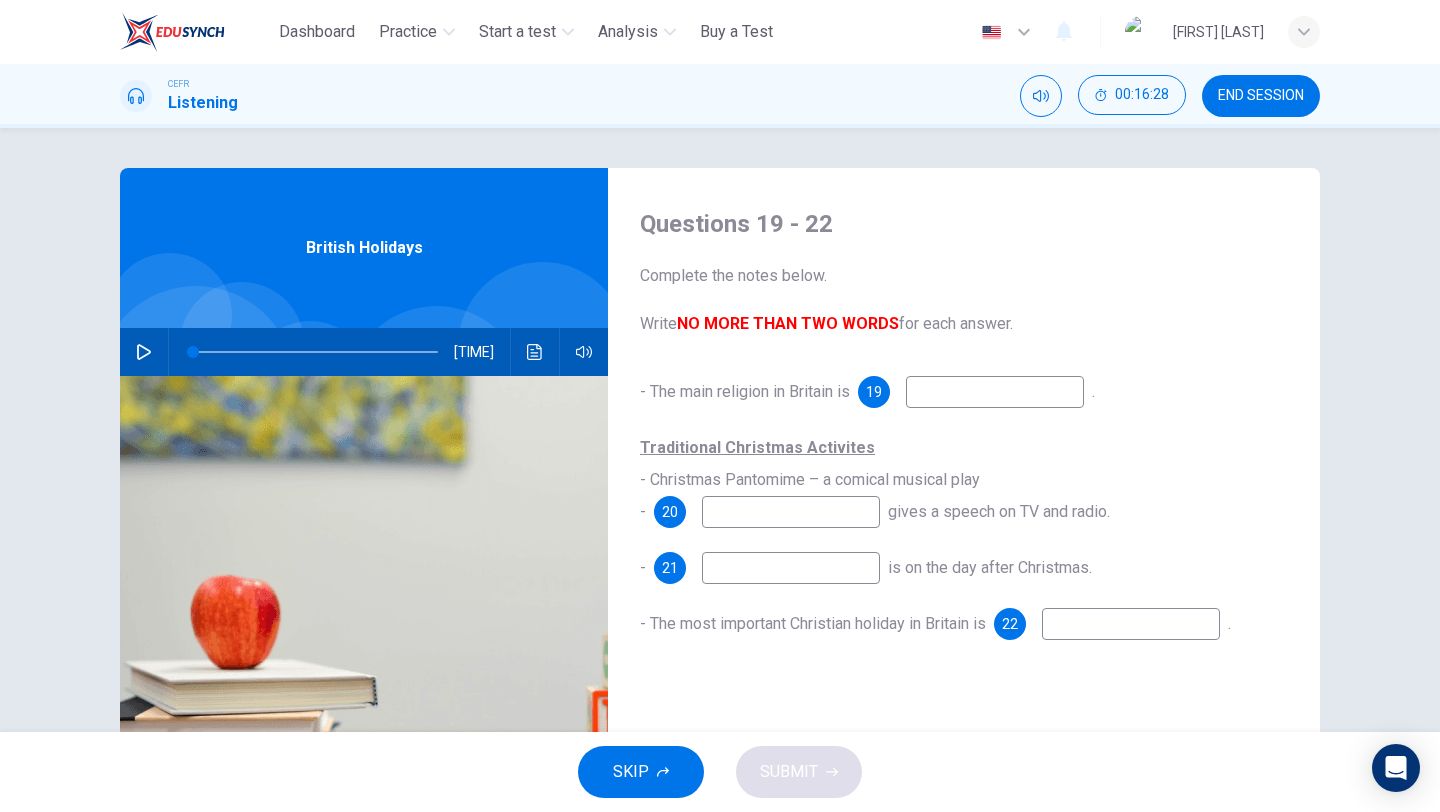 click at bounding box center (995, 392) 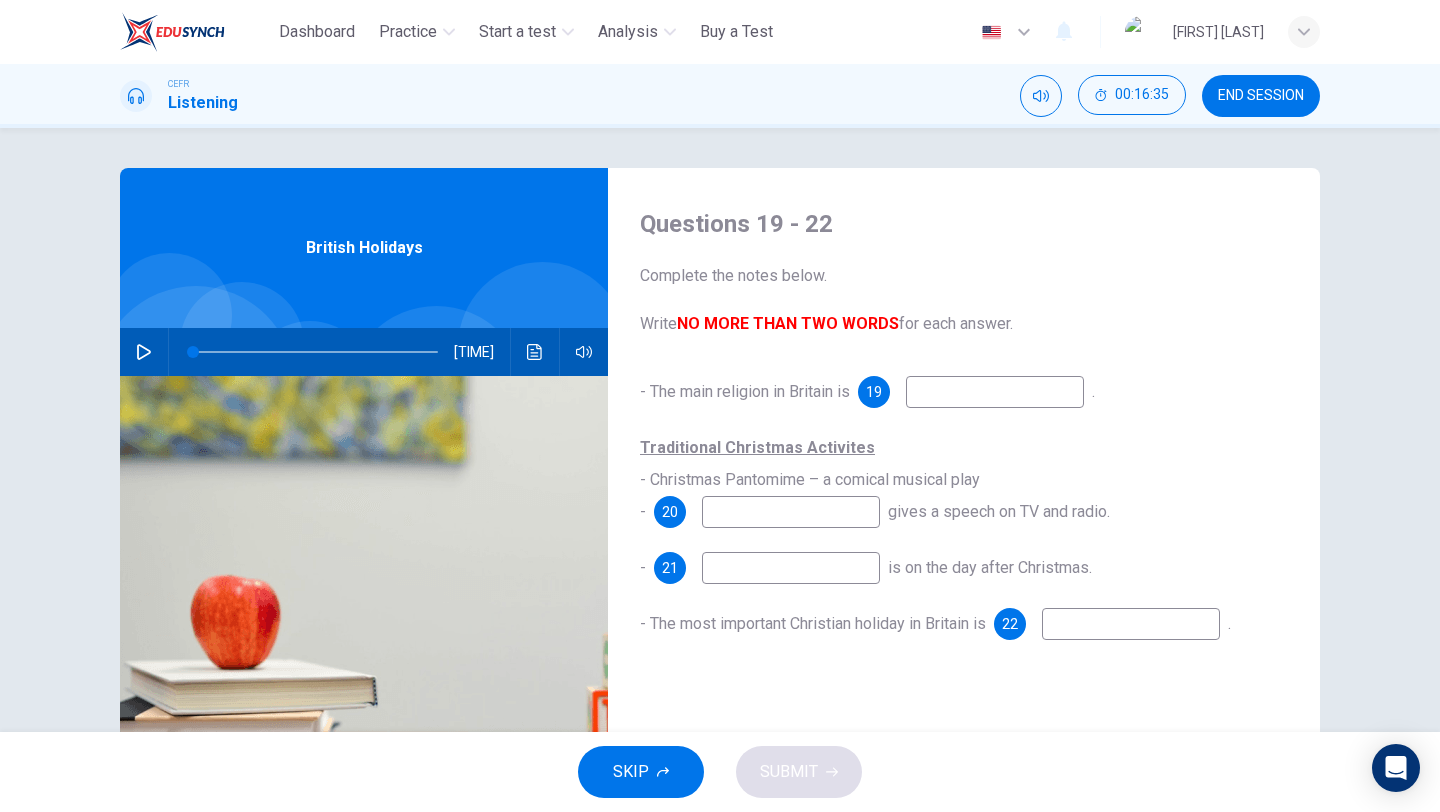 click at bounding box center (144, 352) 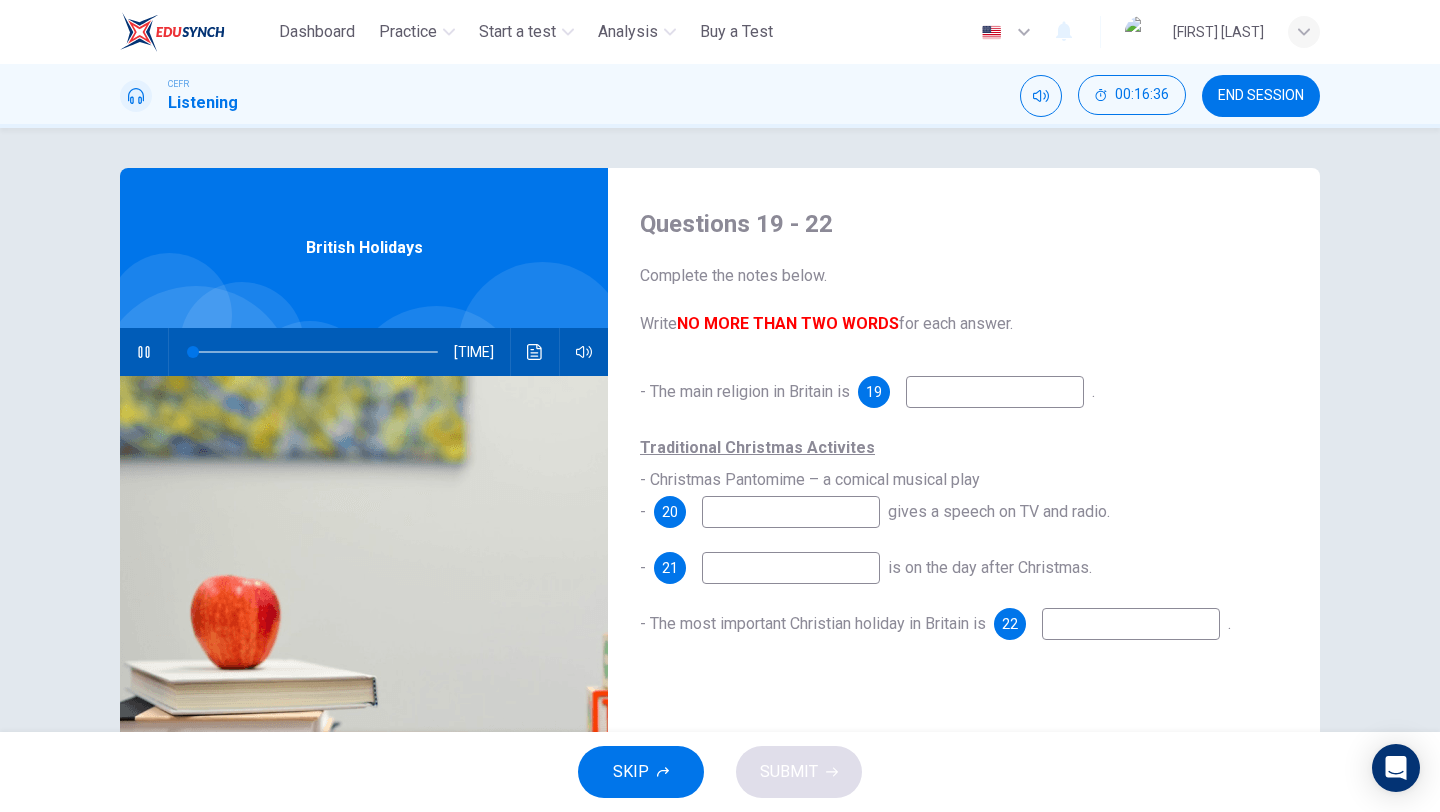 click on "- The main religion in Britain is  19 . Traditional Christmas Activites    - Christmas Pantomime – a comical musical play    -  20  gives a speech on TV and radio. -  21  is on the day after Christmas. - The most important Christian holiday in Britain is  22 ." at bounding box center (964, 528) 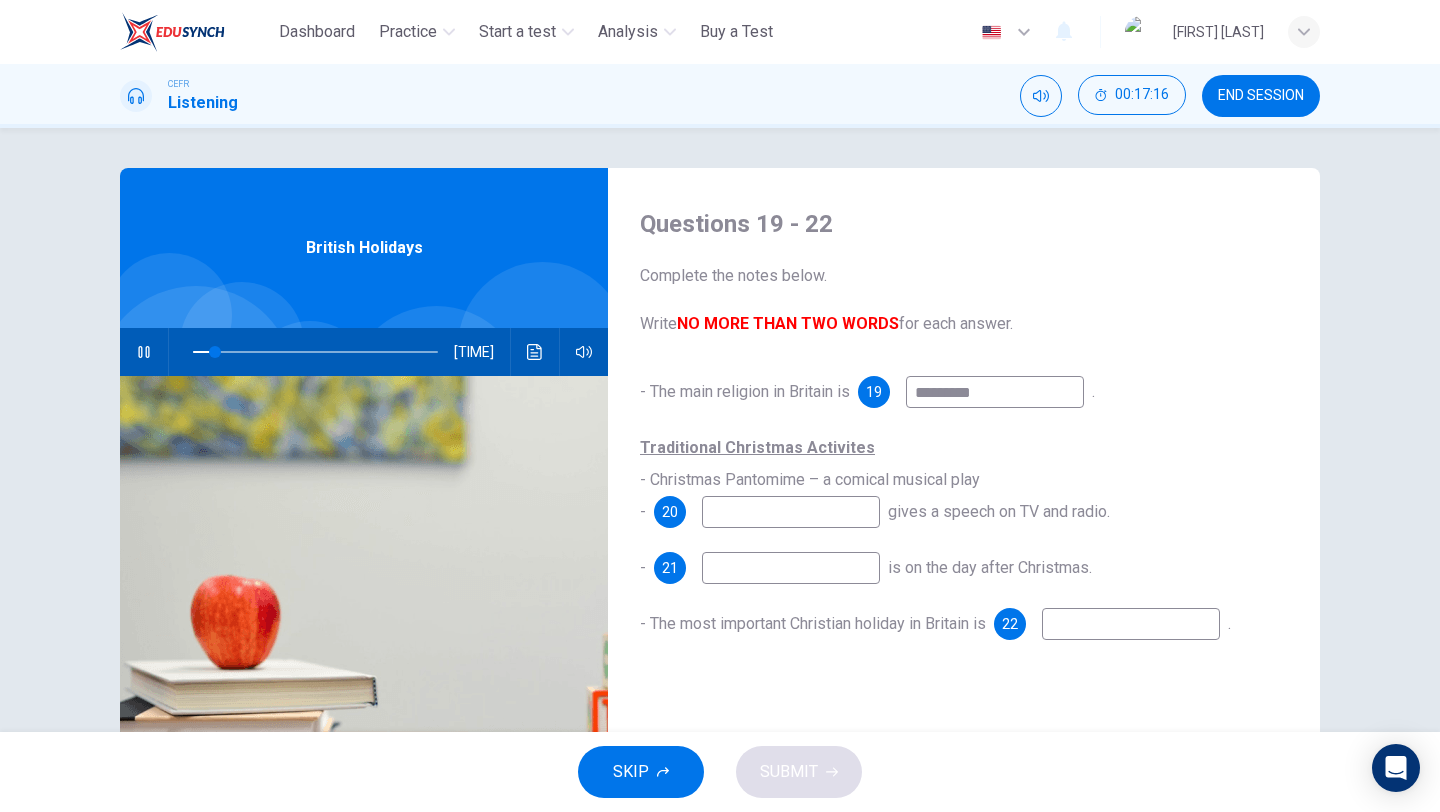 type on "*********" 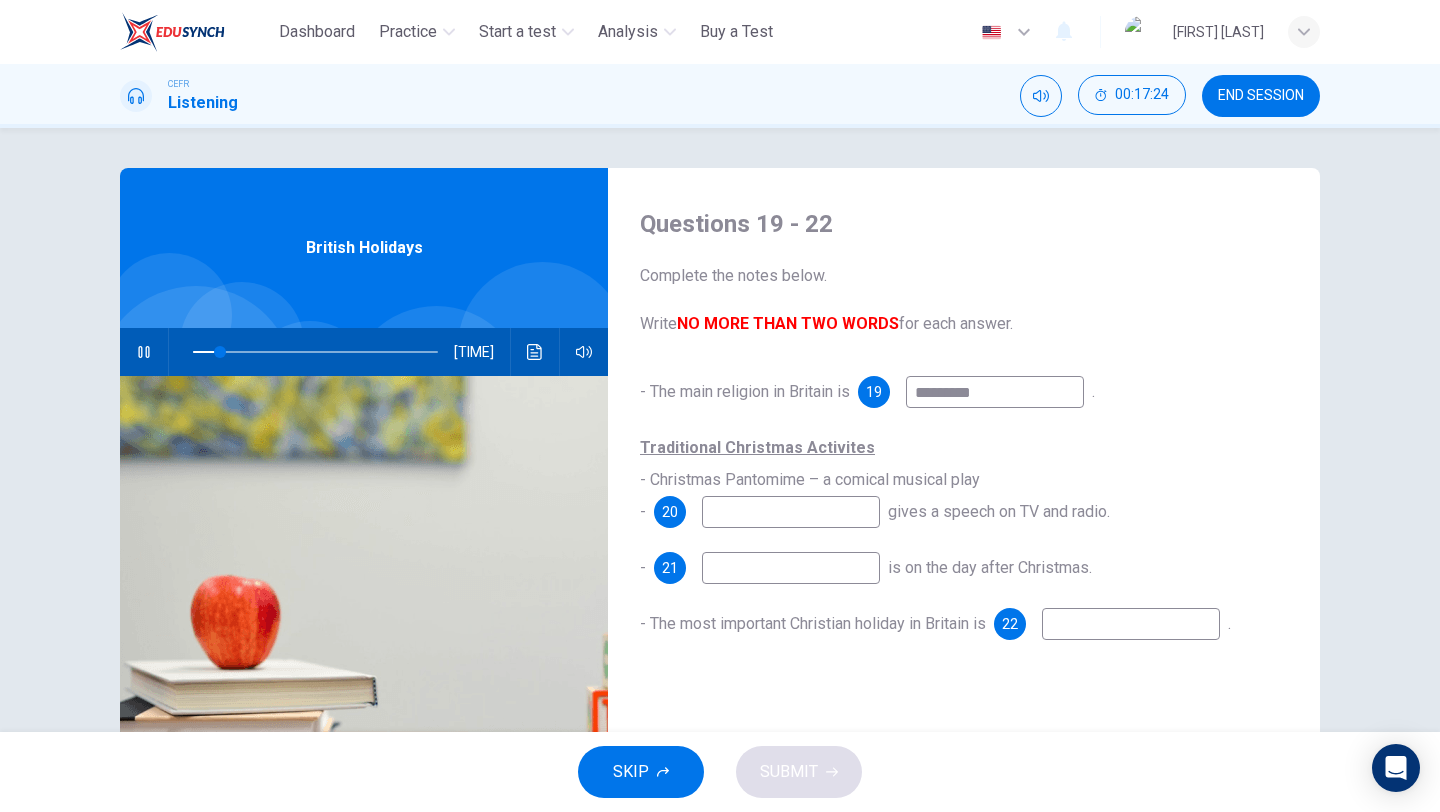 click on "*********" at bounding box center [995, 392] 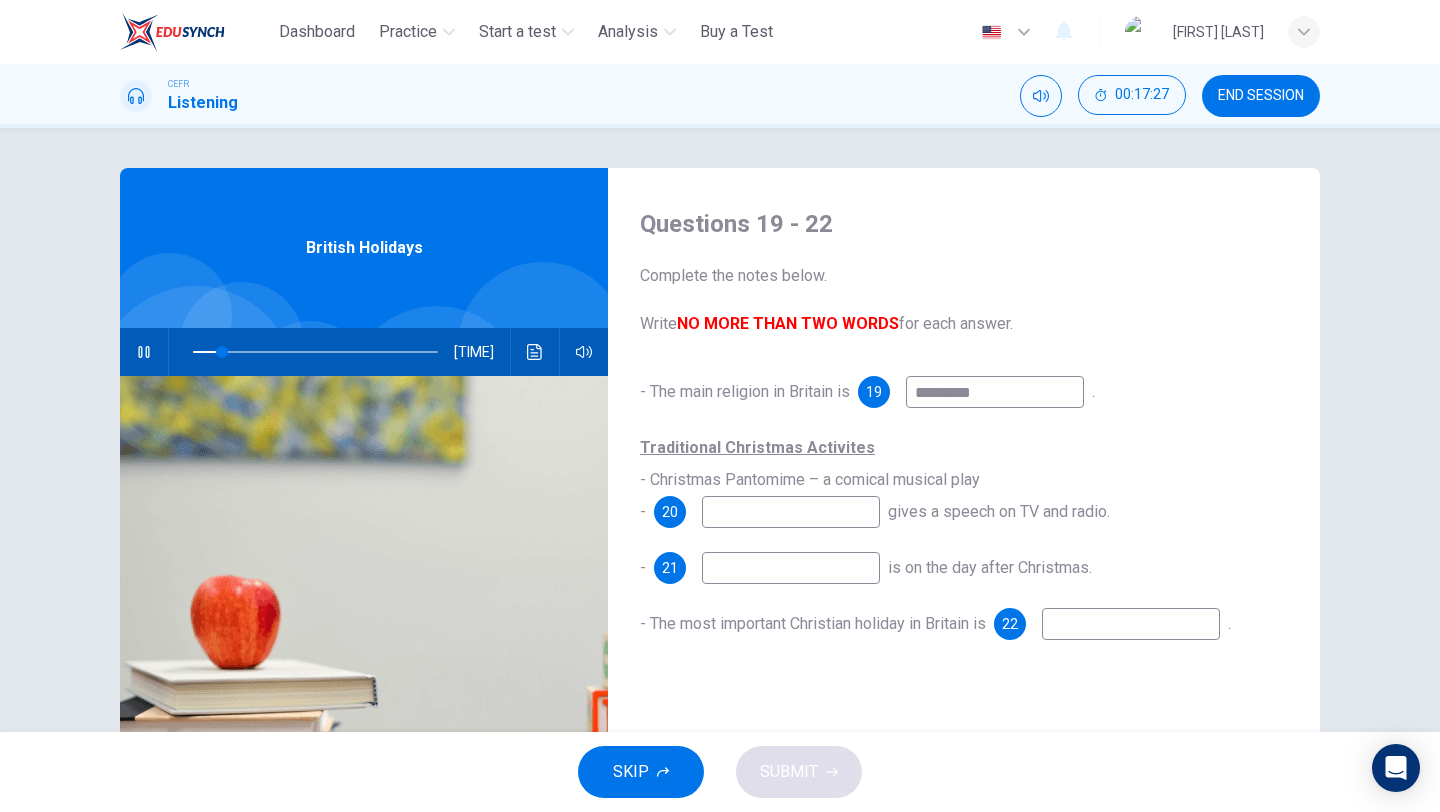 click at bounding box center [995, 392] 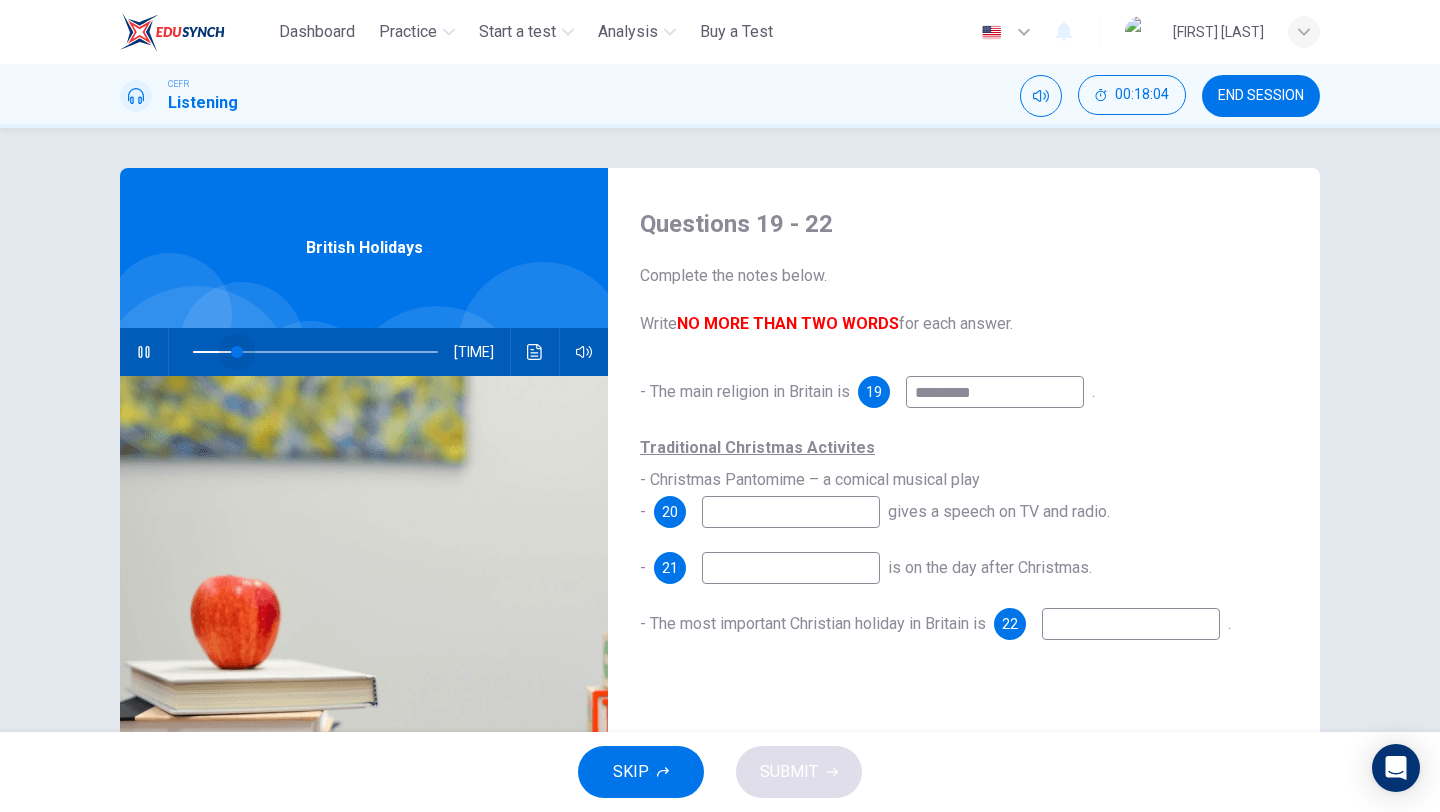 click at bounding box center [237, 352] 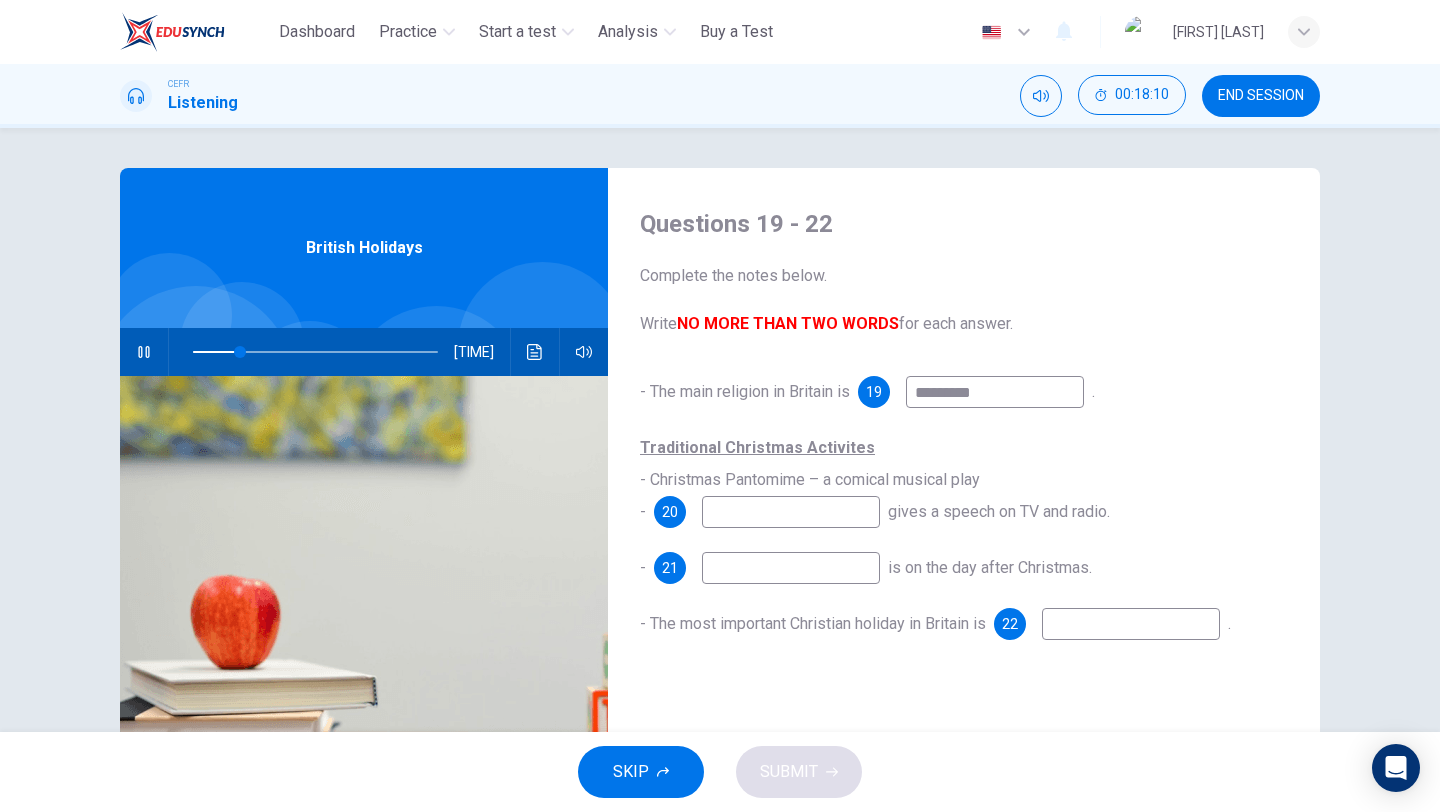 click at bounding box center (143, 352) 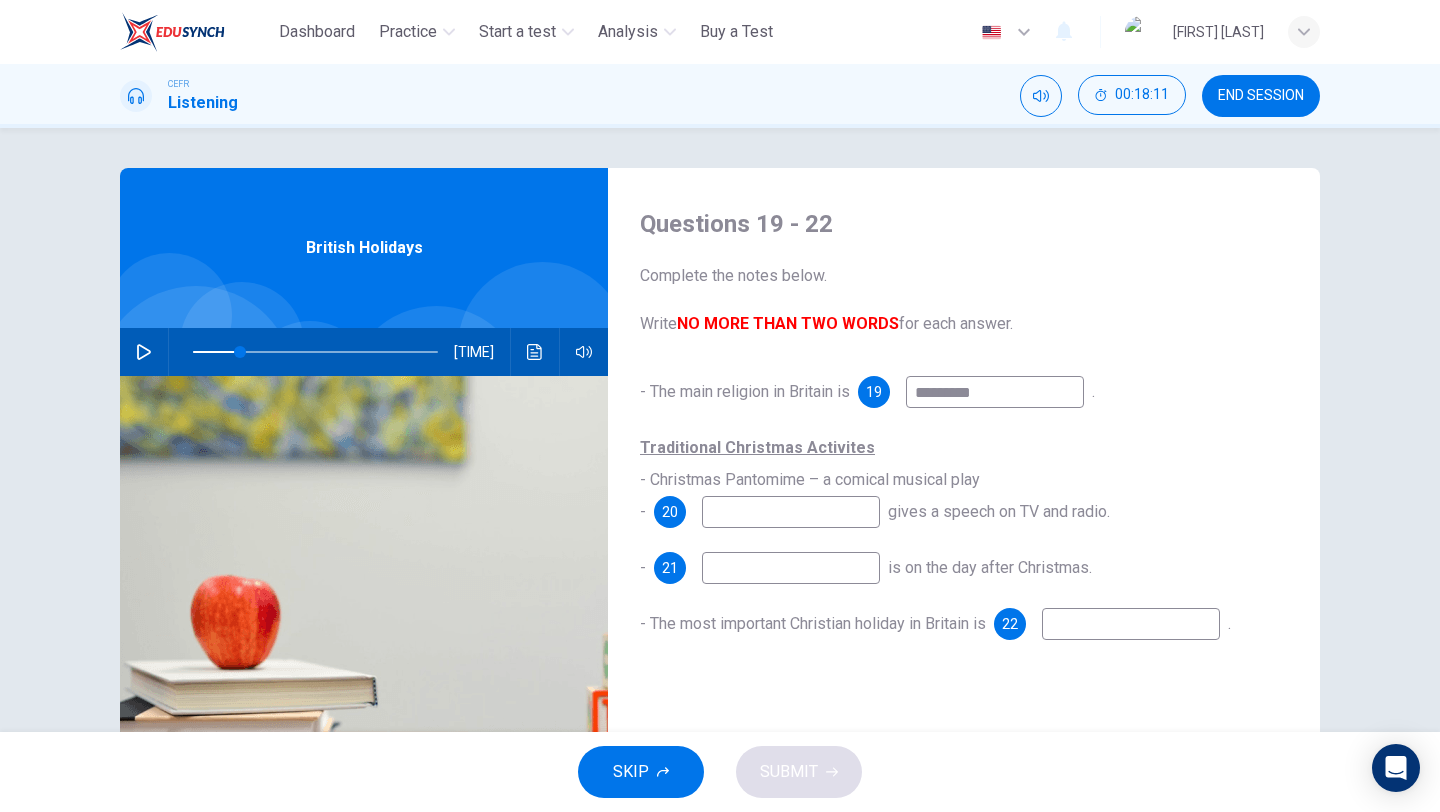 click on "Traditional Christmas Activites    - Christmas Pantomime – a comical musical play    -  20  gives a speech on TV and radio." at bounding box center (964, 480) 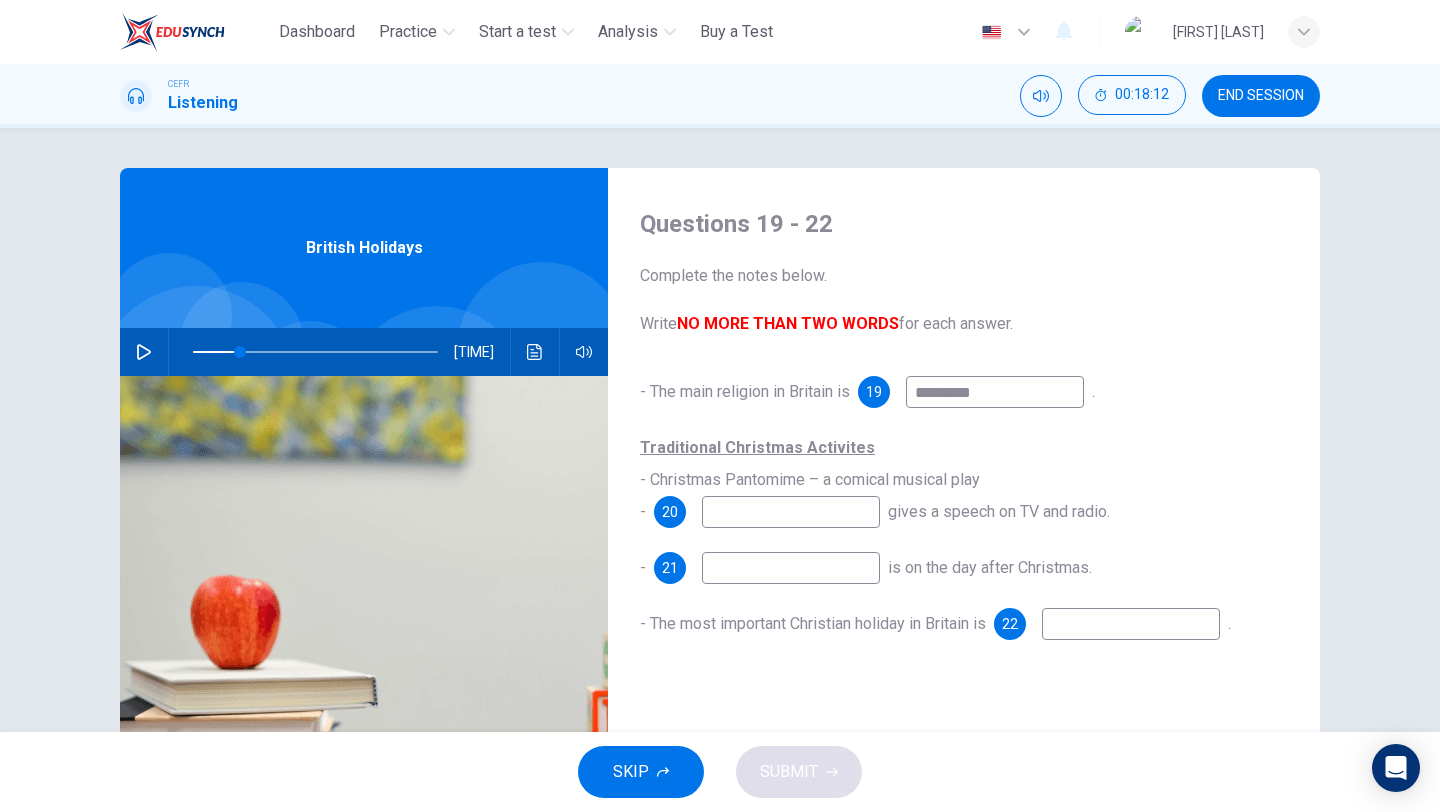 click at bounding box center [995, 392] 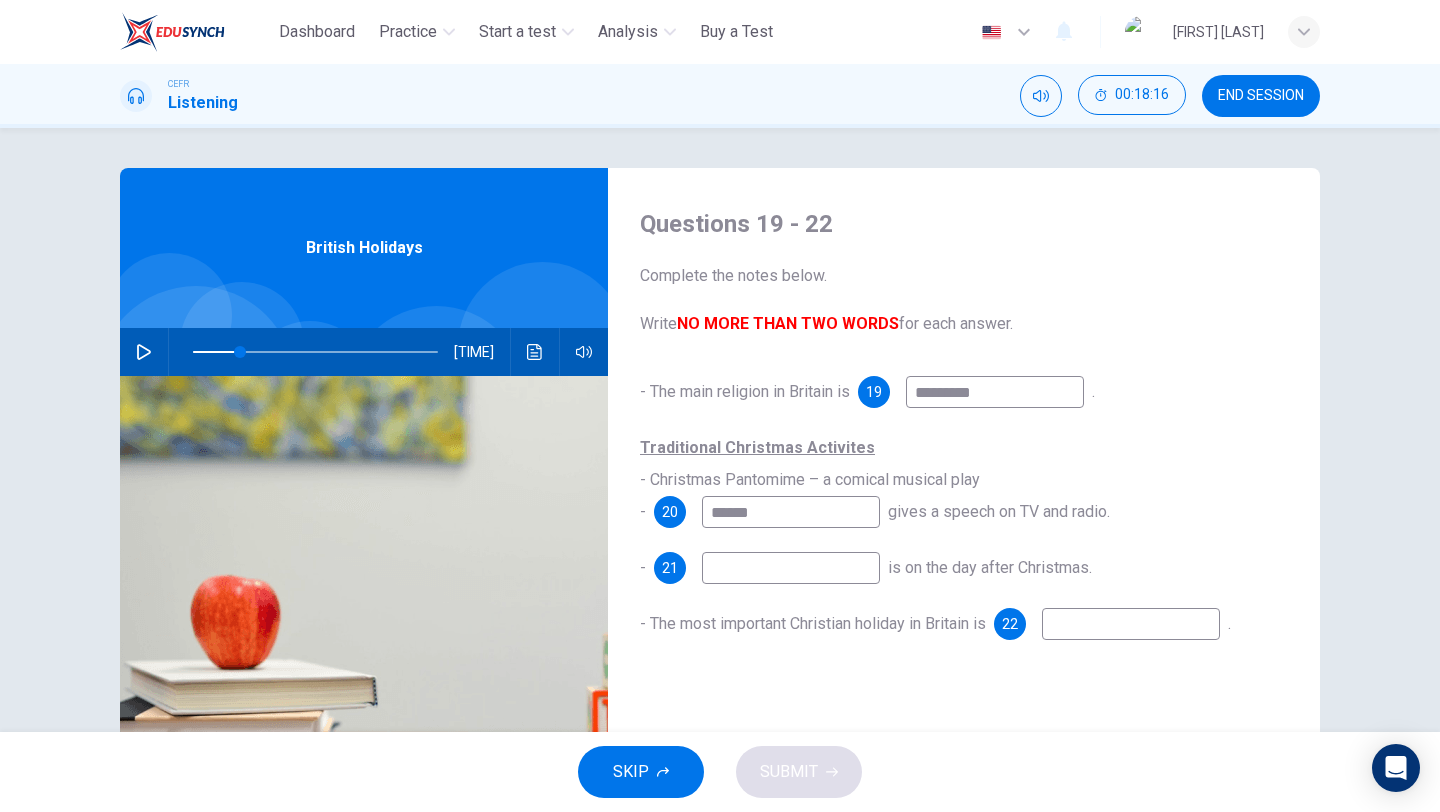 click at bounding box center (995, 392) 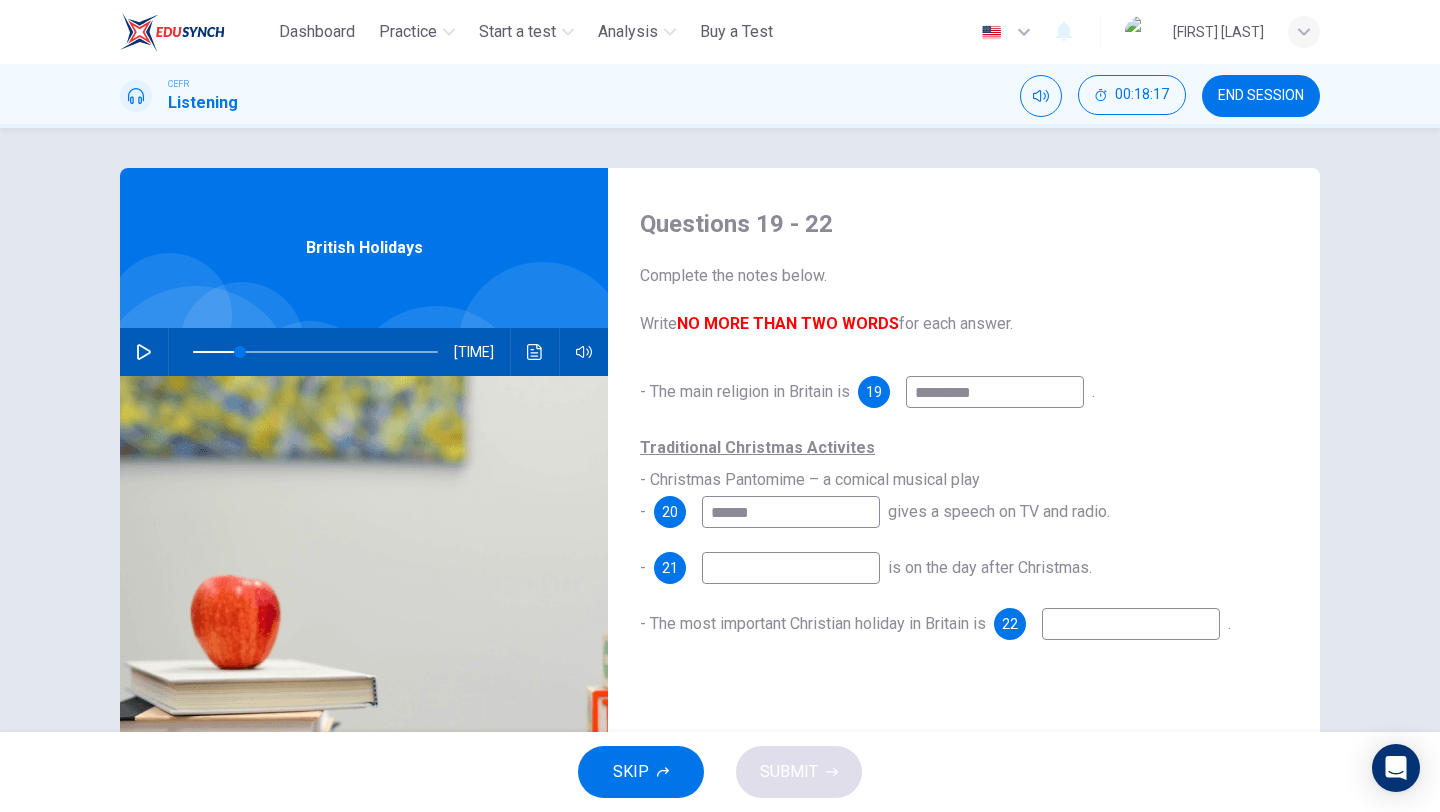 click at bounding box center (144, 352) 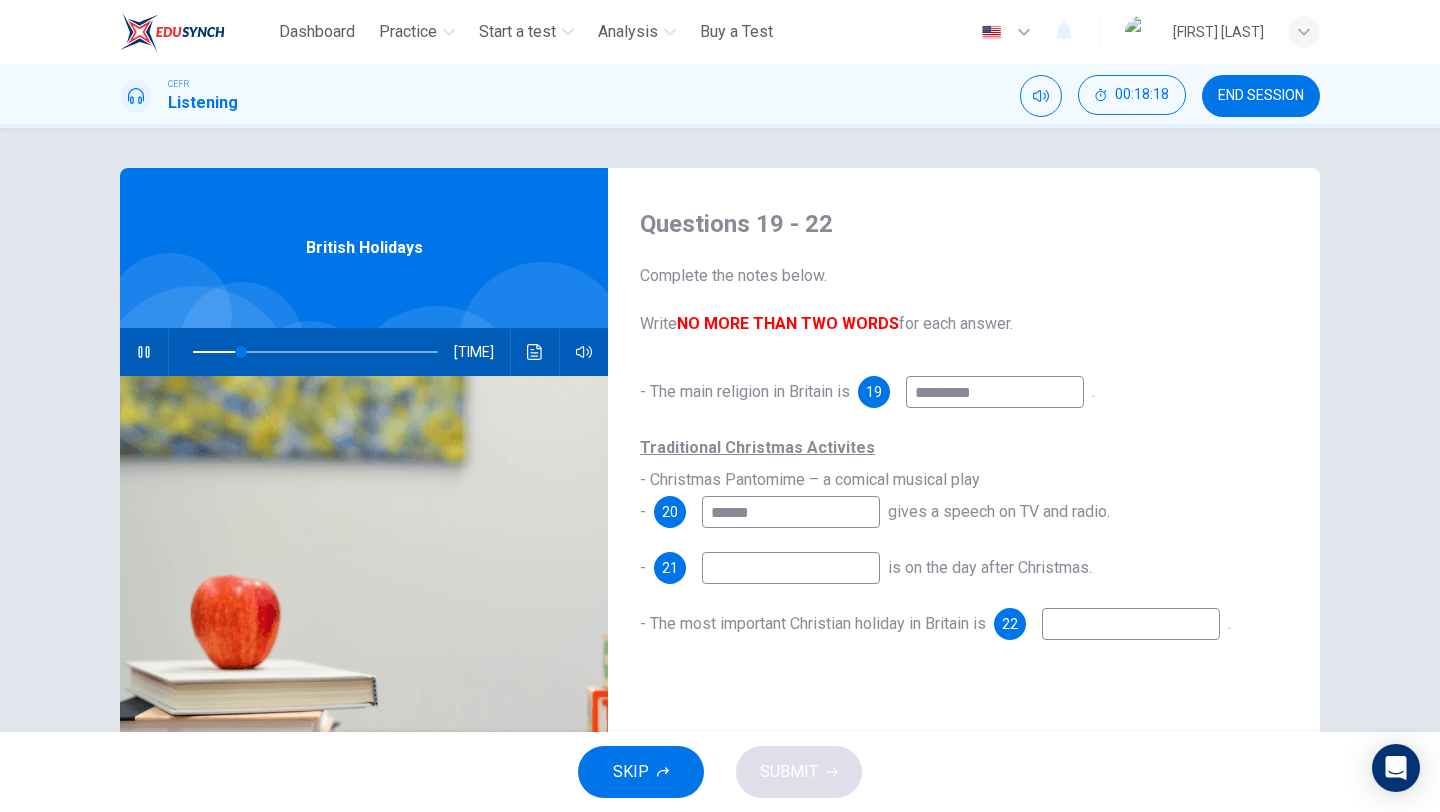 click at bounding box center (995, 392) 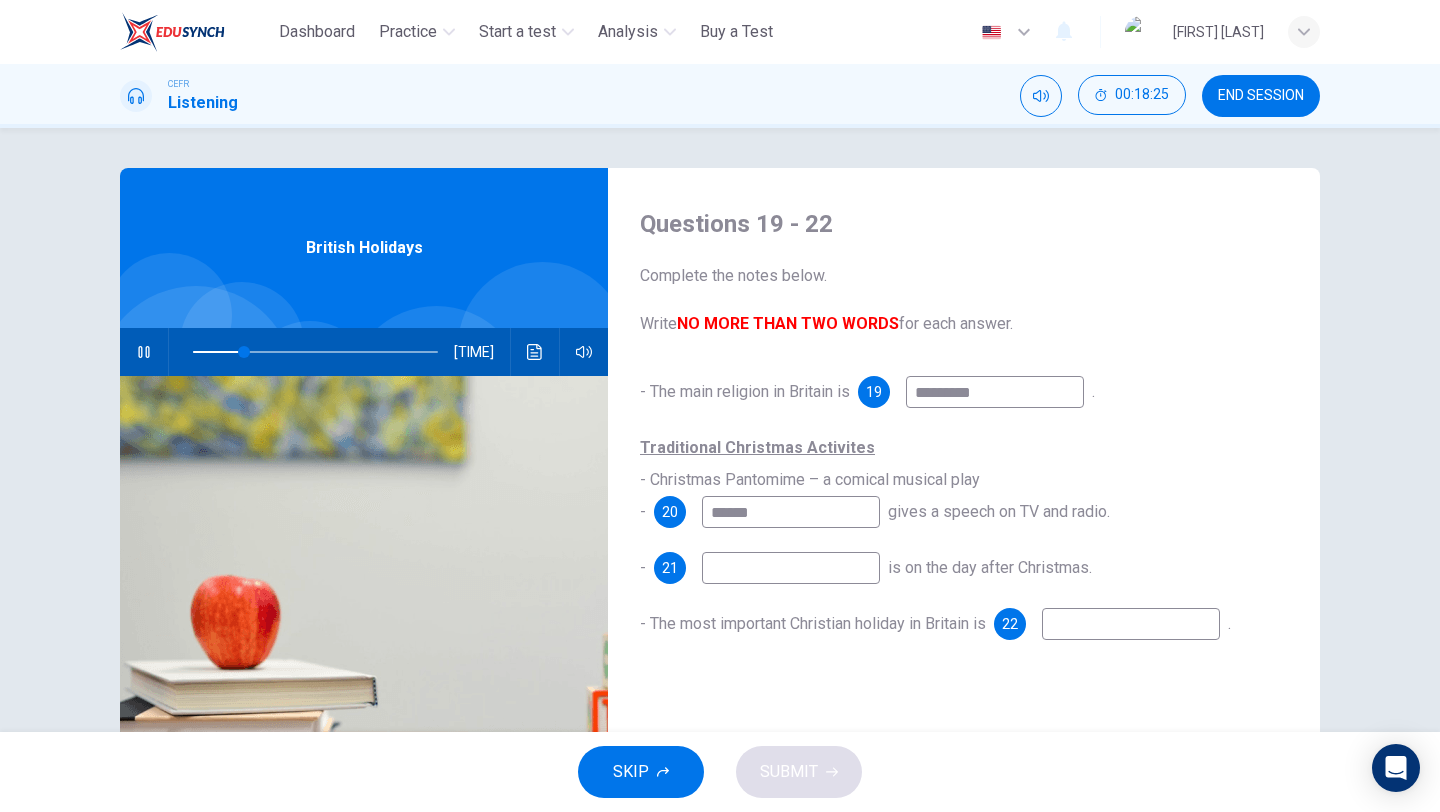 click on "*****" at bounding box center [995, 392] 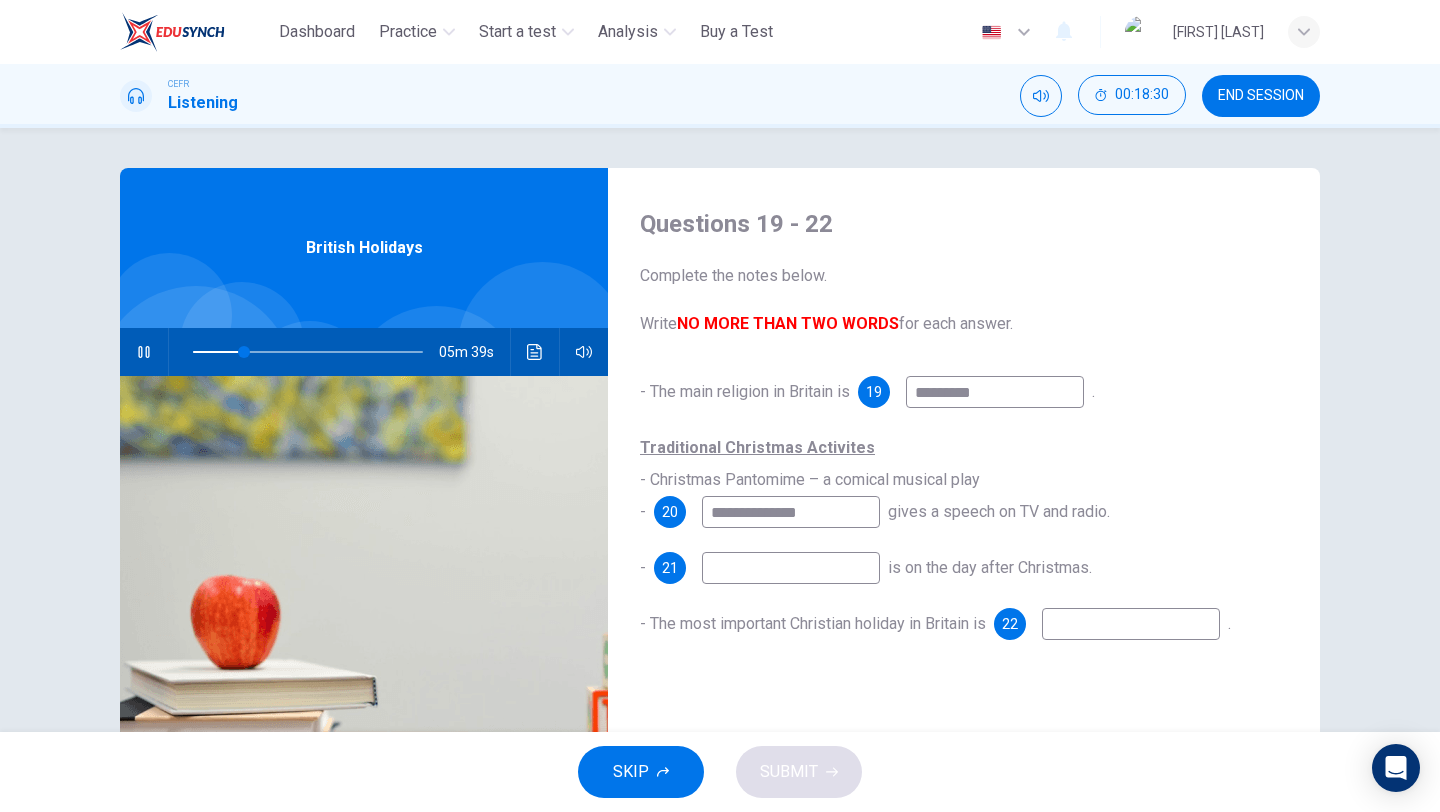 type on "**********" 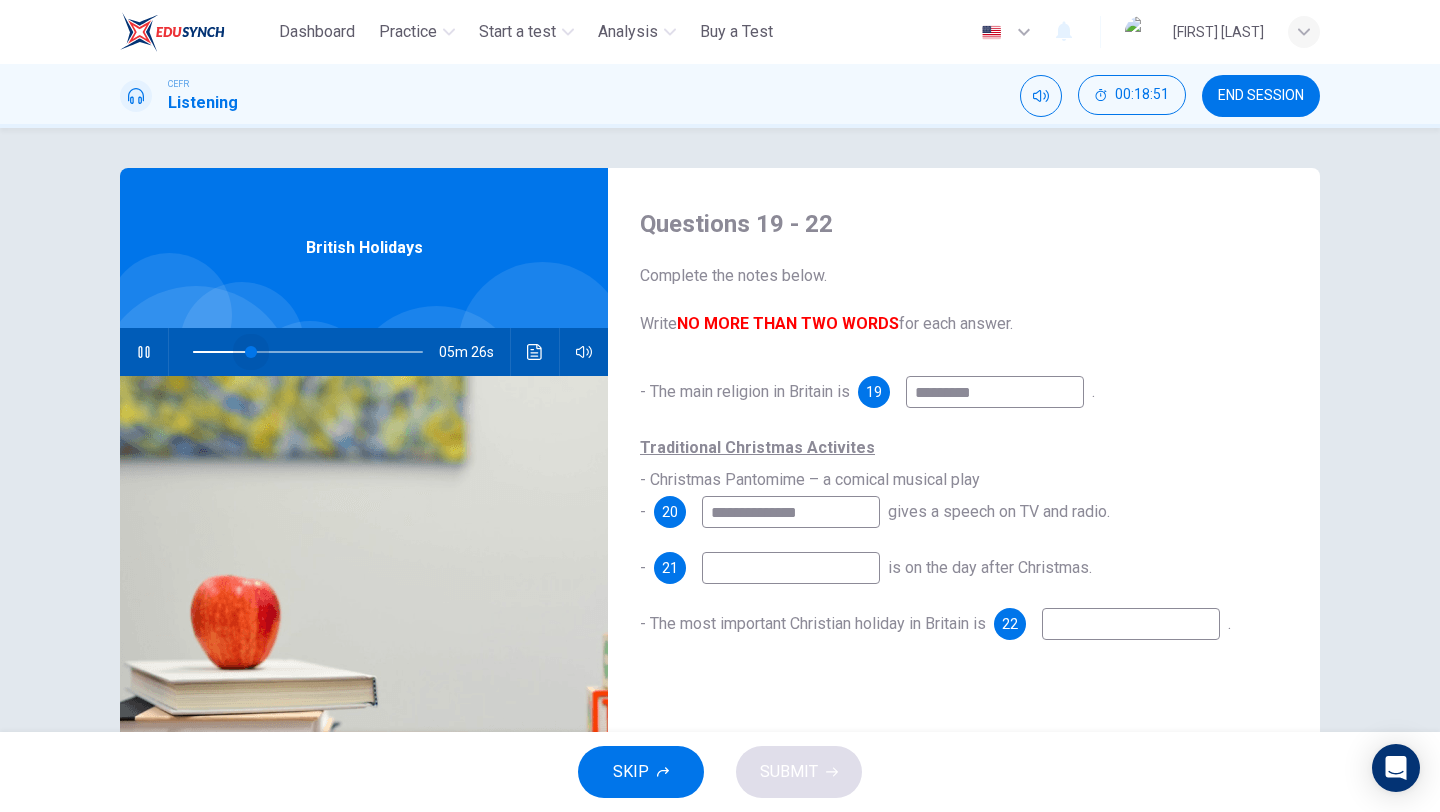 click at bounding box center [251, 352] 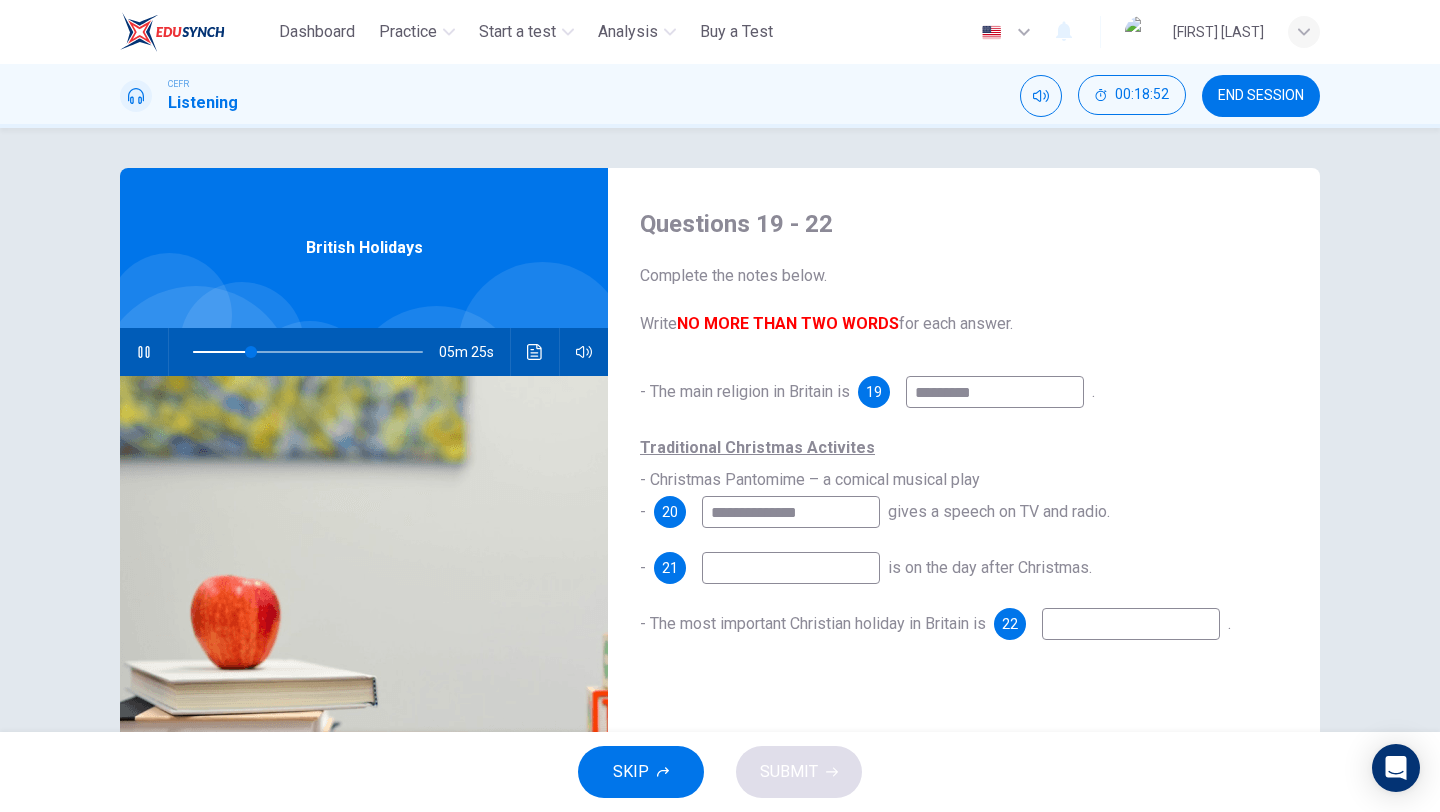 click at bounding box center (995, 392) 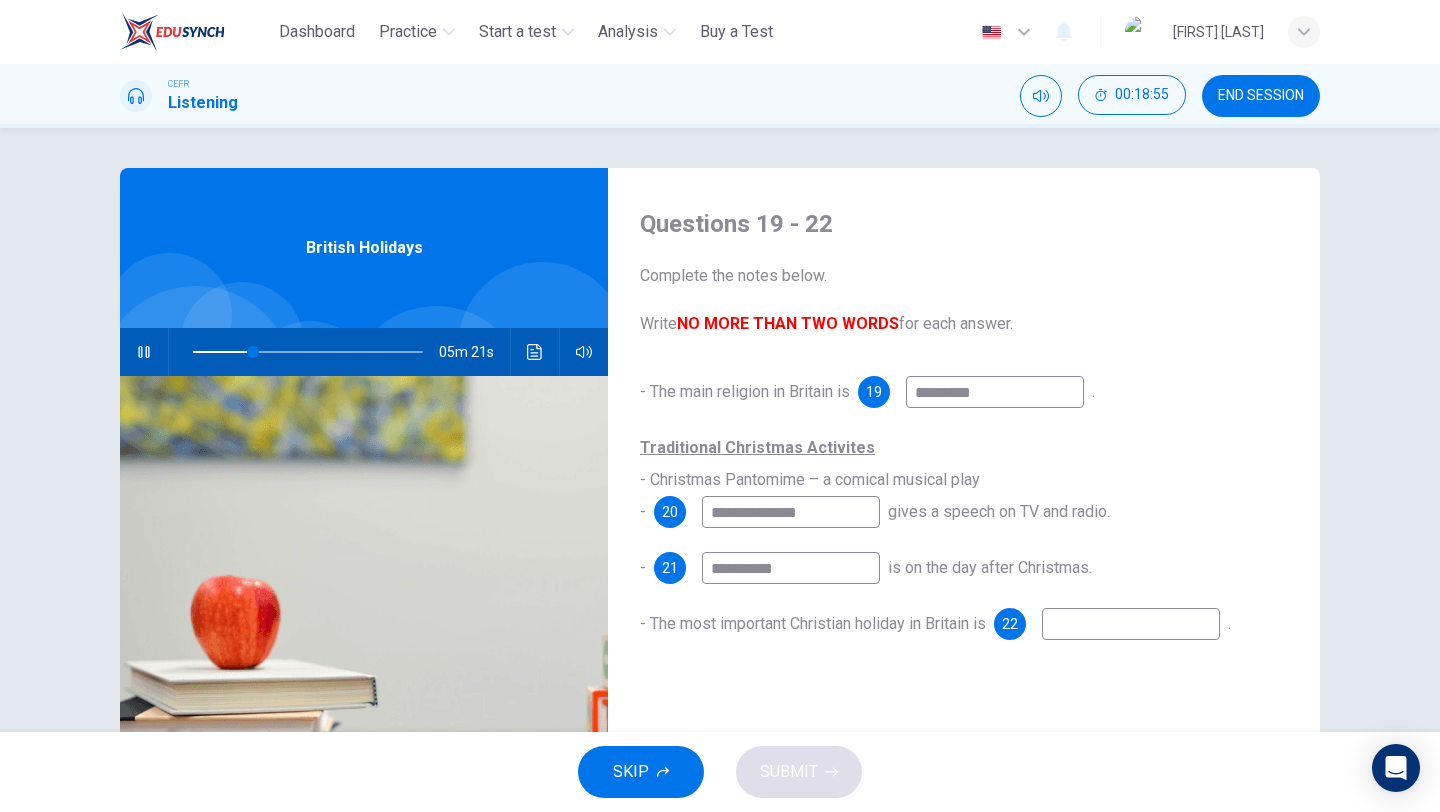 type on "**********" 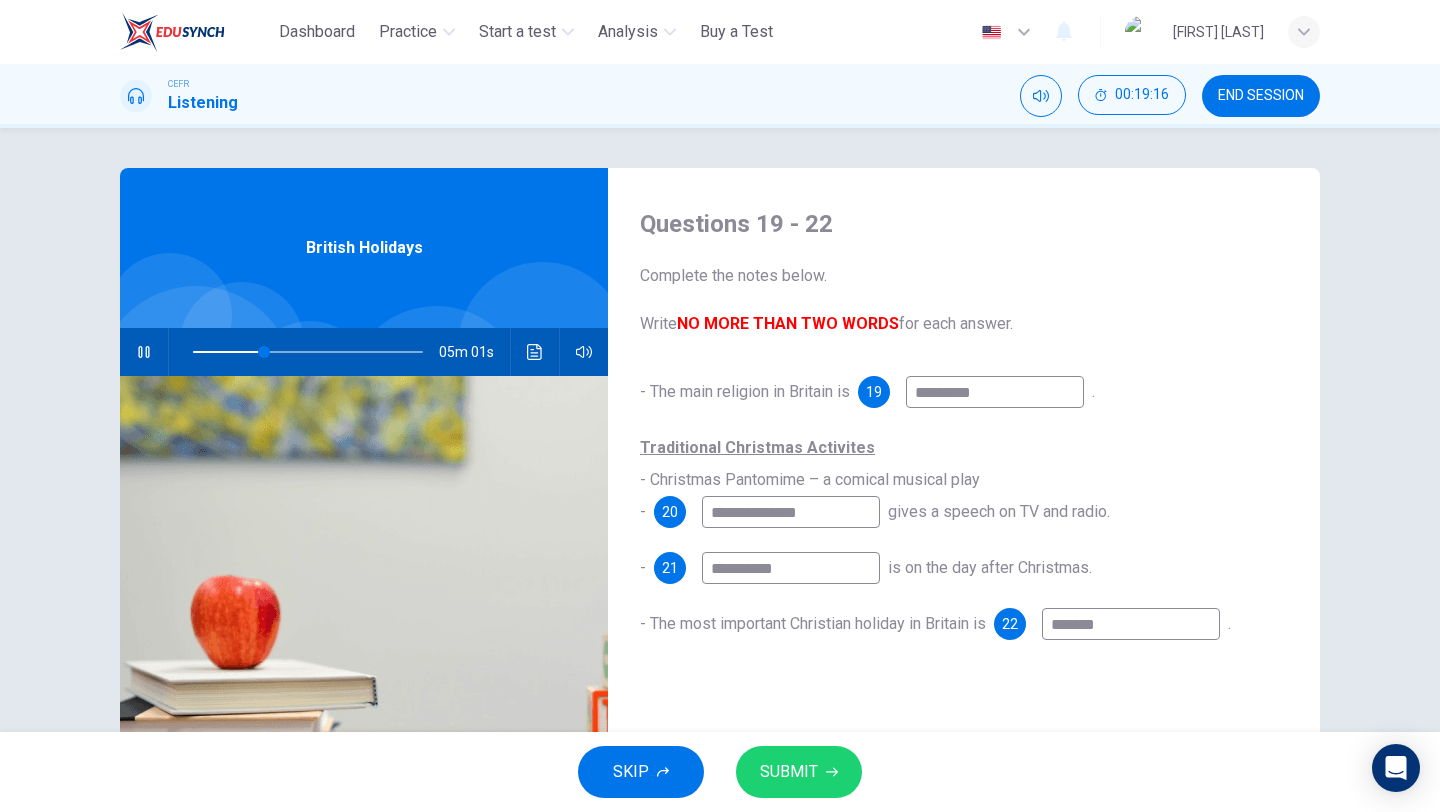 type on "******" 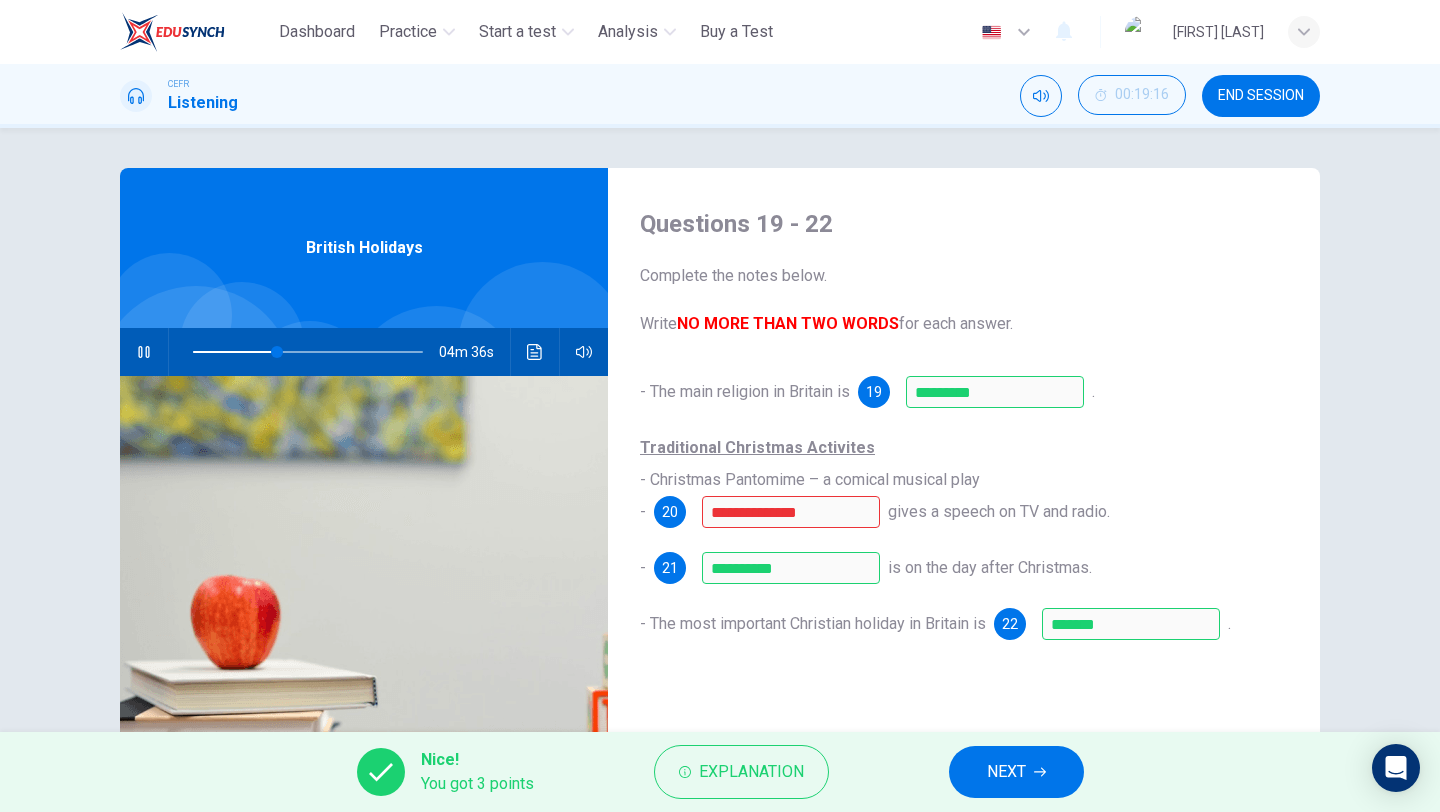 click on "NEXT" at bounding box center (1016, 772) 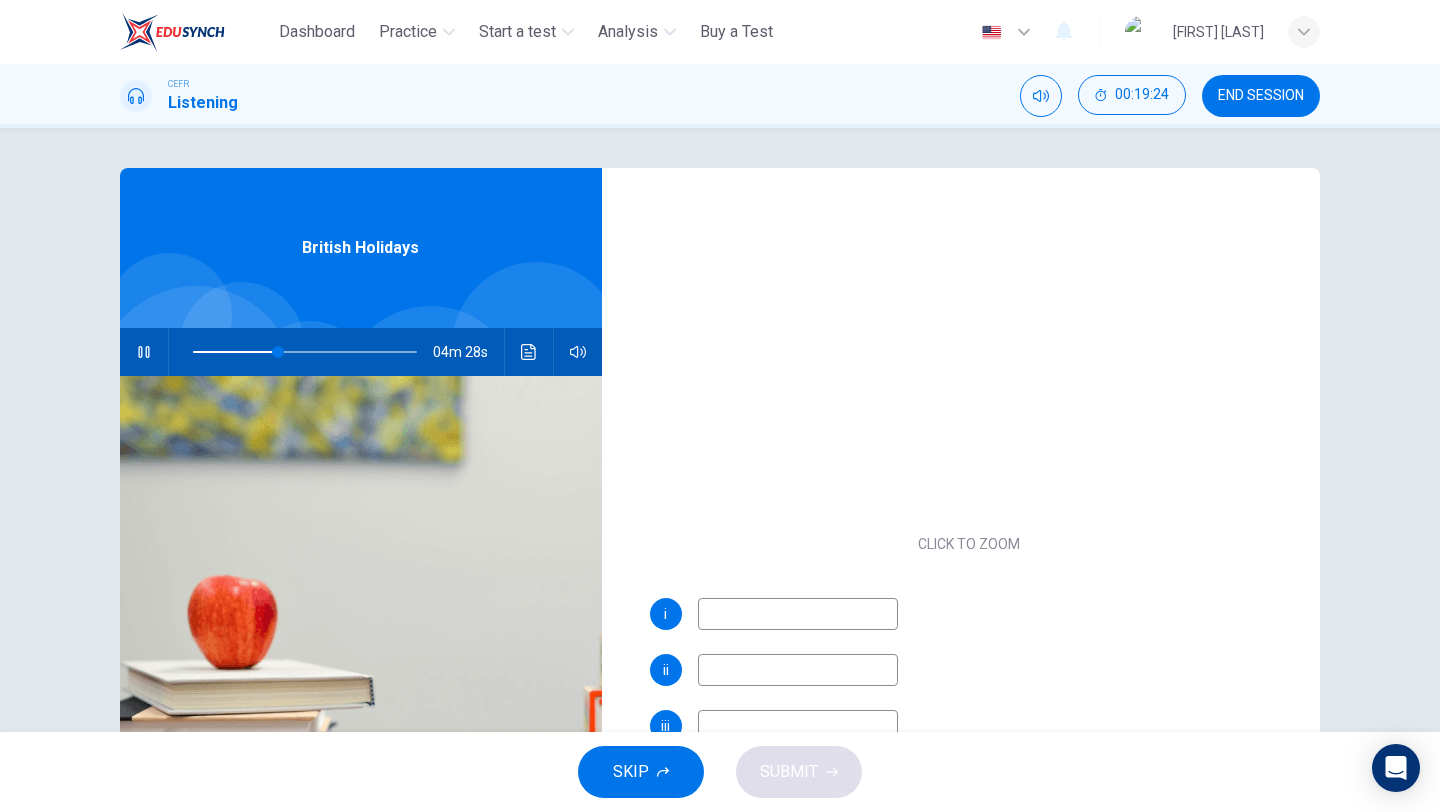 scroll, scrollTop: 197, scrollLeft: 0, axis: vertical 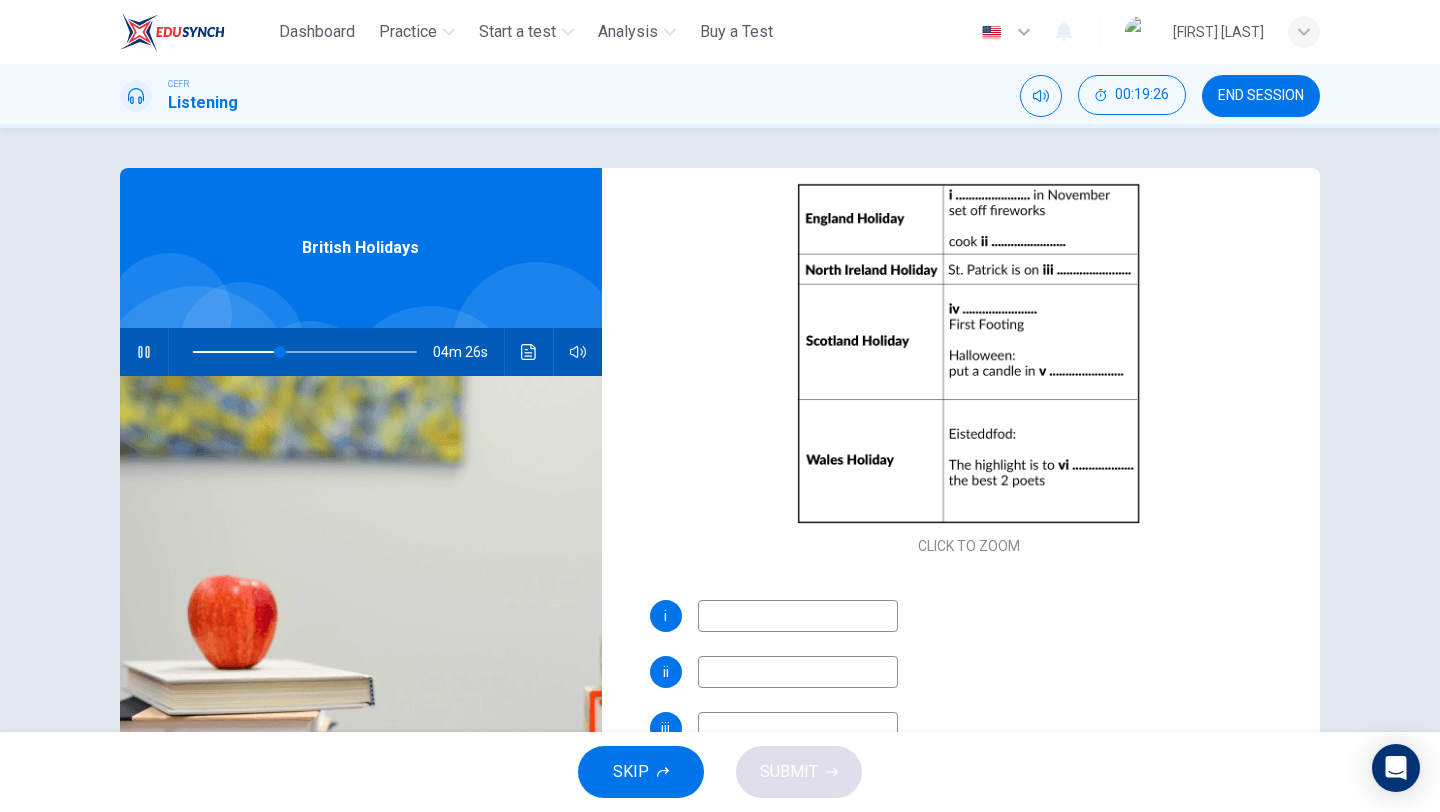 click at bounding box center [798, 616] 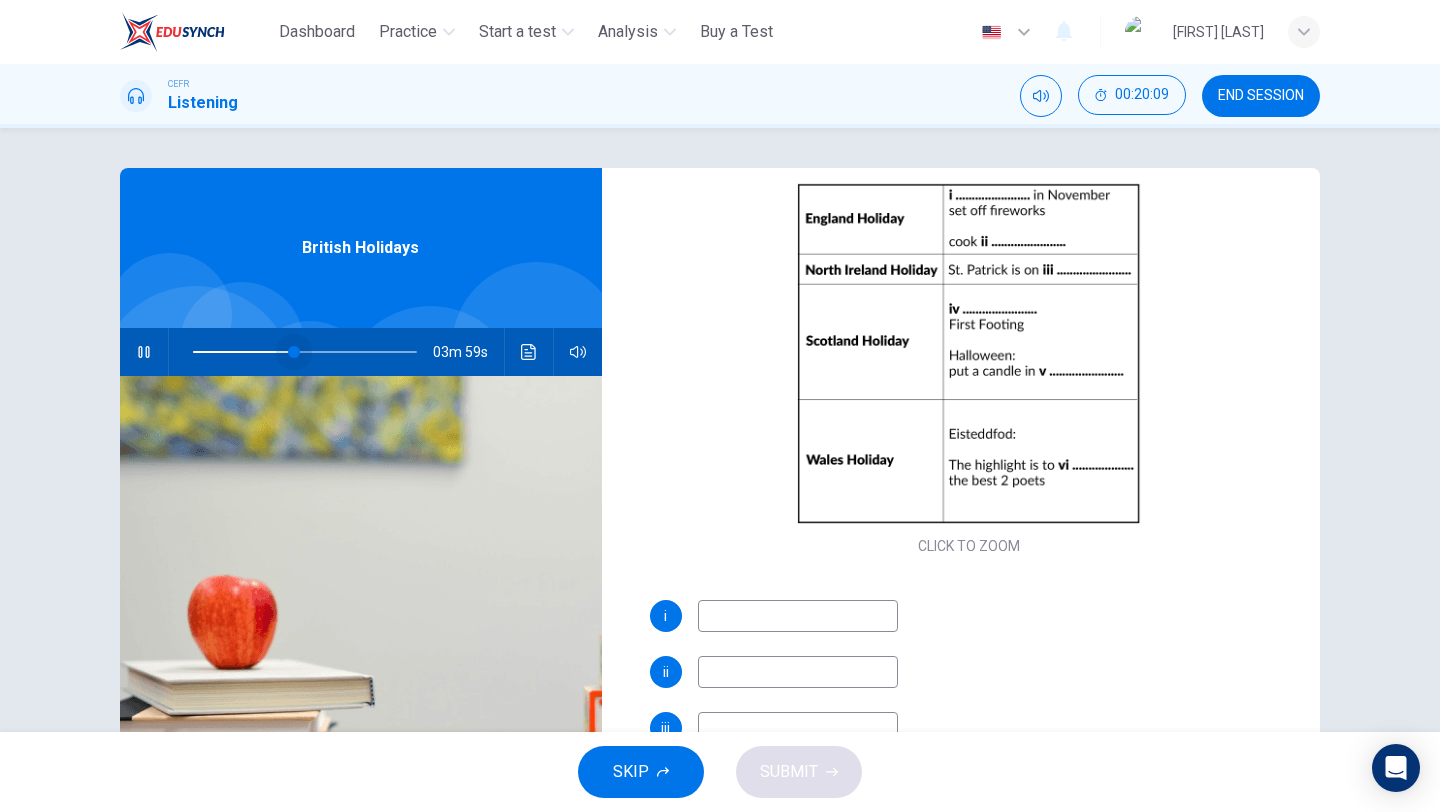 click at bounding box center [294, 352] 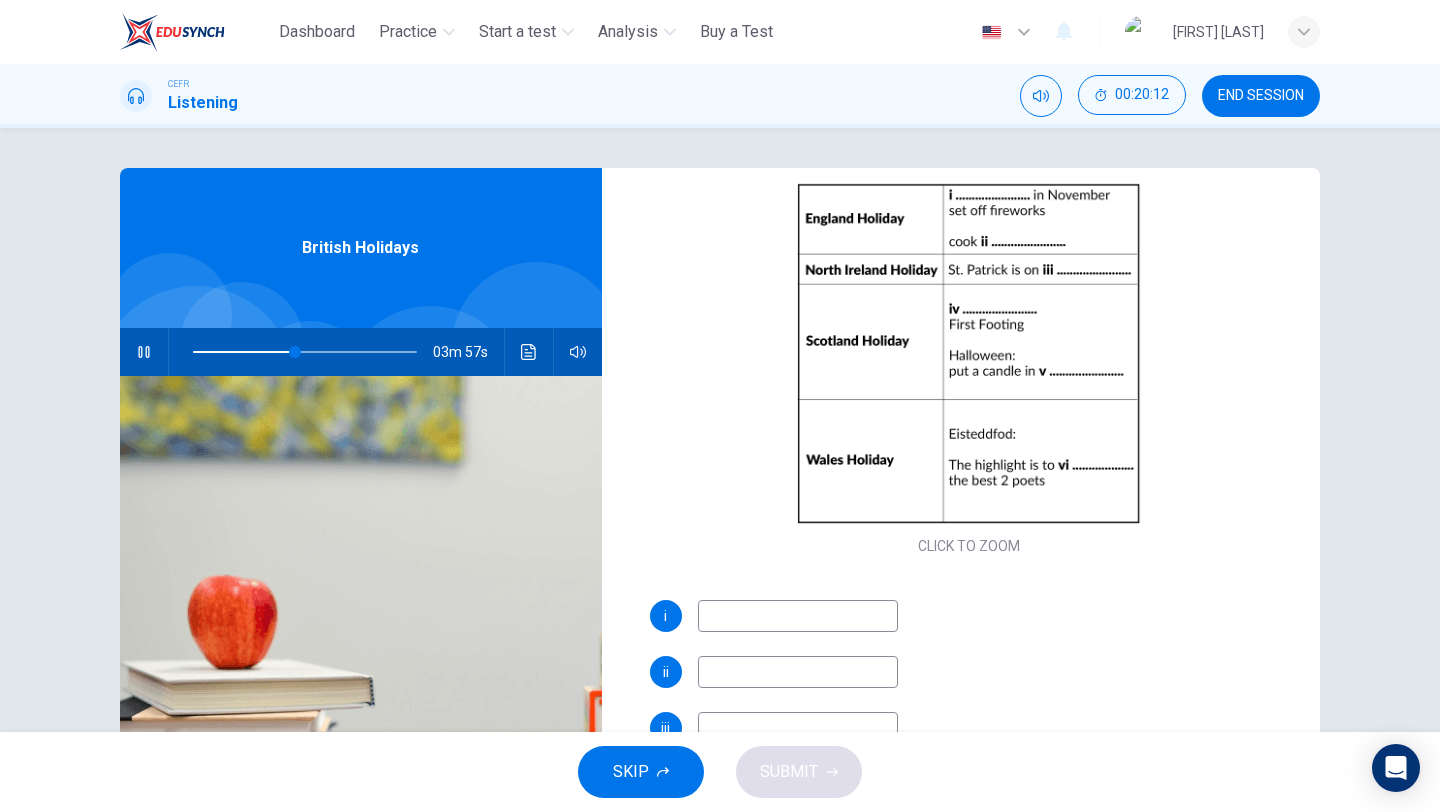 click at bounding box center (798, 616) 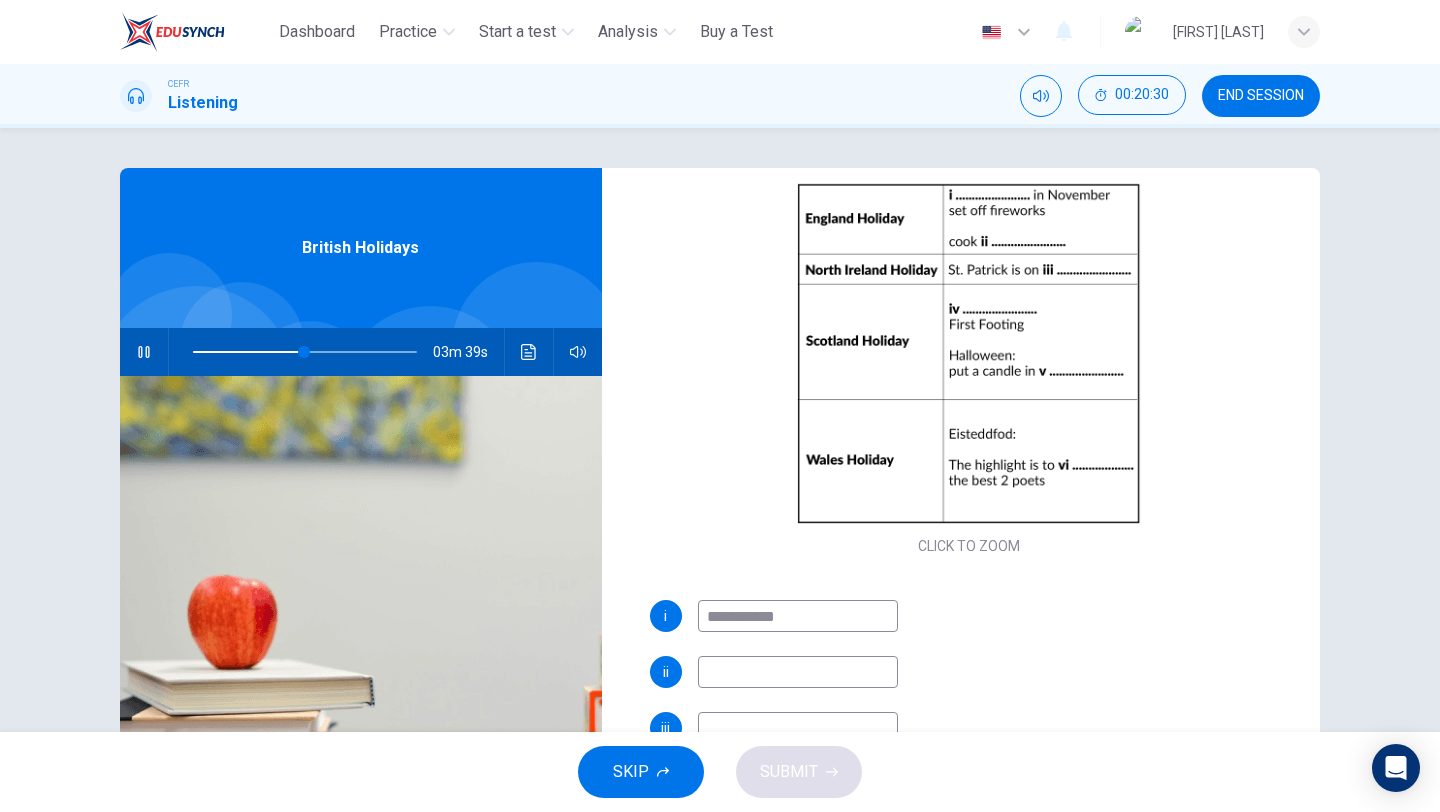 click at bounding box center (144, 352) 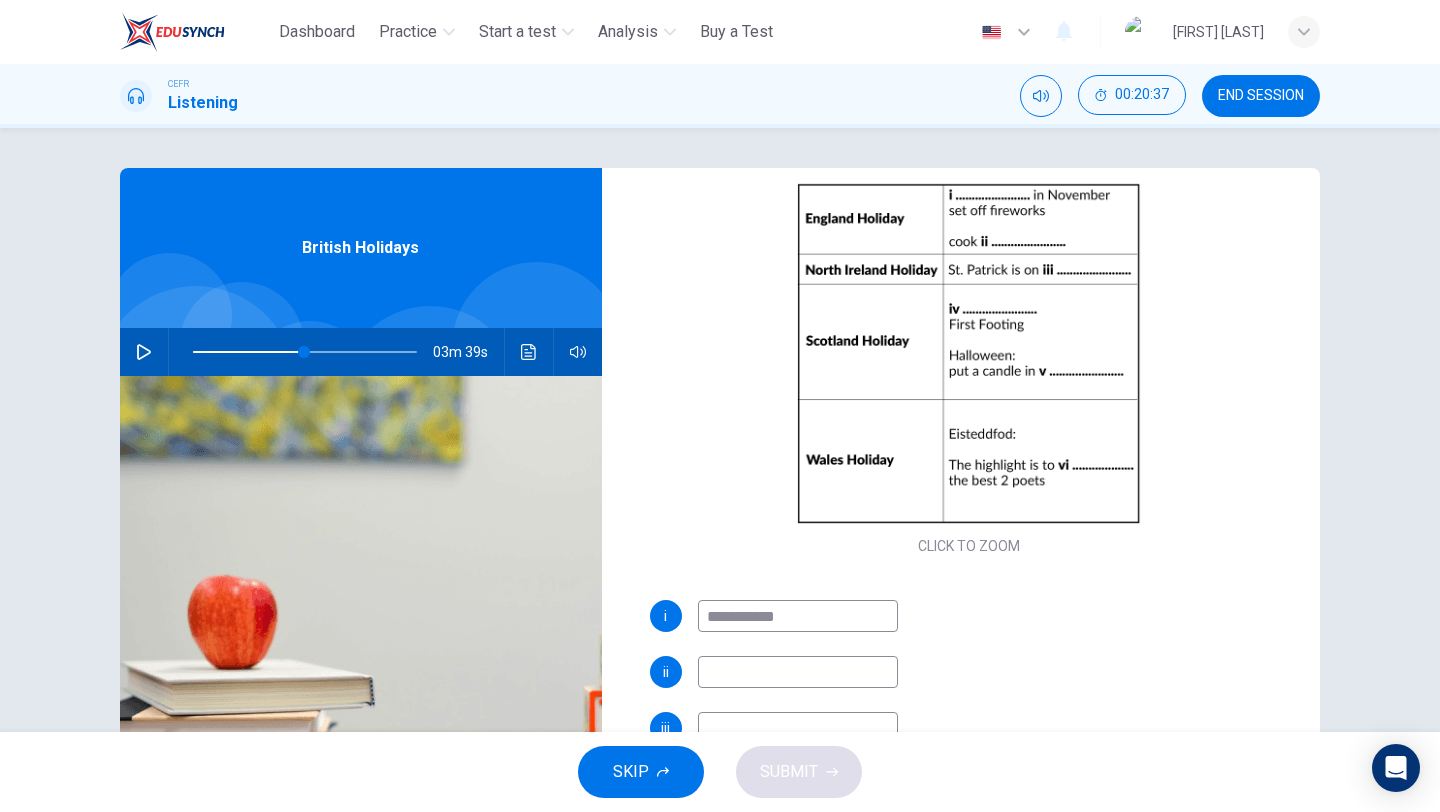 click on "**********" at bounding box center (798, 616) 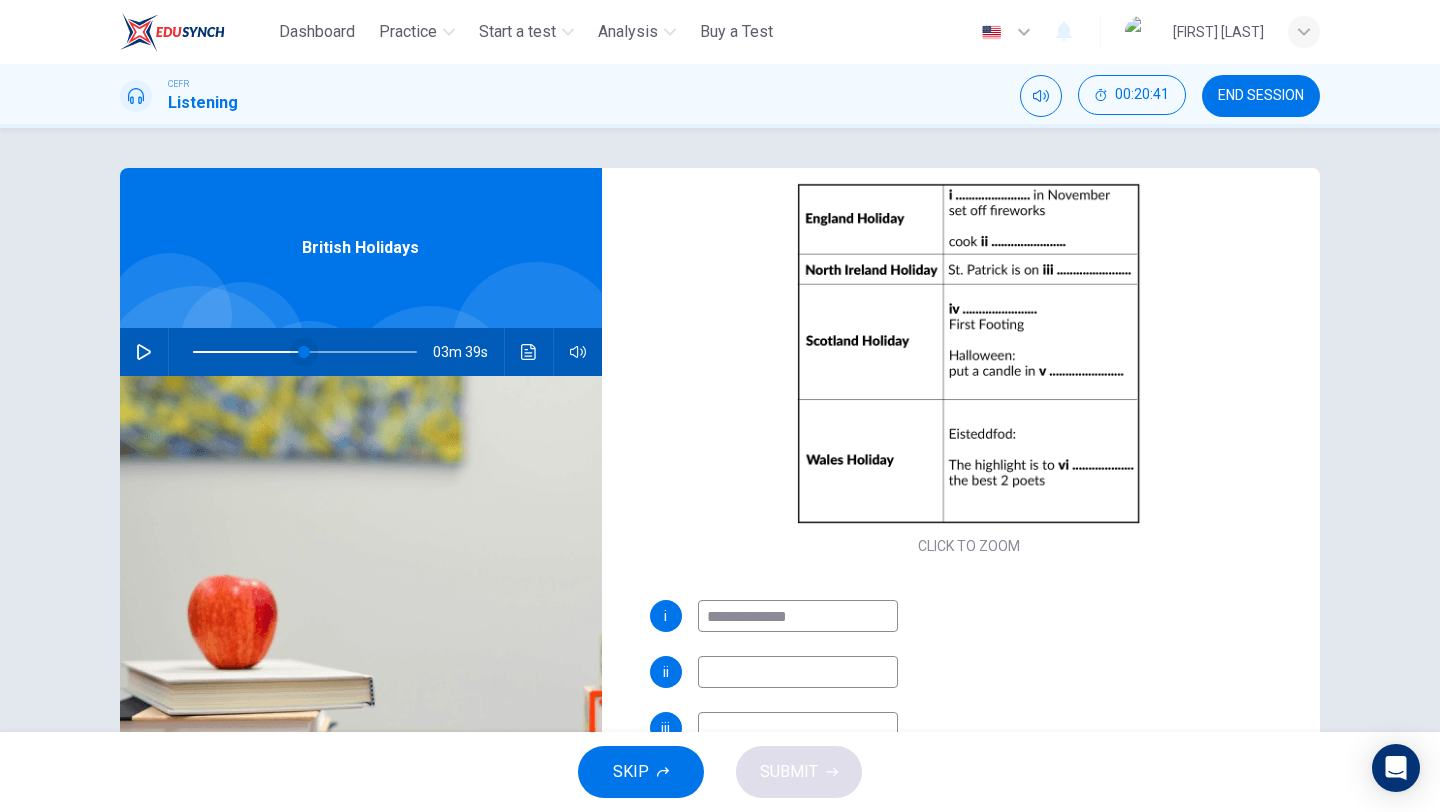 type on "**********" 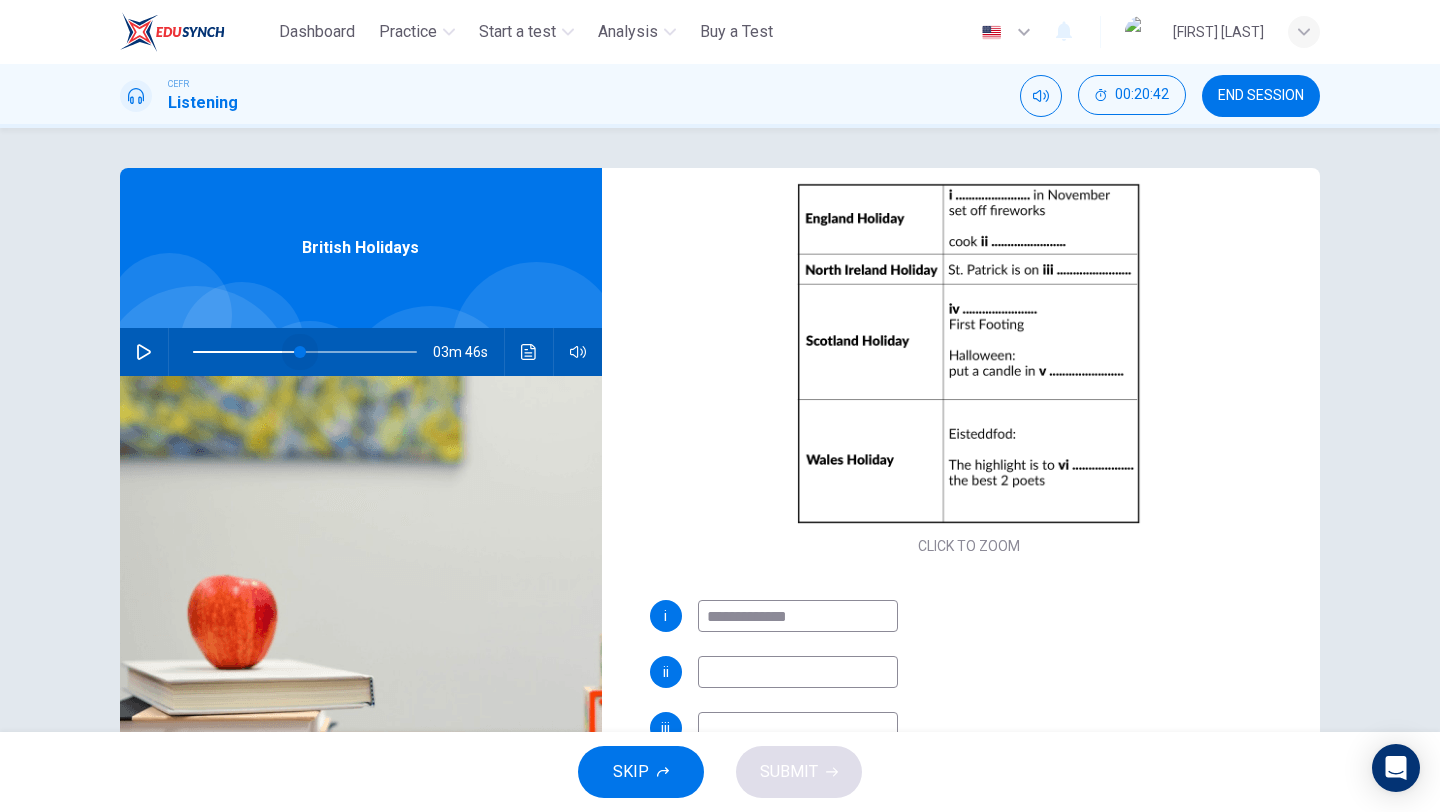 click at bounding box center (300, 352) 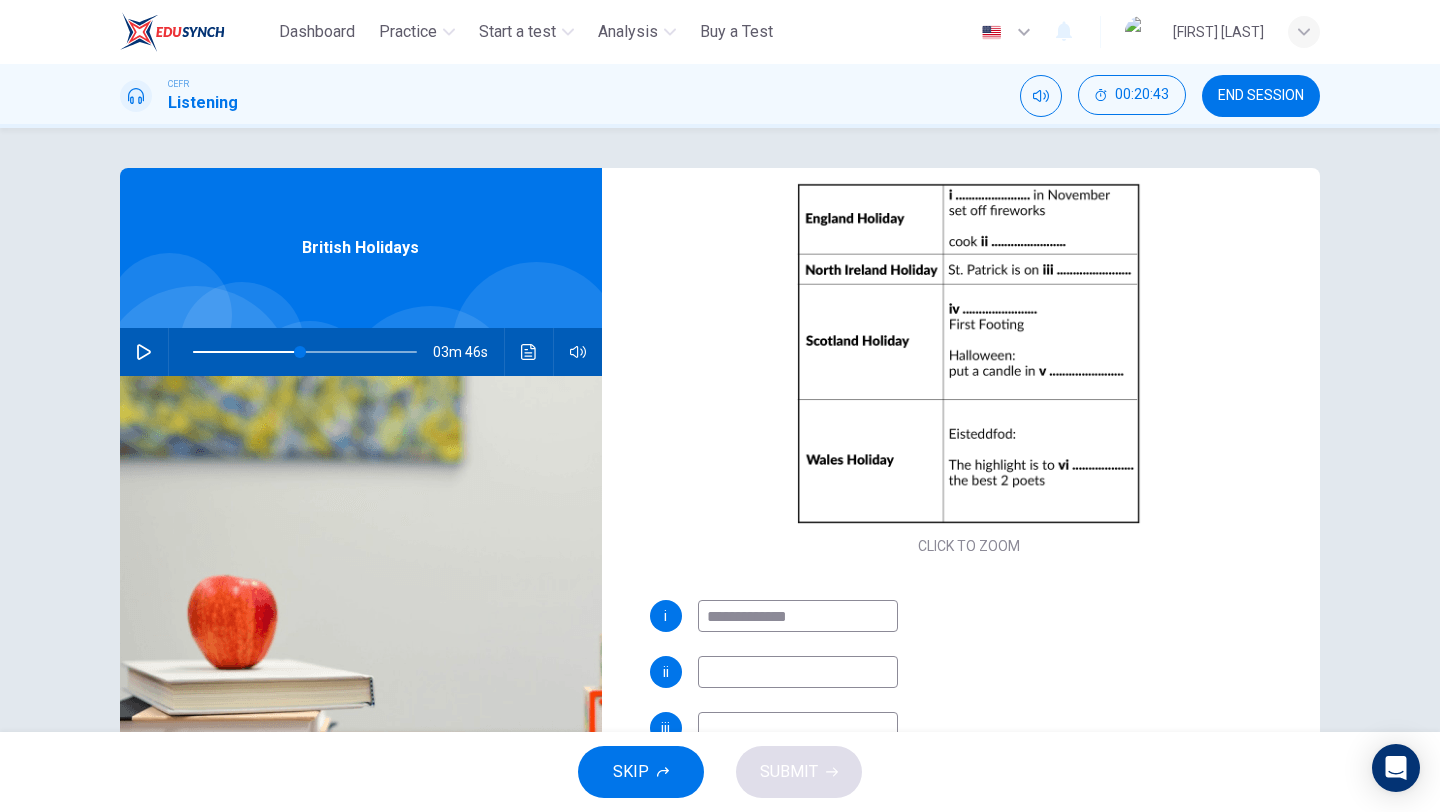 click at bounding box center (144, 352) 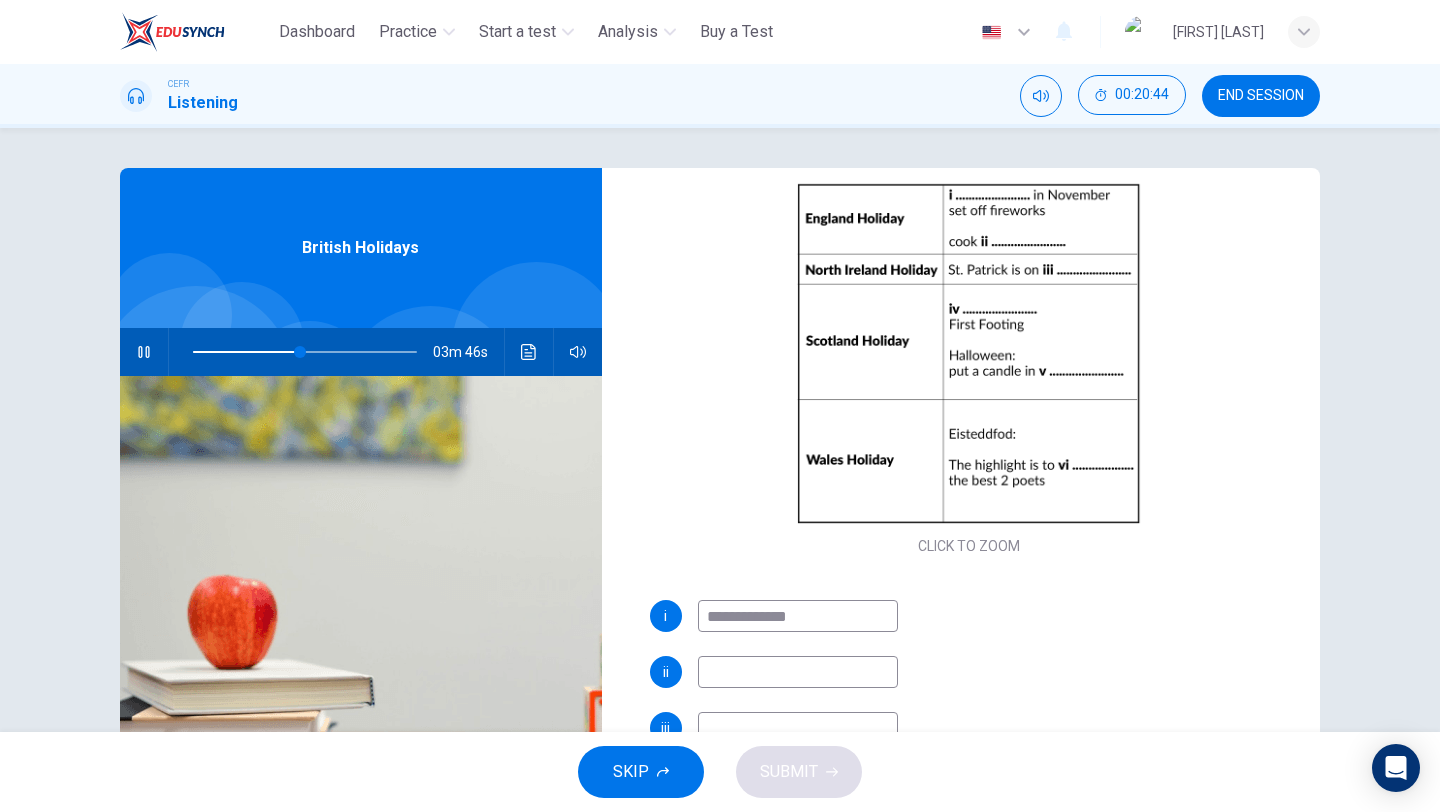click at bounding box center [798, 616] 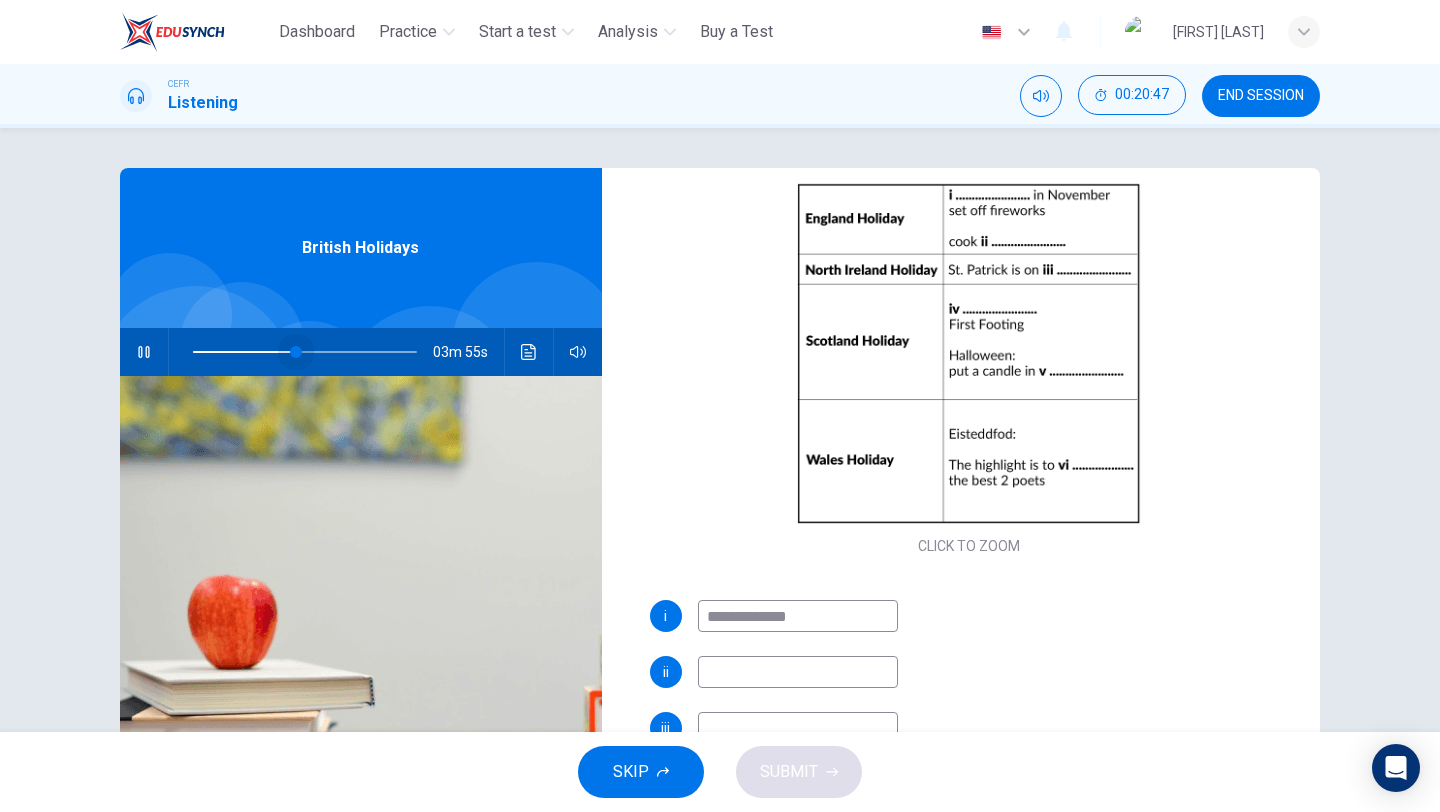 click at bounding box center (296, 352) 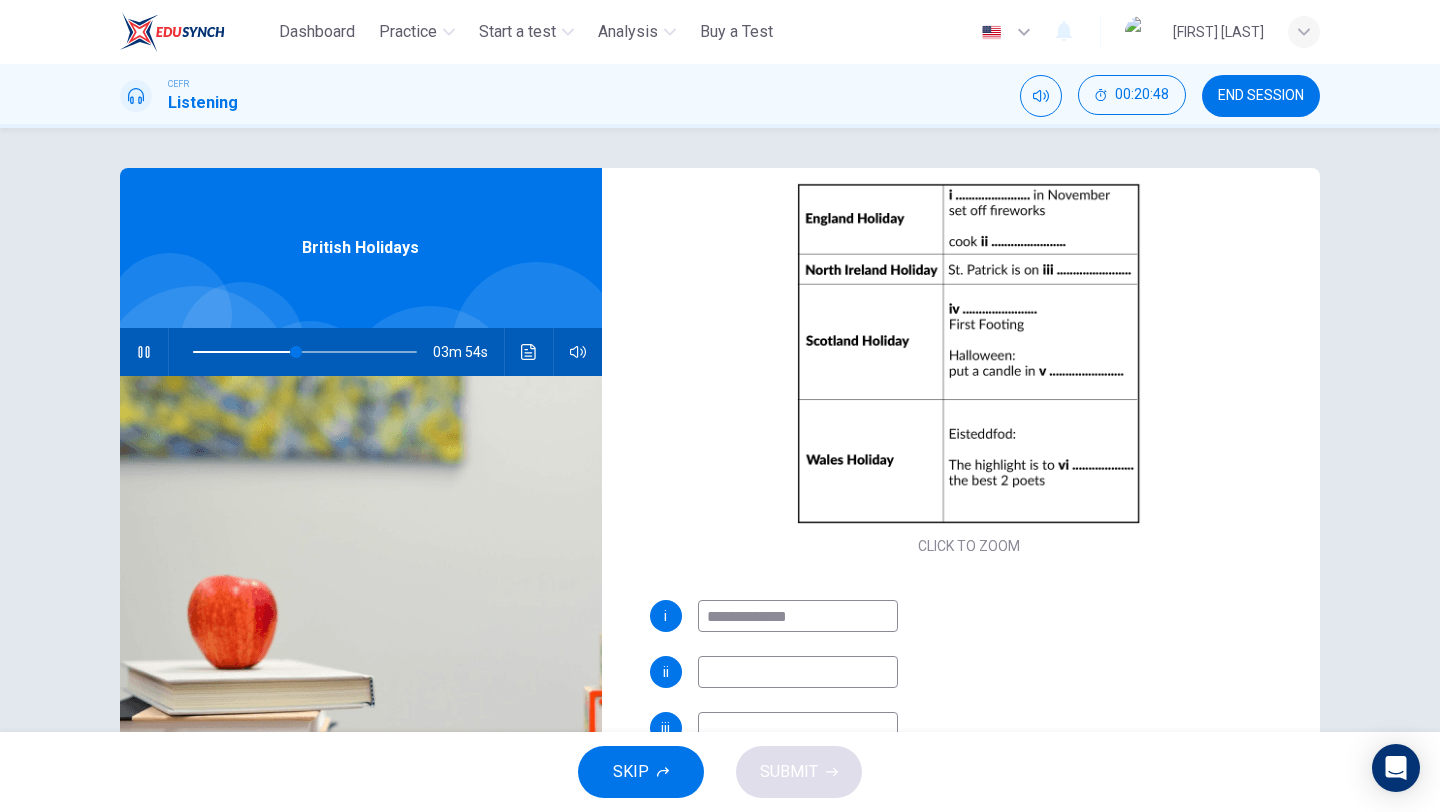 click on "**********" at bounding box center [969, 776] 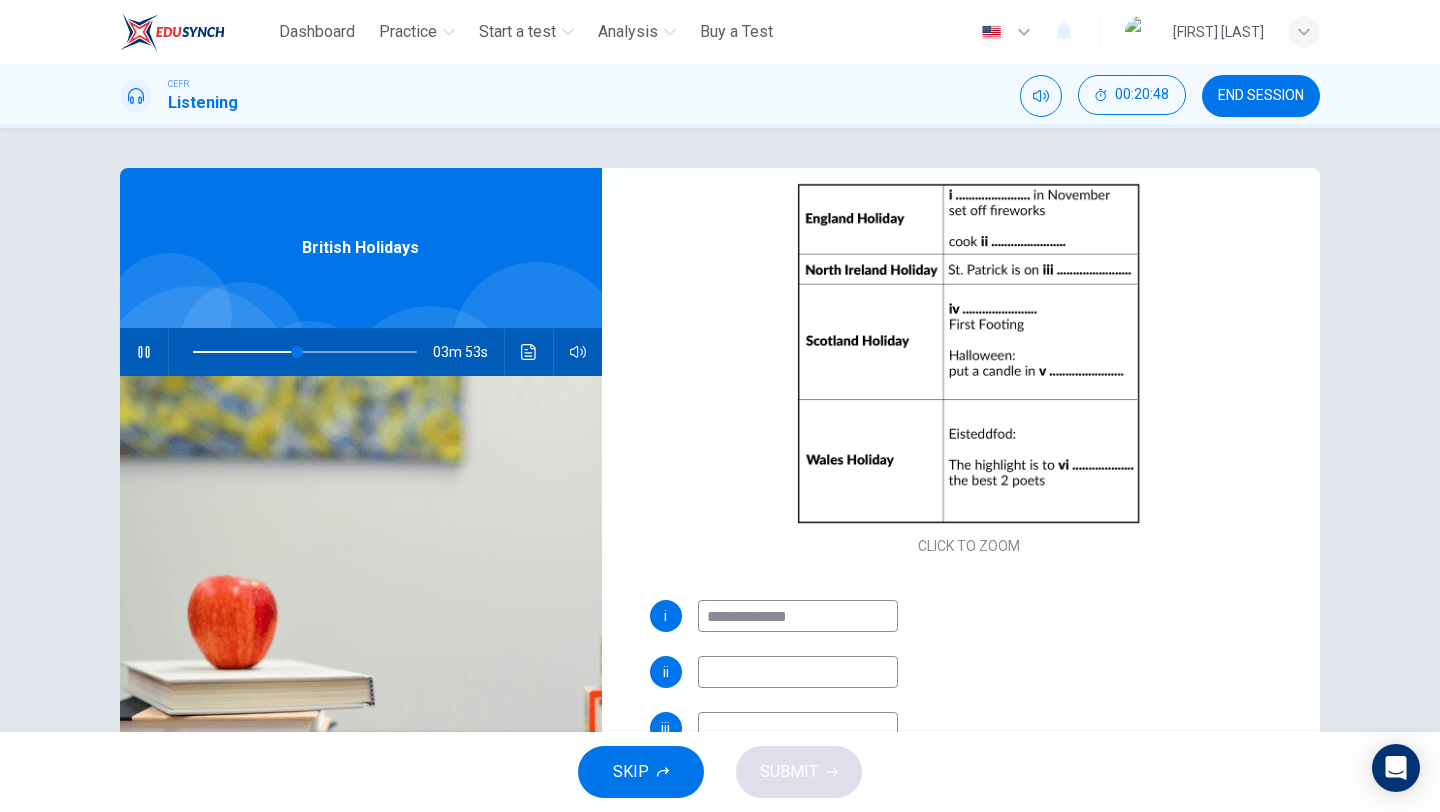 click at bounding box center (798, 616) 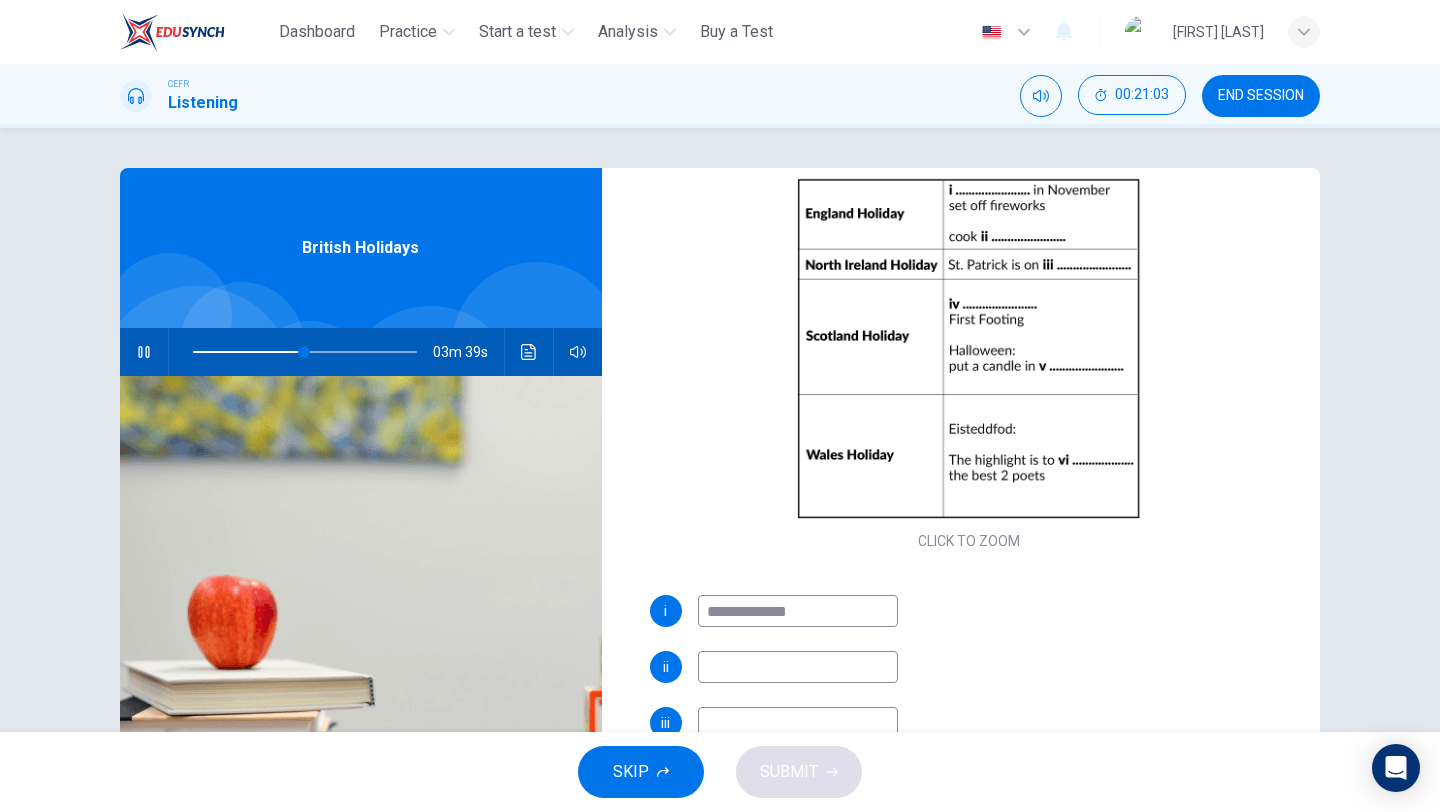 scroll, scrollTop: 218, scrollLeft: 0, axis: vertical 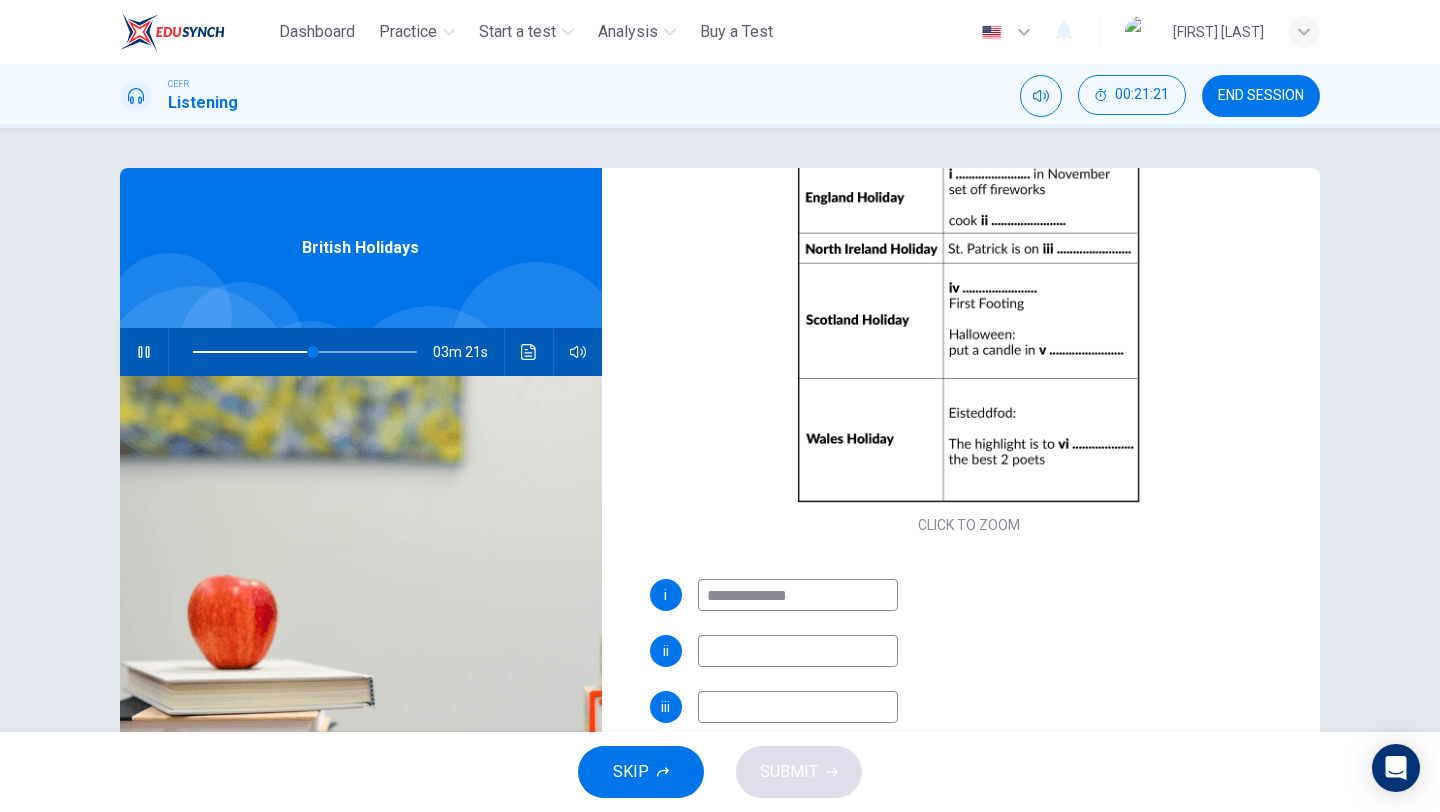 click at bounding box center (798, 595) 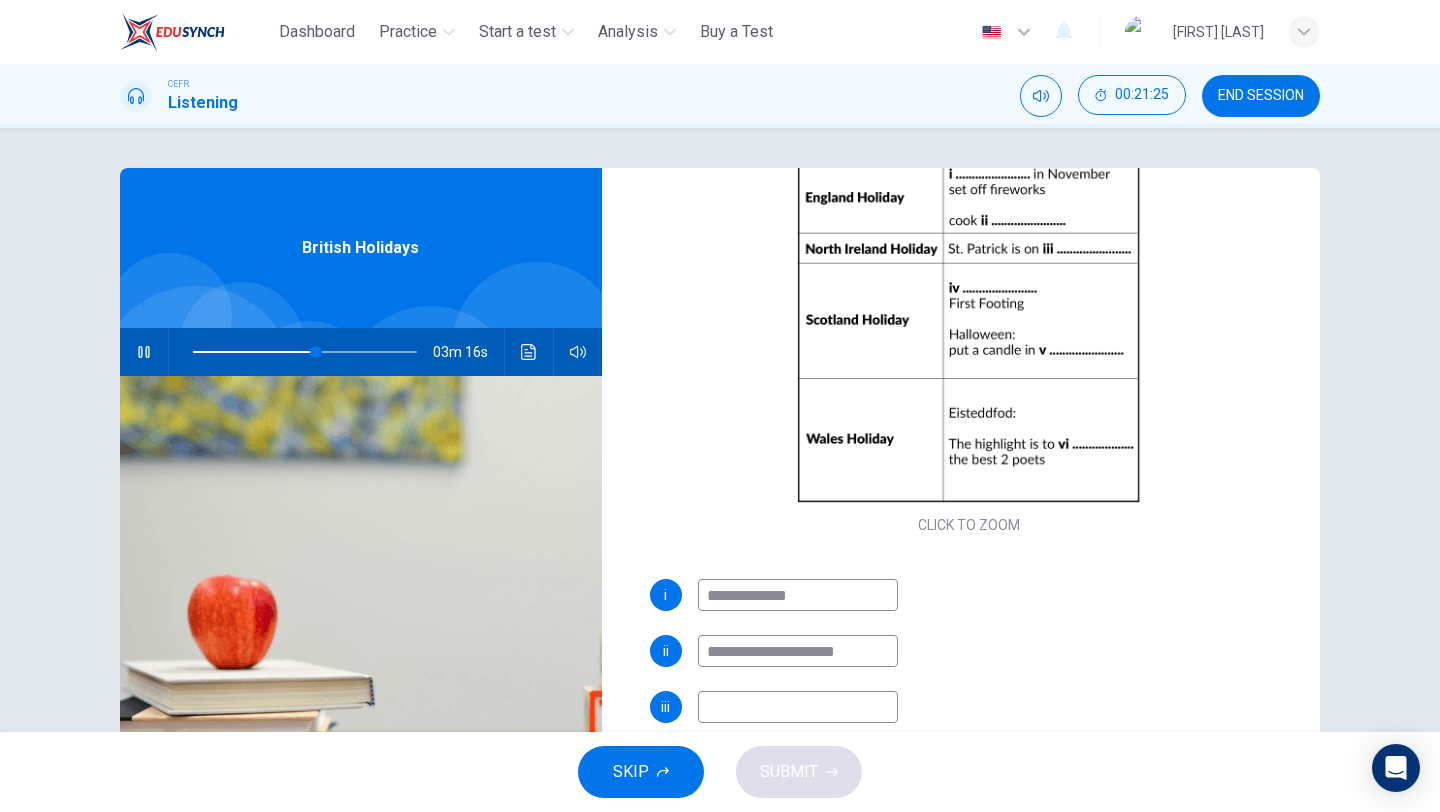 type on "**********" 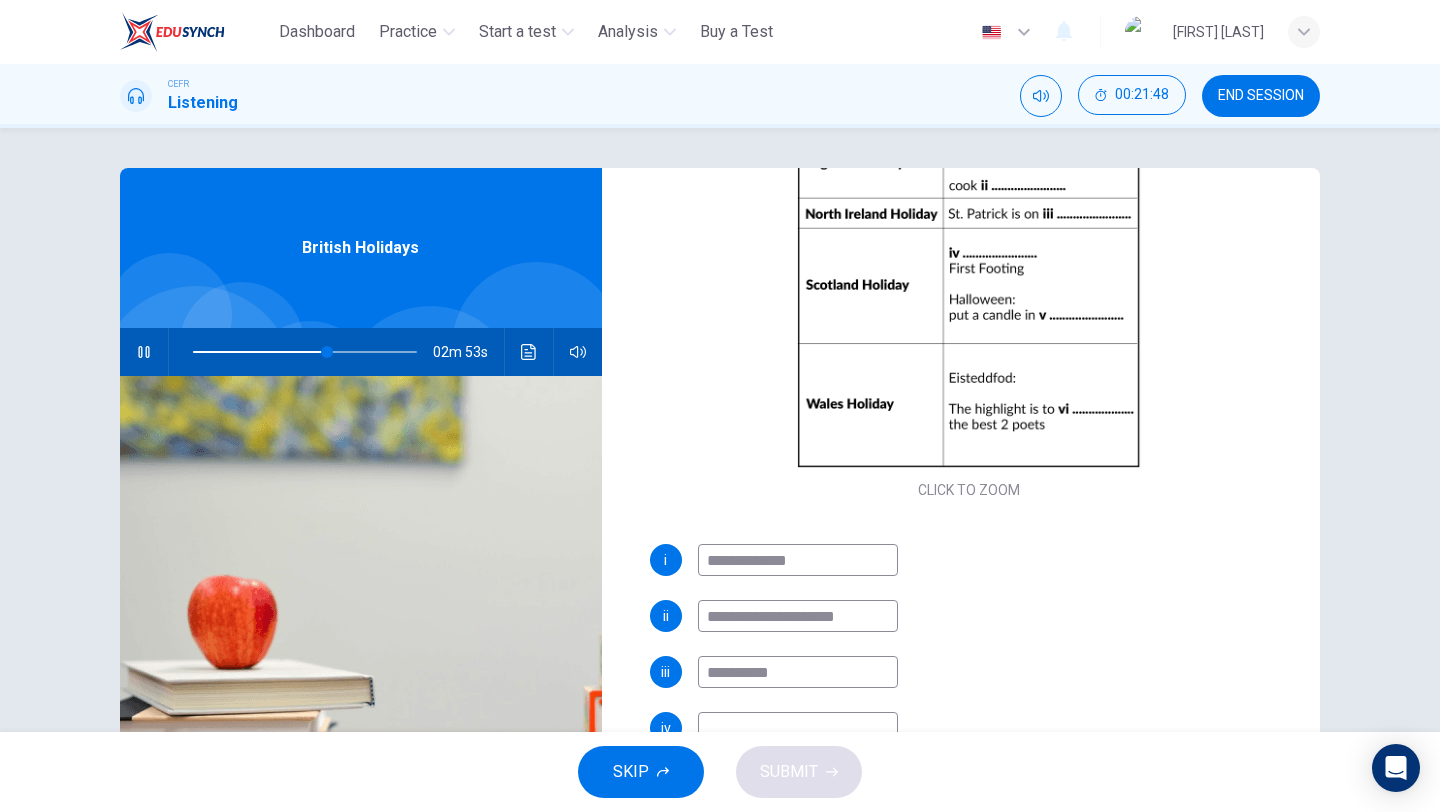 scroll, scrollTop: 254, scrollLeft: 0, axis: vertical 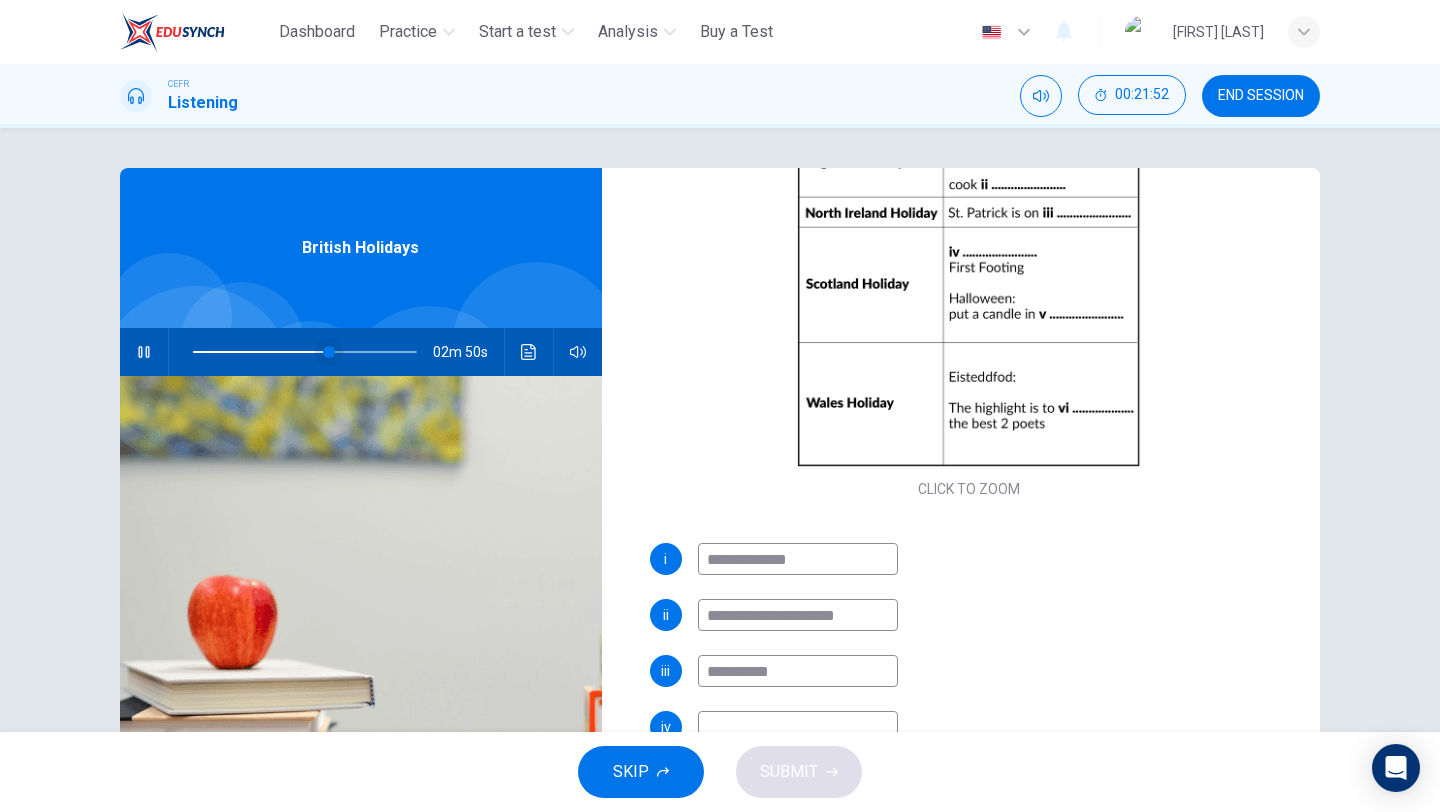 type on "**********" 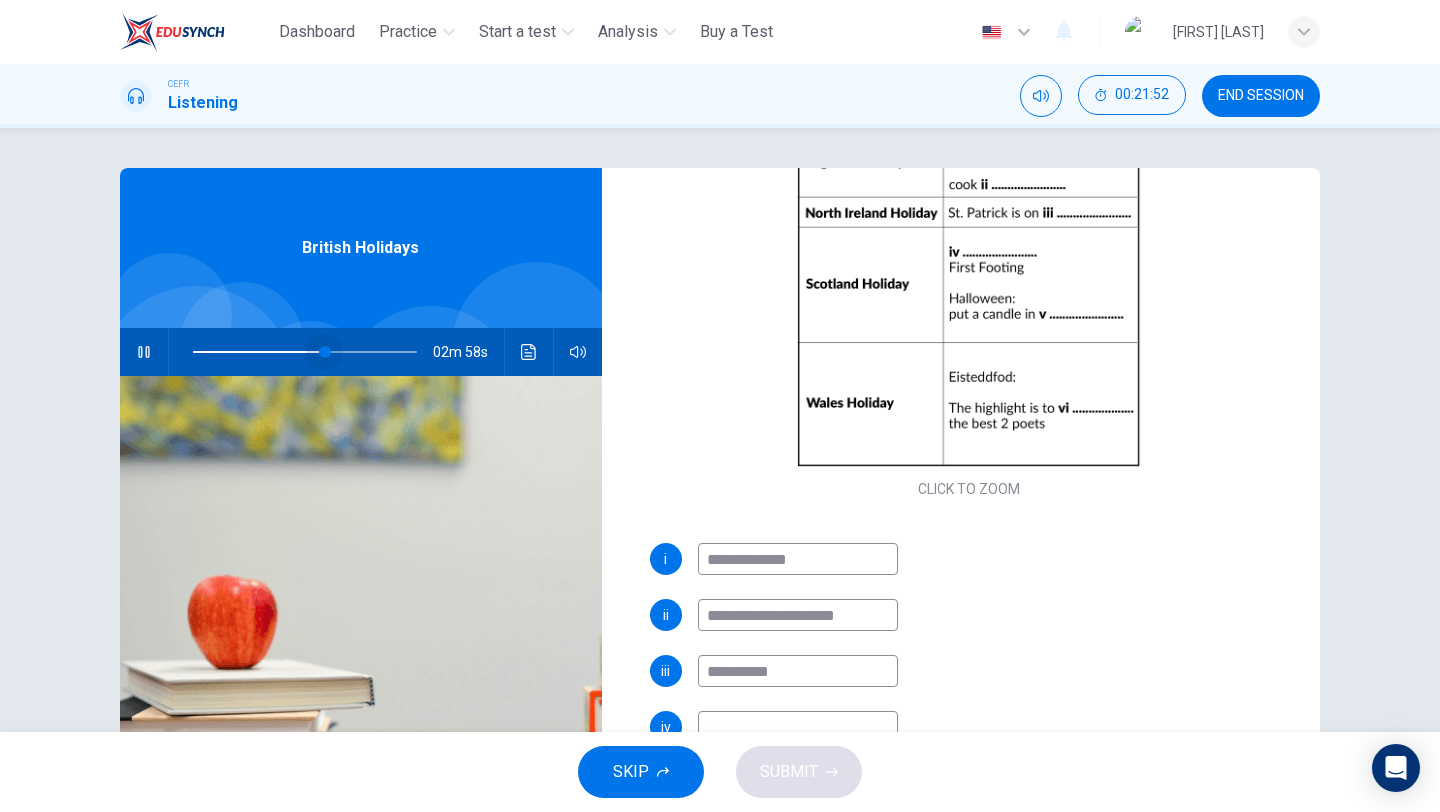 click at bounding box center [325, 352] 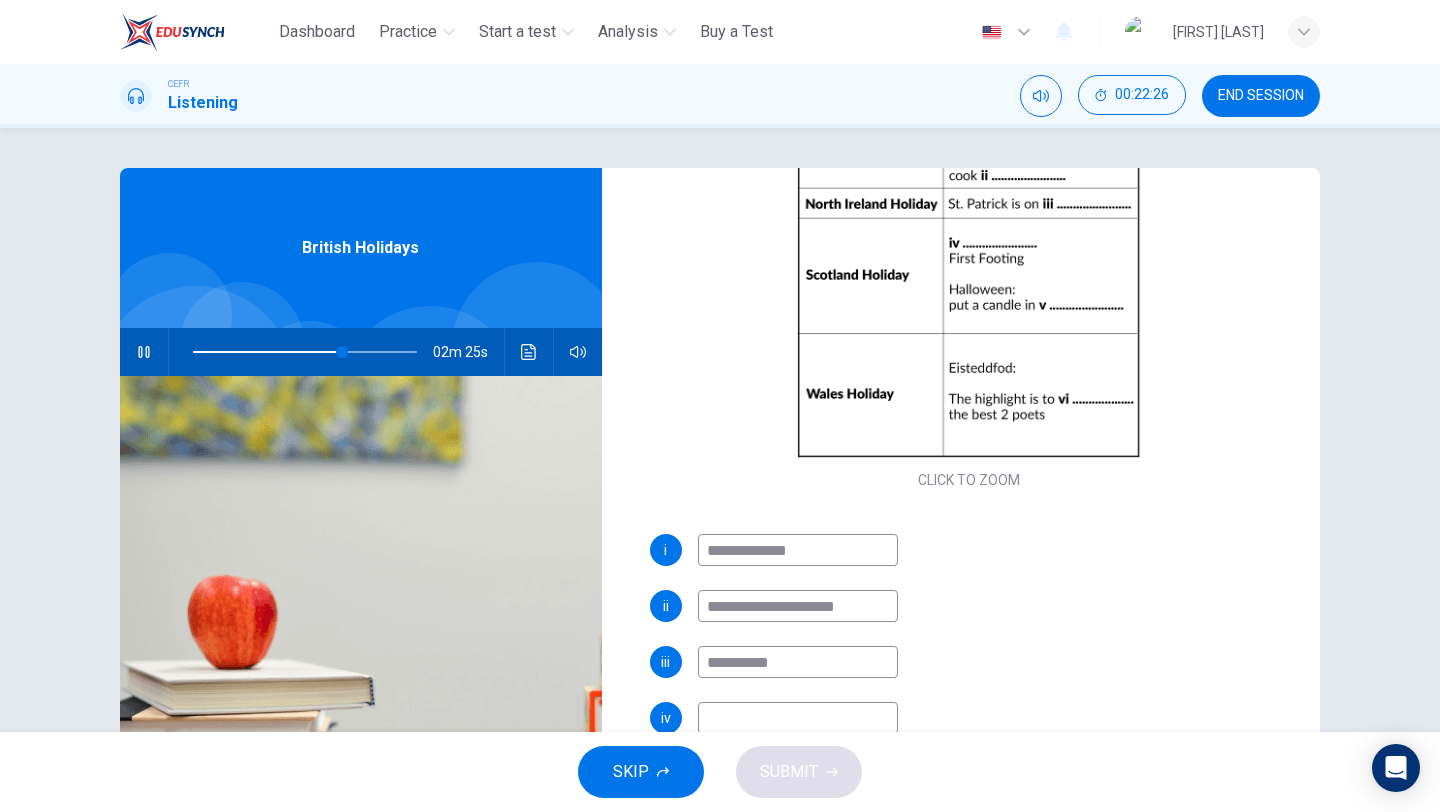 scroll, scrollTop: 286, scrollLeft: 0, axis: vertical 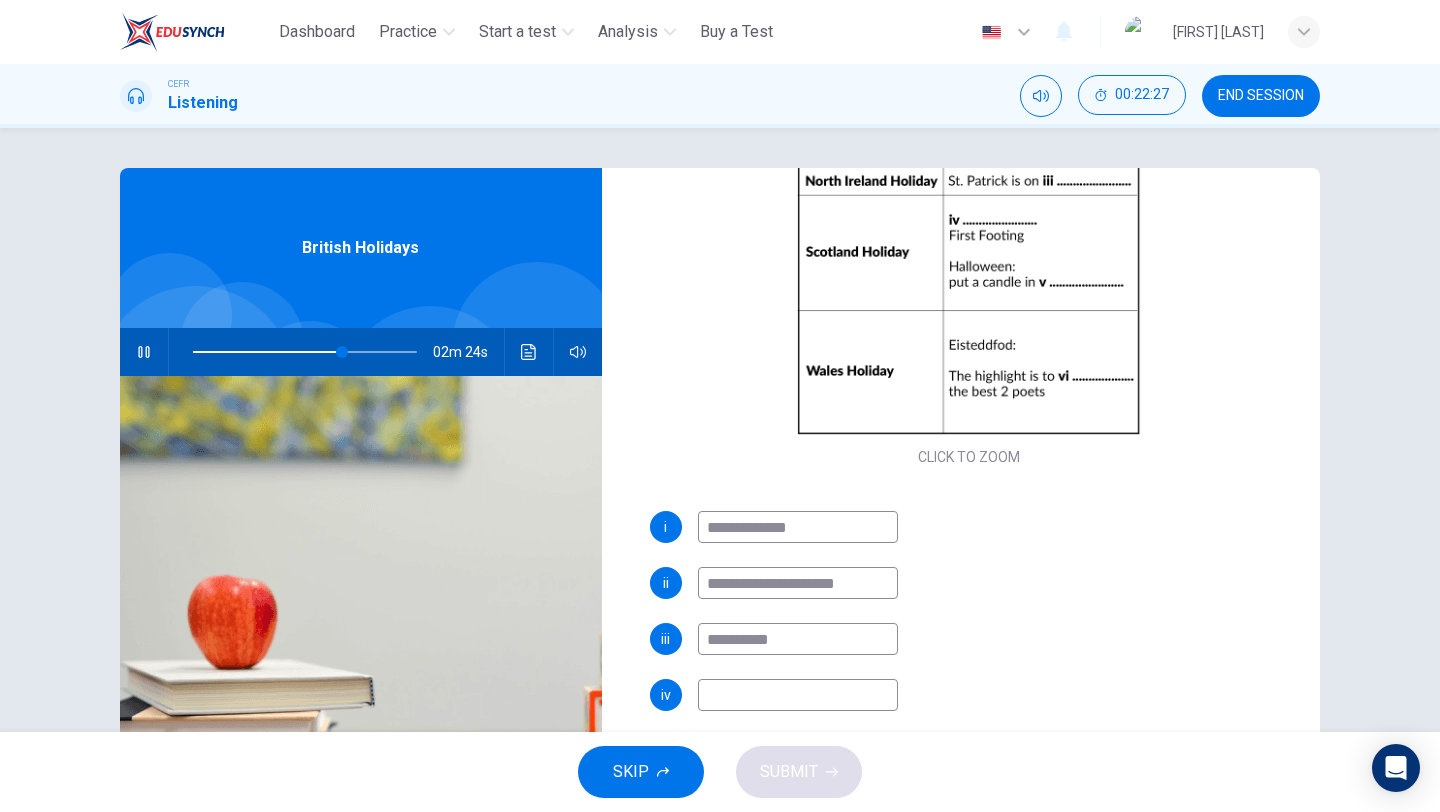 click at bounding box center [798, 527] 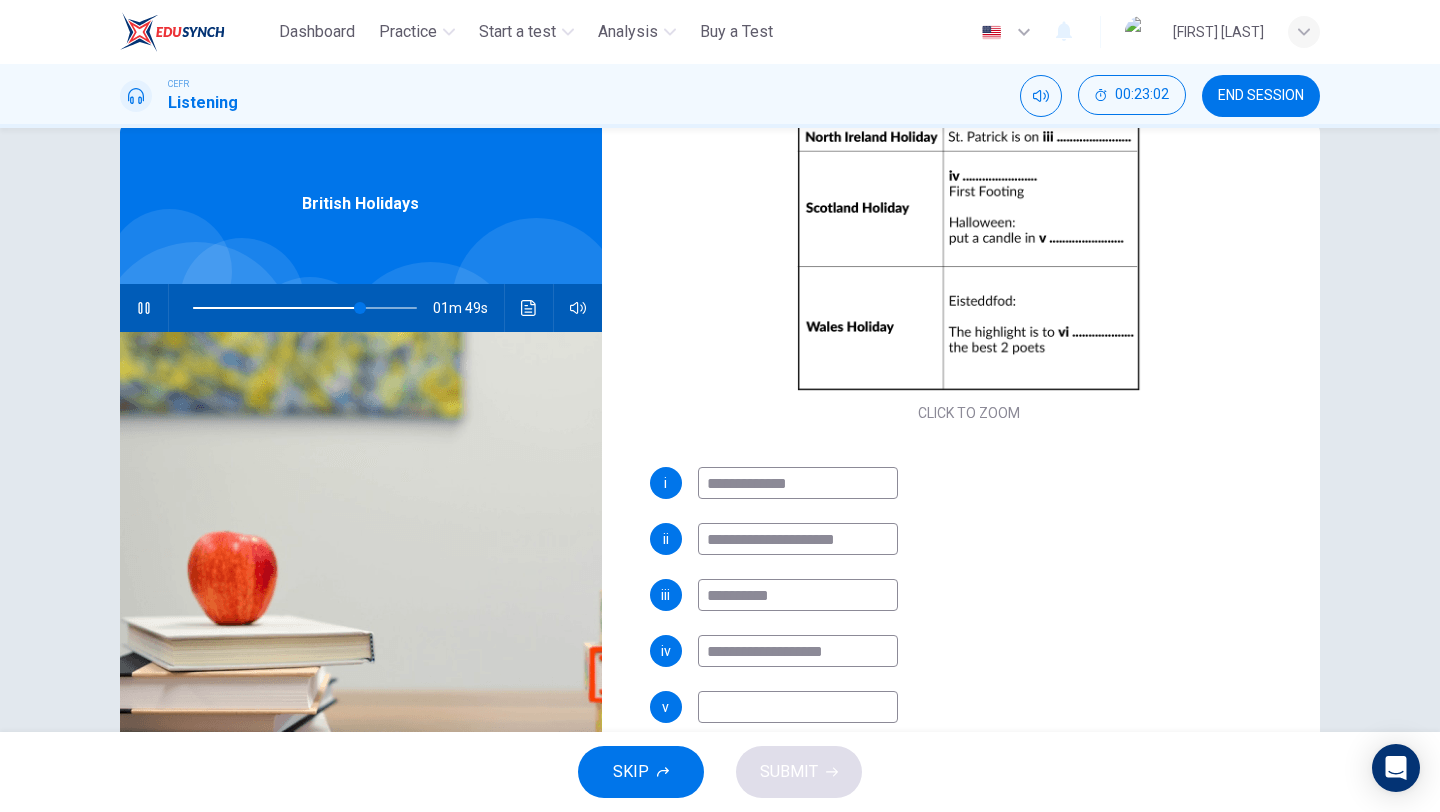 scroll, scrollTop: 48, scrollLeft: 0, axis: vertical 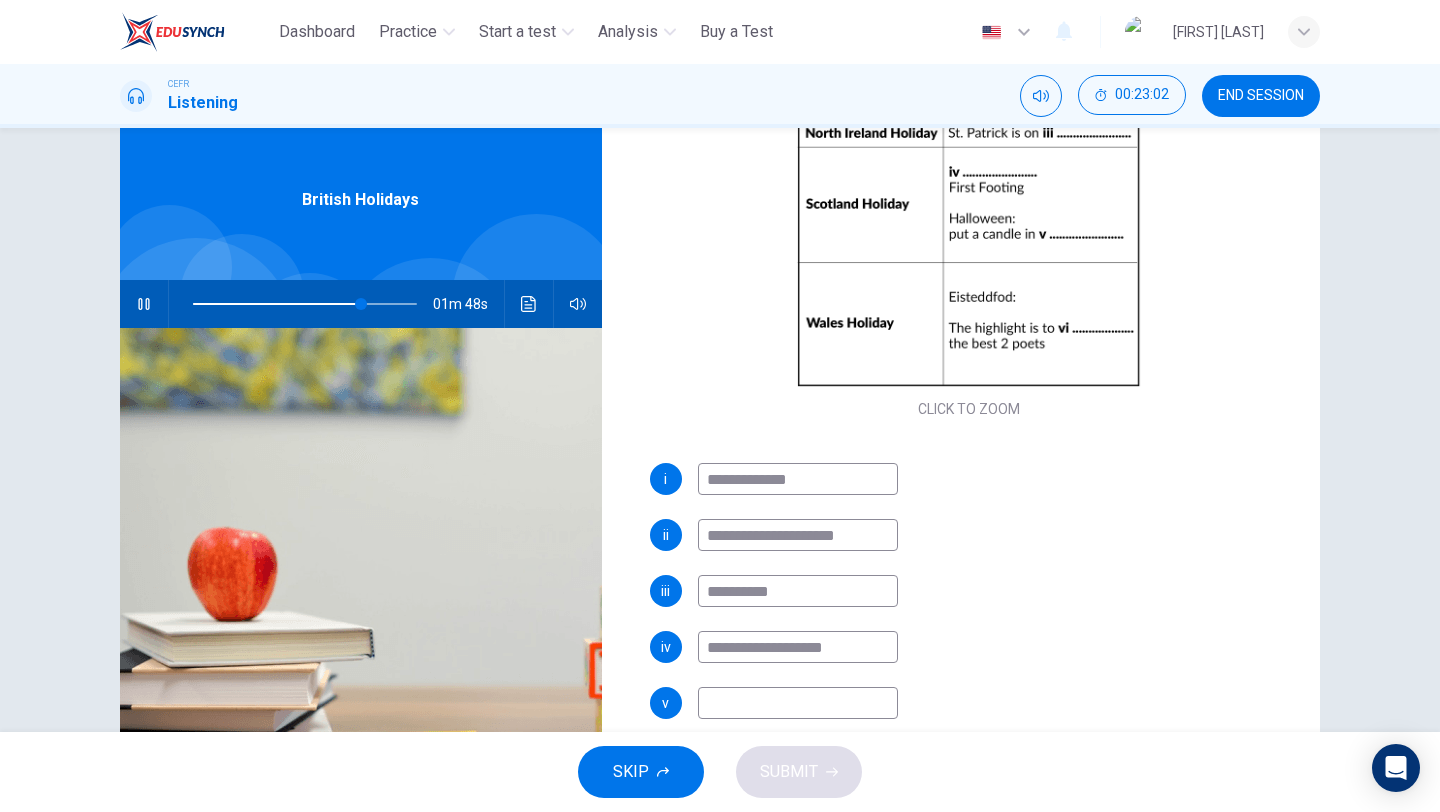 type on "**********" 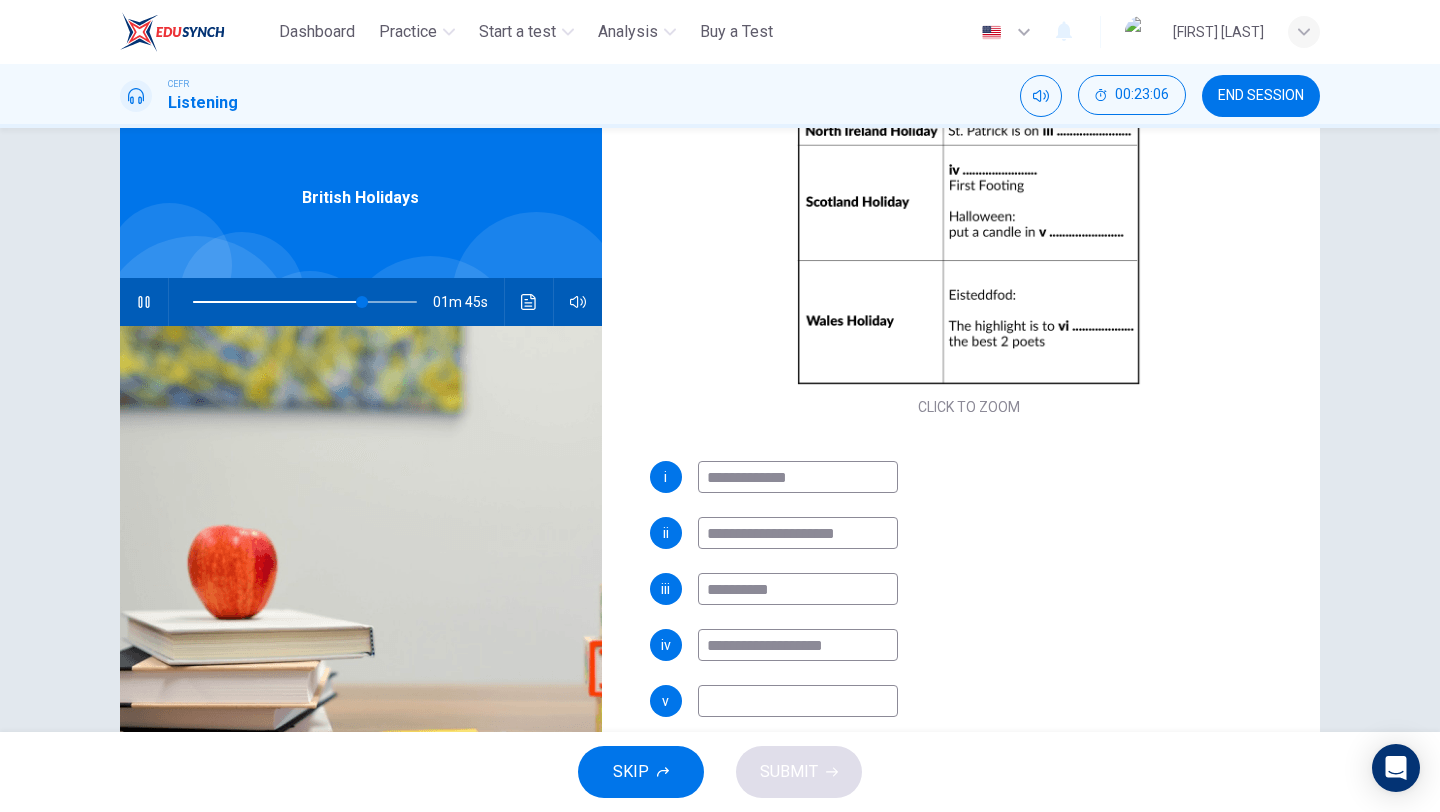 scroll, scrollTop: 43, scrollLeft: 0, axis: vertical 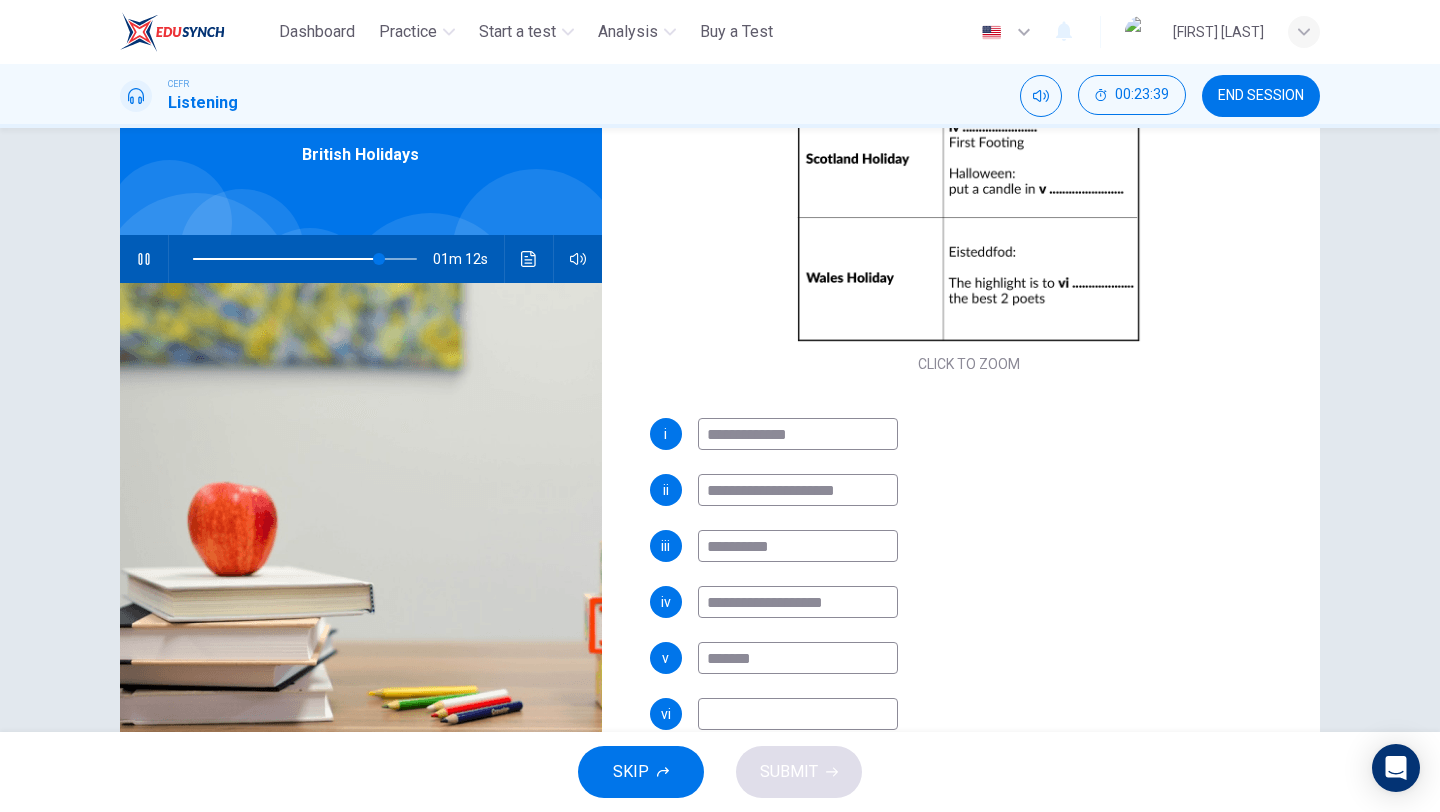 type on "*******" 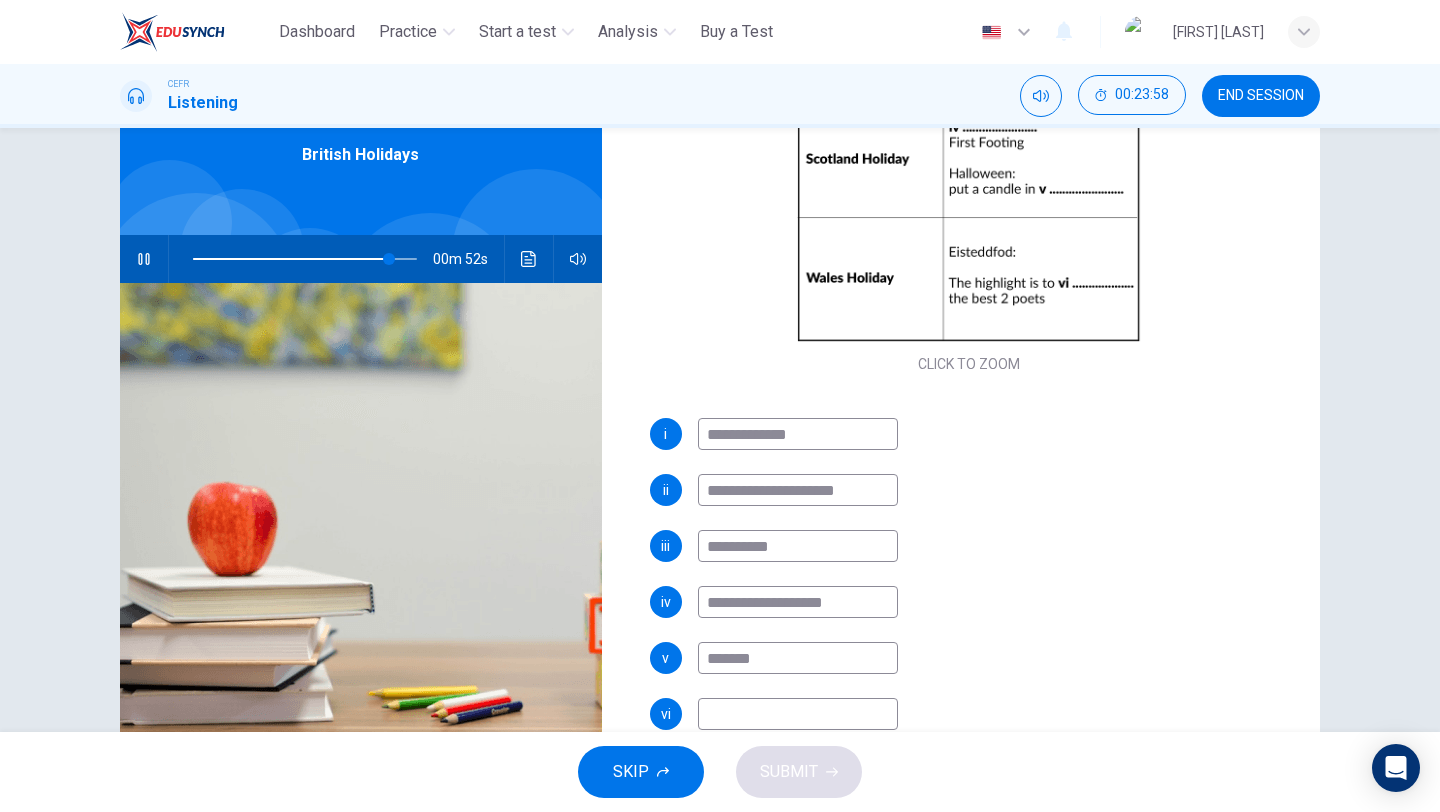scroll, scrollTop: 264, scrollLeft: 0, axis: vertical 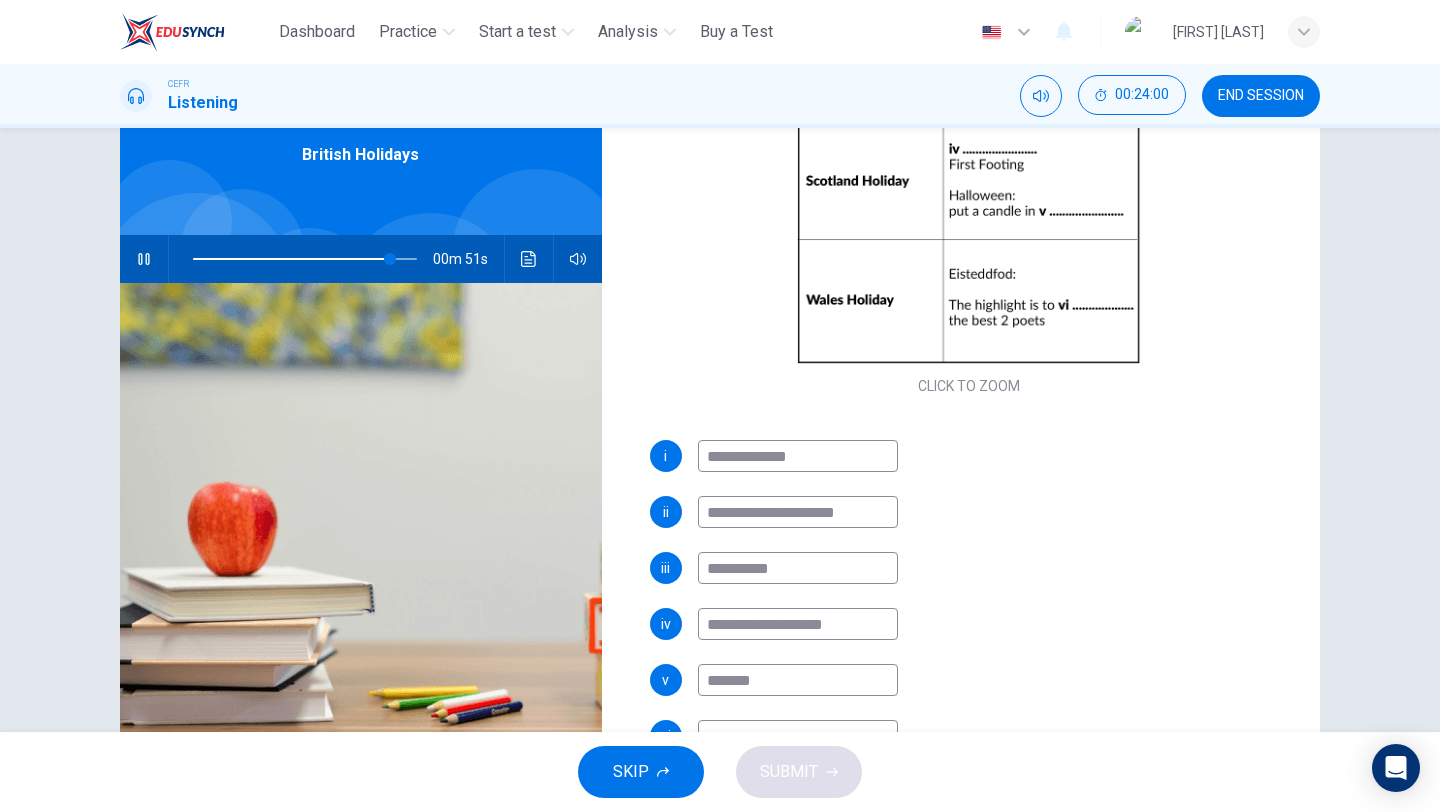 click on "**********" at bounding box center (798, 456) 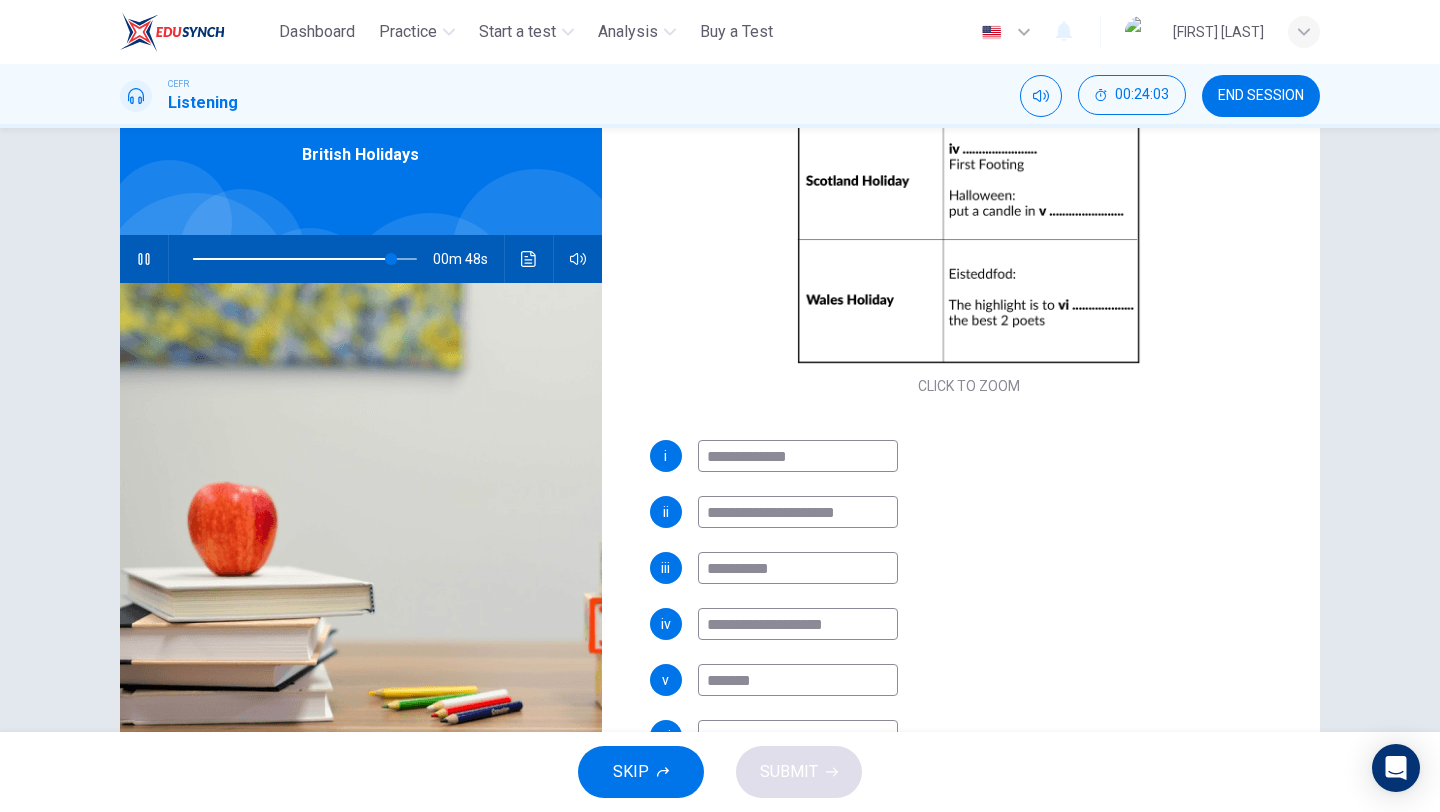 scroll, scrollTop: 286, scrollLeft: 0, axis: vertical 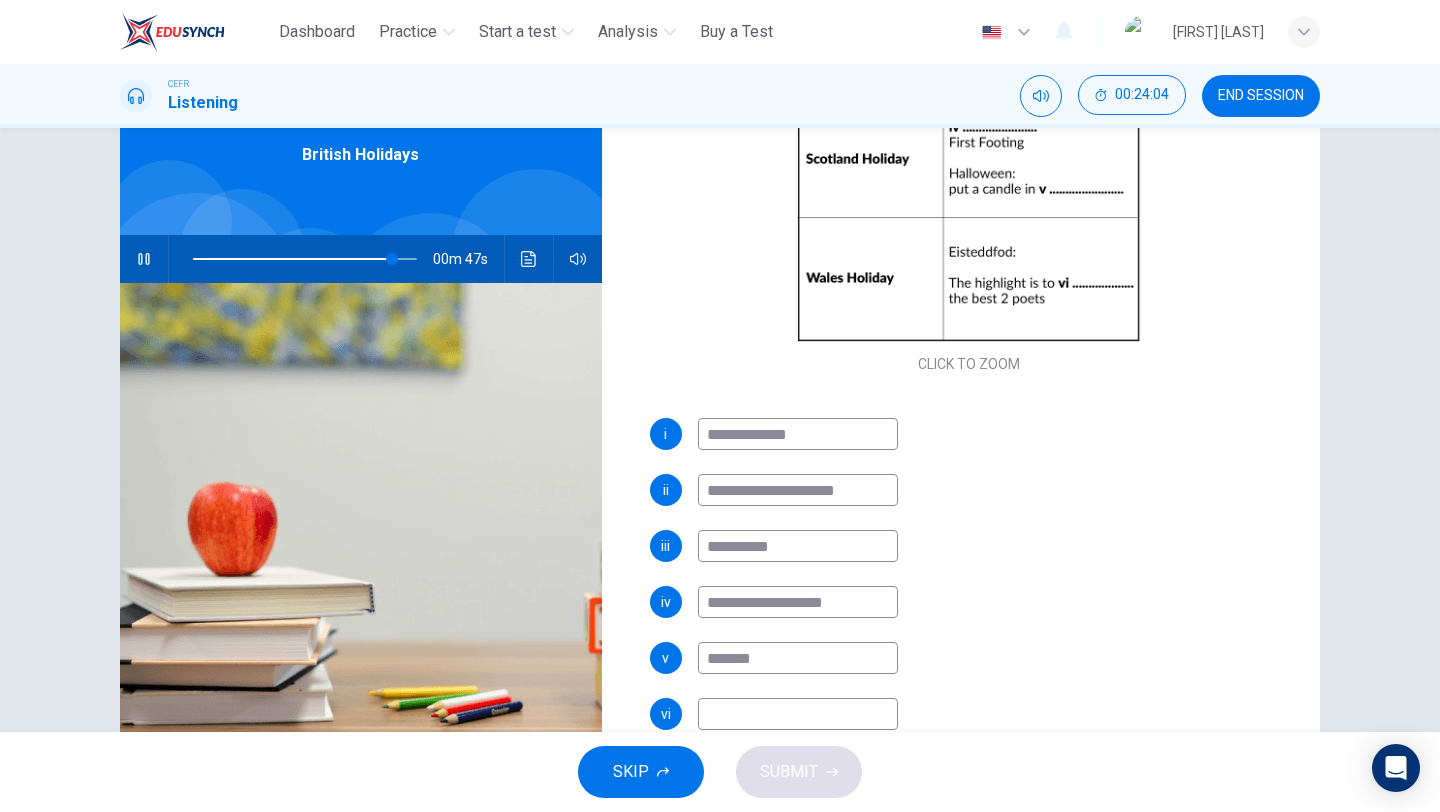 type on "**********" 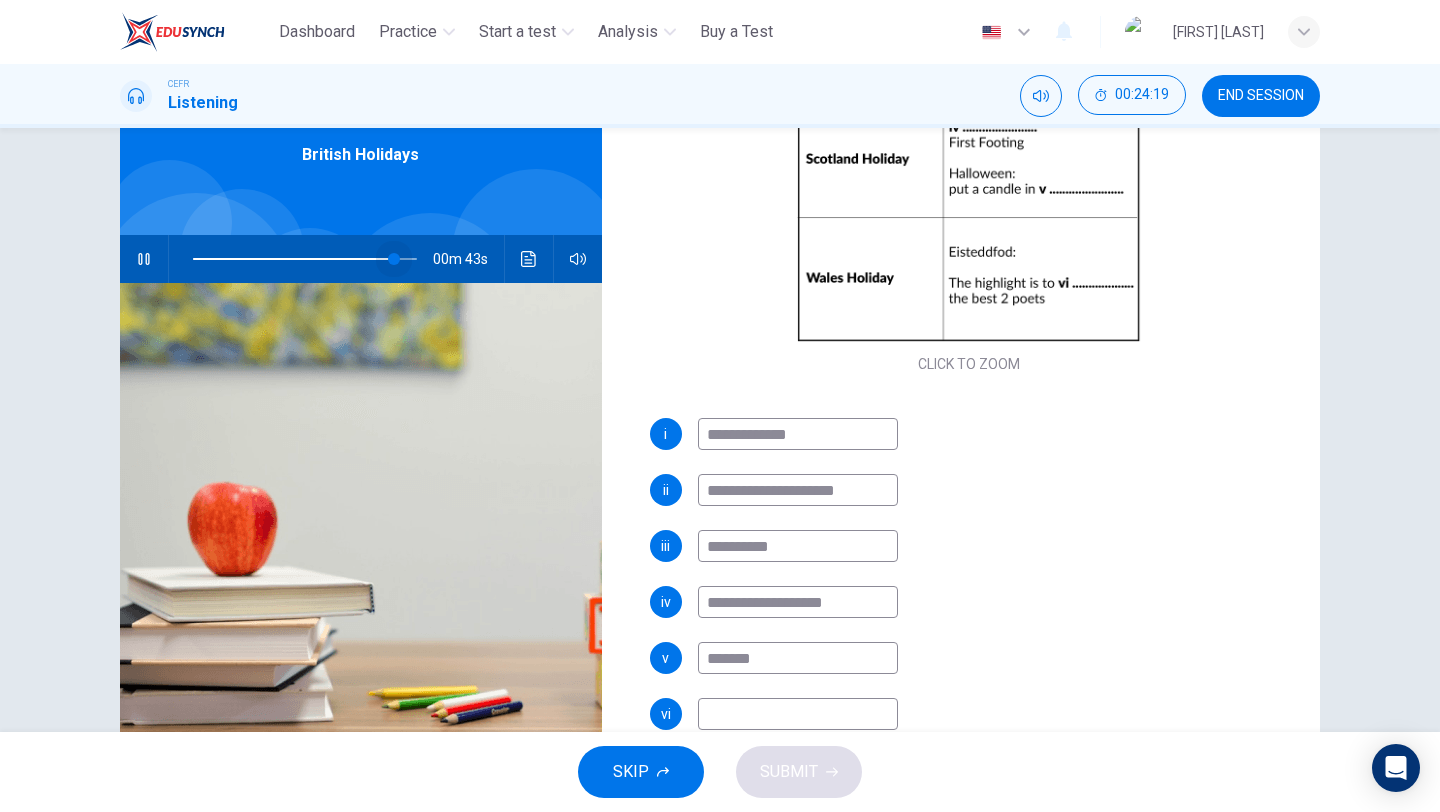 click at bounding box center [394, 259] 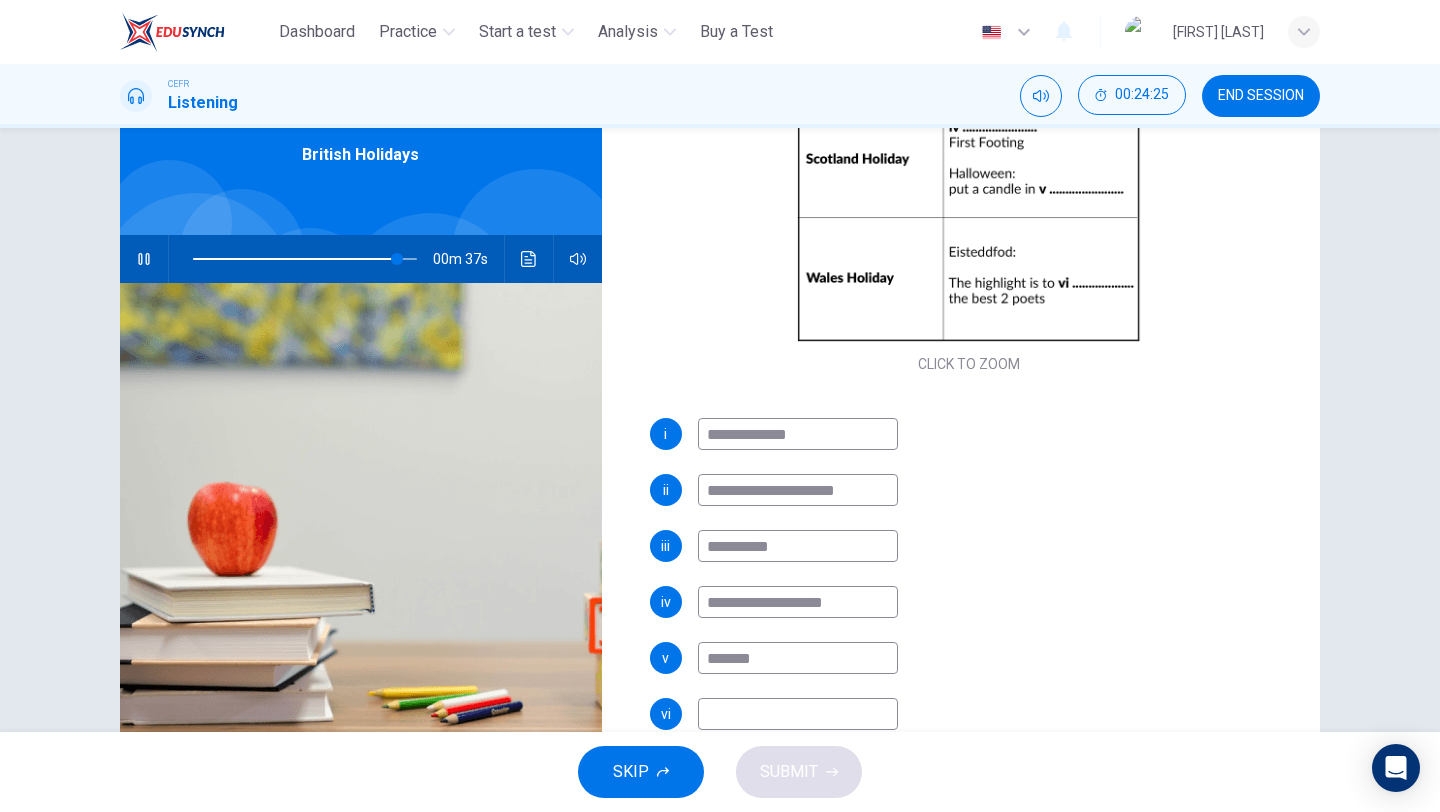 click at bounding box center [798, 434] 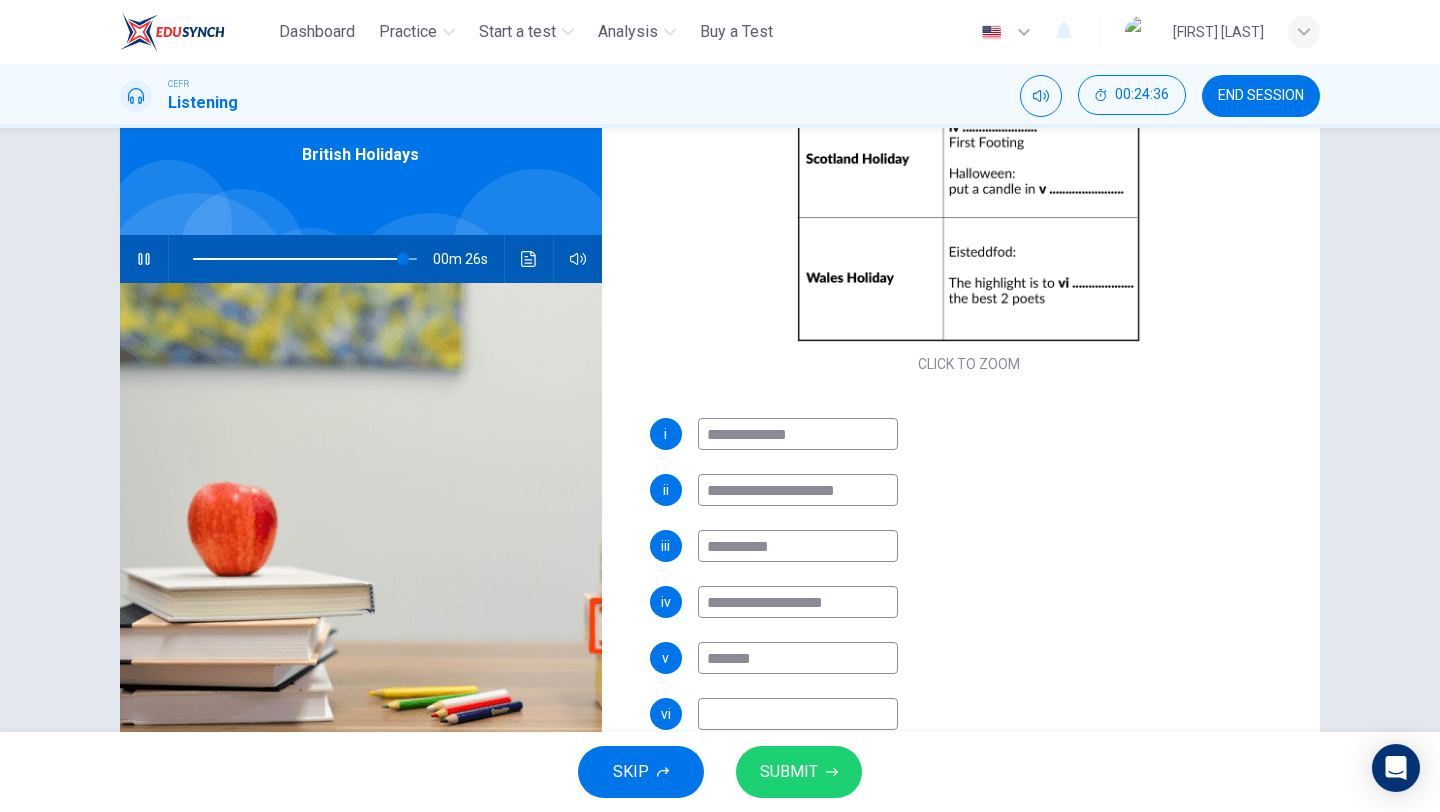 click on "SUBMIT" at bounding box center (799, 772) 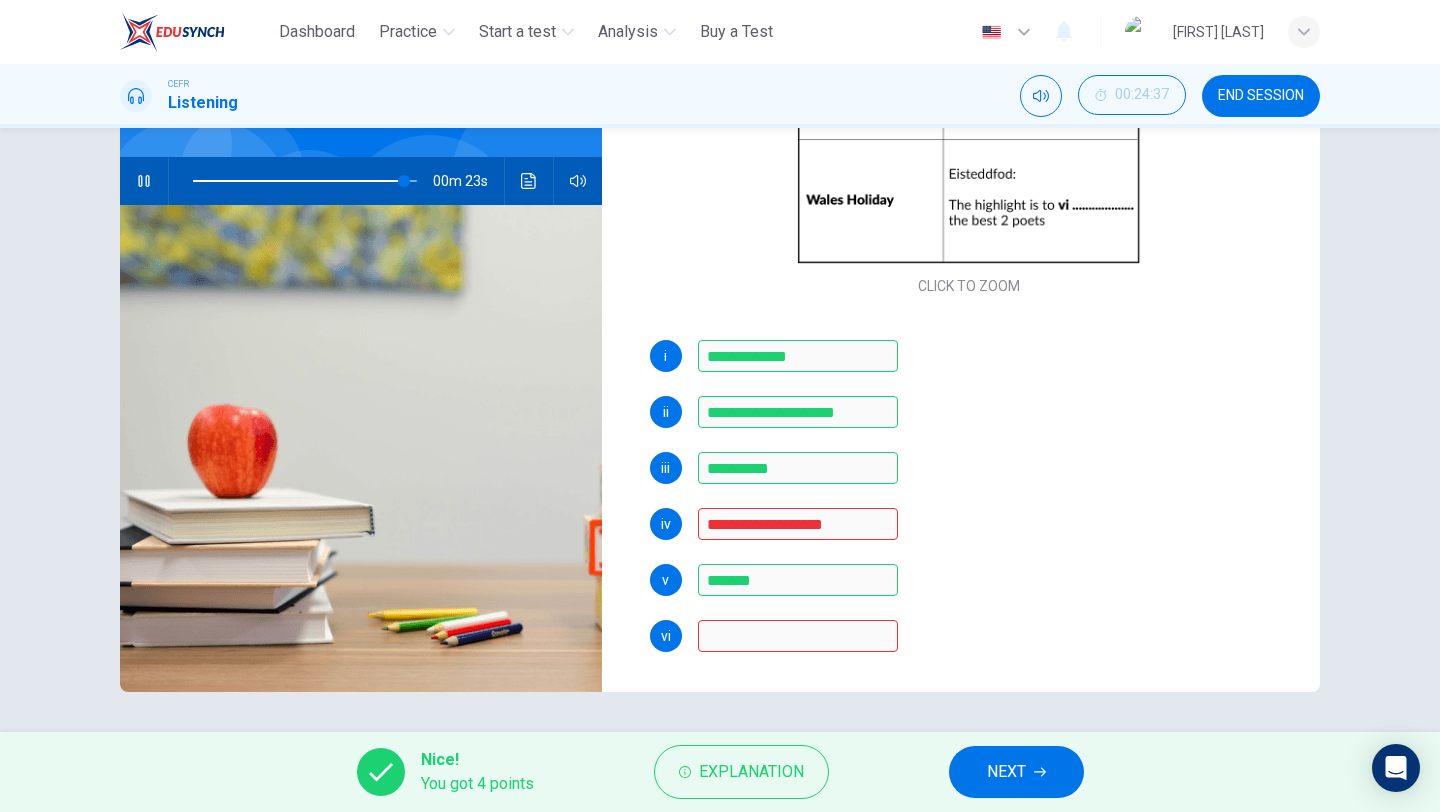 scroll, scrollTop: 160, scrollLeft: 0, axis: vertical 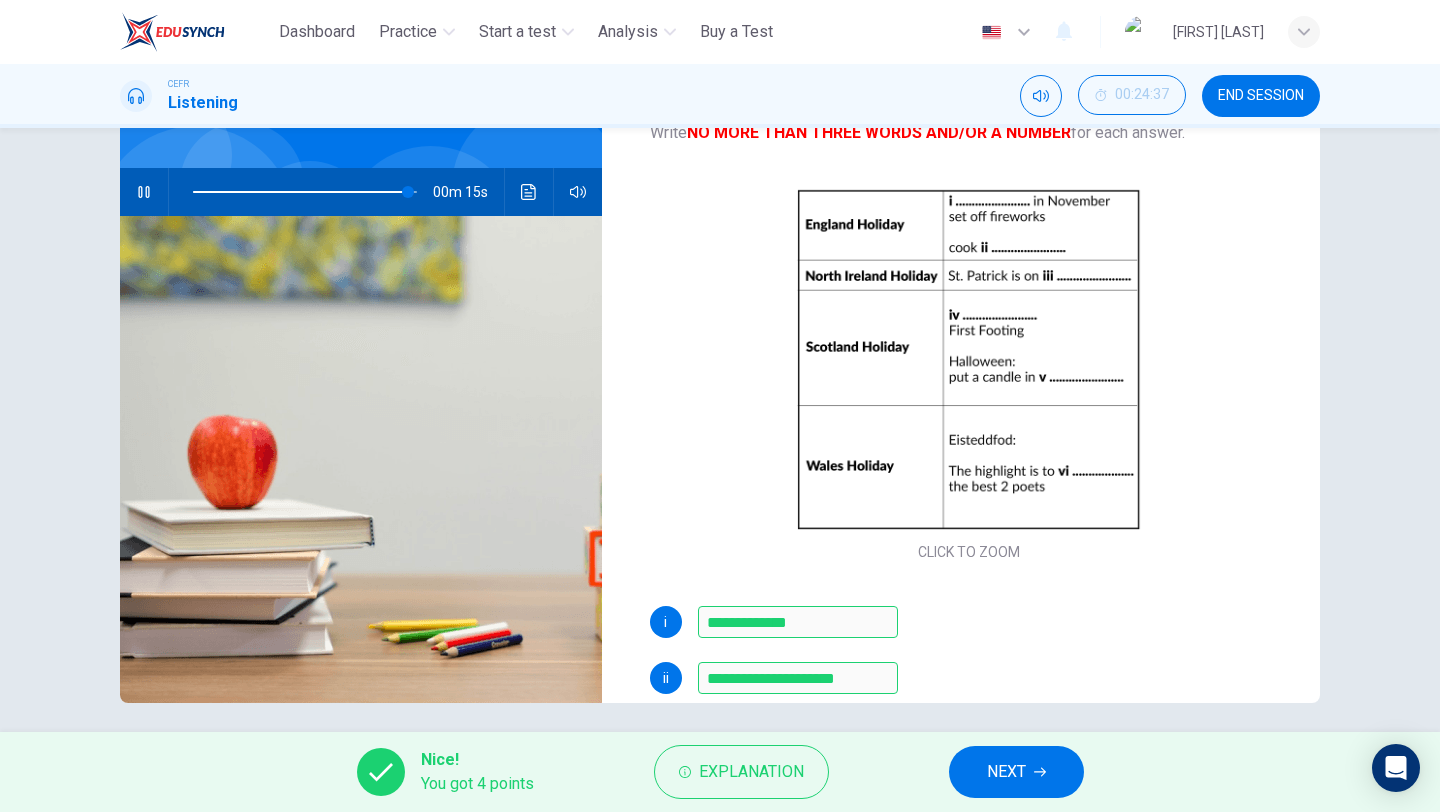 click on "Nice! You got 4
points Explanation NEXT" at bounding box center [720, 772] 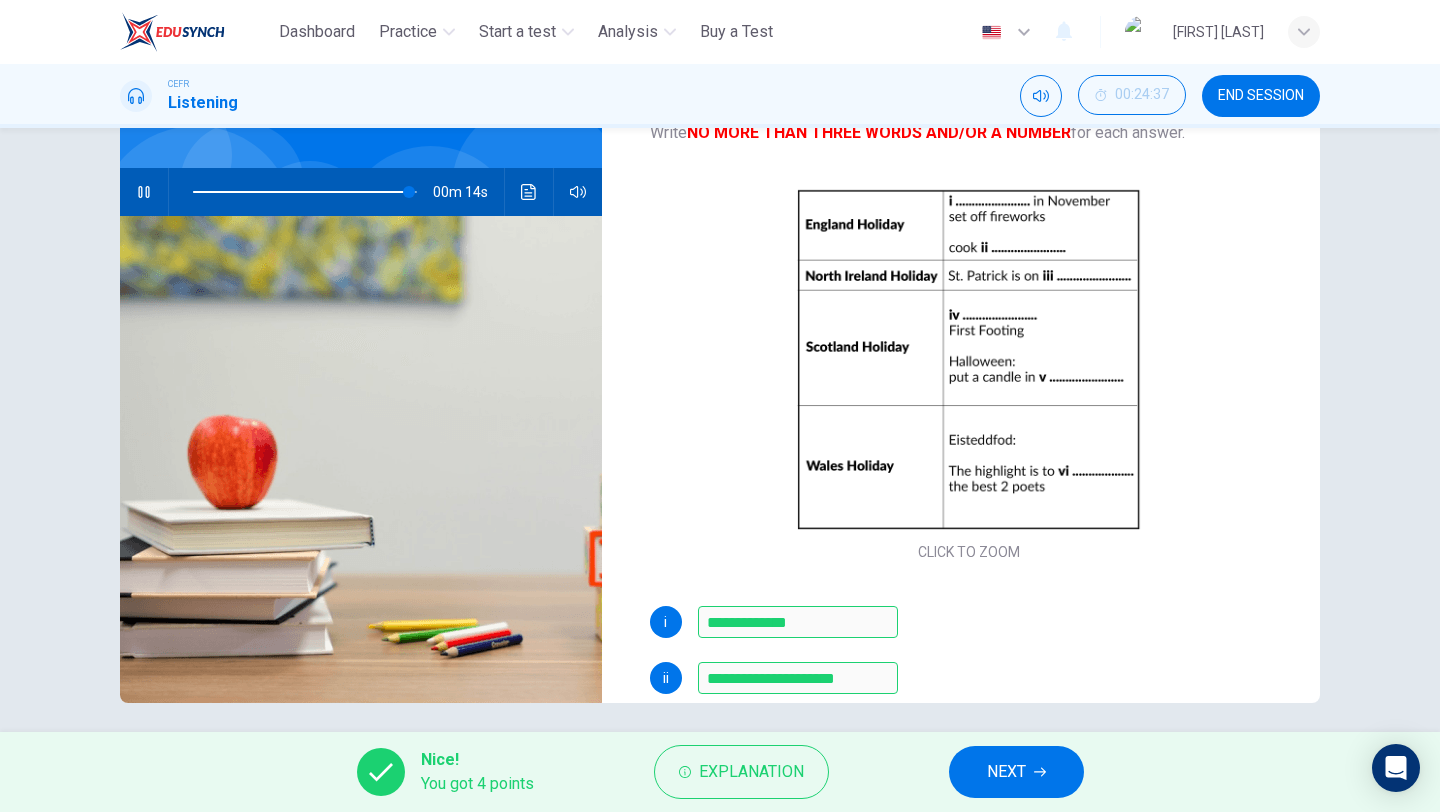 click on "NEXT" at bounding box center [1006, 772] 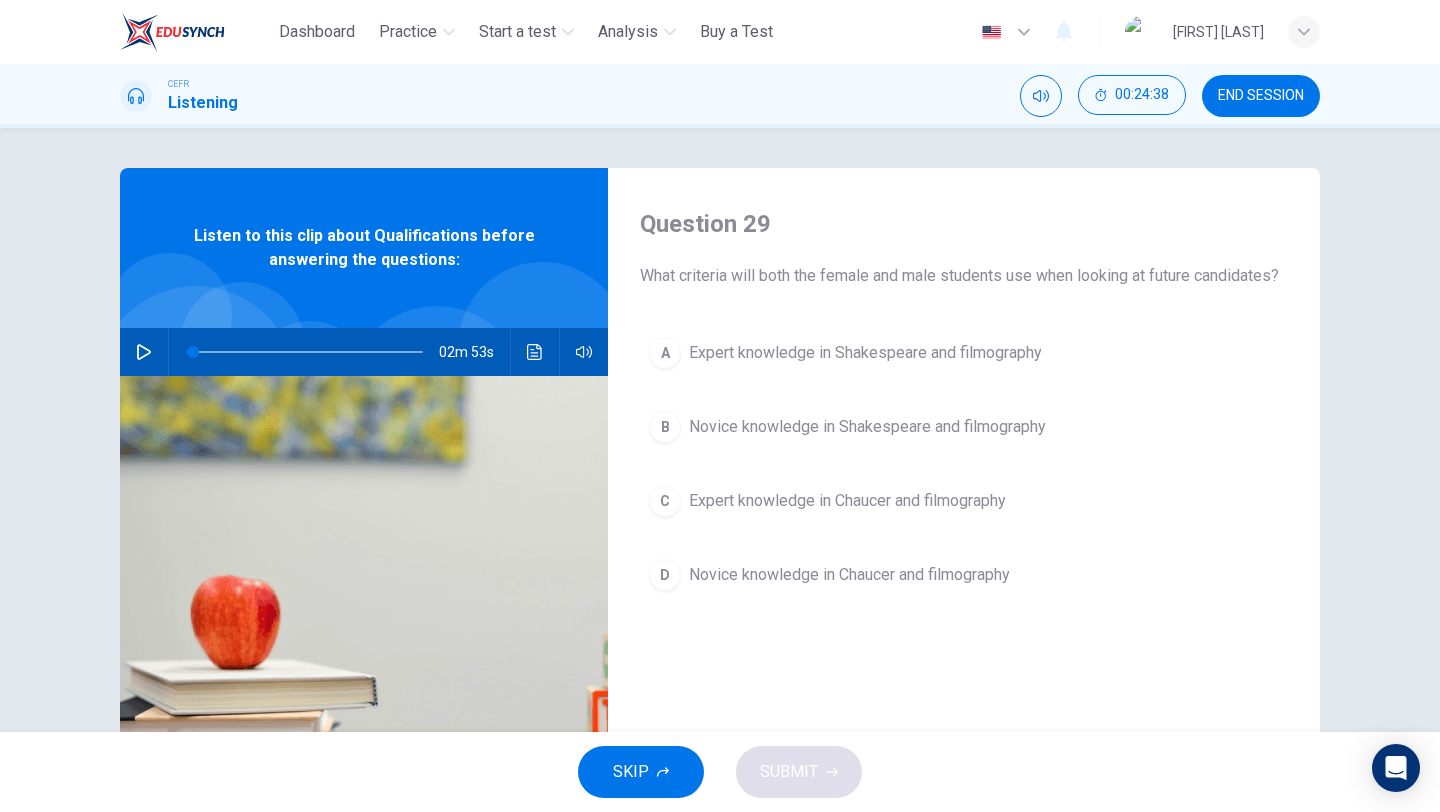 scroll, scrollTop: 45, scrollLeft: 0, axis: vertical 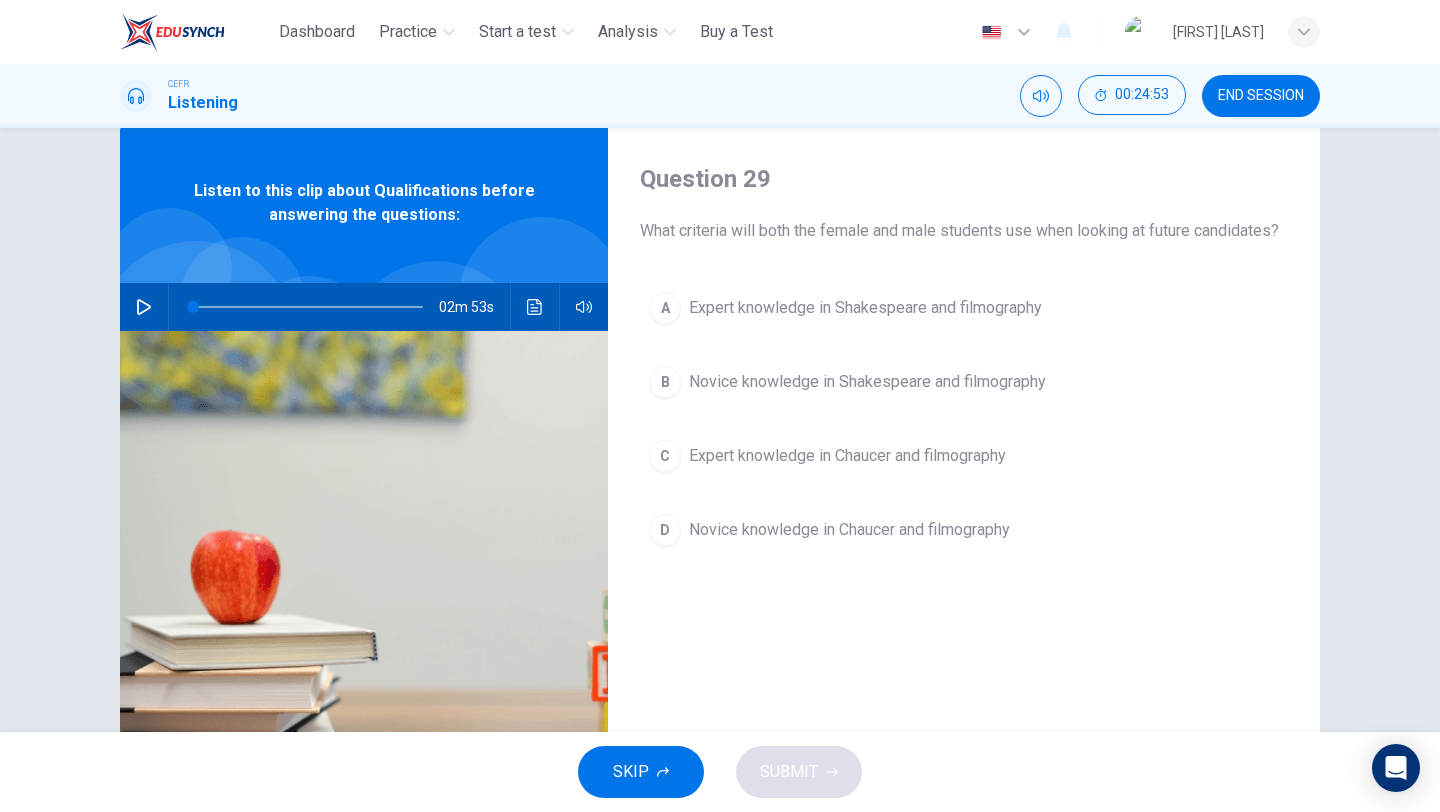 click on "END SESSION" at bounding box center [1261, 96] 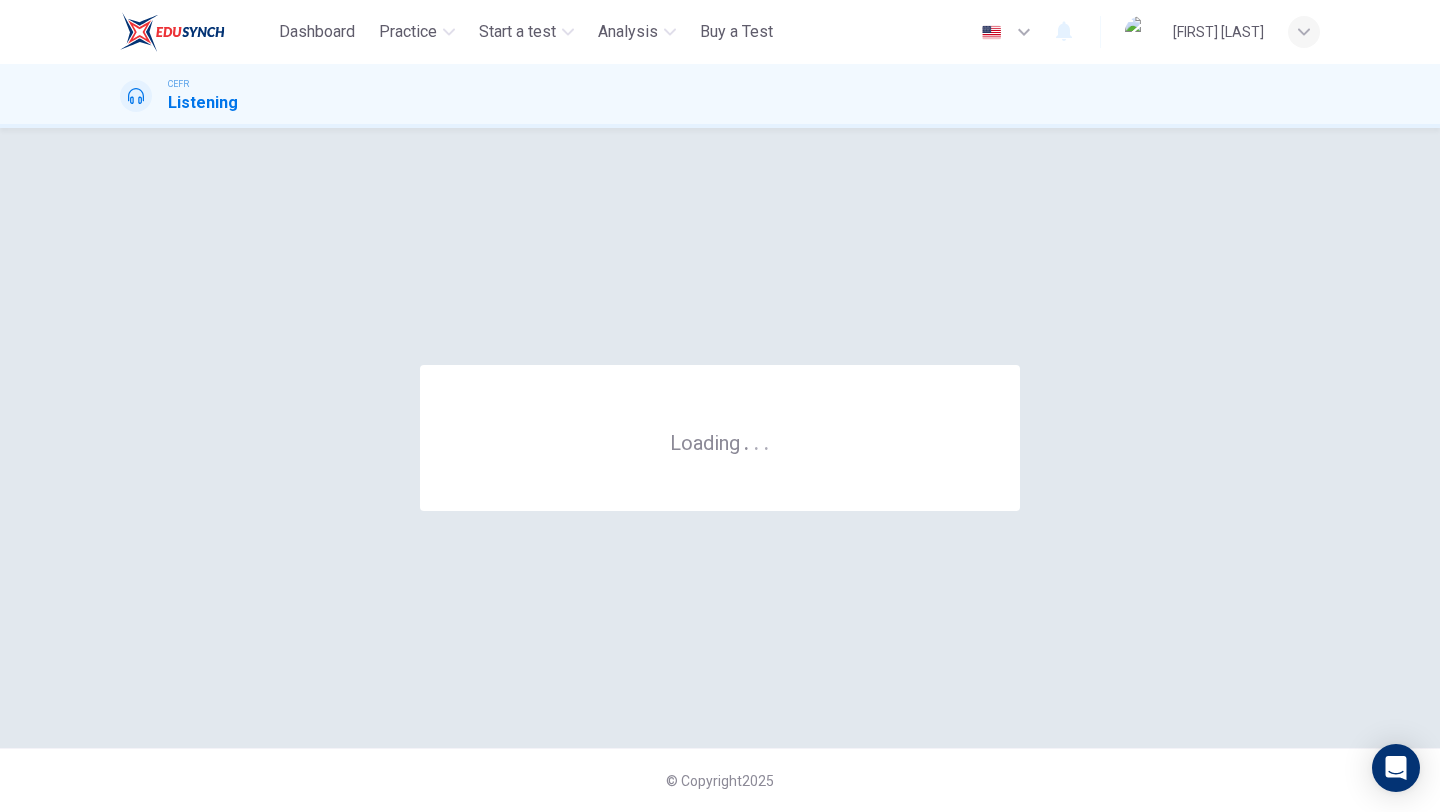 scroll, scrollTop: 0, scrollLeft: 0, axis: both 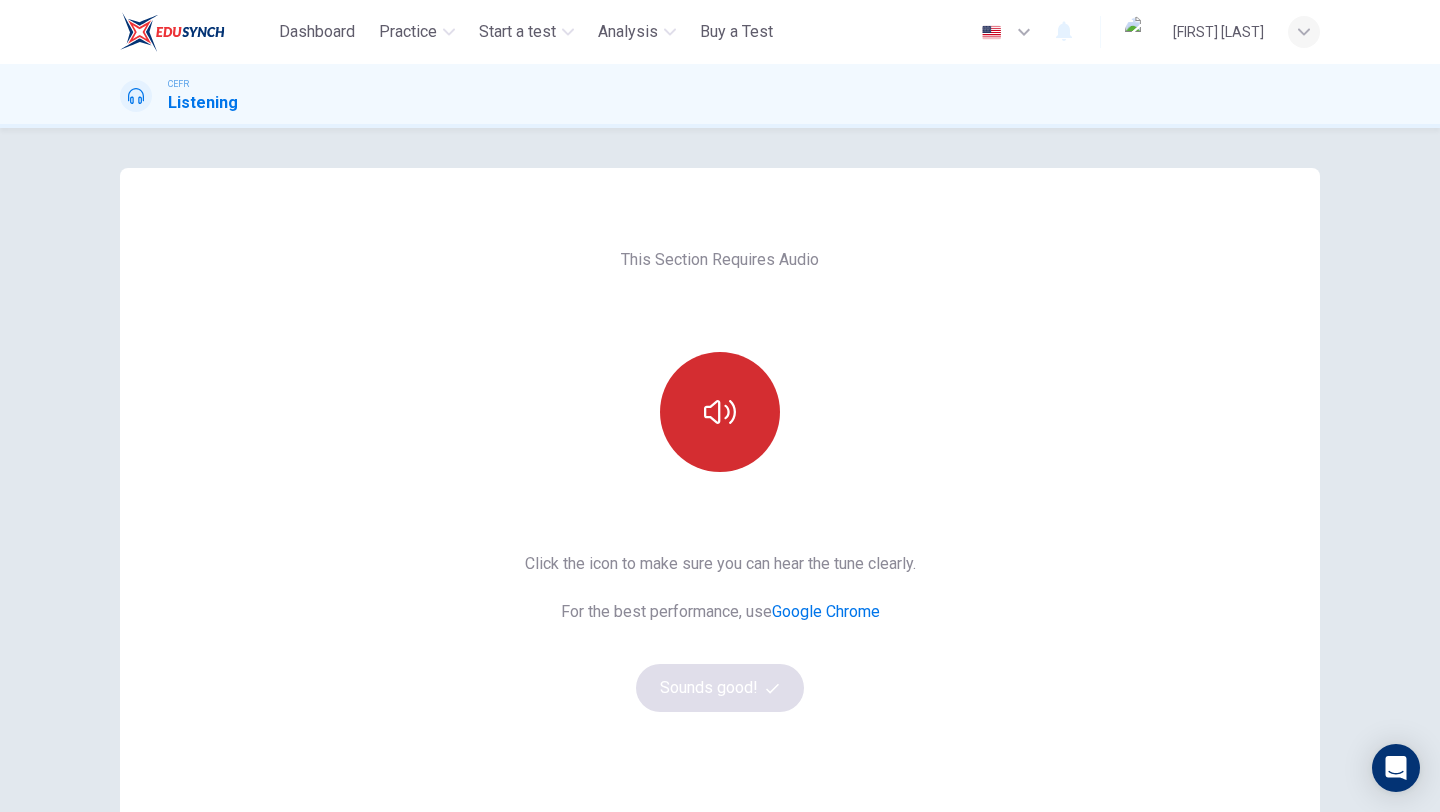 click at bounding box center [720, 412] 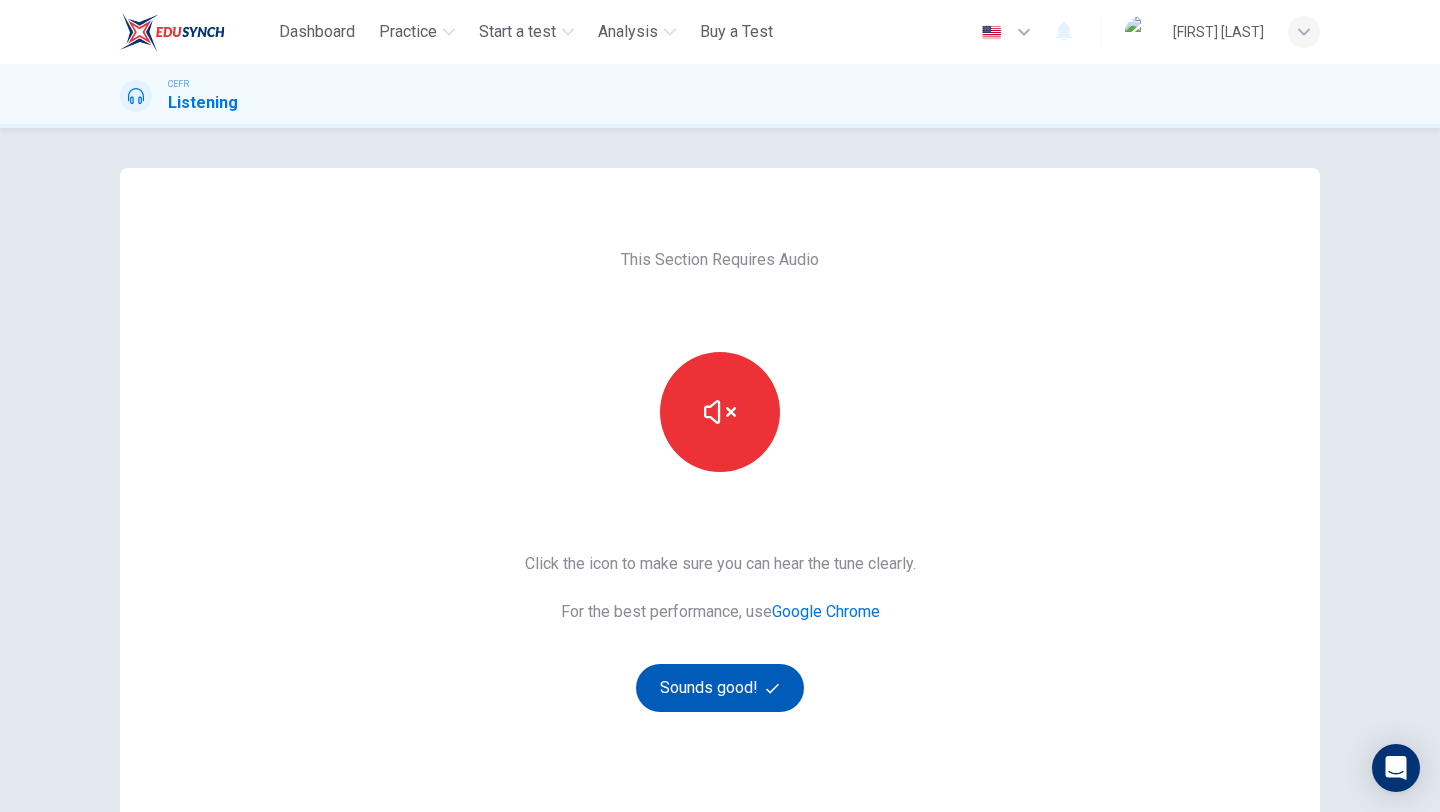 click on "Sounds good!" at bounding box center [720, 688] 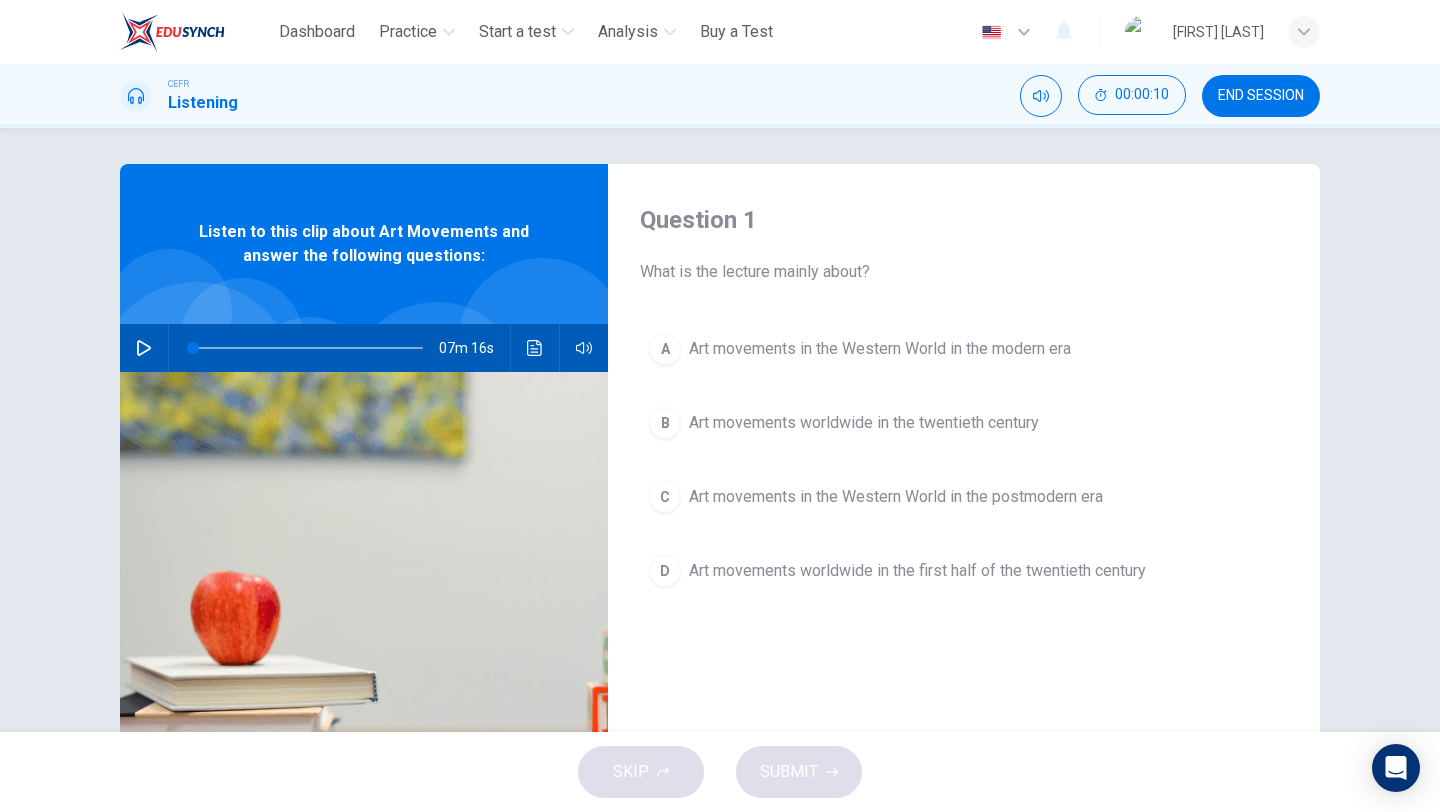 scroll, scrollTop: 0, scrollLeft: 0, axis: both 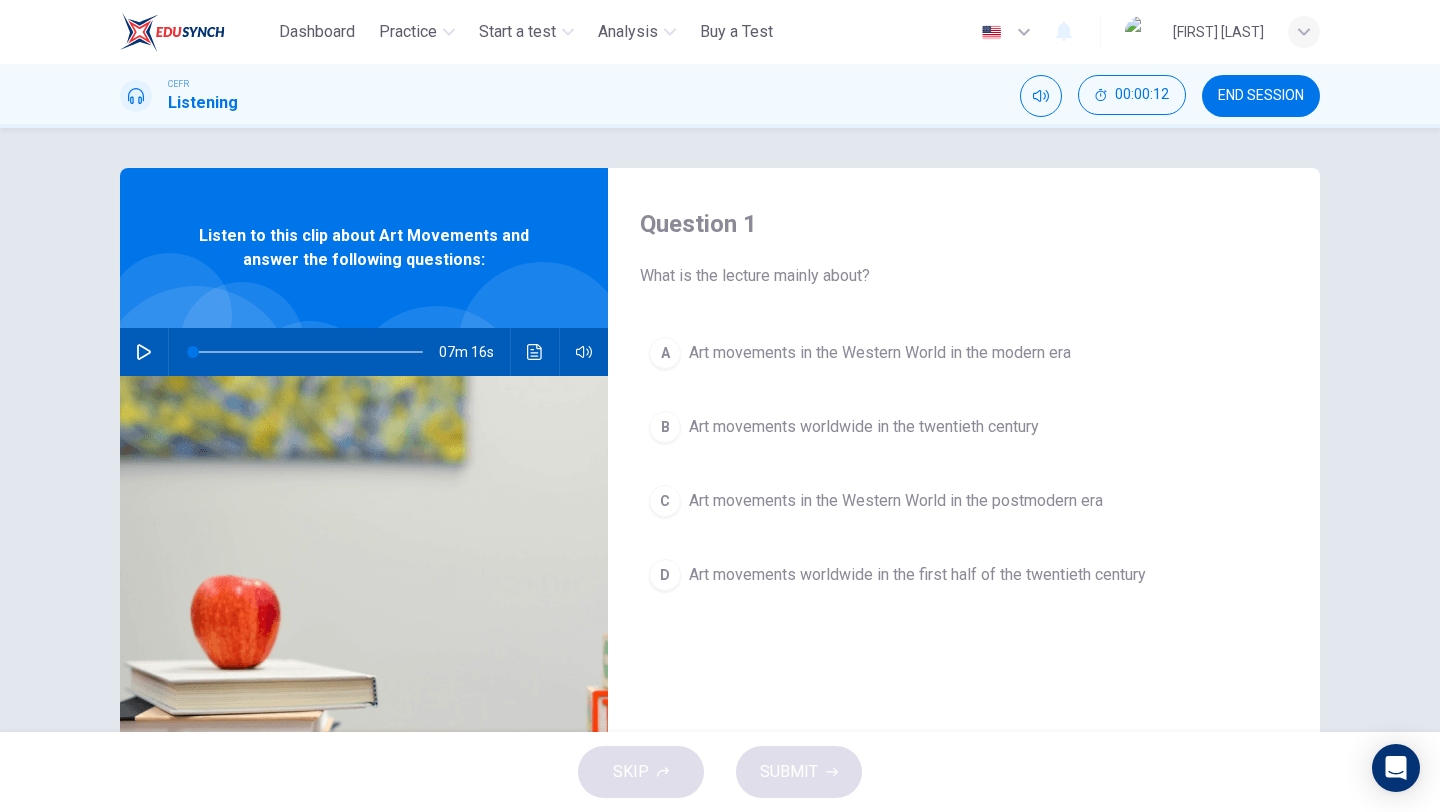 click at bounding box center (144, 352) 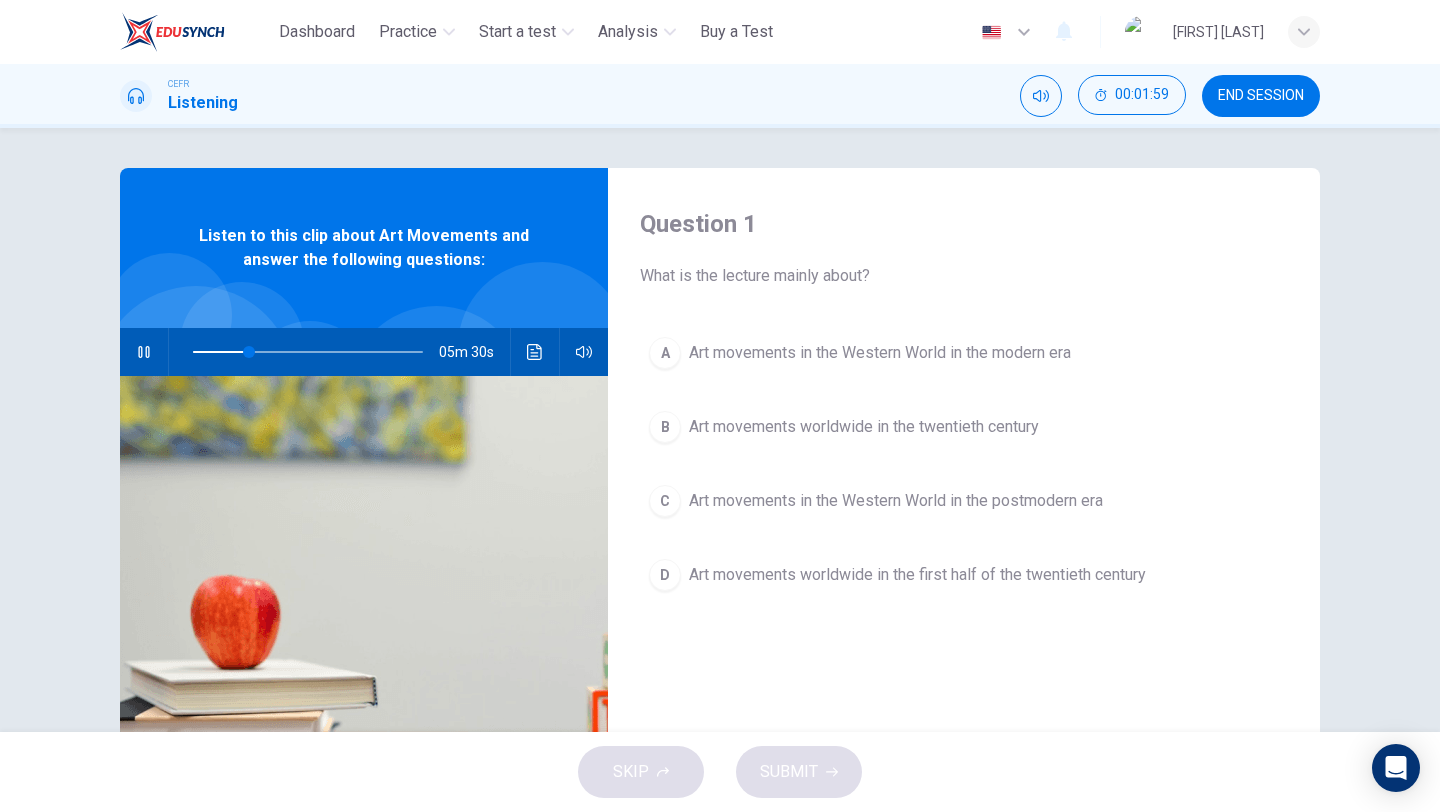 click on "Art movements in the Western World in the postmodern era" at bounding box center (880, 353) 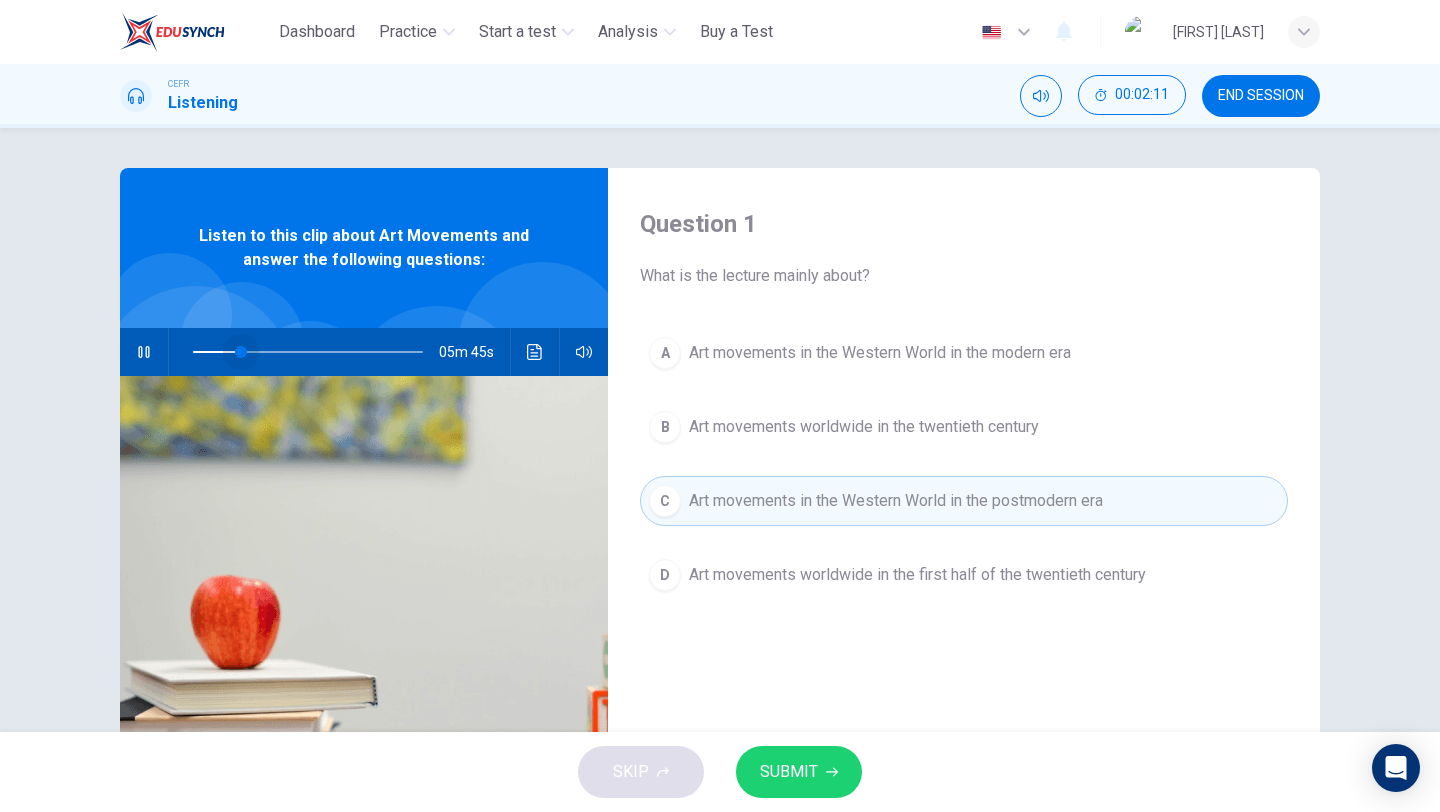 click at bounding box center [241, 352] 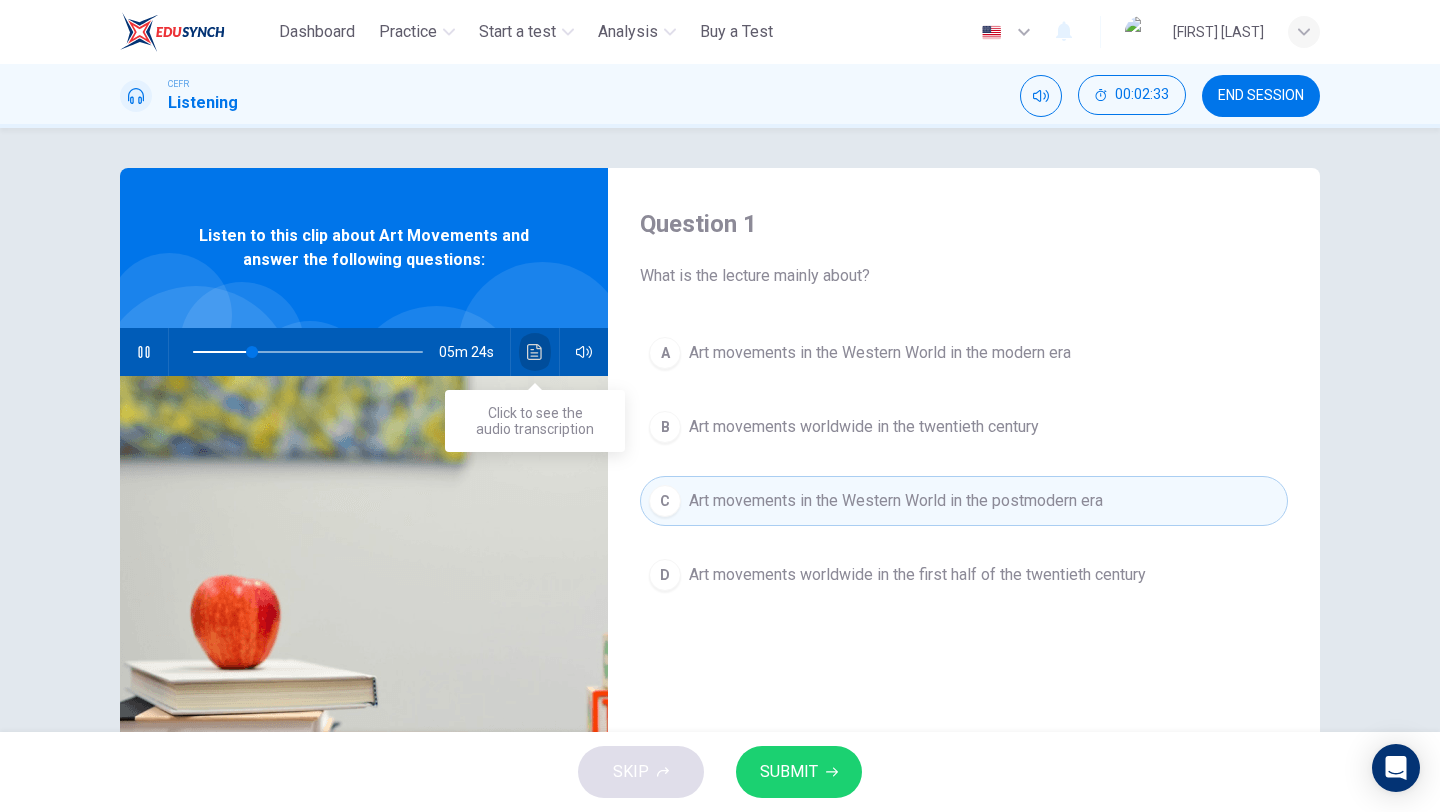 click at bounding box center [535, 352] 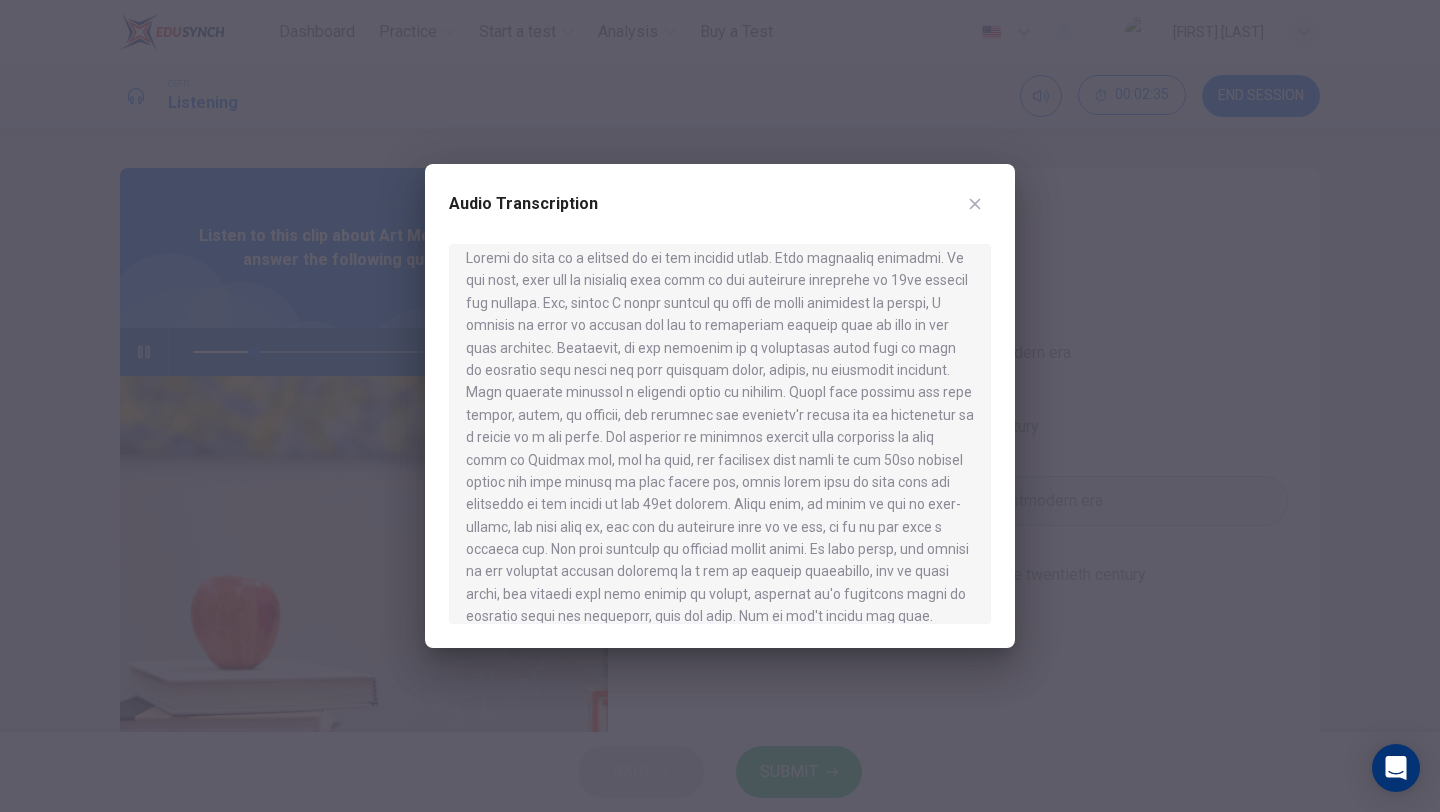 scroll, scrollTop: 4, scrollLeft: 0, axis: vertical 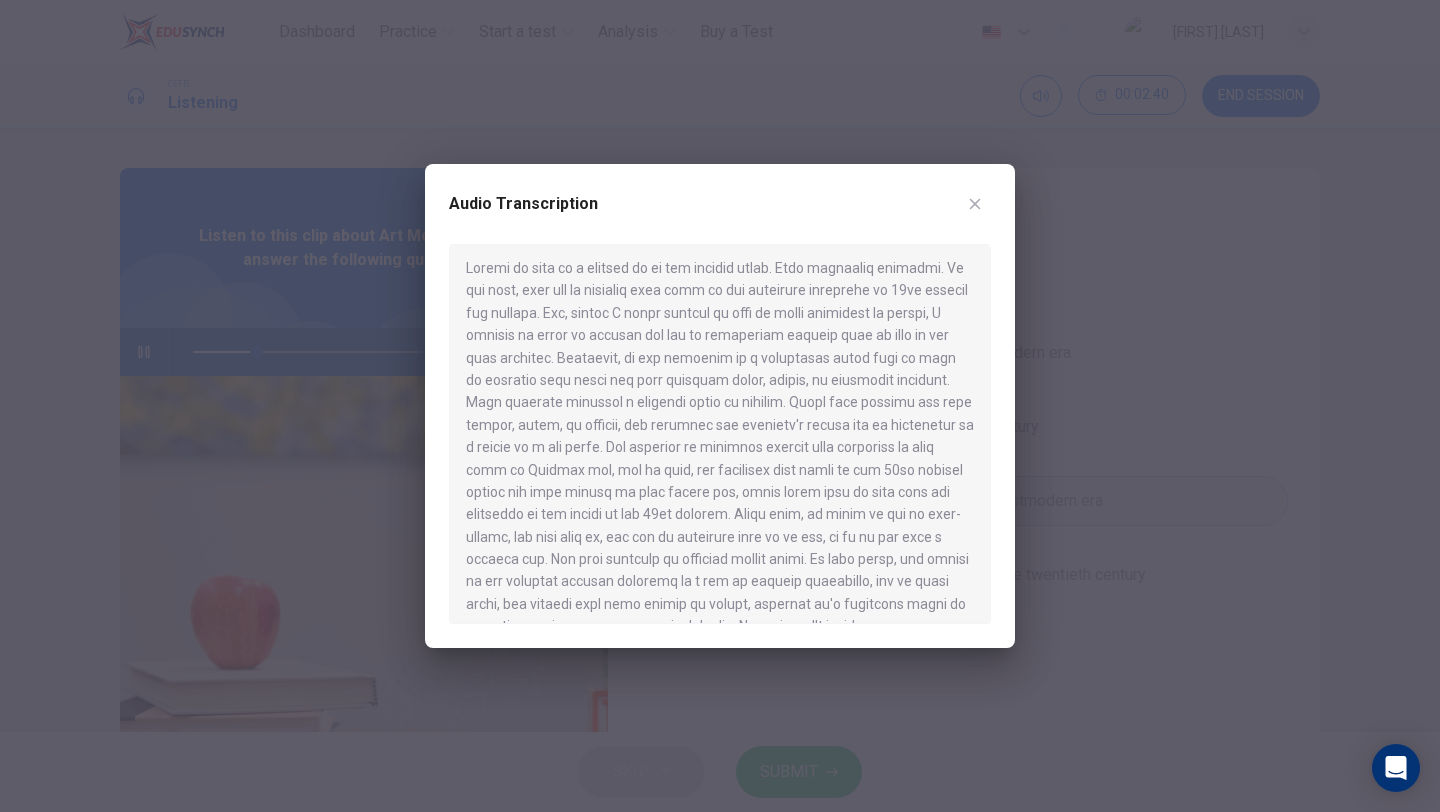 click at bounding box center [975, 204] 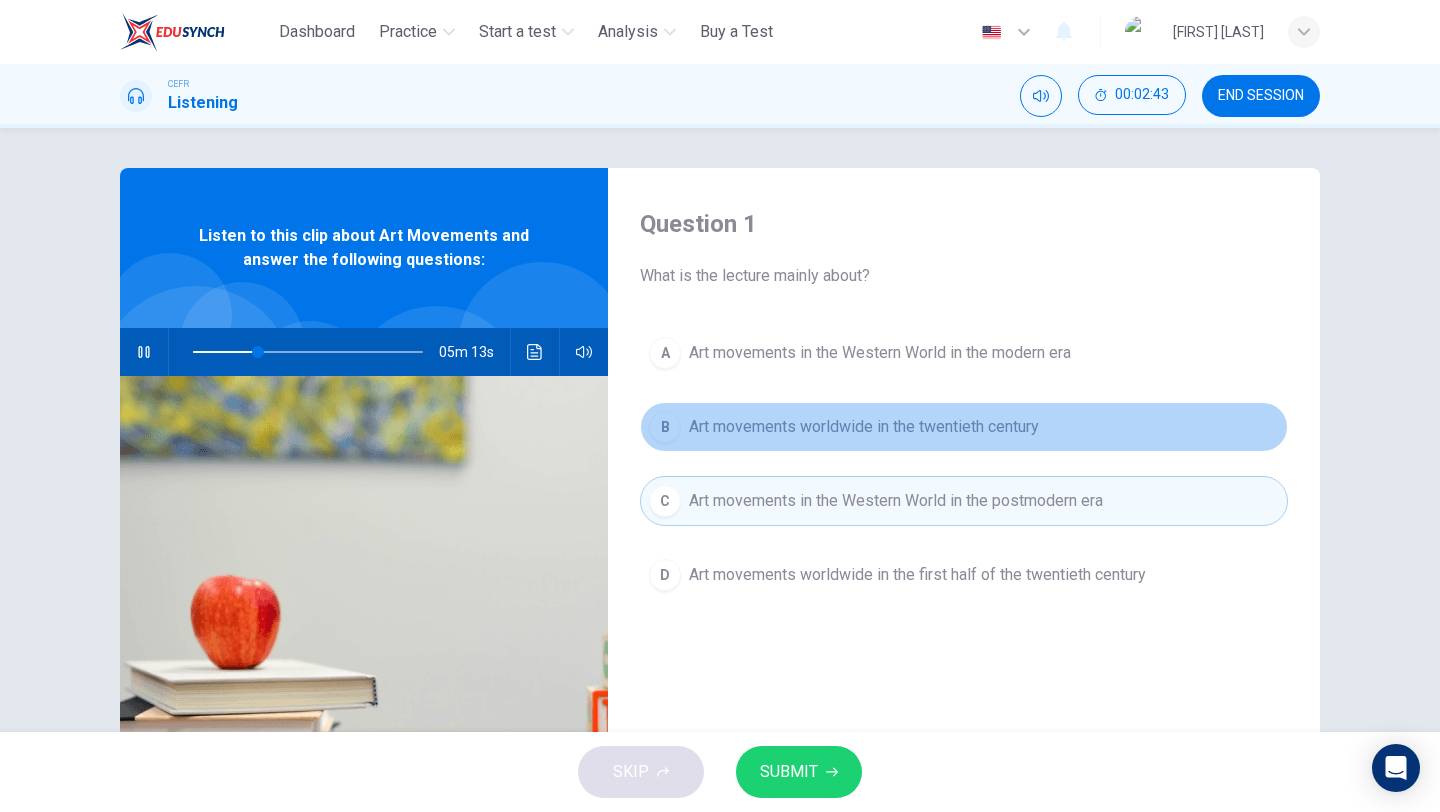 click on "Art movements worldwide in the twentieth century" at bounding box center [880, 353] 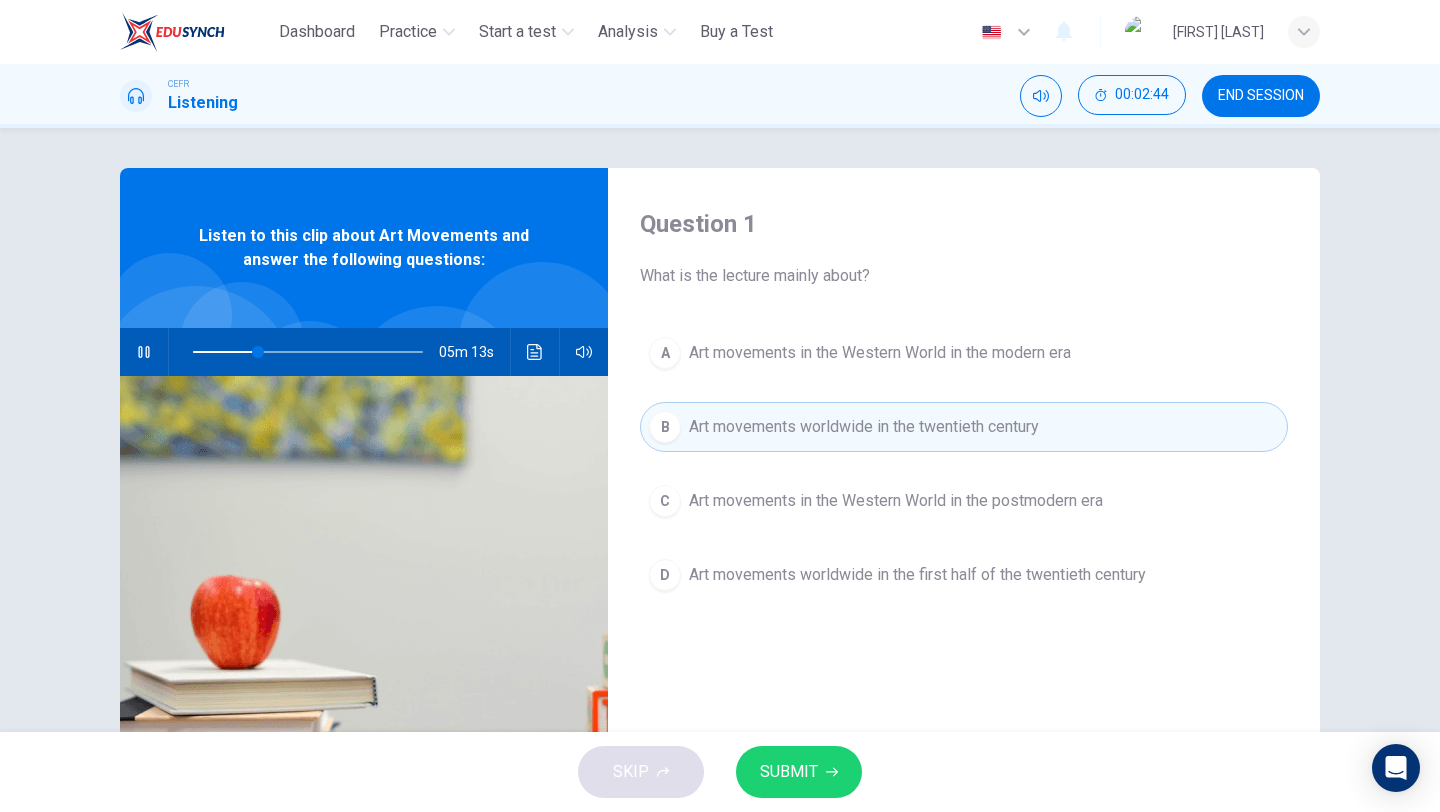 click on "SUBMIT" at bounding box center [799, 772] 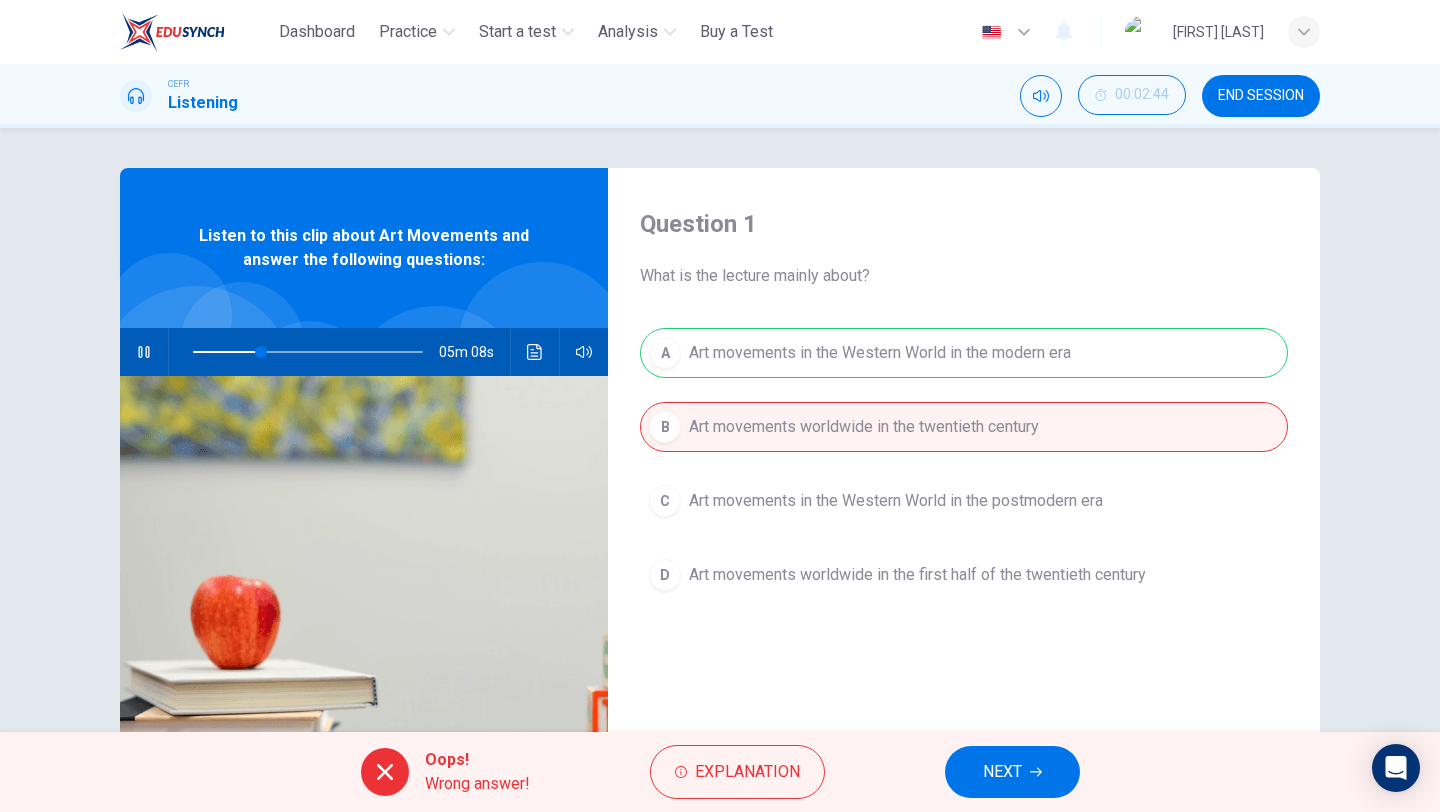 click on "NEXT" at bounding box center [1012, 772] 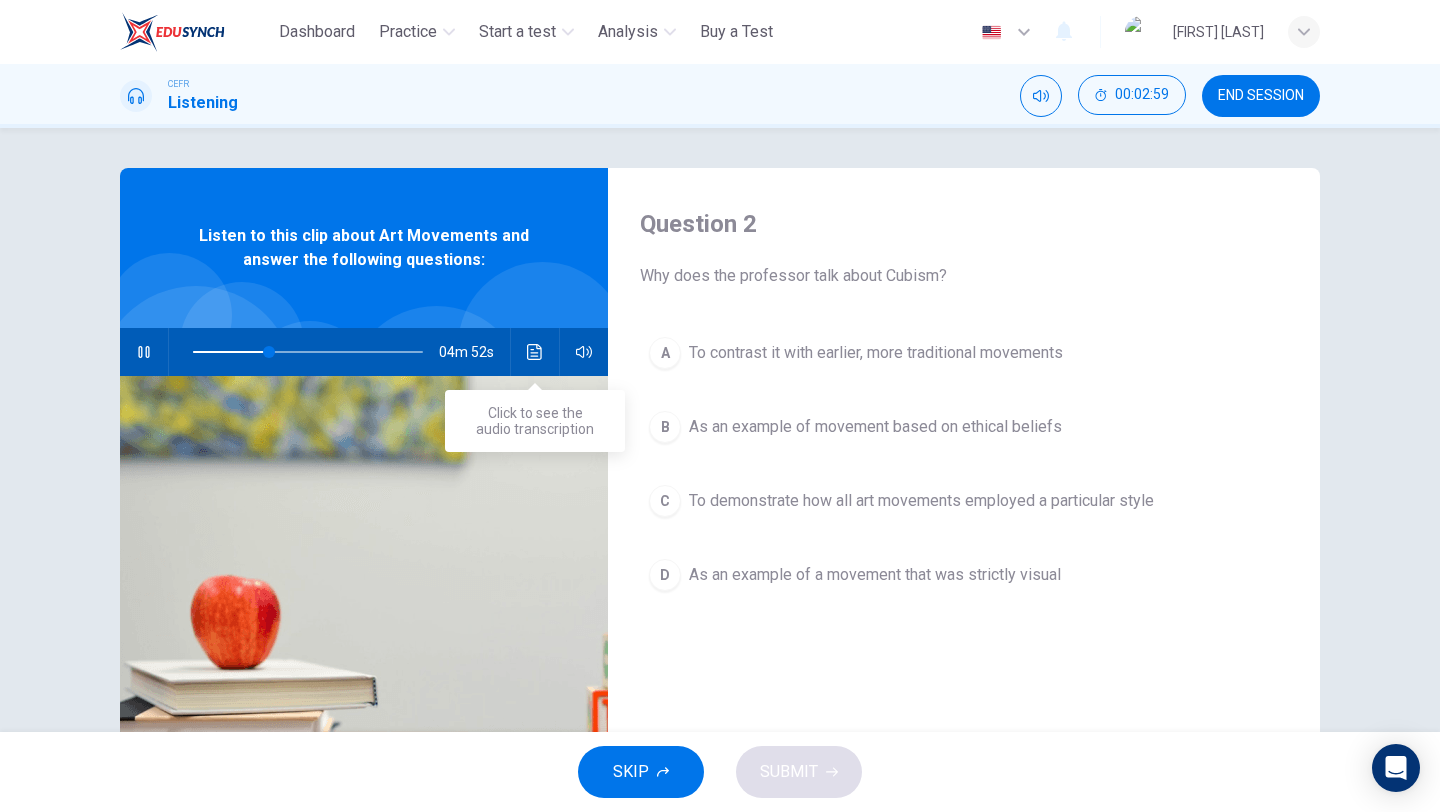 click at bounding box center (535, 352) 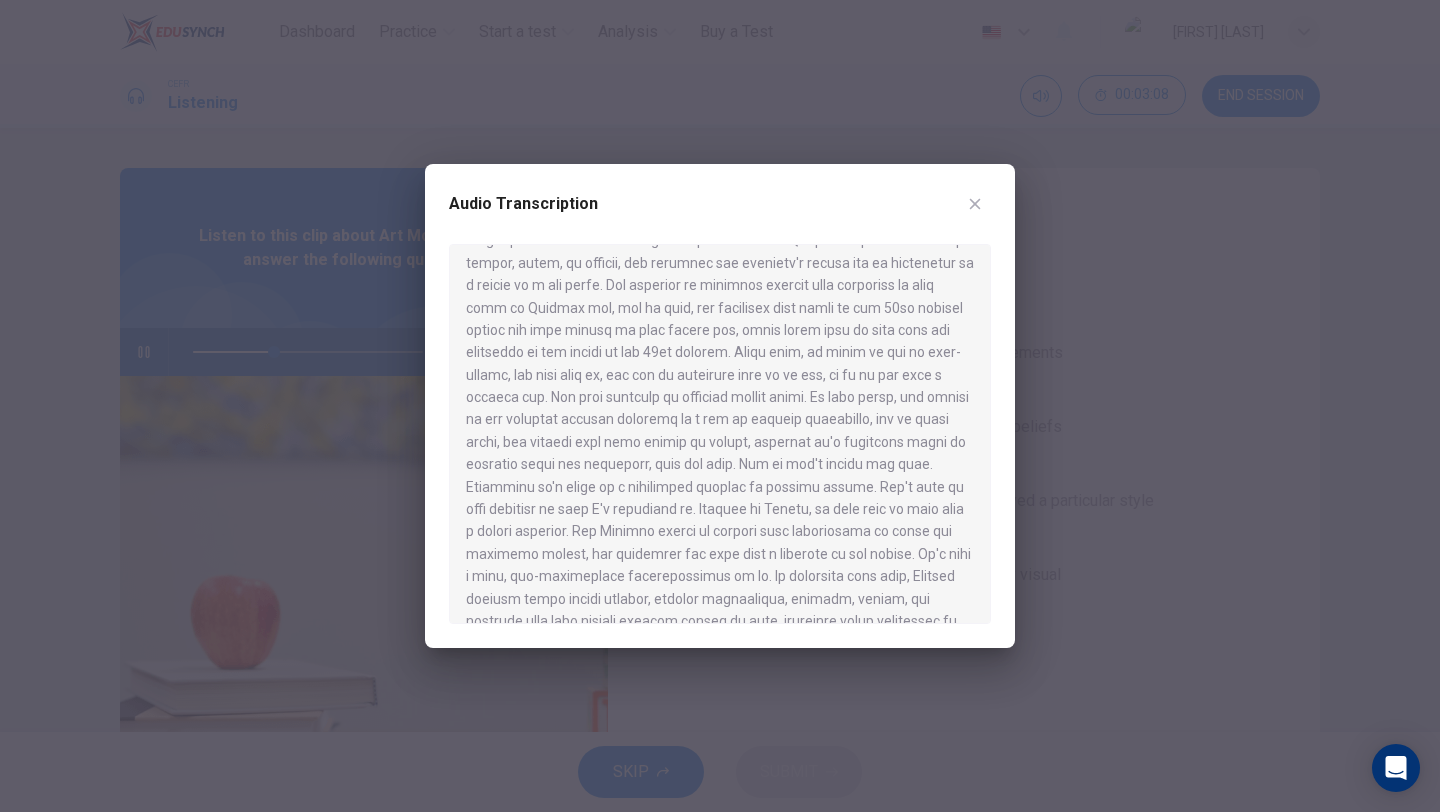scroll, scrollTop: 168, scrollLeft: 0, axis: vertical 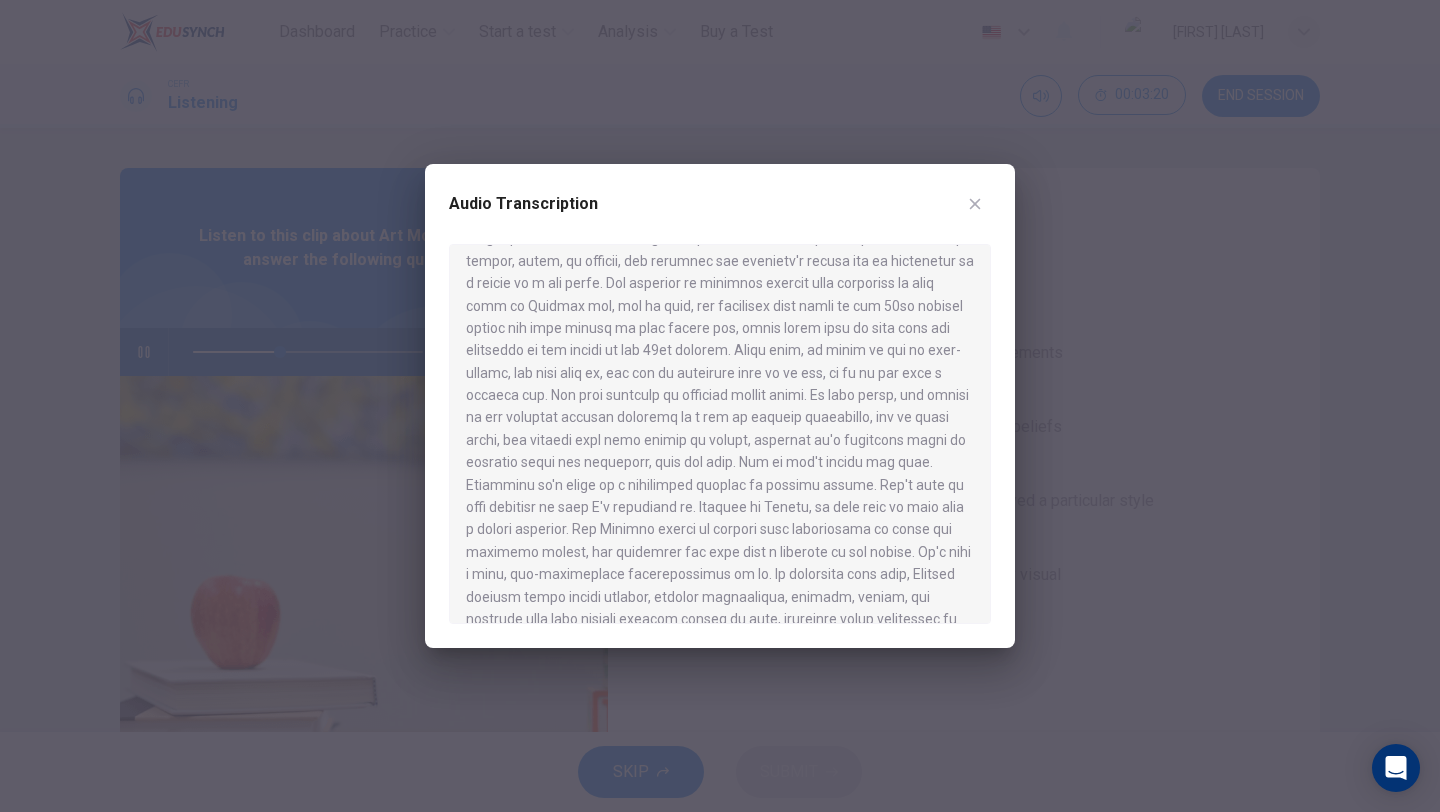 click at bounding box center (975, 204) 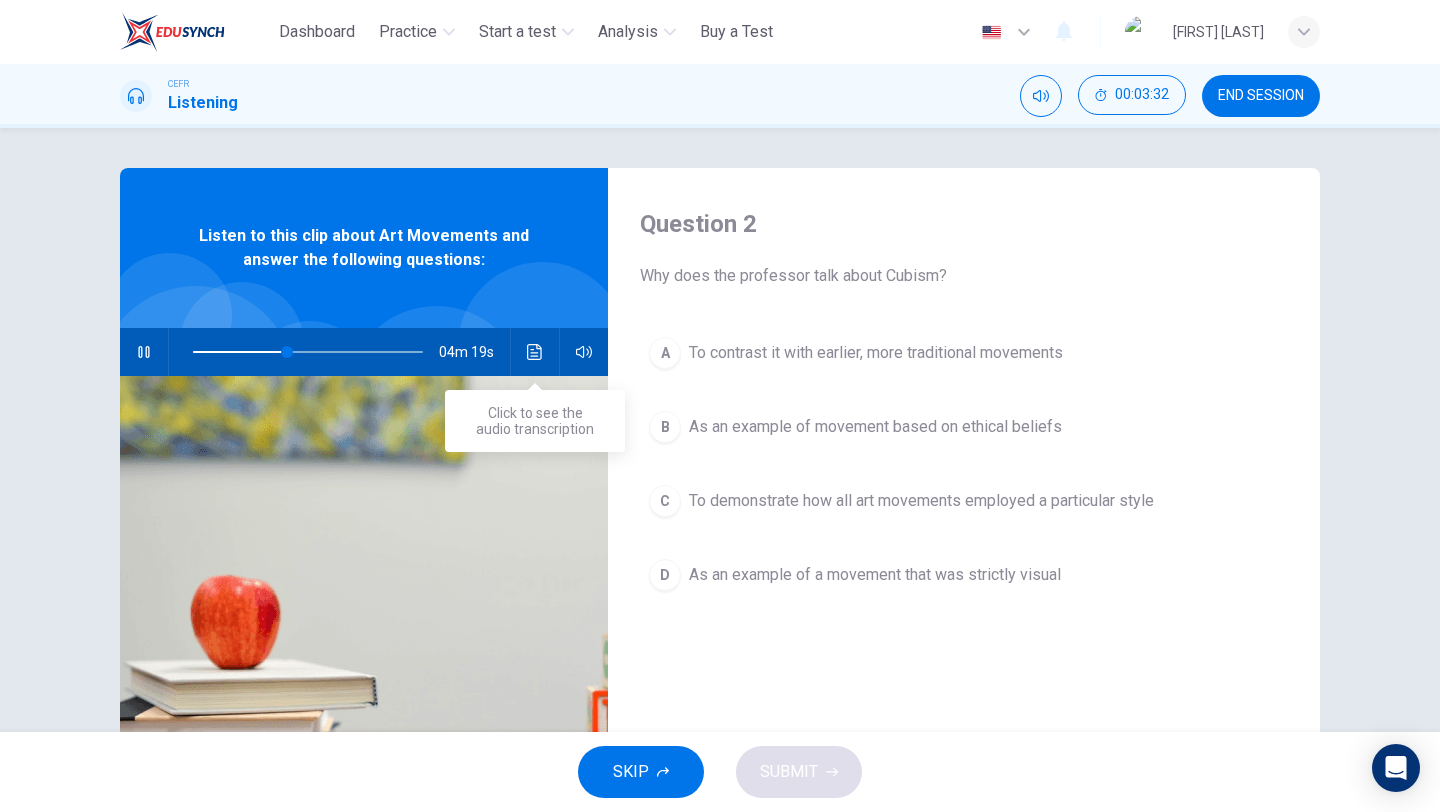 click at bounding box center (534, 352) 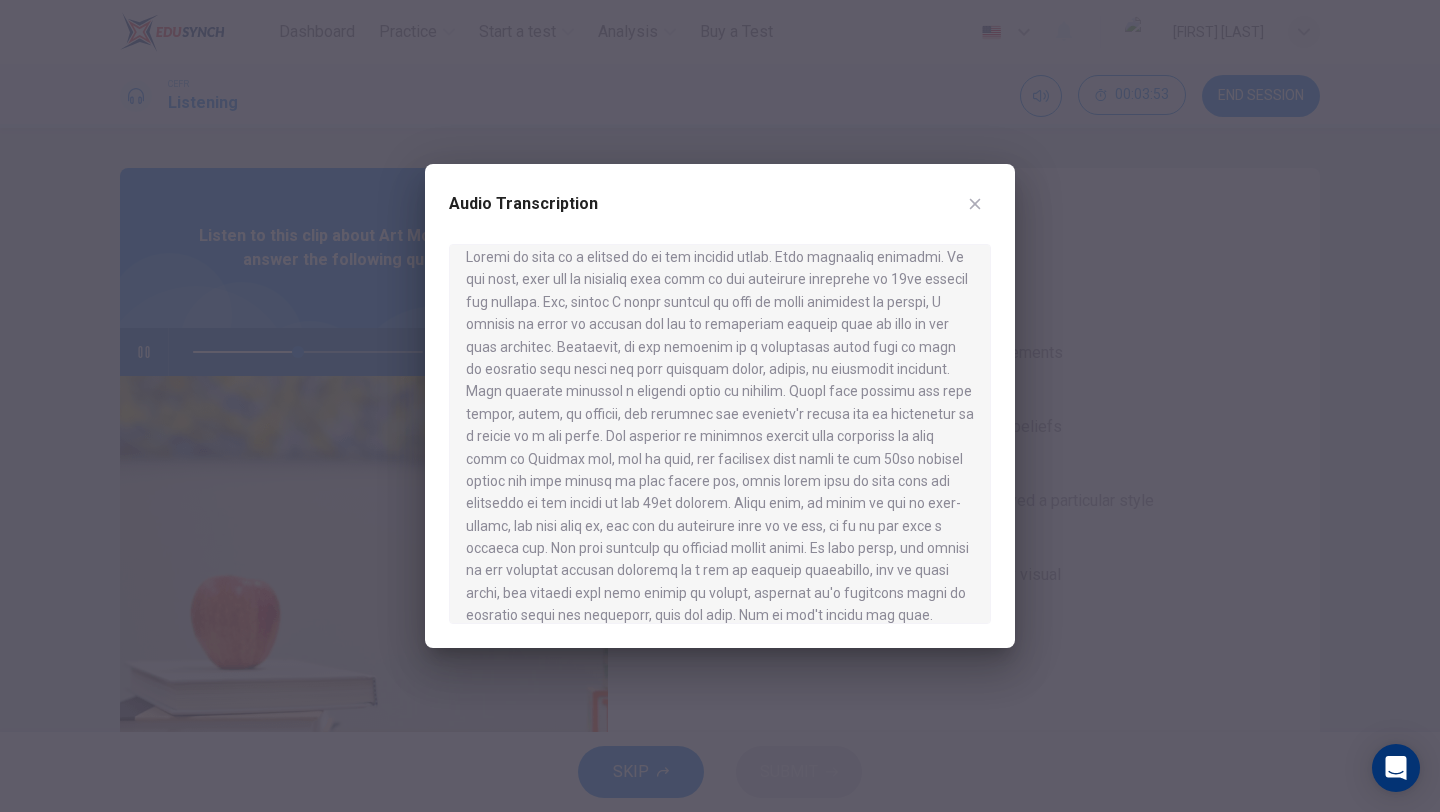 scroll, scrollTop: 16, scrollLeft: 0, axis: vertical 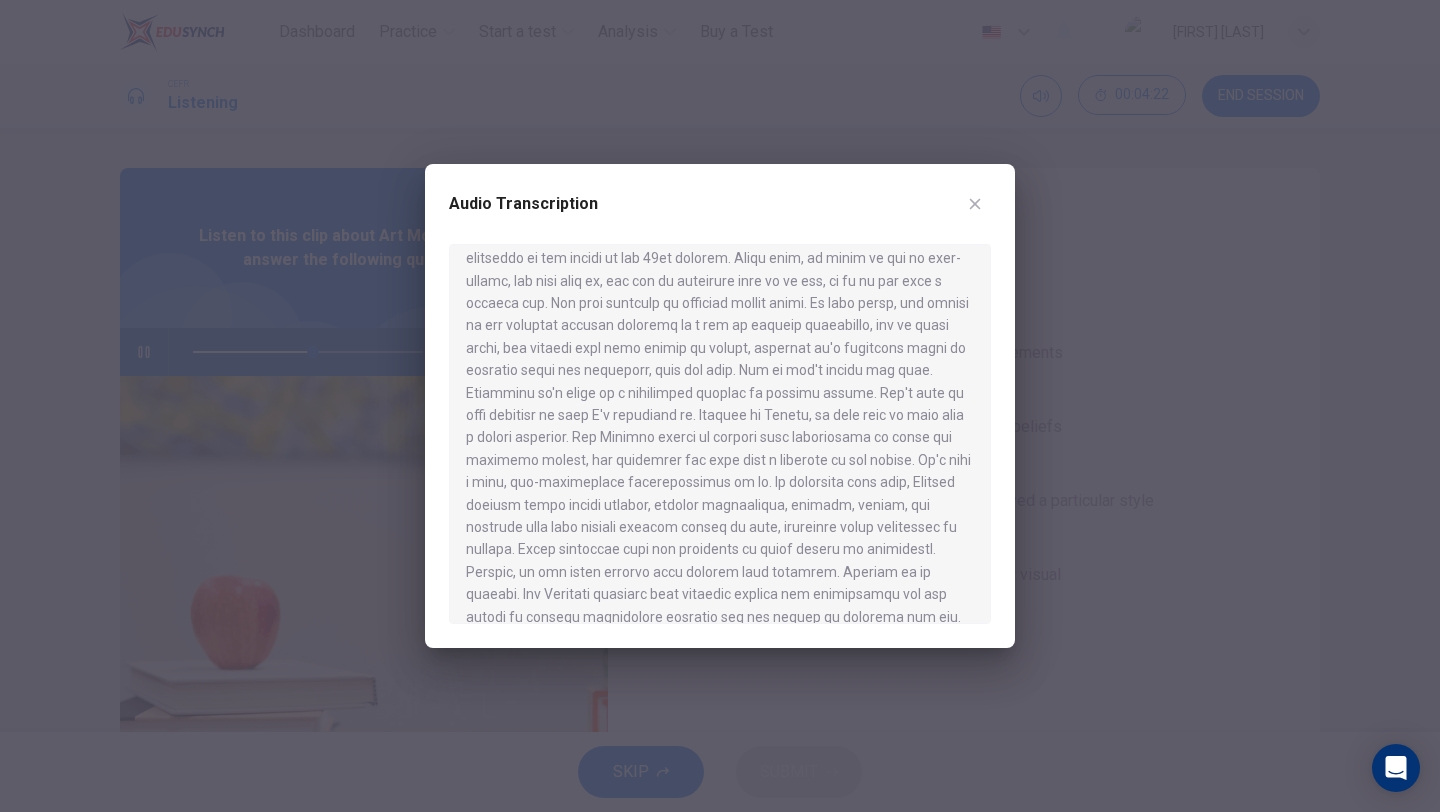 click at bounding box center [975, 204] 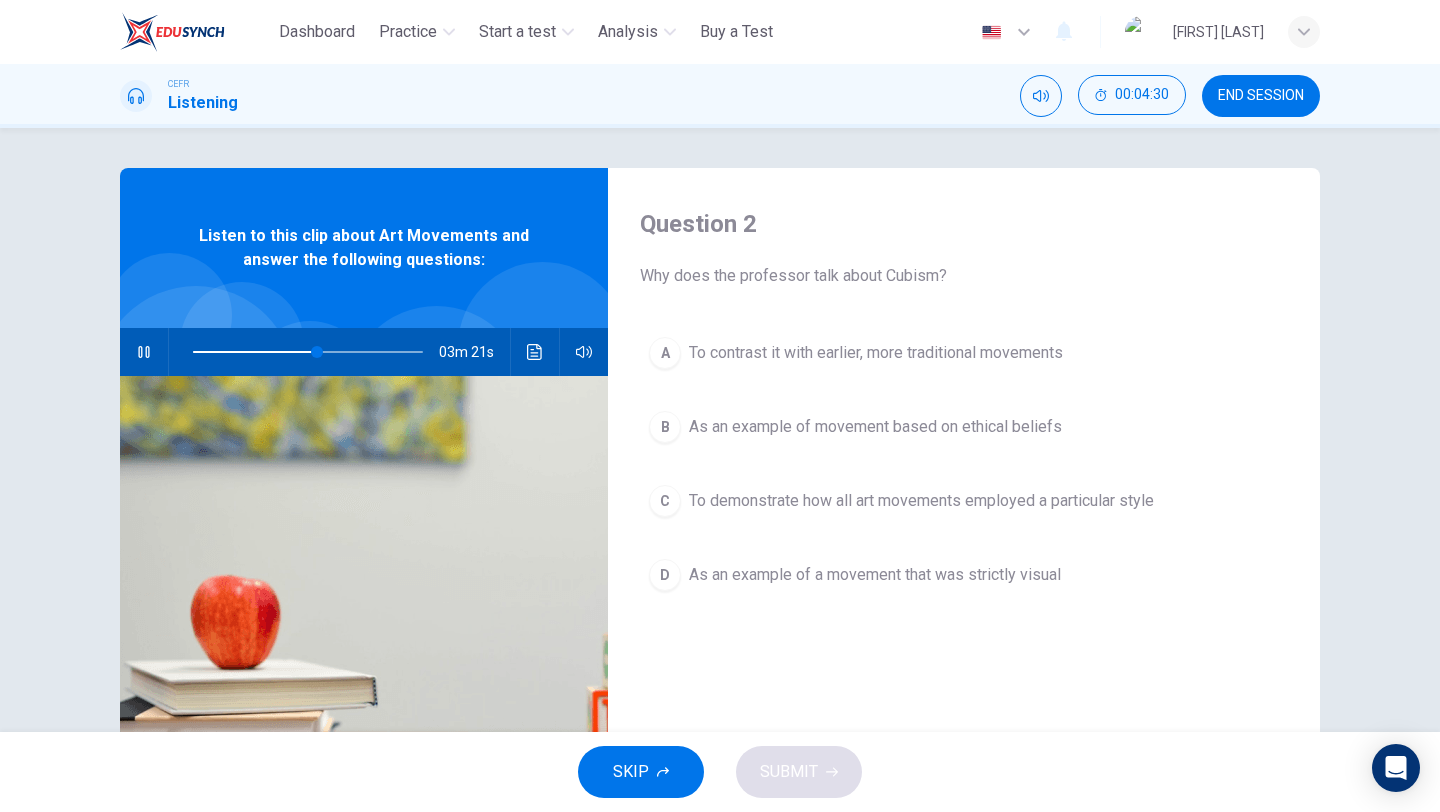 click on "To demonstrate how all art movements employed a particular style" at bounding box center [876, 353] 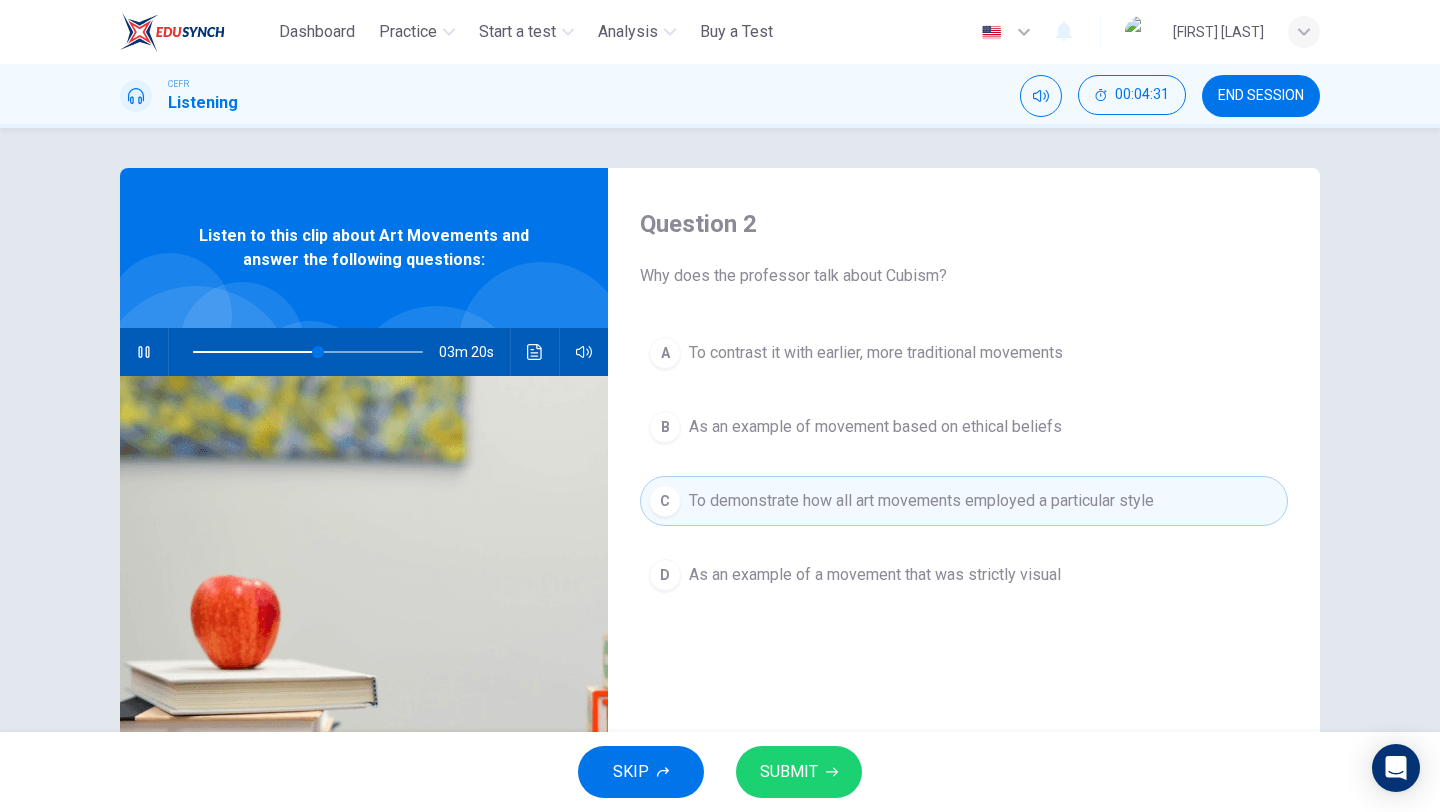 click on "SUBMIT" at bounding box center (799, 772) 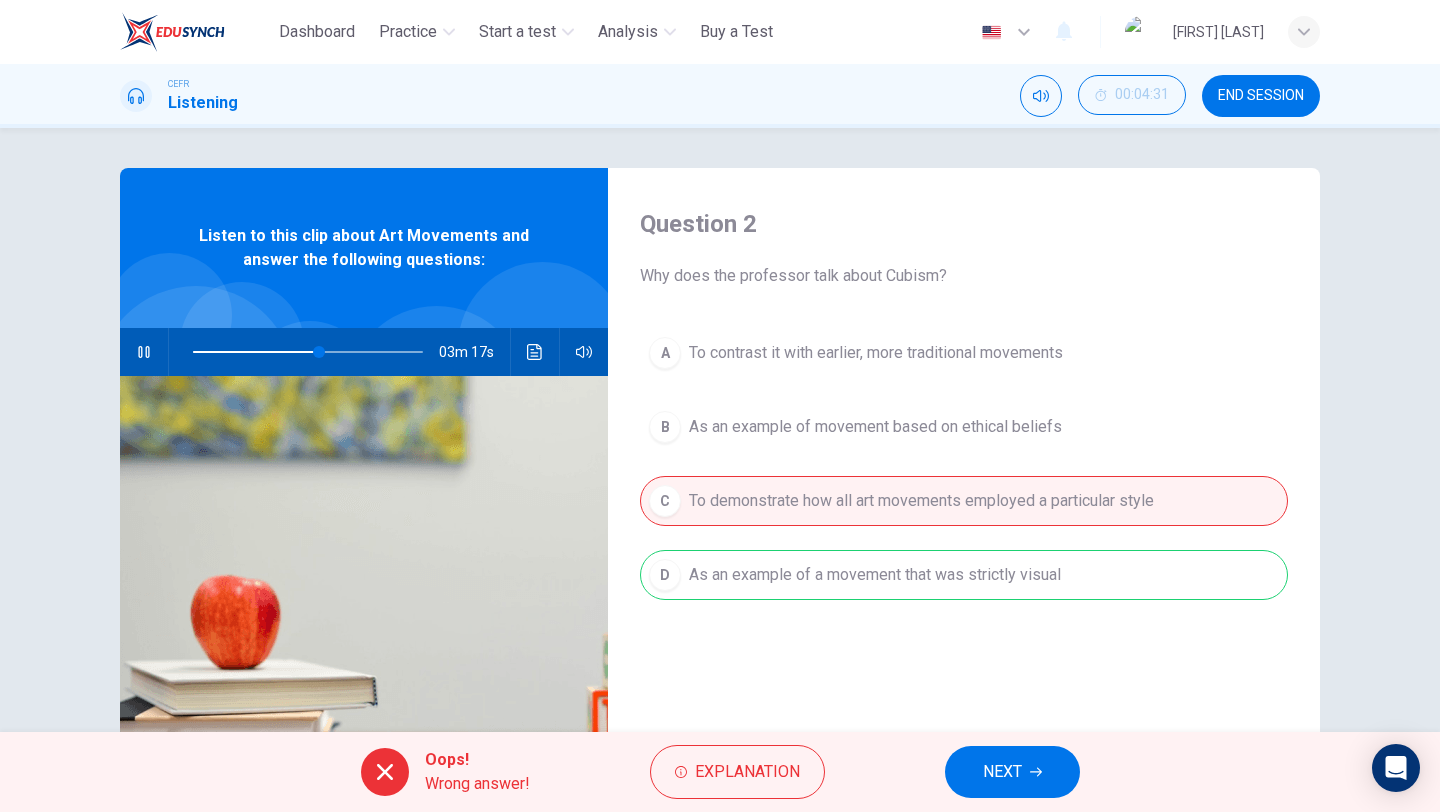 click on "NEXT" at bounding box center [1002, 772] 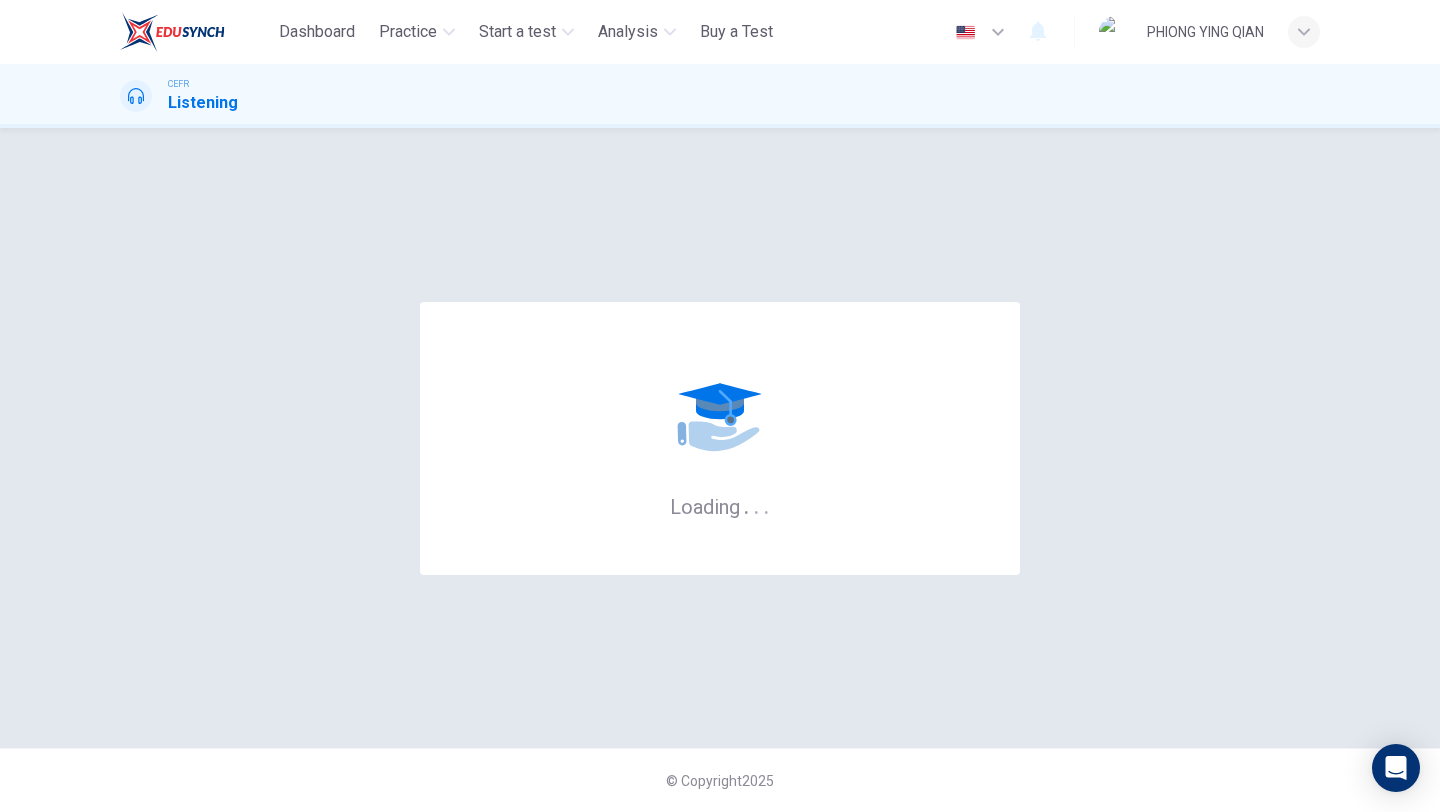 scroll, scrollTop: 0, scrollLeft: 0, axis: both 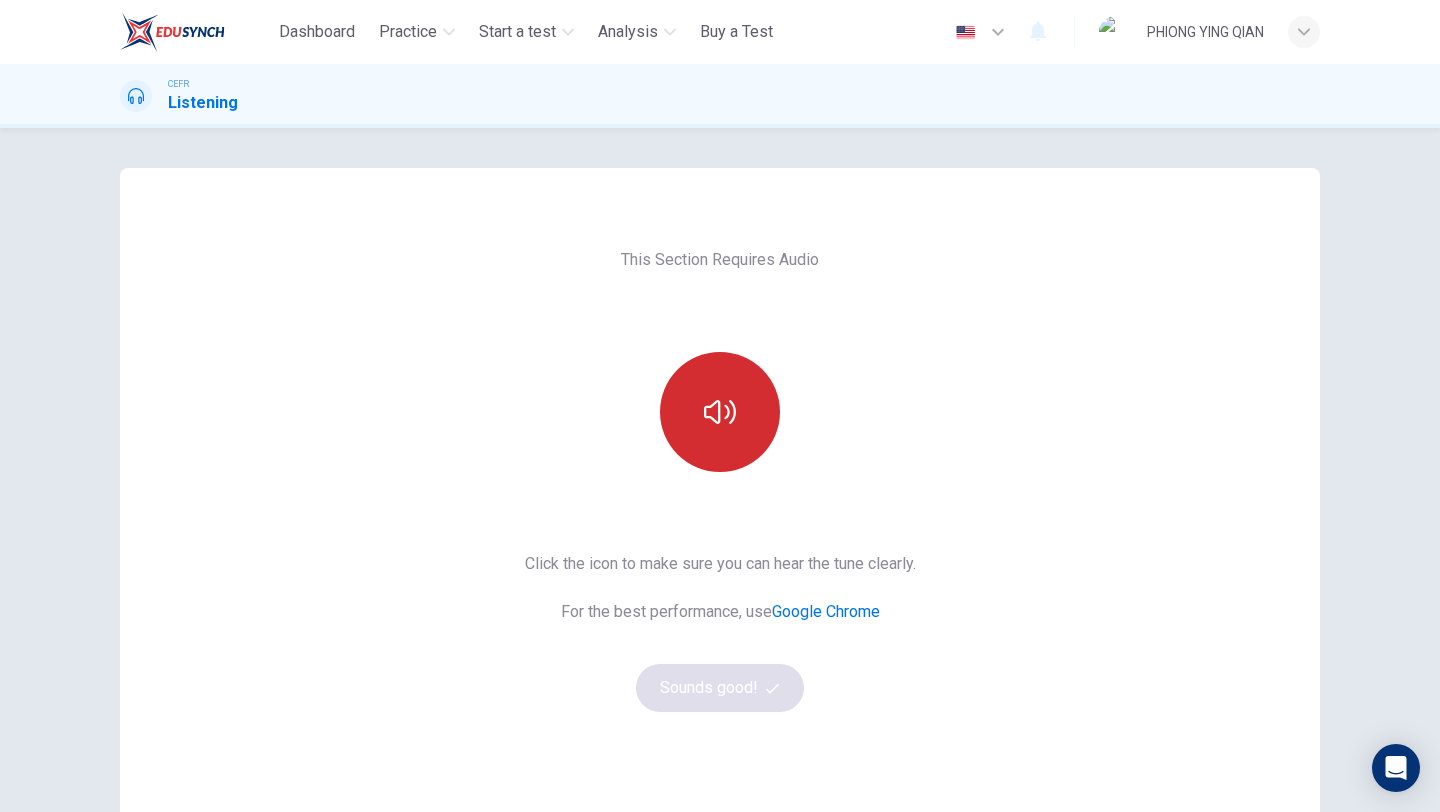 click at bounding box center (720, 412) 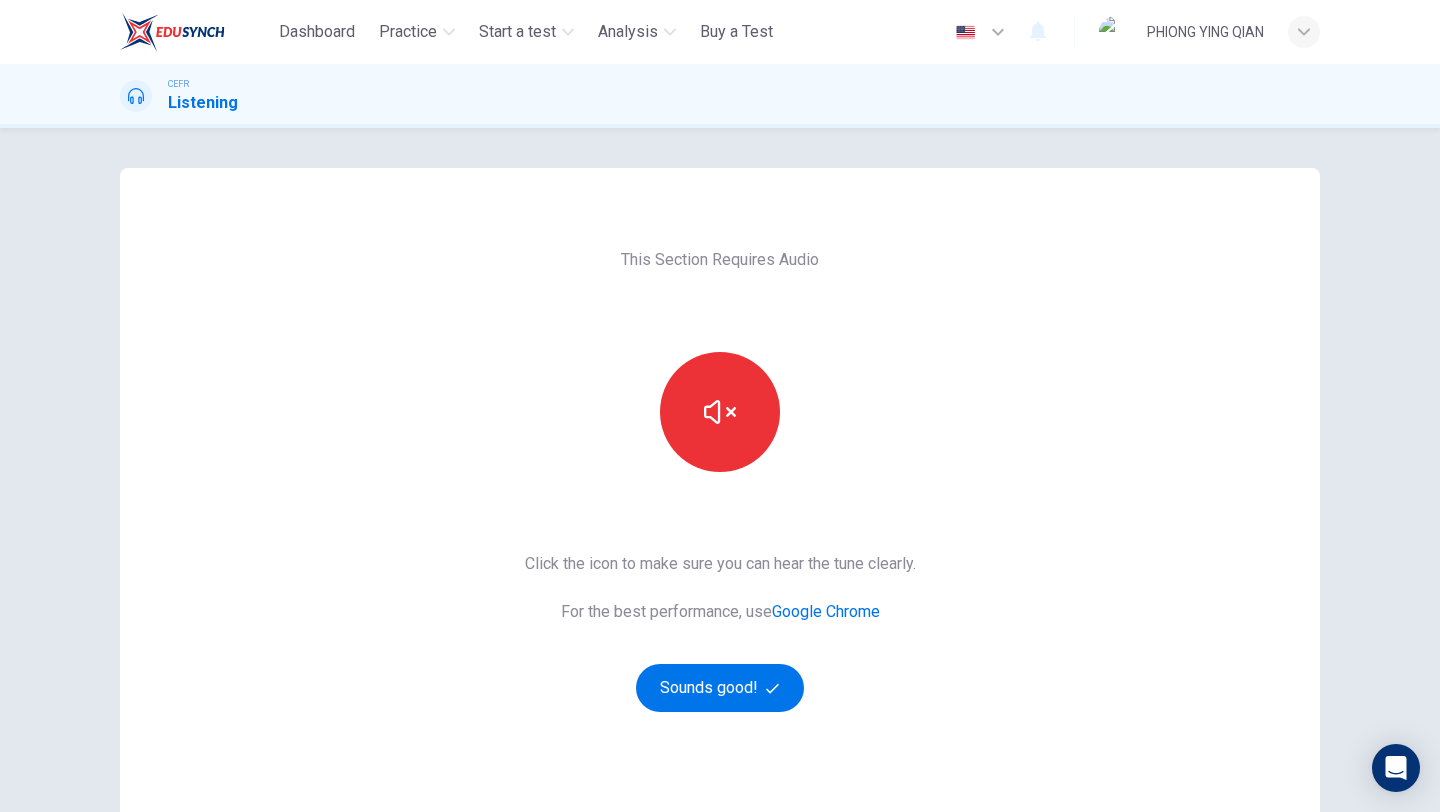 click on "Click the icon to make sure you can hear the tune clearly. For the best performance, use  Google Chrome Sounds good!" at bounding box center [720, 632] 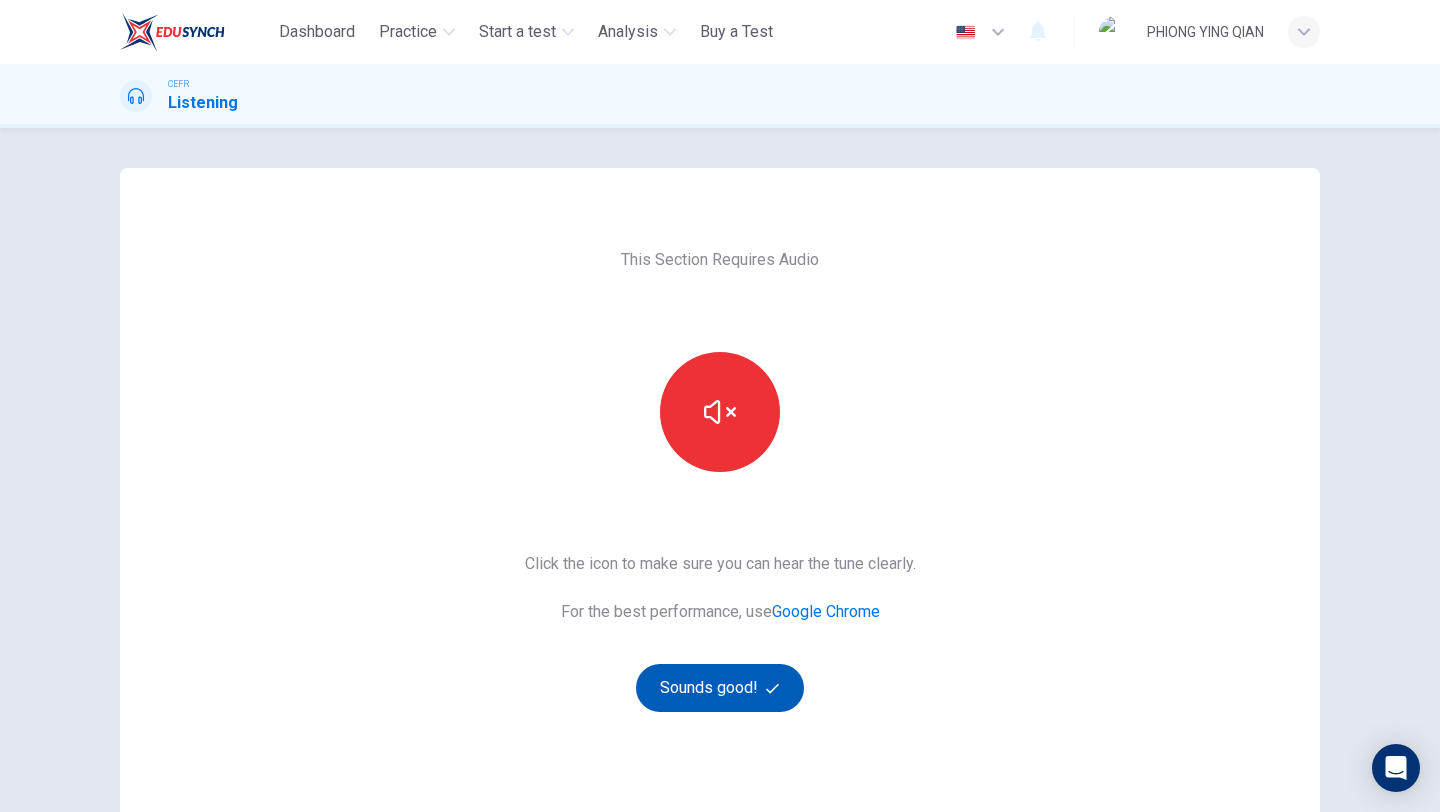 click on "Sounds good!" at bounding box center (720, 688) 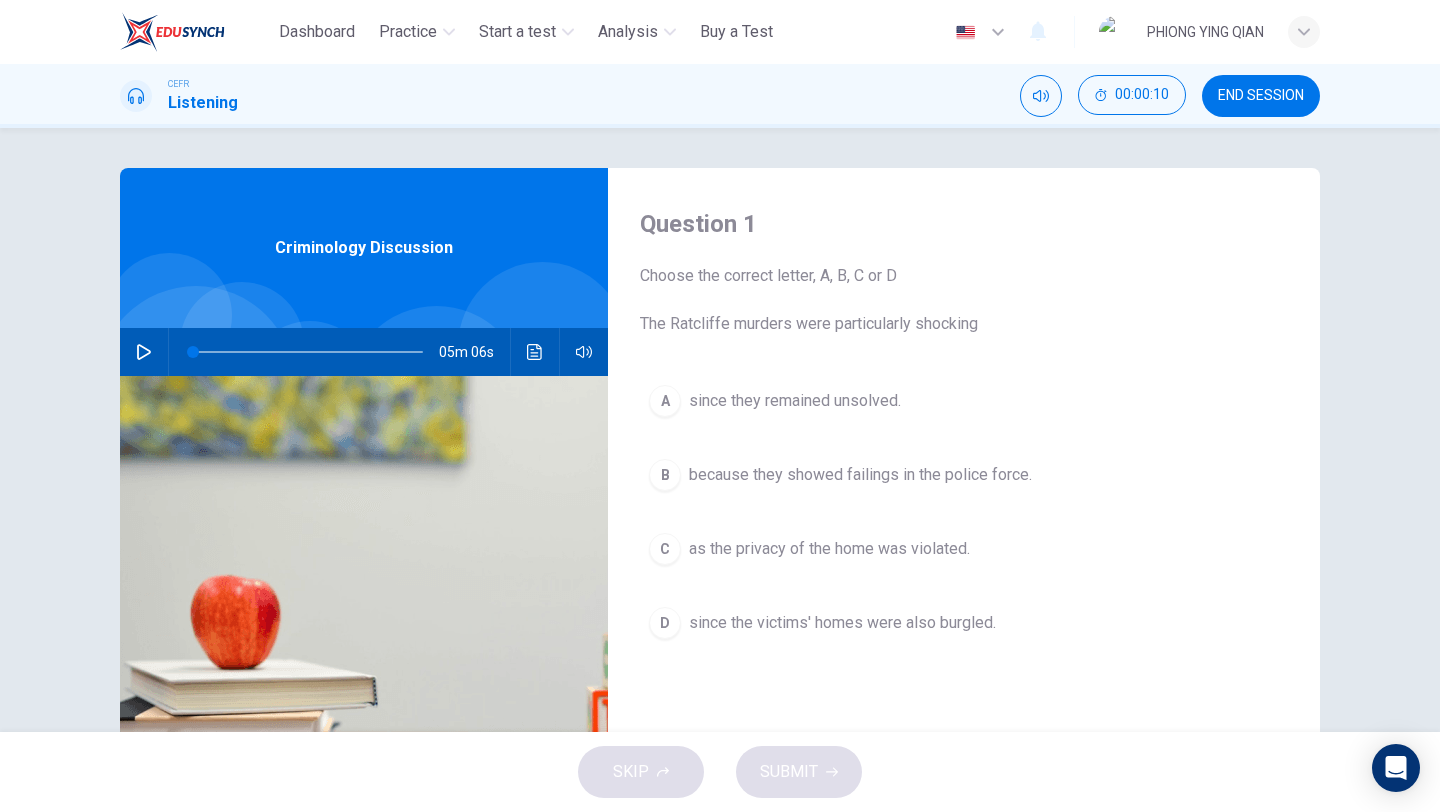 click at bounding box center [144, 352] 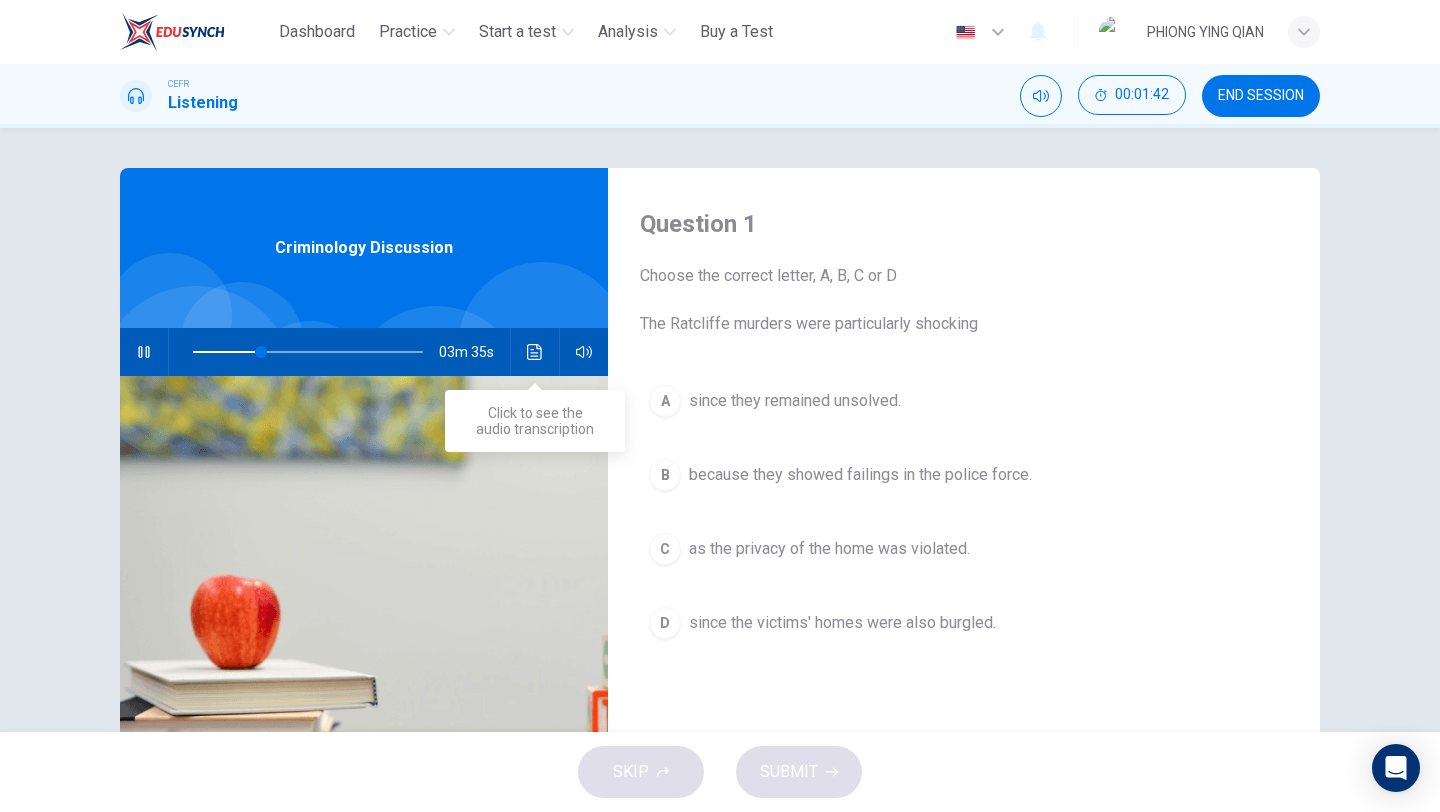click at bounding box center [535, 352] 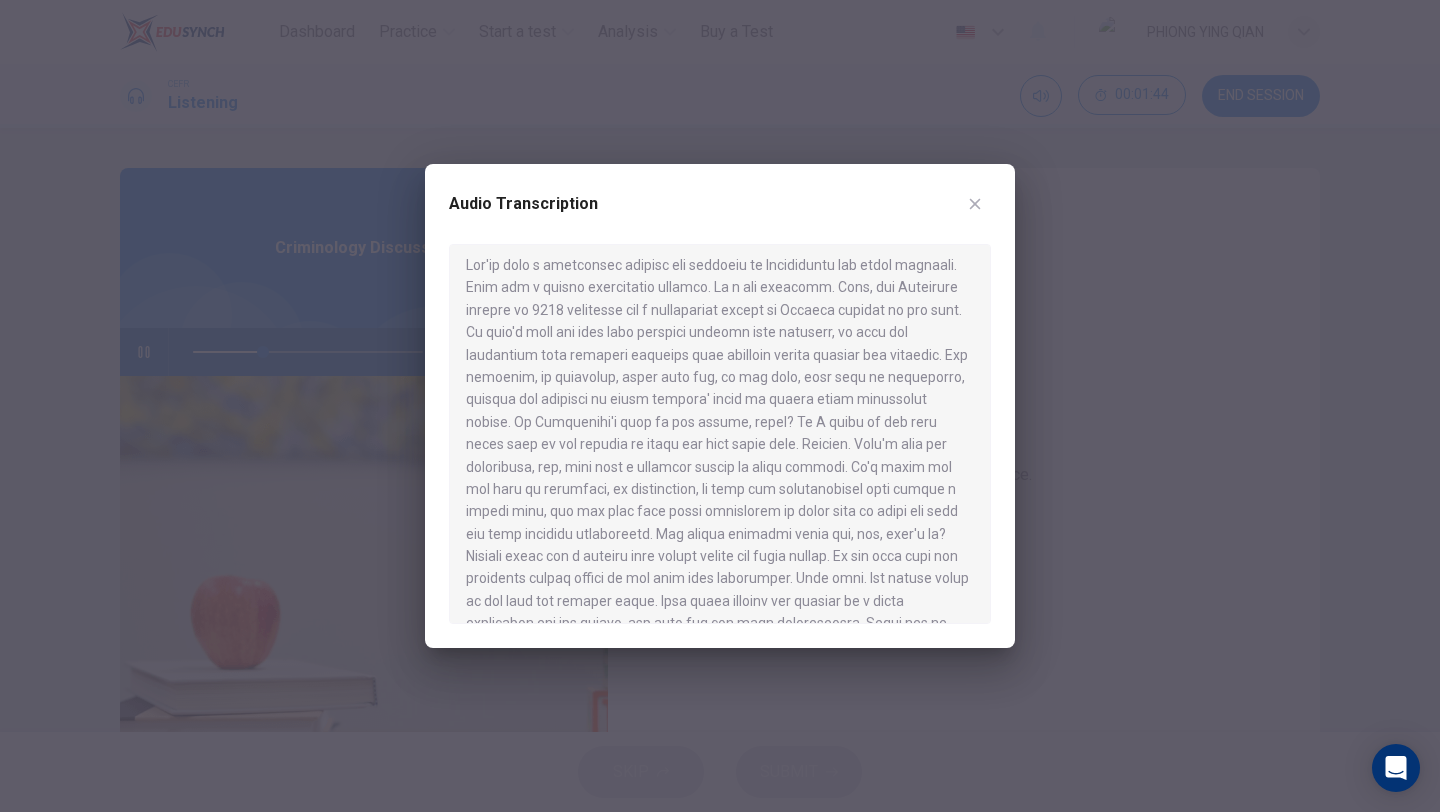 scroll, scrollTop: 0, scrollLeft: 0, axis: both 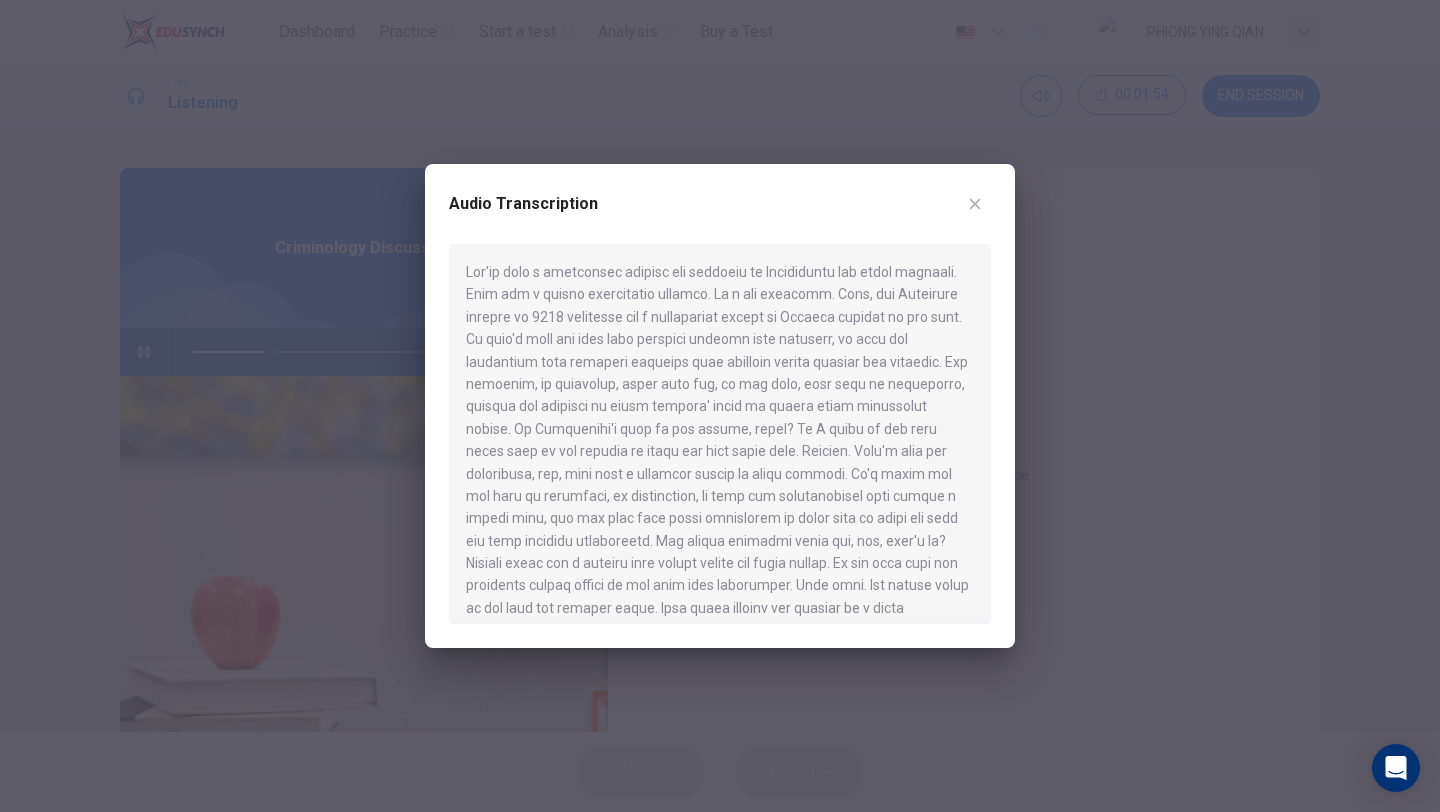 click at bounding box center [975, 204] 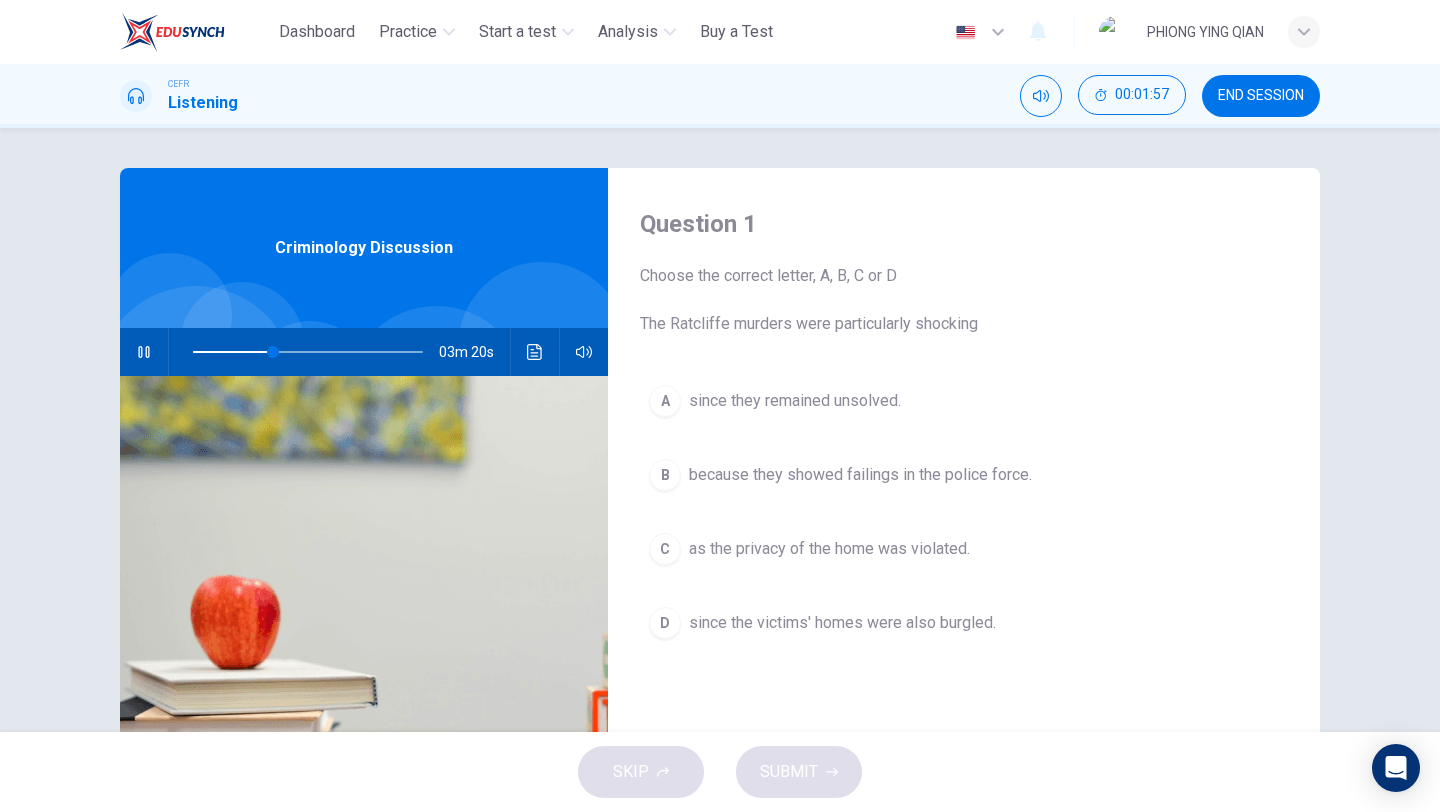 click on "since the victims' homes were also burgled." at bounding box center [795, 401] 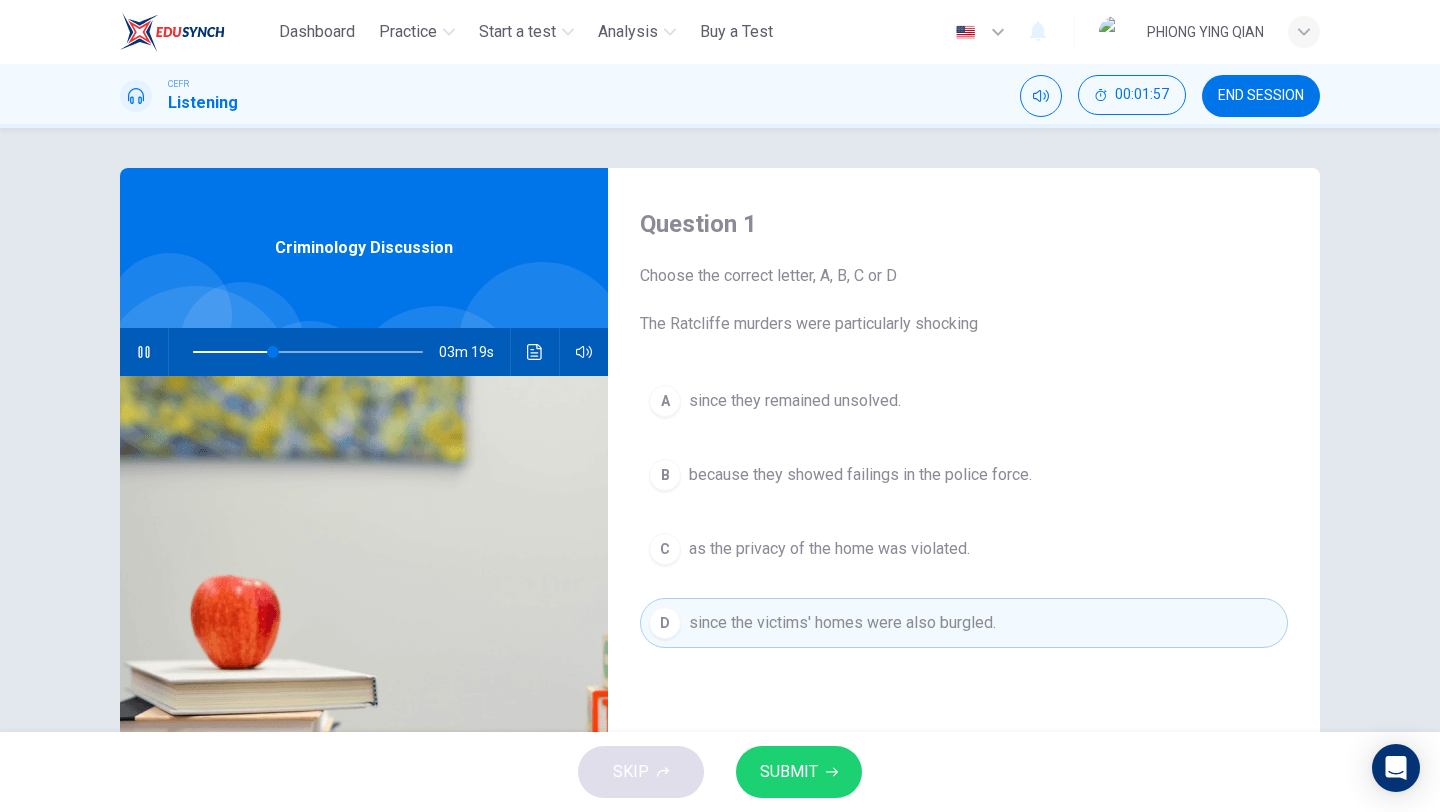 click on "SUBMIT" at bounding box center (789, 772) 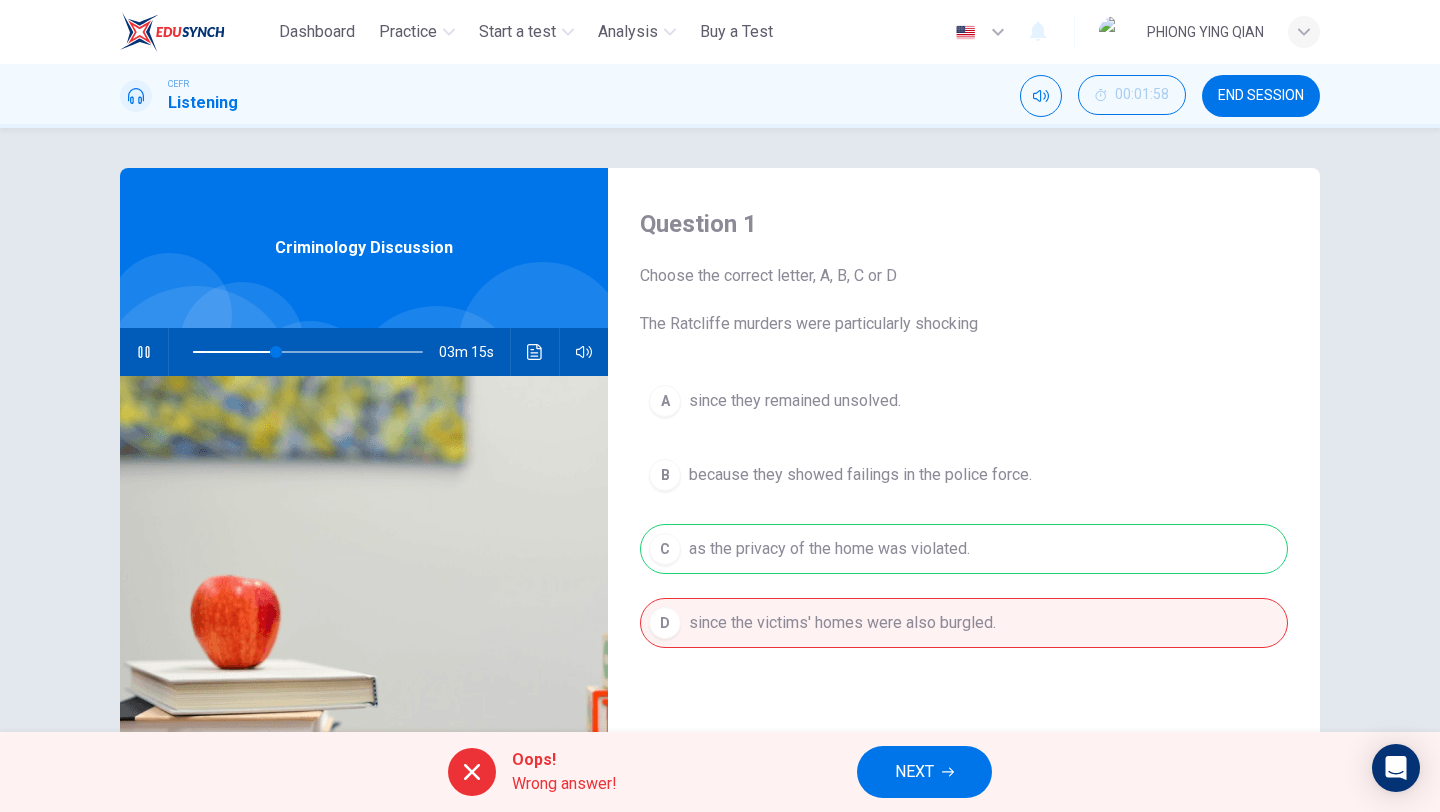 click on "Oops! Wrong answer! NEXT" at bounding box center [720, 772] 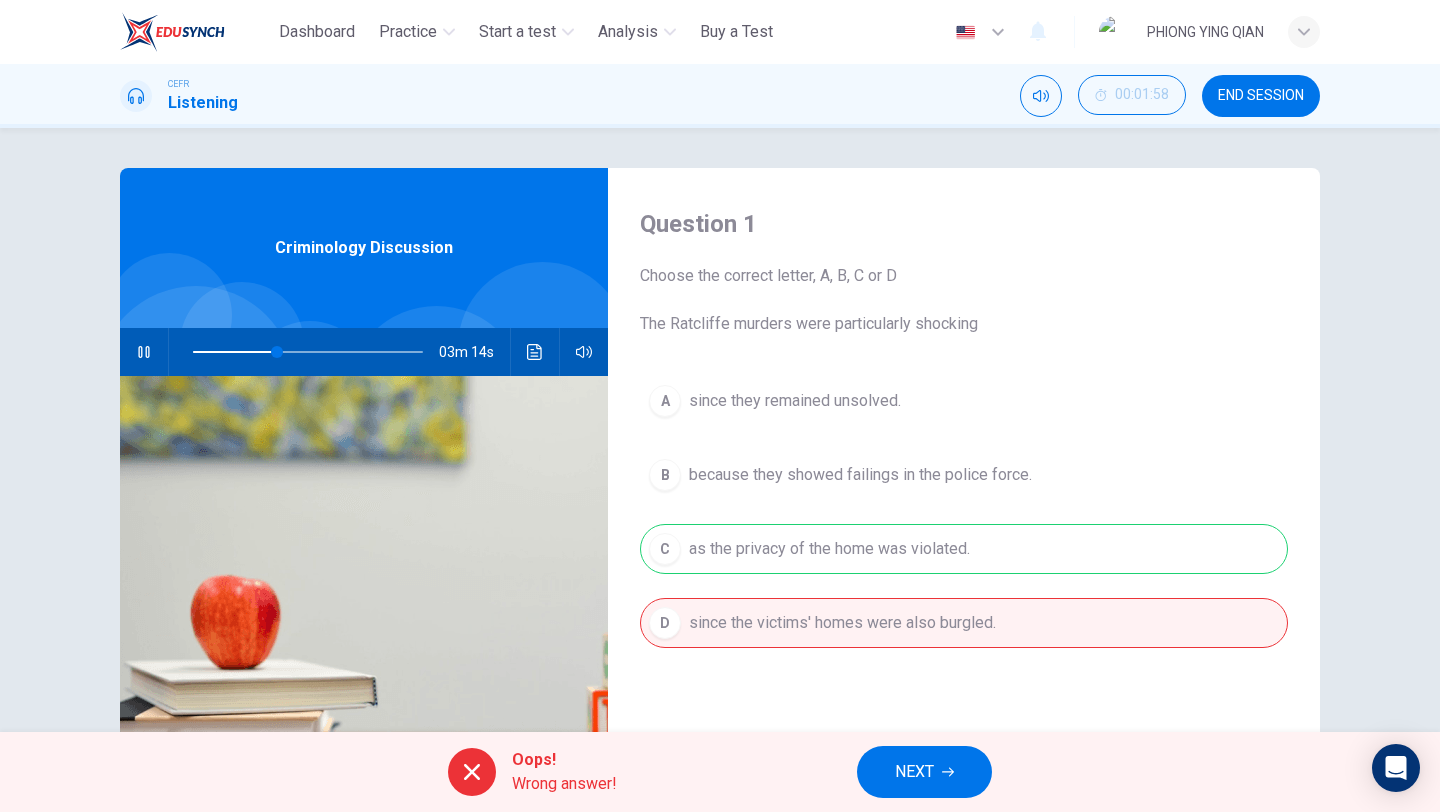 click on "NEXT" at bounding box center [924, 772] 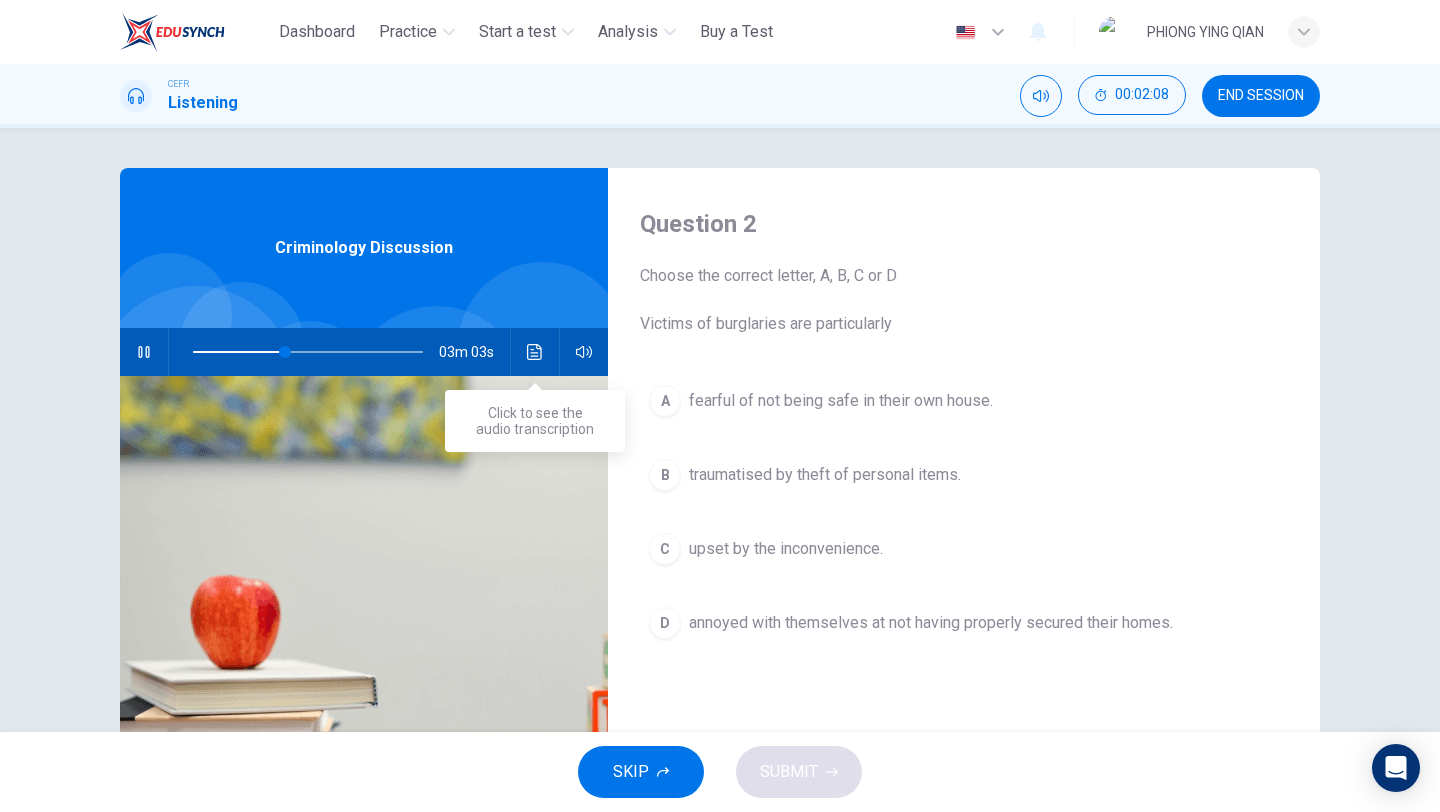 click at bounding box center (535, 352) 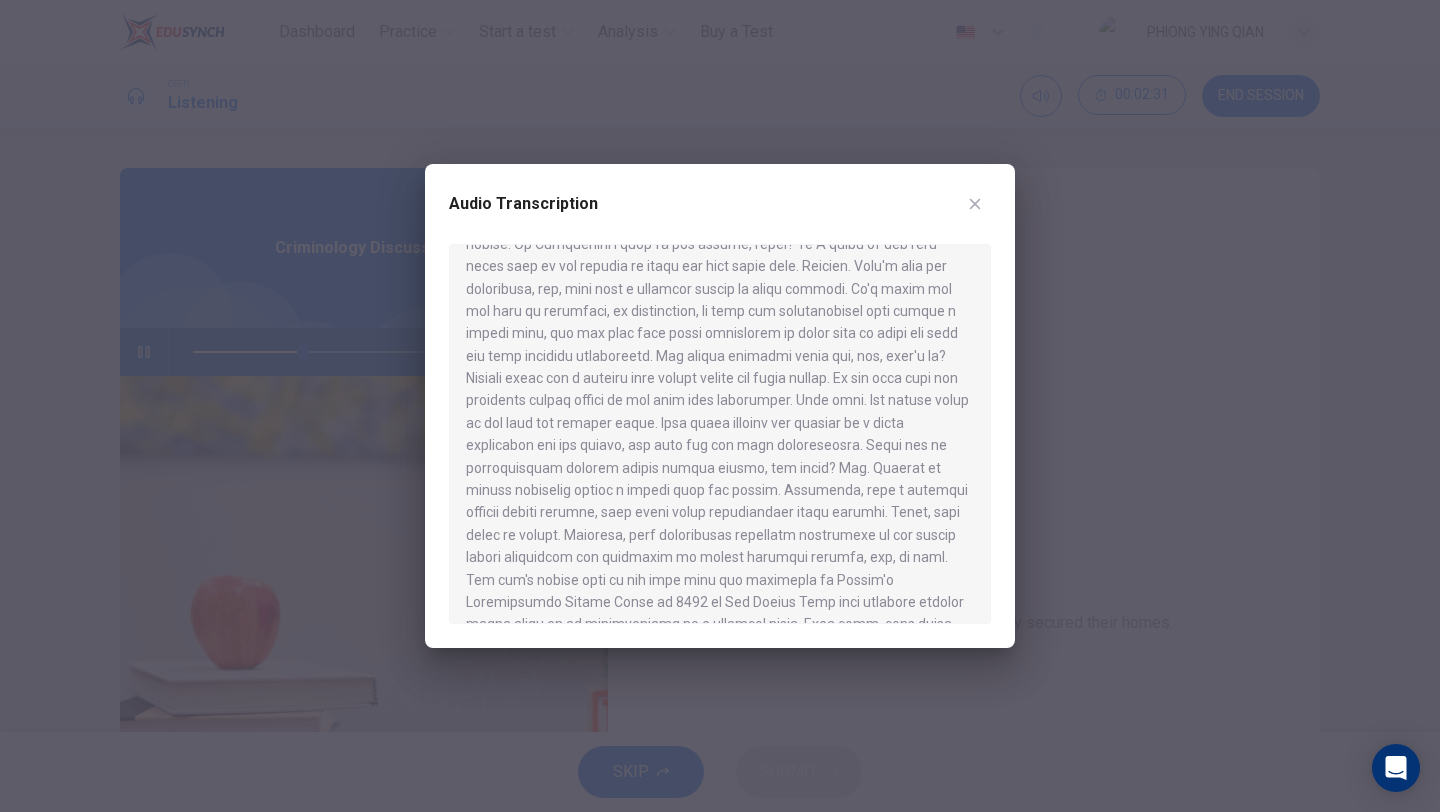scroll, scrollTop: 198, scrollLeft: 0, axis: vertical 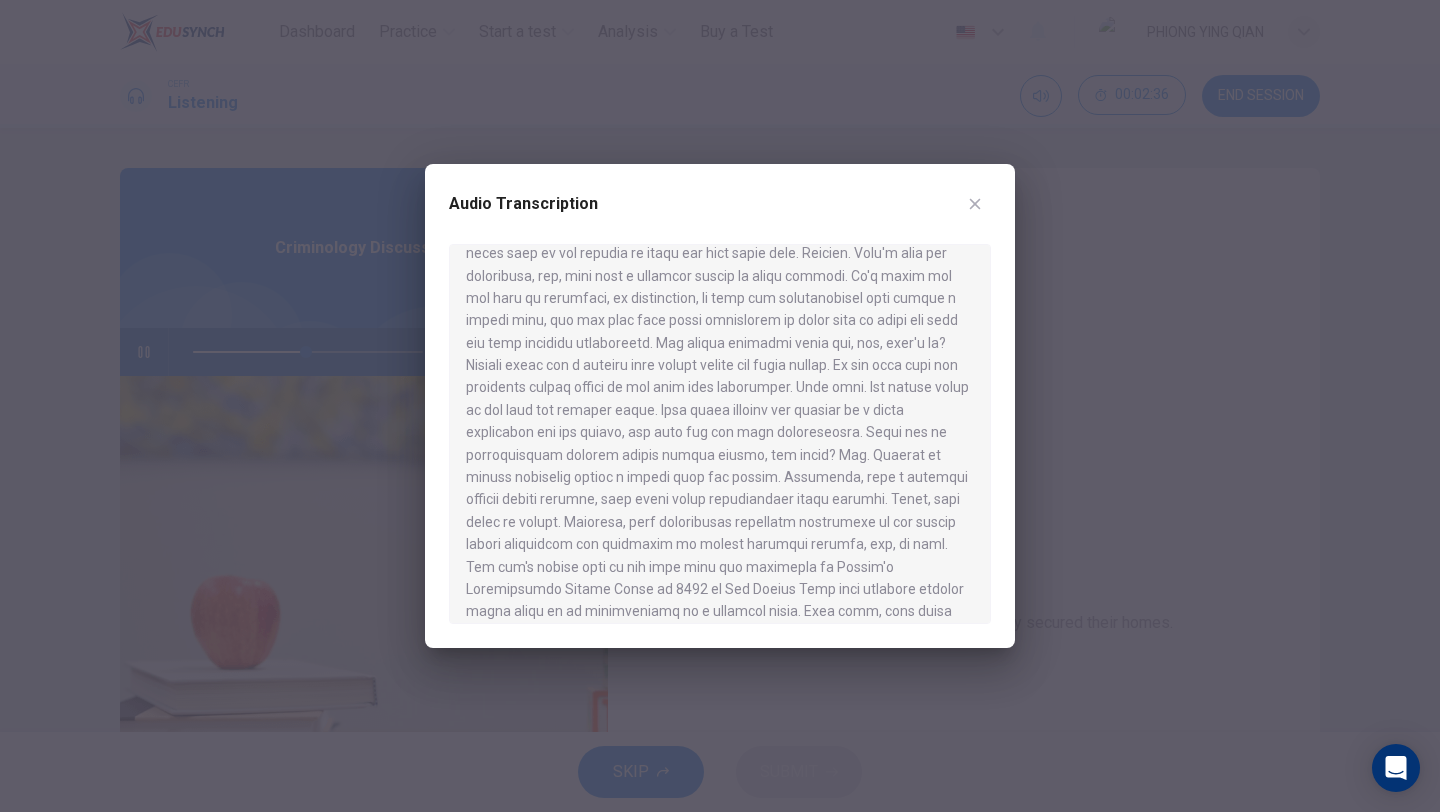 click at bounding box center [975, 204] 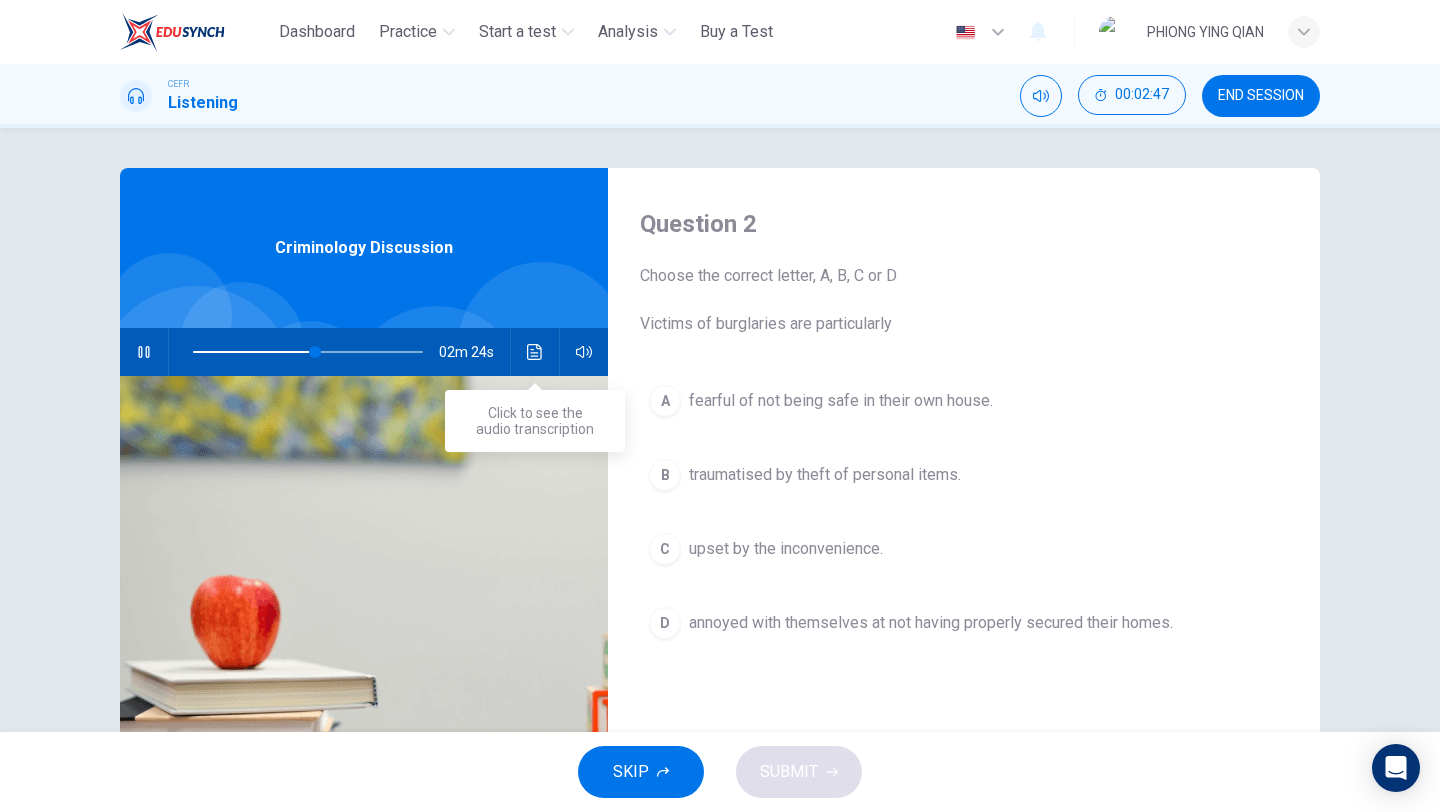click at bounding box center [535, 352] 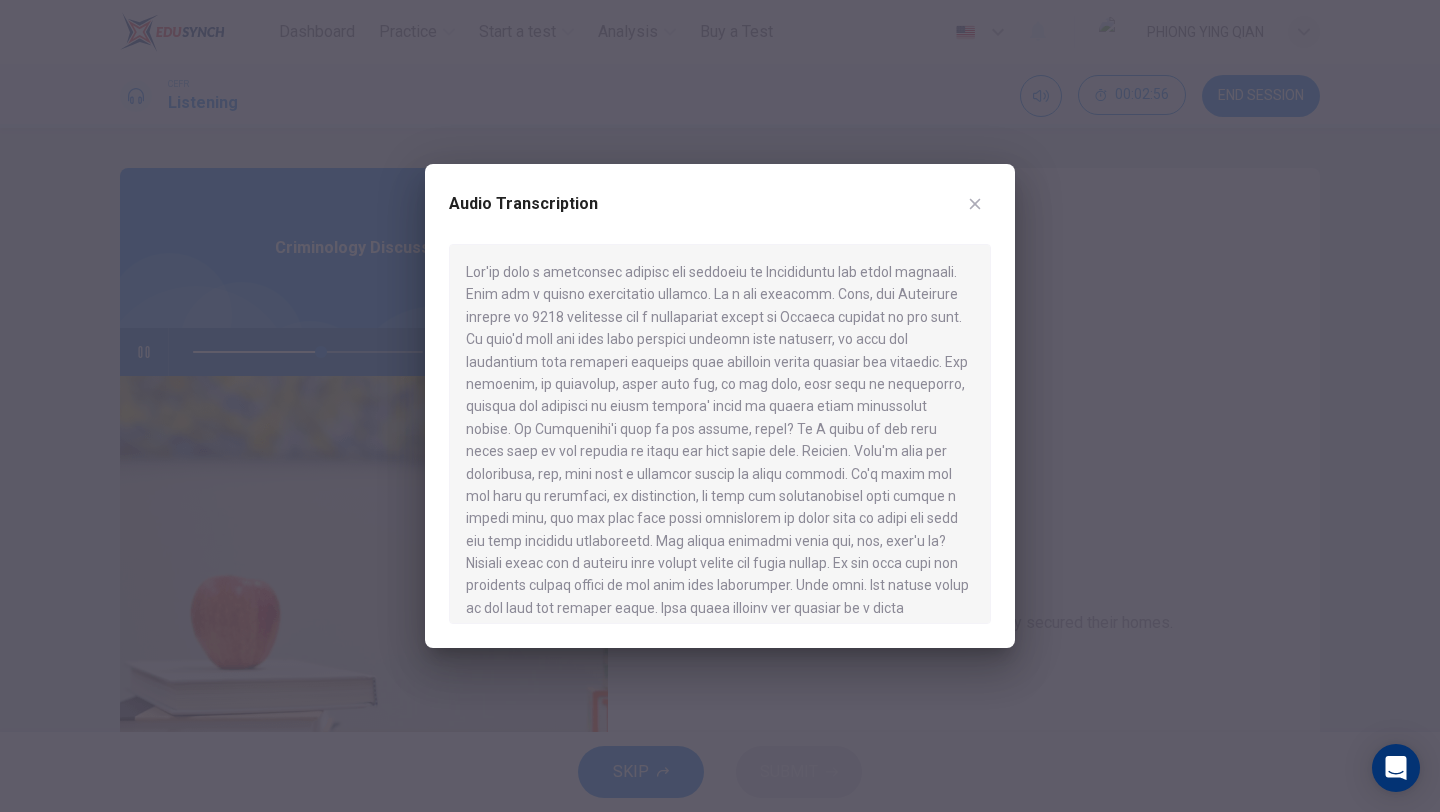 drag, startPoint x: 762, startPoint y: 449, endPoint x: 741, endPoint y: 490, distance: 46.06517 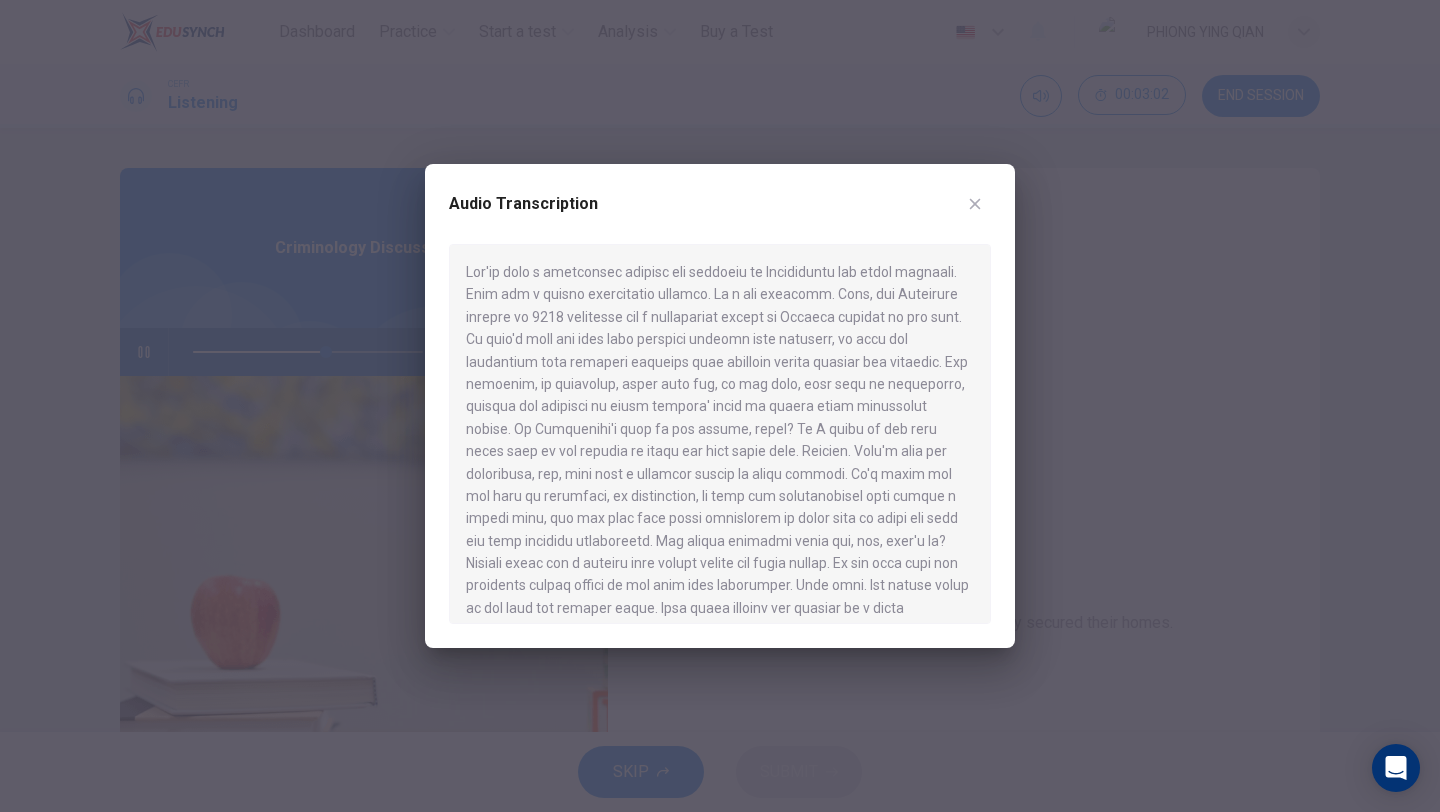 click at bounding box center [975, 204] 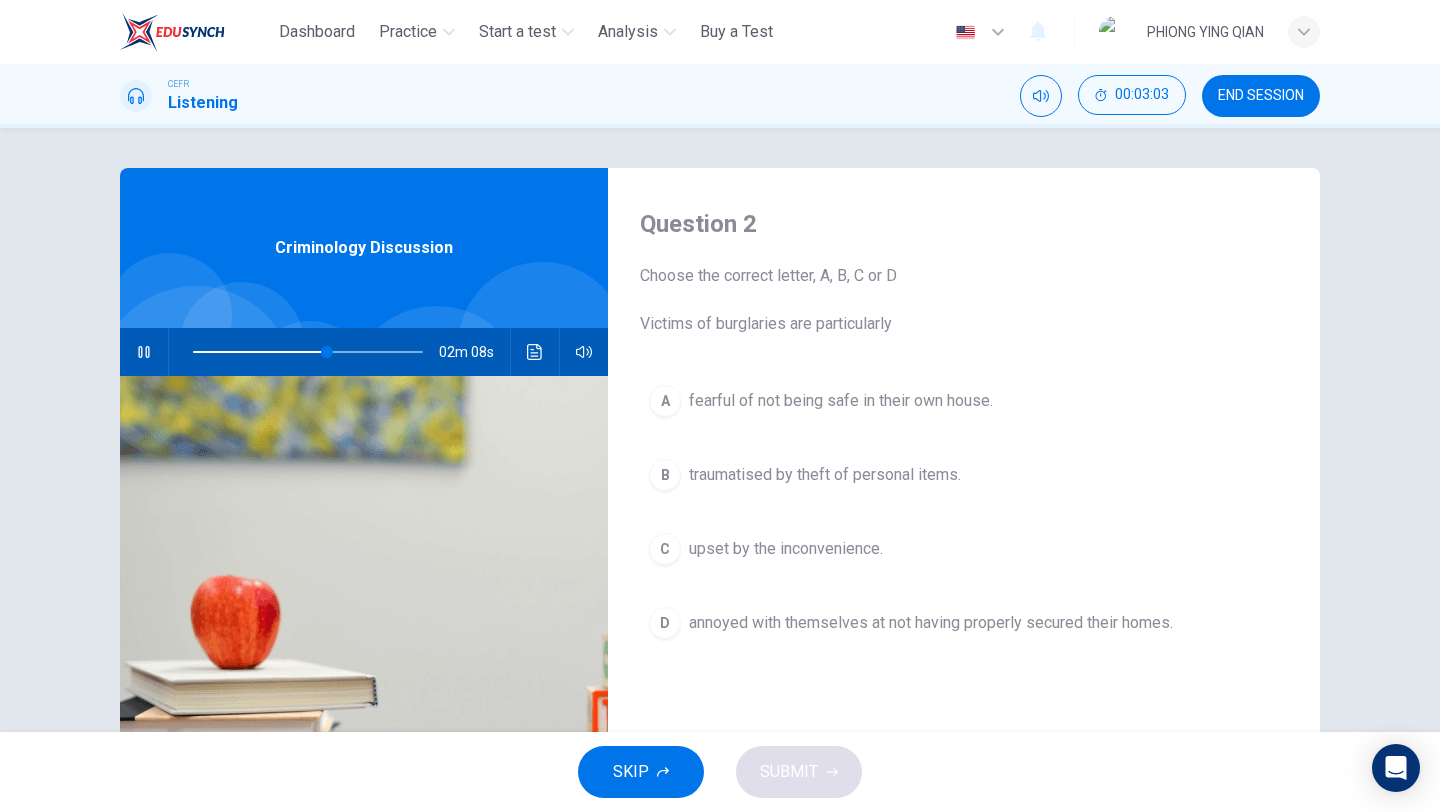 click on "A fearful of not being safe in their own house." at bounding box center (964, 401) 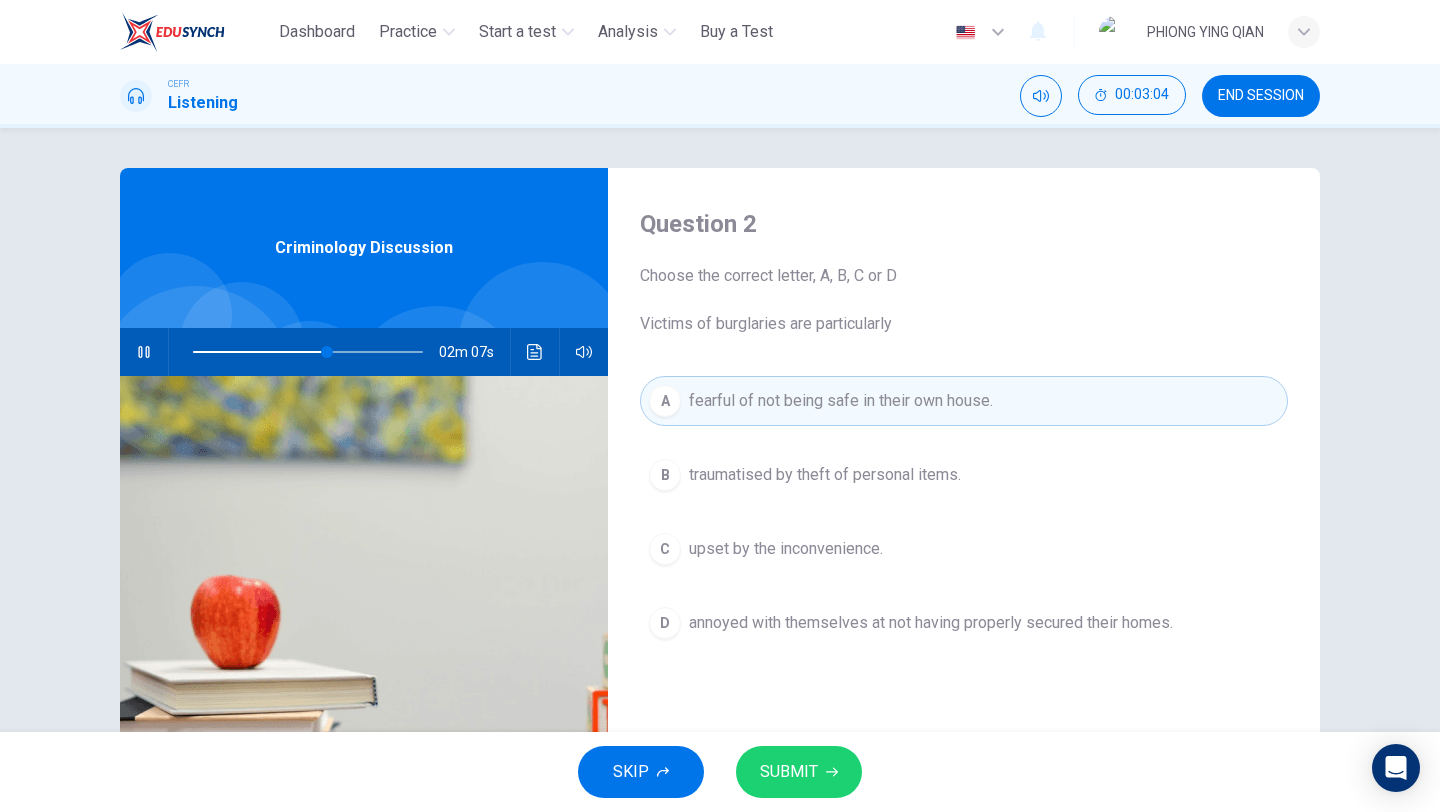 click on "SUBMIT" at bounding box center (799, 772) 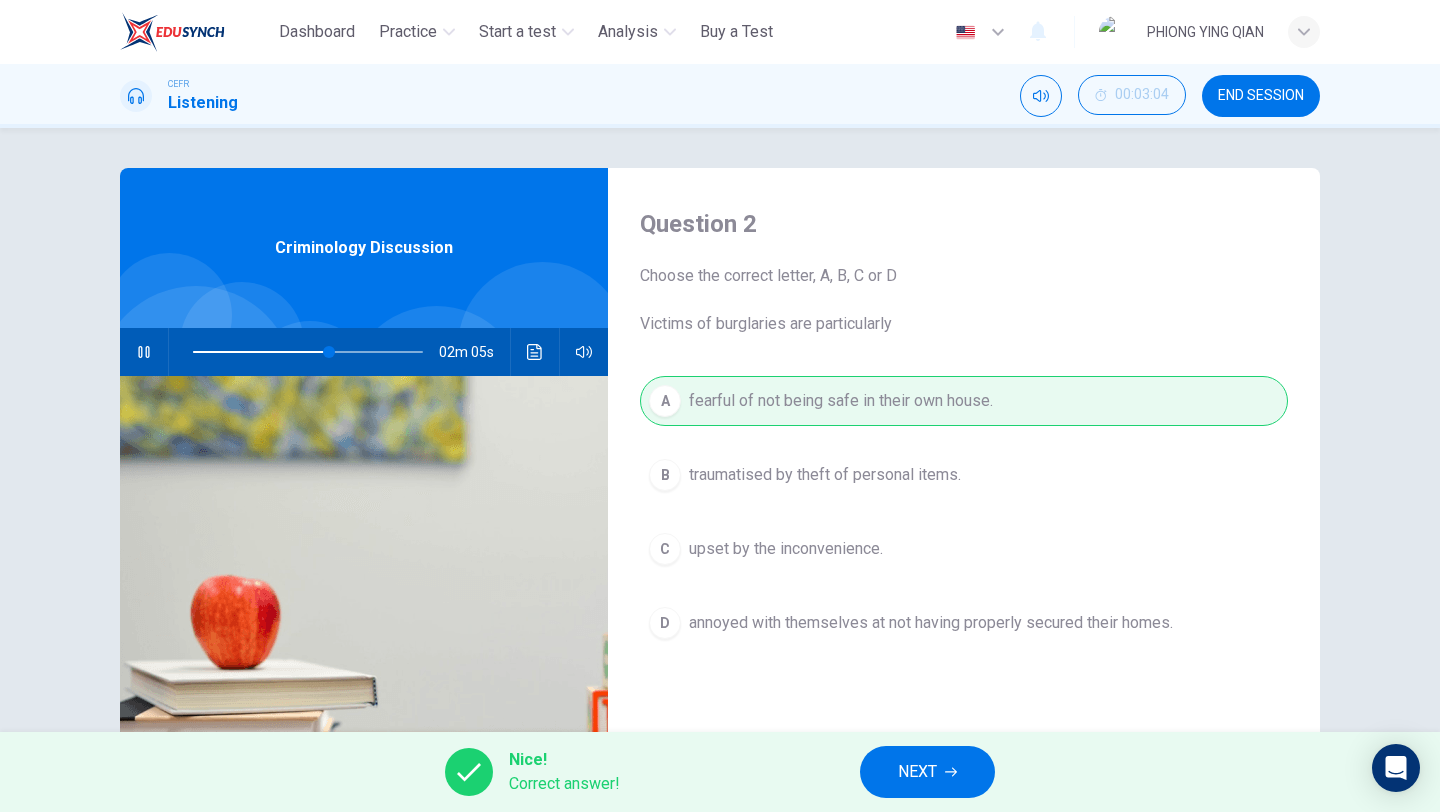 click on "NEXT" at bounding box center [917, 772] 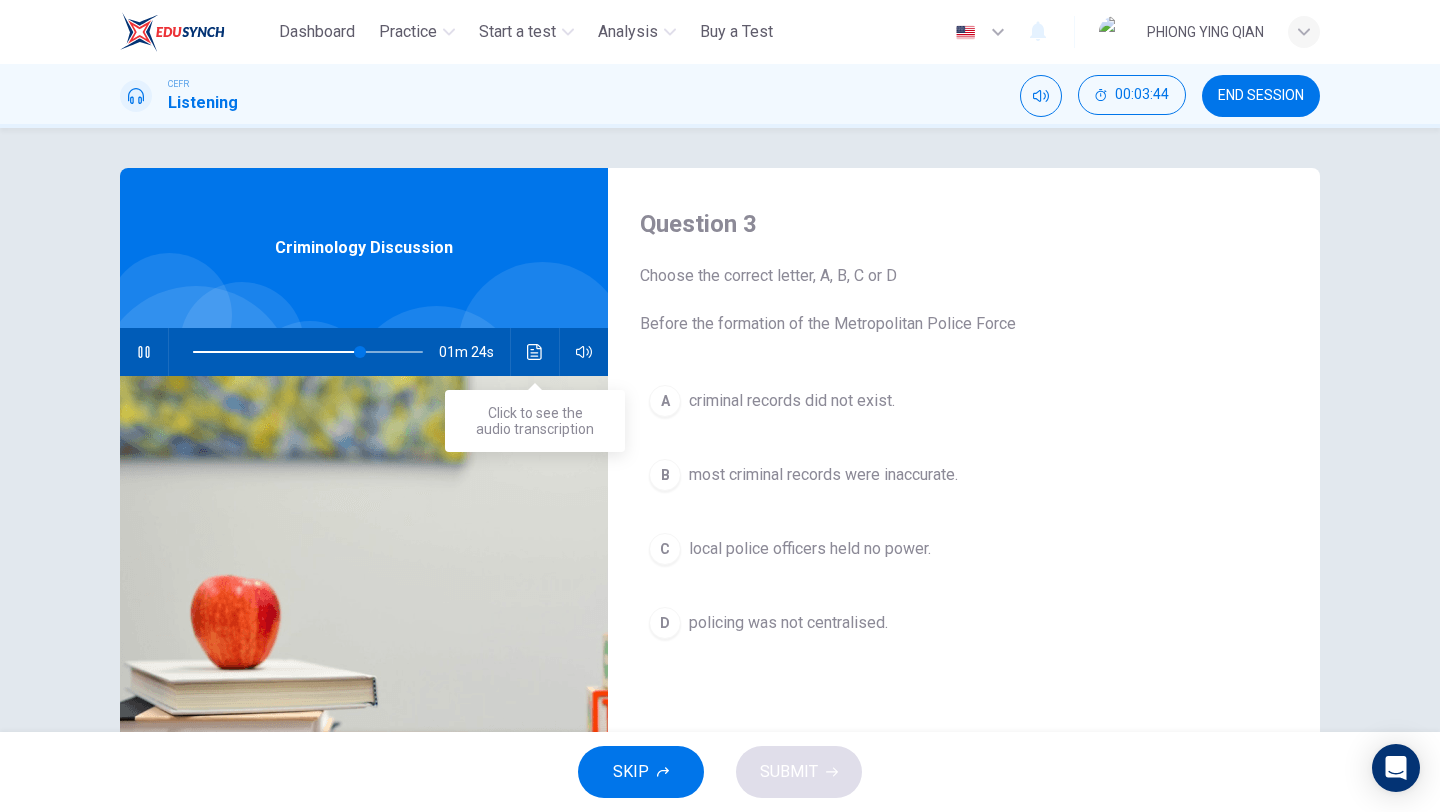 click at bounding box center [535, 352] 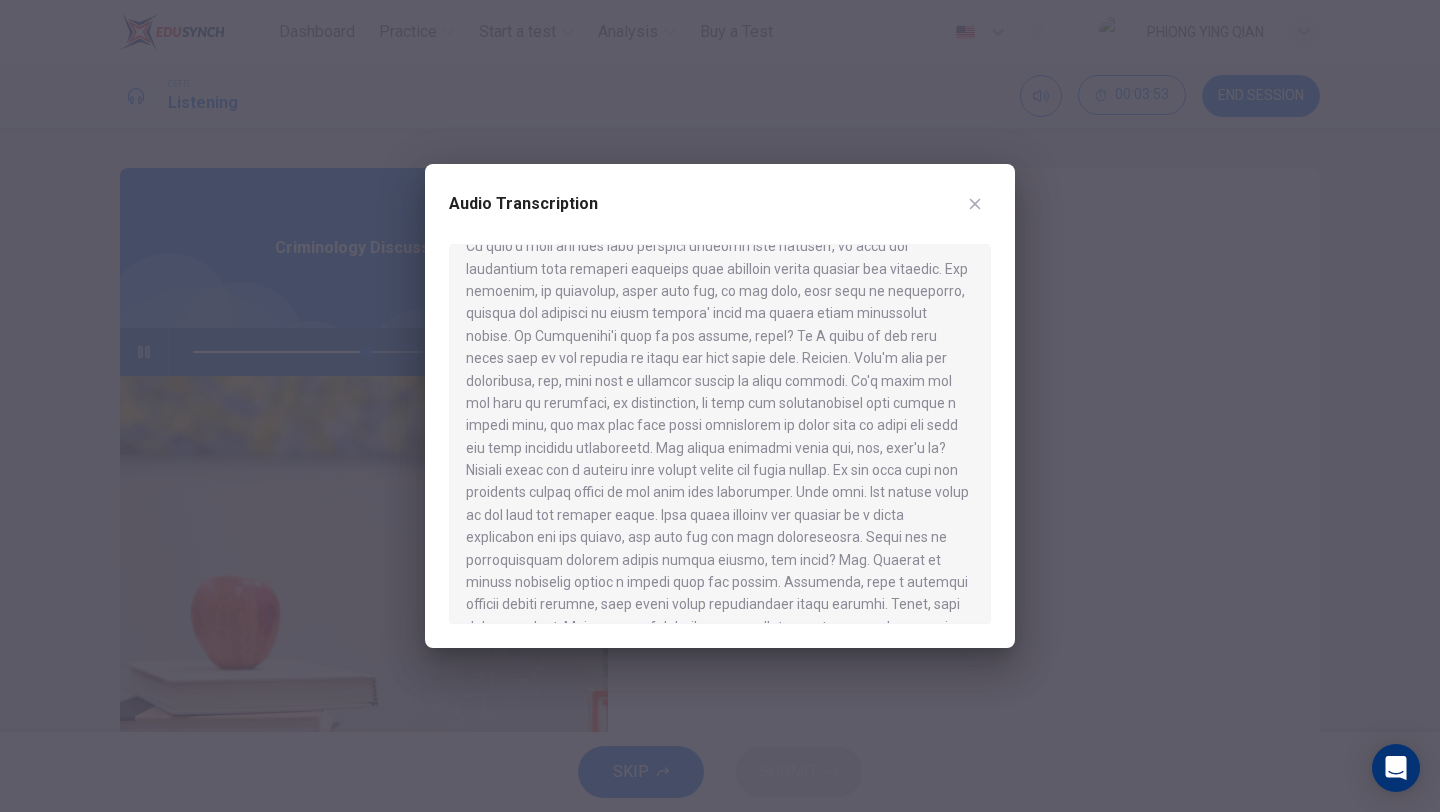 scroll, scrollTop: 66, scrollLeft: 0, axis: vertical 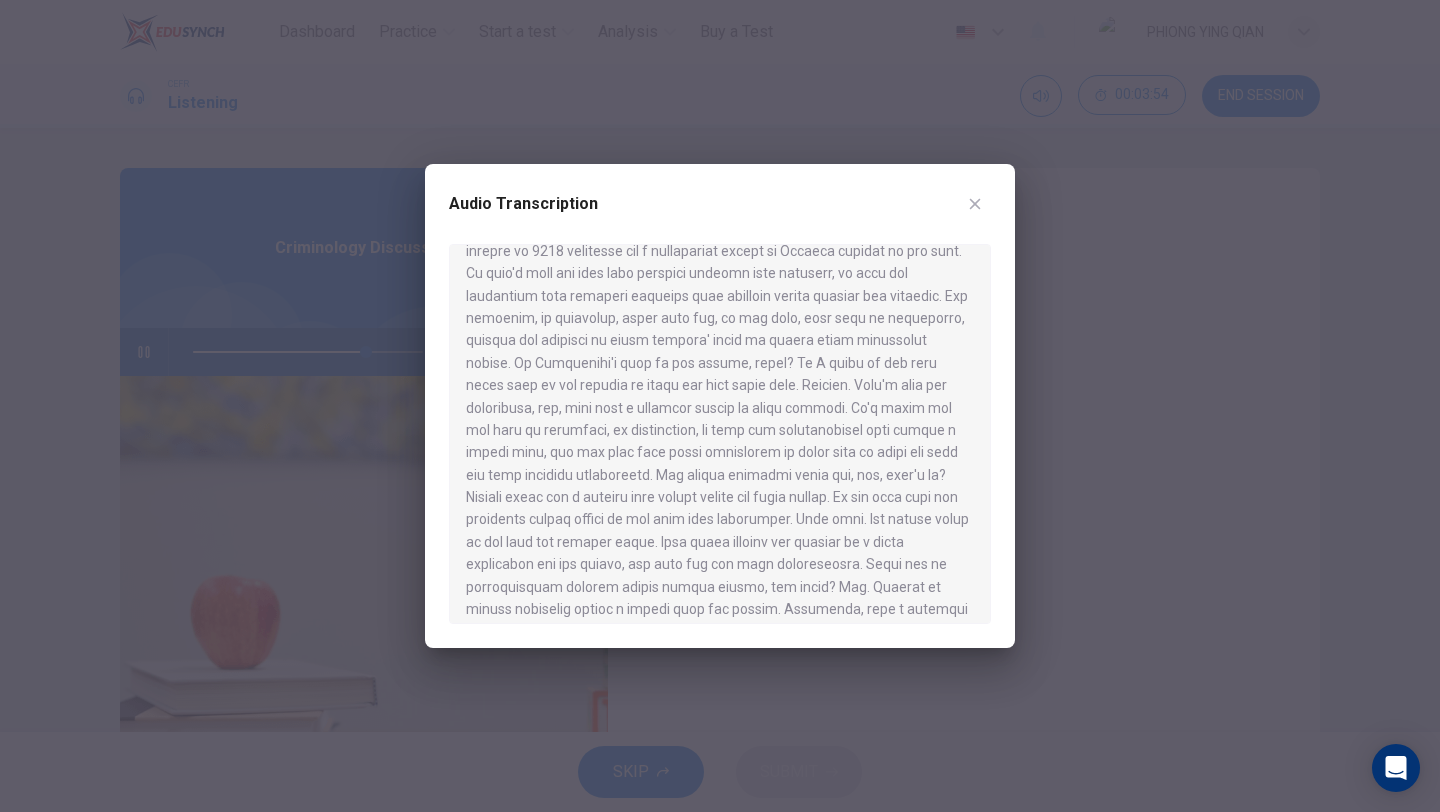 click at bounding box center (975, 204) 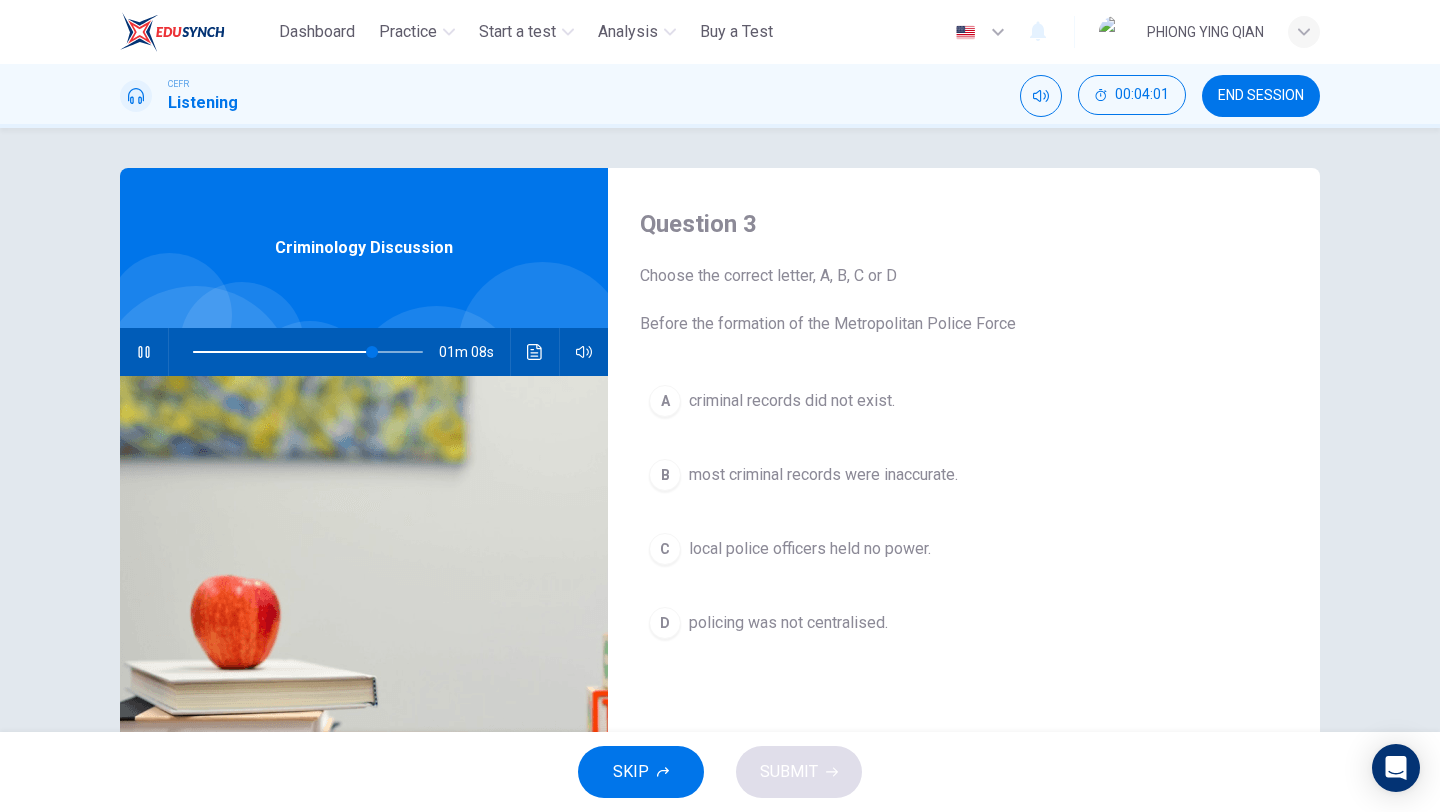 click on "D policing was not centralised." at bounding box center (964, 623) 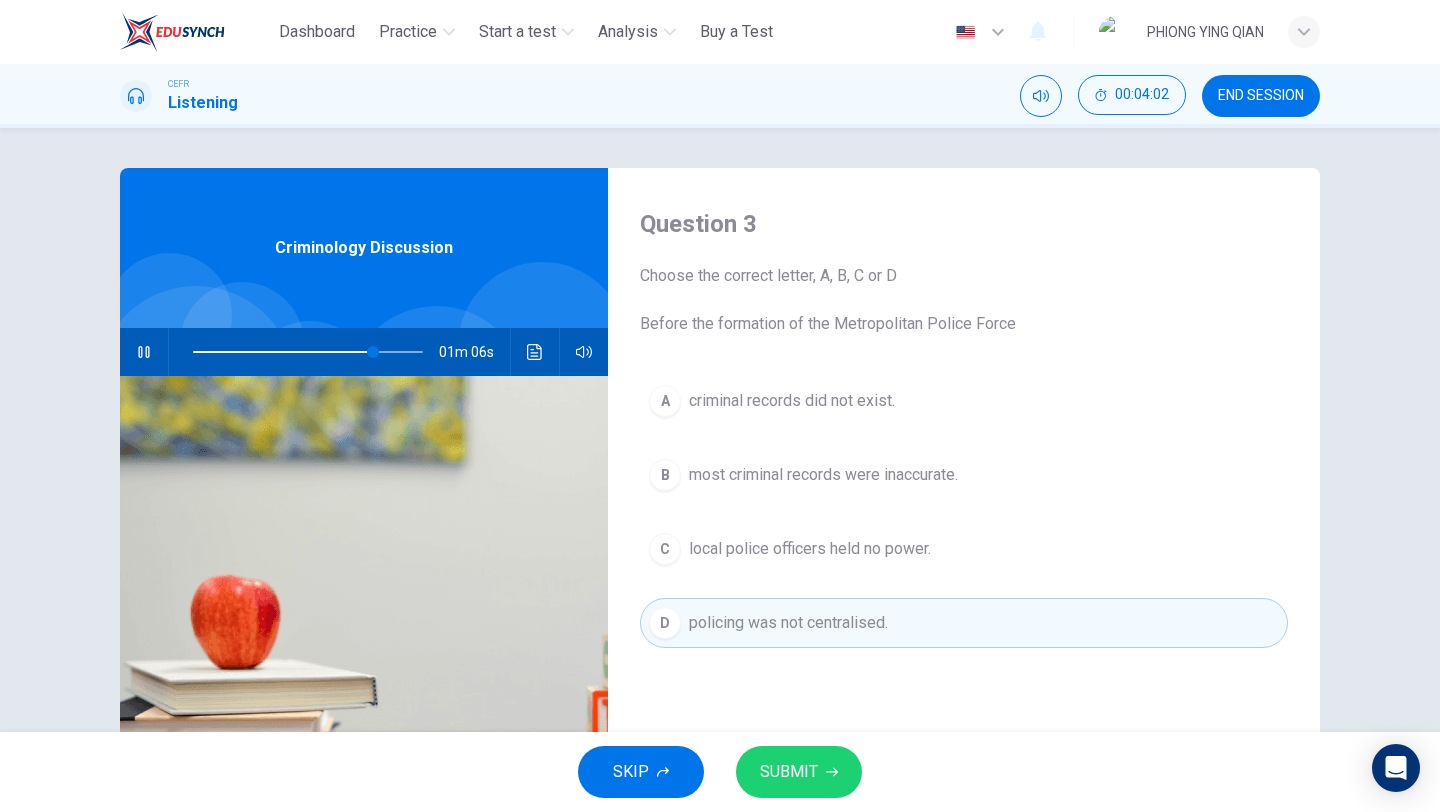 click on "SKIP SUBMIT" at bounding box center [720, 772] 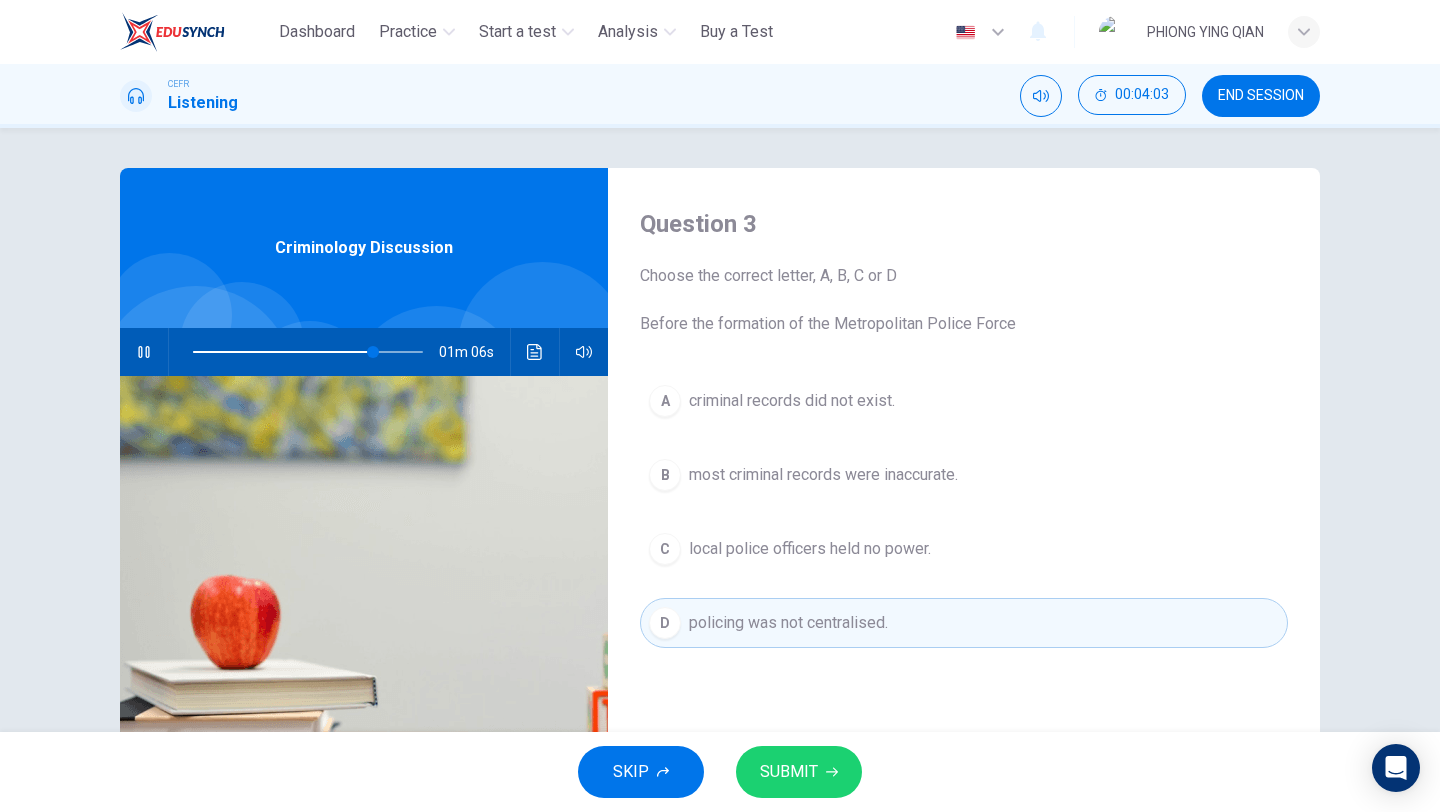 click on "SUBMIT" at bounding box center (789, 772) 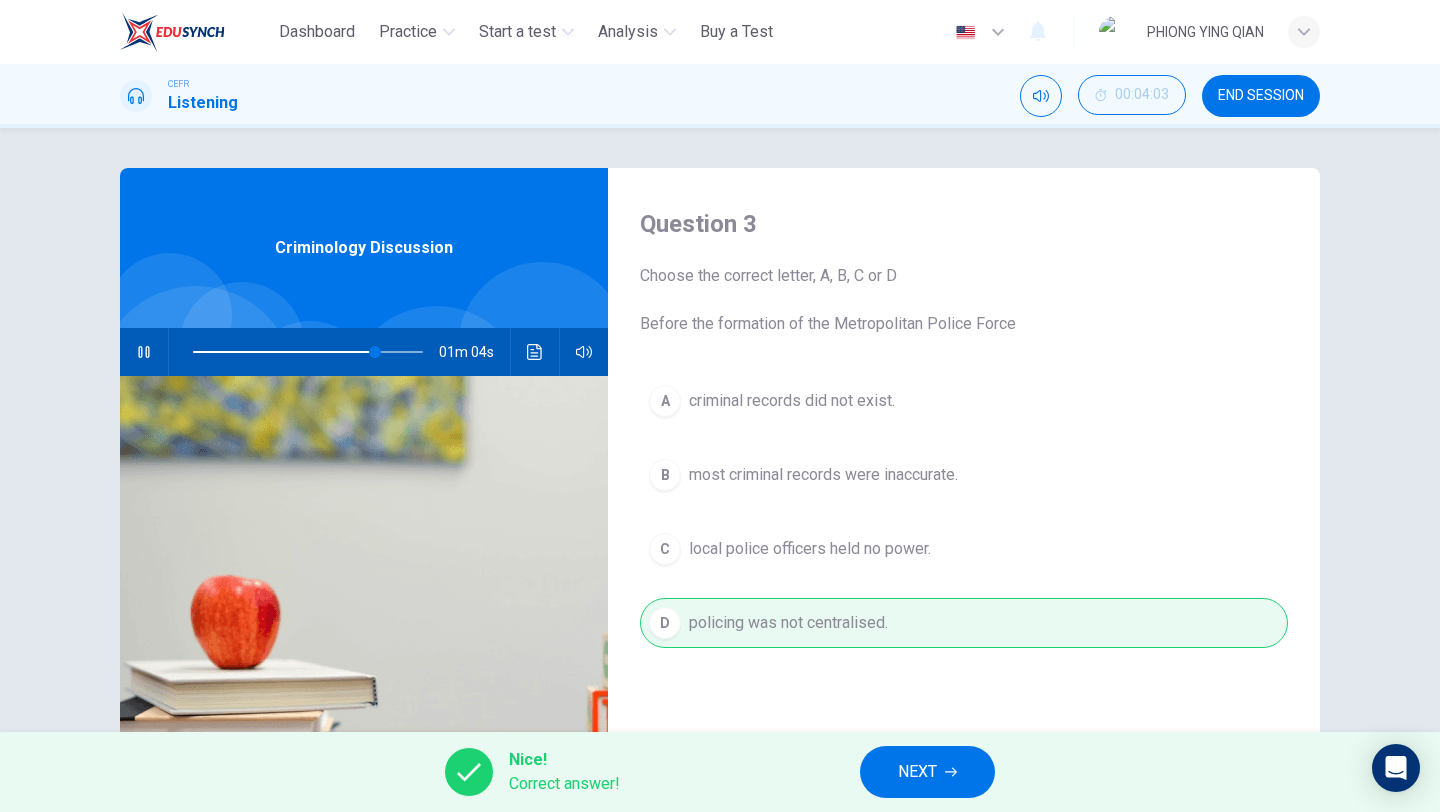 click on "NEXT" at bounding box center [917, 772] 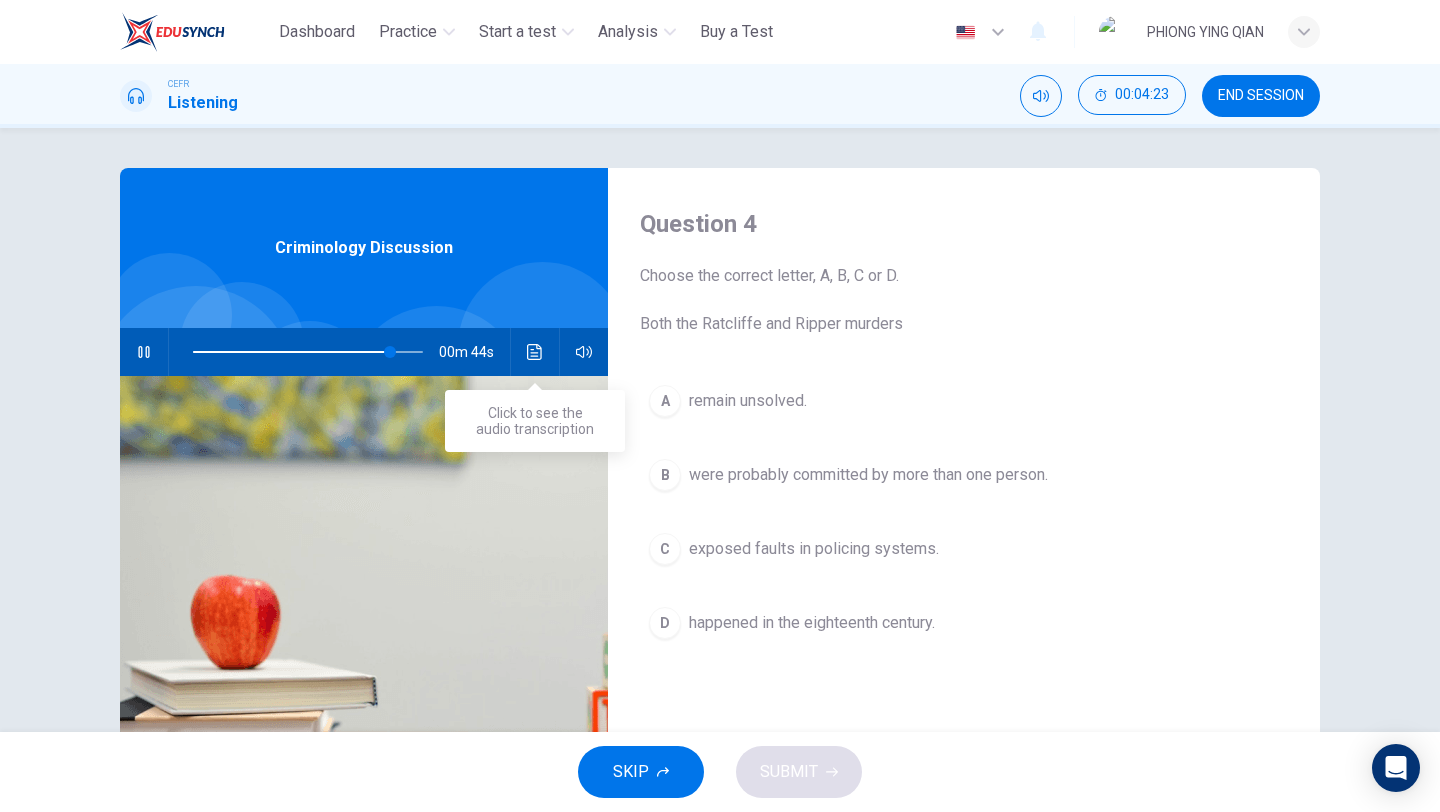 click at bounding box center [535, 352] 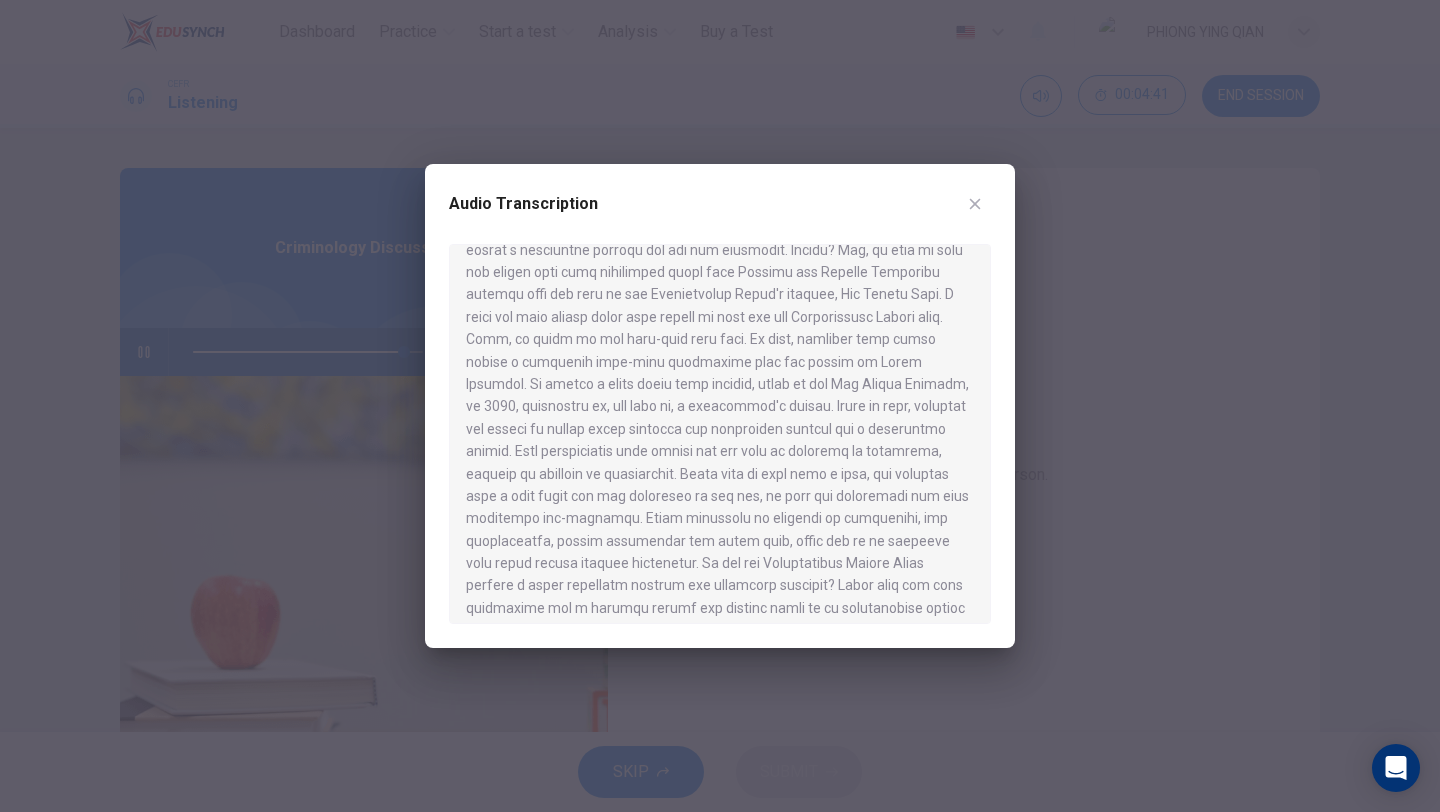 scroll, scrollTop: 921, scrollLeft: 0, axis: vertical 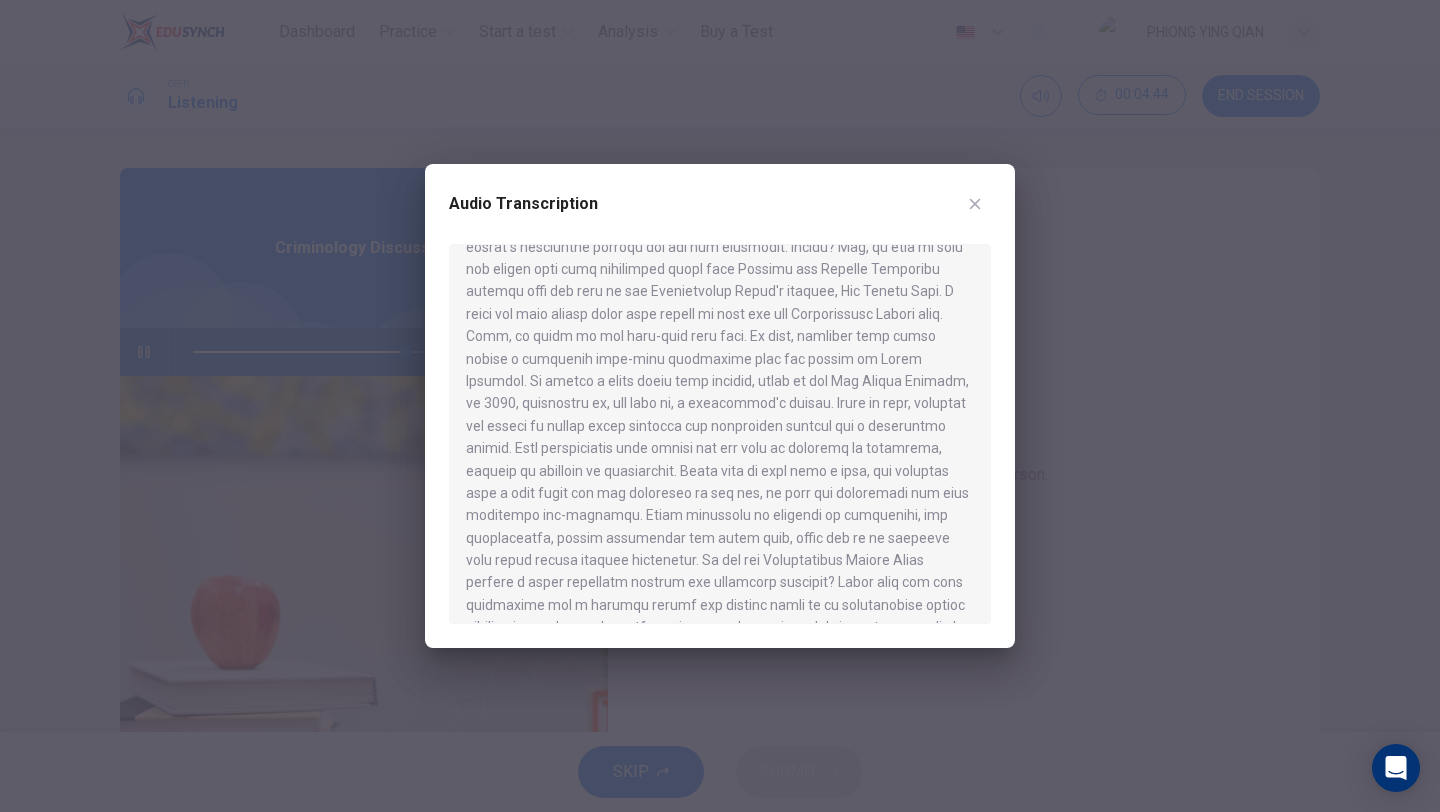 click at bounding box center [975, 204] 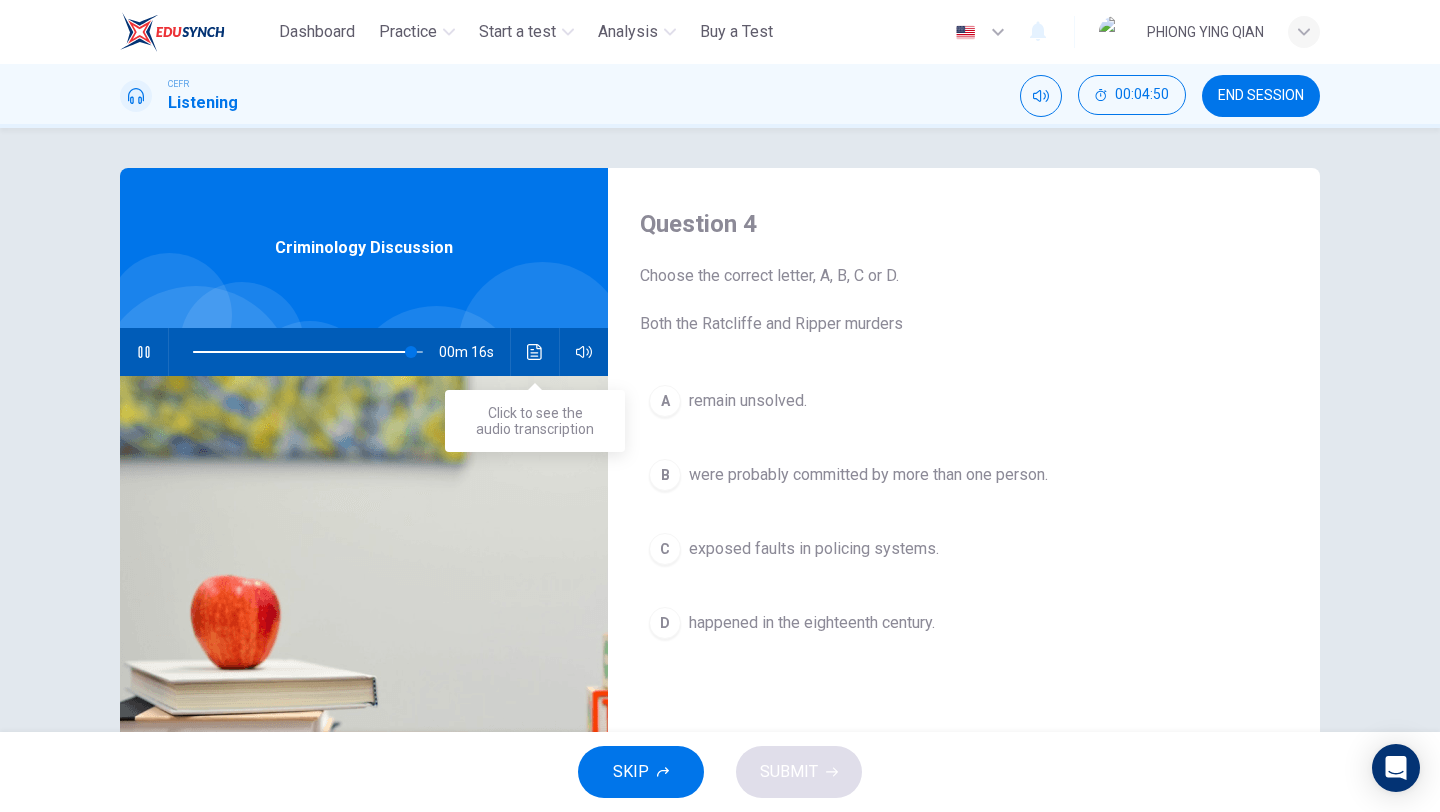 click at bounding box center (534, 352) 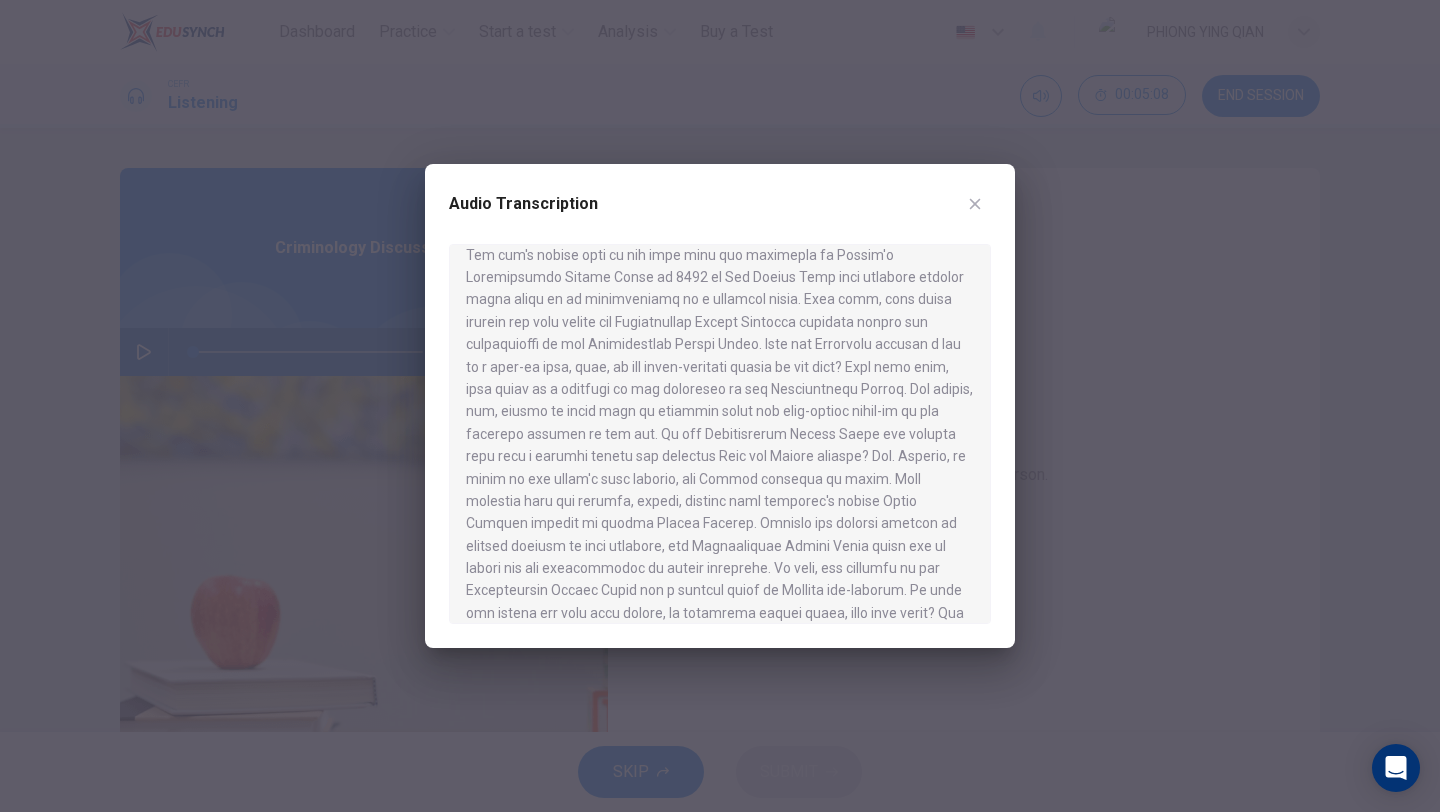 scroll, scrollTop: 512, scrollLeft: 0, axis: vertical 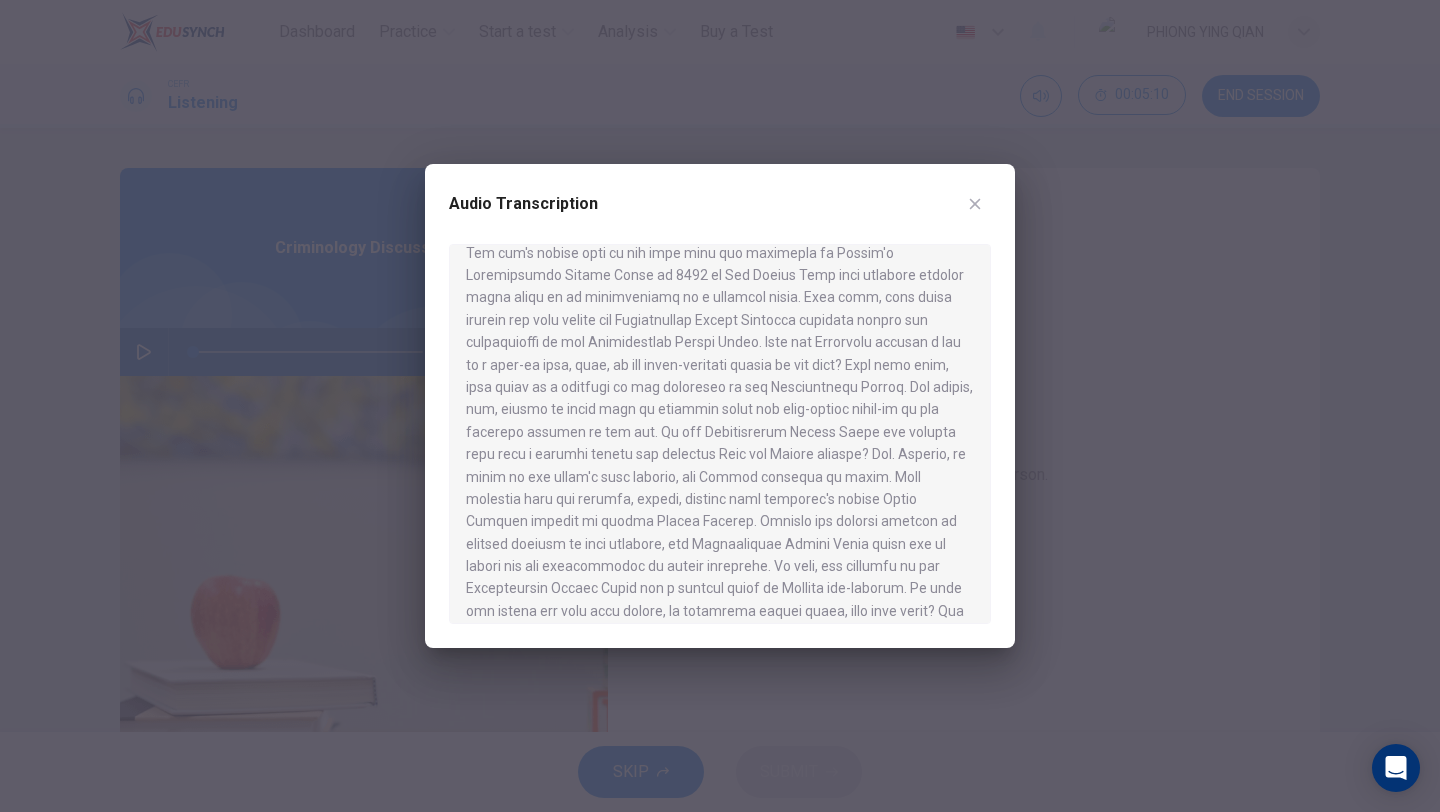 click at bounding box center [975, 204] 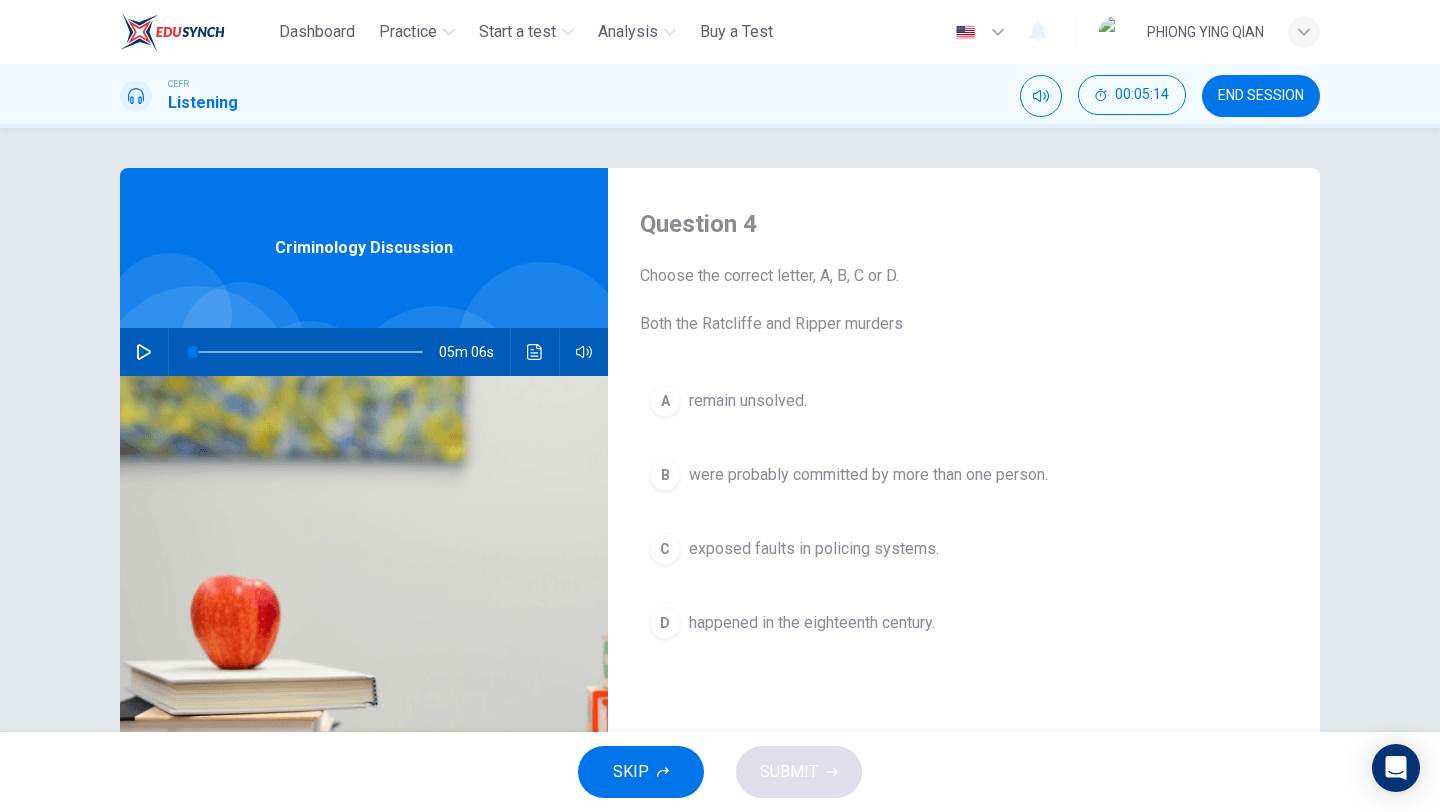 click on "exposed faults in policing systems." at bounding box center [748, 401] 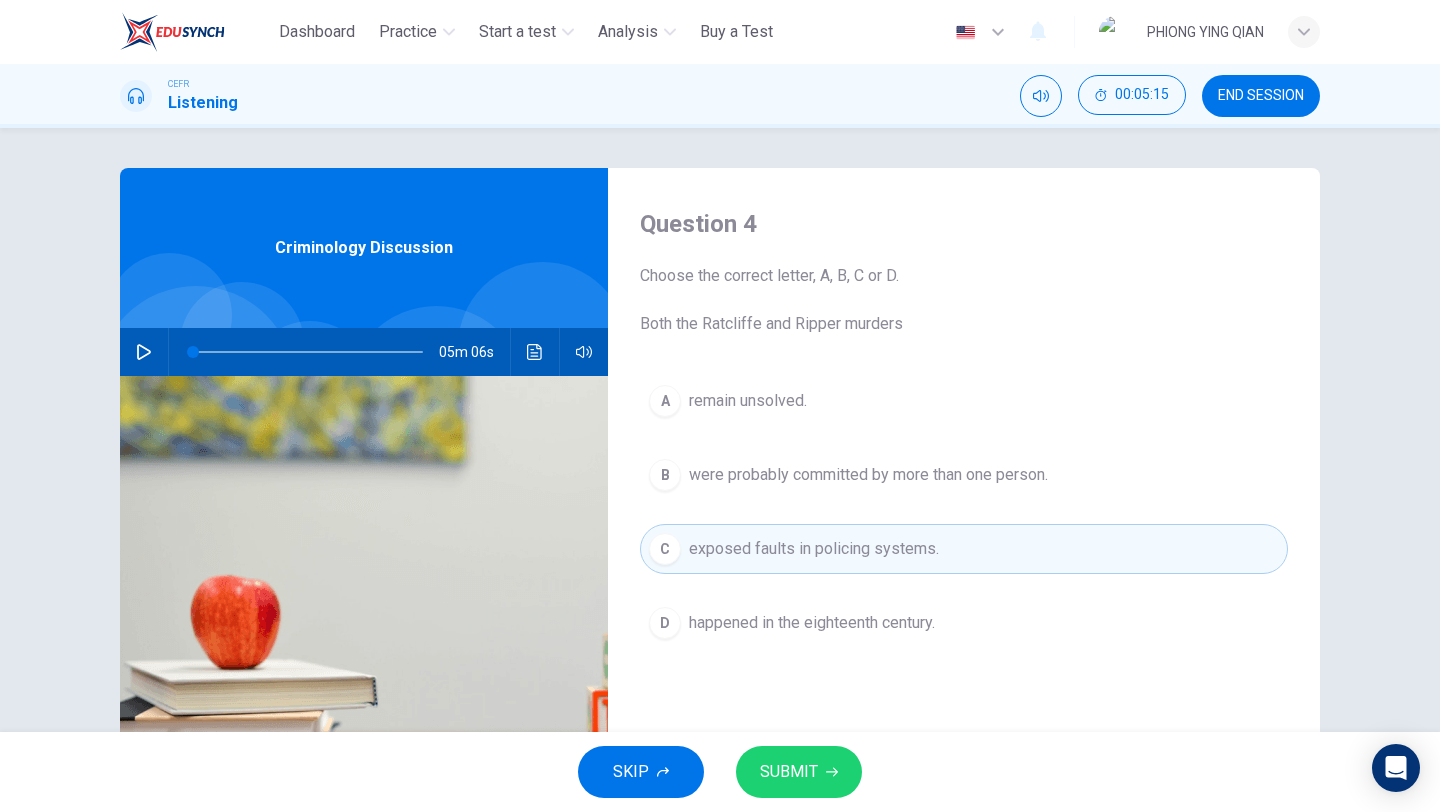 click on "SUBMIT" at bounding box center (789, 772) 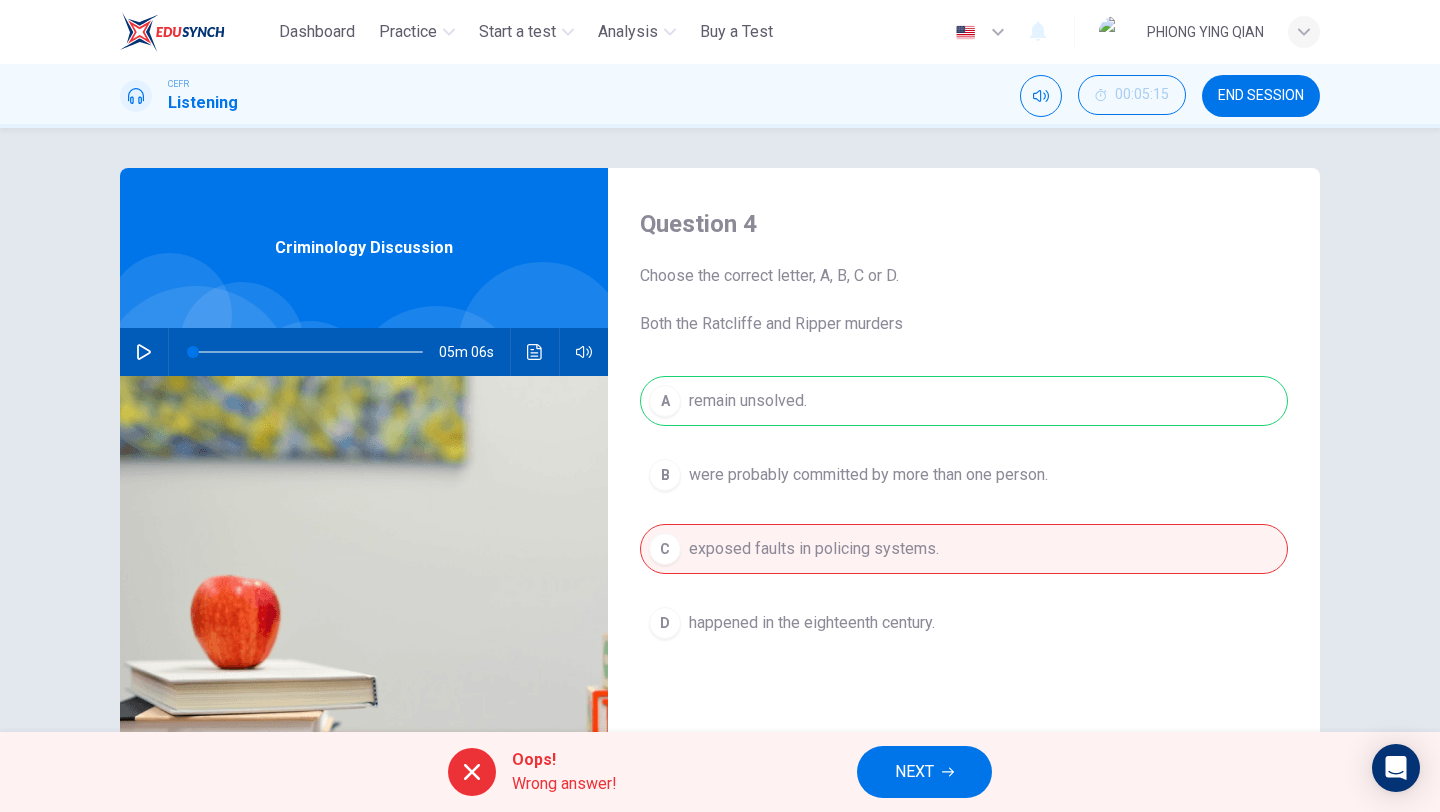 click on "NEXT" at bounding box center (914, 772) 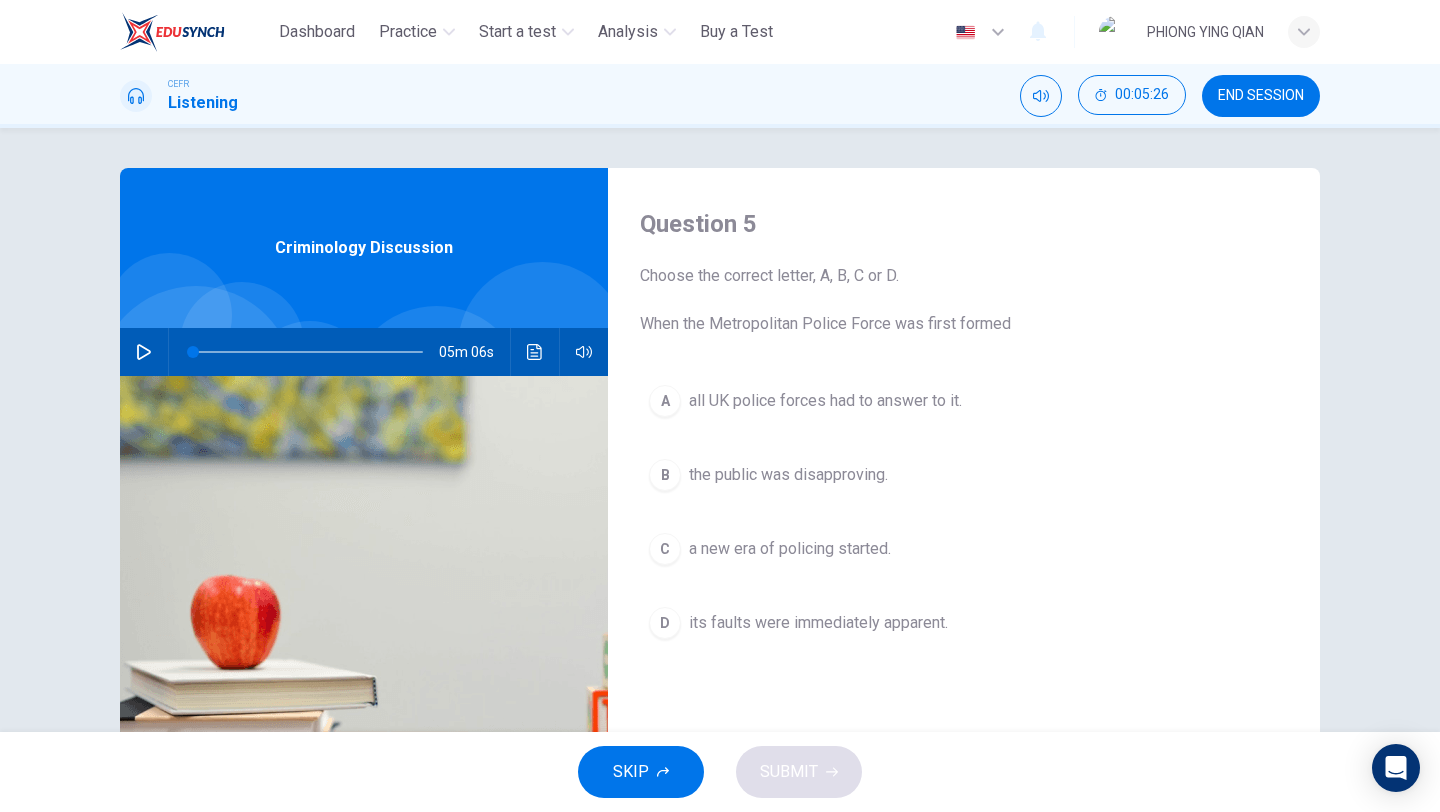 click on "the public was disapproving." at bounding box center [825, 401] 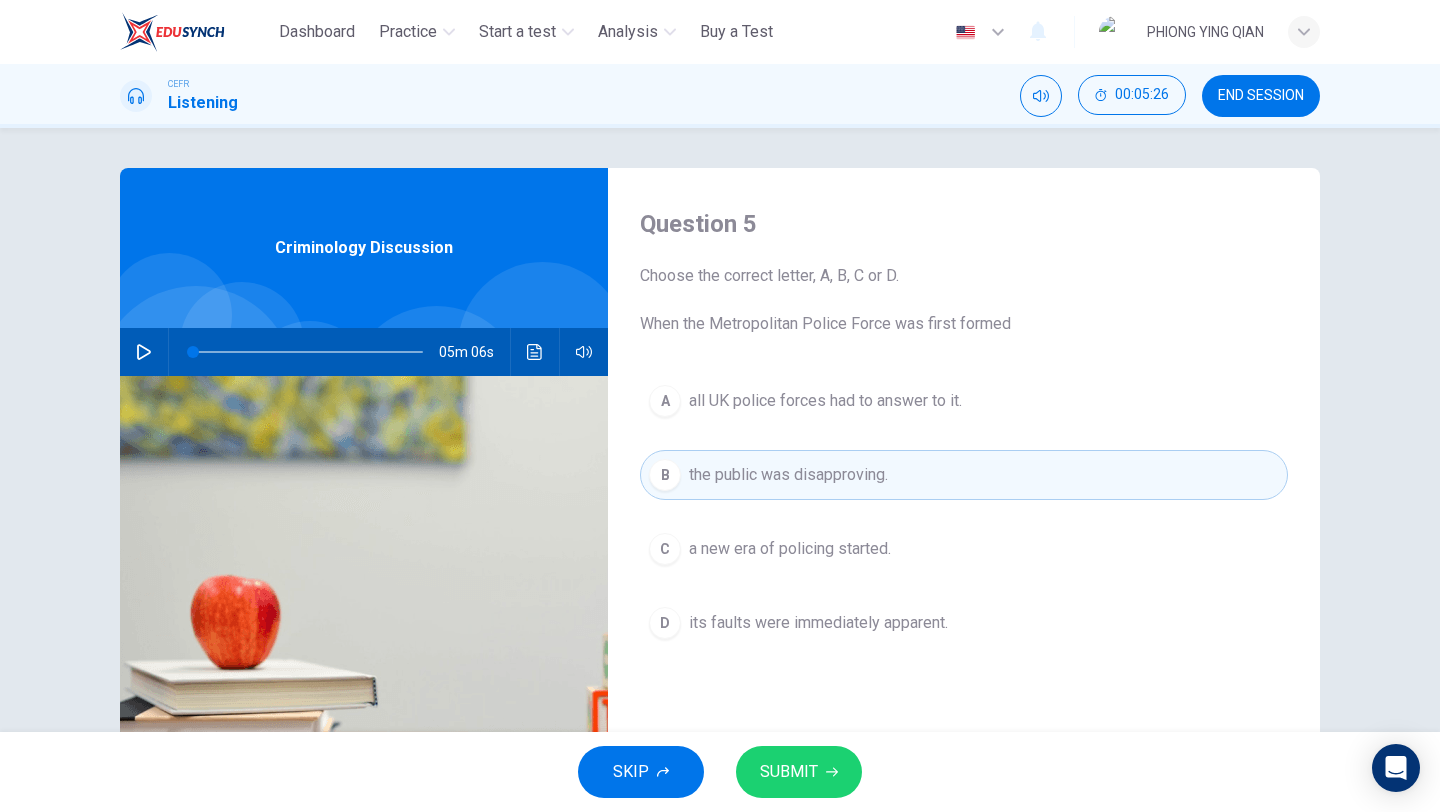 click on "SUBMIT" at bounding box center (789, 772) 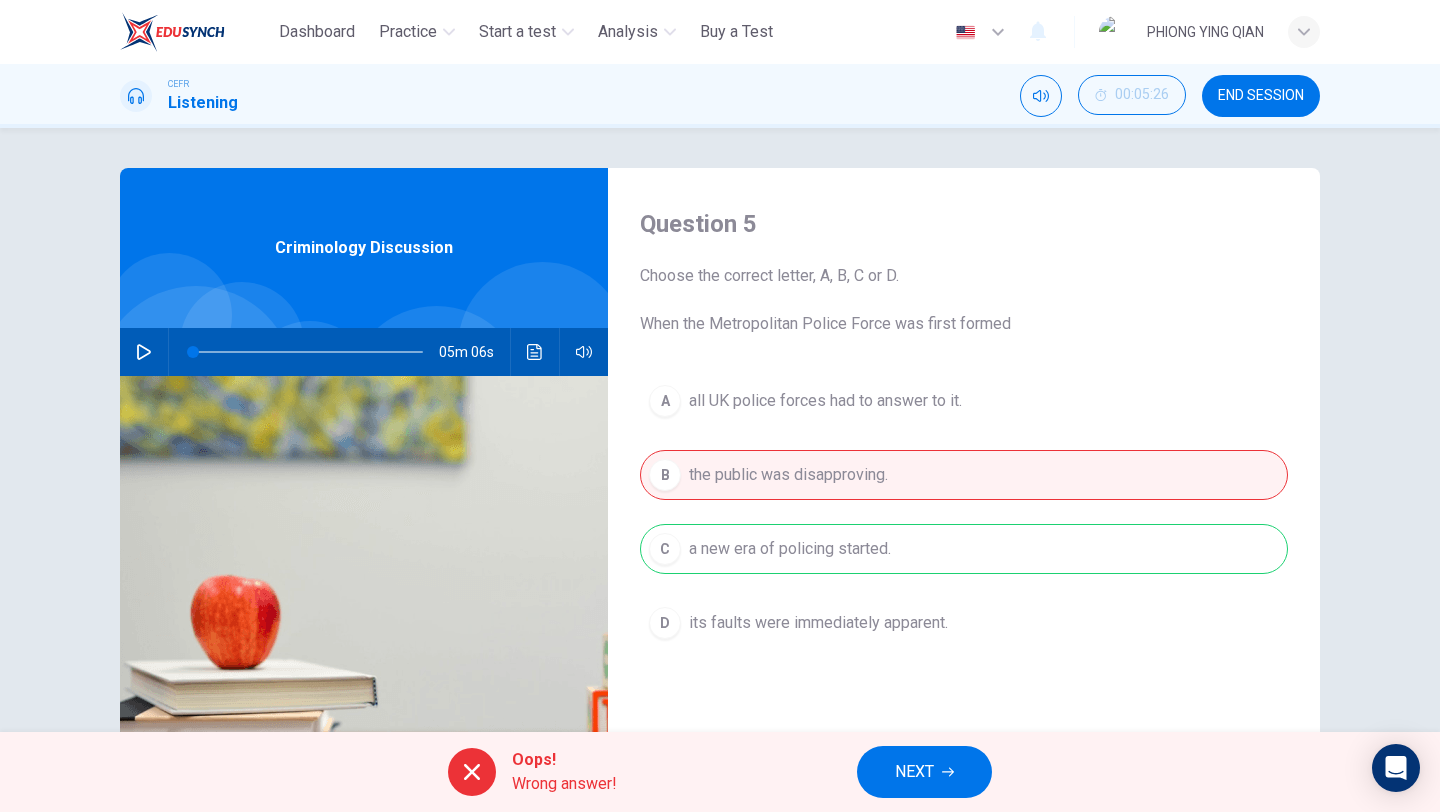 click on "NEXT" at bounding box center (924, 772) 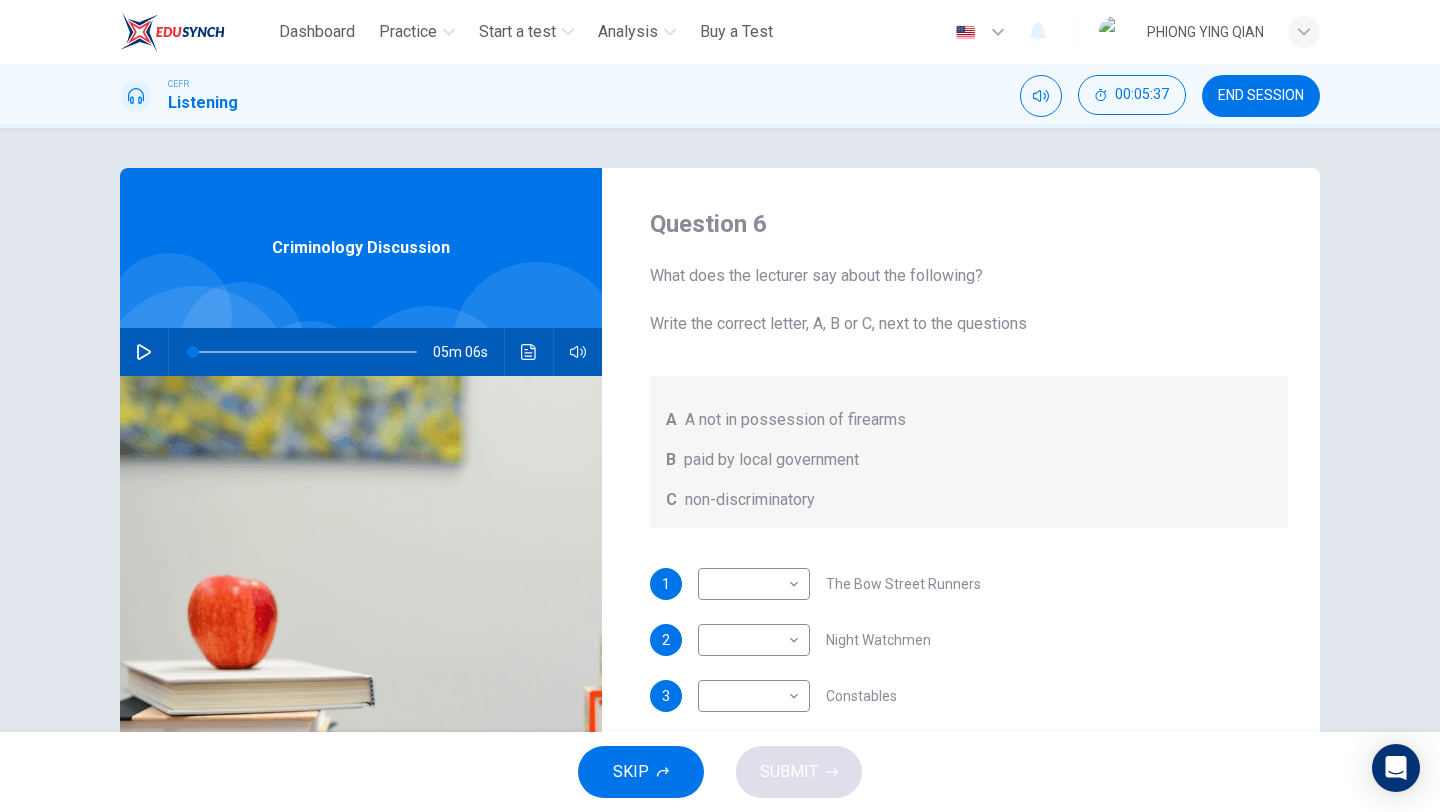 scroll, scrollTop: 1, scrollLeft: 0, axis: vertical 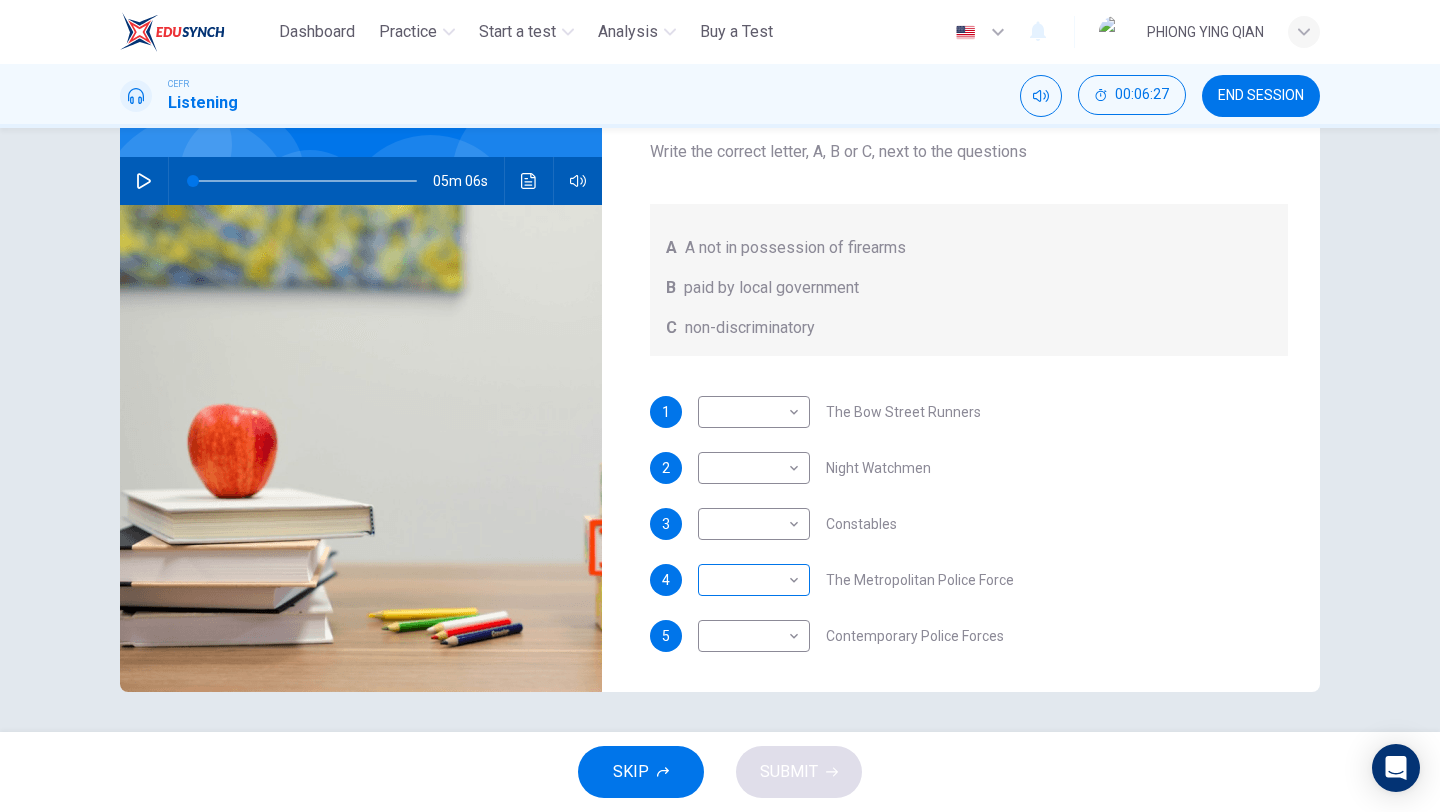 click on "This site uses cookies, as explained in our  Privacy Policy . If you agree to the use of cookies, please click the Accept button and continue to browse our site.   Privacy Policy Accept Dashboard Practice Start a test Analysis Buy a Test English ** ​ PHIONG YING QIAN CEFR Listening 00:06:27 END SESSION Question 6 What does the lecturer say about the following? Write the correct letter, A, B or C, next to the questions A  A not in possession of firearms B paid by local government C non-discriminatory 1 ​ ​ The Bow Street Runners
2 ​ ​ Night Watchmen 3 ​ ​ Constables 4 ​ ​ The Metropolitan Police Force 5 ​ ​ Contemporary Police Forces Criminology Discussion 05m 06s SKIP SUBMIT Dashboard Practice Start a test Analysis Pricing   Notifications © Copyright  2025" at bounding box center [720, 406] 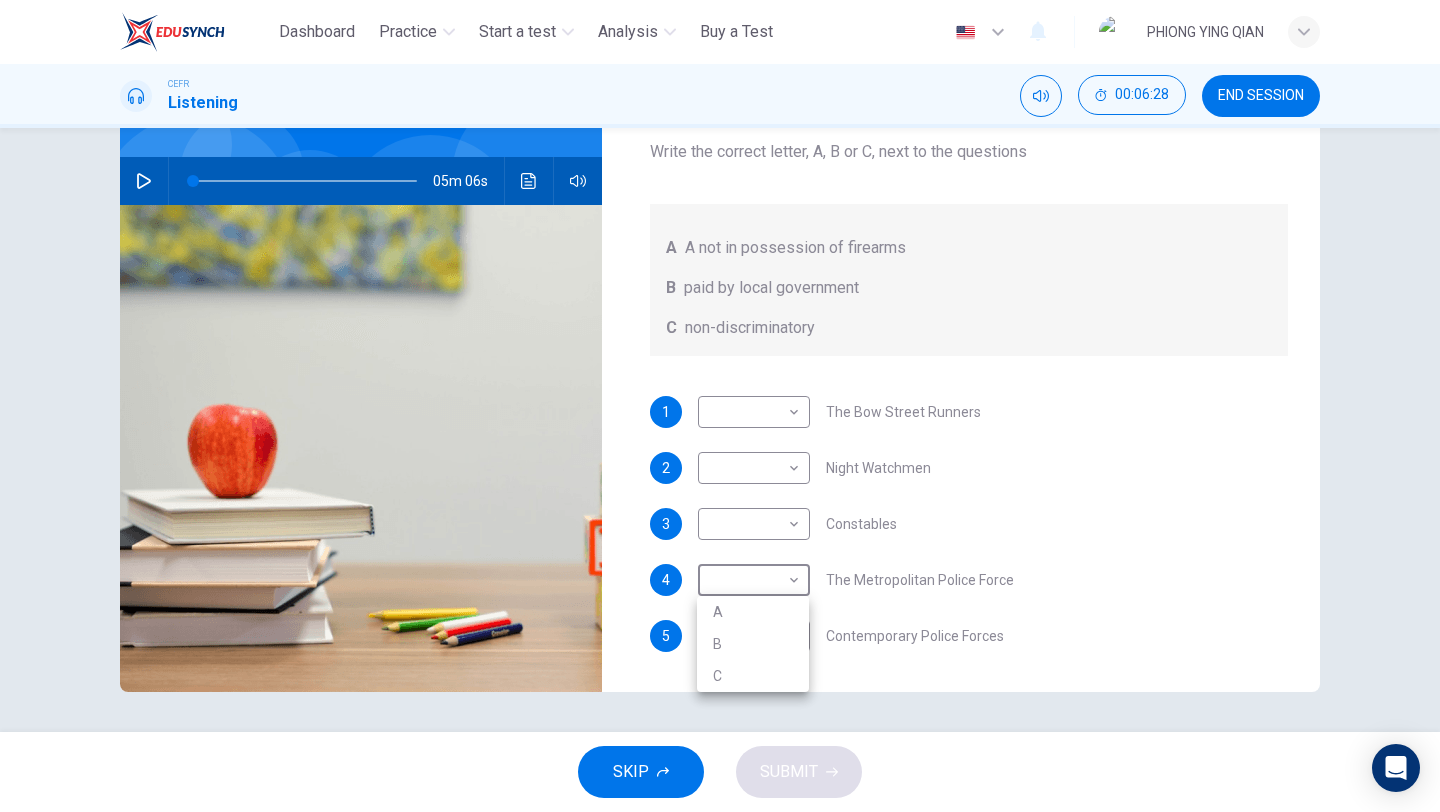 click at bounding box center (720, 406) 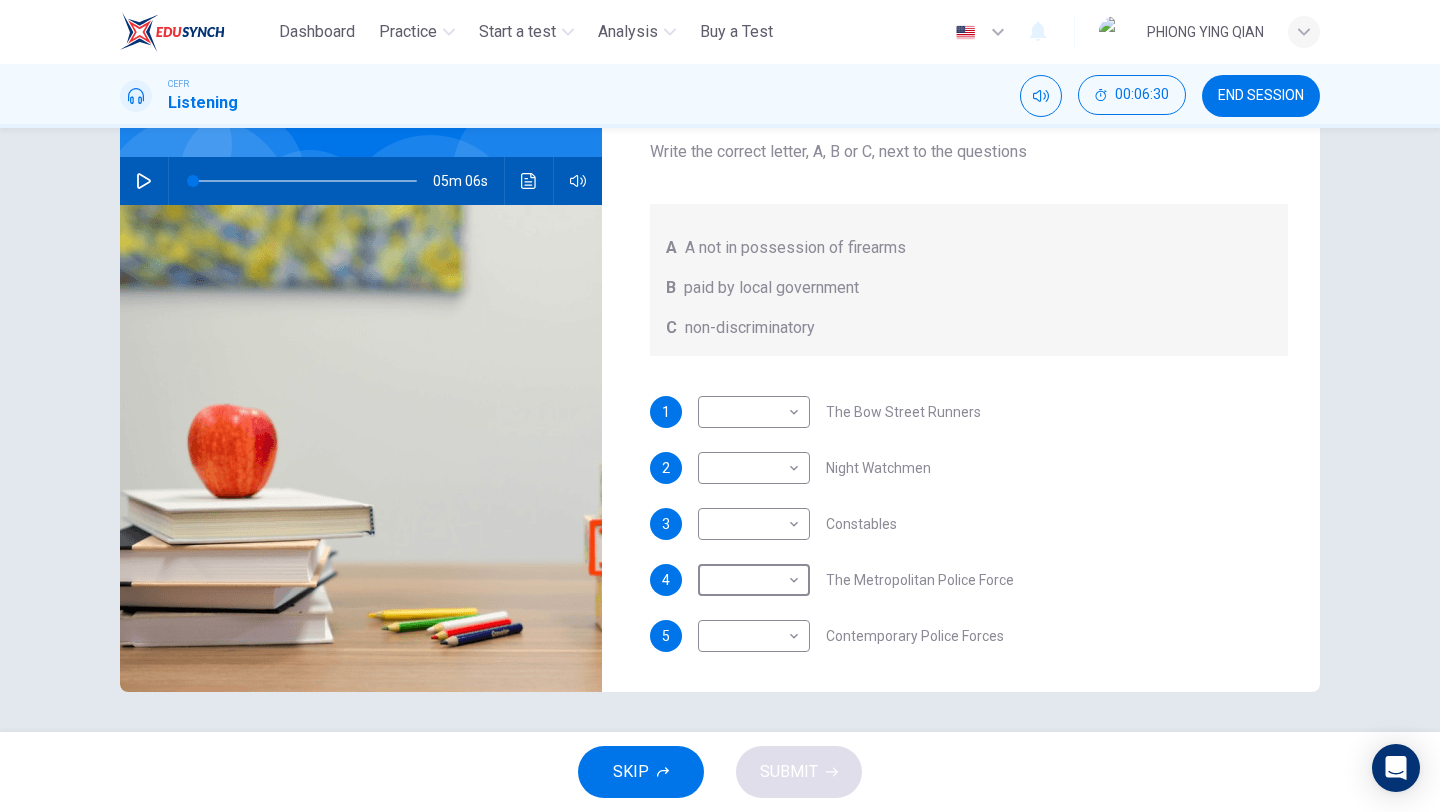 scroll, scrollTop: 0, scrollLeft: 0, axis: both 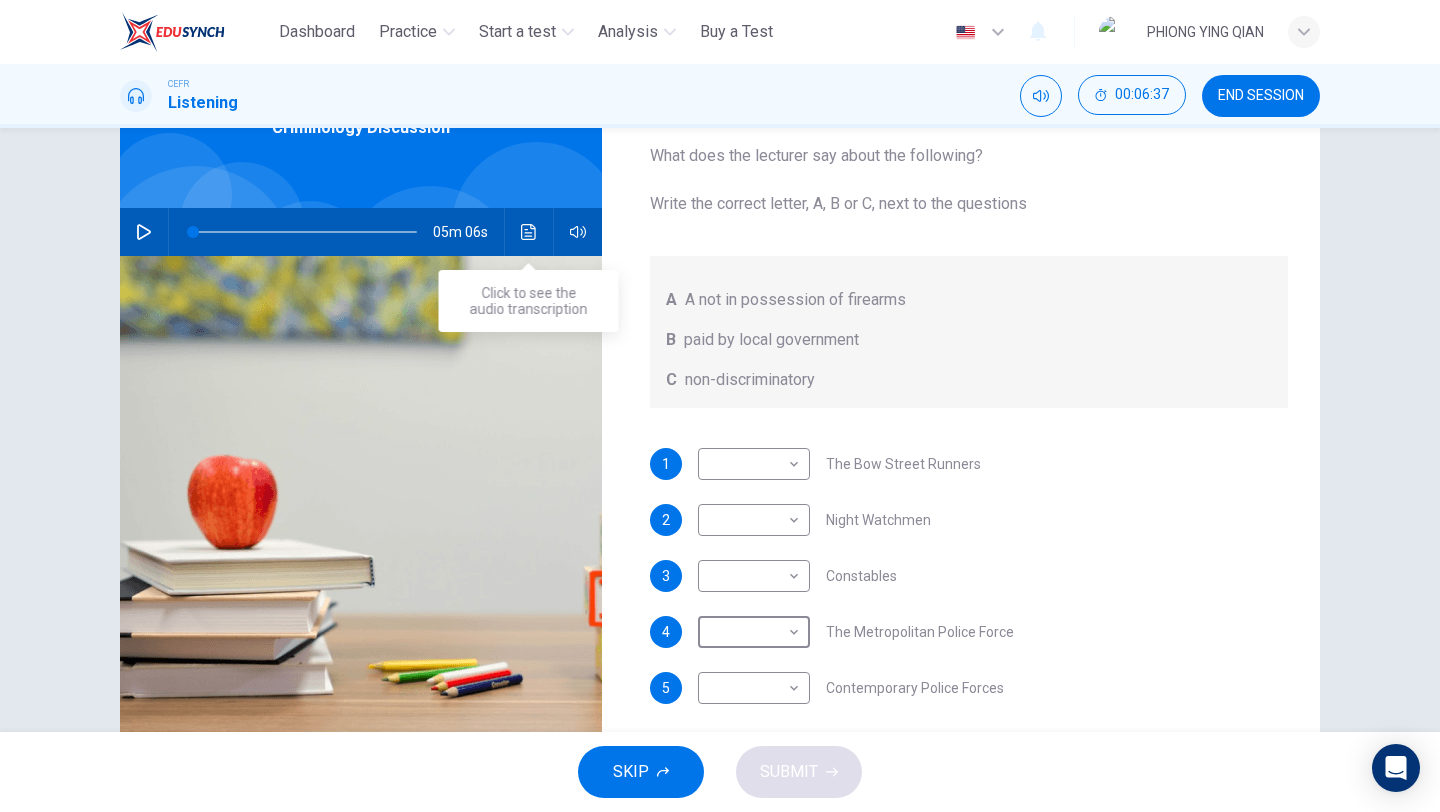 click at bounding box center [529, 232] 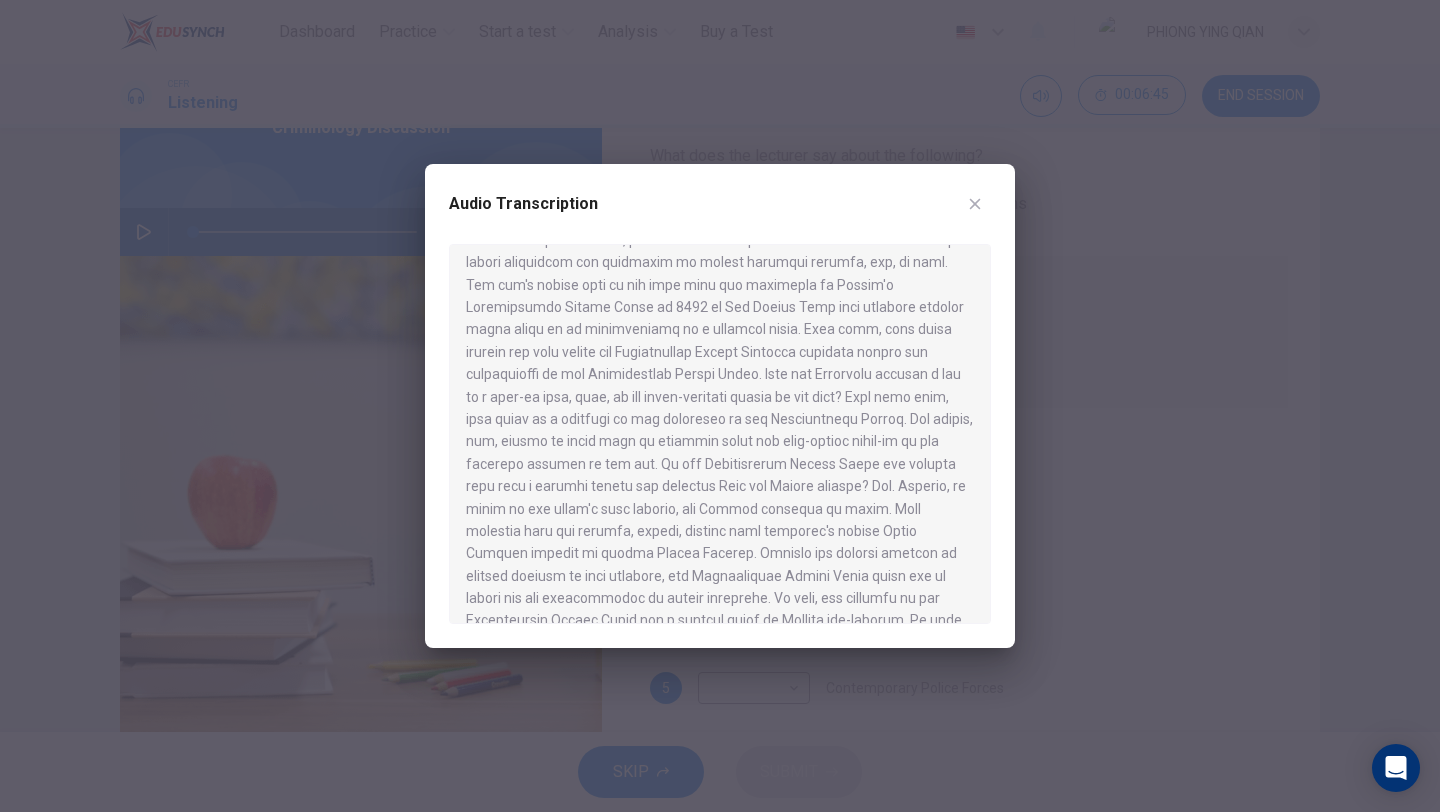 scroll, scrollTop: 475, scrollLeft: 0, axis: vertical 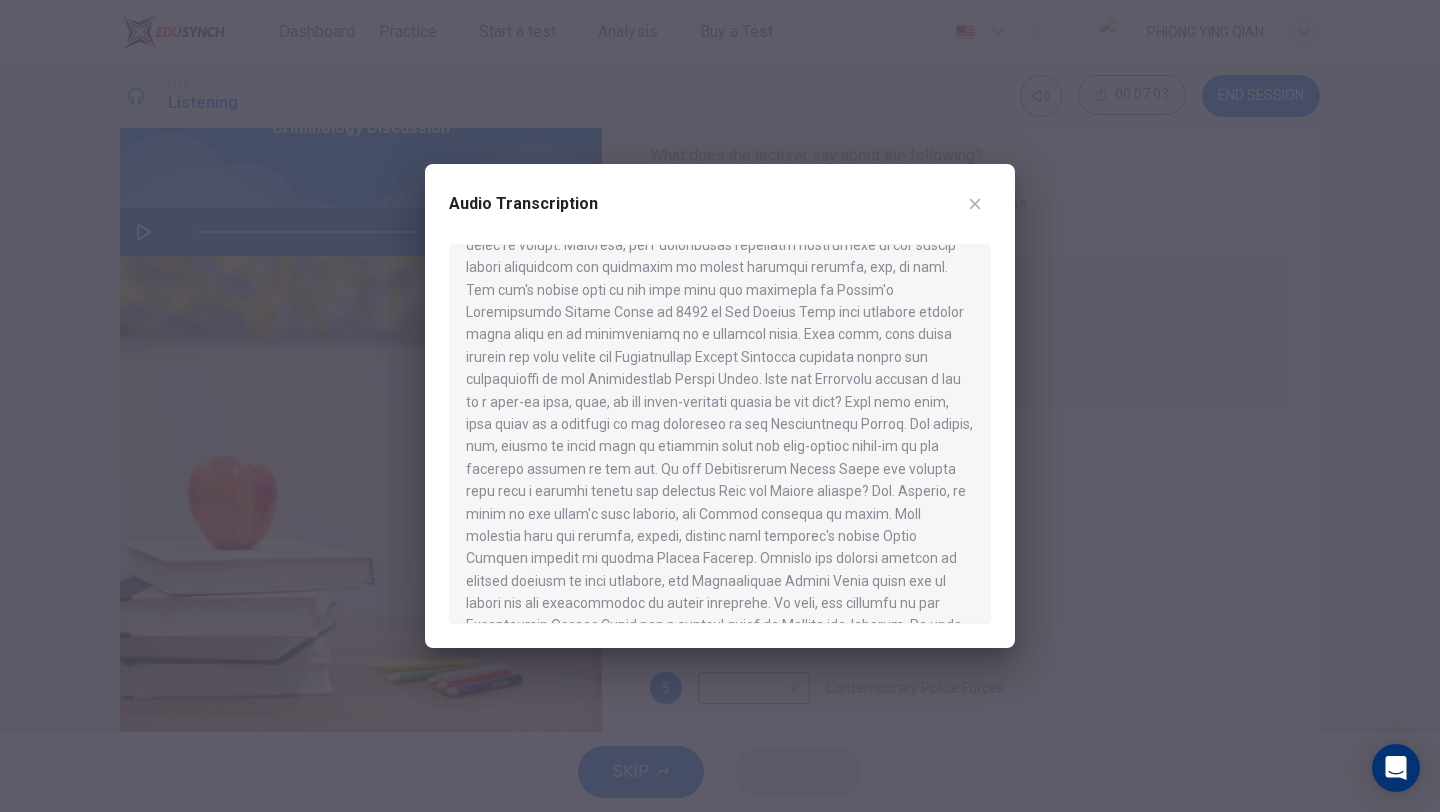 click at bounding box center (975, 204) 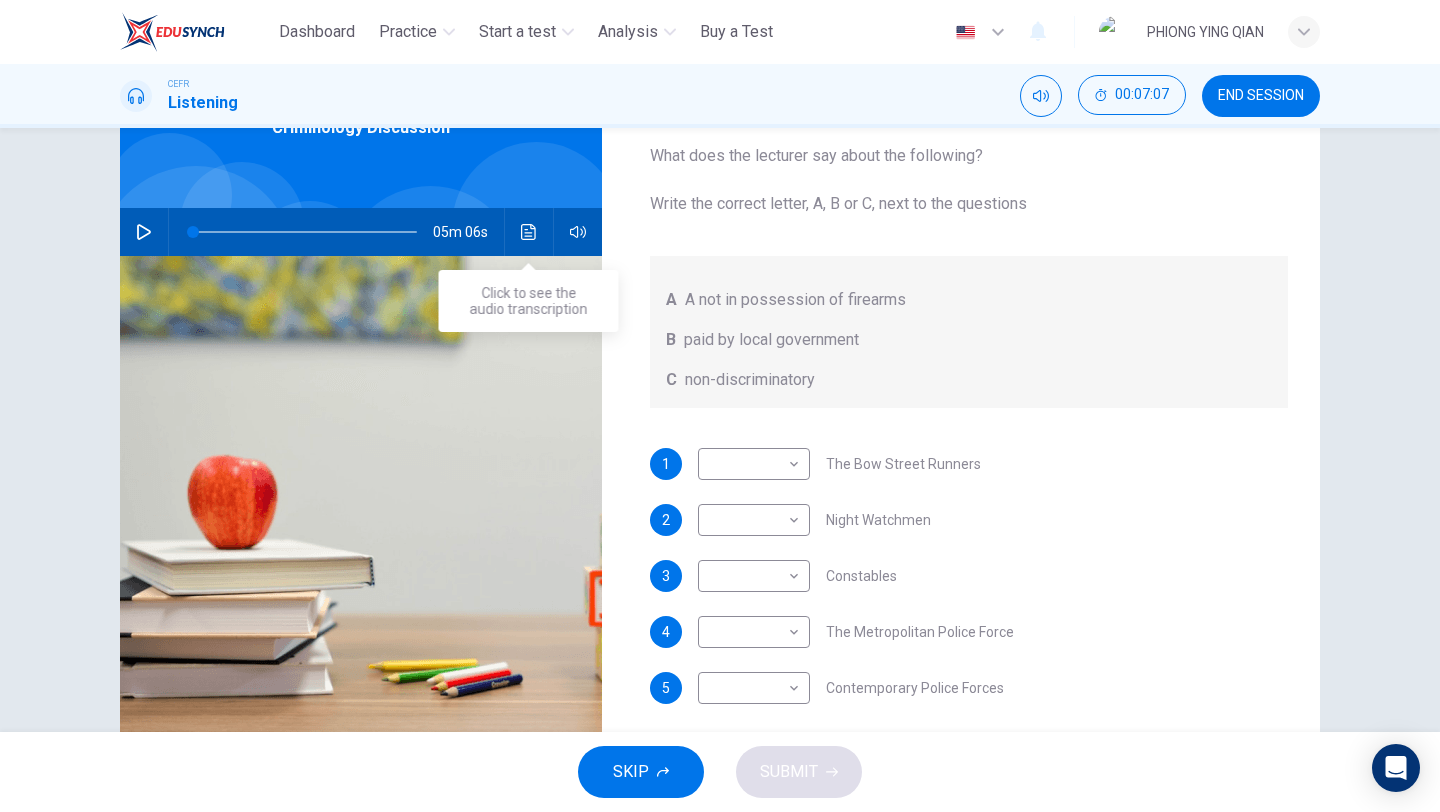 click at bounding box center (529, 232) 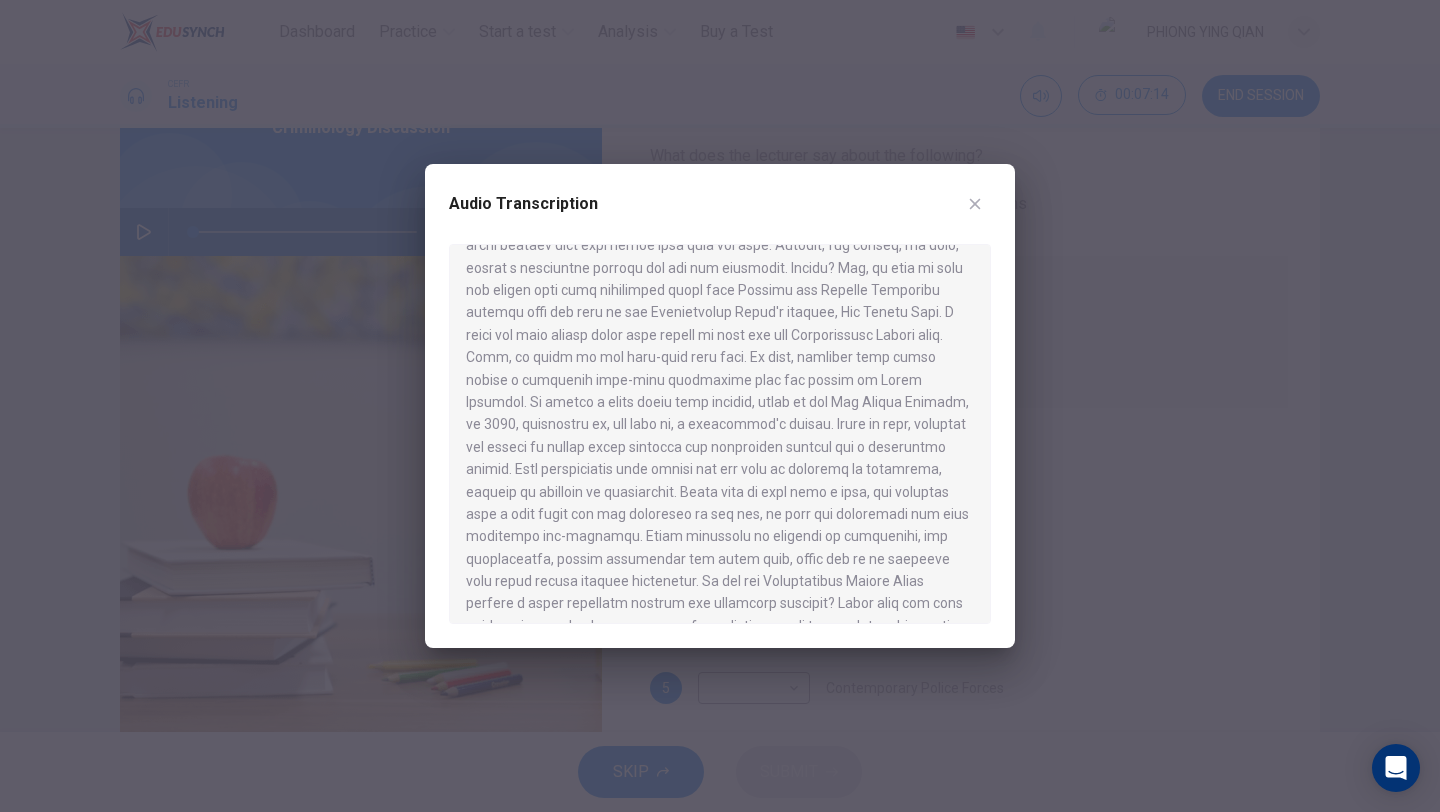 scroll, scrollTop: 926, scrollLeft: 0, axis: vertical 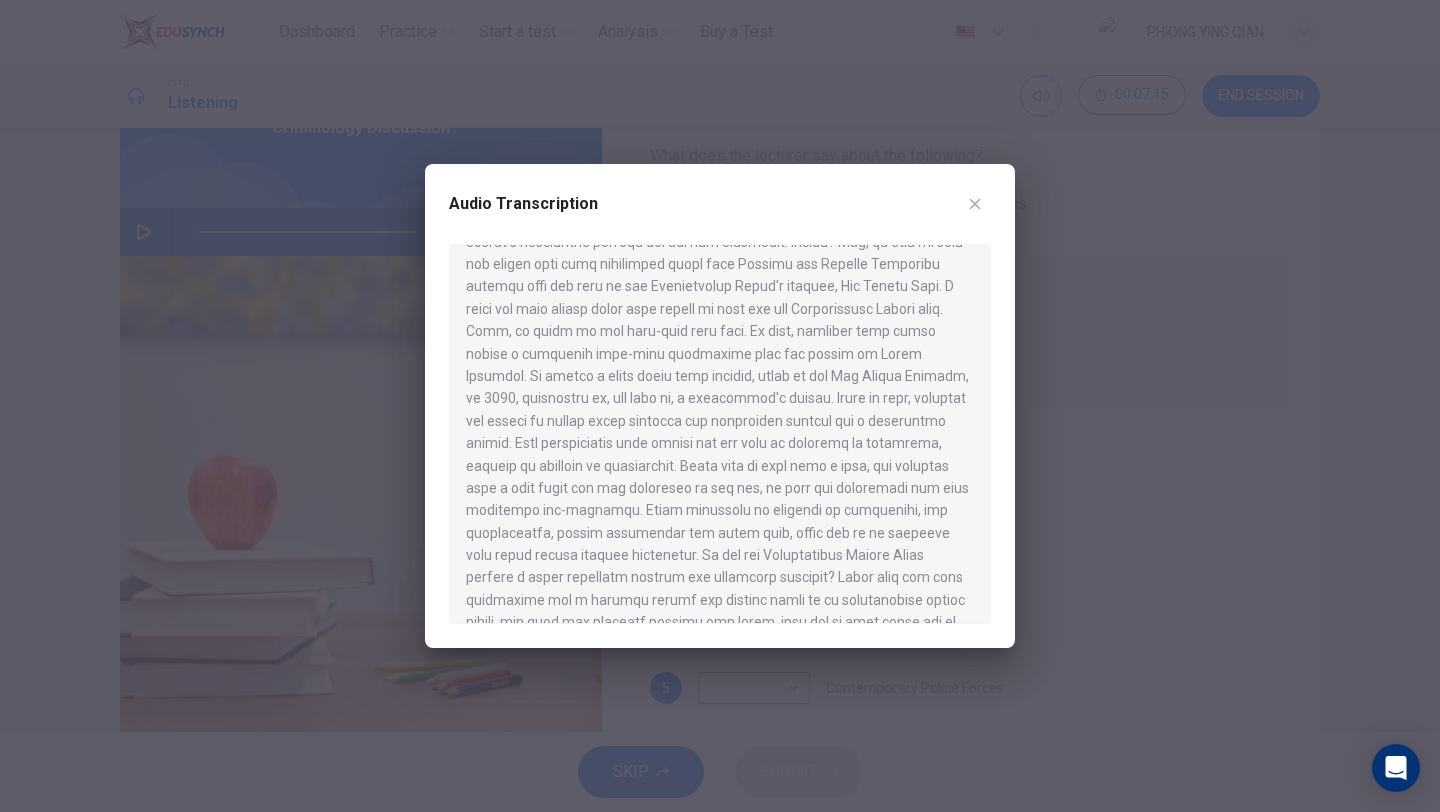 click at bounding box center [975, 204] 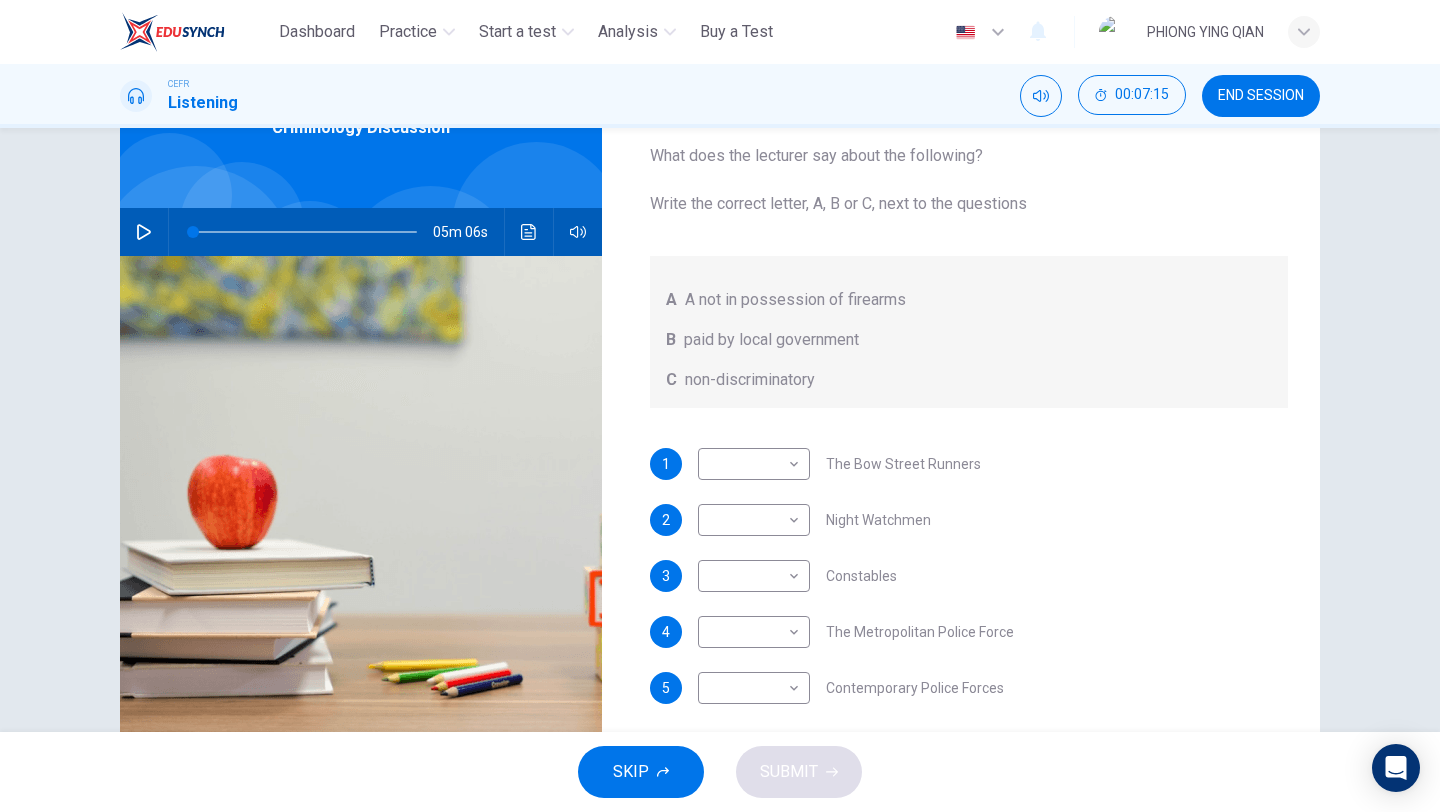 click on "SKIP" at bounding box center [641, 772] 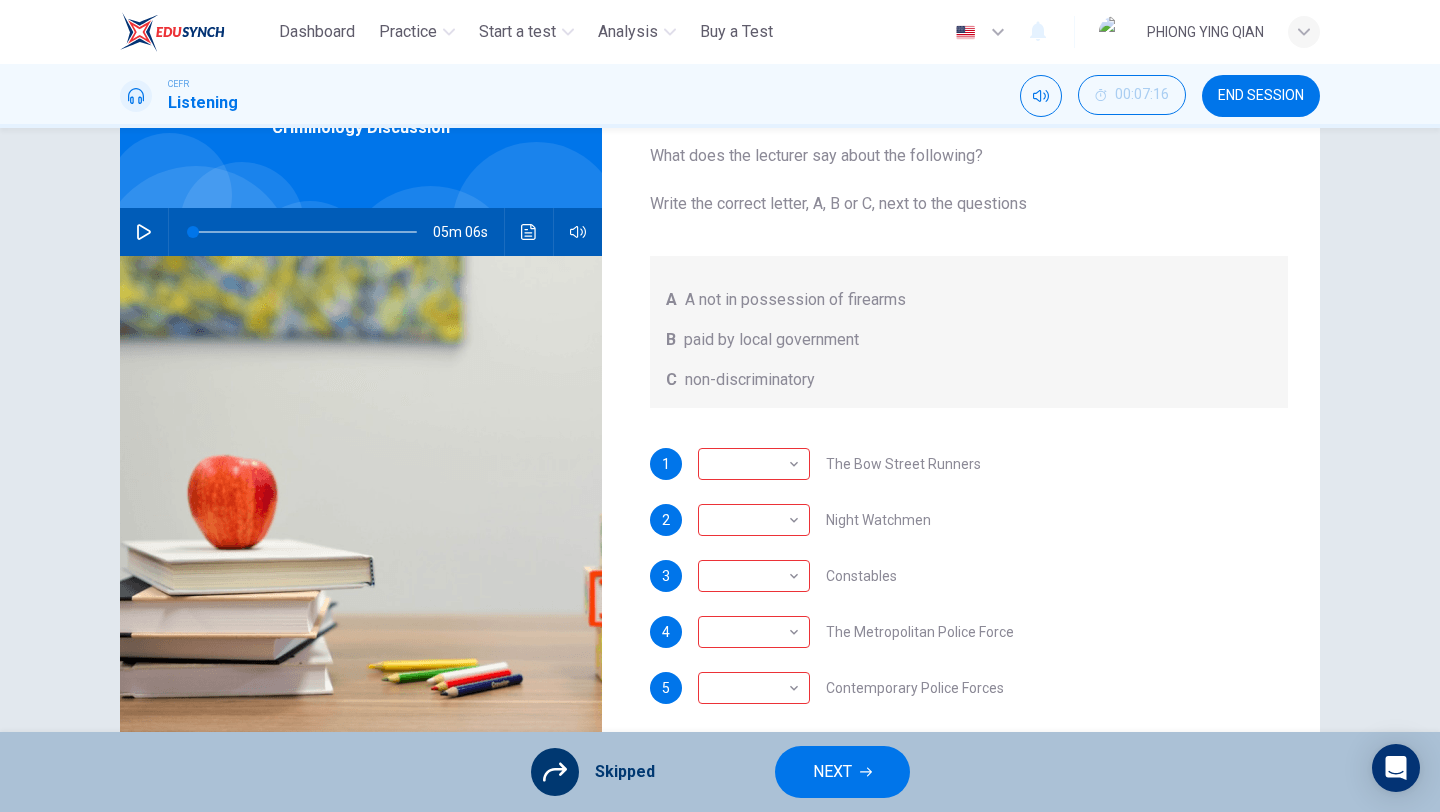 click on "NEXT" at bounding box center (842, 772) 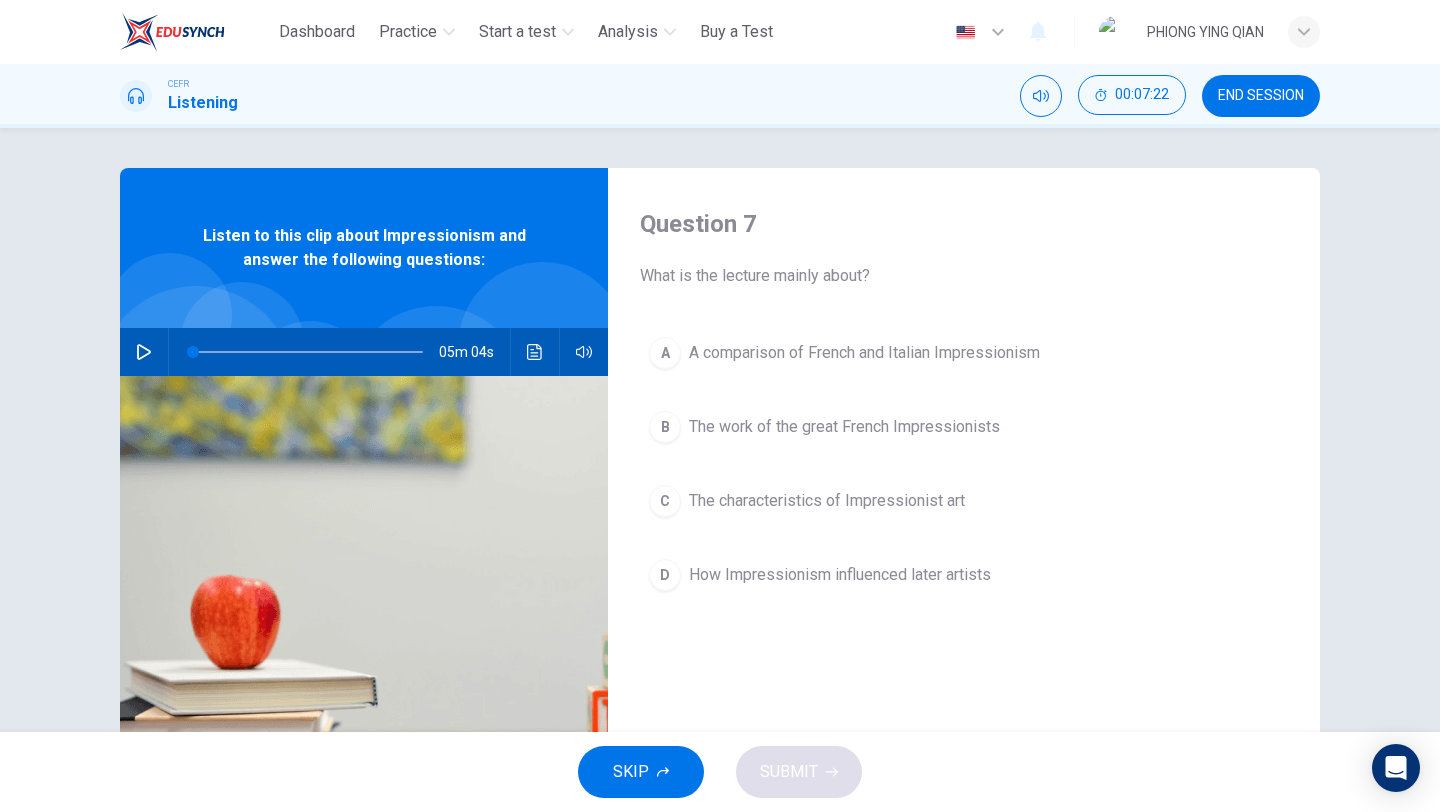 click on "SKIP" at bounding box center (641, 772) 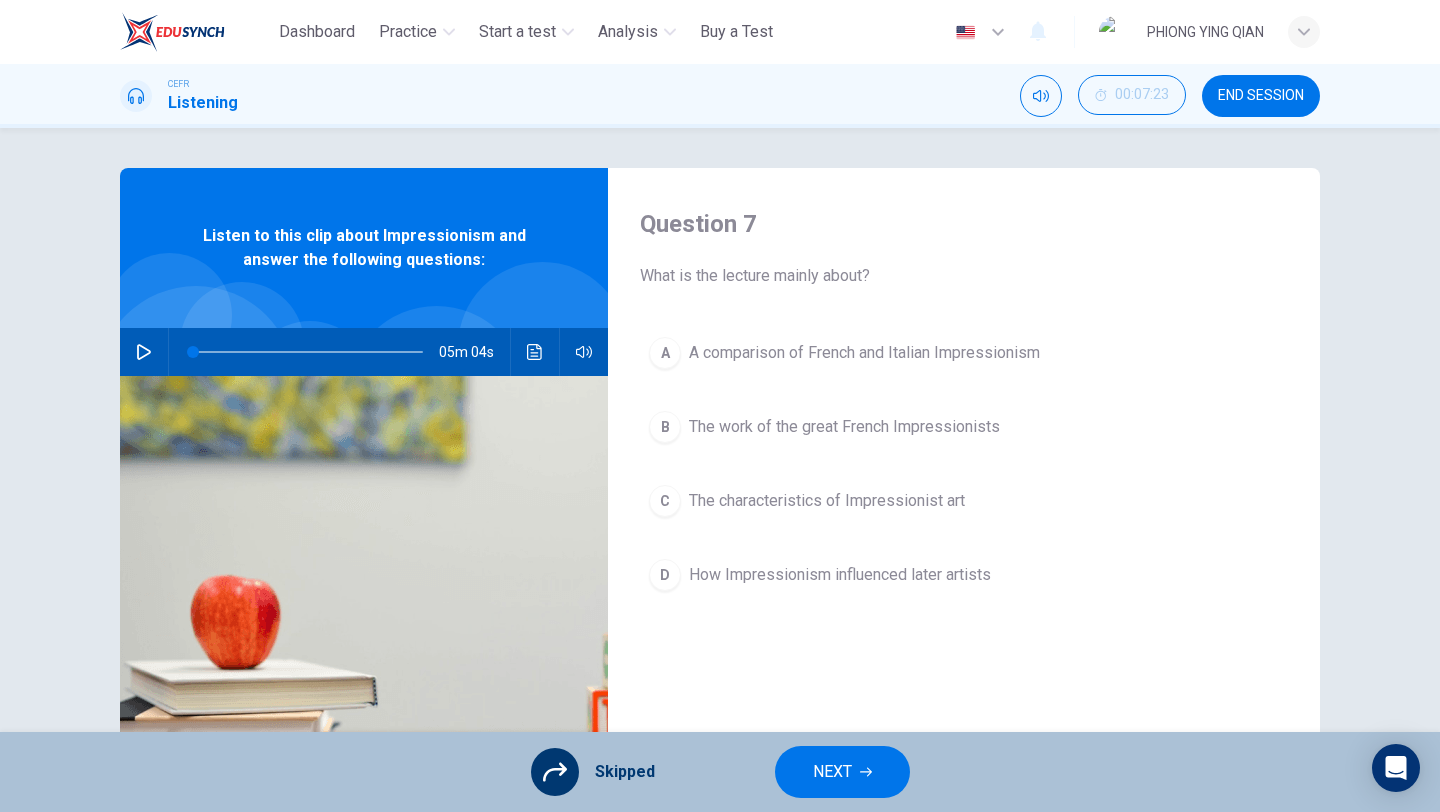 click on "NEXT" at bounding box center [832, 772] 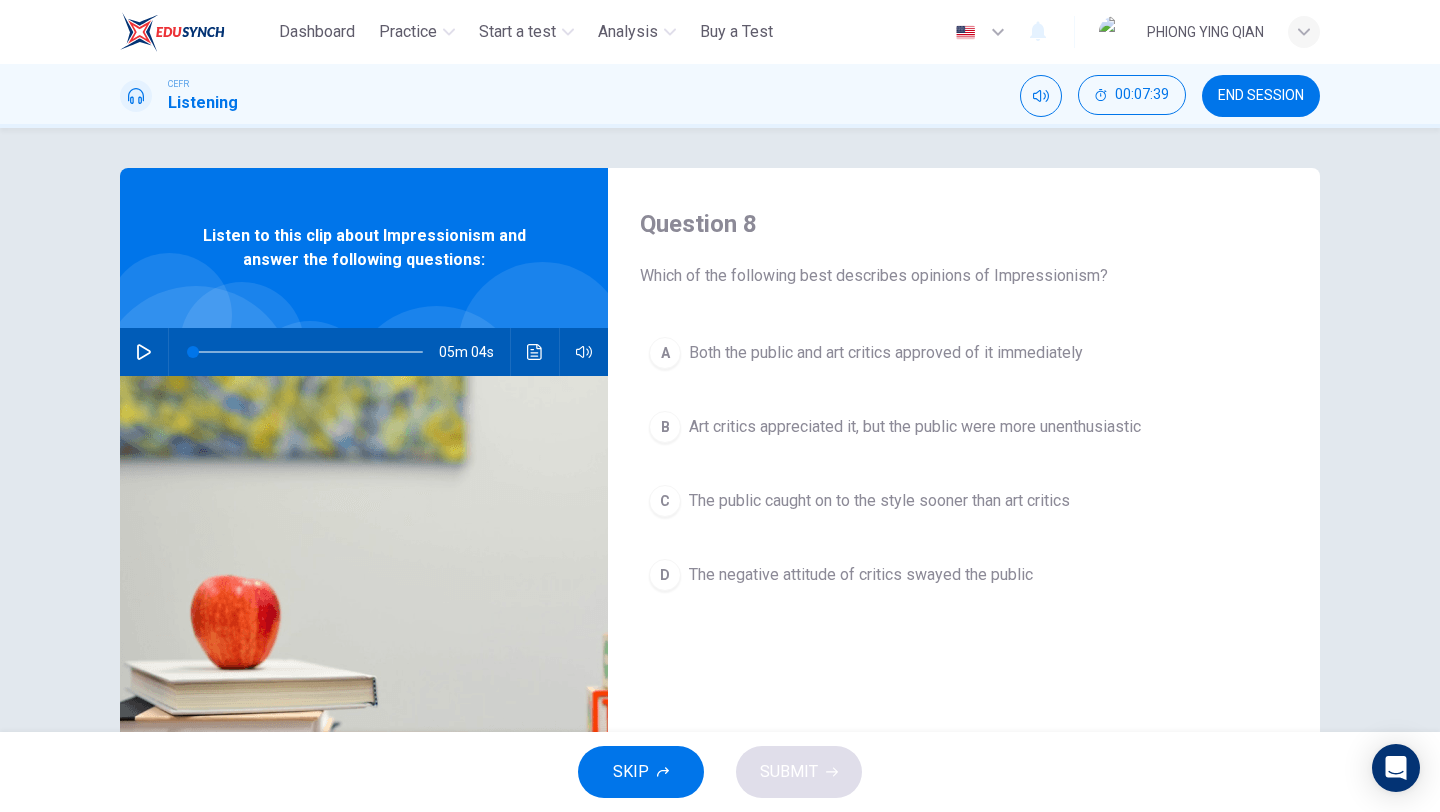 click on "The public caught on to the style sooner than art critics" at bounding box center [886, 353] 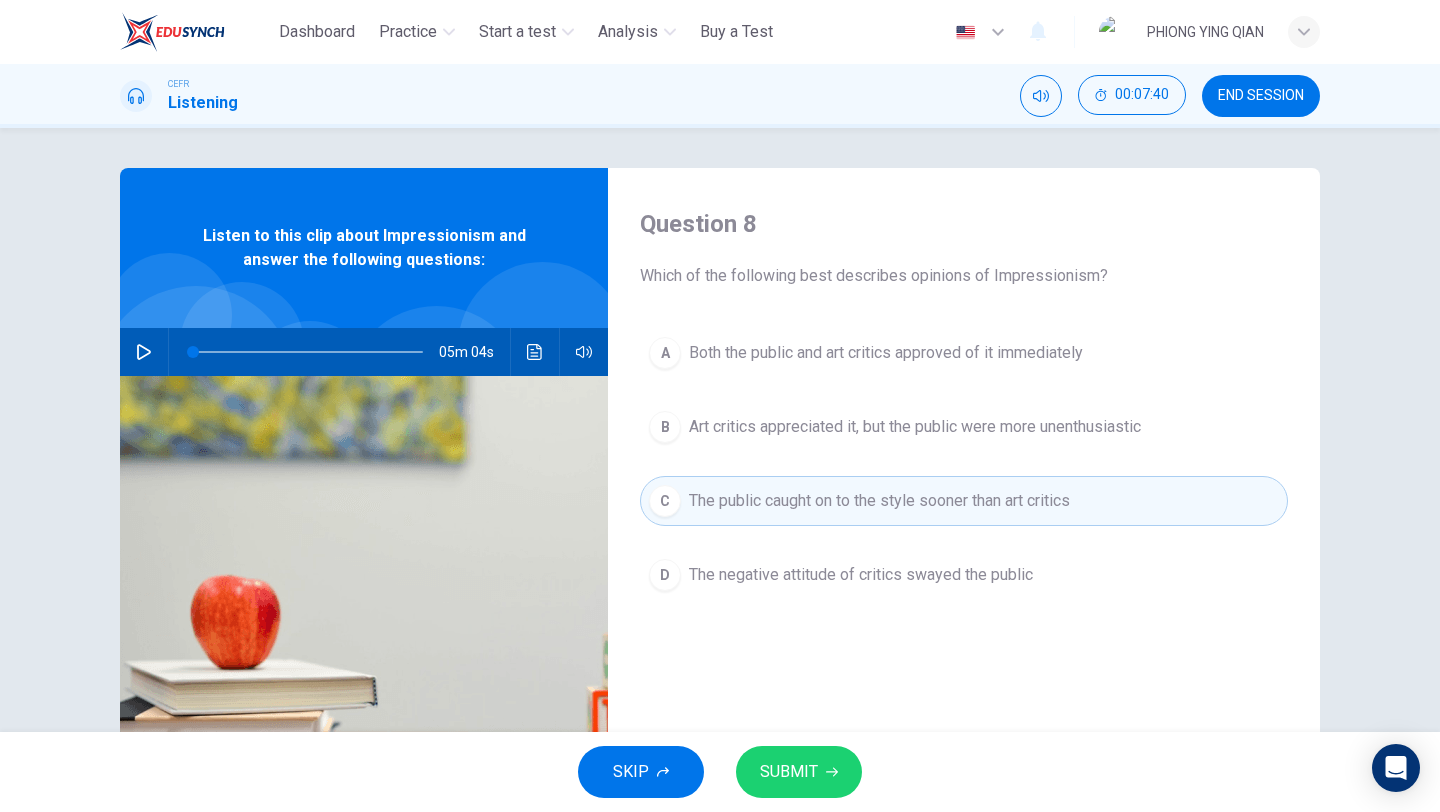 click on "SUBMIT" at bounding box center [799, 772] 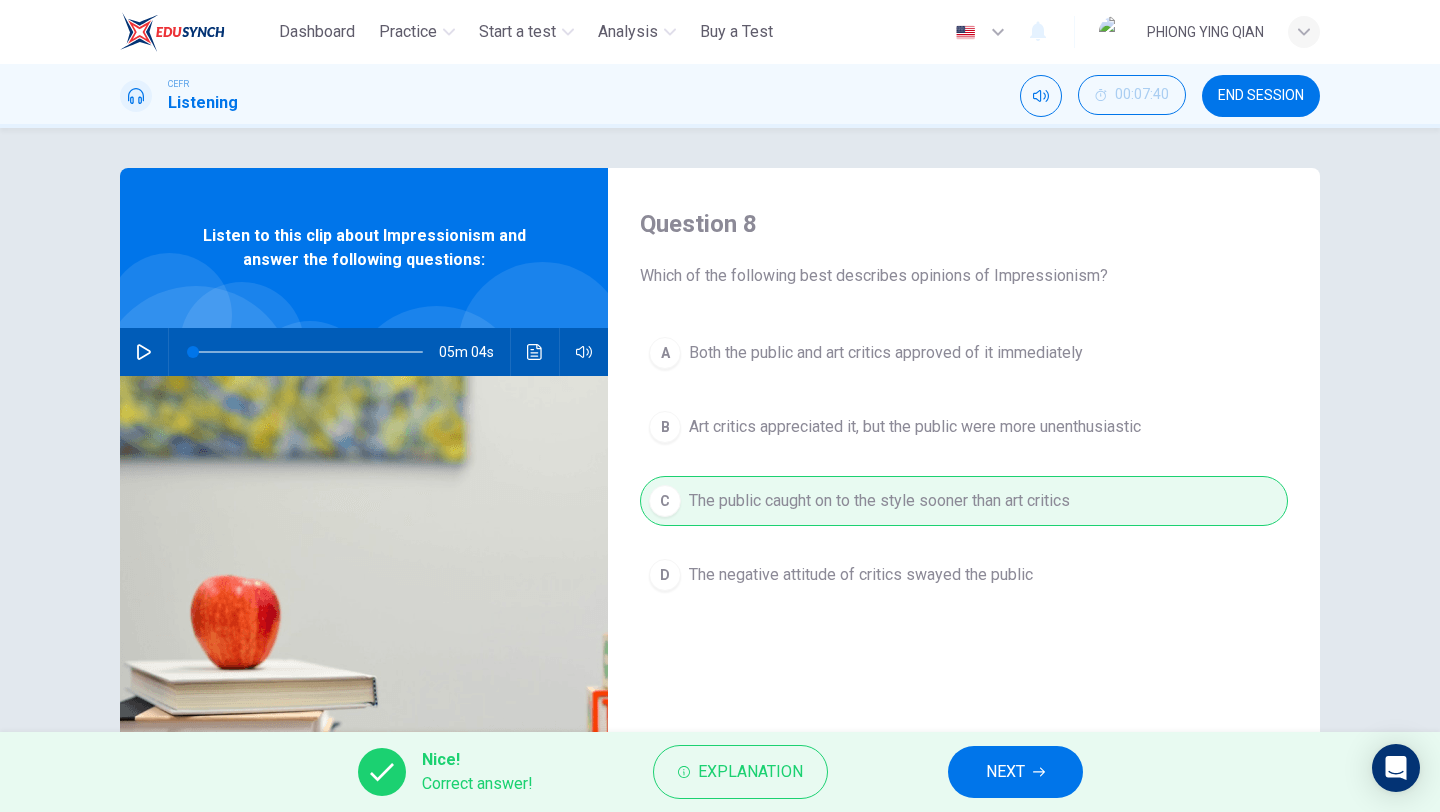 click on "NEXT" at bounding box center [1005, 772] 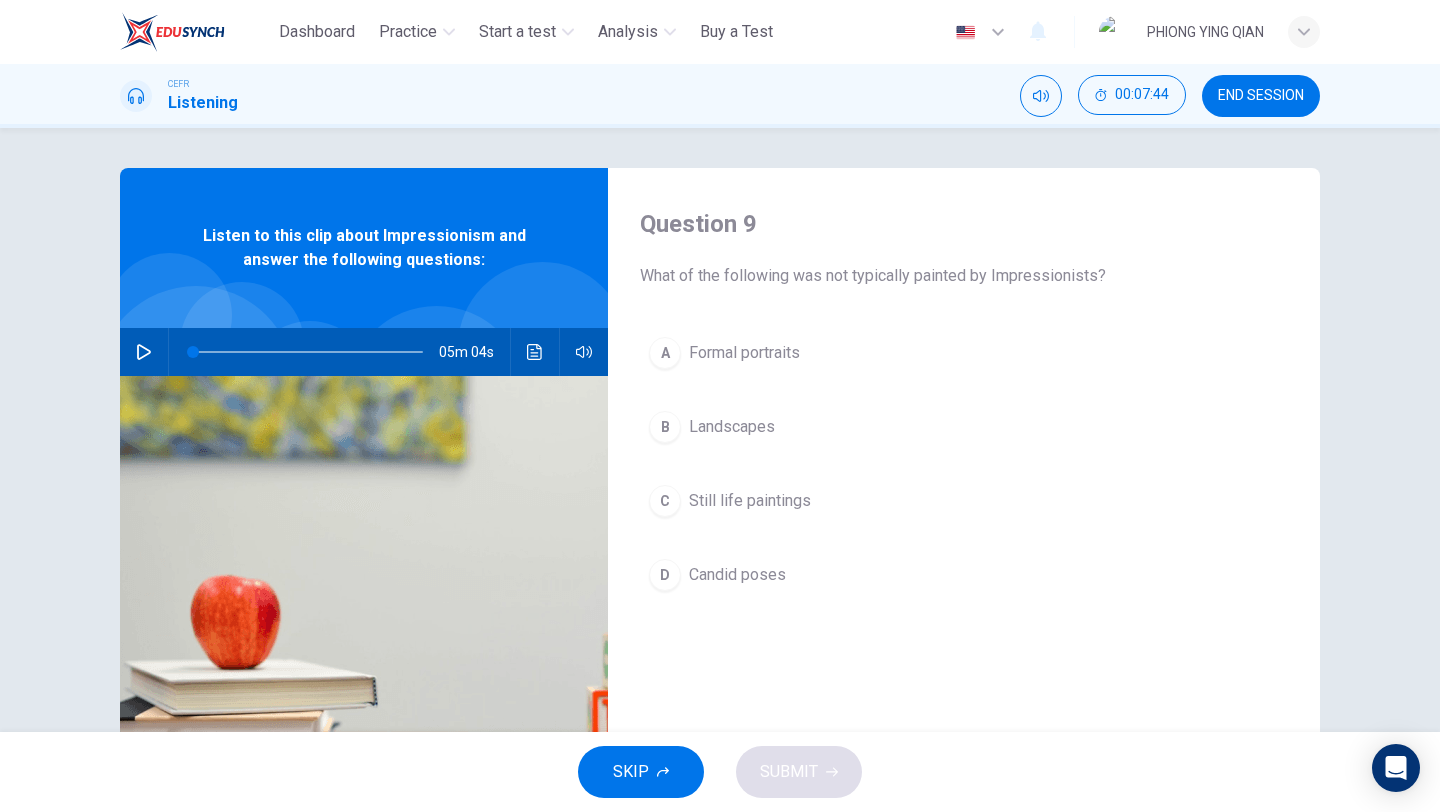 click at bounding box center (144, 352) 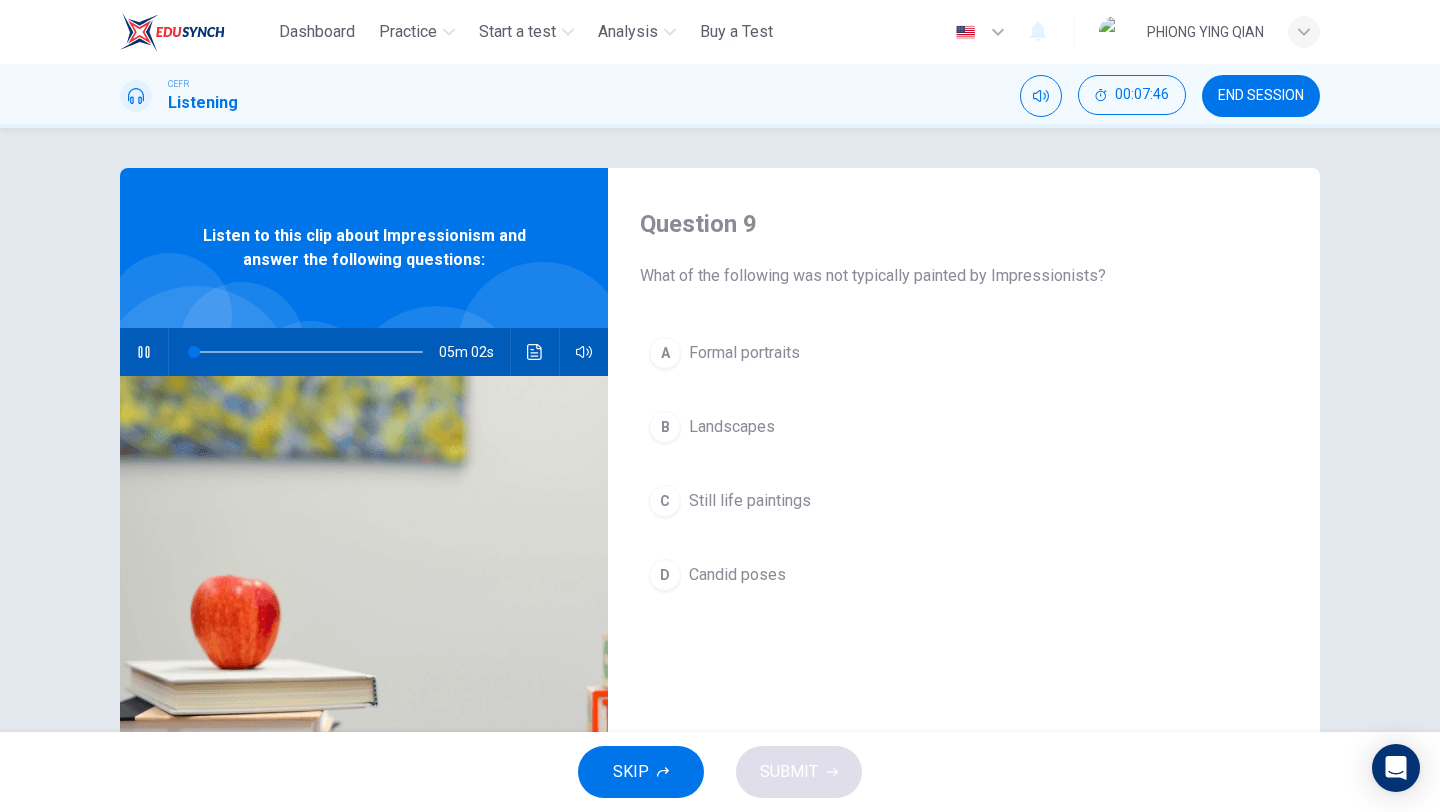 click on "A Formal portraits" at bounding box center (964, 353) 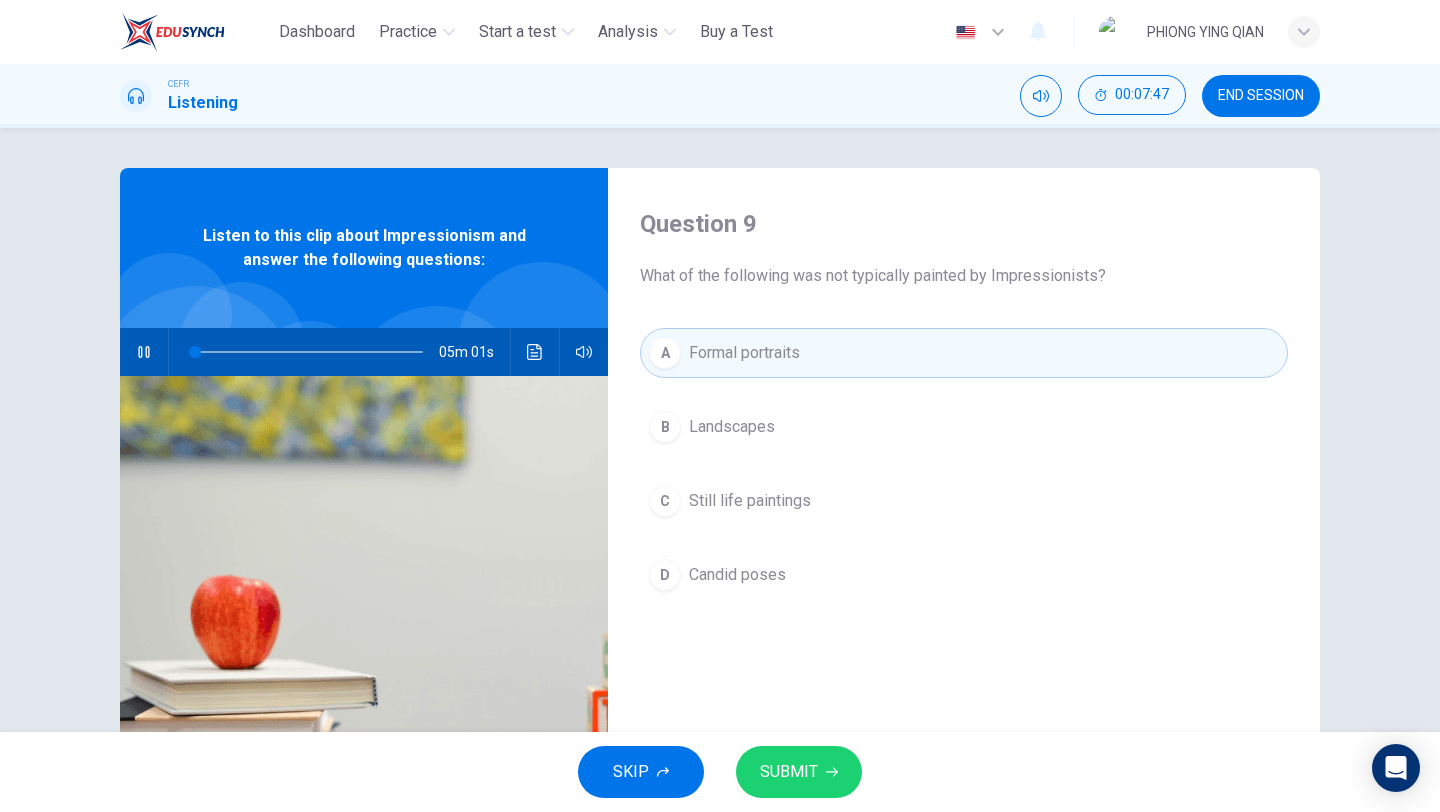 click on "SUBMIT" at bounding box center (789, 772) 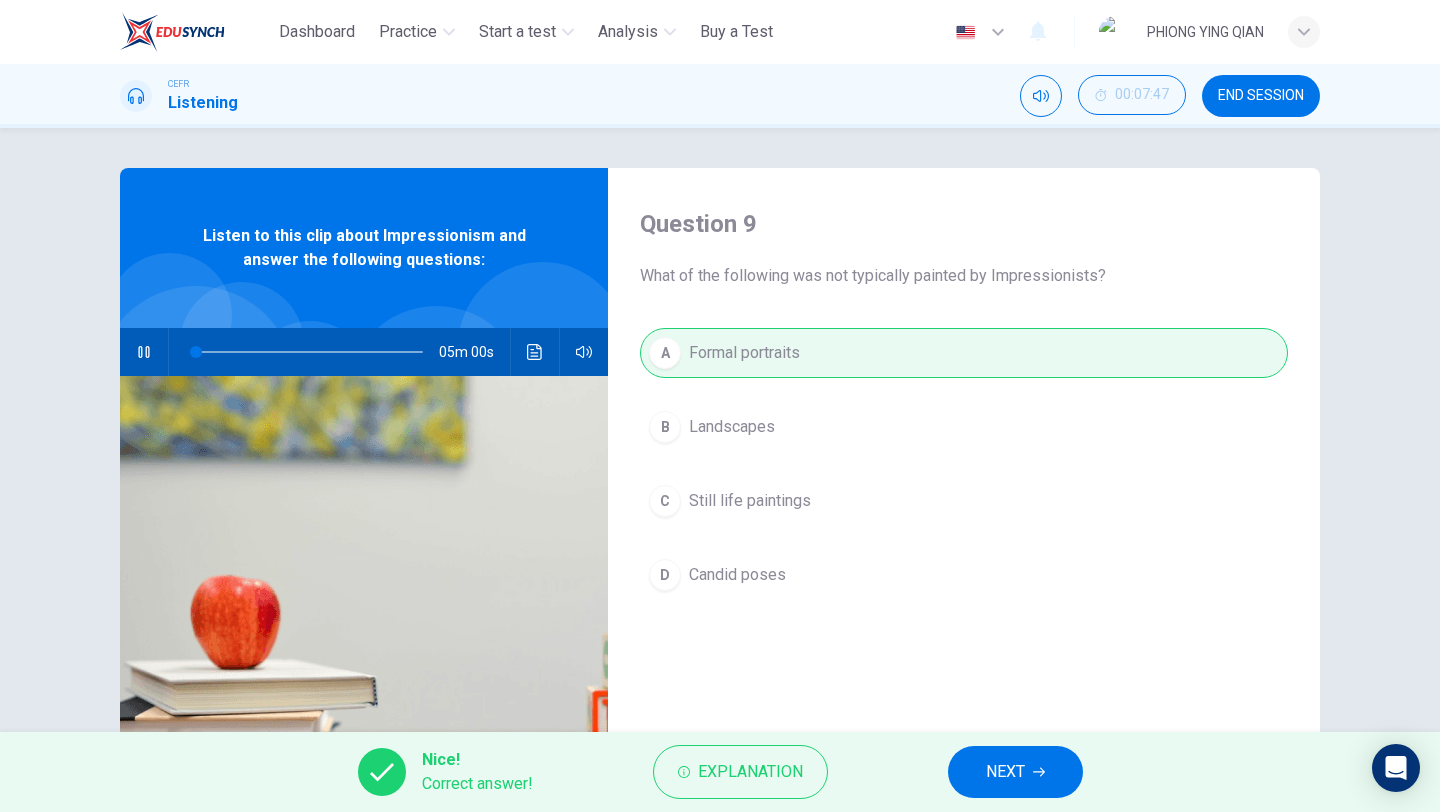 click on "NEXT" at bounding box center [1015, 772] 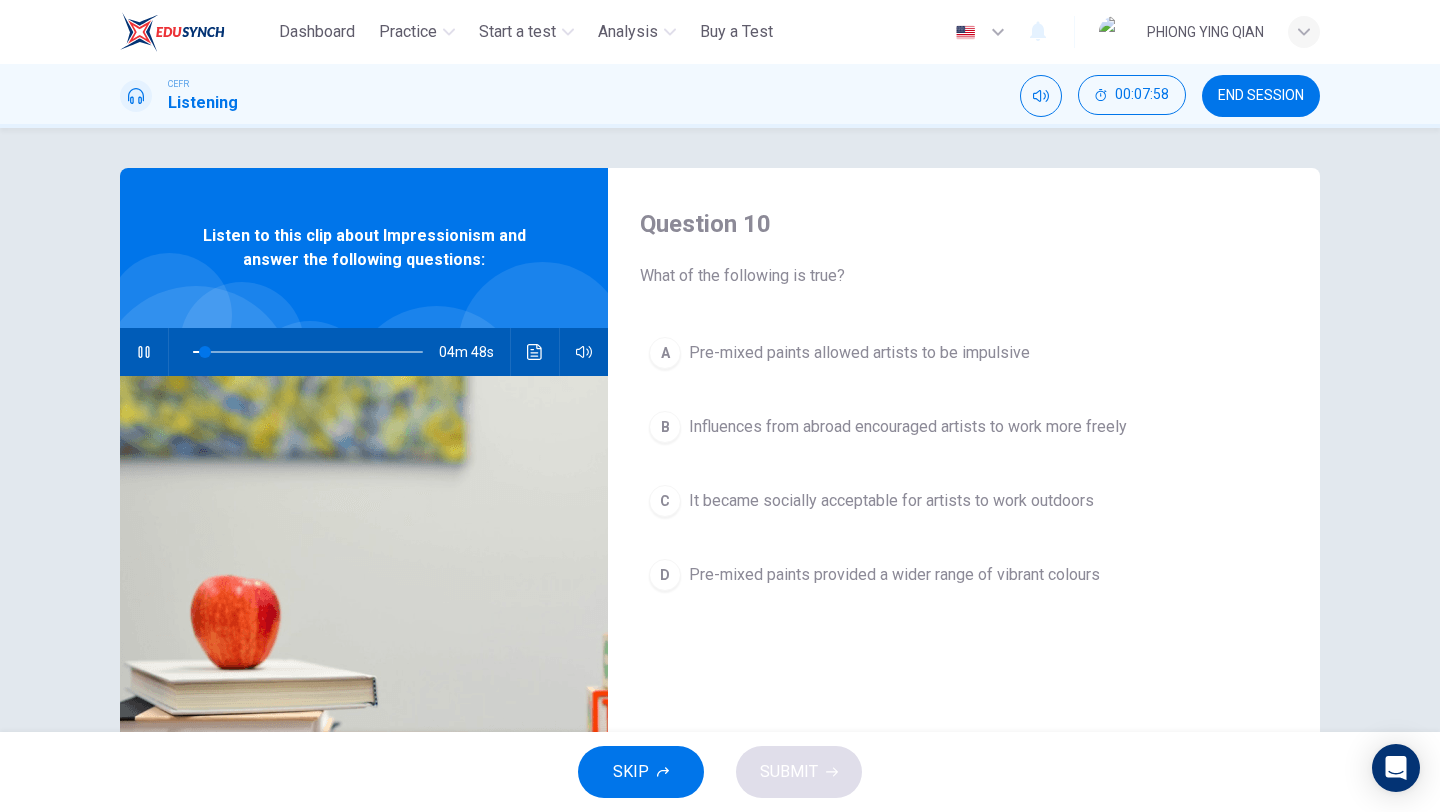 click on "Pre-mixed paints allowed artists to be impulsive" at bounding box center [859, 353] 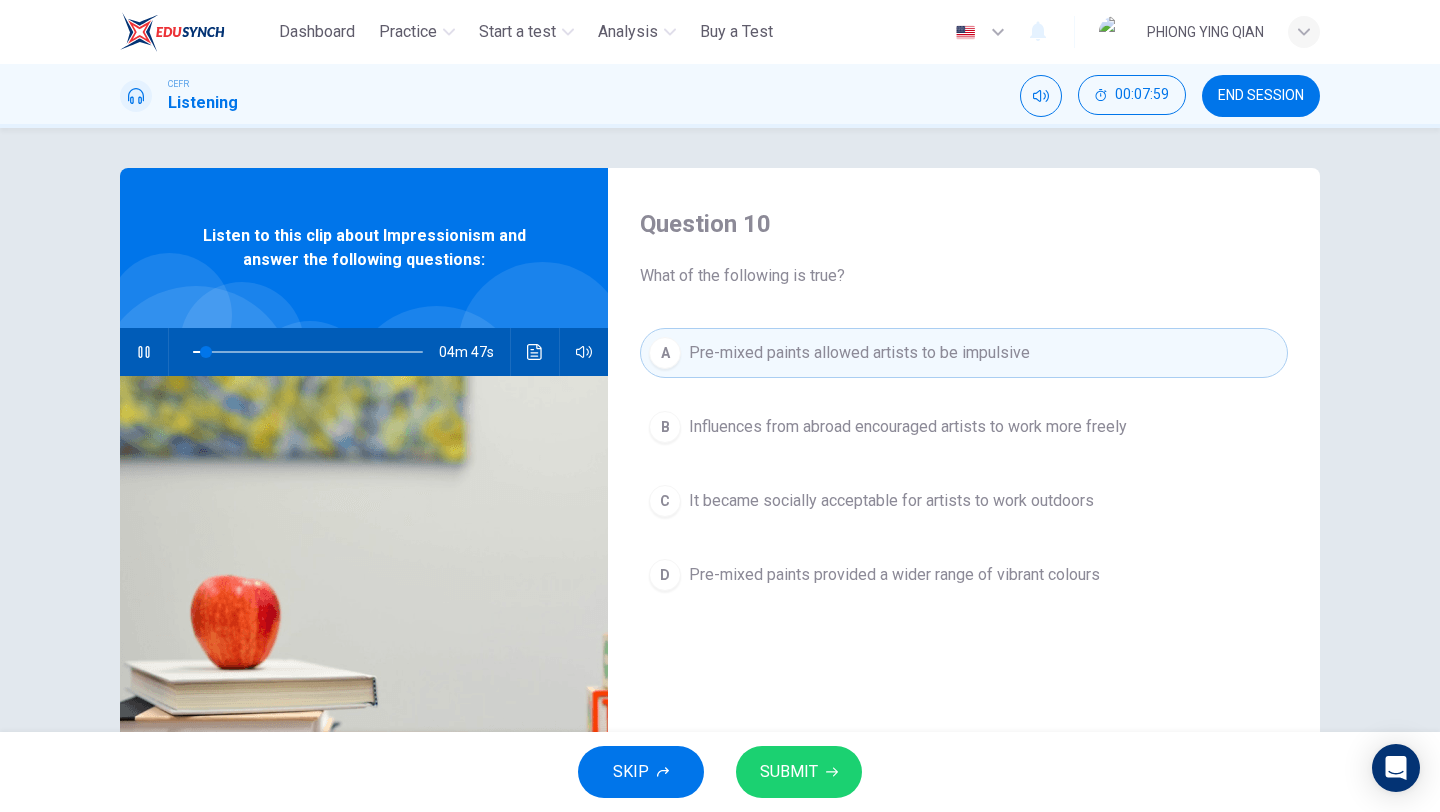 click on "SUBMIT" at bounding box center (789, 772) 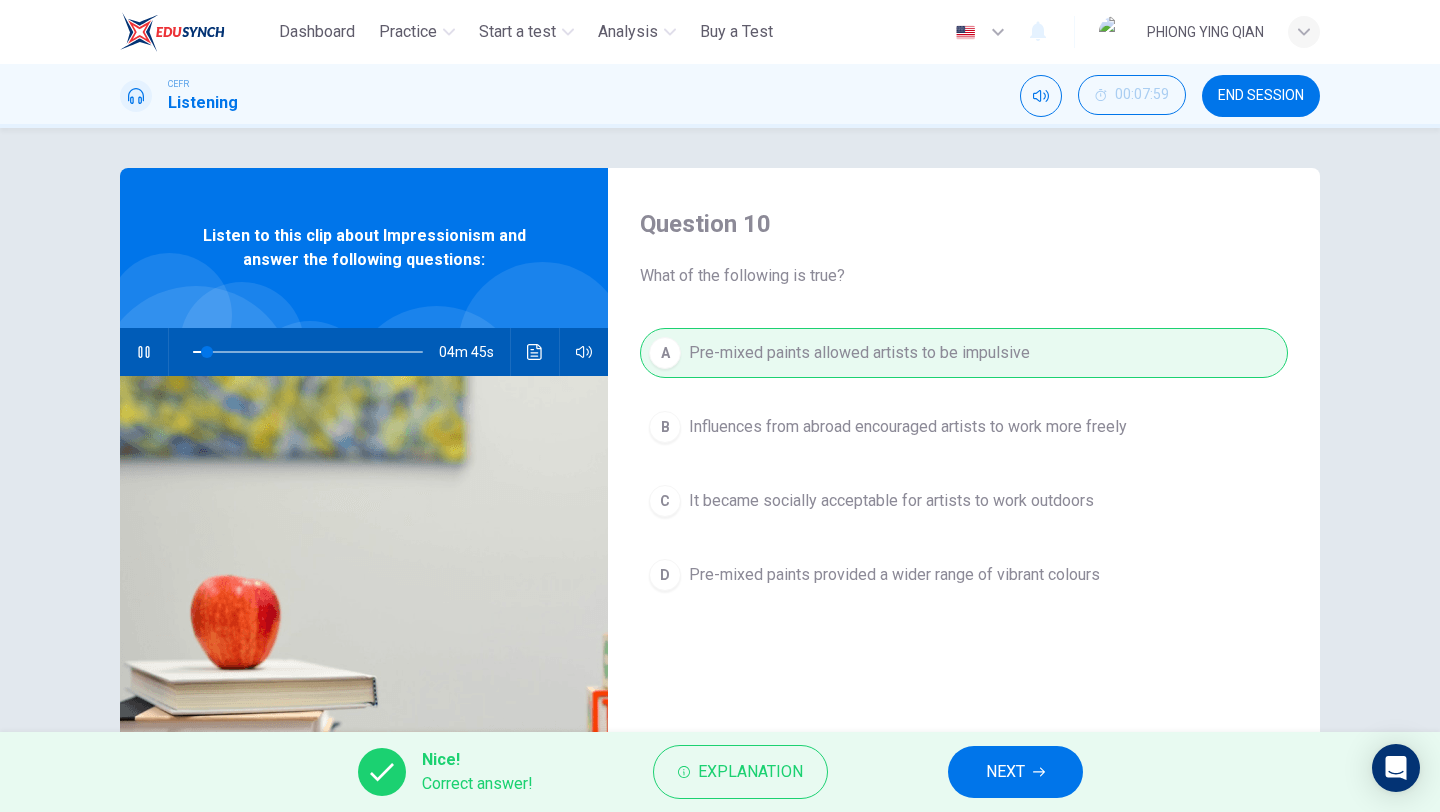 click on "NEXT" at bounding box center [1015, 772] 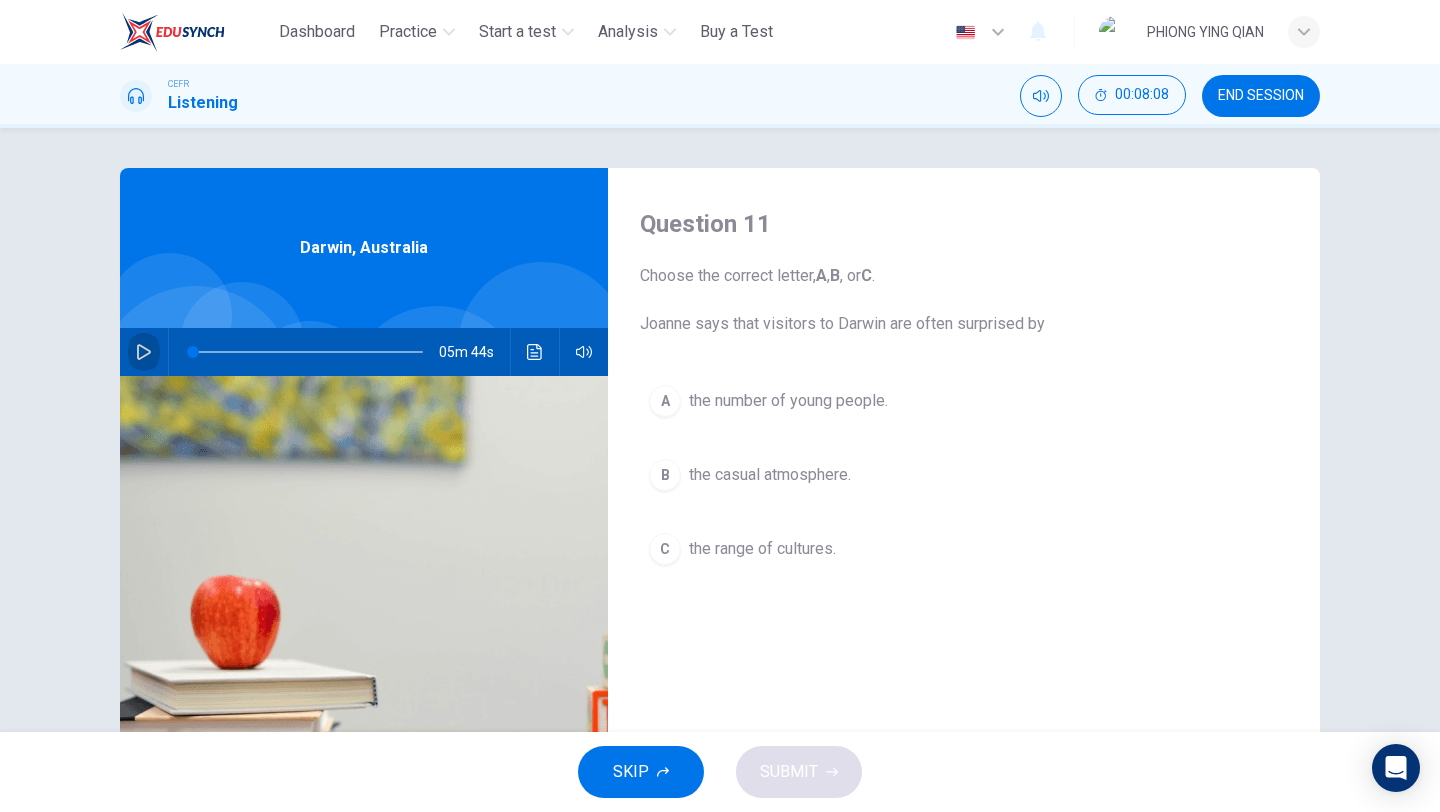 click at bounding box center [144, 352] 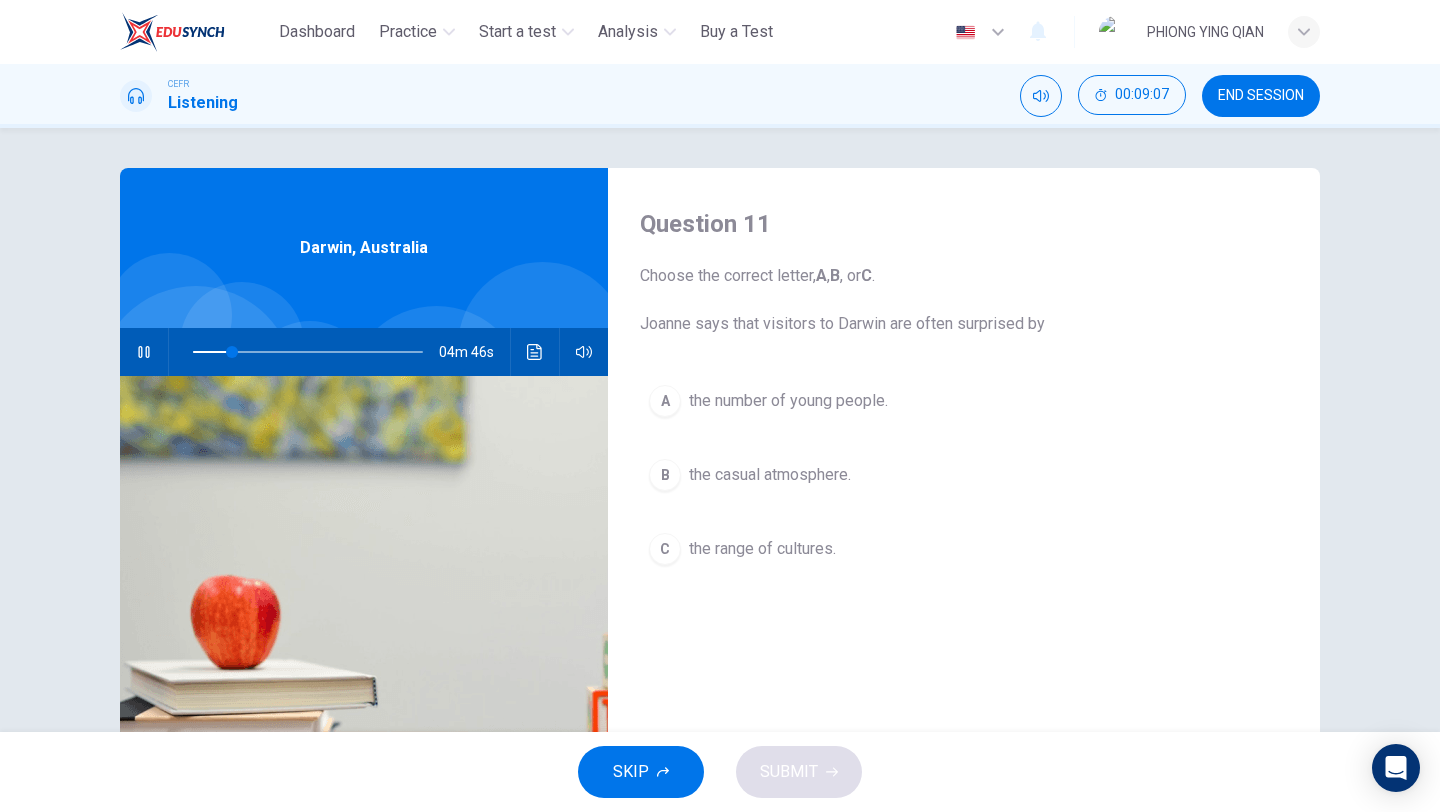 click on "the range of cultures." at bounding box center [788, 401] 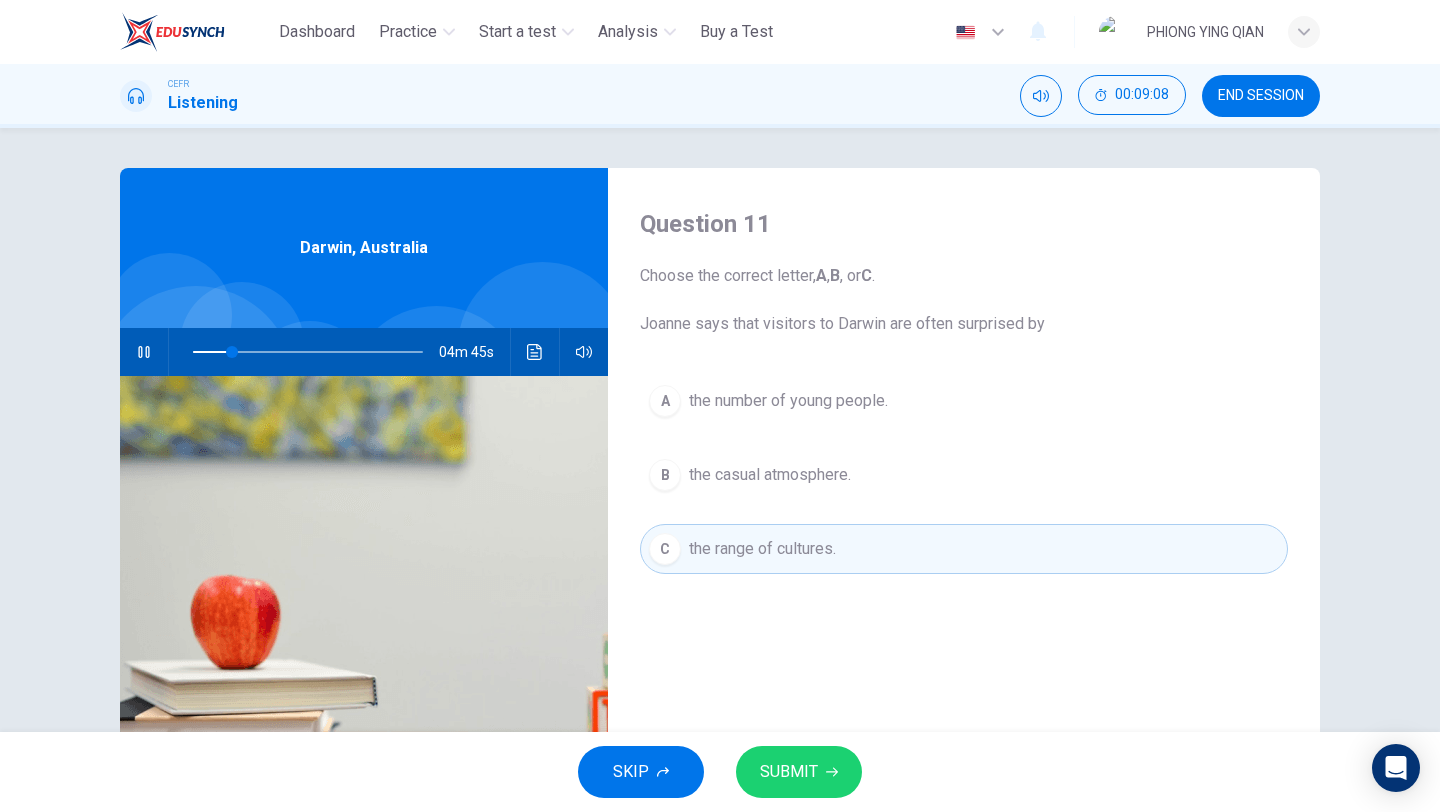 click on "SUBMIT" at bounding box center (789, 772) 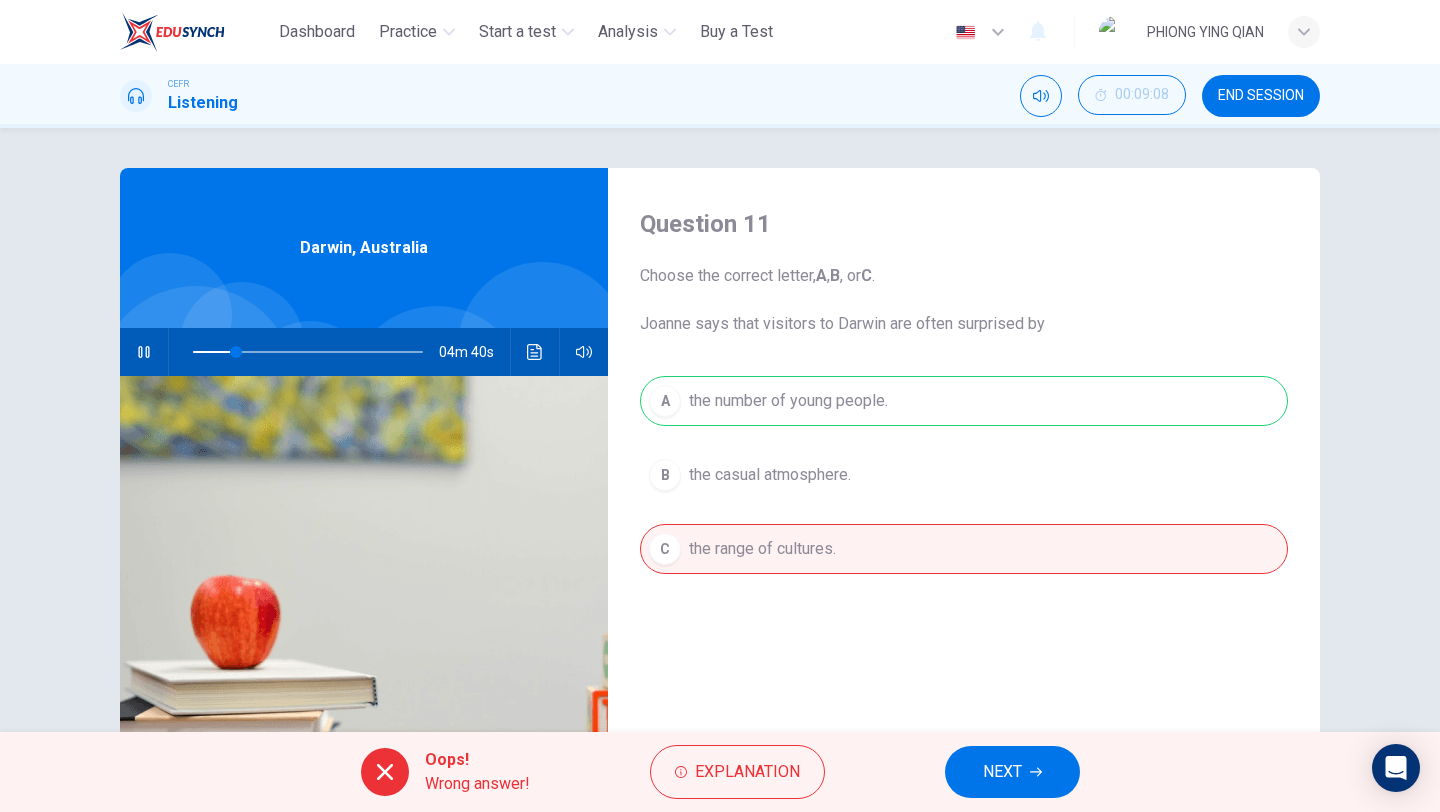 click on "NEXT" at bounding box center [1012, 772] 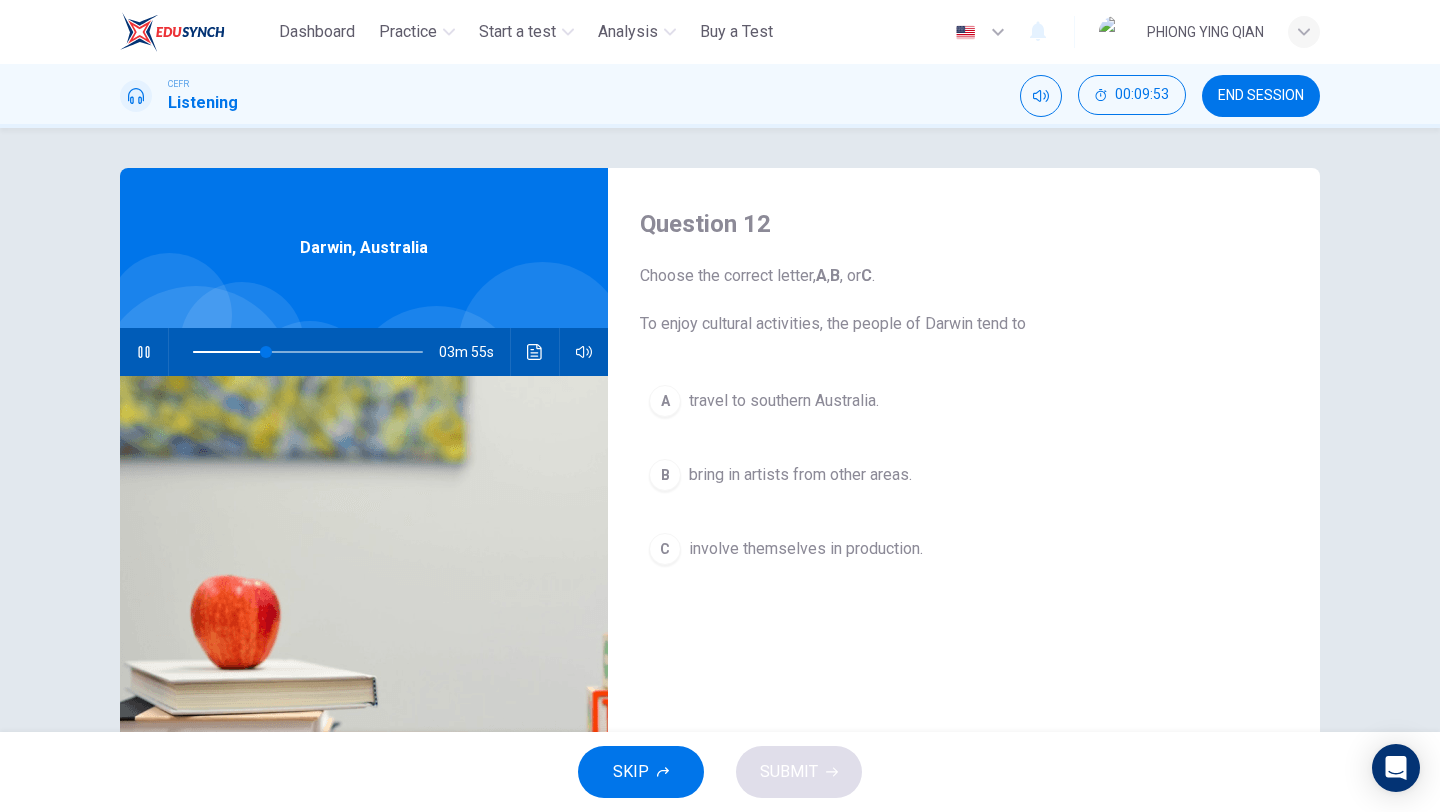 click on "C involve themselves in production." at bounding box center [964, 549] 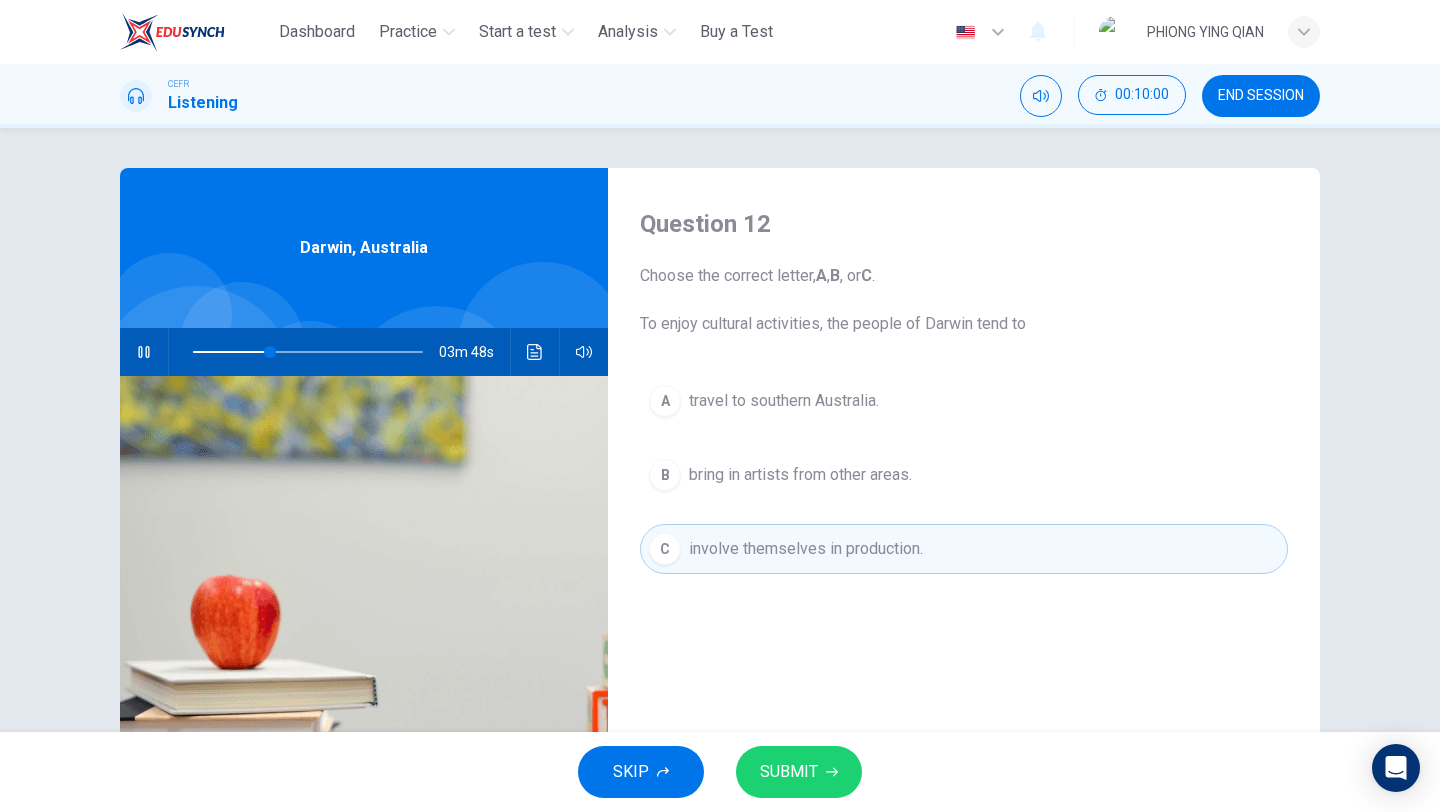 click on "SUBMIT" at bounding box center [789, 772] 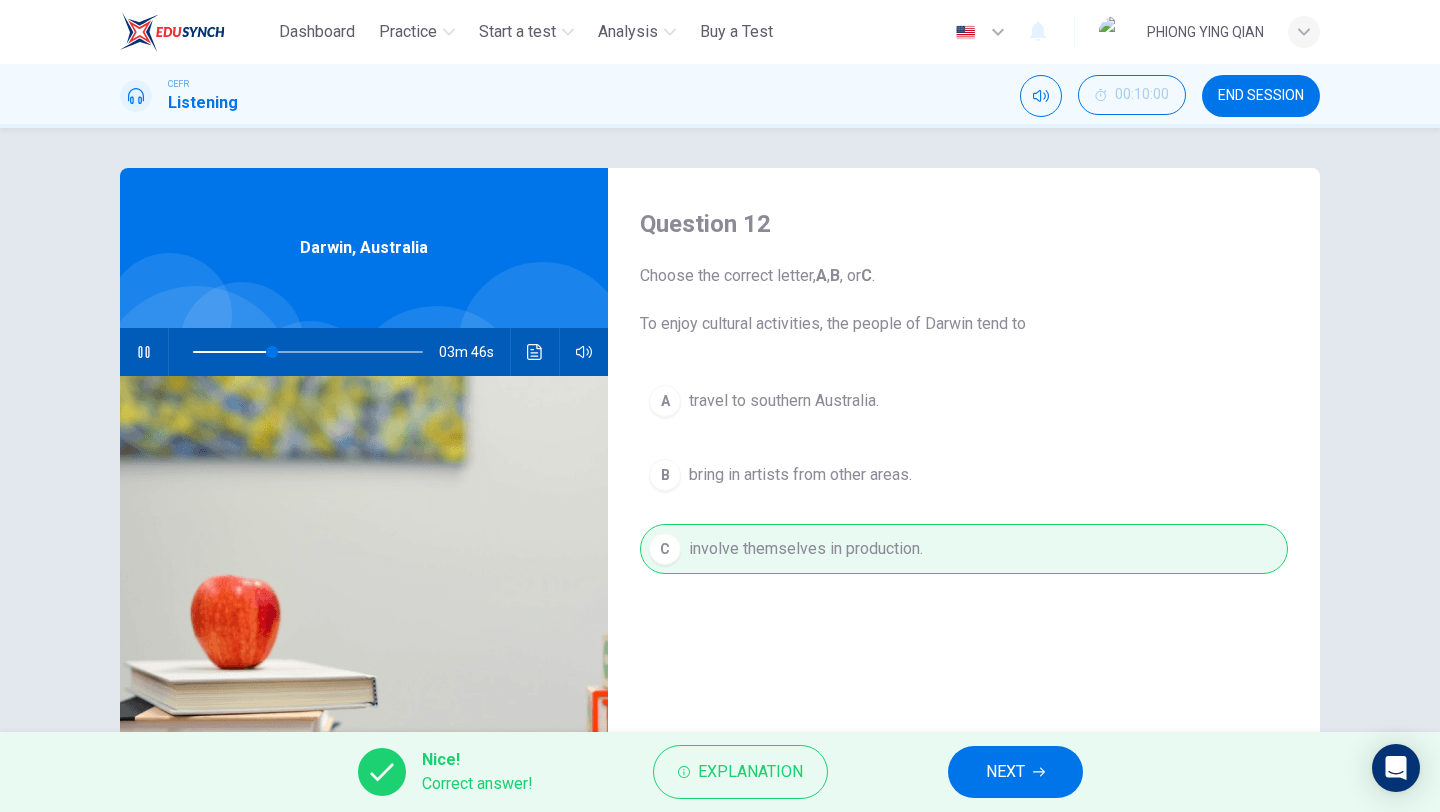 click on "NEXT" at bounding box center (1015, 772) 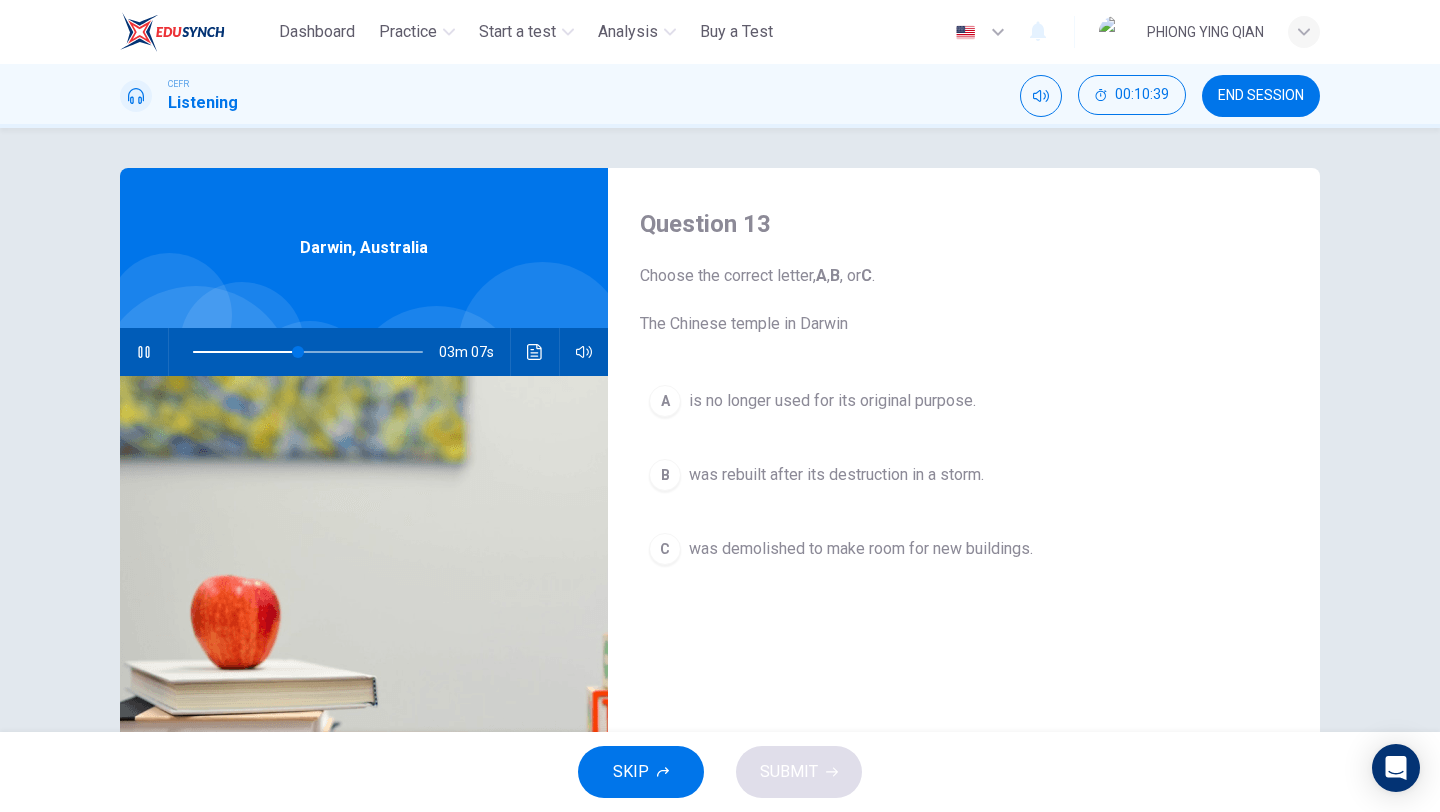 click on "was rebuilt after its destruction in a storm." at bounding box center (832, 401) 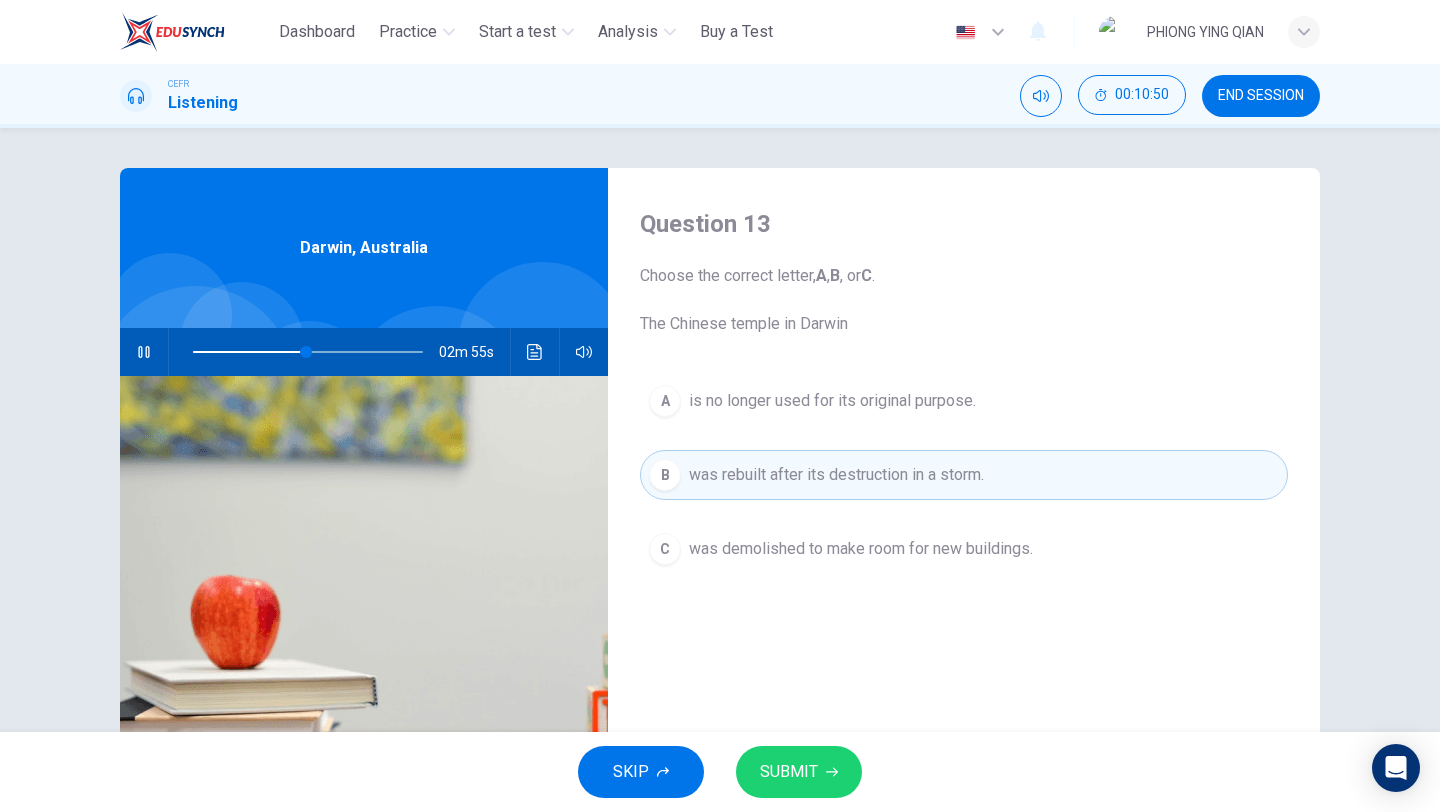 click on "SUBMIT" at bounding box center [789, 772] 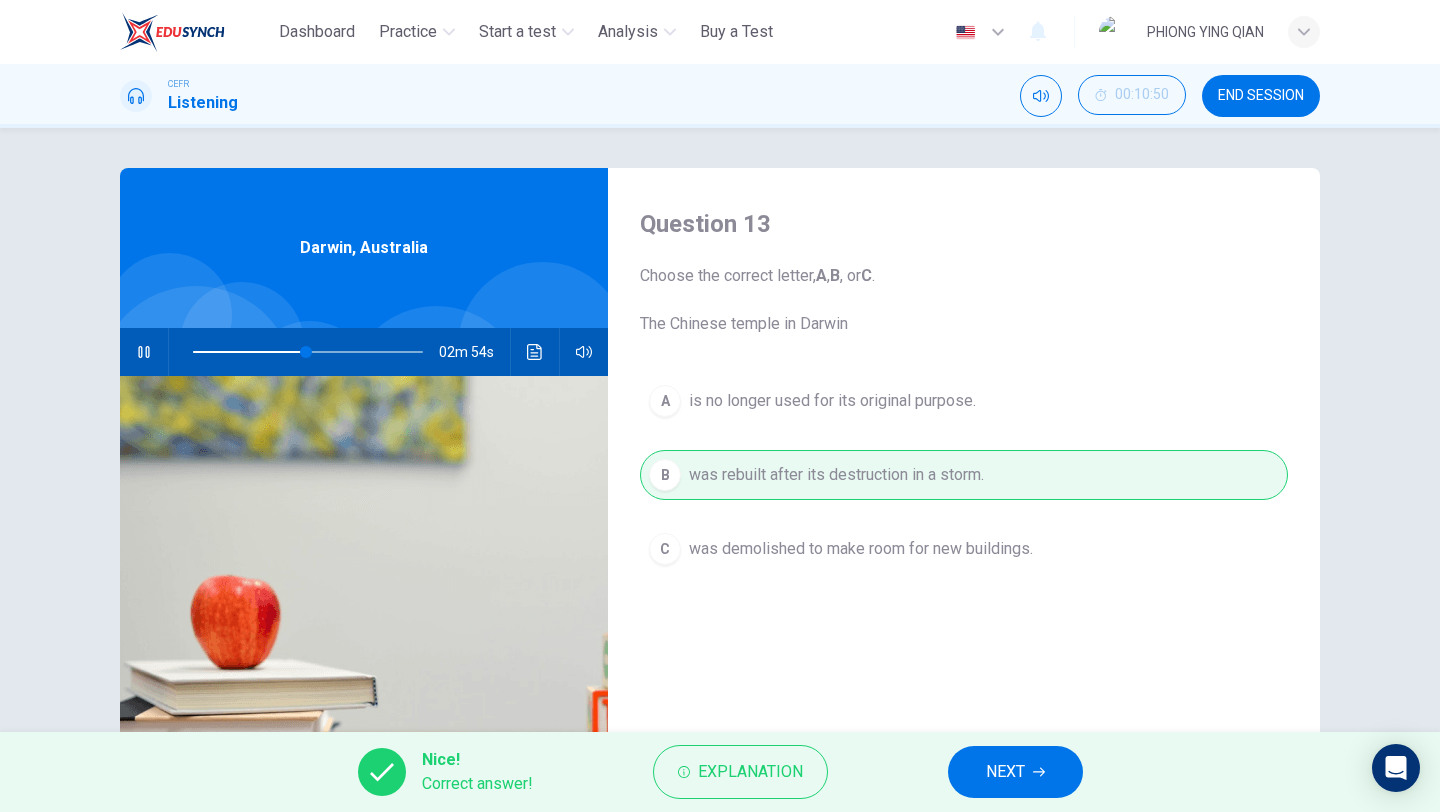 click on "NEXT" at bounding box center [1015, 772] 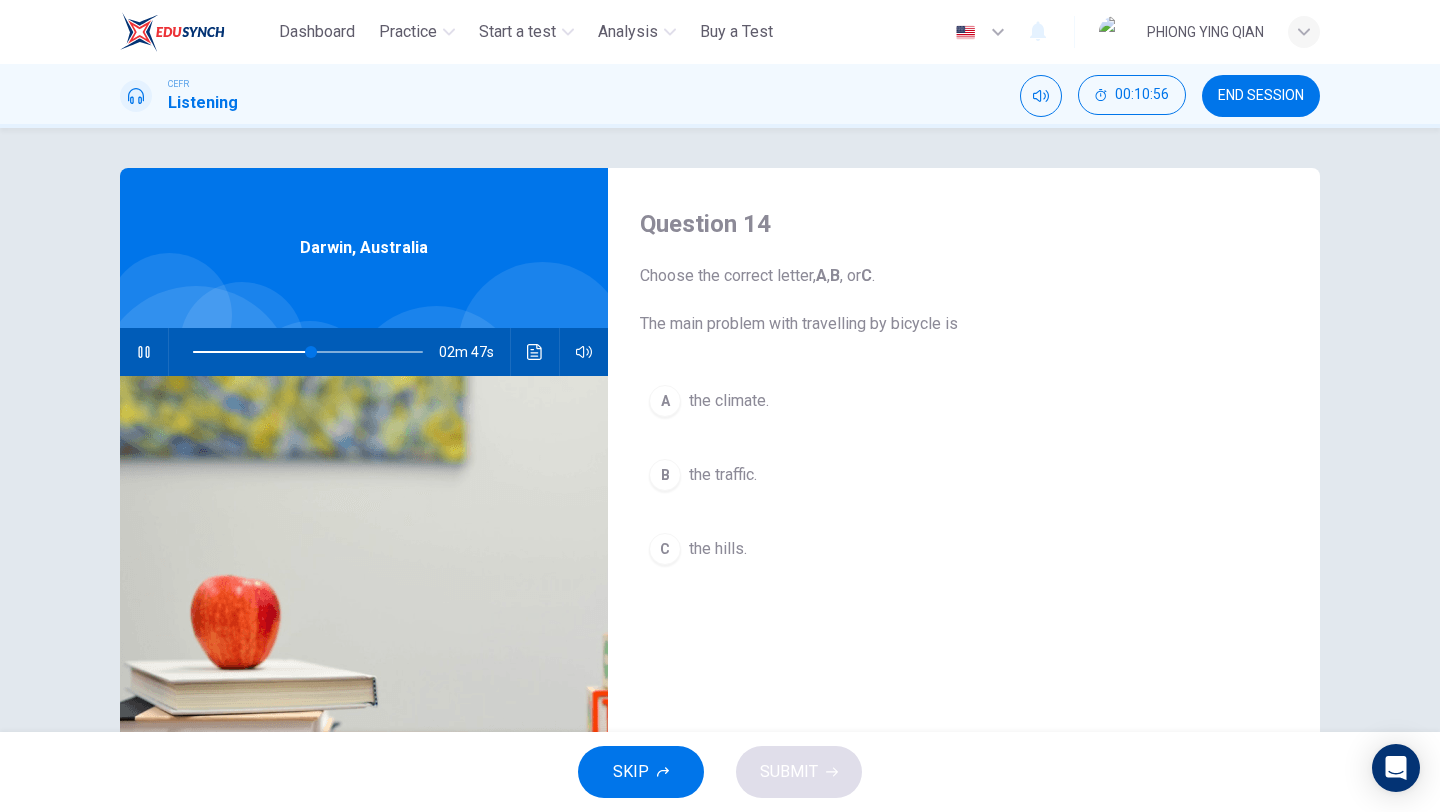 click on "the climate." at bounding box center [729, 401] 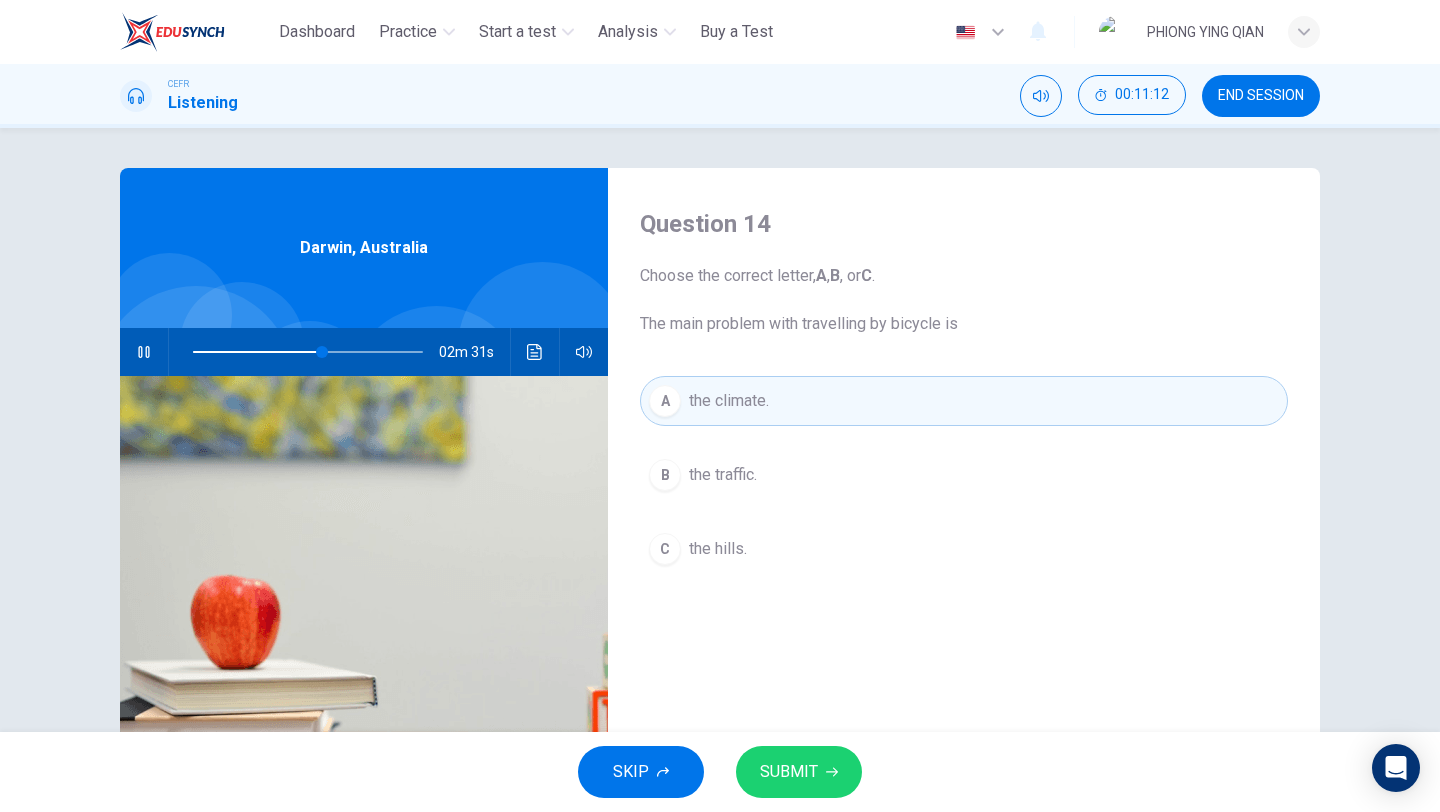 click on "SUBMIT" at bounding box center (789, 772) 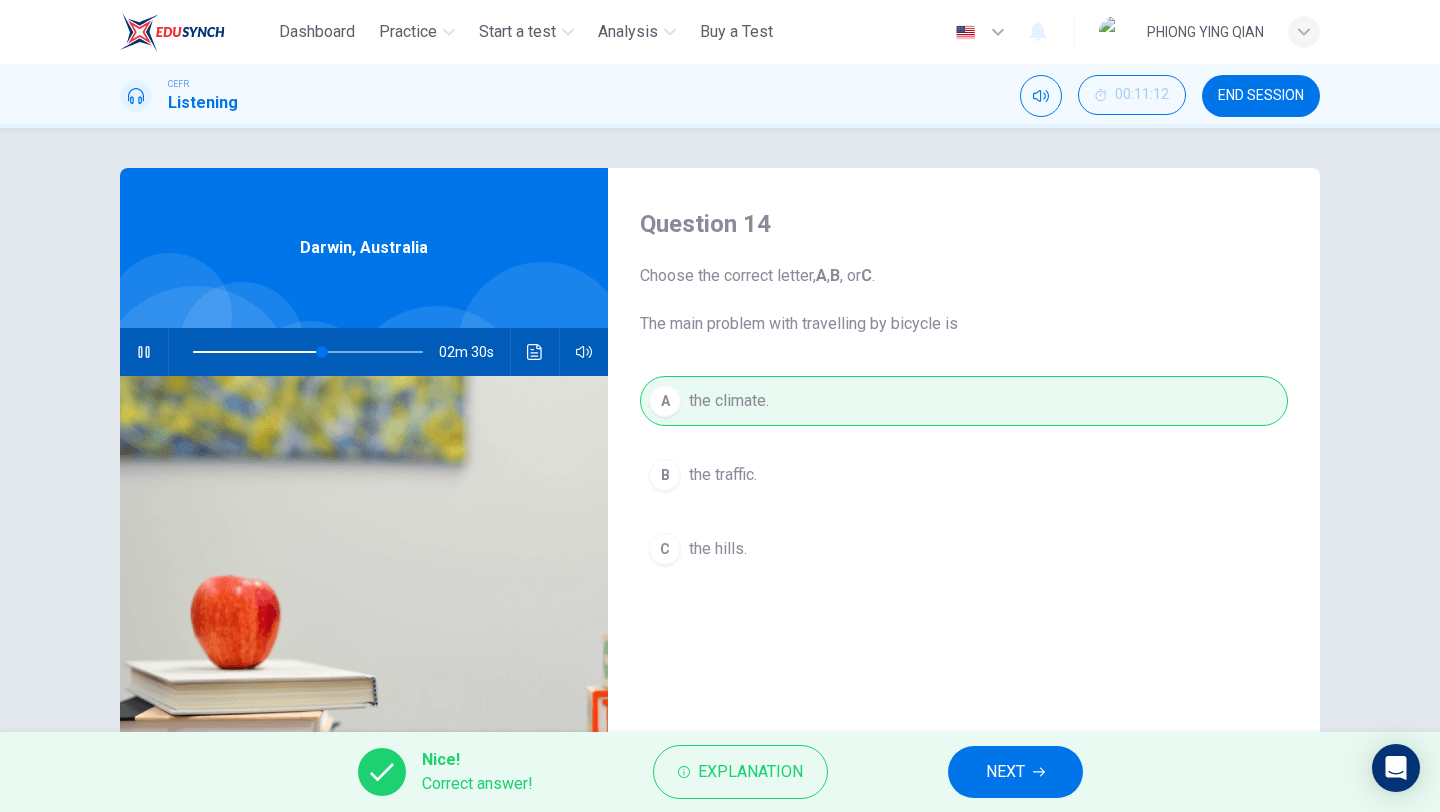 click on "NEXT" at bounding box center (1005, 772) 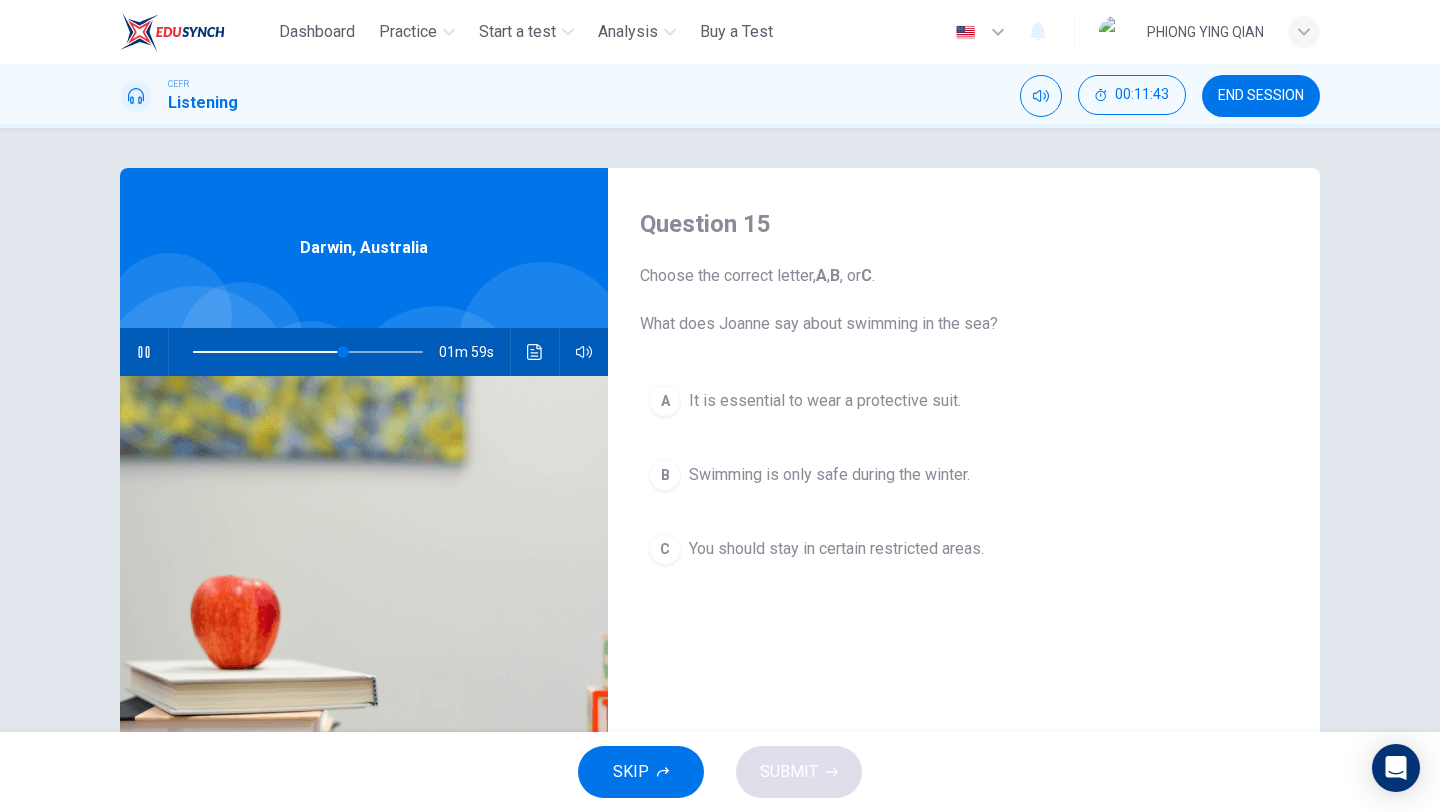 click on "You should stay in certain restricted areas." at bounding box center [825, 401] 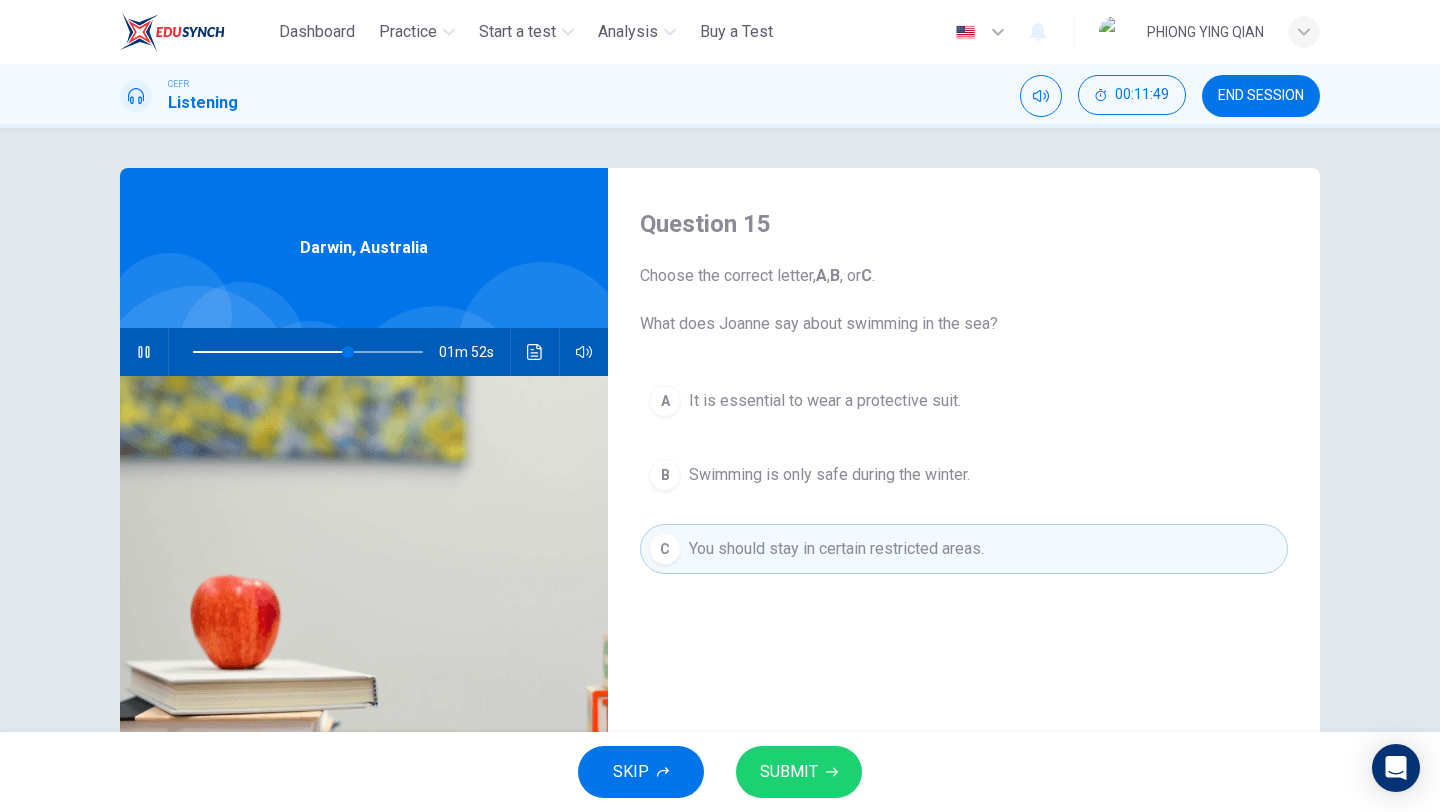 click on "SUBMIT" at bounding box center [799, 772] 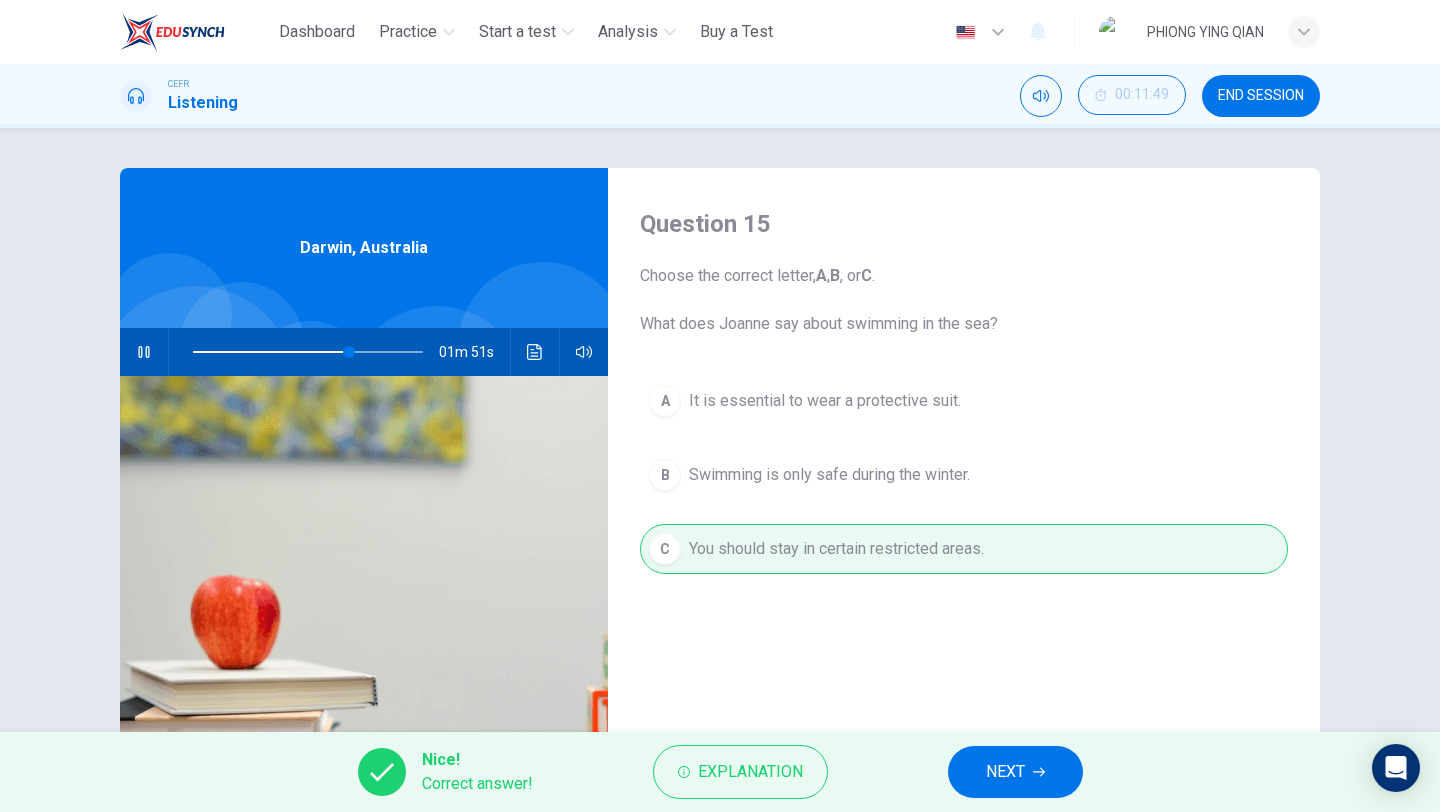 click on "NEXT" at bounding box center (1005, 772) 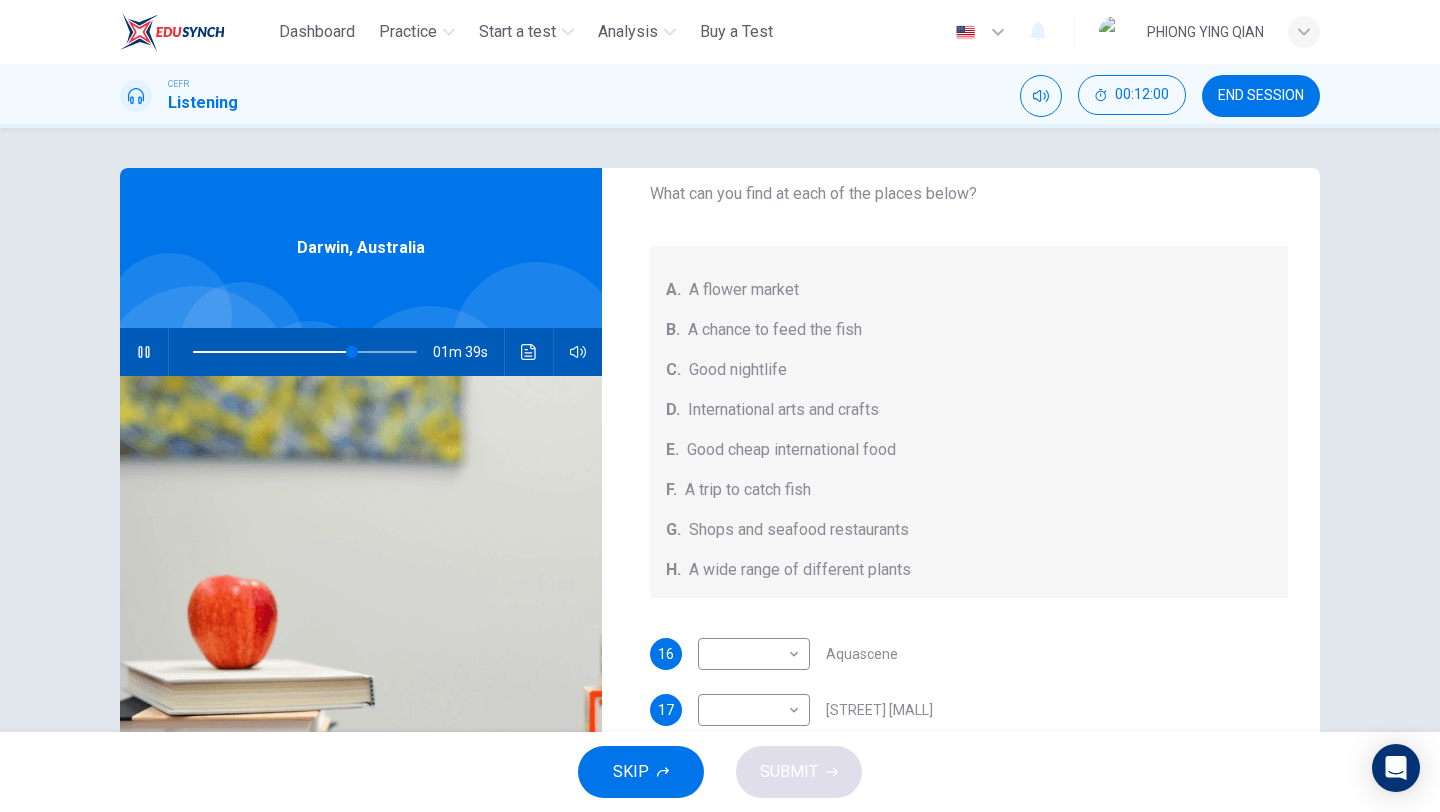 scroll, scrollTop: 157, scrollLeft: 0, axis: vertical 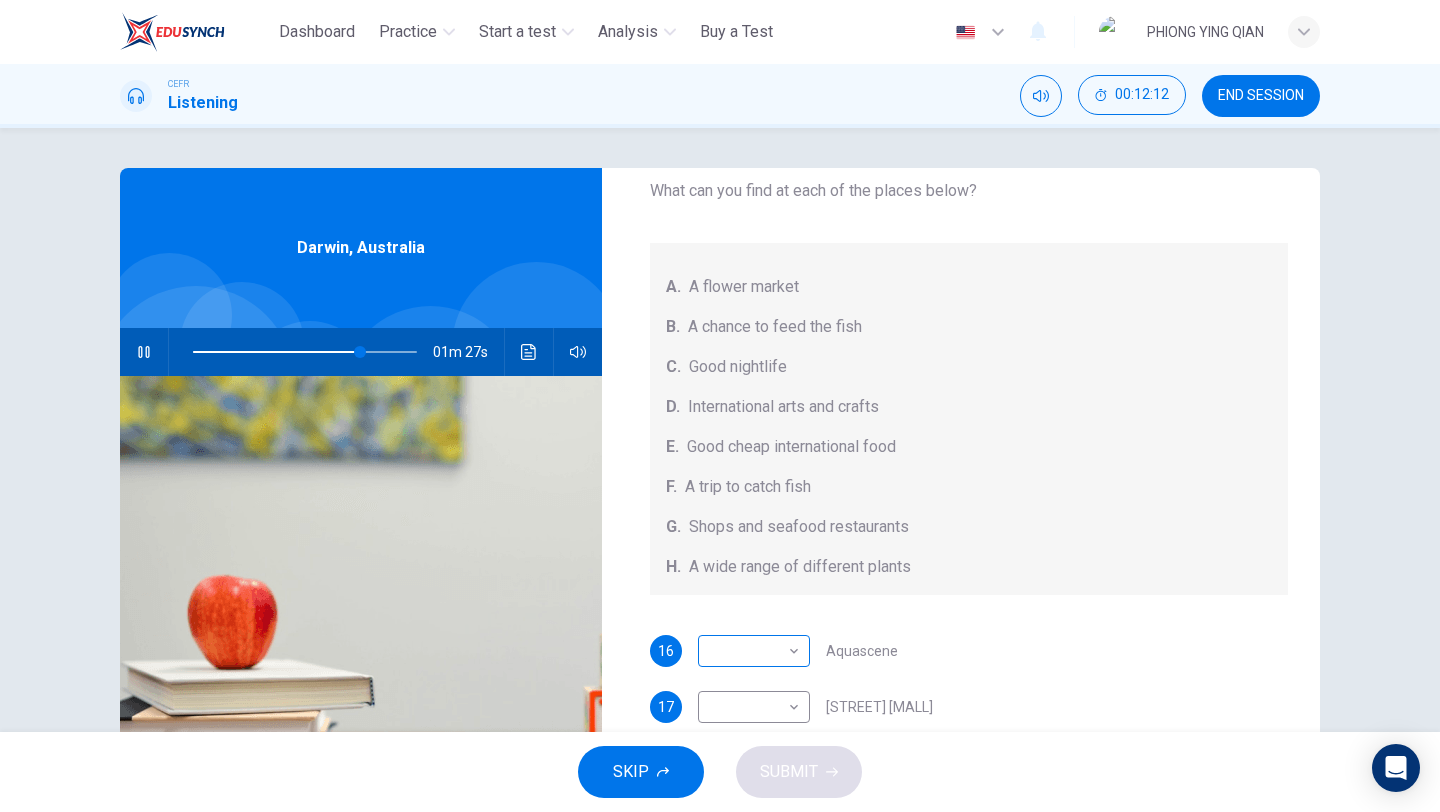 click on "This site uses cookies, as explained in our  Privacy Policy . If you agree to the use of cookies, please click the Accept button and continue to browse our site.   Privacy Policy Accept Dashboard Practice Start a test Analysis Buy a Test English ** ​ PHIONG YING QIAN CEFR Listening 00:12:12 END SESSION Questions 16 - 20 Choose your answers from the box and write the correct letter  A-H  next to the questions below.
What can you find at each of the places below? A. A flower market B. A chance to feed the fish C. Good nightlife D. International arts and crafts E. Good cheap international food F. A trip to catch fish G. Shops and seafood restaurants H. A wide range of different plants 16 ​ ​ Aquascene 17 ​ ​ Smith Street Mall 18 ​ ​ Cullen Bay Marina 19 ​ ​ Fannie Bay 20 ​ ​ Mitchell Street Darwin, Australia 01m 27s SKIP SUBMIT Dashboard Practice Start a test Analysis Pricing   Notifications © Copyright  2025" at bounding box center (720, 406) 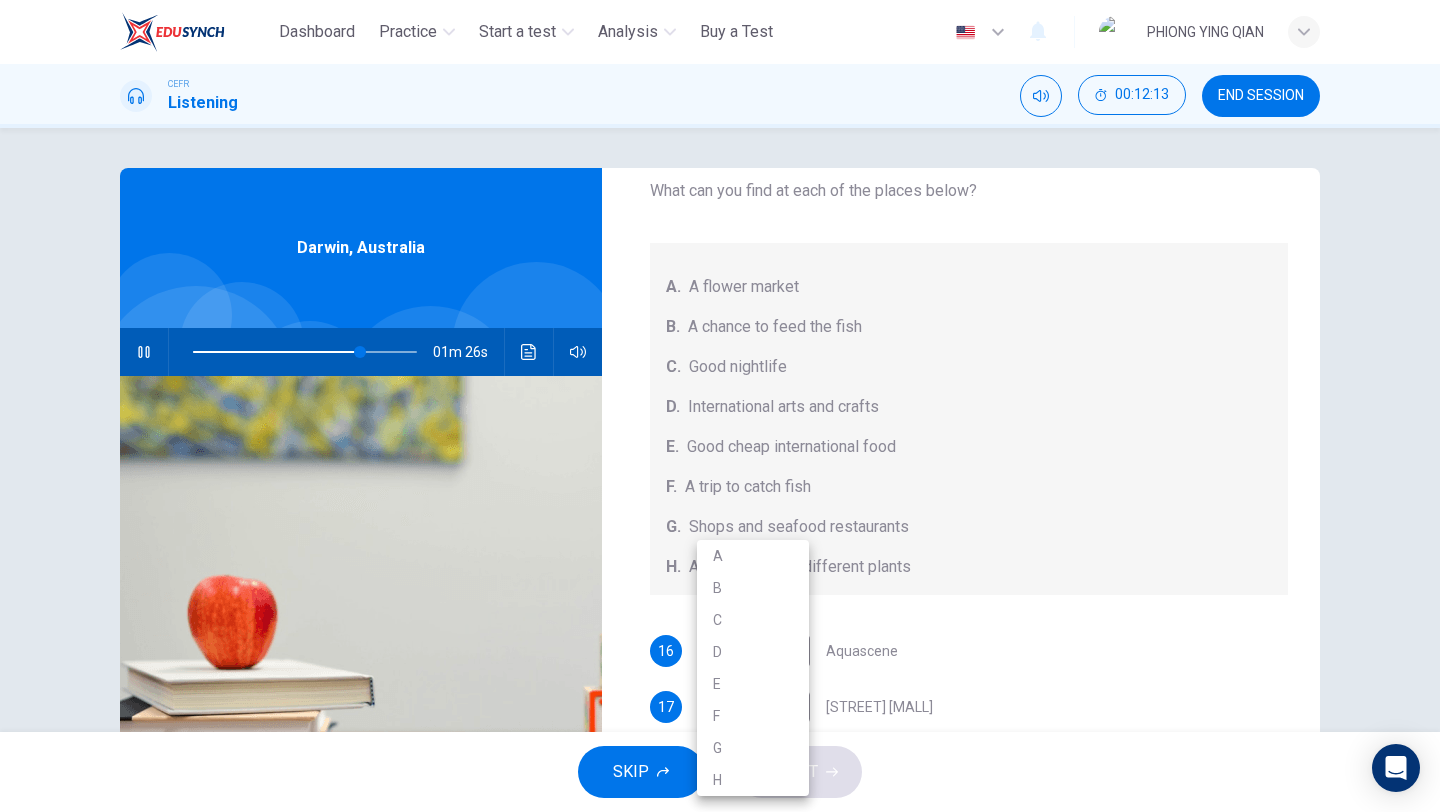 click on "F" at bounding box center [753, 716] 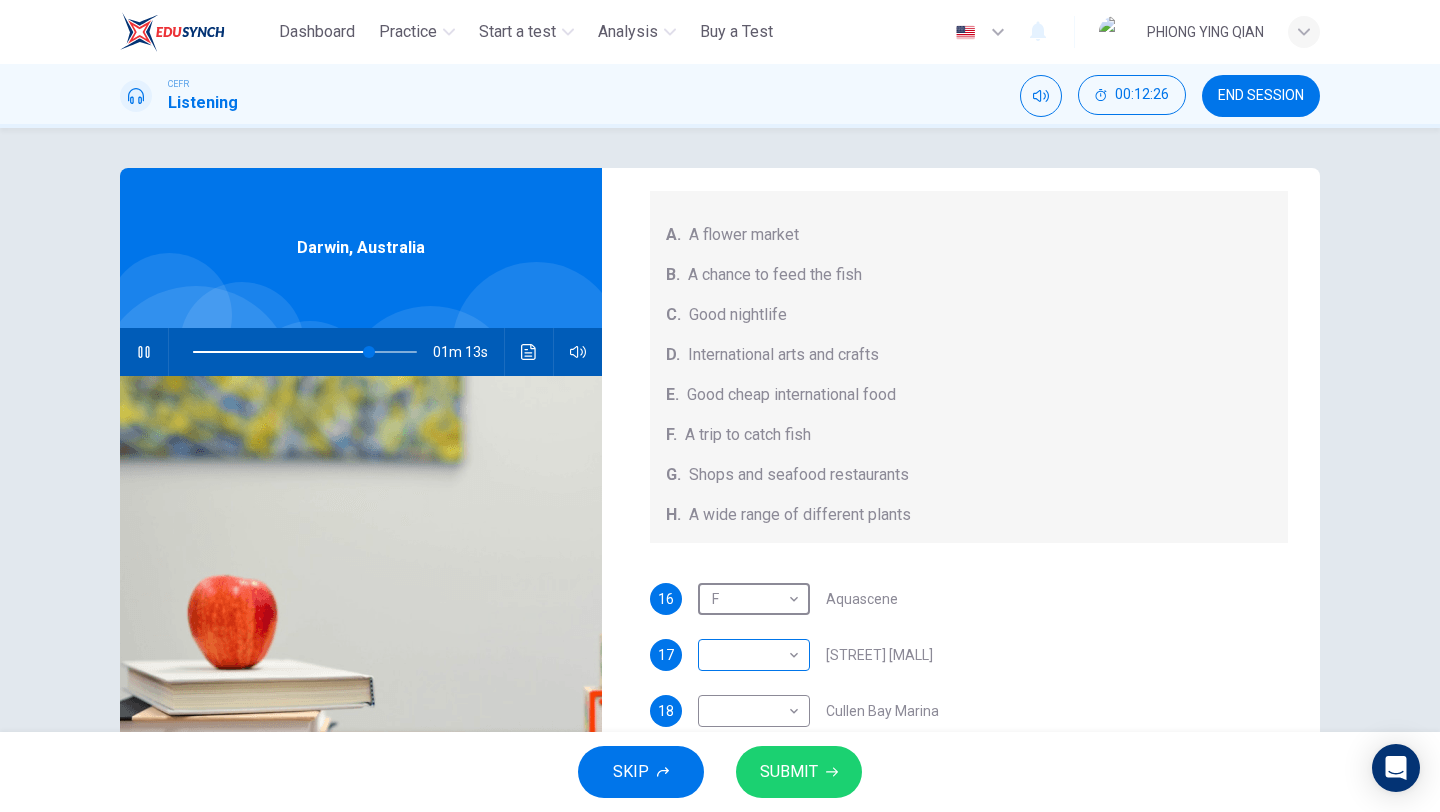 scroll, scrollTop: 225, scrollLeft: 0, axis: vertical 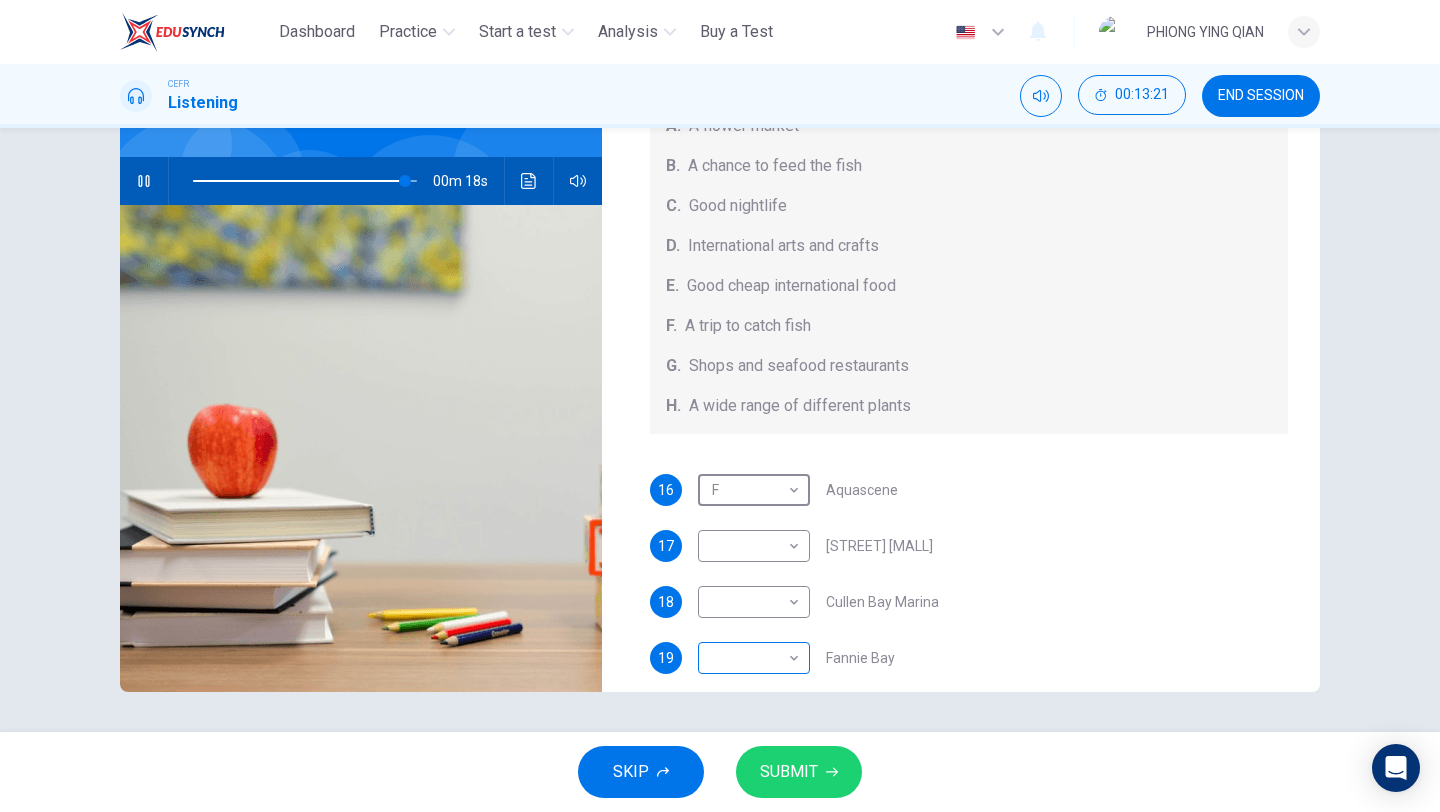 click on "This site uses cookies, as explained in our  Privacy Policy . If you agree to the use of cookies, please click the Accept button and continue to browse our site.   Privacy Policy Accept Dashboard Practice Start a test Analysis Buy a Test English ** ​ PHIONG YING QIAN CEFR Listening 00:13:21 END SESSION Questions 16 - 20 Choose your answers from the box and write the correct letter  A-H  next to the questions below.
What can you find at each of the places below? A. A flower market B. A chance to feed the fish C. Good nightlife D. International arts and crafts E. Good cheap international food F. A trip to catch fish G. Shops and seafood restaurants H. A wide range of different plants 16 F * ​ Aquascene 17 ​ ​ Smith Street Mall 18 ​ ​ Cullen Bay Marina 19 ​ ​ Fannie Bay 20 ​ ​ Mitchell Street Darwin, Australia 00m 18s SKIP SUBMIT Dashboard Practice Start a test Analysis Pricing   Notifications © Copyright  2025" at bounding box center [720, 406] 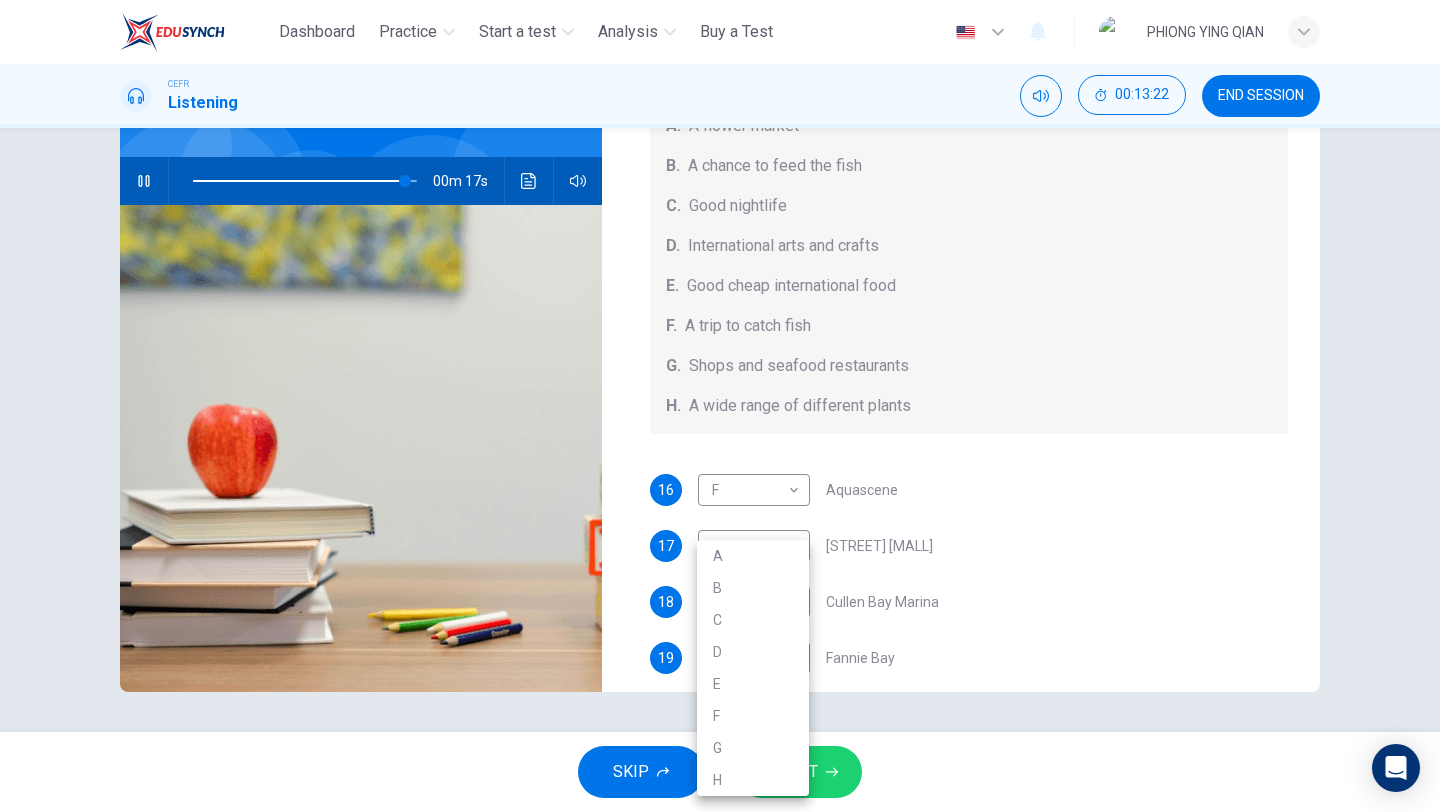 click on "A" at bounding box center [753, 556] 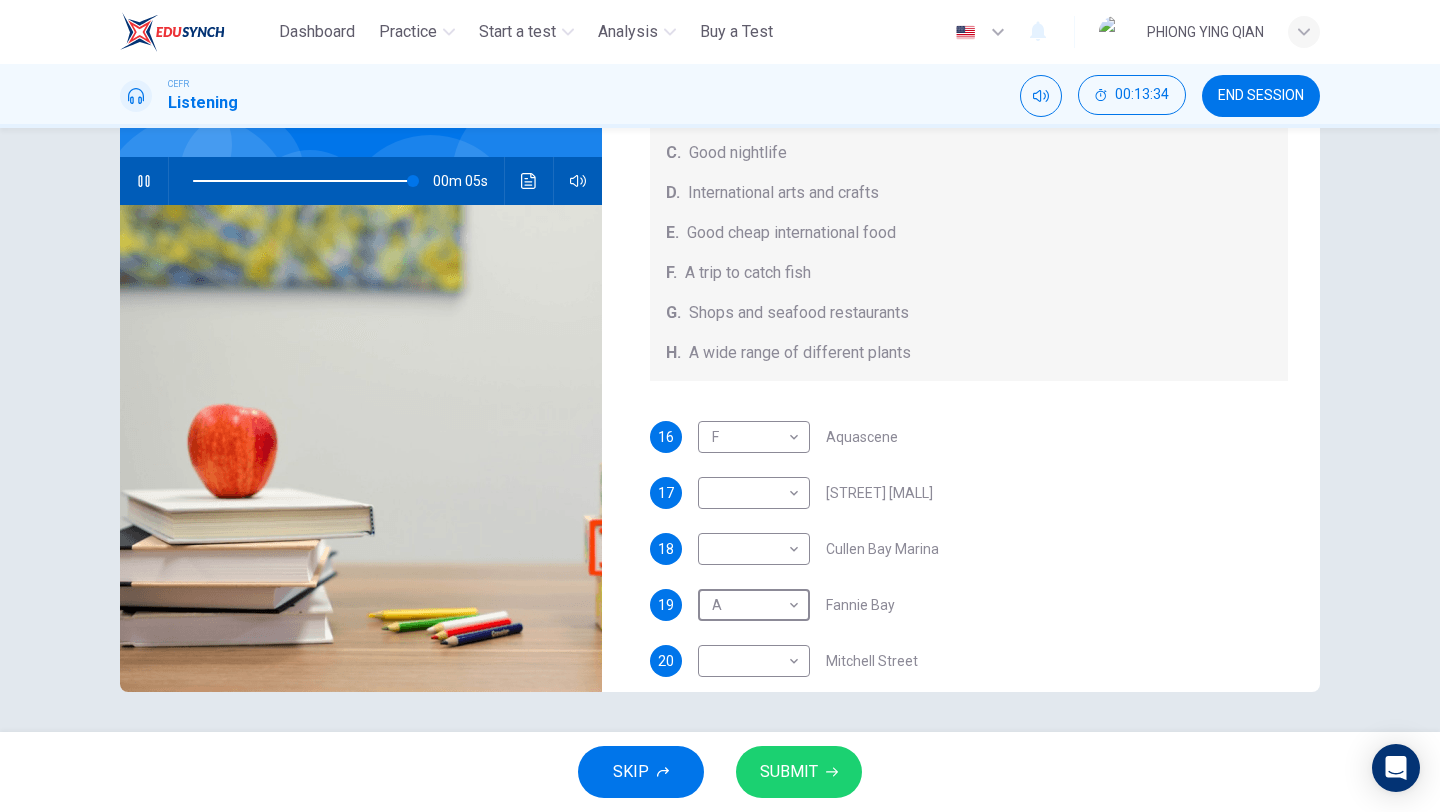 scroll, scrollTop: 212, scrollLeft: 0, axis: vertical 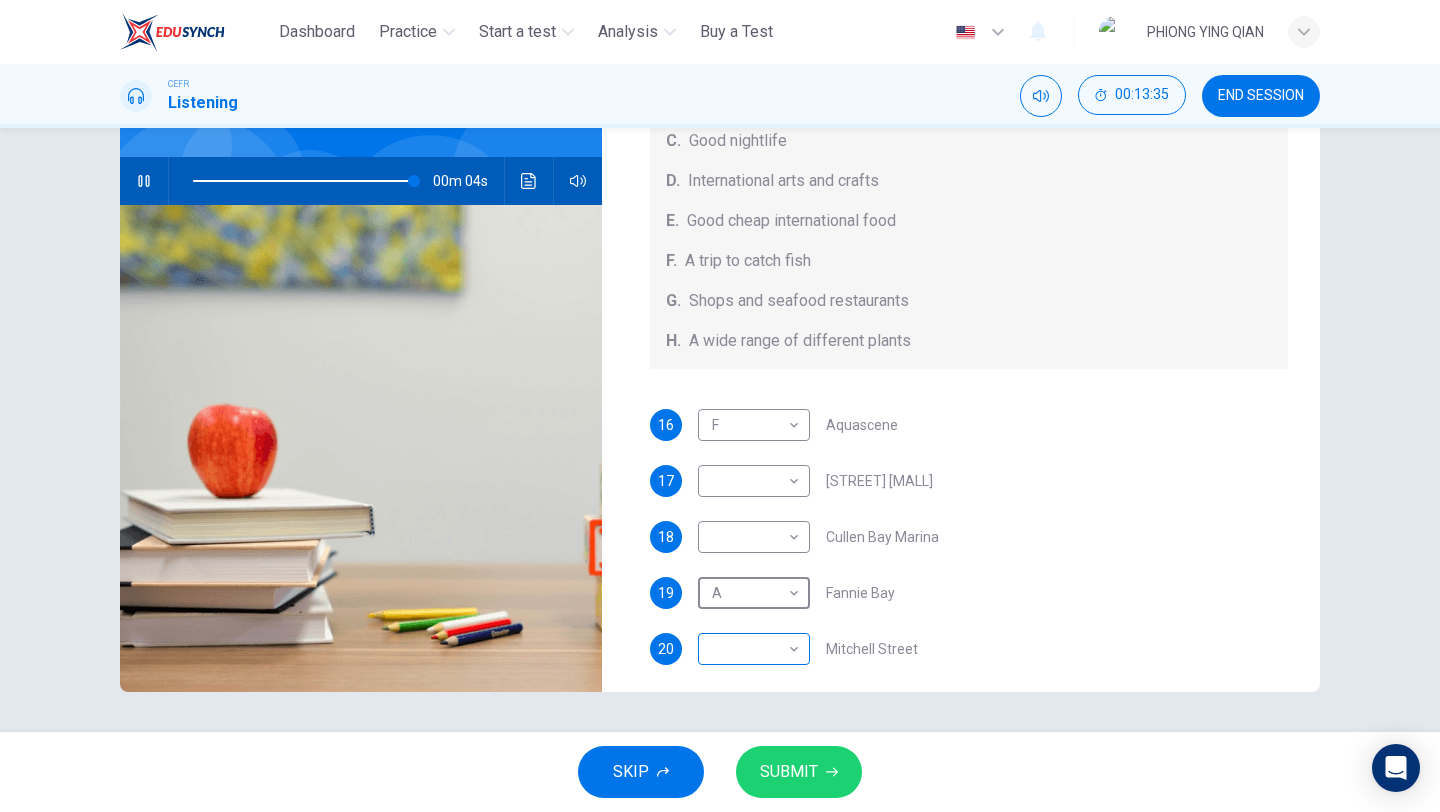 click on "This site uses cookies, as explained in our  Privacy Policy . If you agree to the use of cookies, please click the Accept button and continue to browse our site.   Privacy Policy Accept Dashboard Practice Start a test Analysis Buy a Test English ** ​ PHIONG YING QIAN CEFR Listening 00:13:35 END SESSION Questions 16 - 20 Choose your answers from the box and write the correct letter  A-H  next to the questions below.
What can you find at each of the places below? A. A flower market B. A chance to feed the fish C. Good nightlife D. International arts and crafts E. Good cheap international food F. A trip to catch fish G. Shops and seafood restaurants H. A wide range of different plants 16 F * ​ Aquascene 17 ​ ​ Smith Street Mall 18 ​ ​ Cullen Bay Marina 19 A * ​ Fannie Bay 20 ​ ​ Mitchell Street Darwin, Australia 00m 04s SKIP SUBMIT Dashboard Practice Start a test Analysis Pricing   Notifications © Copyright  2025" at bounding box center (720, 406) 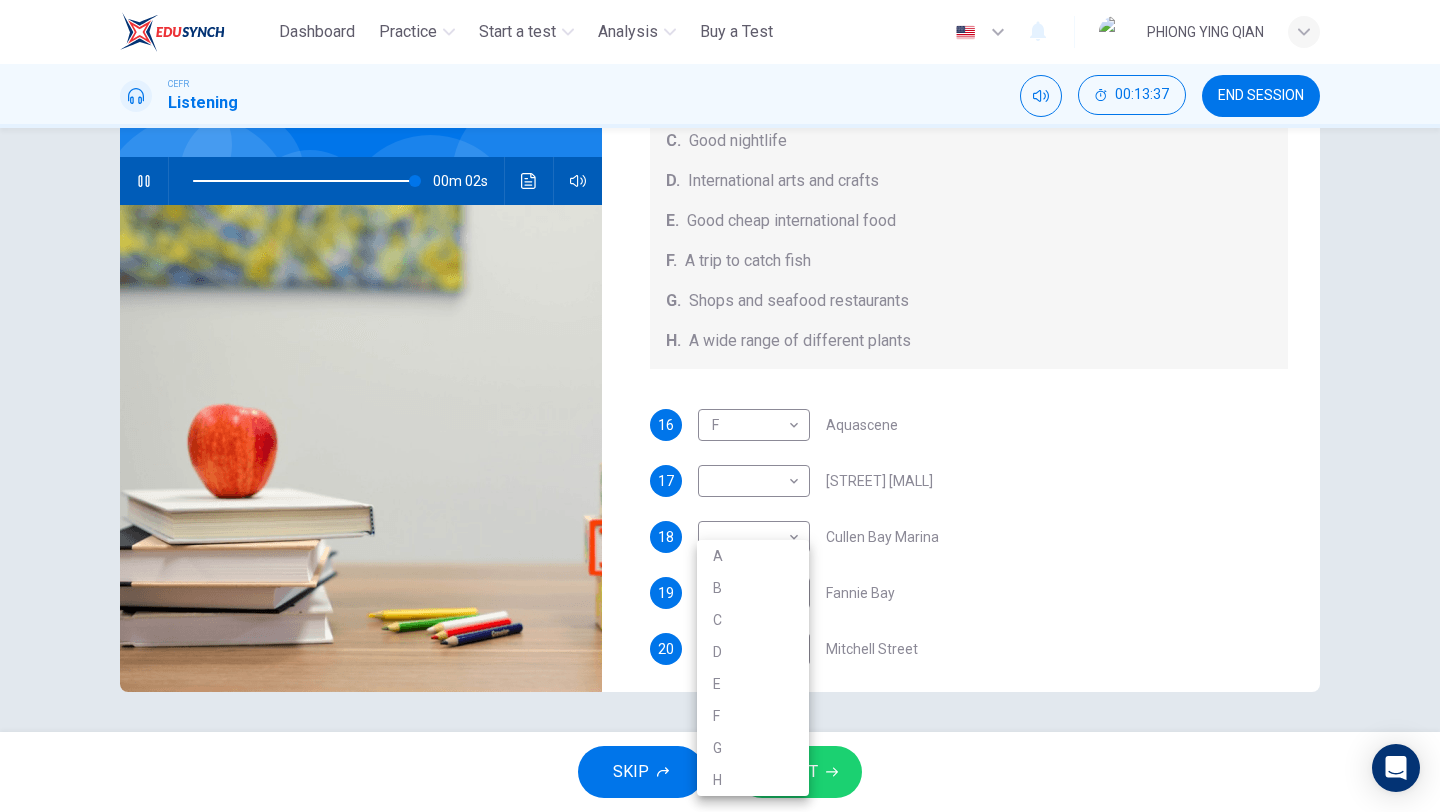 click on "C" at bounding box center [753, 620] 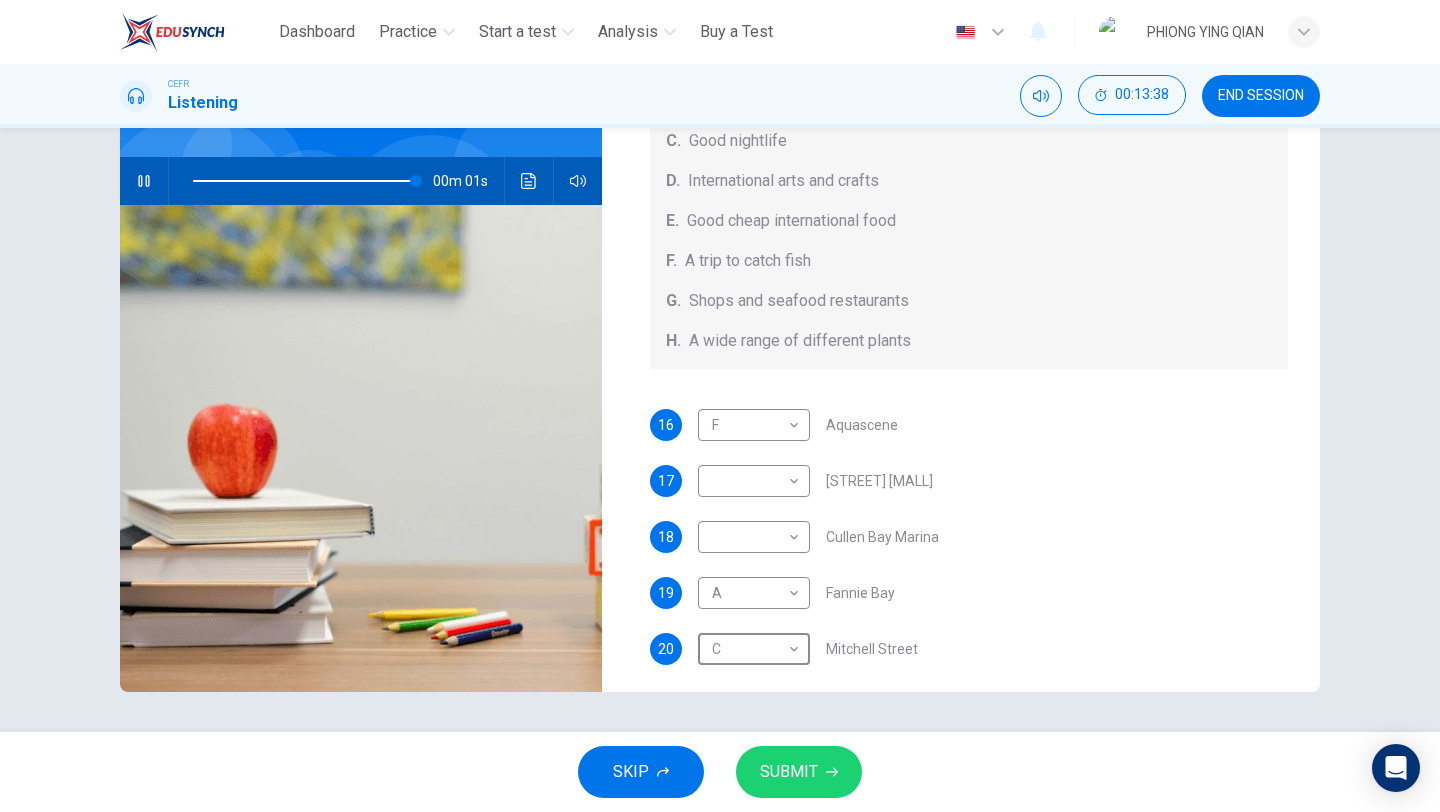 scroll, scrollTop: 180, scrollLeft: 0, axis: vertical 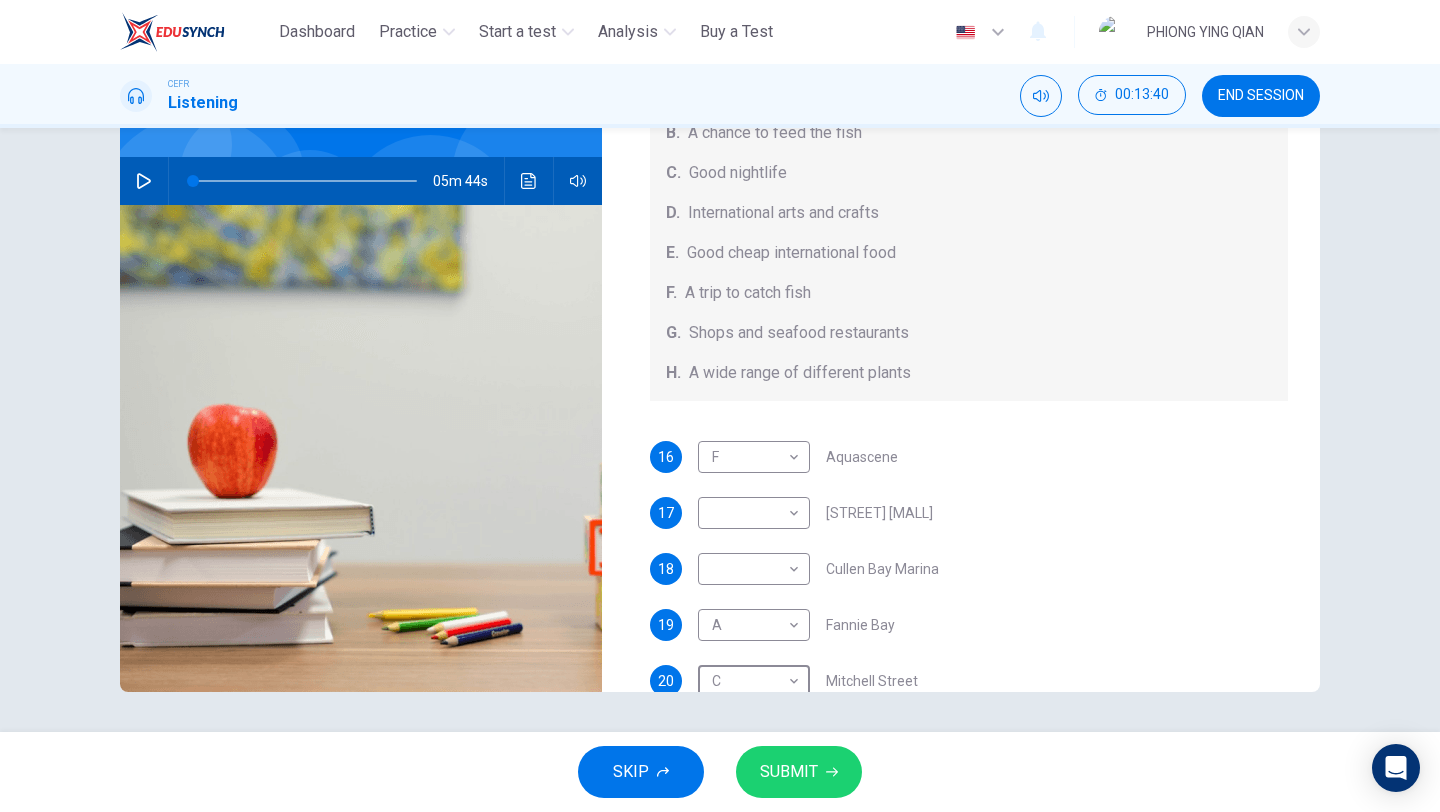 click at bounding box center [305, 181] 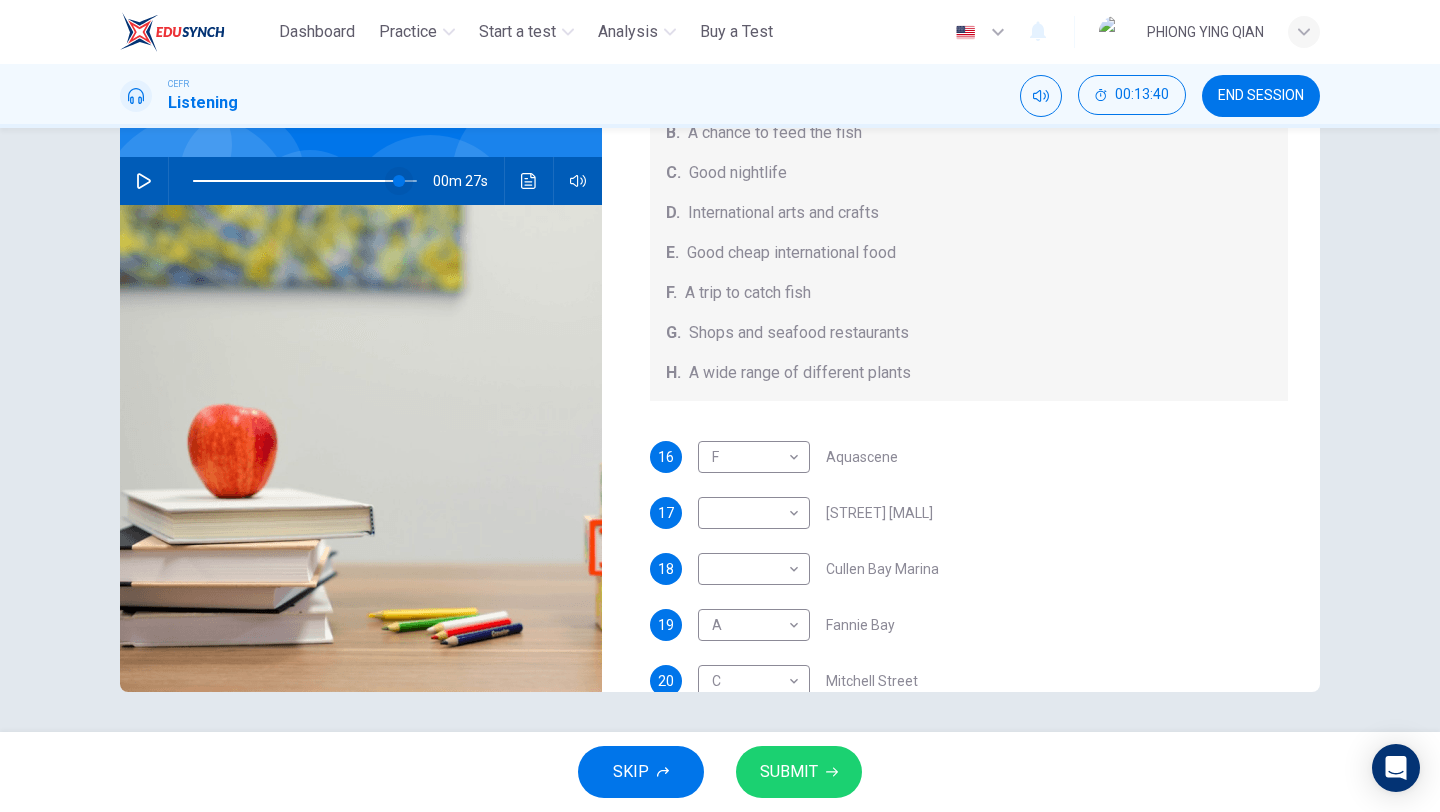 click at bounding box center (399, 181) 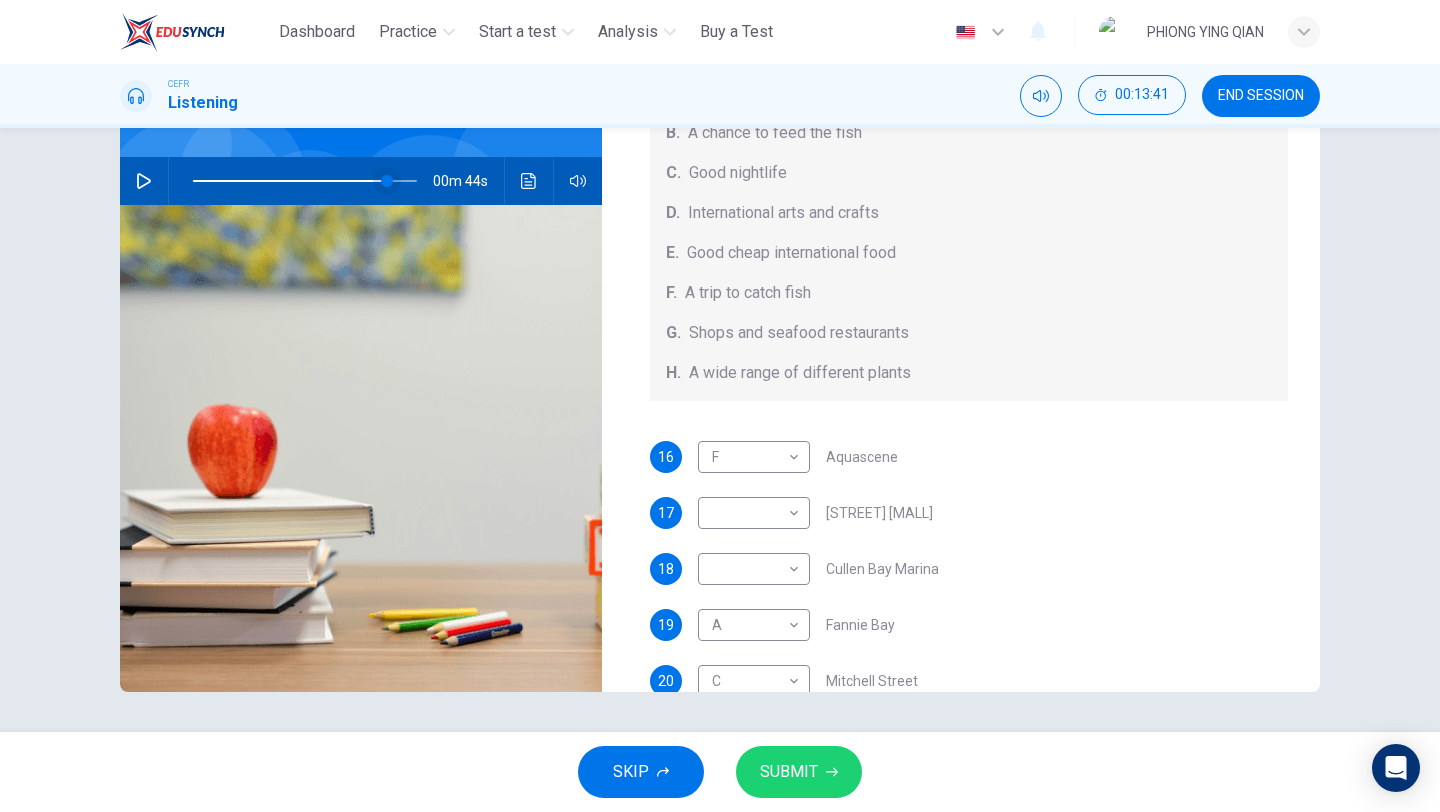 click at bounding box center [387, 181] 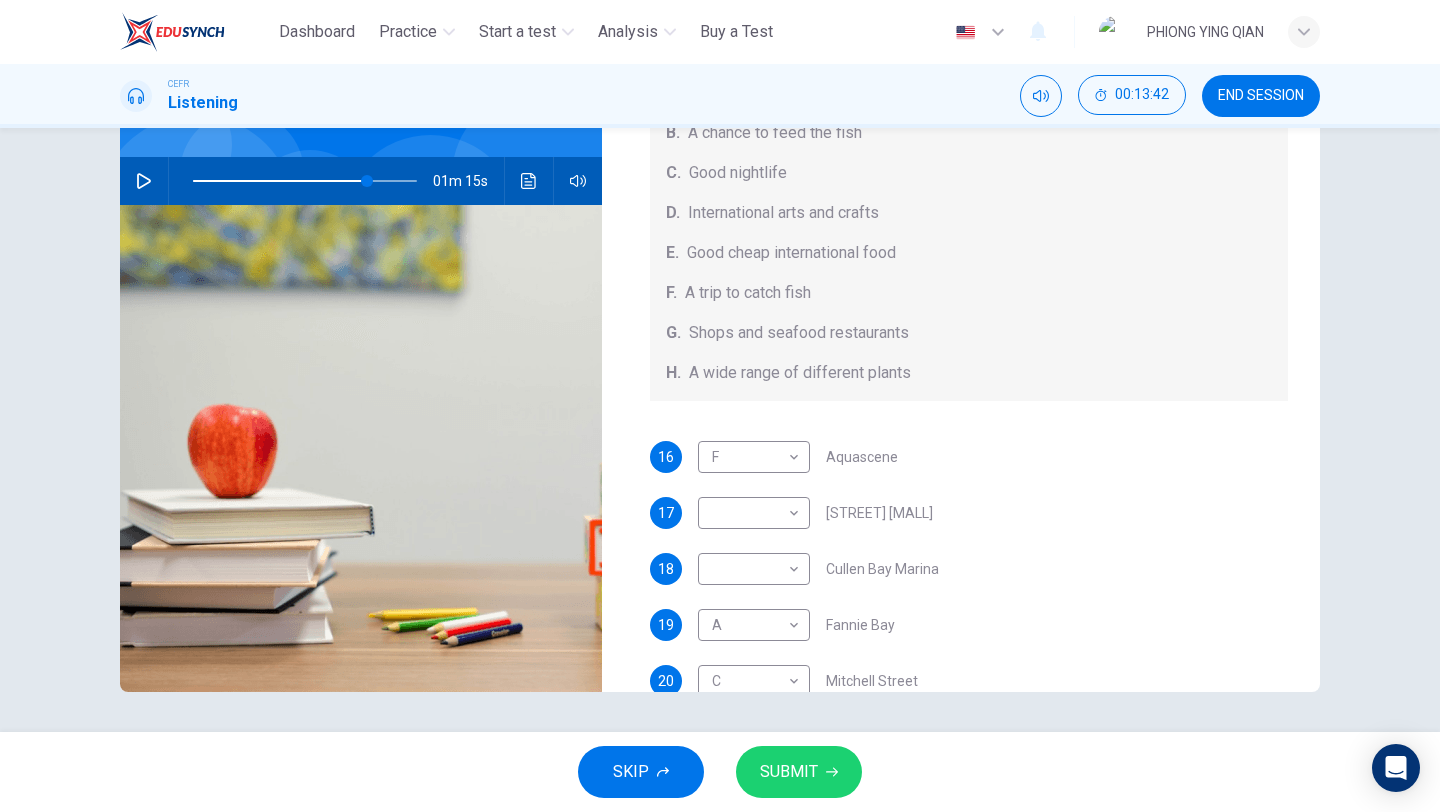 click at bounding box center (144, 181) 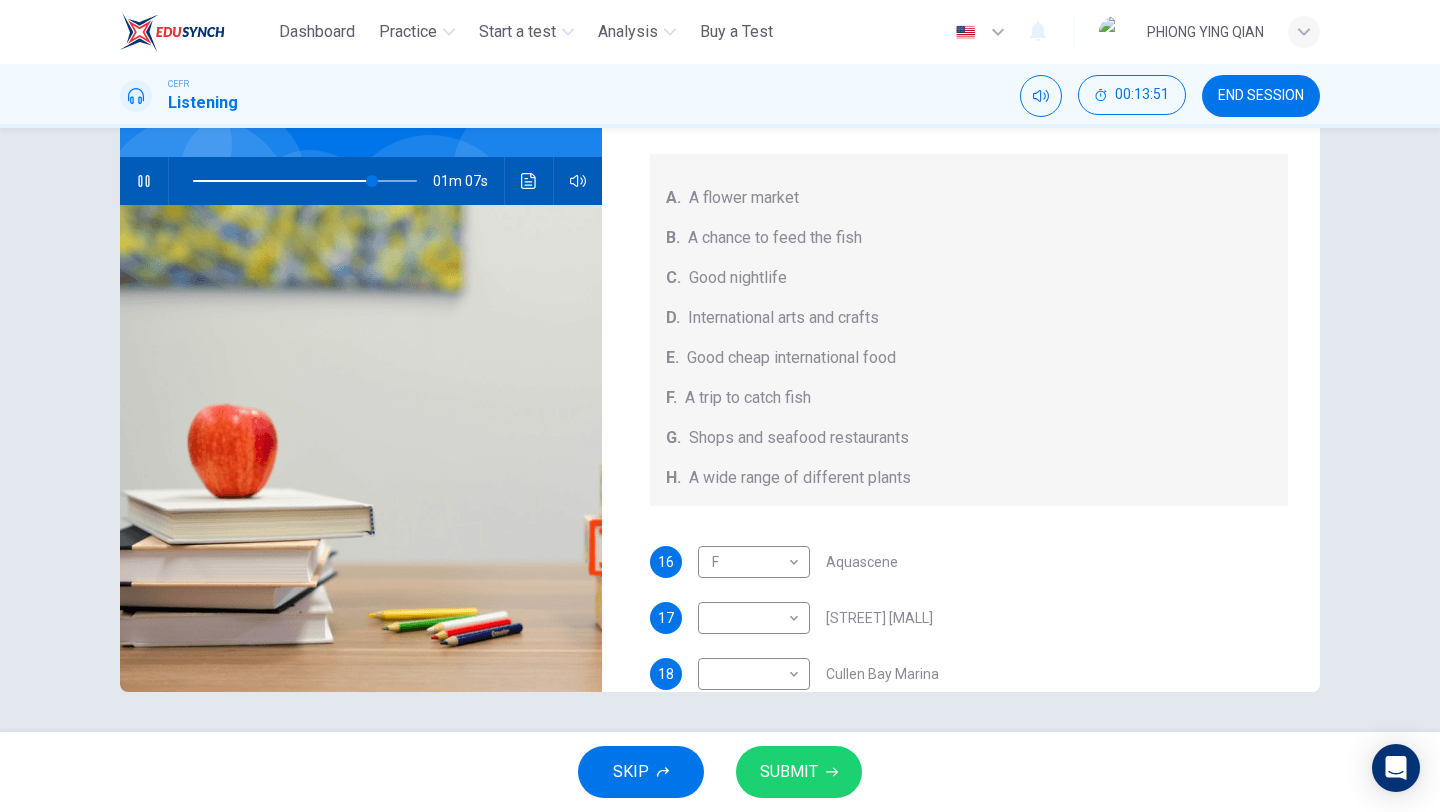 scroll, scrollTop: 57, scrollLeft: 0, axis: vertical 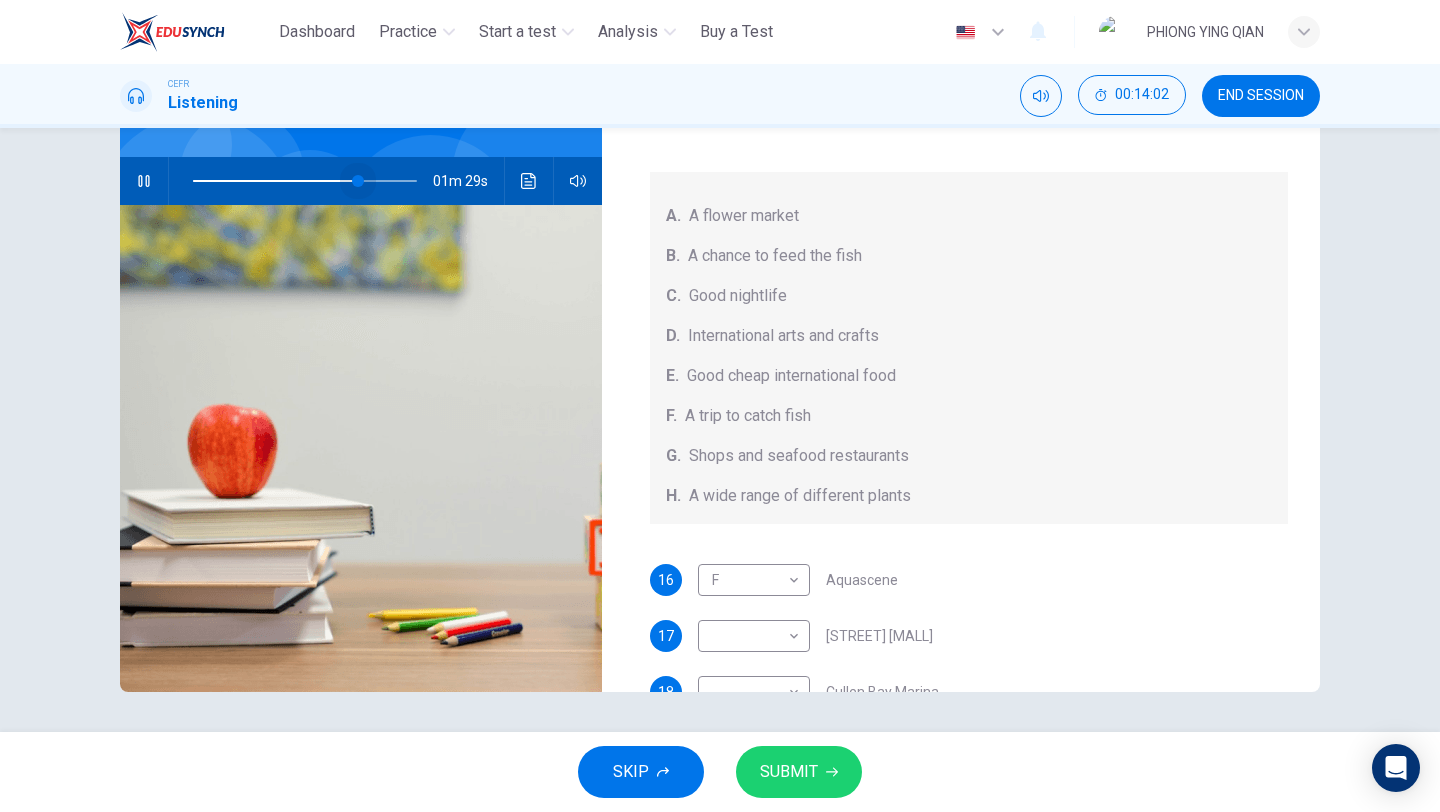 drag, startPoint x: 375, startPoint y: 181, endPoint x: 358, endPoint y: 181, distance: 17 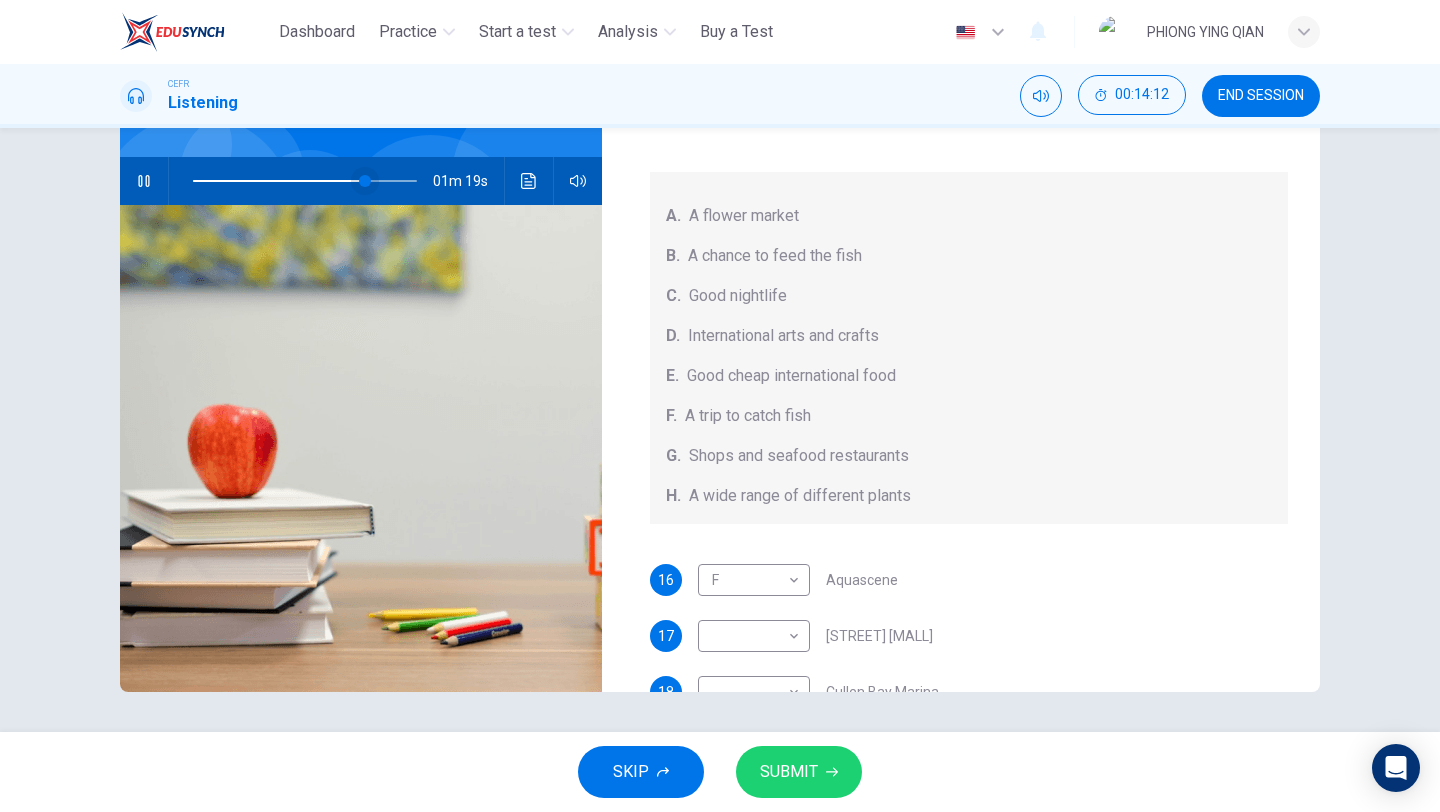 click at bounding box center [365, 181] 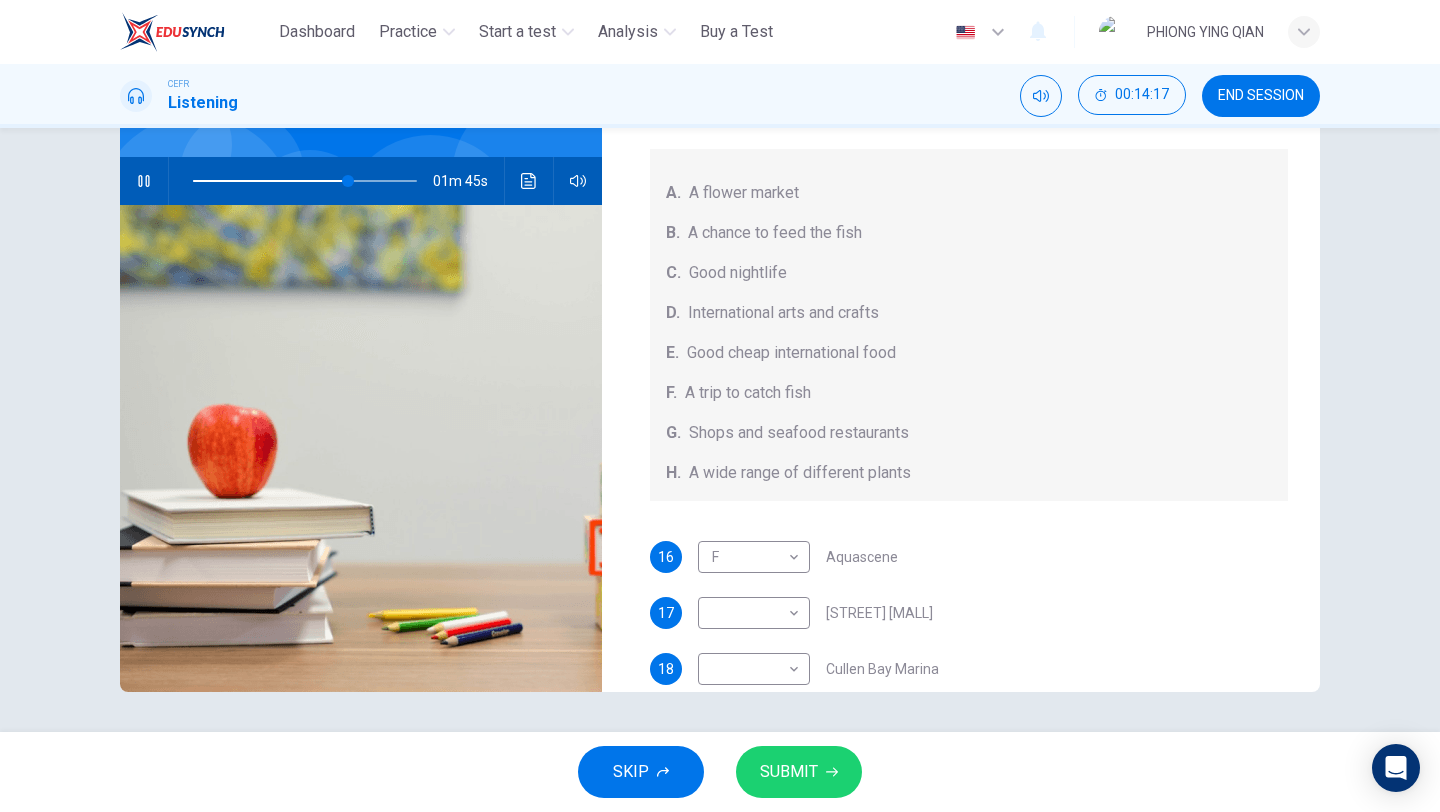 scroll, scrollTop: 90, scrollLeft: 0, axis: vertical 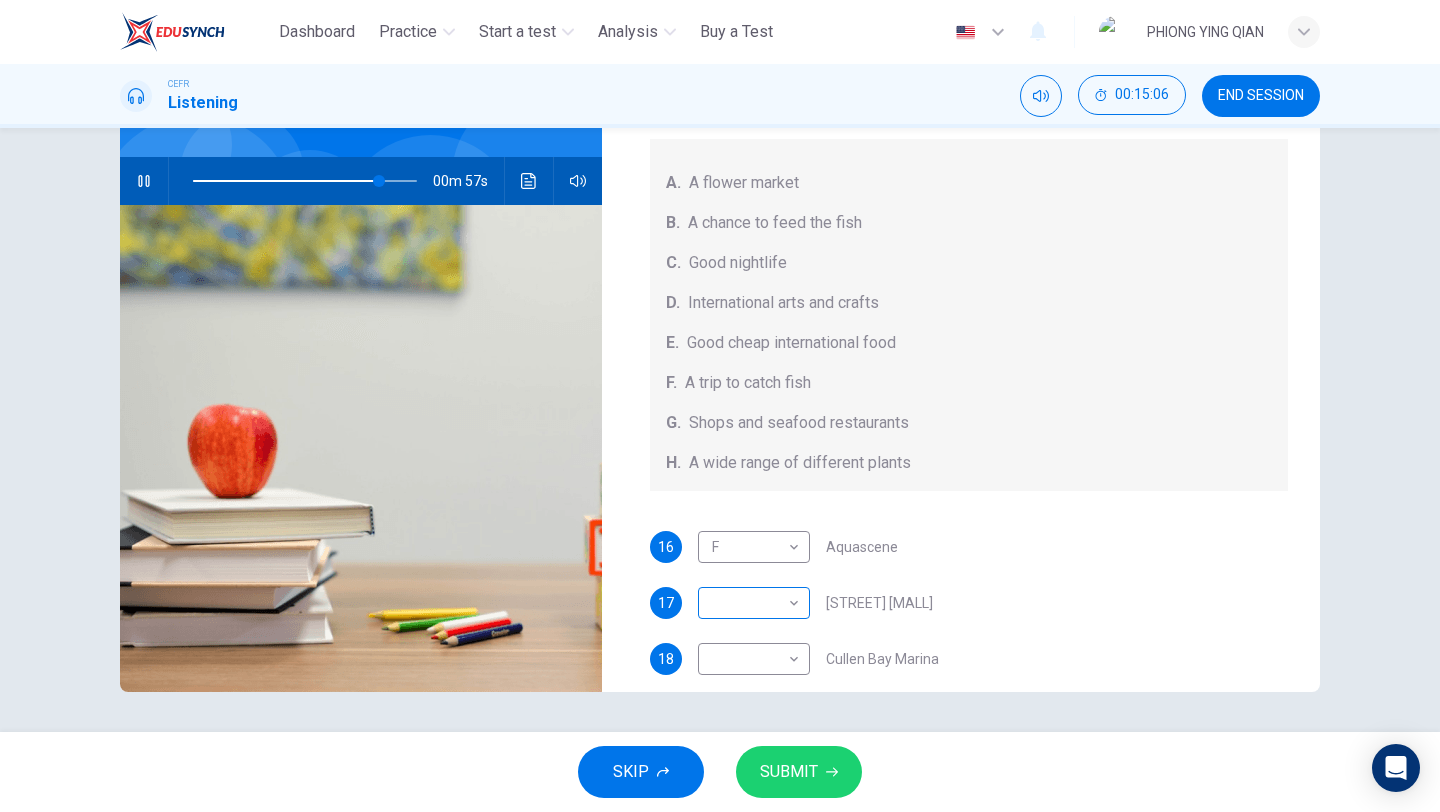 click on "This site uses cookies, as explained in our  Privacy Policy . If you agree to the use of cookies, please click the Accept button and continue to browse our site.   Privacy Policy Accept Dashboard Practice Start a test Analysis Buy a Test English ** ​ PHIONG YING QIAN CEFR Listening 00:15:06 END SESSION Questions 16 - 20 Choose your answers from the box and write the correct letter  A-H  next to the questions below.
What can you find at each of the places below? A. A flower market B. A chance to feed the fish C. Good nightlife D. International arts and crafts E. Good cheap international food F. A trip to catch fish G. Shops and seafood restaurants H. A wide range of different plants 16 F * ​ Aquascene 17 ​ ​ Smith Street Mall 18 ​ ​ Cullen Bay Marina 19 A * ​ Fannie Bay 20 C * ​ Mitchell Street Darwin, Australia 00m 57s SKIP SUBMIT Dashboard Practice Start a test Analysis Pricing   Notifications © Copyright  2025" at bounding box center [720, 406] 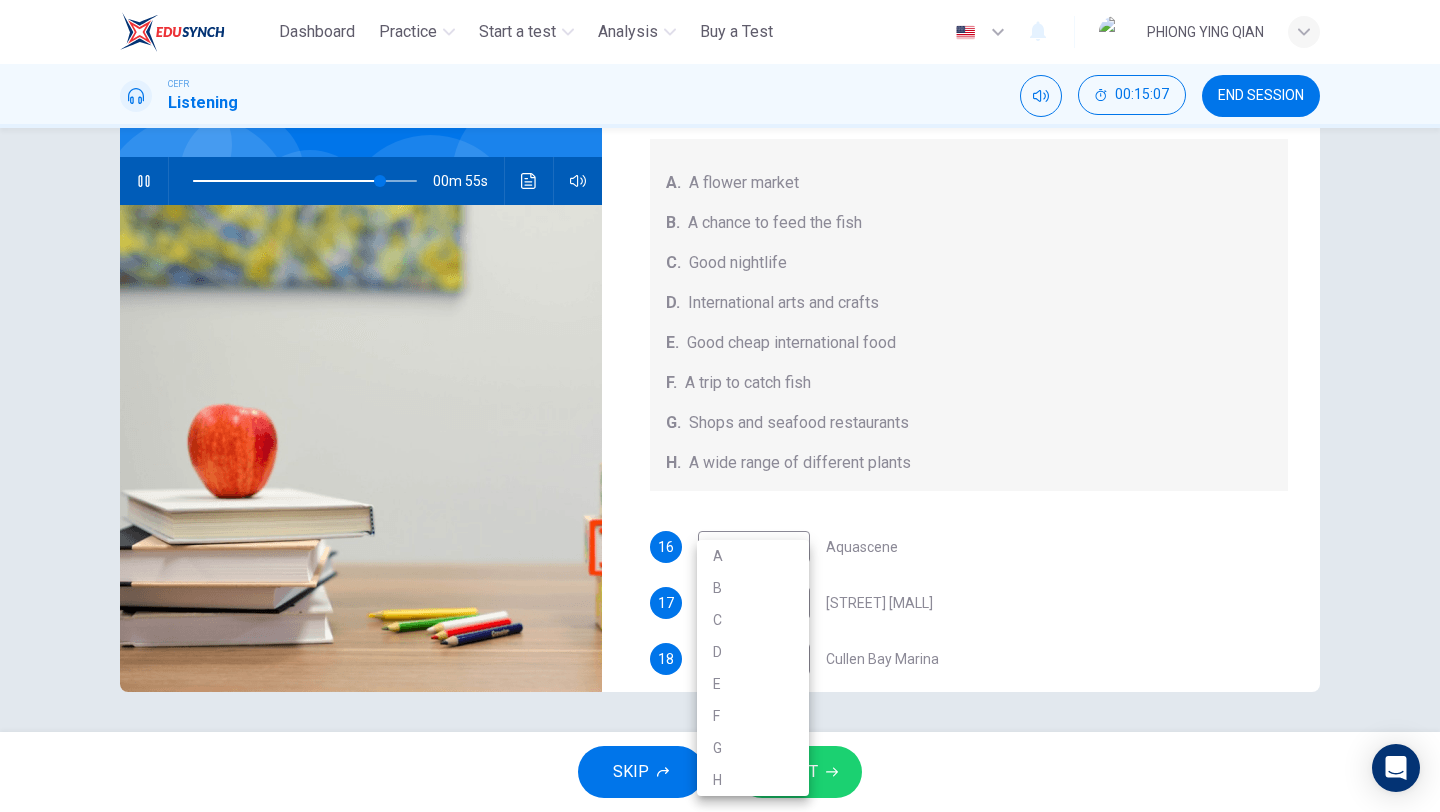 click on "E" at bounding box center [753, 684] 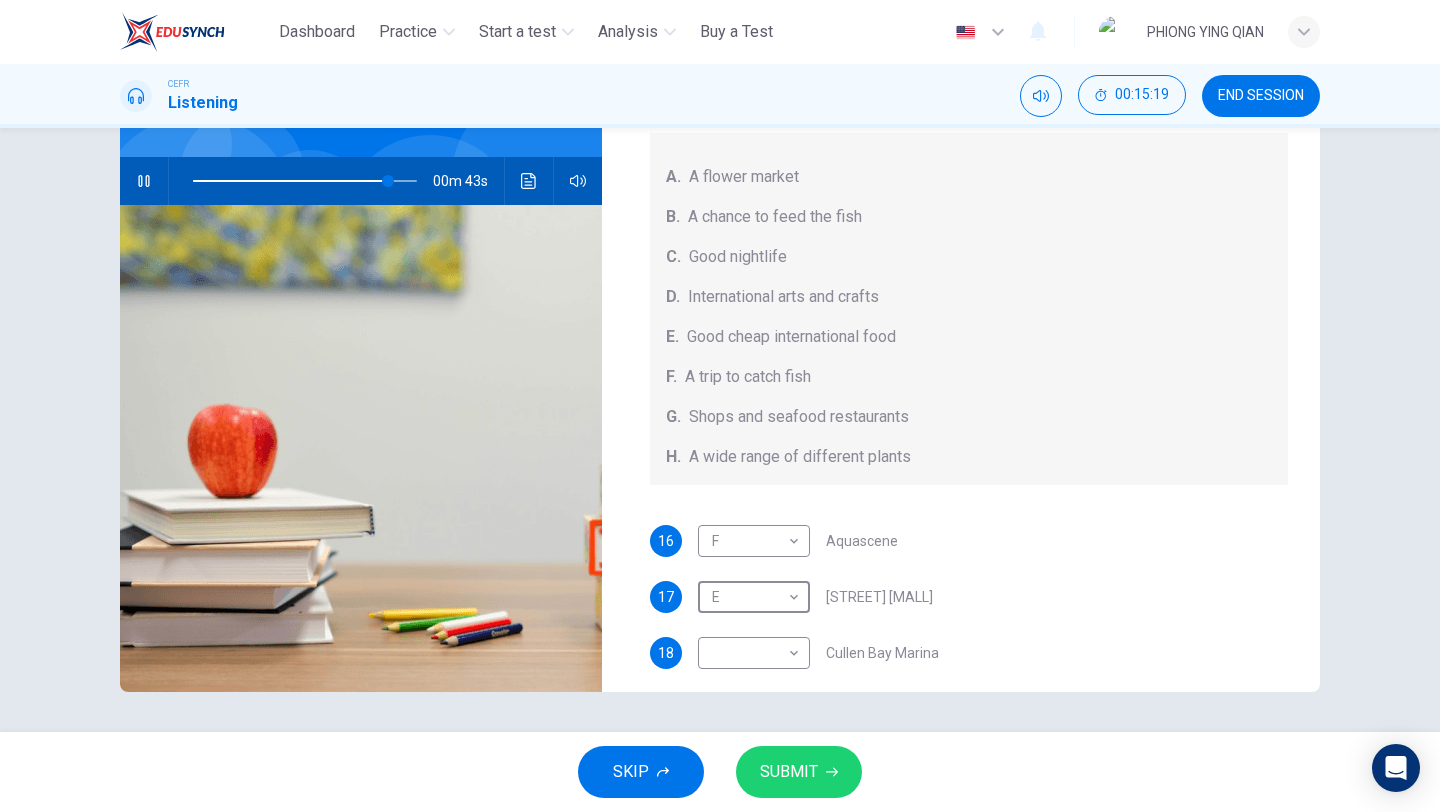 scroll, scrollTop: 90, scrollLeft: 0, axis: vertical 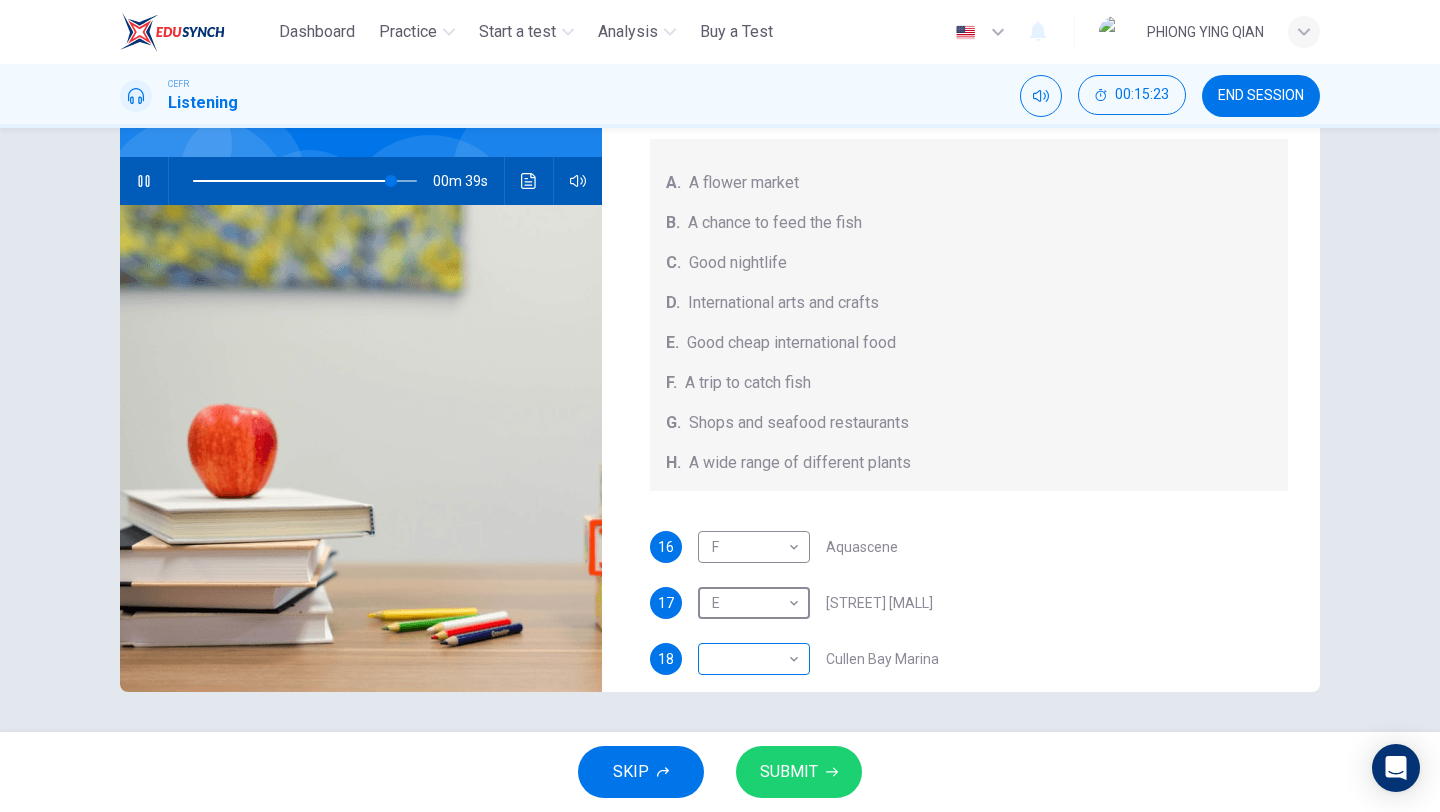 click on "This site uses cookies, as explained in our  Privacy Policy . If you agree to the use of cookies, please click the Accept button and continue to browse our site.   Privacy Policy Accept Dashboard Practice Start a test Analysis Buy a Test English ** ​ PHIONG YING QIAN CEFR Listening 00:15:23 END SESSION Questions 16 - 20 Choose your answers from the box and write the correct letter  A-H  next to the questions below.
What can you find at each of the places below? A. A flower market B. A chance to feed the fish C. Good nightlife D. International arts and crafts E. Good cheap international food F. A trip to catch fish G. Shops and seafood restaurants H. A wide range of different plants 16 F * ​ Aquascene 17 E * ​ Smith Street Mall 18 ​ ​ Cullen Bay Marina 19 A * ​ Fannie Bay 20 C * ​ Mitchell Street Darwin, Australia 00m 39s SKIP SUBMIT Dashboard Practice Start a test Analysis Pricing   Notifications © Copyright  2025" at bounding box center (720, 406) 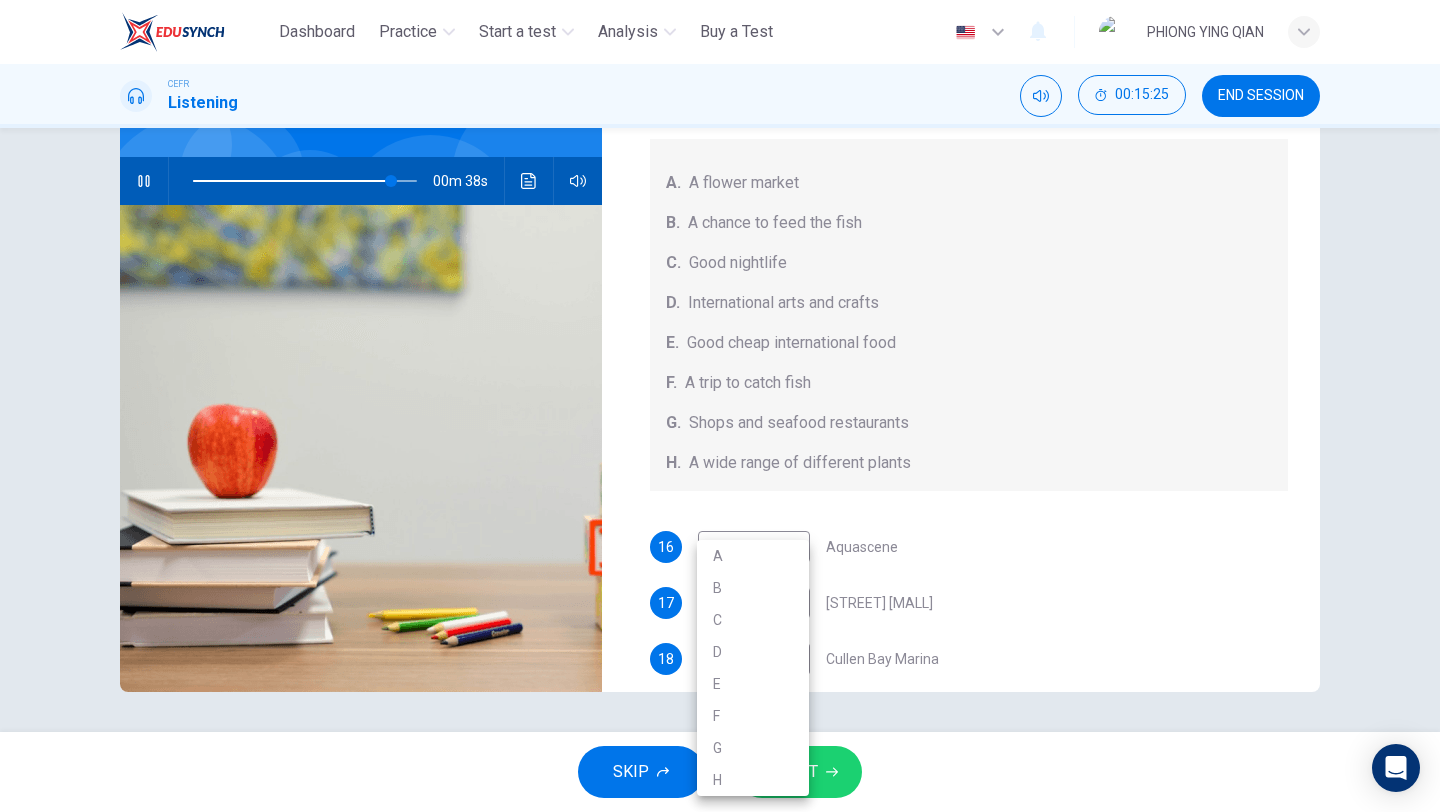 click on "G" at bounding box center [753, 748] 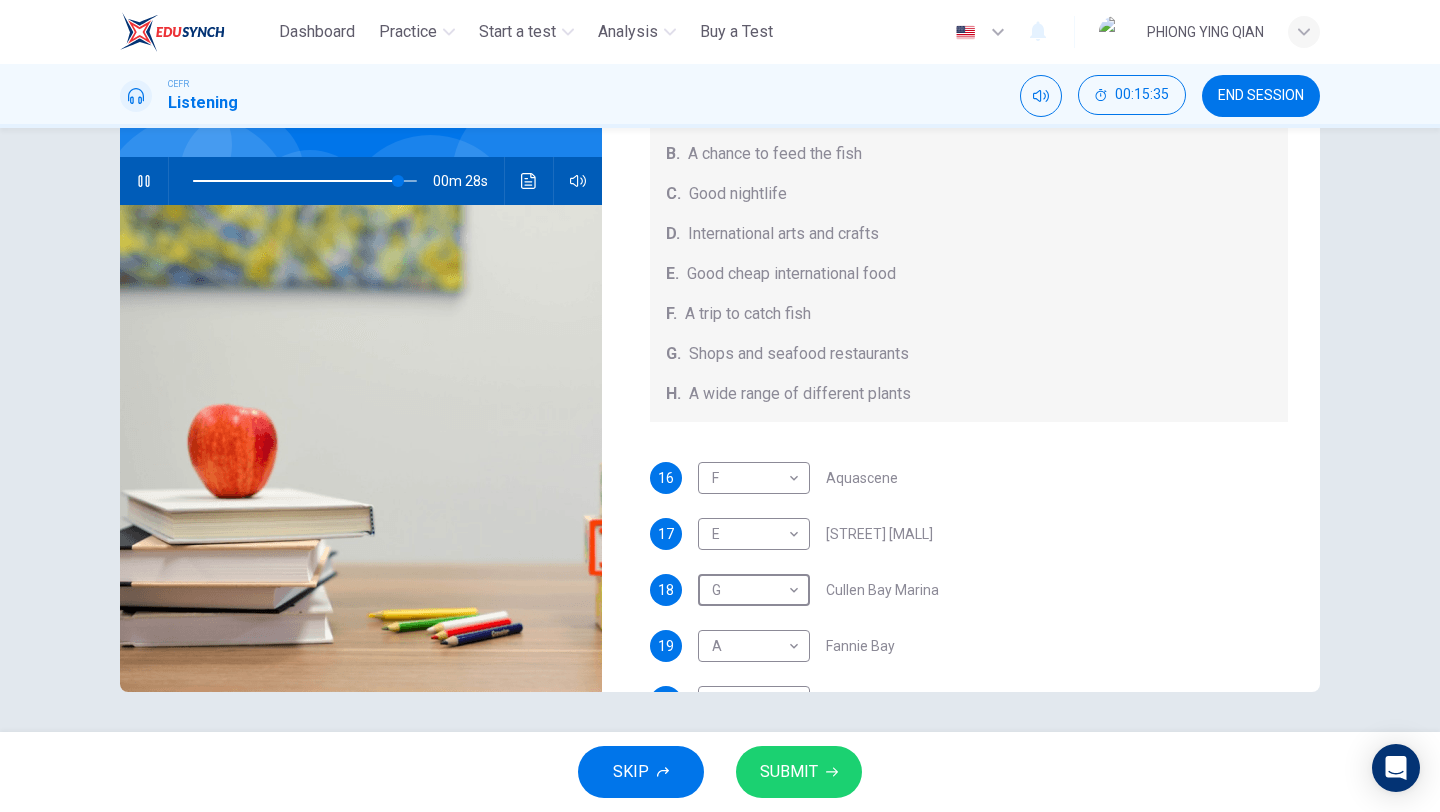 scroll, scrollTop: 160, scrollLeft: 0, axis: vertical 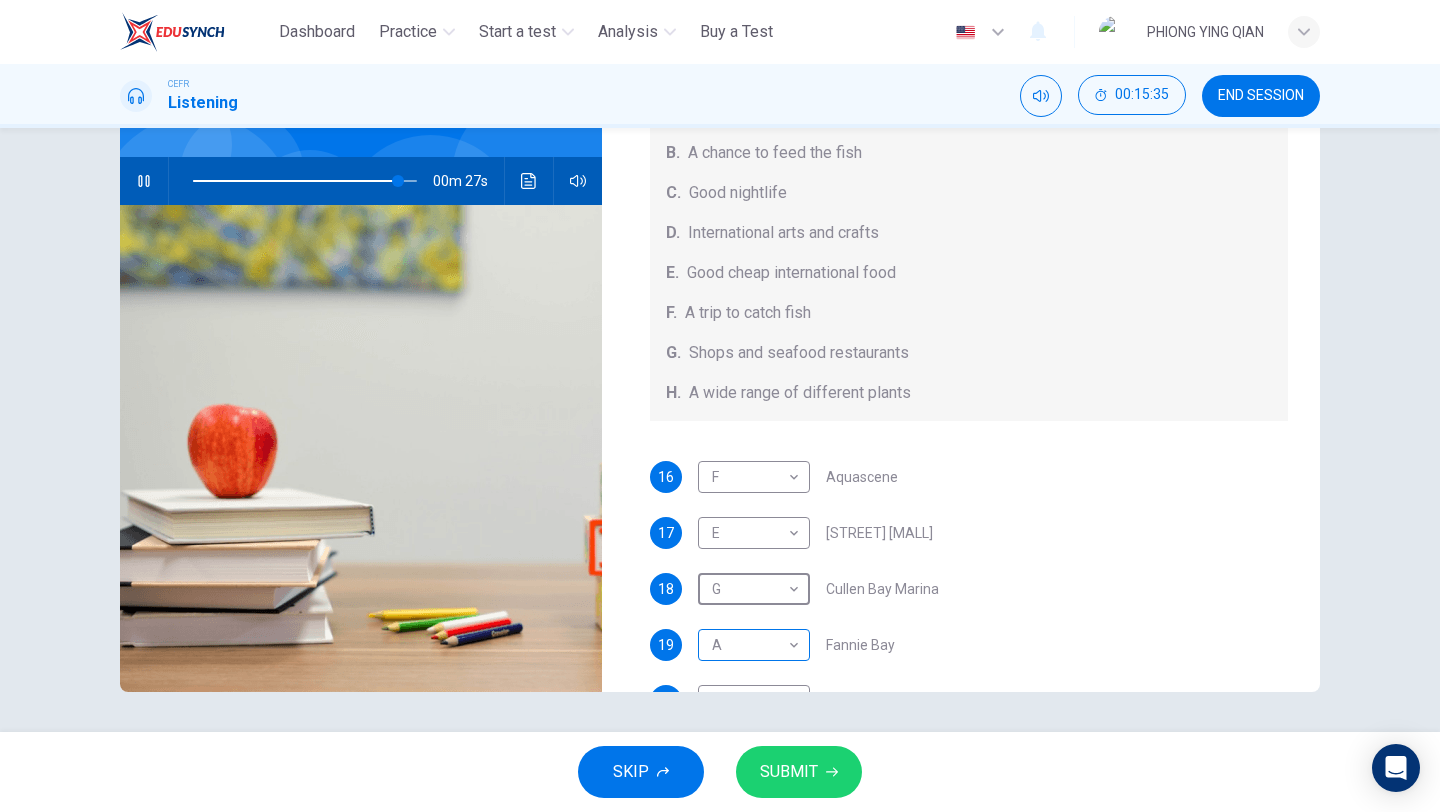 click on "This site uses cookies, as explained in our  Privacy Policy . If you agree to the use of cookies, please click the Accept button and continue to browse our site.   Privacy Policy Accept Dashboard Practice Start a test Analysis Buy a Test English ** ​ PHIONG YING QIAN CEFR Listening 00:15:35 END SESSION Questions 16 - 20 Choose your answers from the box and write the correct letter  A-H  next to the questions below.
What can you find at each of the places below? A. A flower market B. A chance to feed the fish C. Good nightlife D. International arts and crafts E. Good cheap international food F. A trip to catch fish G. Shops and seafood restaurants H. A wide range of different plants 16 F * ​ Aquascene 17 E * ​ Smith Street Mall 18 G * ​ Cullen Bay Marina 19 A * ​ Fannie Bay 20 C * ​ Mitchell Street Darwin, Australia 00m 27s SKIP SUBMIT Dashboard Practice Start a test Analysis Pricing   Notifications © Copyright  2025" at bounding box center (720, 406) 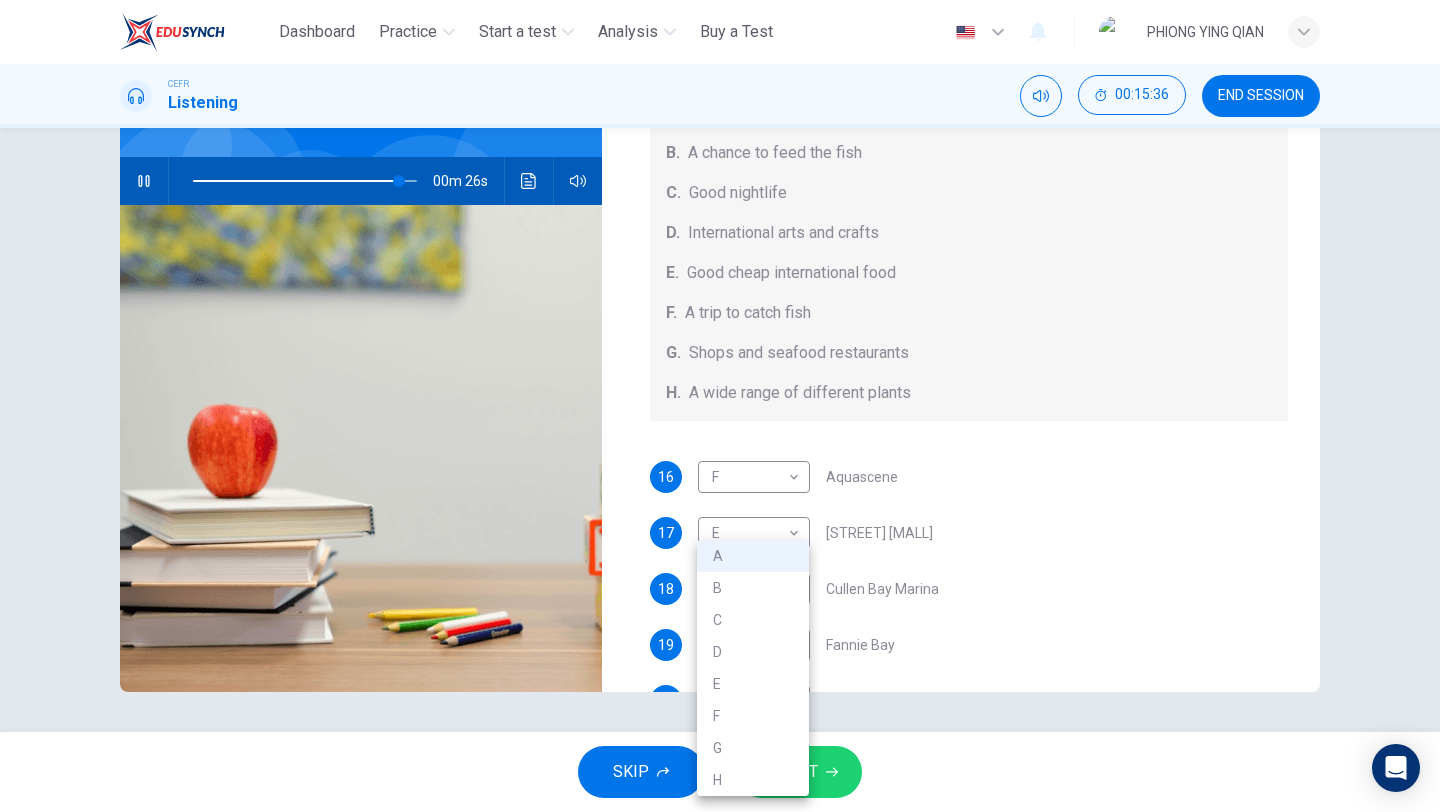 click at bounding box center (720, 406) 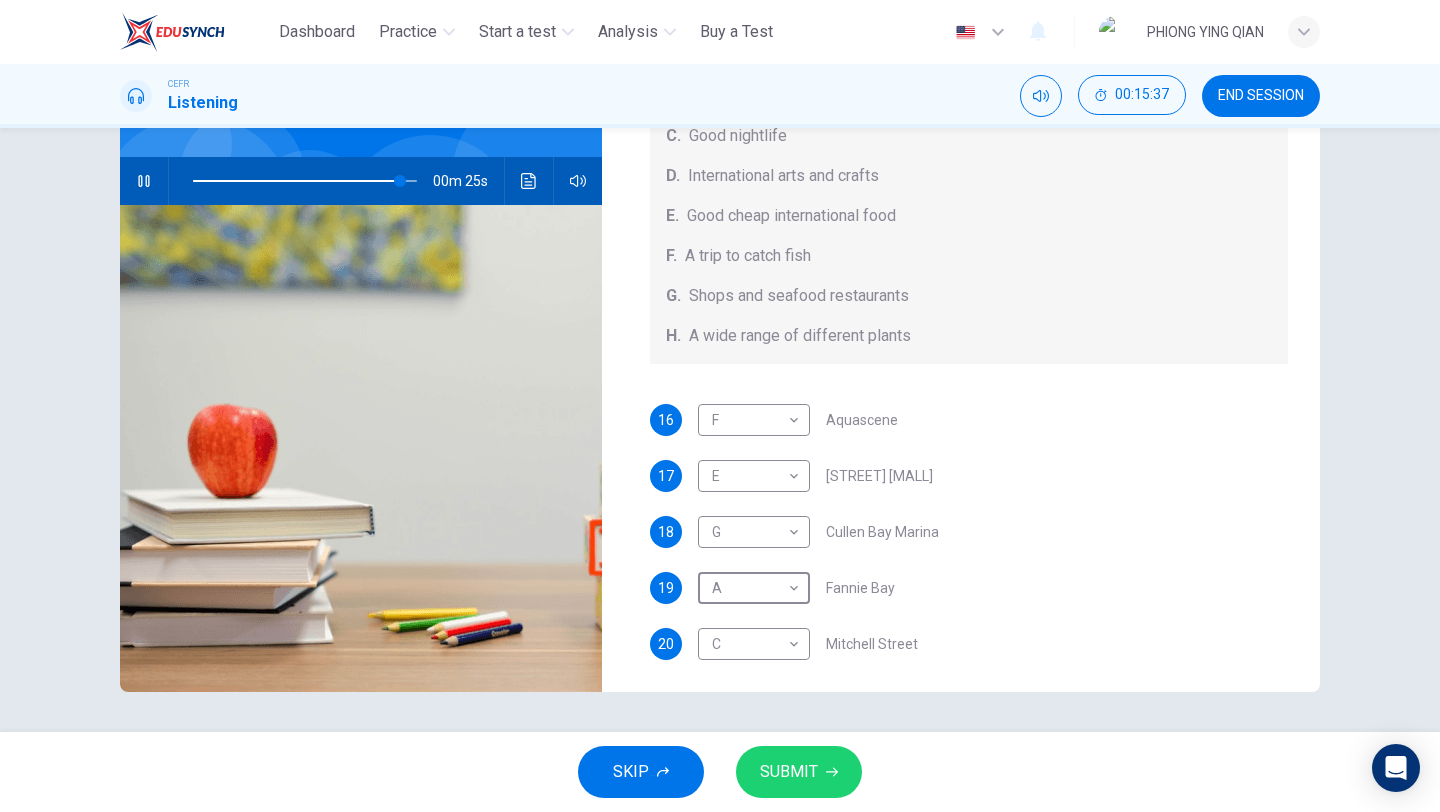 scroll, scrollTop: 219, scrollLeft: 0, axis: vertical 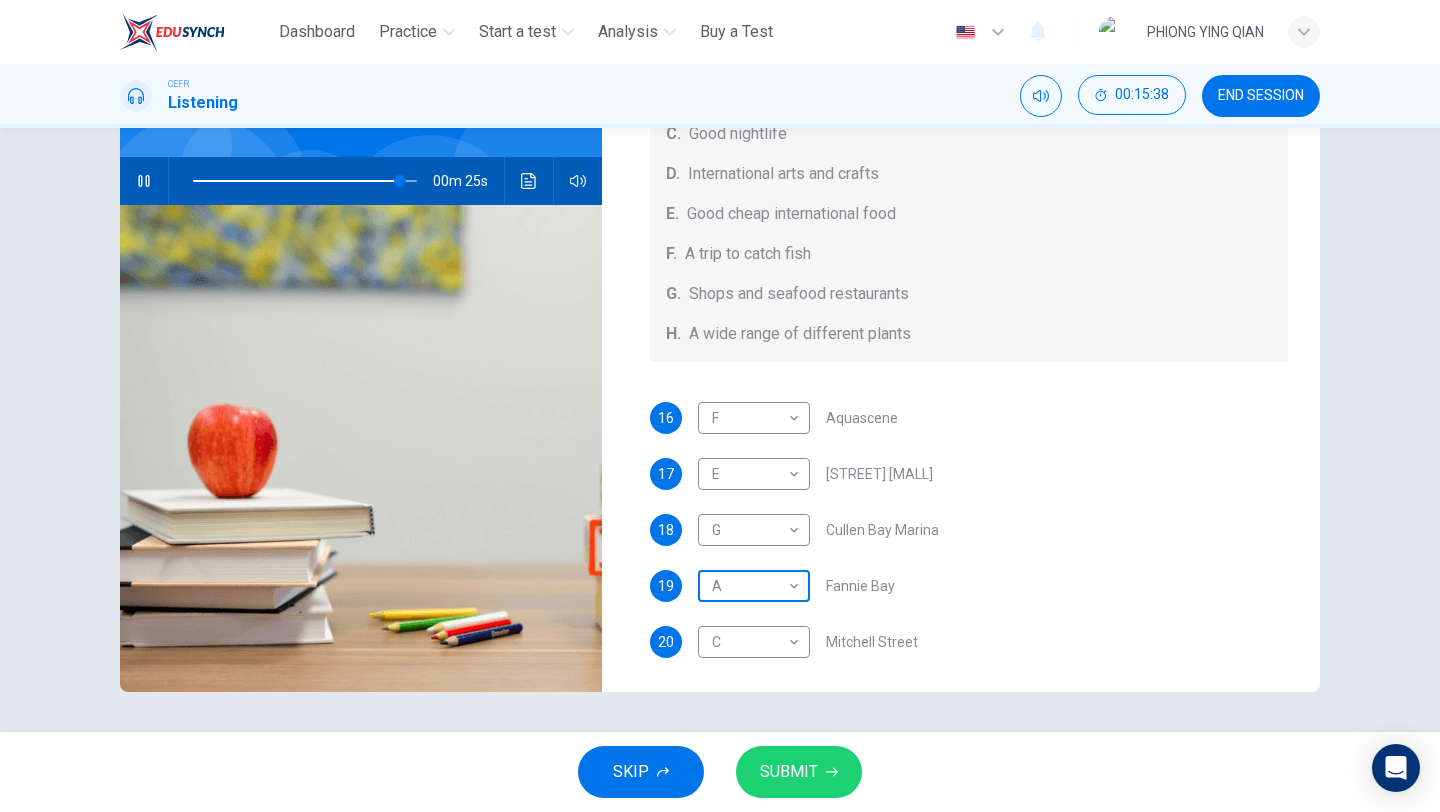 click on "This site uses cookies, as explained in our  Privacy Policy . If you agree to the use of cookies, please click the Accept button and continue to browse our site.   Privacy Policy Accept Dashboard Practice Start a test Analysis Buy a Test English ** ​ PHIONG YING QIAN CEFR Listening 00:15:38 END SESSION Questions 16 - 20 Choose your answers from the box and write the correct letter  A-H  next to the questions below.
What can you find at each of the places below? A. A flower market B. A chance to feed the fish C. Good nightlife D. International arts and crafts E. Good cheap international food F. A trip to catch fish G. Shops and seafood restaurants H. A wide range of different plants 16 F * ​ Aquascene 17 E * ​ Smith Street Mall 18 G * ​ Cullen Bay Marina 19 A * ​ Fannie Bay 20 C * ​ Mitchell Street Darwin, Australia 00m 25s SKIP SUBMIT Dashboard Practice Start a test Analysis Pricing   Notifications © Copyright  2025" at bounding box center [720, 406] 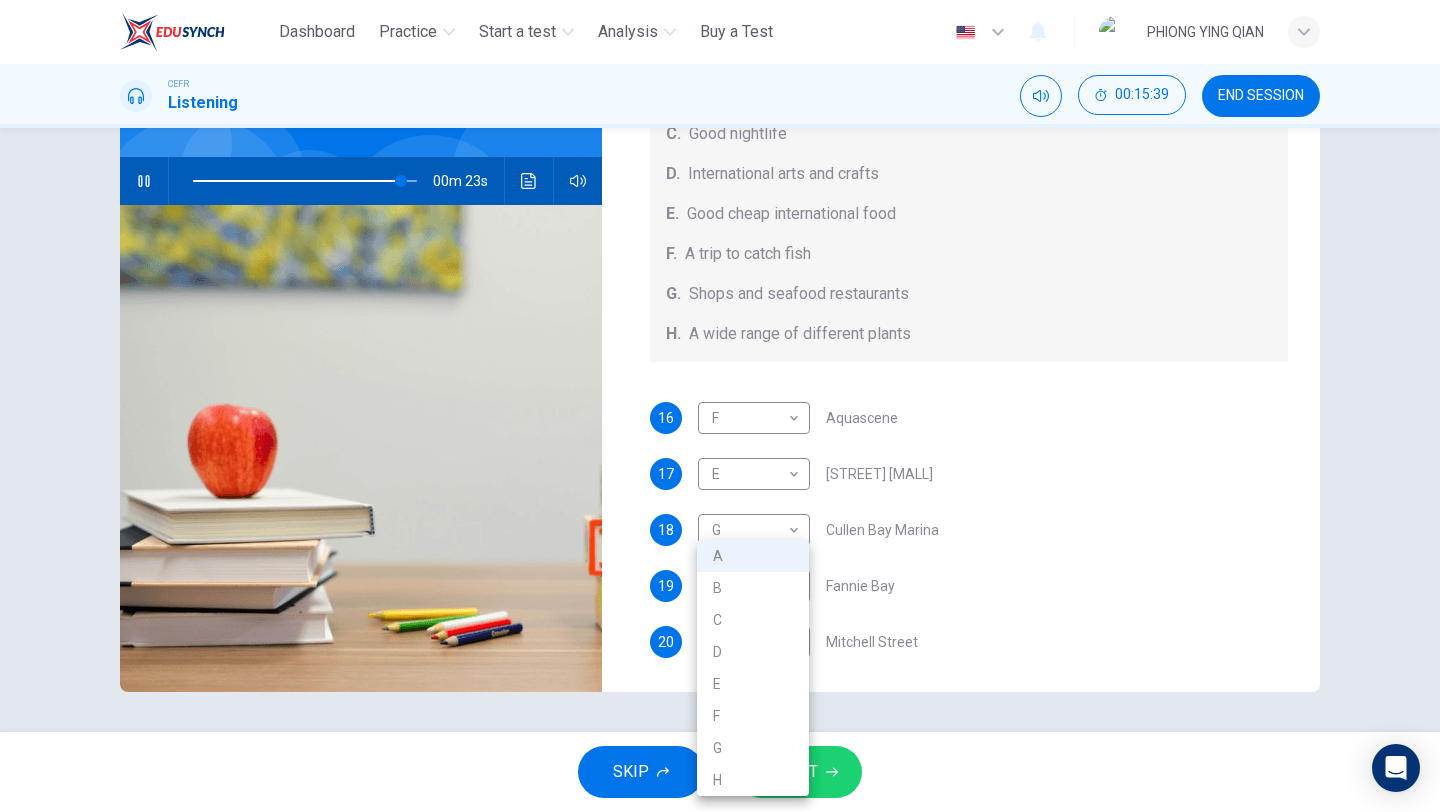 click on "H" at bounding box center [753, 780] 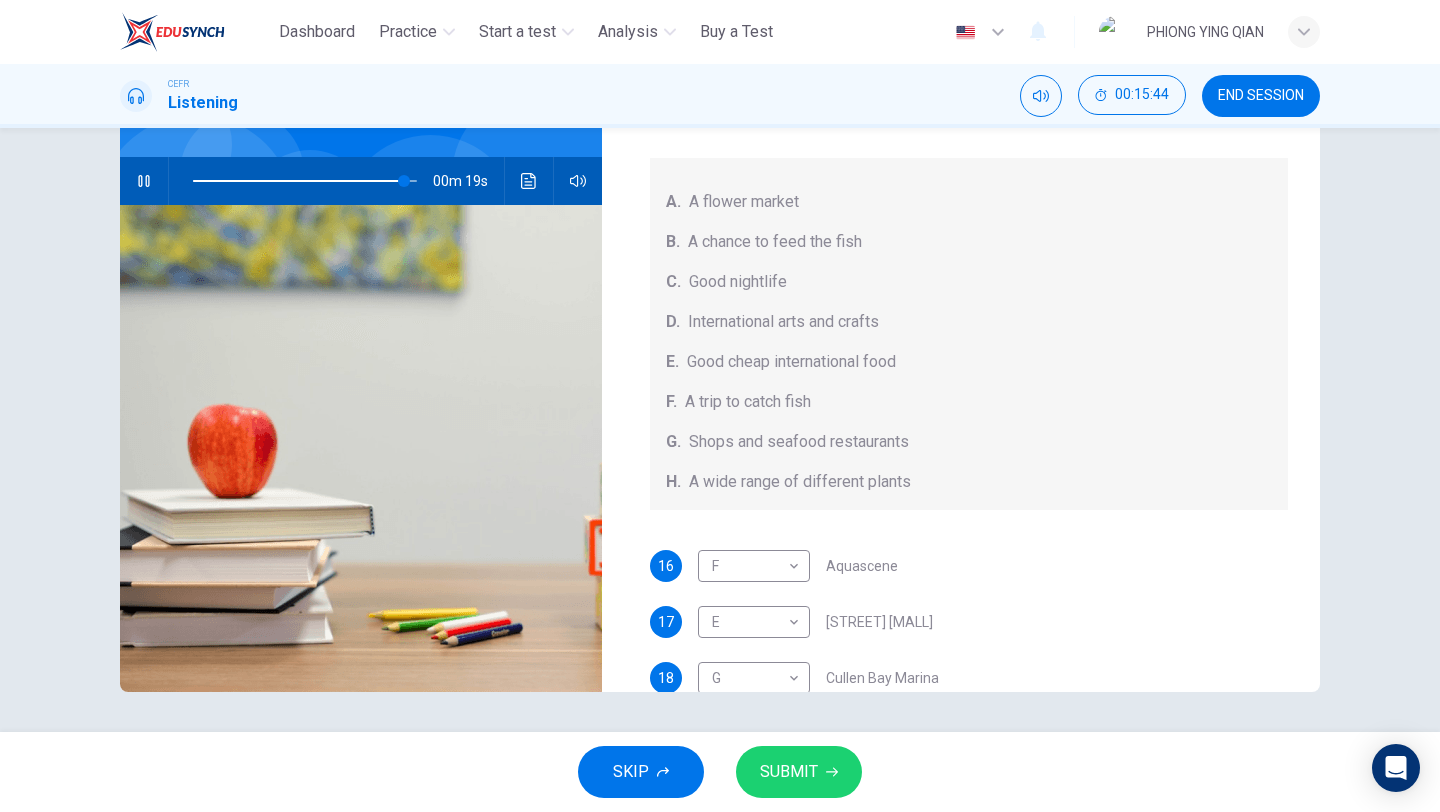 scroll, scrollTop: 225, scrollLeft: 0, axis: vertical 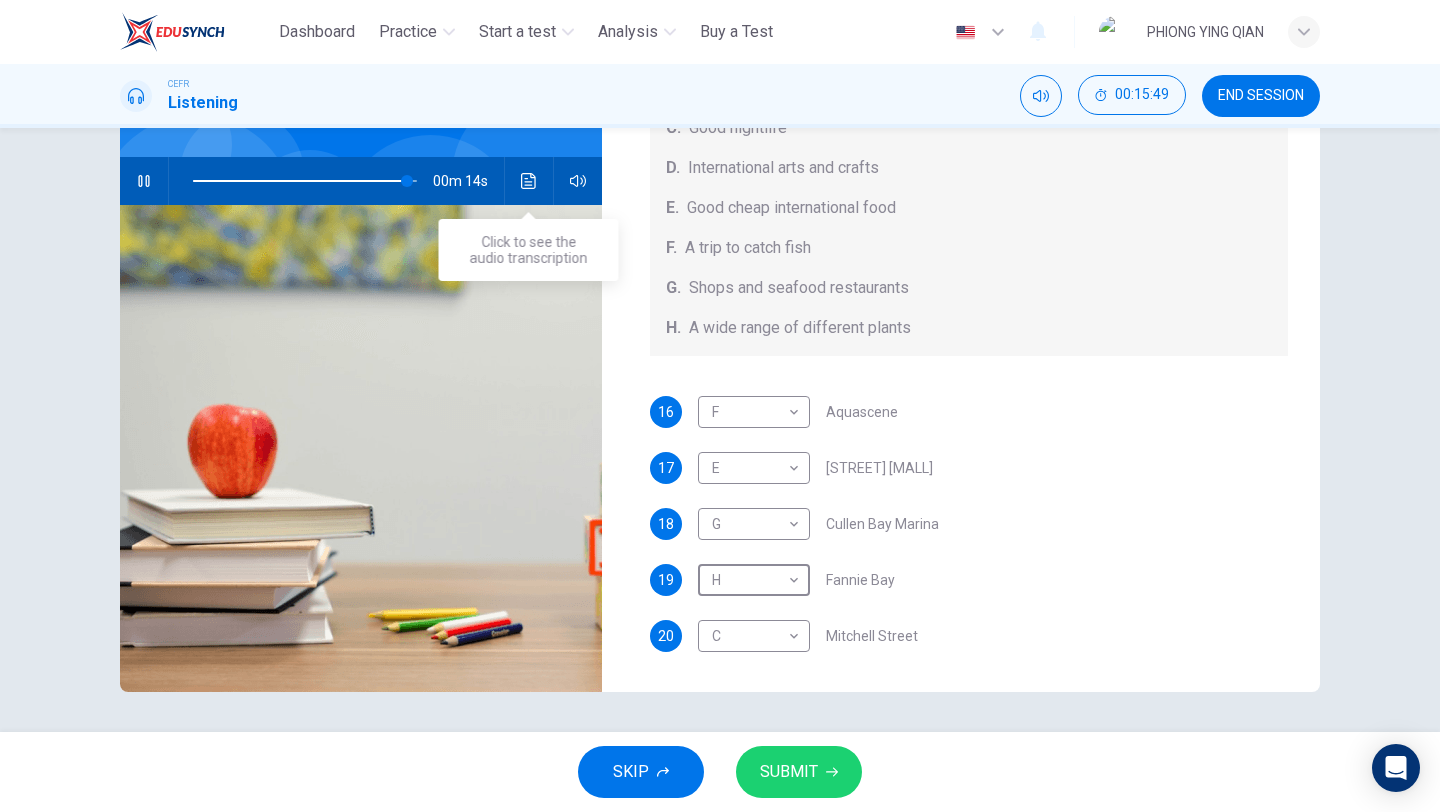 click at bounding box center [529, 181] 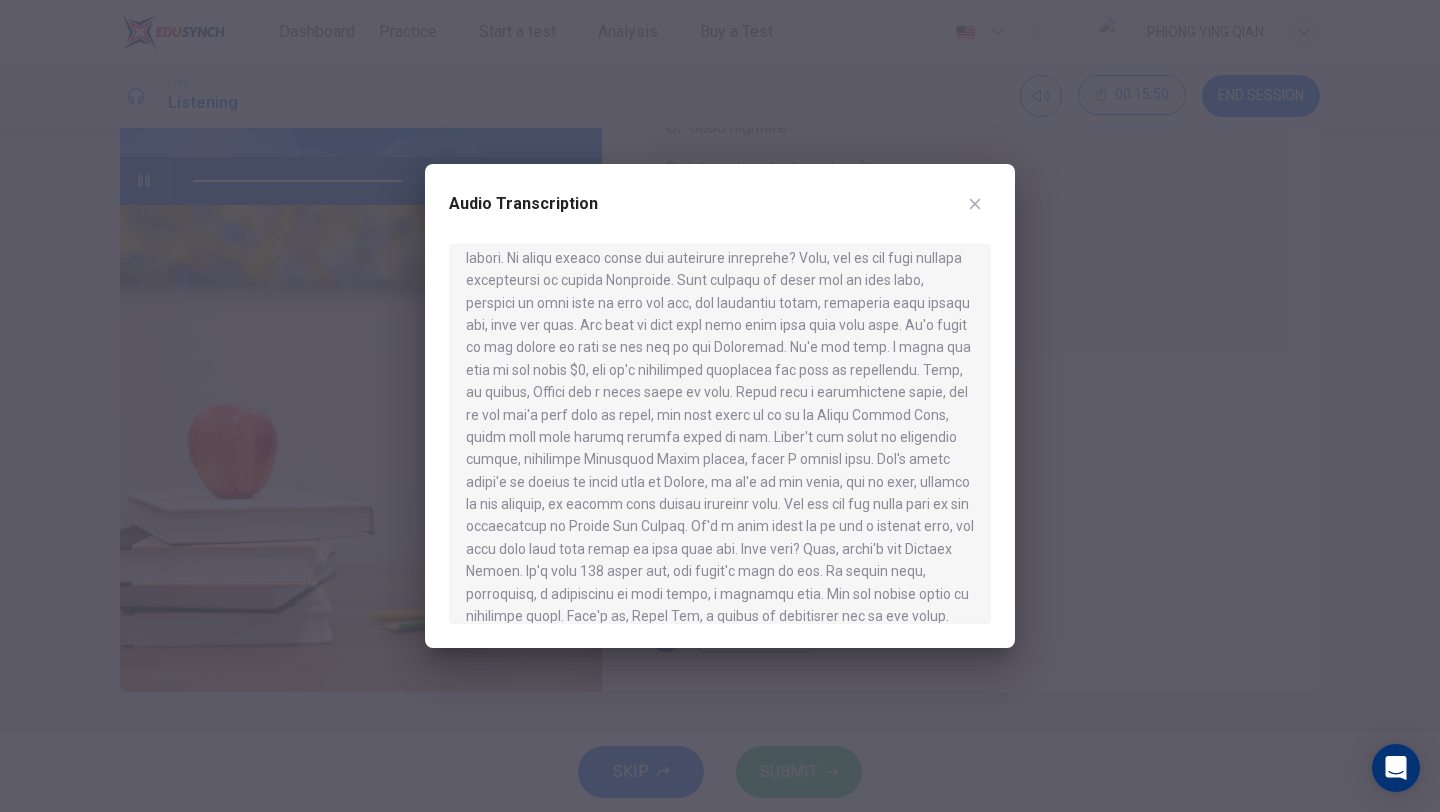 scroll, scrollTop: 1065, scrollLeft: 0, axis: vertical 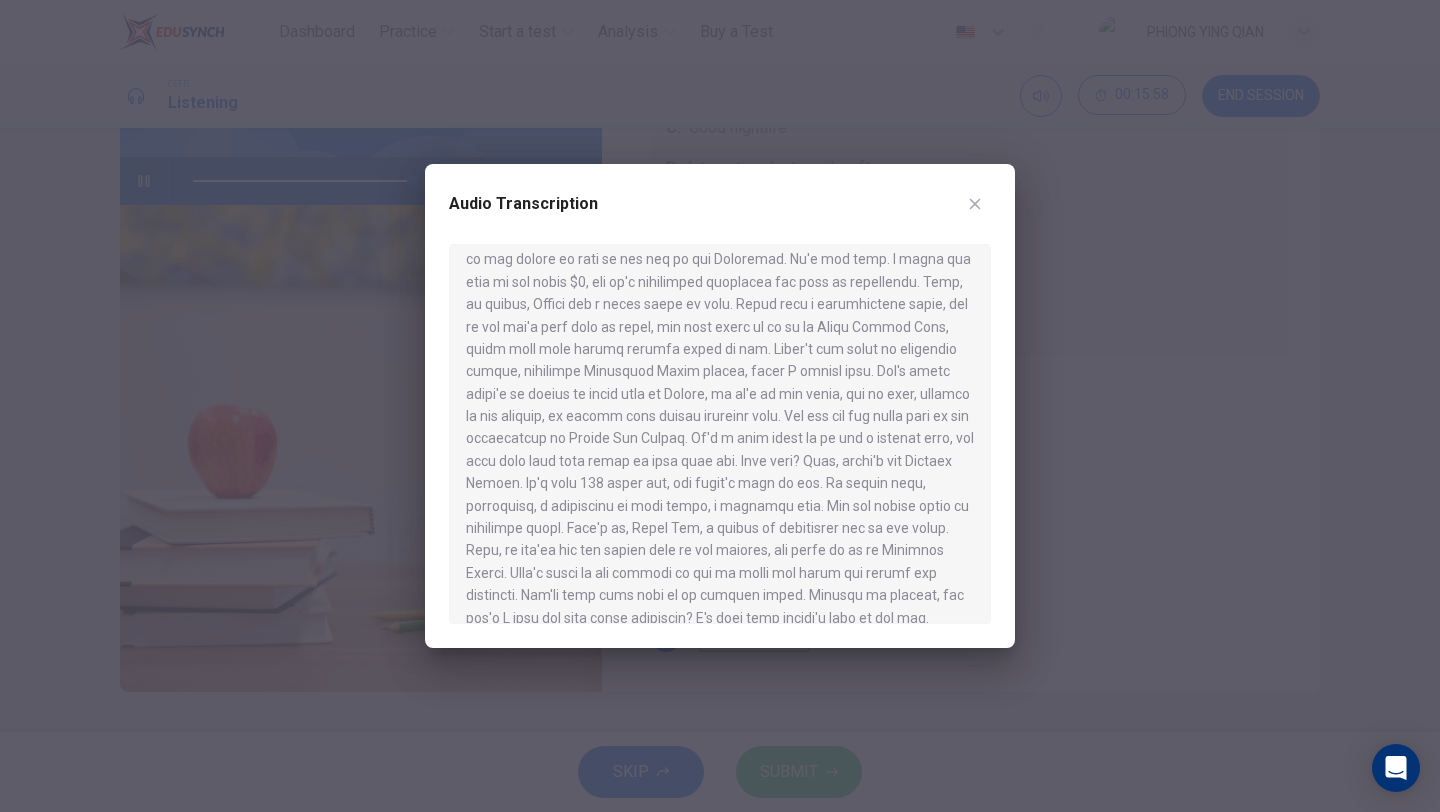 click at bounding box center [975, 204] 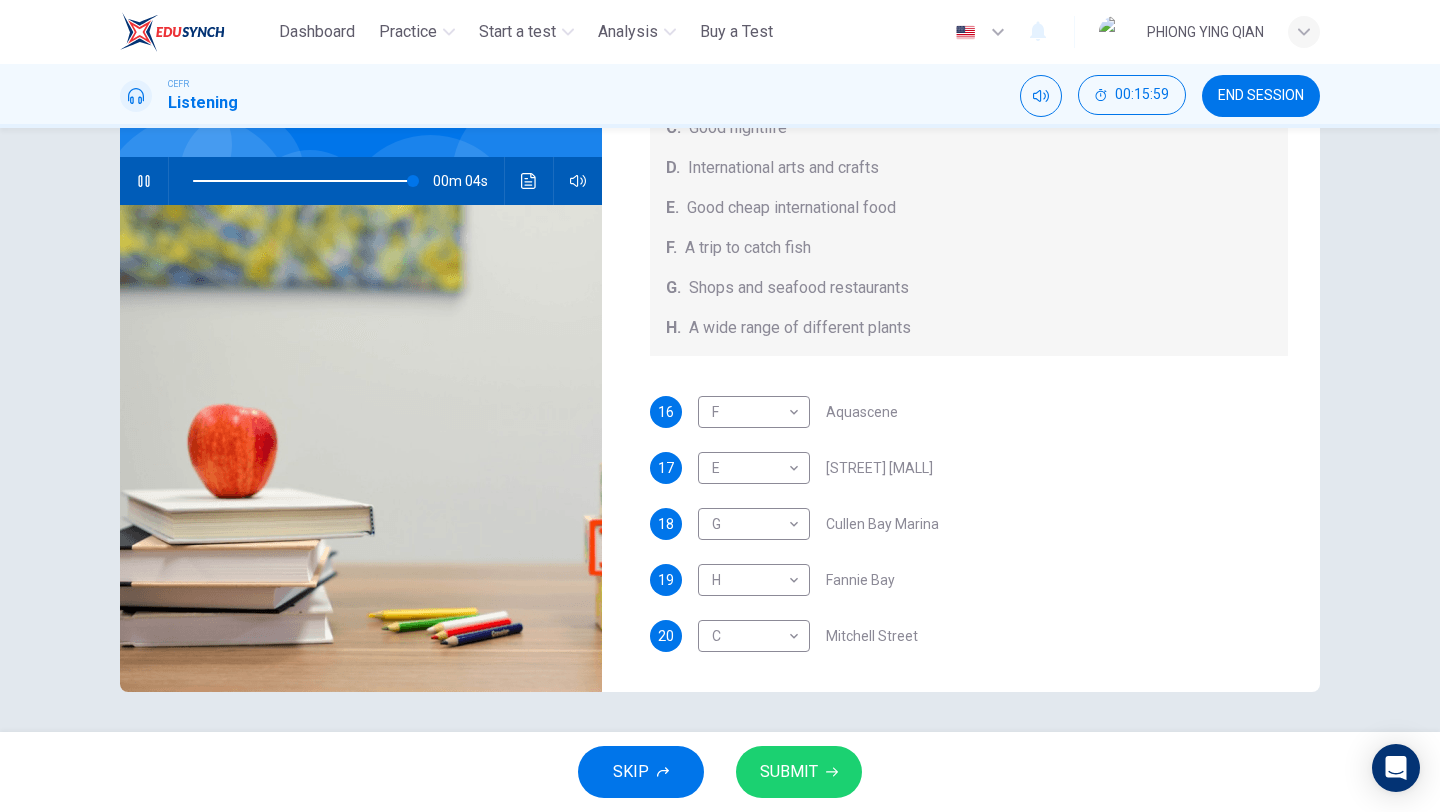 click on "SUBMIT" at bounding box center (799, 772) 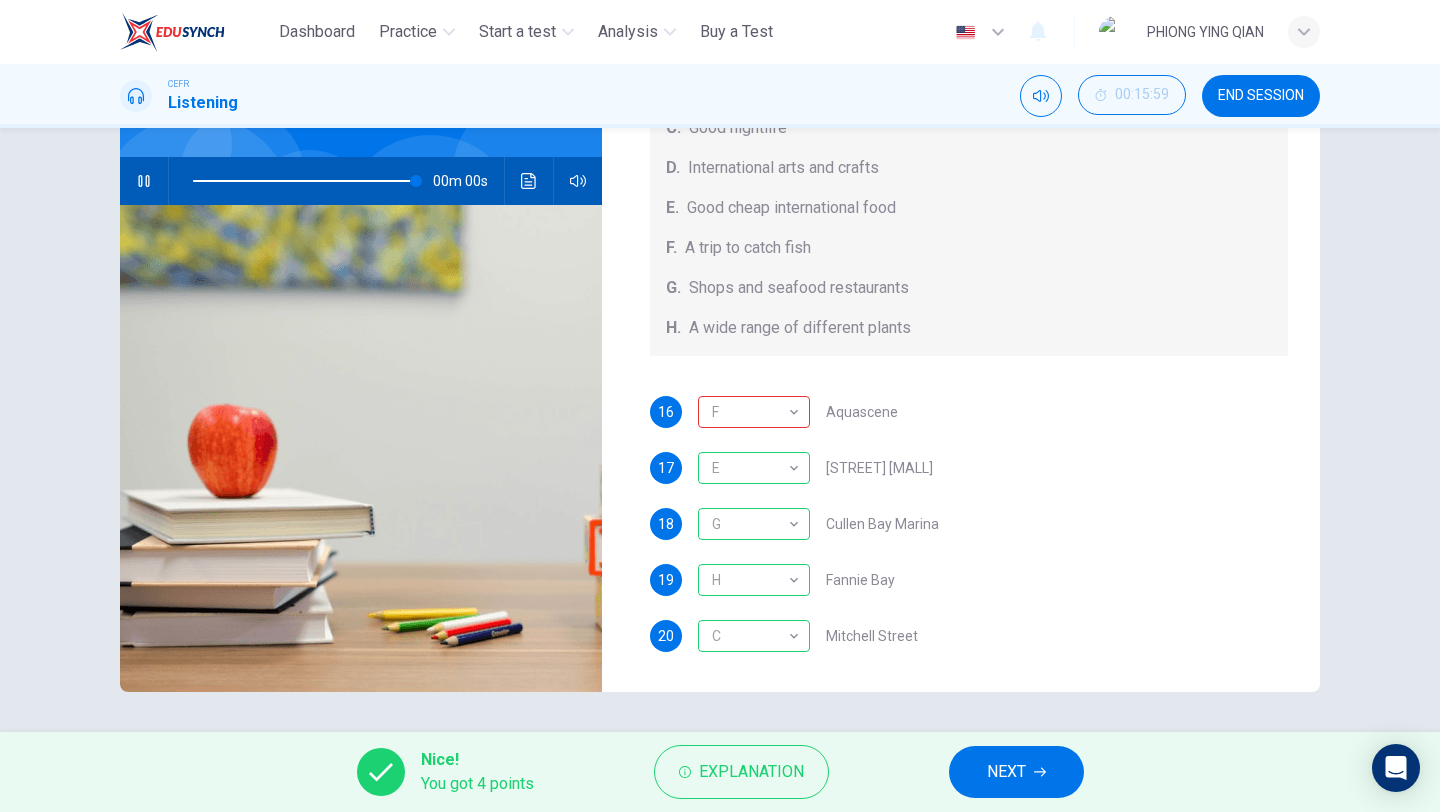 scroll, scrollTop: 0, scrollLeft: 0, axis: both 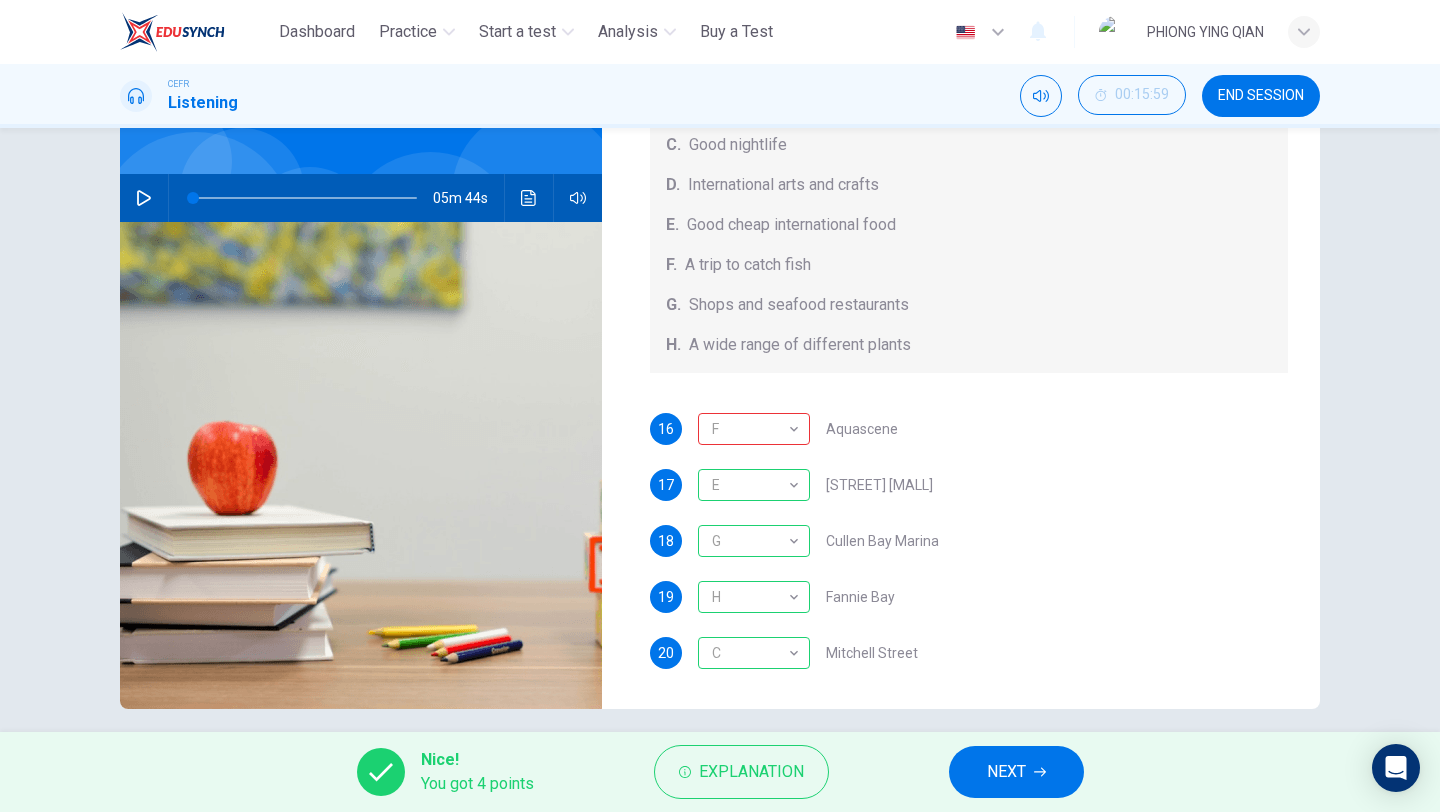 click on "Nice! You got 4
points Explanation NEXT" at bounding box center (720, 772) 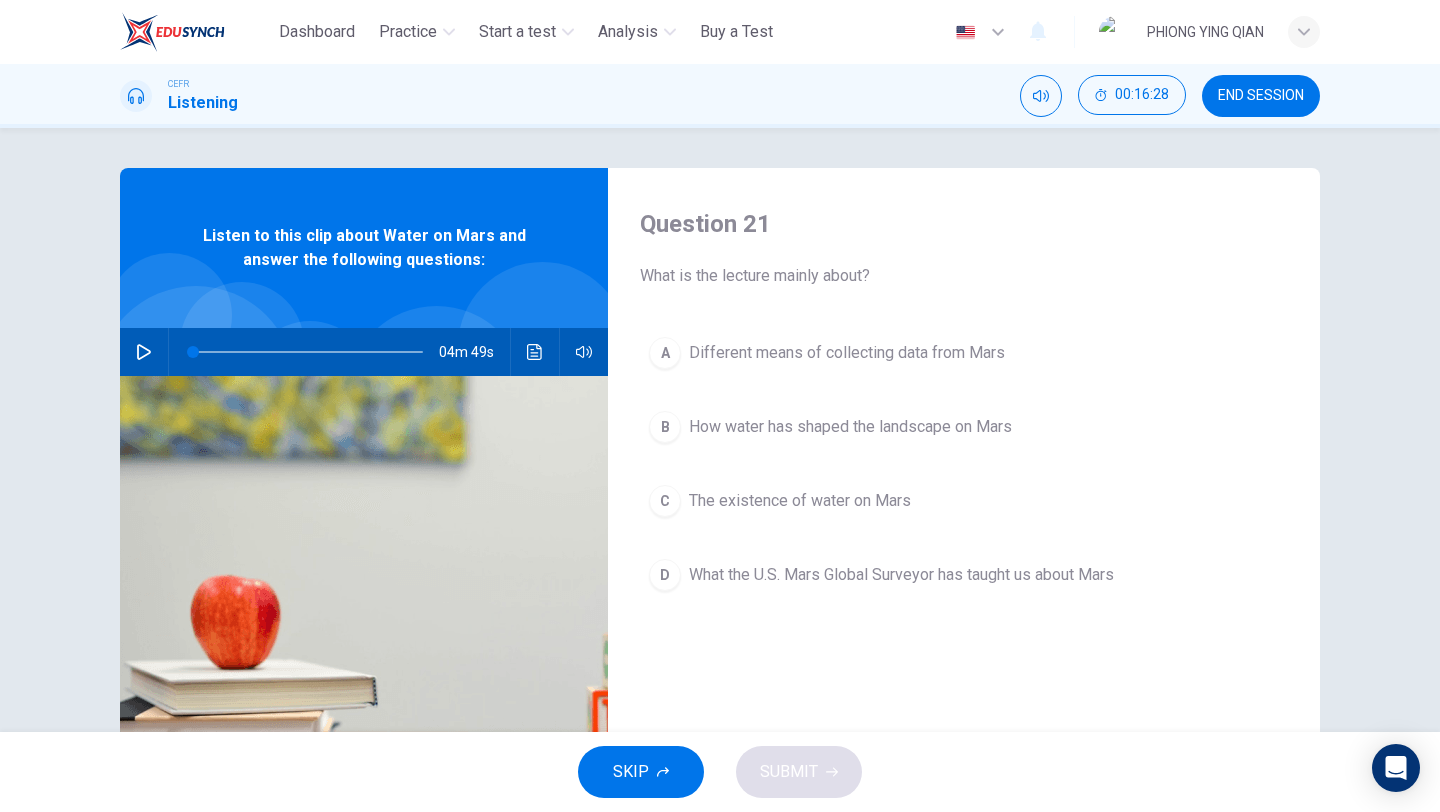 click at bounding box center (144, 352) 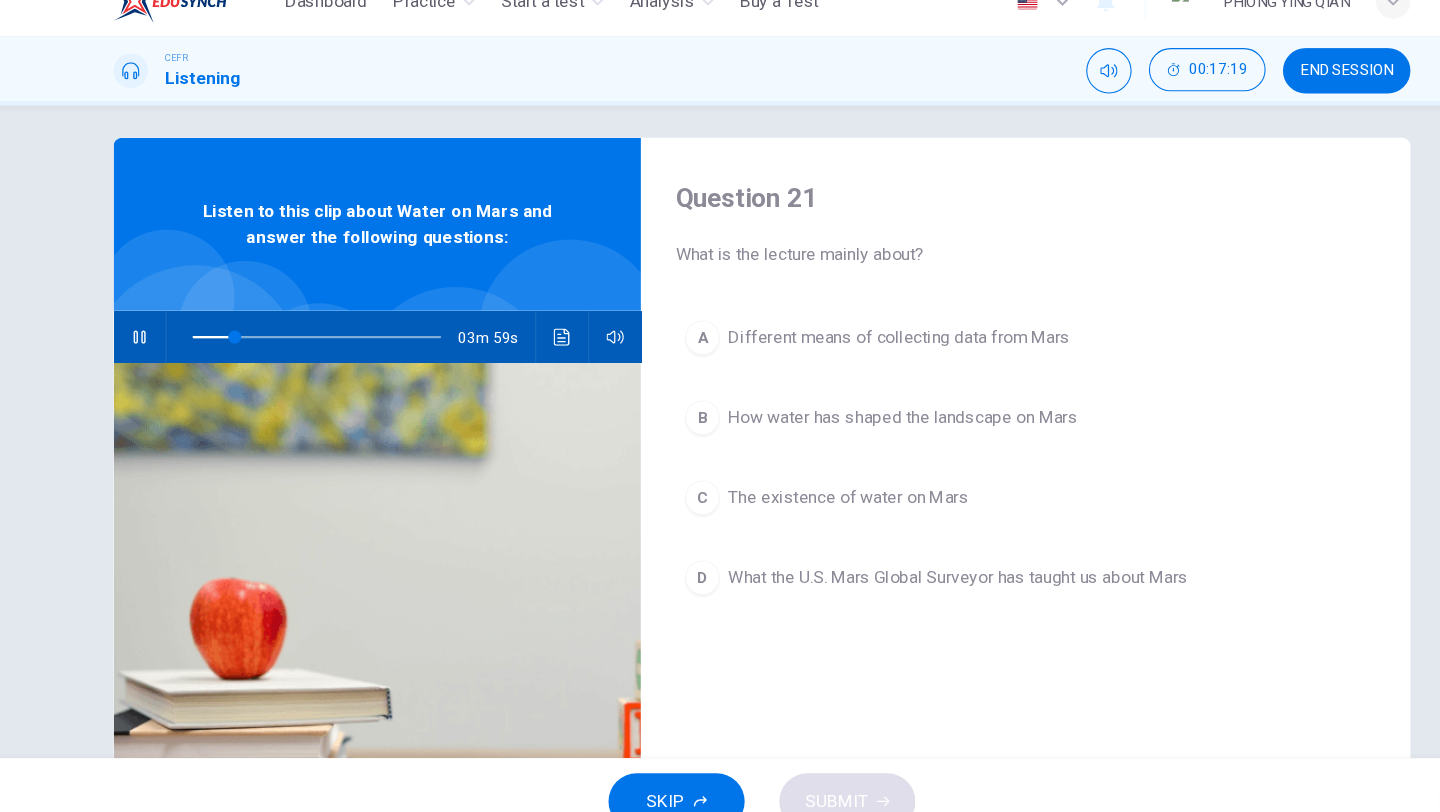 scroll, scrollTop: 0, scrollLeft: 0, axis: both 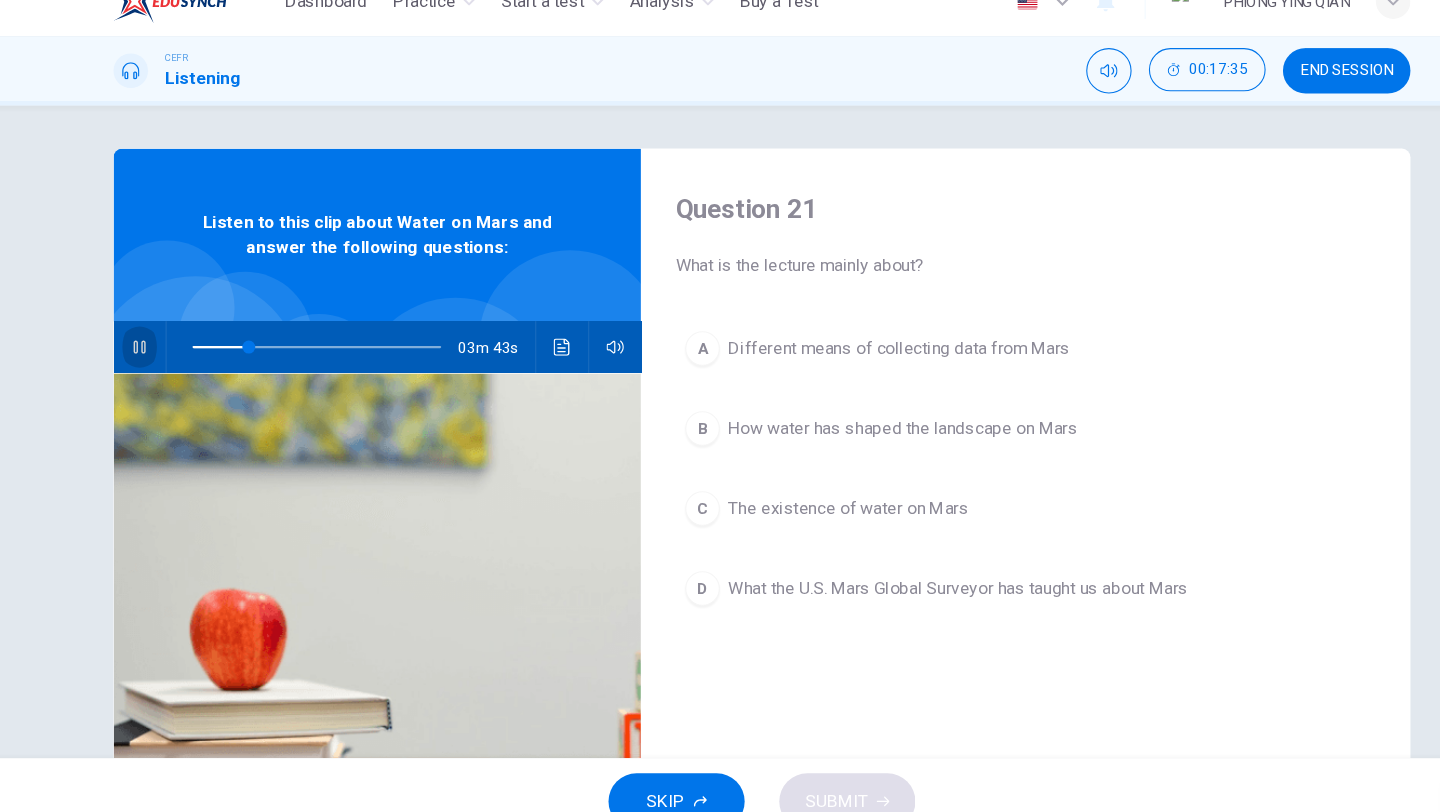 click at bounding box center [144, 352] 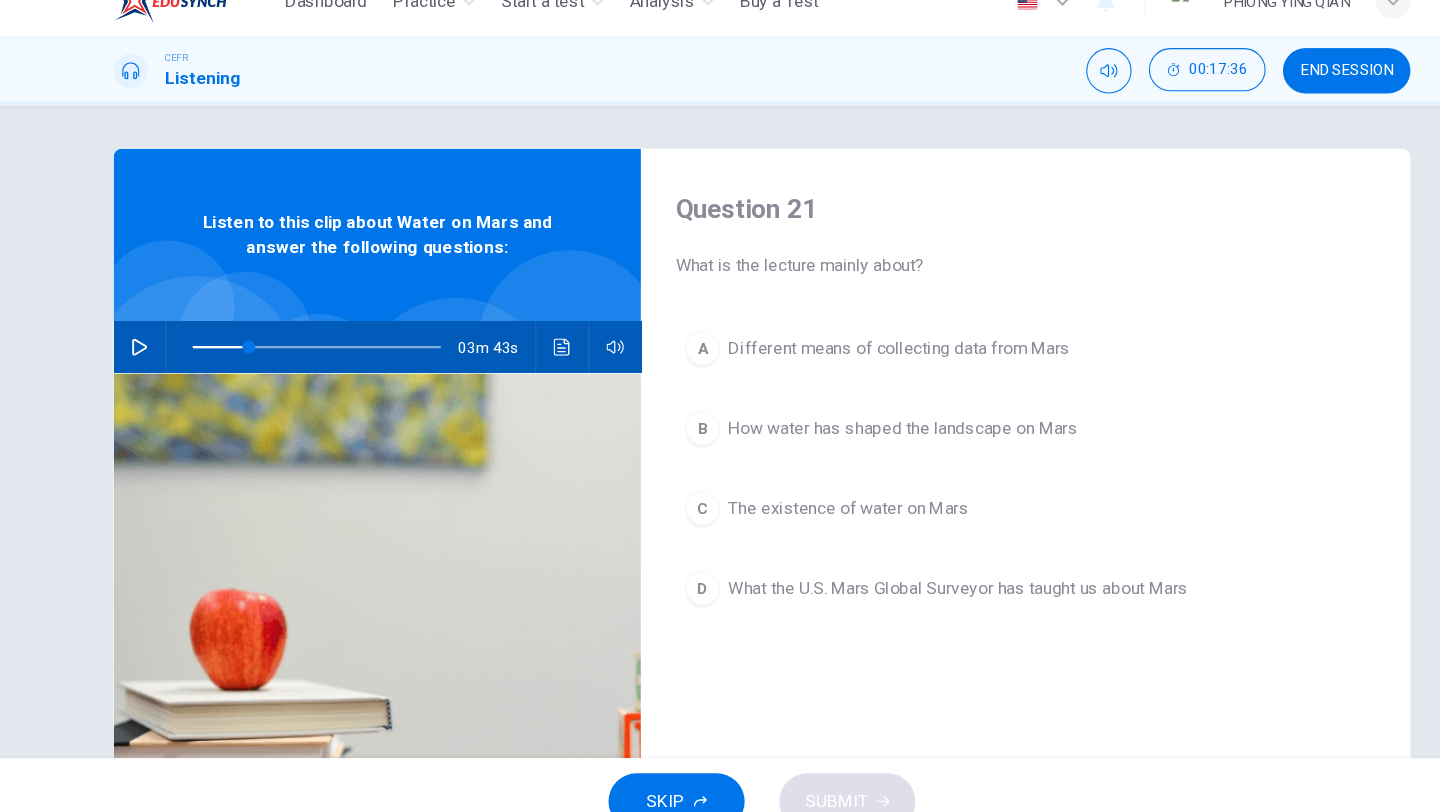 click at bounding box center [535, 352] 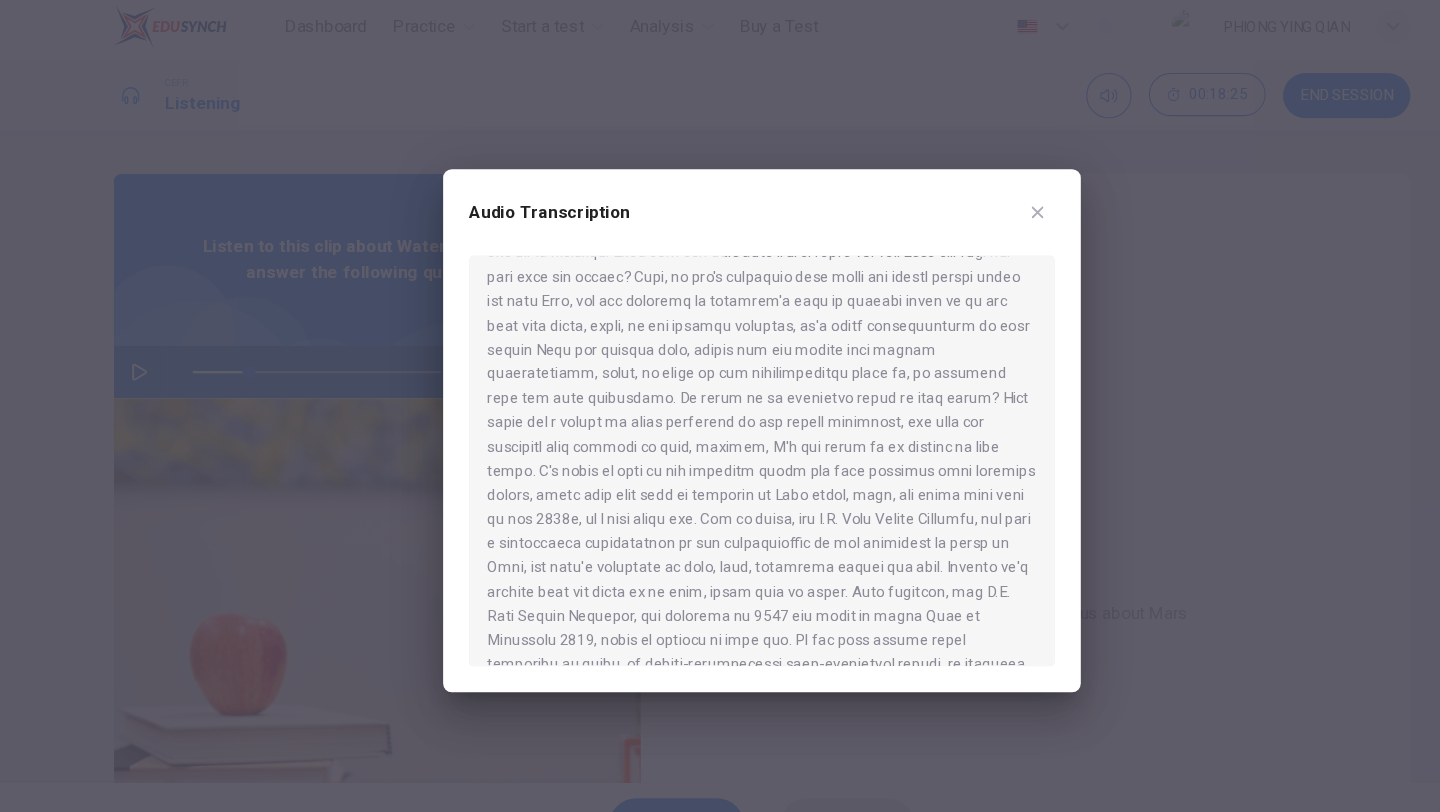 scroll, scrollTop: 58, scrollLeft: 0, axis: vertical 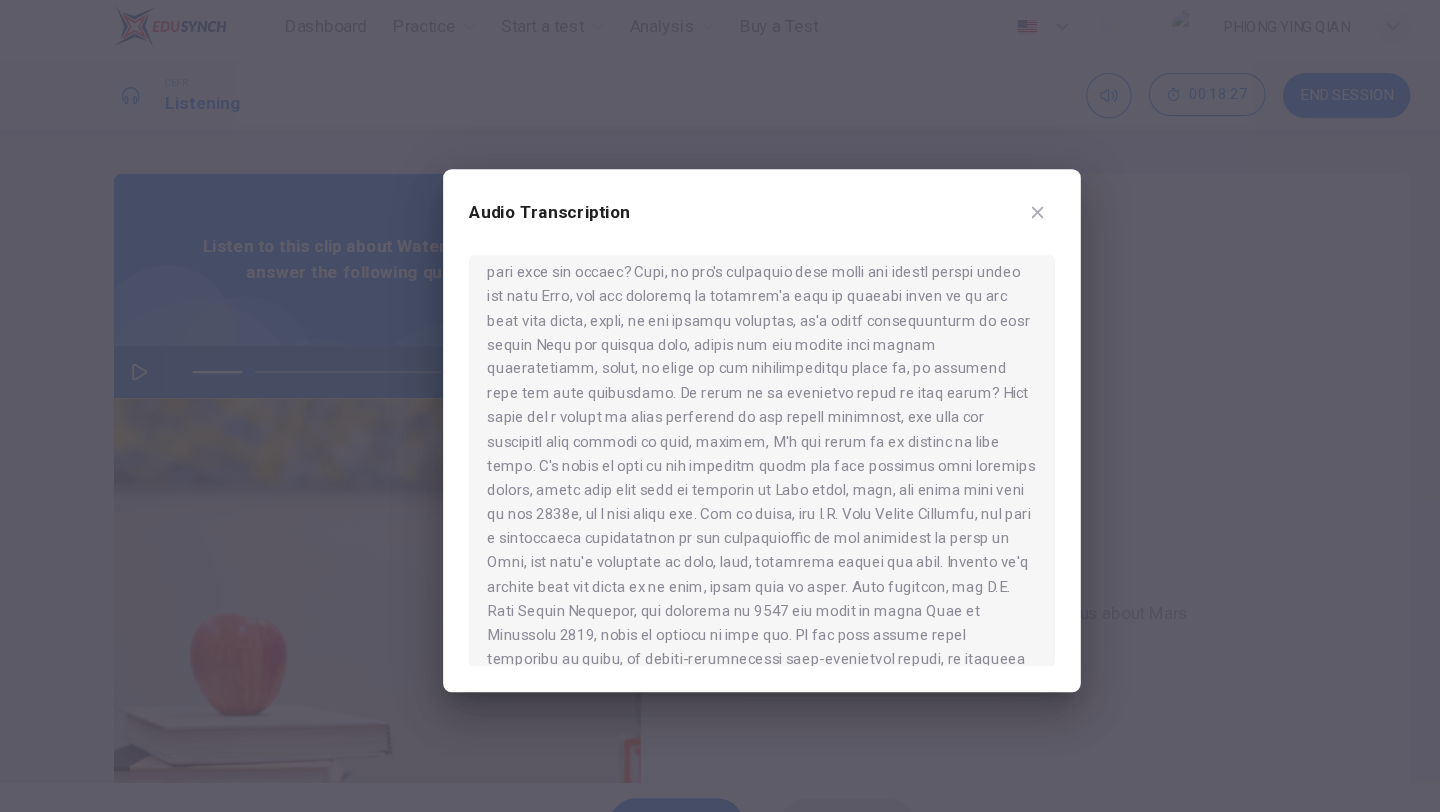 click at bounding box center [975, 204] 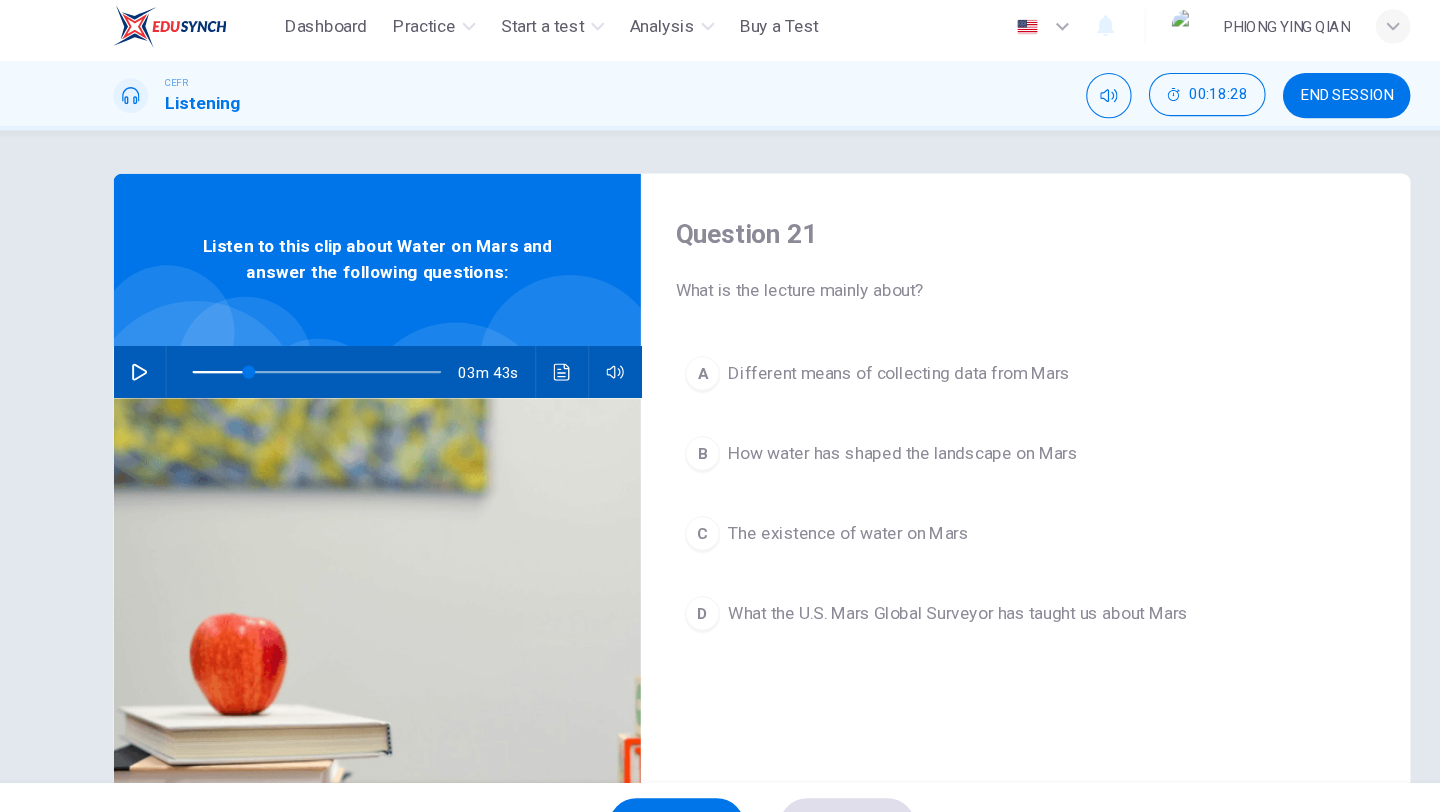click at bounding box center (144, 352) 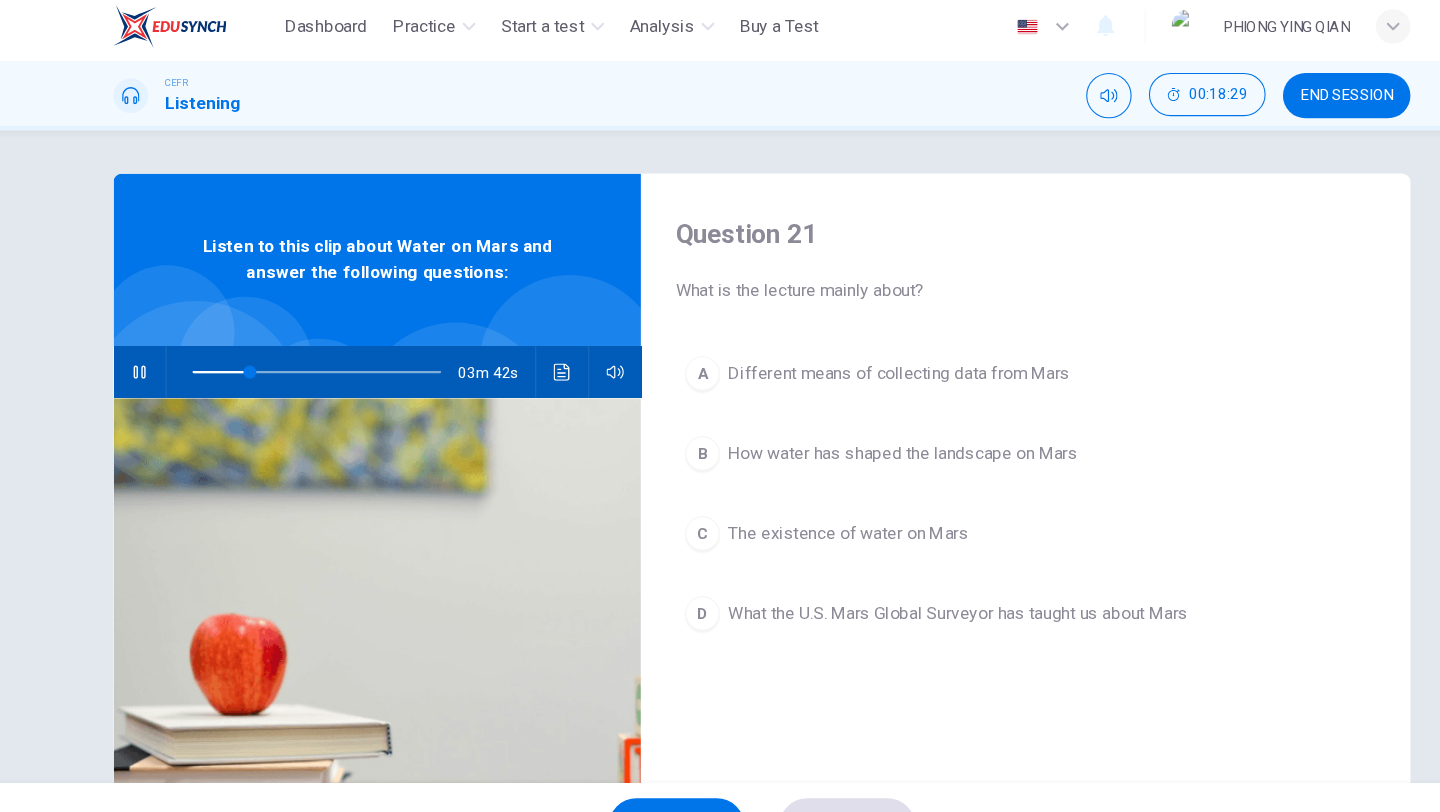 click on "The existence of water on Mars" at bounding box center (847, 353) 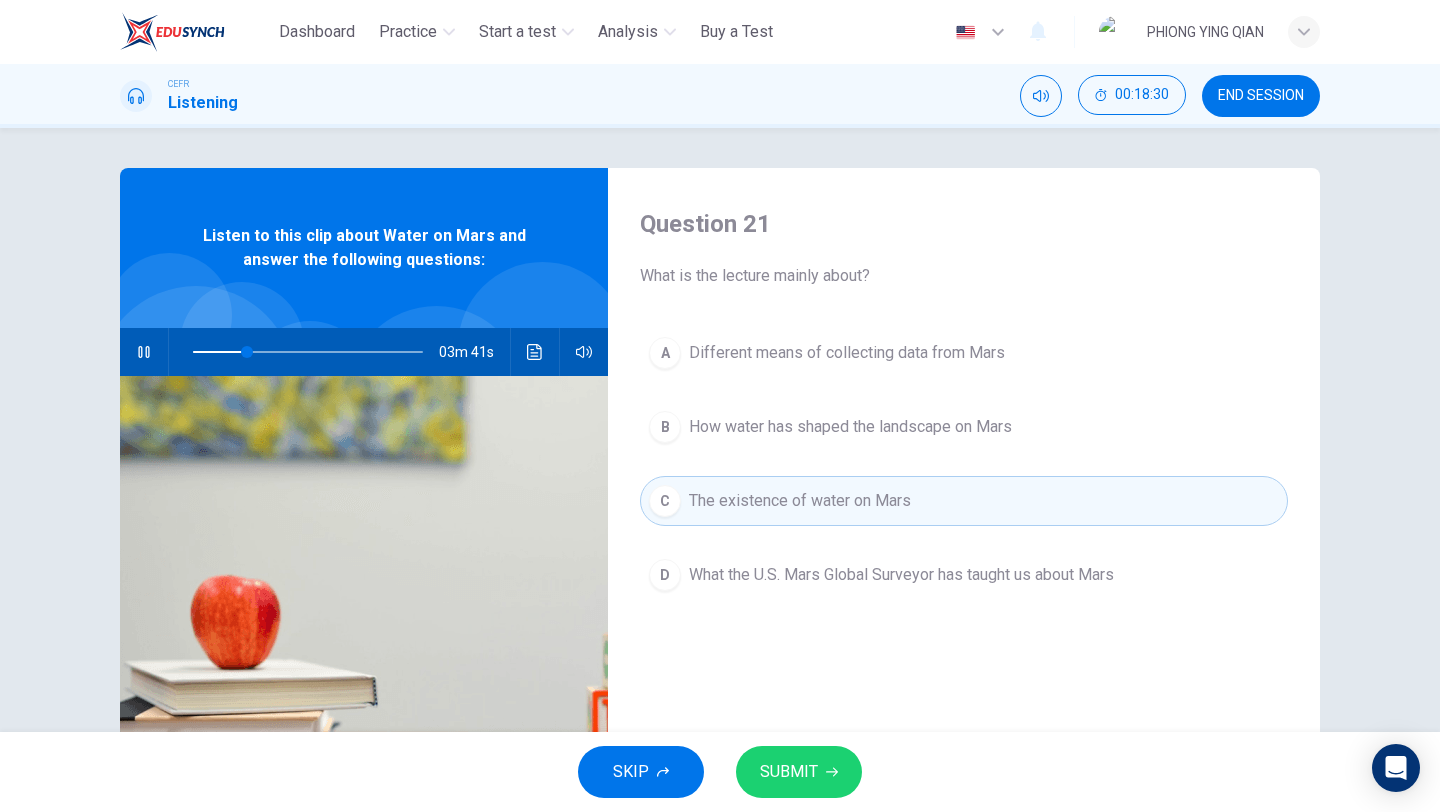 click on "SUBMIT" at bounding box center (789, 772) 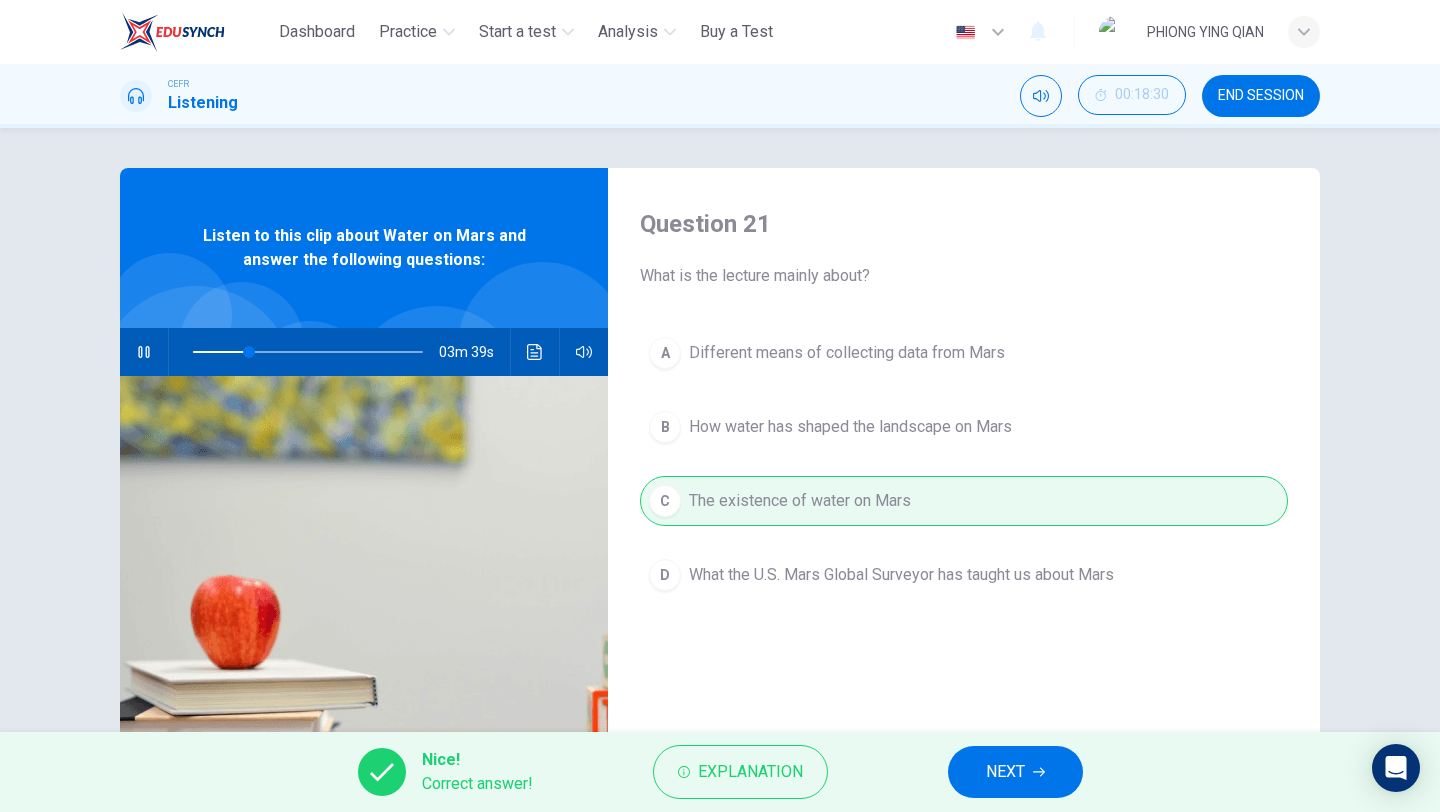 click on "NEXT" at bounding box center (1015, 772) 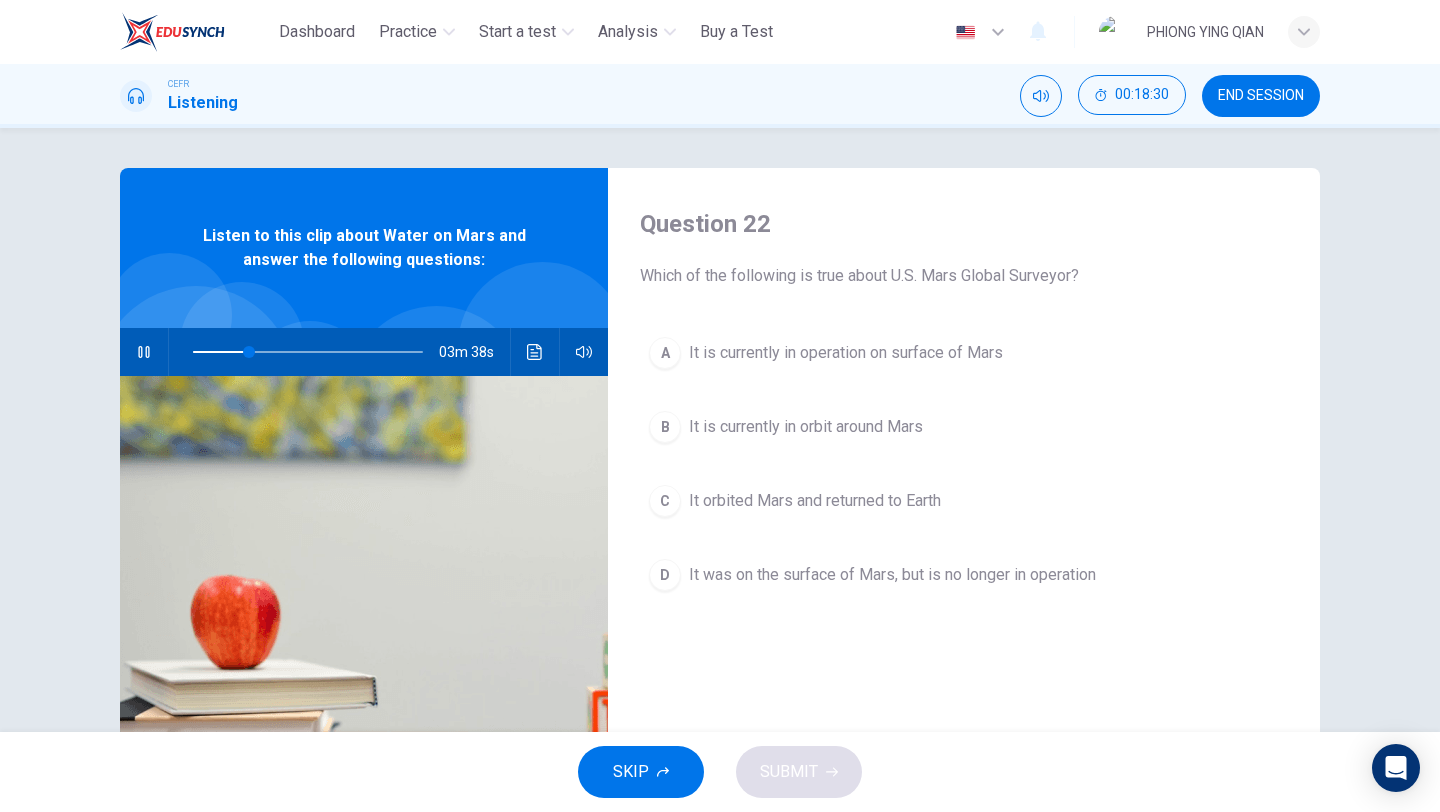 scroll, scrollTop: 1, scrollLeft: 0, axis: vertical 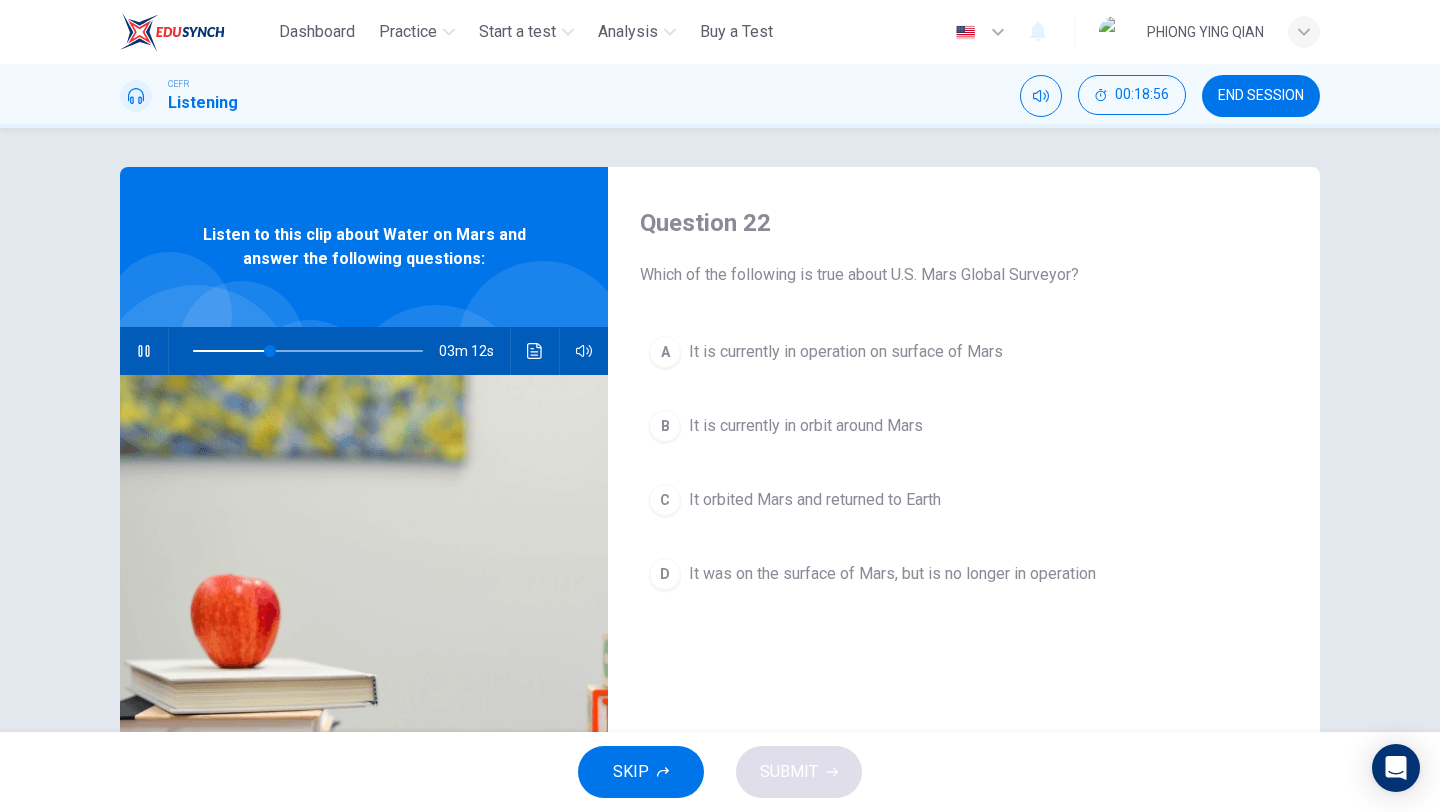 click on "It is currently in orbit around Mars" at bounding box center (846, 352) 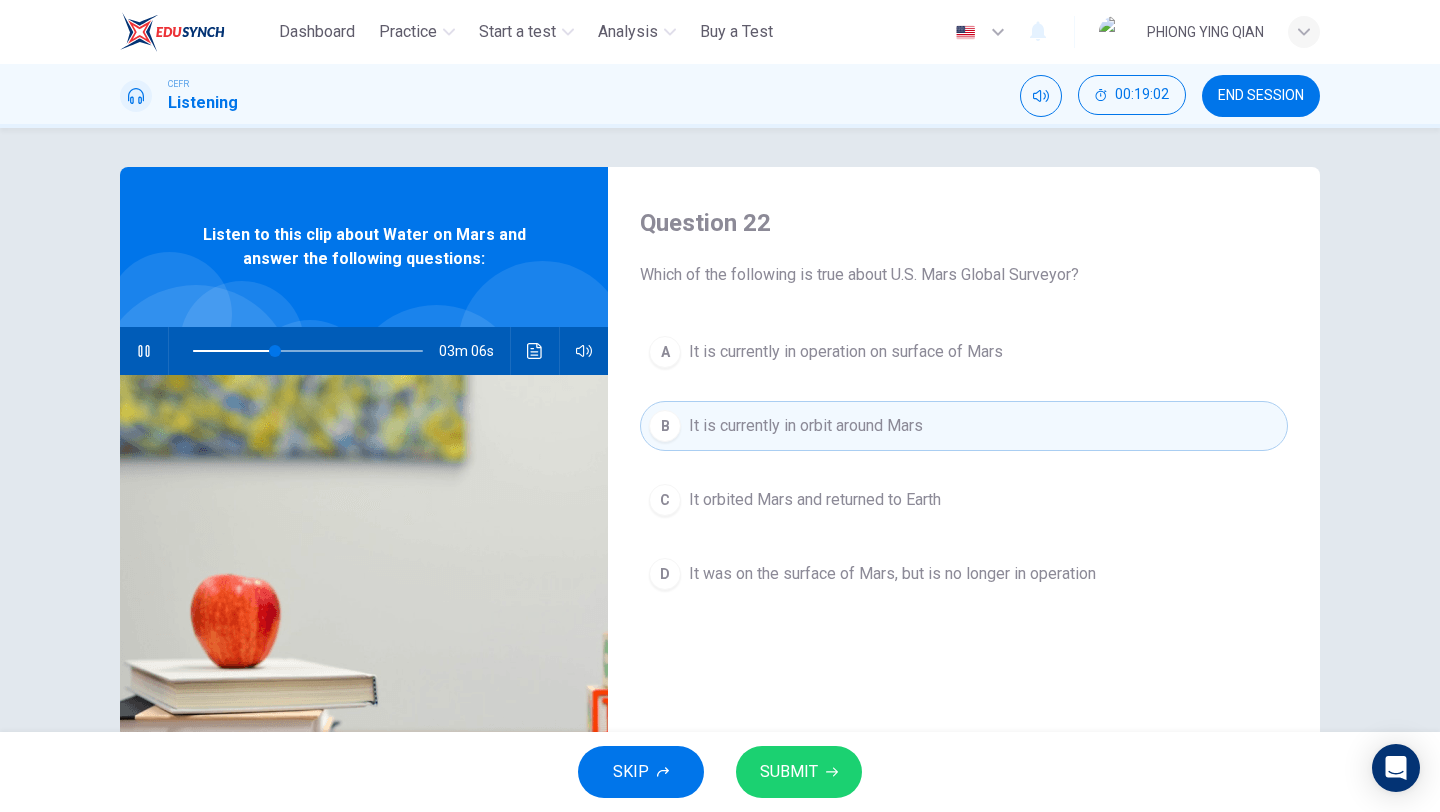 click on "SUBMIT" at bounding box center (799, 772) 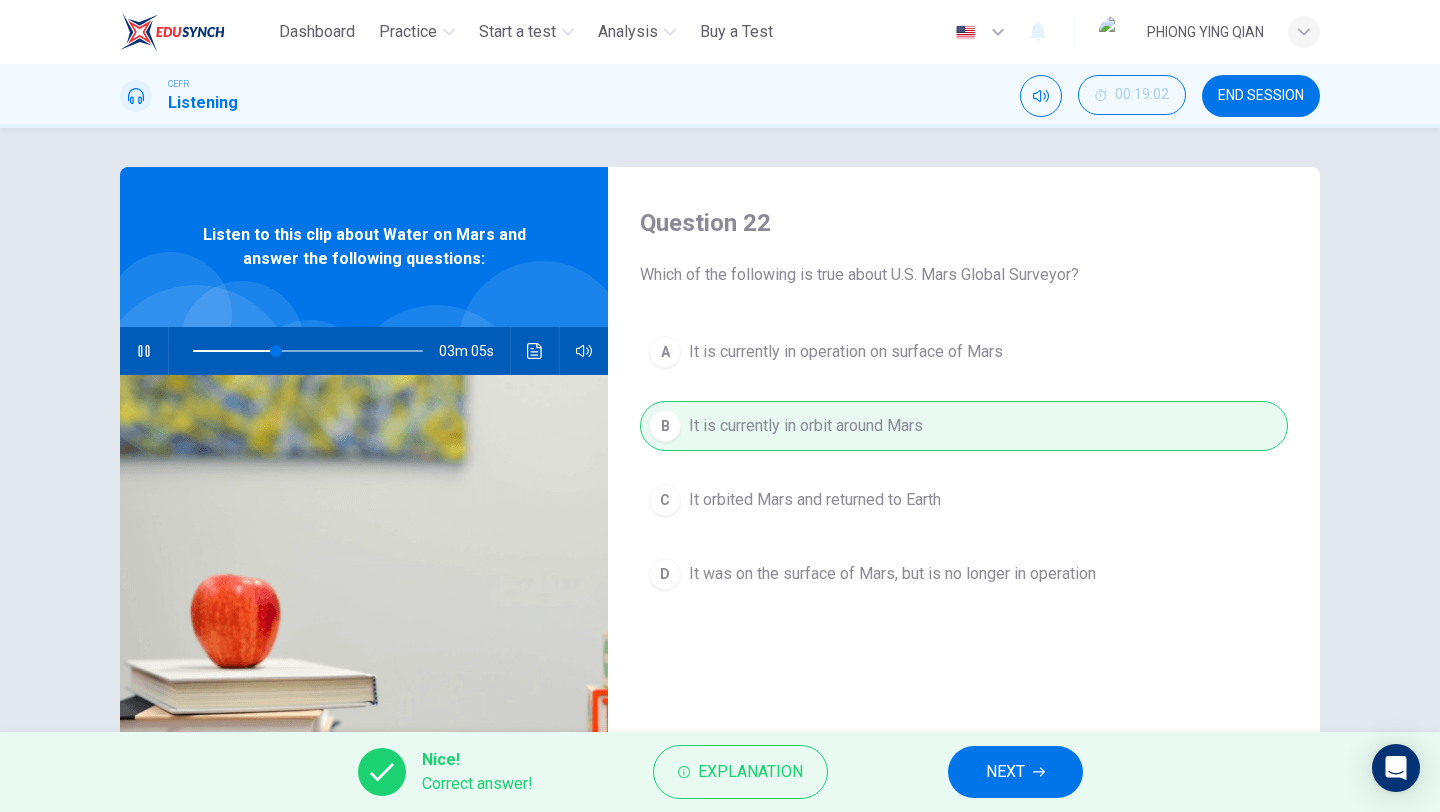 click on "NEXT" at bounding box center (1005, 772) 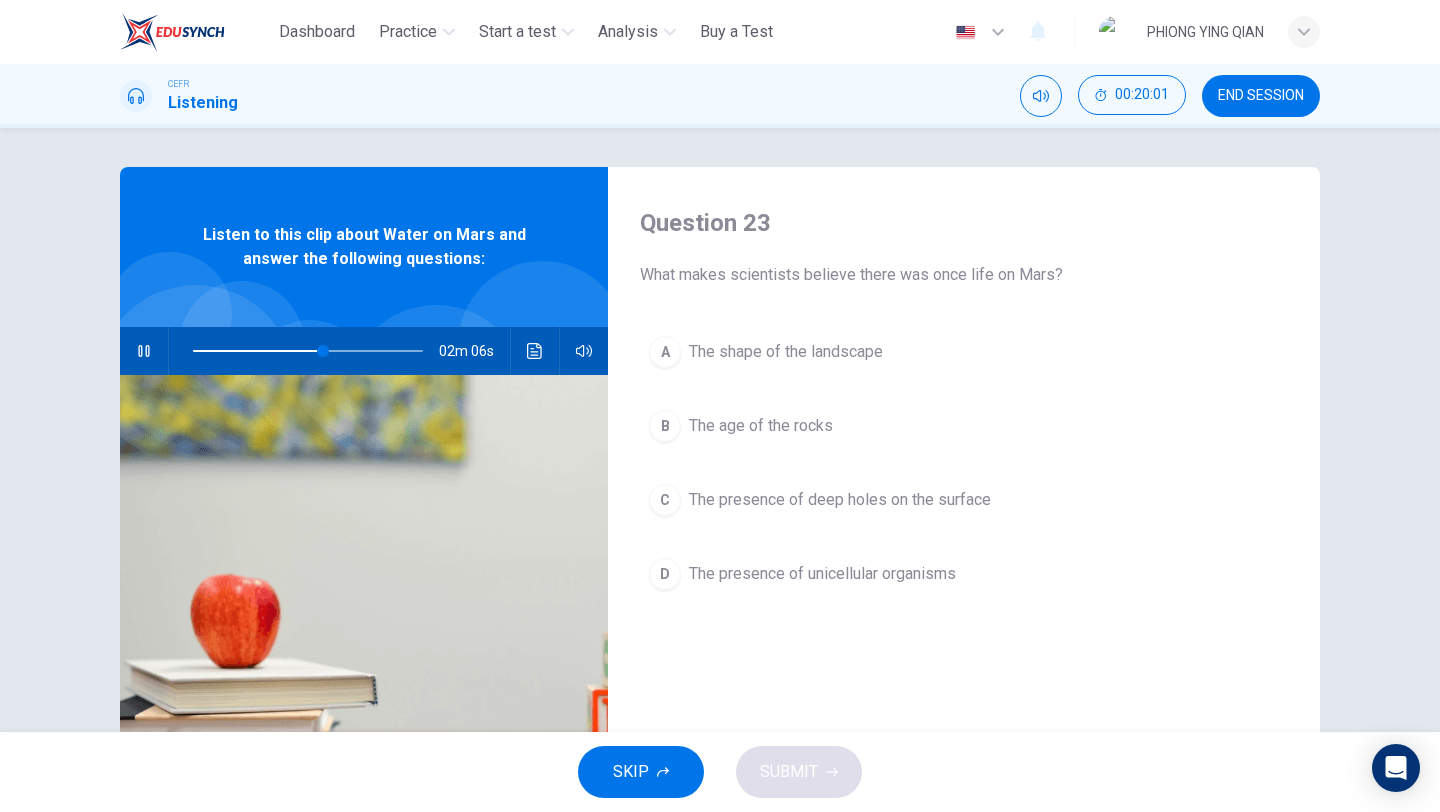 click at bounding box center [258, 351] 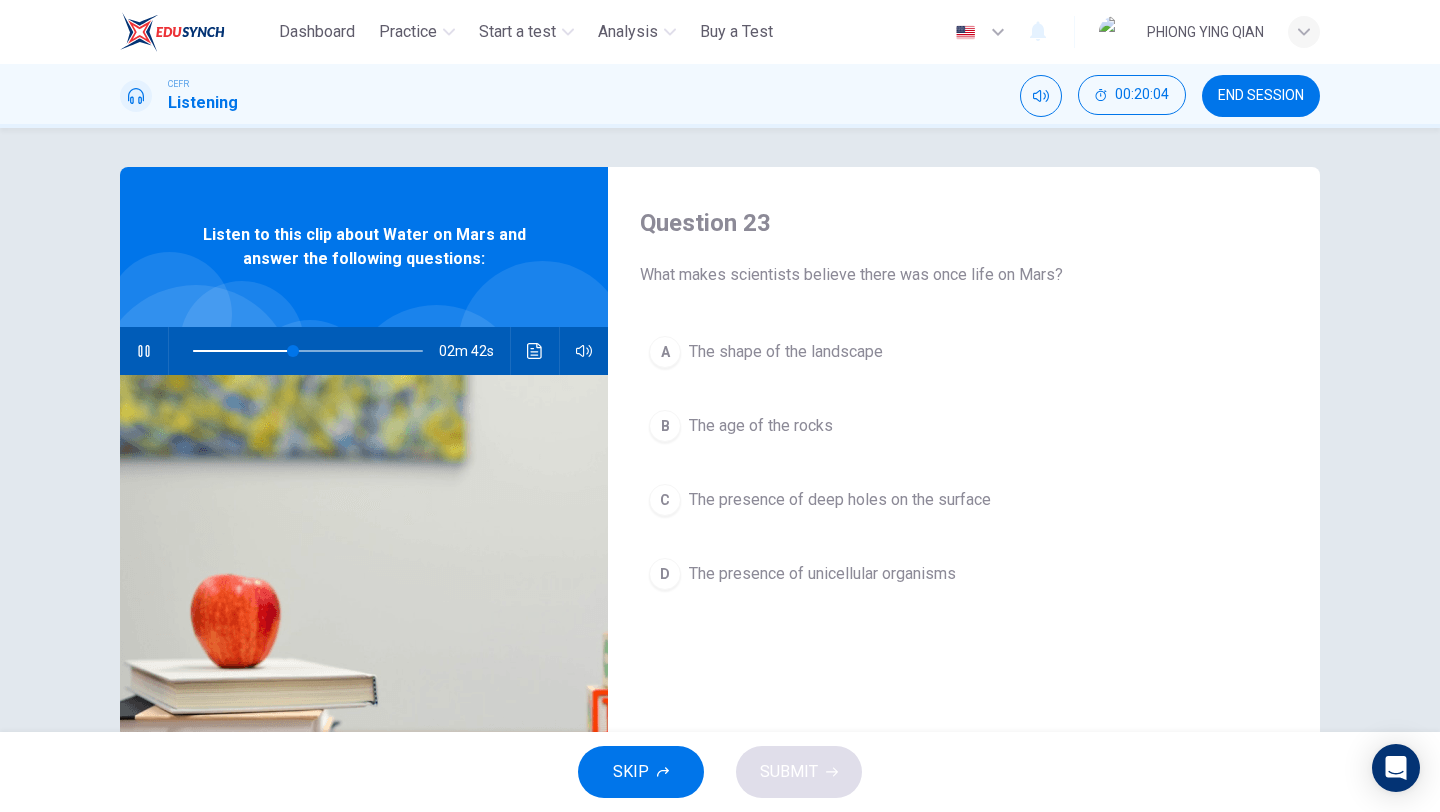 click at bounding box center (308, 351) 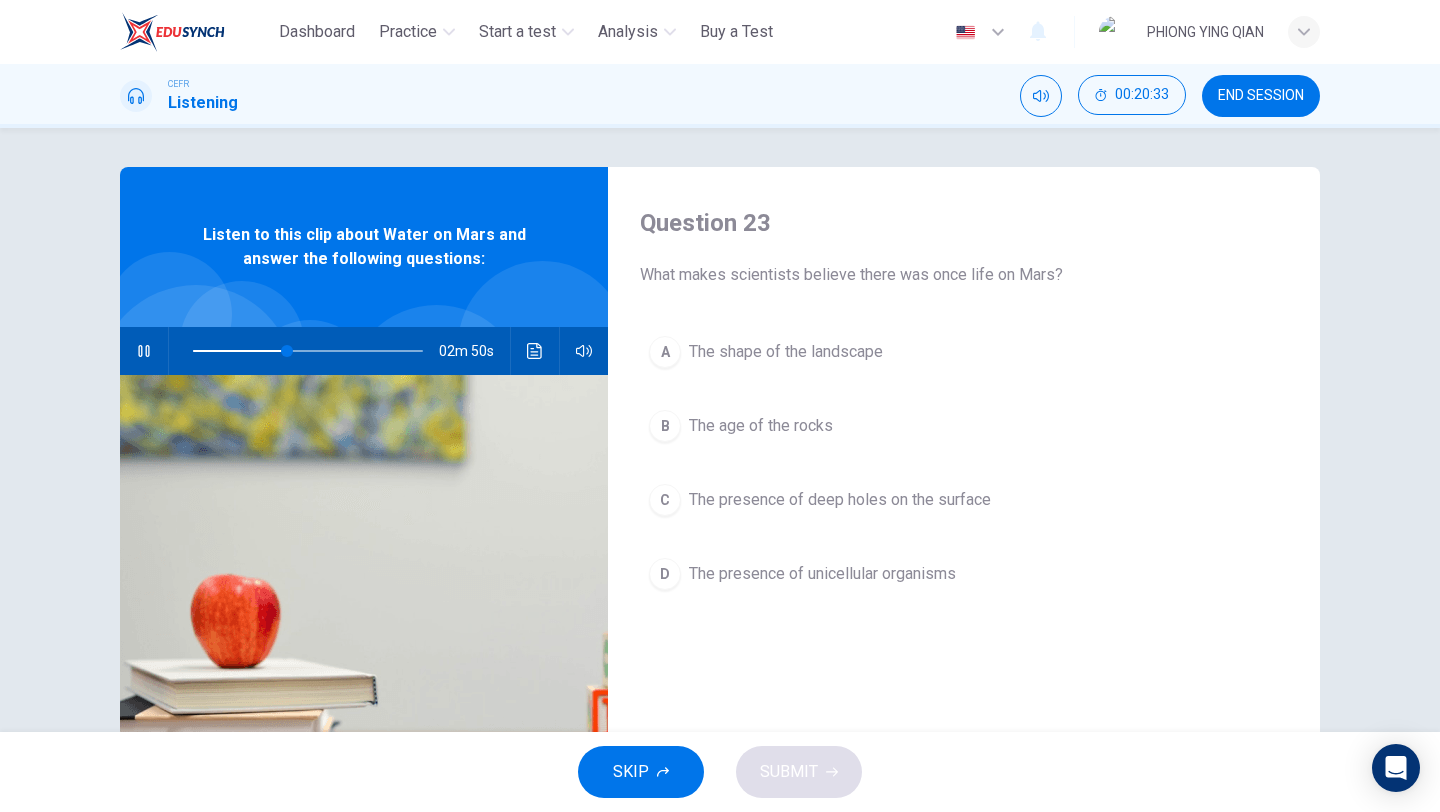click on "A The shape of the landscape B The age of the rocks C The presence of deep holes on the surface D The presence of unicellular organisms" at bounding box center [964, 483] 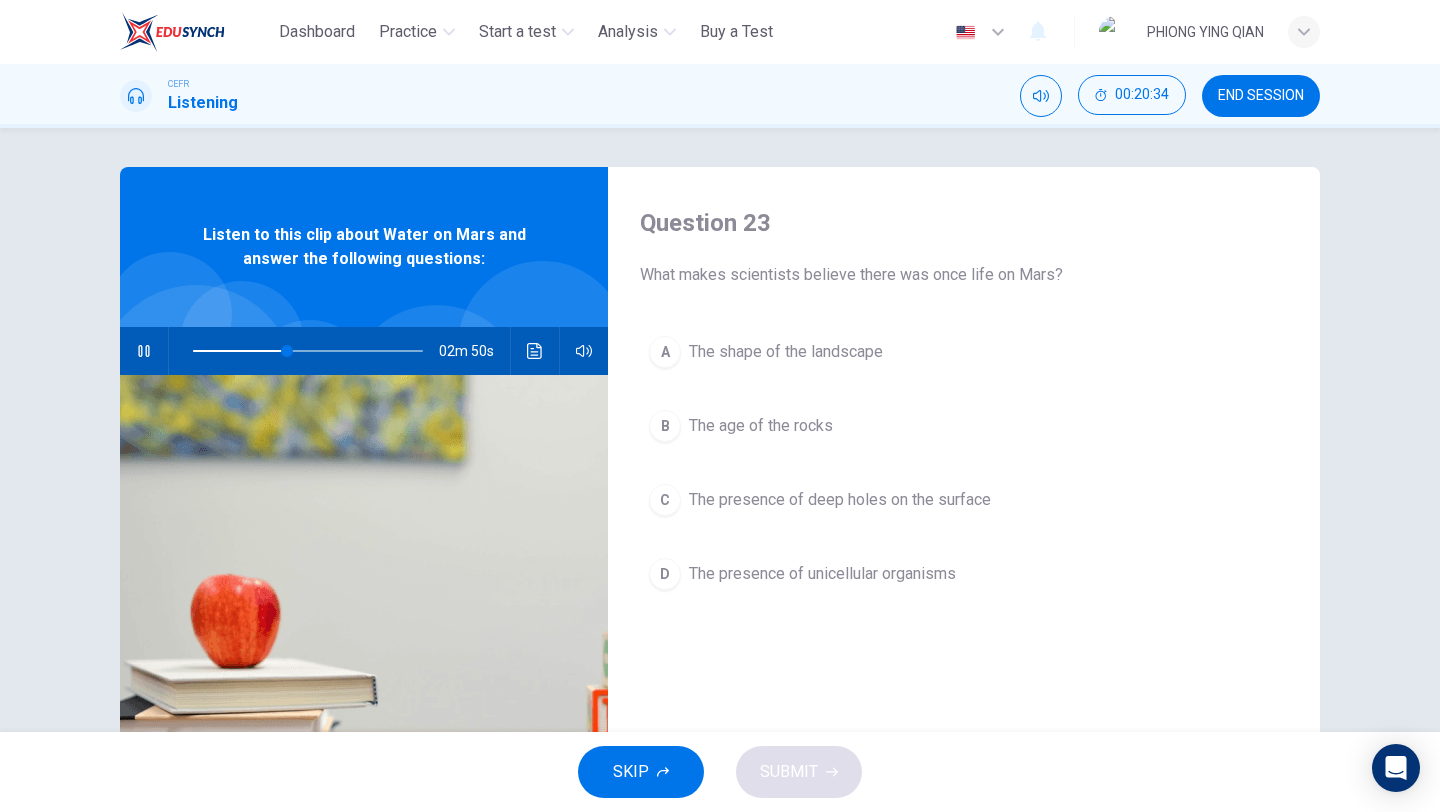 click on "The presence of deep holes on the surface" at bounding box center (786, 352) 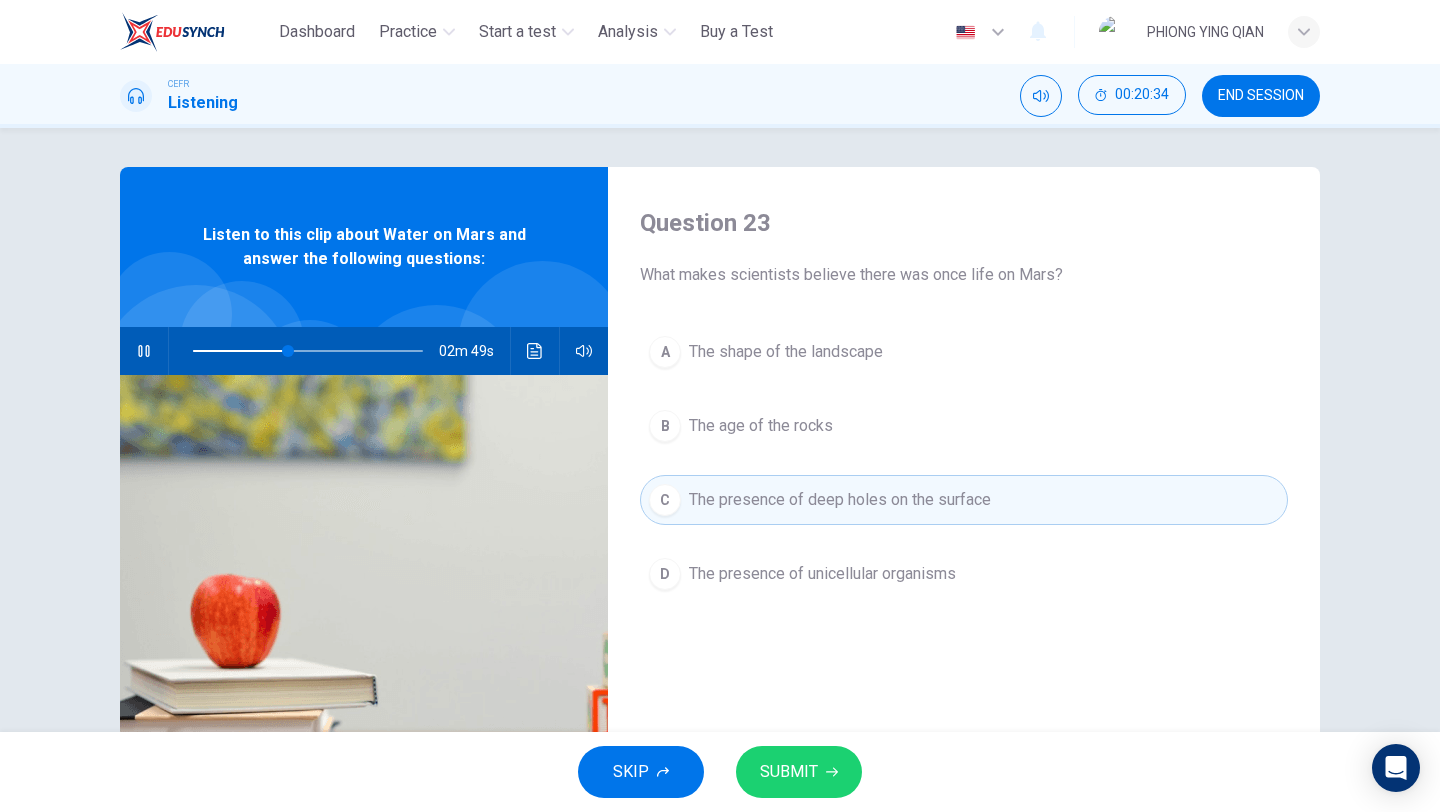 click on "SKIP SUBMIT" at bounding box center [720, 772] 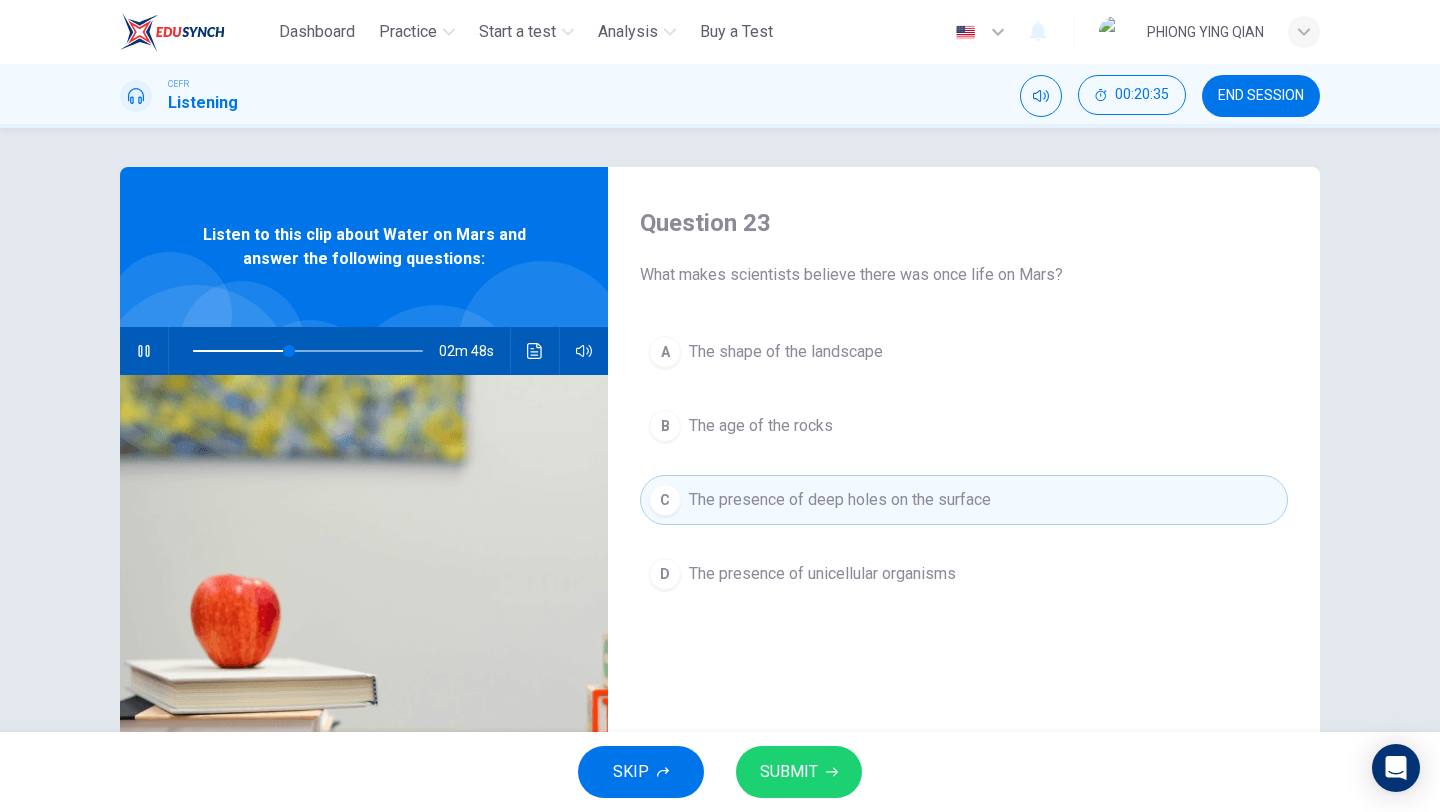 click at bounding box center (832, 772) 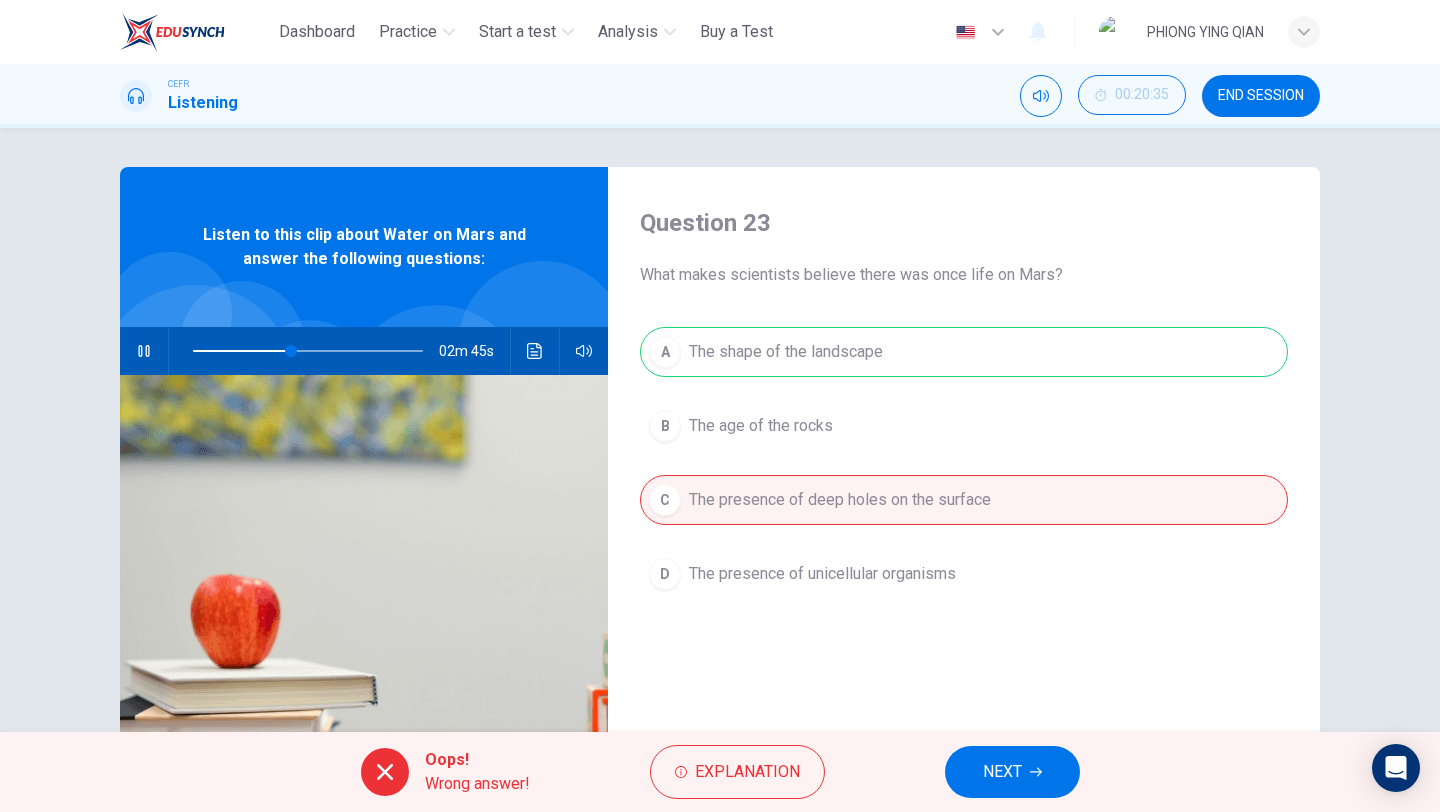 click on "NEXT" at bounding box center [1002, 772] 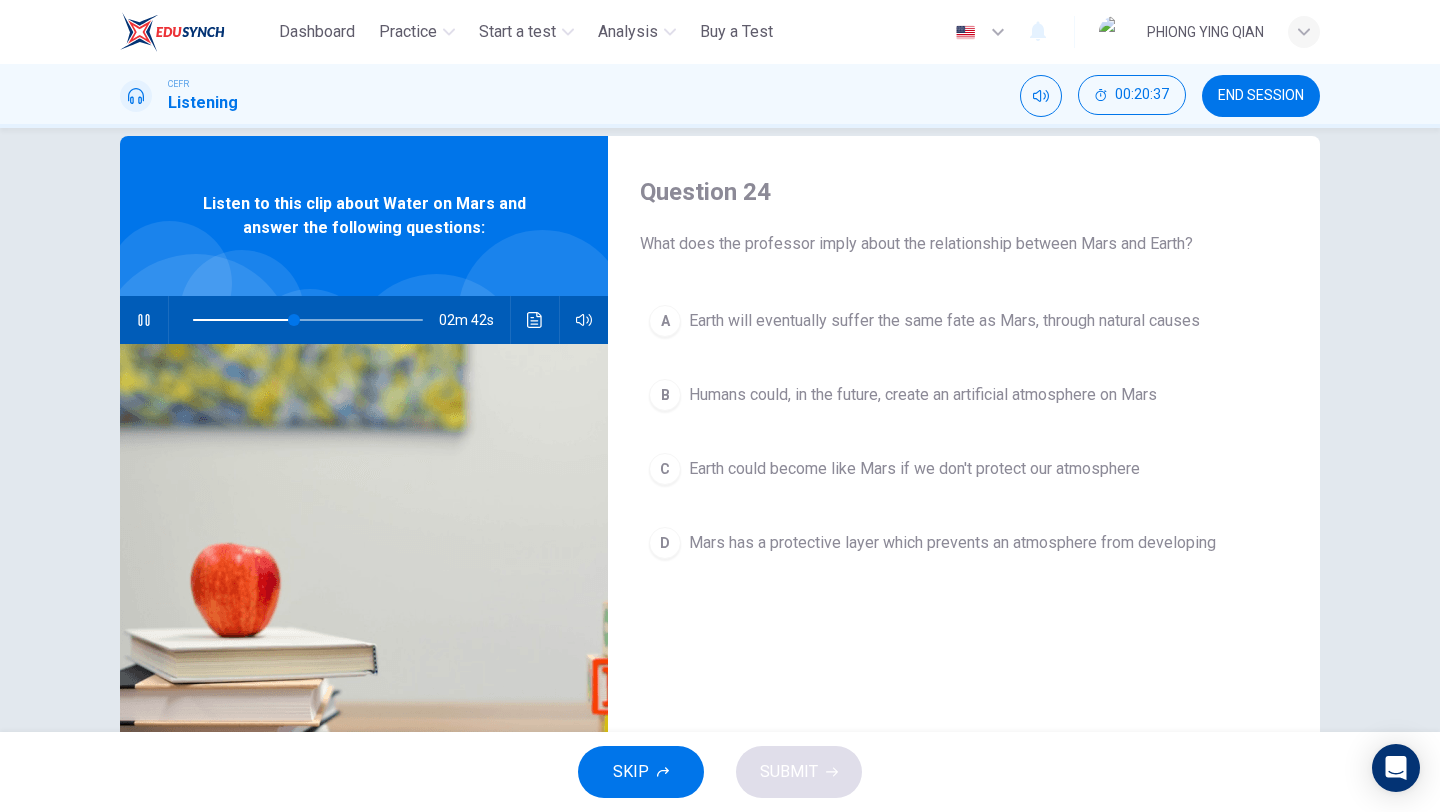 scroll, scrollTop: 37, scrollLeft: 0, axis: vertical 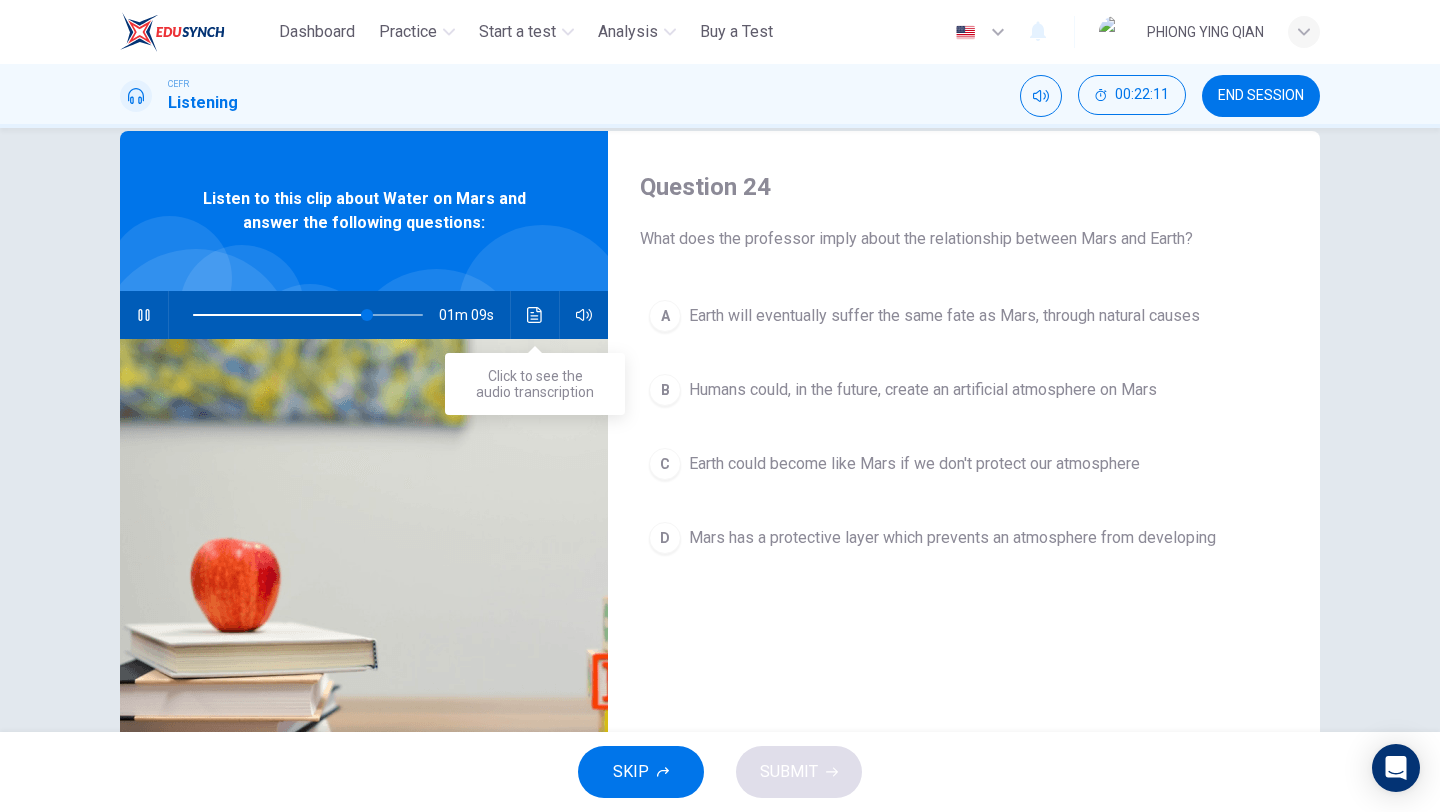 click at bounding box center [535, 315] 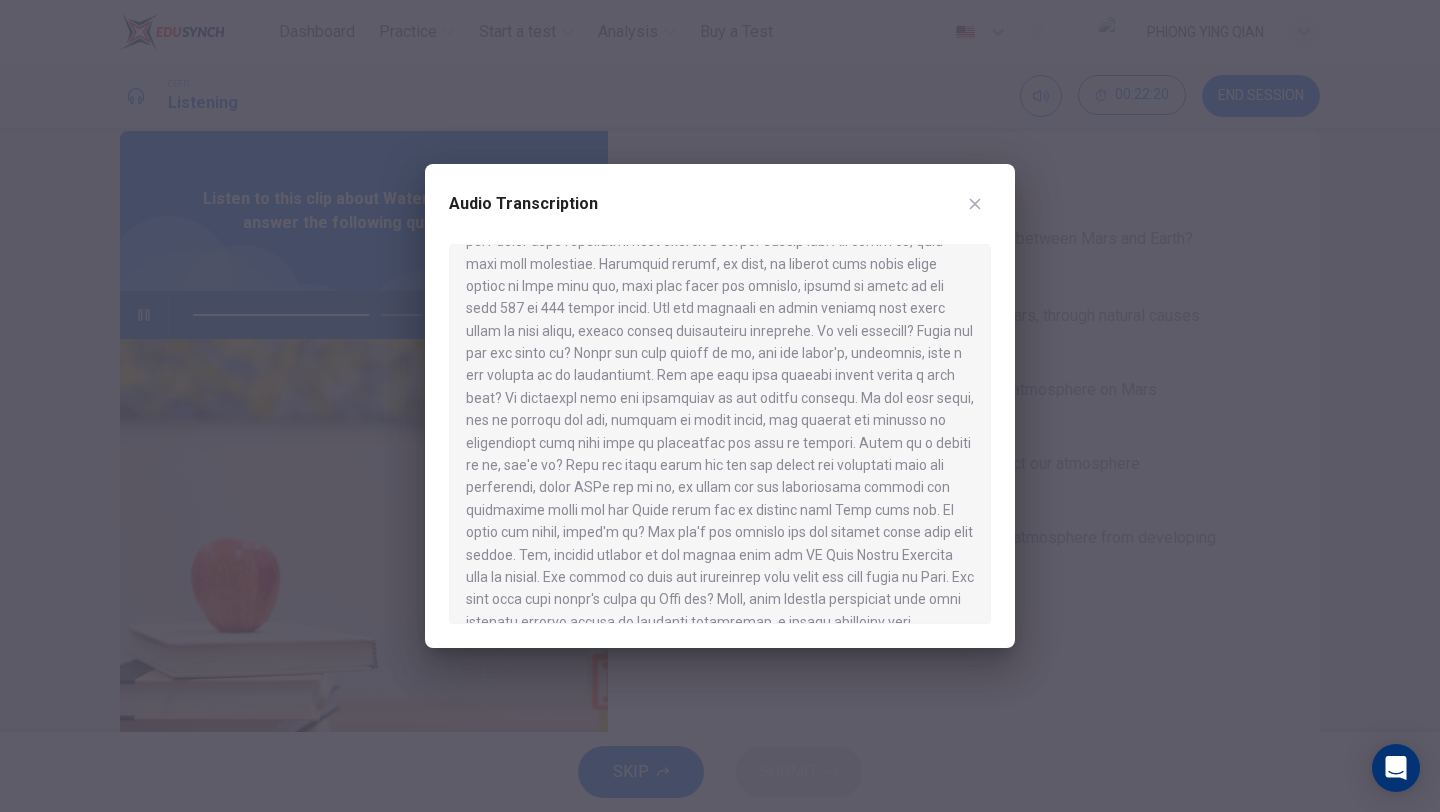 scroll, scrollTop: 721, scrollLeft: 0, axis: vertical 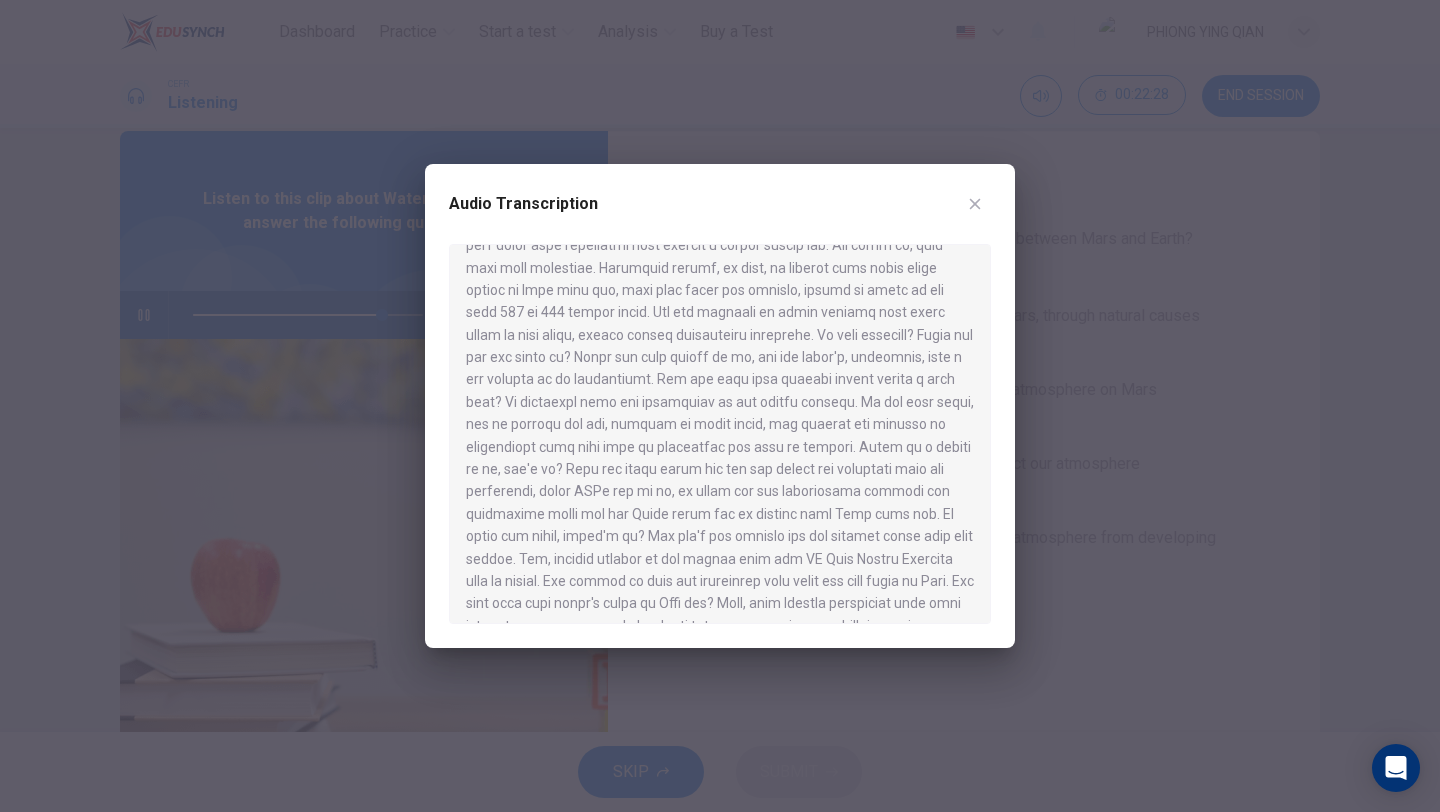 click at bounding box center [975, 204] 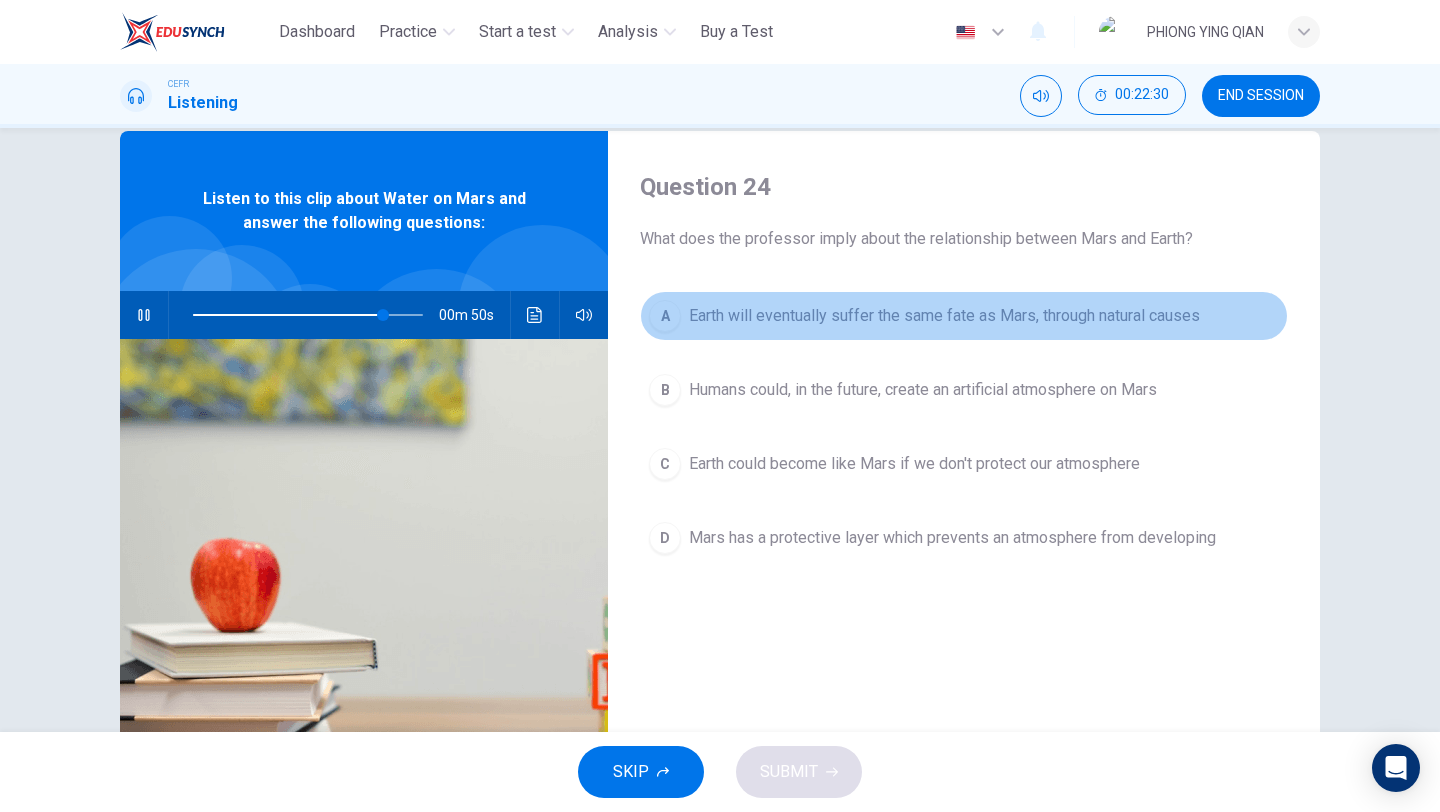 click on "Earth will eventually suffer the same fate as Mars, through natural causes" at bounding box center (944, 316) 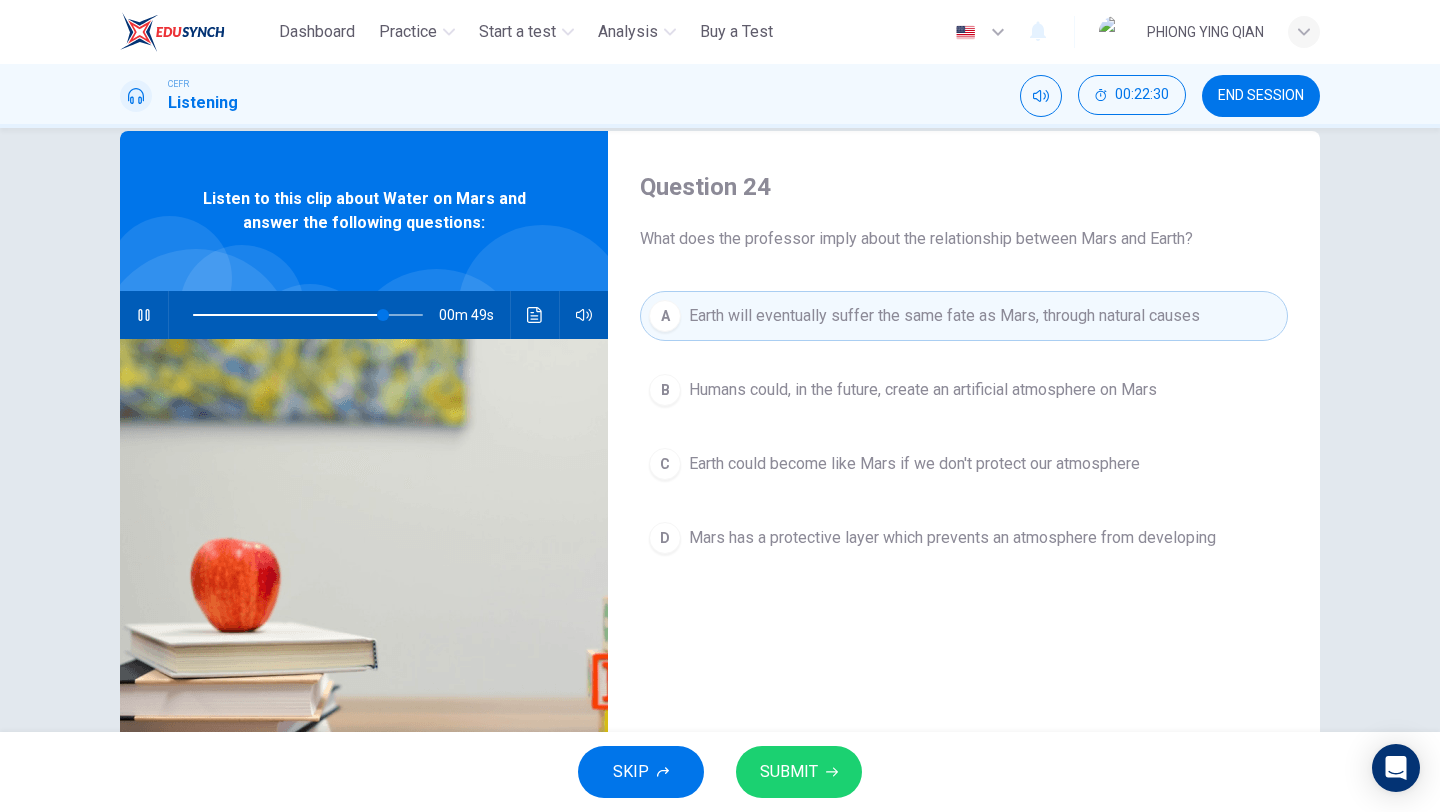 click on "SKIP SUBMIT" at bounding box center [720, 772] 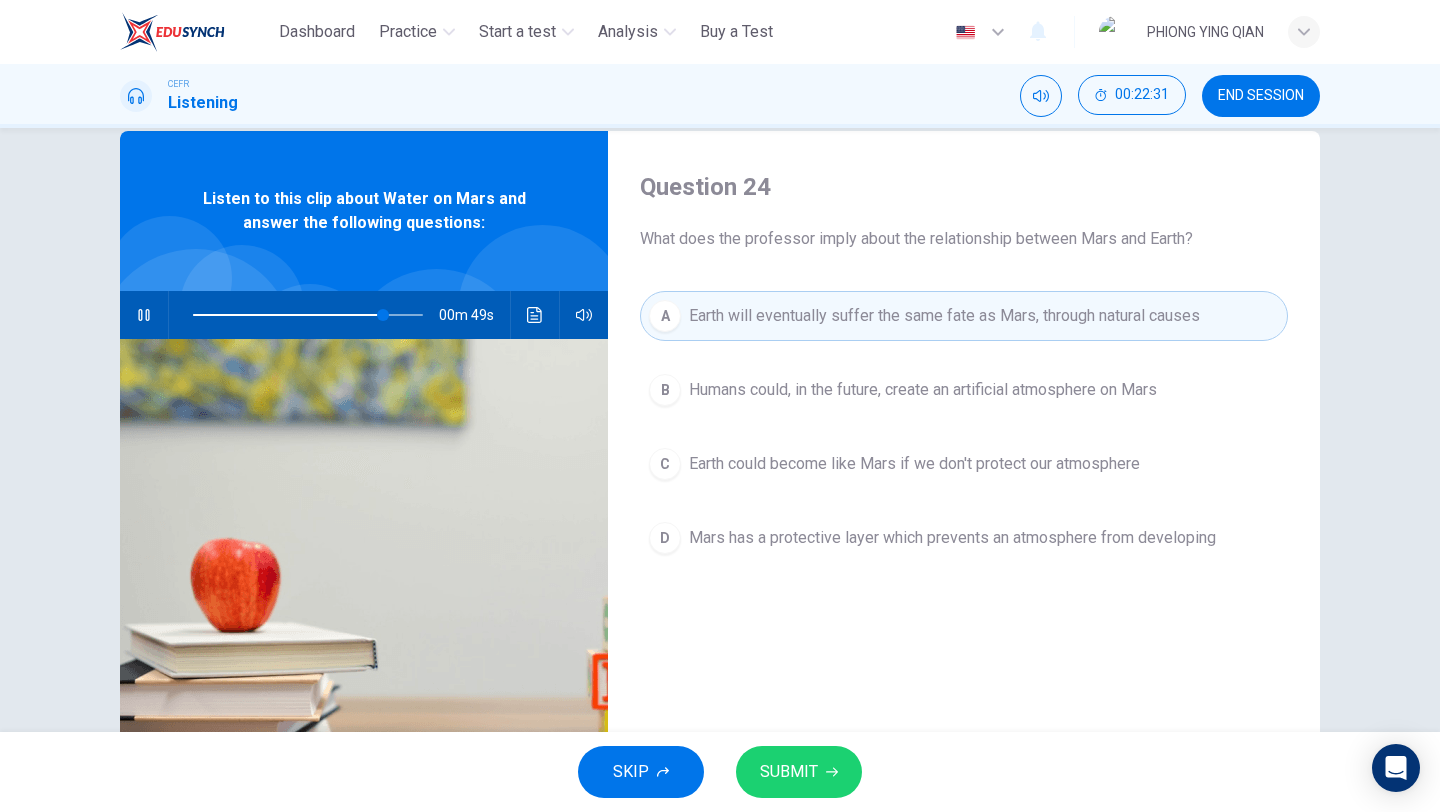 click on "SUBMIT" at bounding box center (799, 772) 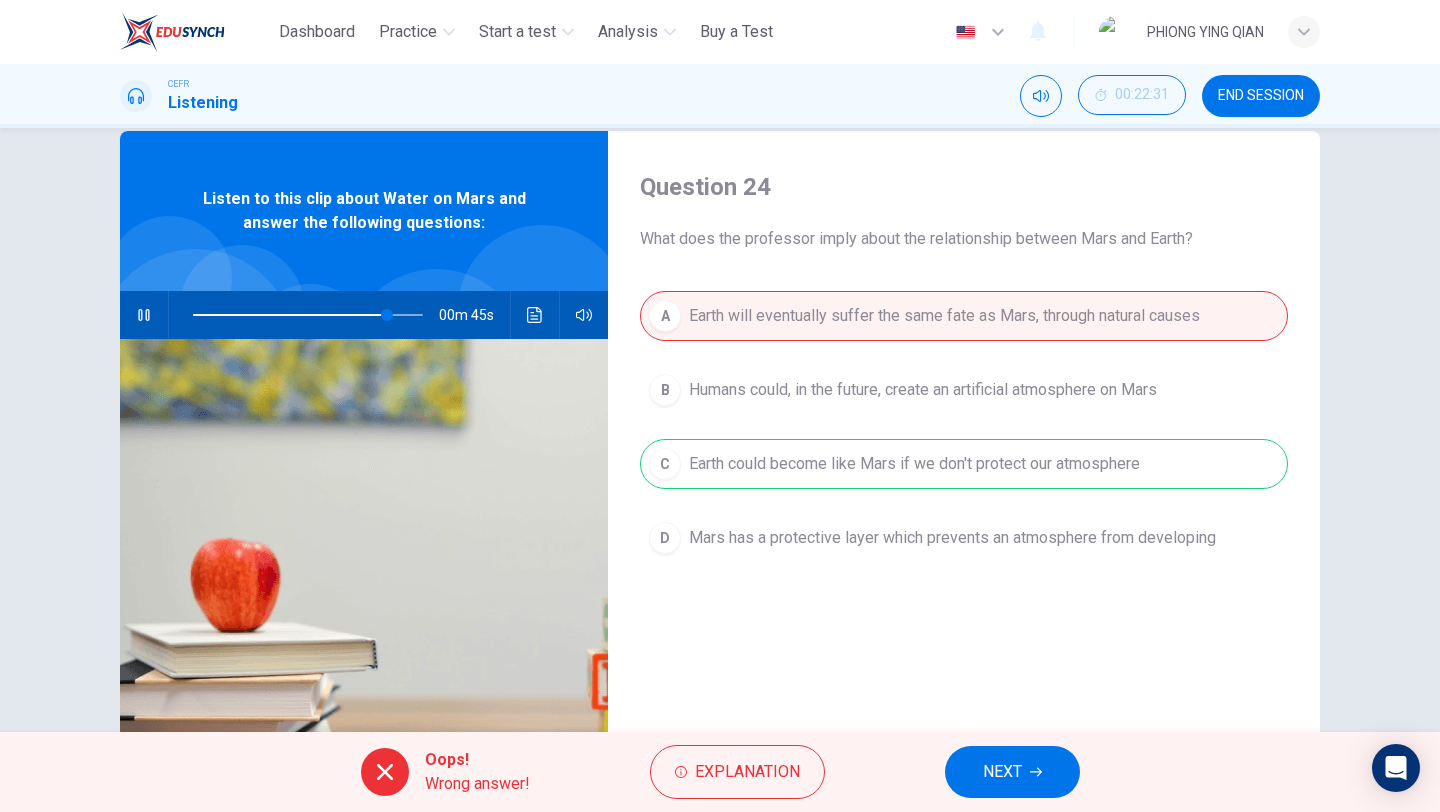 click on "NEXT" at bounding box center (1002, 772) 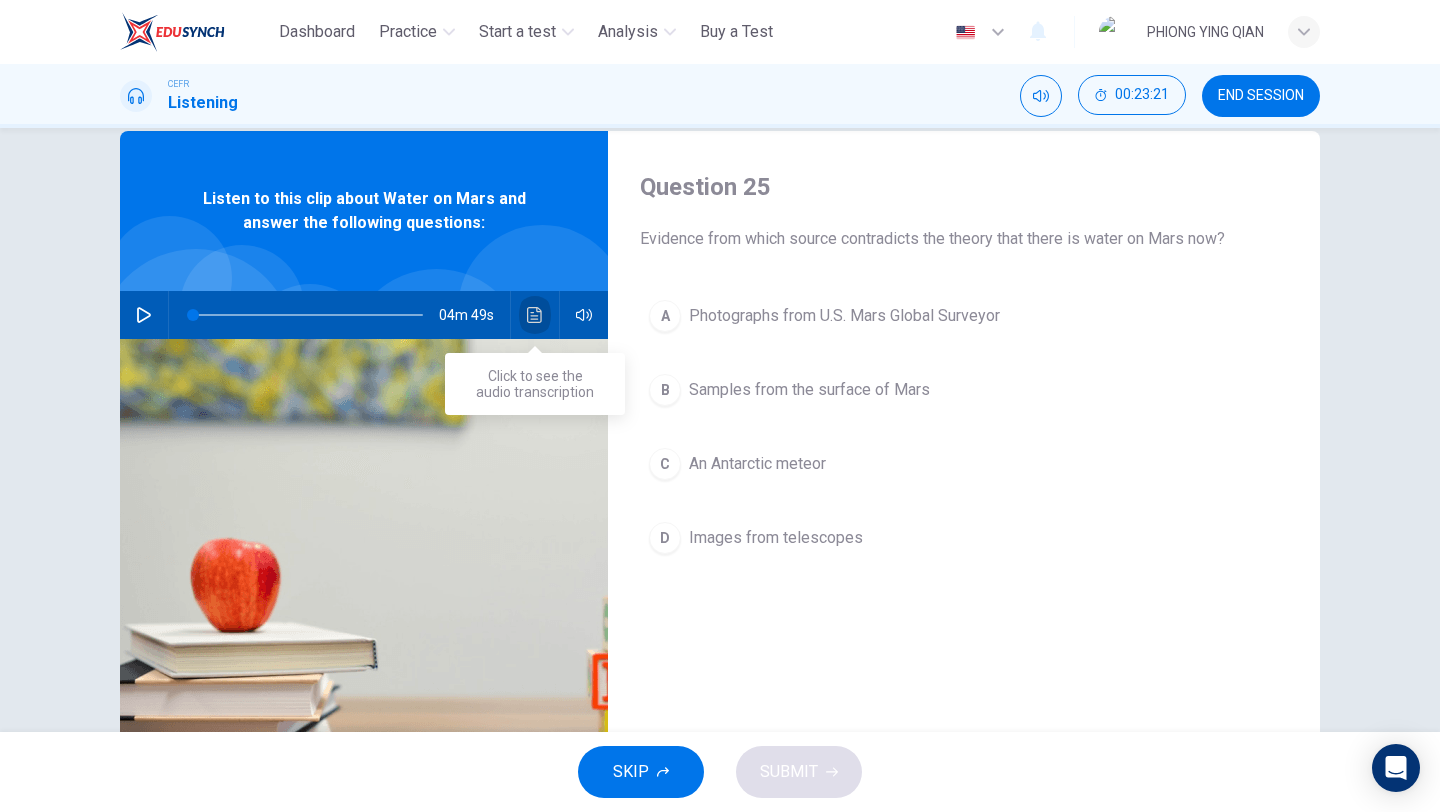 click at bounding box center (535, 315) 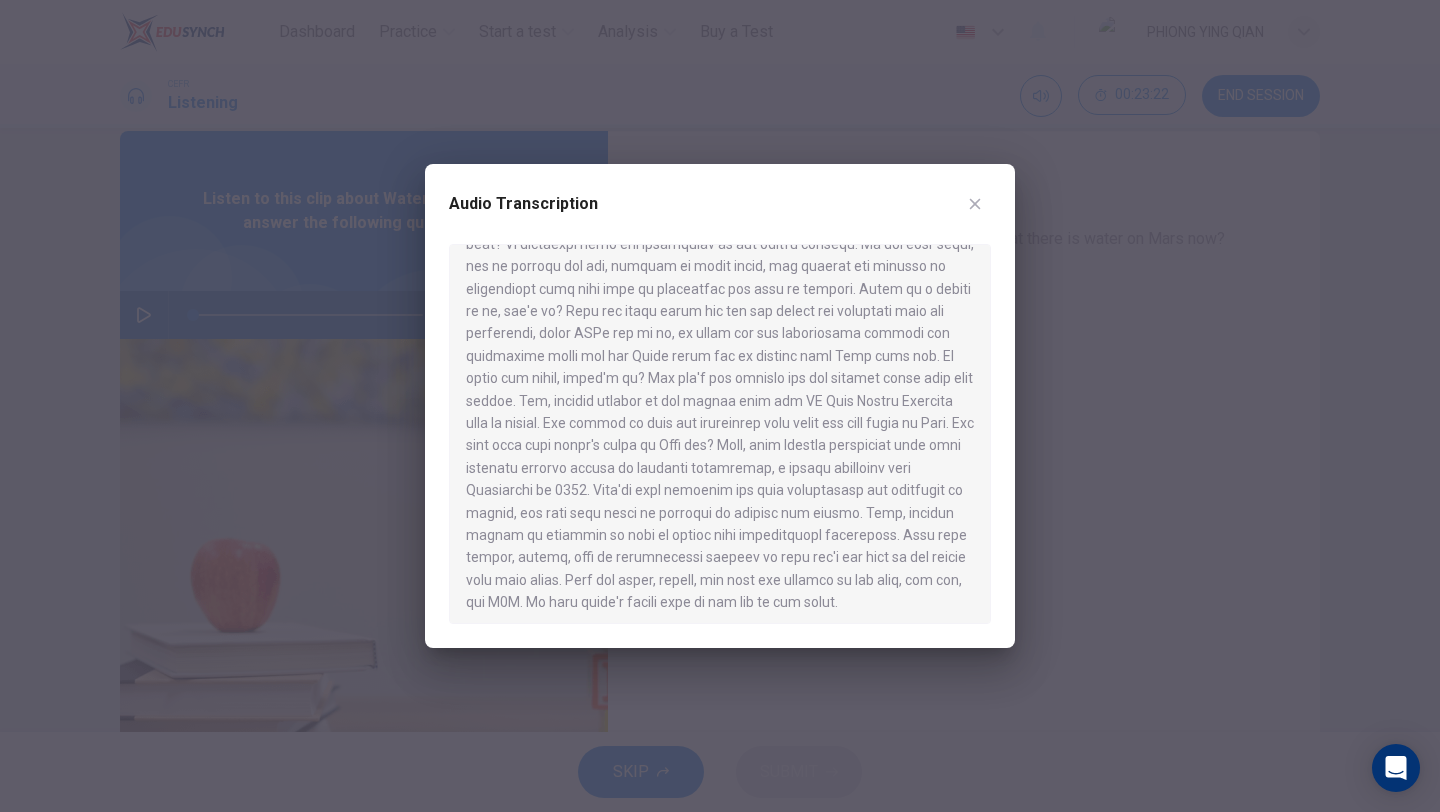 scroll, scrollTop: 886, scrollLeft: 0, axis: vertical 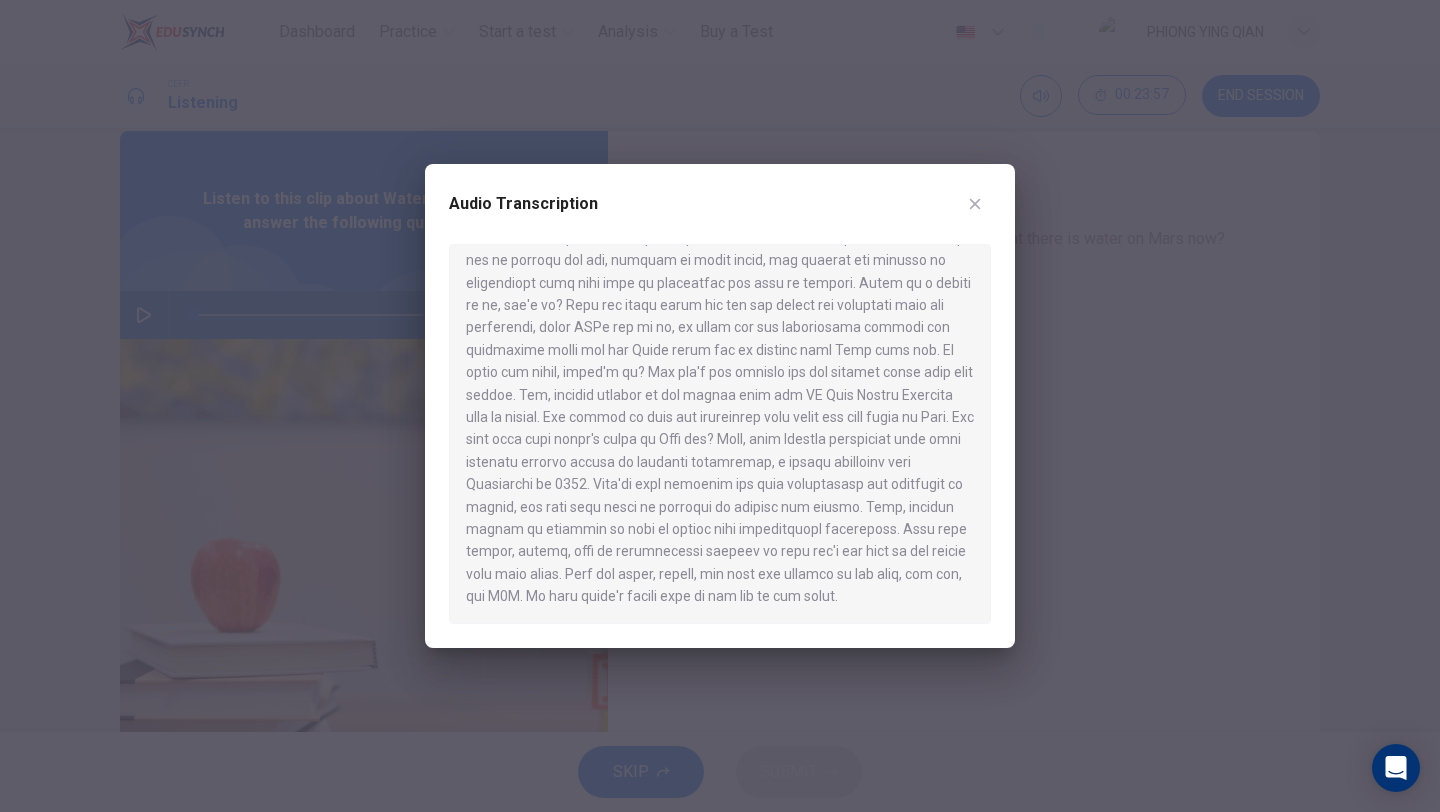 click at bounding box center [975, 204] 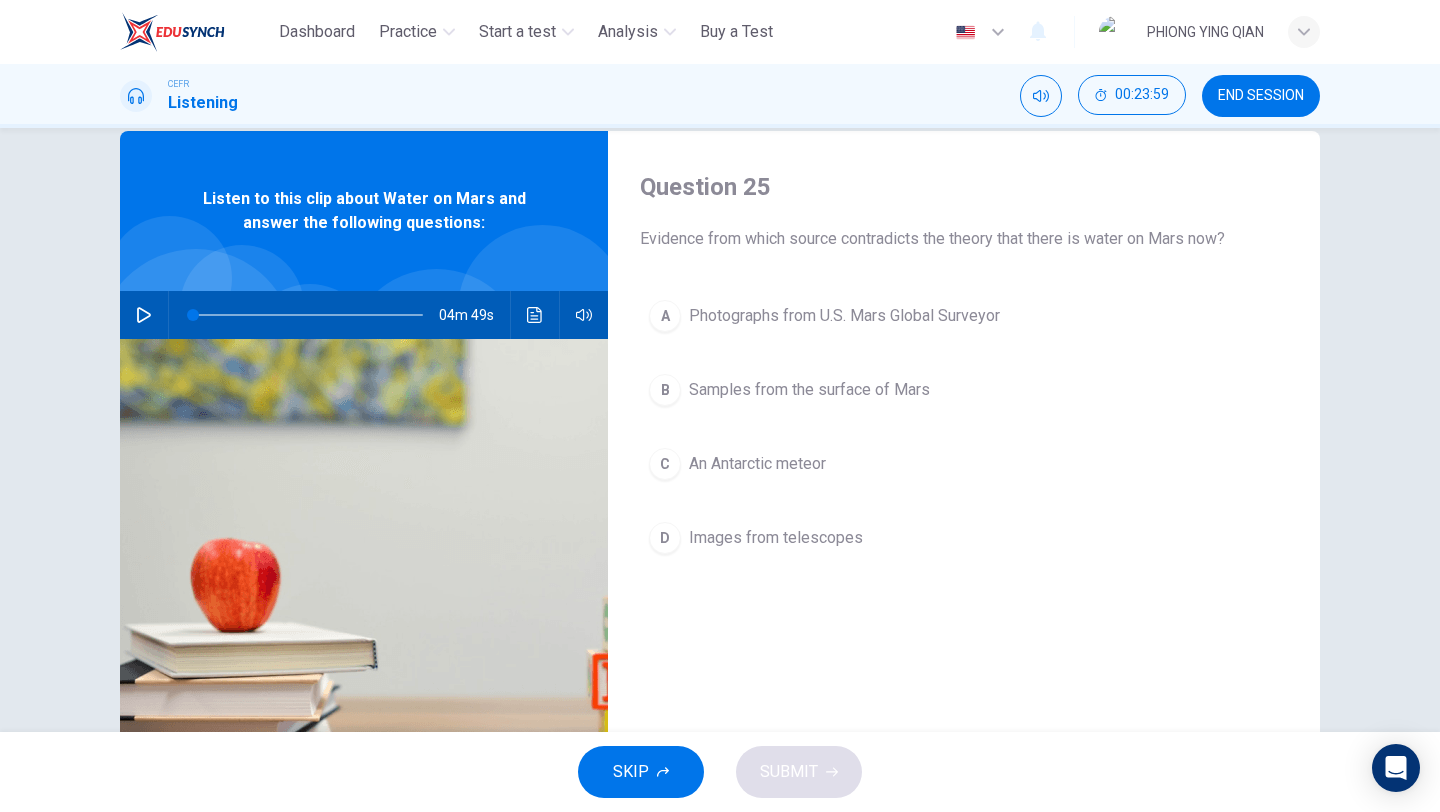 click on "B Samples from the surface of Mars" at bounding box center (964, 390) 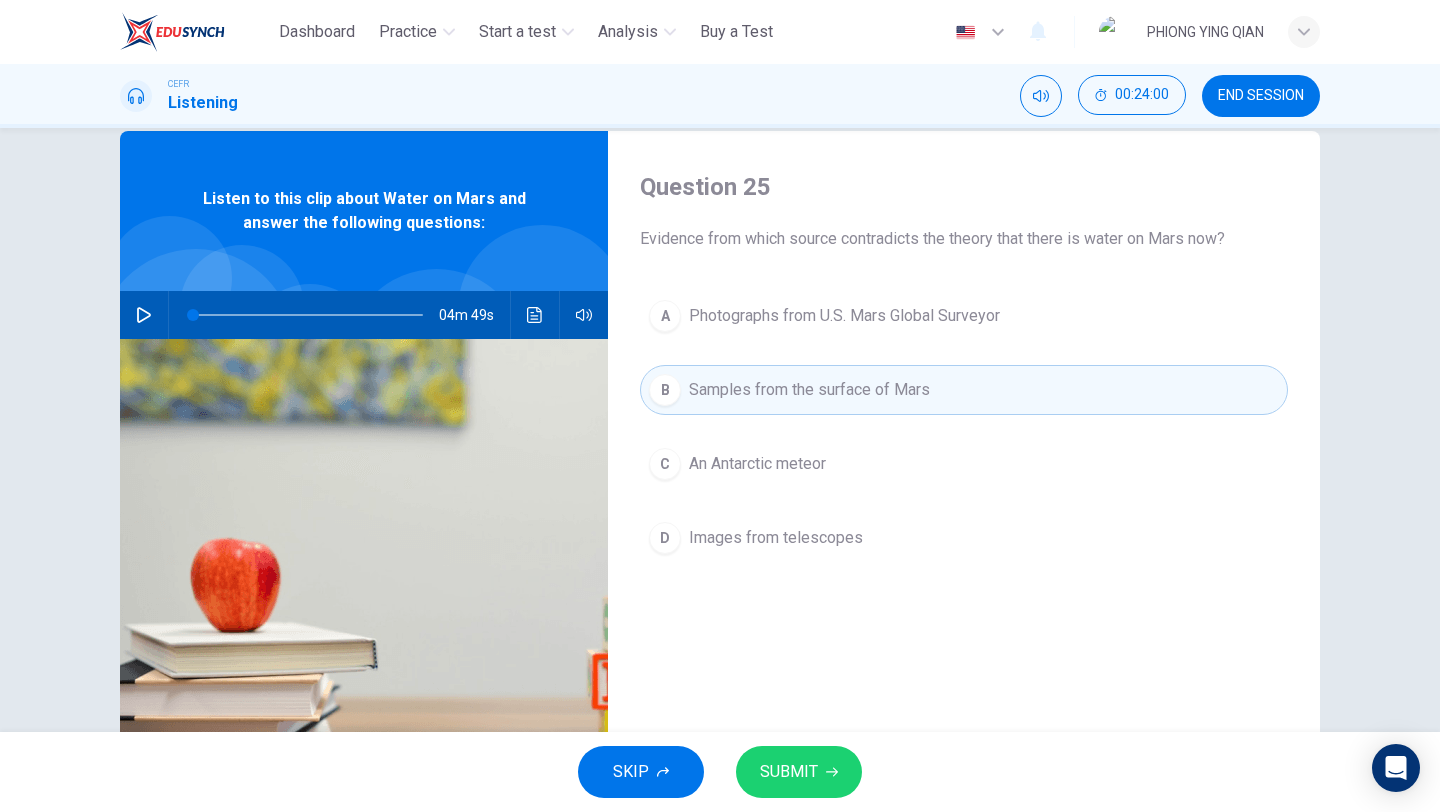 click on "SUBMIT" at bounding box center (789, 772) 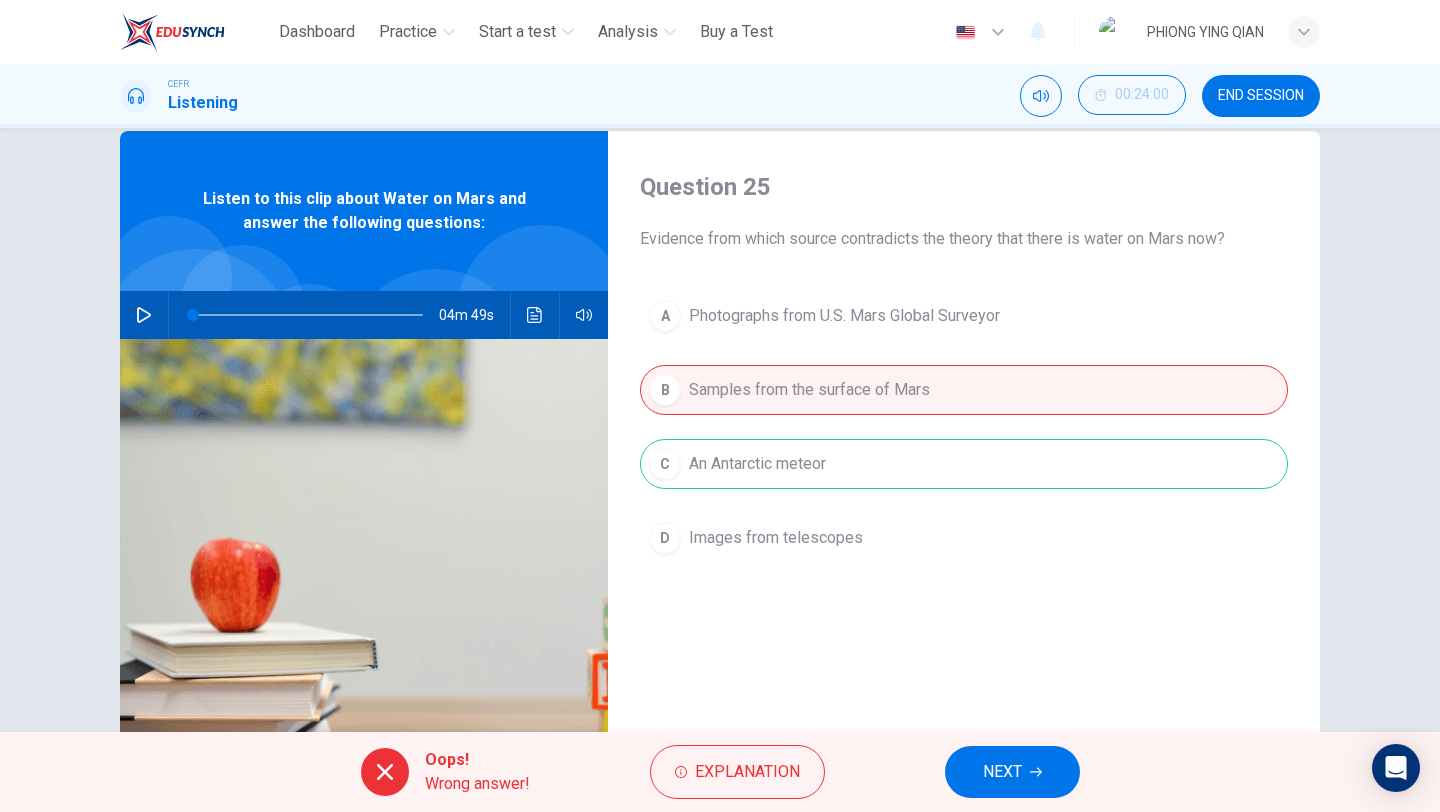 click on "NEXT" at bounding box center [1002, 772] 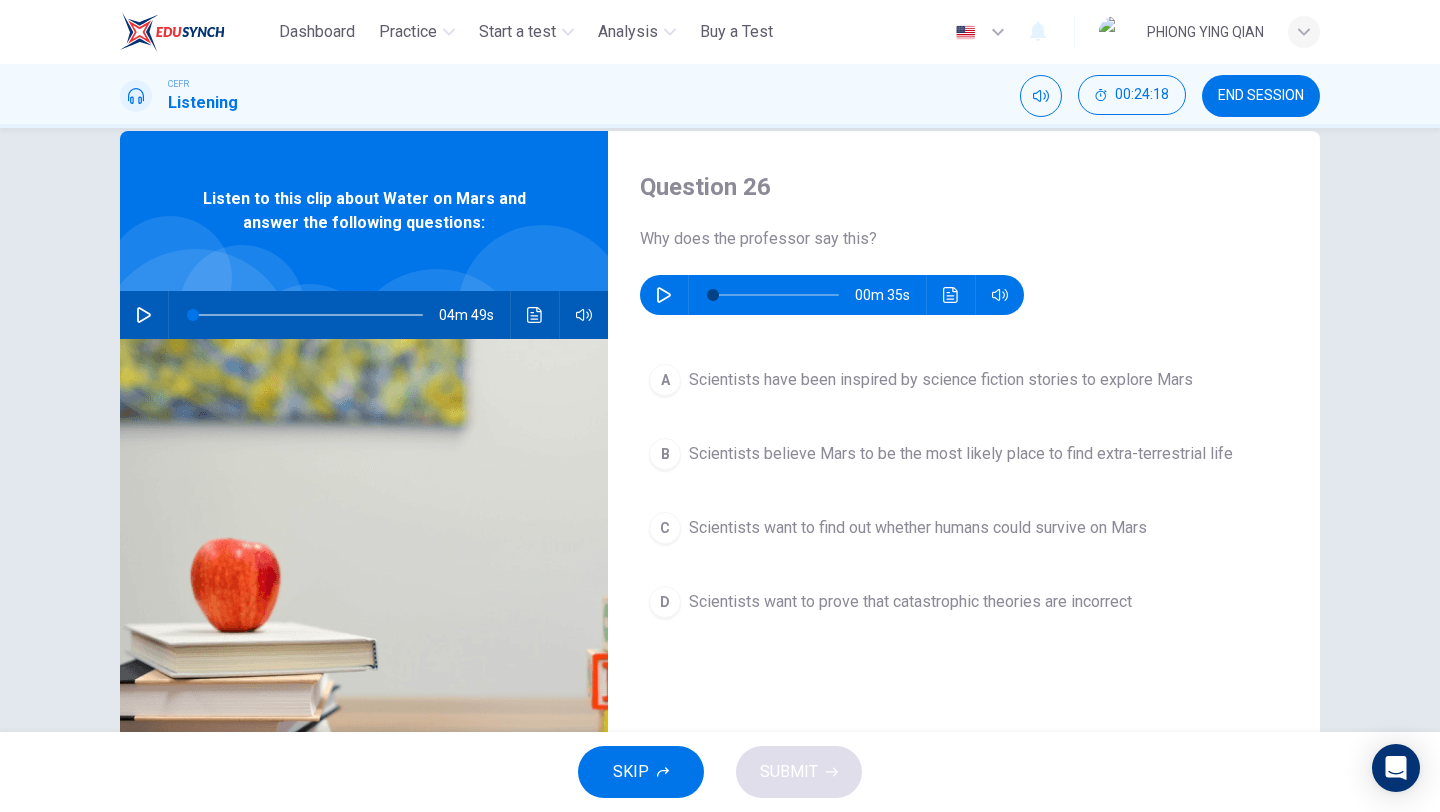 click at bounding box center (664, 295) 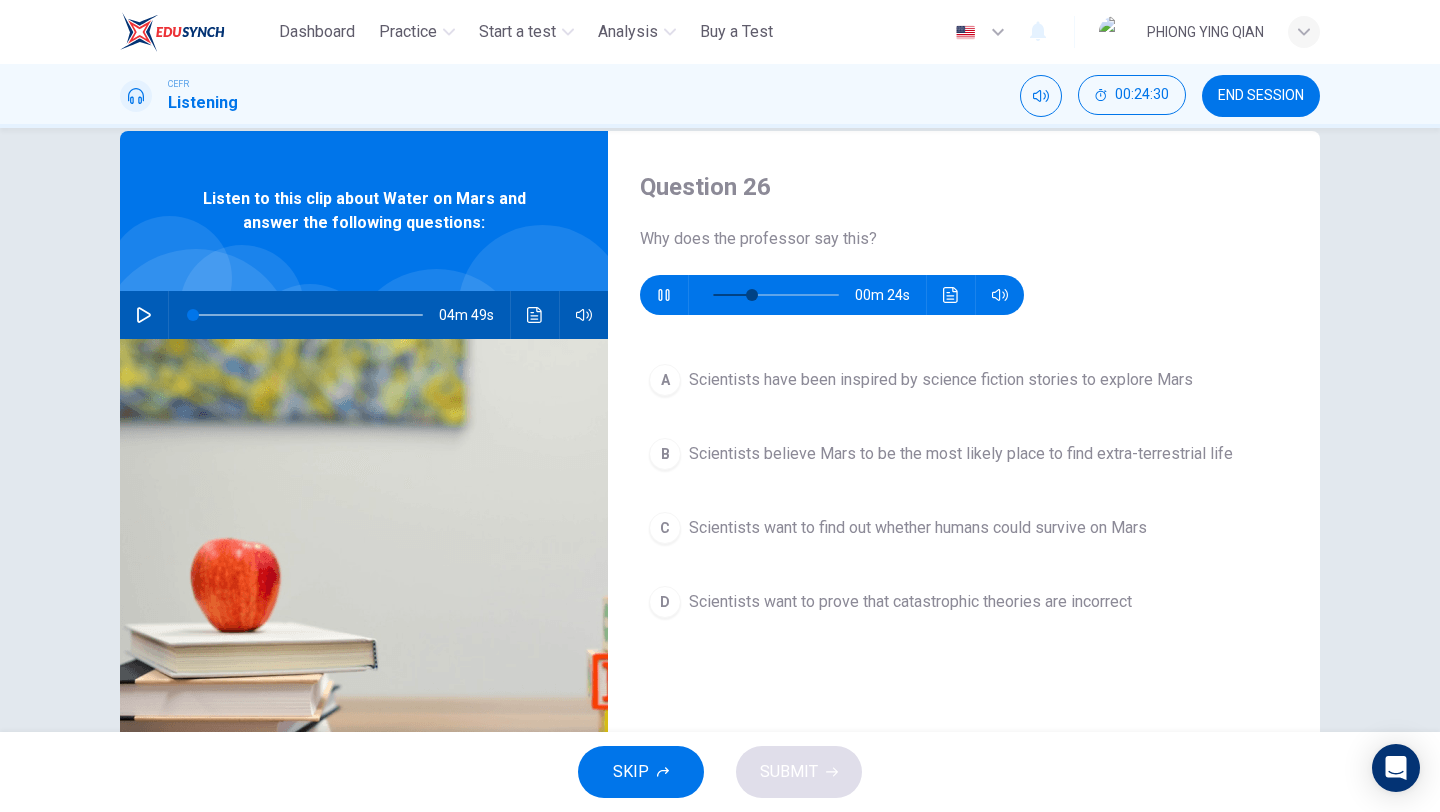 click at bounding box center [664, 295] 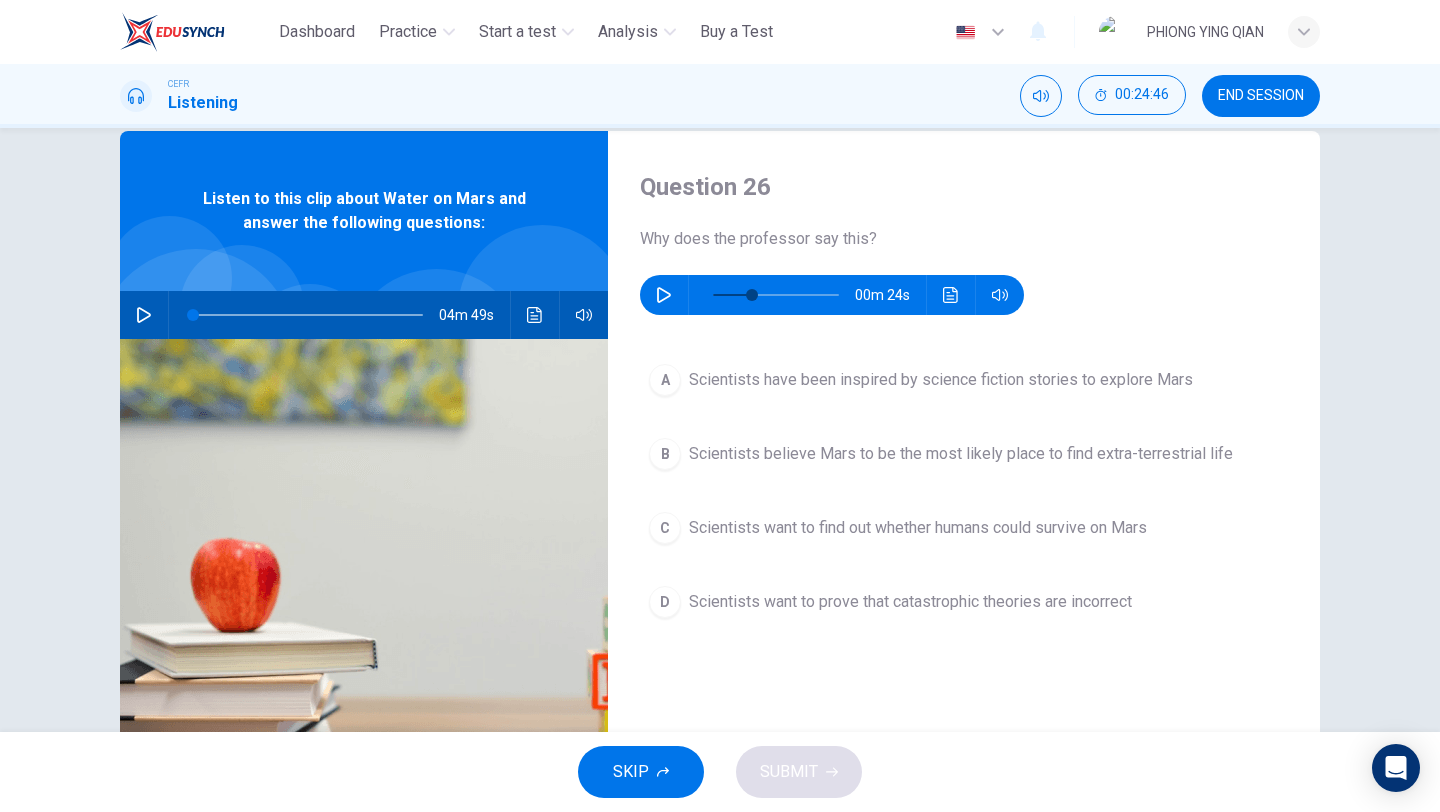 click at bounding box center [664, 295] 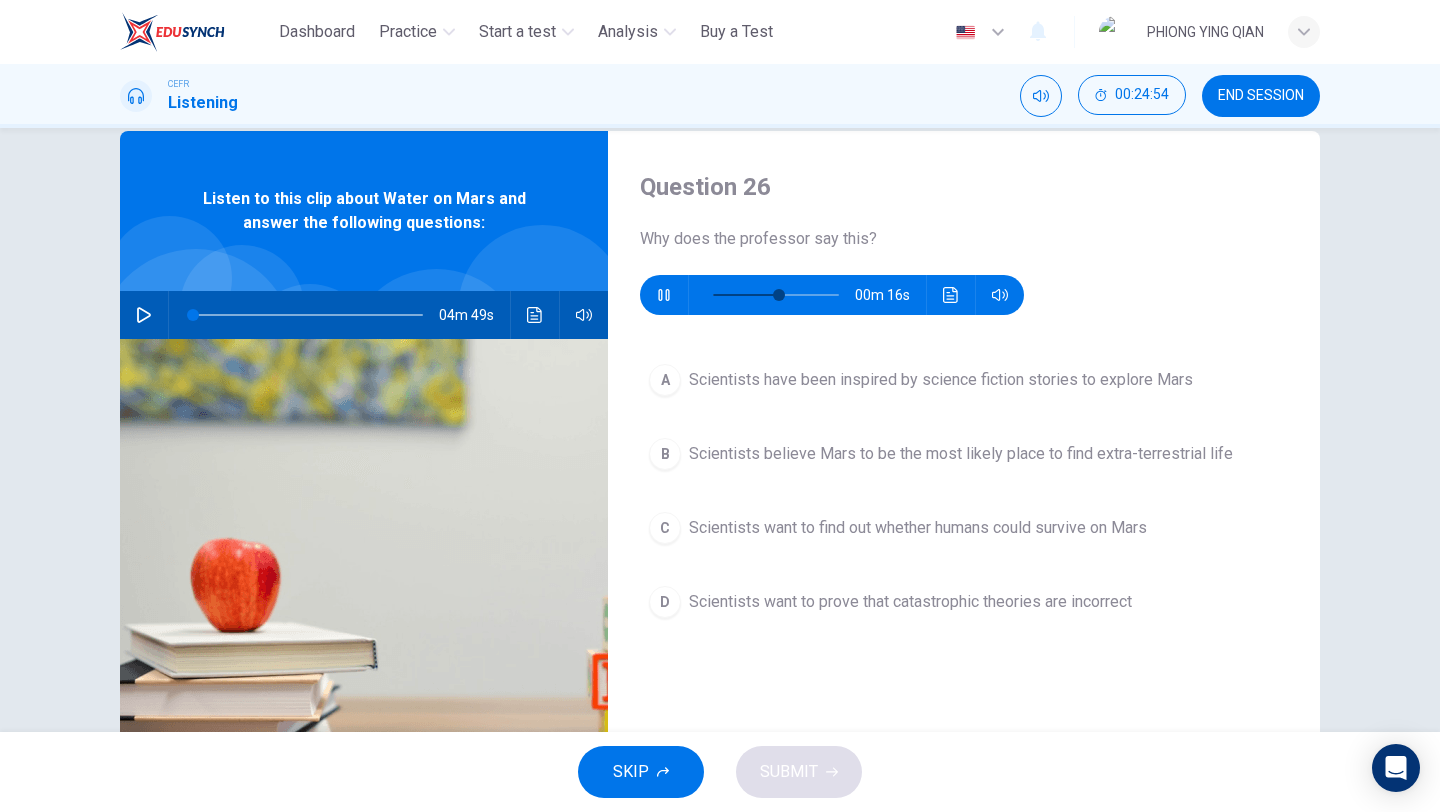 click on "B Scientists believe Mars to be the most likely place to find extra-terrestrial life" at bounding box center (964, 454) 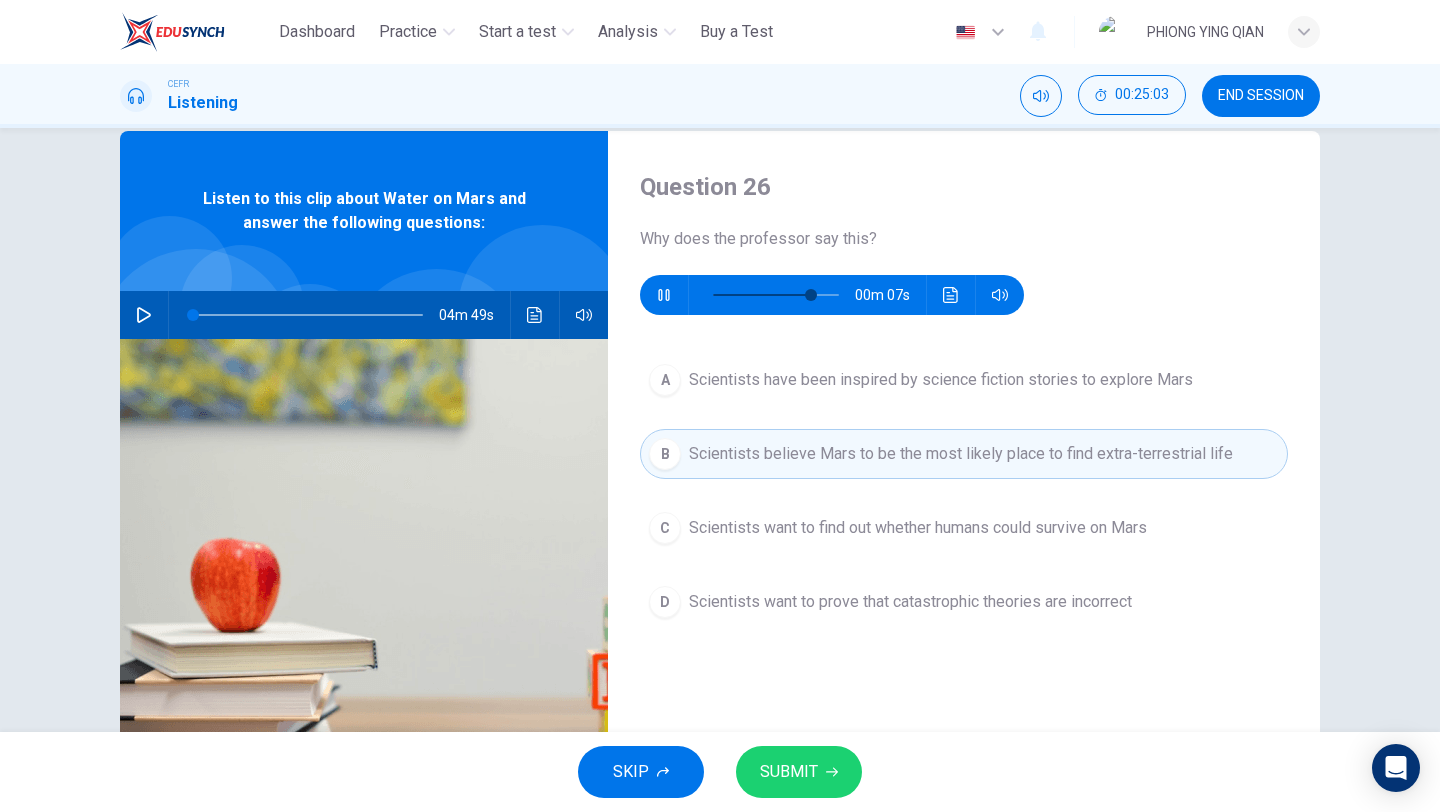 click on "Scientists want to find out whether humans could survive on Mars" at bounding box center (941, 380) 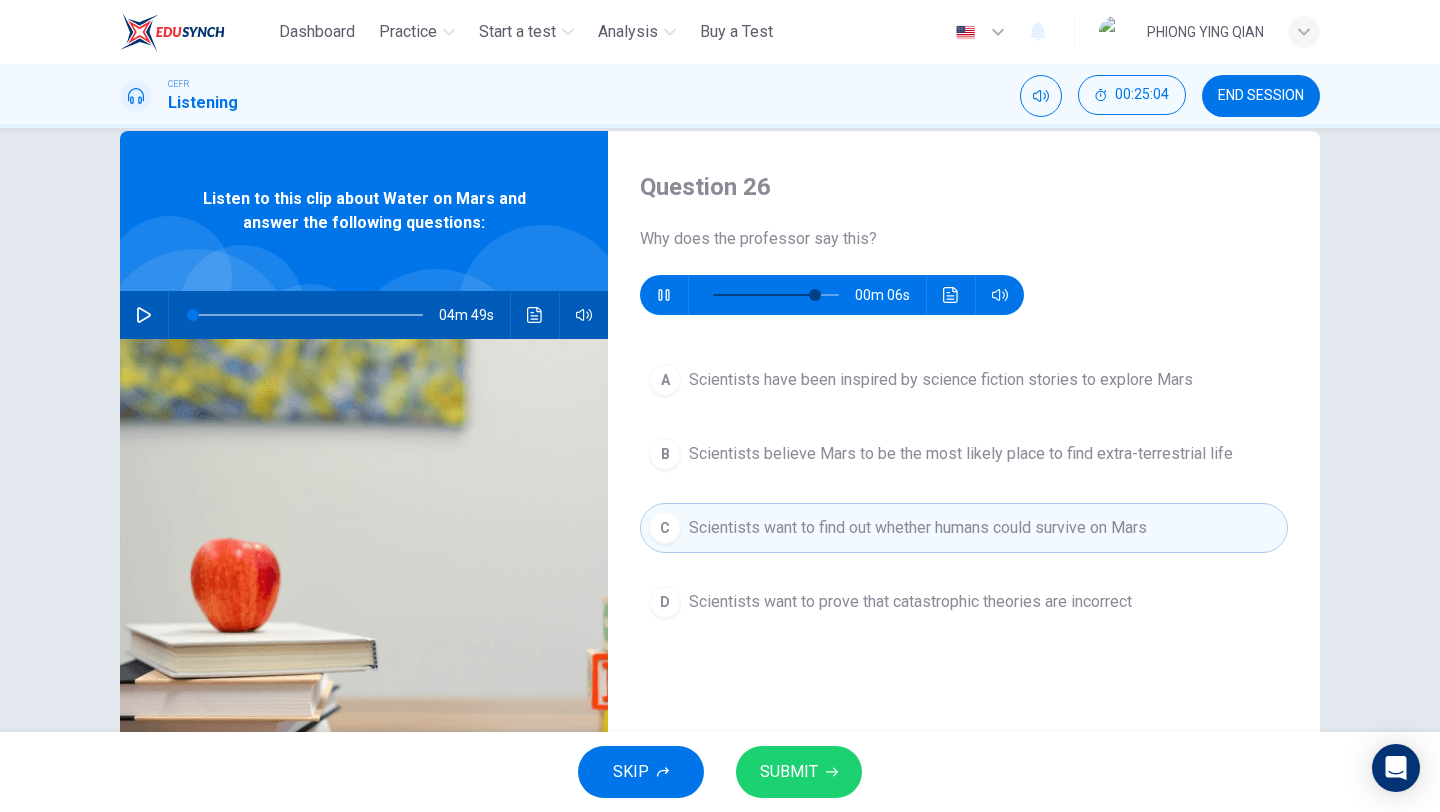 click on "SUBMIT" at bounding box center (789, 772) 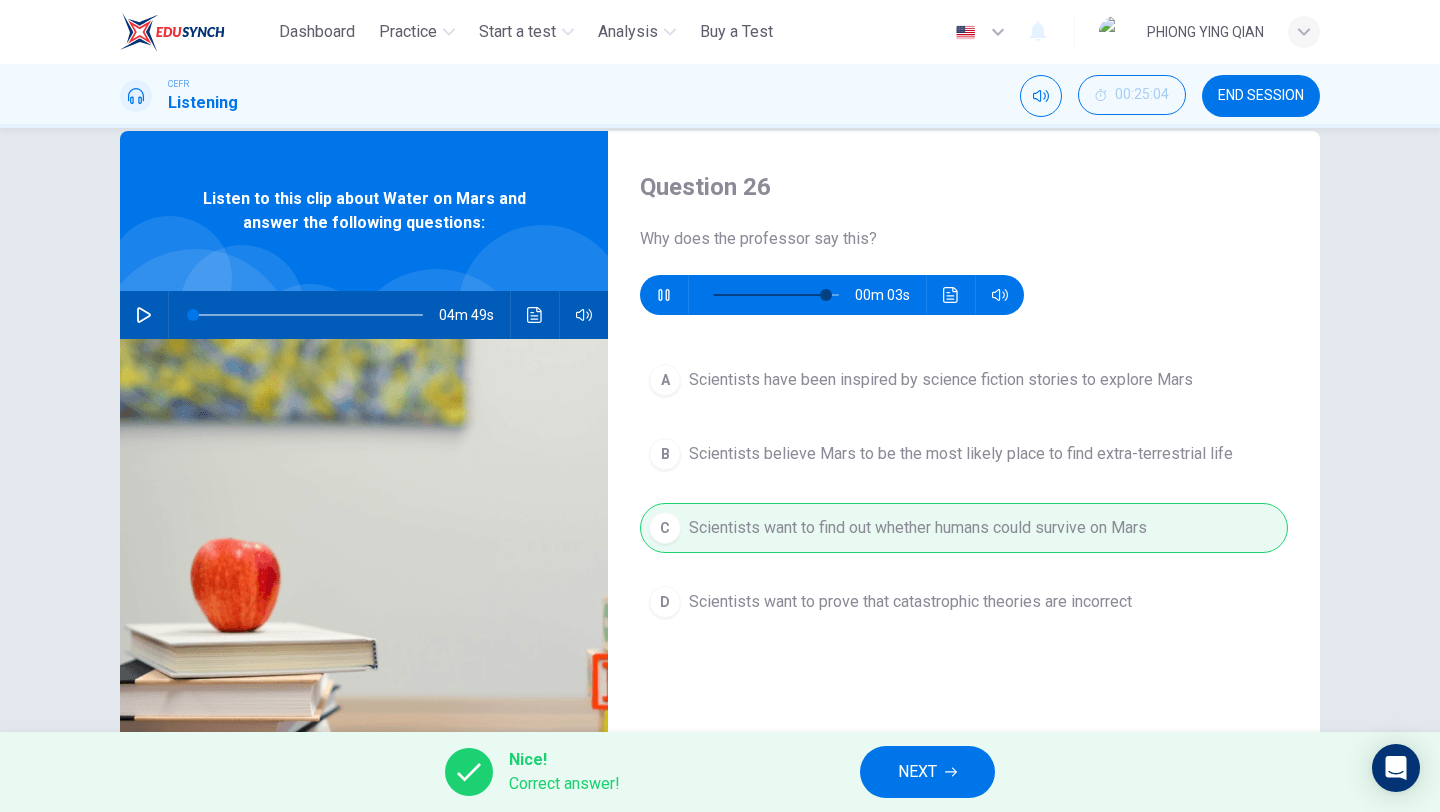 click on "NEXT" at bounding box center [917, 772] 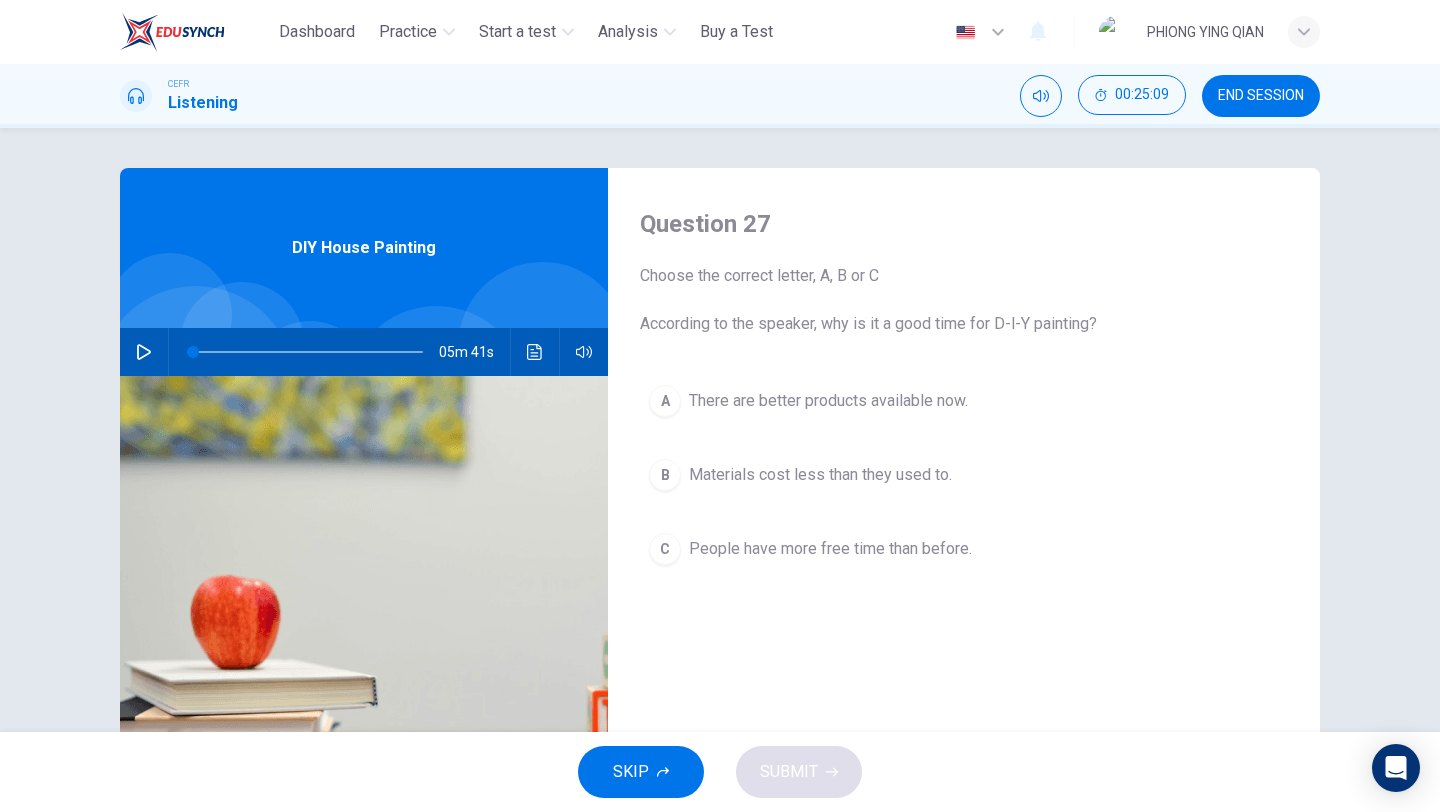click at bounding box center [144, 352] 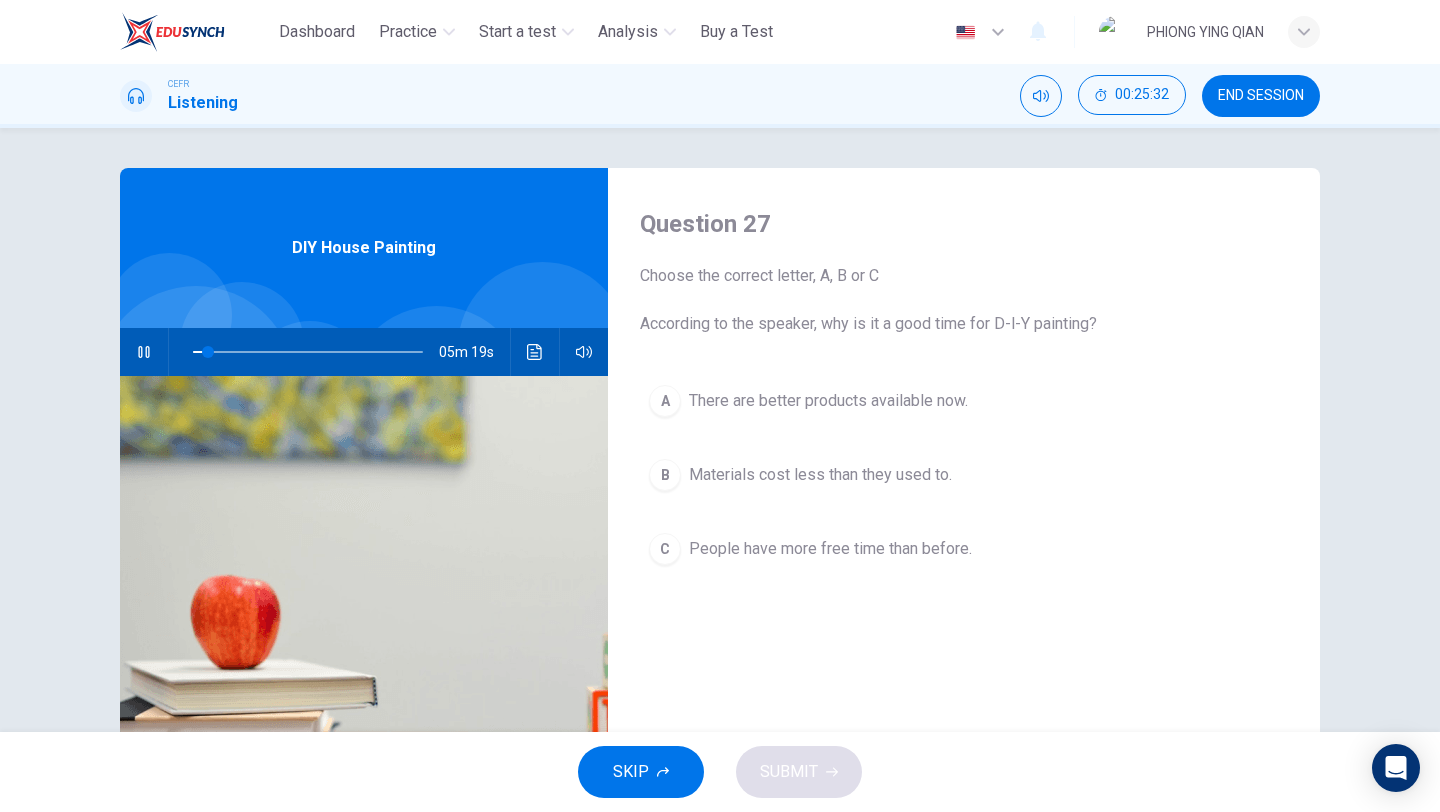 click on "A There are better products available now." at bounding box center [964, 401] 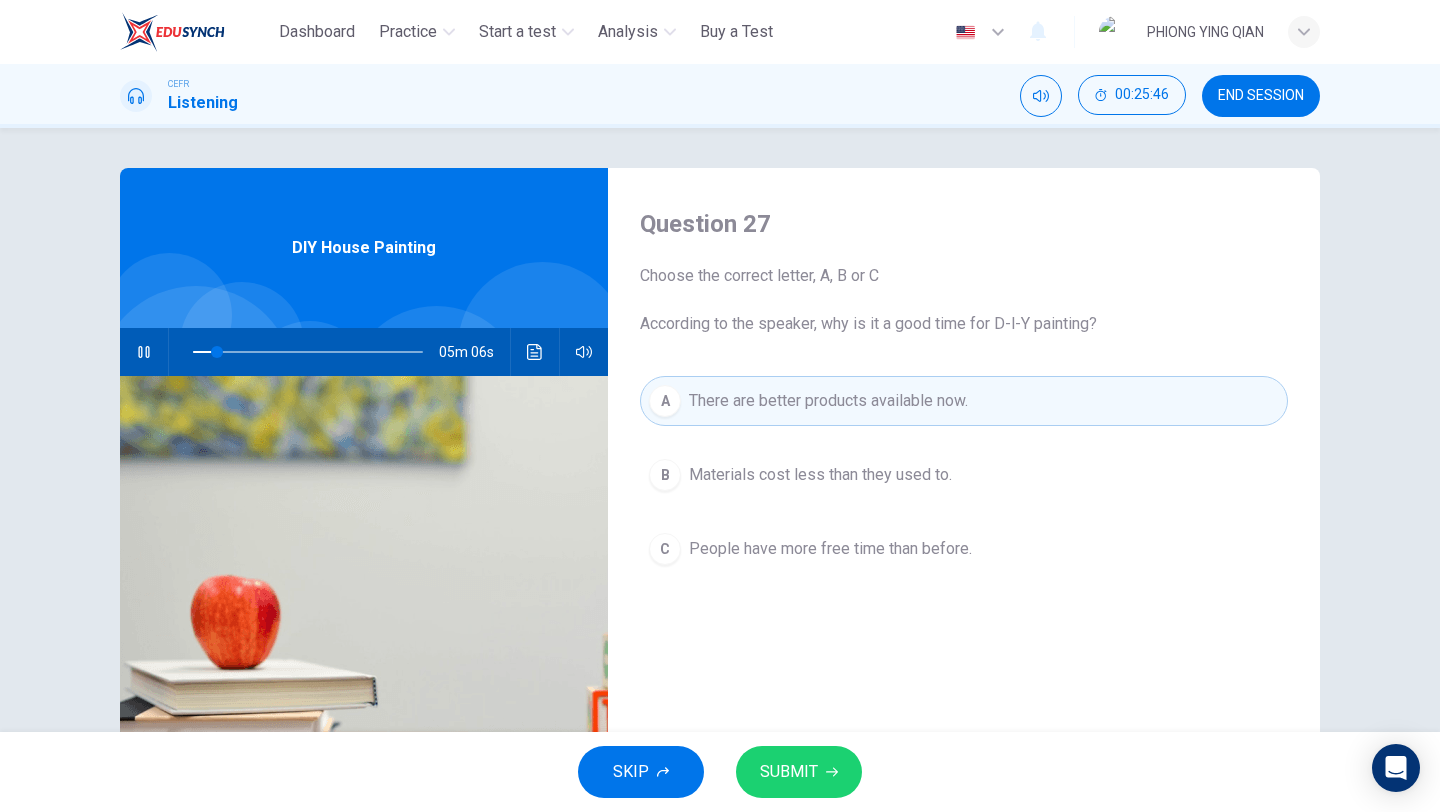 click on "Materials cost less than they used to." at bounding box center (820, 475) 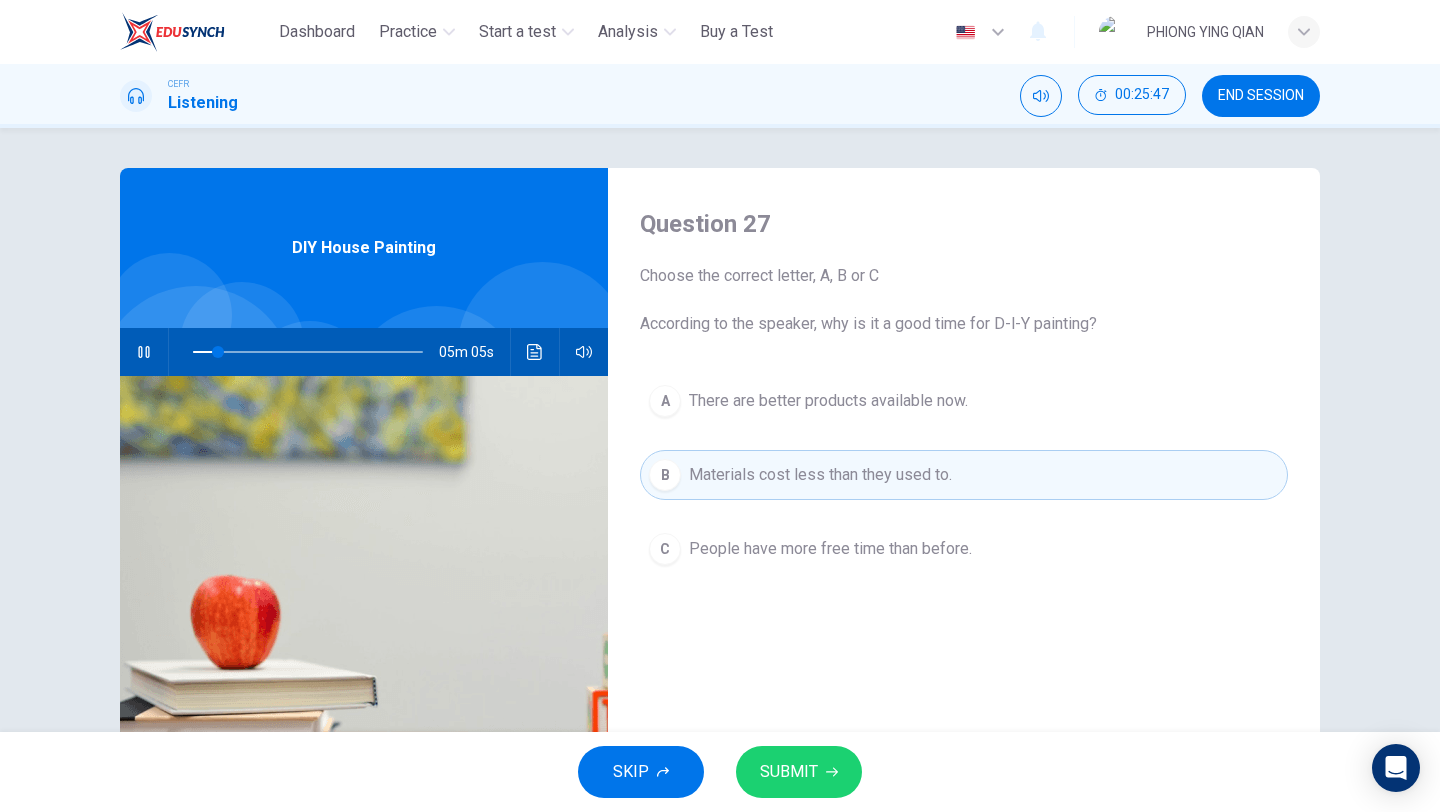click on "SUBMIT" at bounding box center [789, 772] 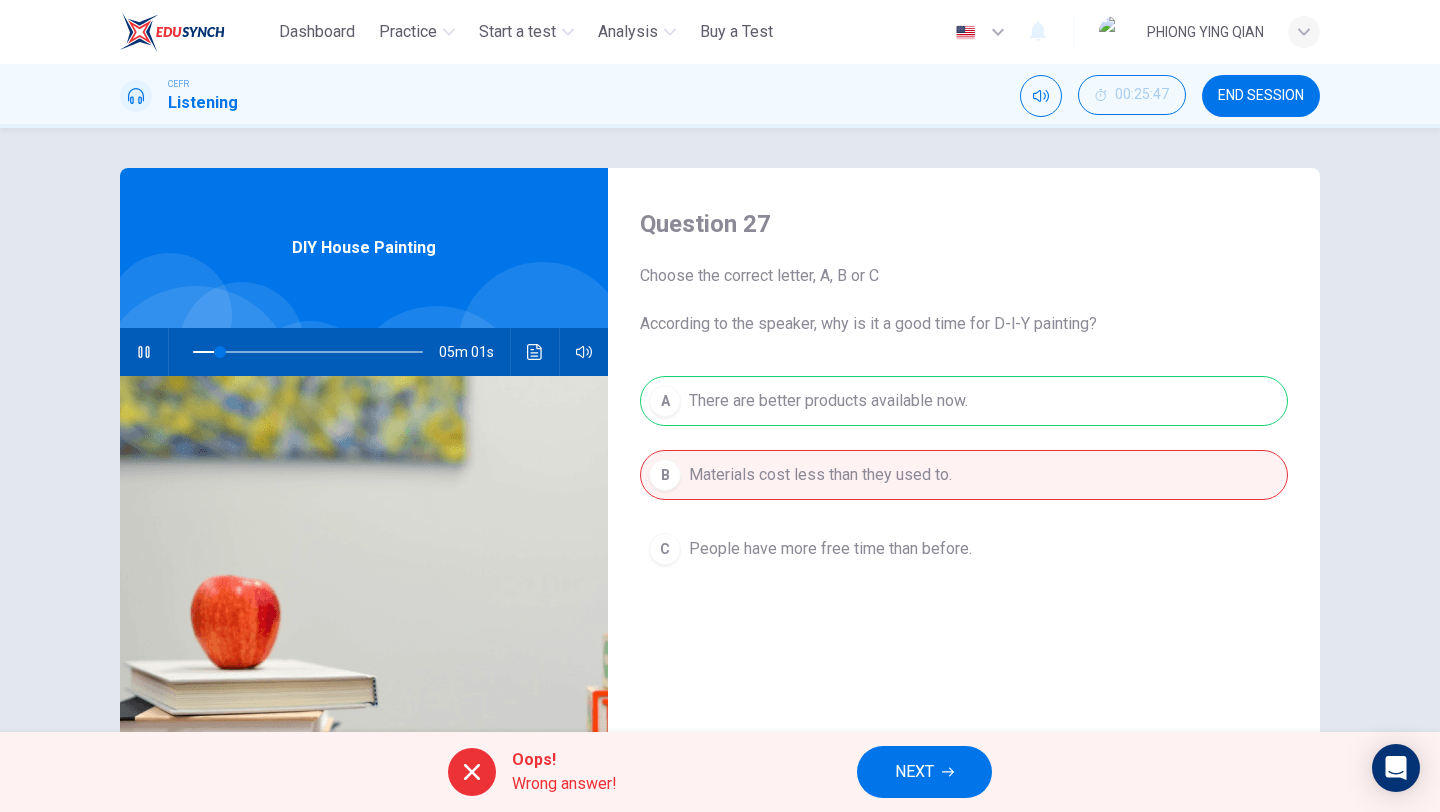 click at bounding box center [472, 772] 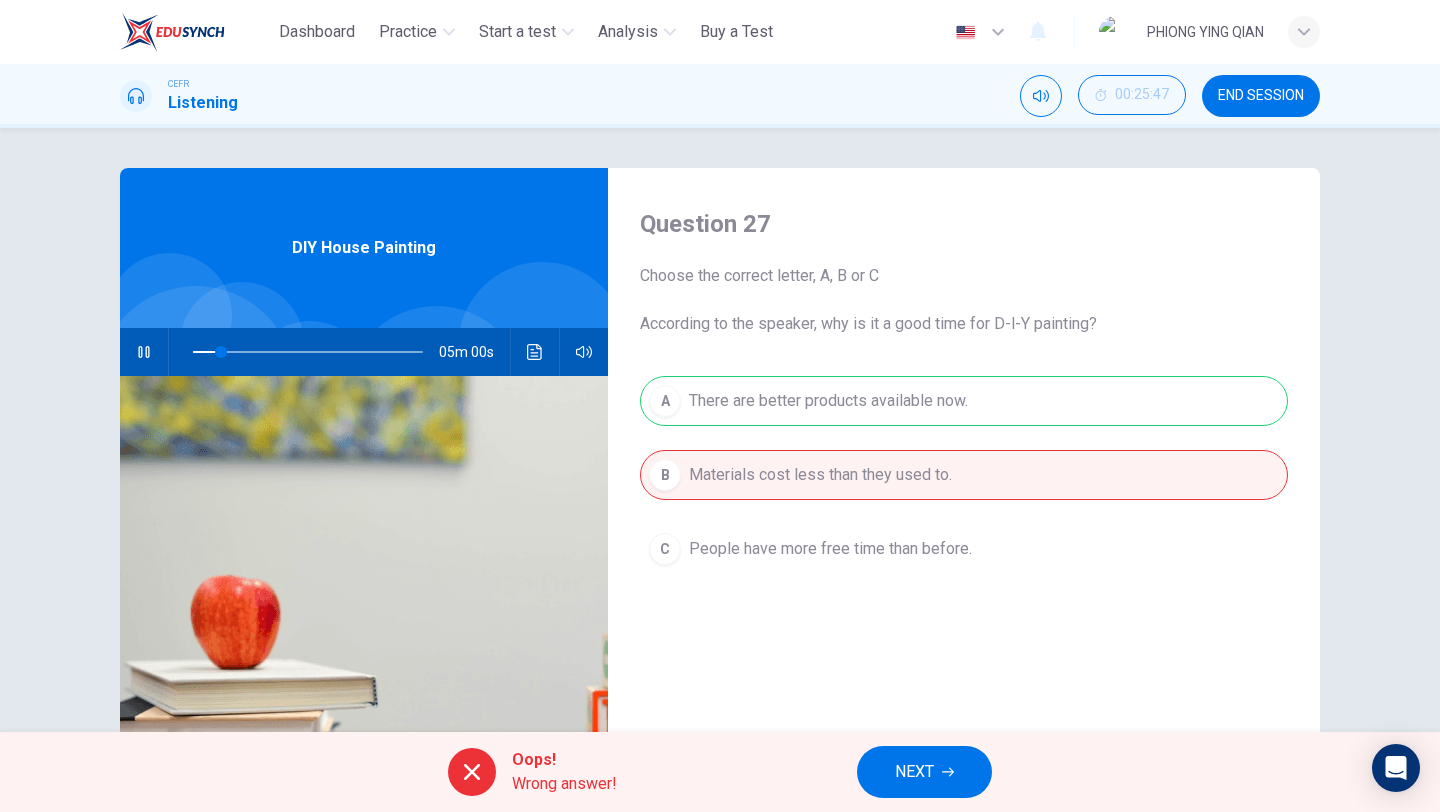 click on "A There are better products available now. B Materials cost less than they used to. C People have more free time than before." at bounding box center [964, 495] 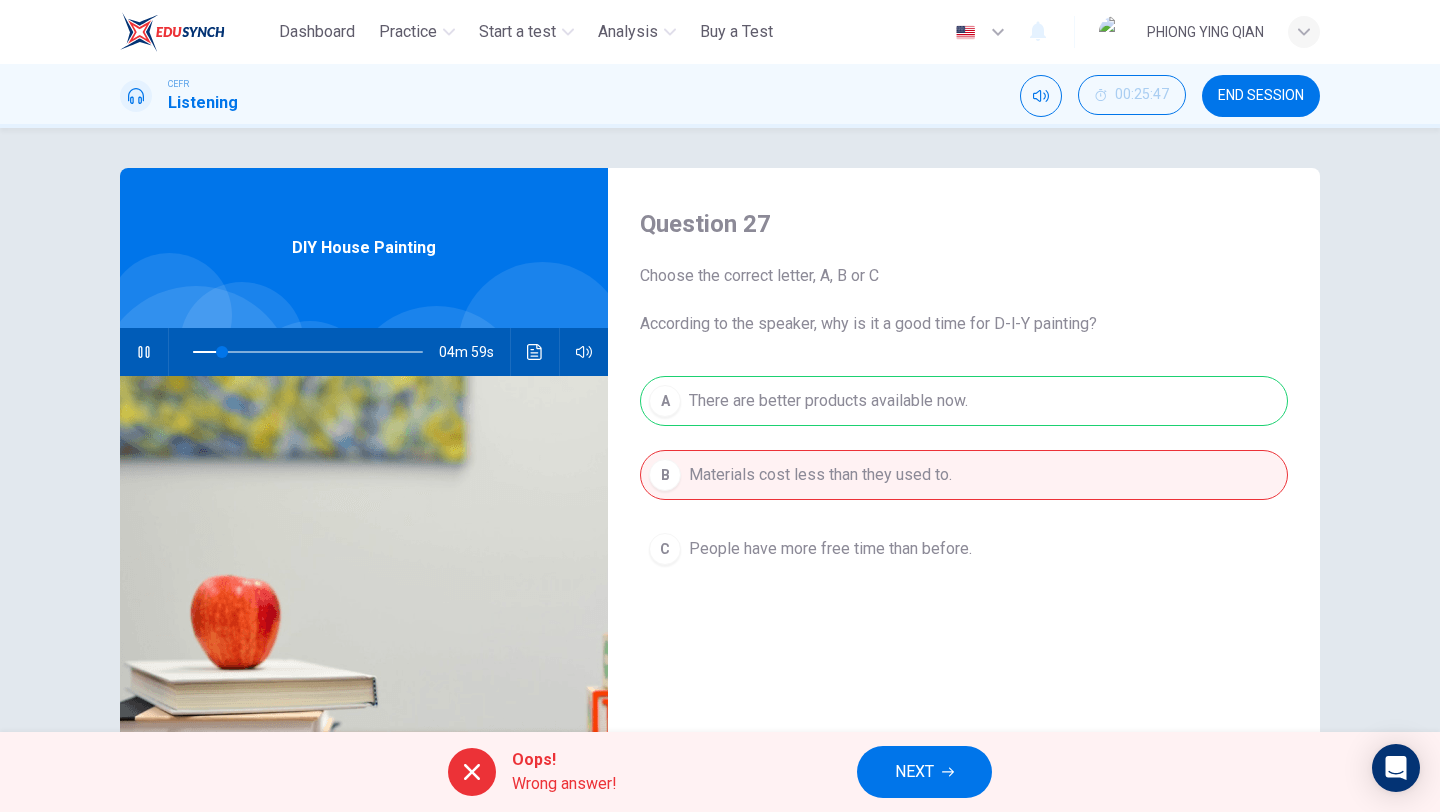 click on "NEXT" at bounding box center [924, 772] 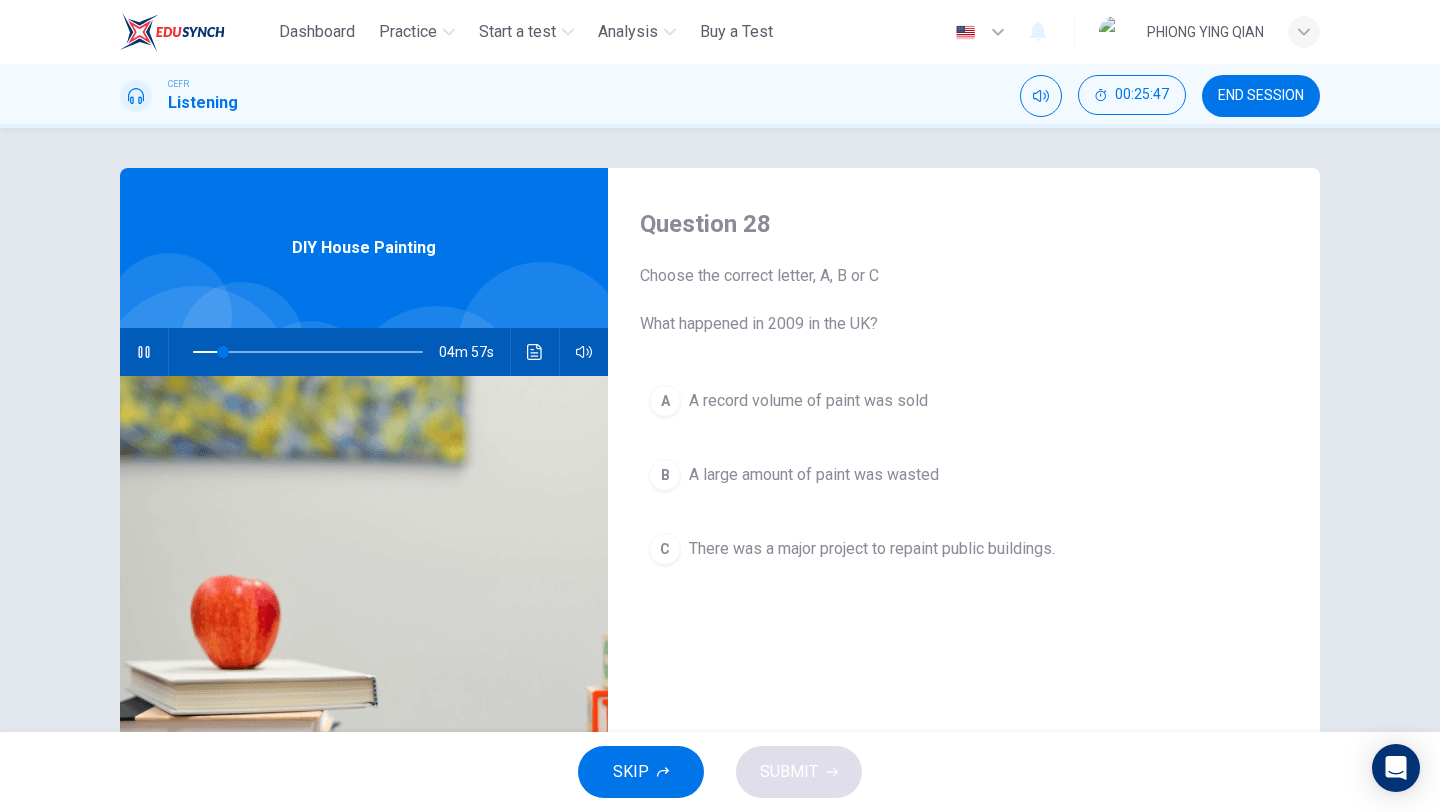 click on "A A record volume of paint was sold B A large amount of paint was wasted C There was a major project to repaint public buildings." at bounding box center (964, 495) 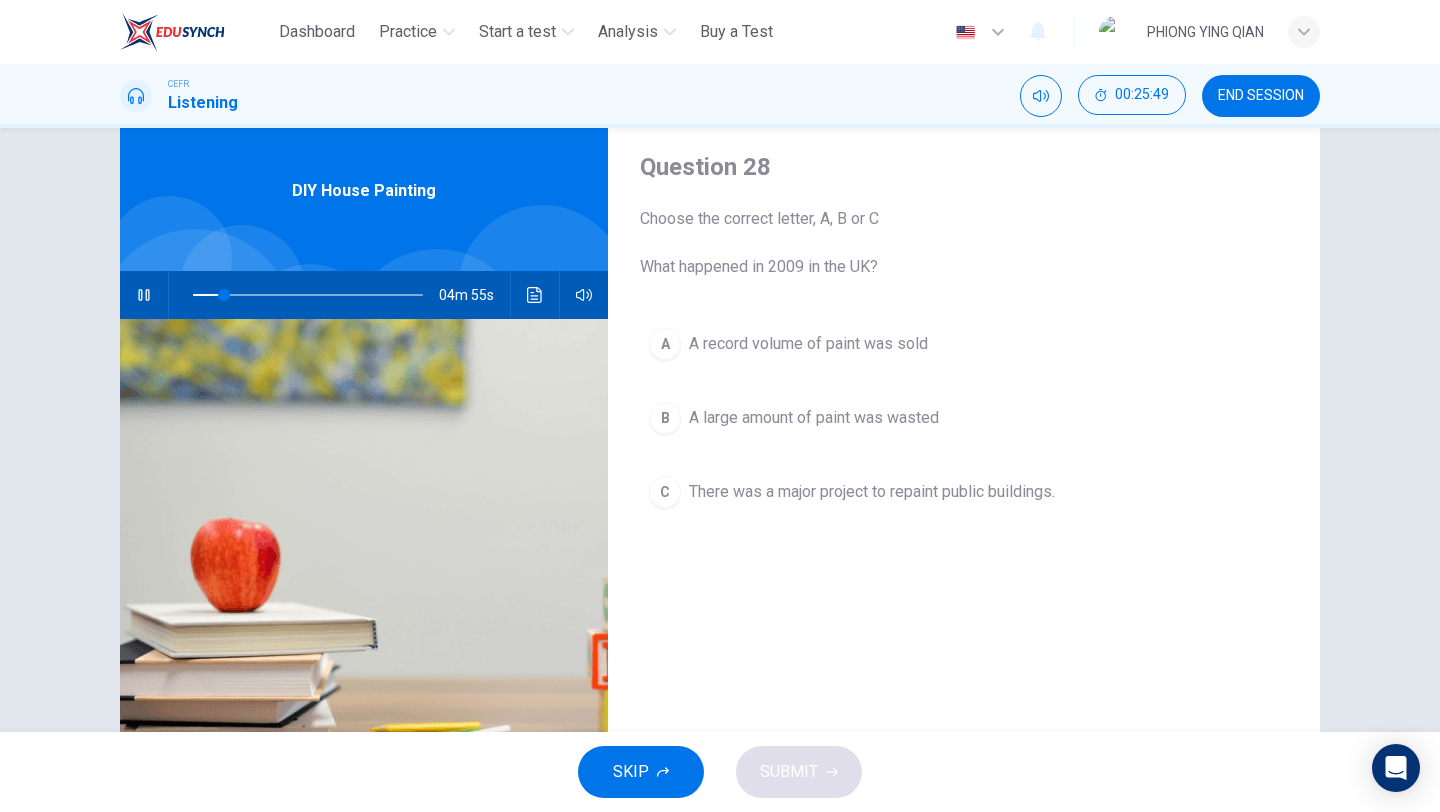 scroll, scrollTop: 56, scrollLeft: 0, axis: vertical 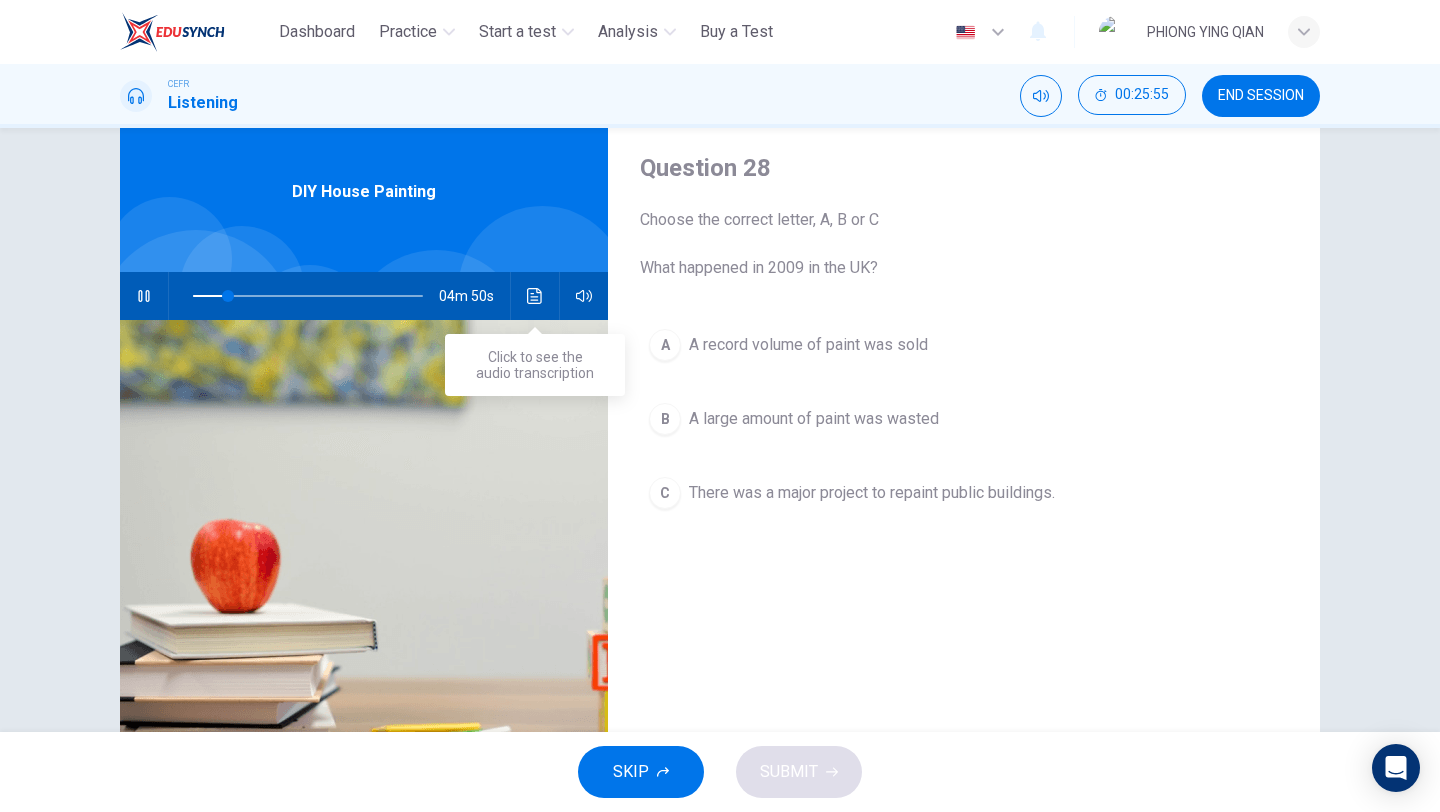 click at bounding box center [535, 296] 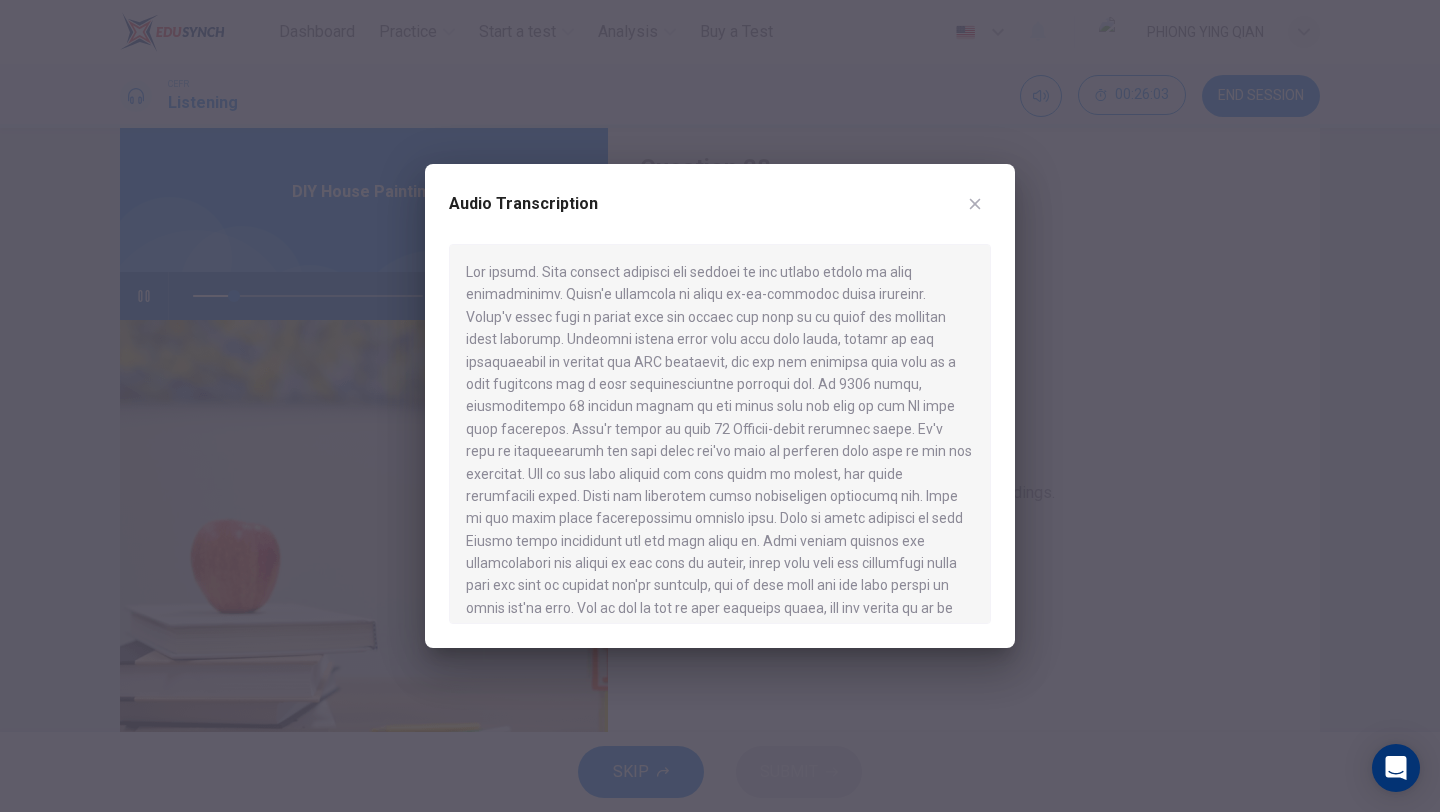 click at bounding box center (975, 204) 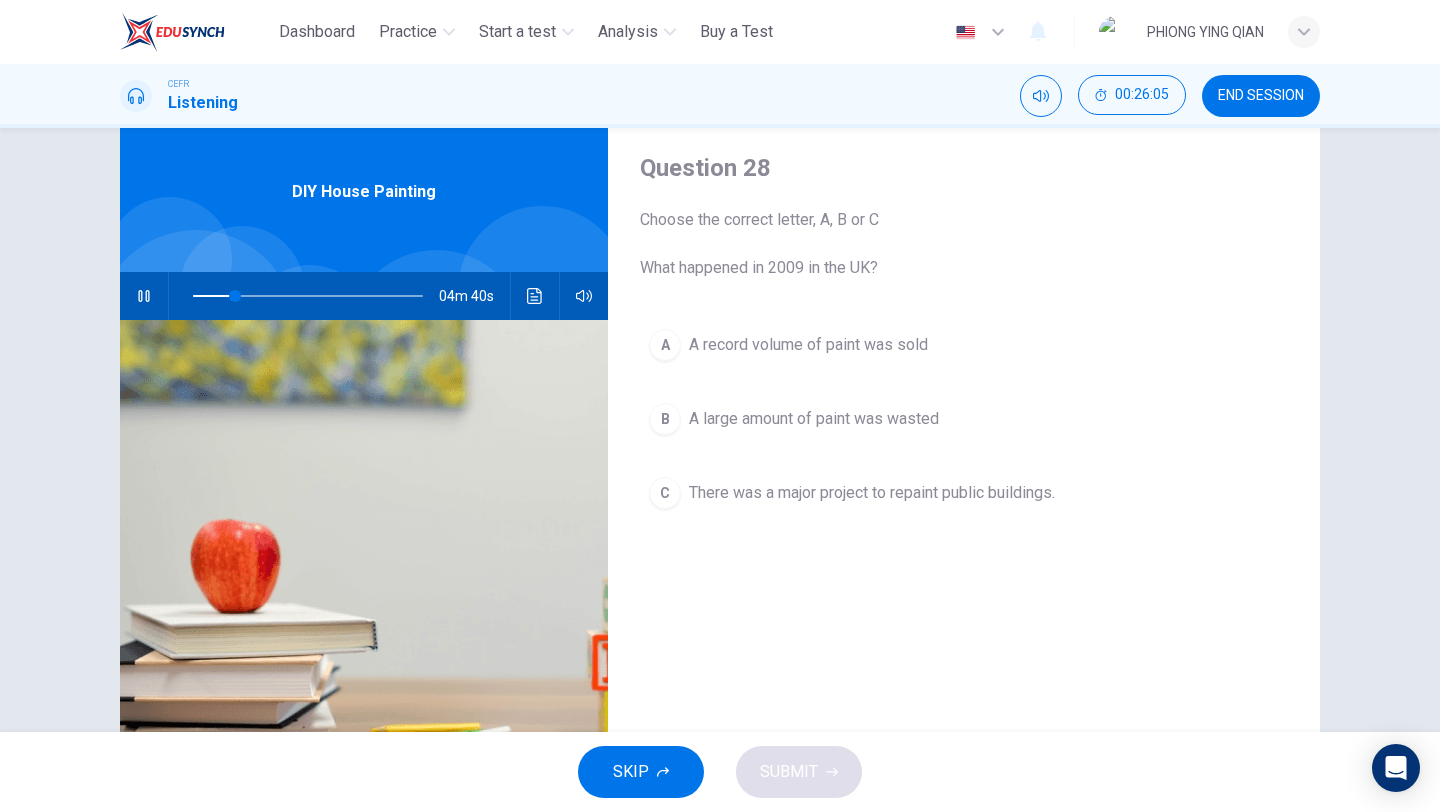 click at bounding box center [144, 296] 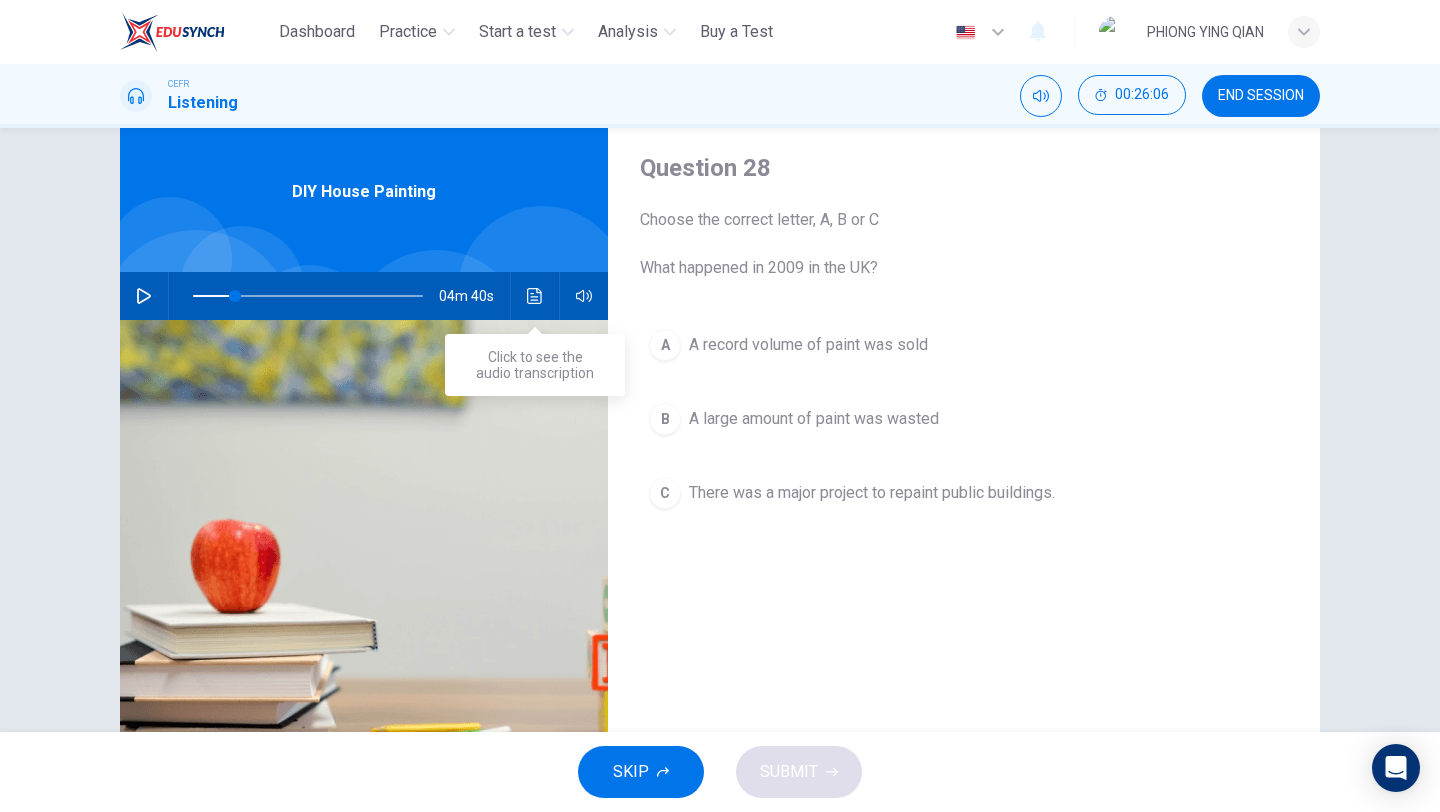 click at bounding box center [535, 296] 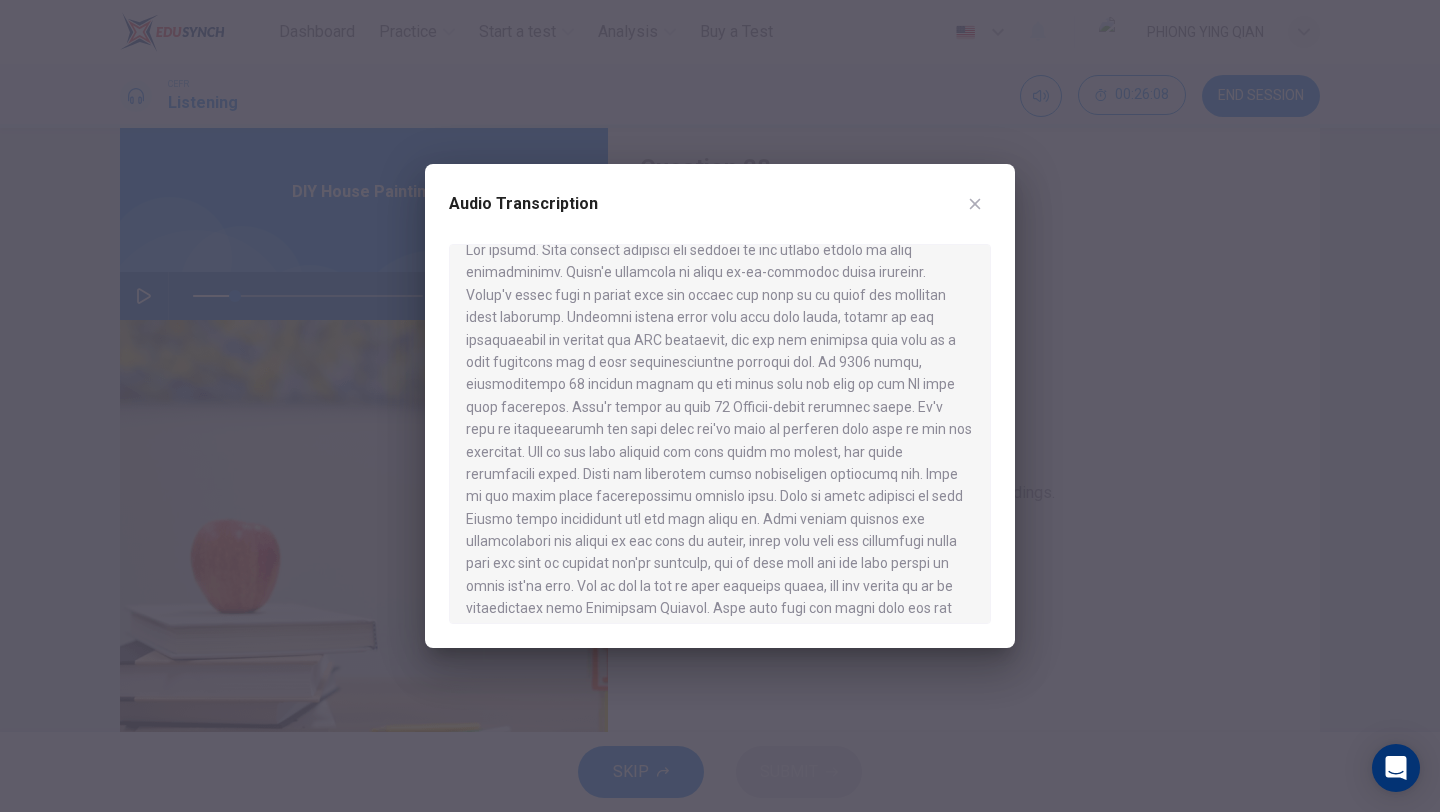 scroll, scrollTop: 0, scrollLeft: 0, axis: both 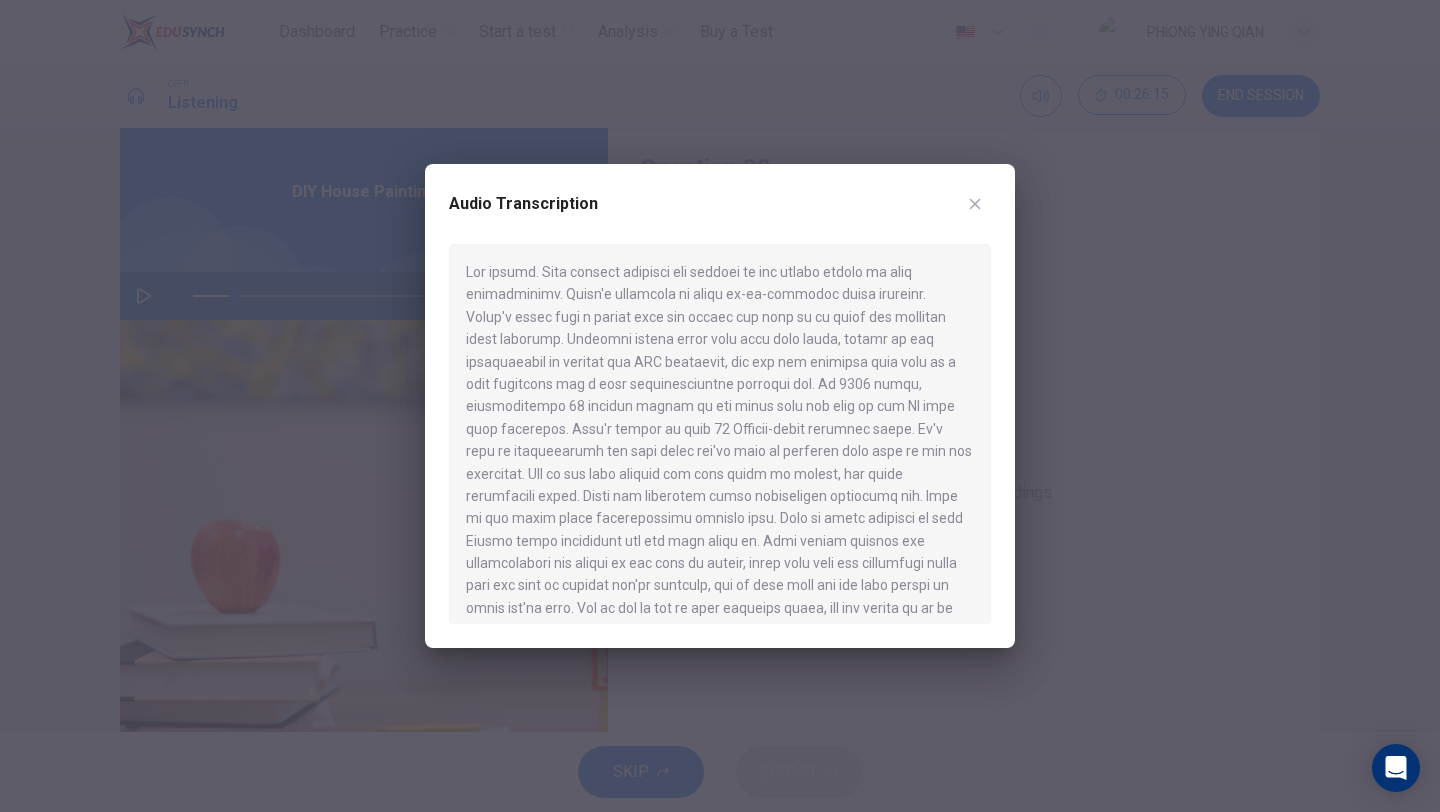 click at bounding box center (975, 204) 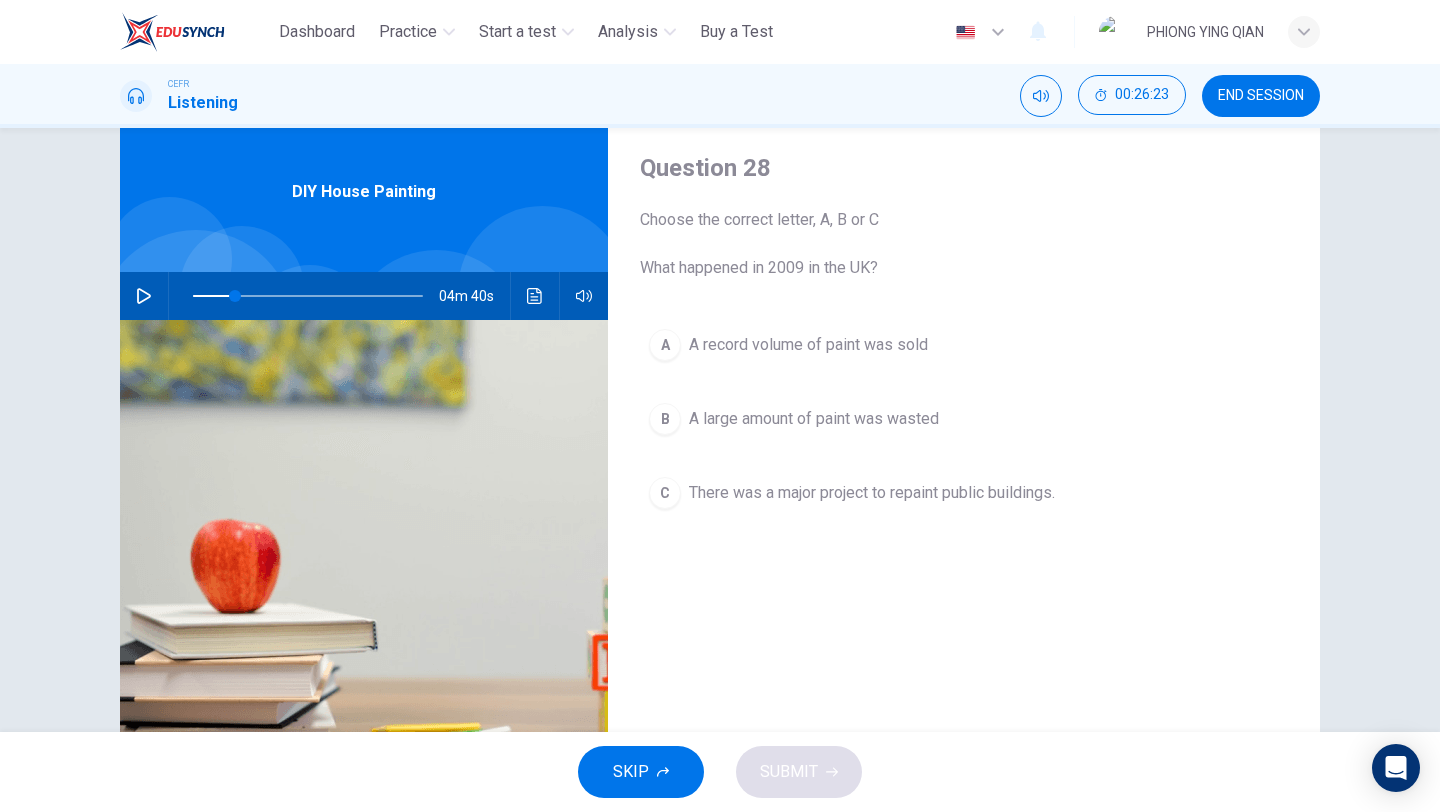 click on "B A large amount of paint was wasted" at bounding box center [964, 419] 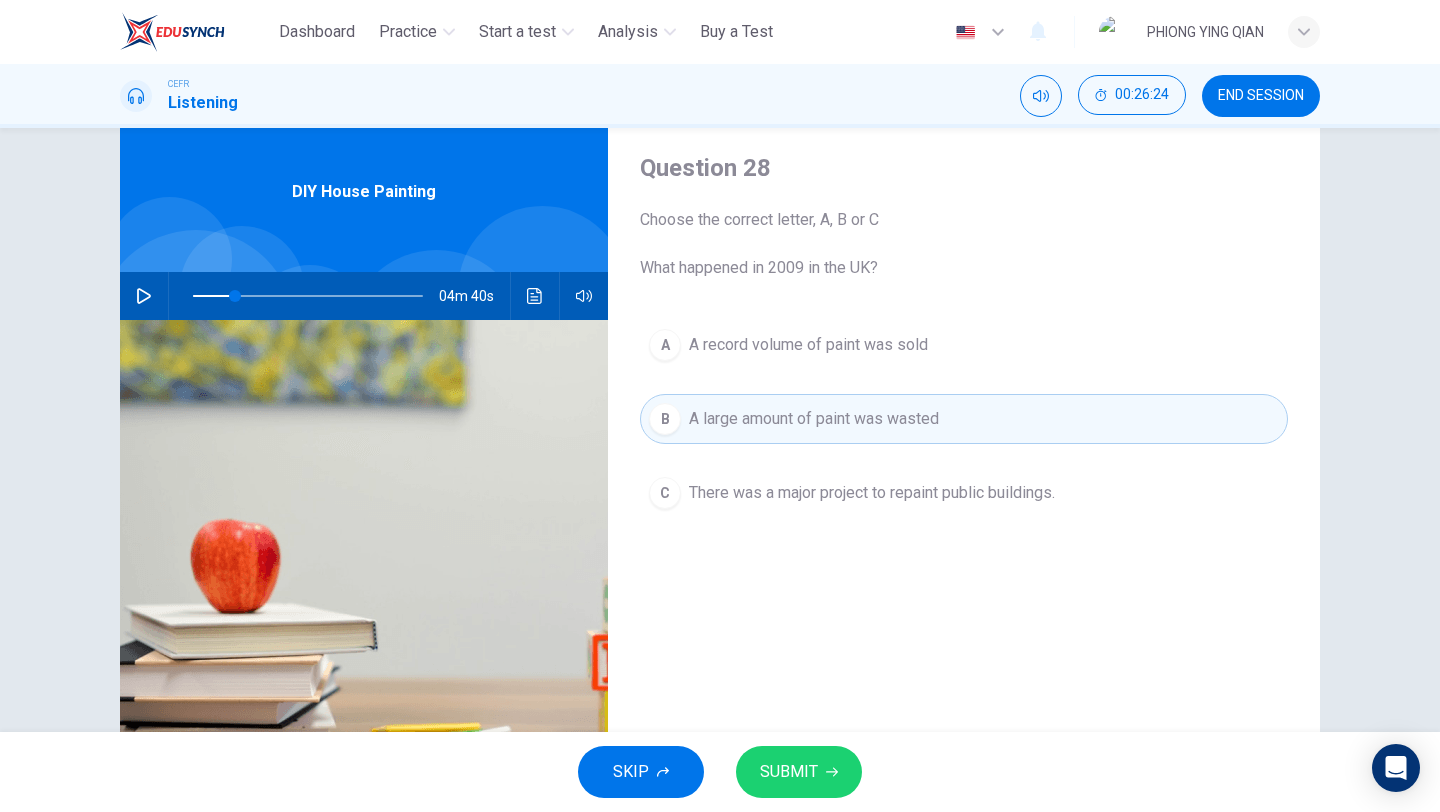 click on "SKIP SUBMIT" at bounding box center [720, 772] 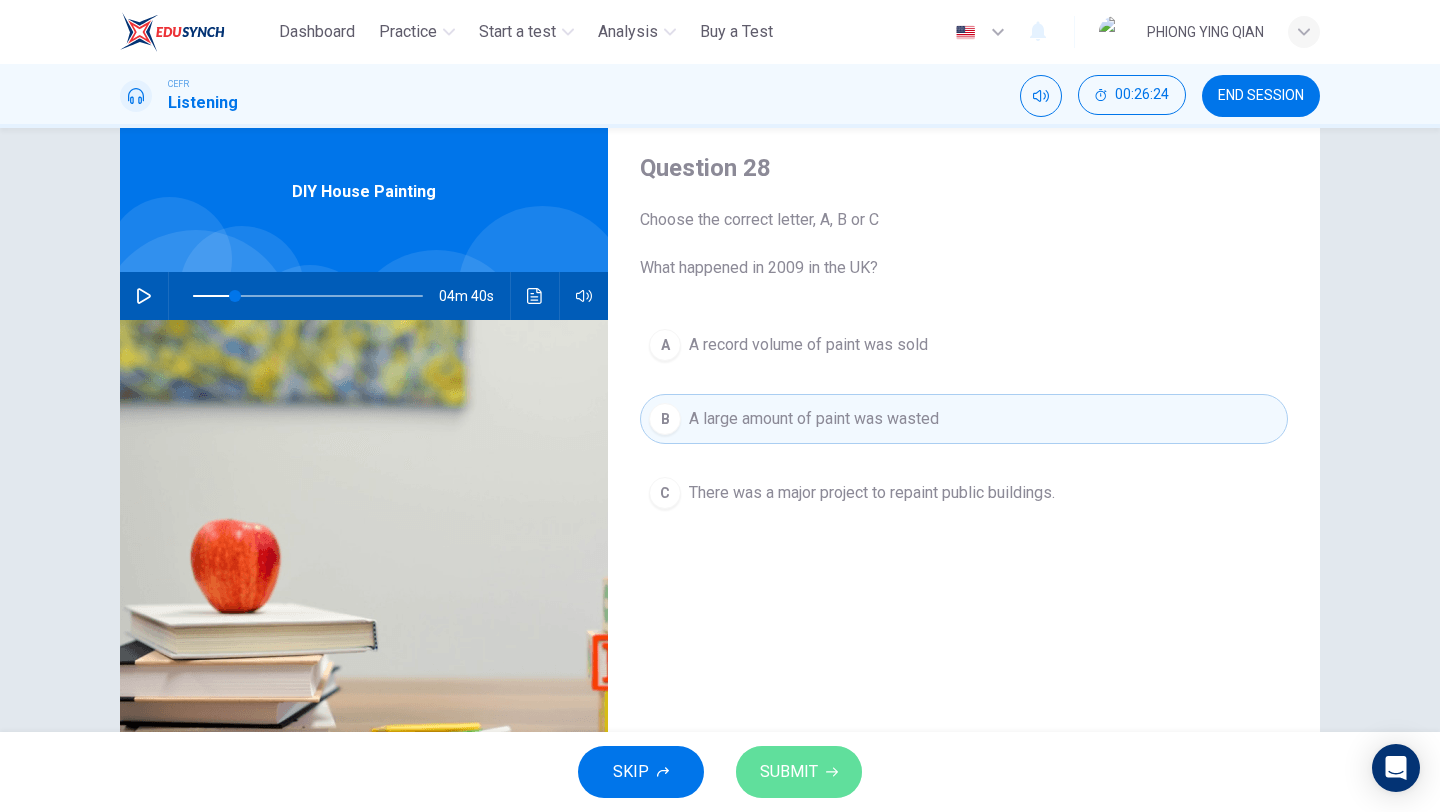 click at bounding box center [832, 772] 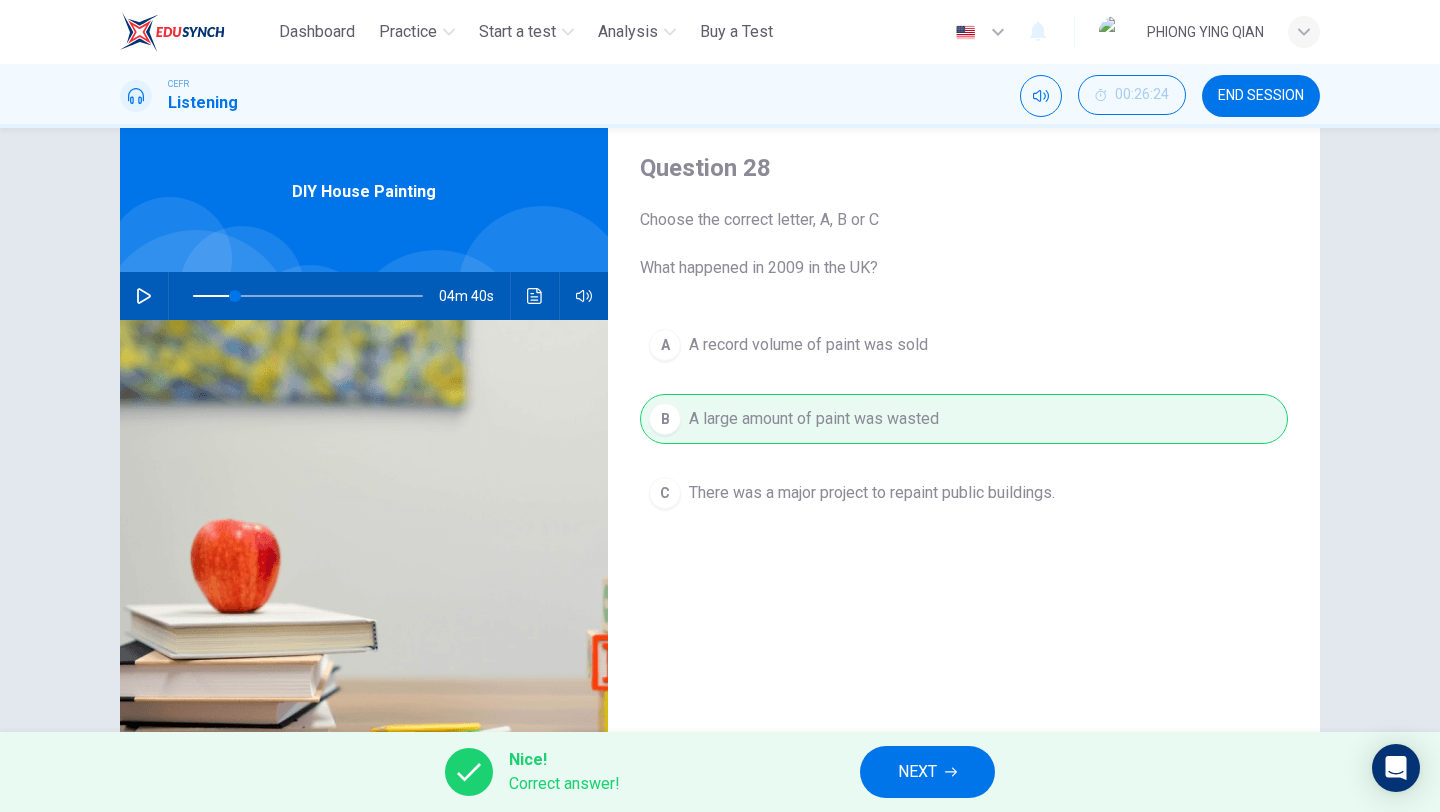 click on "NEXT" at bounding box center (927, 772) 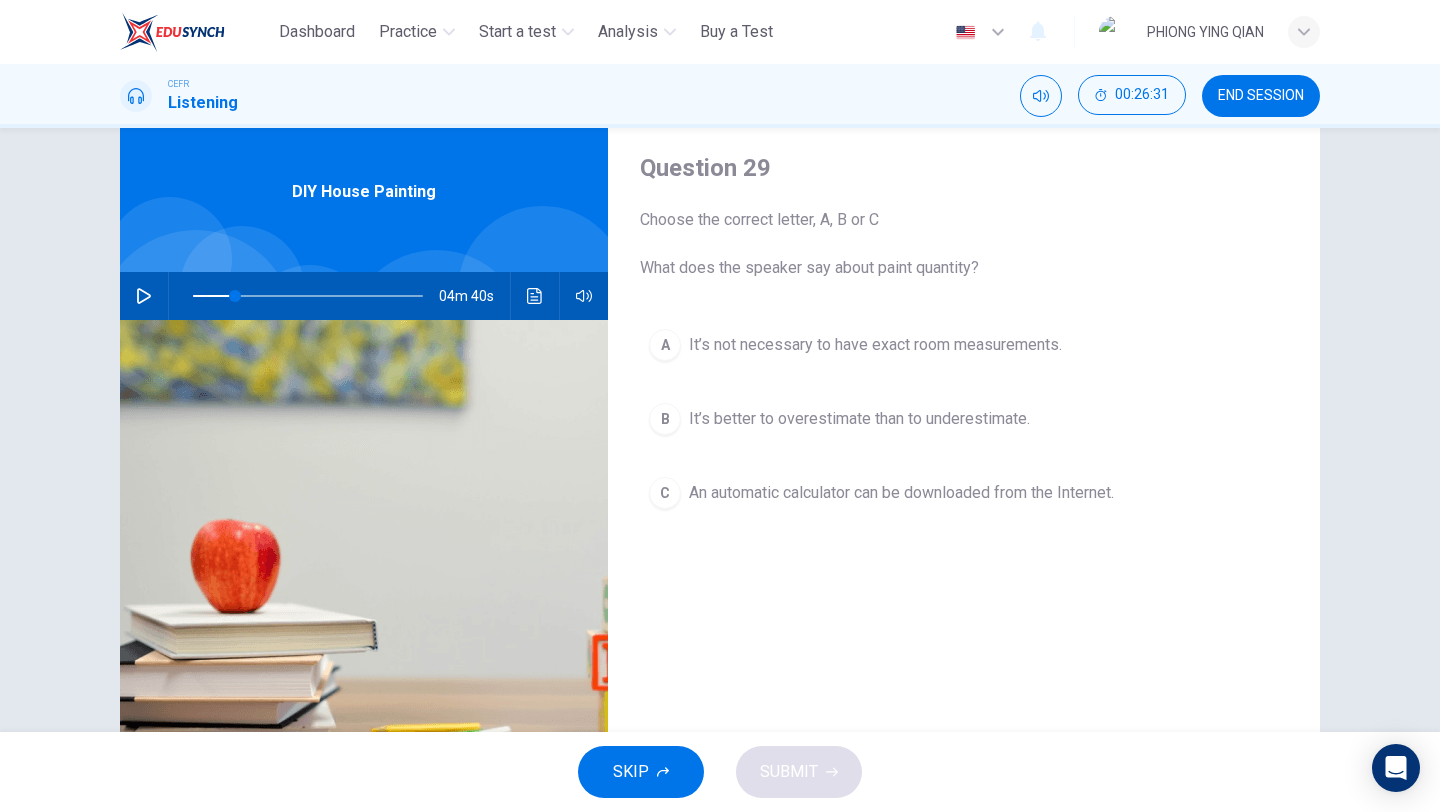 click at bounding box center [144, 296] 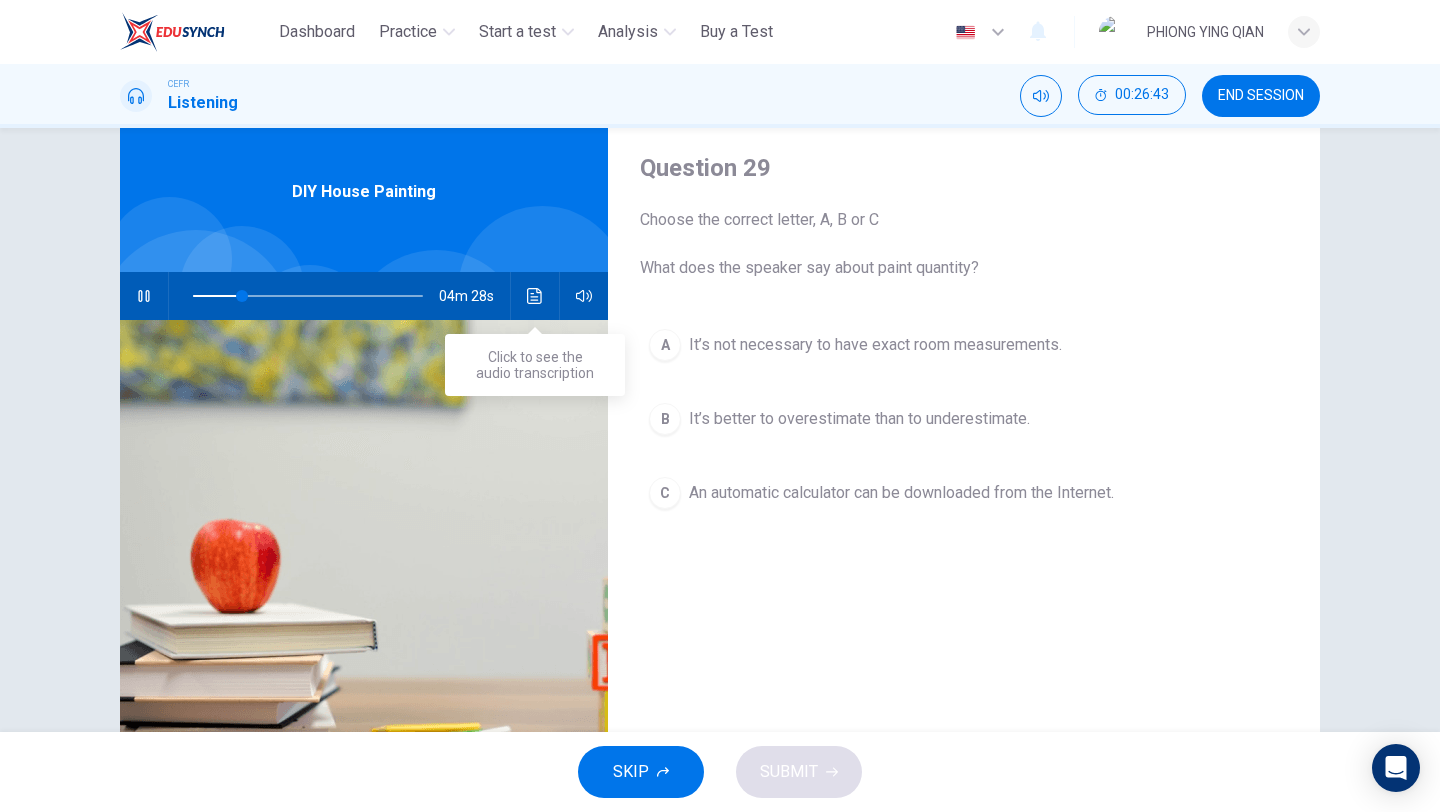 click at bounding box center [535, 296] 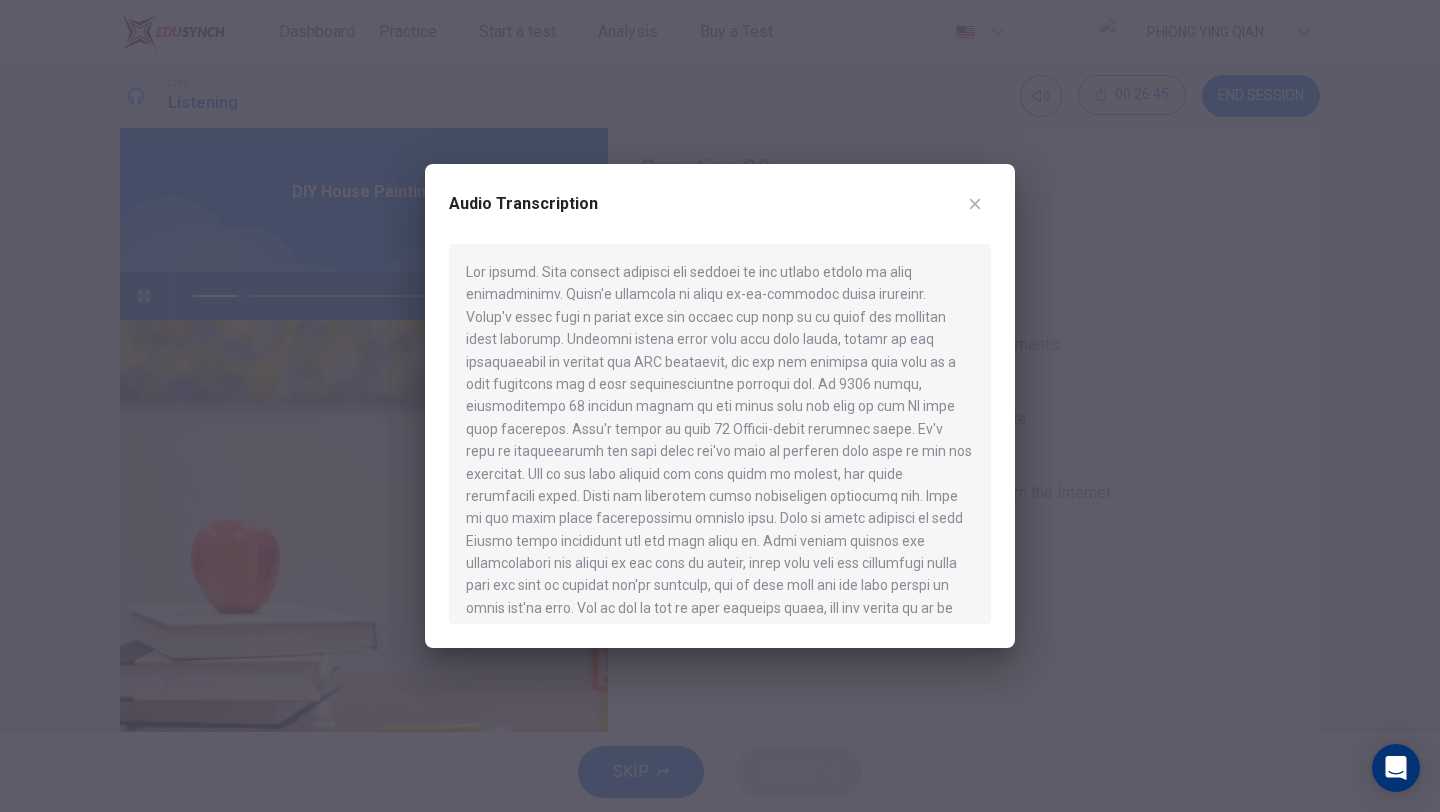 scroll, scrollTop: 8, scrollLeft: 0, axis: vertical 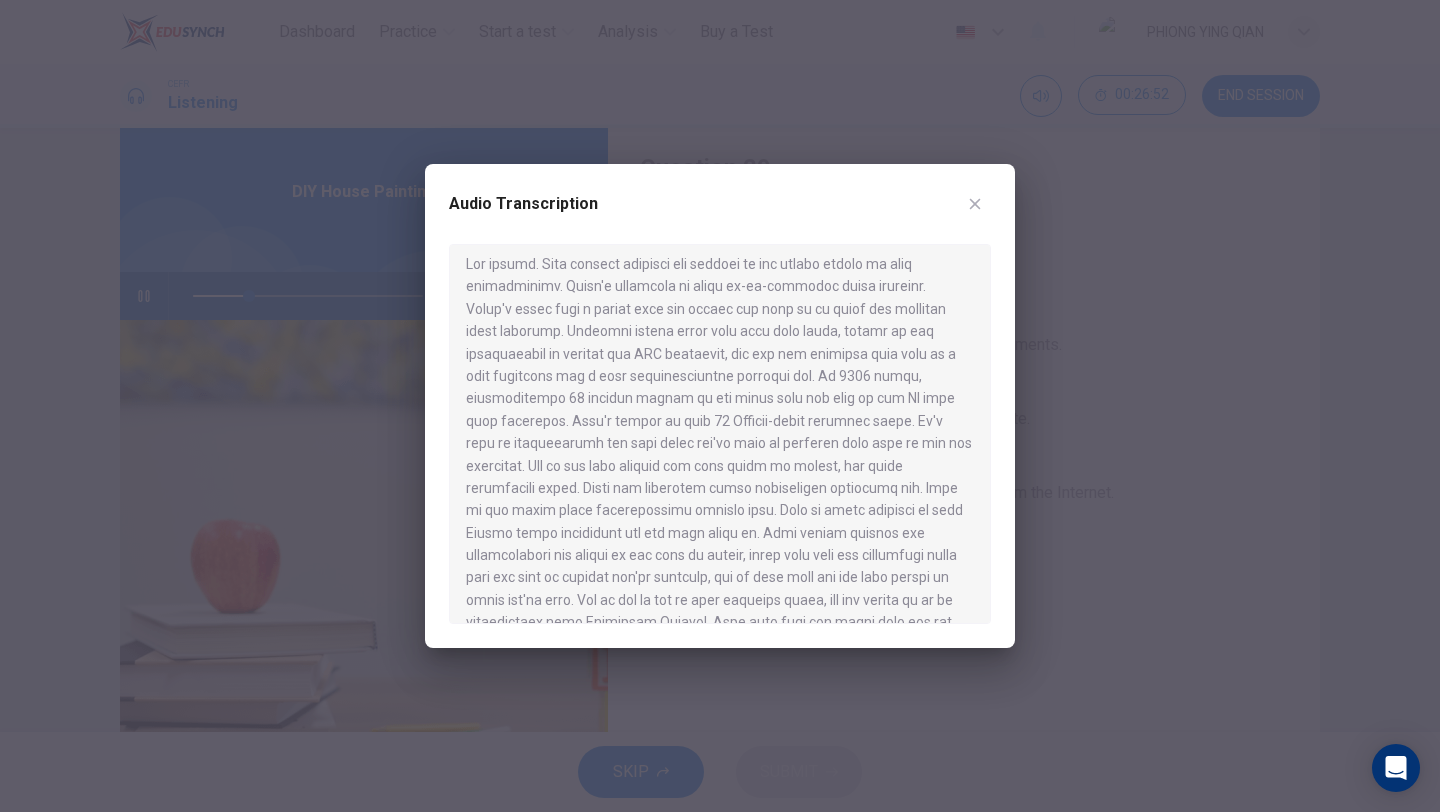 click at bounding box center [975, 204] 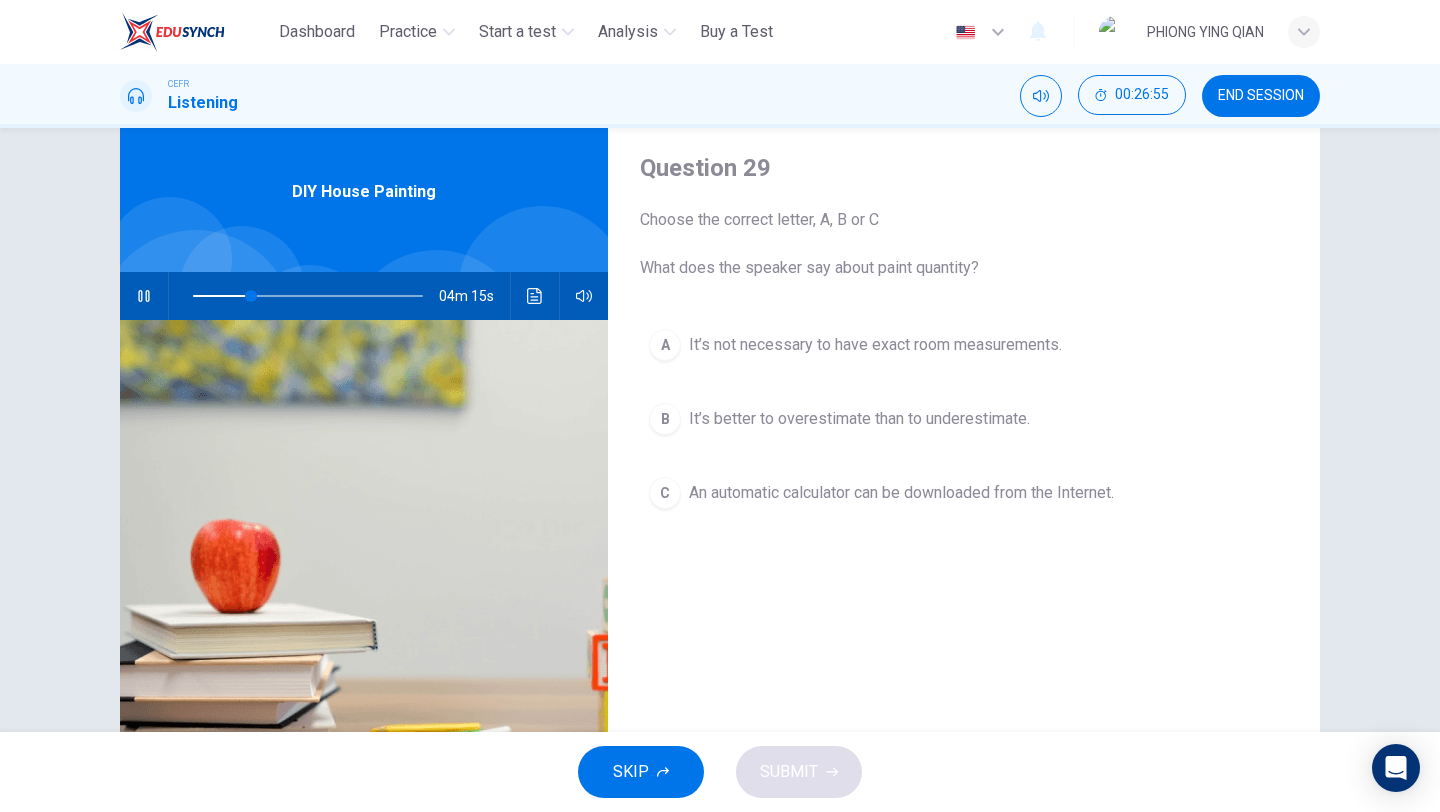 click on "It’s better to overestimate than to underestimate." at bounding box center (875, 345) 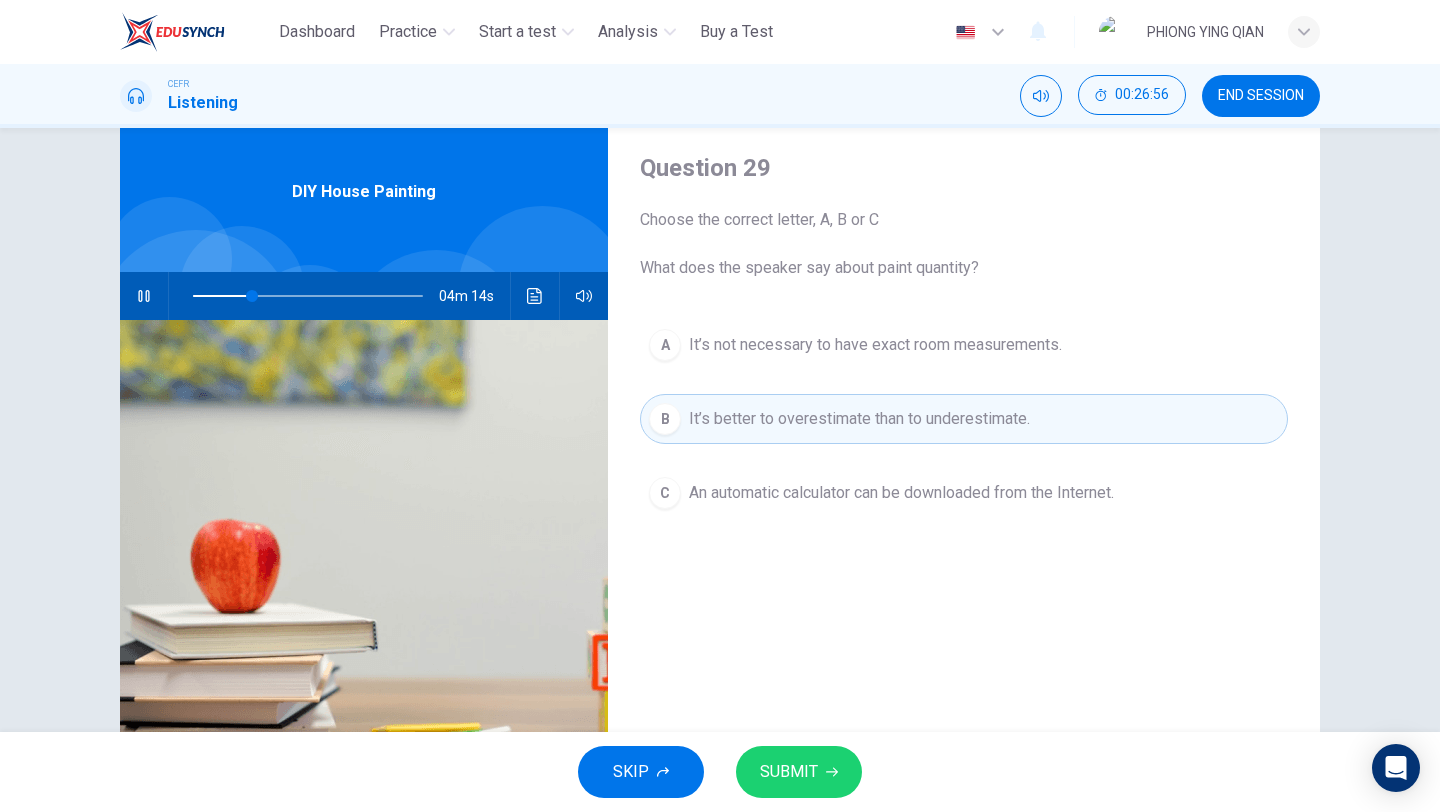 click on "SUBMIT" at bounding box center [799, 772] 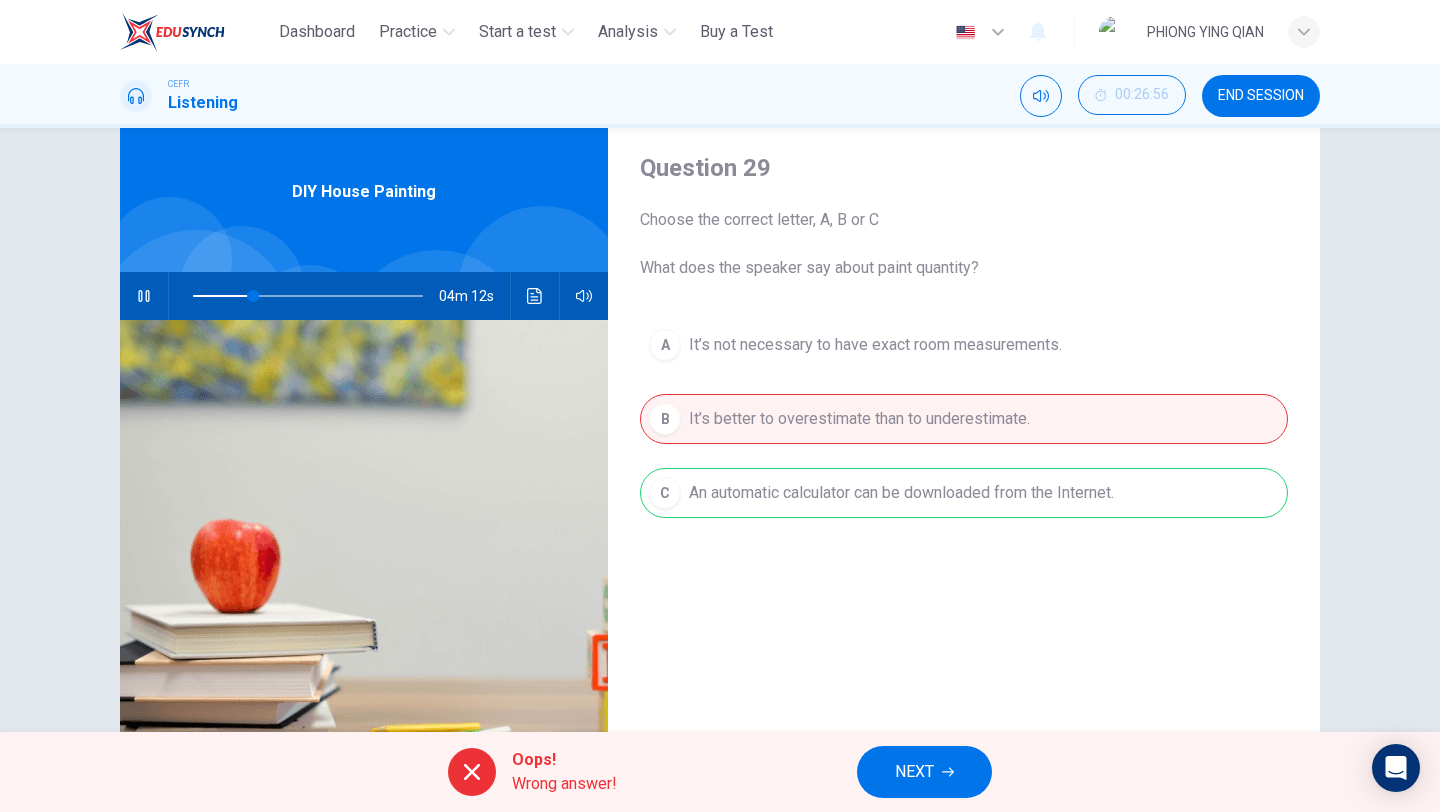 click on "A It’s not necessary to have exact room measurements. B It’s better to overestimate than to underestimate. C An automatic calculator can be downloaded from the Internet." at bounding box center [964, 439] 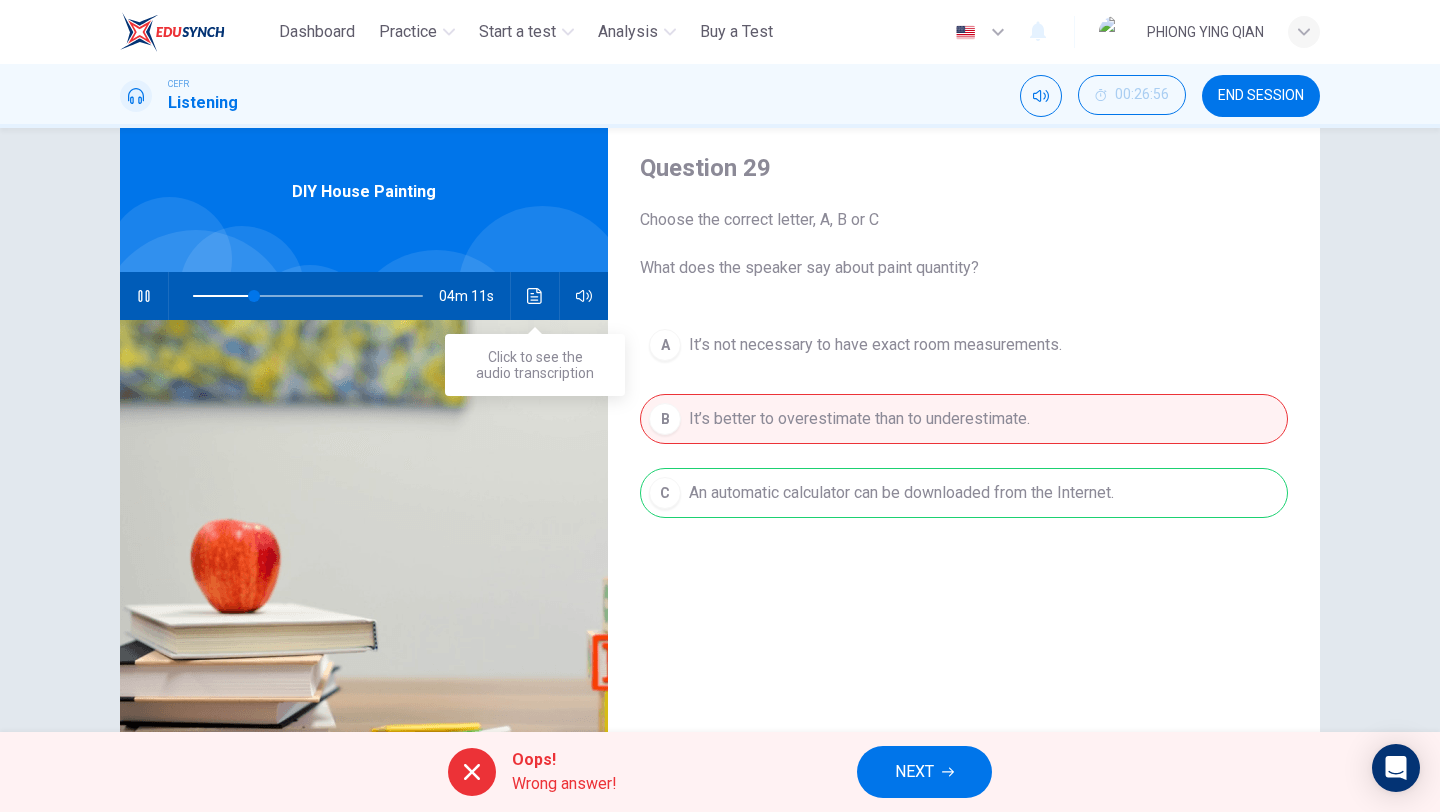 click at bounding box center (535, 296) 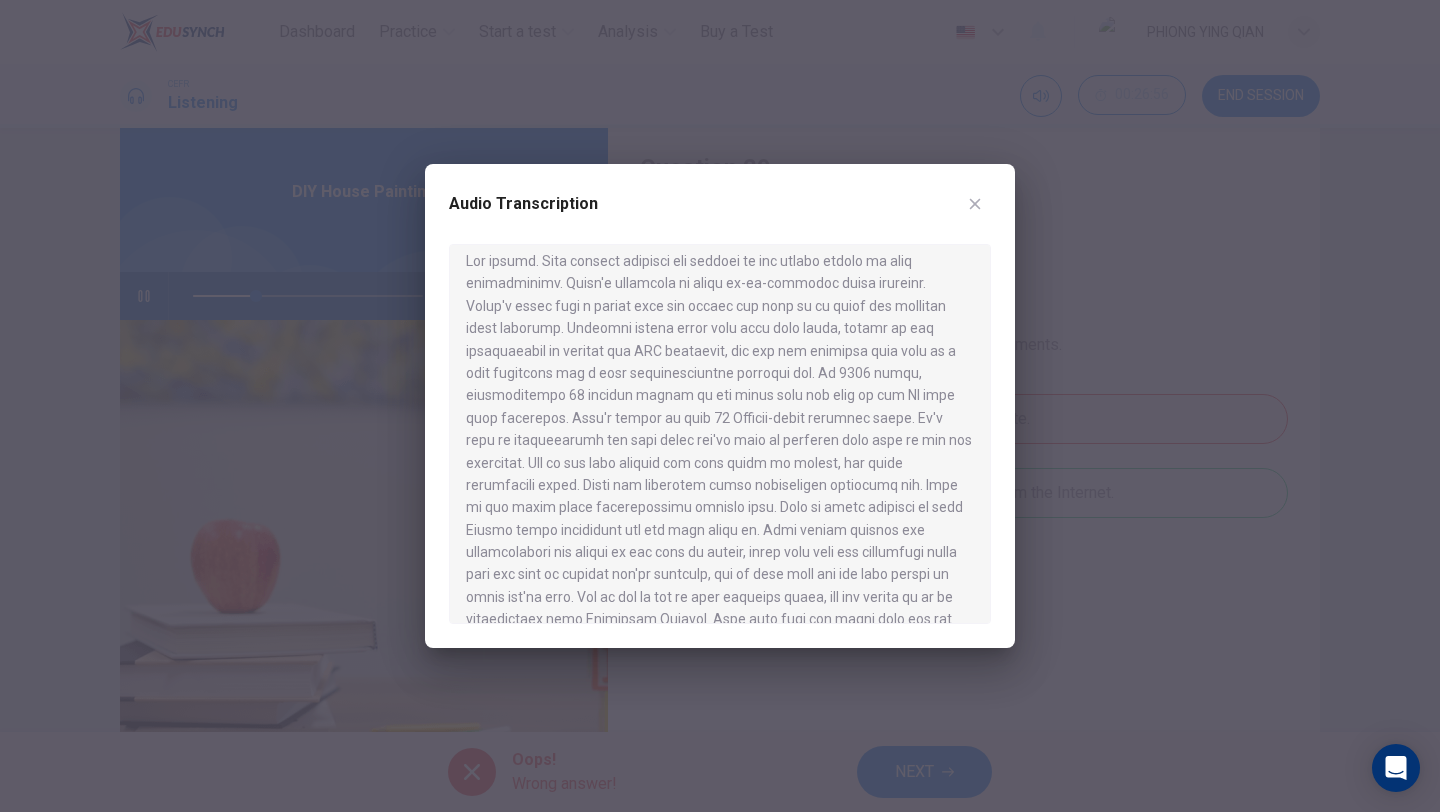 scroll, scrollTop: 9, scrollLeft: 0, axis: vertical 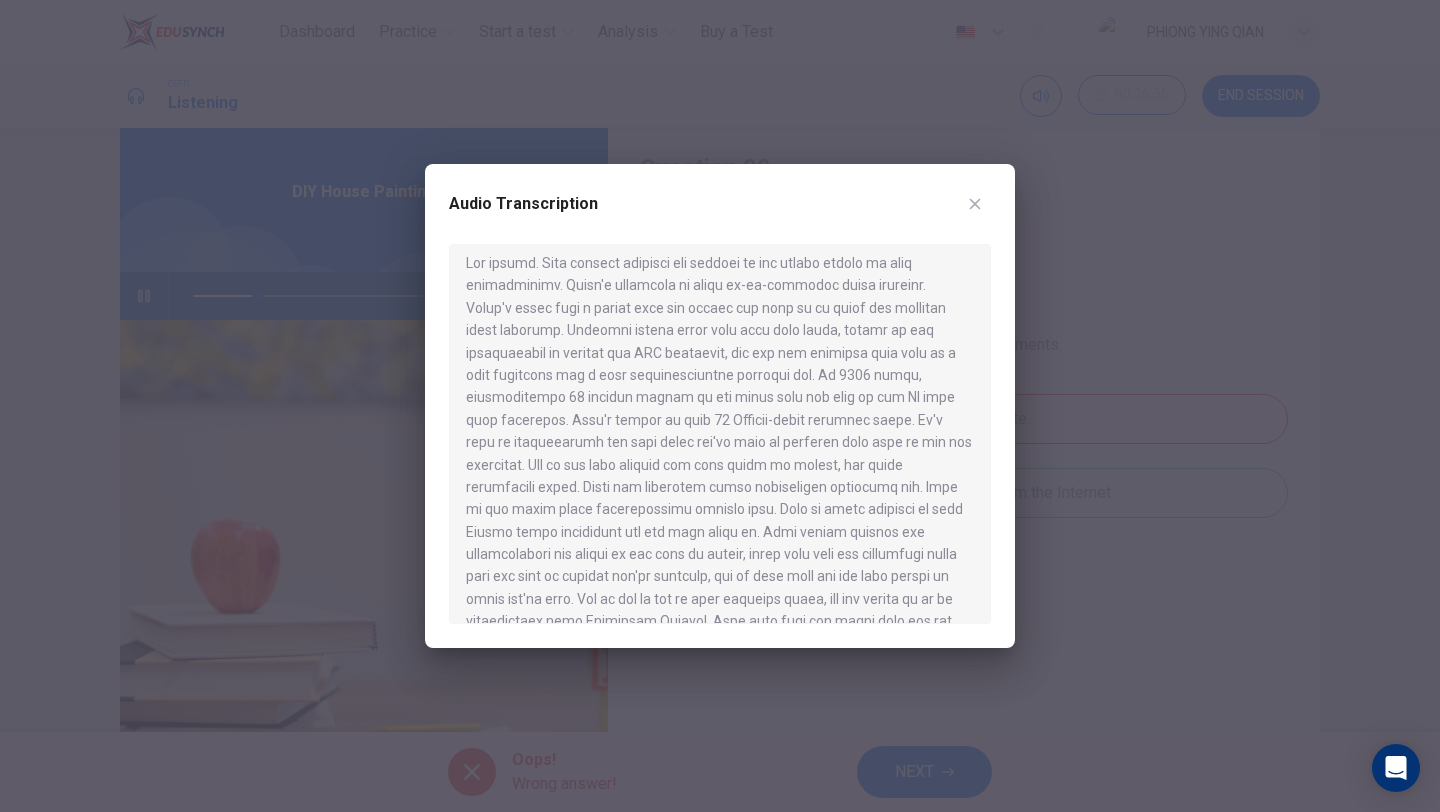click at bounding box center (975, 204) 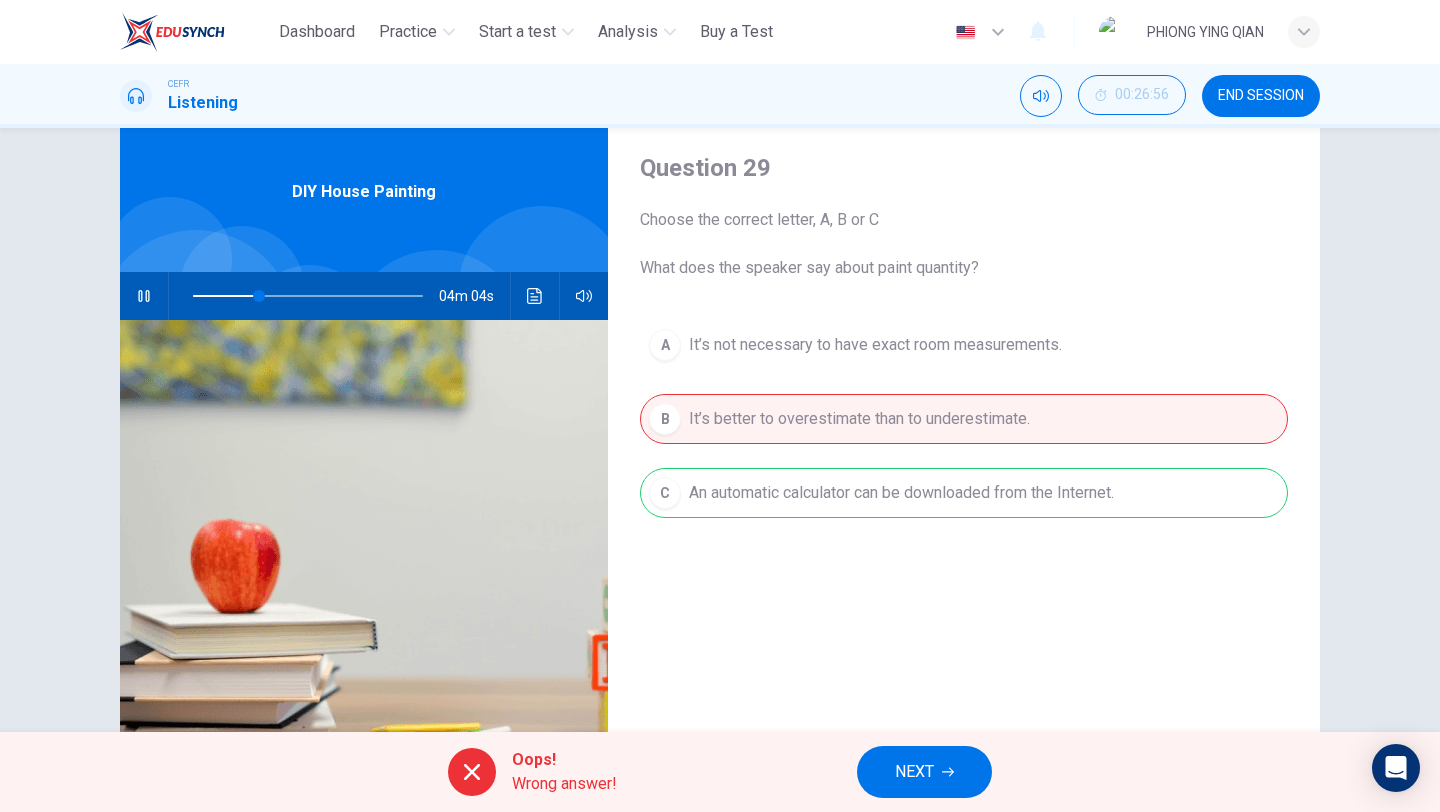 click on "A It’s not necessary to have exact room measurements. B It’s better to overestimate than to underestimate. C An automatic calculator can be downloaded from the Internet." at bounding box center [964, 439] 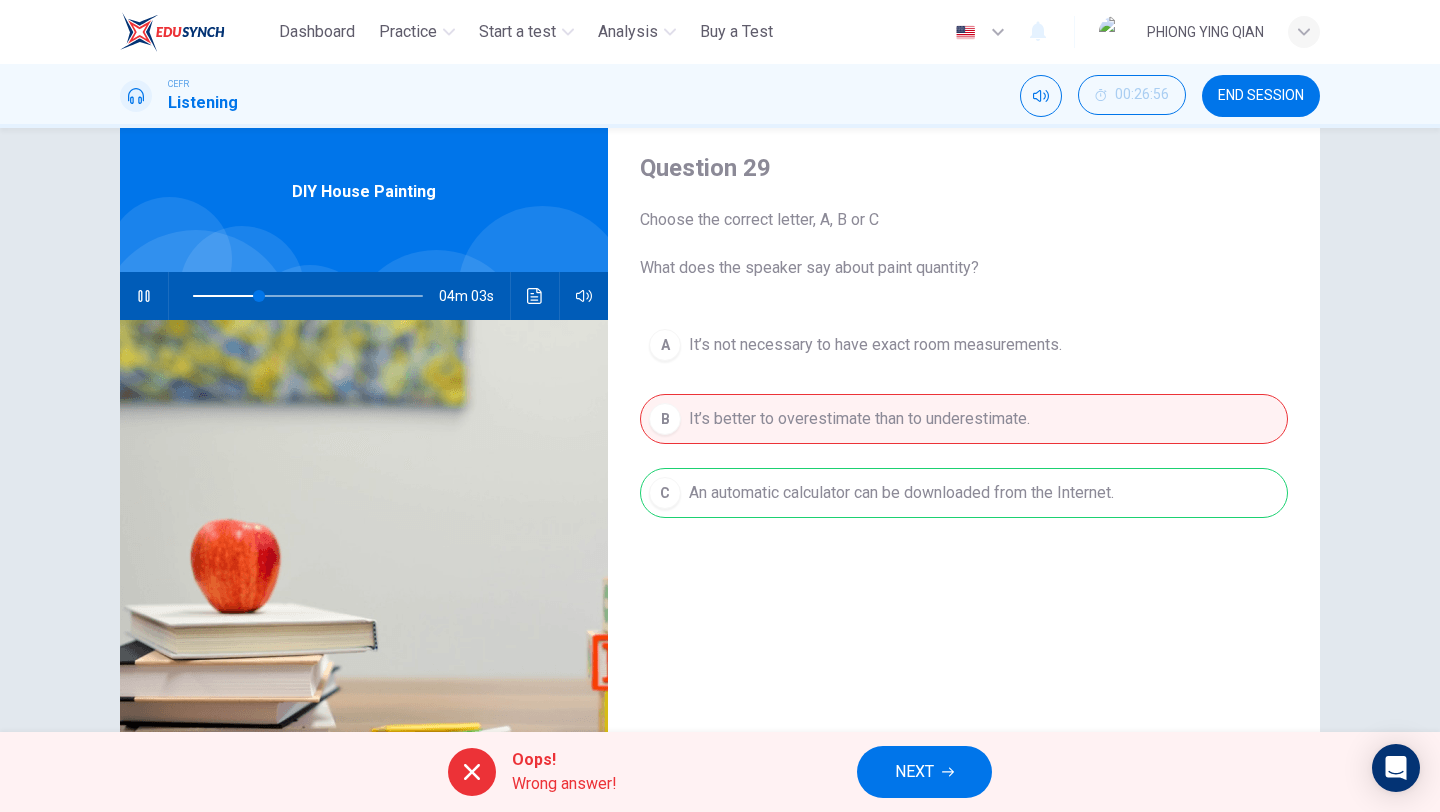 click on "A It’s not necessary to have exact room measurements. B It’s better to overestimate than to underestimate. C An automatic calculator can be downloaded from the Internet." at bounding box center [964, 439] 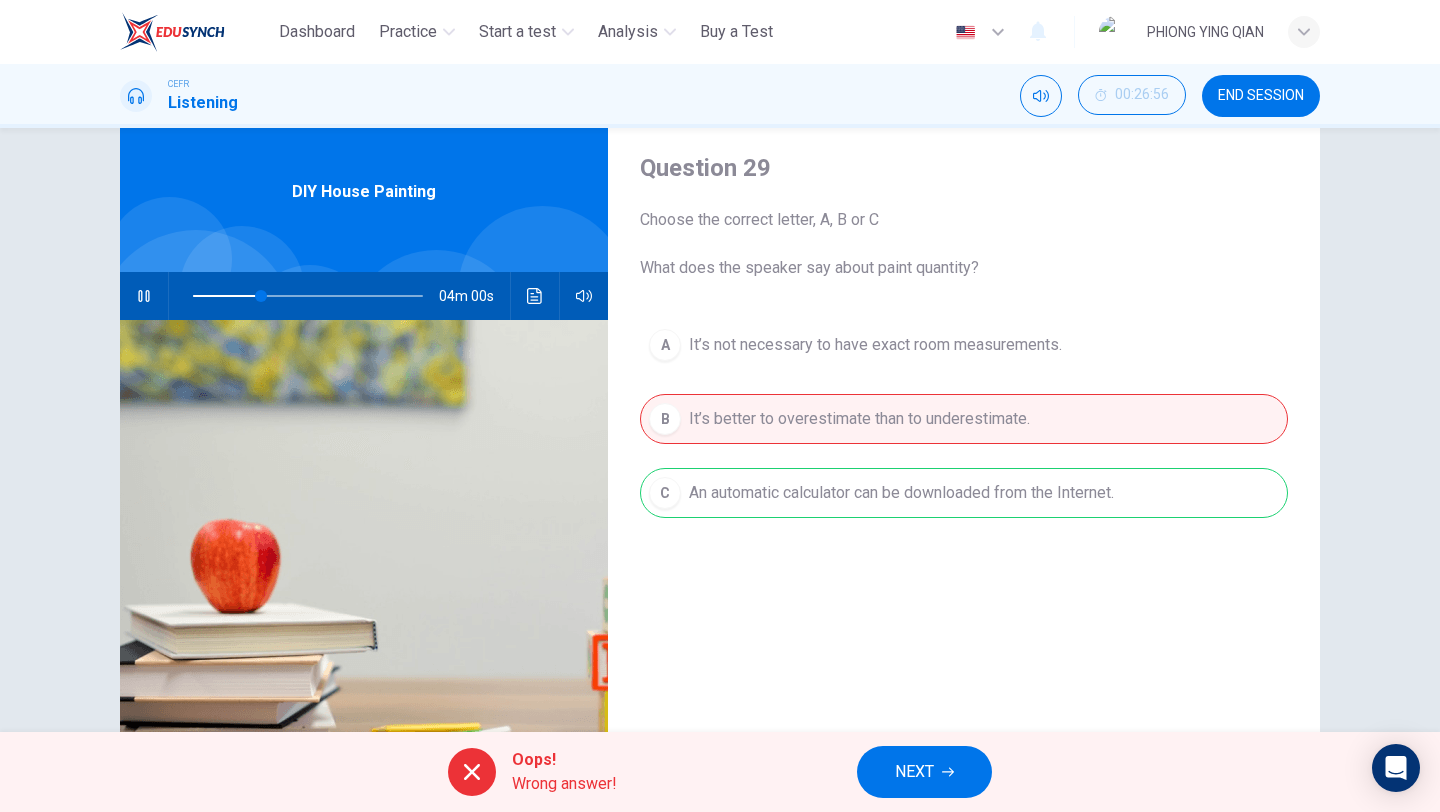 click on "NEXT" at bounding box center (914, 772) 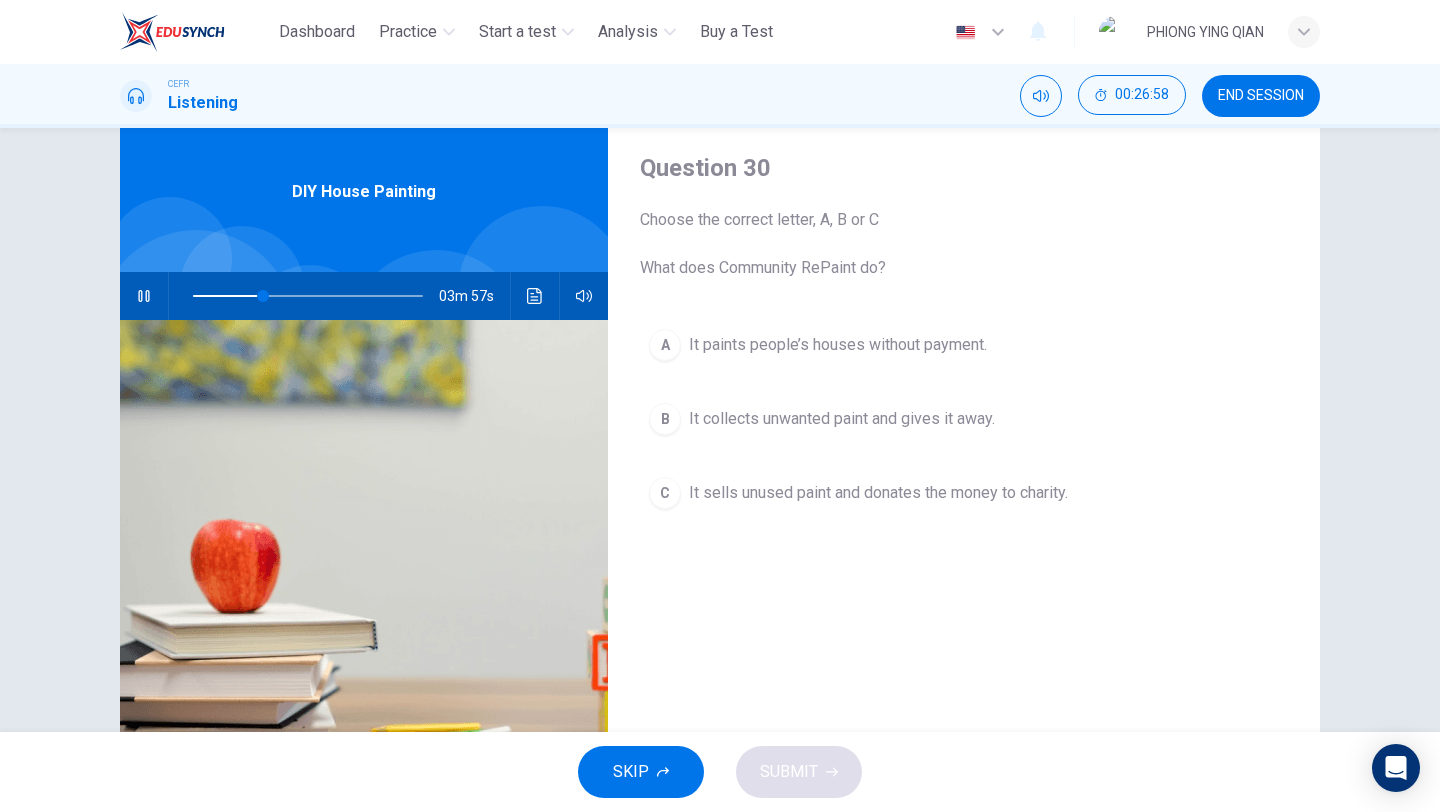 click on "END SESSION" at bounding box center (1261, 96) 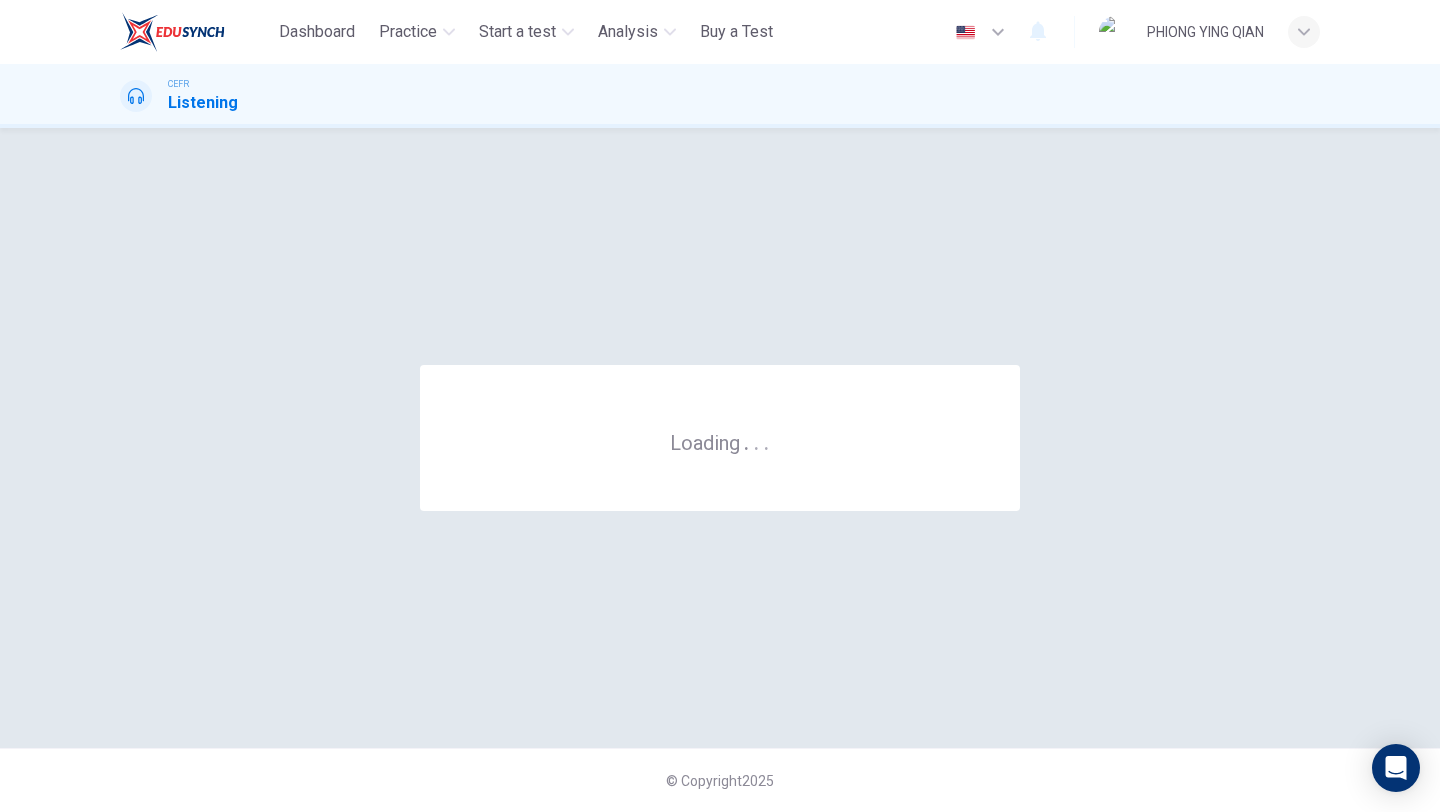 scroll, scrollTop: 0, scrollLeft: 0, axis: both 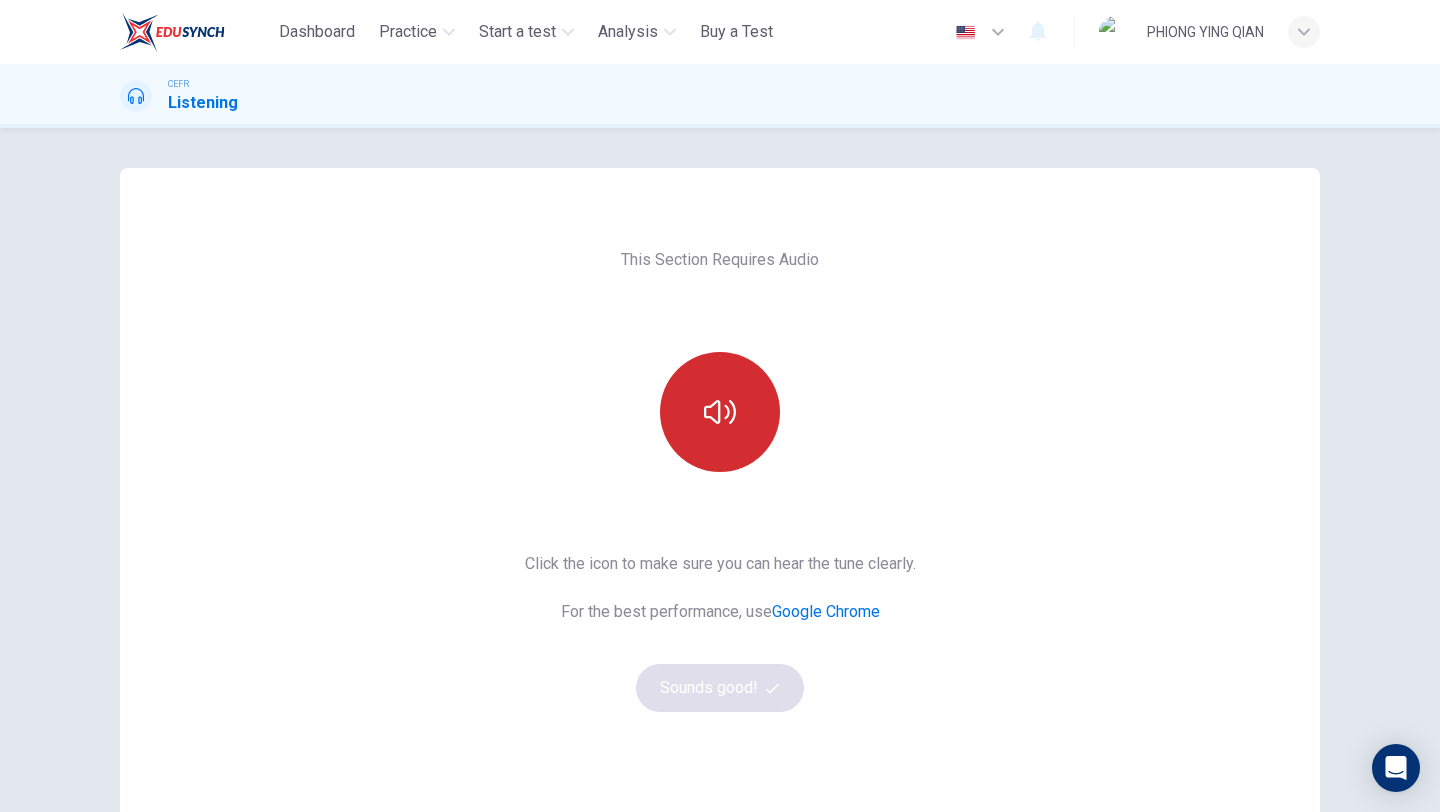 click at bounding box center [720, 412] 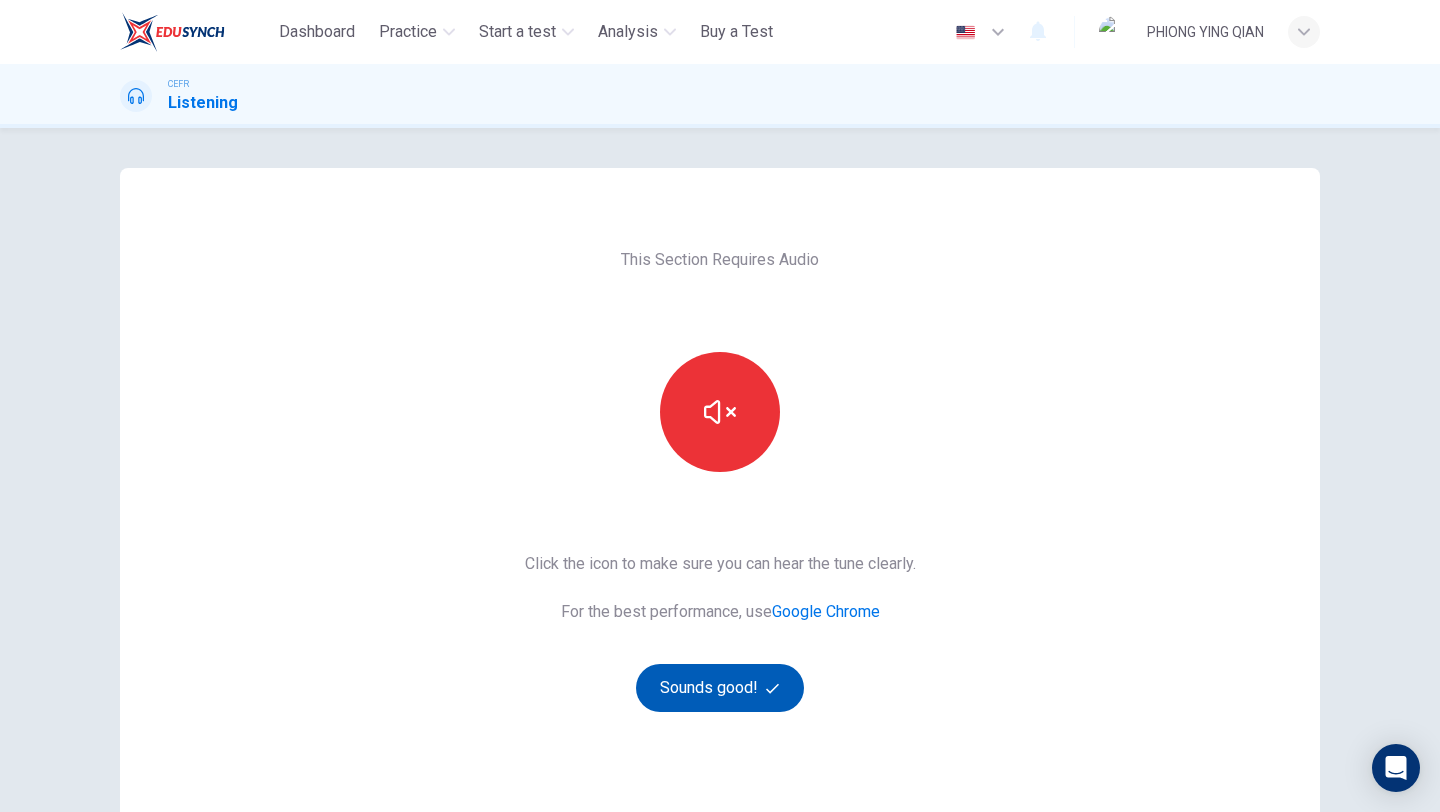 click on "Sounds good!" at bounding box center (720, 688) 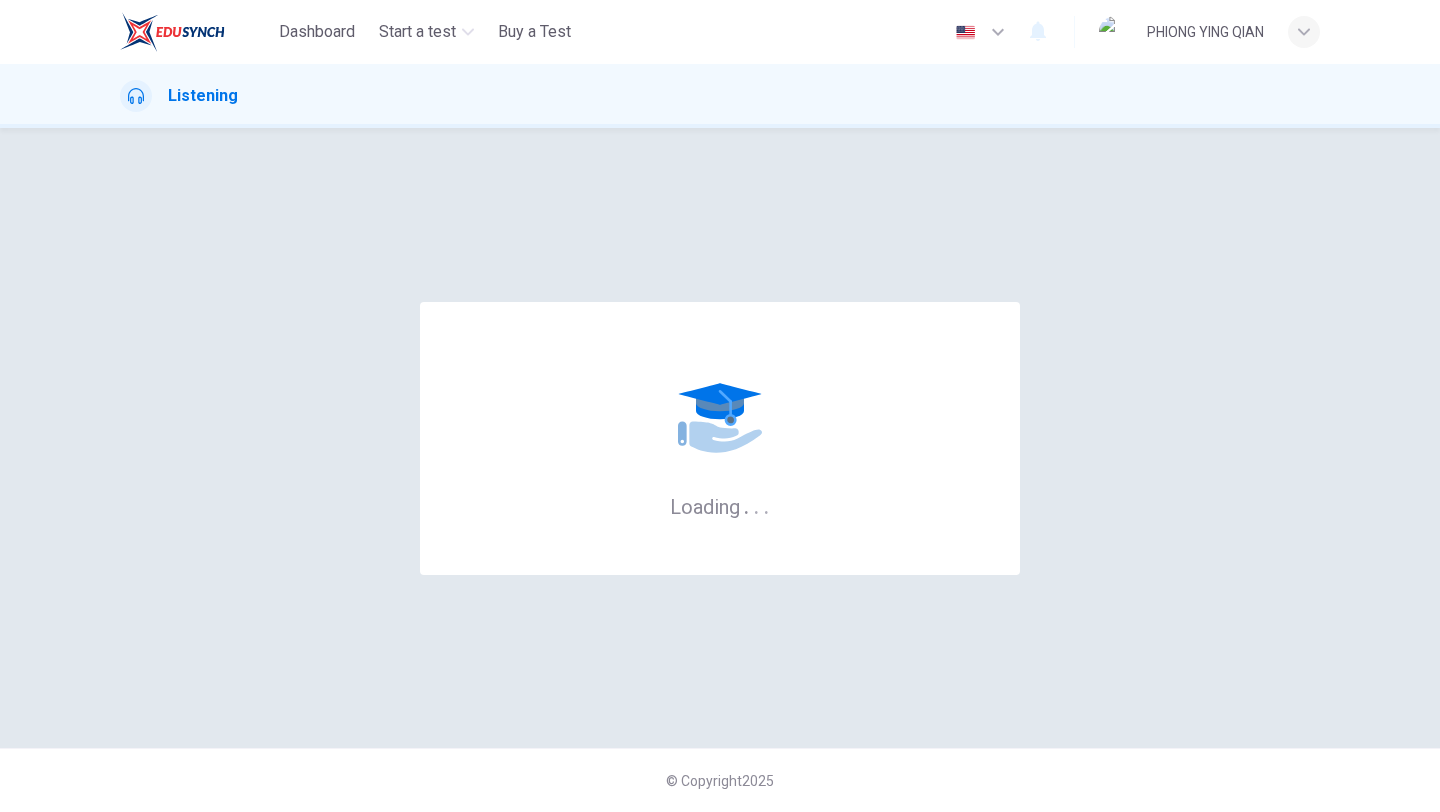 scroll, scrollTop: 0, scrollLeft: 0, axis: both 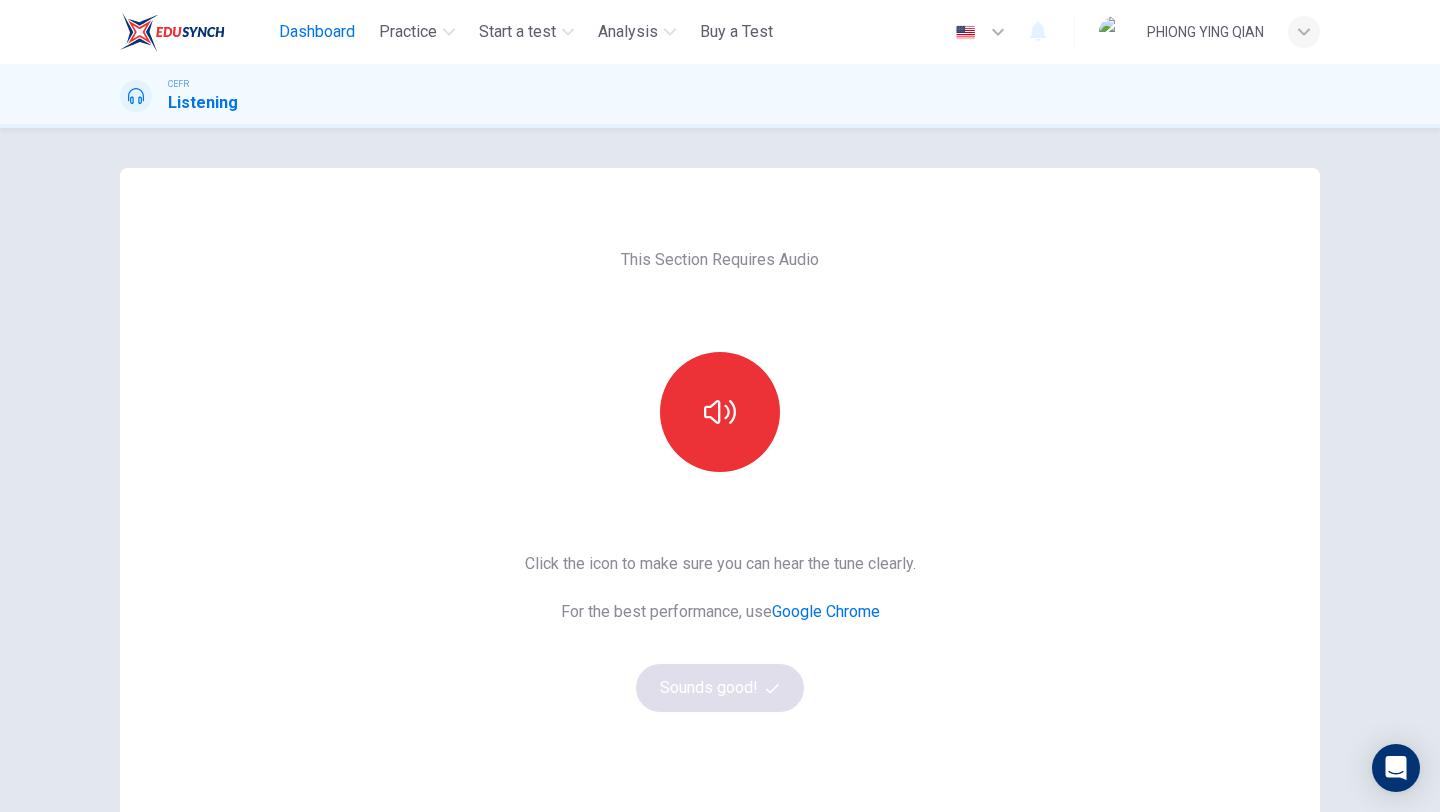 click on "Dashboard" at bounding box center (317, 32) 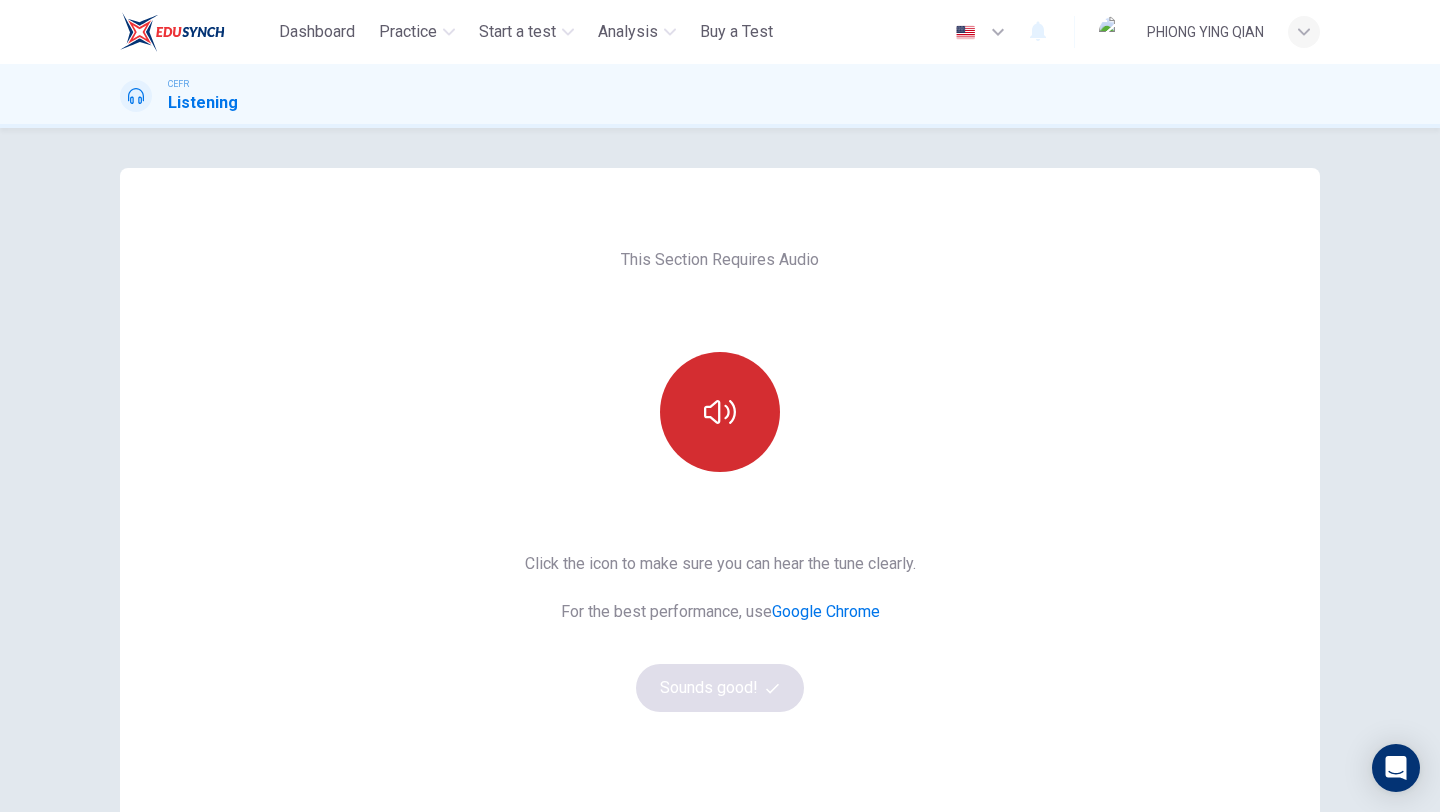 click at bounding box center [720, 412] 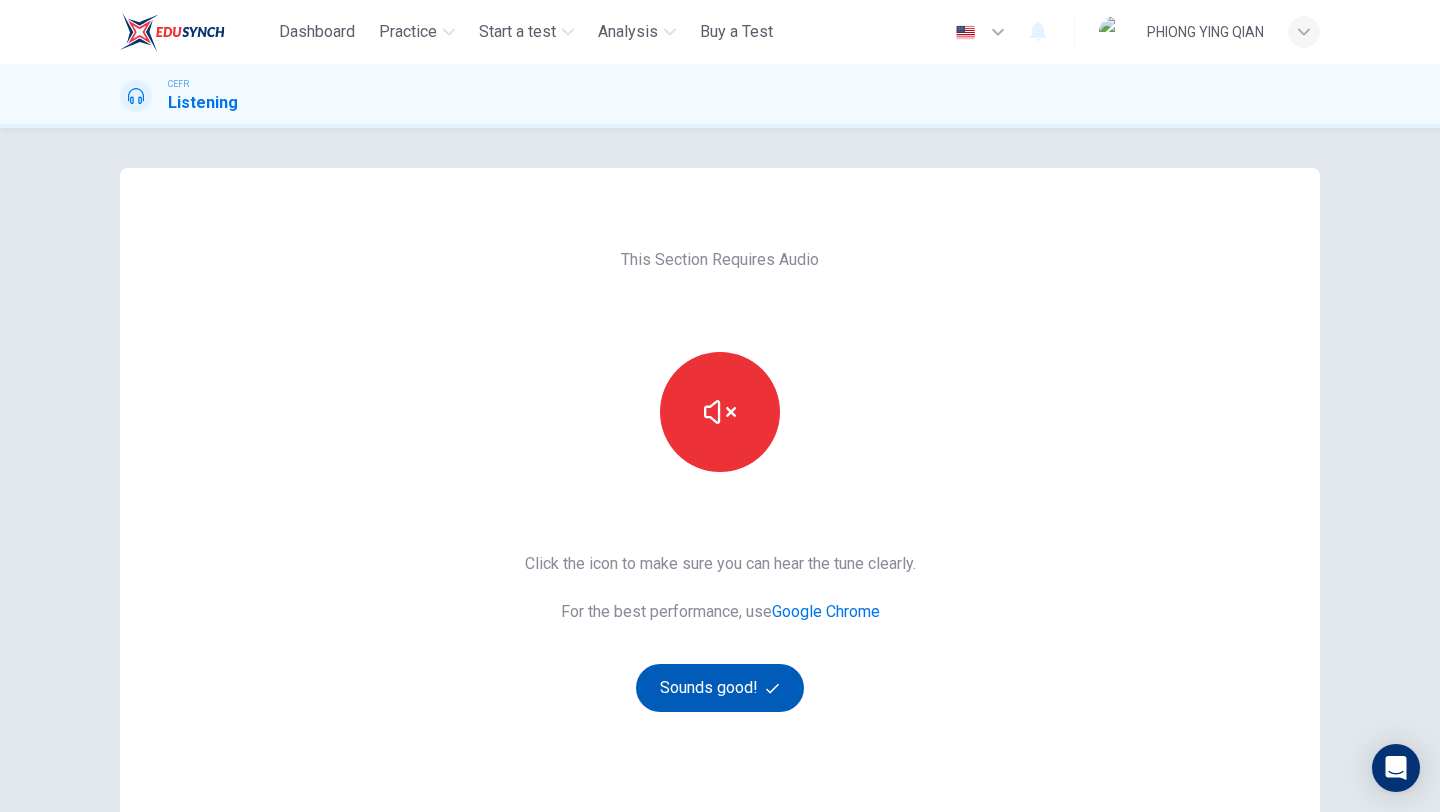 click on "Sounds good!" at bounding box center (720, 688) 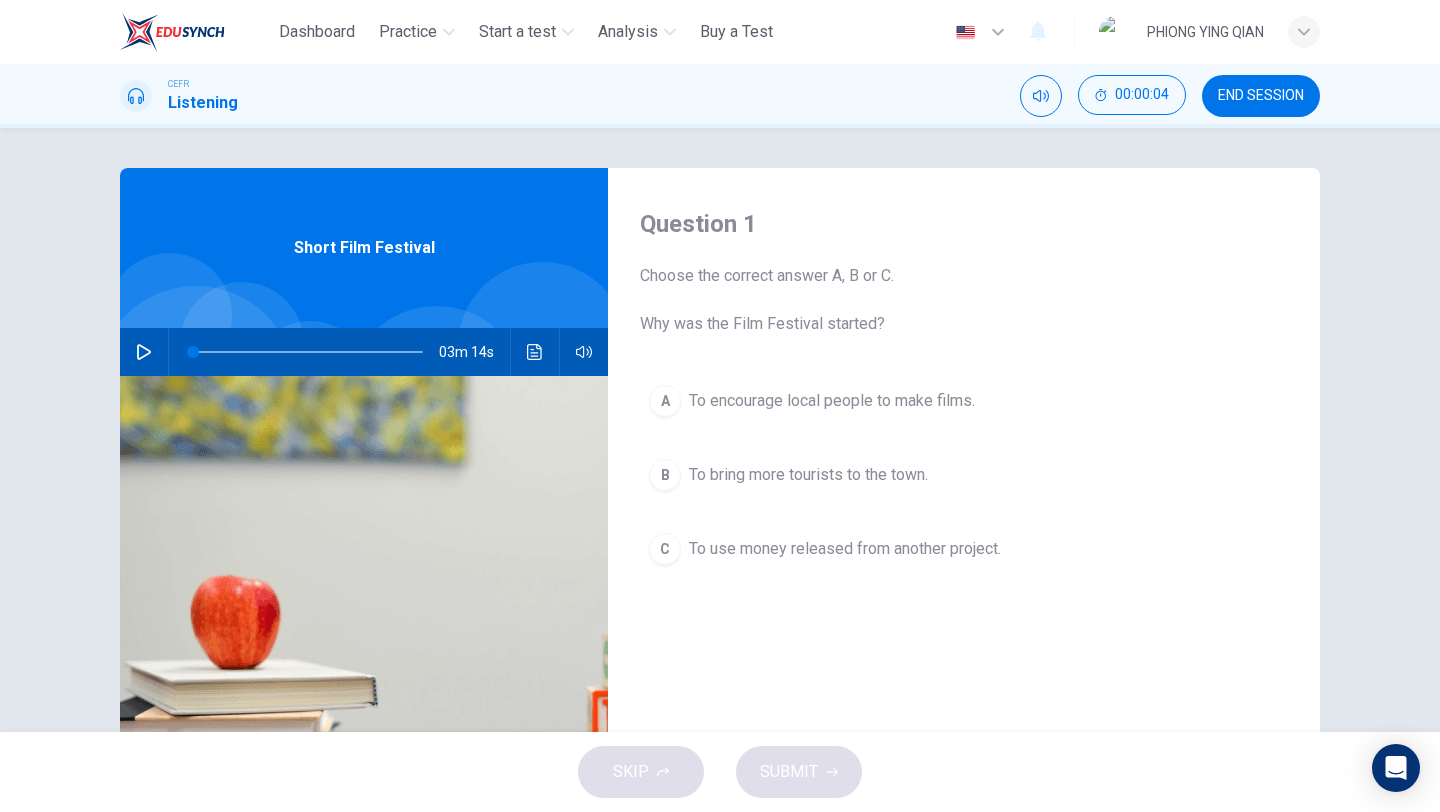 click at bounding box center (144, 352) 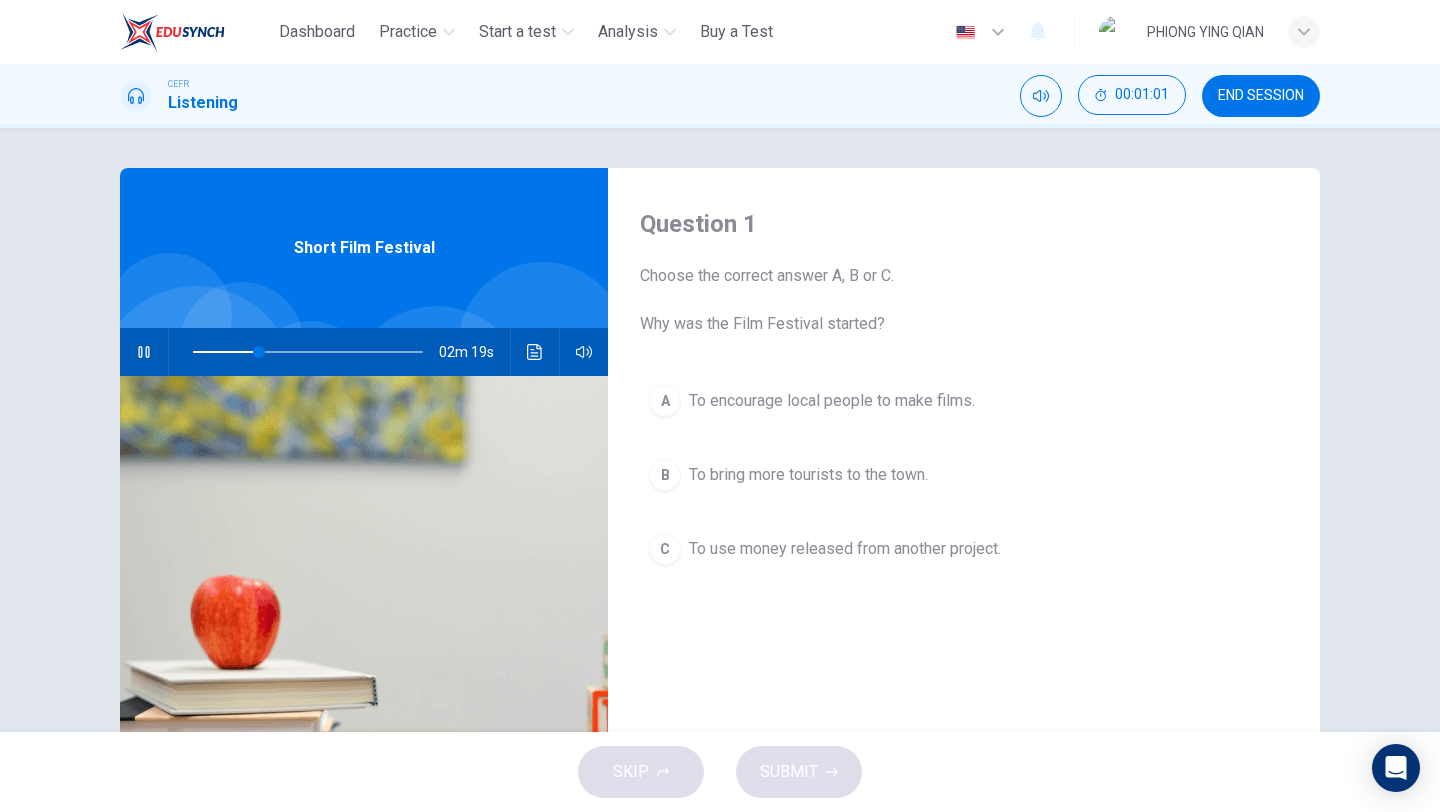 click at bounding box center (534, 352) 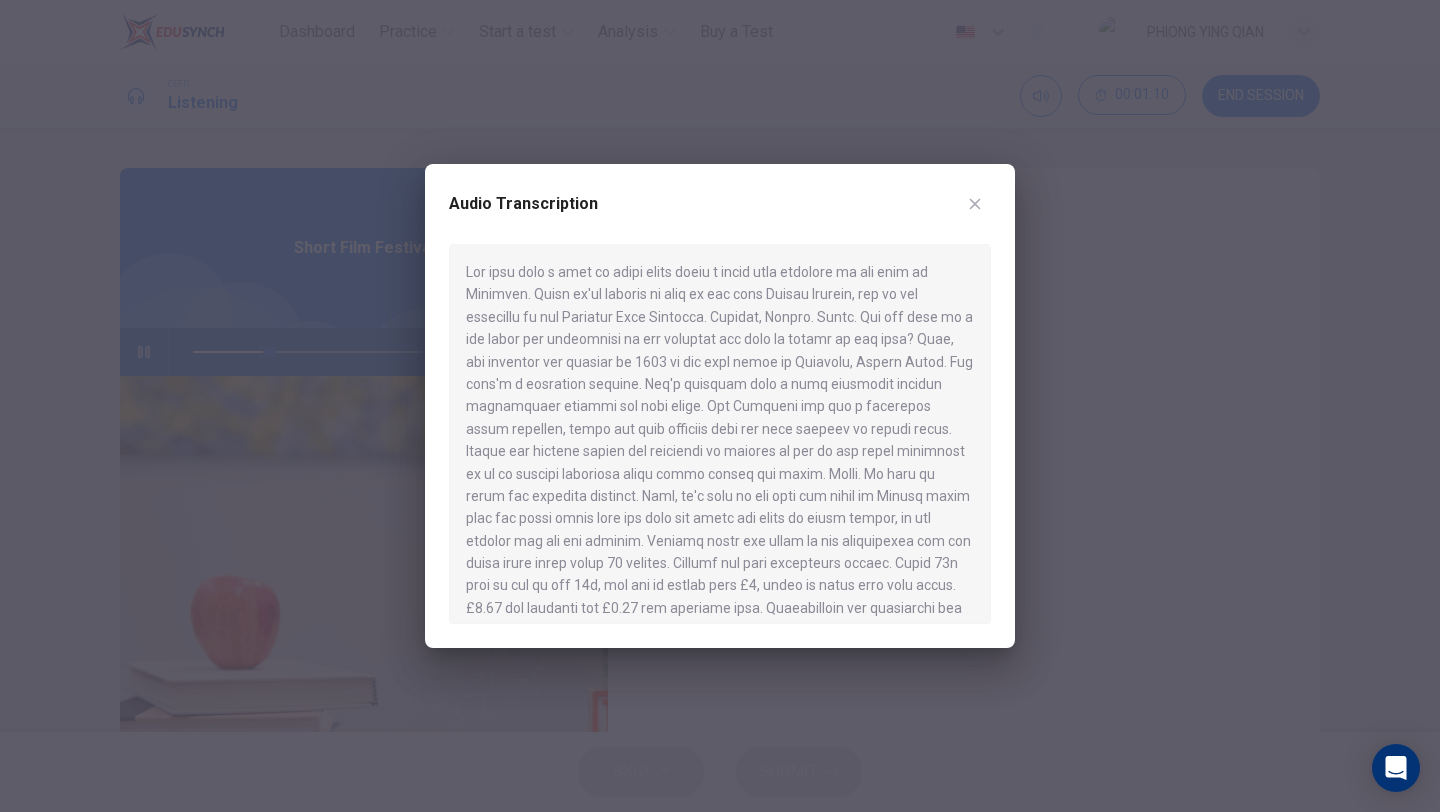 click at bounding box center (975, 204) 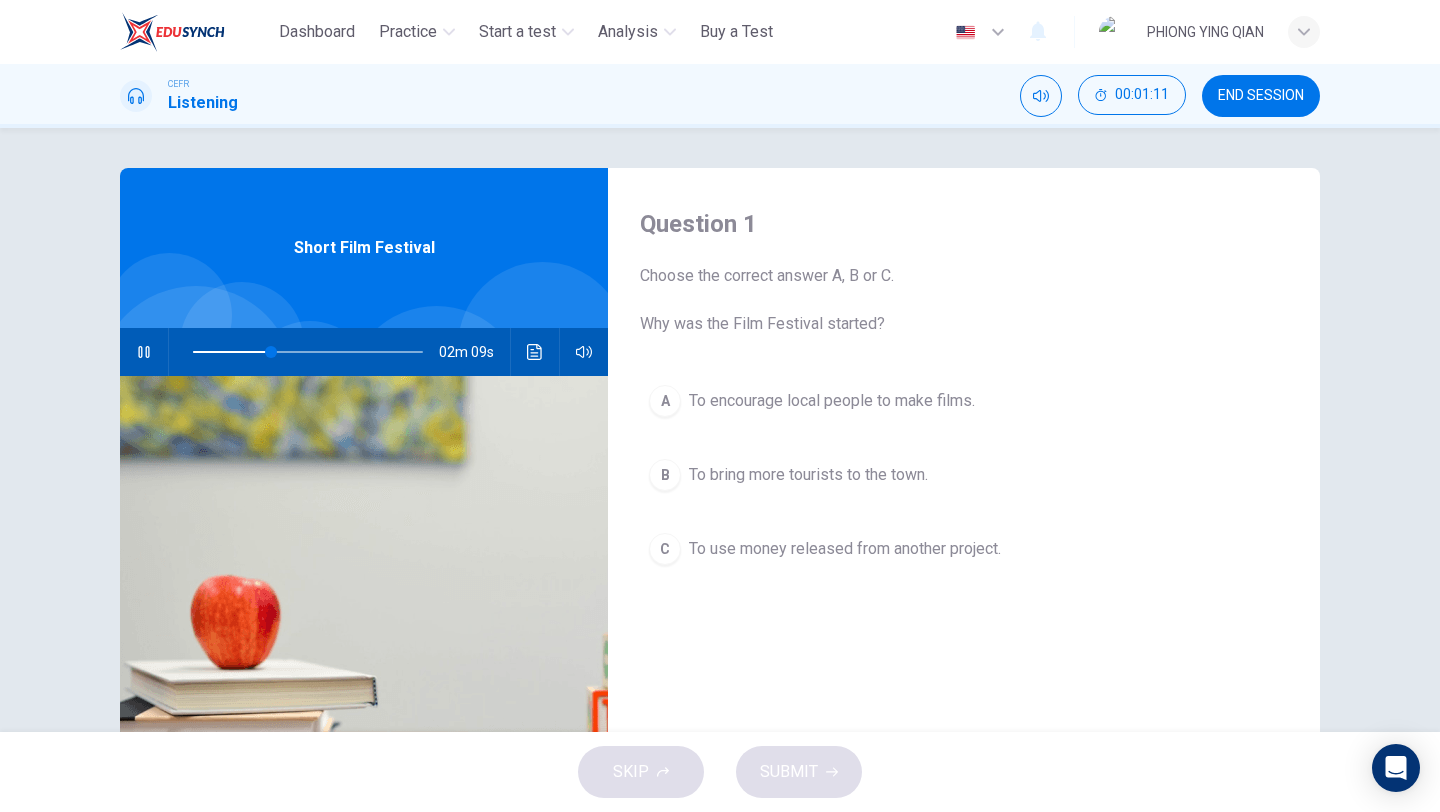 click on "C To use money released from another project." at bounding box center [964, 549] 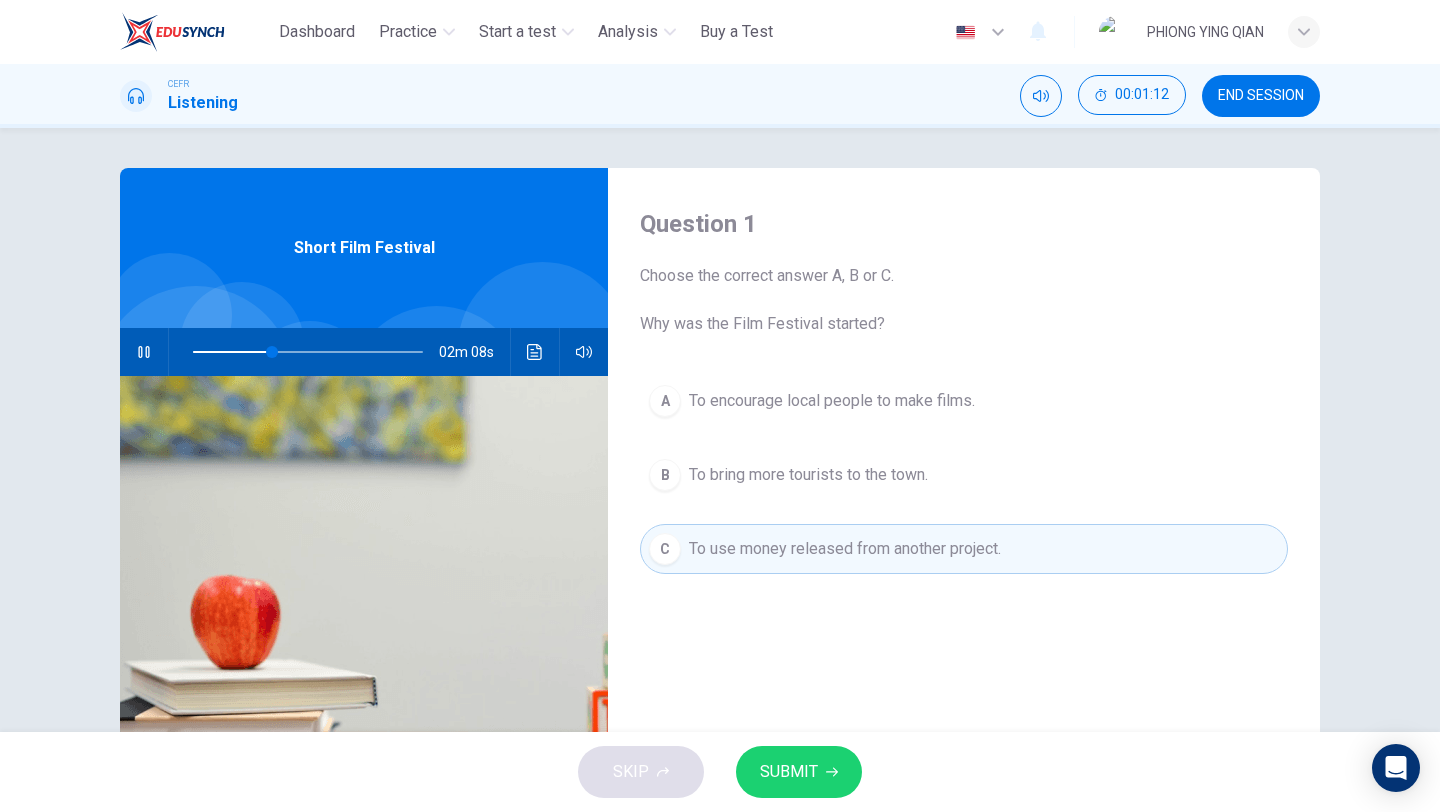 click on "SUBMIT" at bounding box center (799, 772) 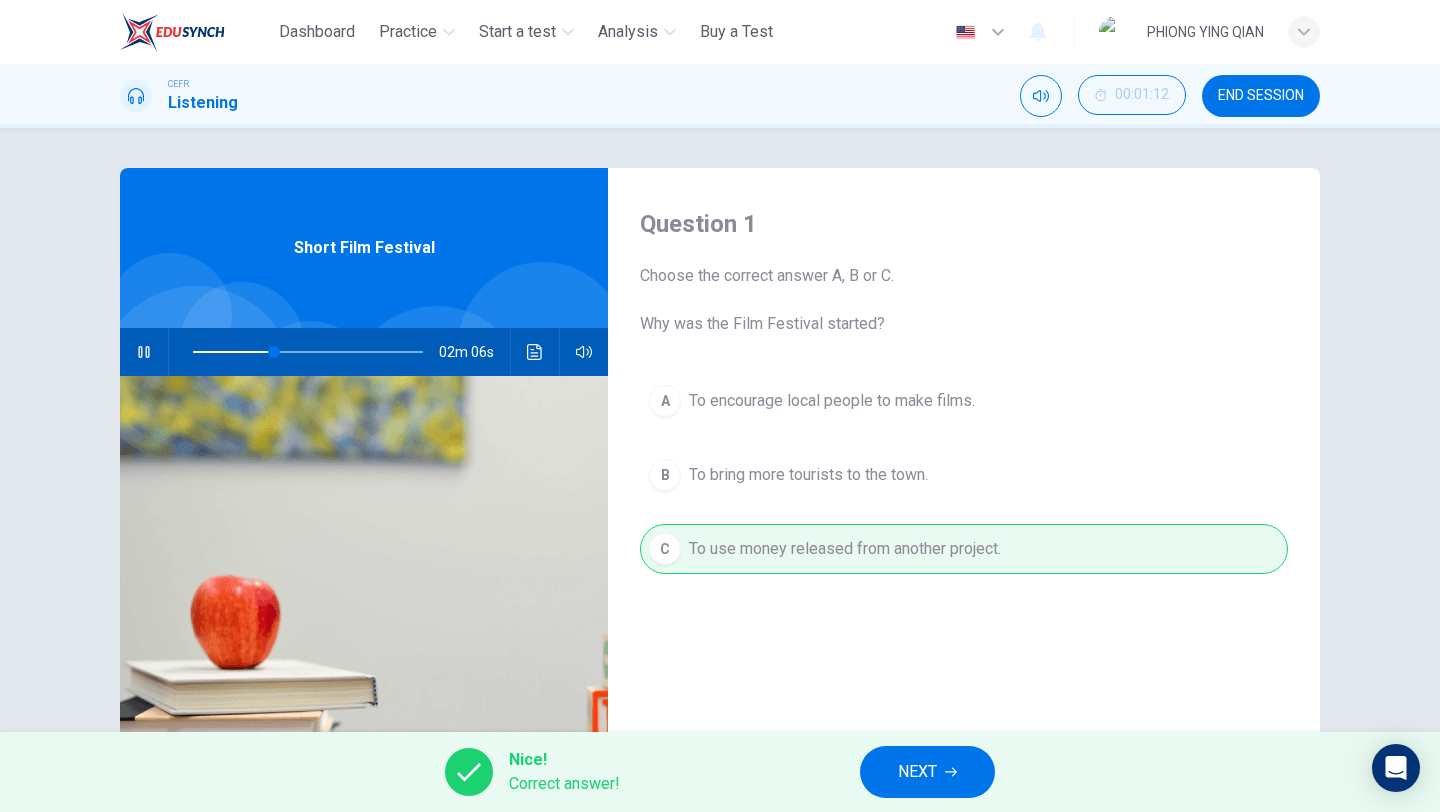 click on "NEXT" at bounding box center (927, 772) 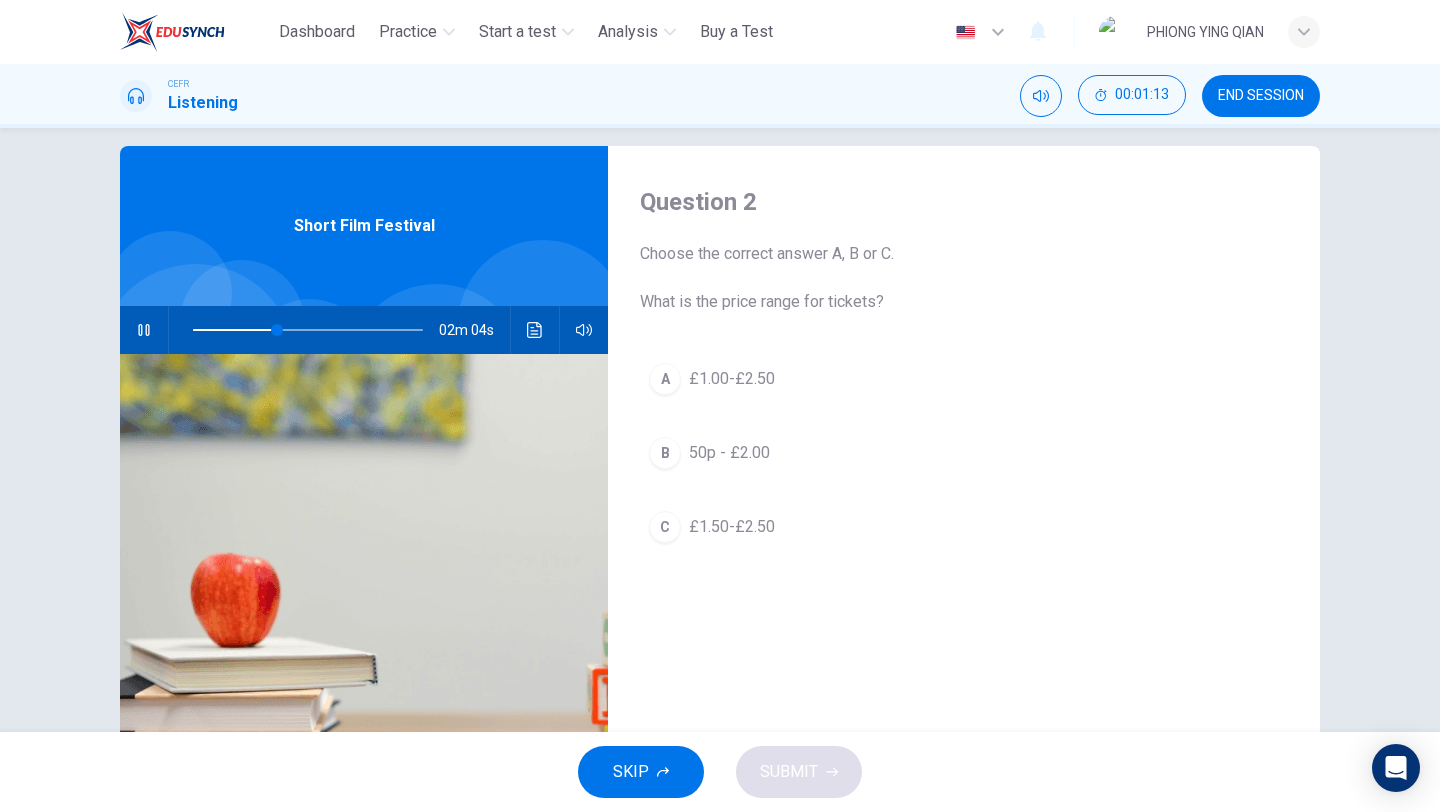 scroll, scrollTop: 0, scrollLeft: 0, axis: both 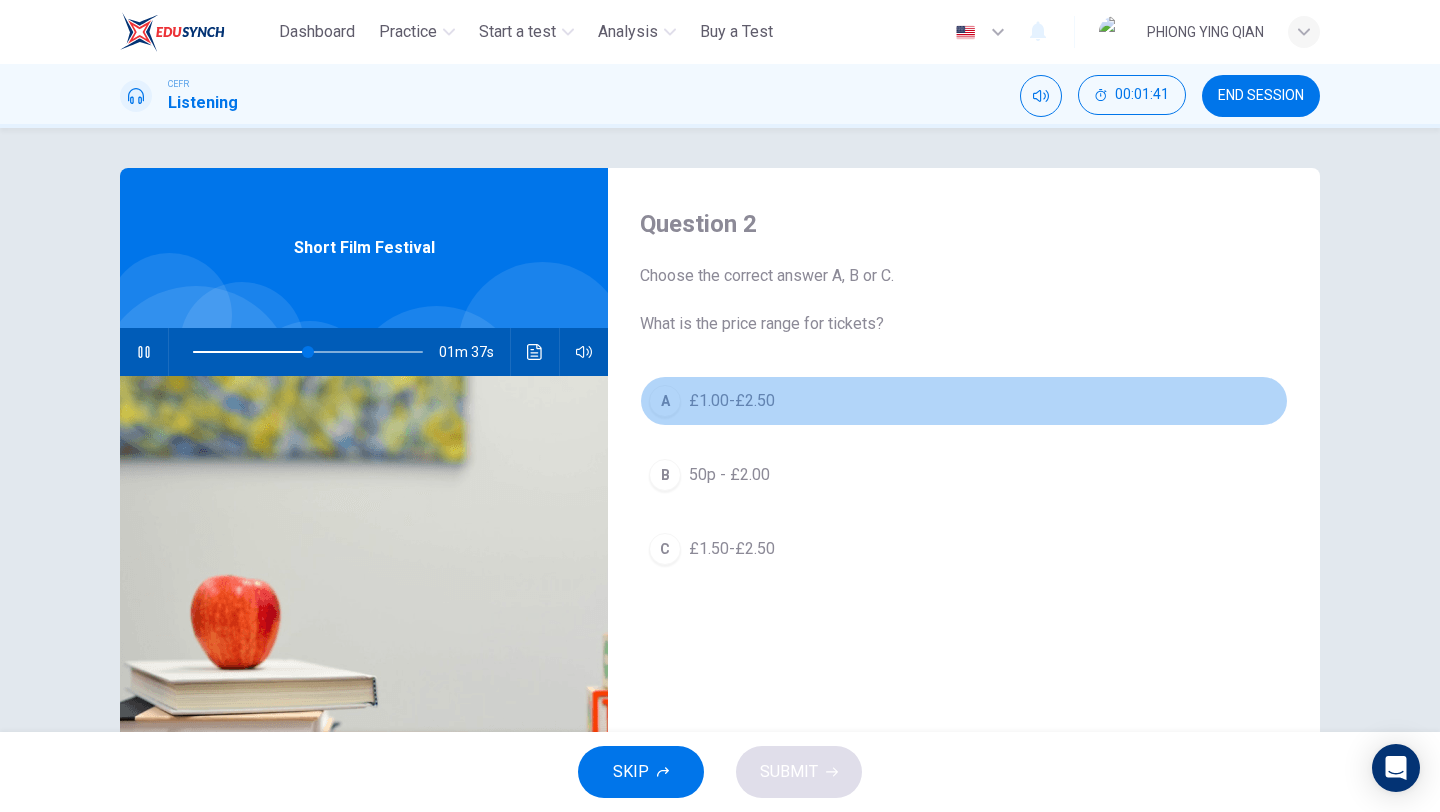 click on "£1.00-£2.50" at bounding box center [732, 401] 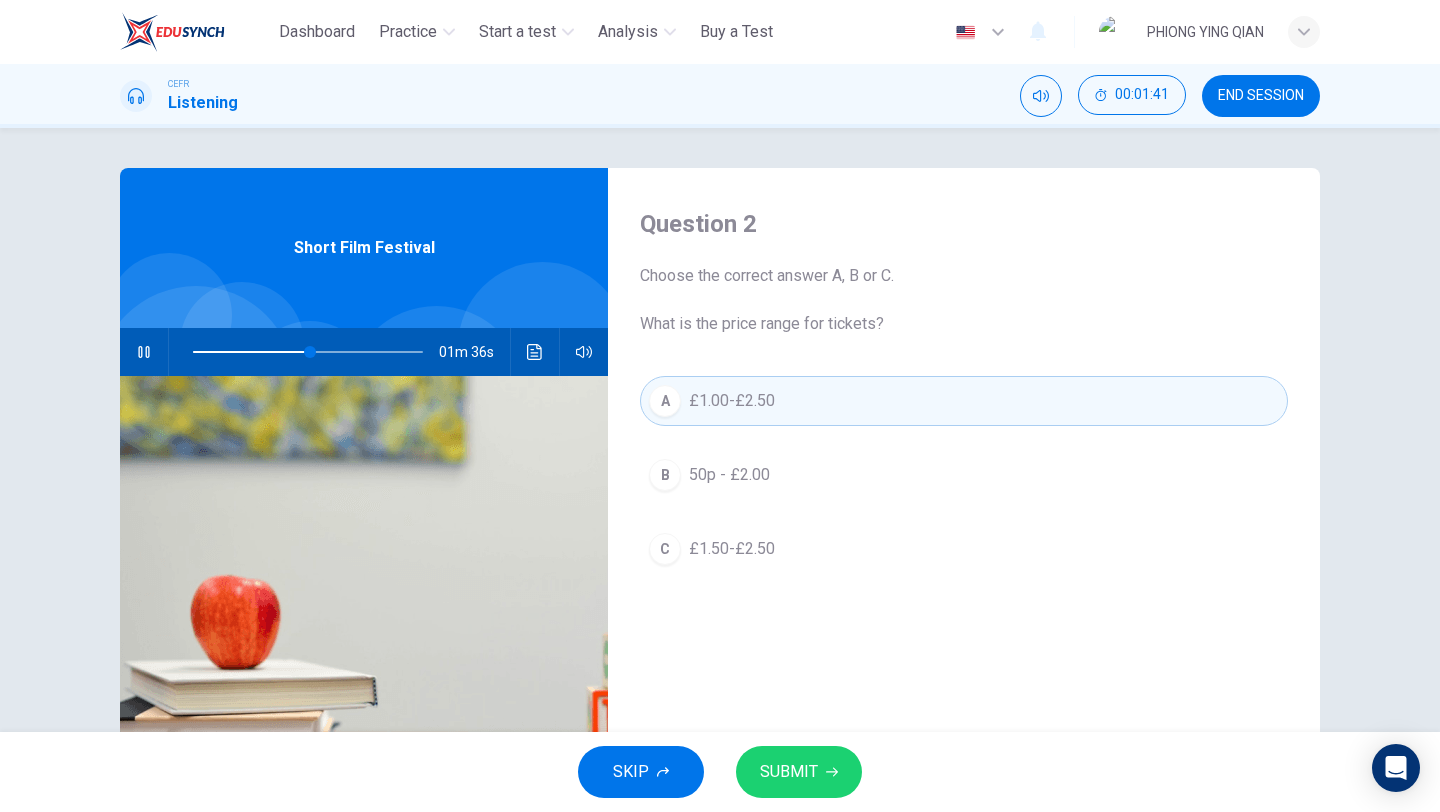 click on "SUBMIT" at bounding box center [789, 772] 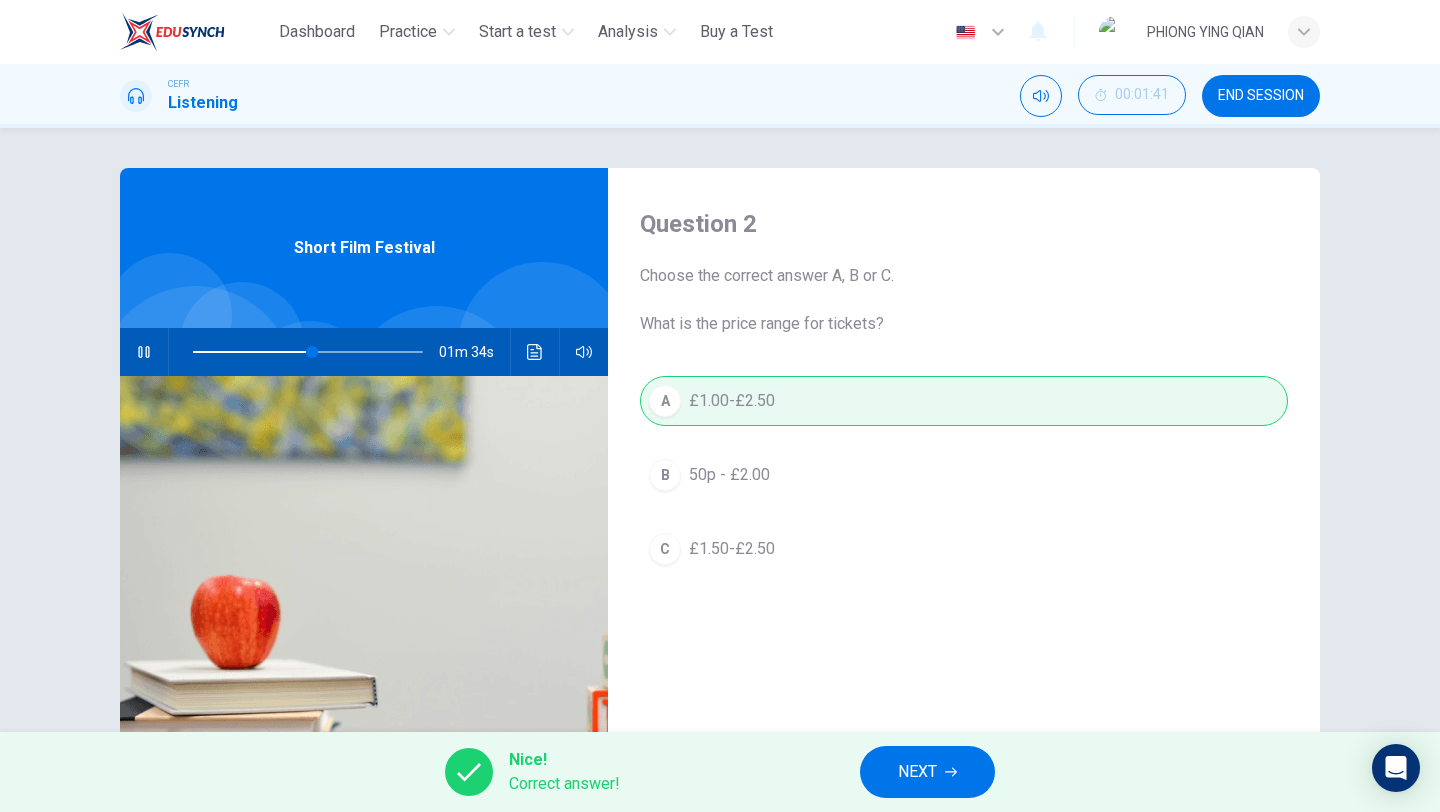 click on "Correct answer!" at bounding box center (564, 784) 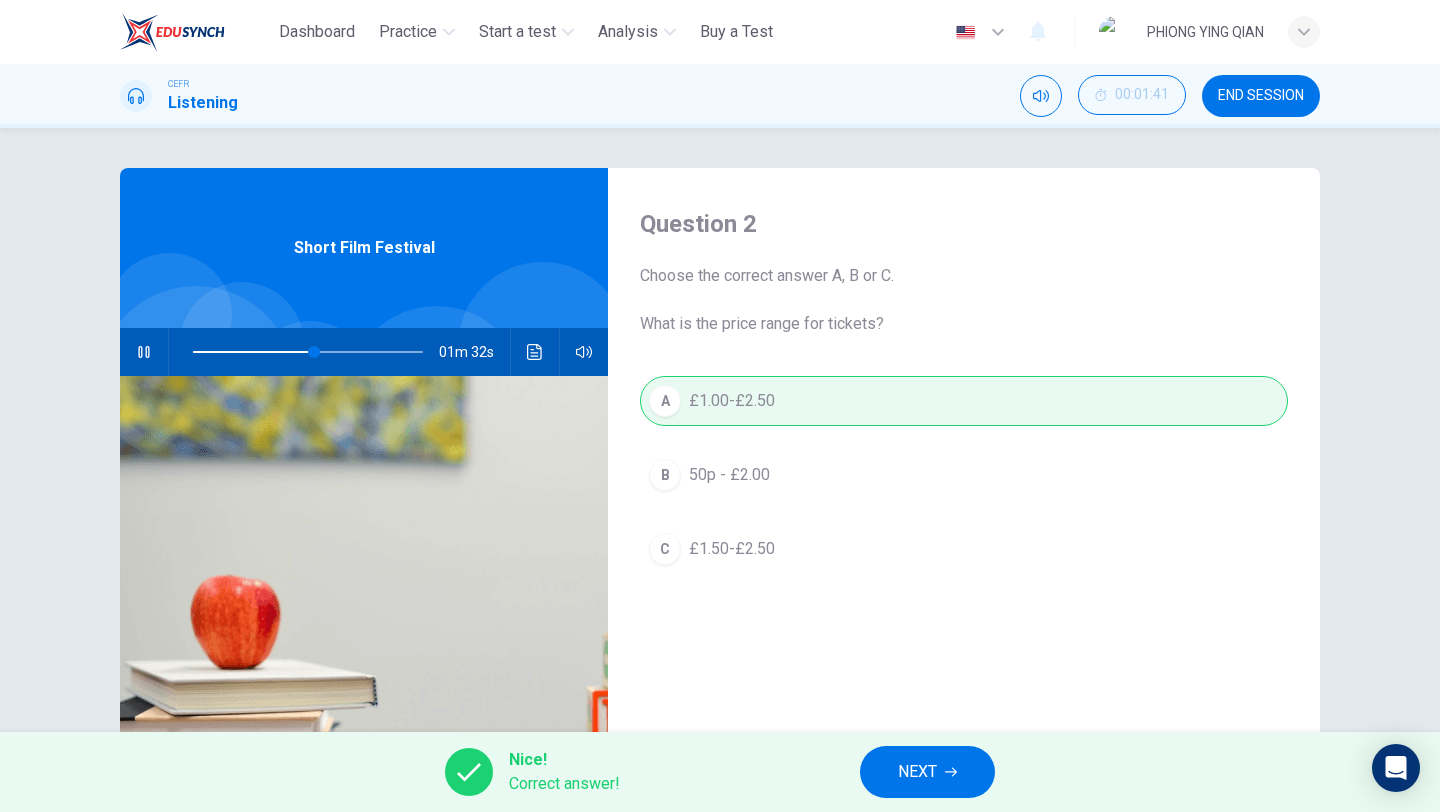 click on "Nice! Correct answer! NEXT" at bounding box center (720, 772) 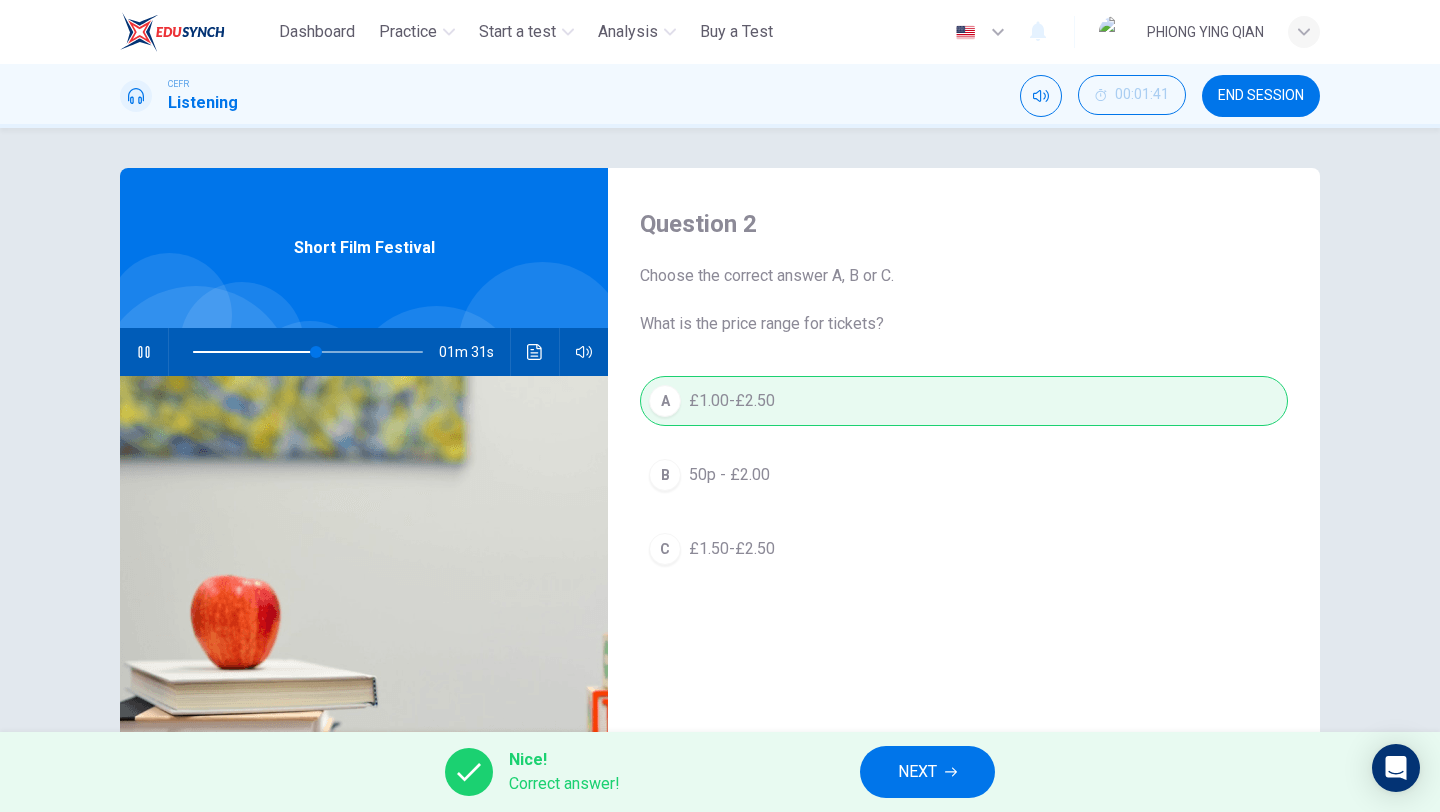 click on "Nice! Correct answer! NEXT" at bounding box center (720, 772) 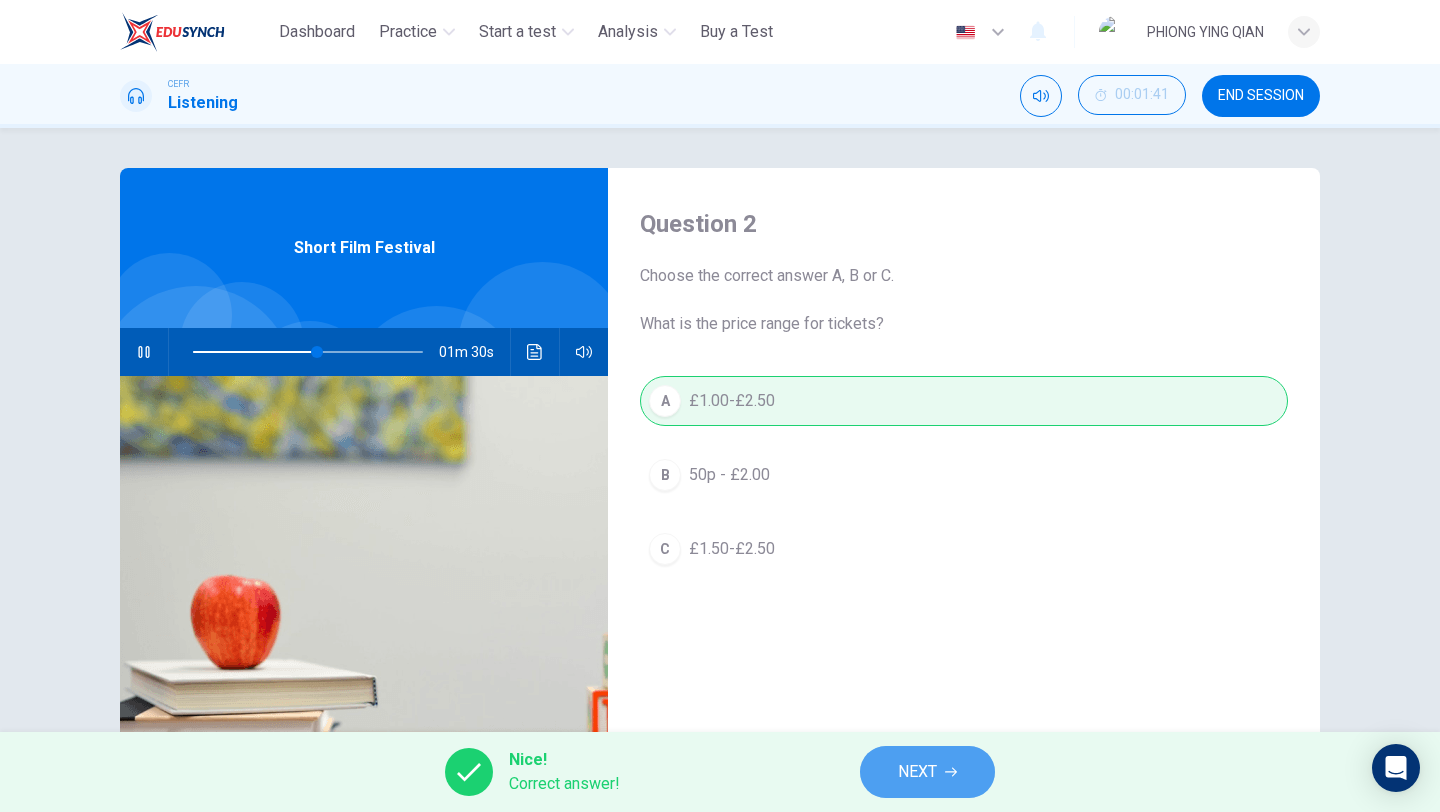 click on "NEXT" at bounding box center (927, 772) 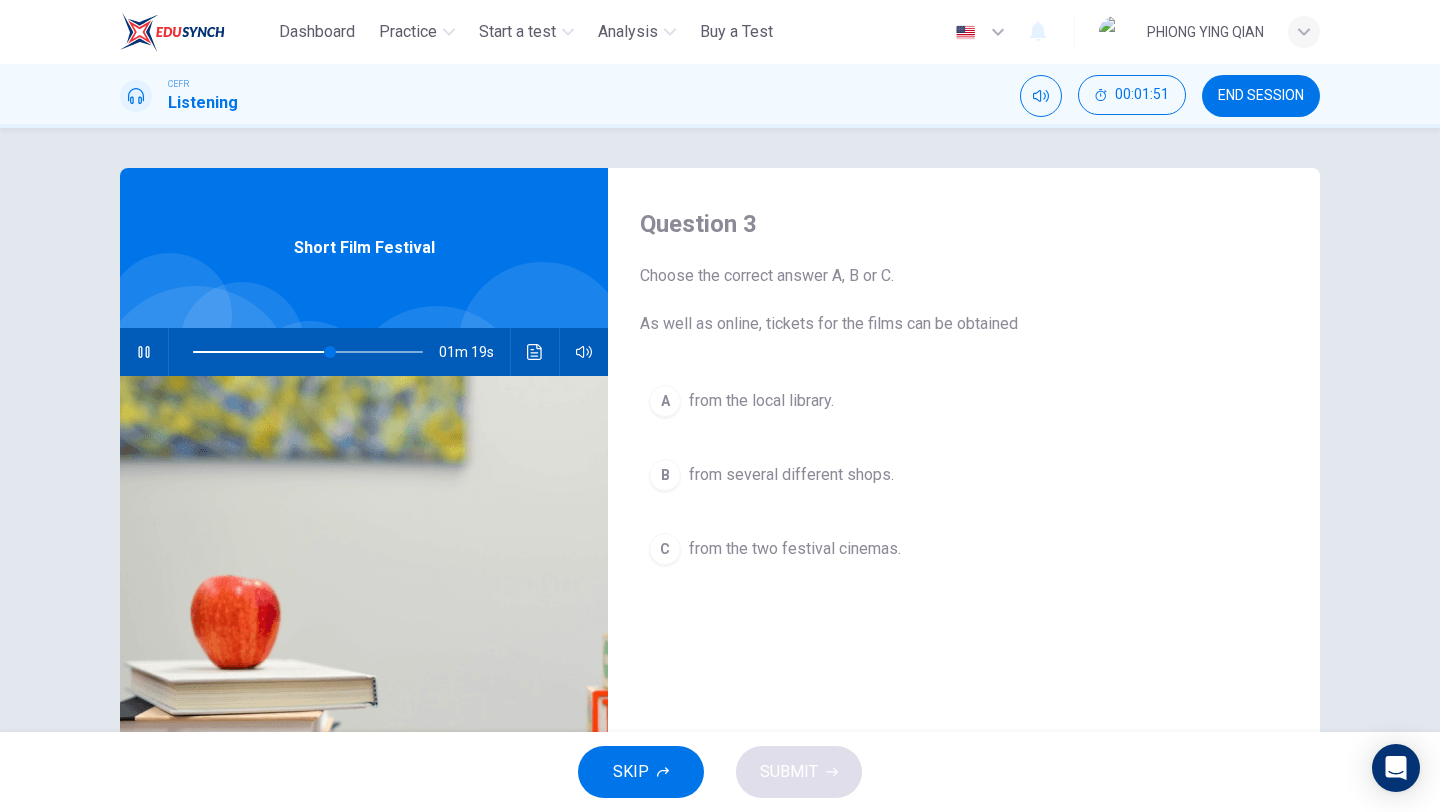 click on "A from the local library." at bounding box center [964, 401] 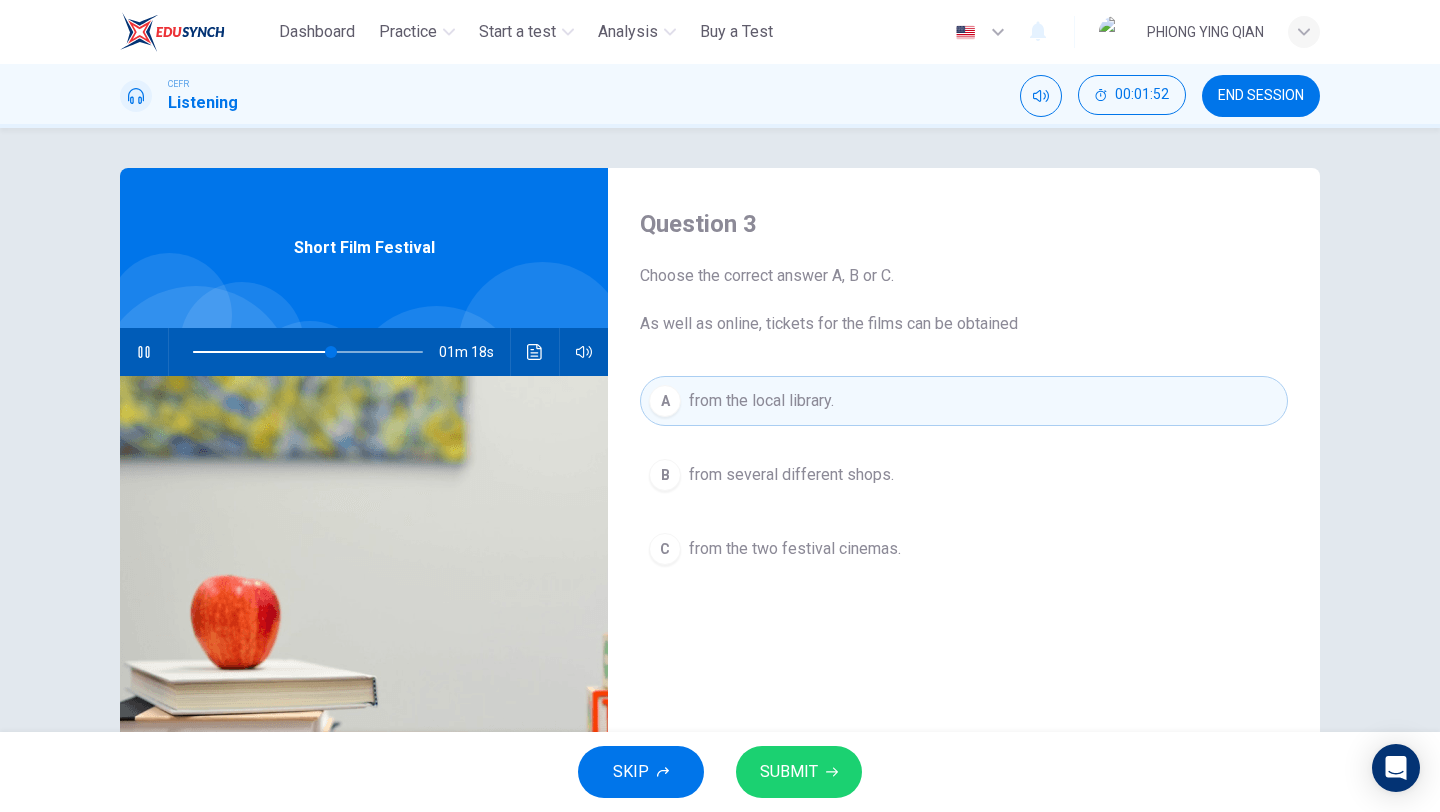 click on "SUBMIT" at bounding box center (799, 772) 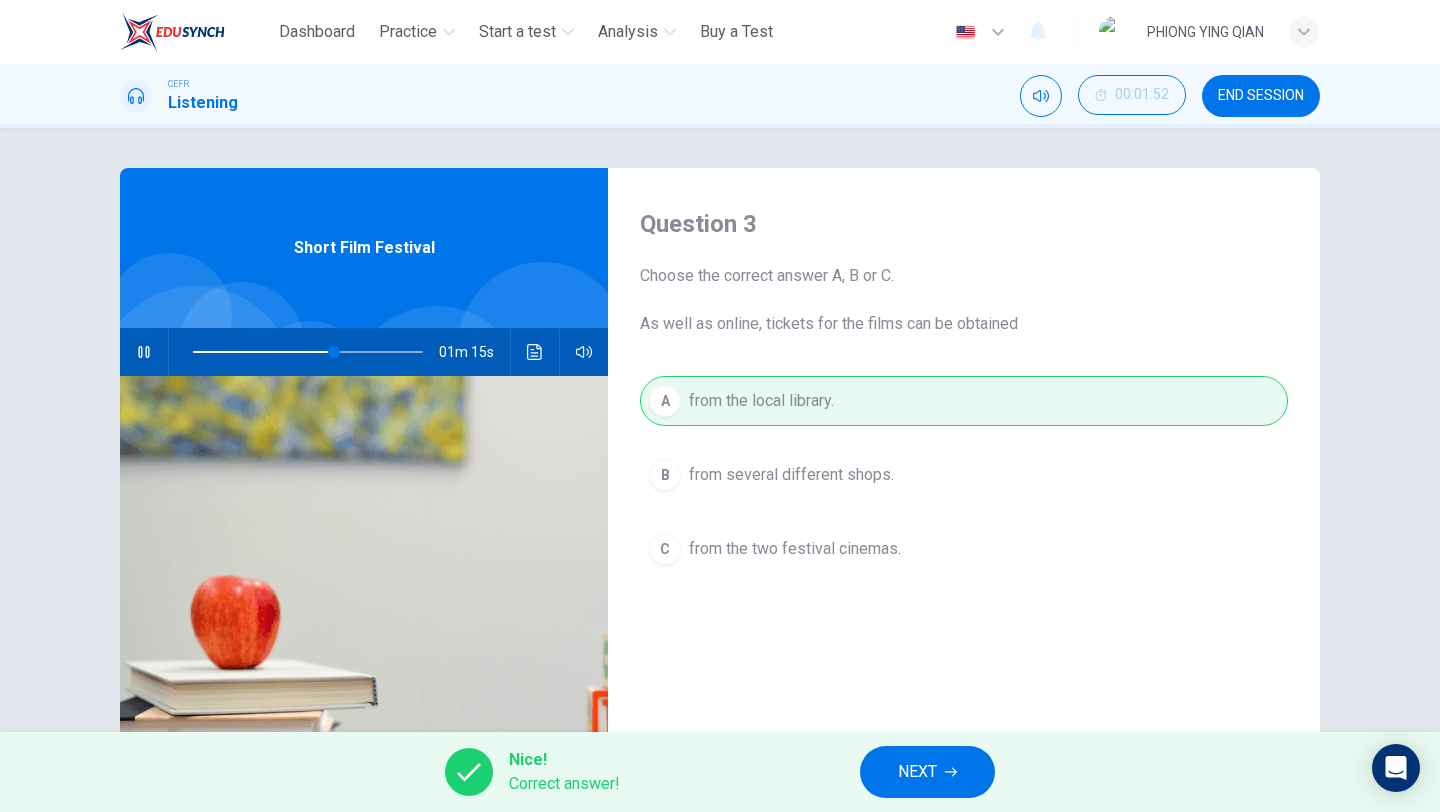 click on "NEXT" at bounding box center (927, 772) 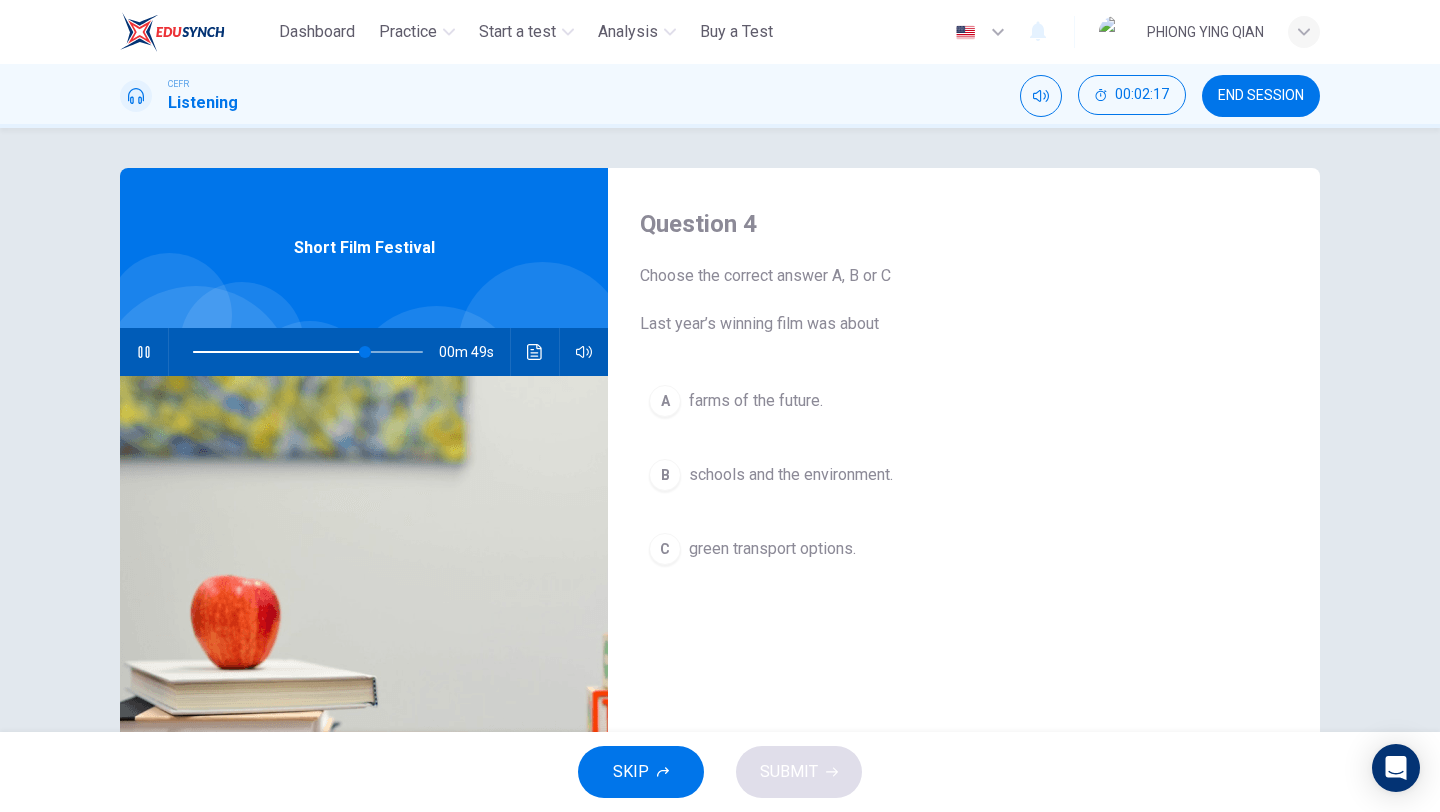 click on "B schools and the environment." at bounding box center (964, 475) 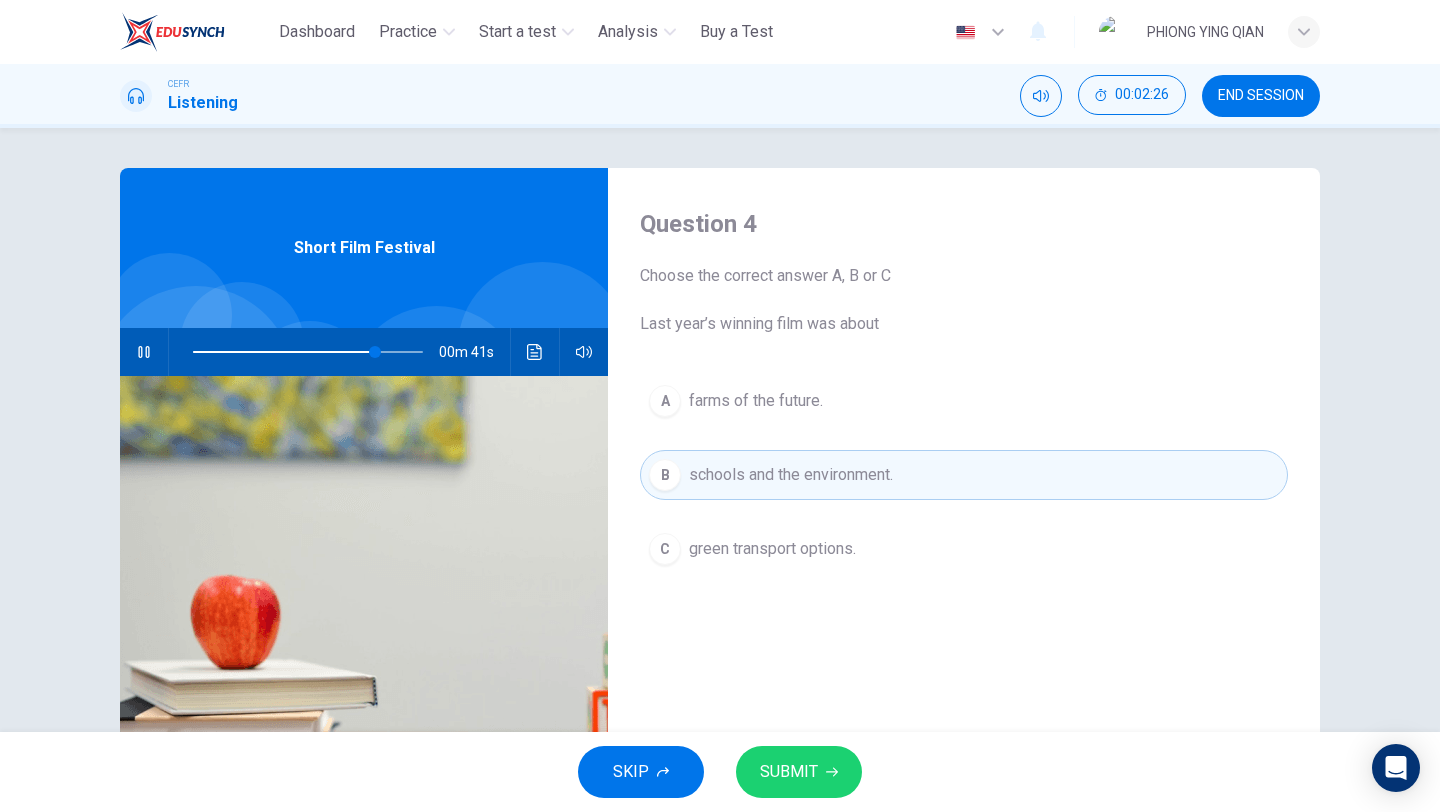 click on "SUBMIT" at bounding box center [789, 772] 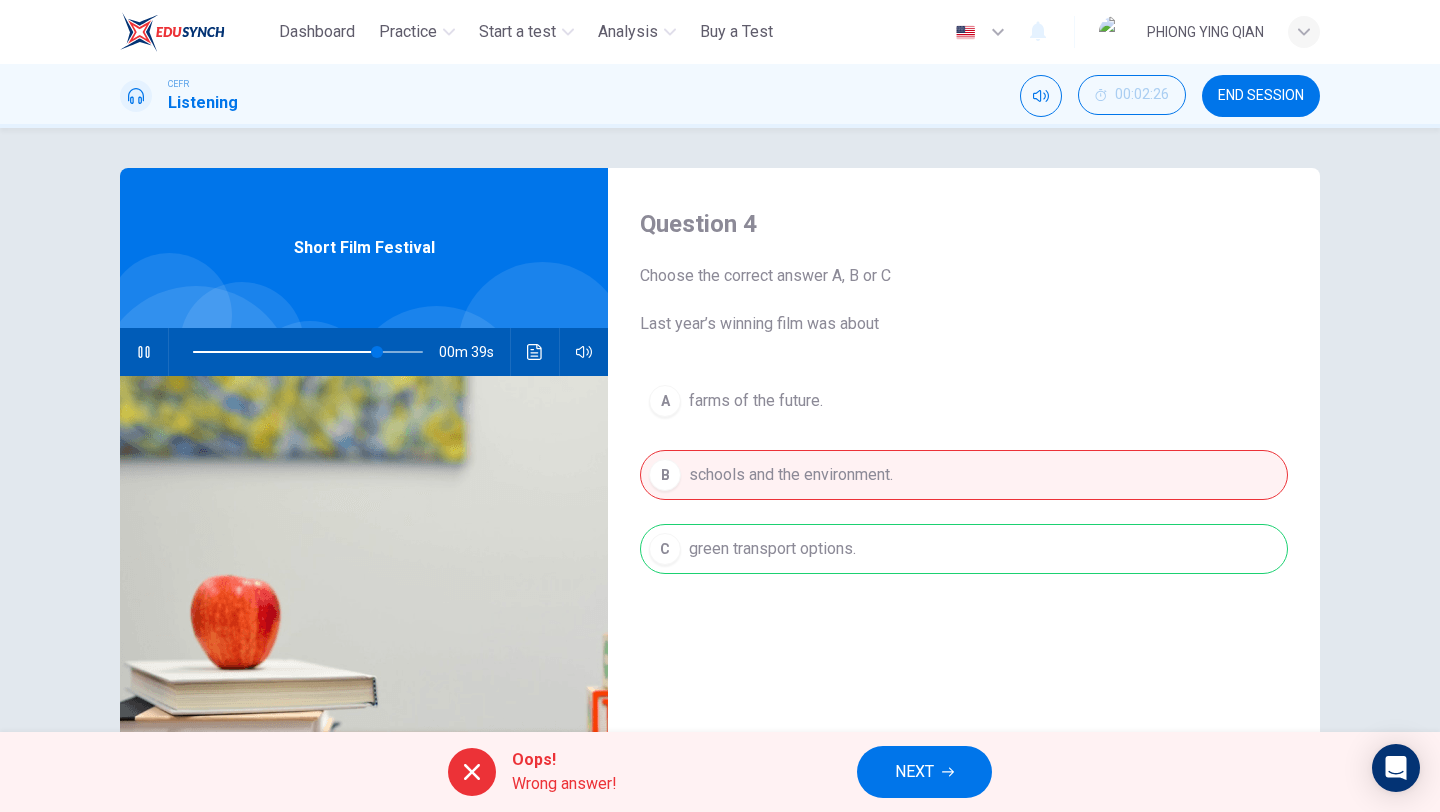 click on "A farms of the future. B schools and the environment. C green transport options." at bounding box center [964, 495] 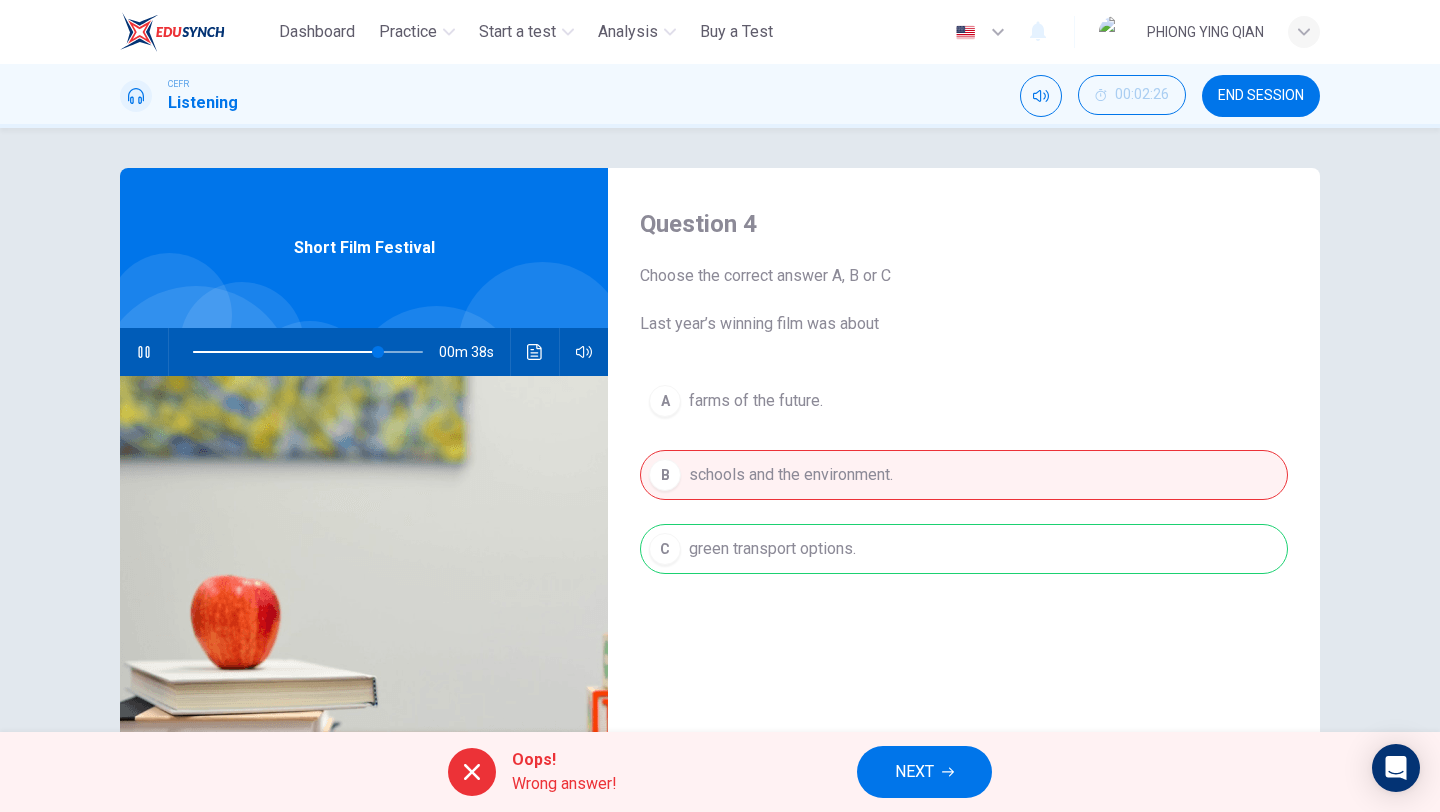 click on "NEXT" at bounding box center [914, 772] 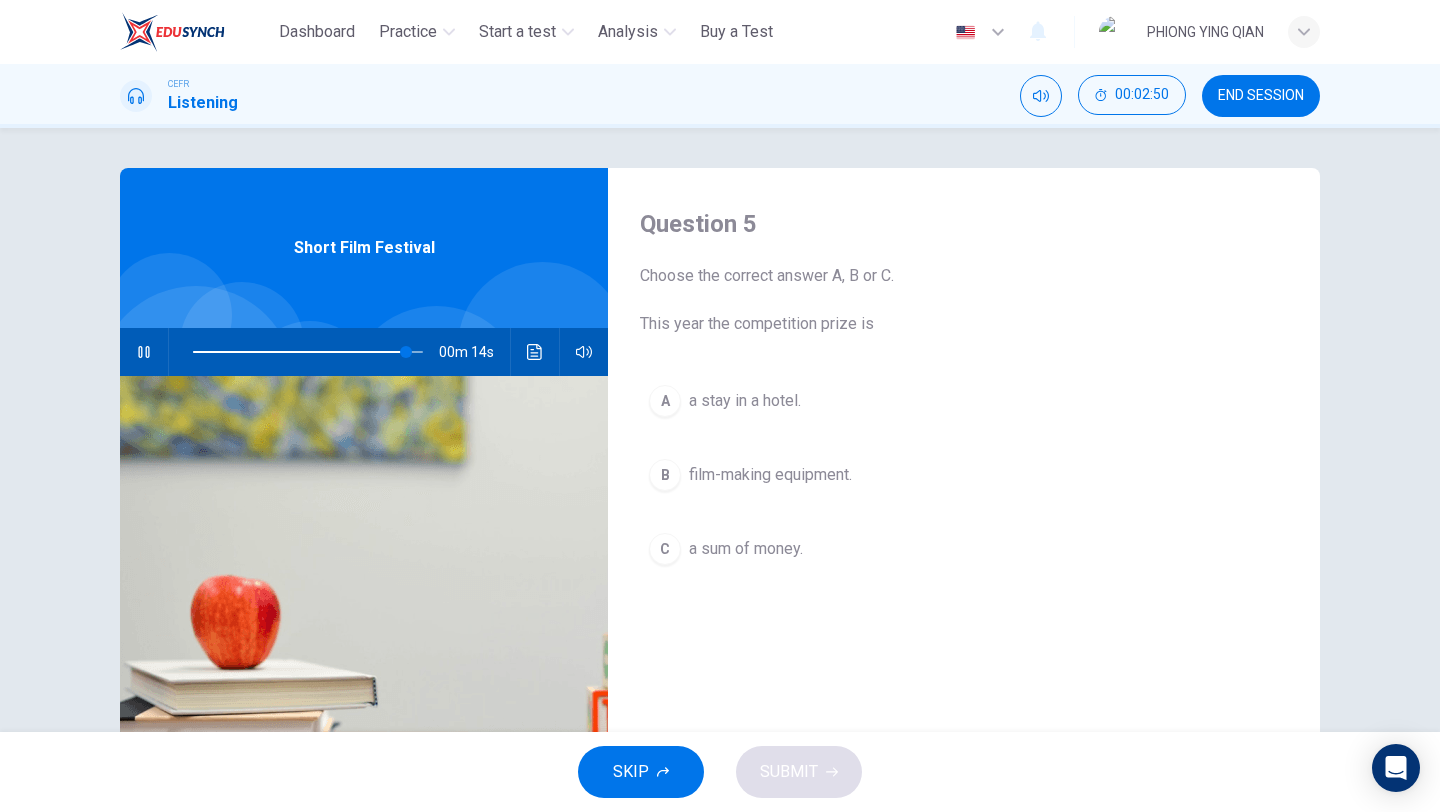 click on "film-making equipment." at bounding box center [745, 401] 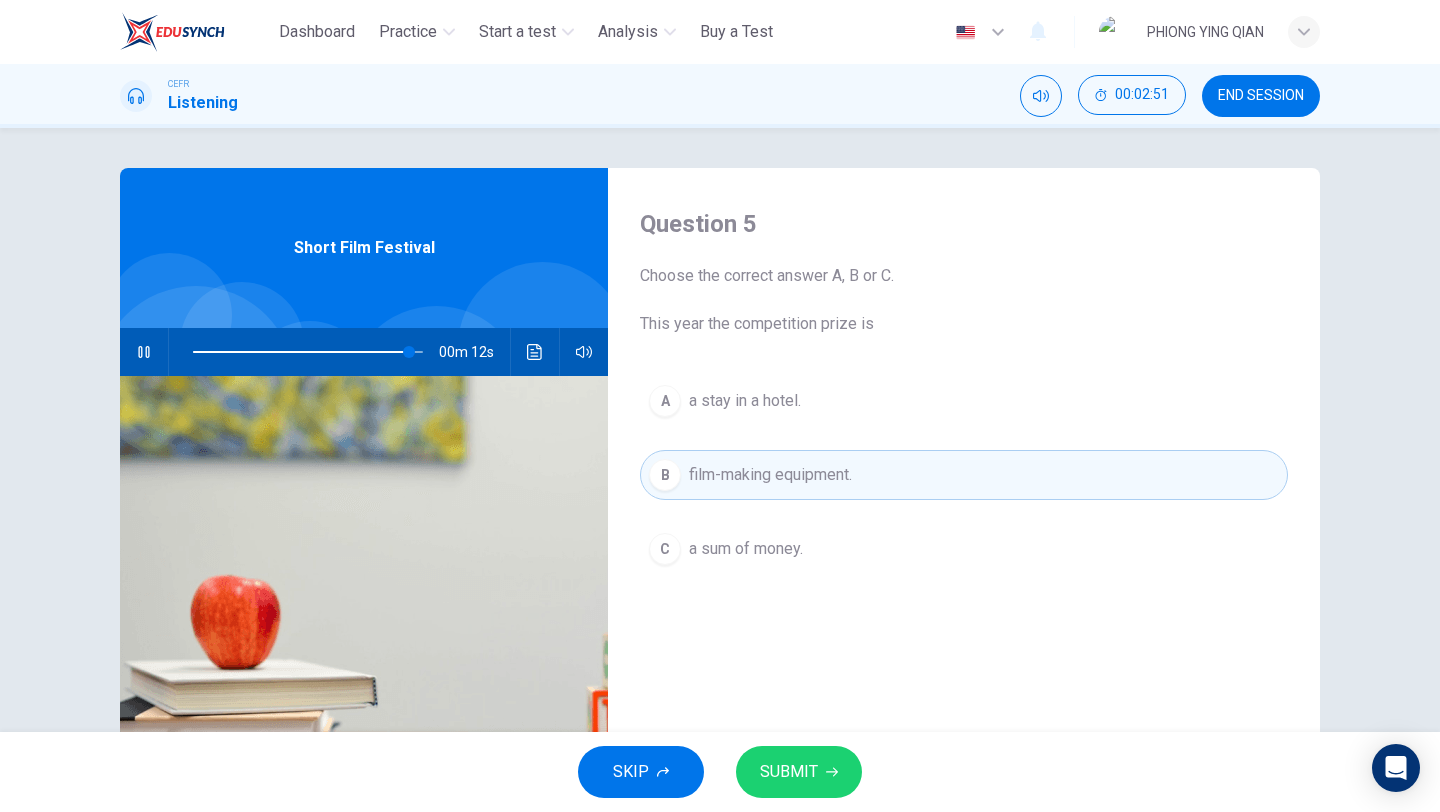 click on "SUBMIT" at bounding box center (789, 772) 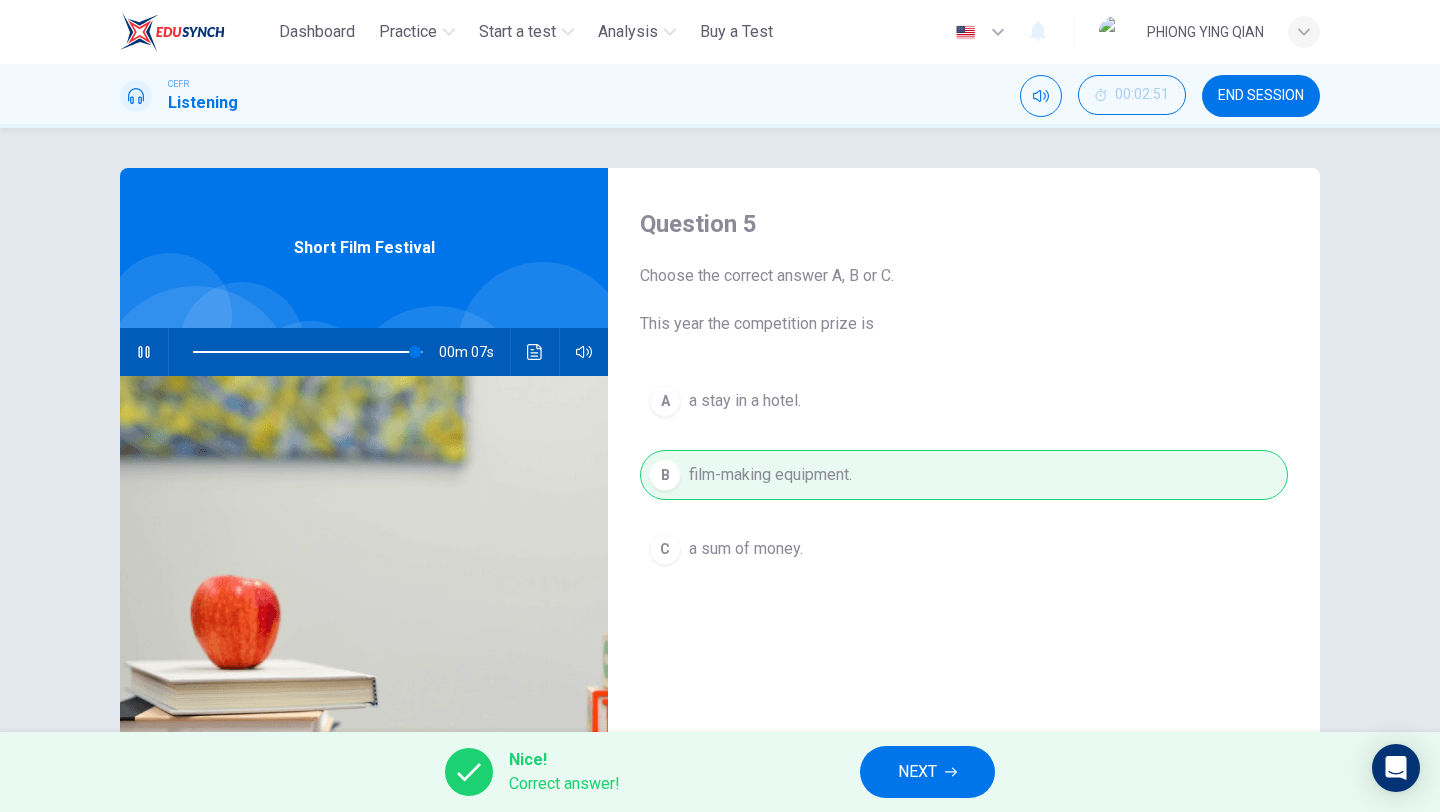 click on "NEXT" at bounding box center [927, 772] 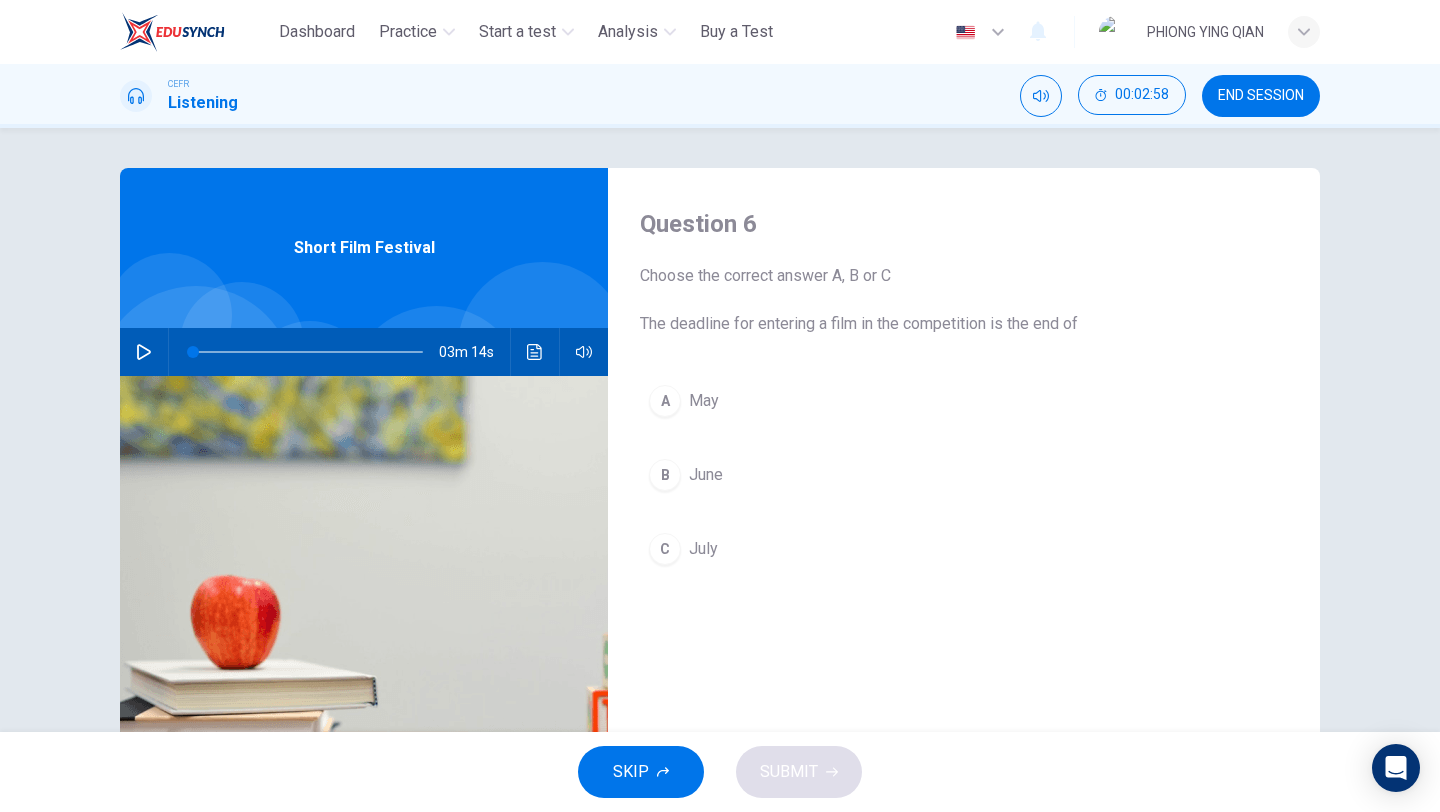 click at bounding box center [308, 352] 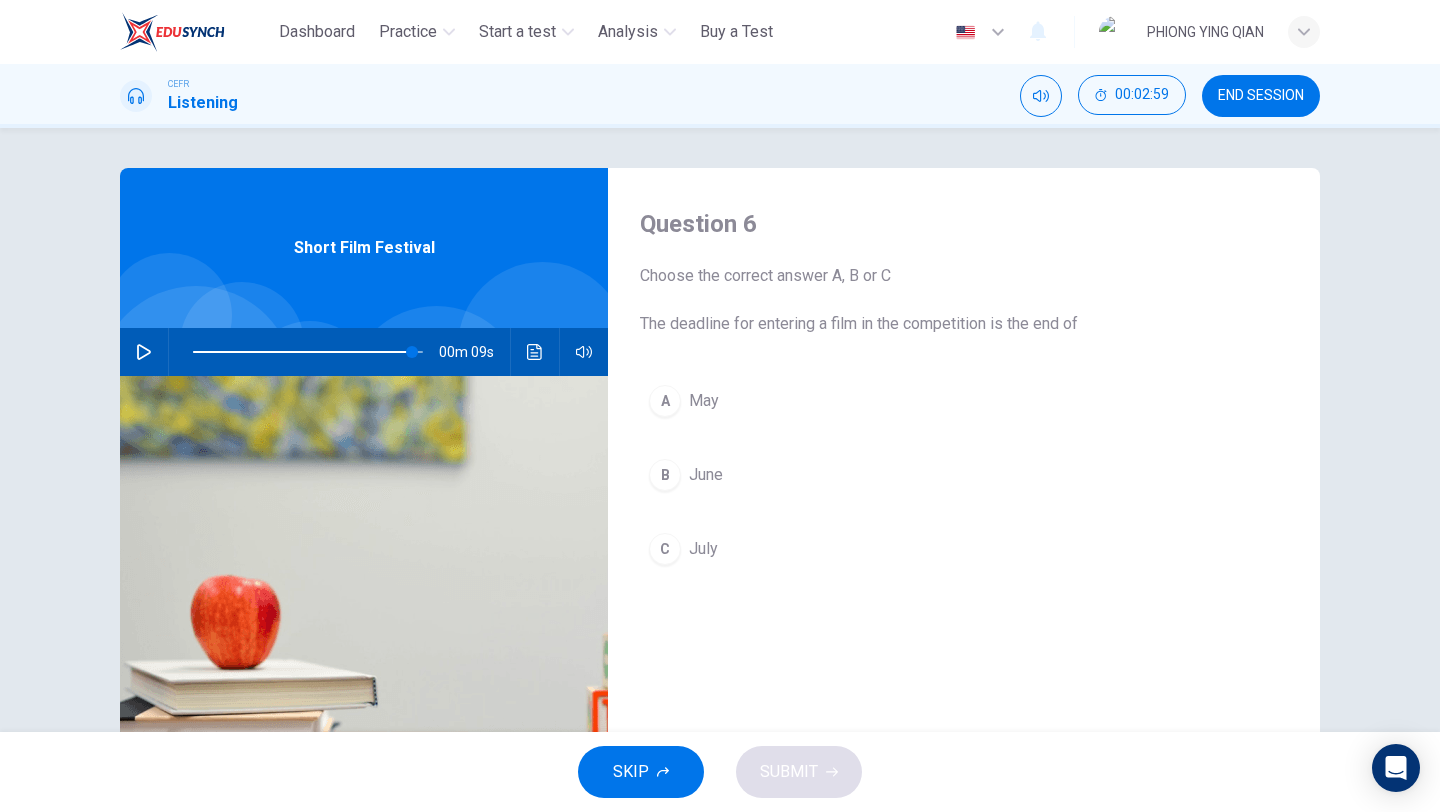 click at bounding box center [144, 352] 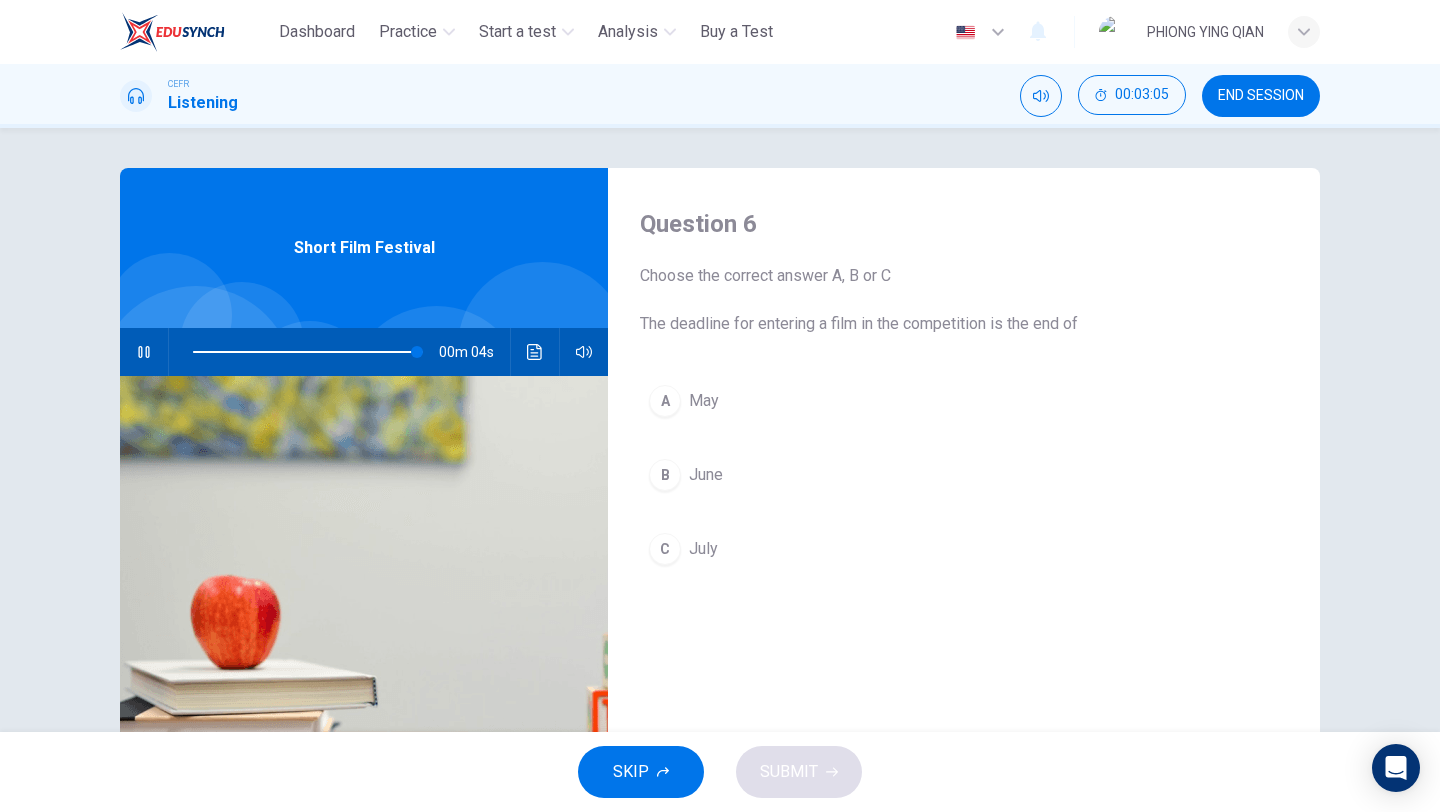 click on "C July" at bounding box center (964, 549) 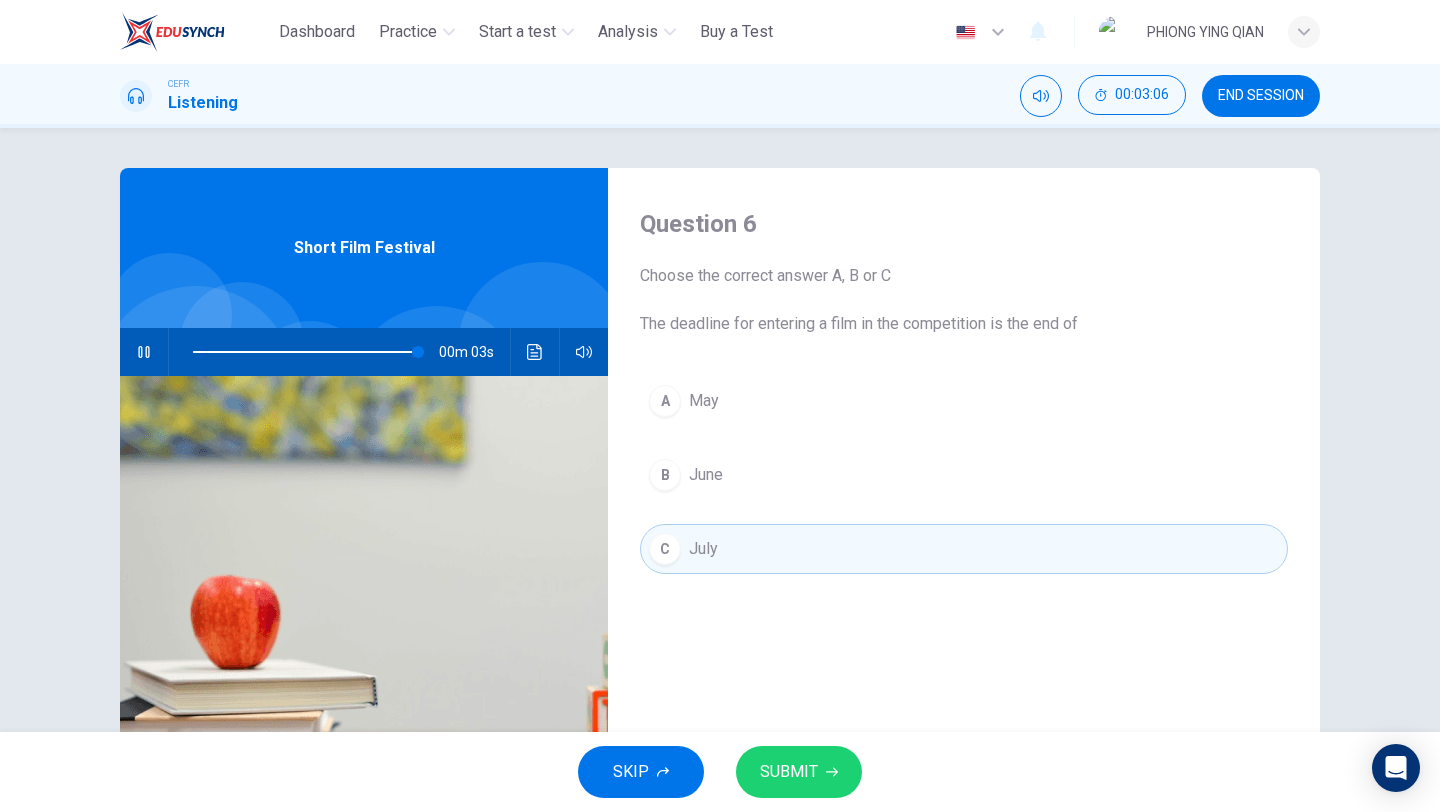 click on "SUBMIT" at bounding box center [799, 772] 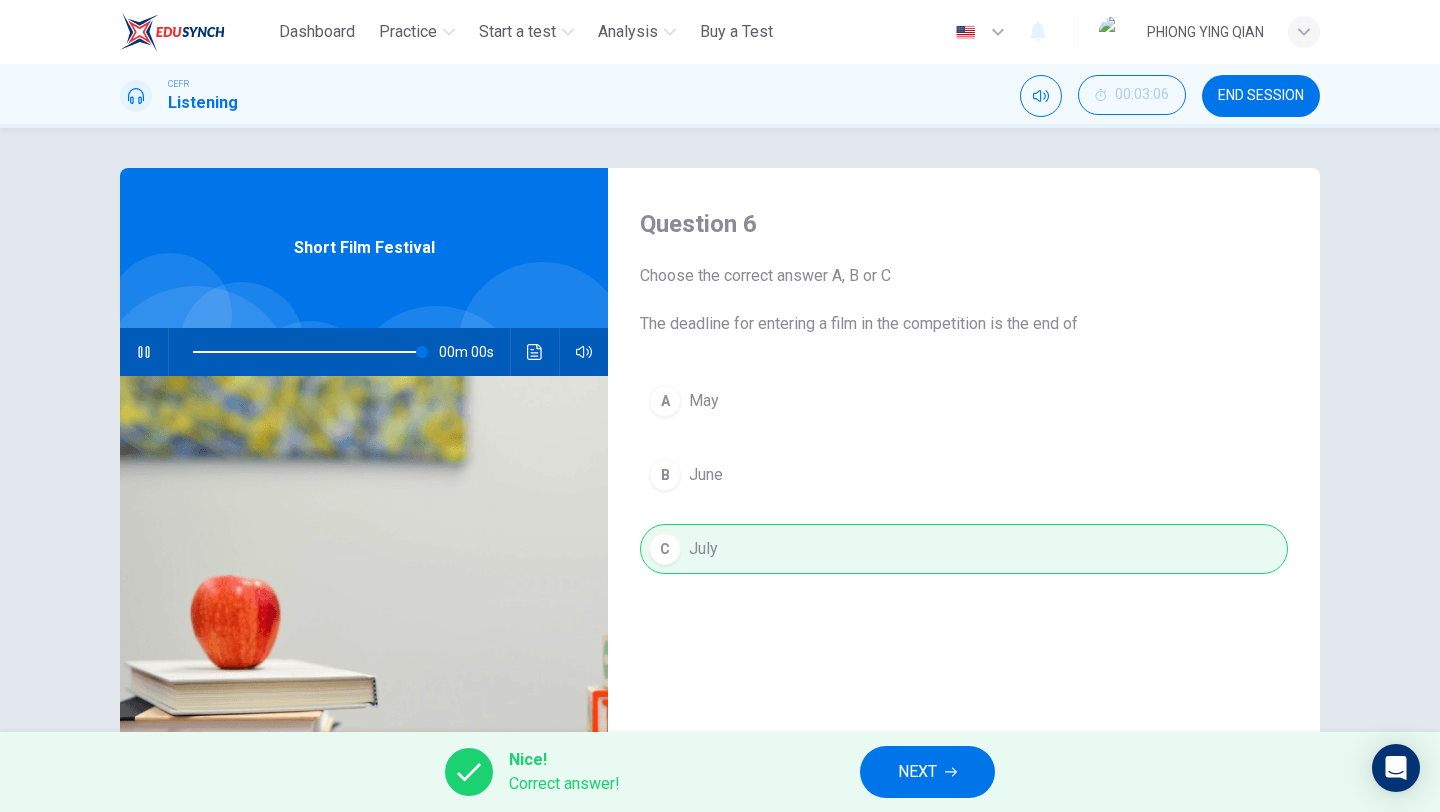 click on "Nice!" at bounding box center [564, 760] 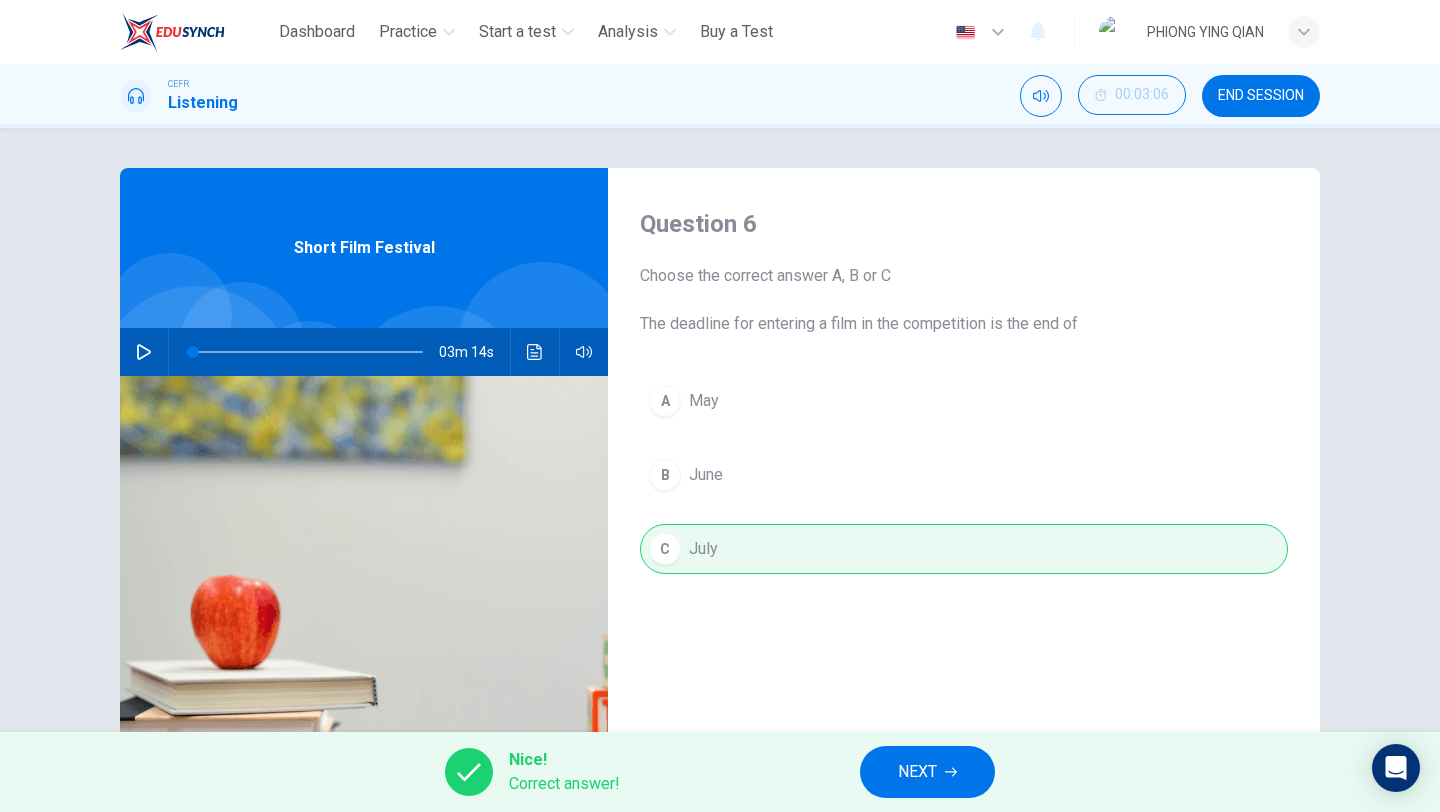 click on "NEXT" at bounding box center (927, 772) 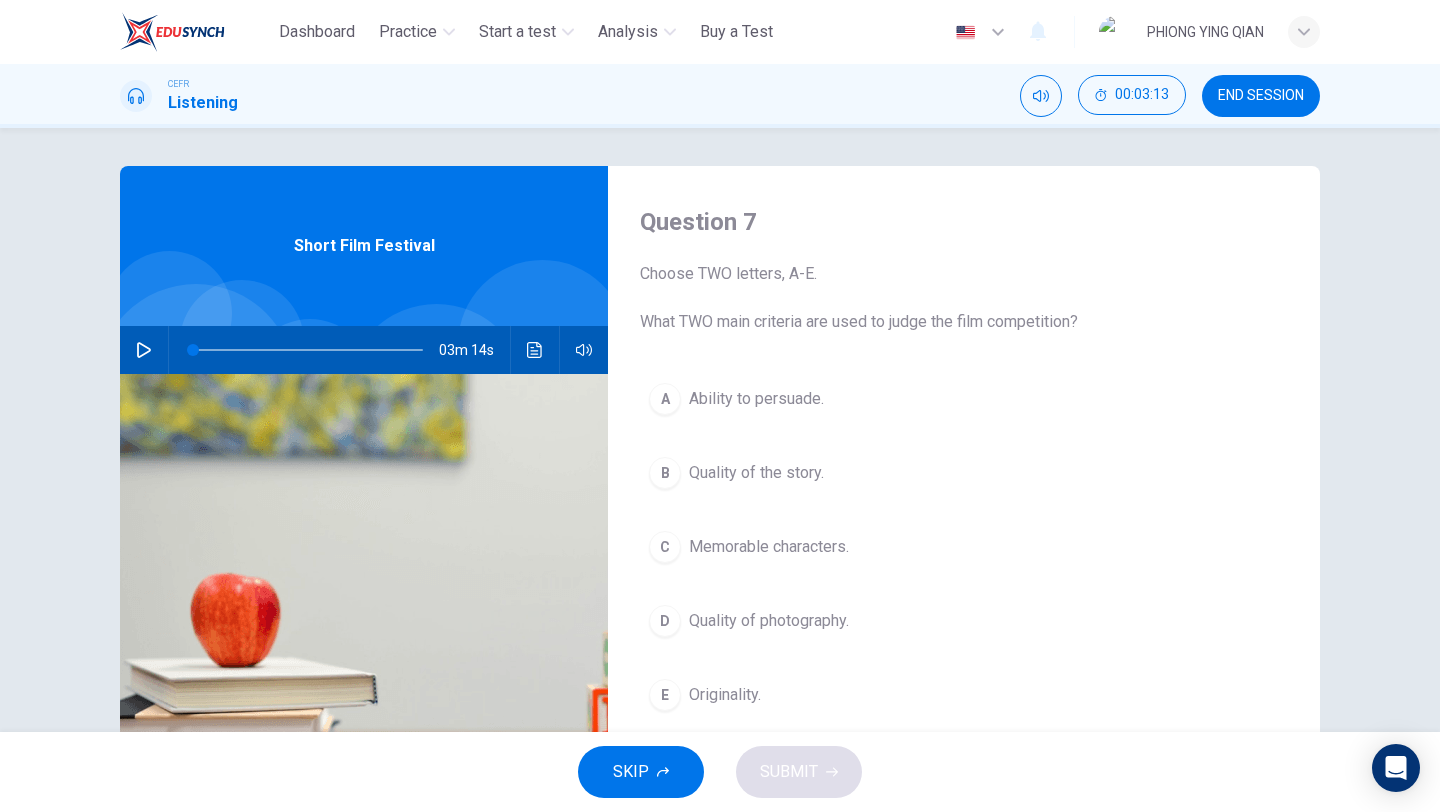 scroll, scrollTop: 0, scrollLeft: 0, axis: both 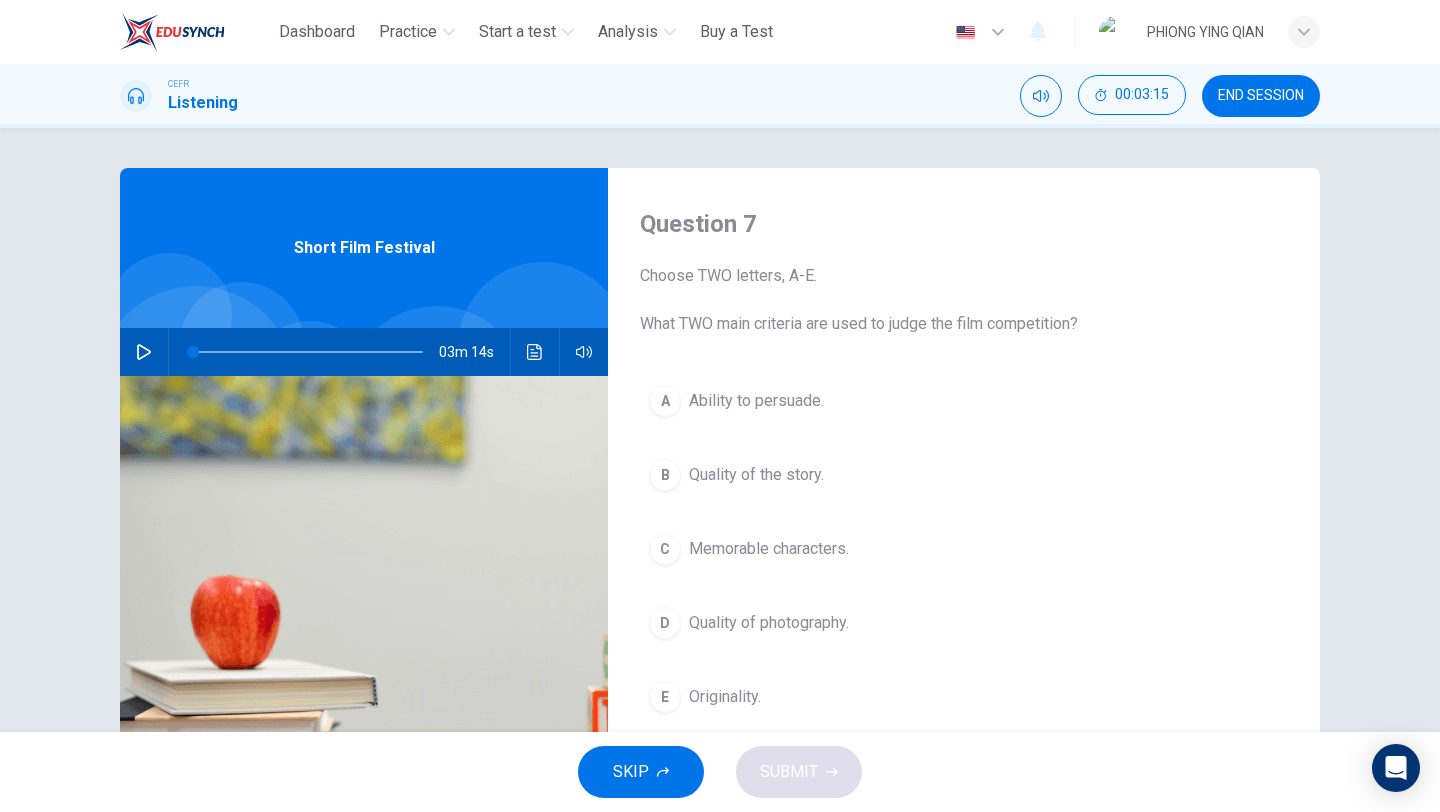click at bounding box center (308, 352) 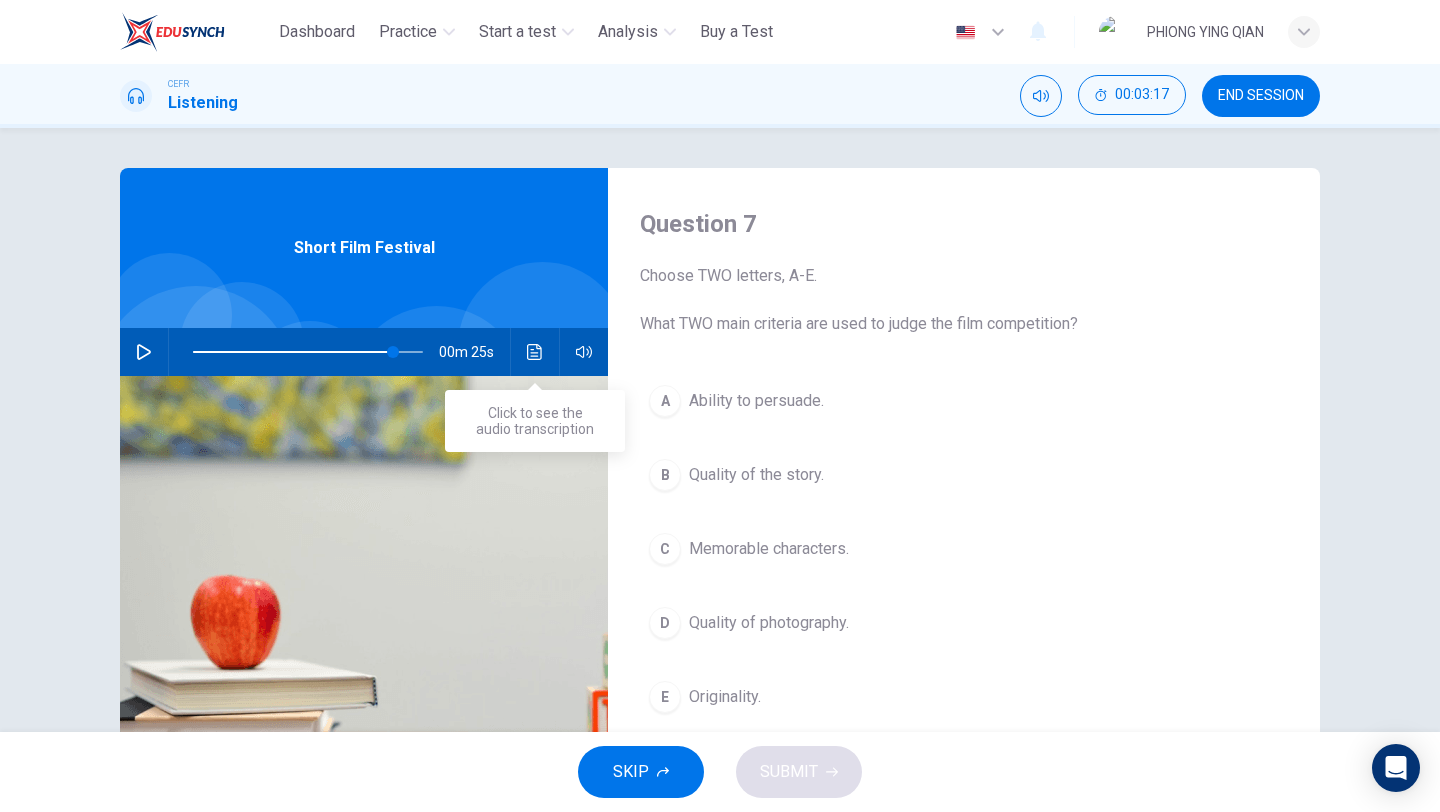 click at bounding box center [534, 352] 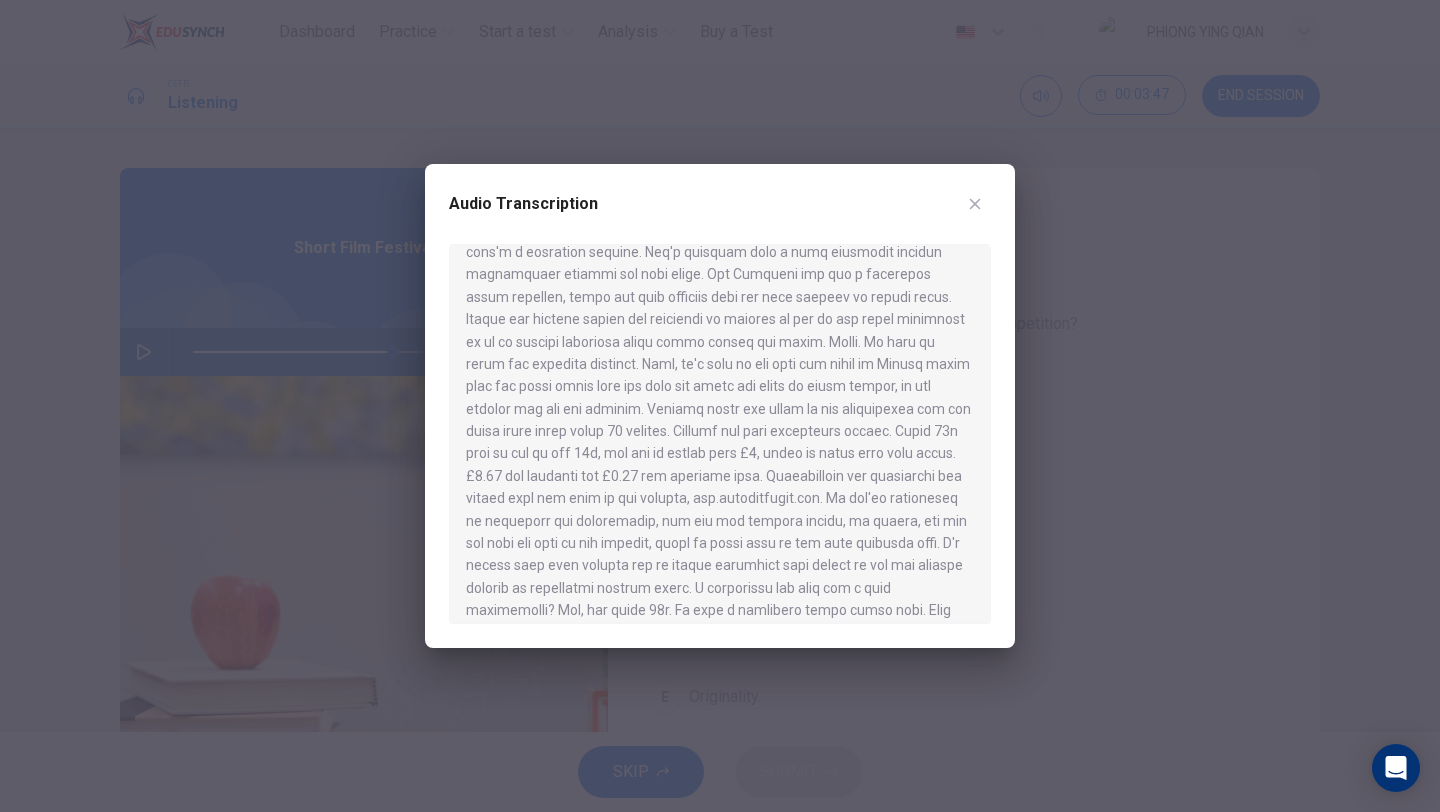 scroll, scrollTop: 131, scrollLeft: 0, axis: vertical 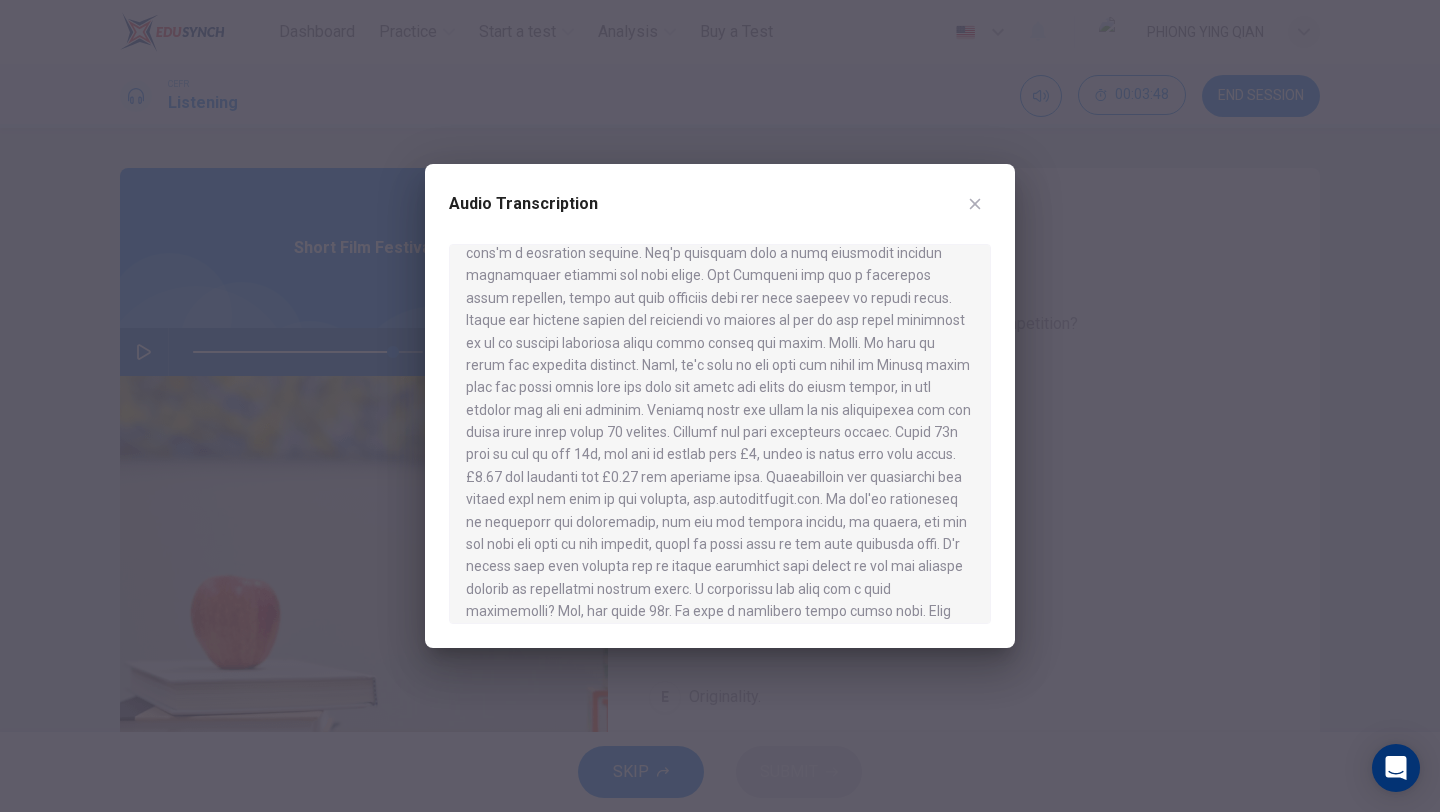 click at bounding box center (975, 204) 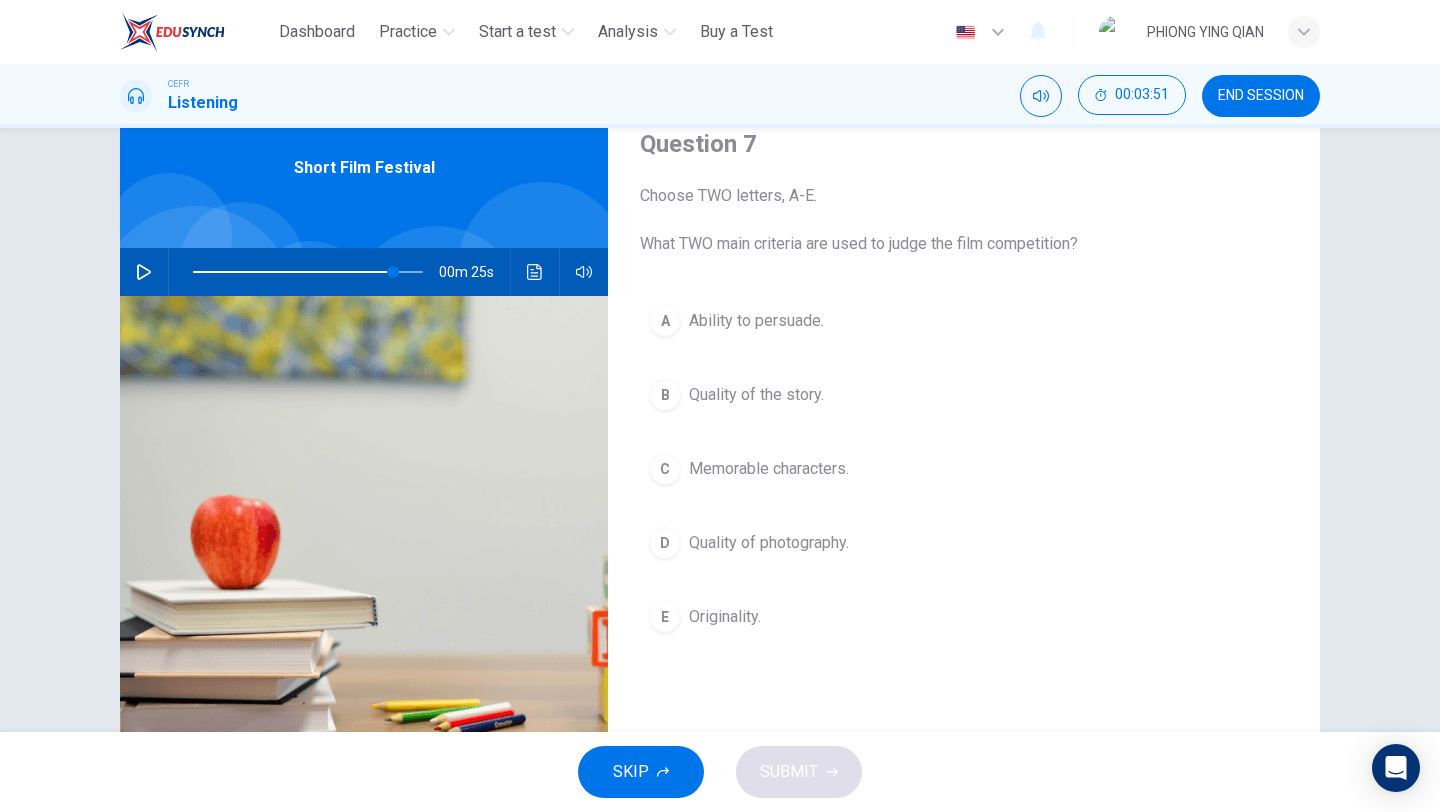 scroll, scrollTop: 70, scrollLeft: 0, axis: vertical 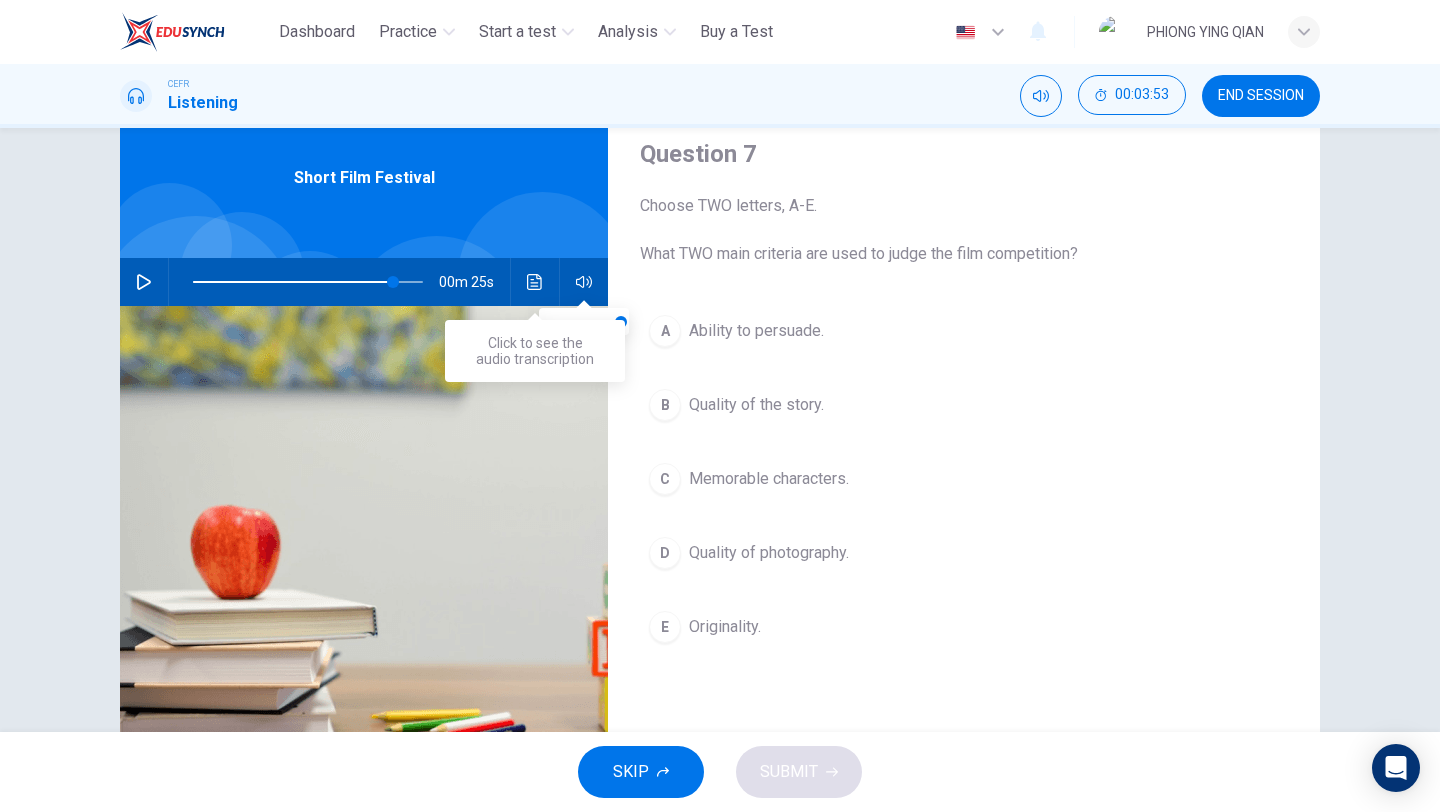 click at bounding box center (535, 282) 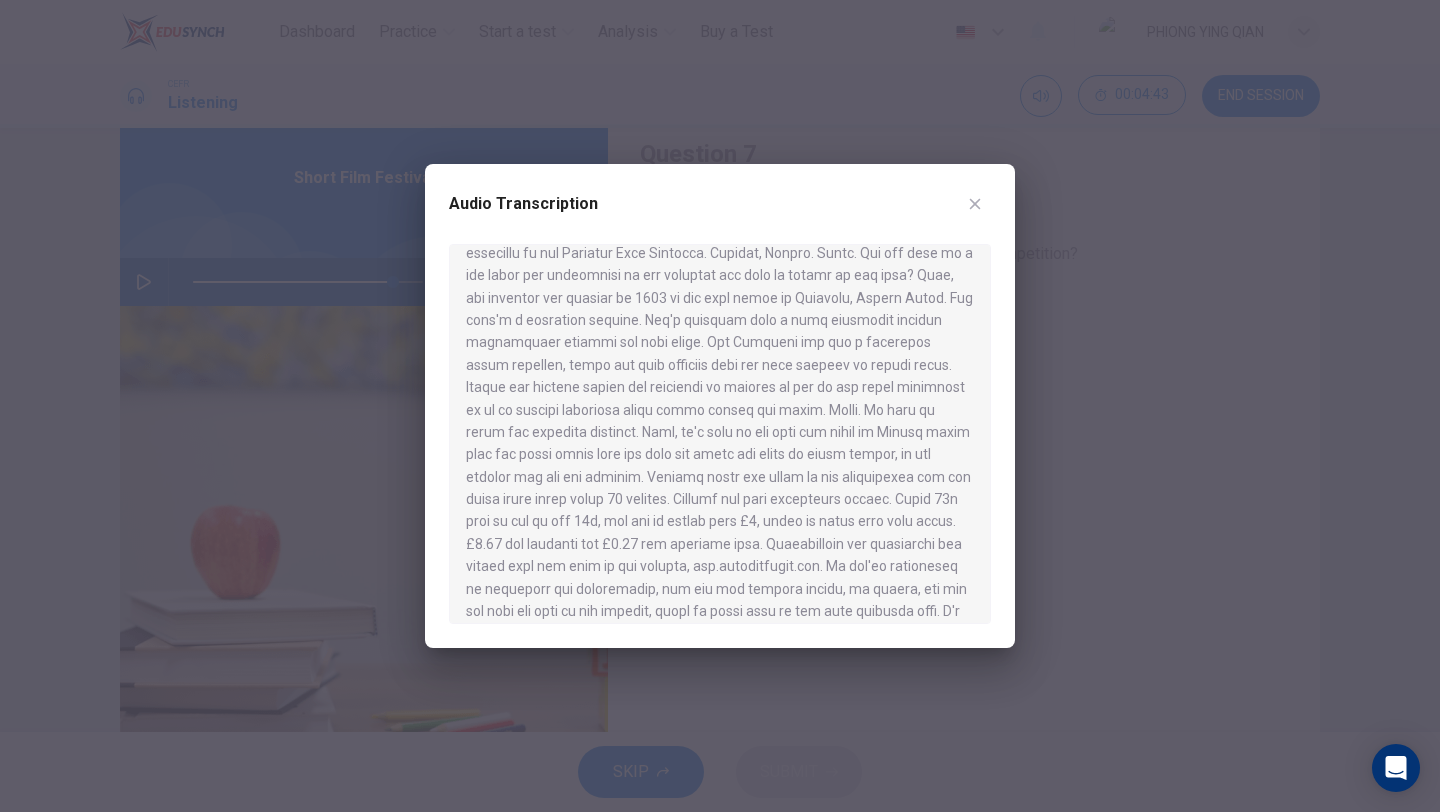scroll, scrollTop: 66, scrollLeft: 0, axis: vertical 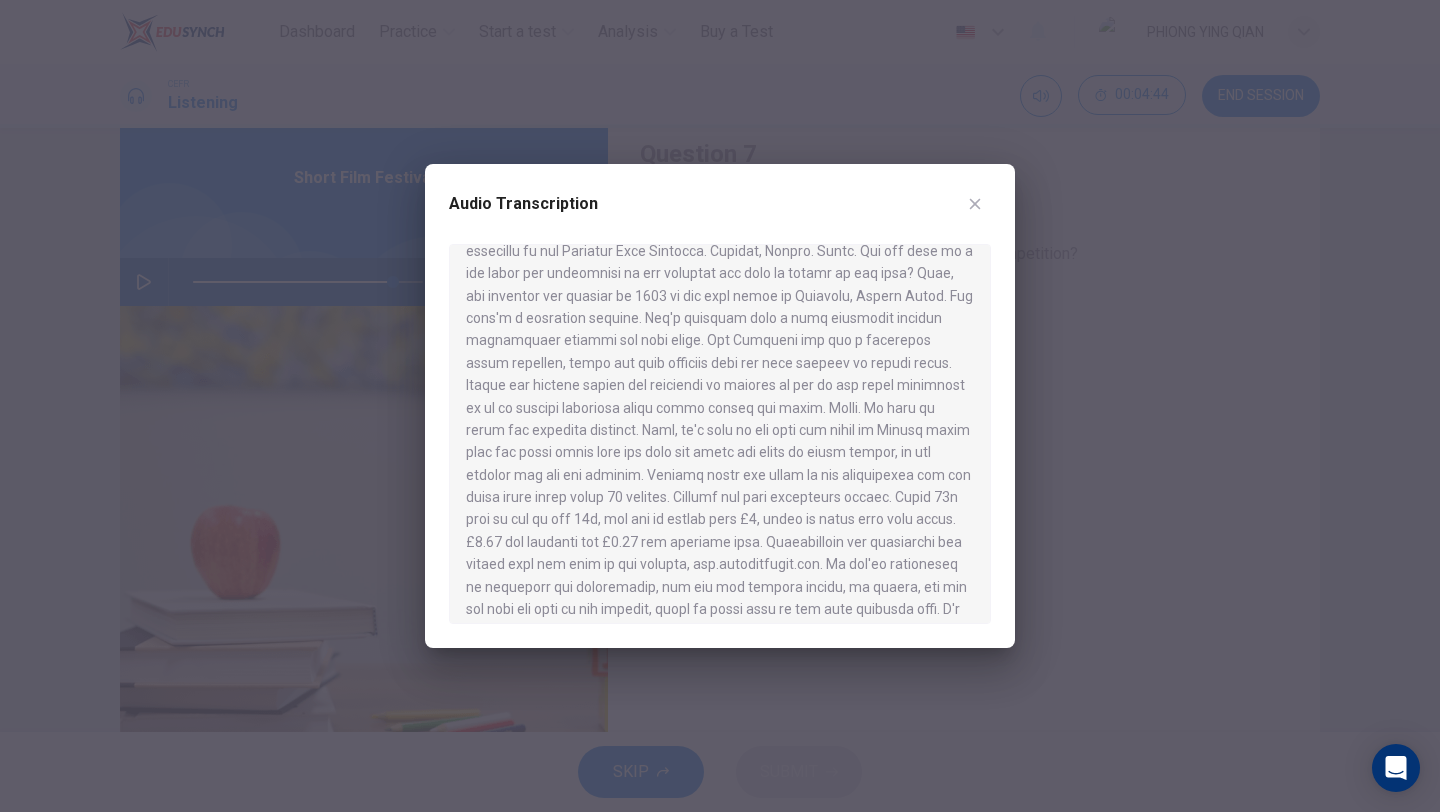 click at bounding box center [975, 204] 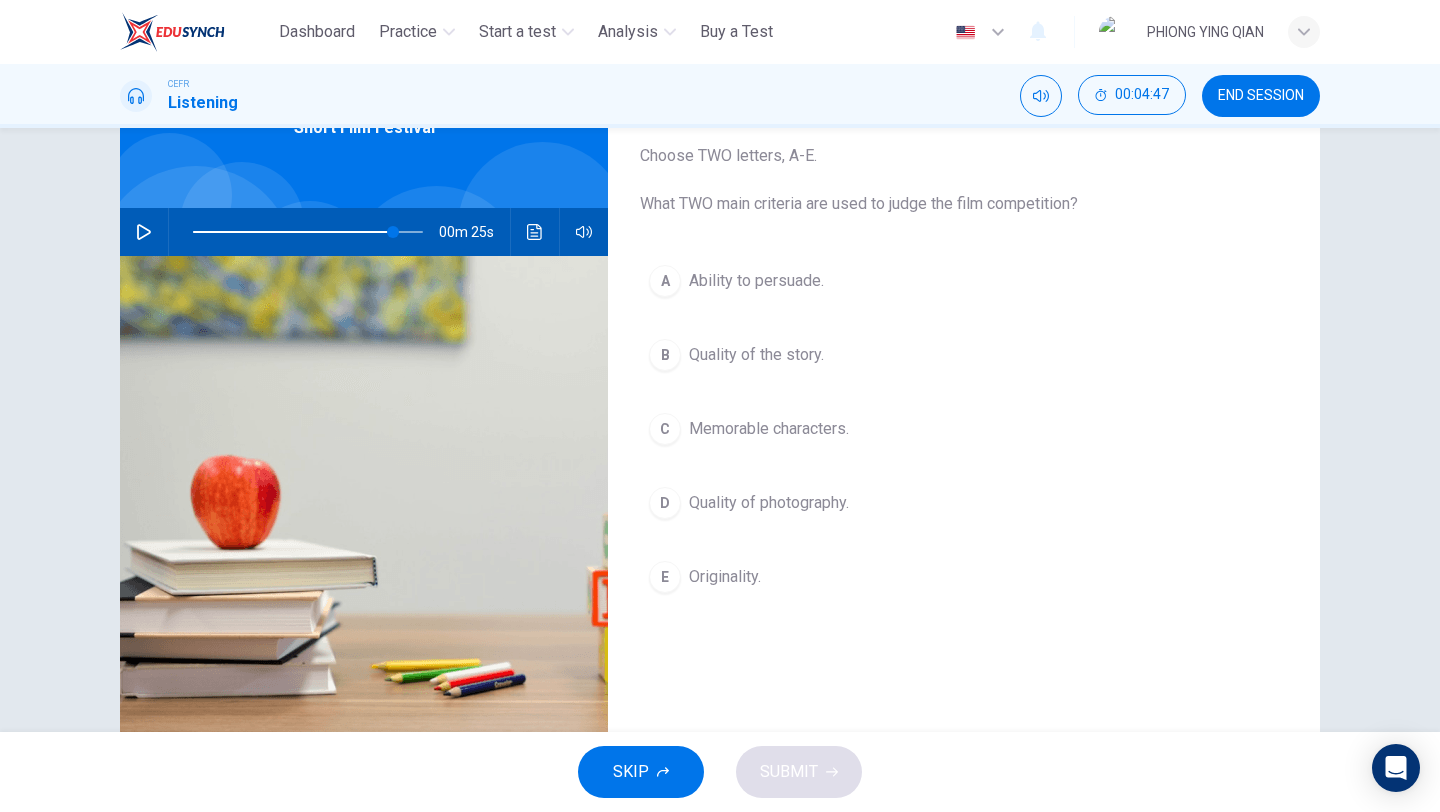 scroll, scrollTop: 124, scrollLeft: 0, axis: vertical 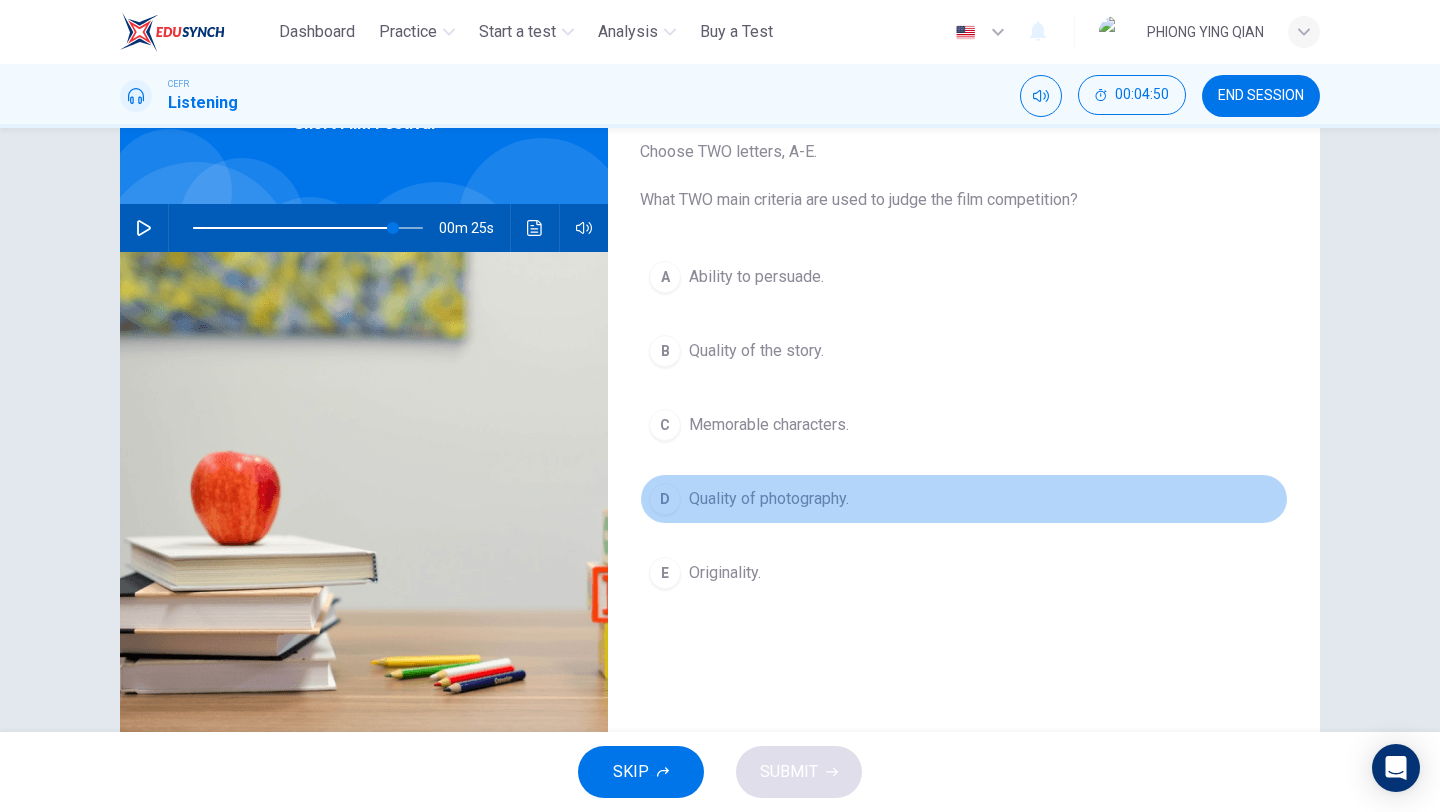 click on "Quality of photography." at bounding box center [756, 277] 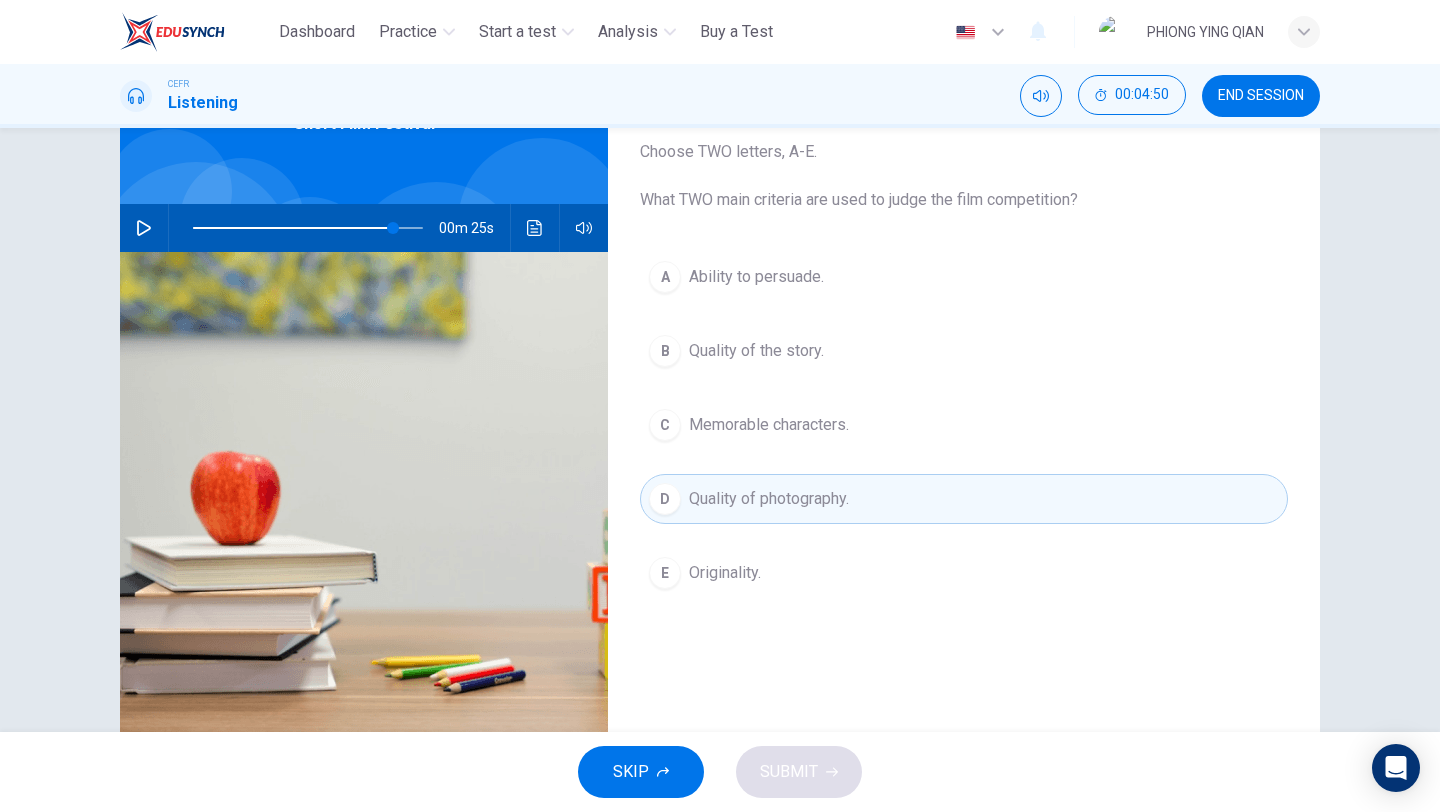 click on "Originality." at bounding box center [756, 277] 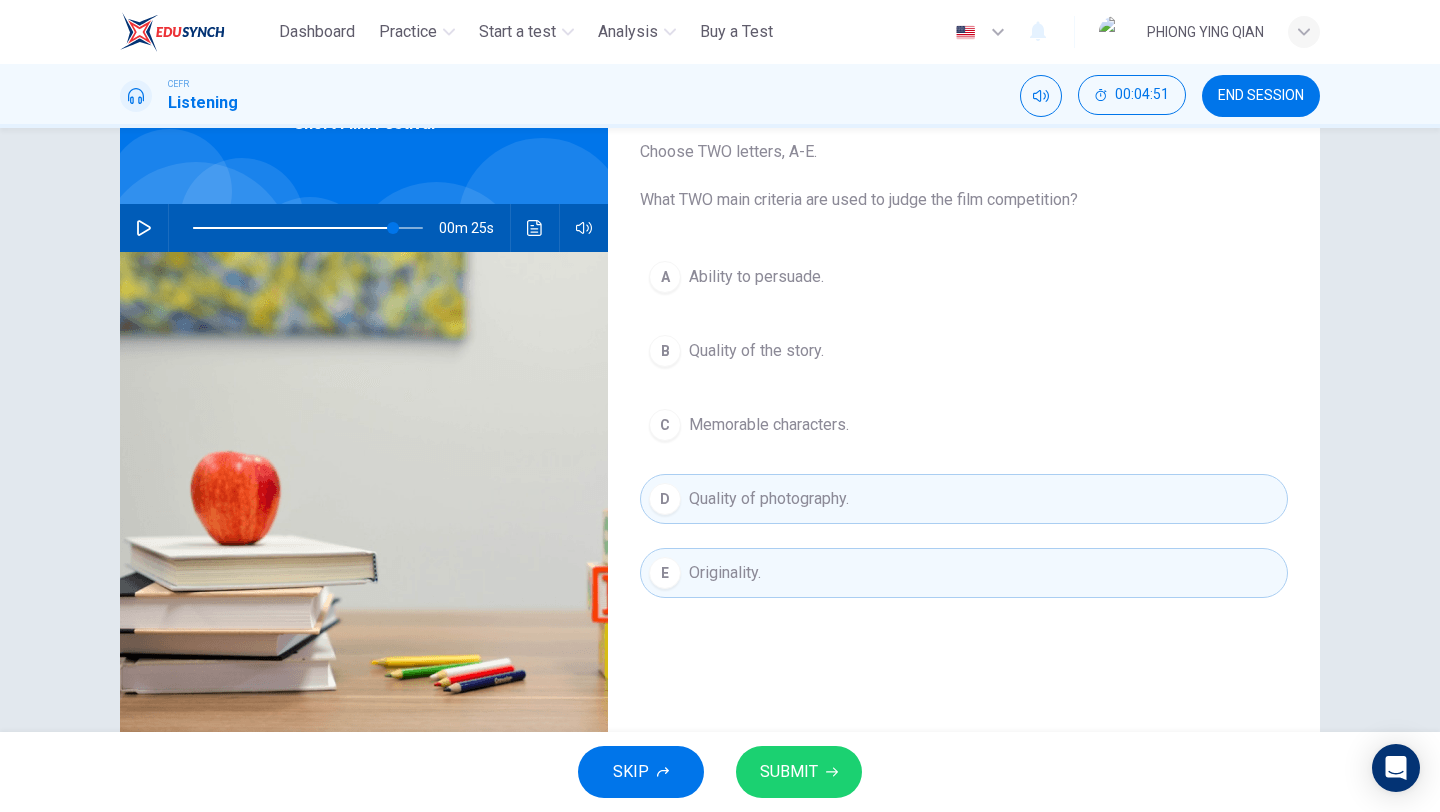 click on "SUBMIT" at bounding box center (799, 772) 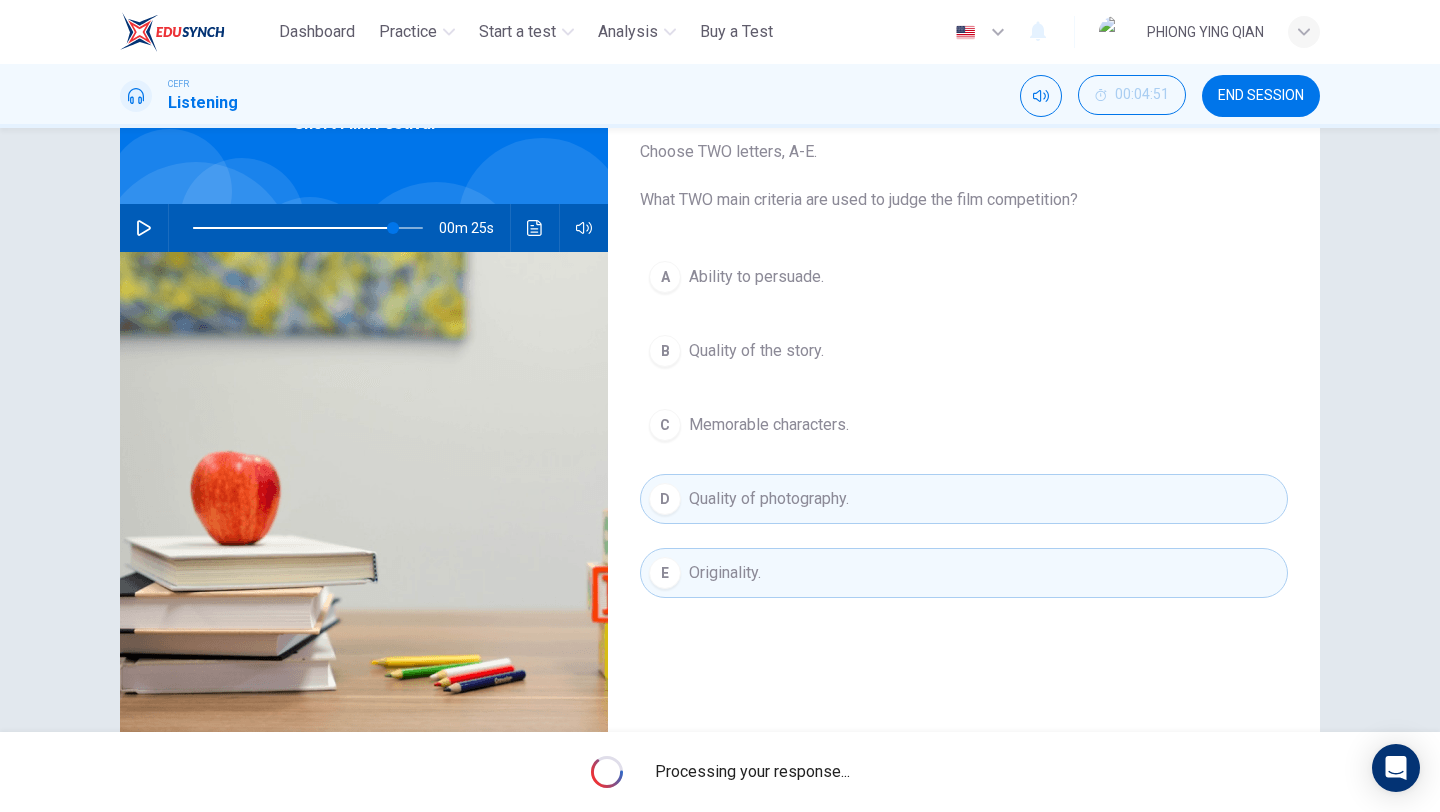 scroll, scrollTop: 166, scrollLeft: 0, axis: vertical 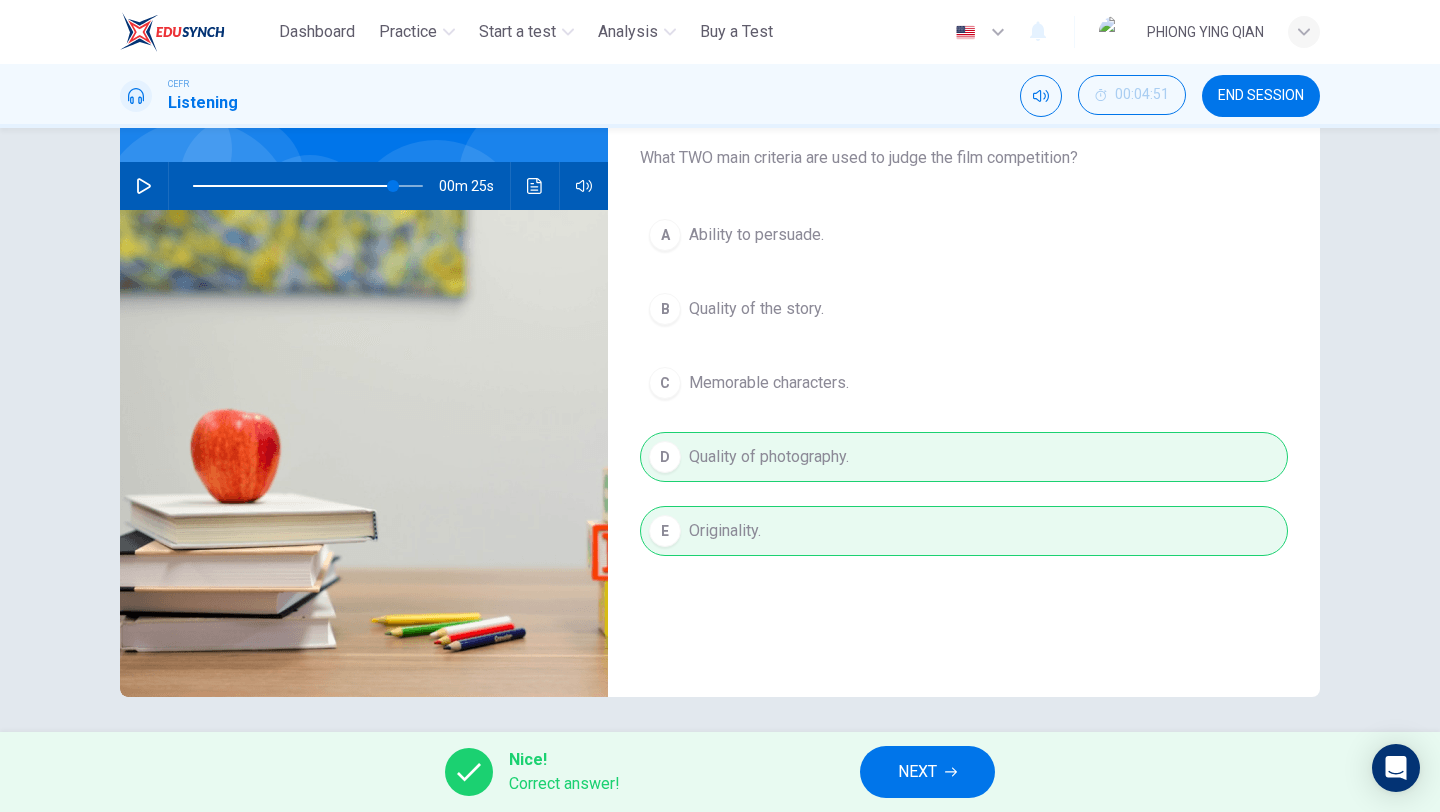 click on "NEXT" at bounding box center [917, 772] 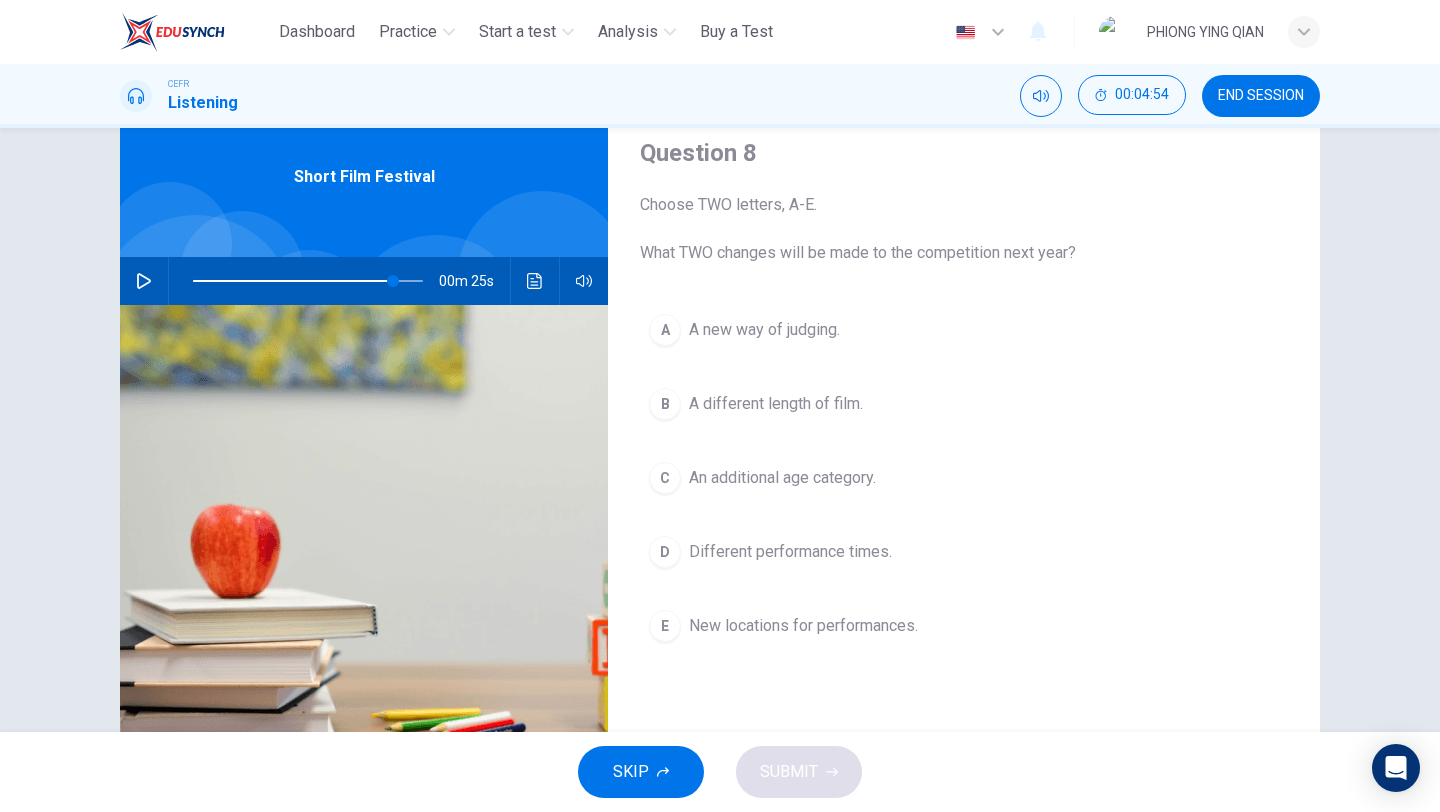 scroll, scrollTop: 78, scrollLeft: 0, axis: vertical 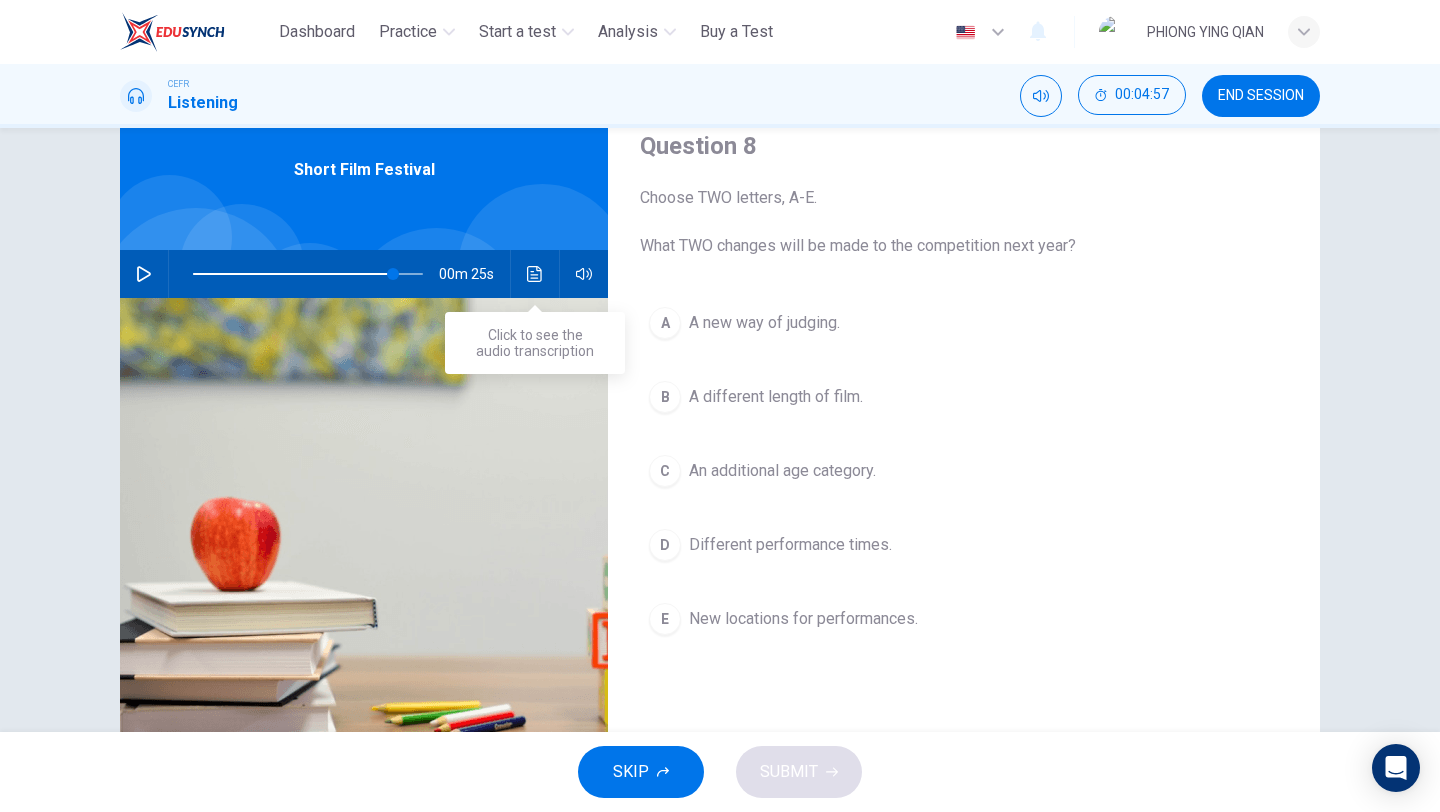 click at bounding box center (535, 274) 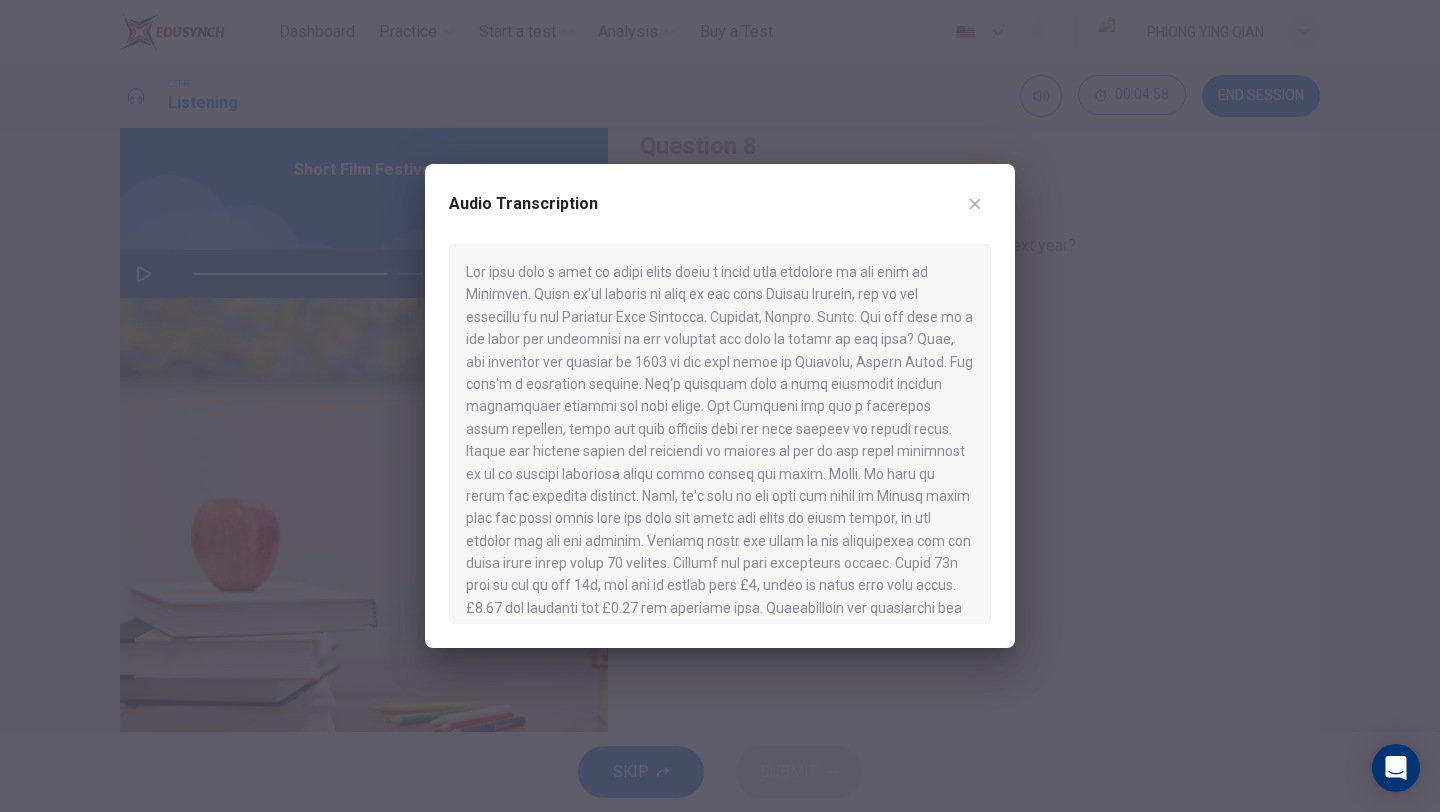scroll, scrollTop: 371, scrollLeft: 0, axis: vertical 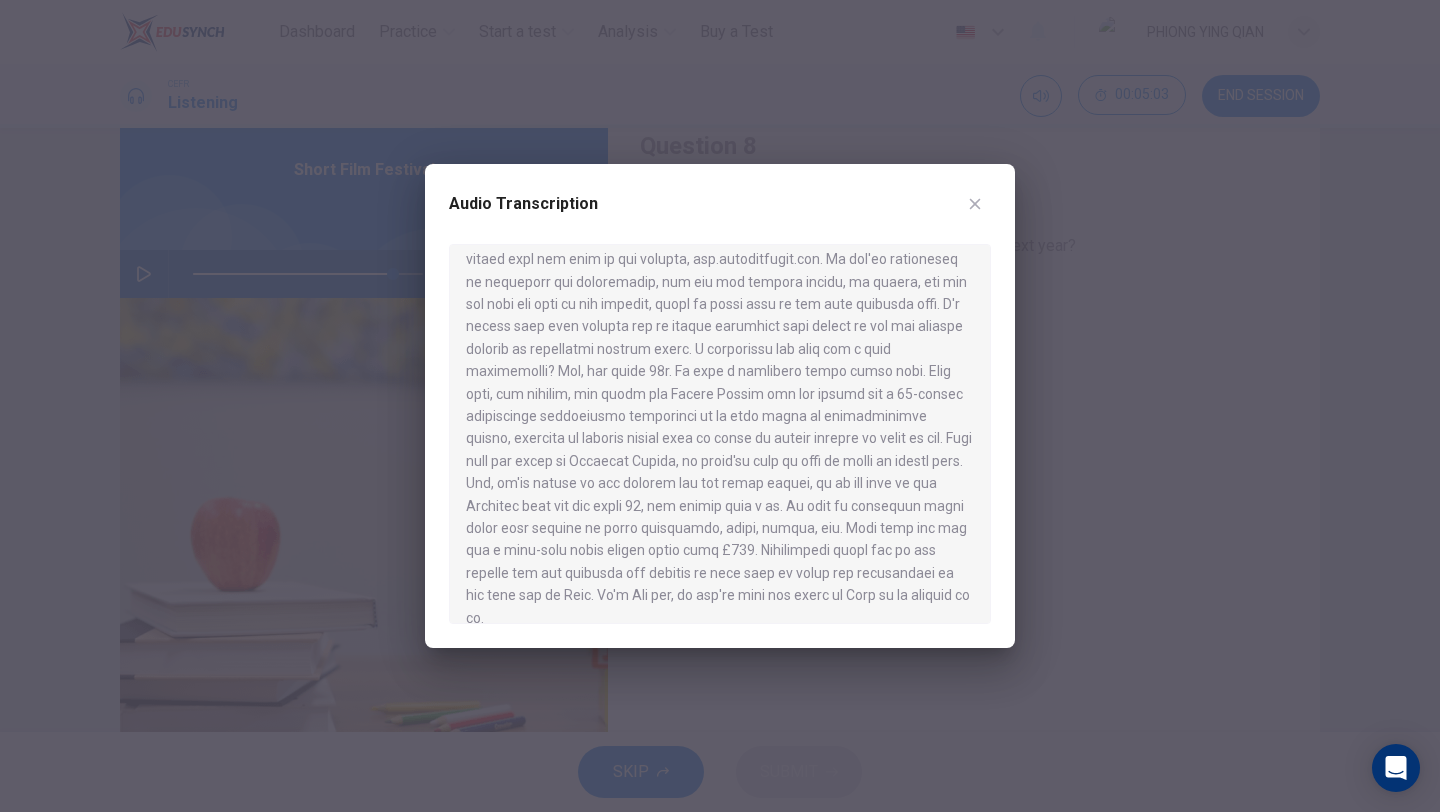 click at bounding box center [975, 204] 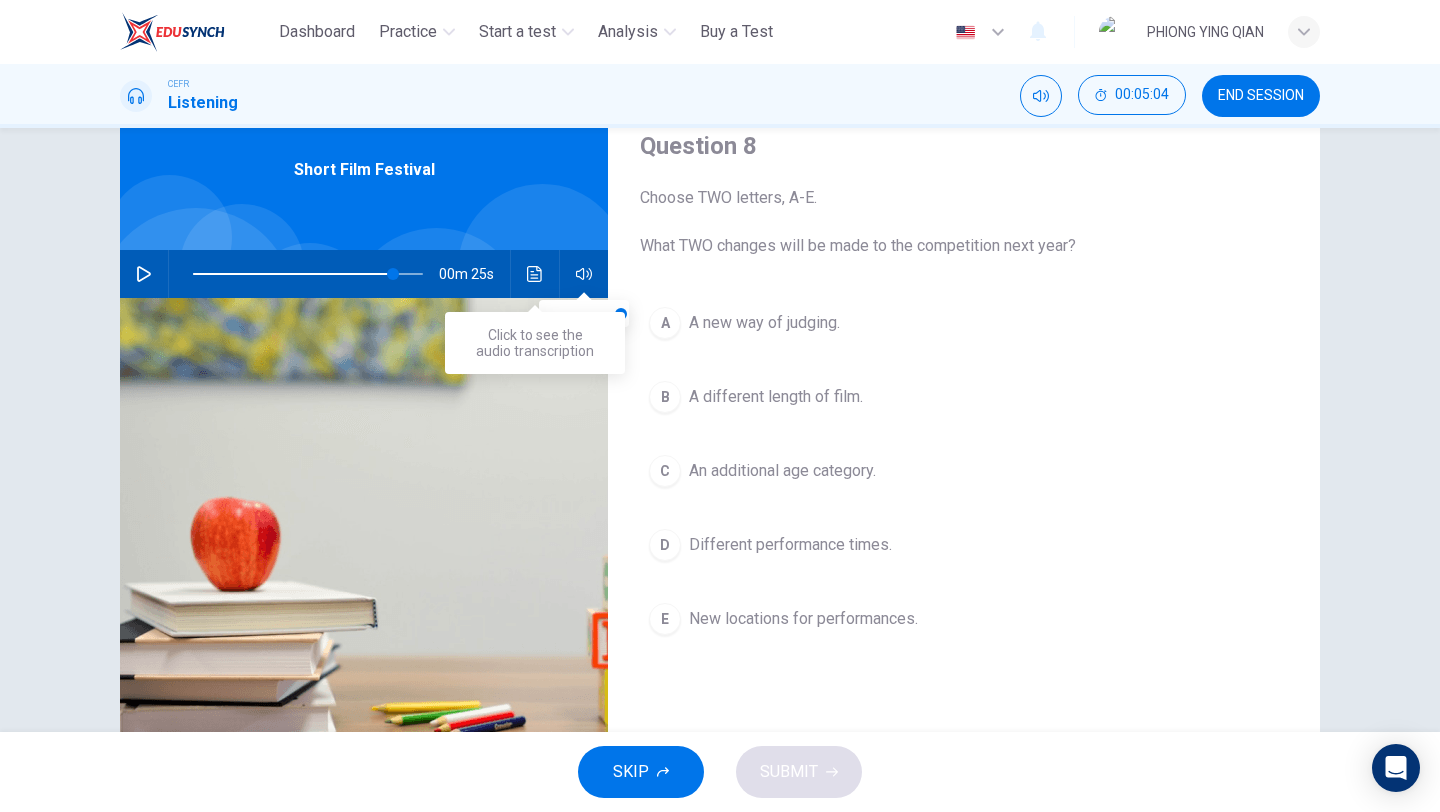 click at bounding box center (535, 274) 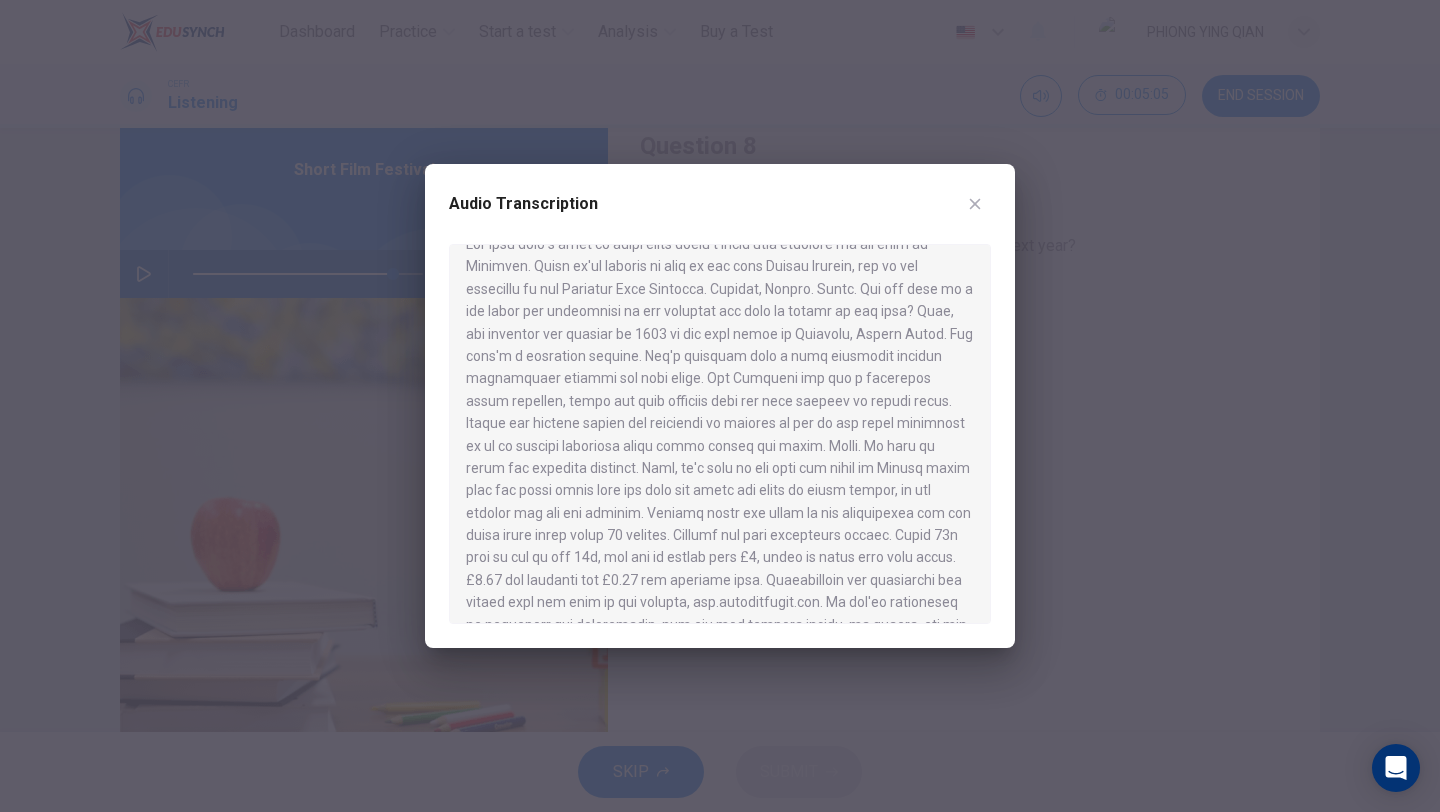 scroll, scrollTop: 33, scrollLeft: 0, axis: vertical 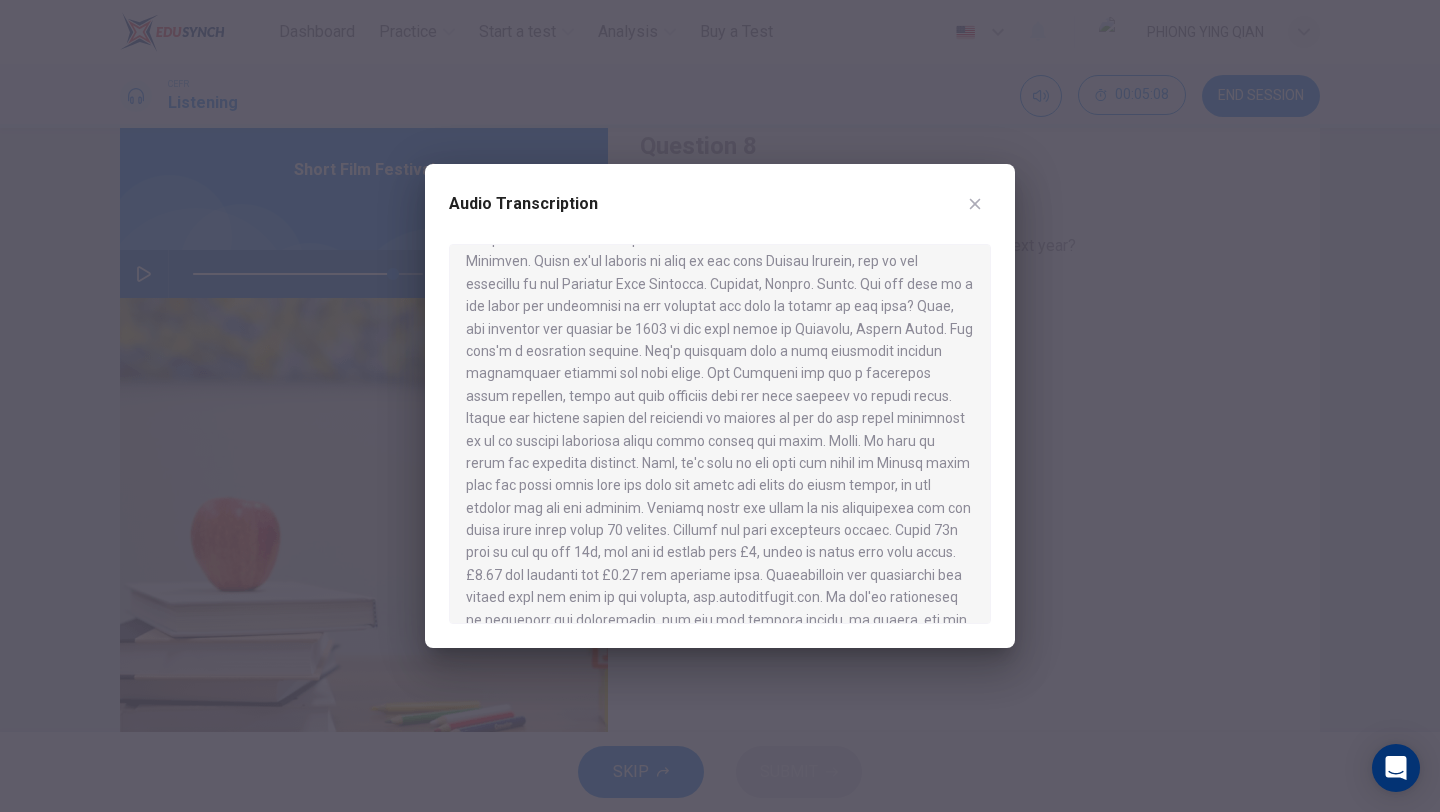 click at bounding box center [720, 434] 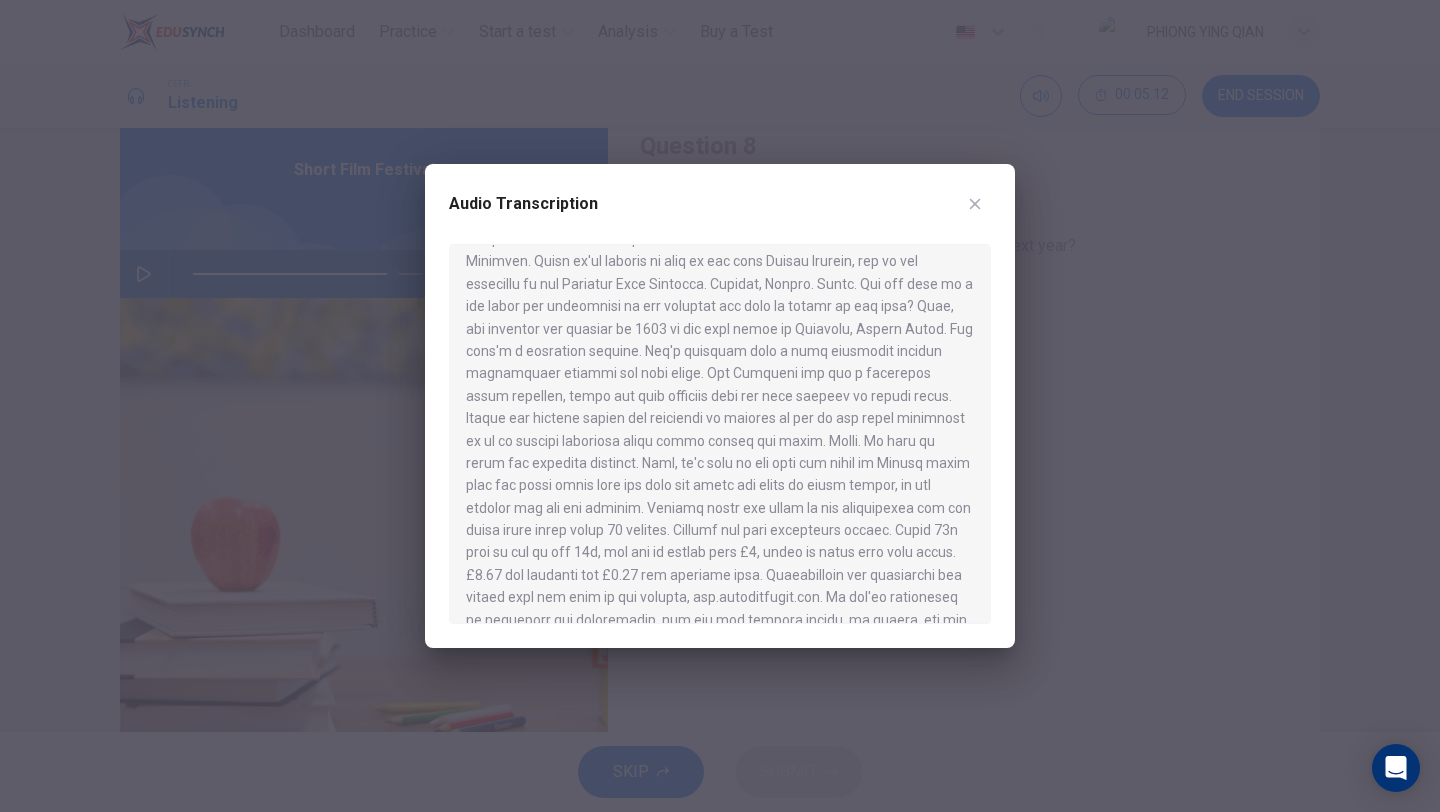 click at bounding box center (975, 204) 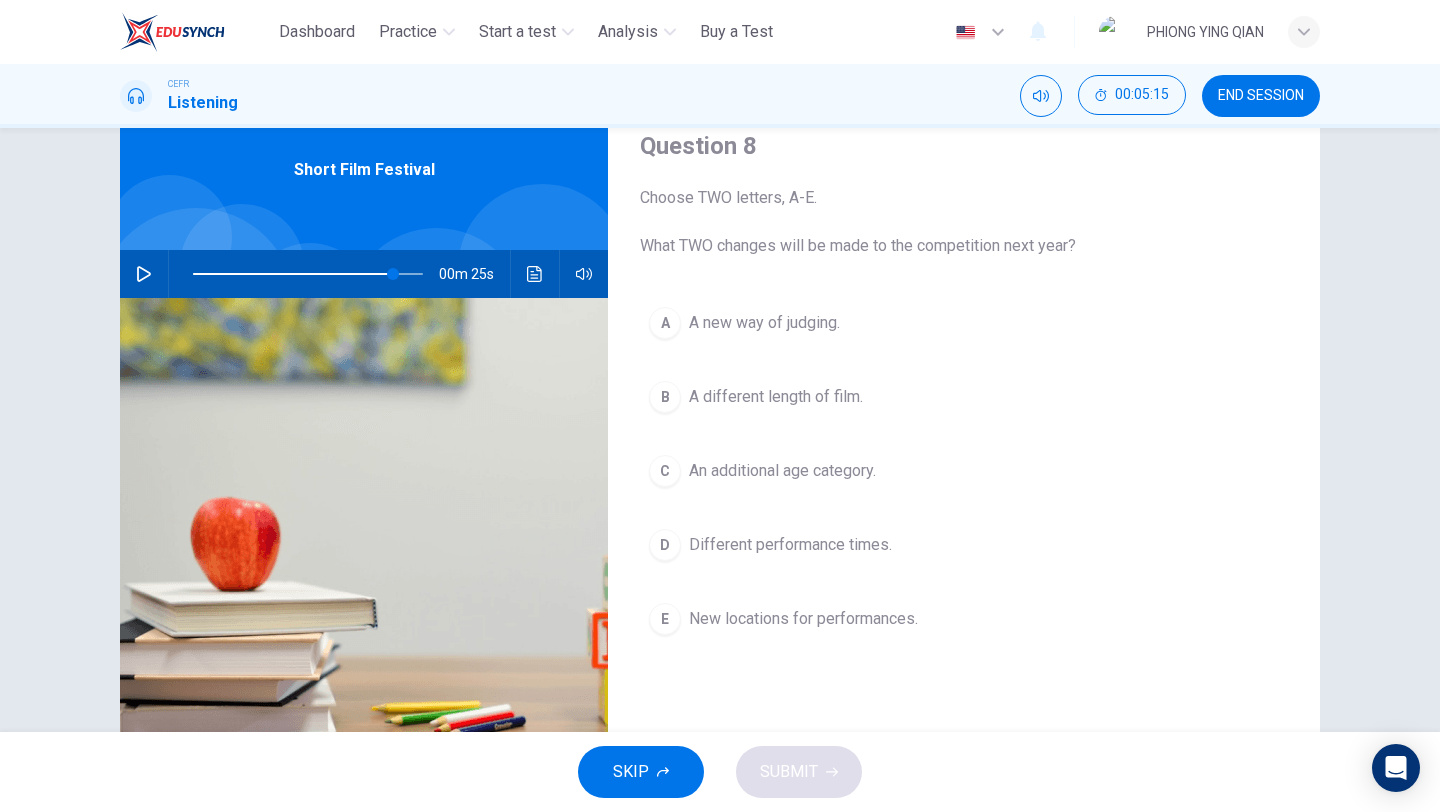 click on "New locations for performances." at bounding box center (764, 323) 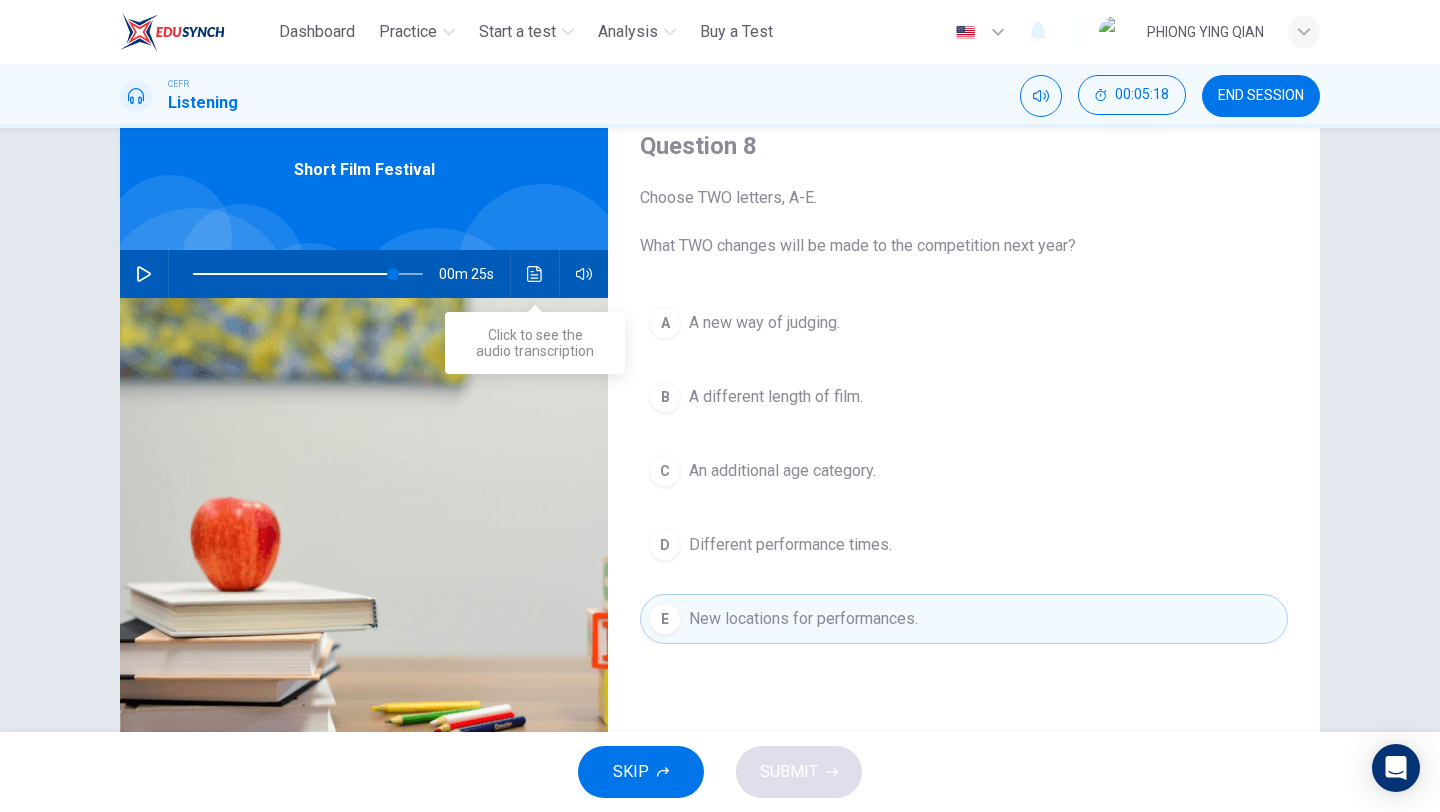 click at bounding box center (535, 274) 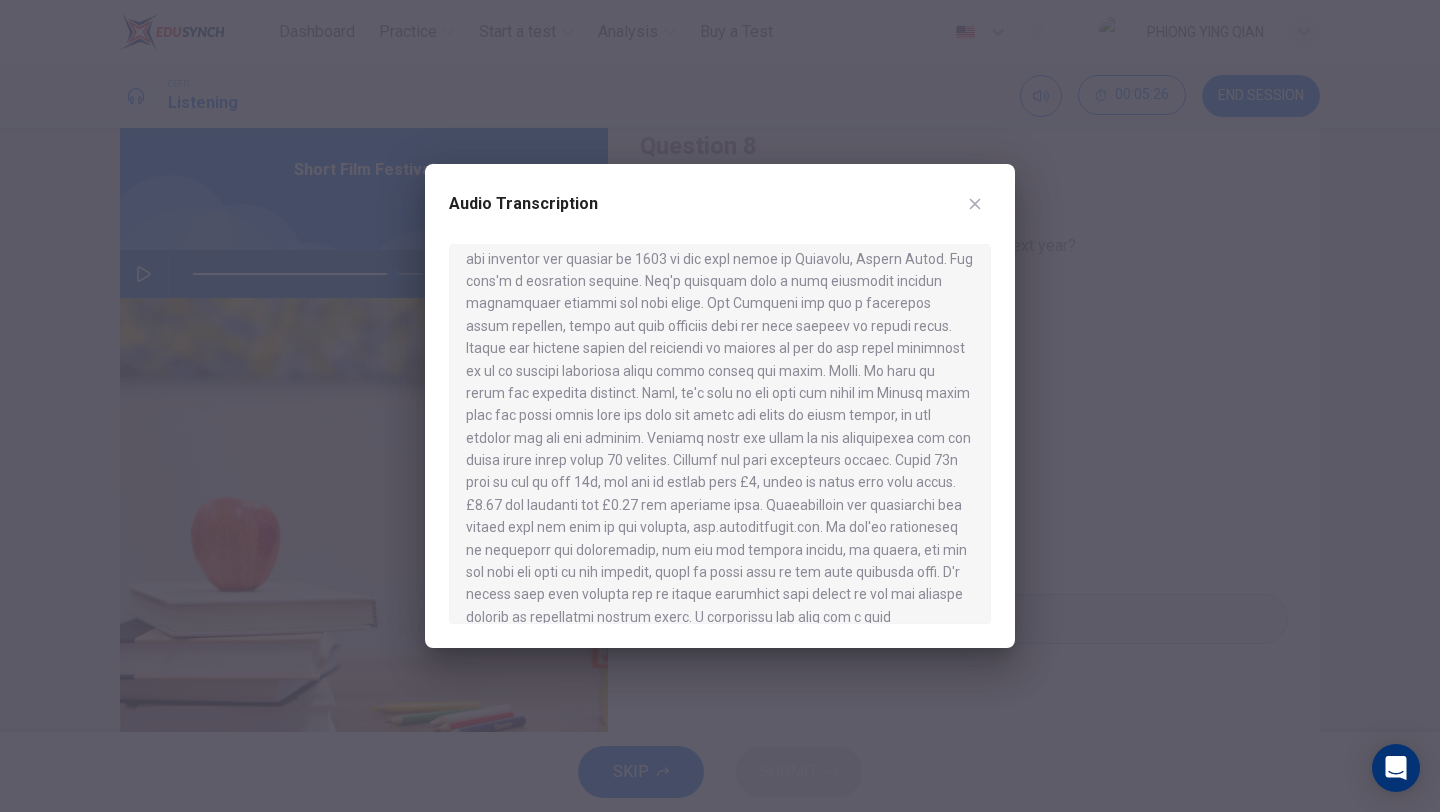 scroll, scrollTop: 105, scrollLeft: 0, axis: vertical 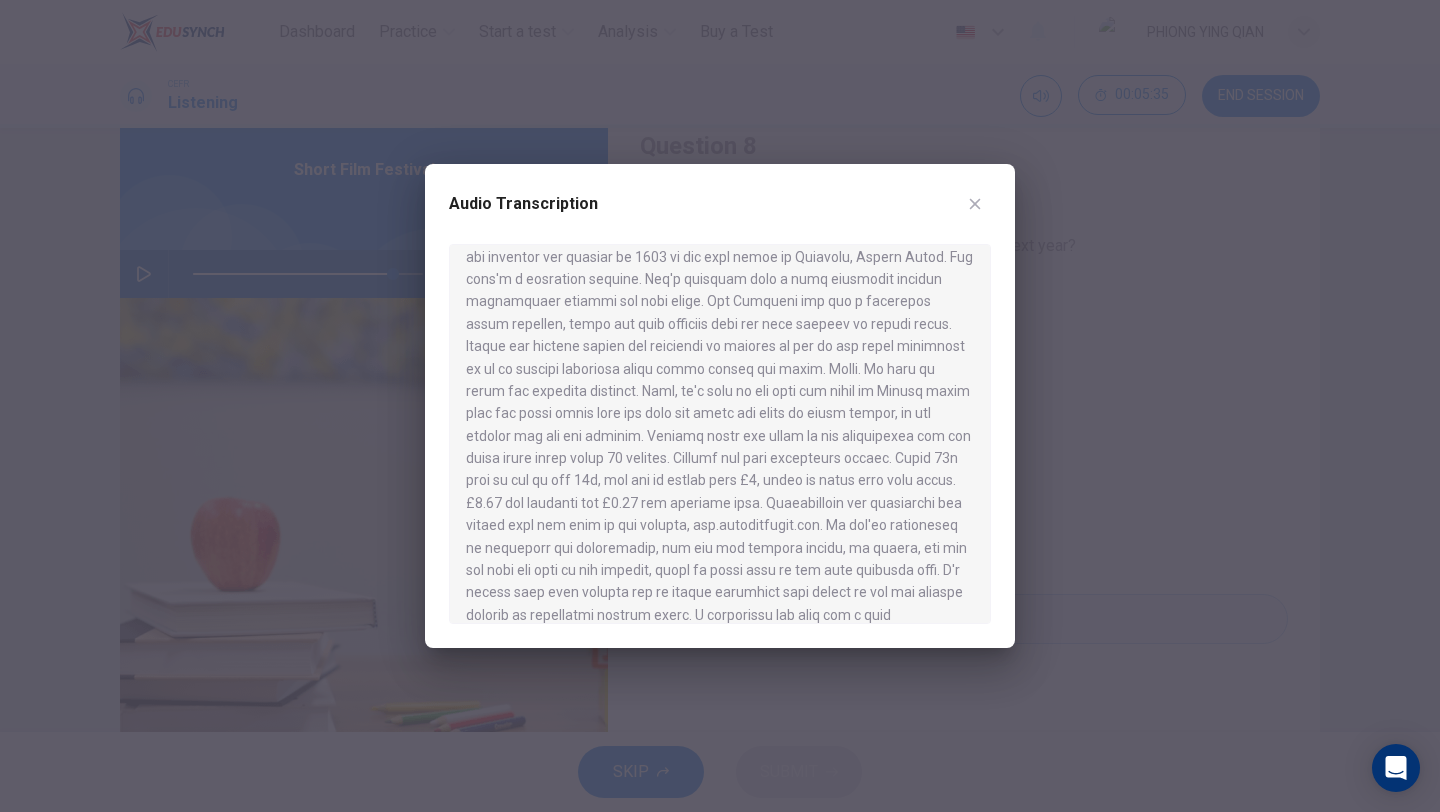 click at bounding box center (975, 204) 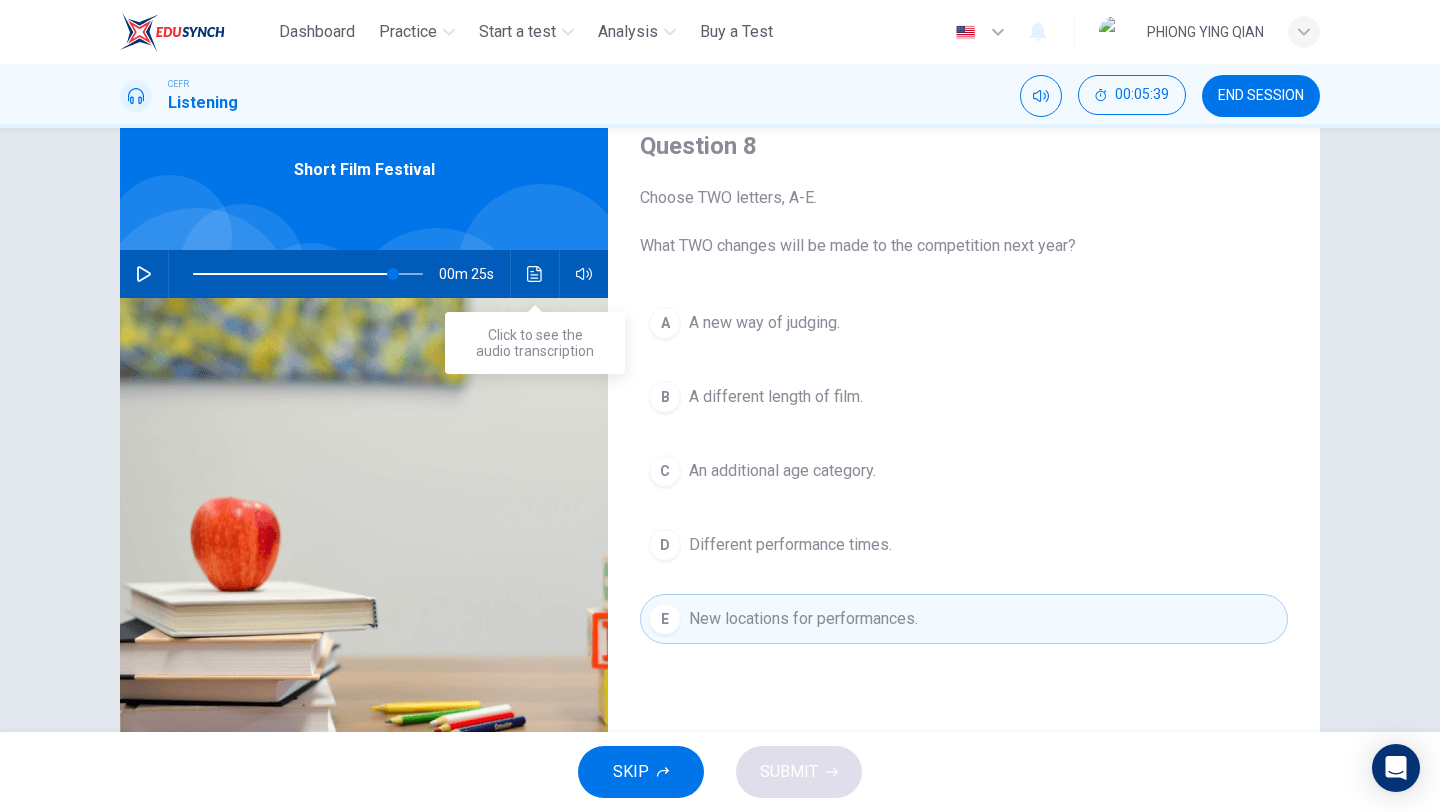 click at bounding box center [534, 274] 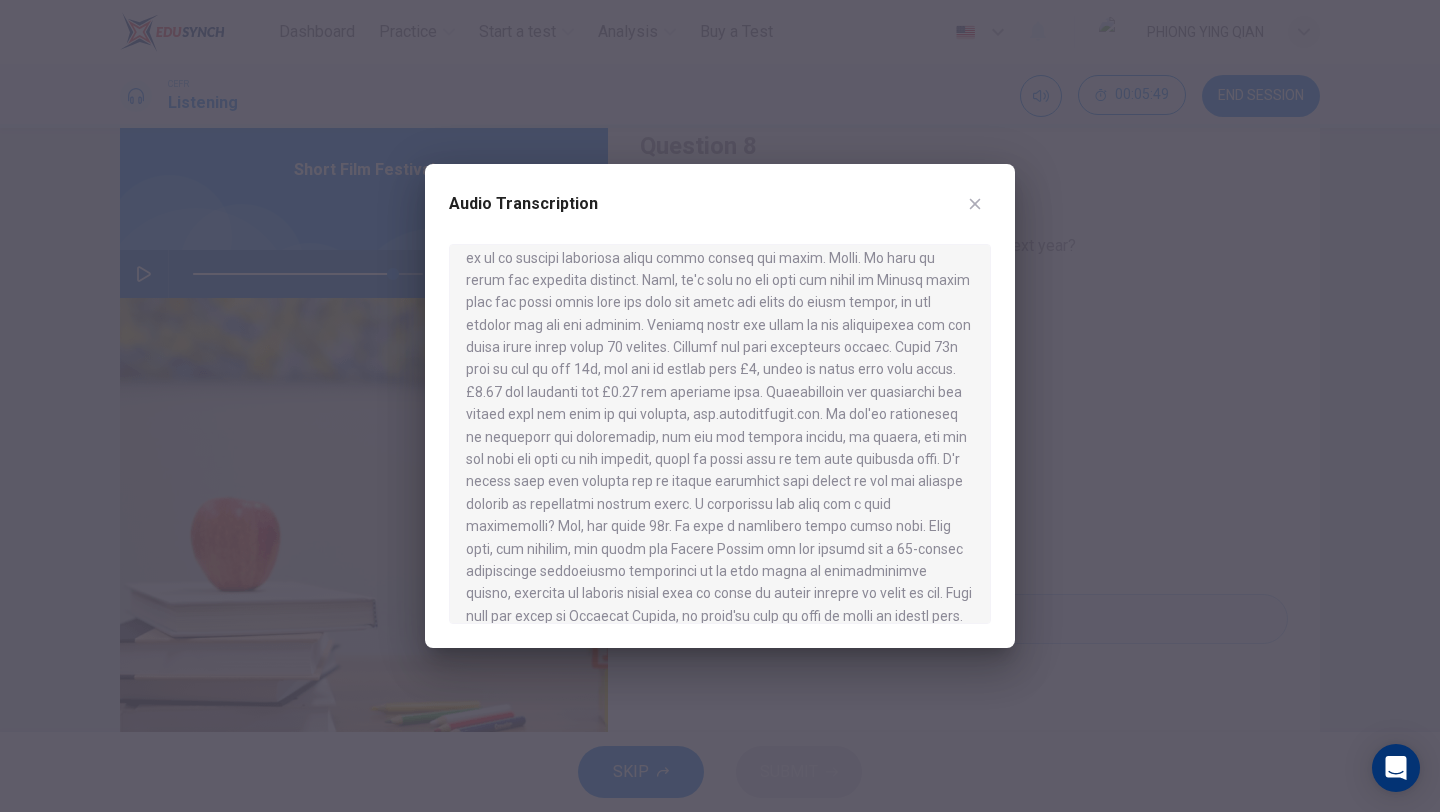 scroll, scrollTop: 215, scrollLeft: 0, axis: vertical 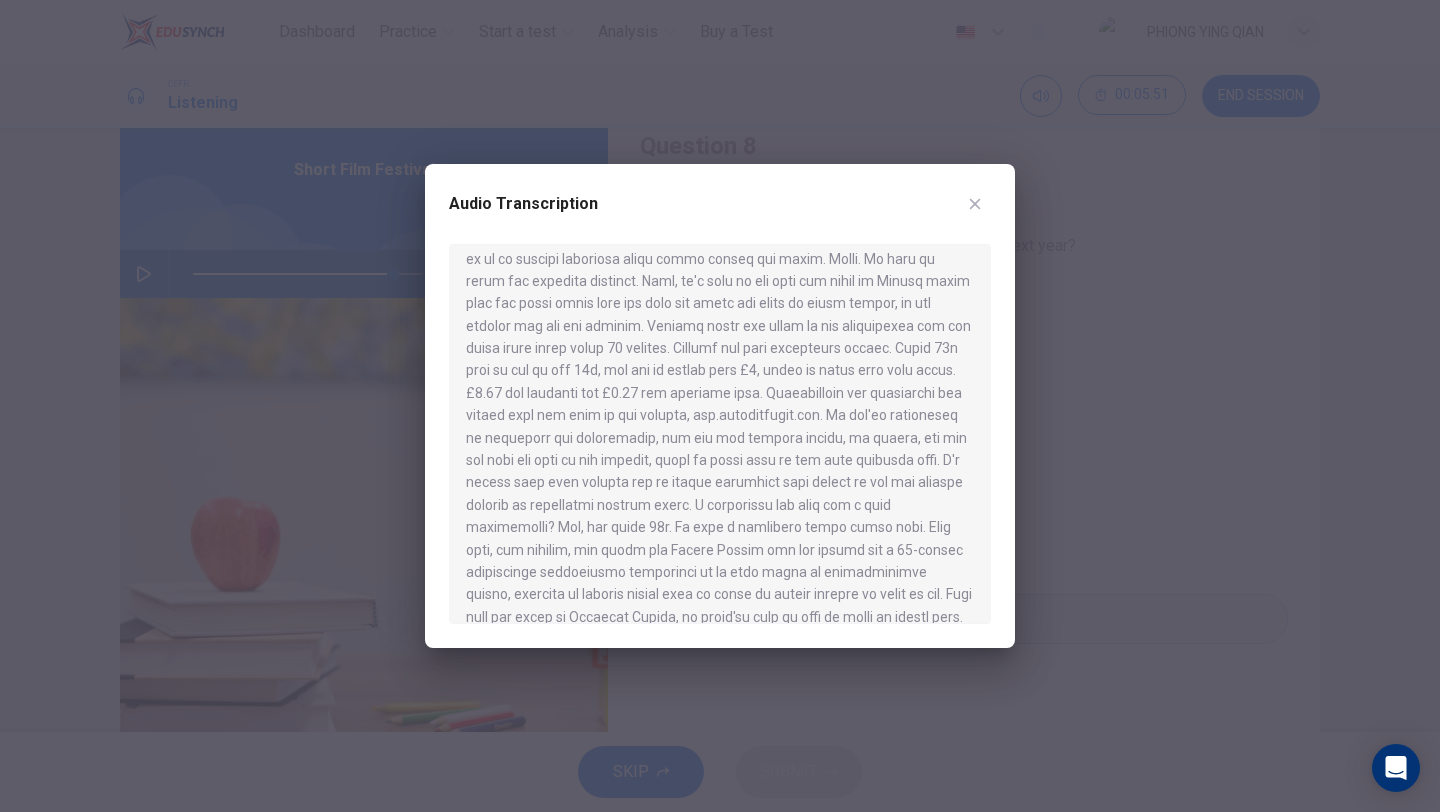 click at bounding box center [975, 204] 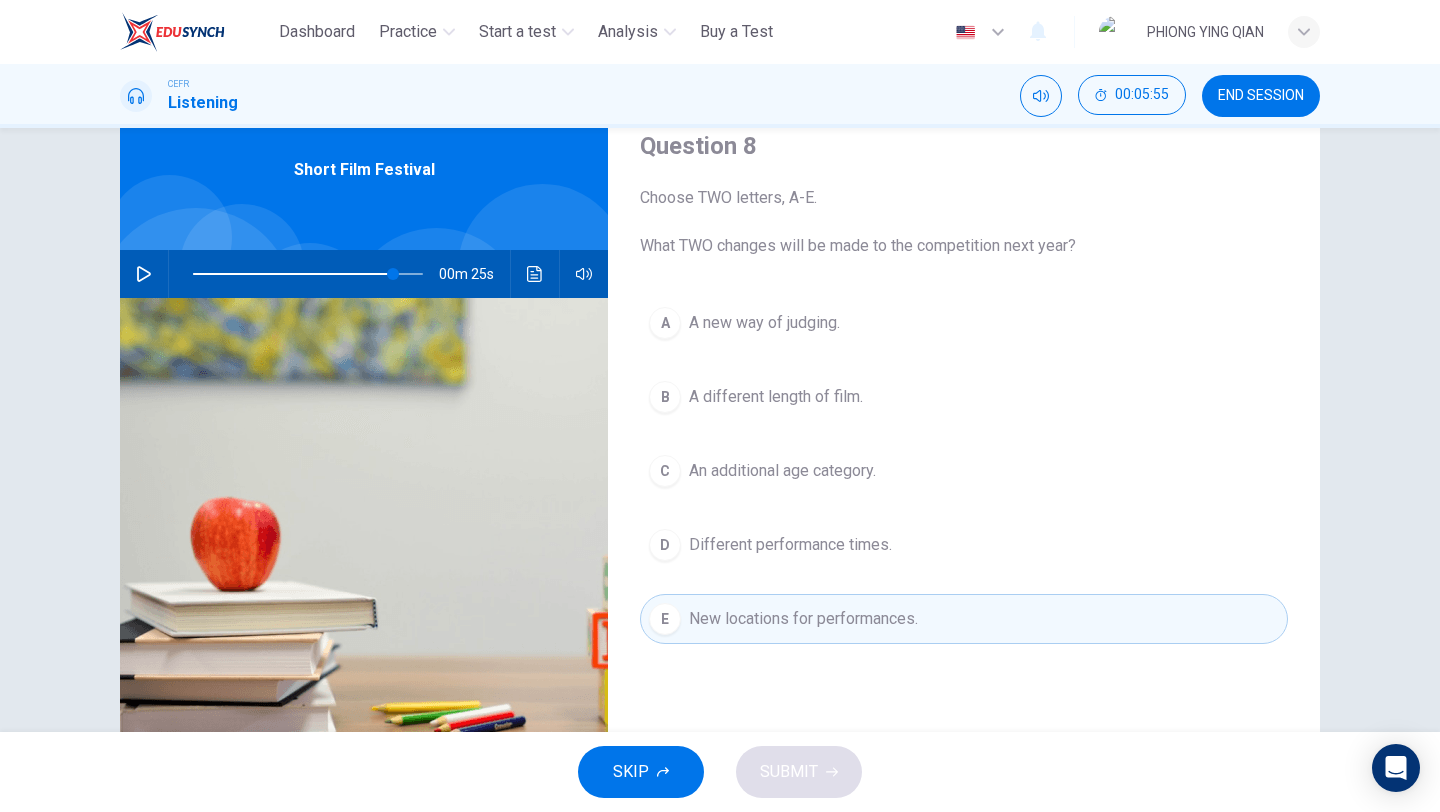 click on "An additional age category." at bounding box center (764, 323) 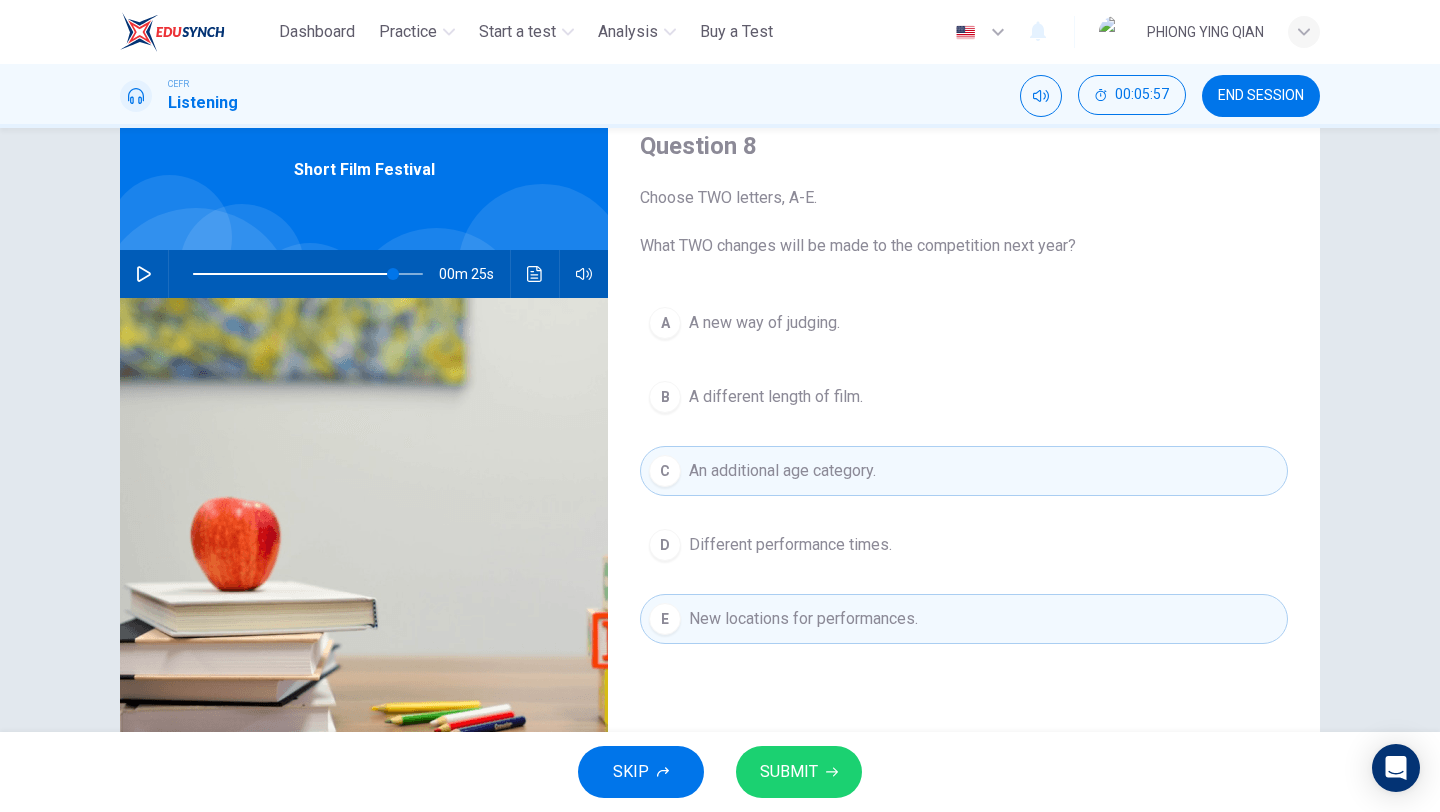 click on "SUBMIT" at bounding box center (789, 772) 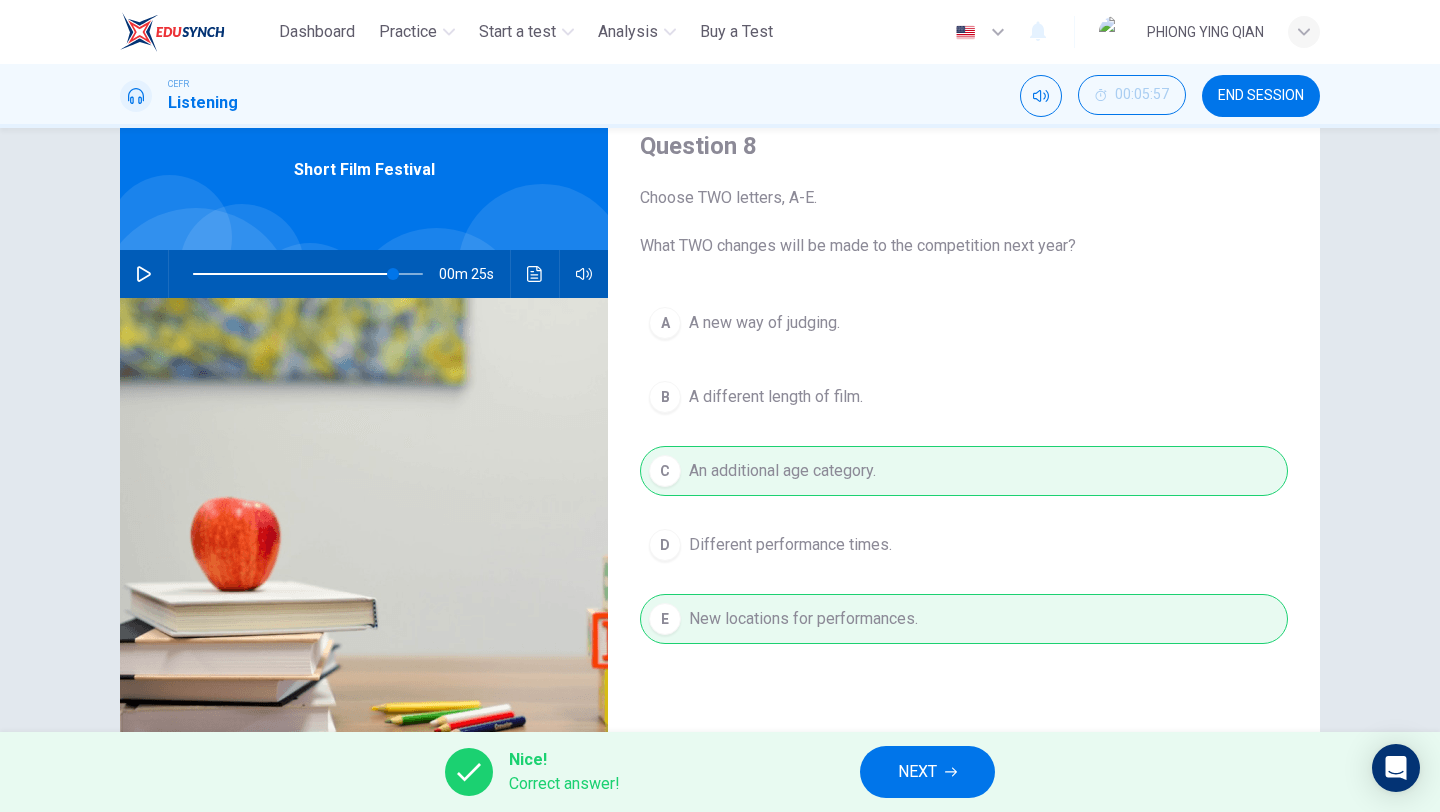 click on "NEXT" at bounding box center (917, 772) 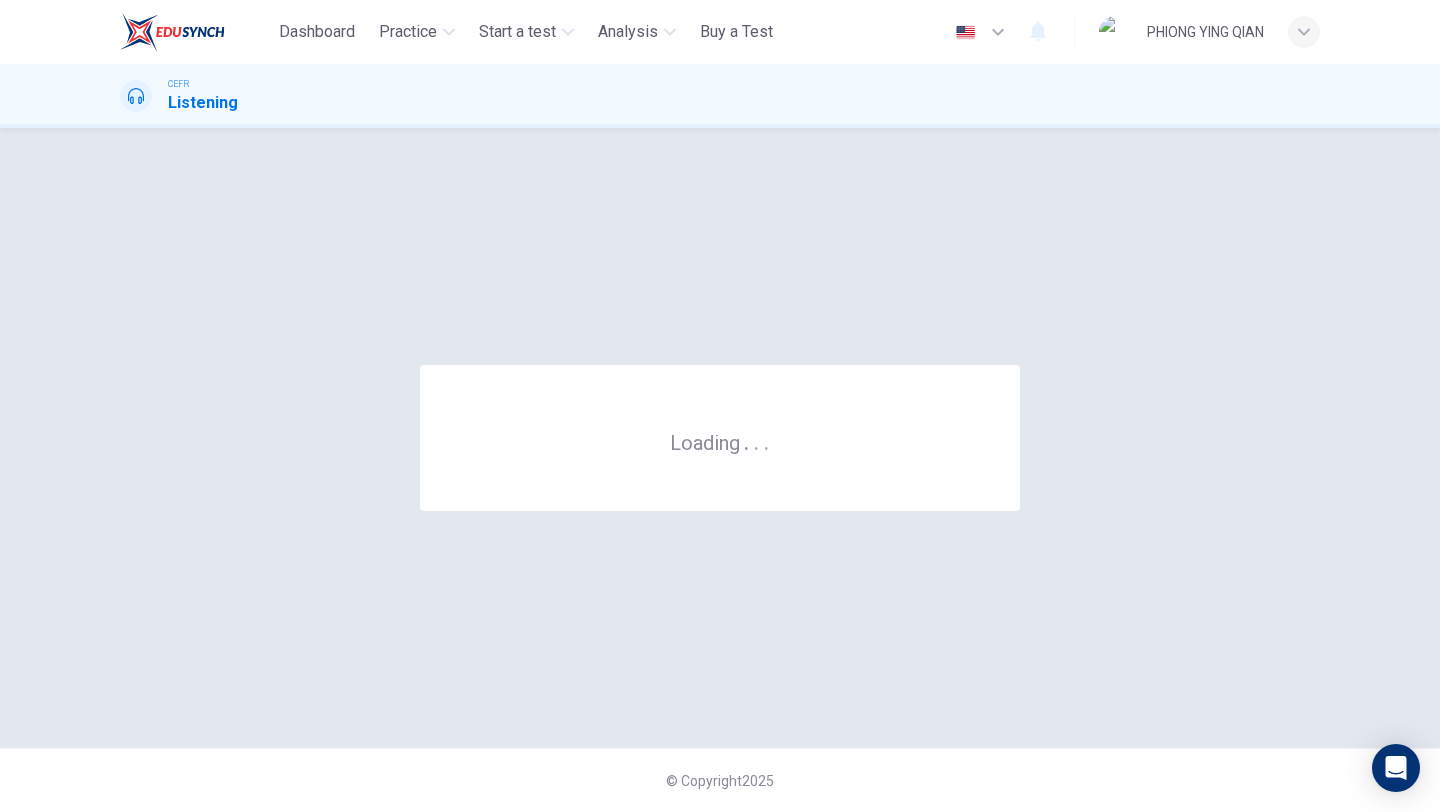 scroll, scrollTop: 0, scrollLeft: 0, axis: both 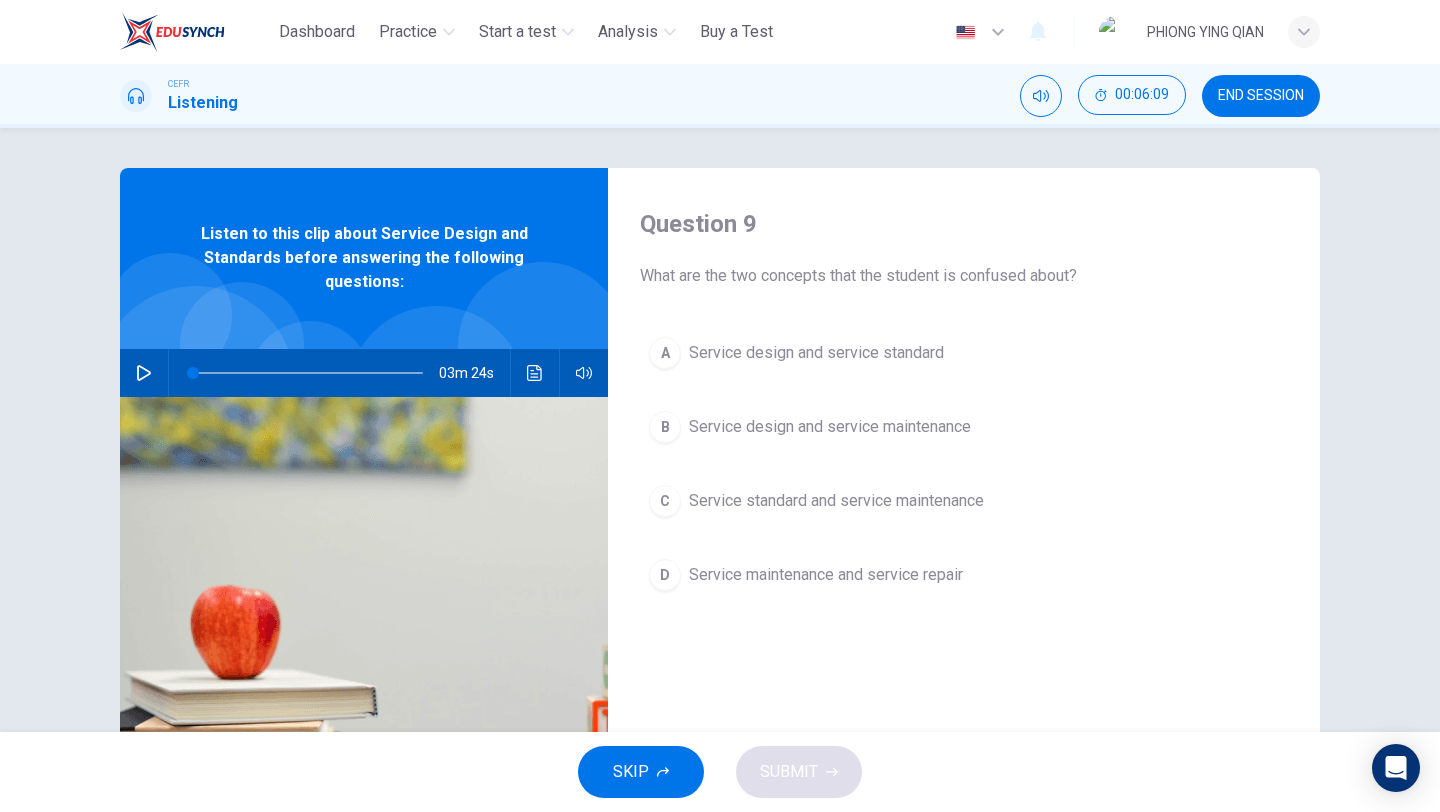 click at bounding box center (144, 373) 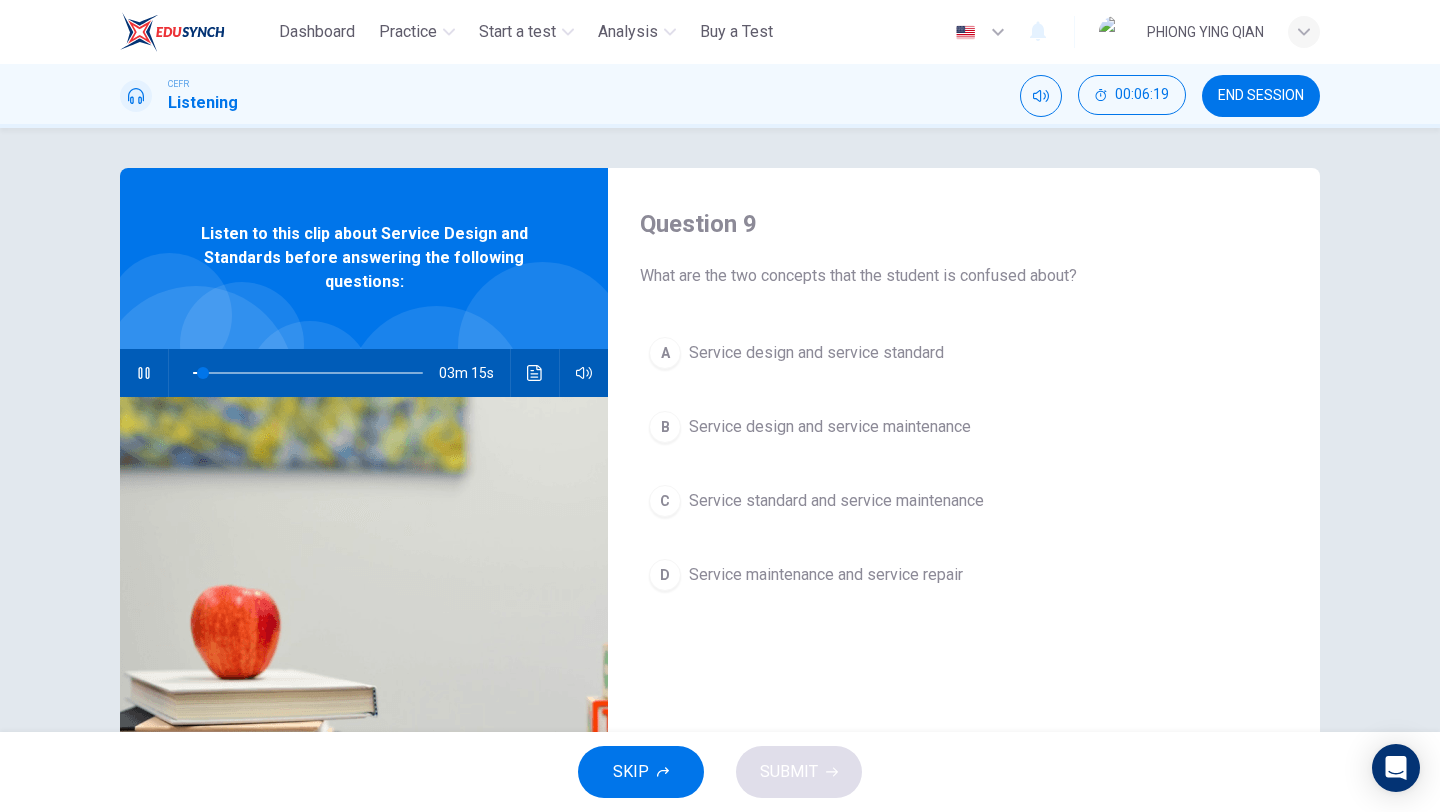 click on "Service design and service standard" at bounding box center (816, 353) 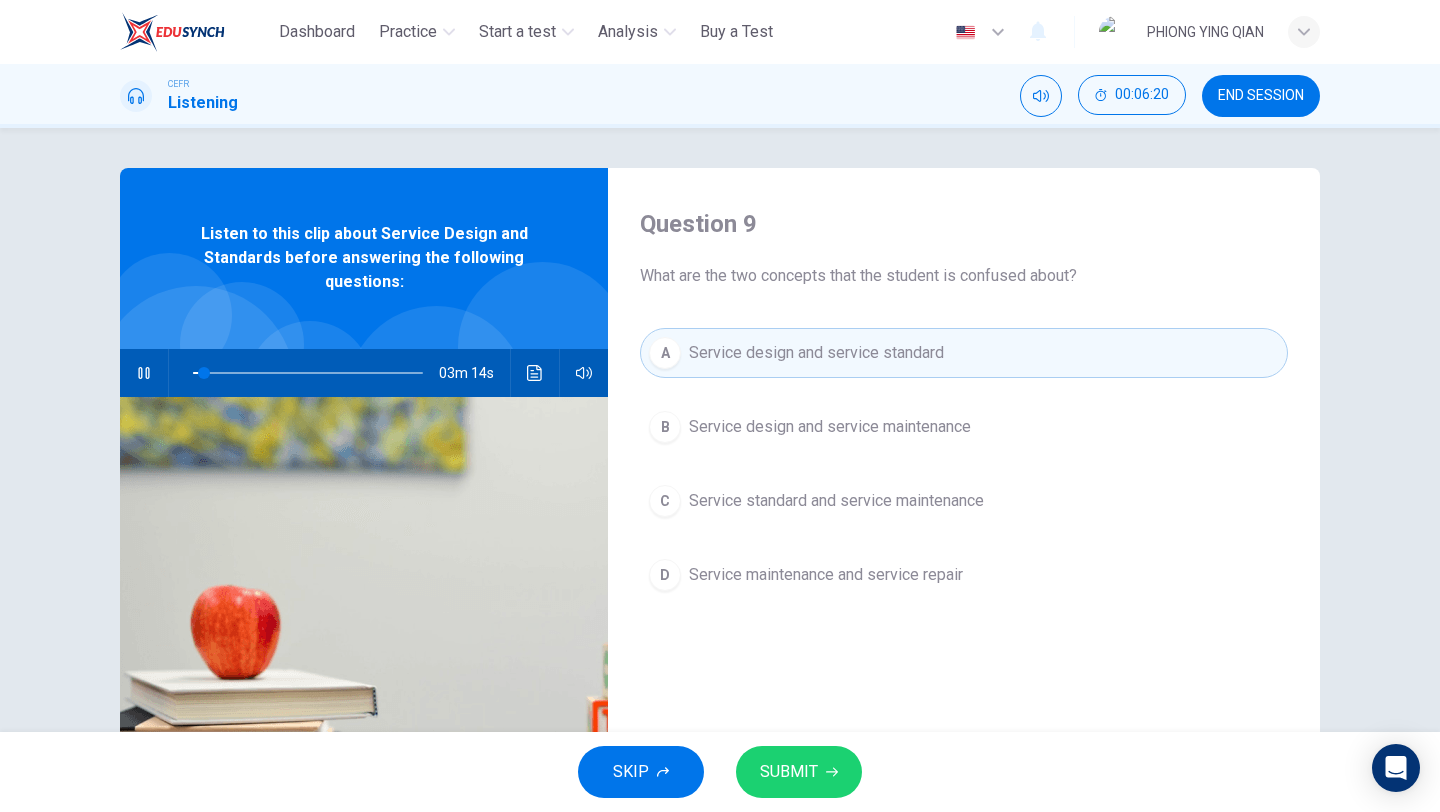 click on "SUBMIT" at bounding box center (789, 772) 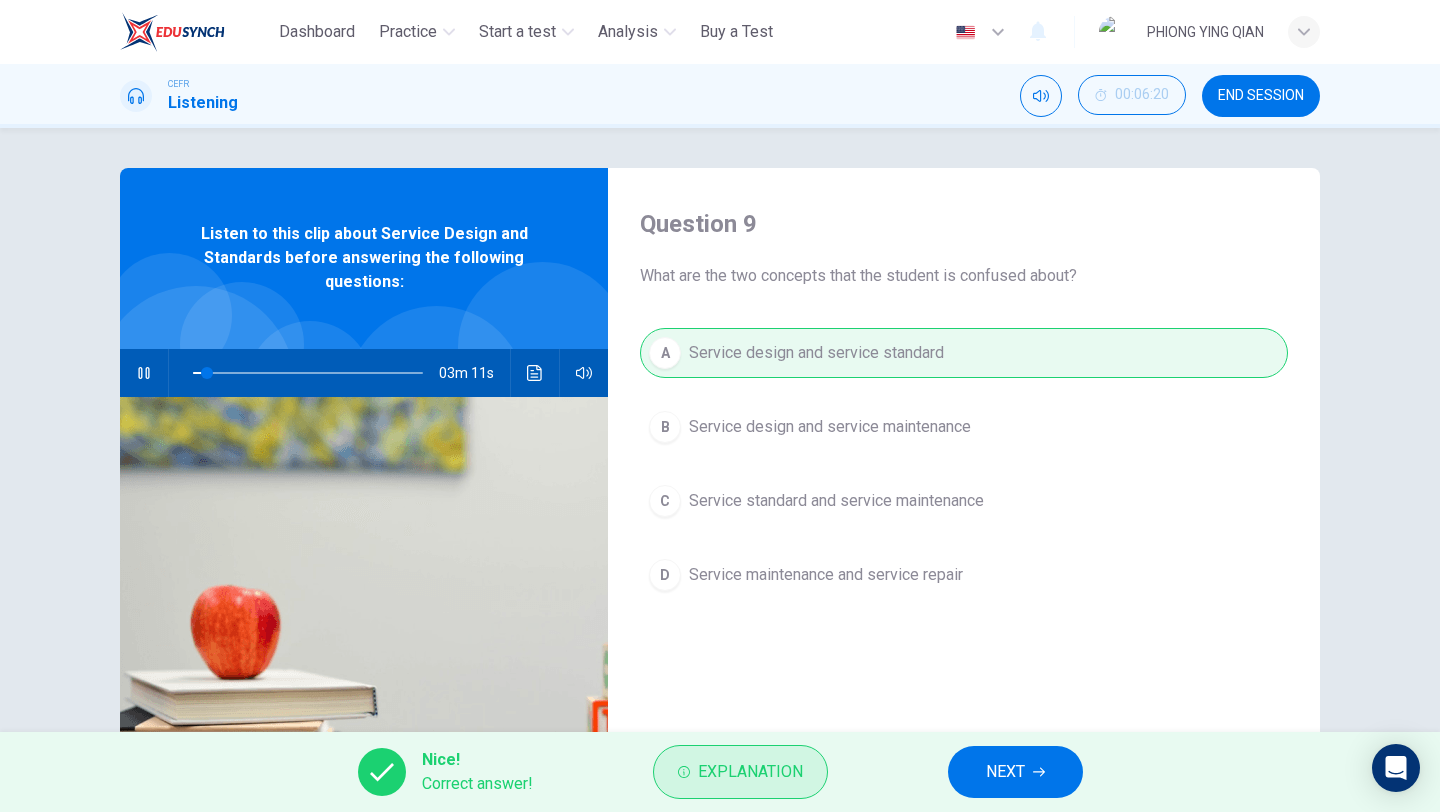 click on "Explanation" at bounding box center [750, 772] 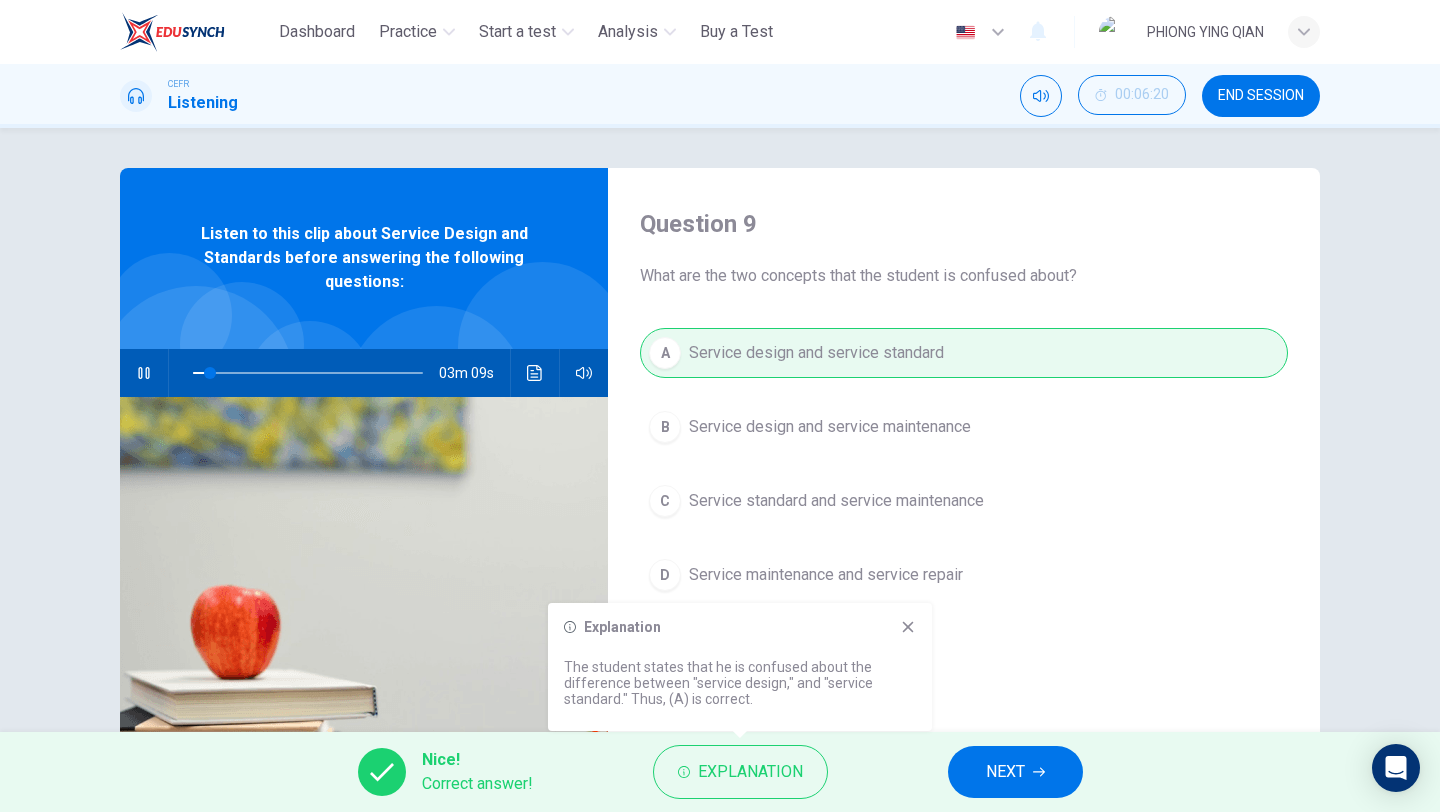 click on "NEXT" at bounding box center (1005, 772) 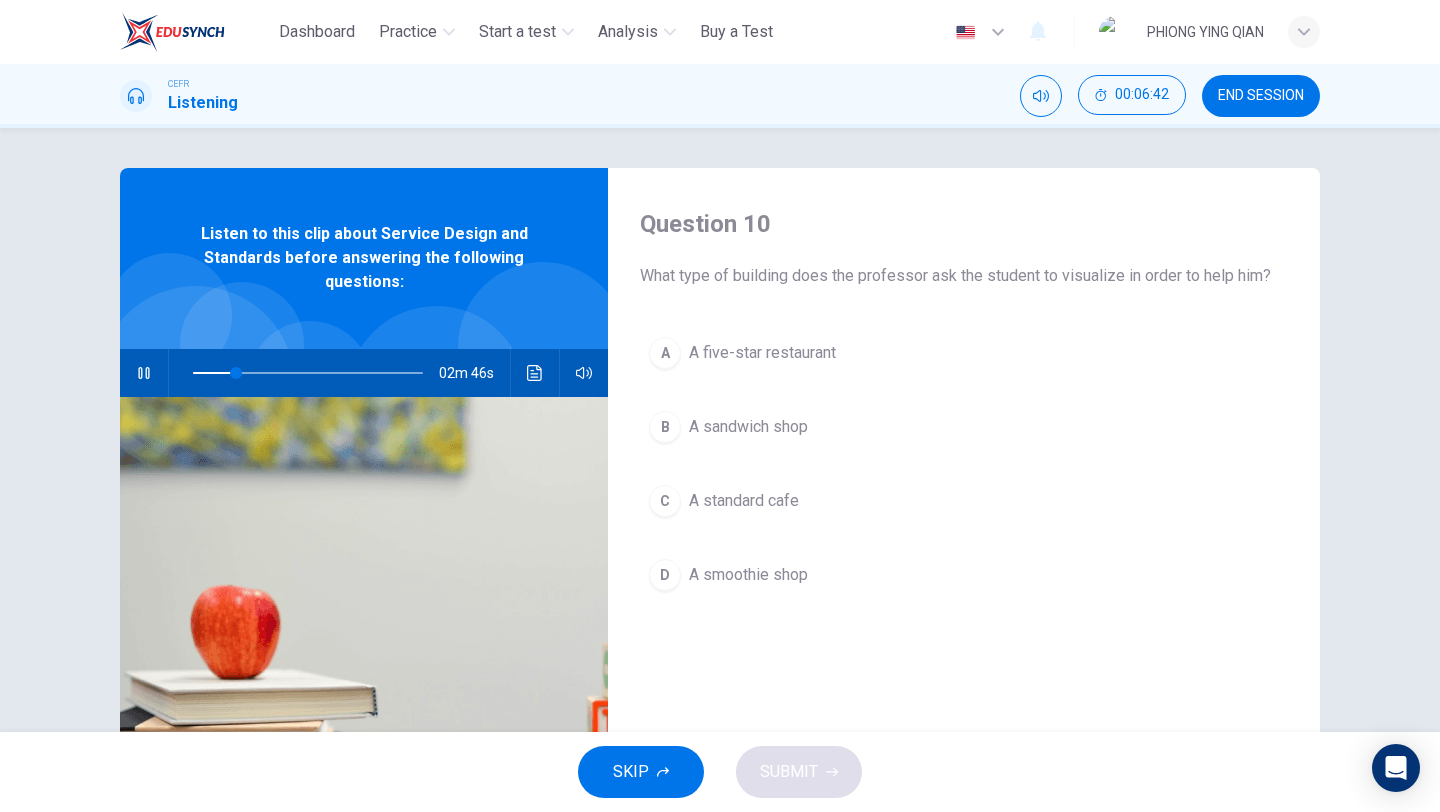 click on "A standard cafe" at bounding box center (762, 353) 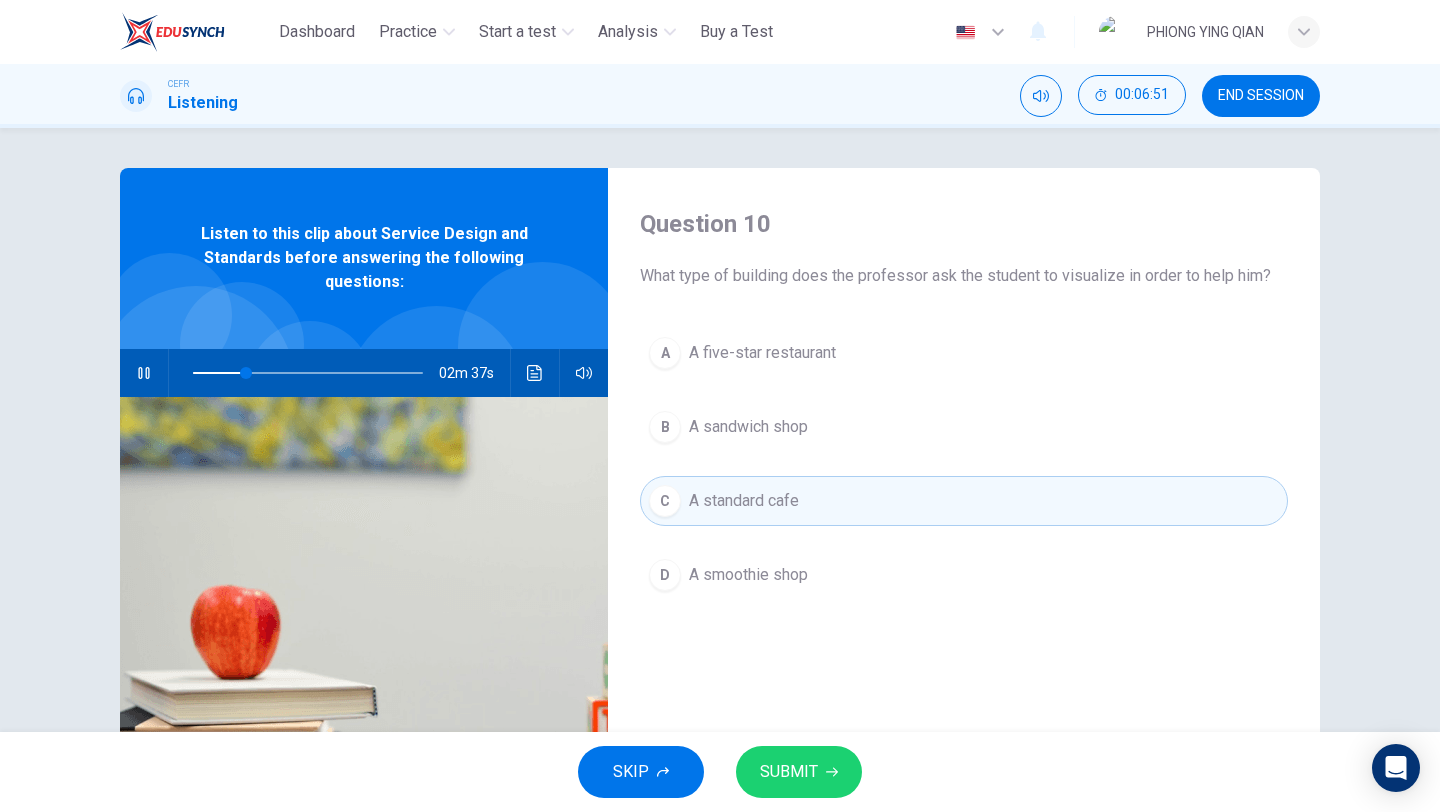click on "SUBMIT" at bounding box center [789, 772] 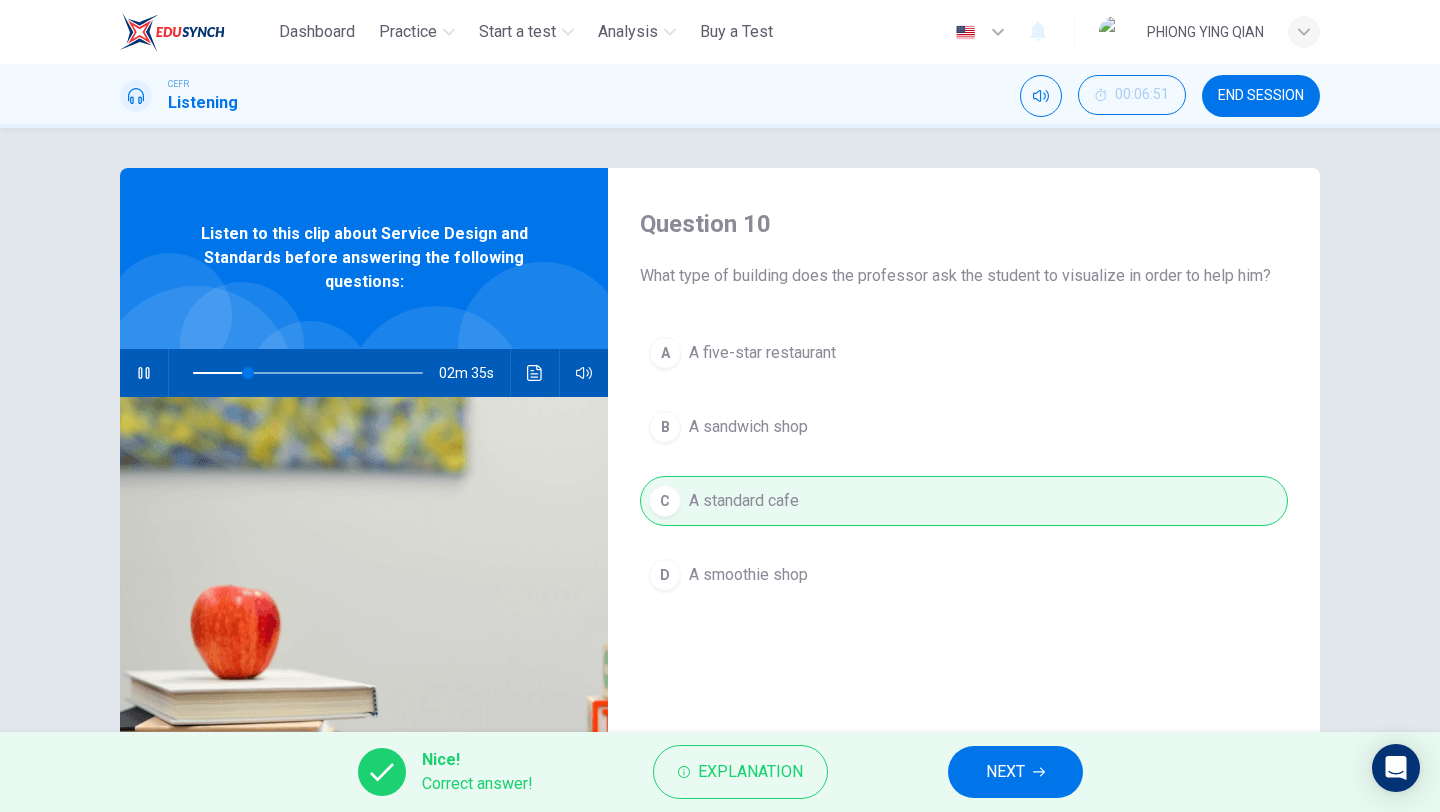 click on "NEXT" at bounding box center (1015, 772) 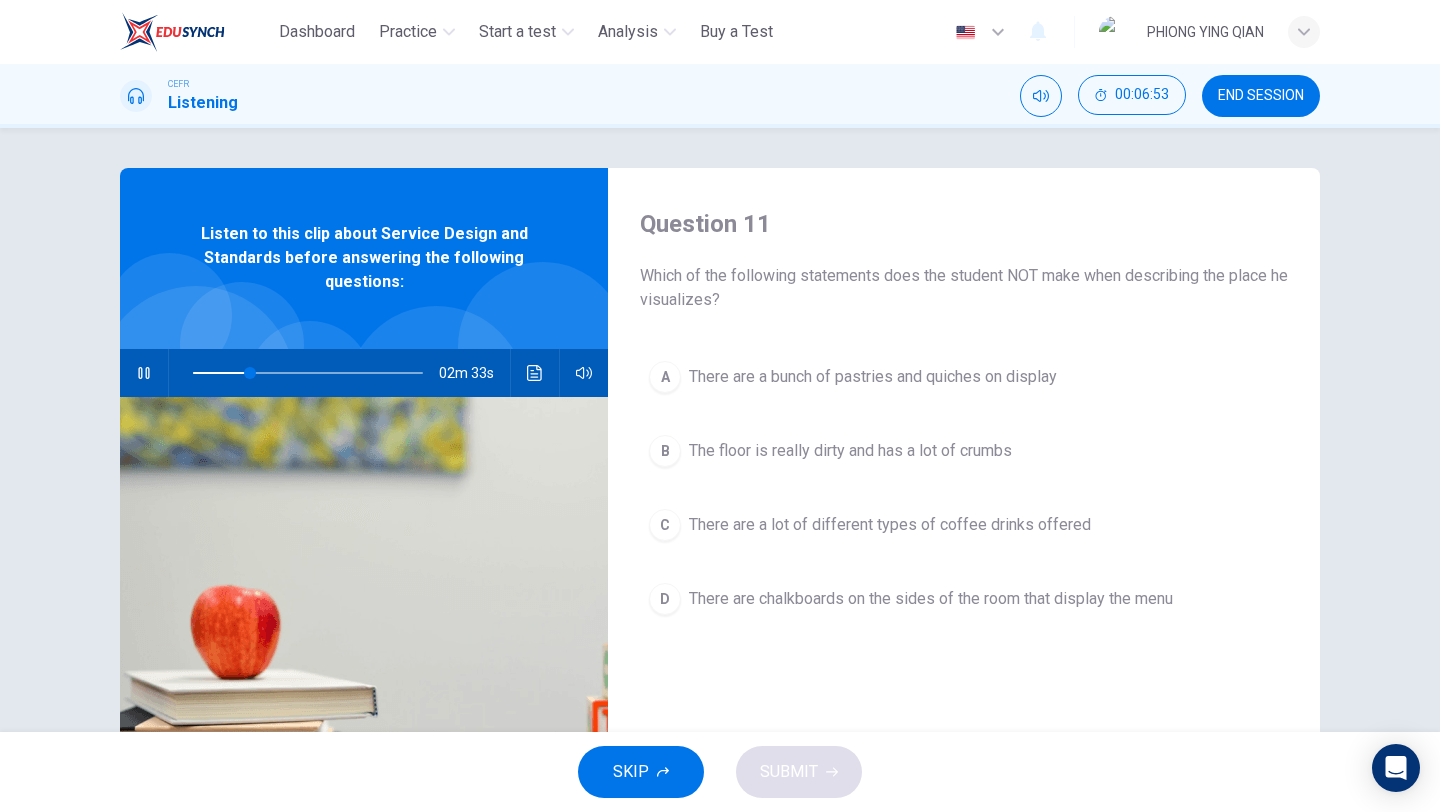 scroll, scrollTop: 11, scrollLeft: 0, axis: vertical 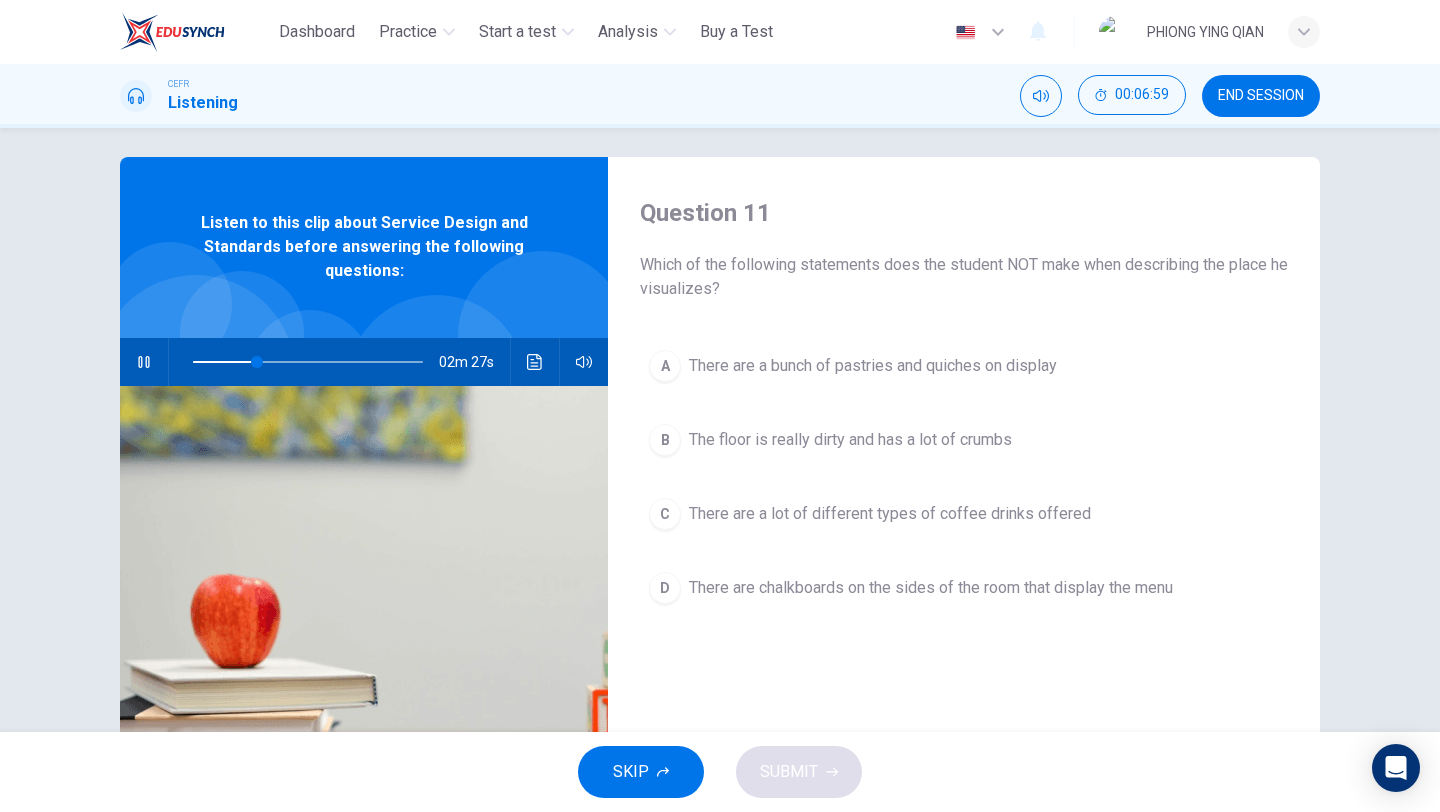 click on "The floor is really dirty and has a lot of crumbs" at bounding box center [873, 366] 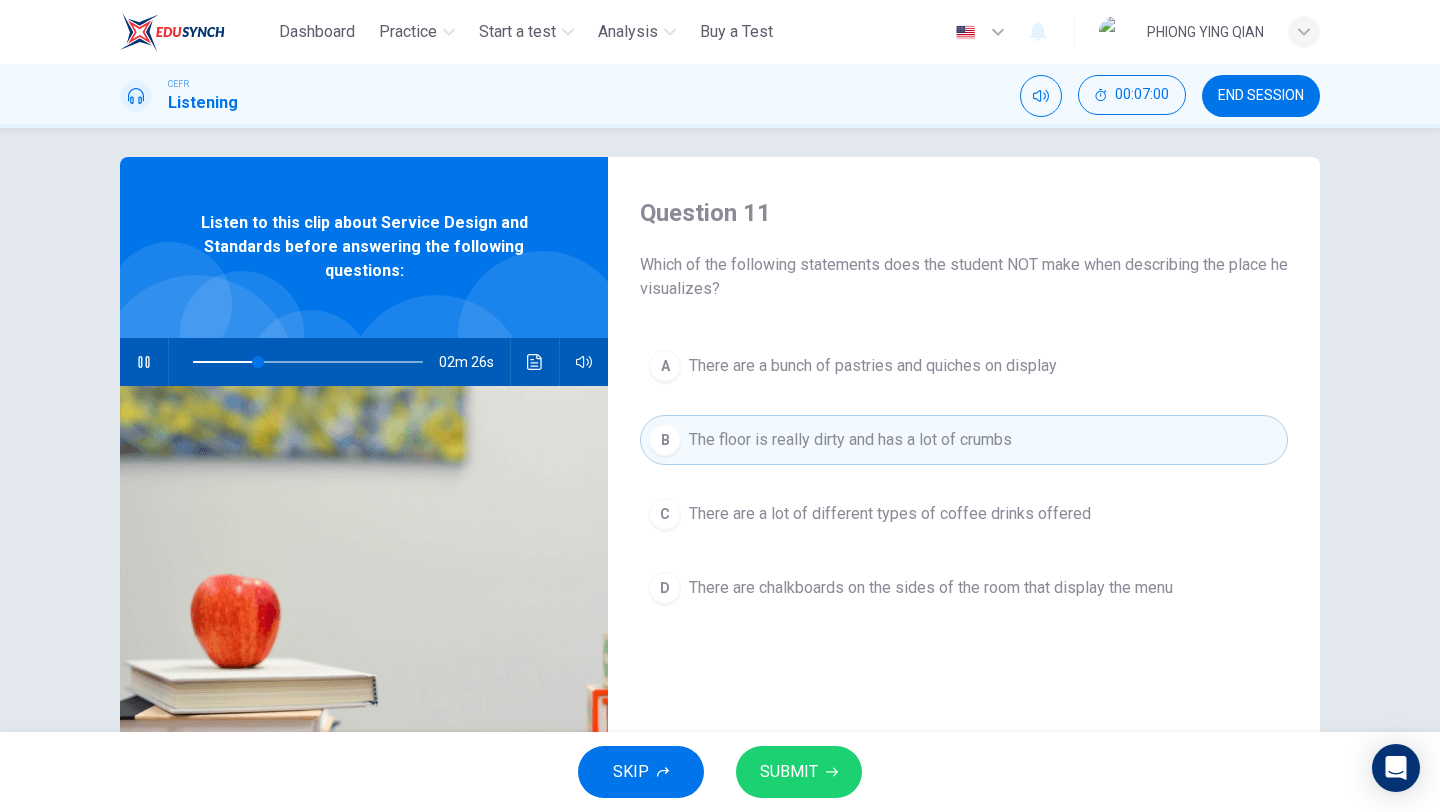 click on "SUBMIT" at bounding box center (789, 772) 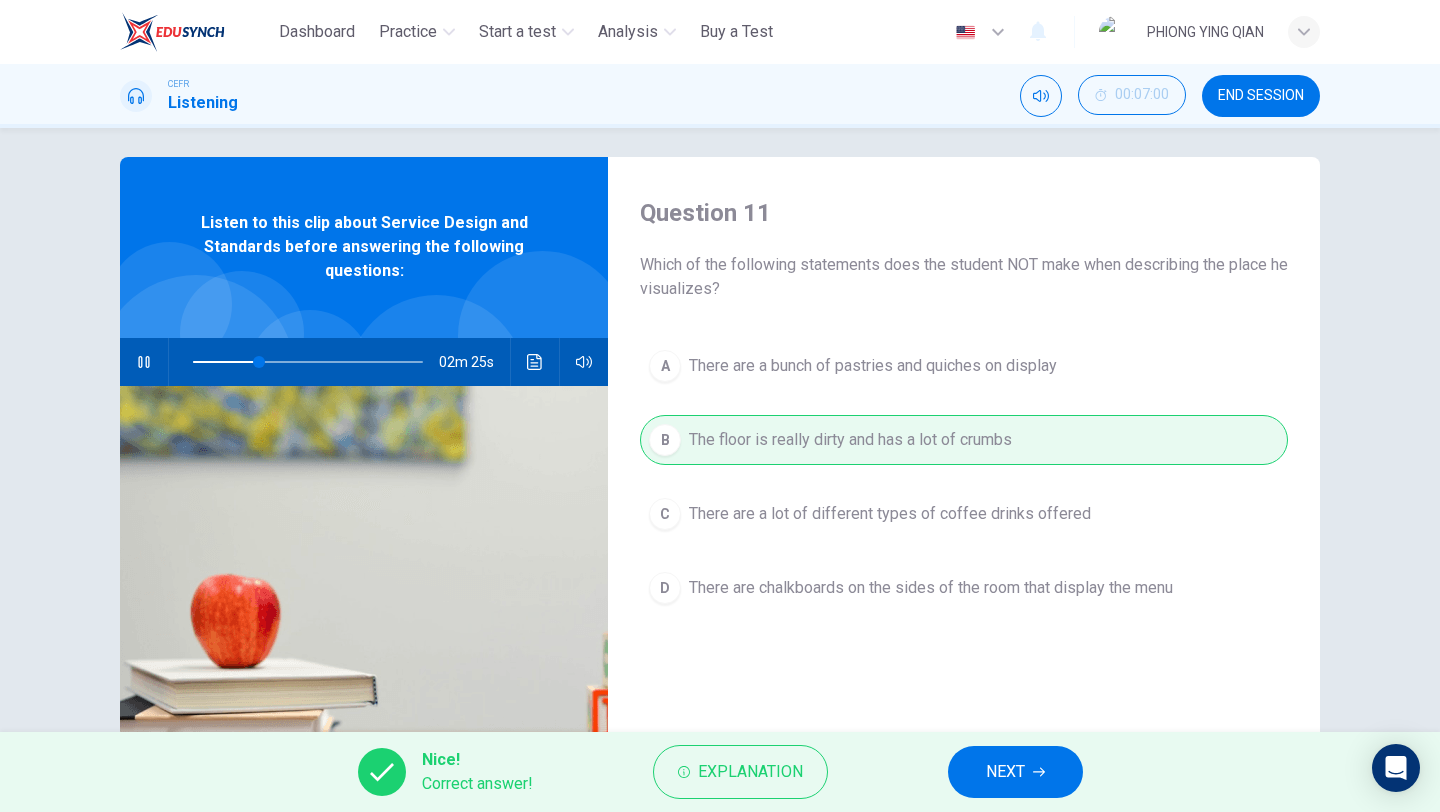 click on "NEXT" at bounding box center [1015, 772] 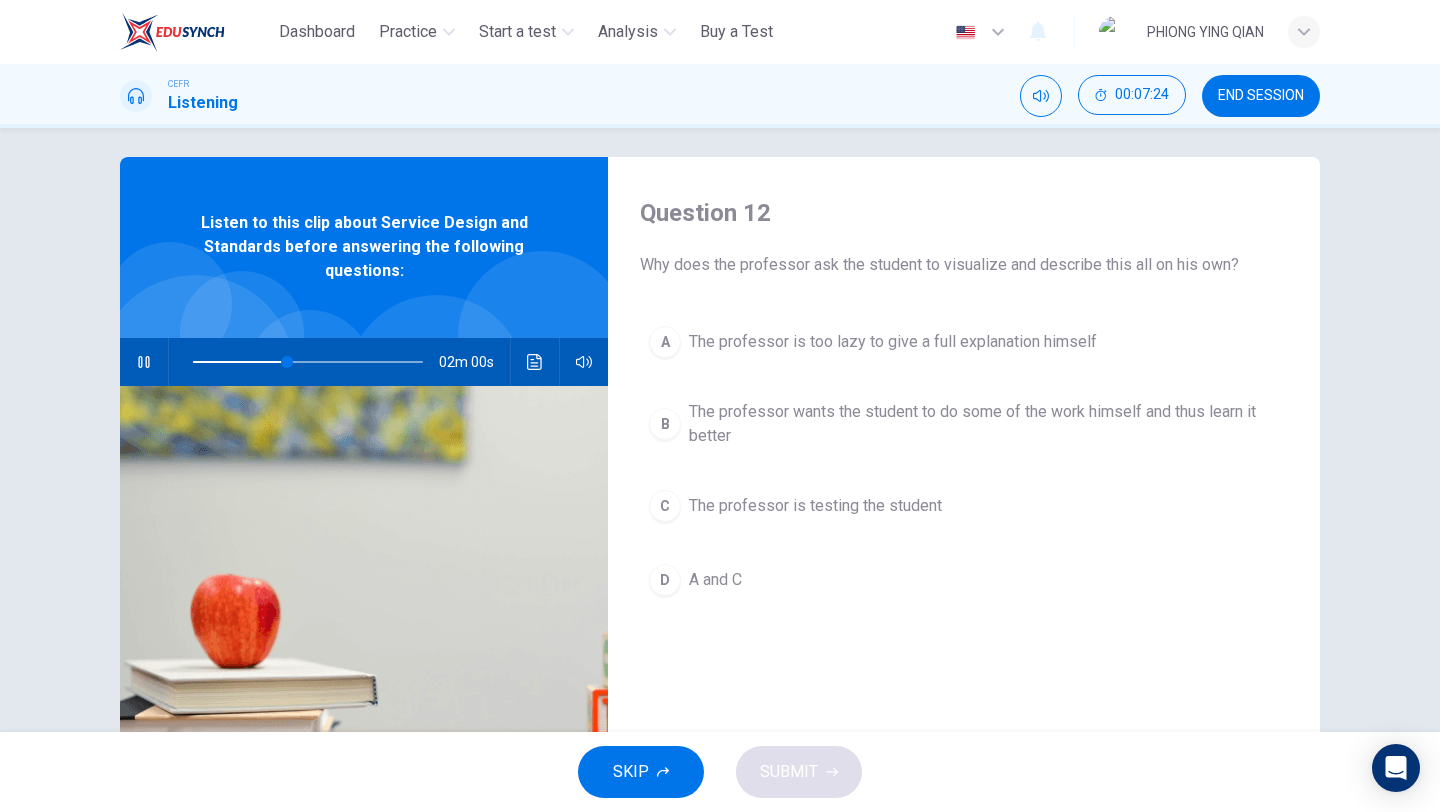 click on "The professor wants the student to do some of the work himself and thus learn it better" at bounding box center (893, 342) 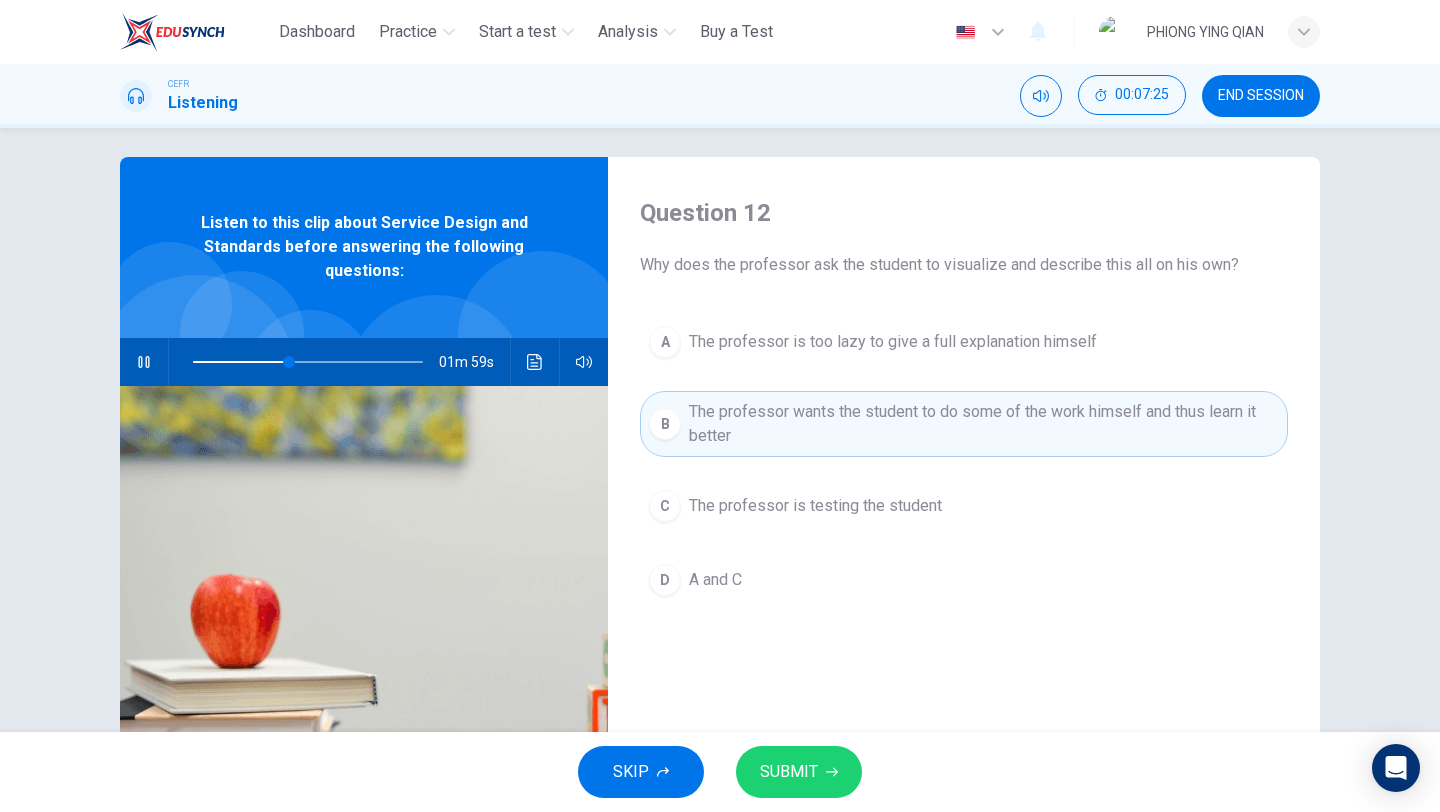 click on "The professor is testing the student" at bounding box center (893, 342) 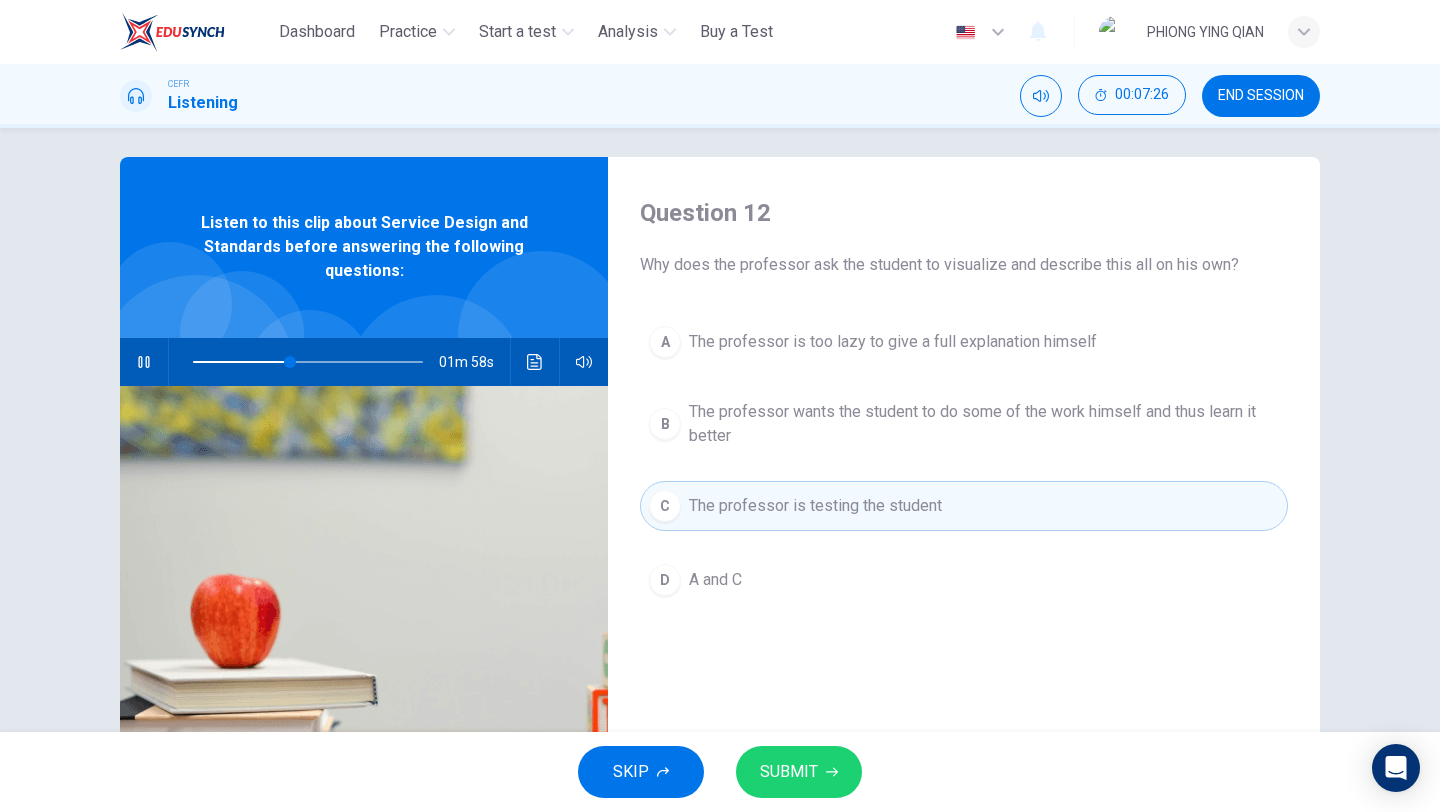 click on "The professor wants the student to do some of the work himself and thus learn it better" at bounding box center (893, 342) 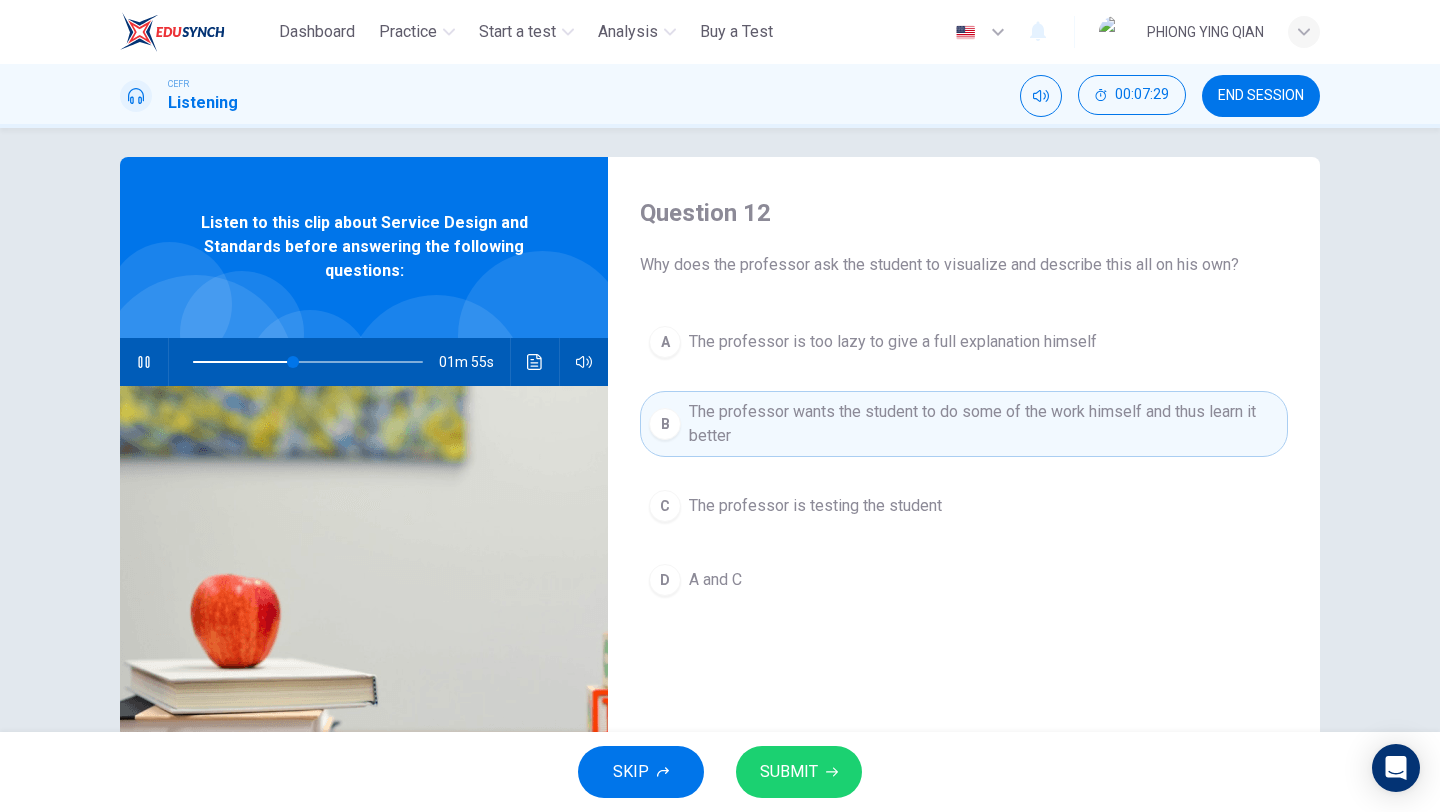 click on "SUBMIT" at bounding box center [789, 772] 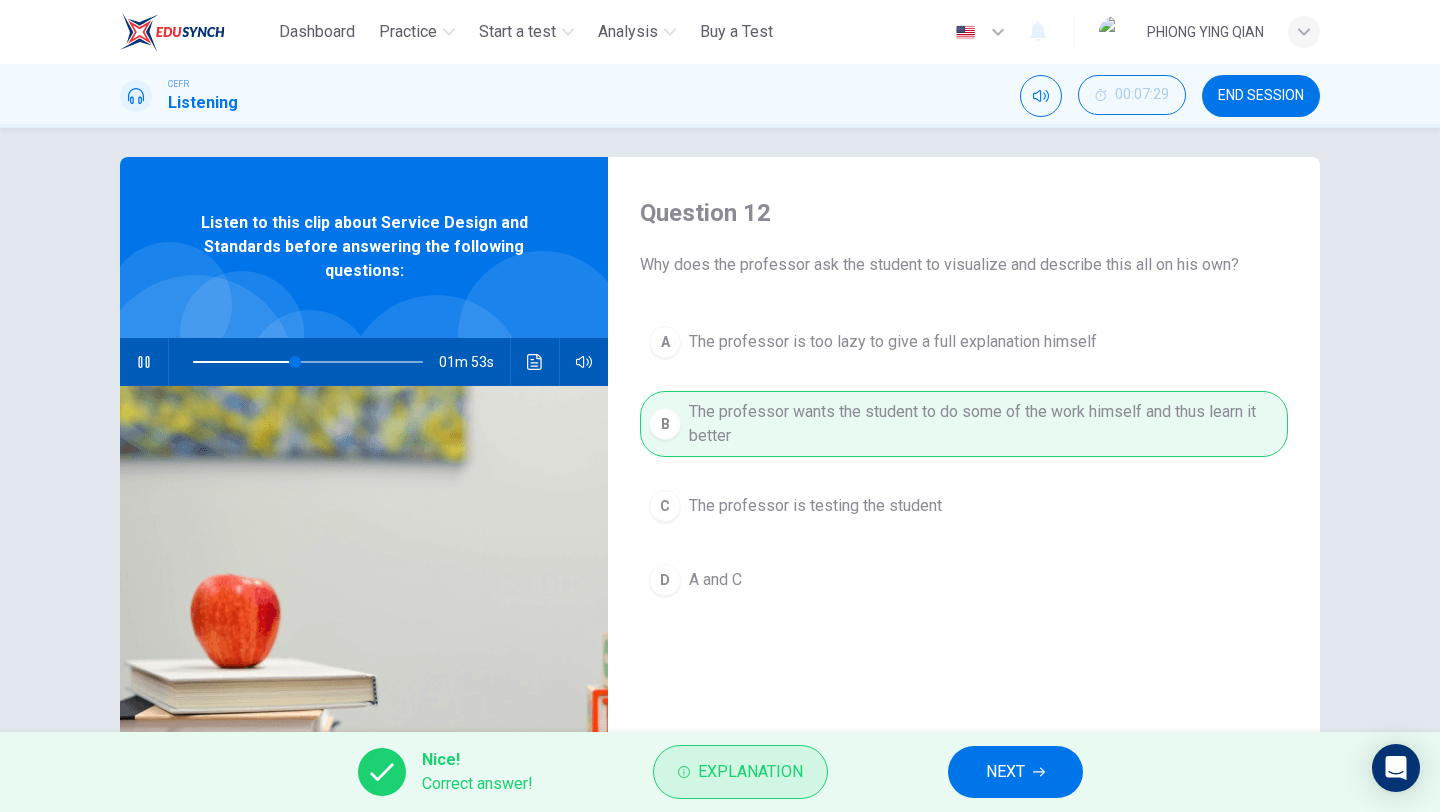click on "Explanation" at bounding box center (750, 772) 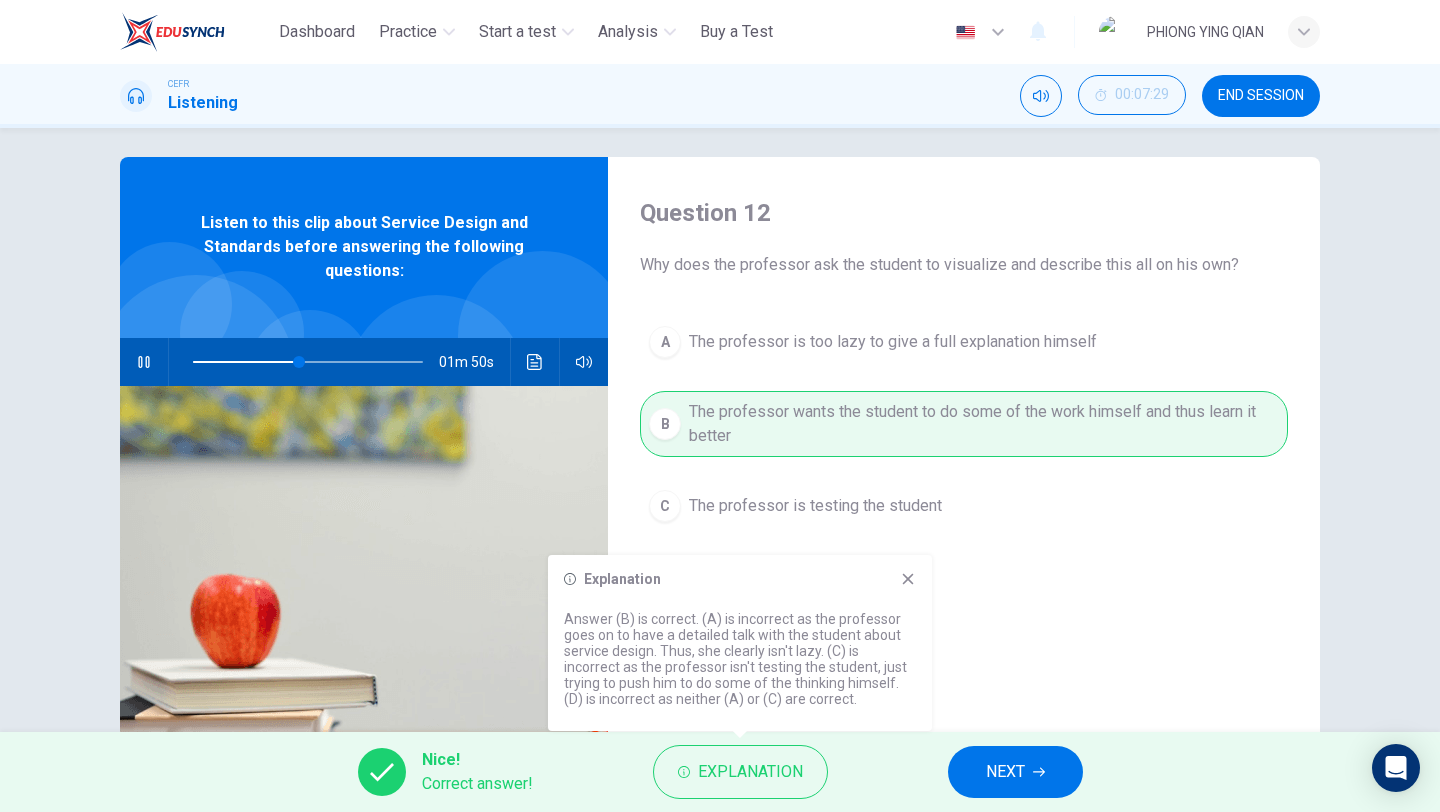 click at bounding box center (908, 579) 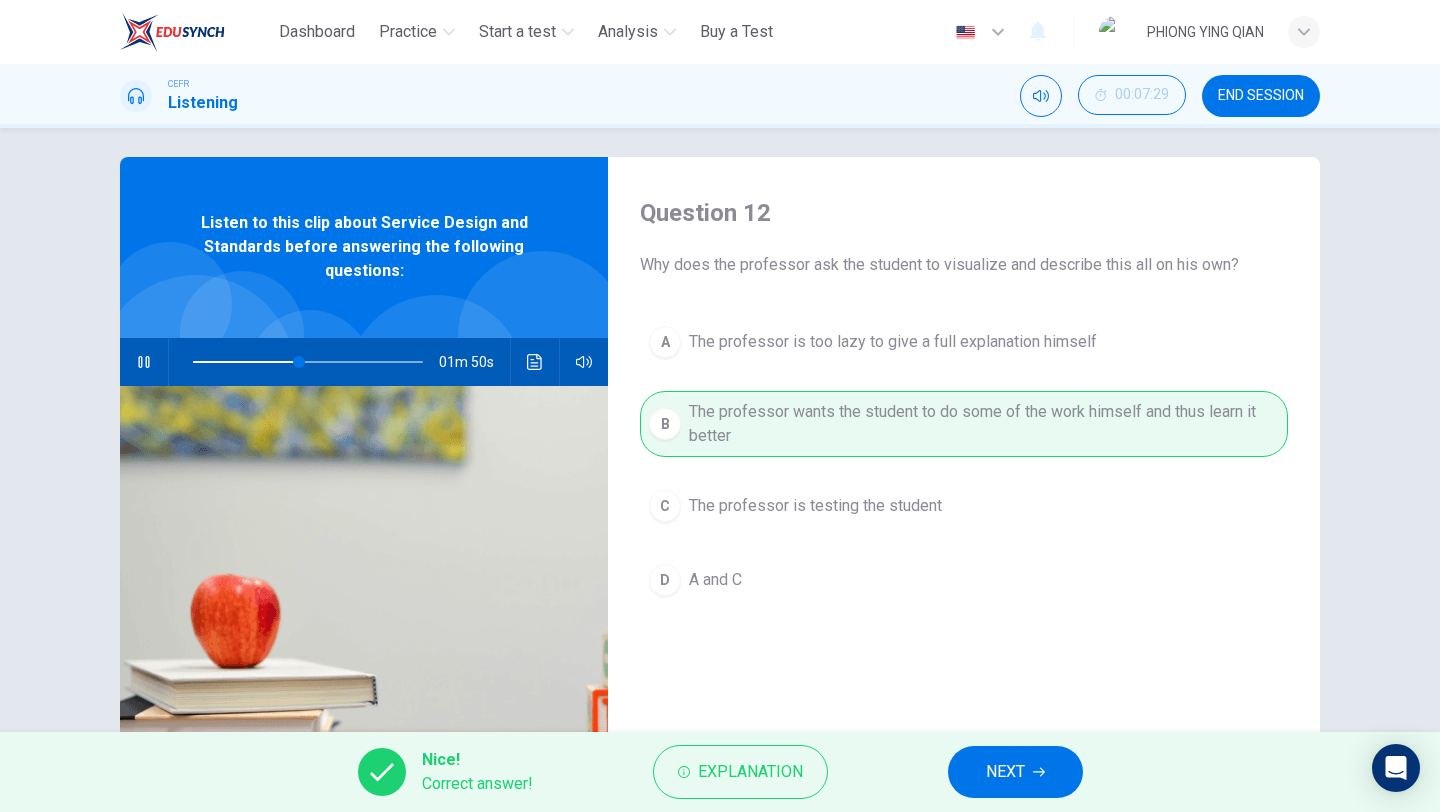 click on "NEXT" at bounding box center [1005, 772] 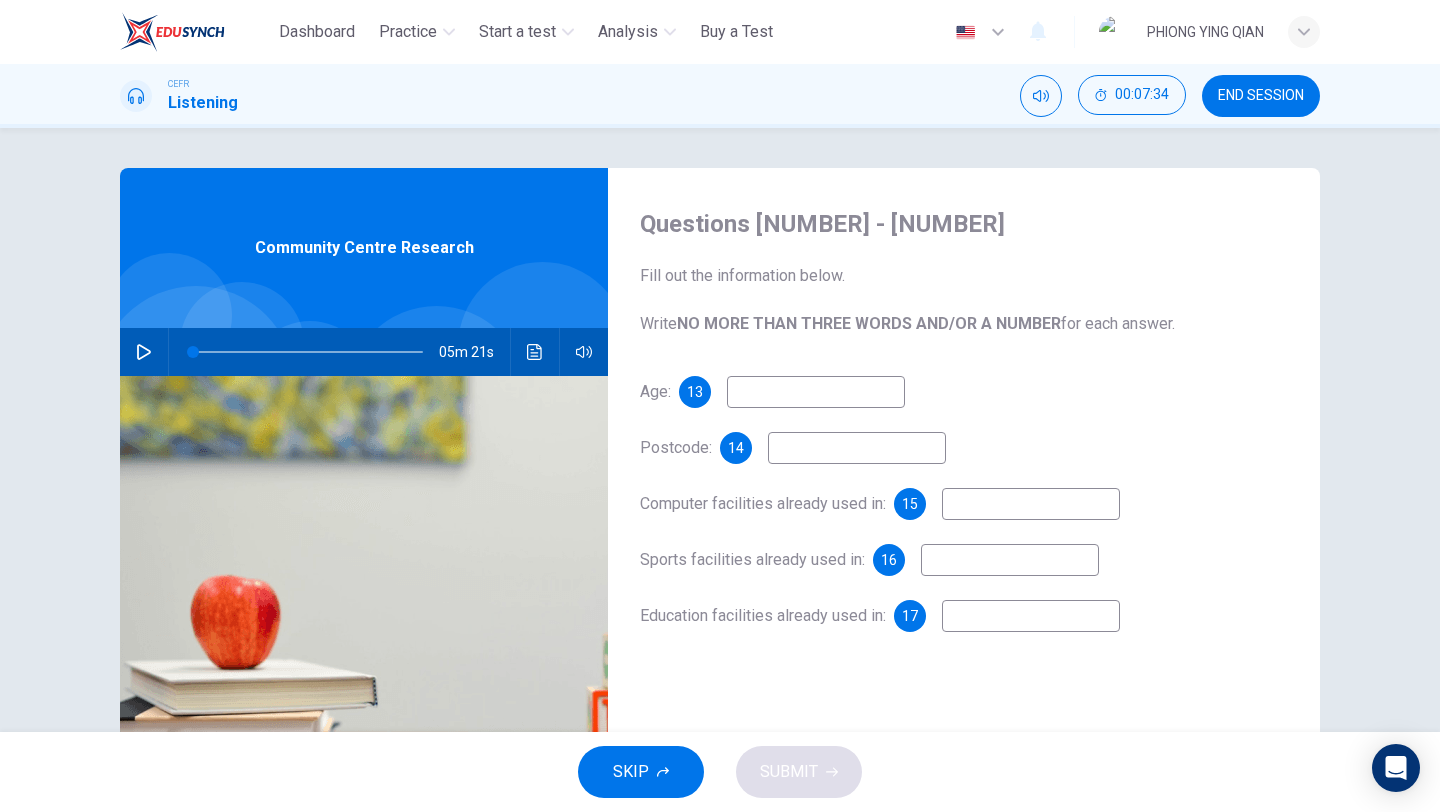 click at bounding box center [144, 352] 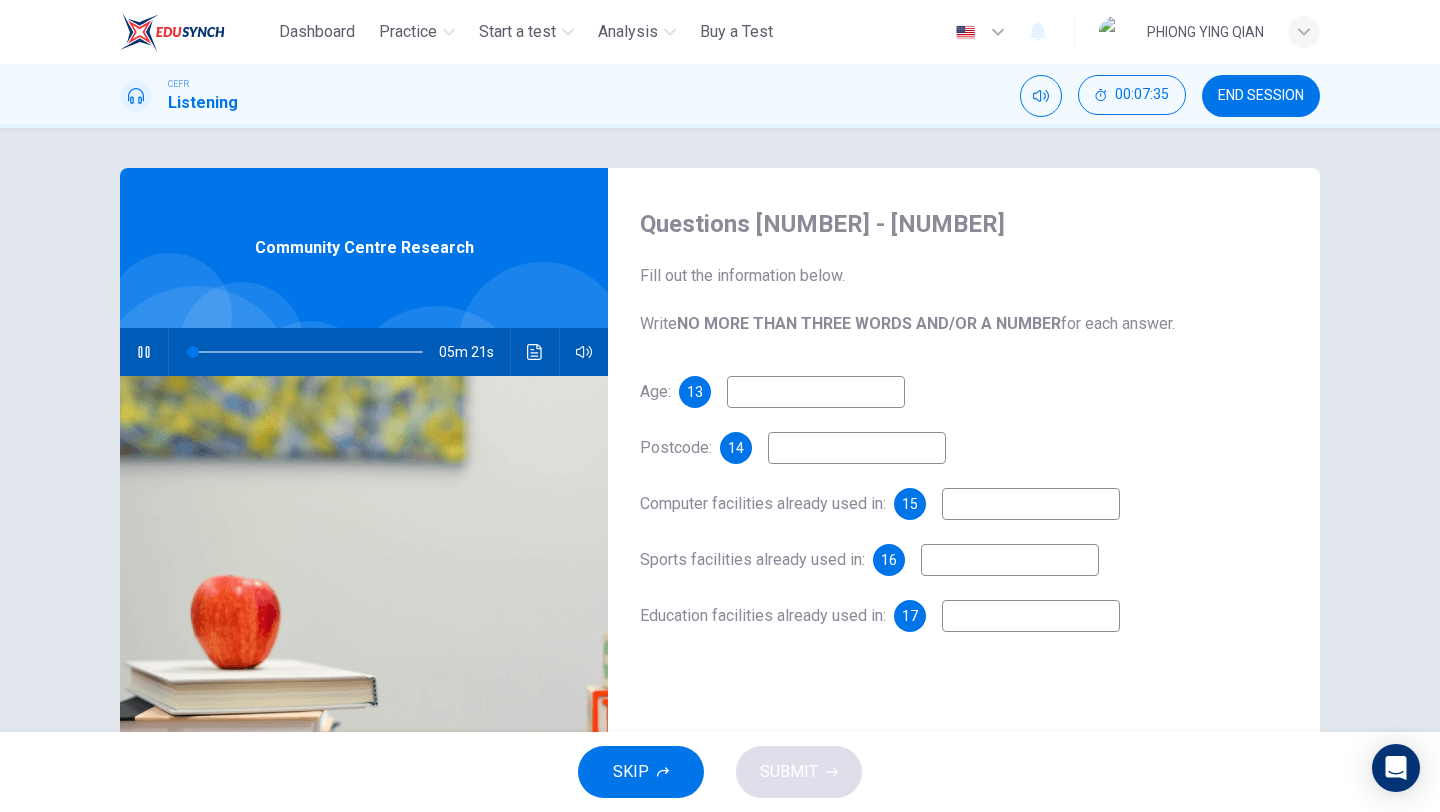 click at bounding box center (816, 392) 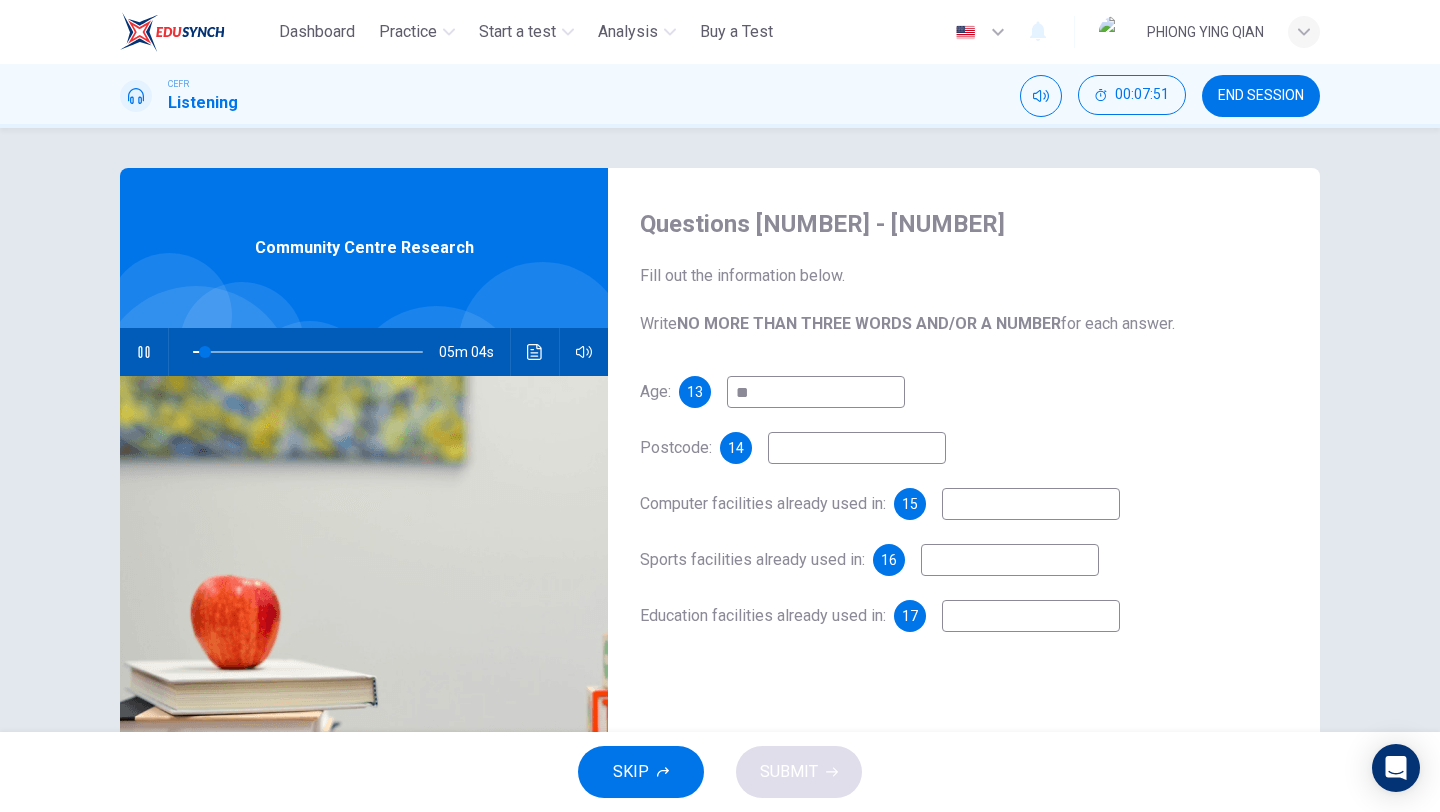 type on "**" 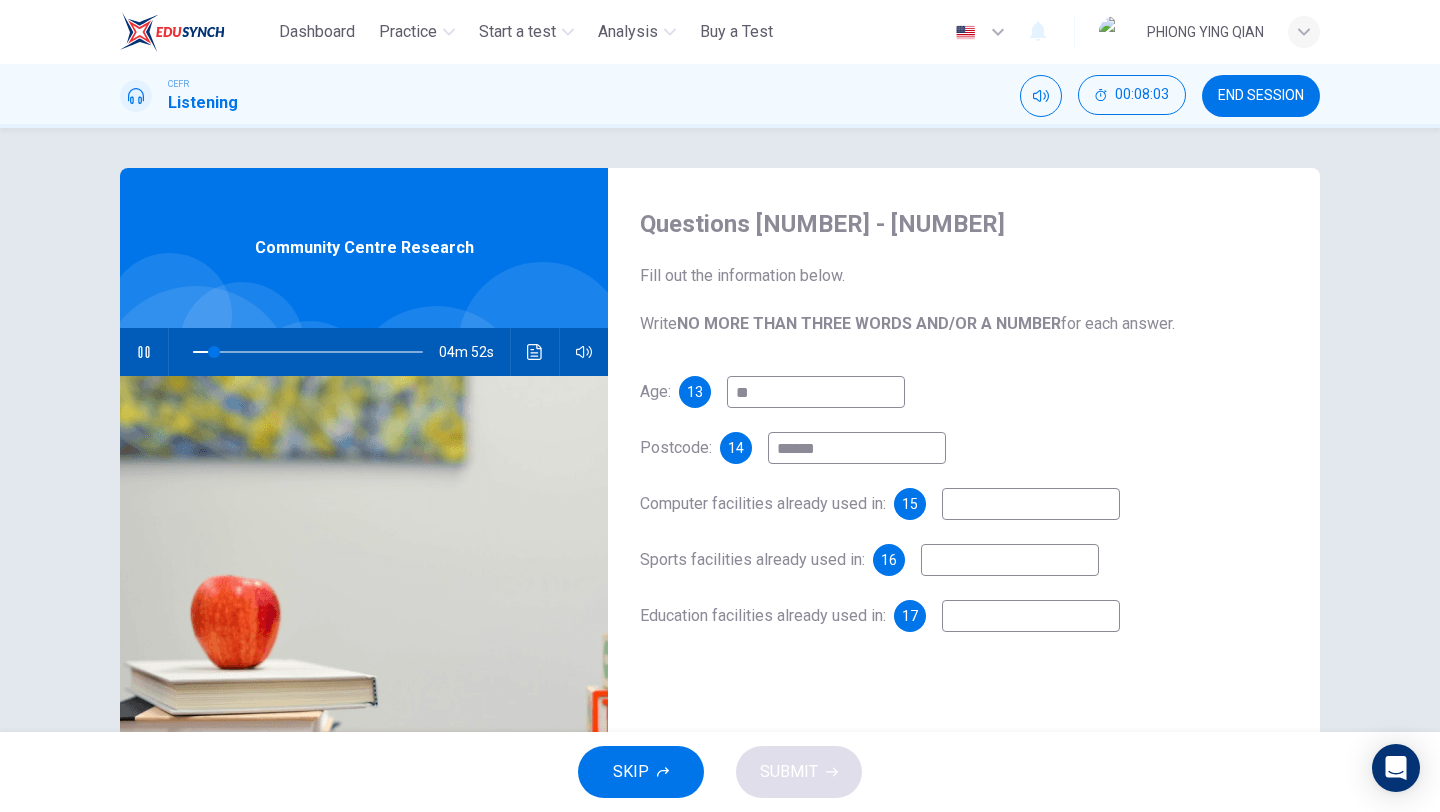 type on "******" 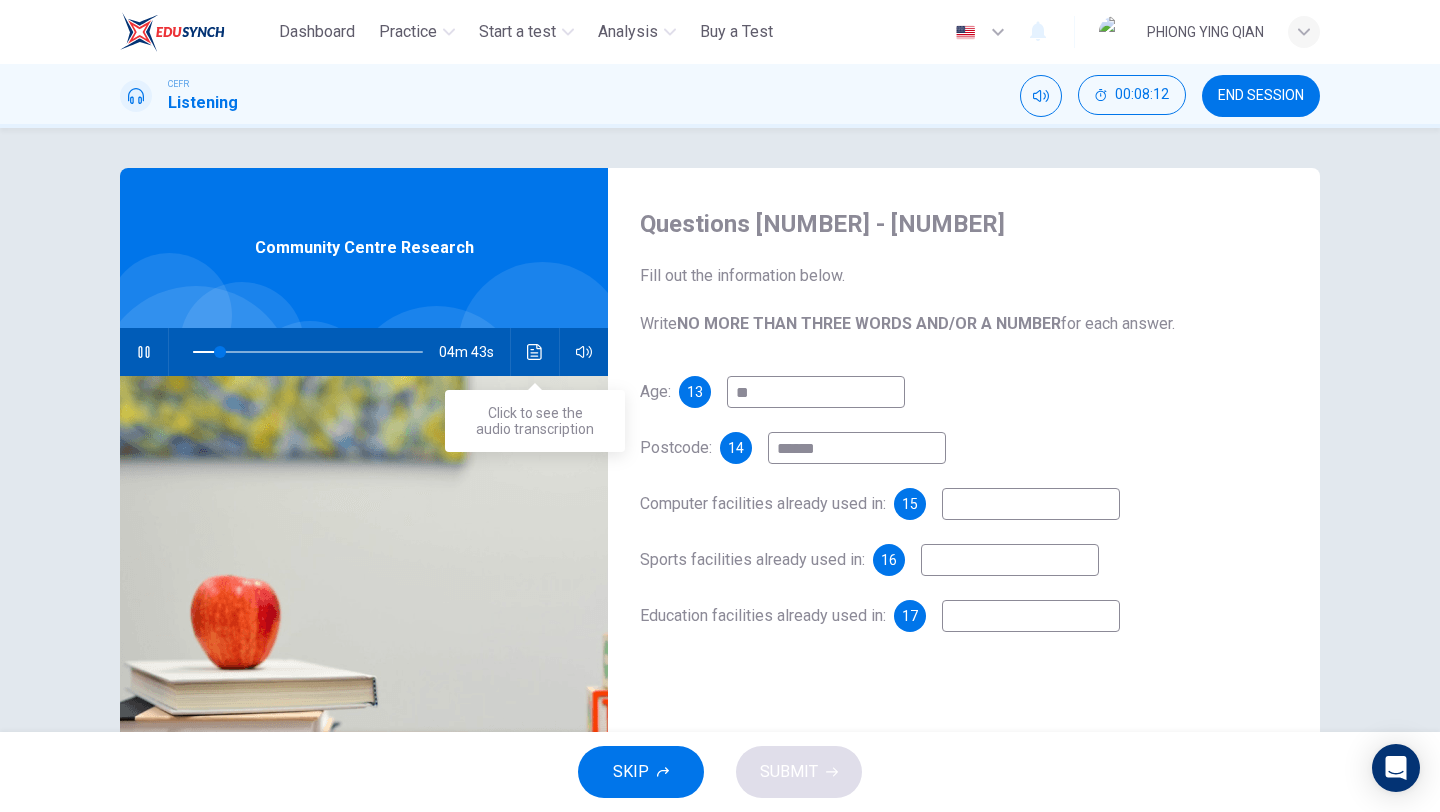 click at bounding box center (534, 352) 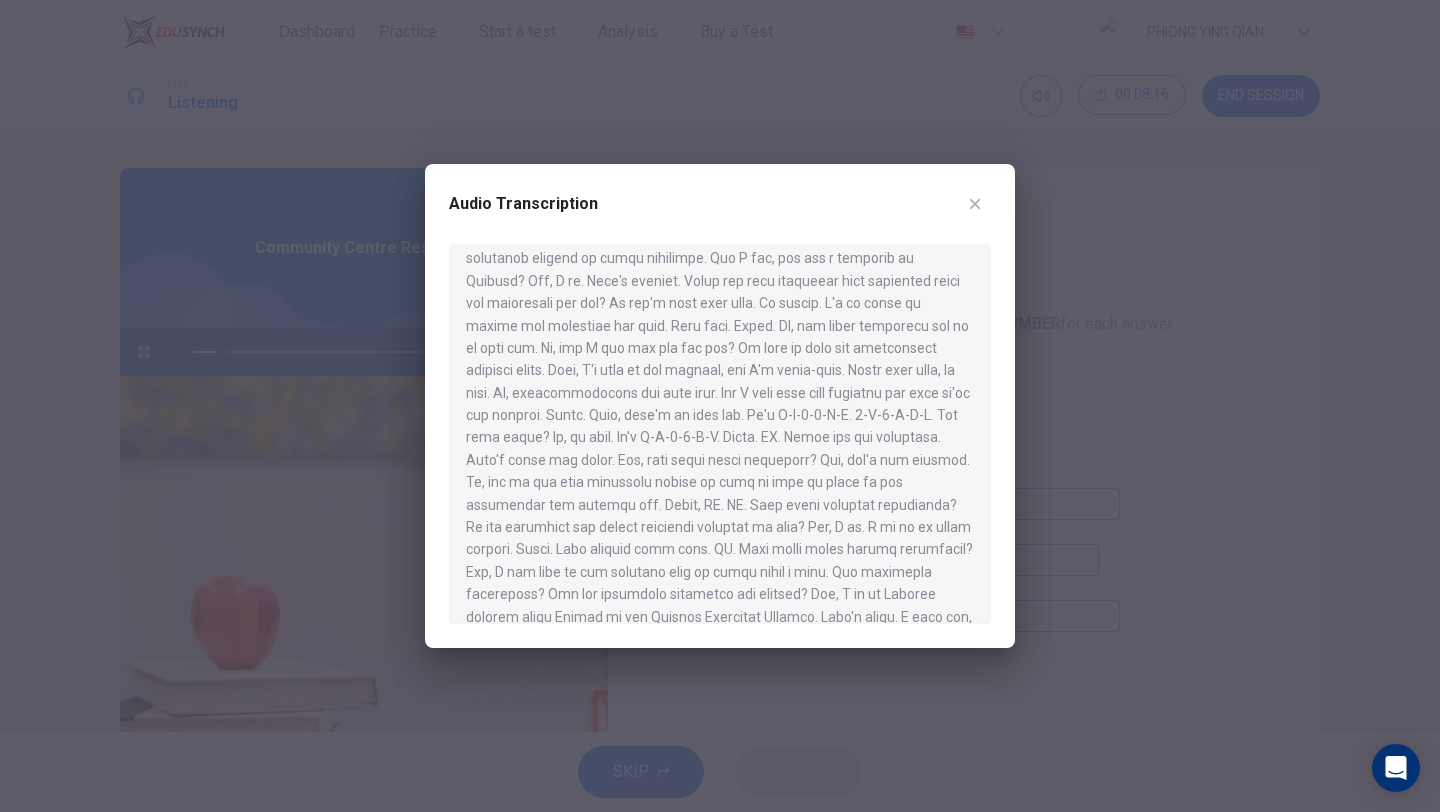 scroll, scrollTop: 154, scrollLeft: 0, axis: vertical 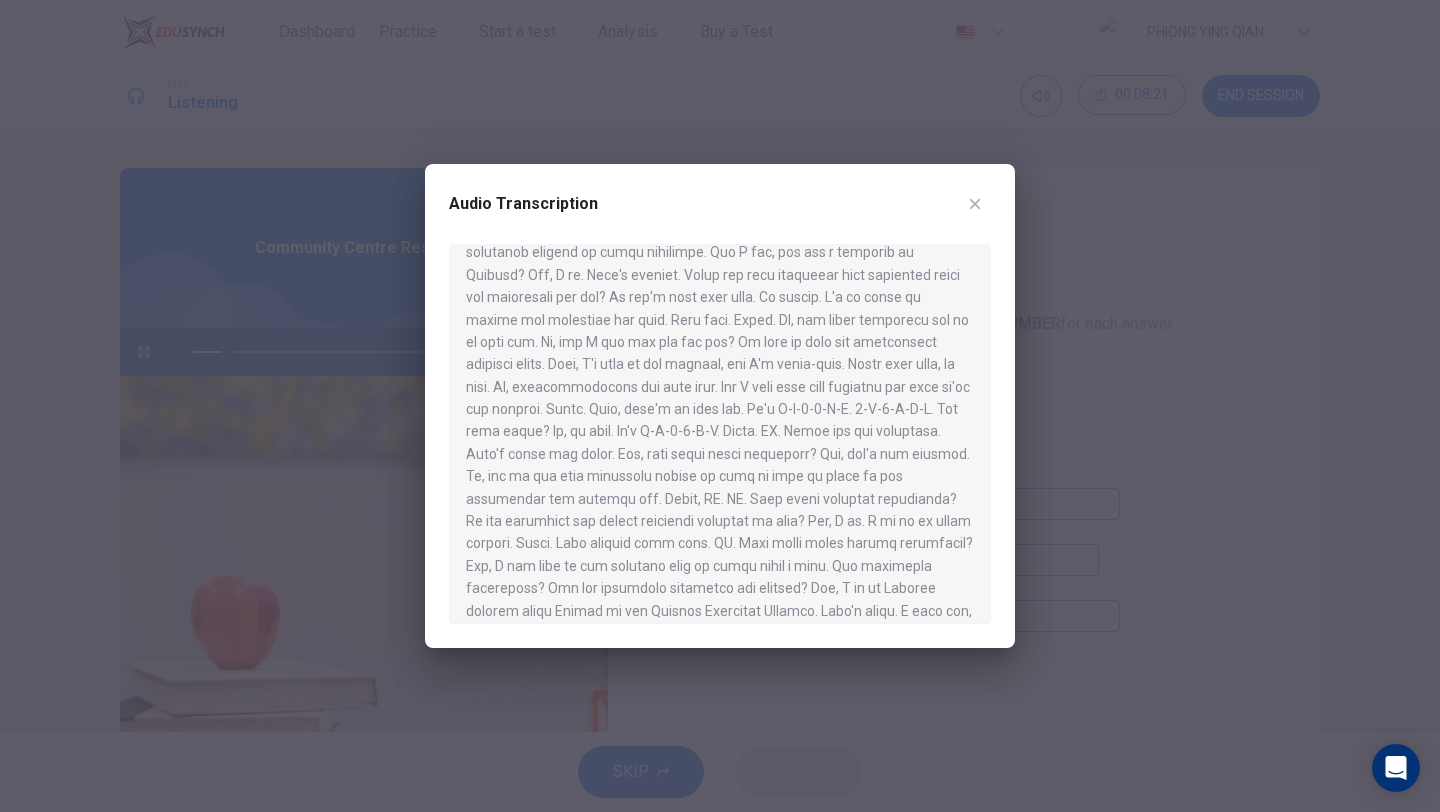 click at bounding box center (975, 204) 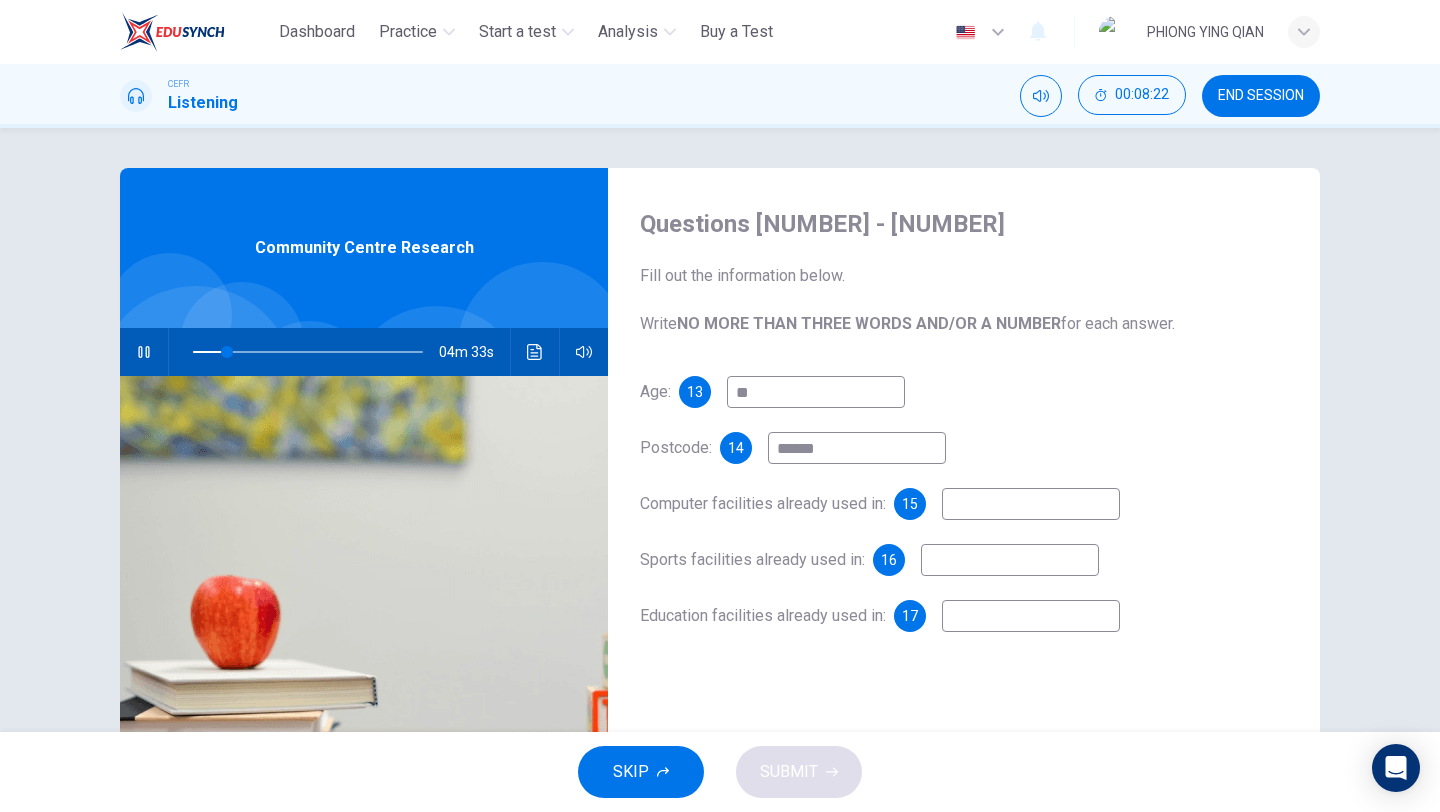 click at bounding box center (816, 392) 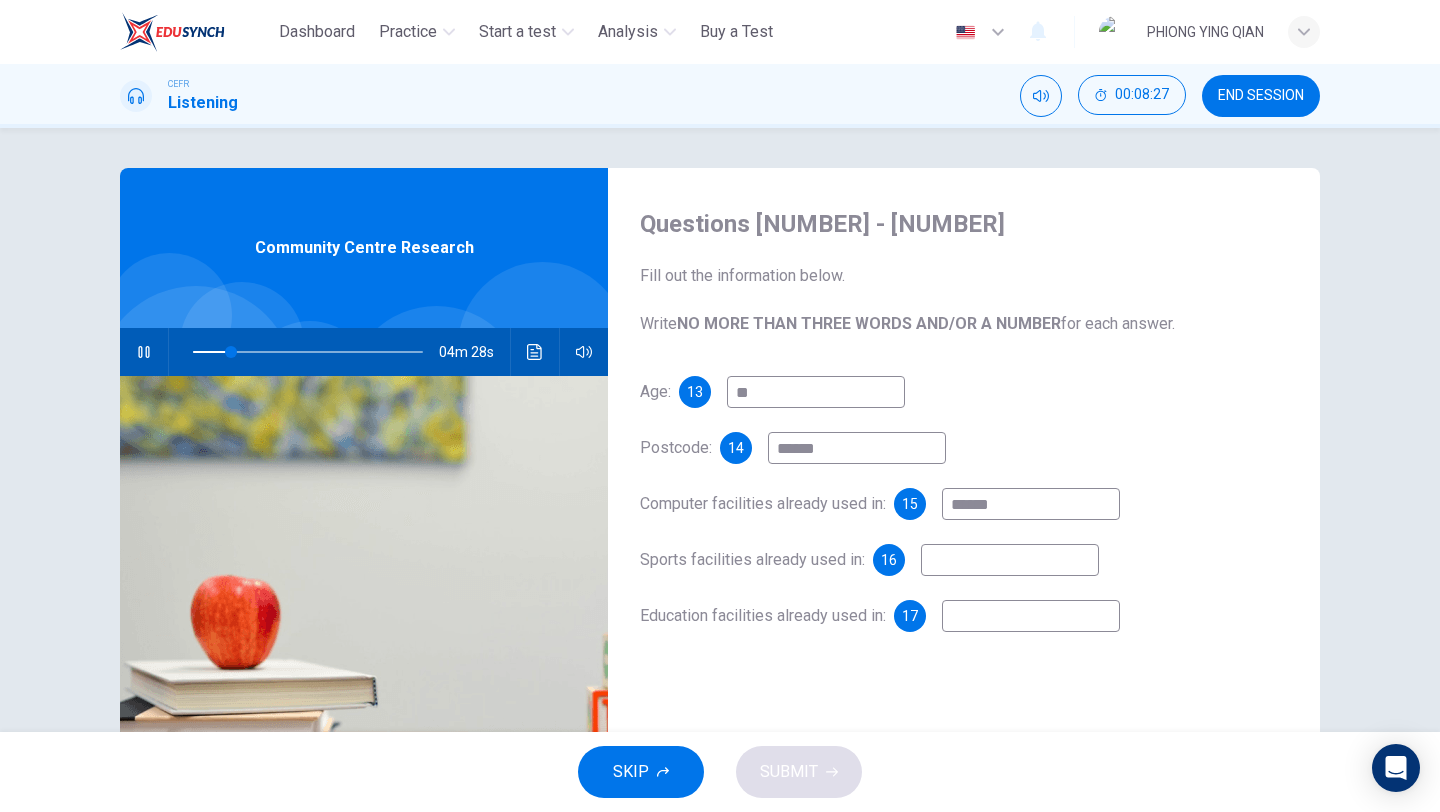 click at bounding box center (535, 352) 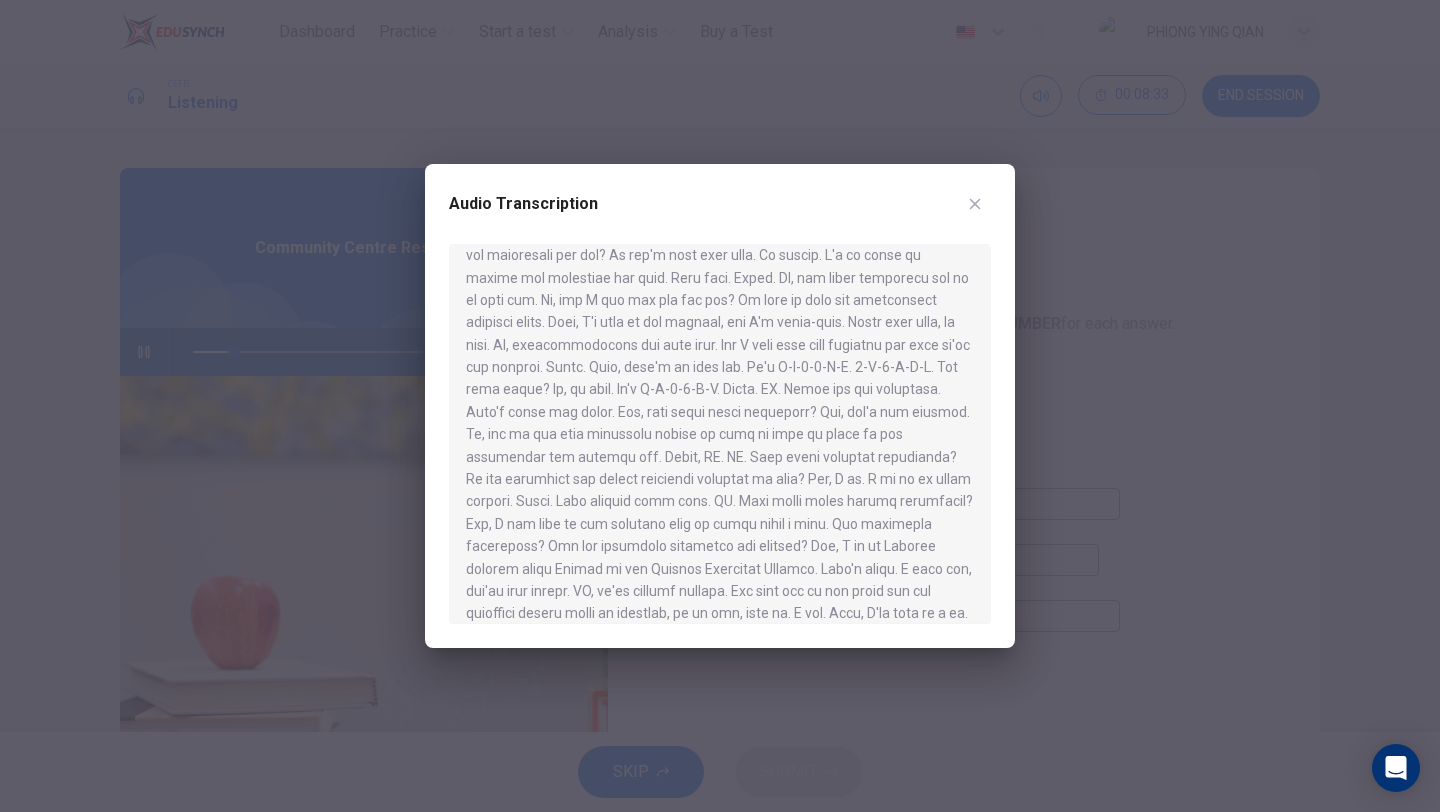 scroll, scrollTop: 189, scrollLeft: 0, axis: vertical 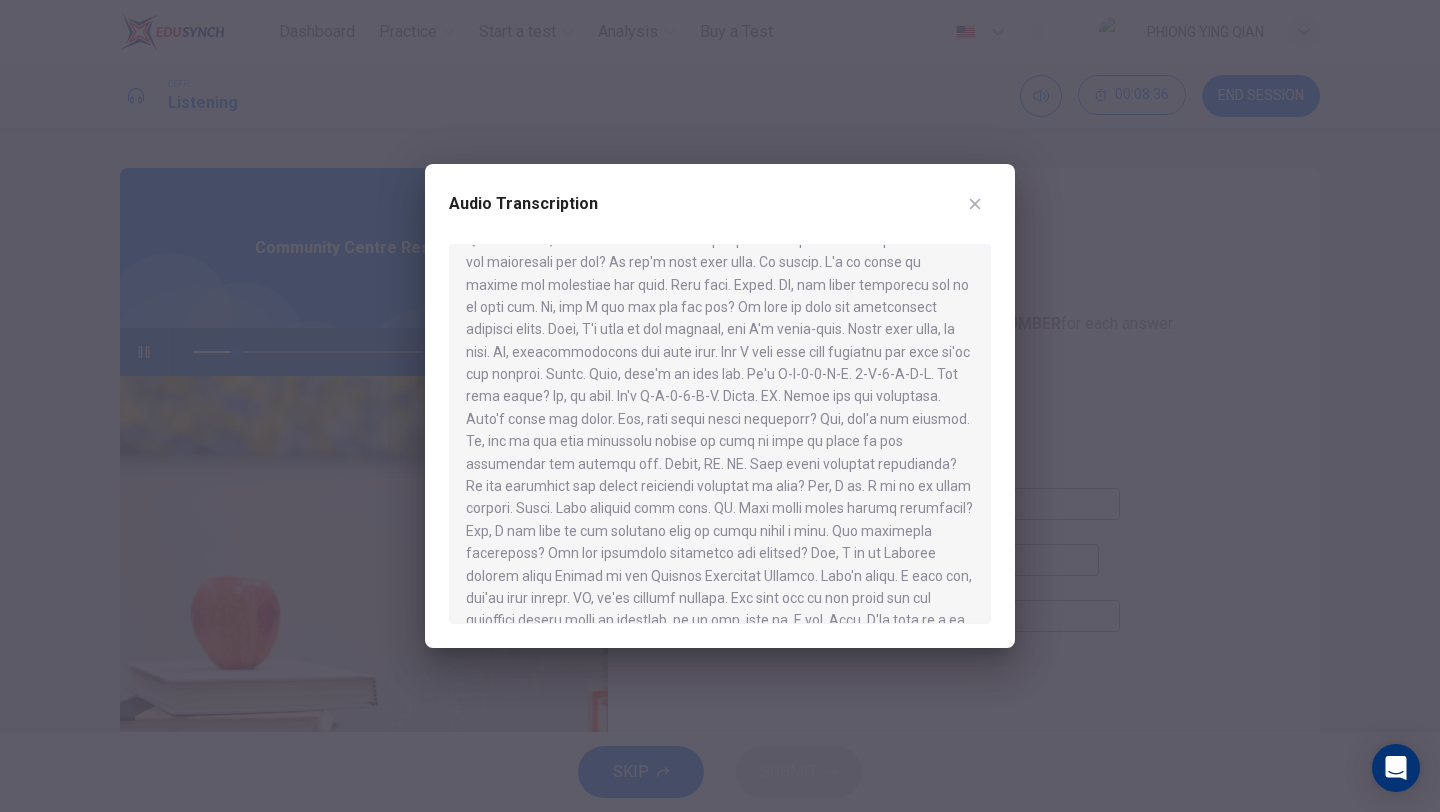 click at bounding box center [975, 204] 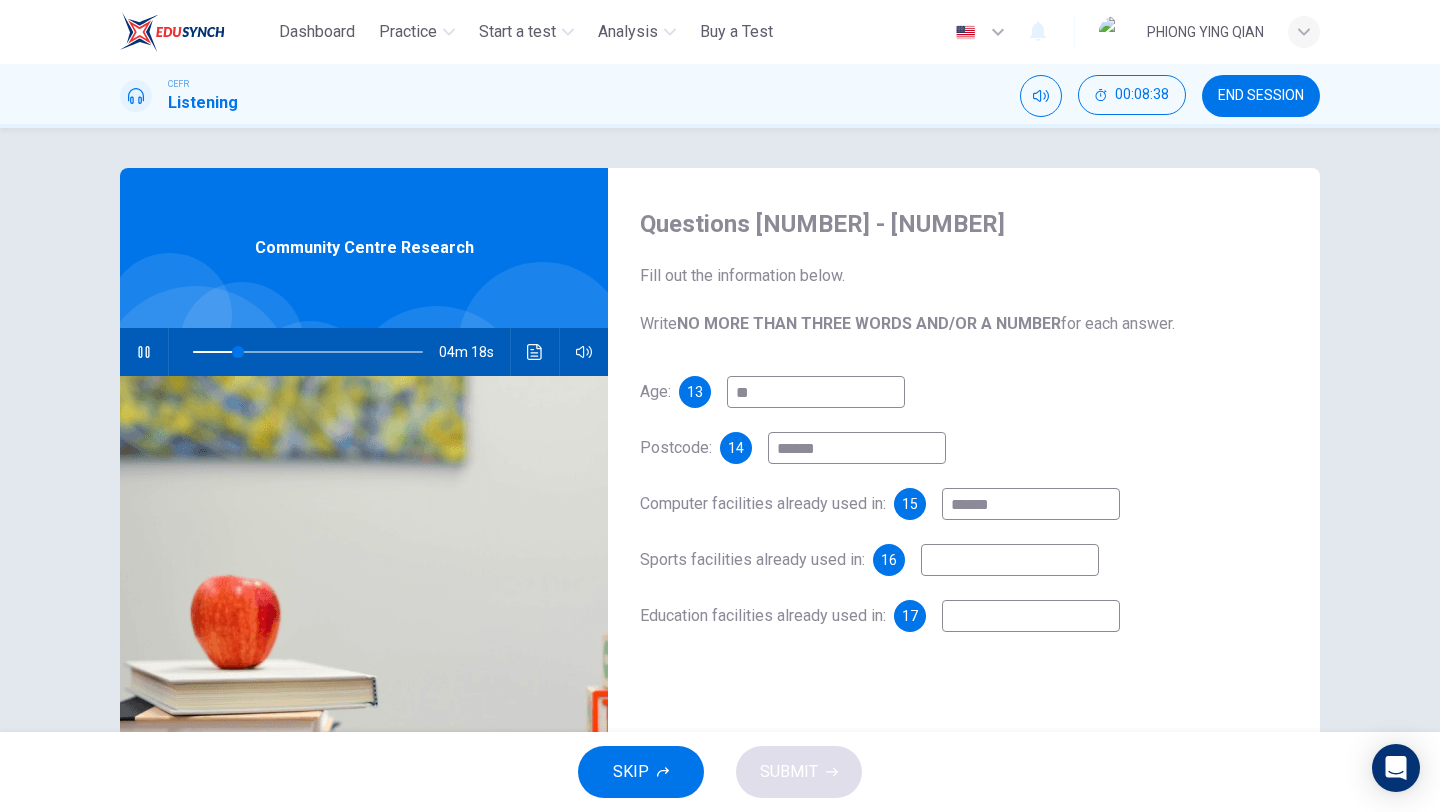 click on "*****" at bounding box center [816, 392] 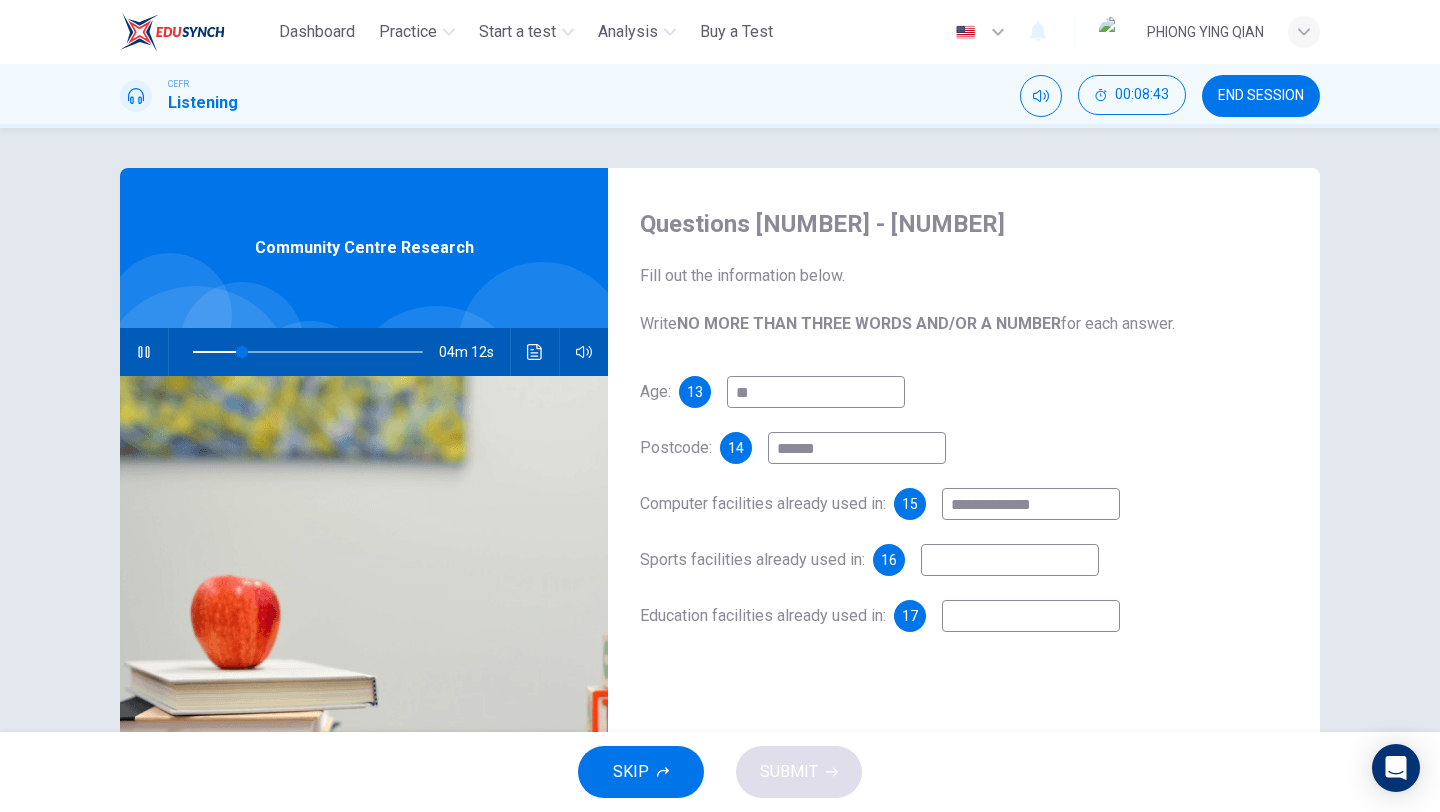 type on "**********" 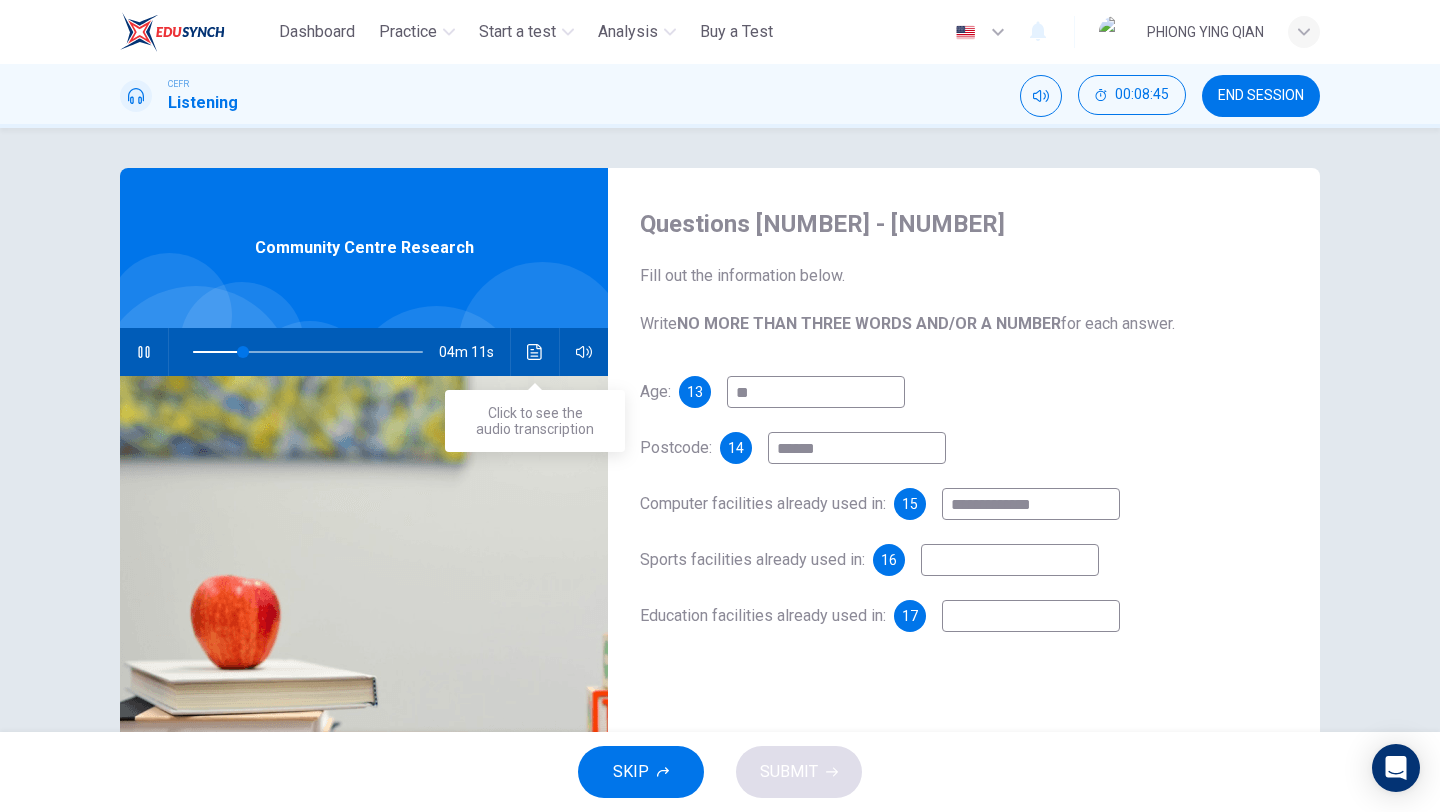 click at bounding box center (535, 352) 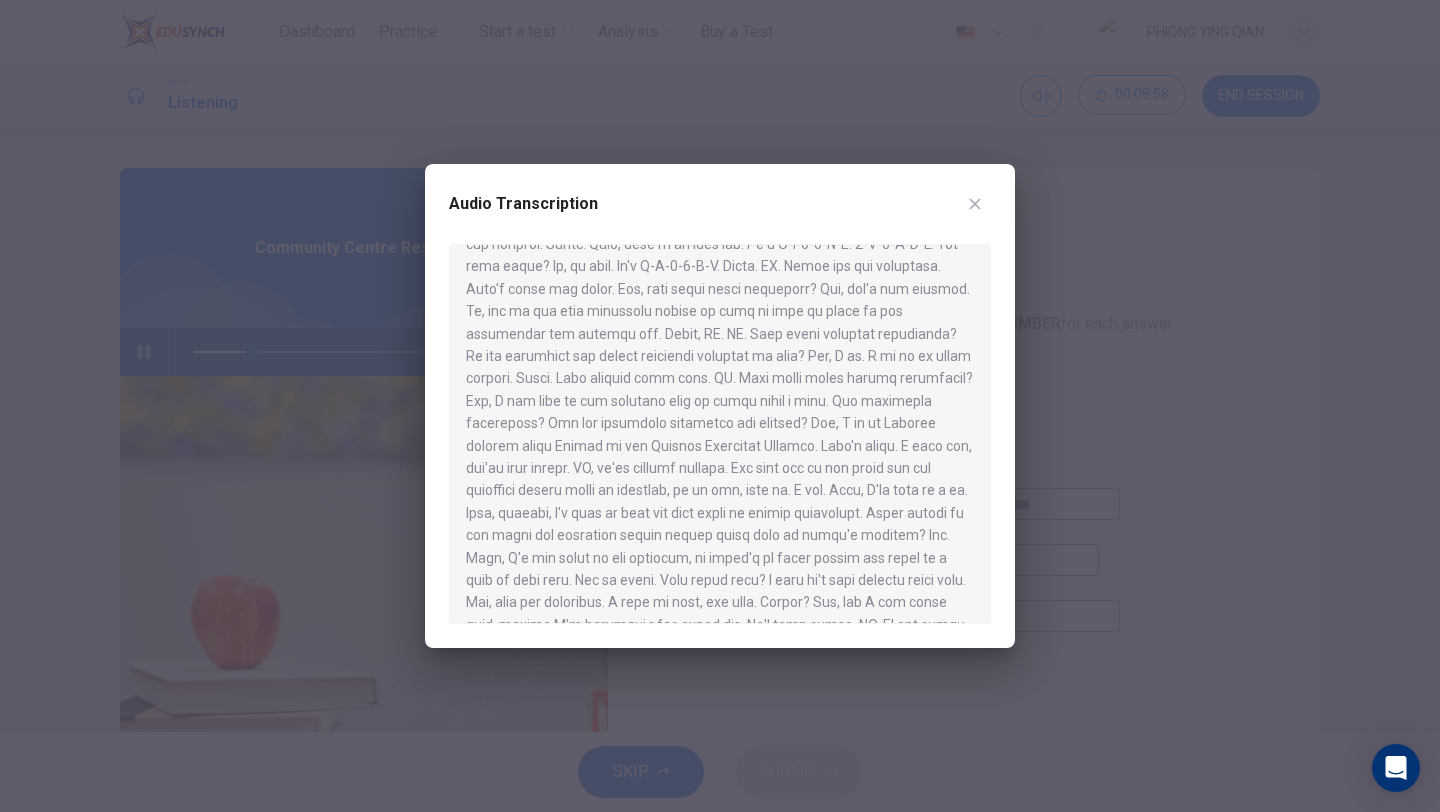 scroll, scrollTop: 326, scrollLeft: 0, axis: vertical 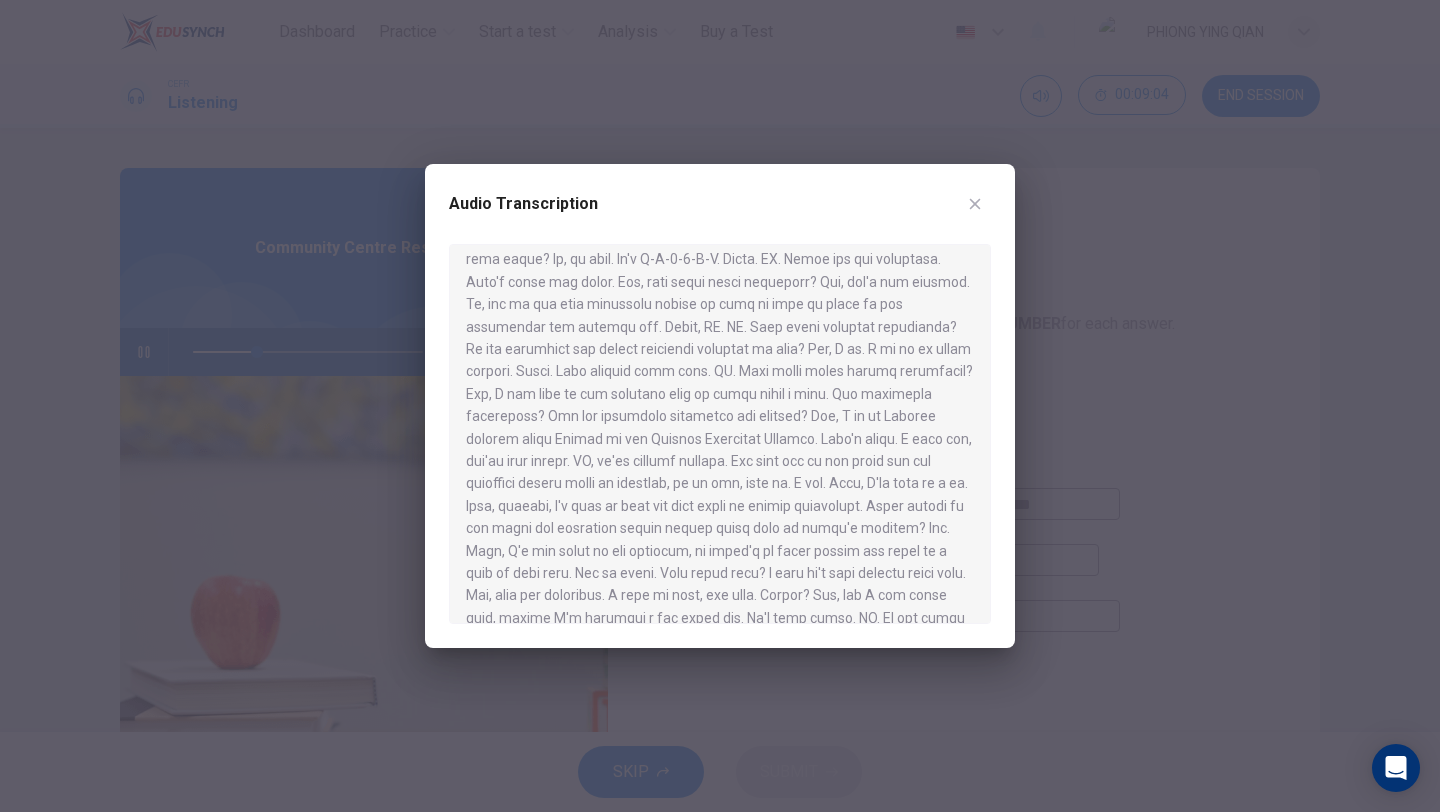 click at bounding box center [975, 204] 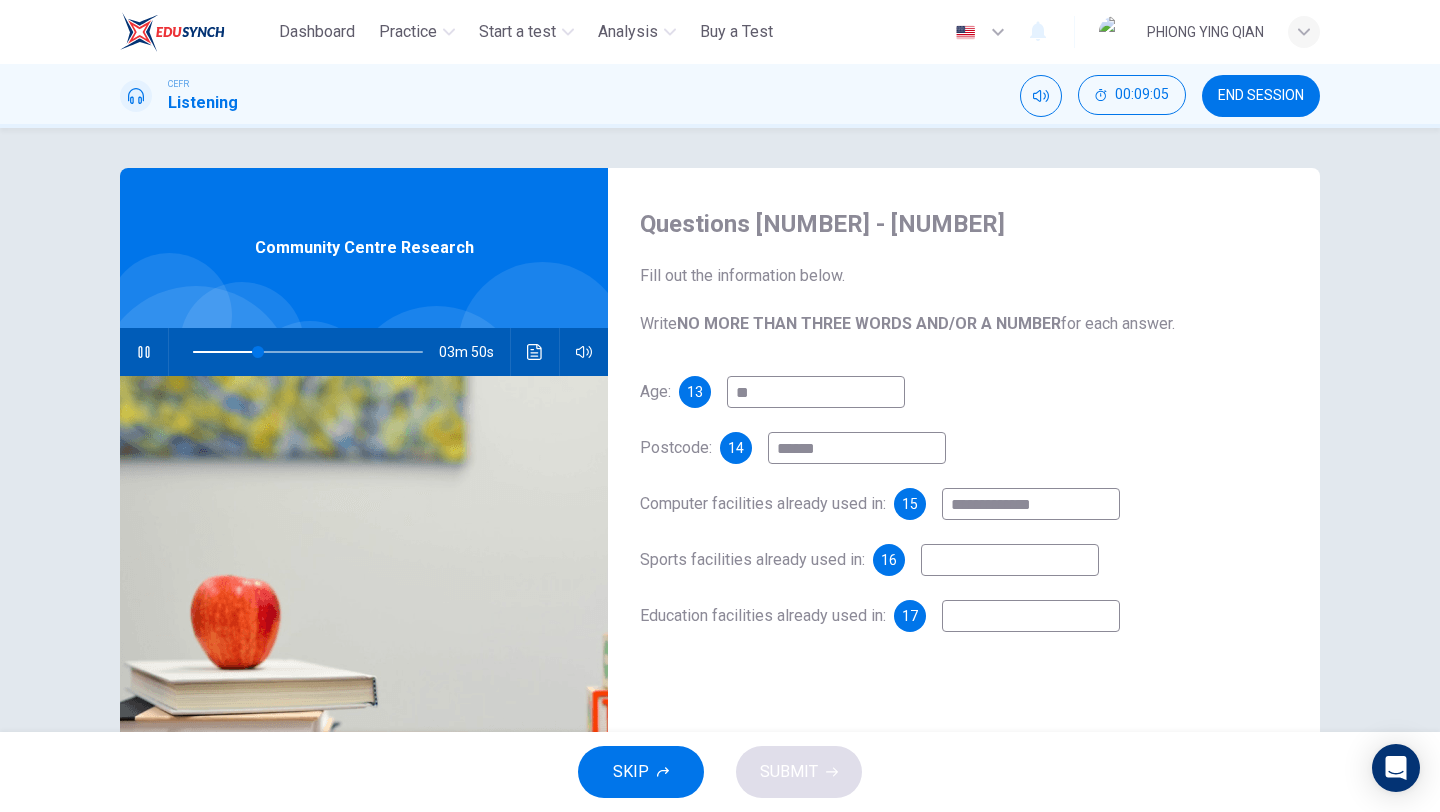 click at bounding box center (816, 392) 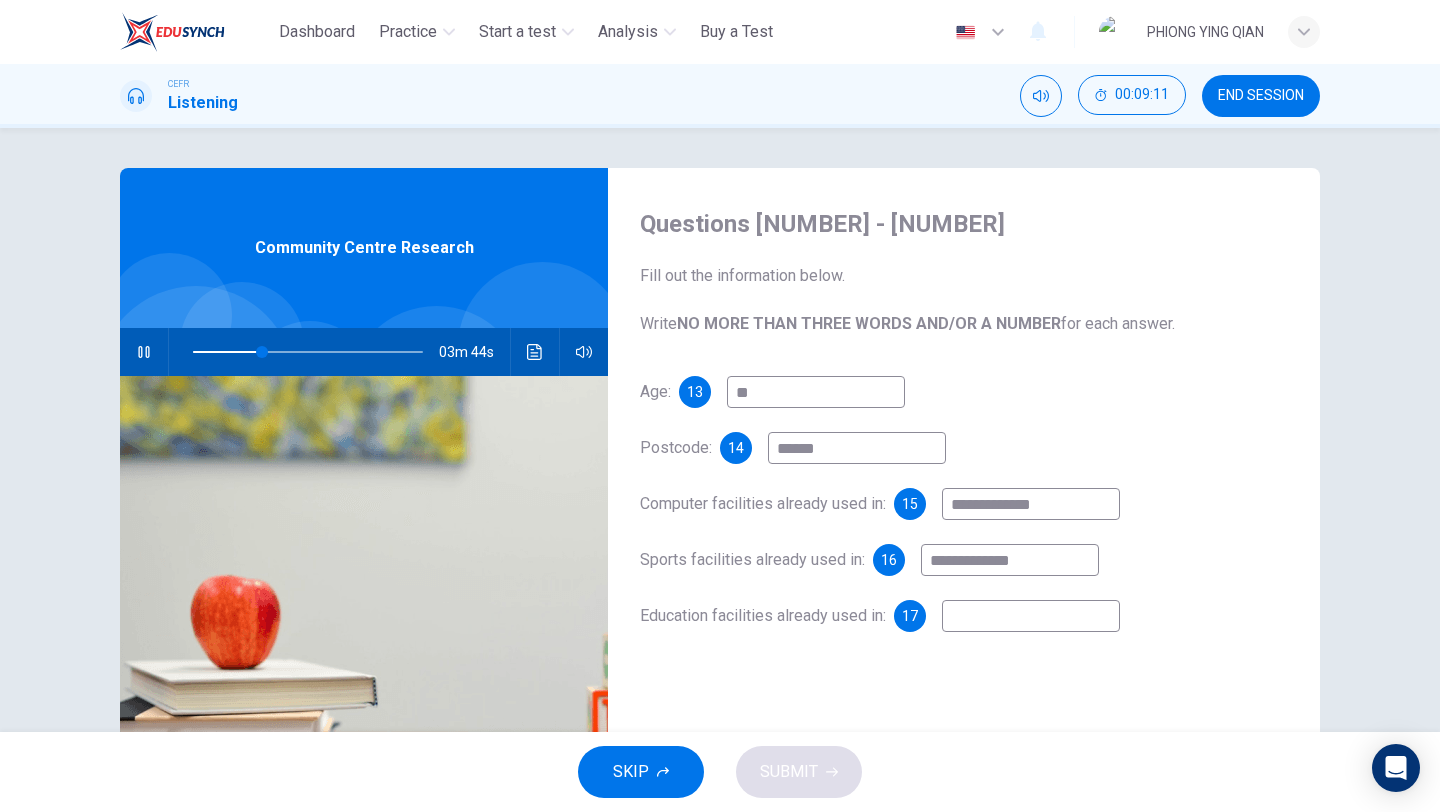 type on "**********" 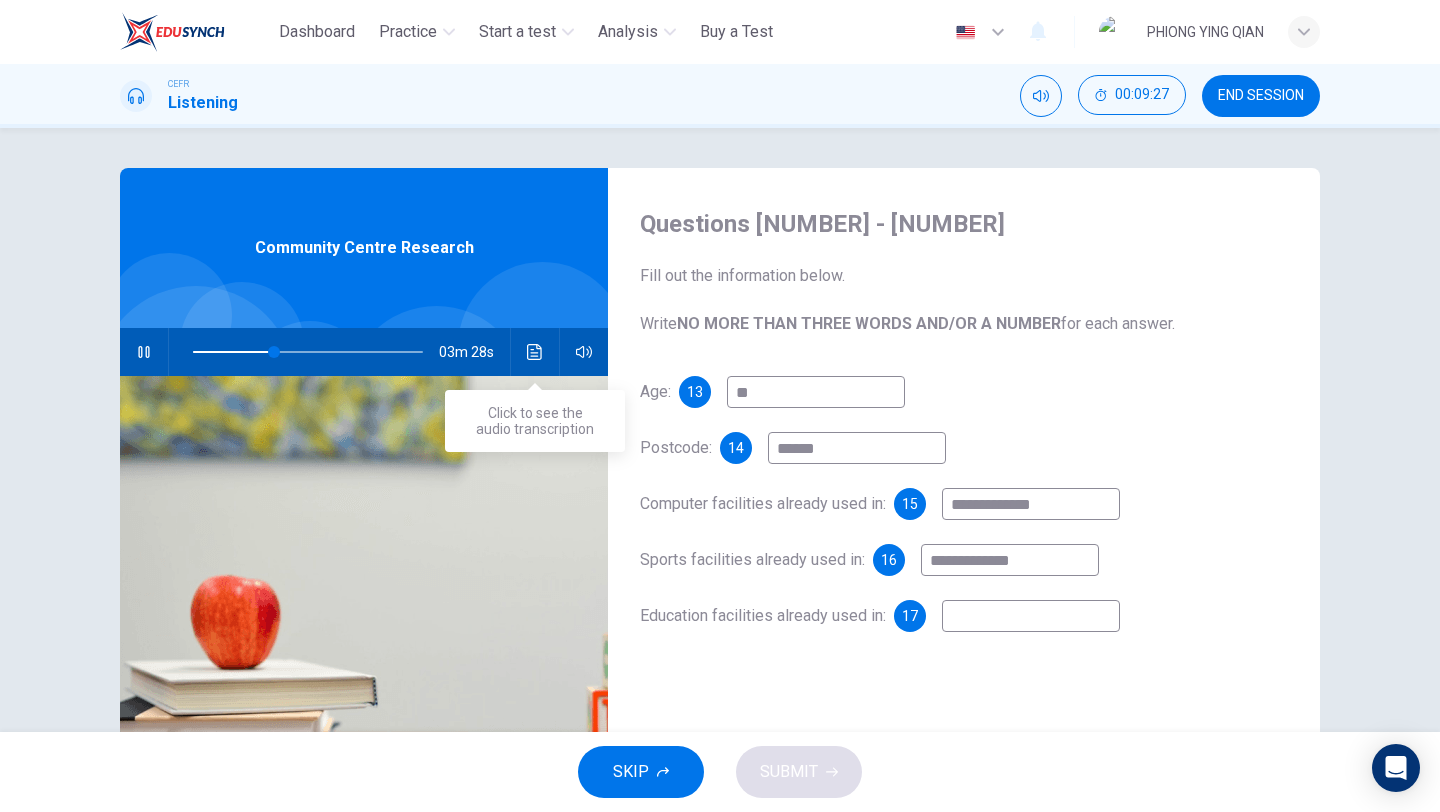 click at bounding box center [535, 352] 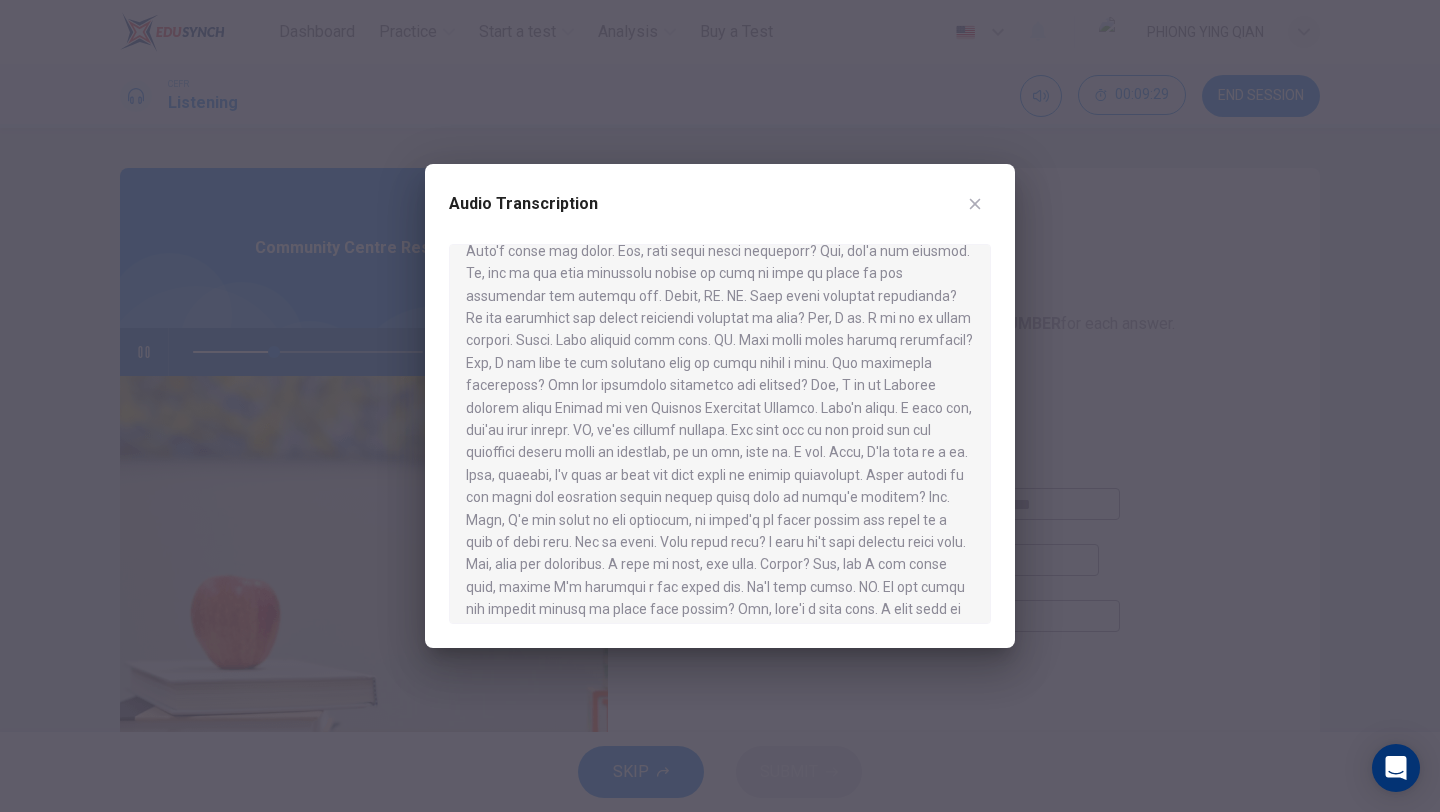scroll, scrollTop: 363, scrollLeft: 0, axis: vertical 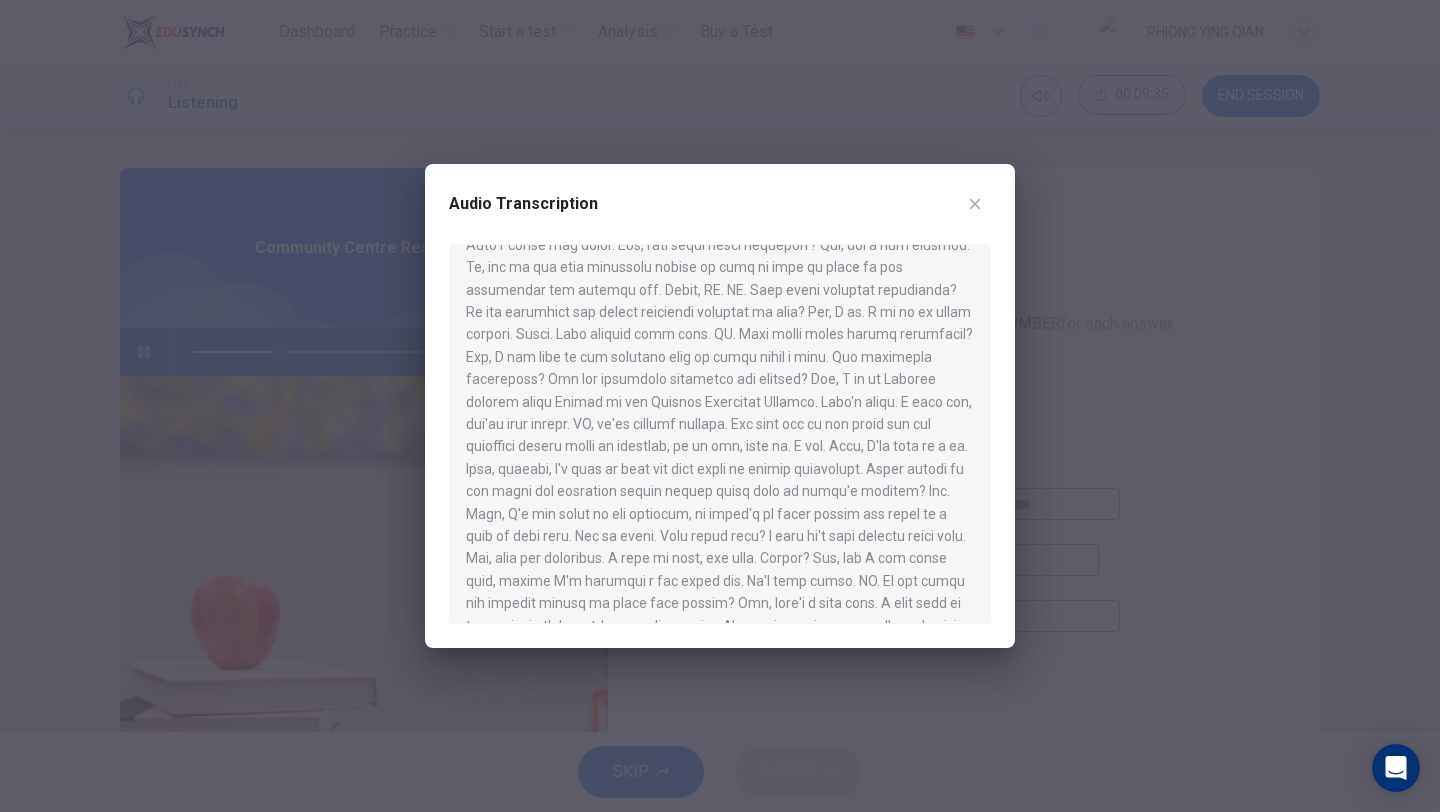 click at bounding box center [975, 204] 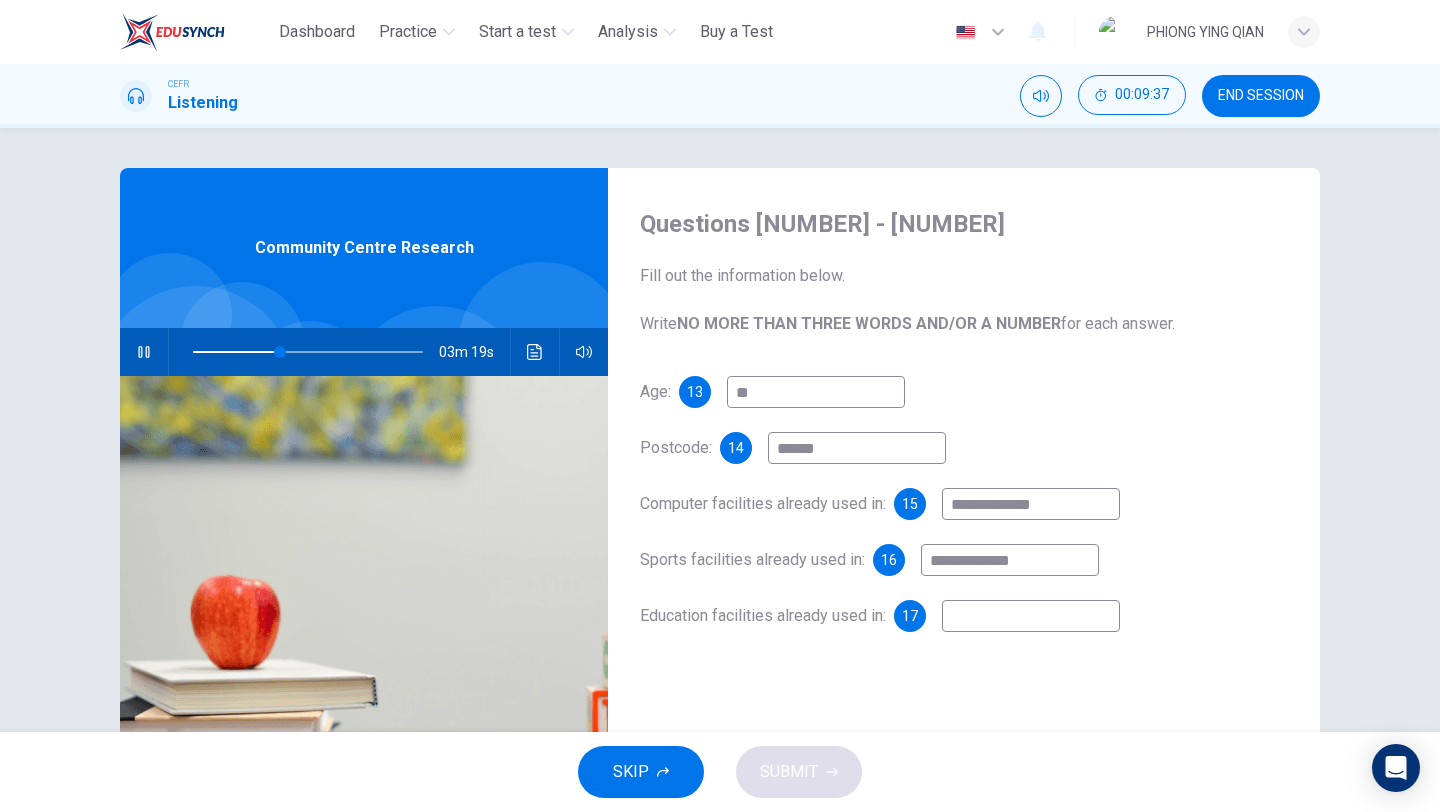 click at bounding box center [816, 392] 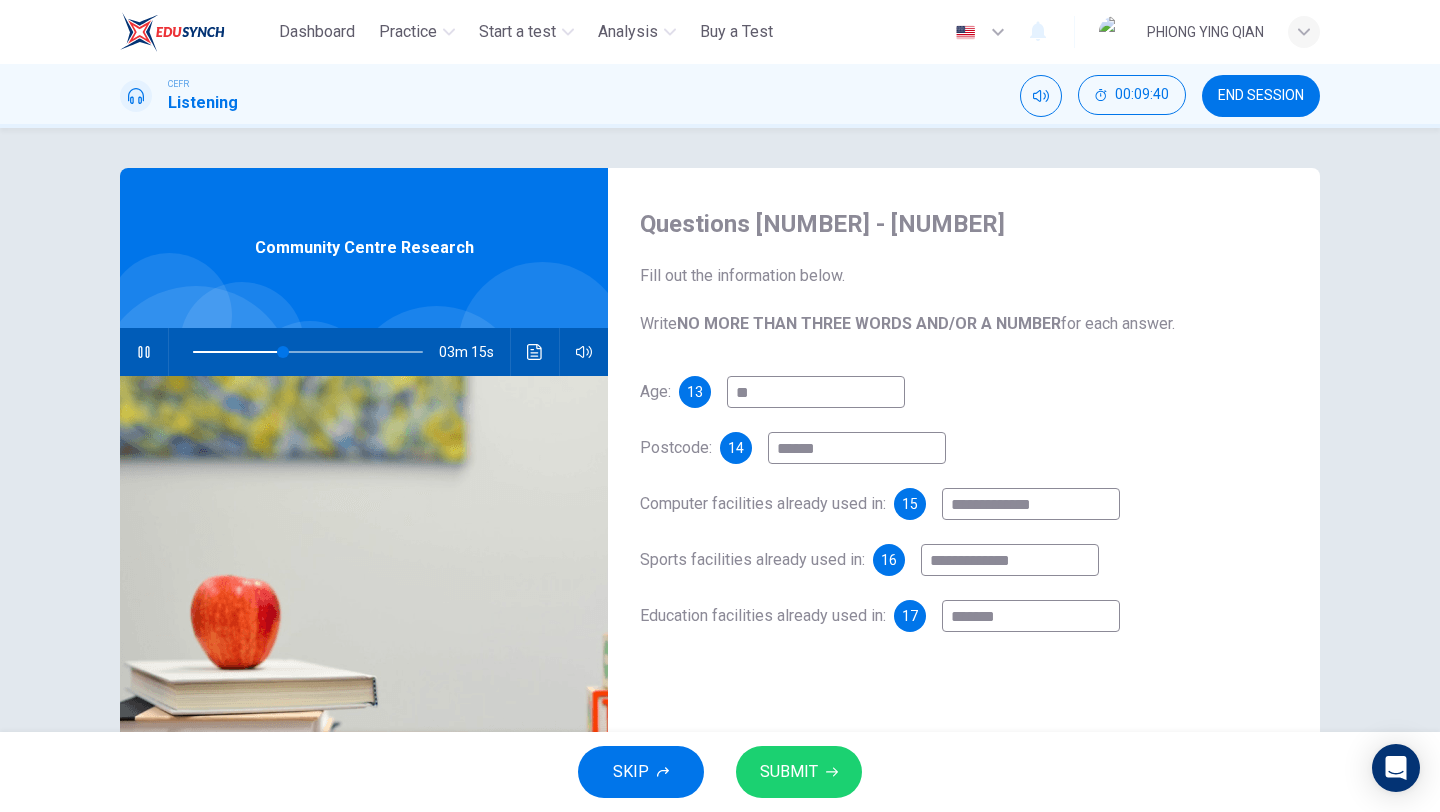 type on "*******" 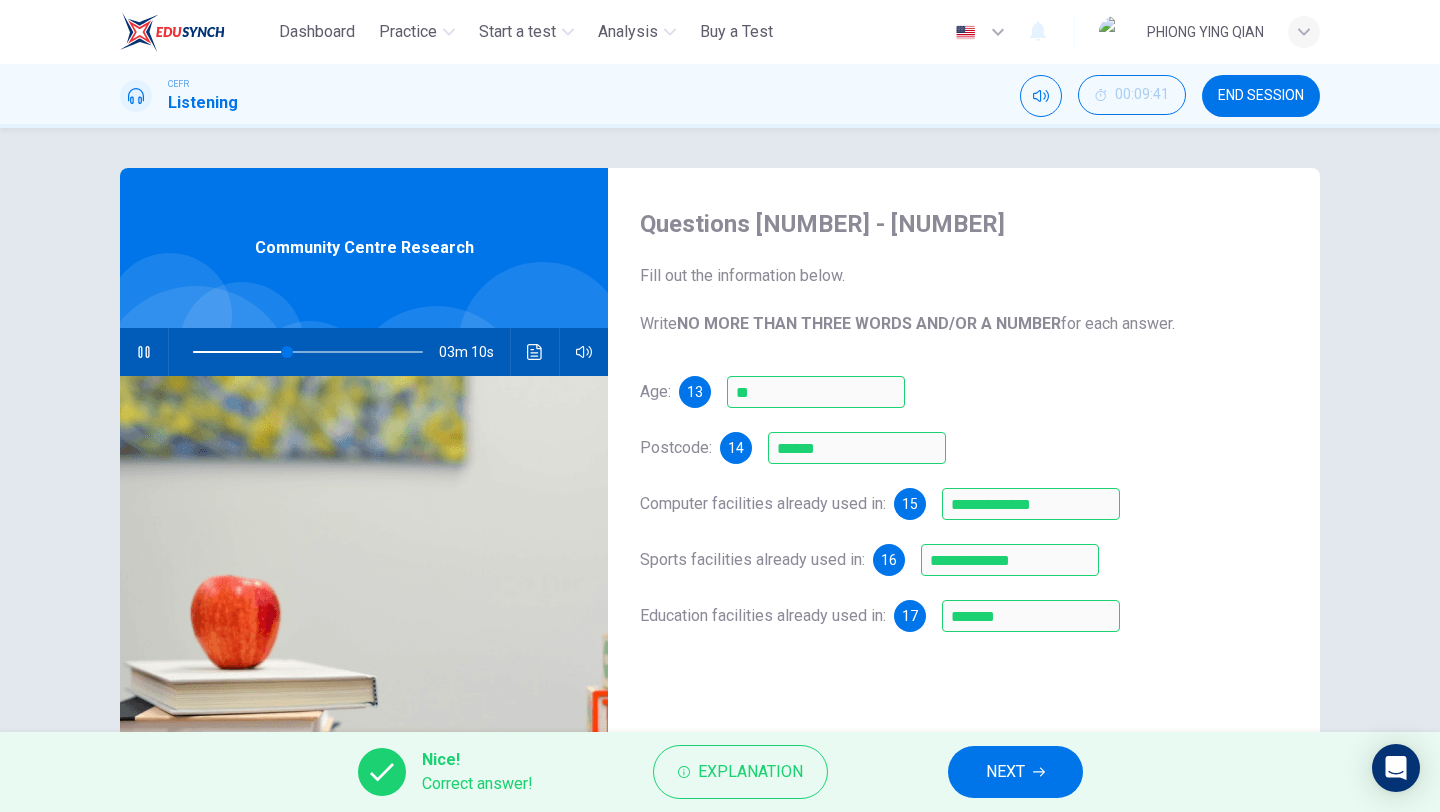 click on "NEXT" at bounding box center (1005, 772) 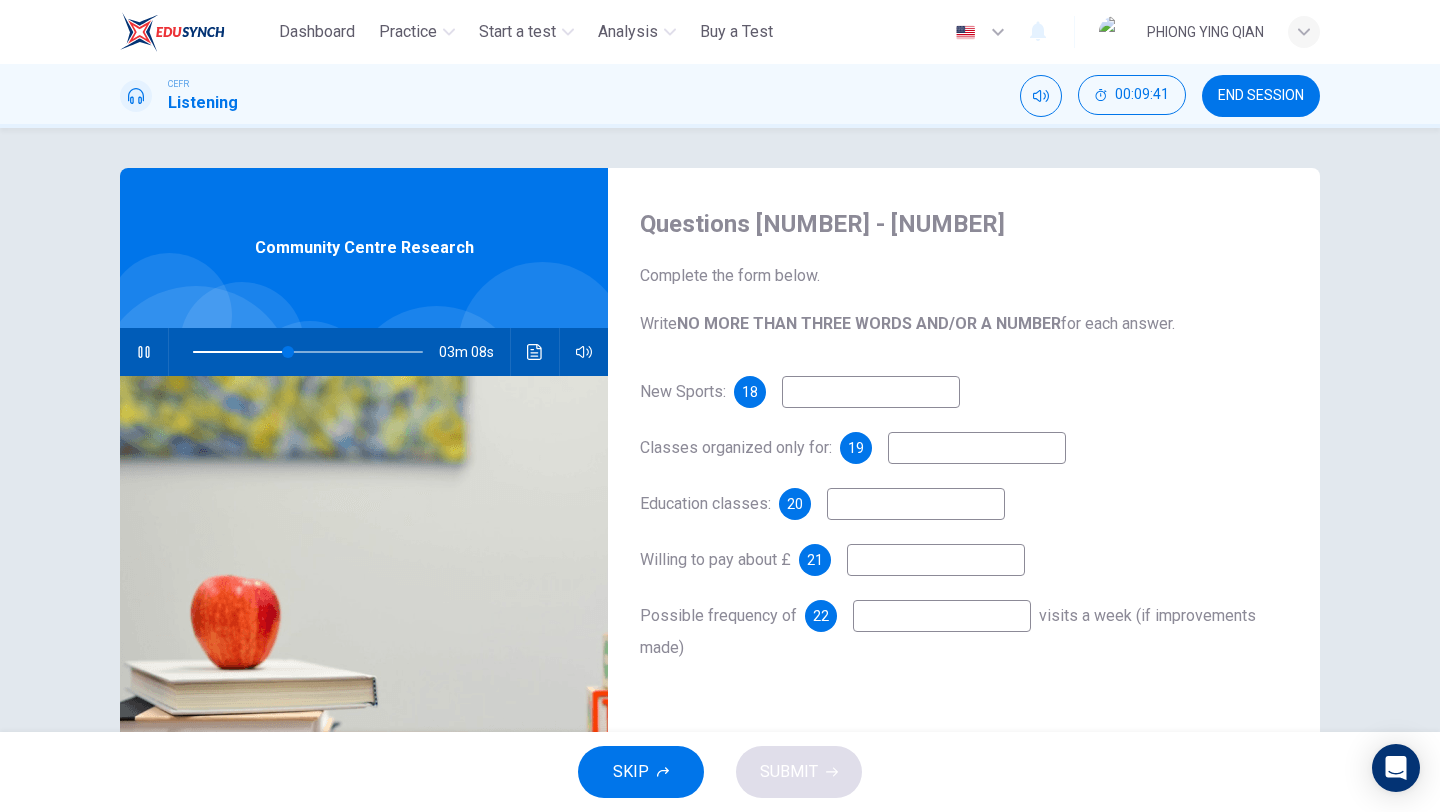 click at bounding box center [871, 392] 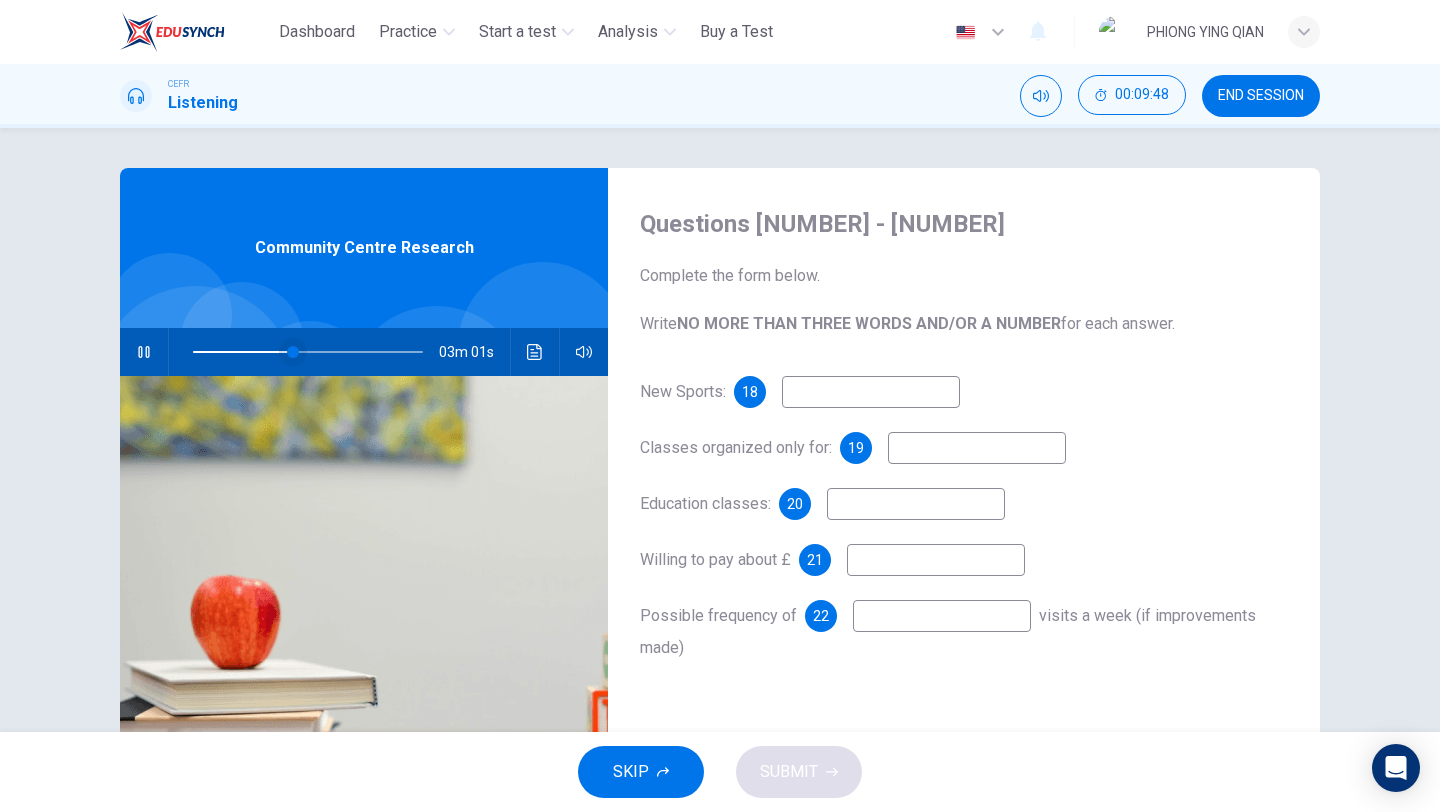 click at bounding box center (293, 352) 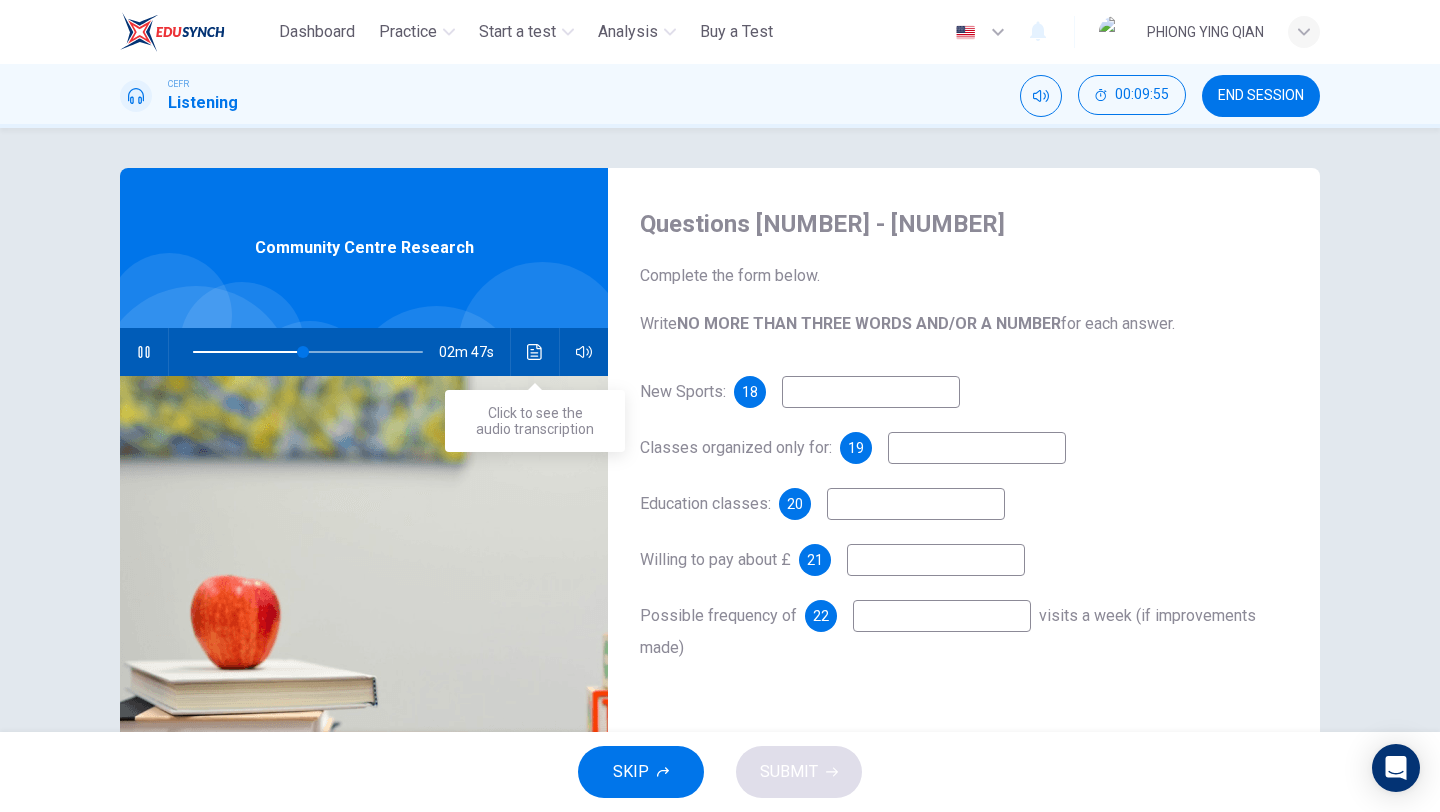 click at bounding box center (535, 352) 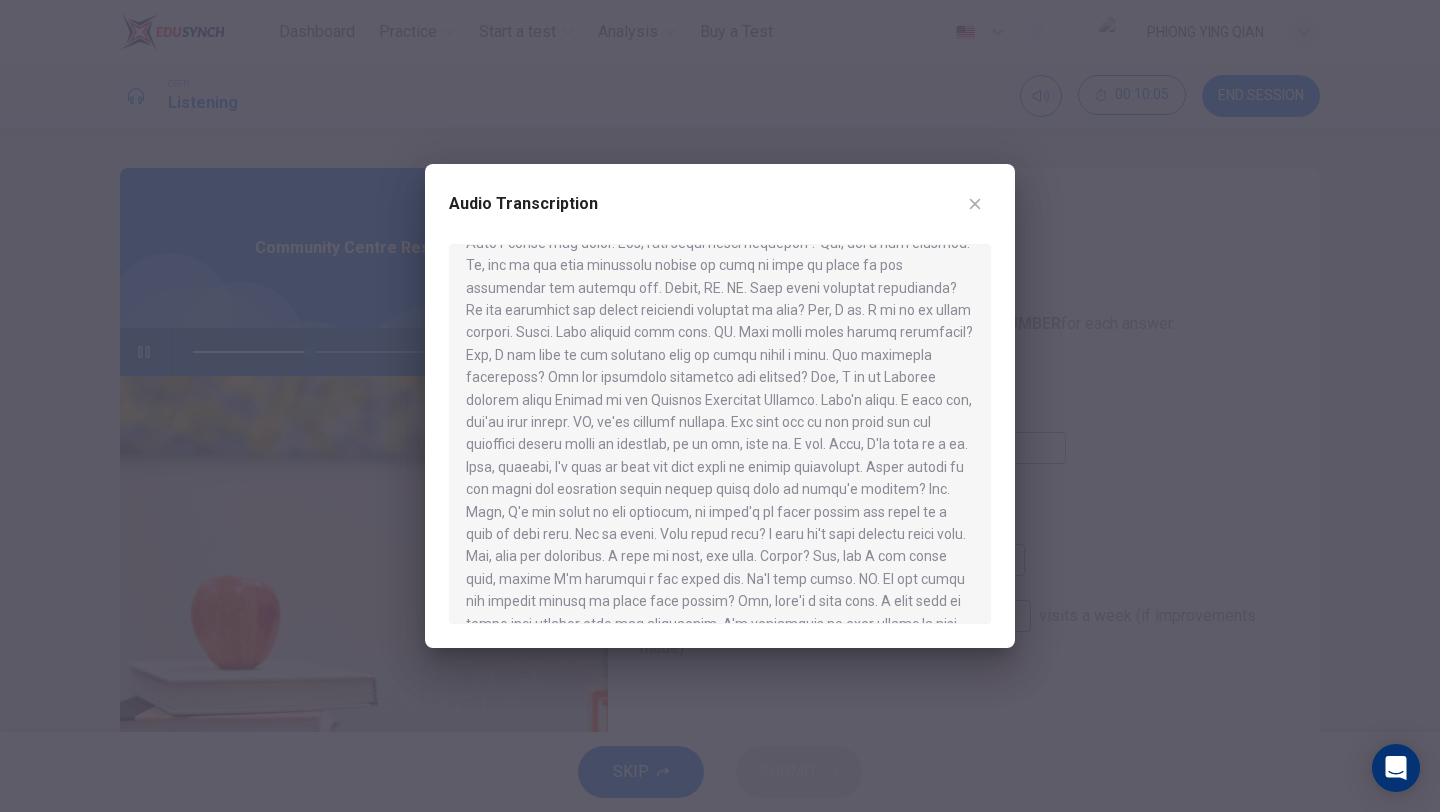 scroll, scrollTop: 371, scrollLeft: 0, axis: vertical 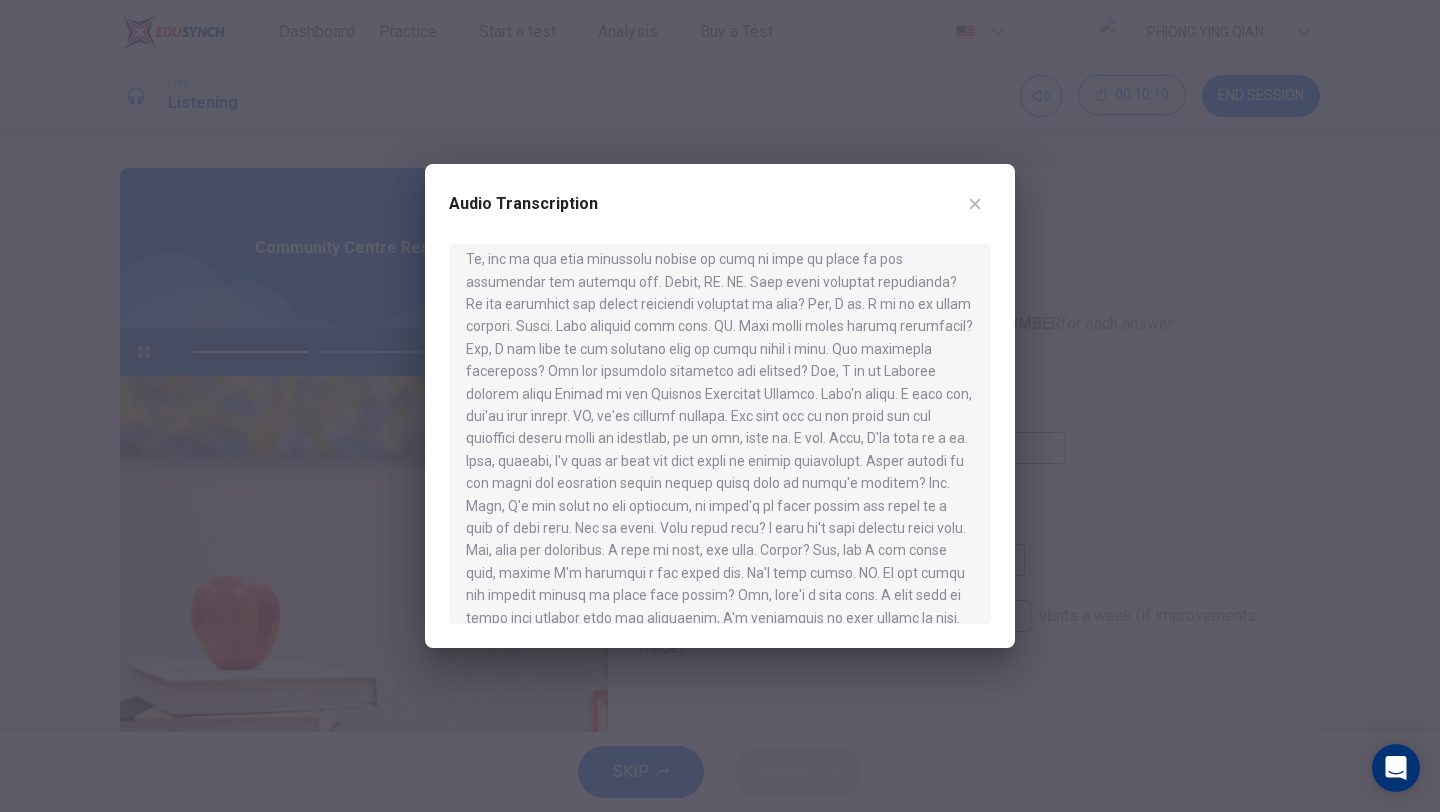 click at bounding box center [975, 204] 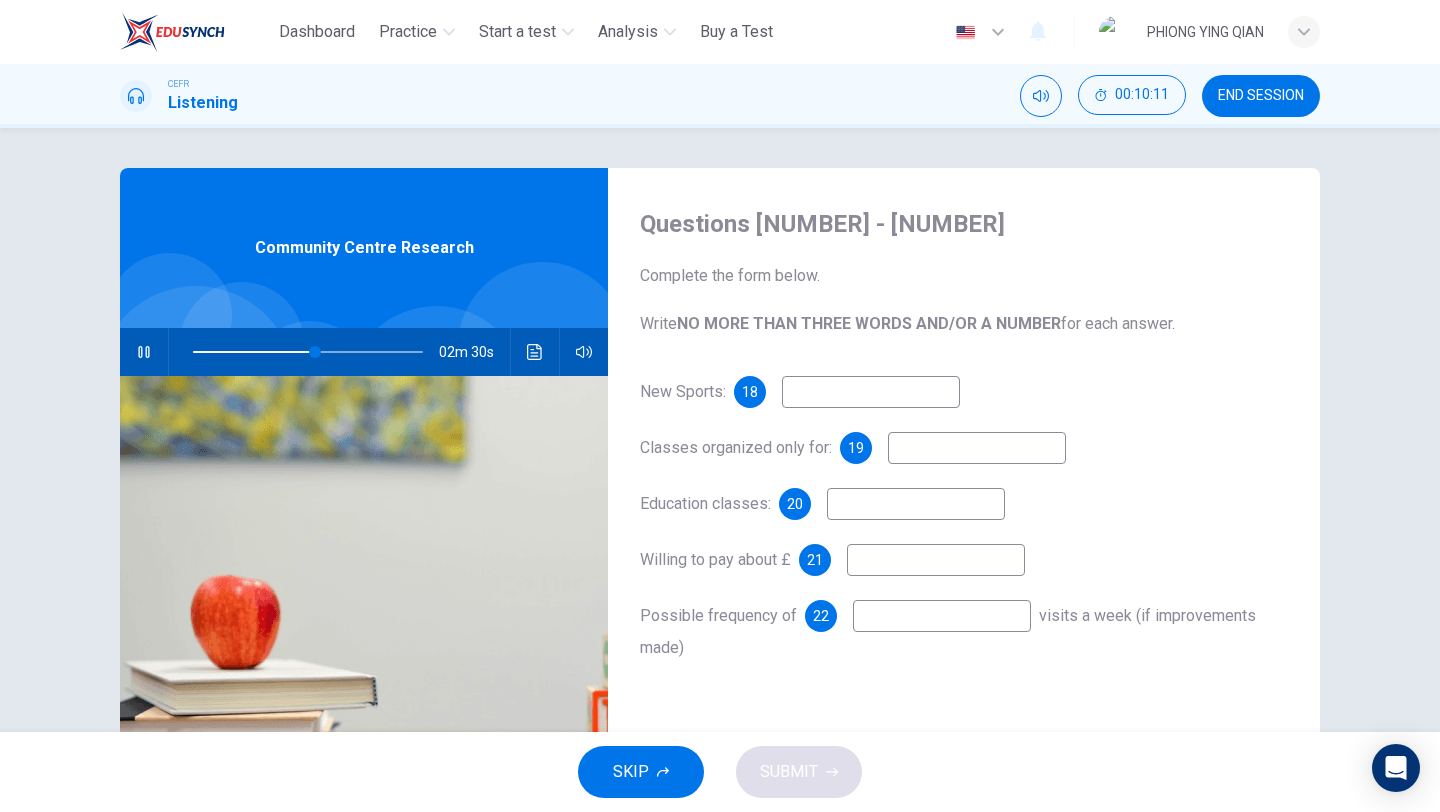 click at bounding box center (871, 392) 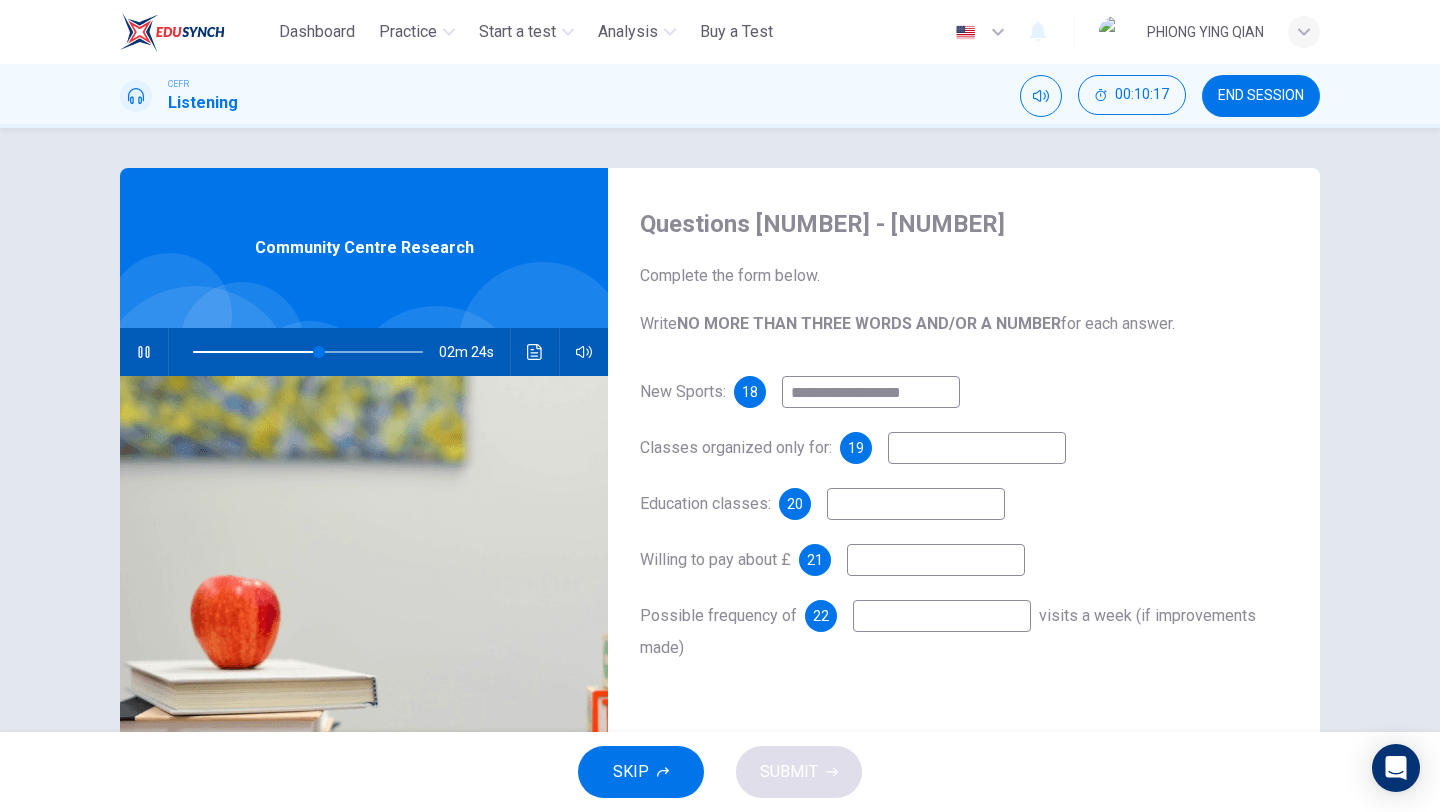 type on "**********" 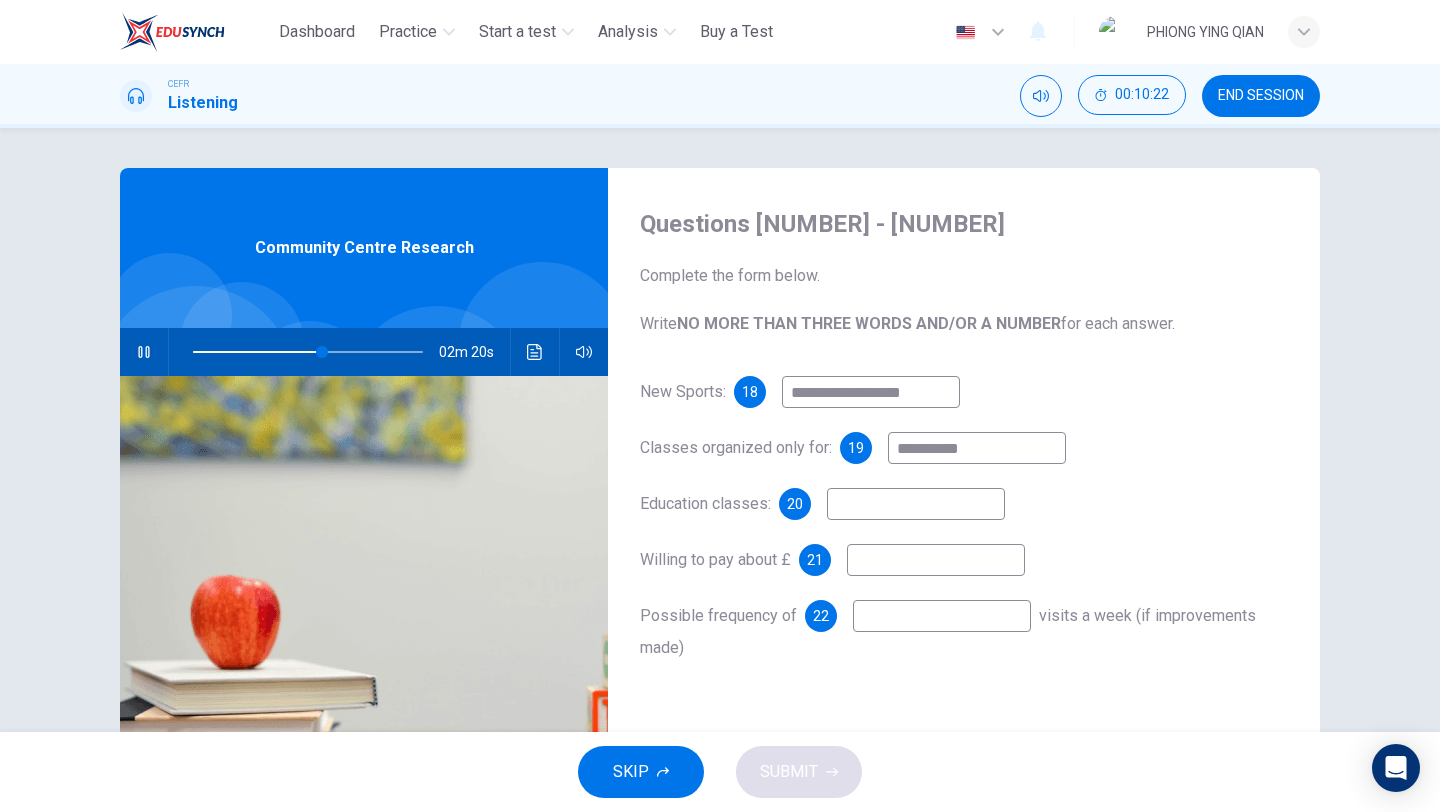 type on "**********" 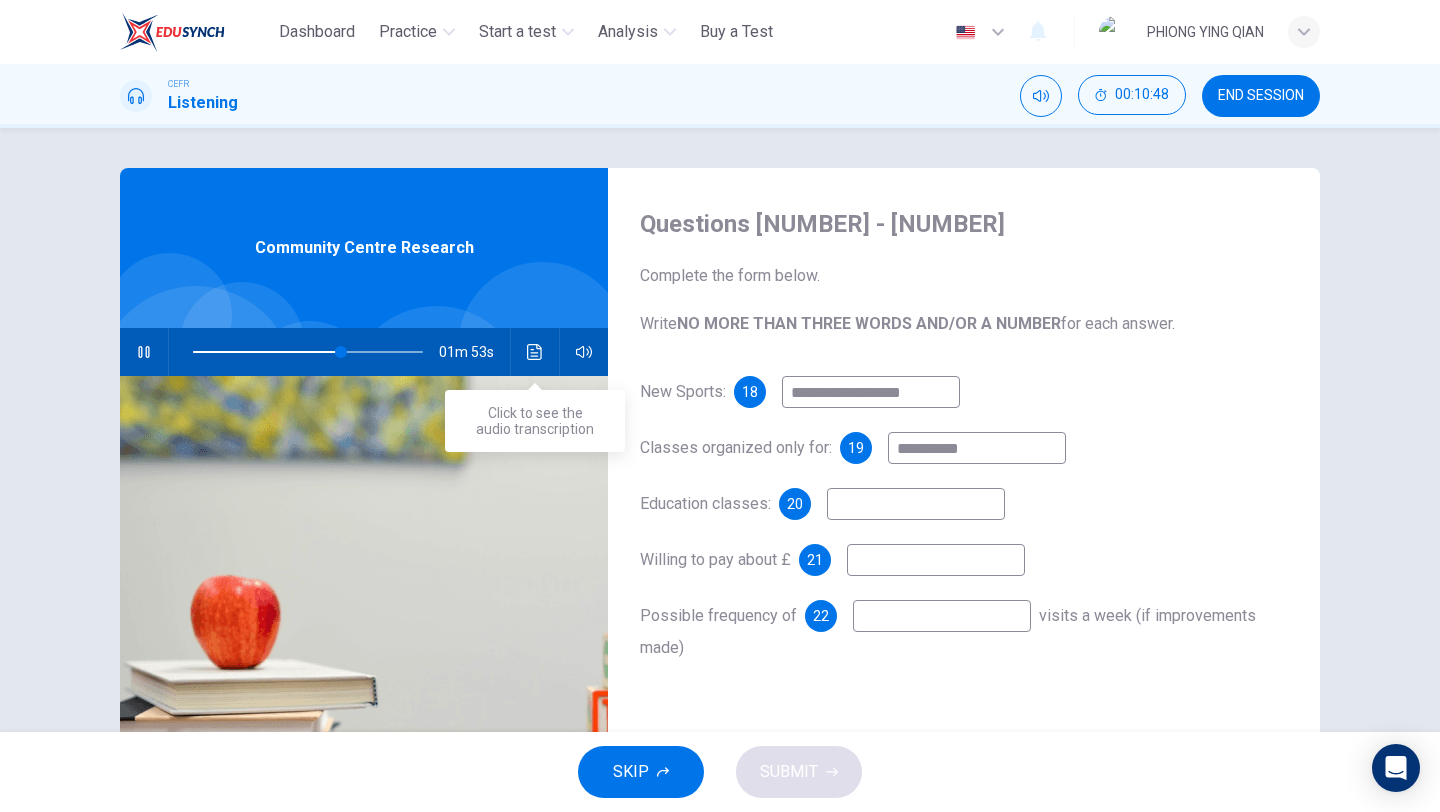 click at bounding box center (535, 352) 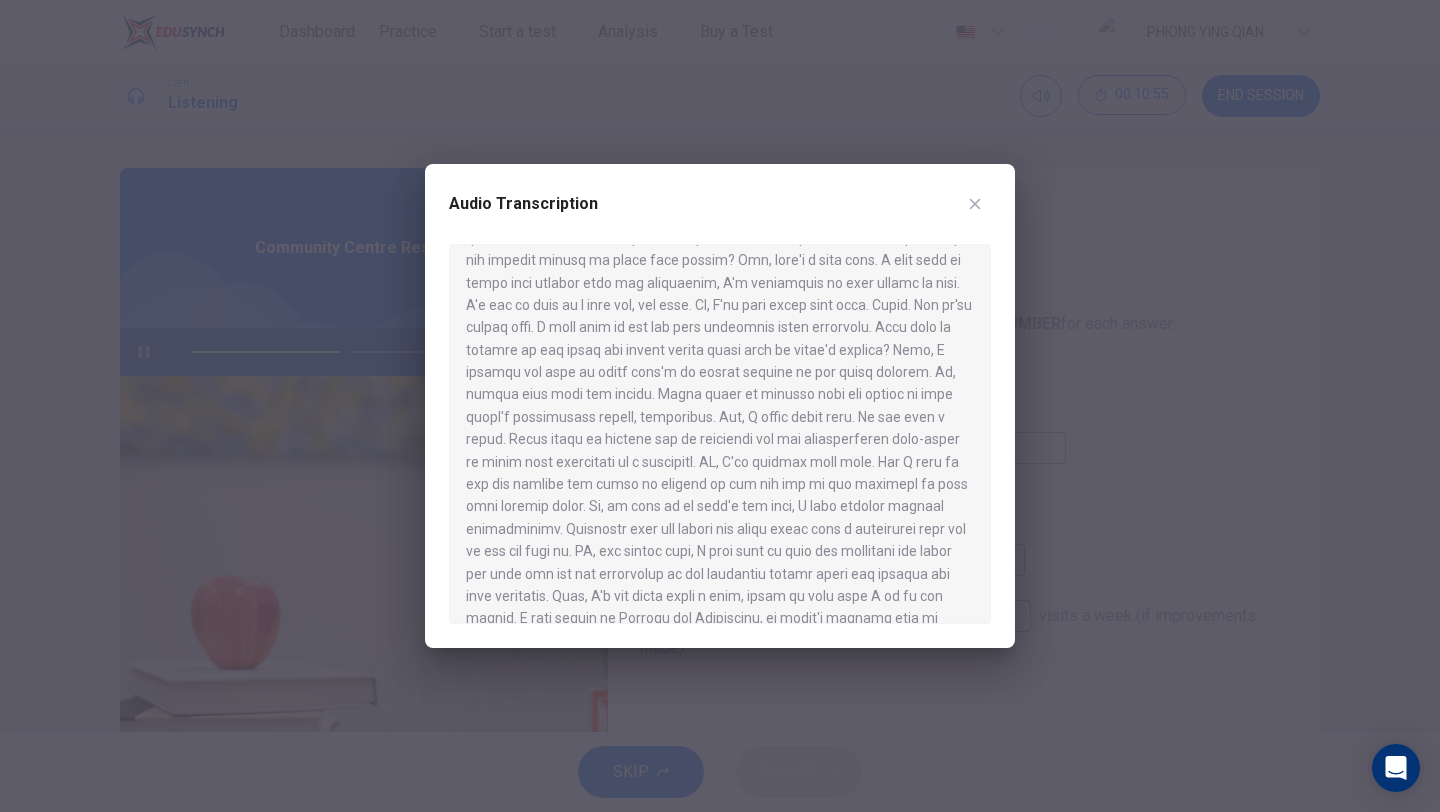scroll, scrollTop: 751, scrollLeft: 0, axis: vertical 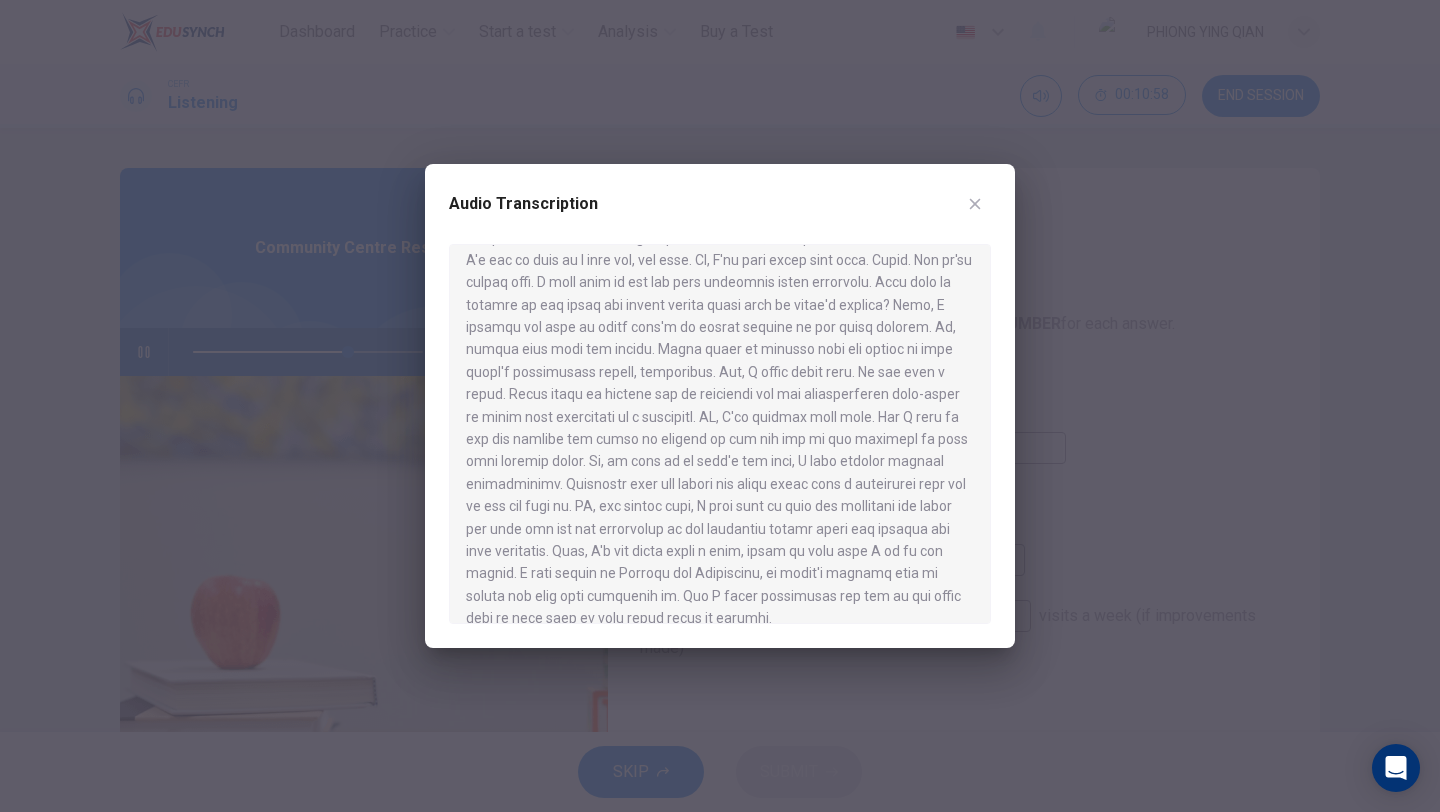 click at bounding box center [720, 434] 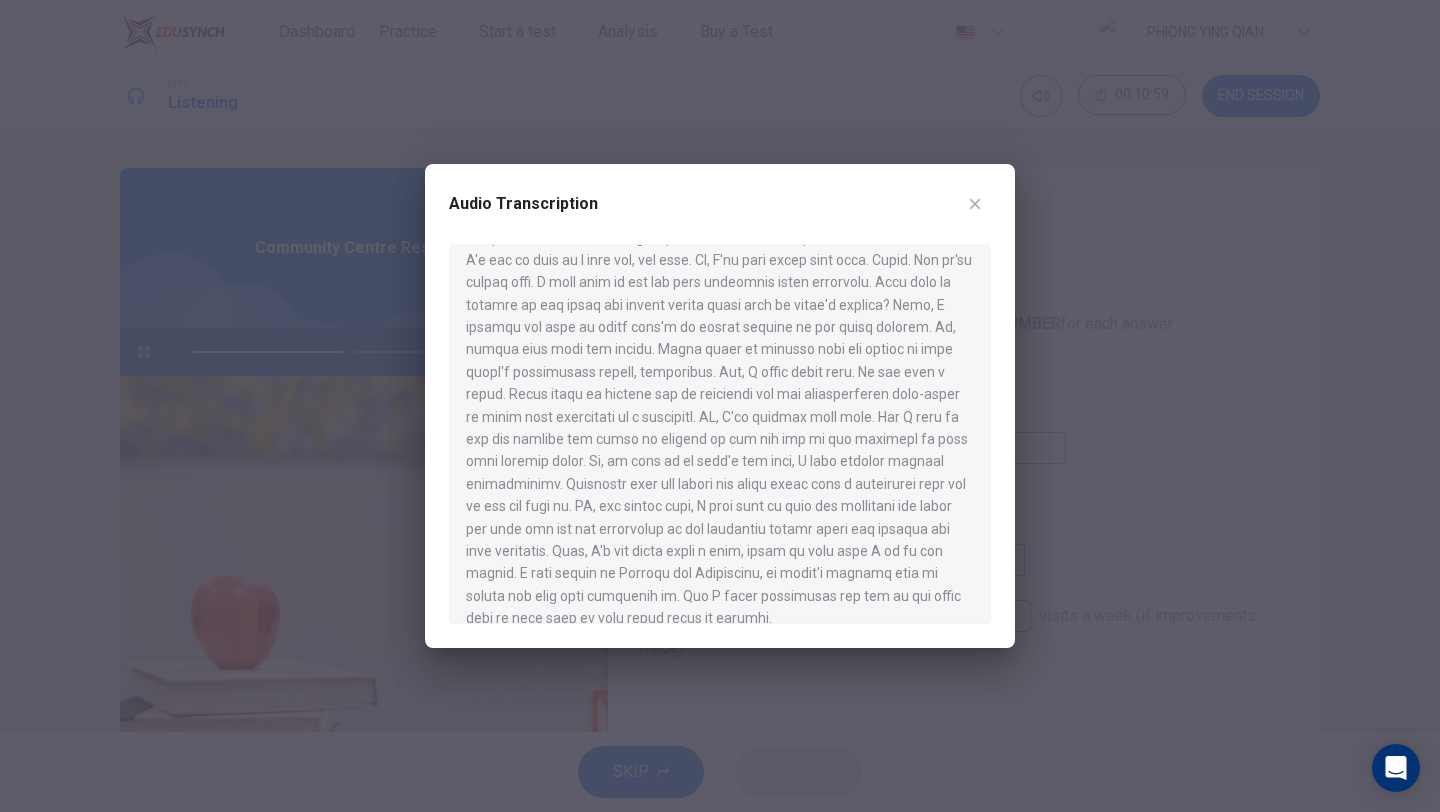 click at bounding box center [975, 204] 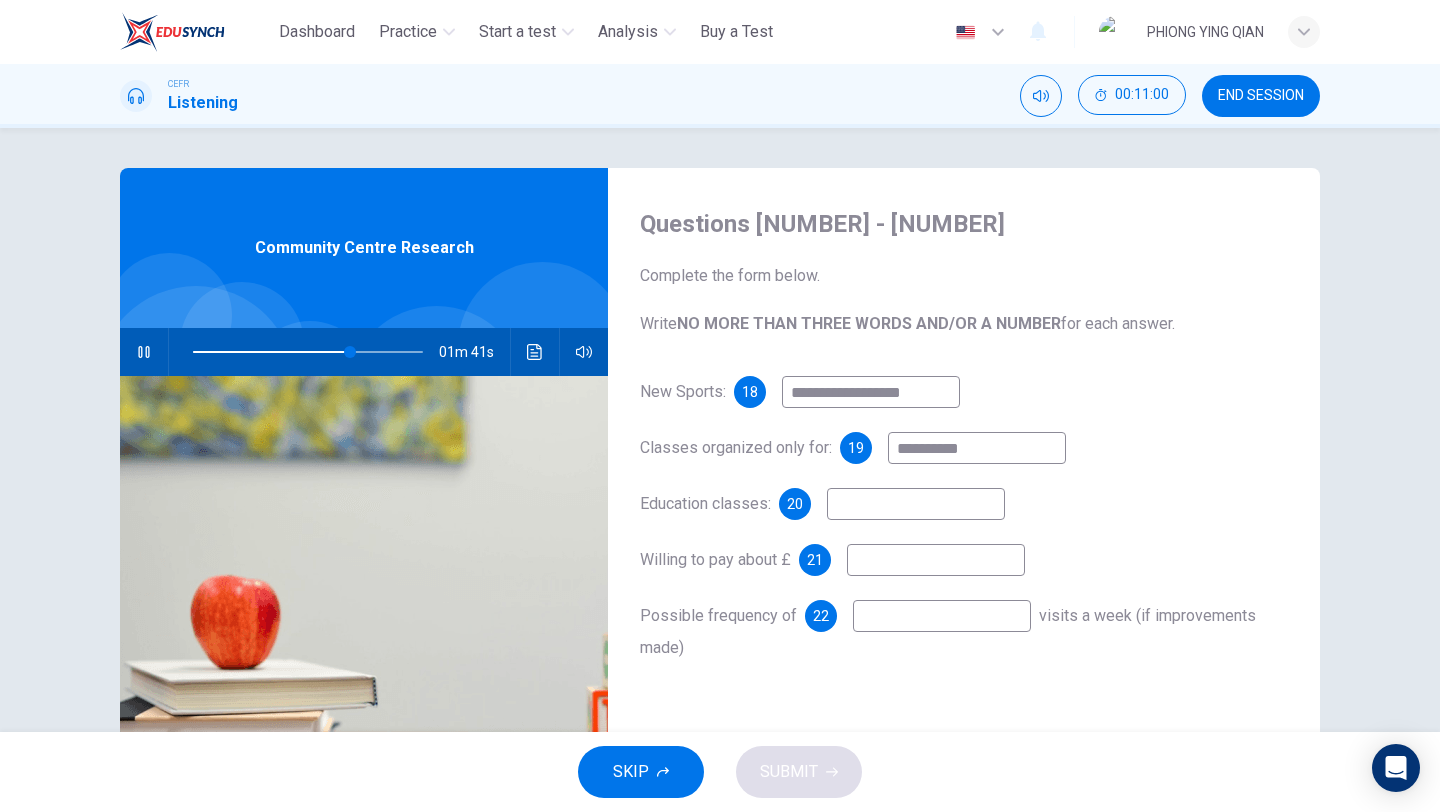 click at bounding box center (871, 392) 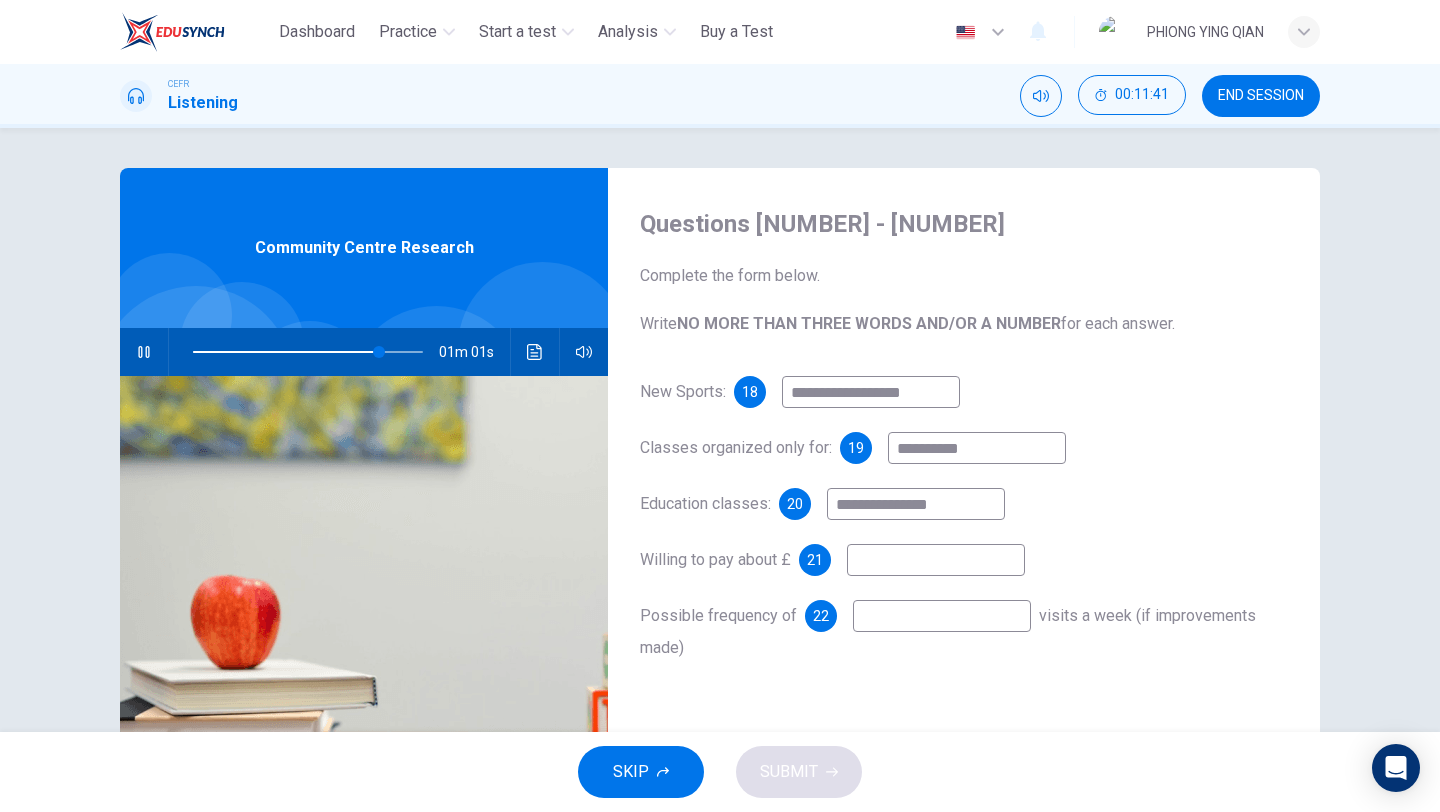 type on "**********" 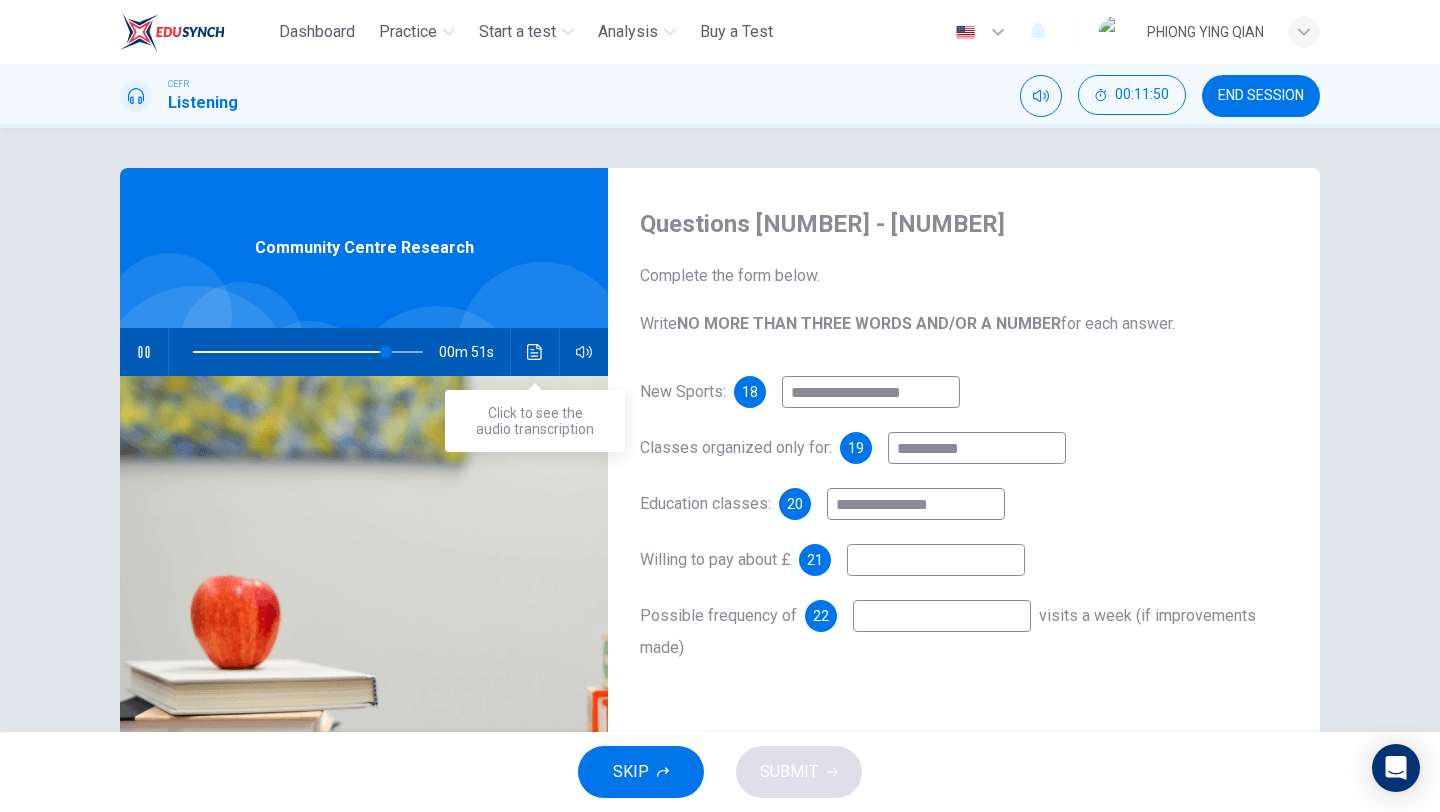 click at bounding box center (535, 352) 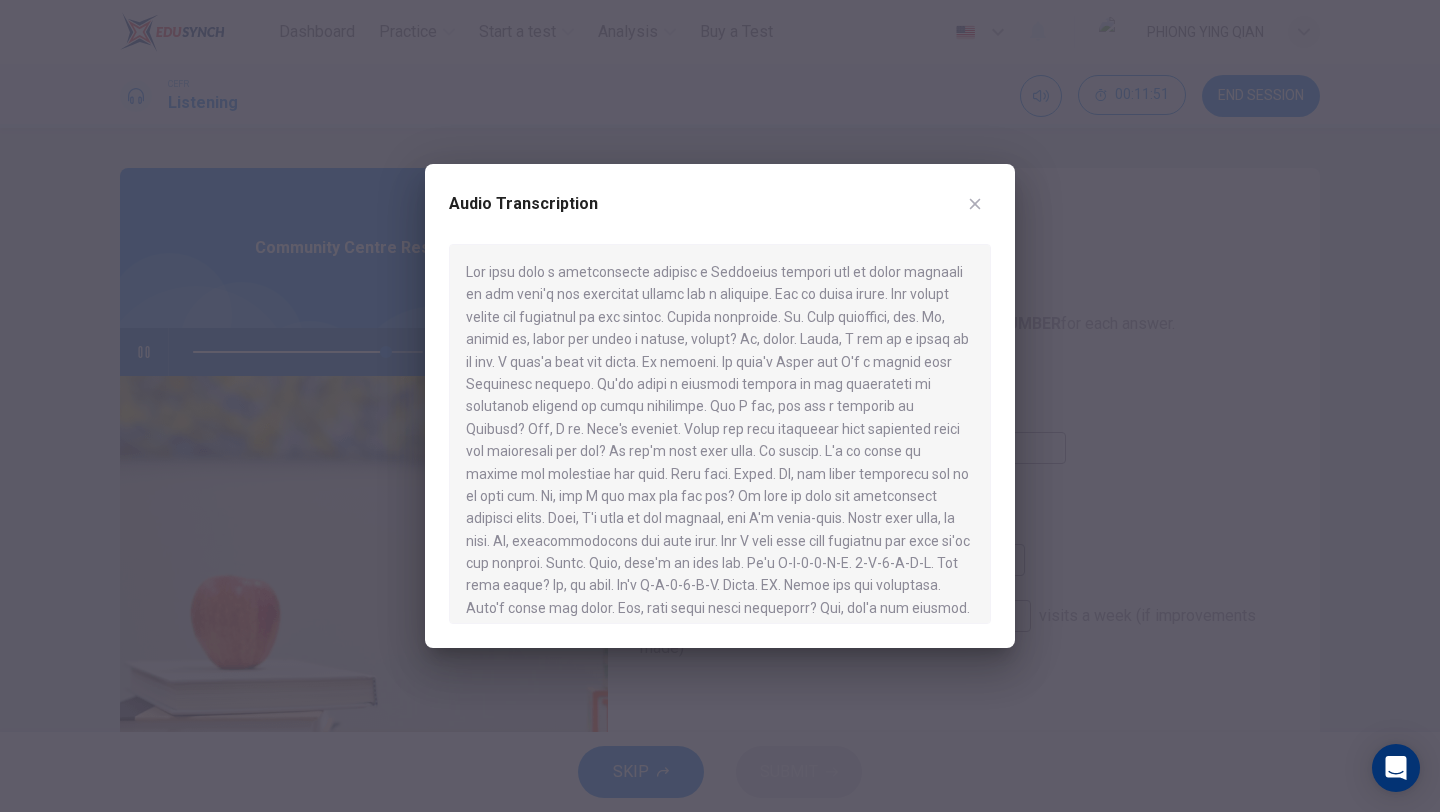 scroll, scrollTop: 751, scrollLeft: 0, axis: vertical 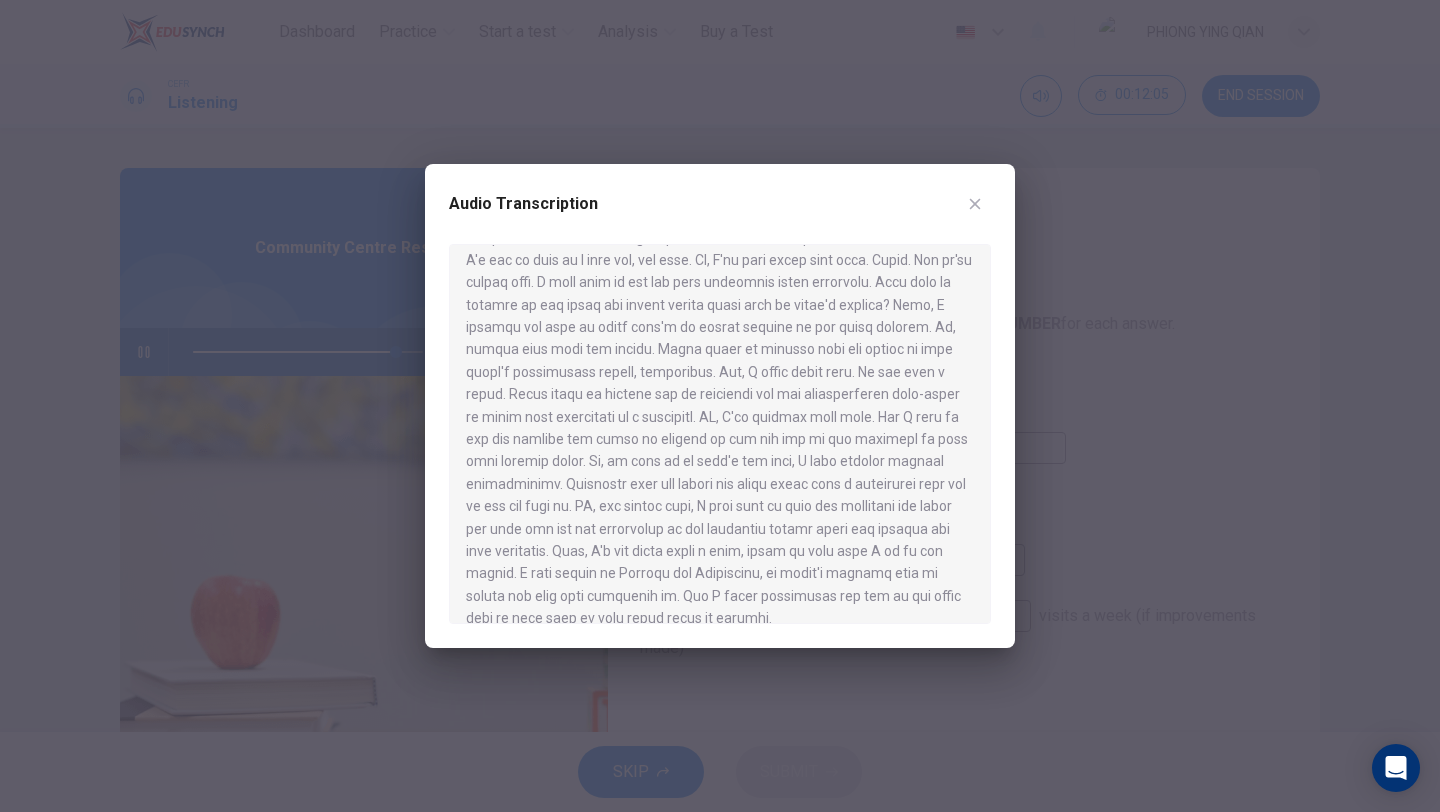 click on "Audio Transcription" at bounding box center (720, 216) 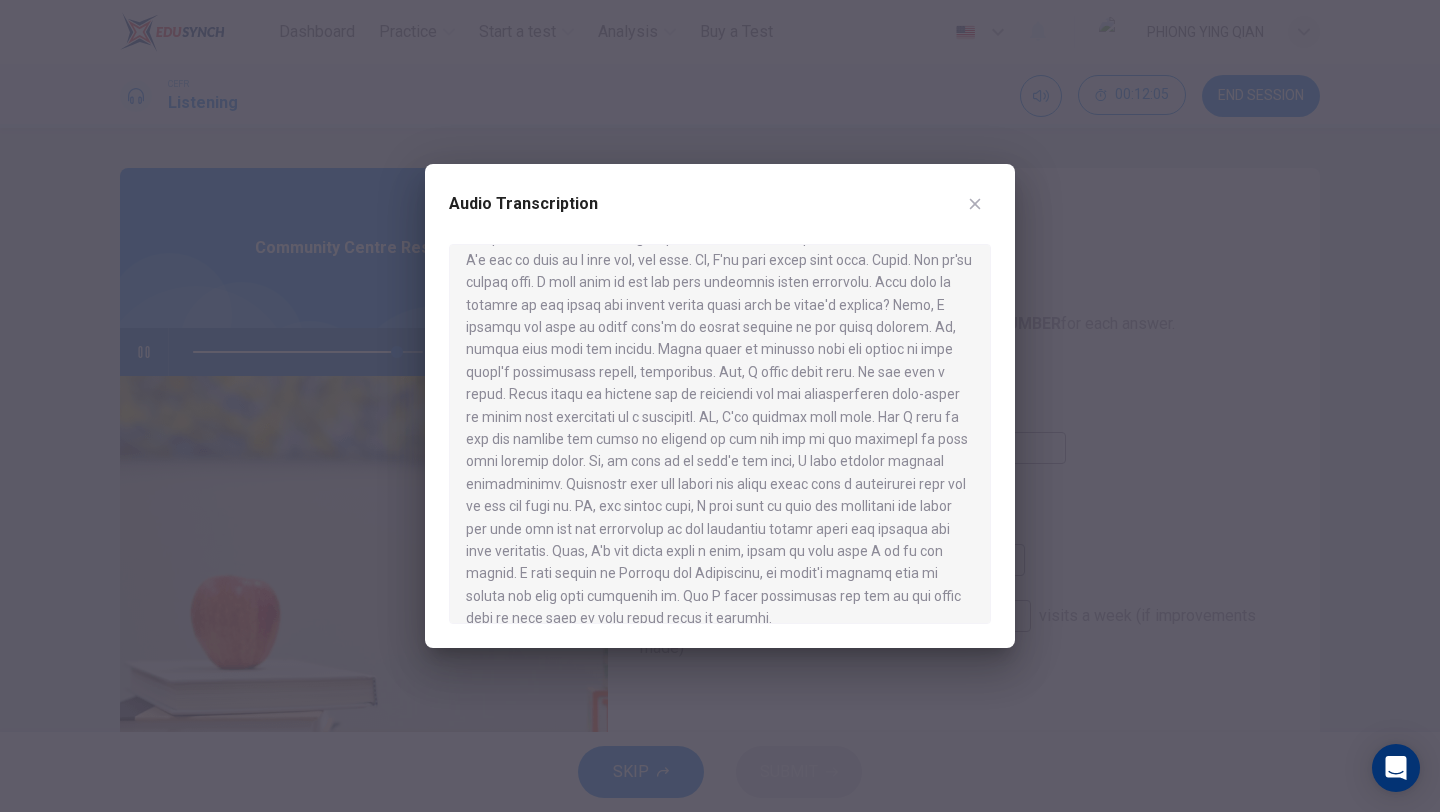 click at bounding box center (975, 204) 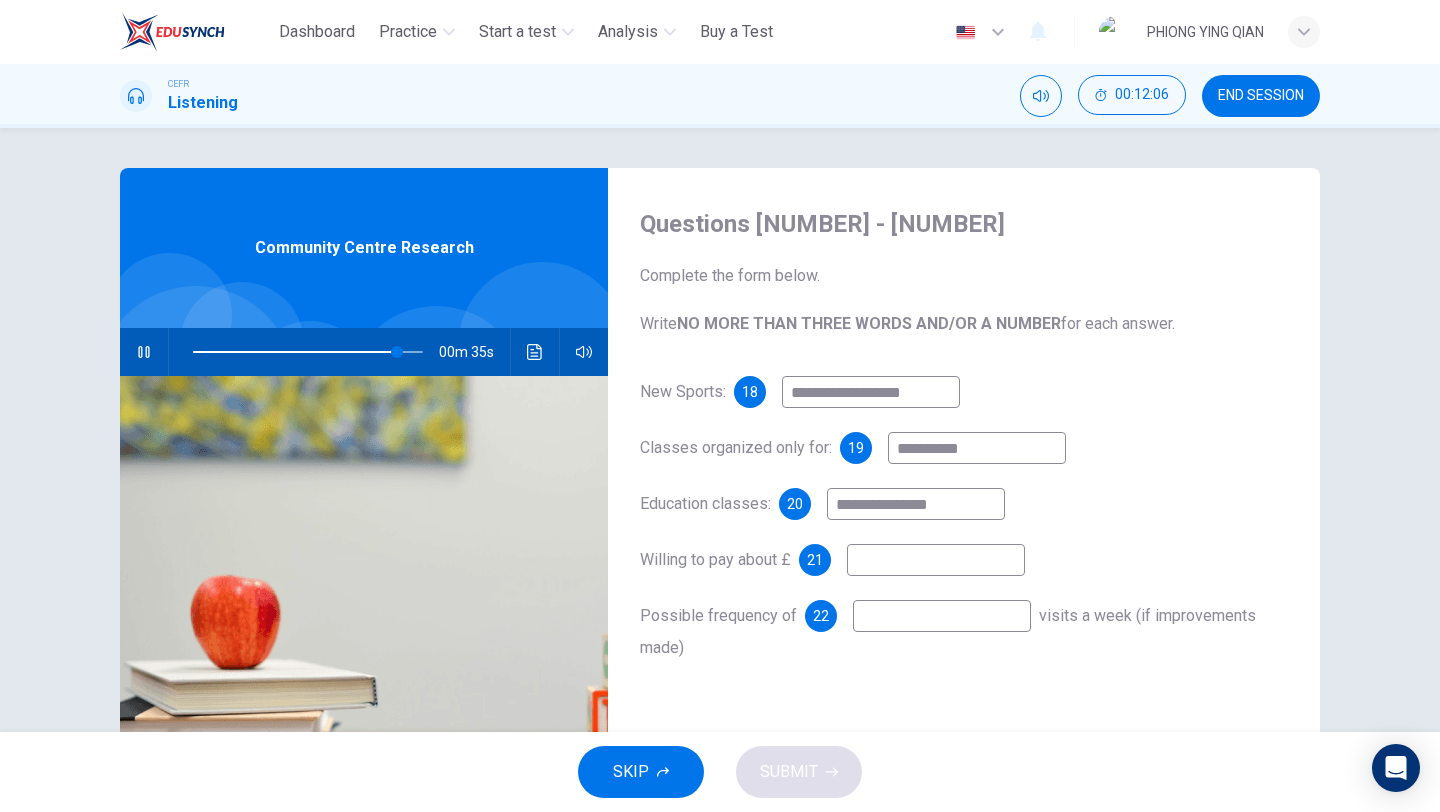 click at bounding box center (871, 392) 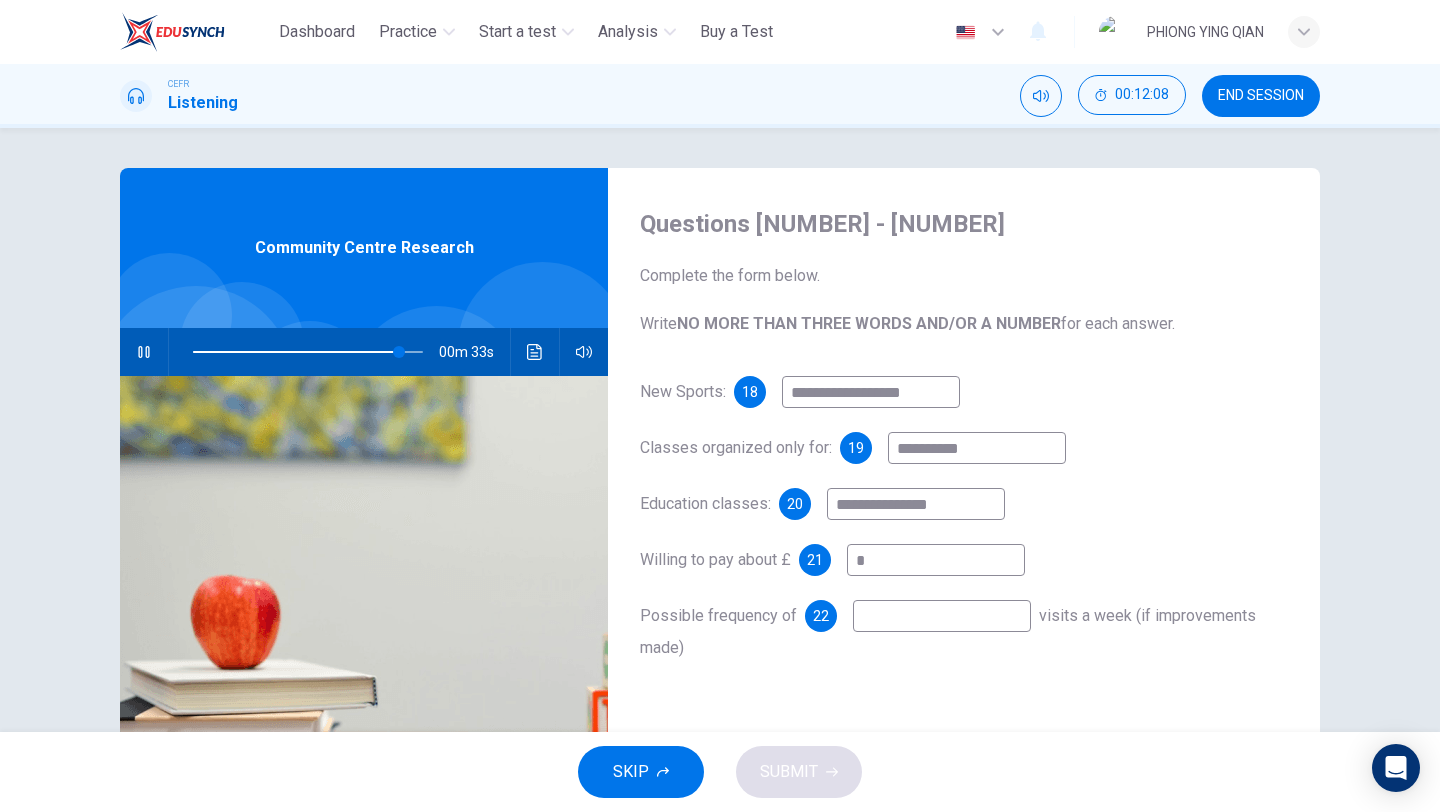 type on "*" 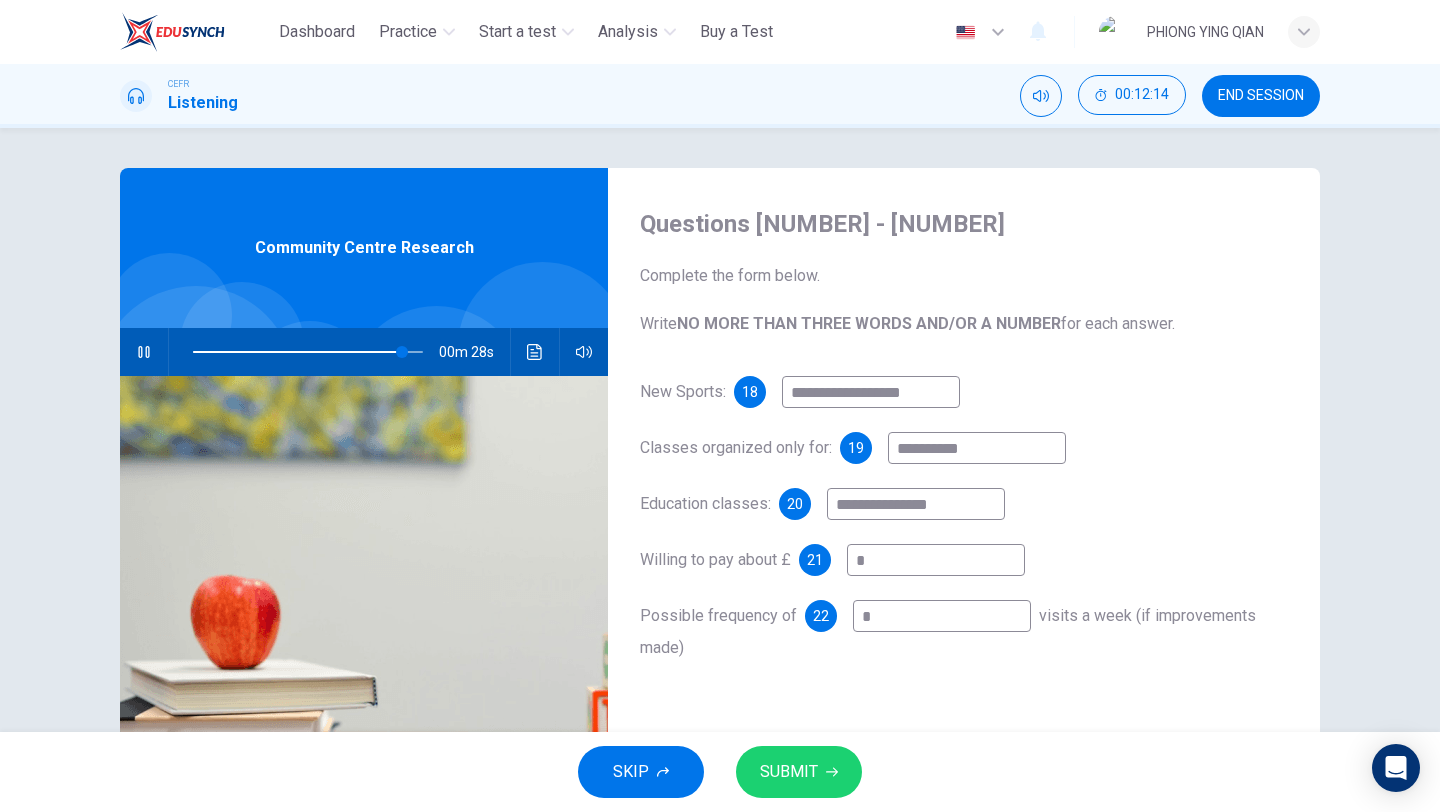 type on "*" 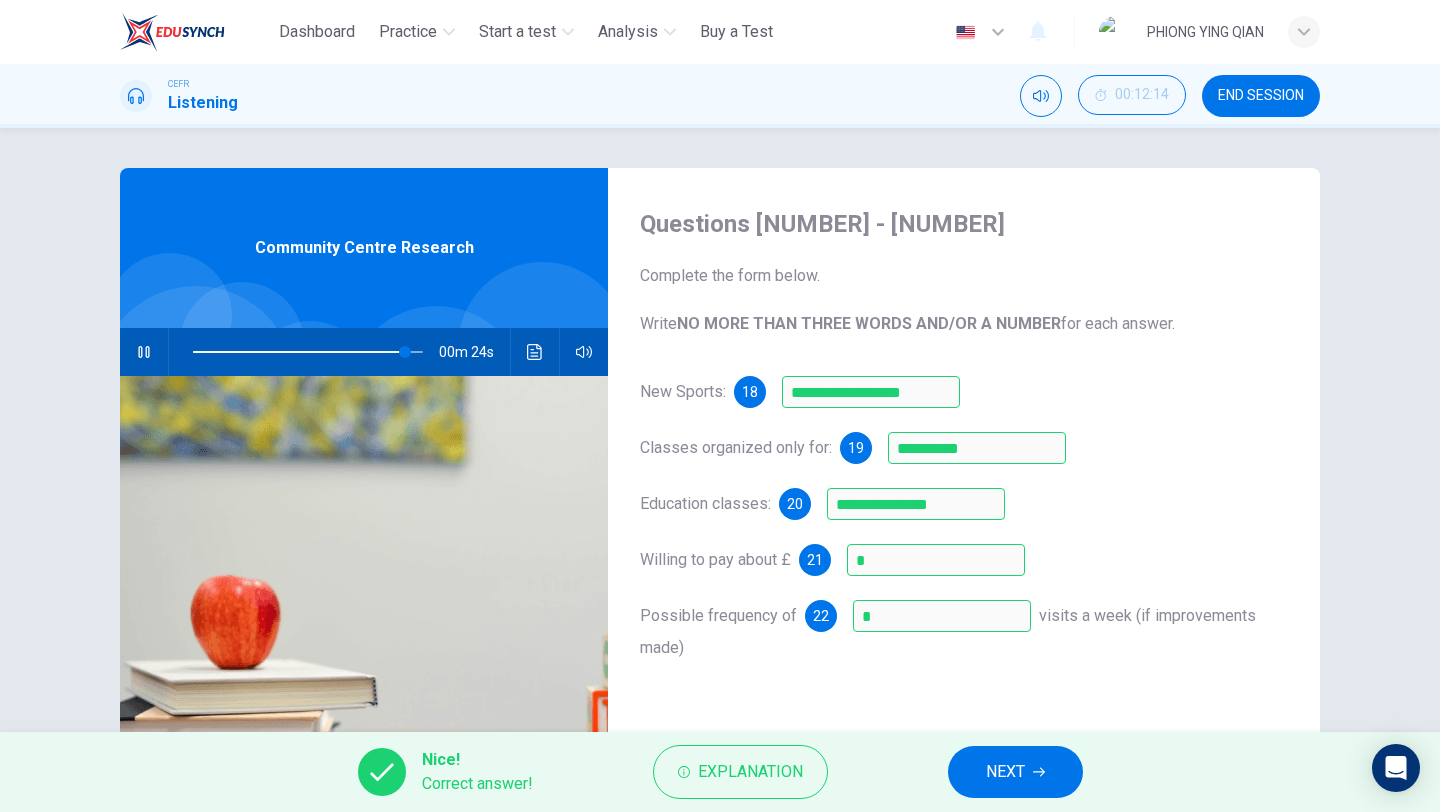 click on "NEXT" at bounding box center (1015, 772) 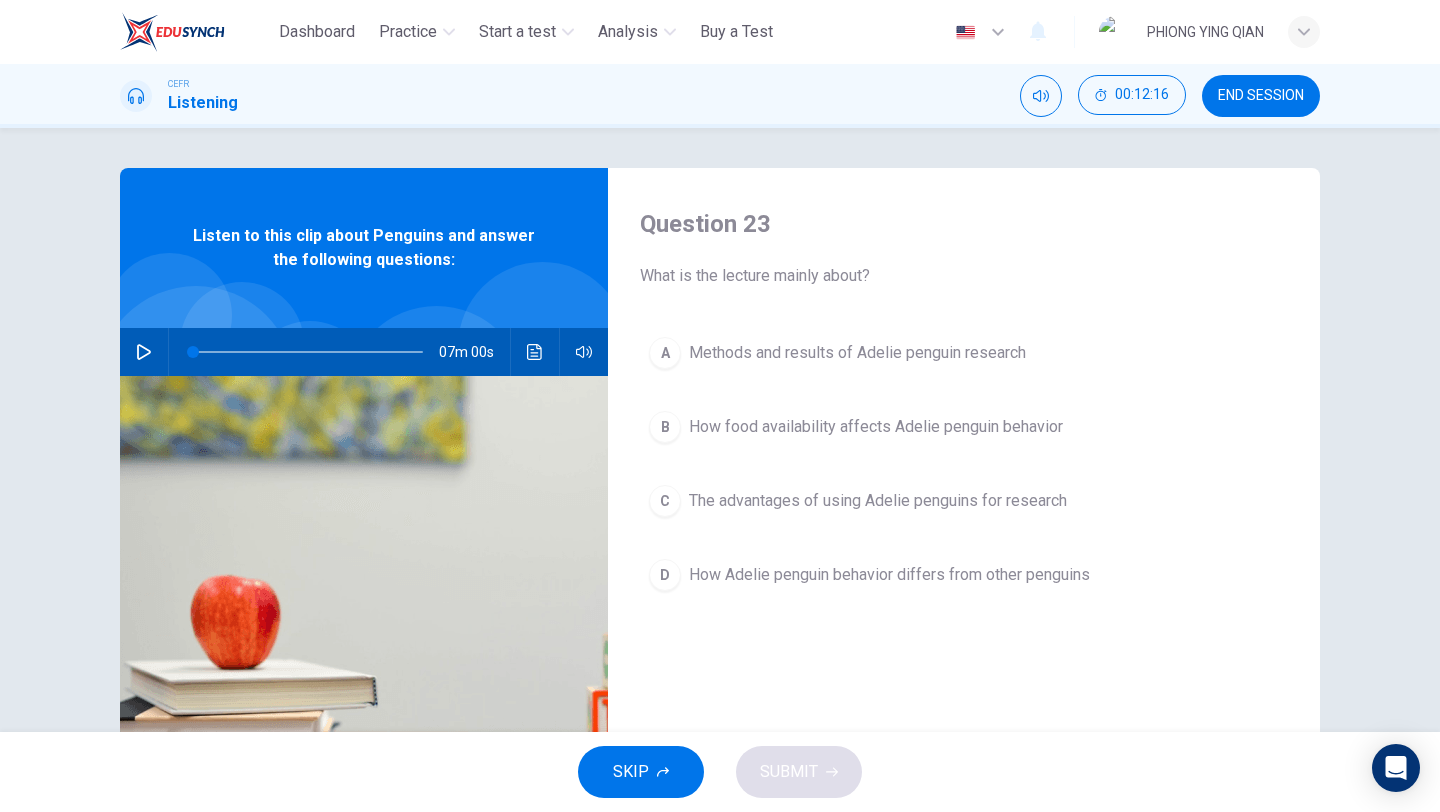 click on "END SESSION" at bounding box center [1261, 96] 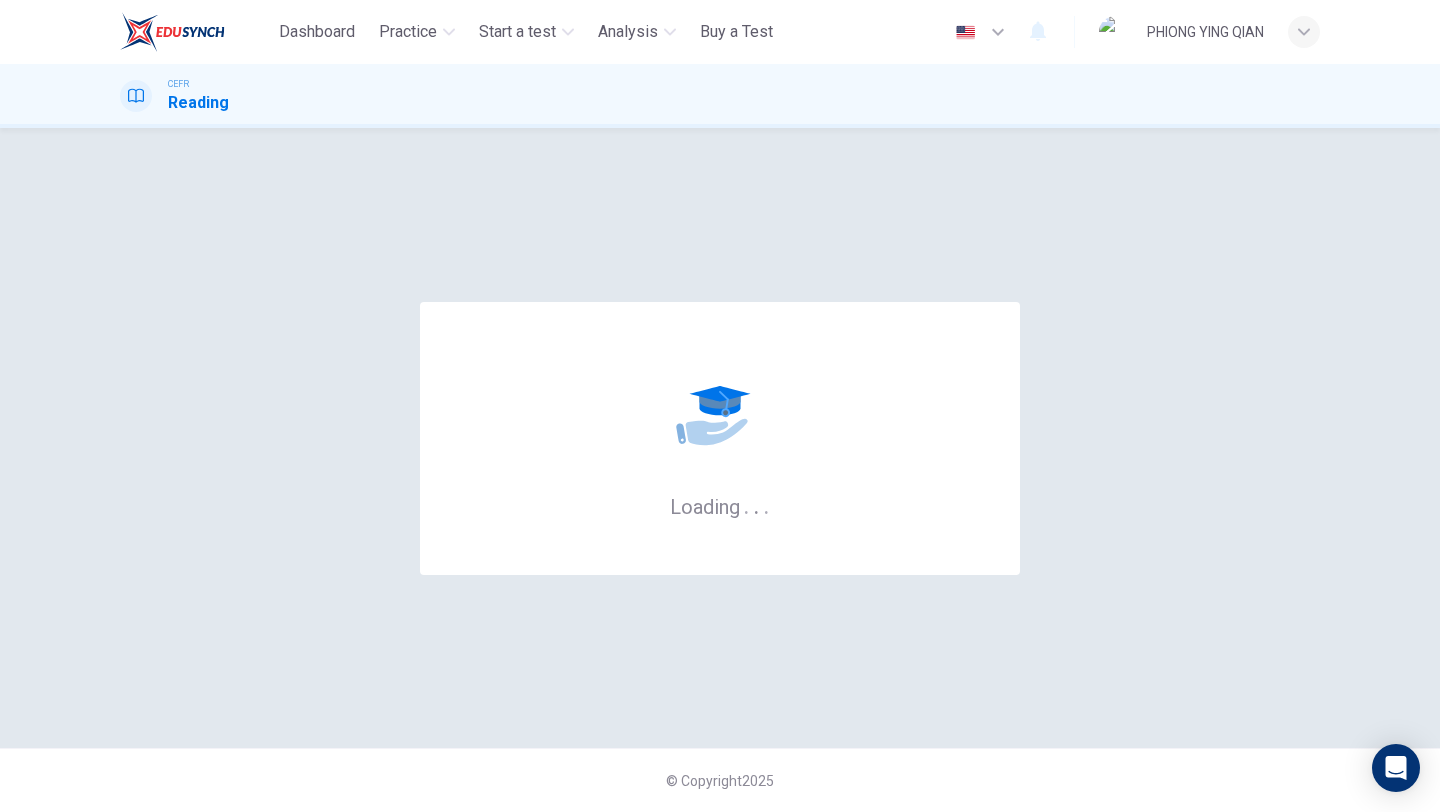 scroll, scrollTop: 0, scrollLeft: 0, axis: both 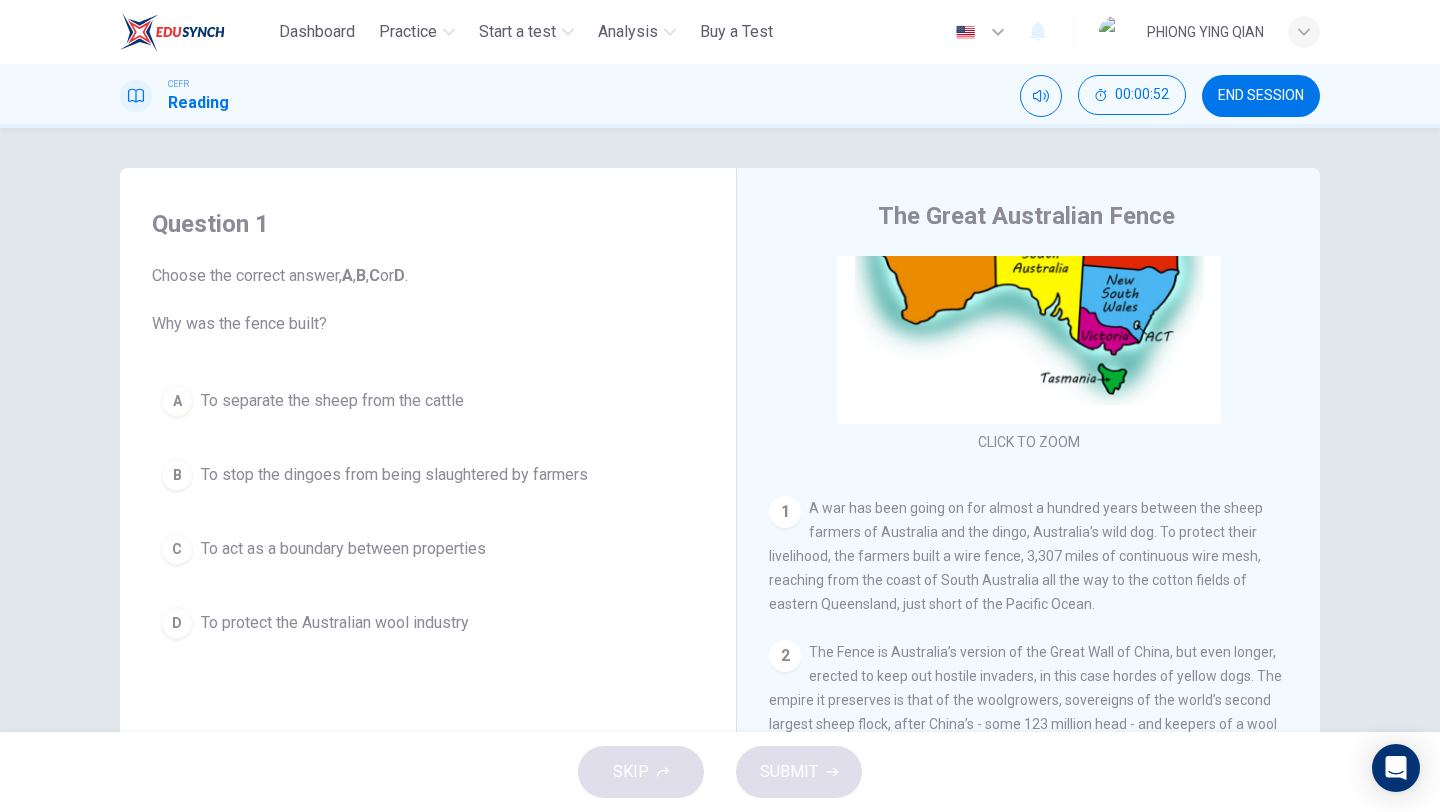 click on "To stop the dingoes from being slaughtered by farmers" at bounding box center (332, 401) 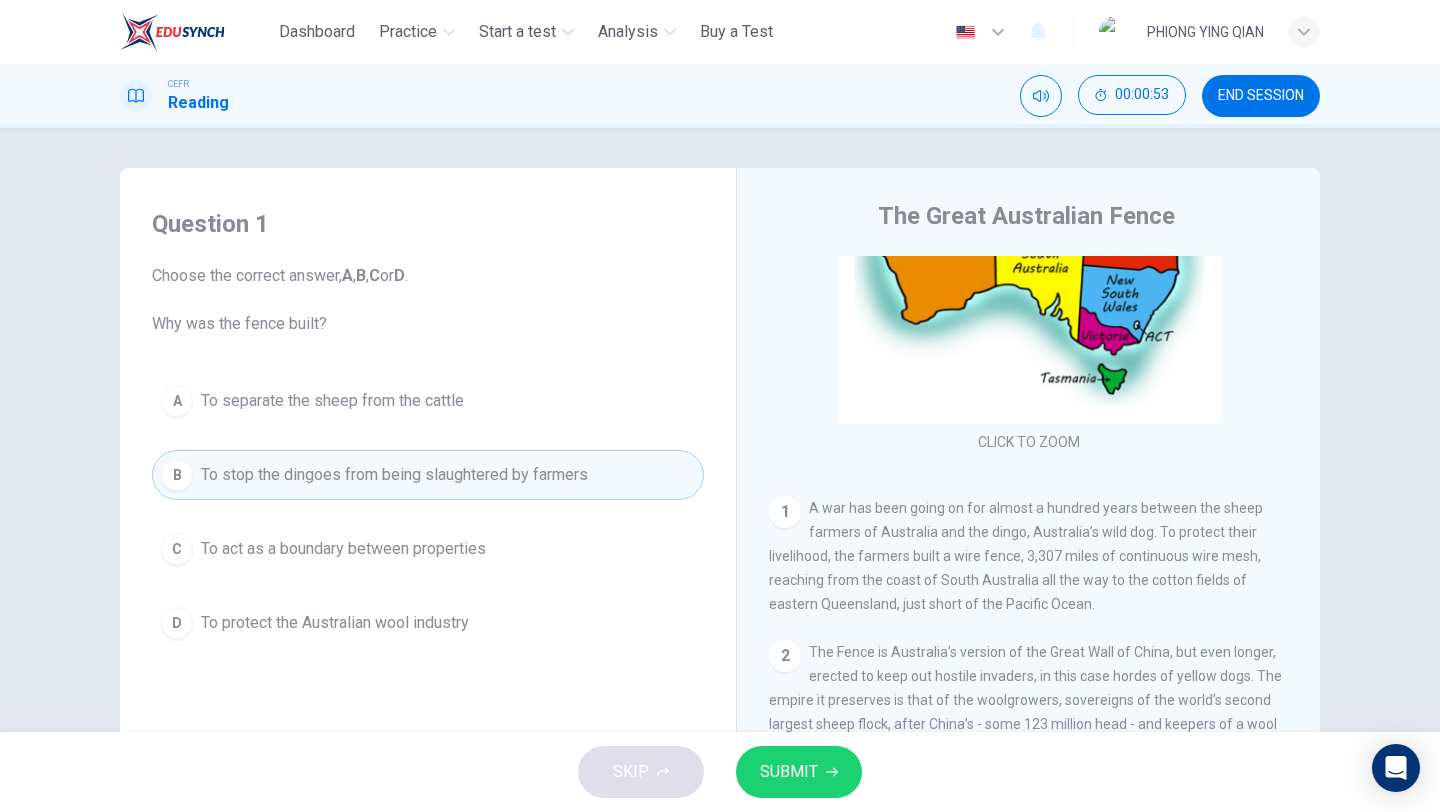 click on "SUBMIT" at bounding box center (799, 772) 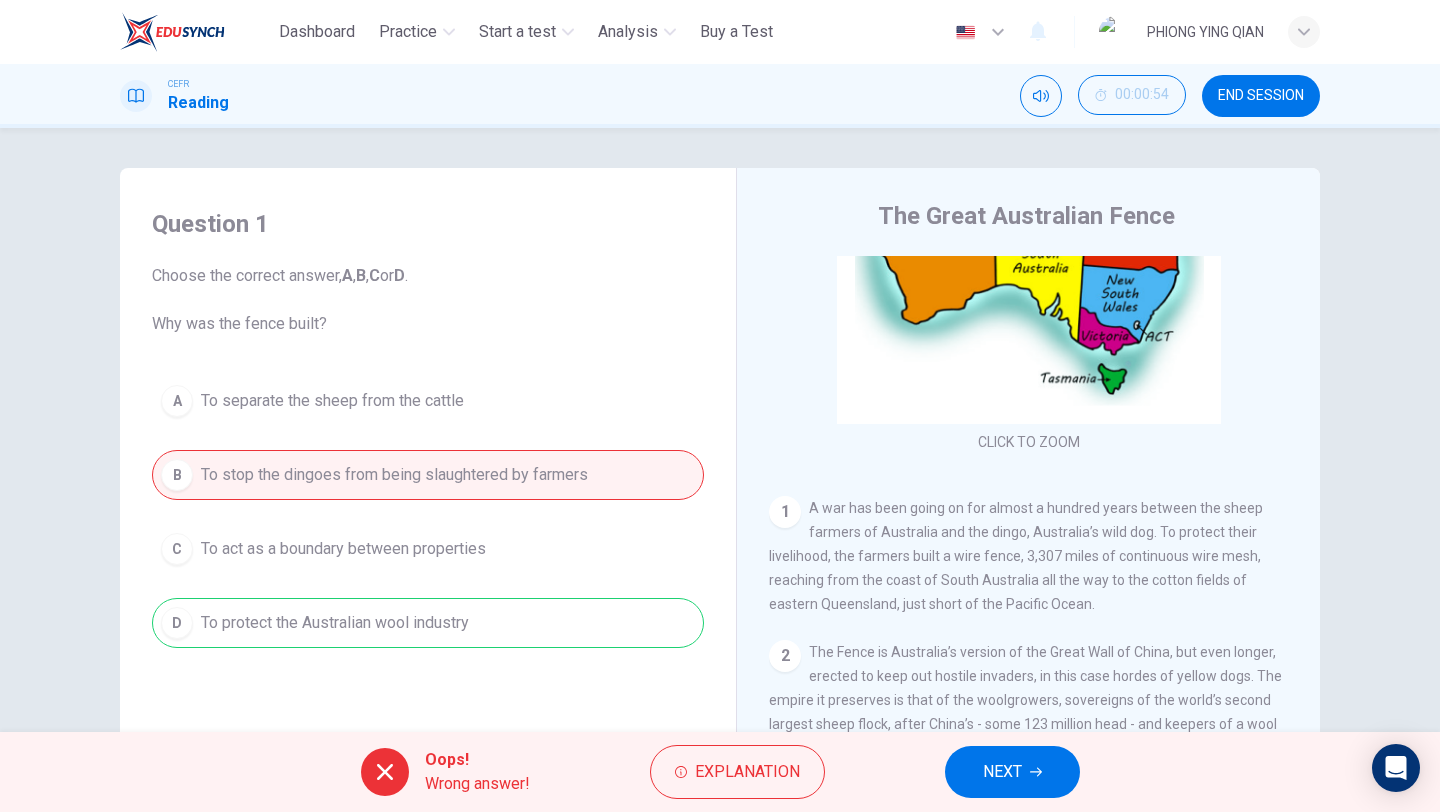 click on "Oops! Wrong answer! Explanation NEXT" at bounding box center (720, 772) 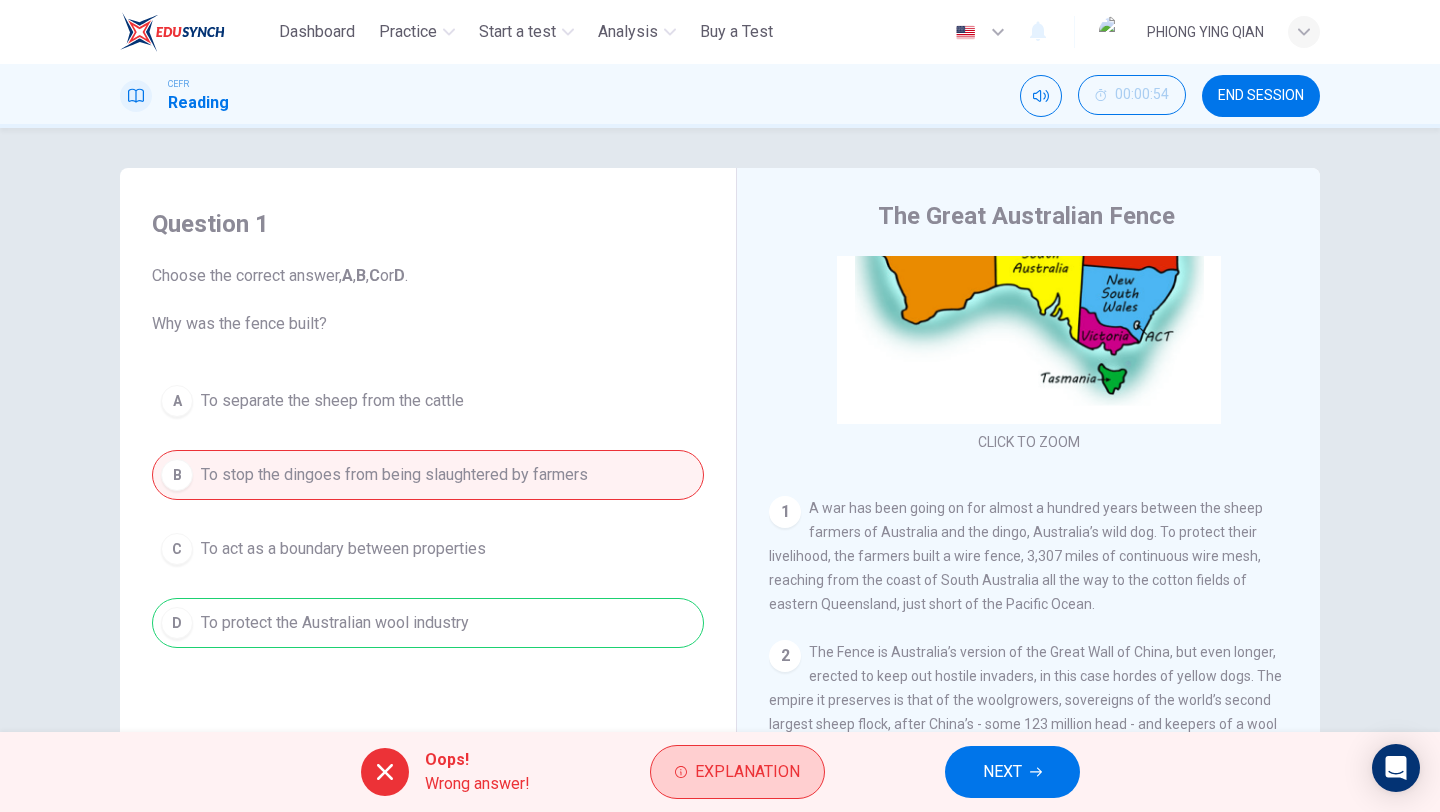 click on "Explanation" at bounding box center (747, 772) 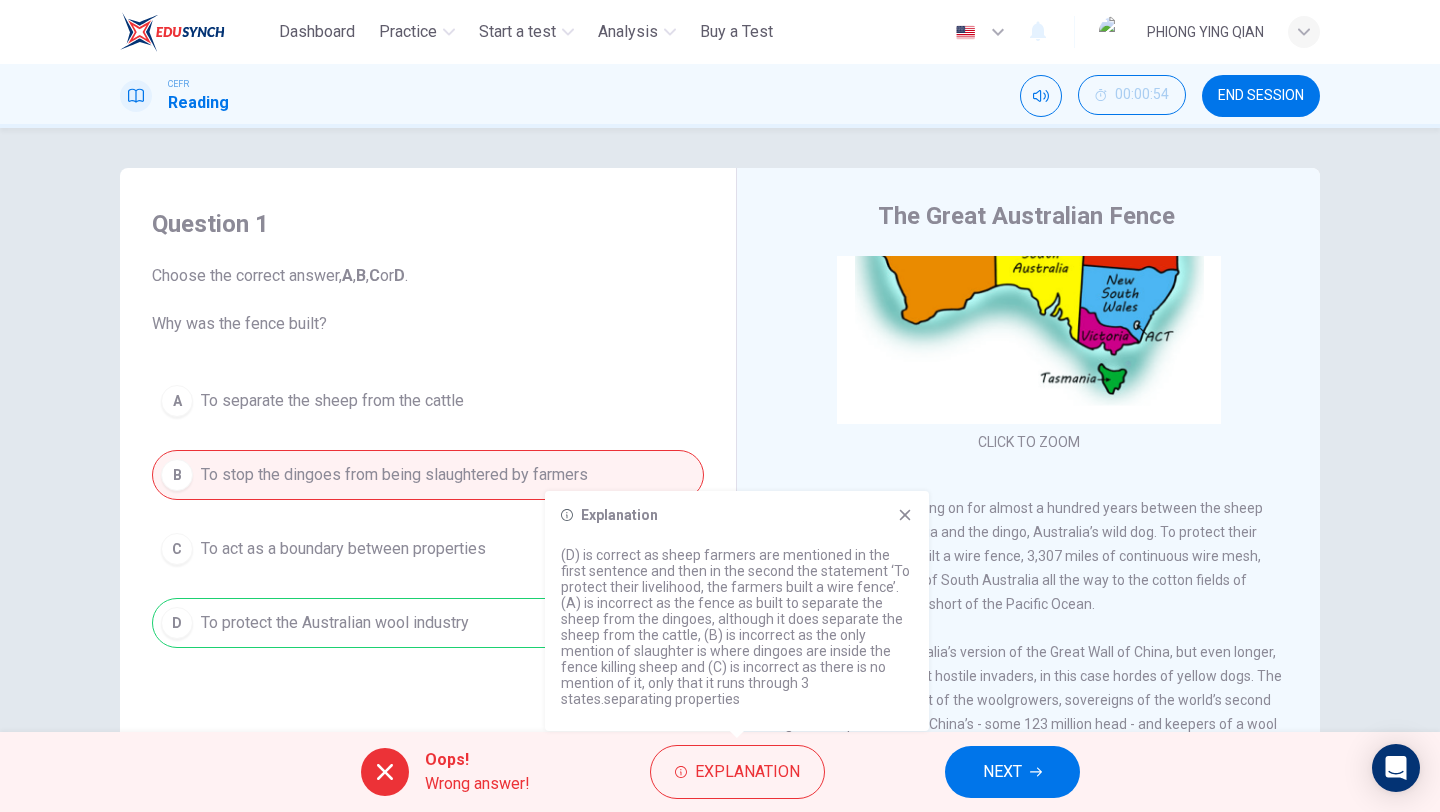 click at bounding box center [905, 515] 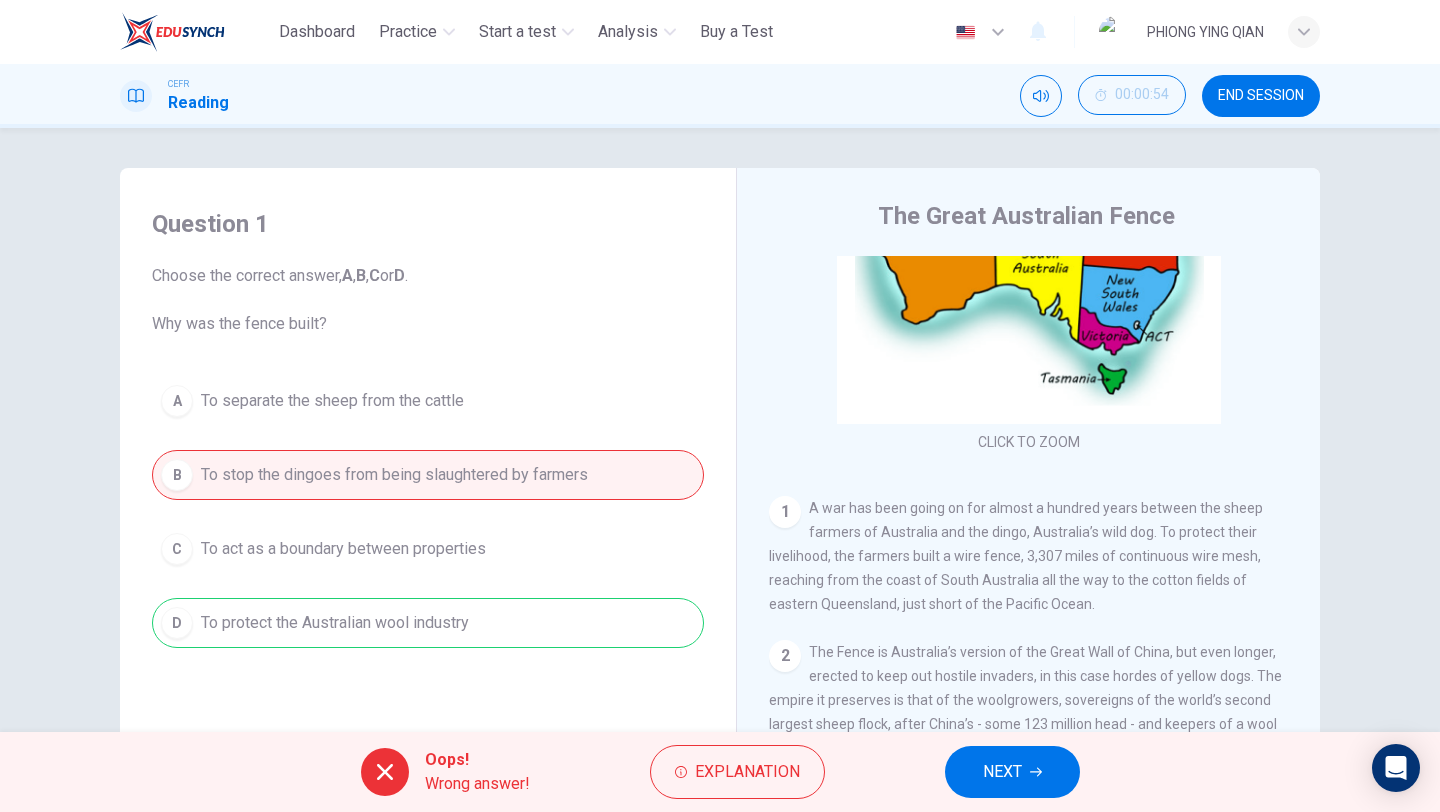 click on "NEXT" at bounding box center (1002, 772) 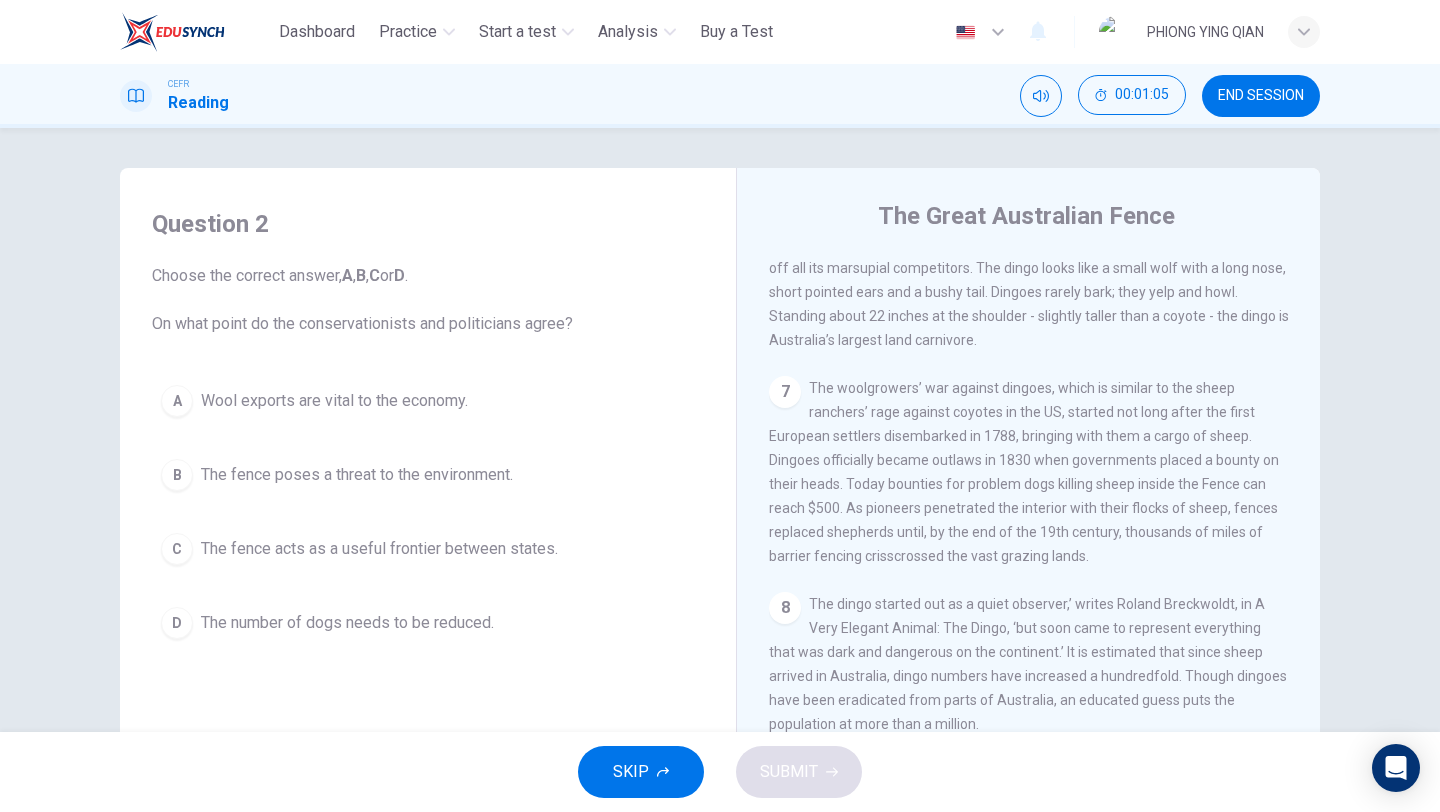 scroll, scrollTop: 1854, scrollLeft: 0, axis: vertical 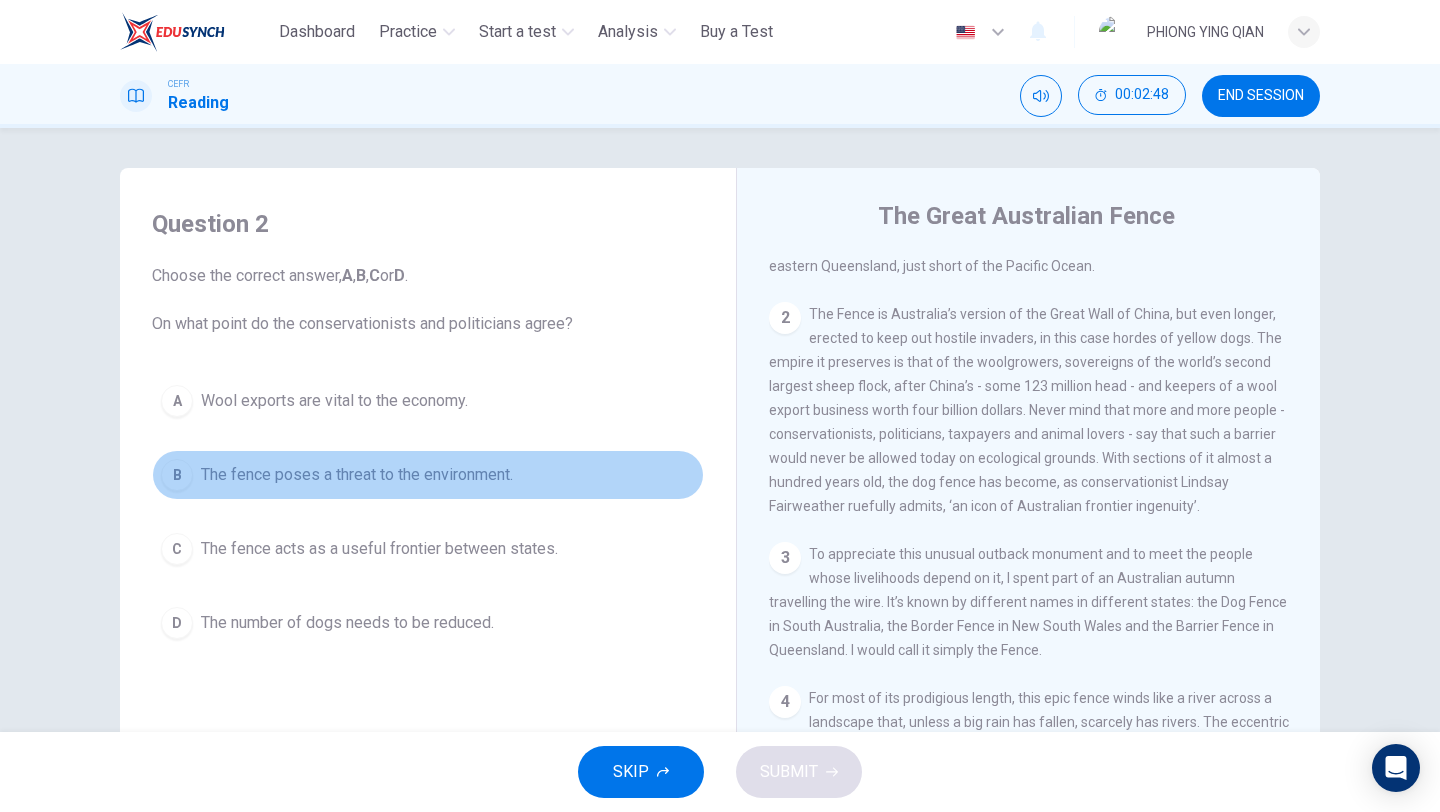 click on "The fence poses a threat to the environment." at bounding box center (334, 401) 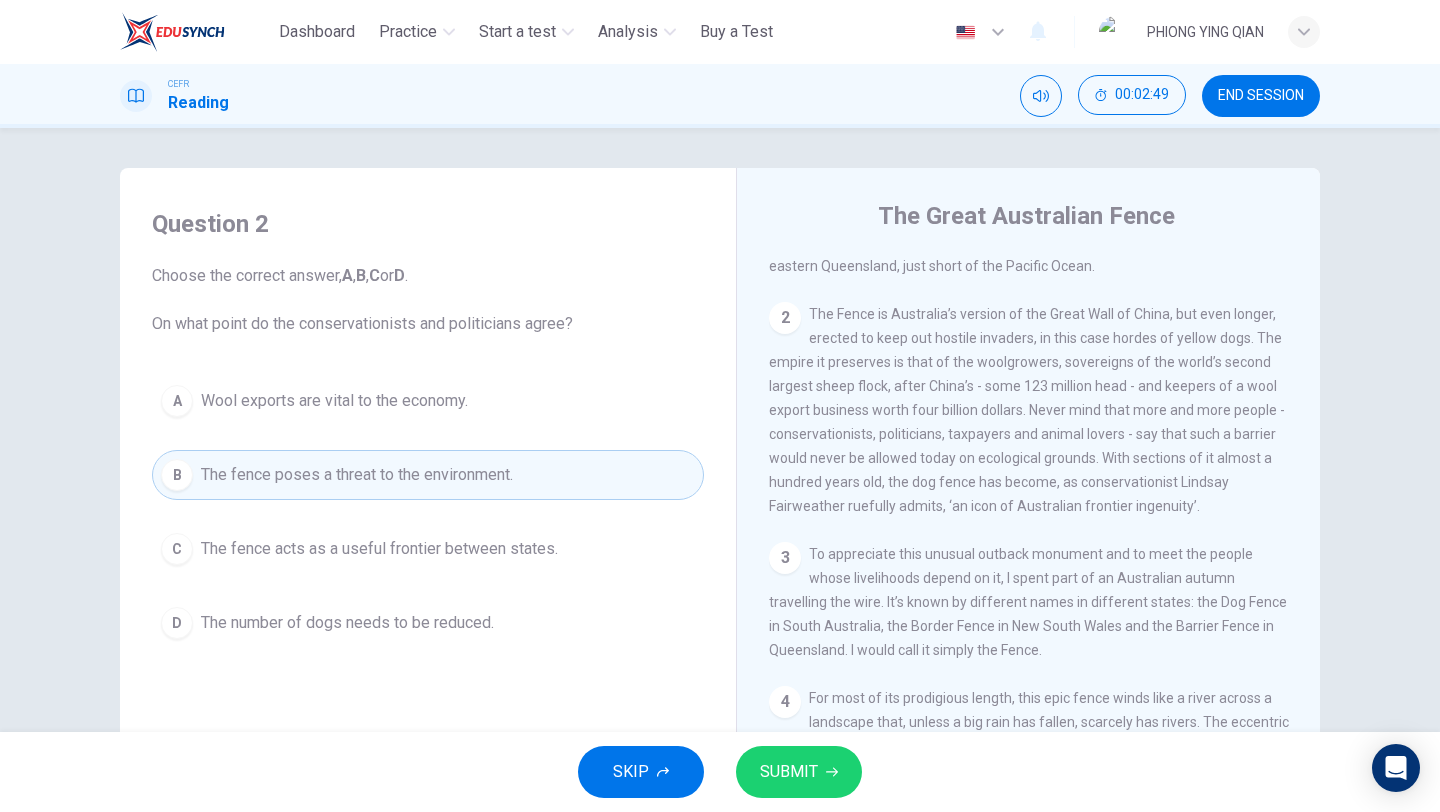 click on "SKIP SUBMIT" at bounding box center (720, 772) 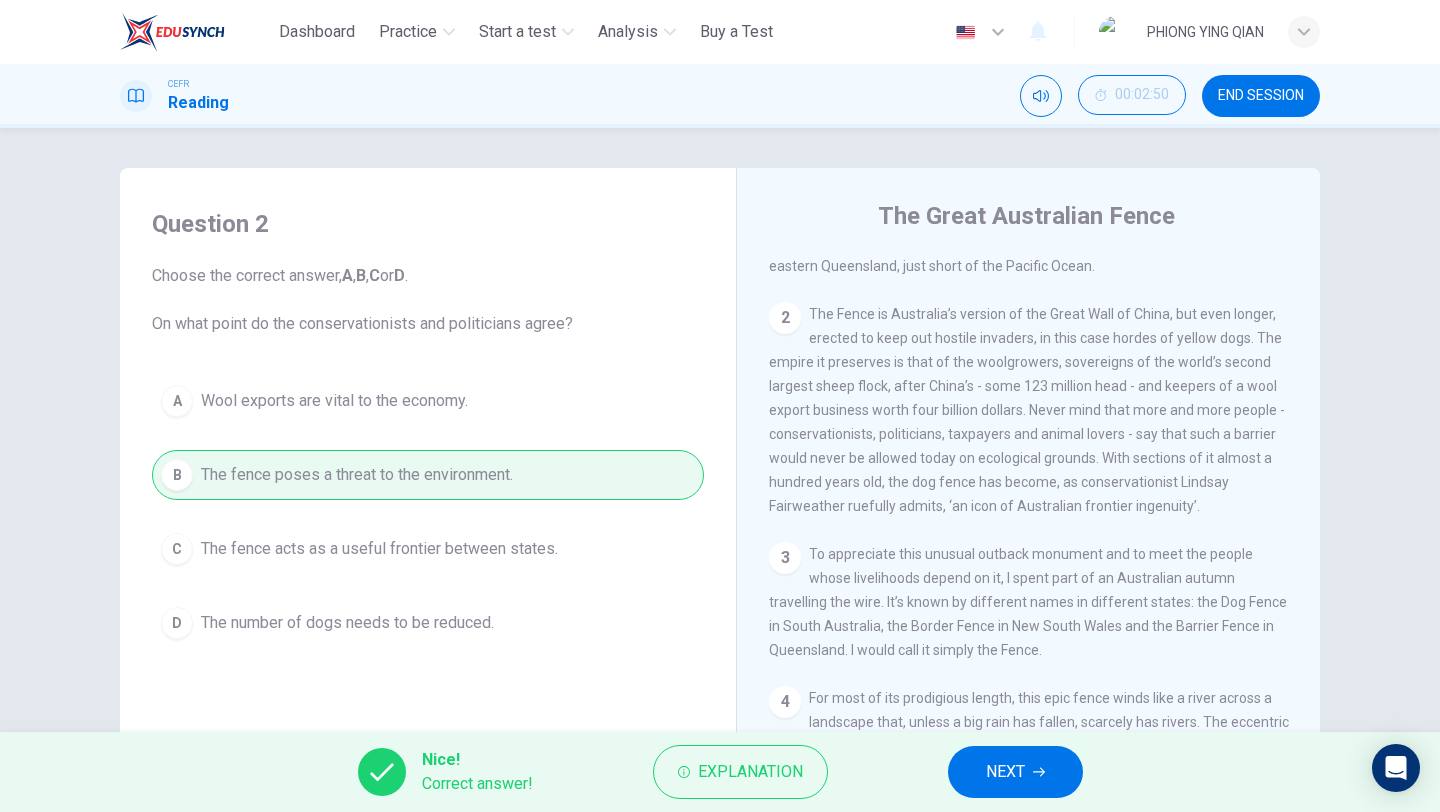 click on "Explanation" at bounding box center [740, 772] 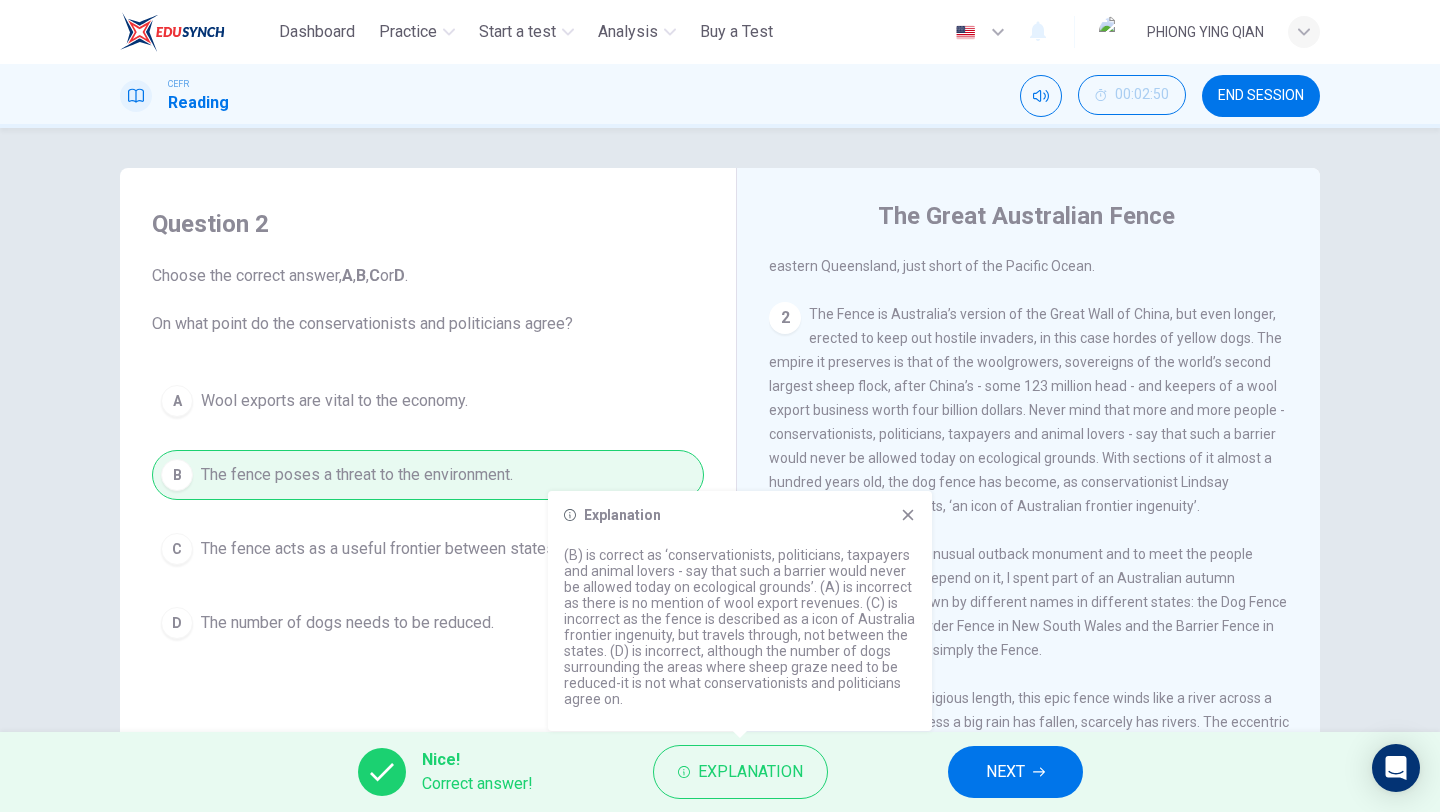 click at bounding box center (908, 515) 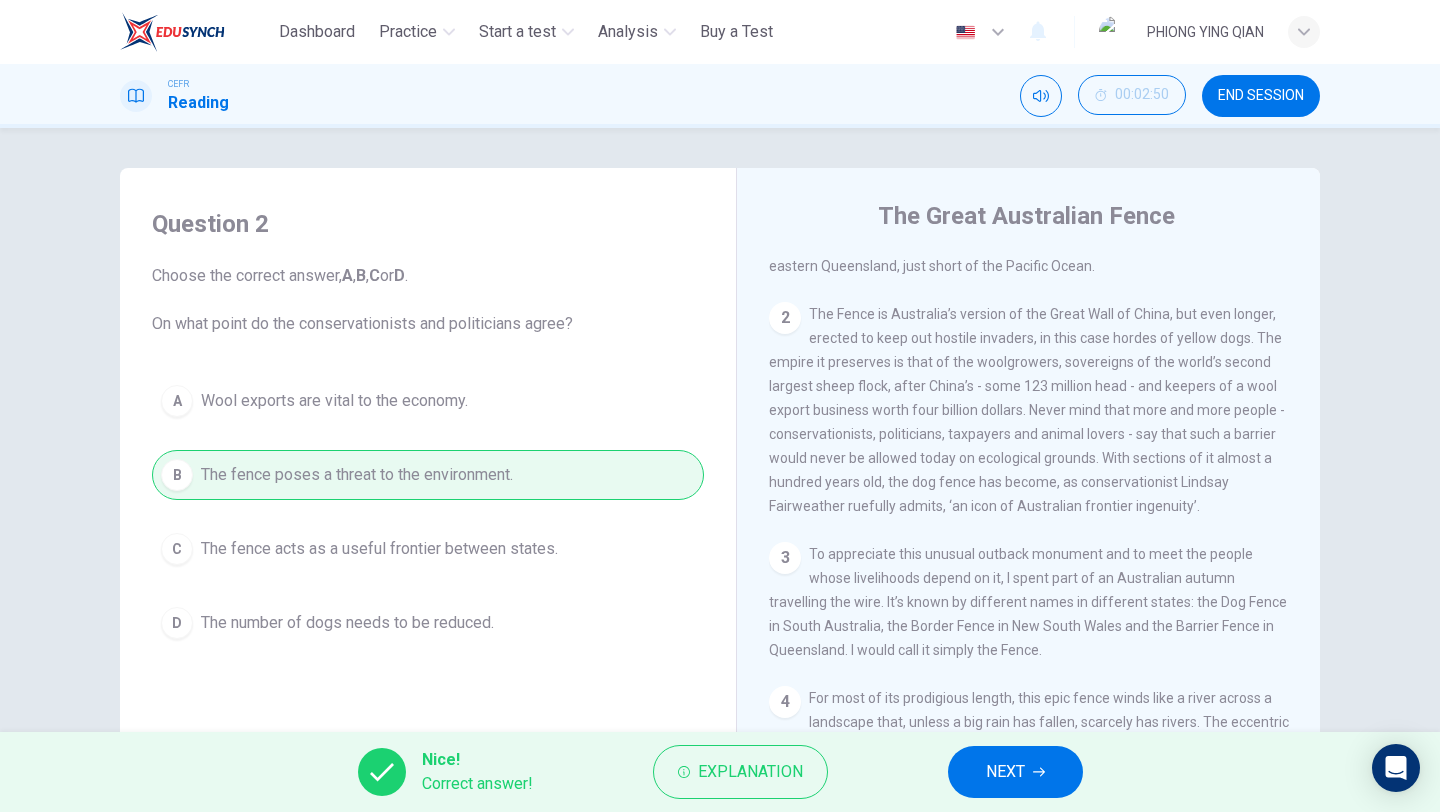 click on "Nice! Correct answer! Explanation NEXT" at bounding box center (720, 772) 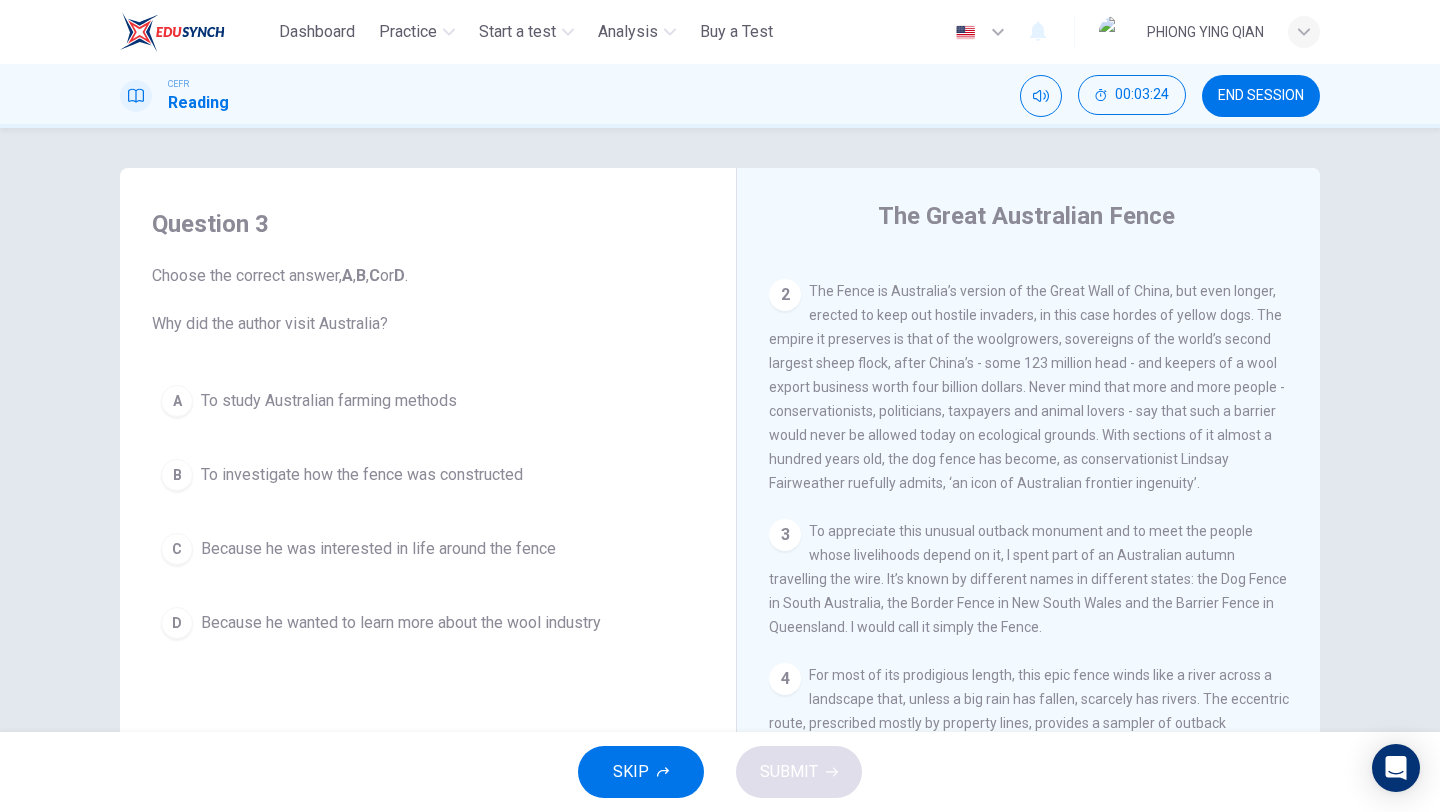 scroll, scrollTop: 545, scrollLeft: 0, axis: vertical 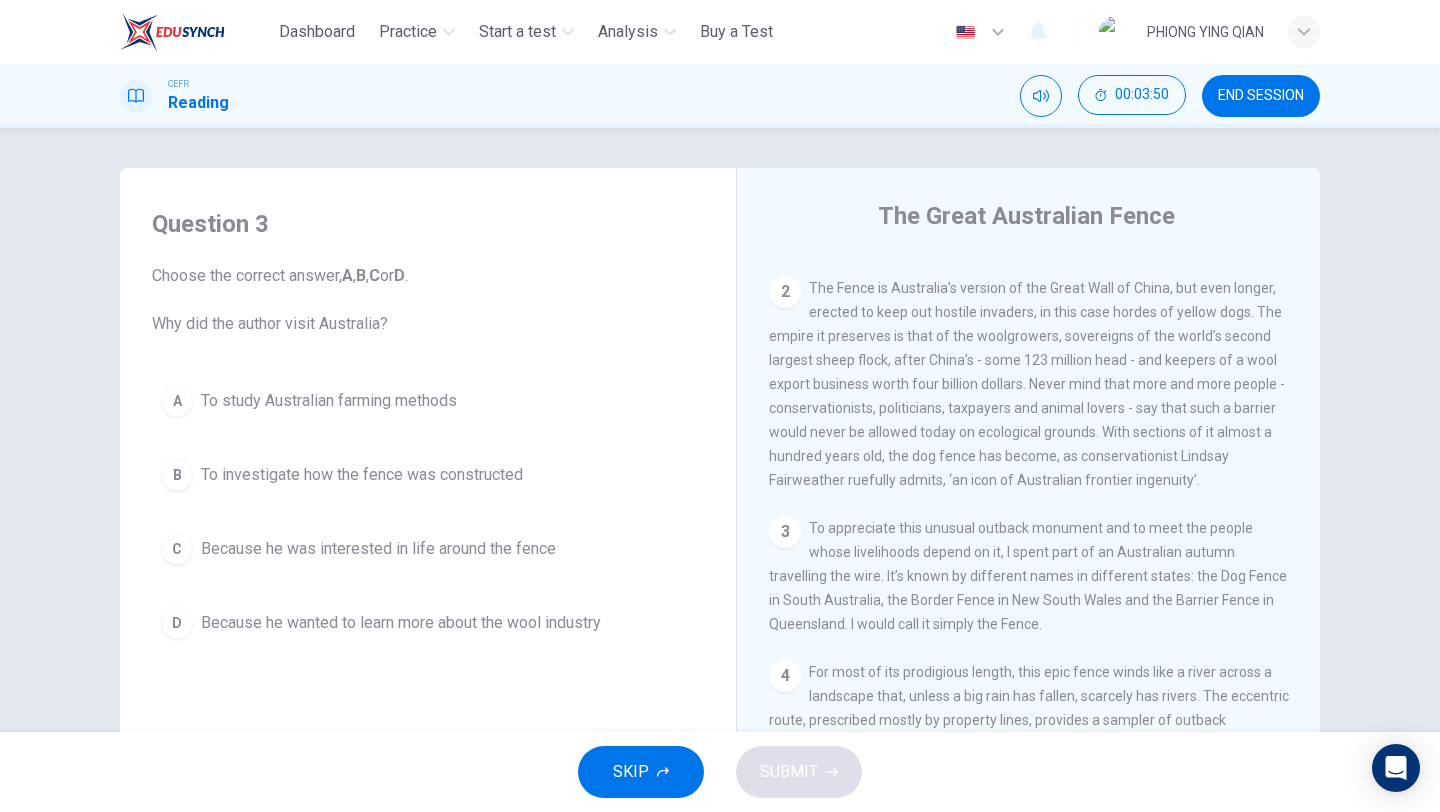click on "Because he was interested in life around the fence" at bounding box center [329, 401] 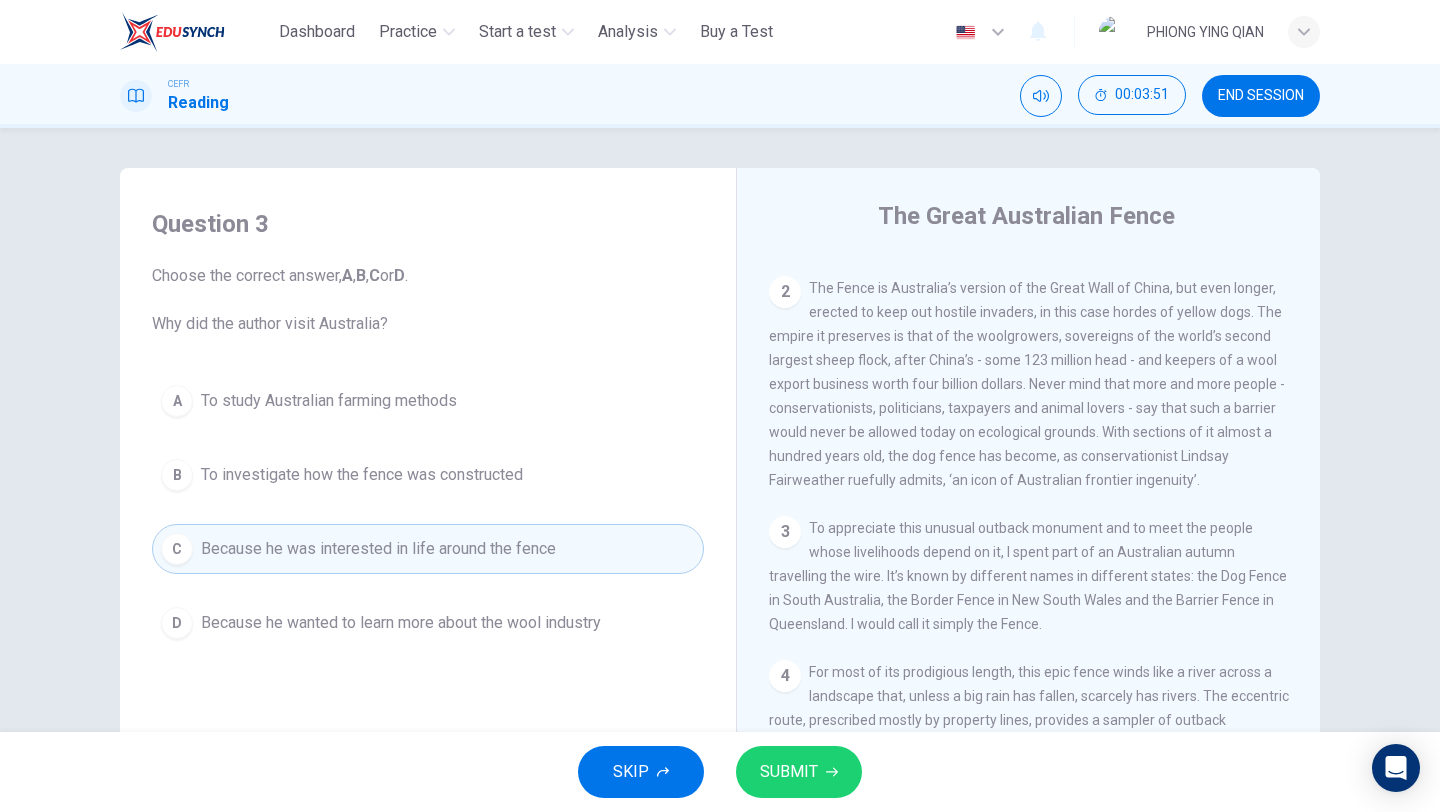 click on "SUBMIT" at bounding box center [799, 772] 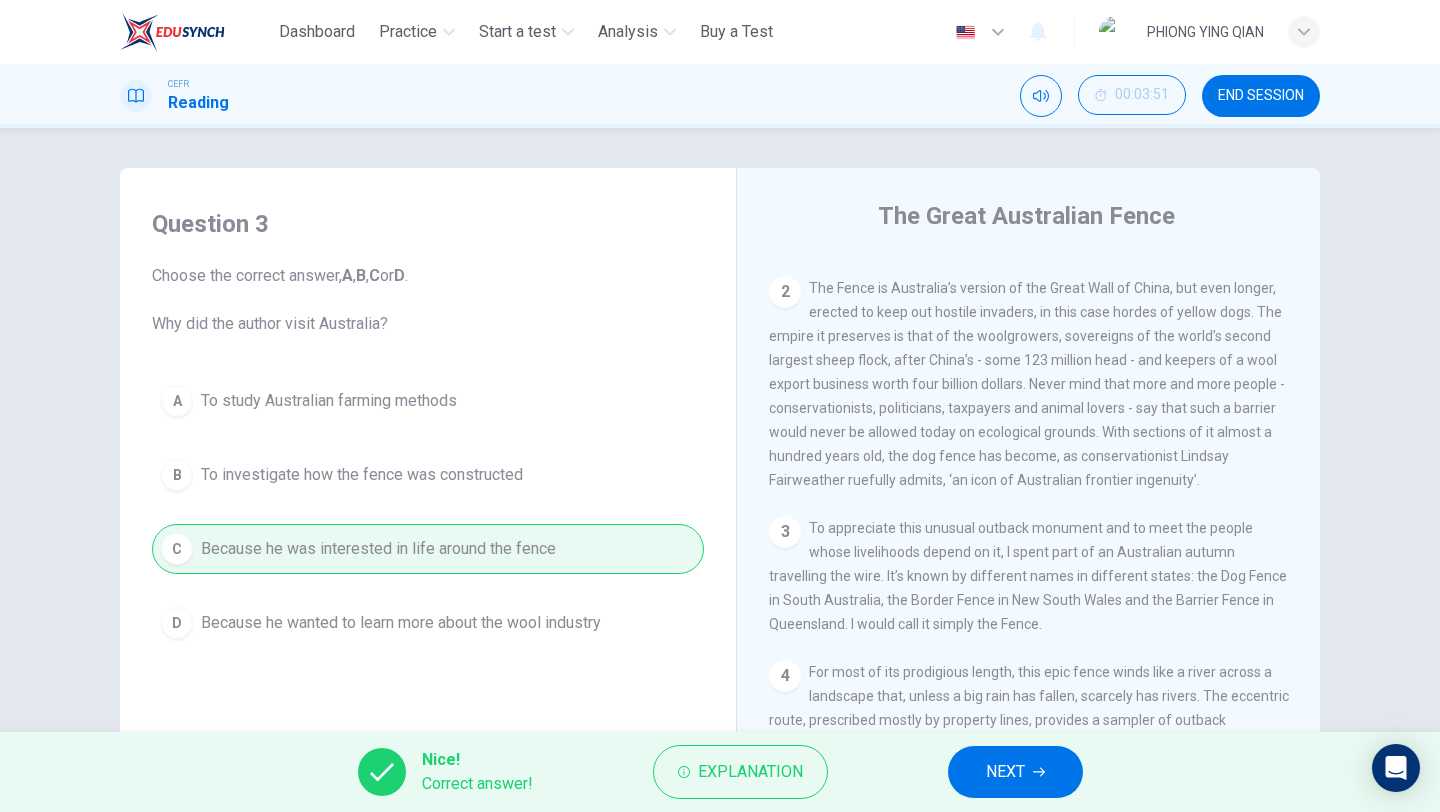 click on "NEXT" at bounding box center [1005, 772] 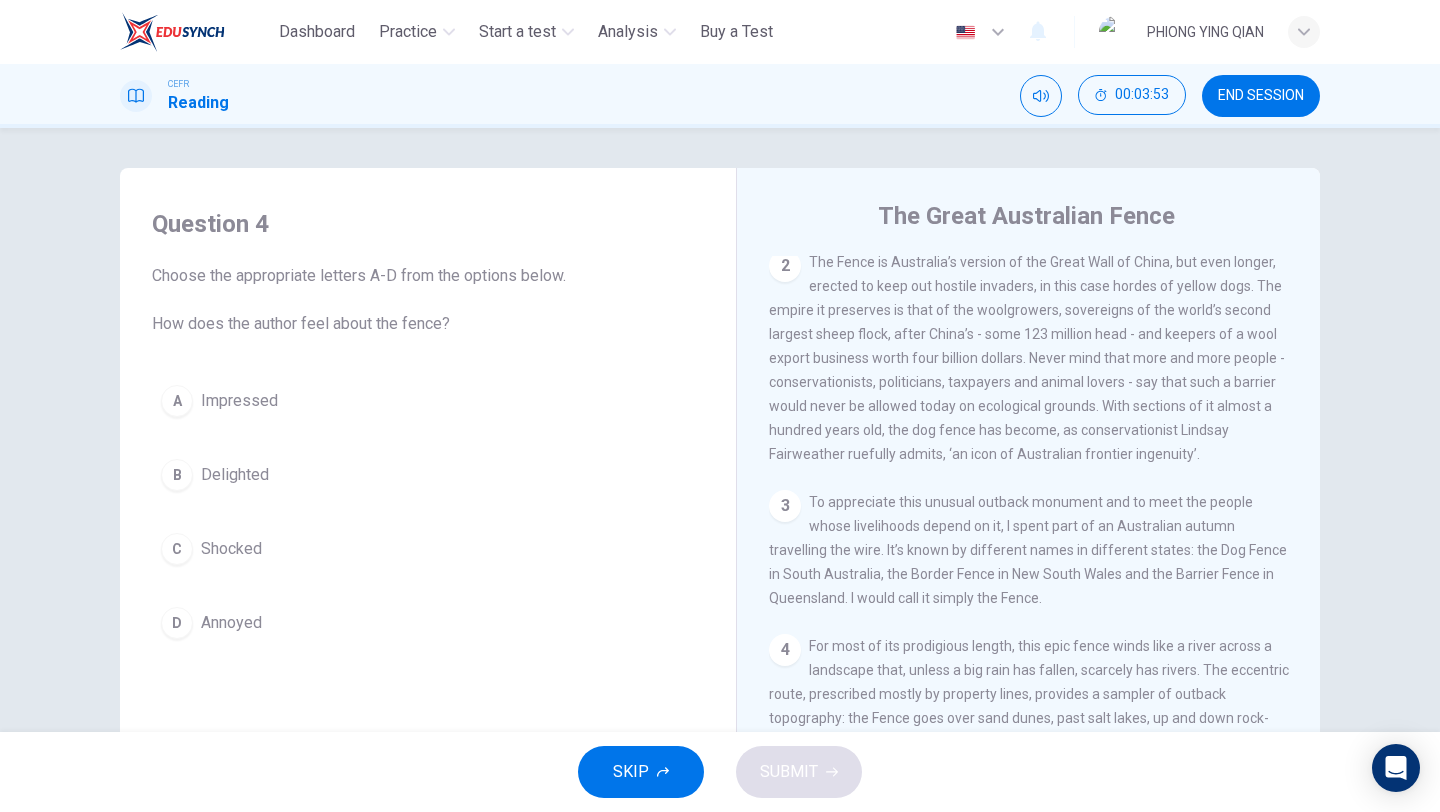 scroll, scrollTop: 574, scrollLeft: 0, axis: vertical 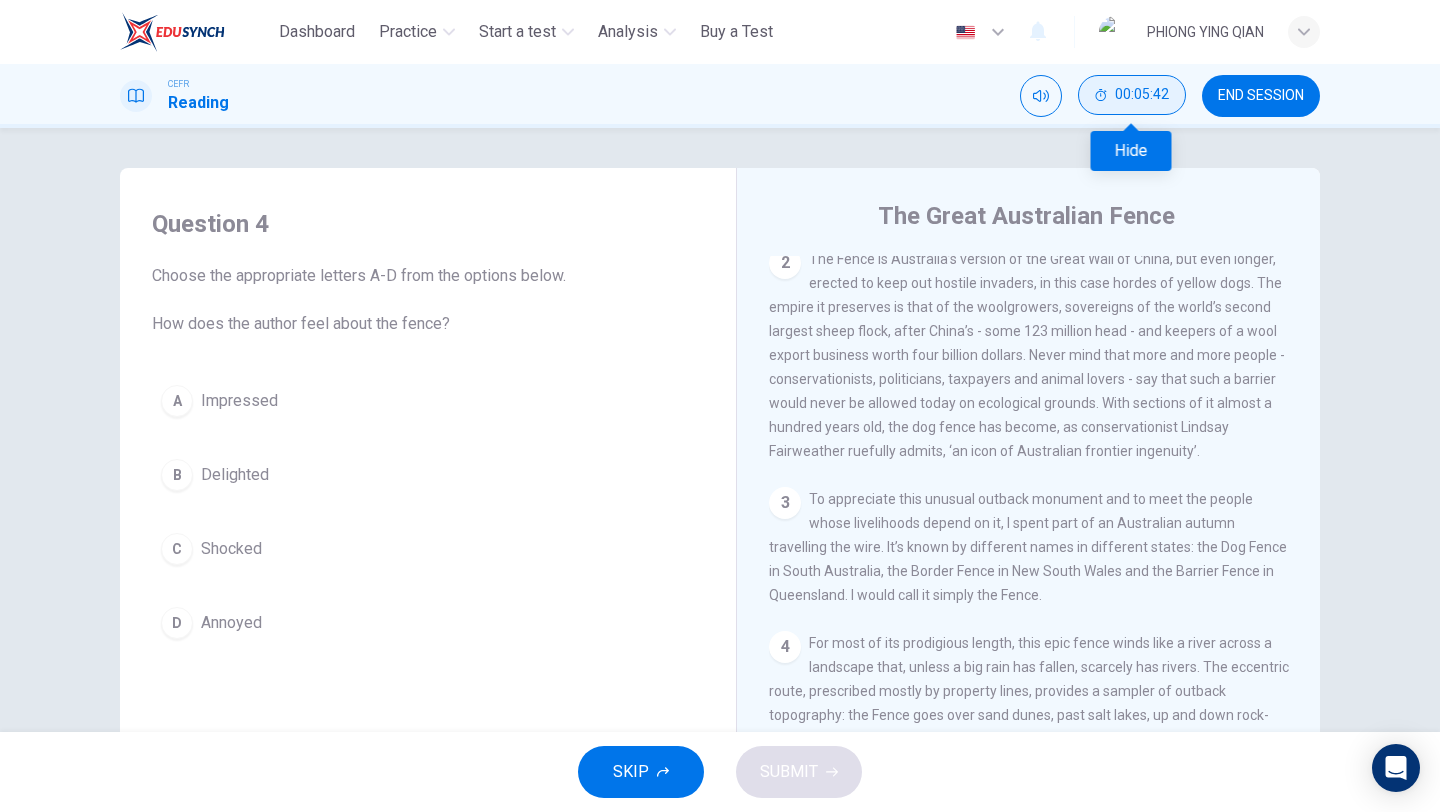 click on "00:05:42" at bounding box center [1132, 95] 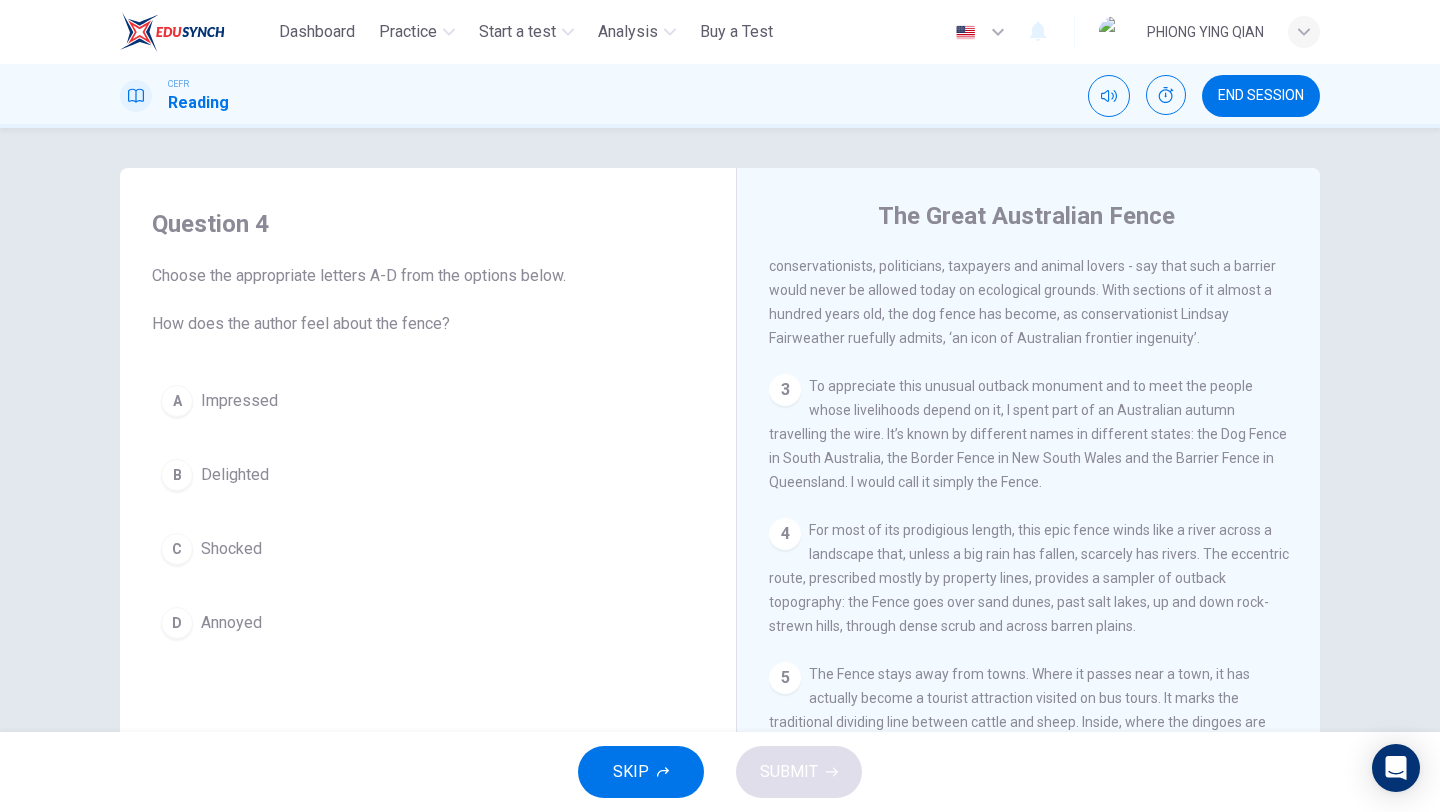 scroll, scrollTop: 695, scrollLeft: 0, axis: vertical 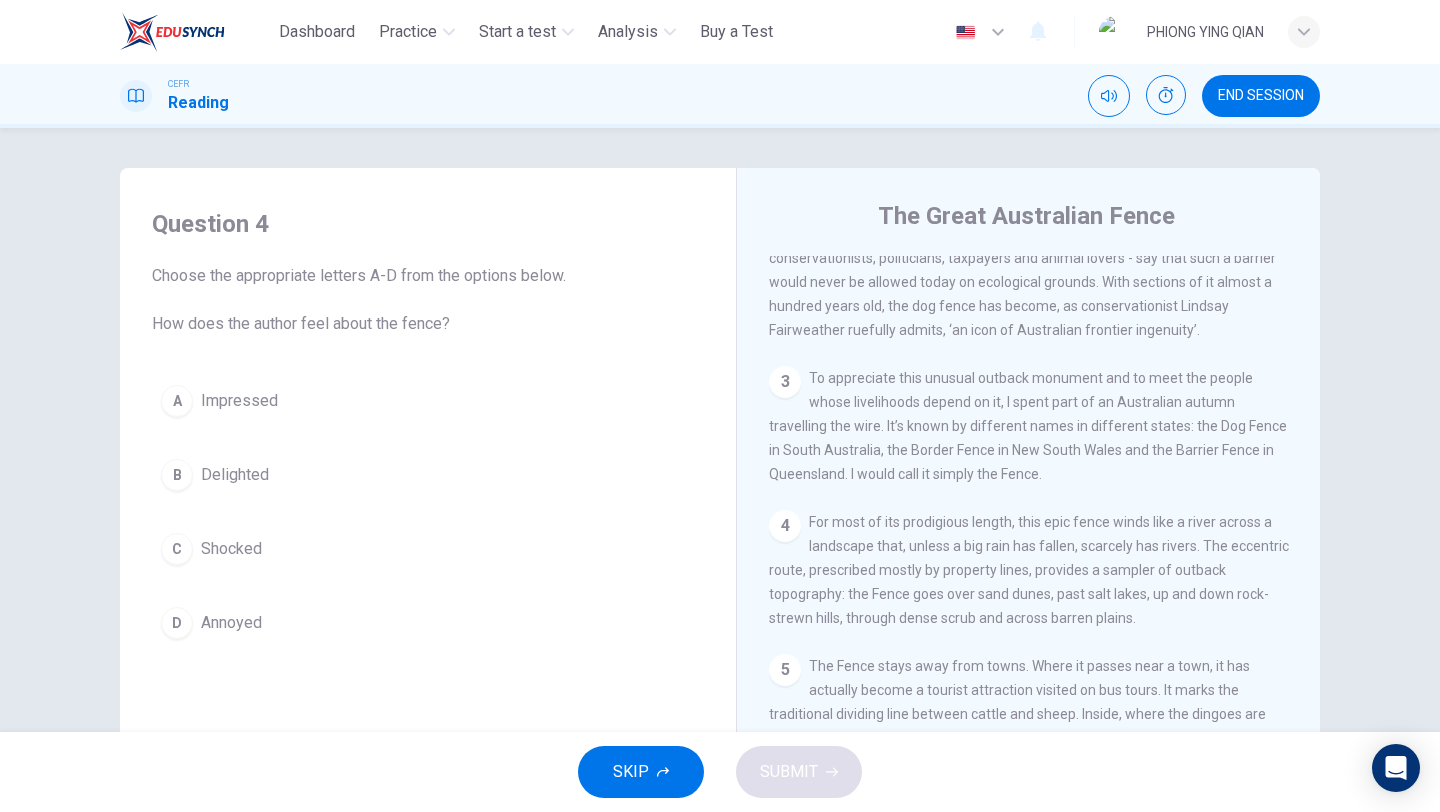 click on "Impressed" at bounding box center [239, 401] 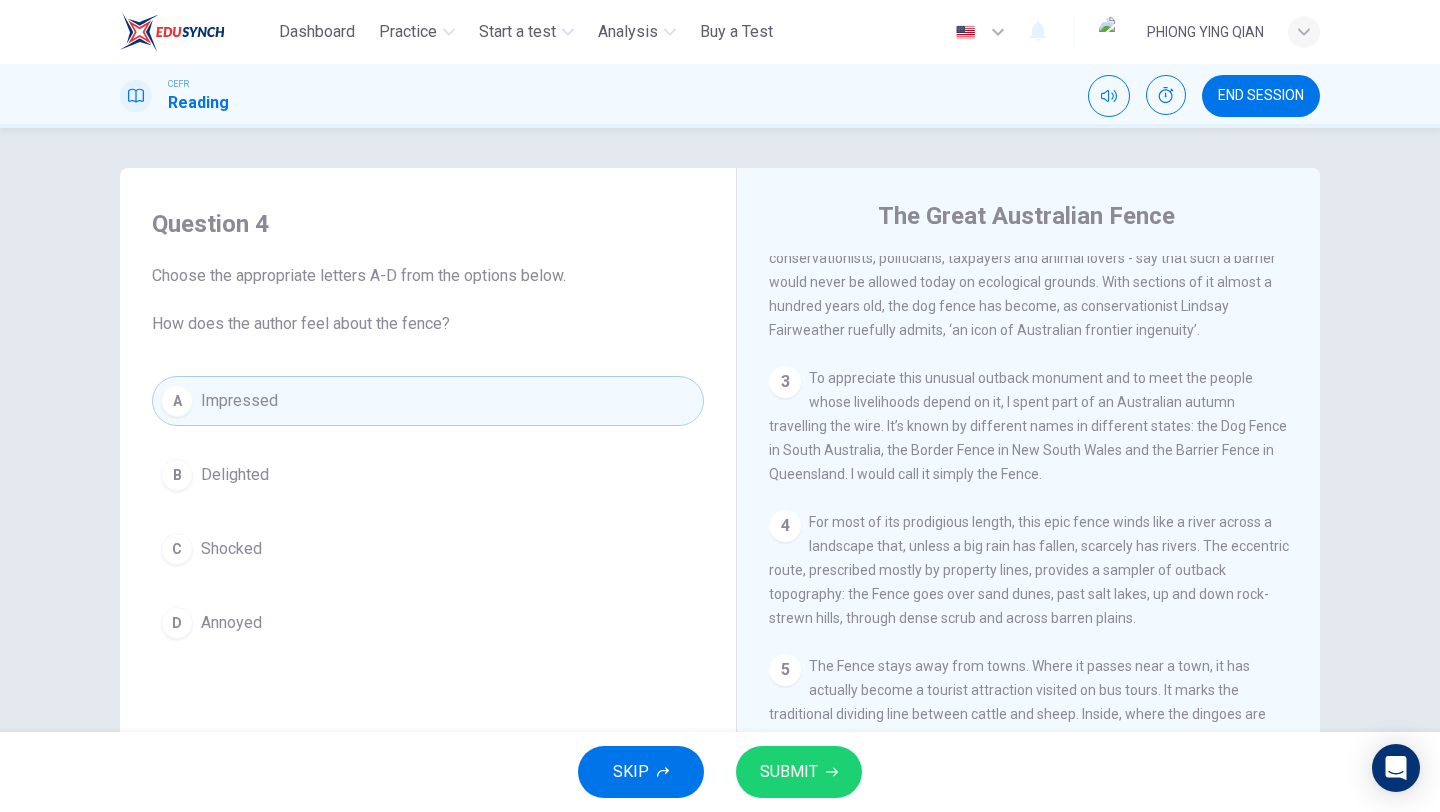 click on "SUBMIT" at bounding box center [799, 772] 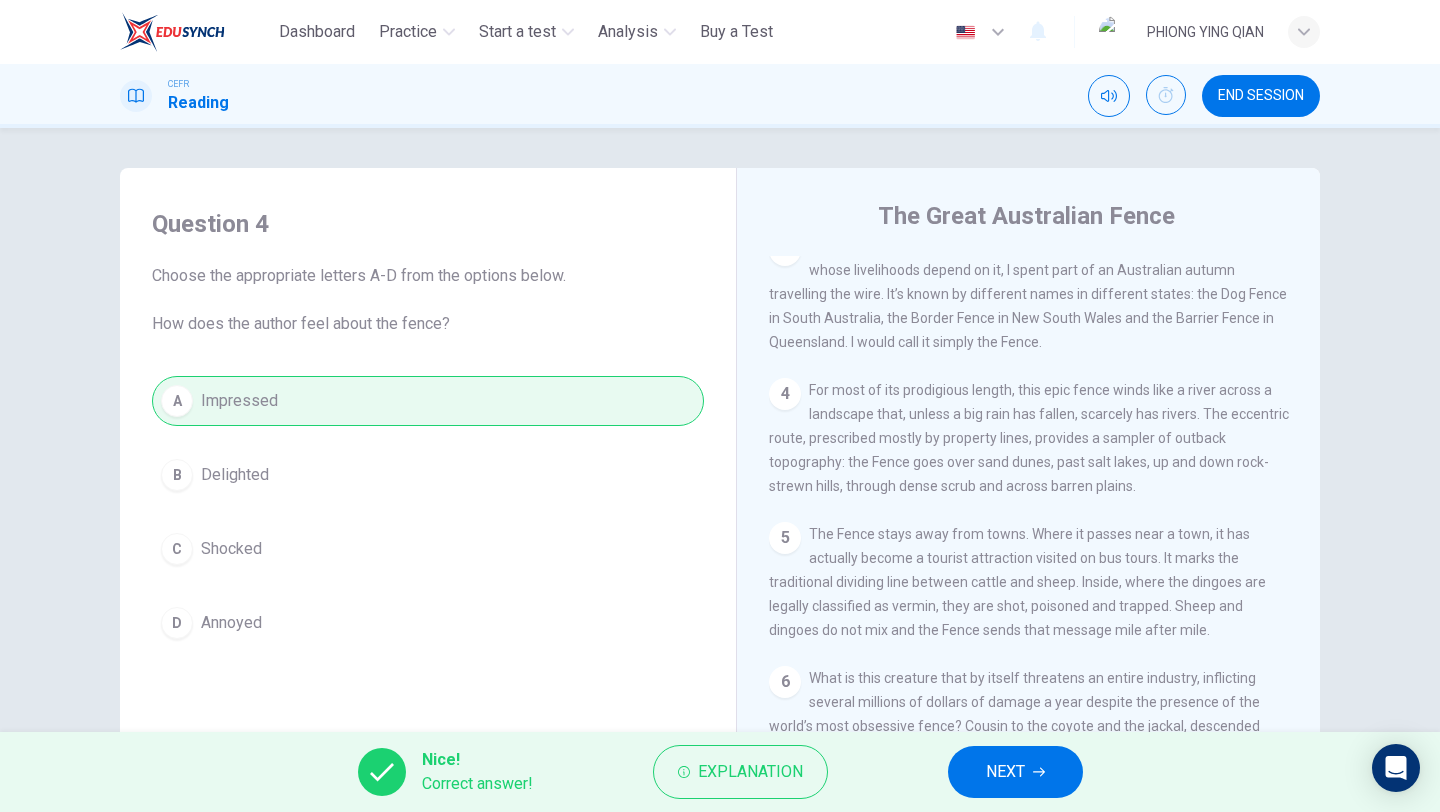 scroll, scrollTop: 828, scrollLeft: 0, axis: vertical 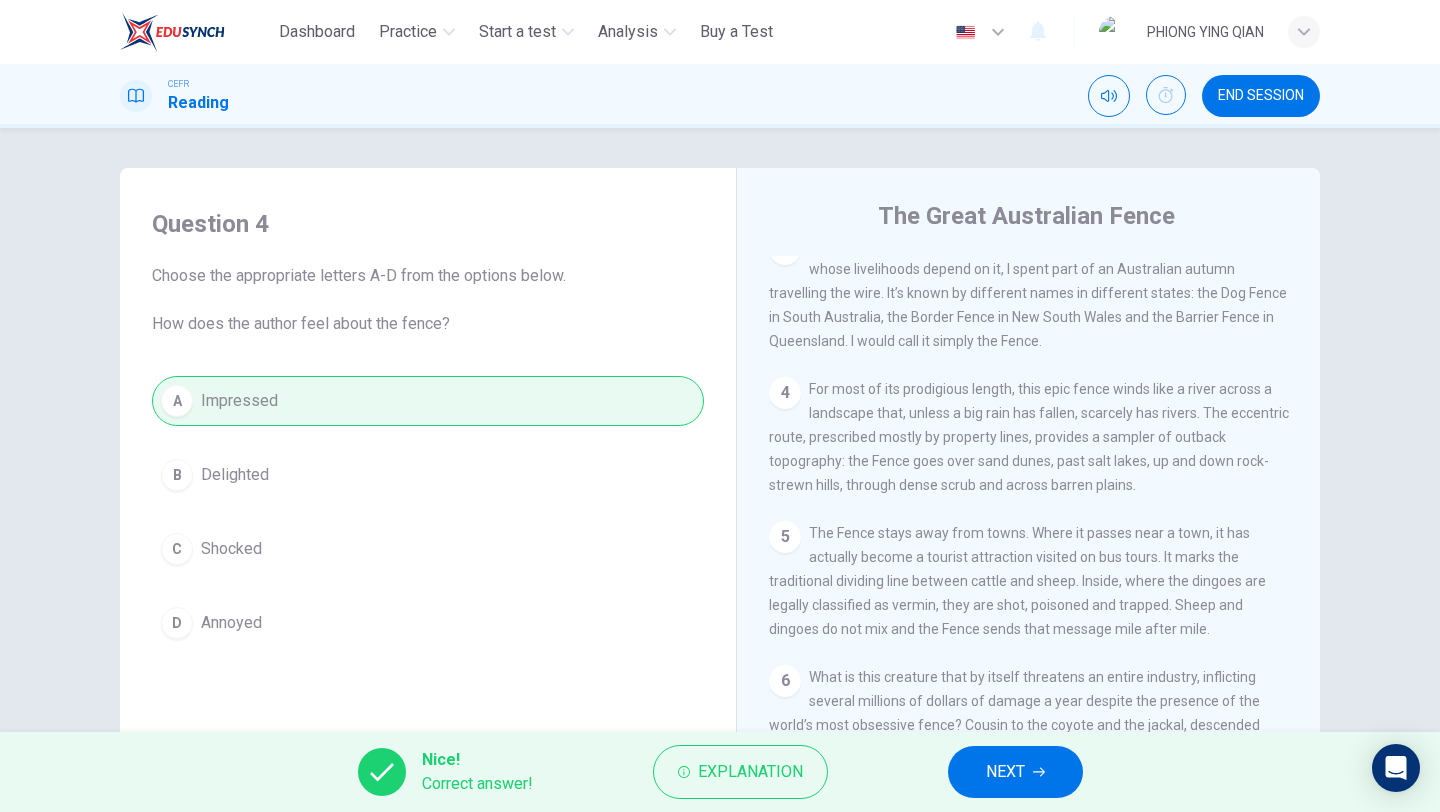 click on "NEXT" at bounding box center [1015, 772] 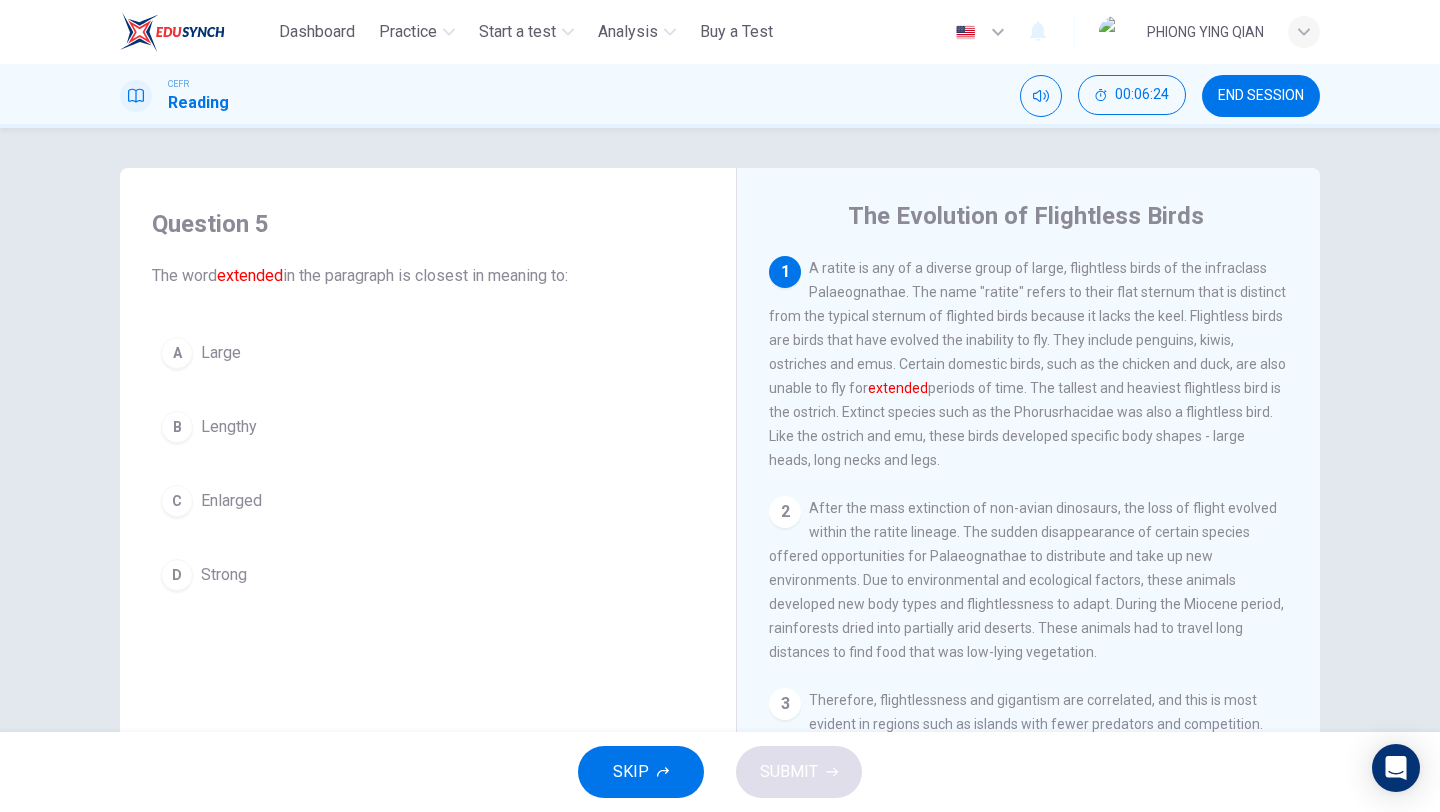 click on "Lengthy" at bounding box center [221, 353] 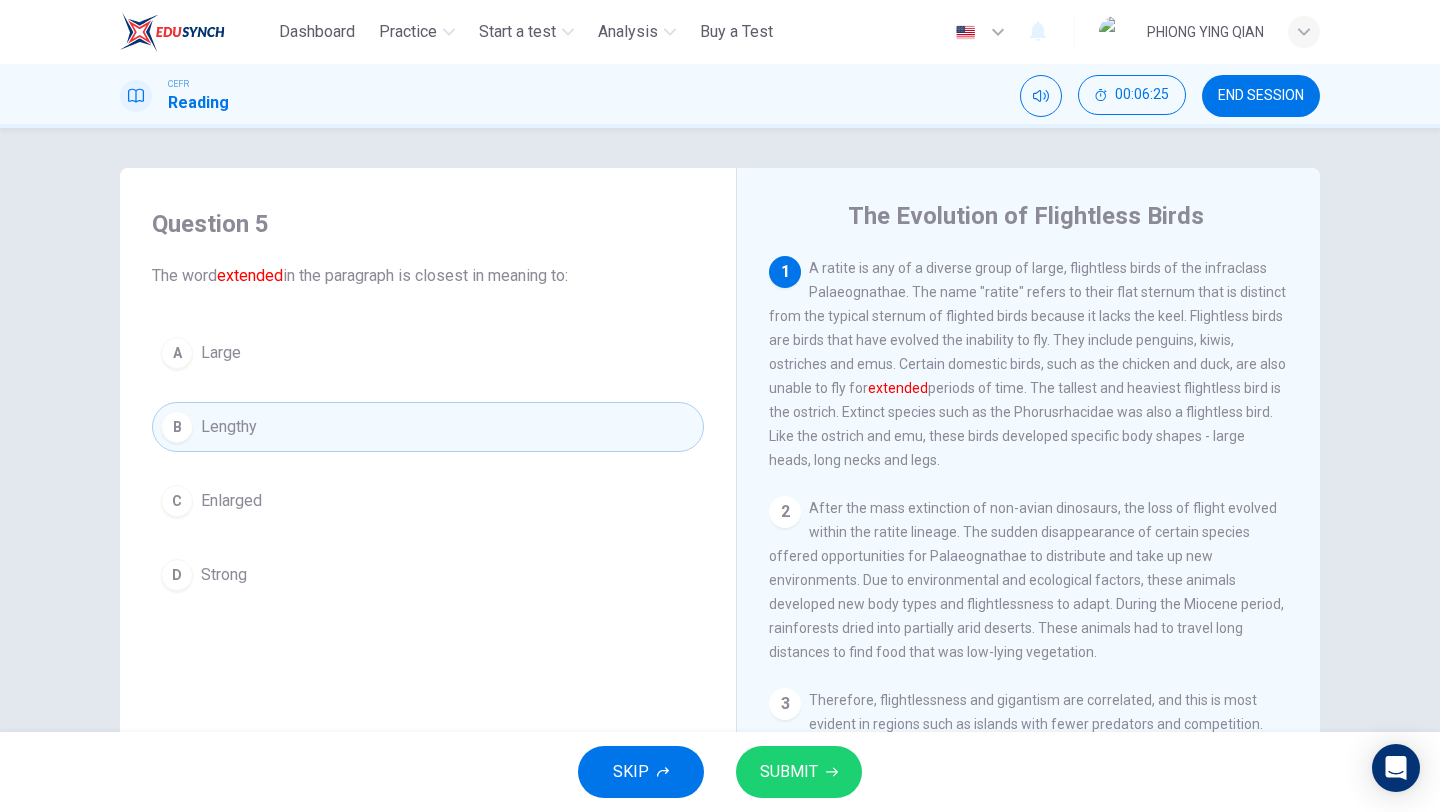 click on "SKIP SUBMIT" at bounding box center (720, 772) 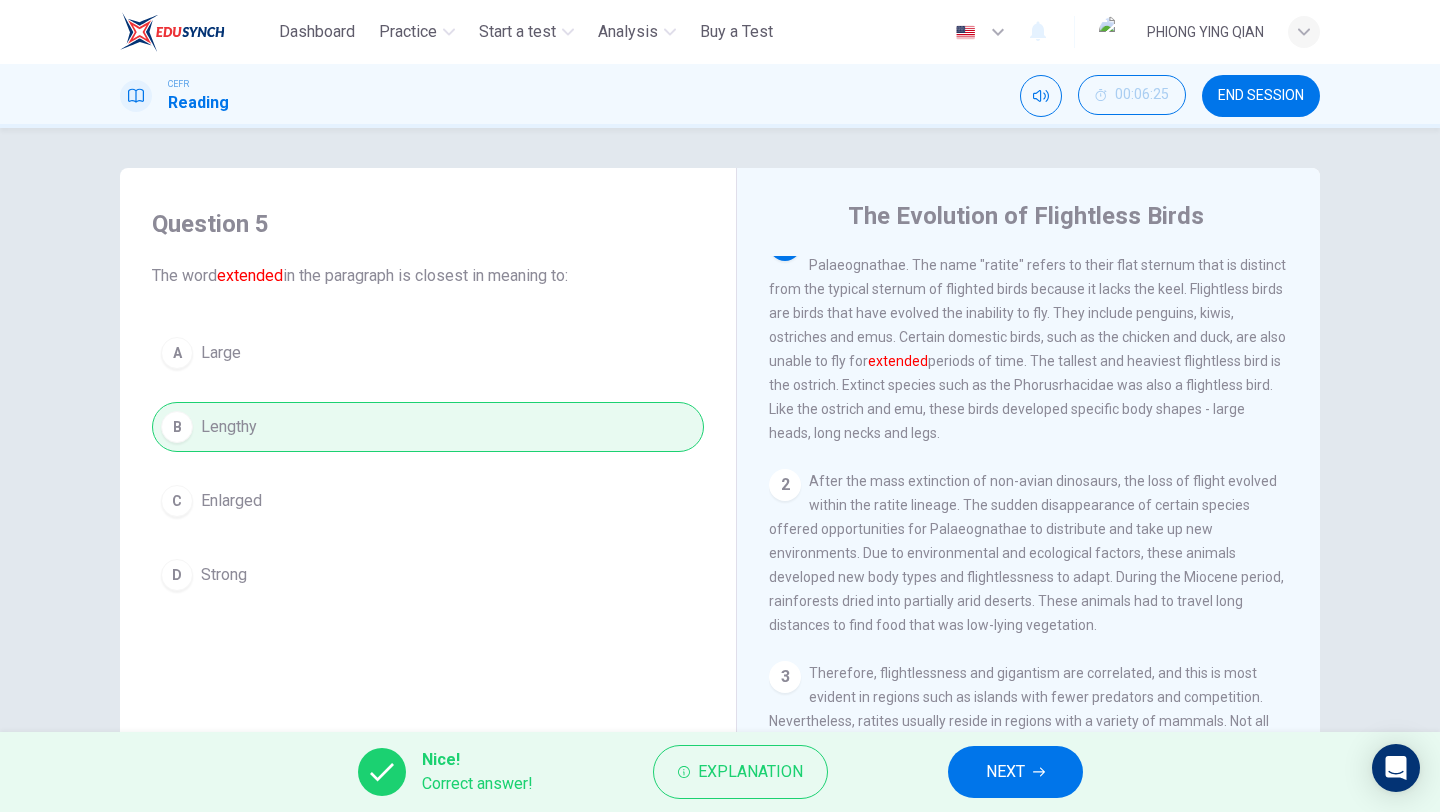 scroll, scrollTop: 31, scrollLeft: 0, axis: vertical 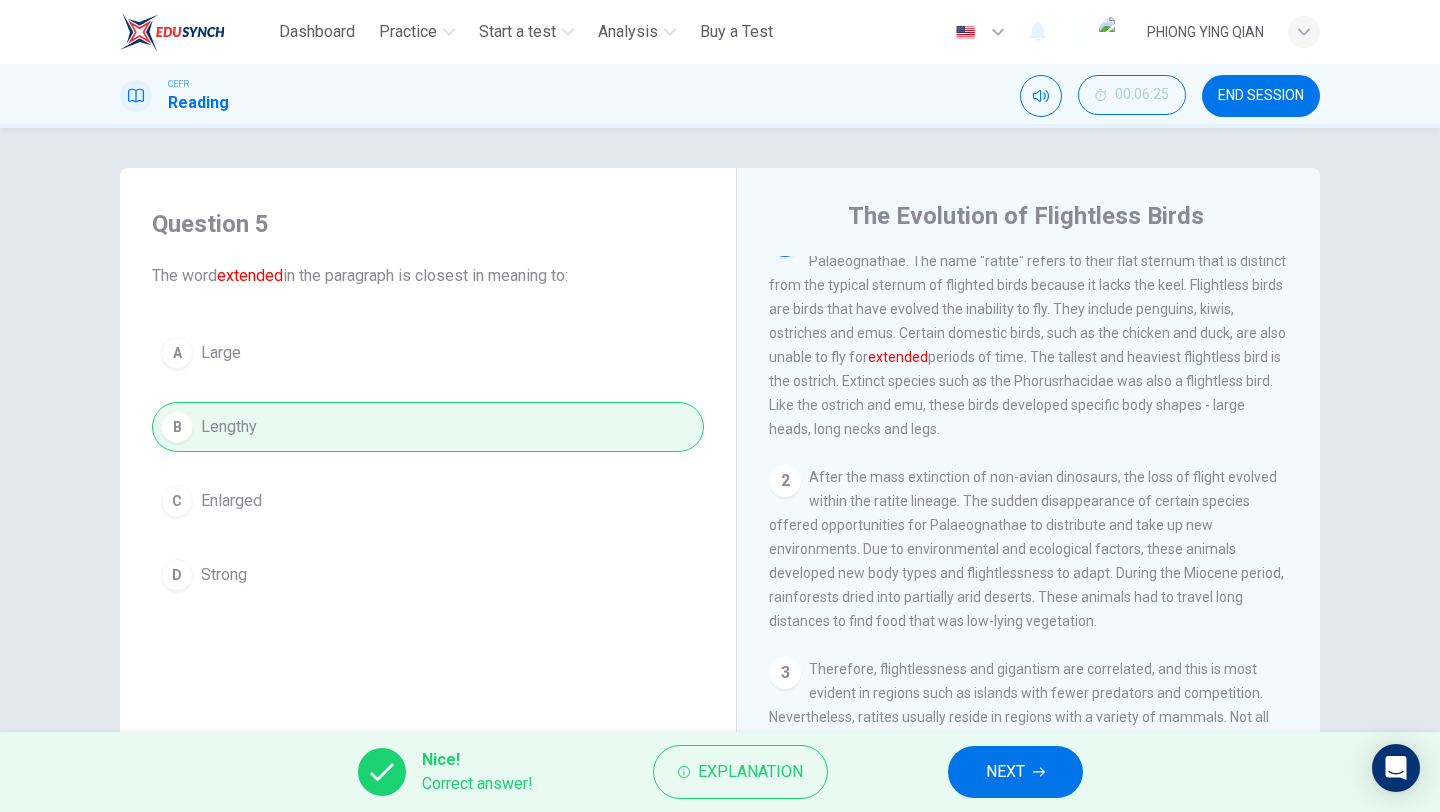 click at bounding box center [1039, 772] 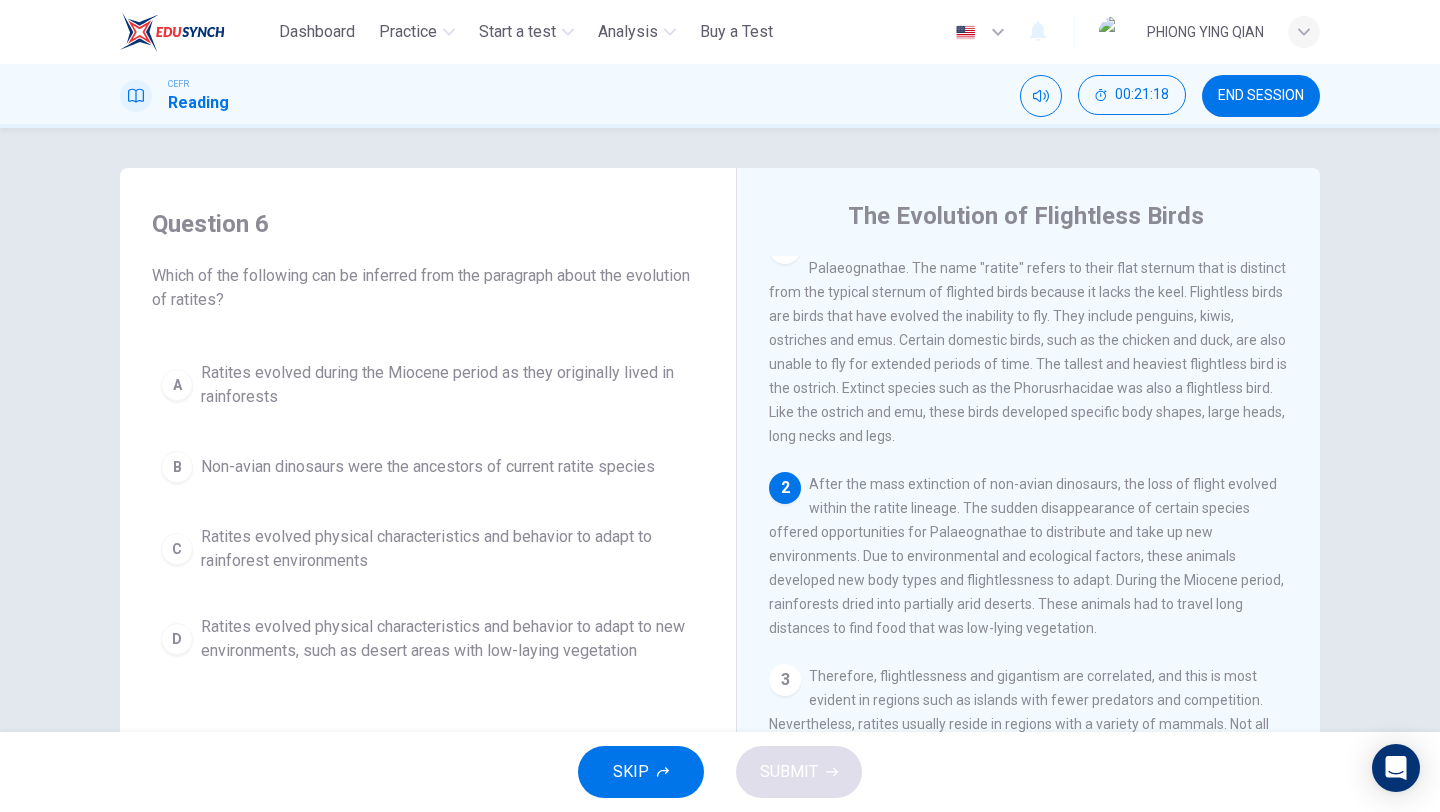 scroll, scrollTop: 0, scrollLeft: 0, axis: both 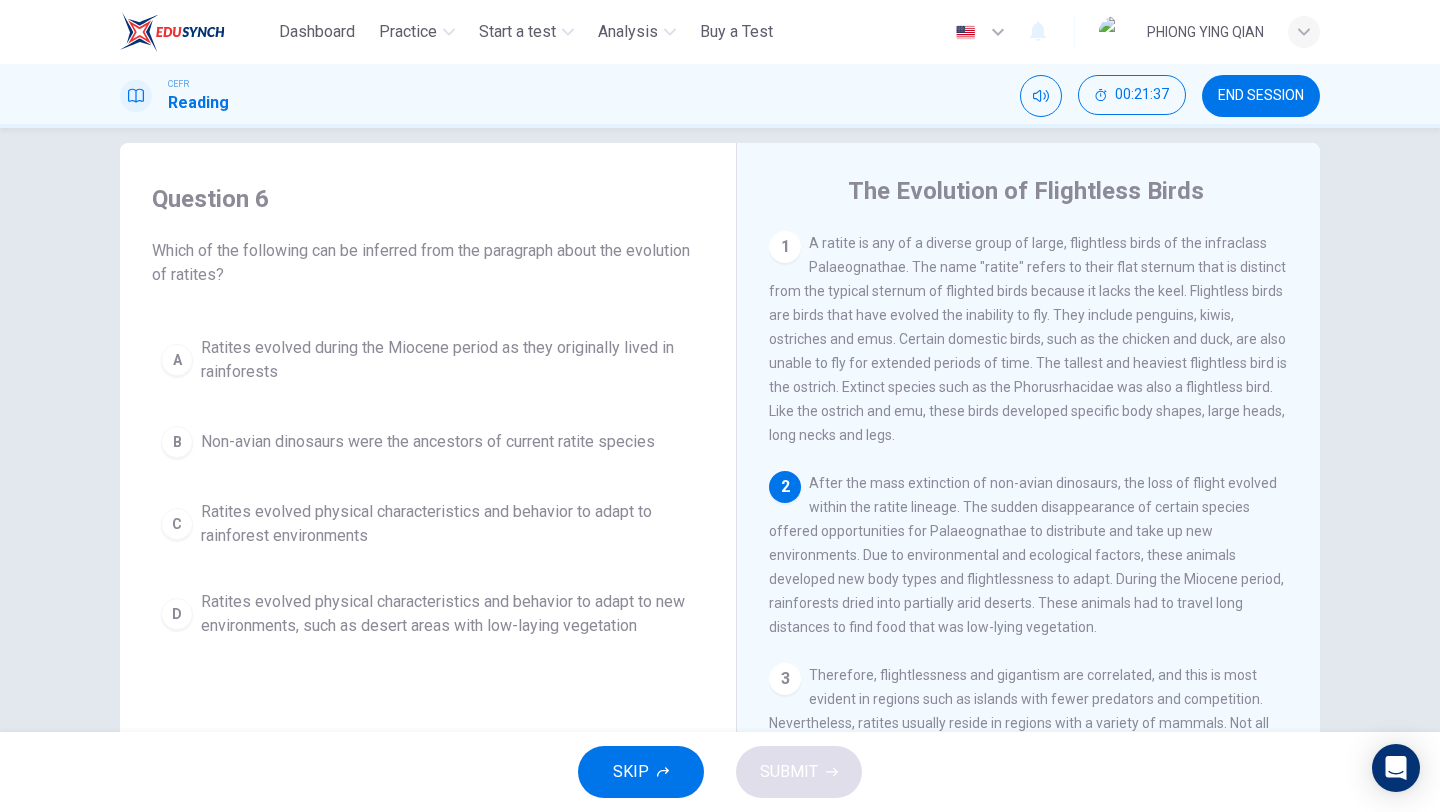 click on "END SESSION" at bounding box center [1261, 96] 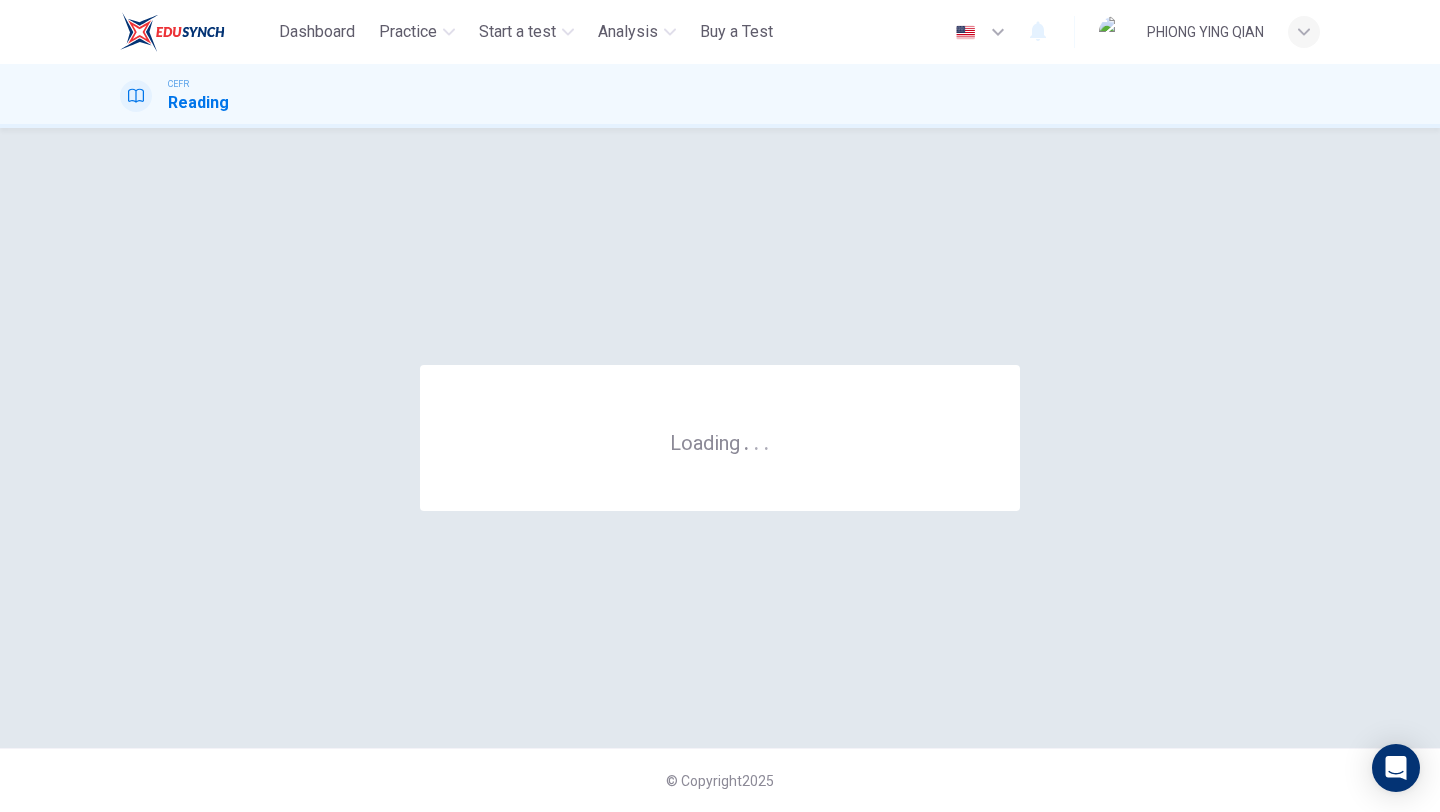 scroll, scrollTop: 0, scrollLeft: 0, axis: both 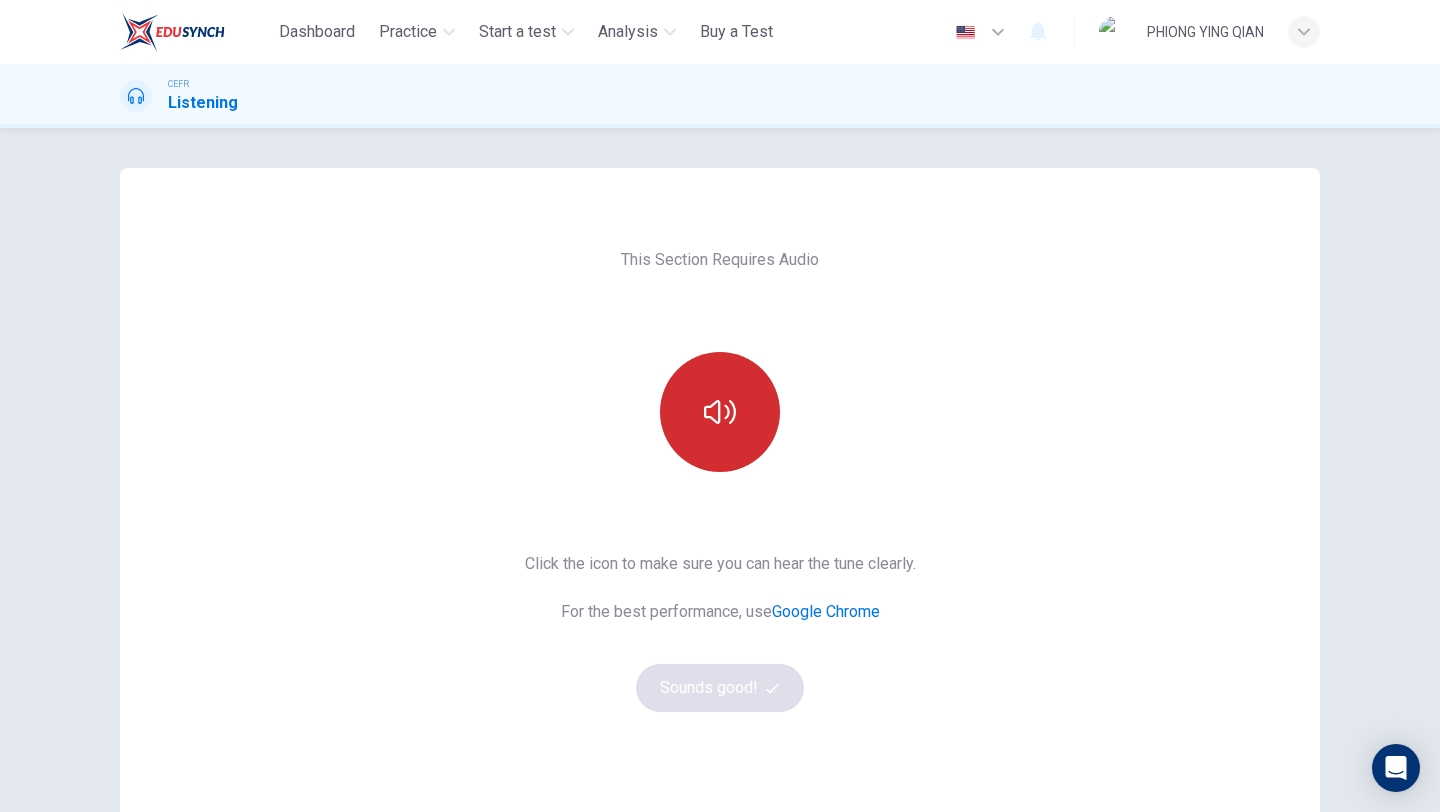 click at bounding box center [720, 412] 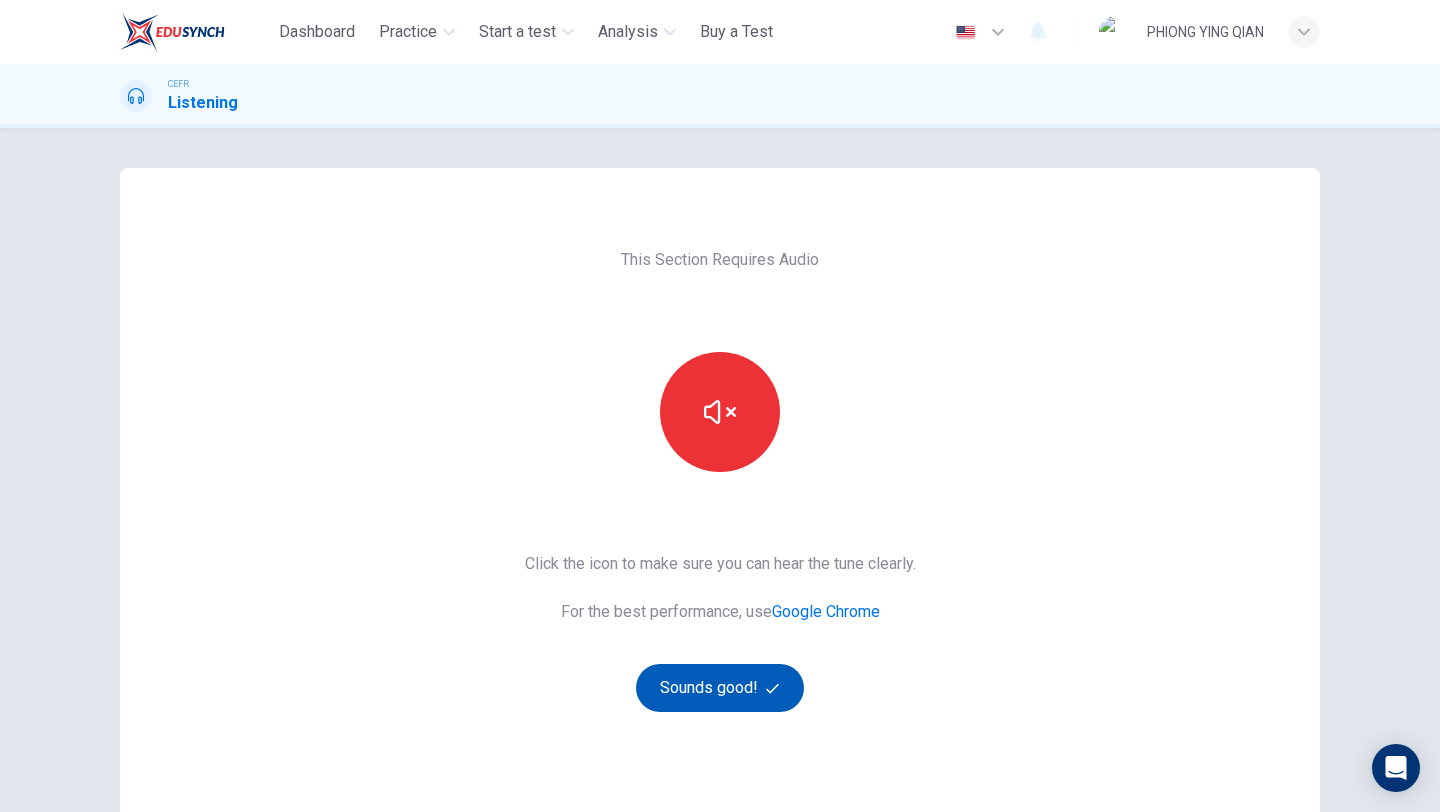 click on "Sounds good!" at bounding box center (720, 688) 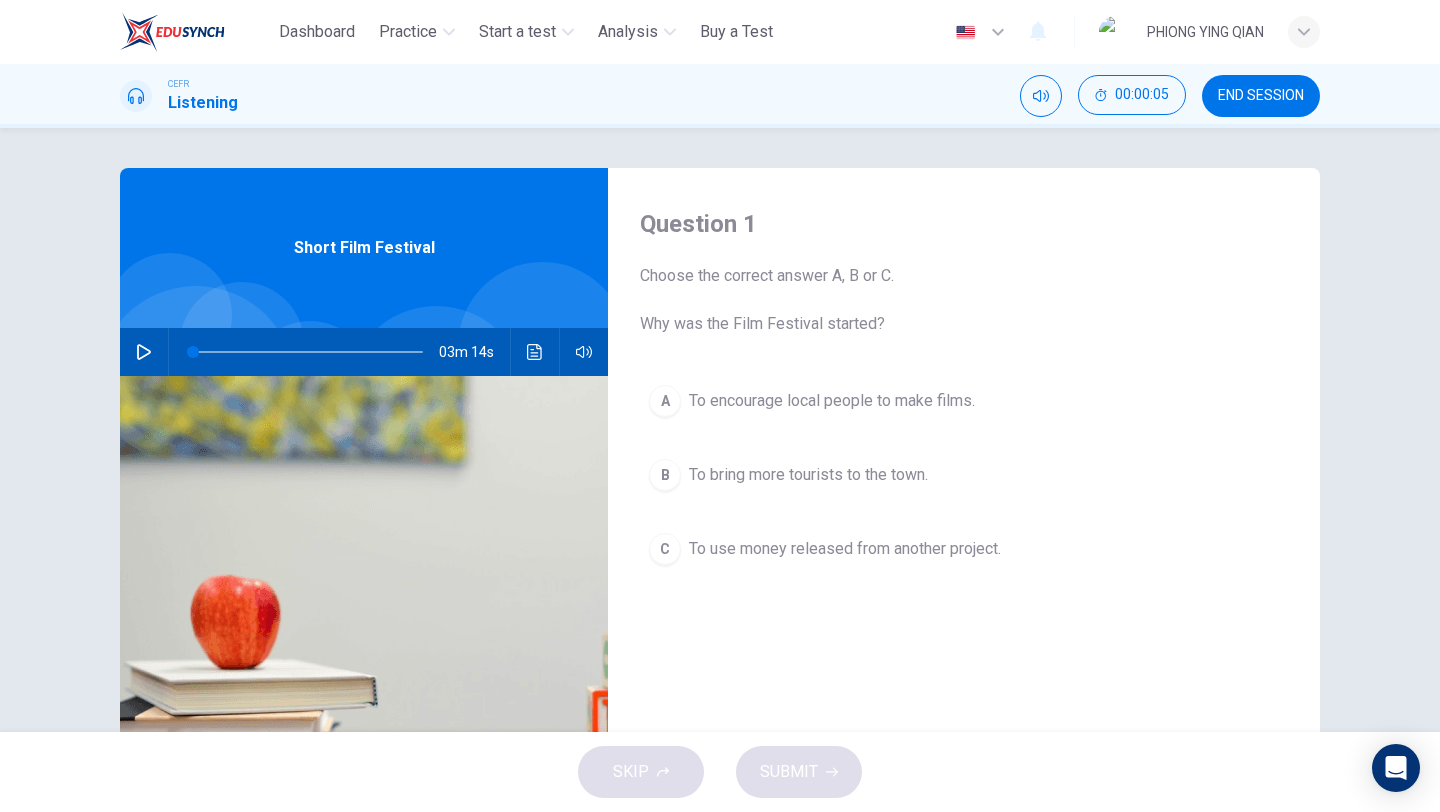 click on "To use money released from another project." at bounding box center (832, 401) 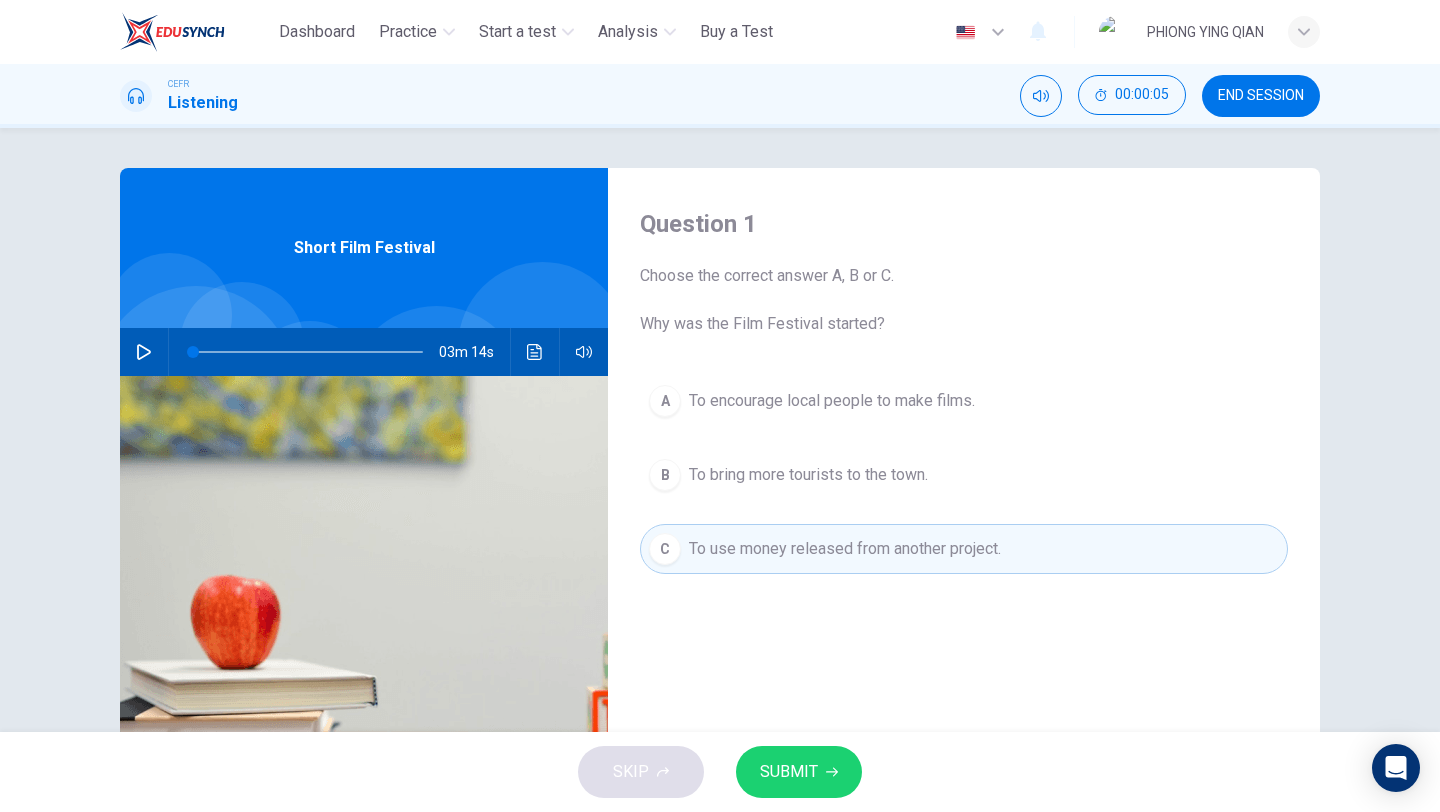 click on "SUBMIT" at bounding box center [789, 772] 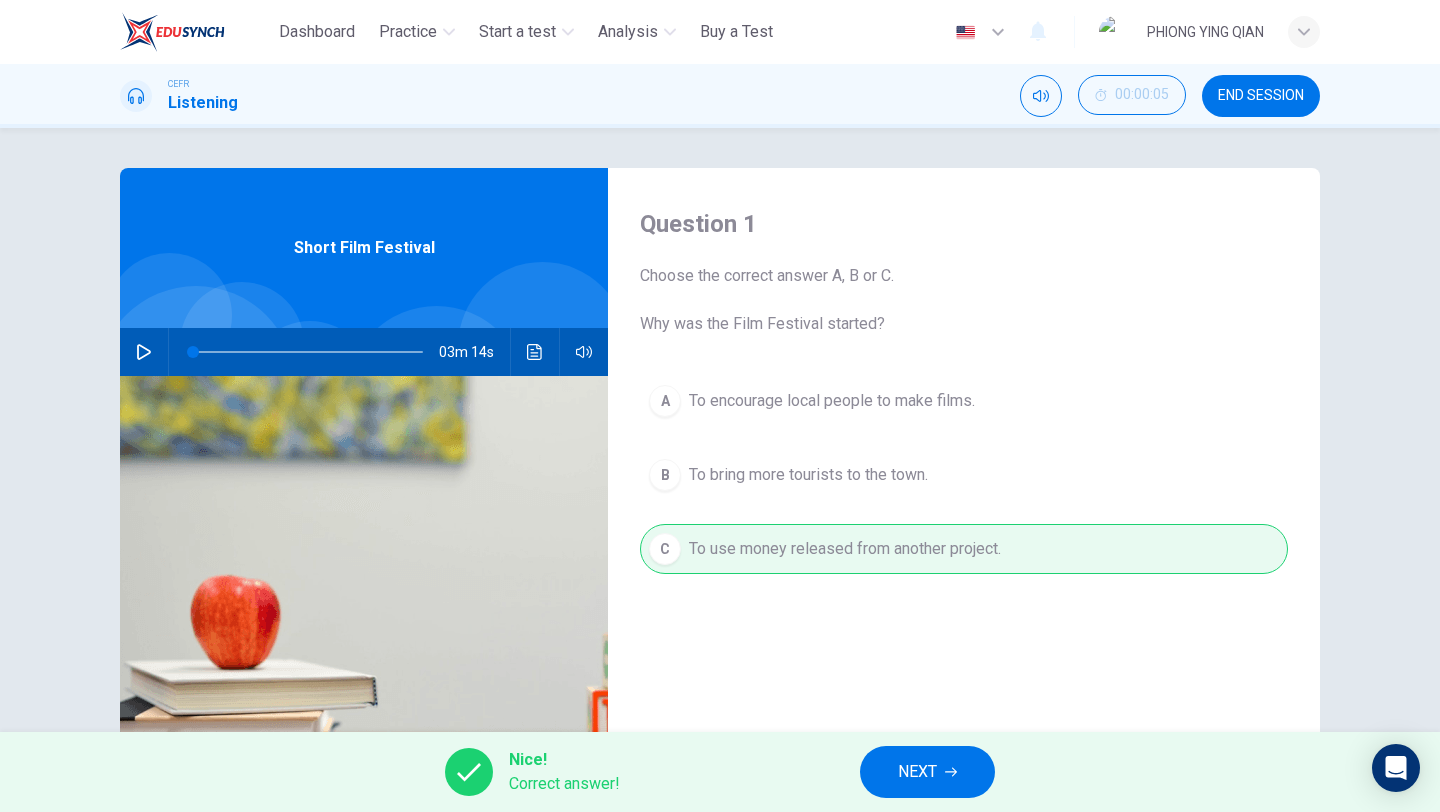 click on "NEXT" at bounding box center [917, 772] 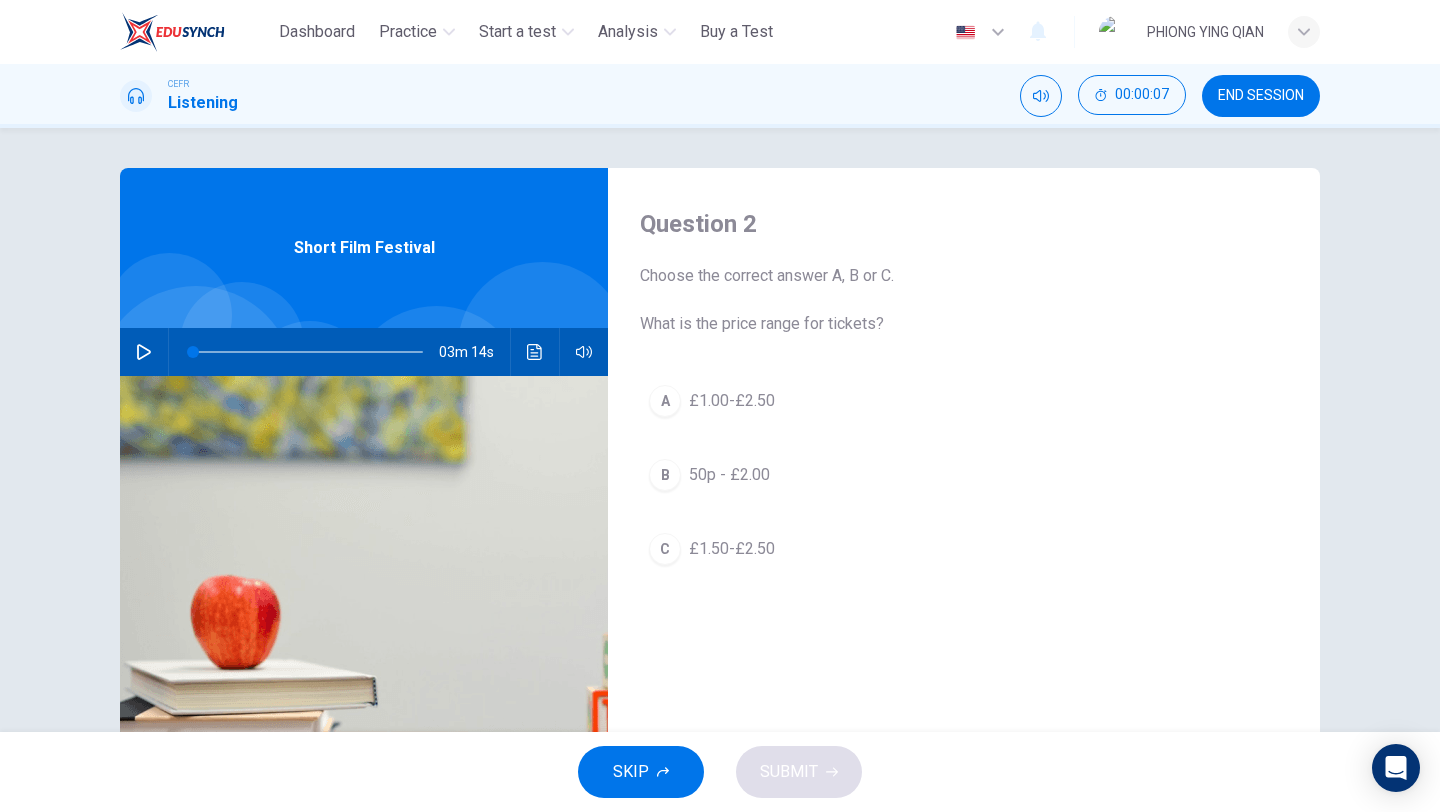 click on "A £1.00-£2.50 B 50p - £2.00 C £1.50-£2.50" at bounding box center [964, 495] 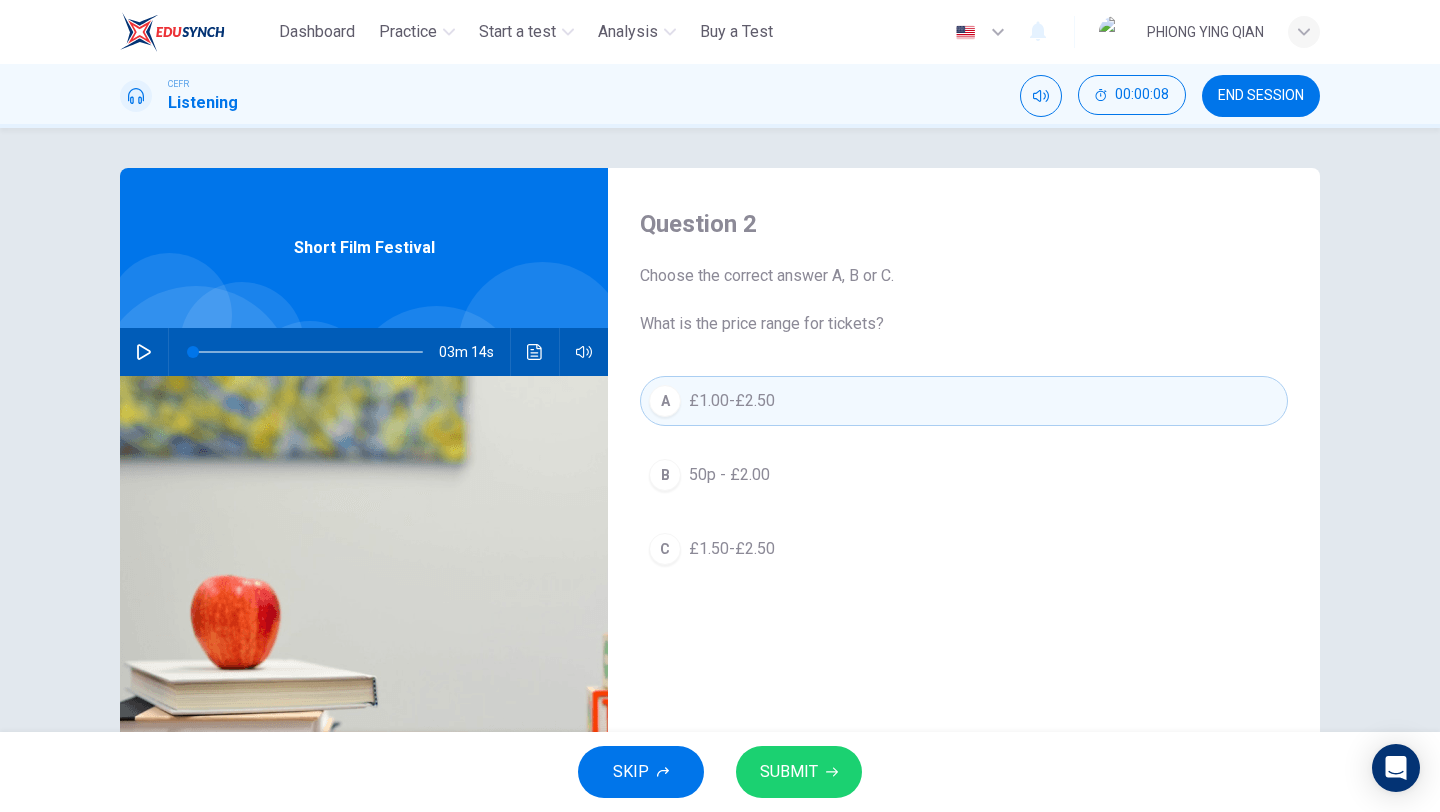 click on "SUBMIT" at bounding box center (799, 772) 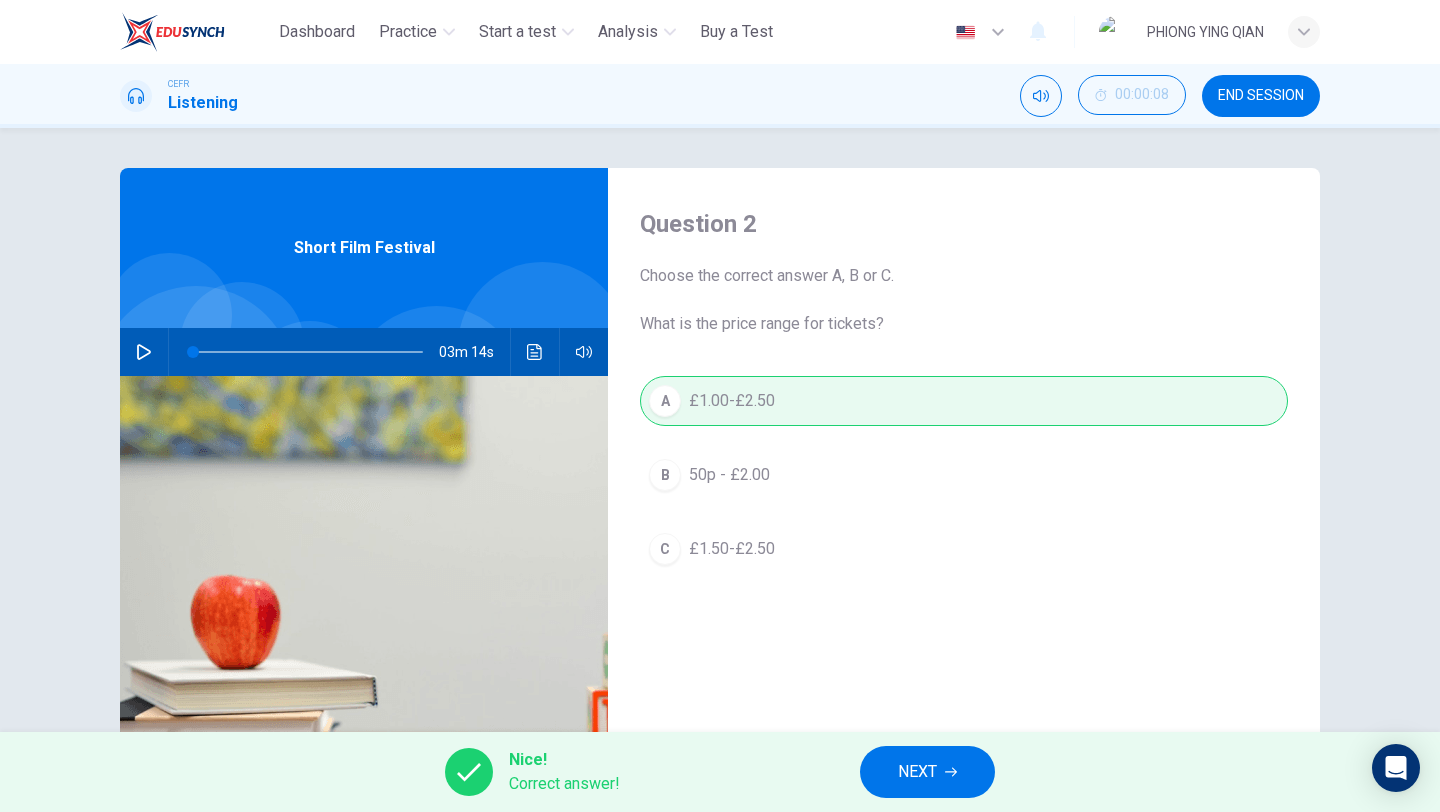 click on "NEXT" at bounding box center [927, 772] 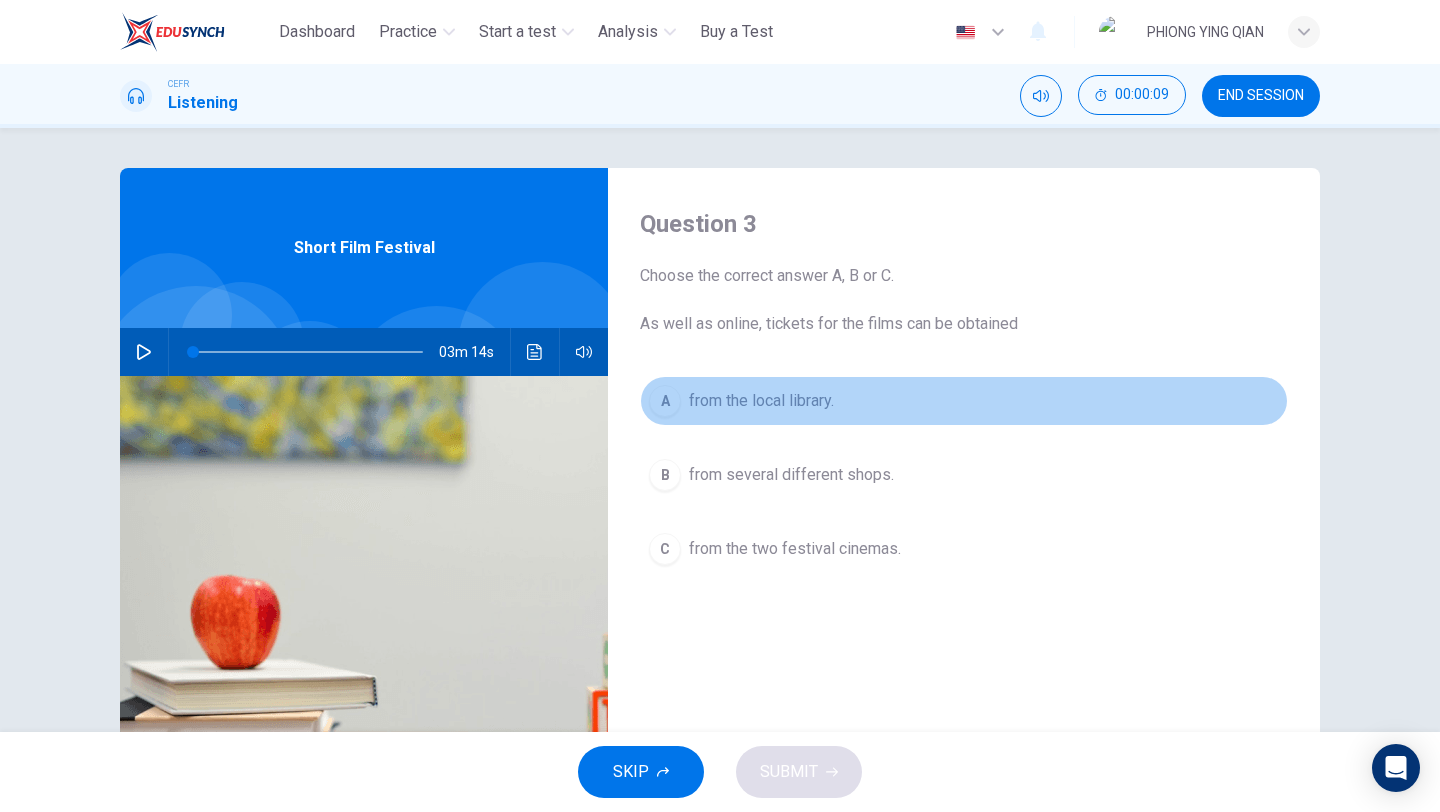 click on "A from the local library." at bounding box center (964, 401) 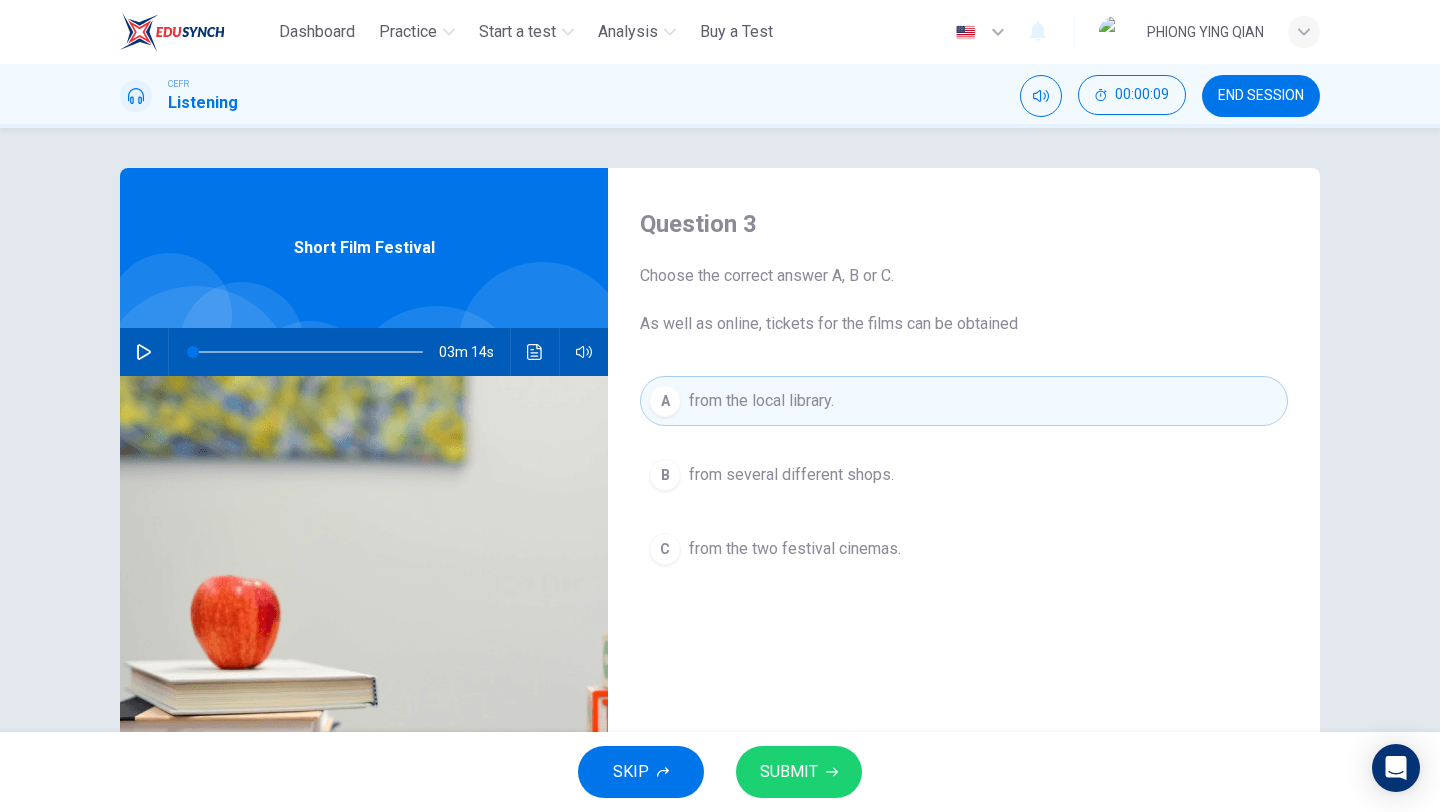 click on "SUBMIT" at bounding box center [789, 772] 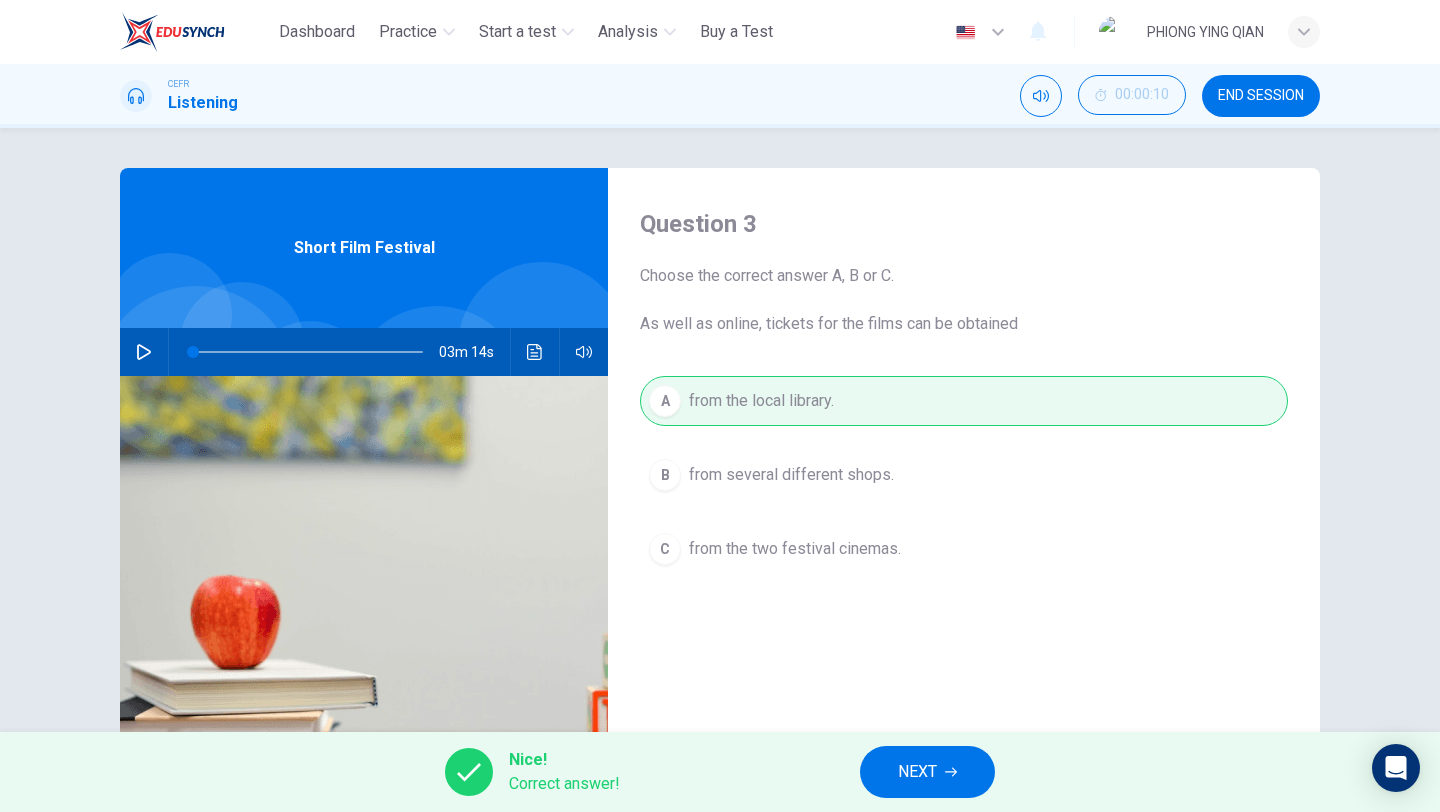 click on "NEXT" at bounding box center [927, 772] 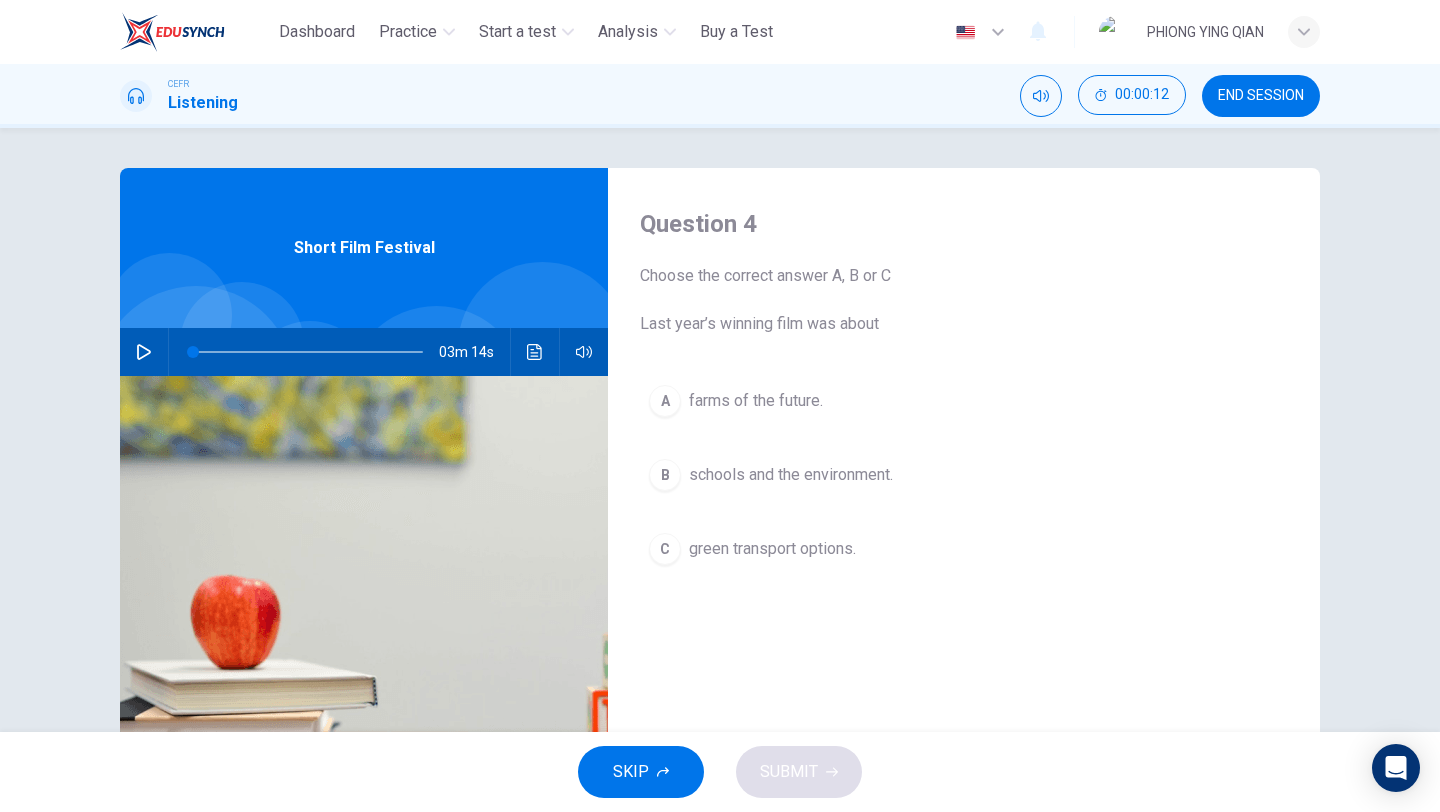 click on "green transport options." at bounding box center [756, 401] 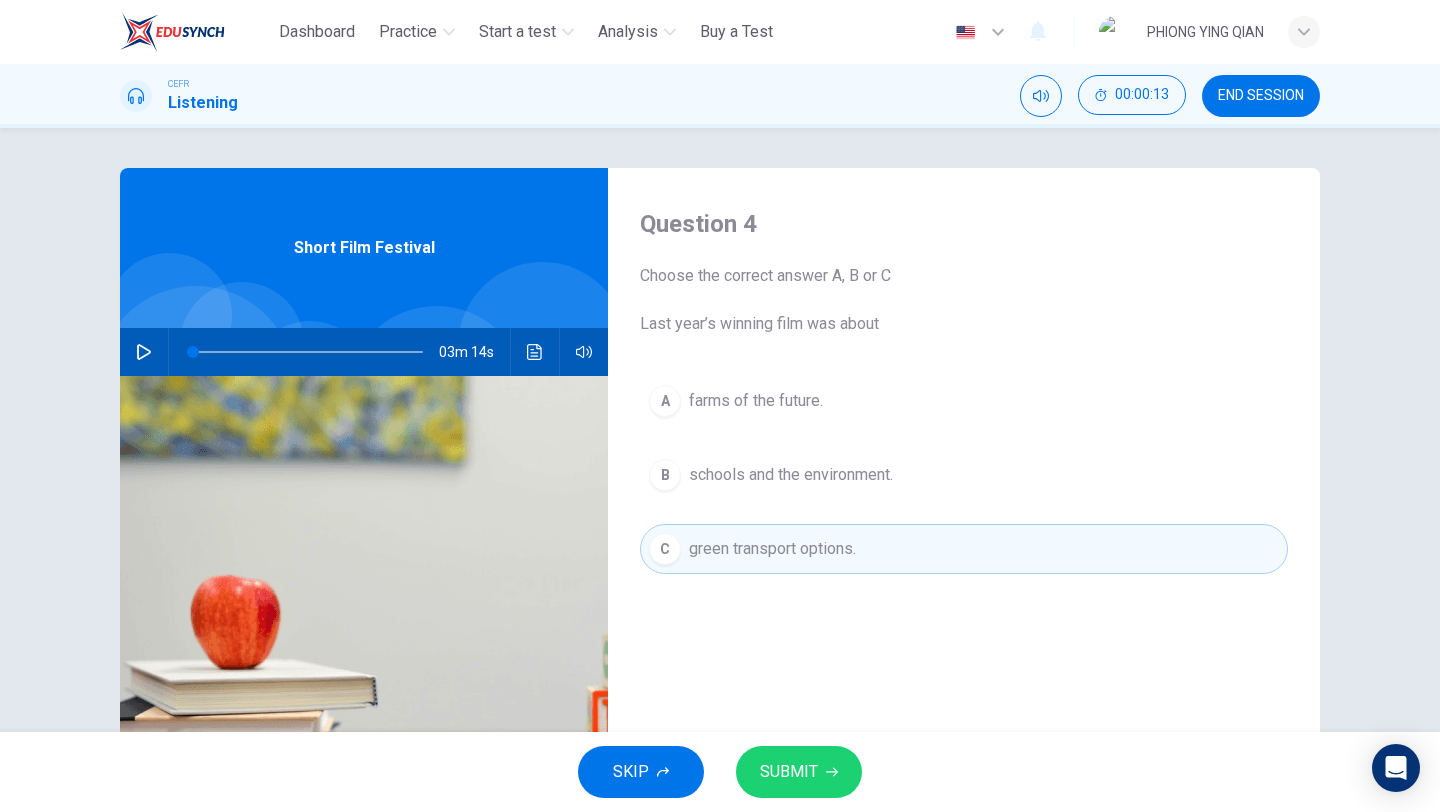 click on "SUBMIT" at bounding box center [799, 772] 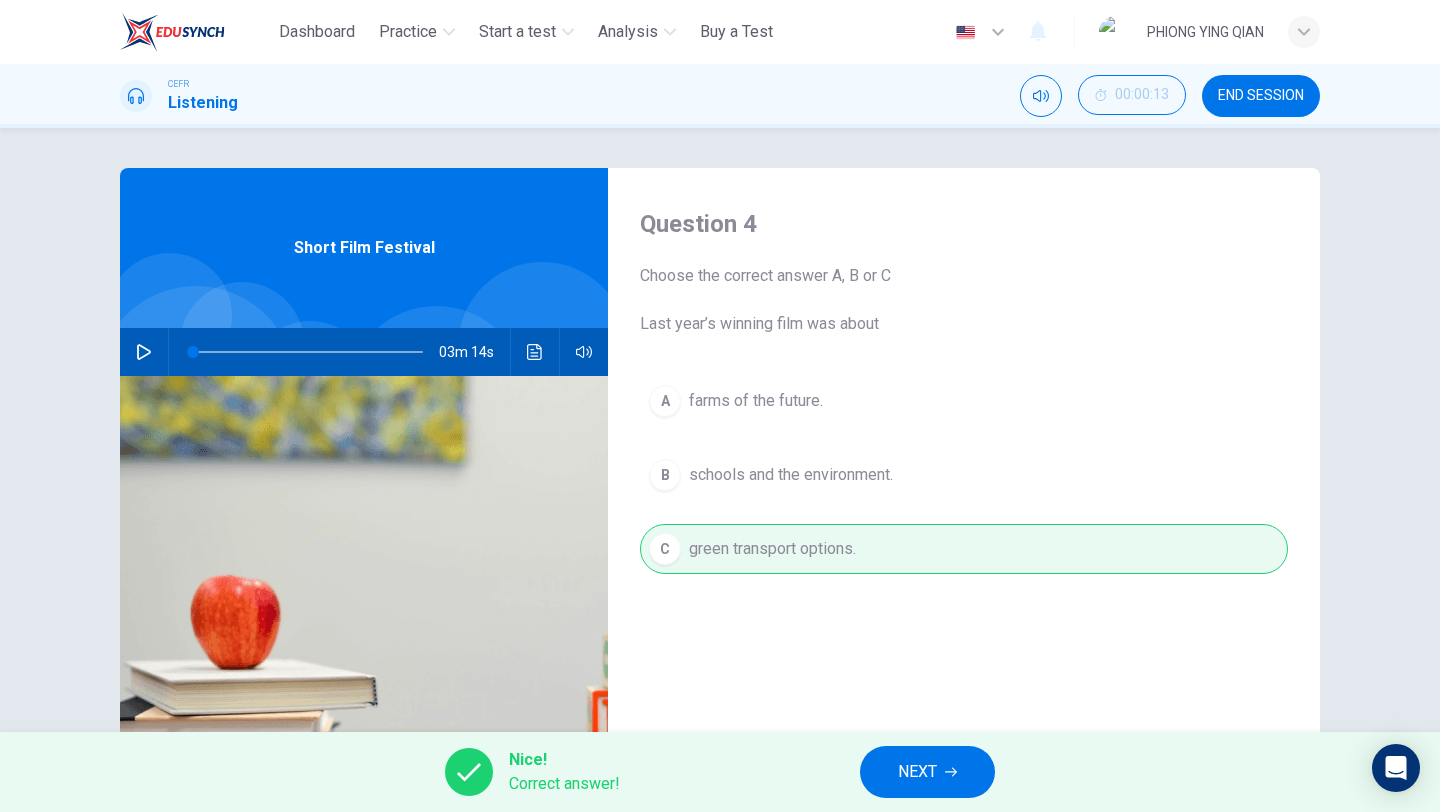 click on "NEXT" at bounding box center (927, 772) 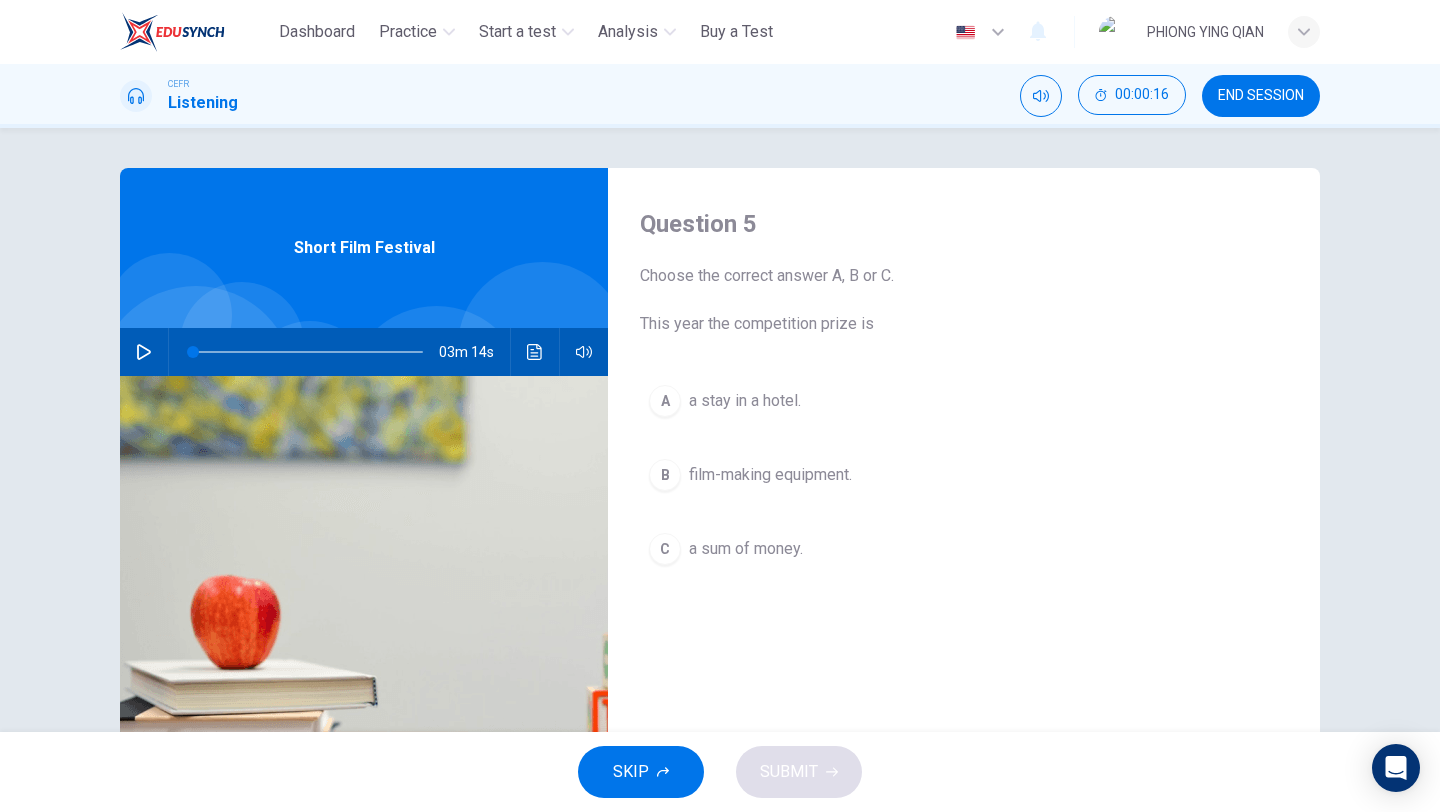 click on "B film-making equipment." at bounding box center (964, 475) 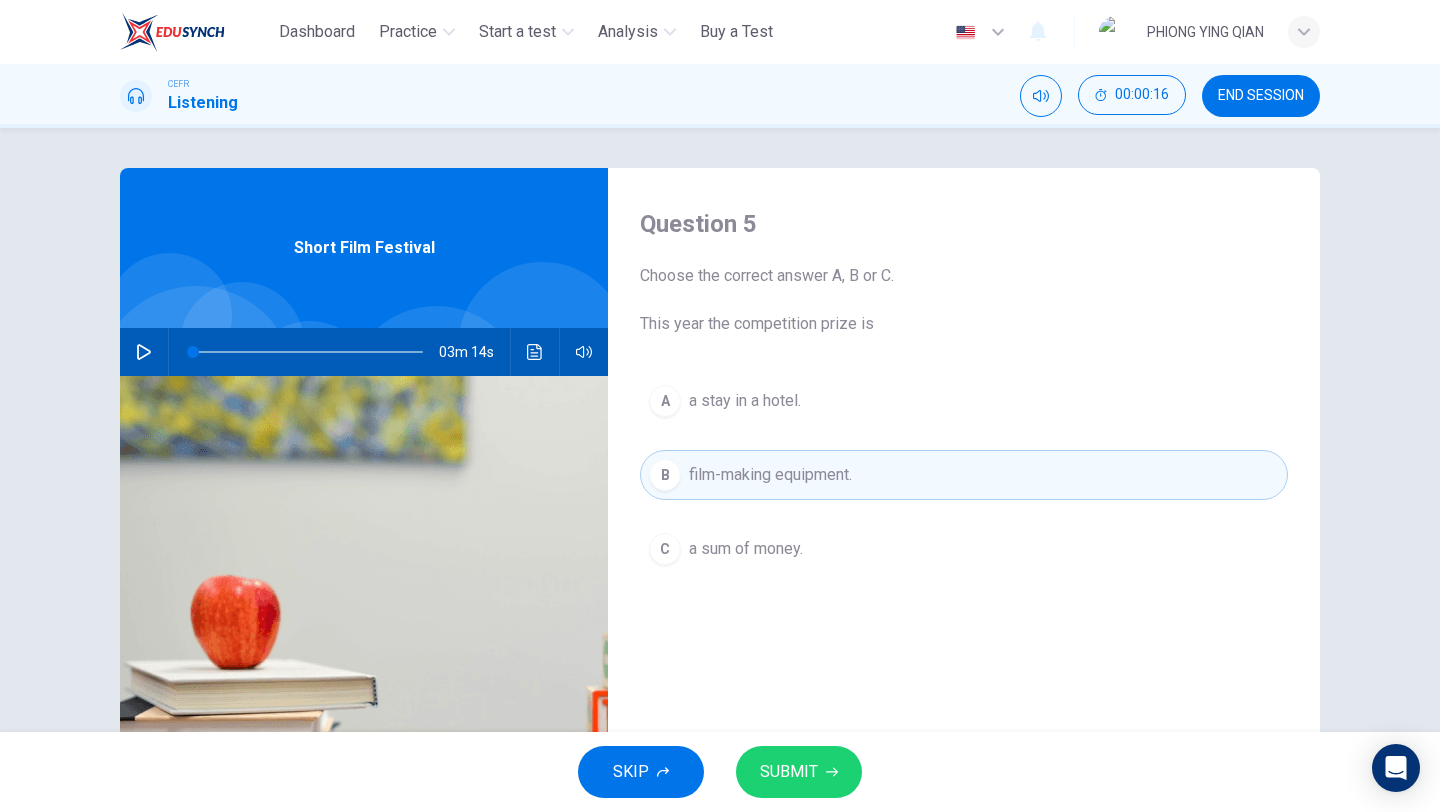 click on "SUBMIT" at bounding box center (799, 772) 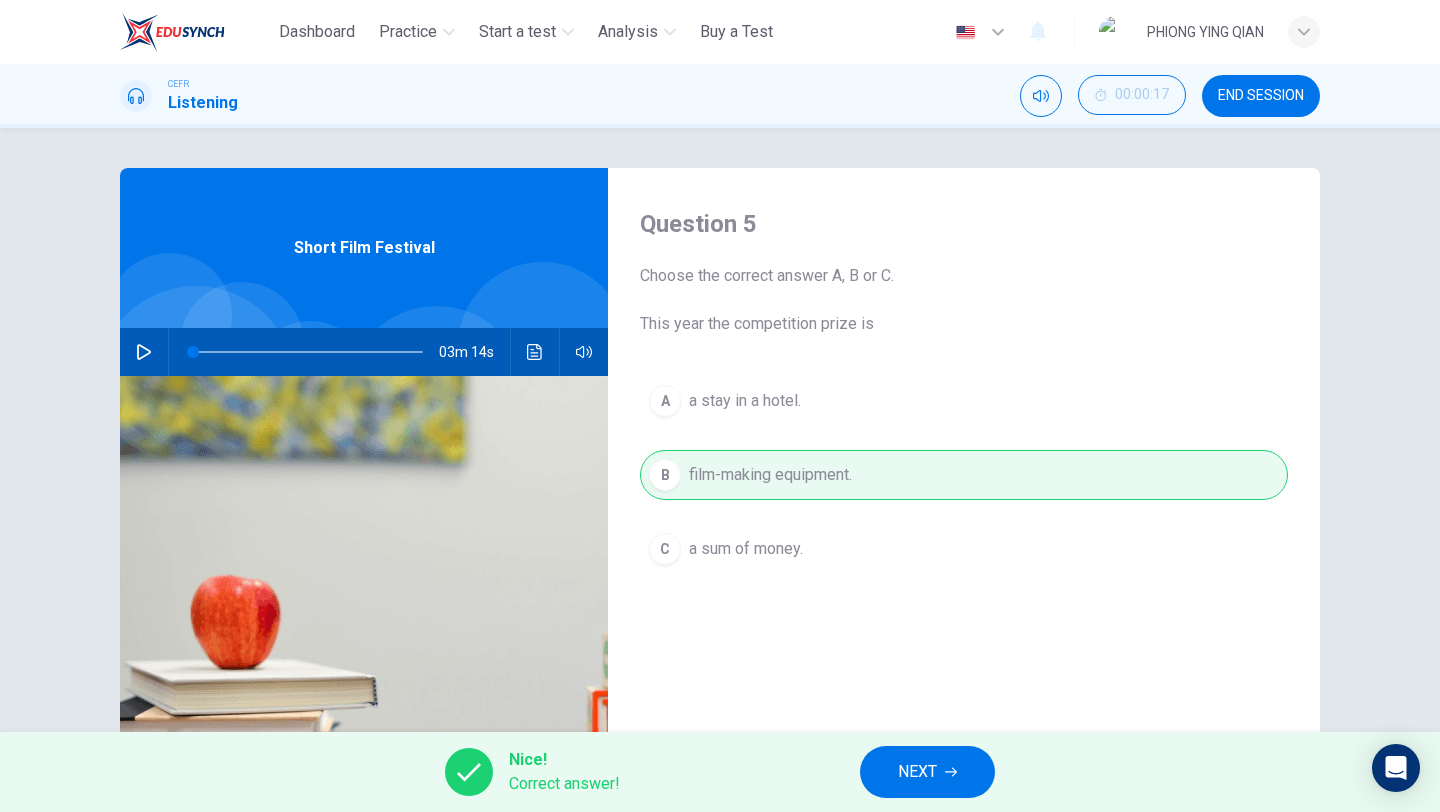 click on "NEXT" at bounding box center [917, 772] 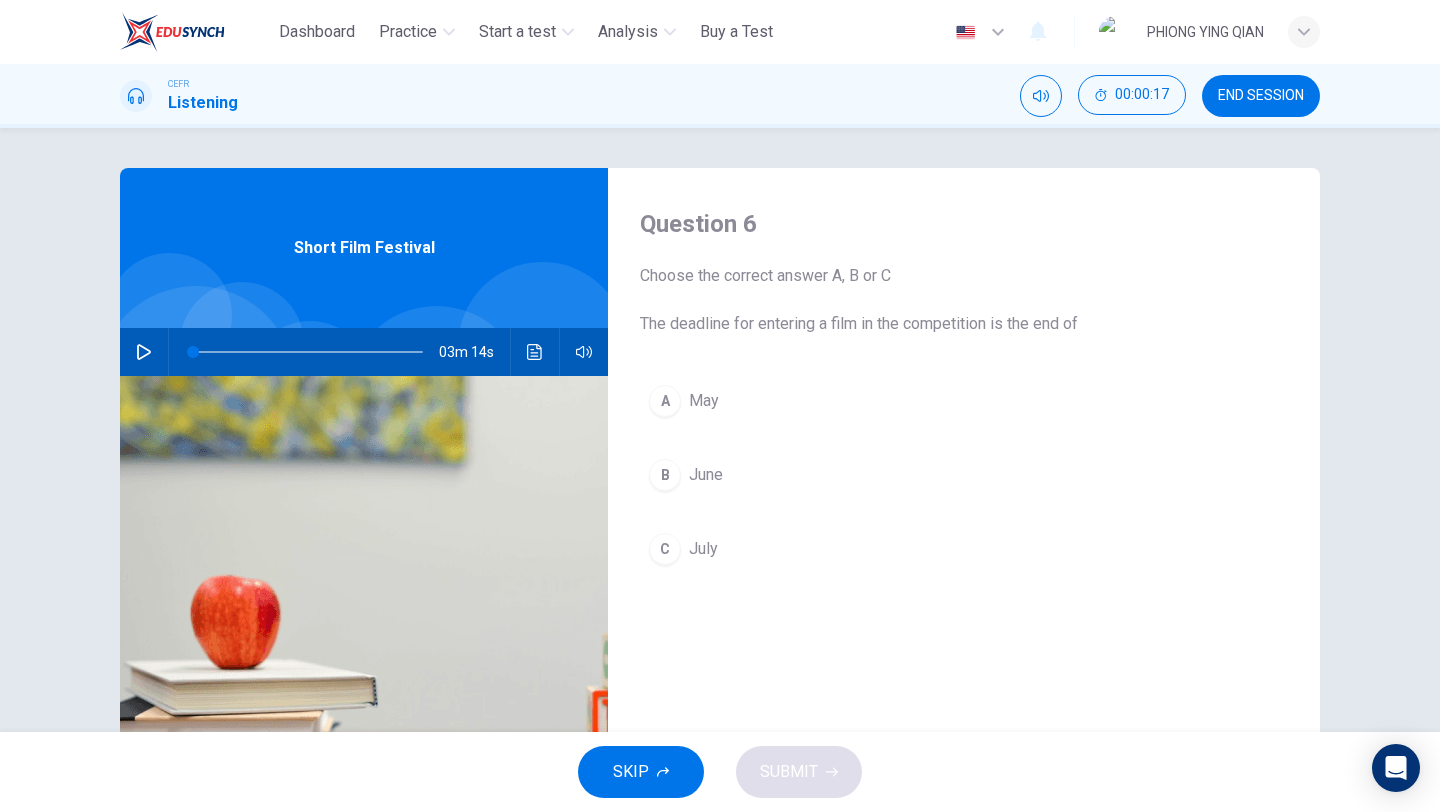 click on "C" at bounding box center (665, 401) 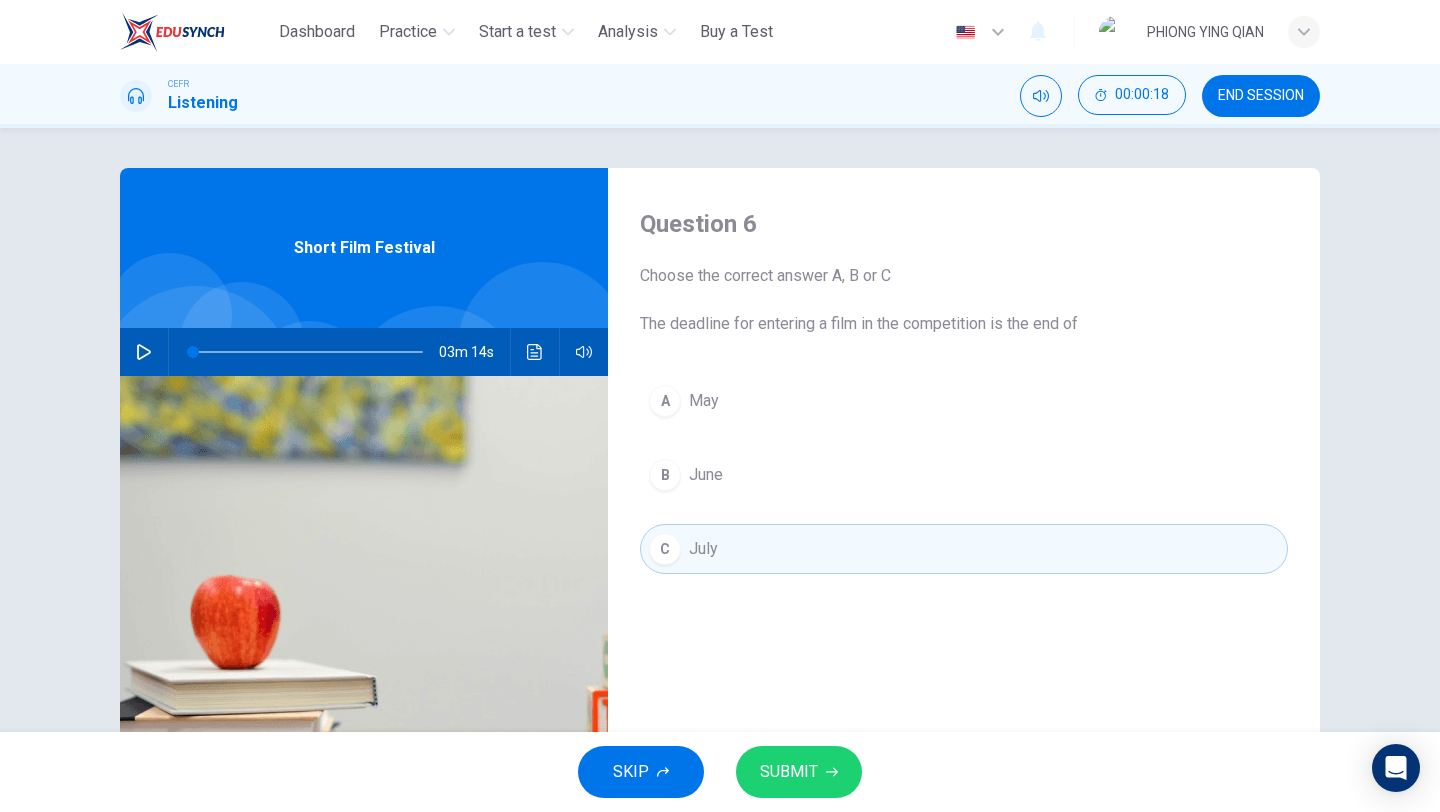 click on "SKIP SUBMIT" at bounding box center [720, 772] 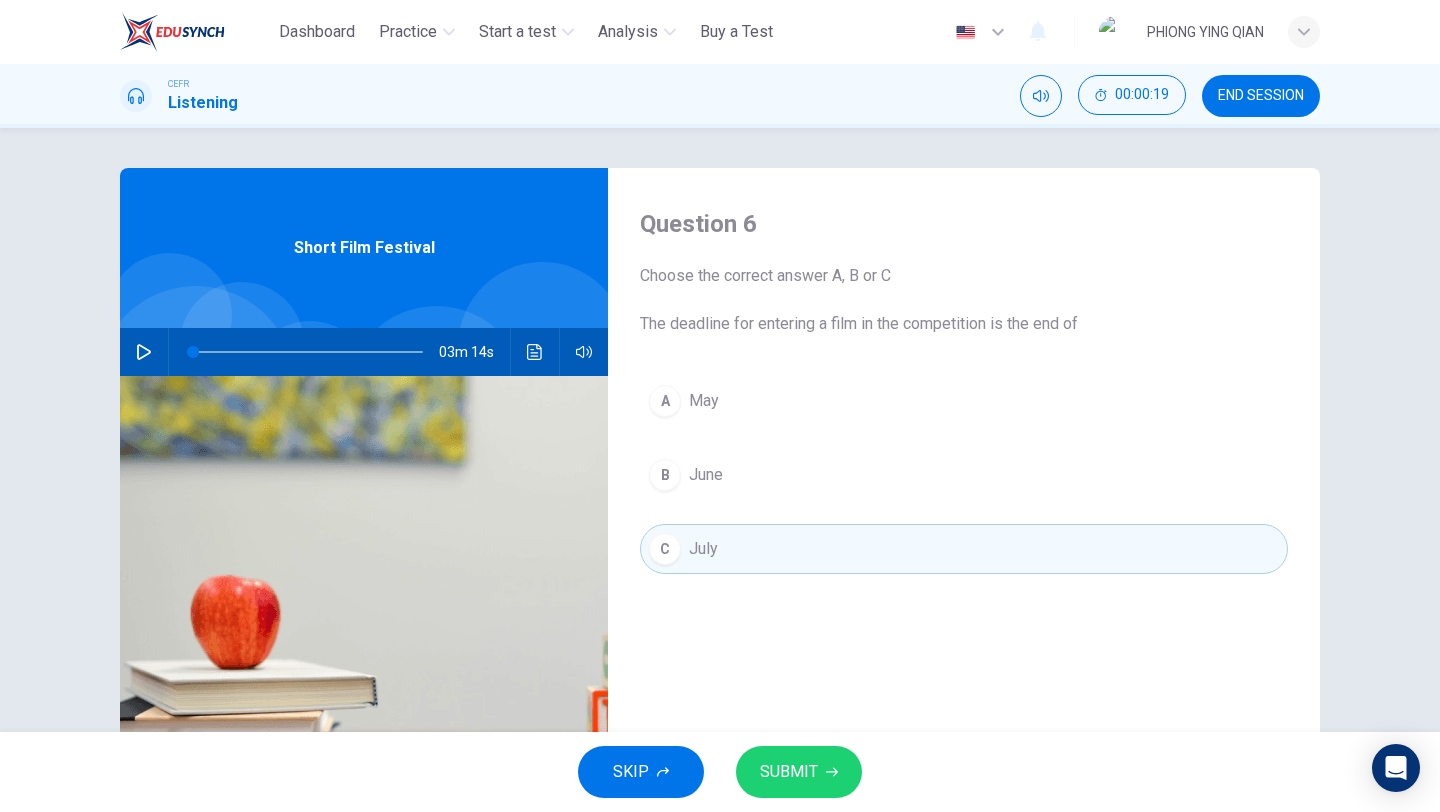 click on "SUBMIT" at bounding box center [789, 772] 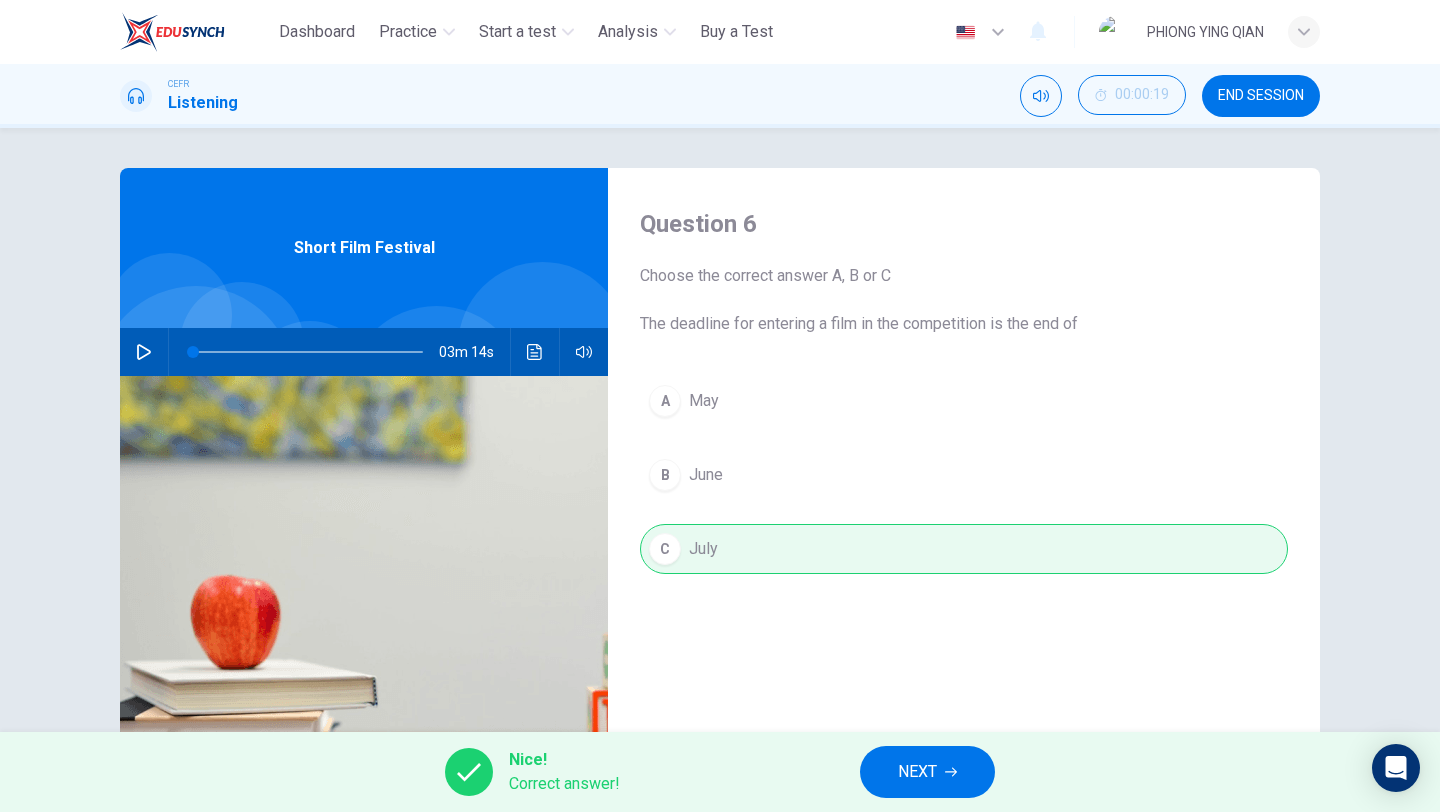 click on "NEXT" at bounding box center (927, 772) 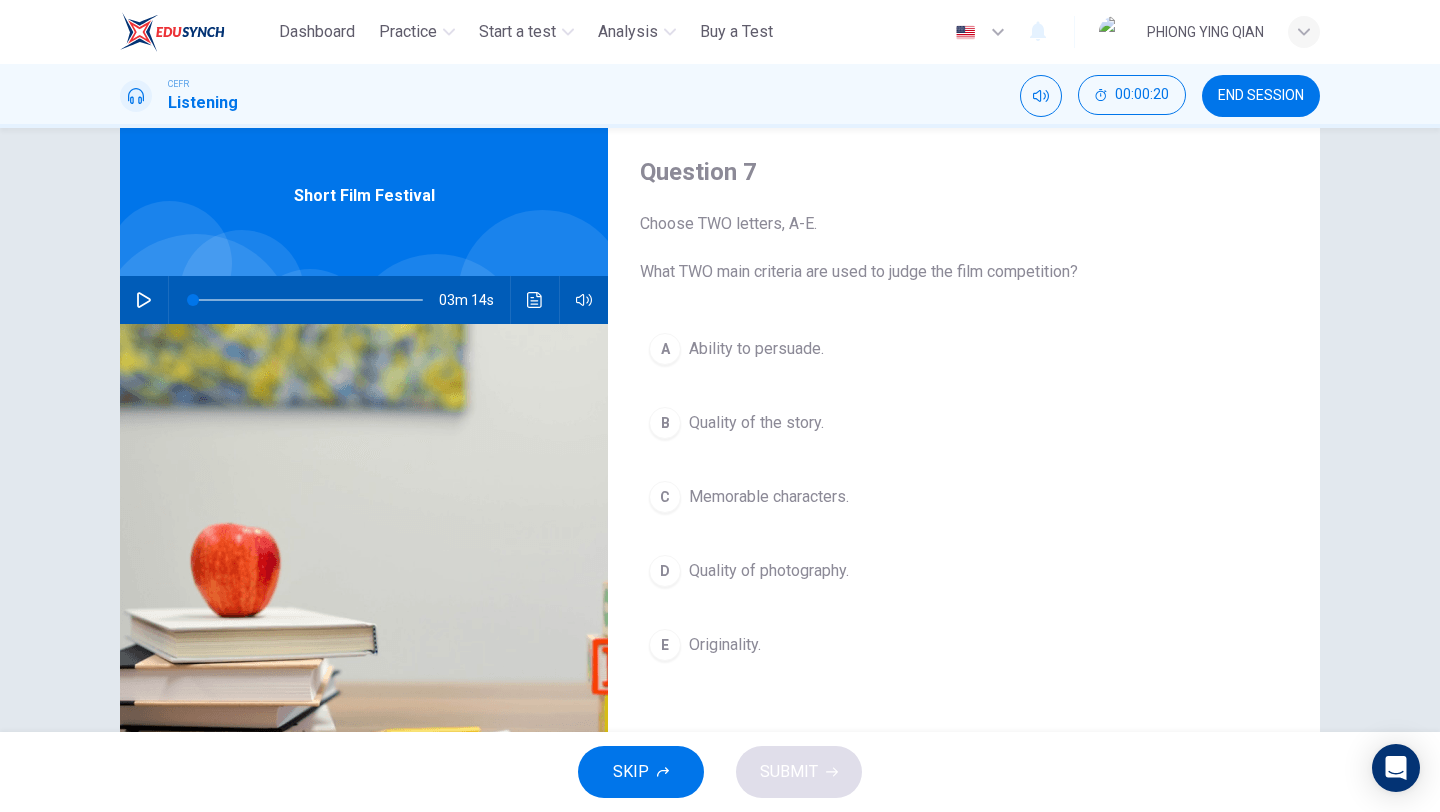 scroll, scrollTop: 54, scrollLeft: 0, axis: vertical 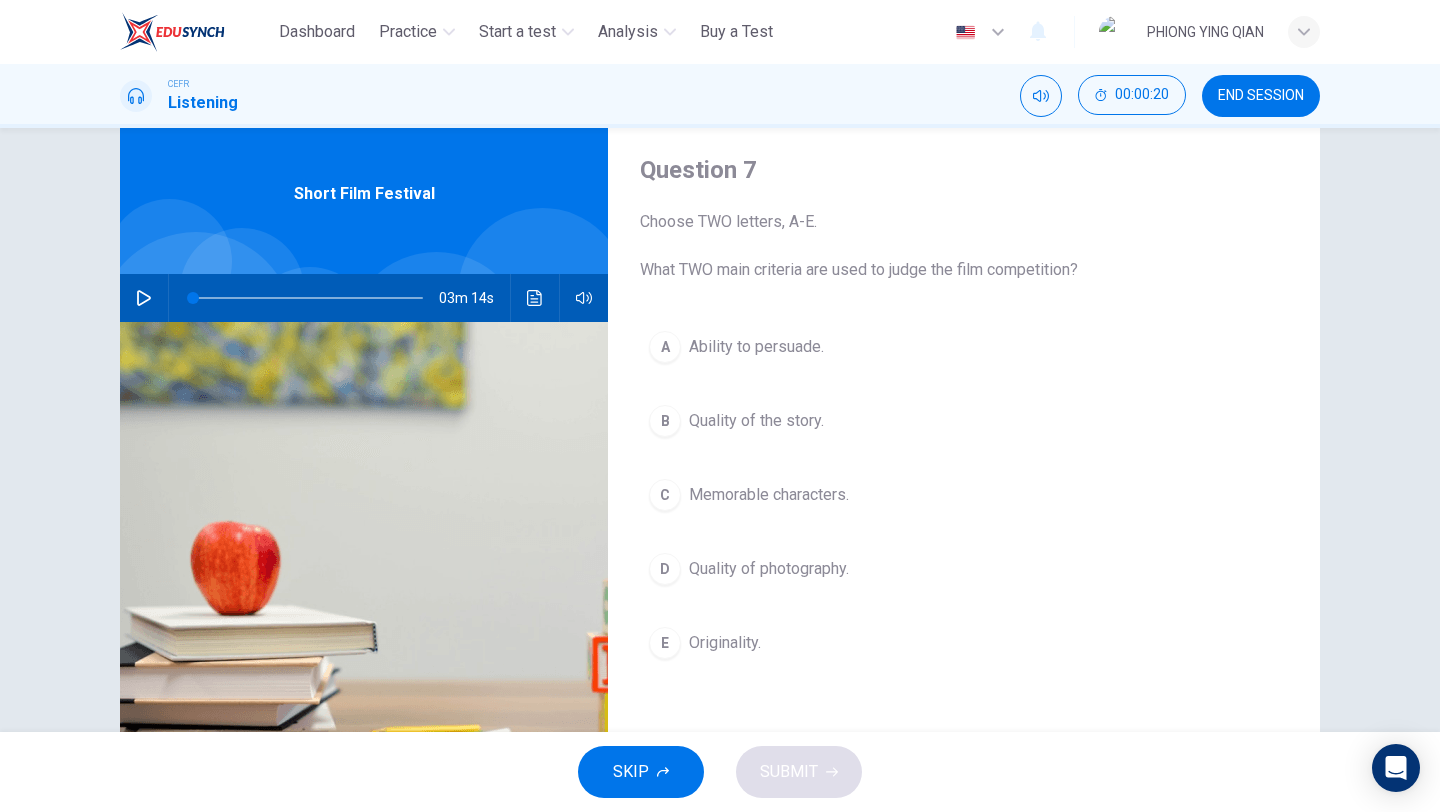 click on "Quality of photography." at bounding box center [756, 347] 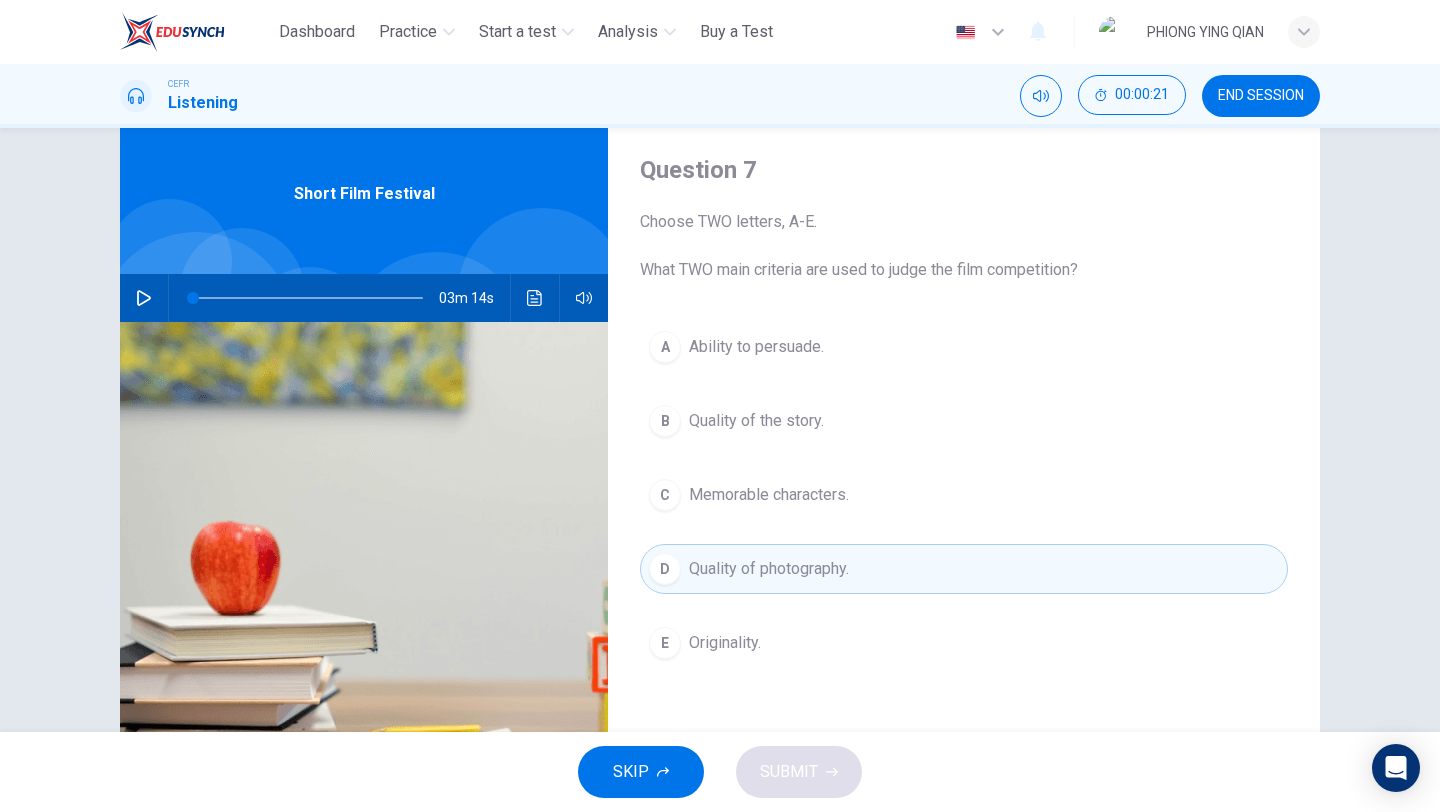 click on "E Originality." at bounding box center [964, 643] 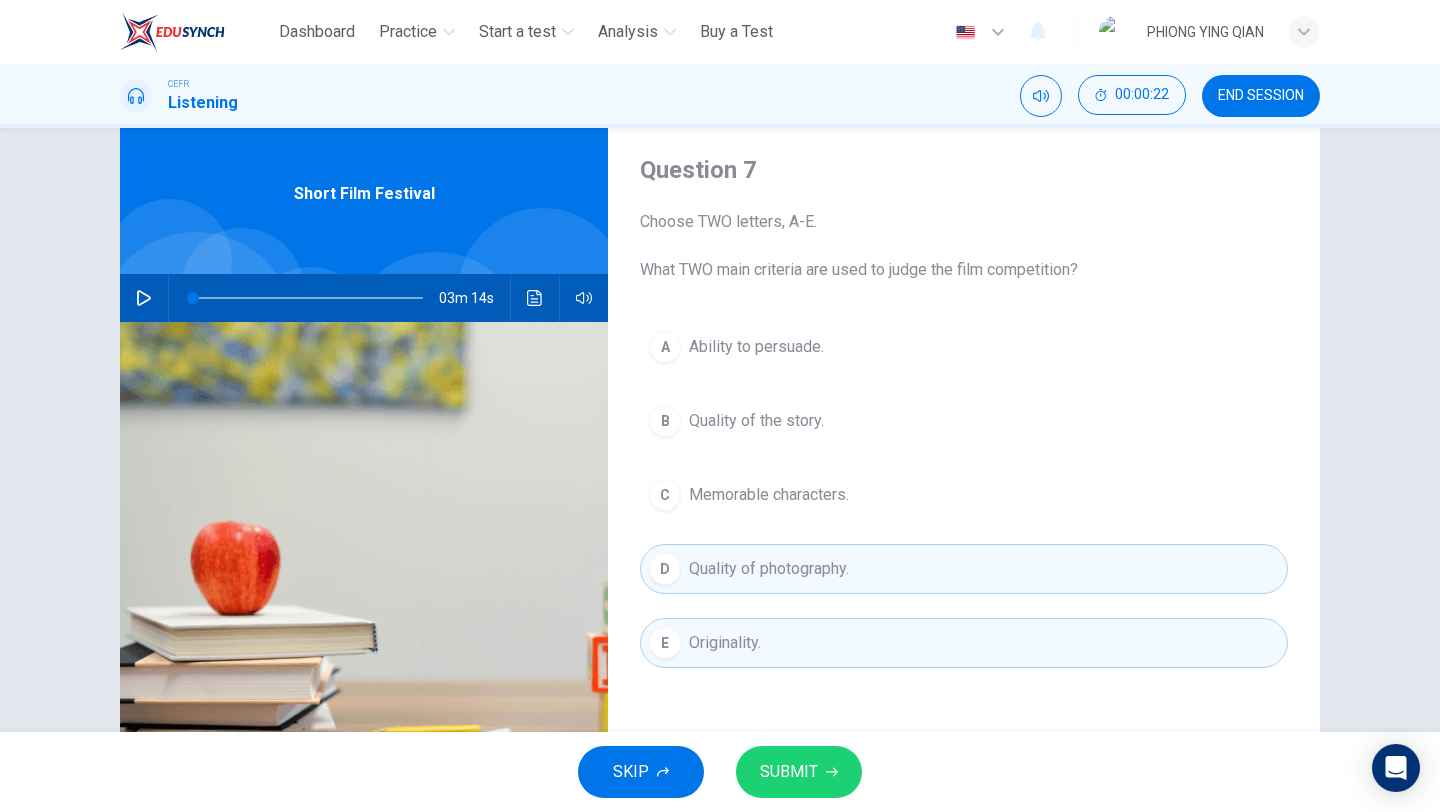 click on "SUBMIT" at bounding box center [789, 772] 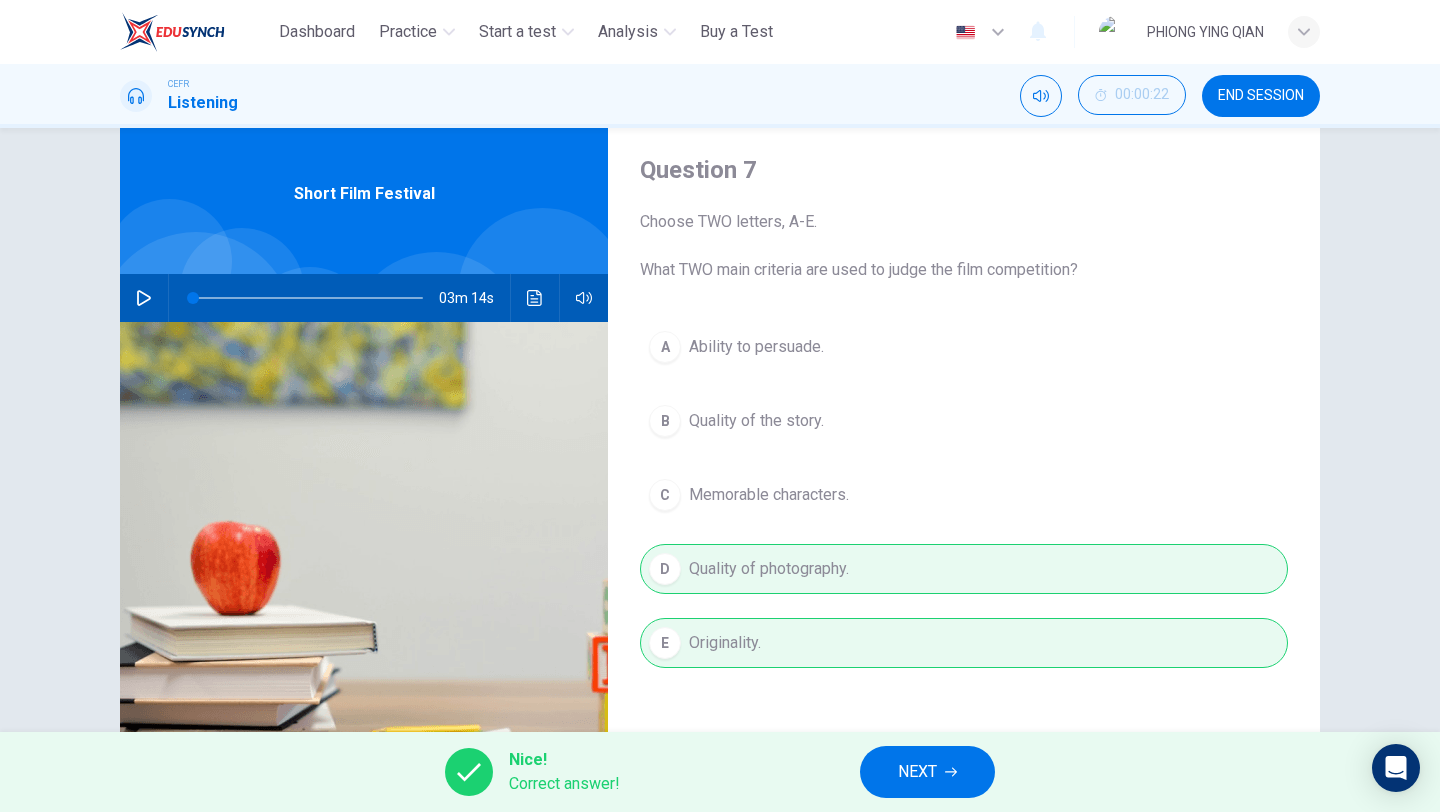 click on "NEXT" at bounding box center [917, 772] 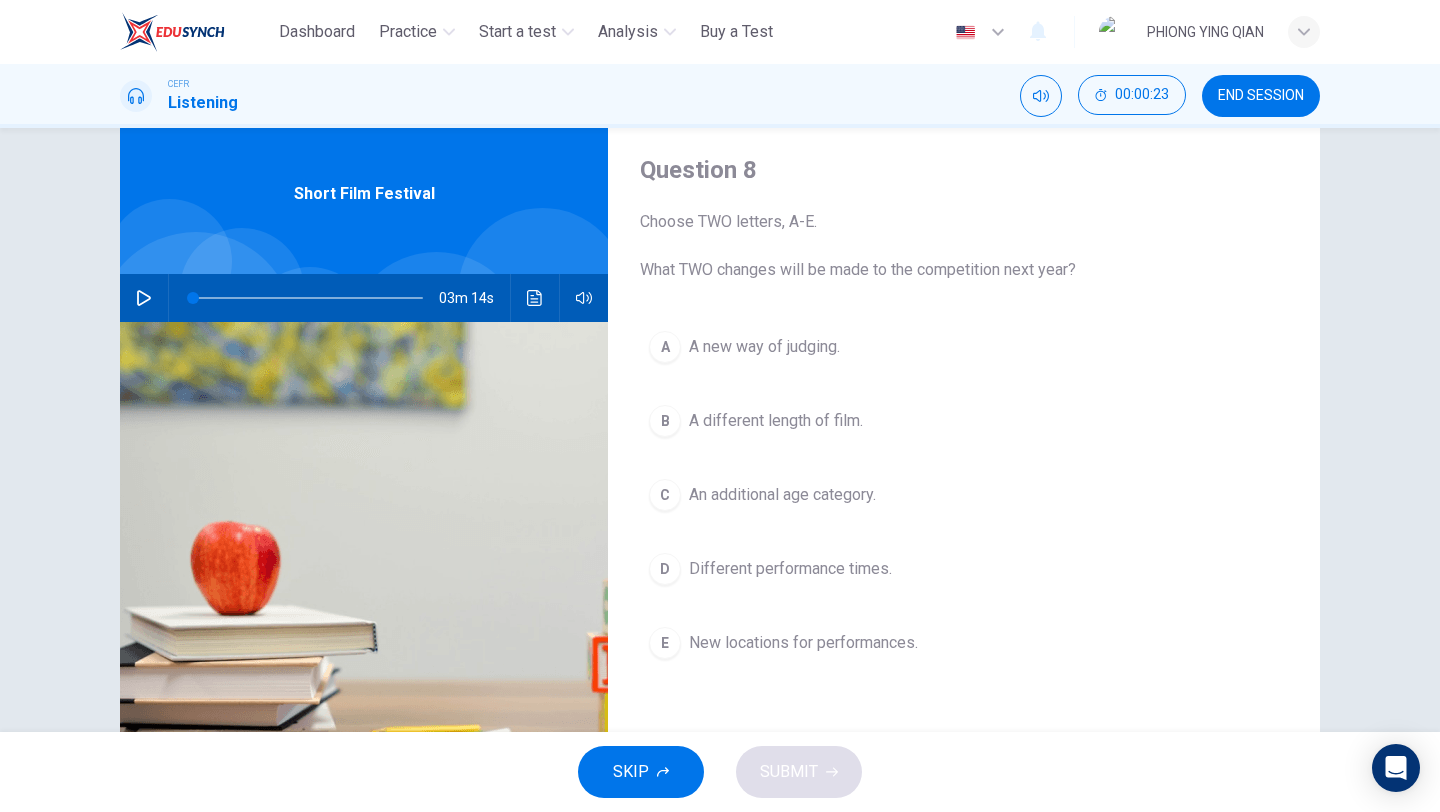 scroll, scrollTop: 72, scrollLeft: 0, axis: vertical 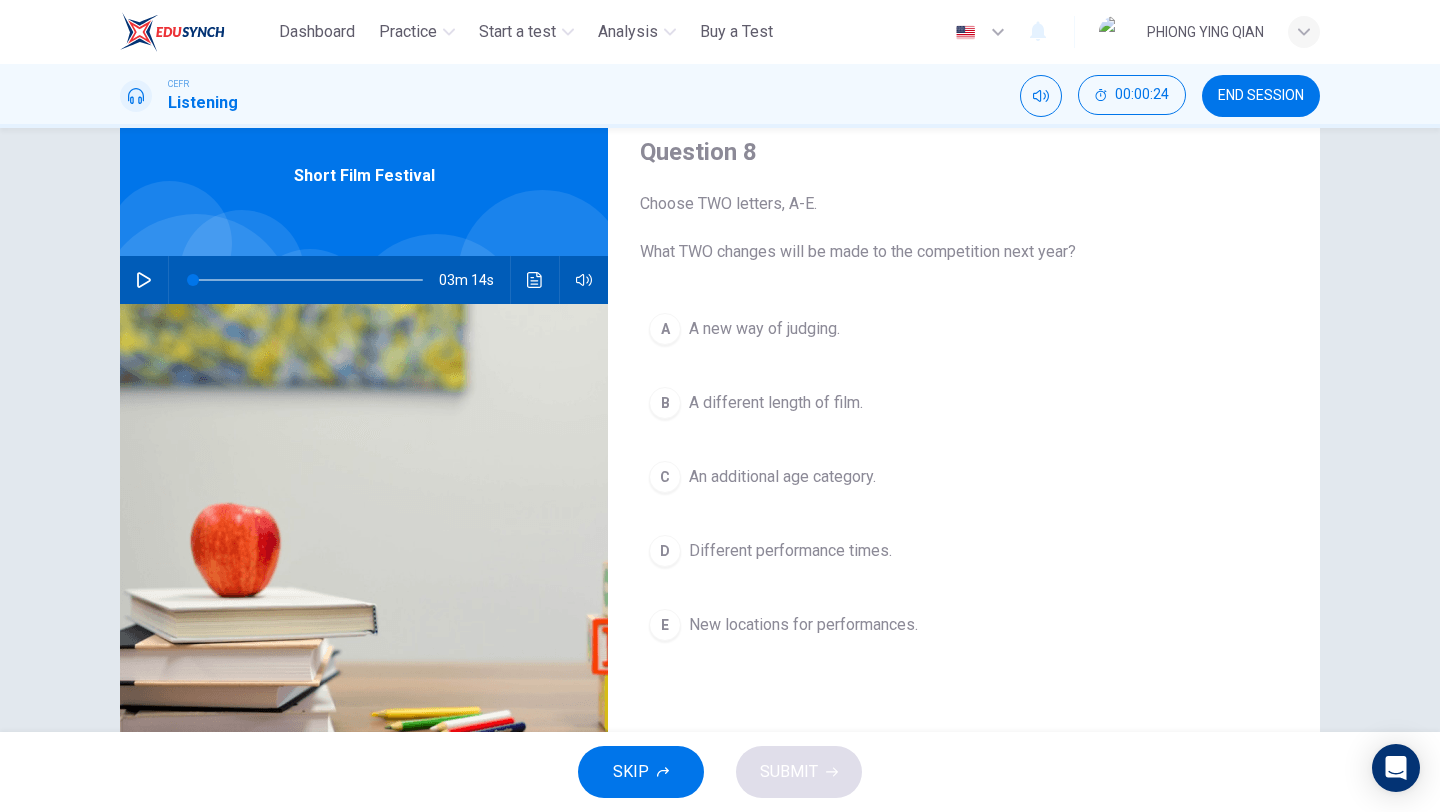 click on "An additional age category." at bounding box center (764, 329) 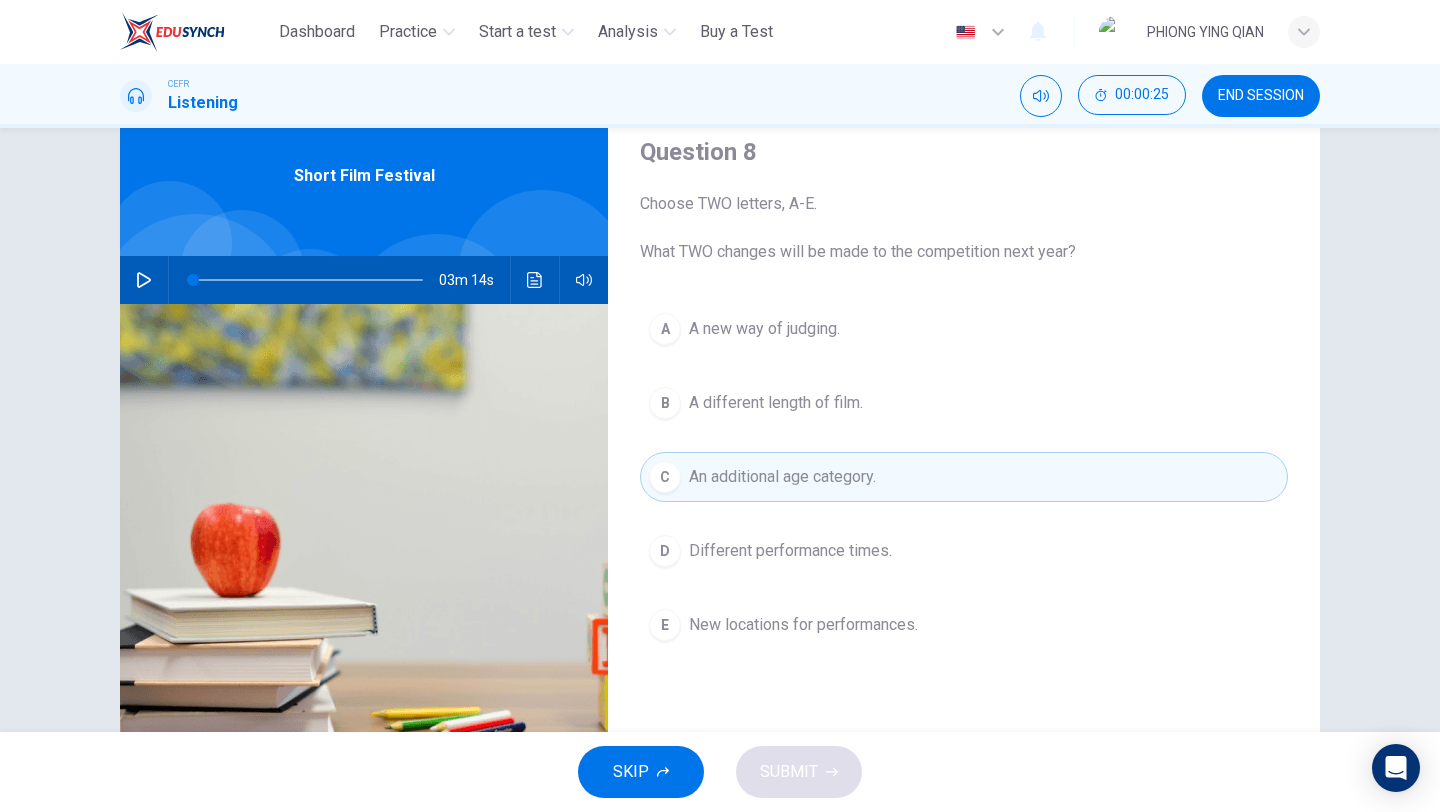 click on "New locations for performances." at bounding box center [764, 329] 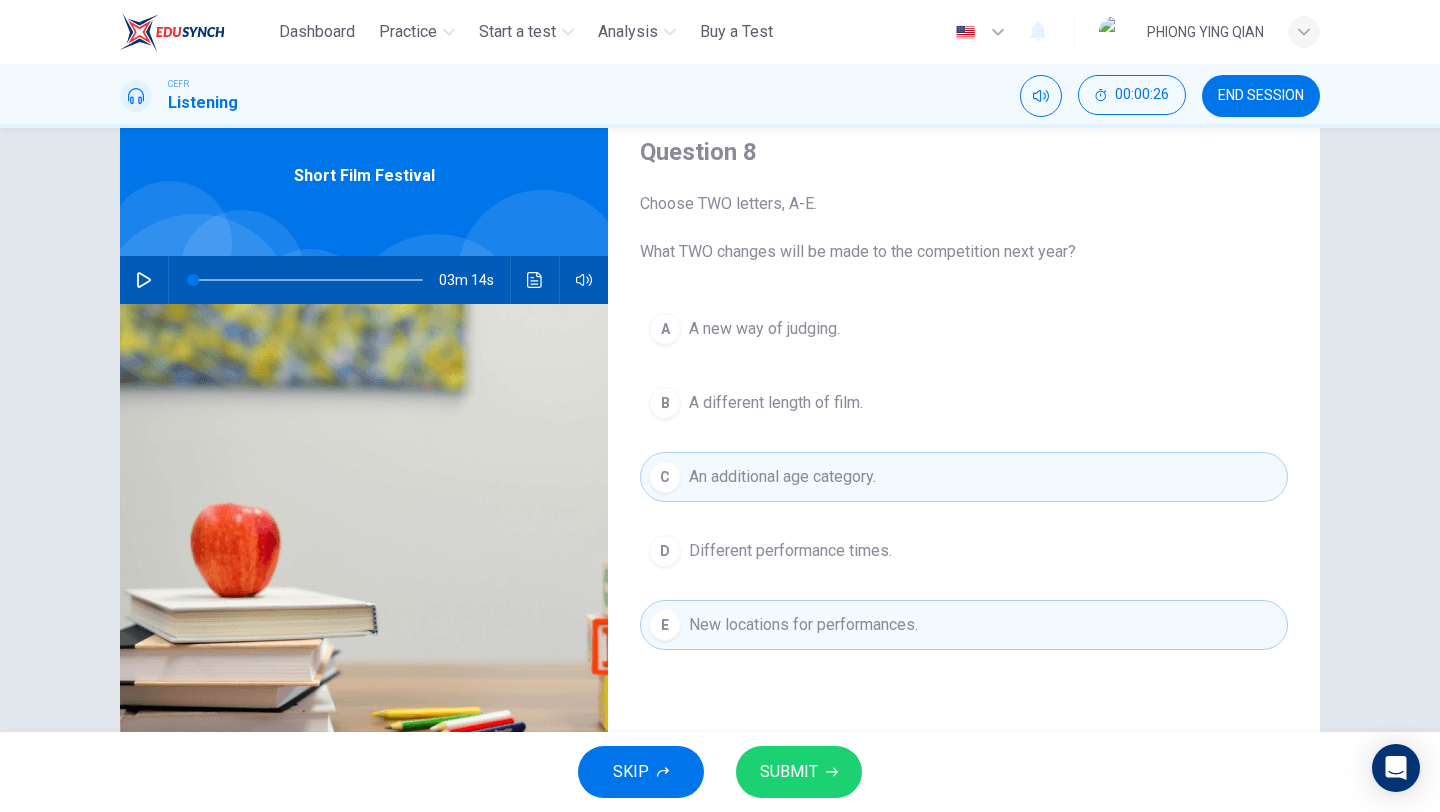 click on "SUBMIT" at bounding box center [789, 772] 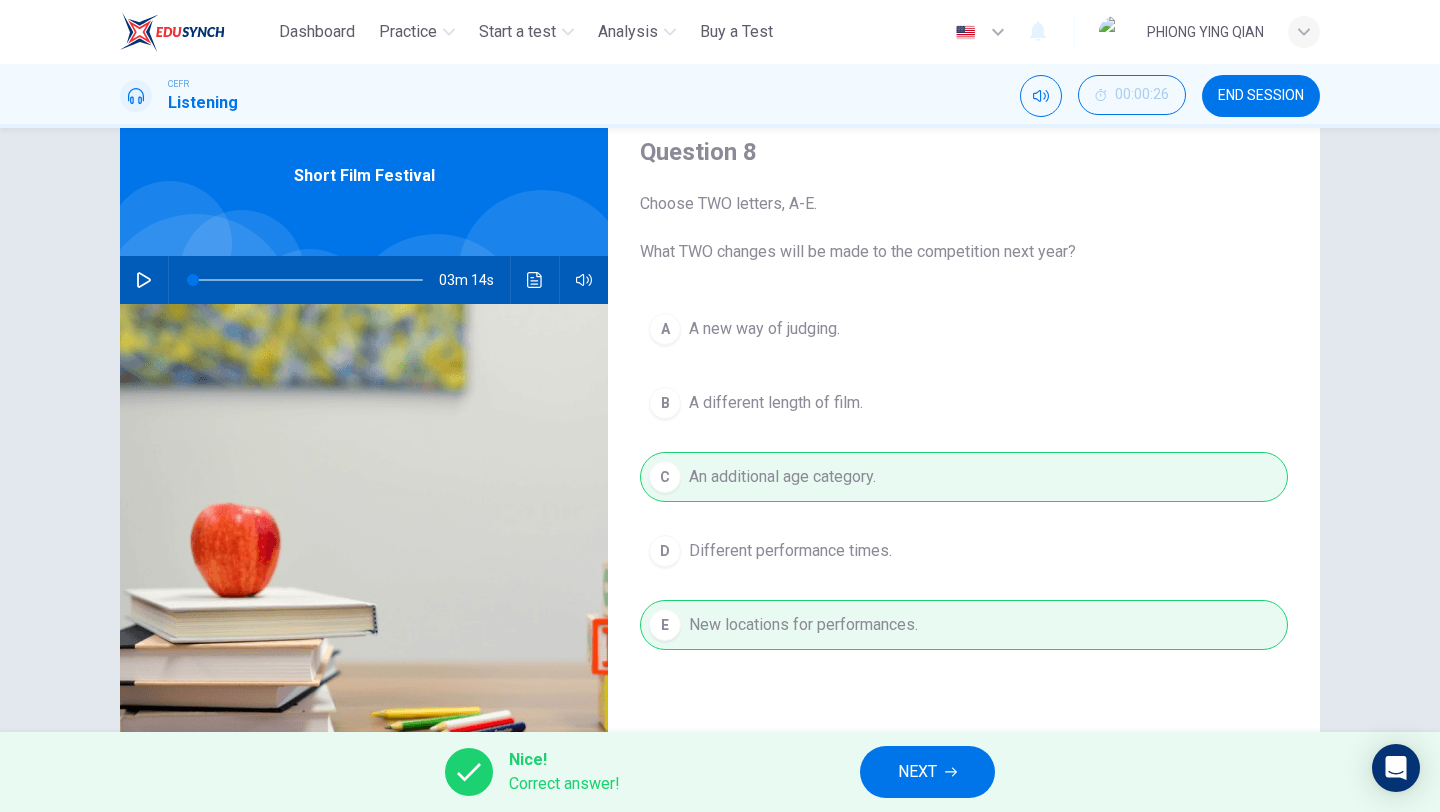 click on "NEXT" at bounding box center [917, 772] 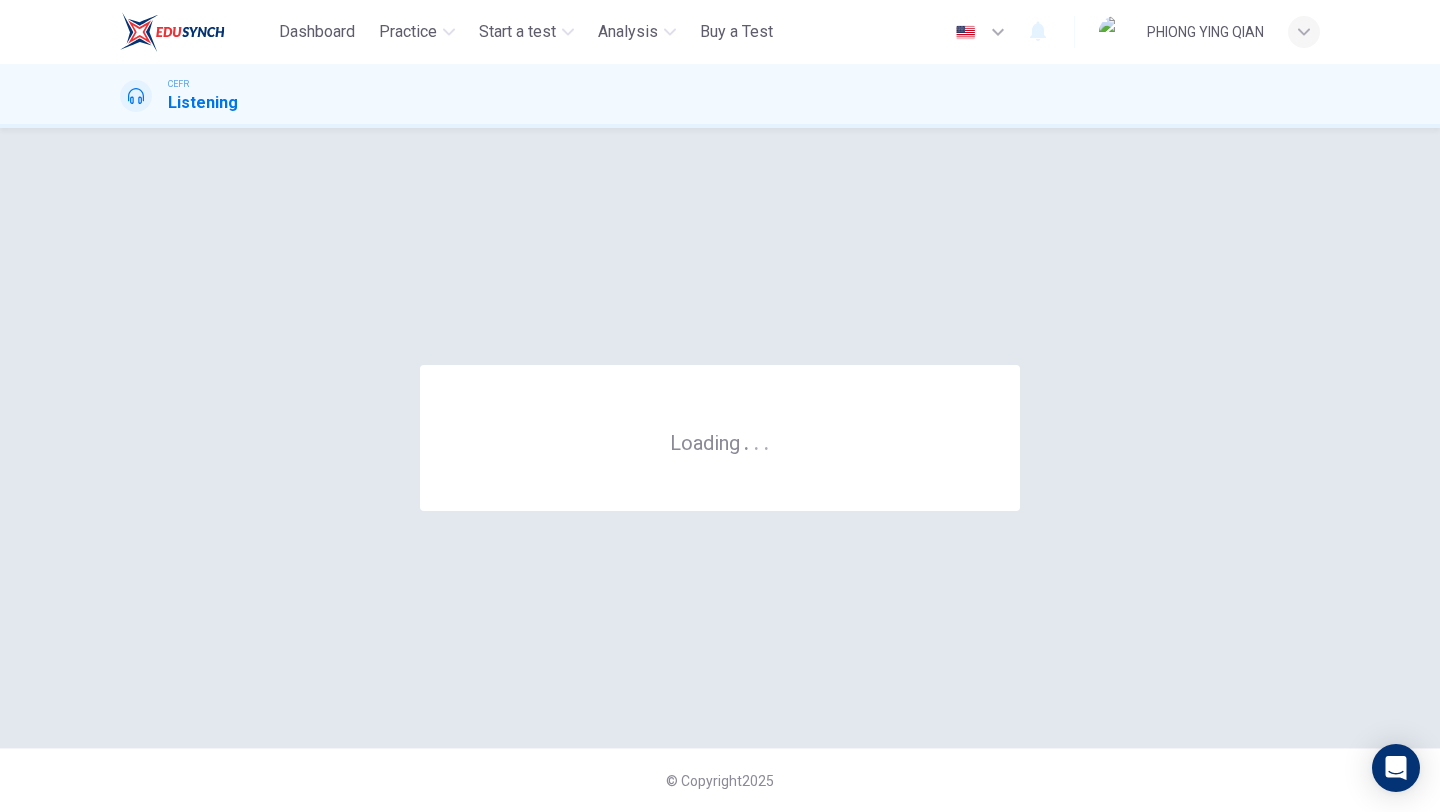 scroll, scrollTop: 0, scrollLeft: 0, axis: both 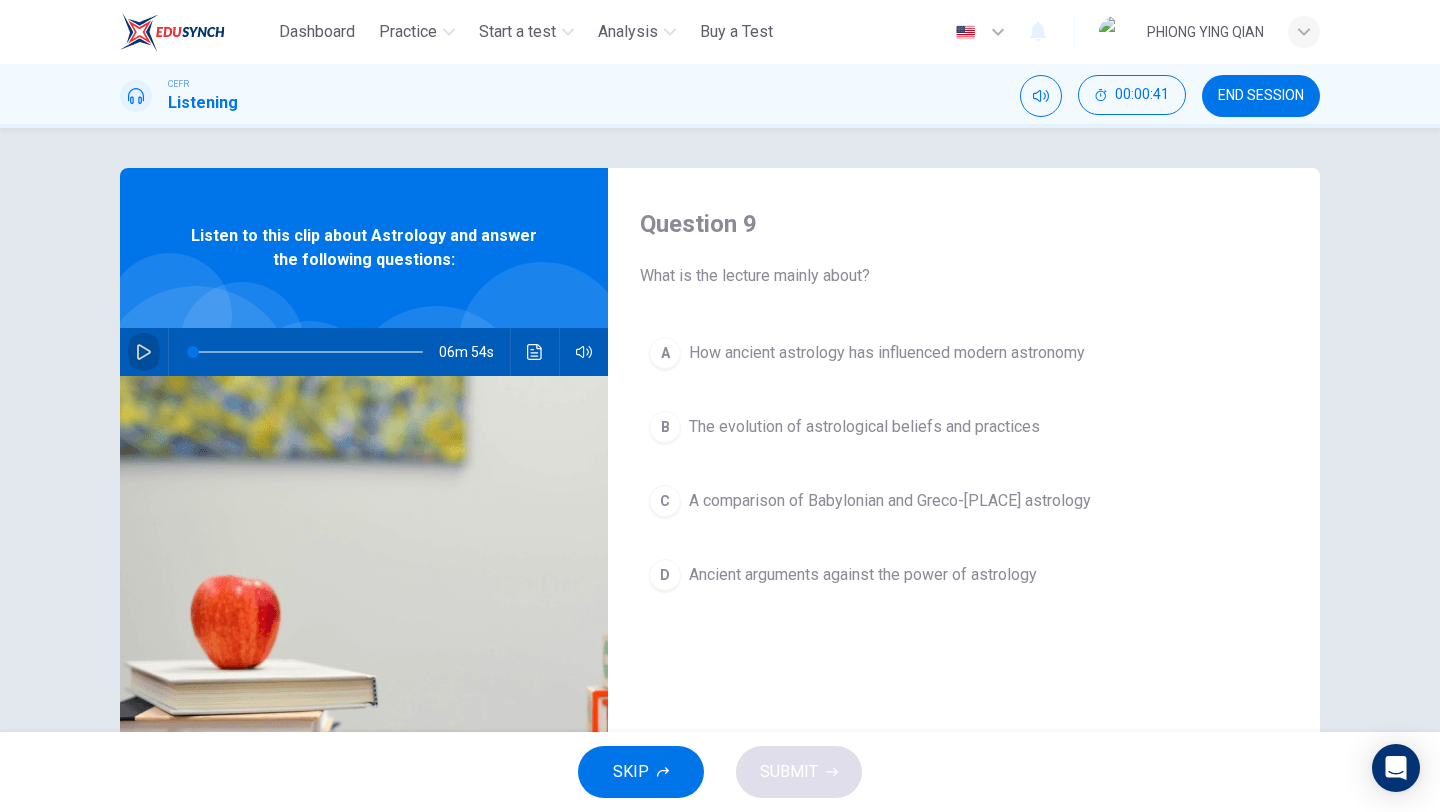 click at bounding box center (144, 352) 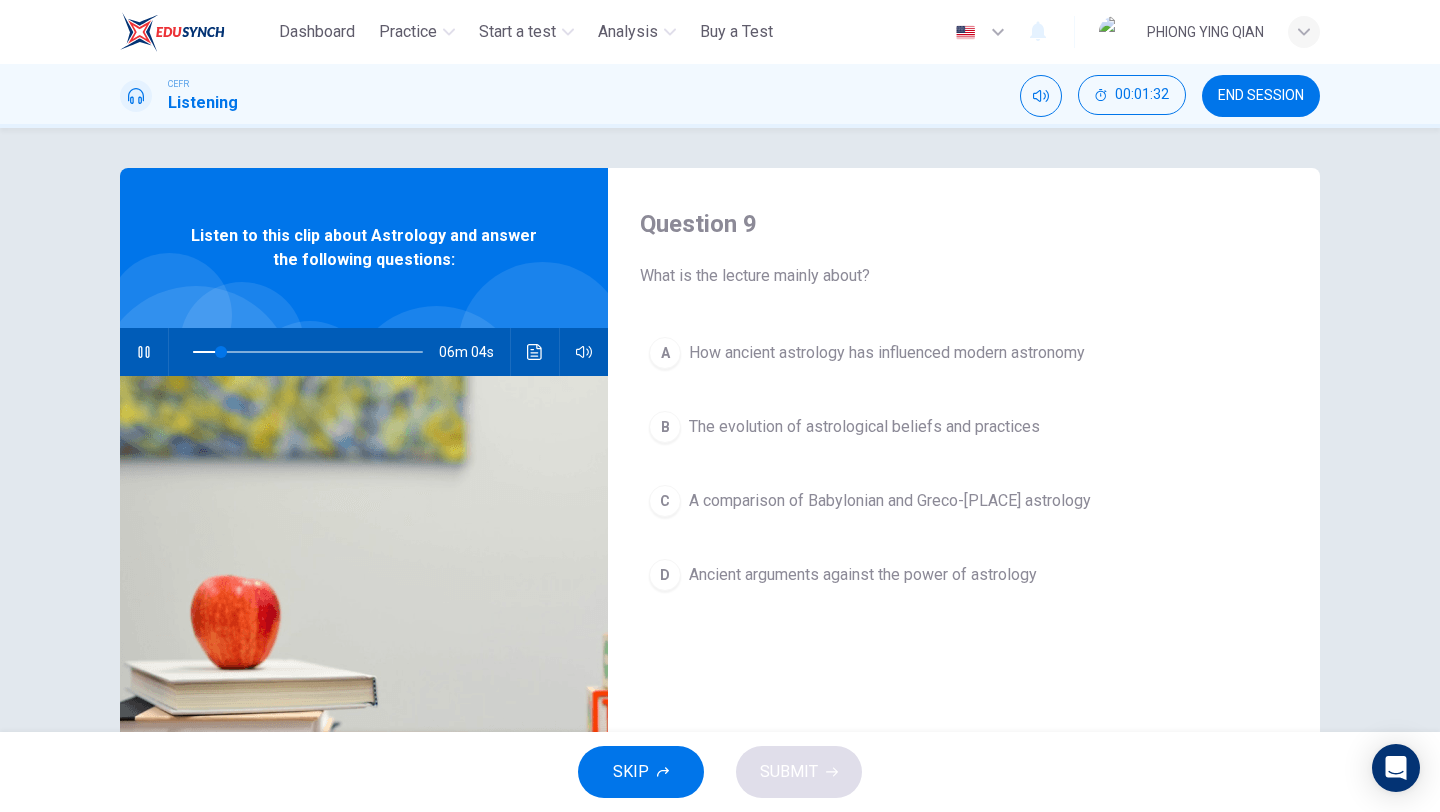 click on "A How ancient astrology has influenced modern astronomy" at bounding box center (964, 353) 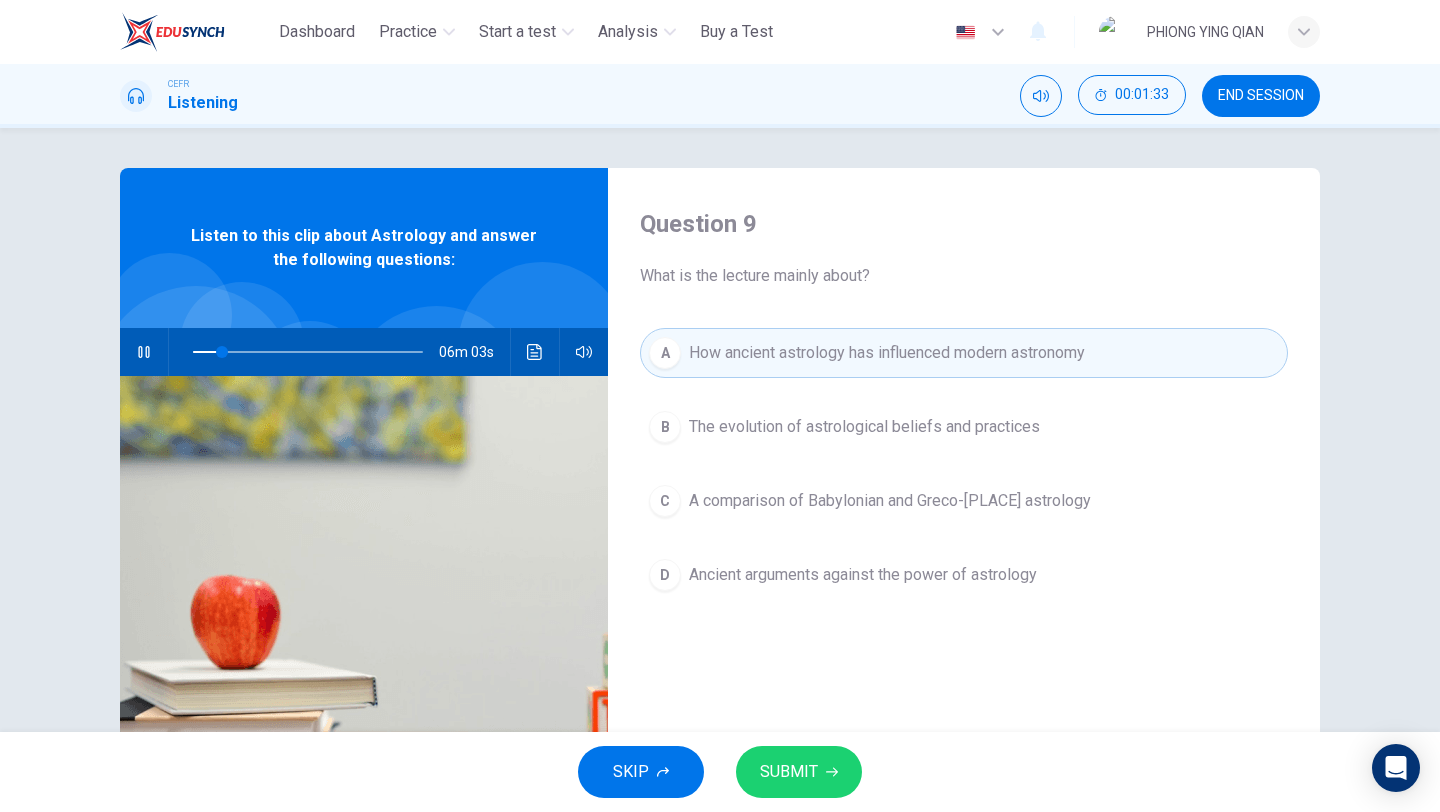 click on "SUBMIT" at bounding box center [799, 772] 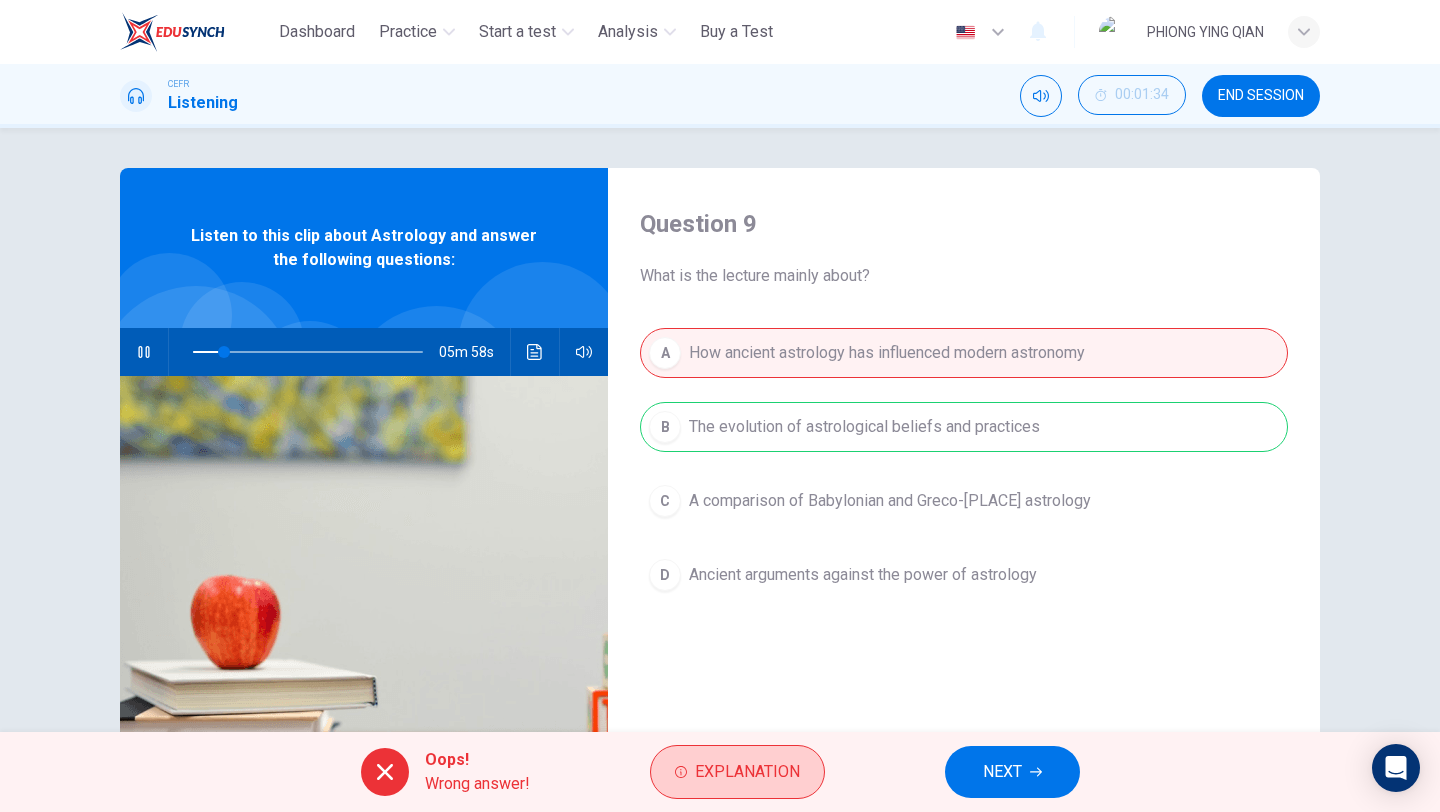 click on "Explanation" at bounding box center [737, 772] 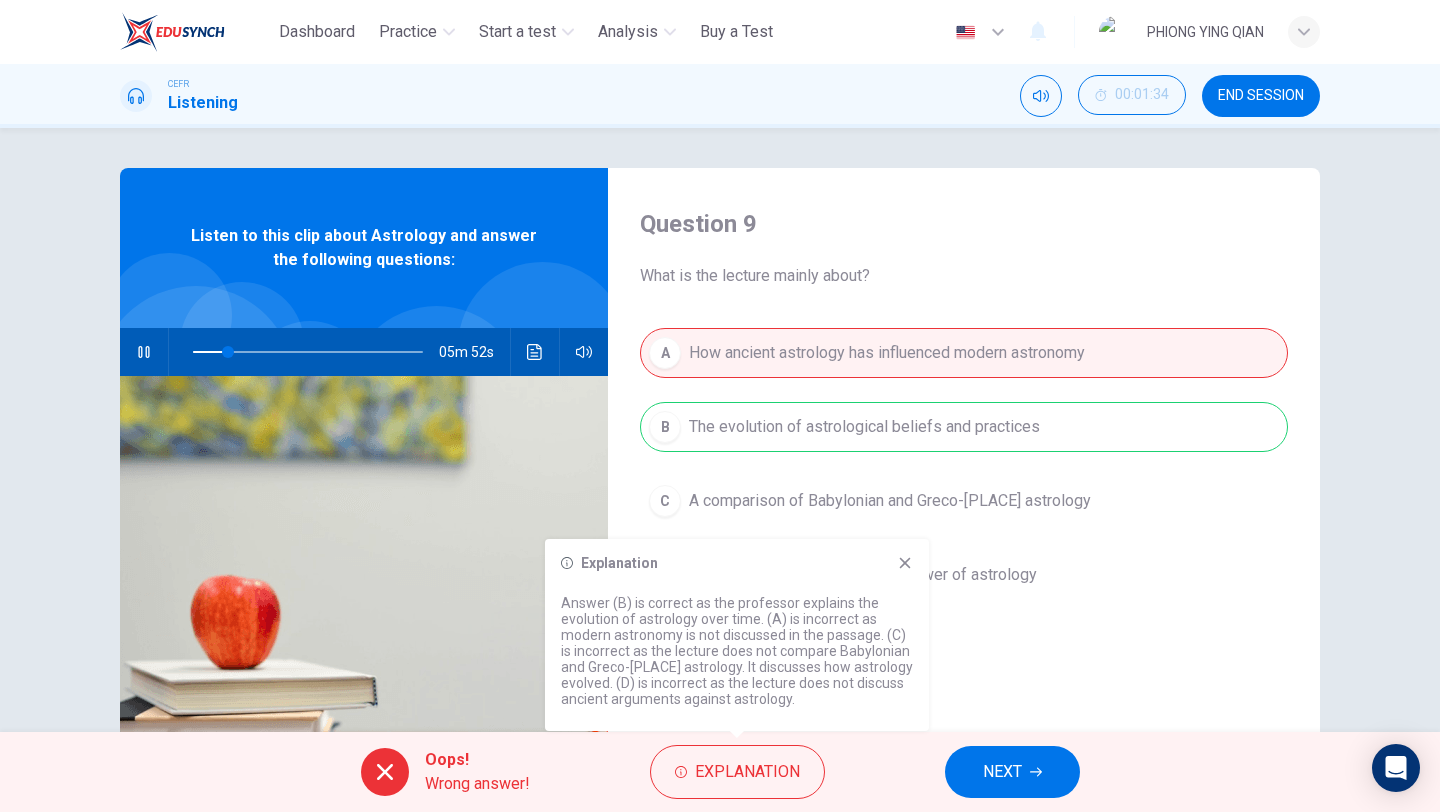 click at bounding box center (905, 563) 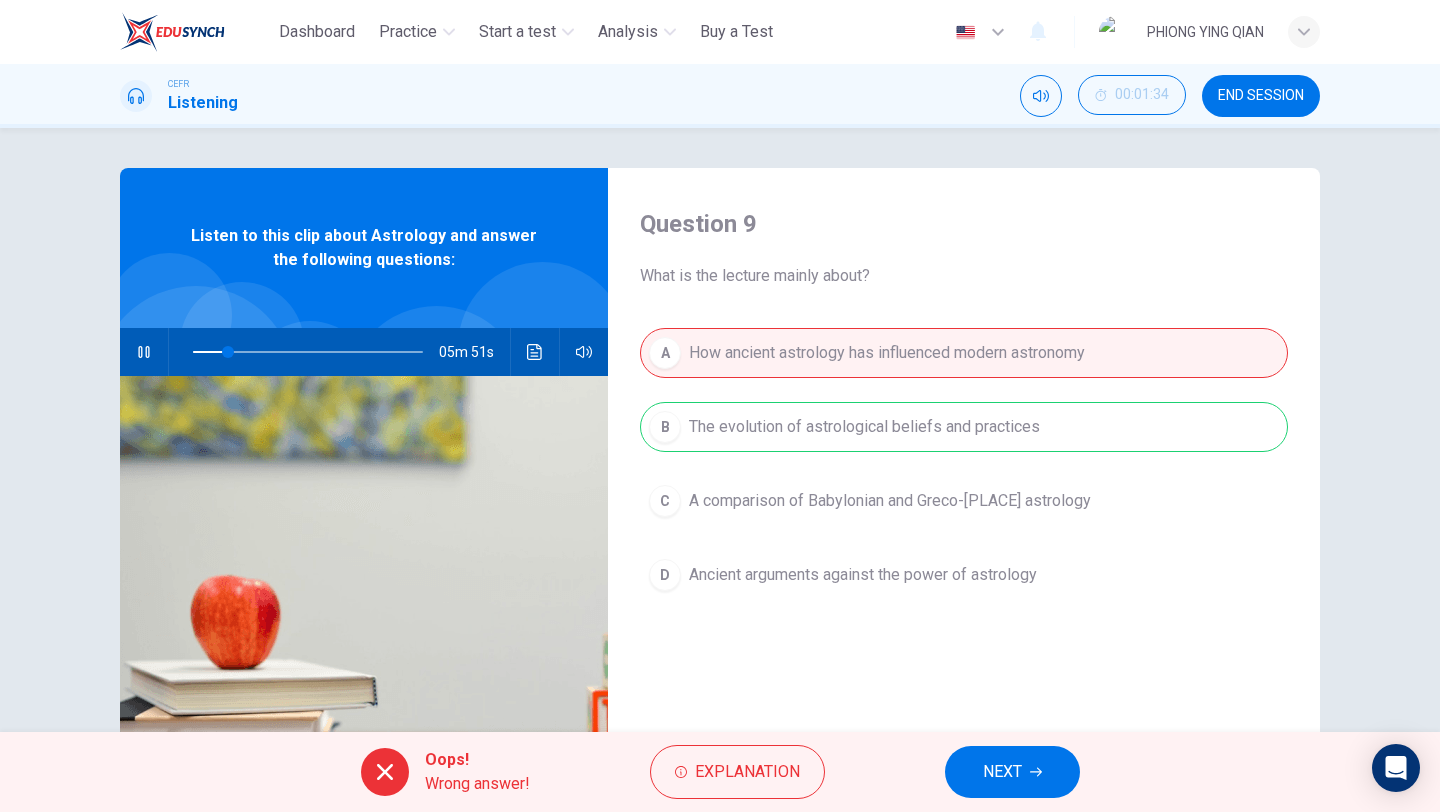 click on "NEXT" at bounding box center [1012, 772] 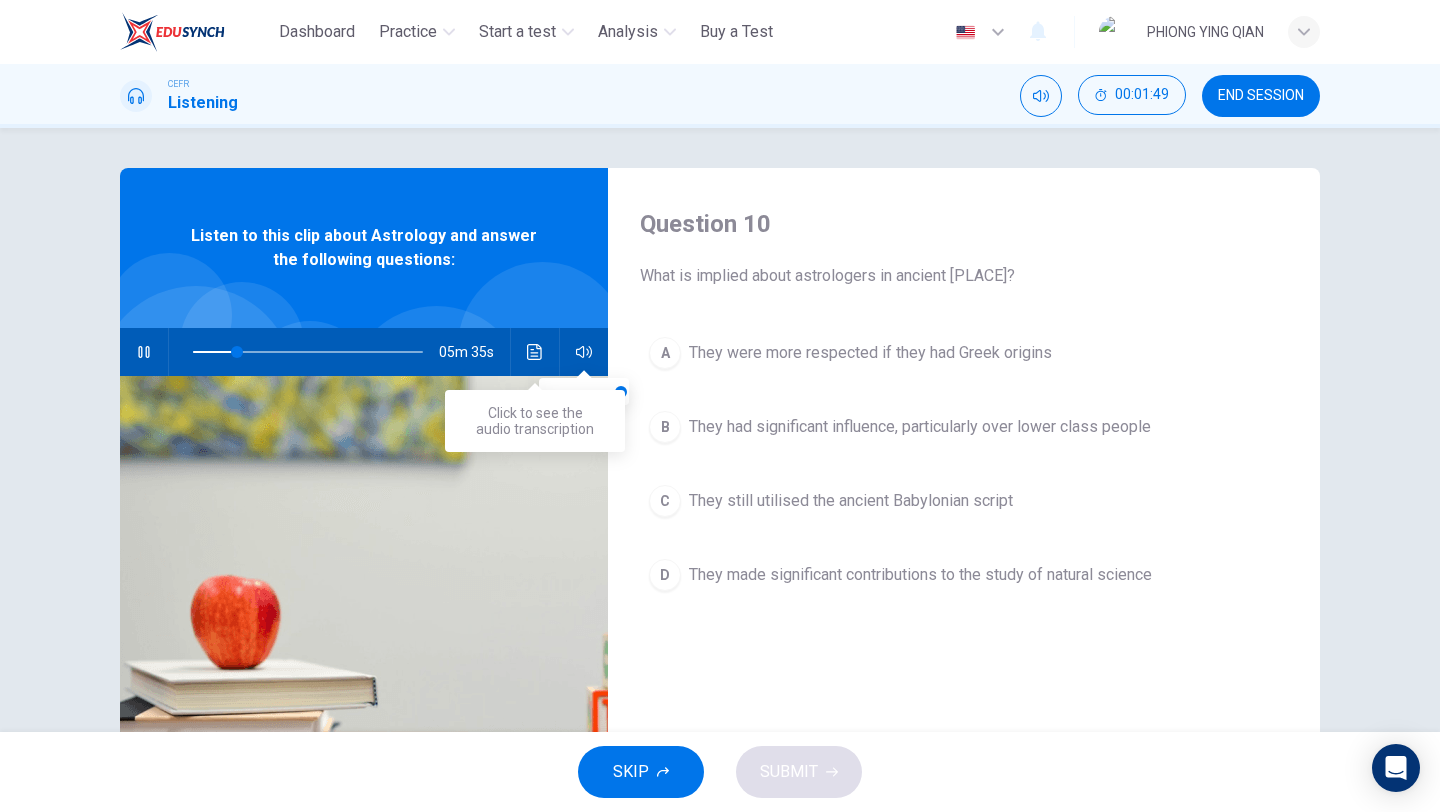 click at bounding box center (535, 352) 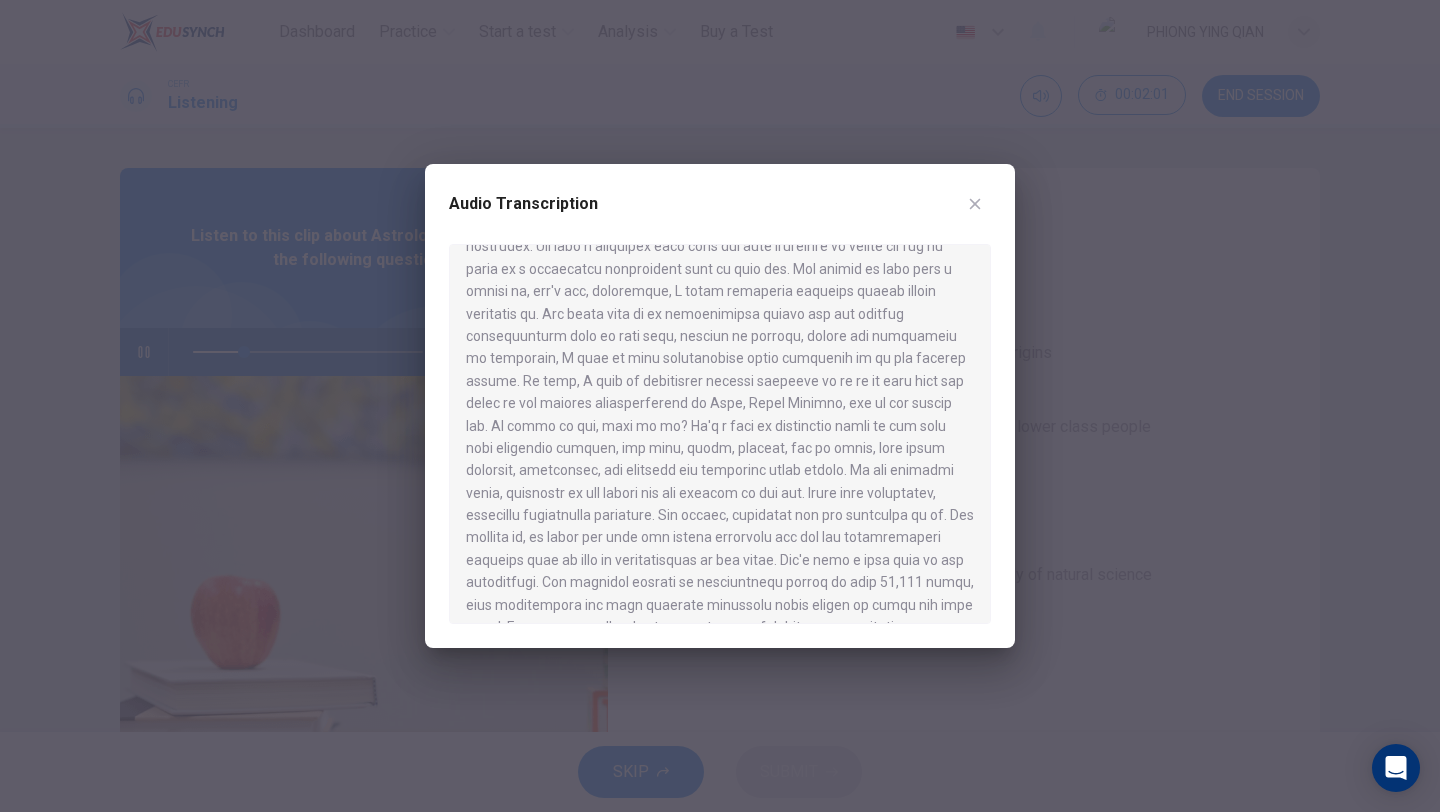 scroll, scrollTop: 0, scrollLeft: 0, axis: both 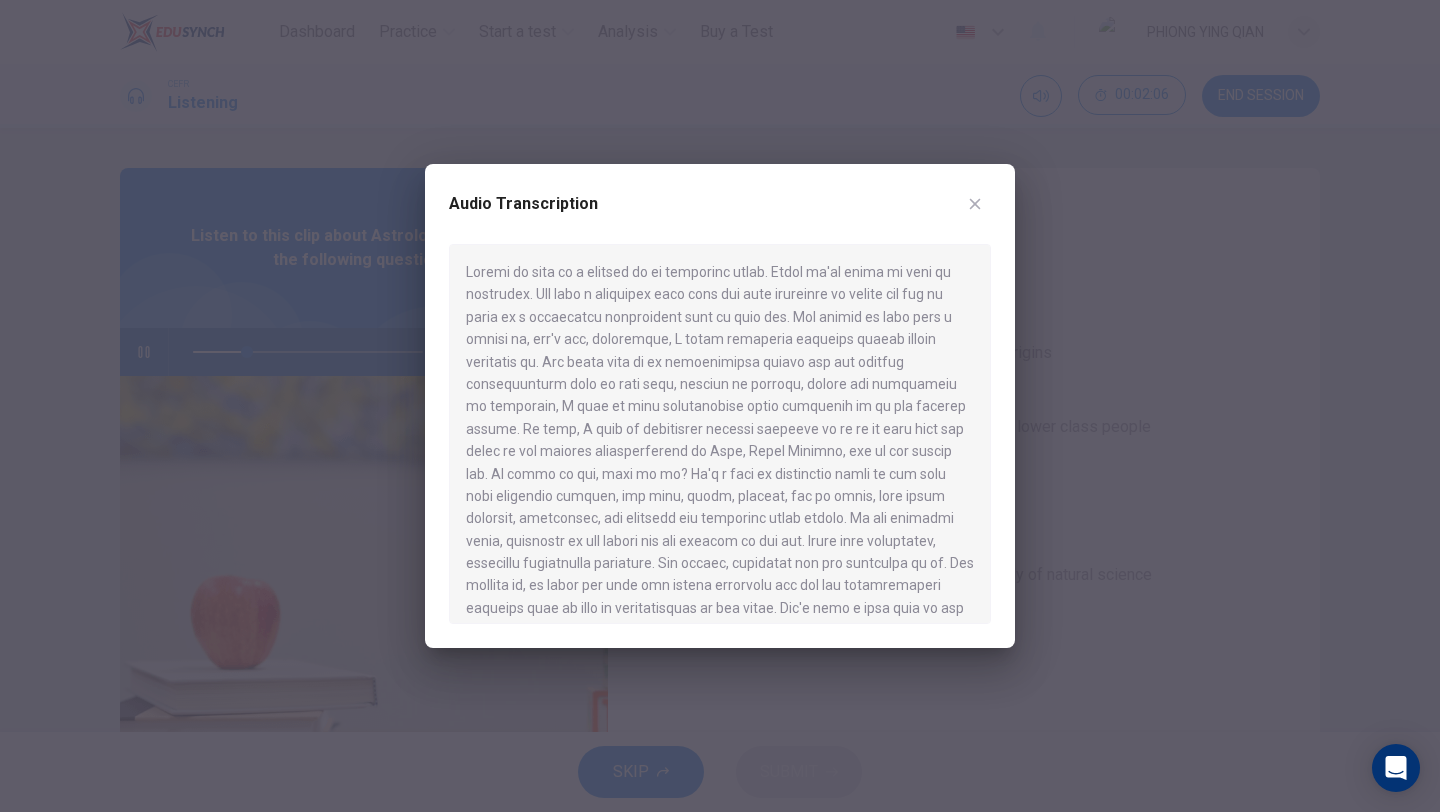 click at bounding box center (975, 204) 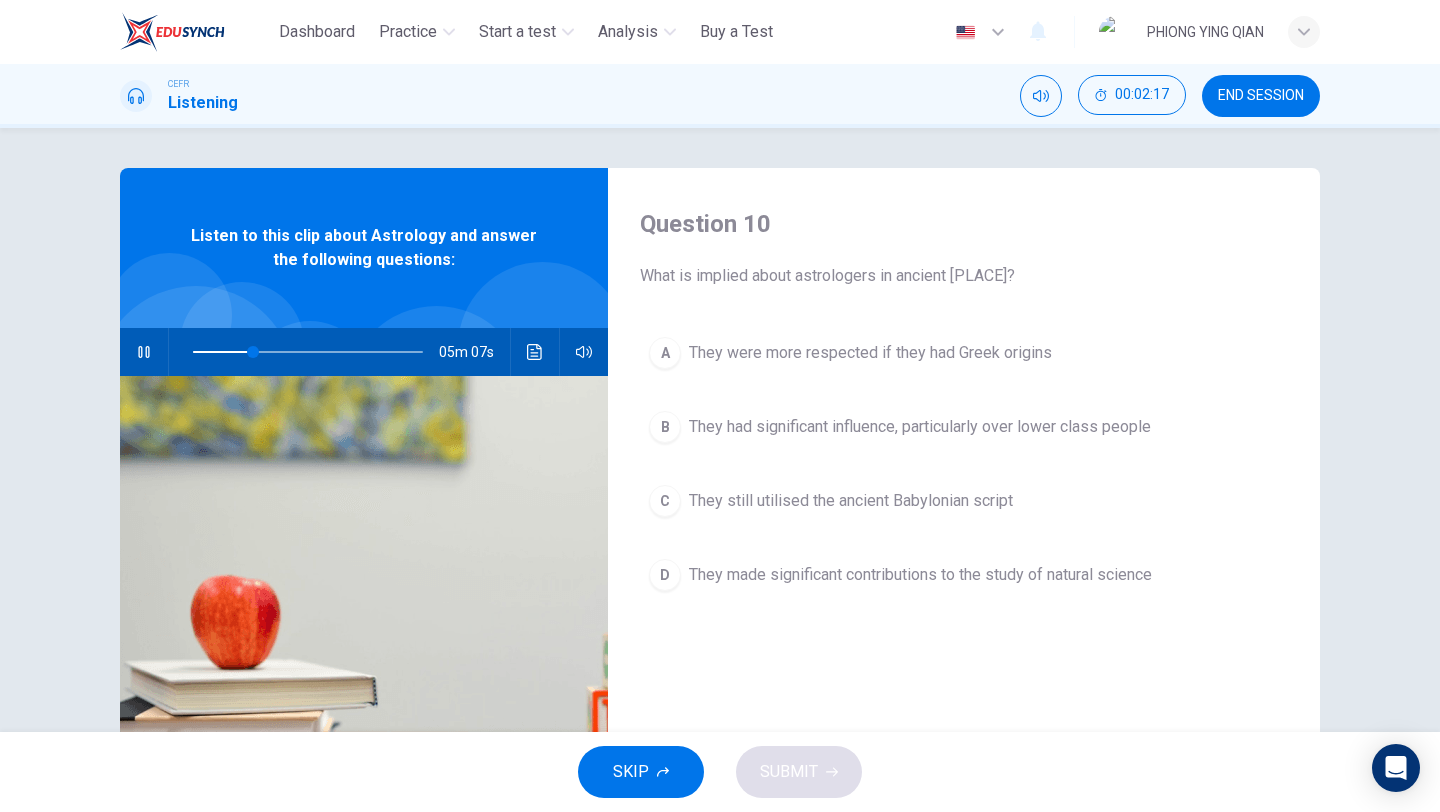 click at bounding box center [535, 352] 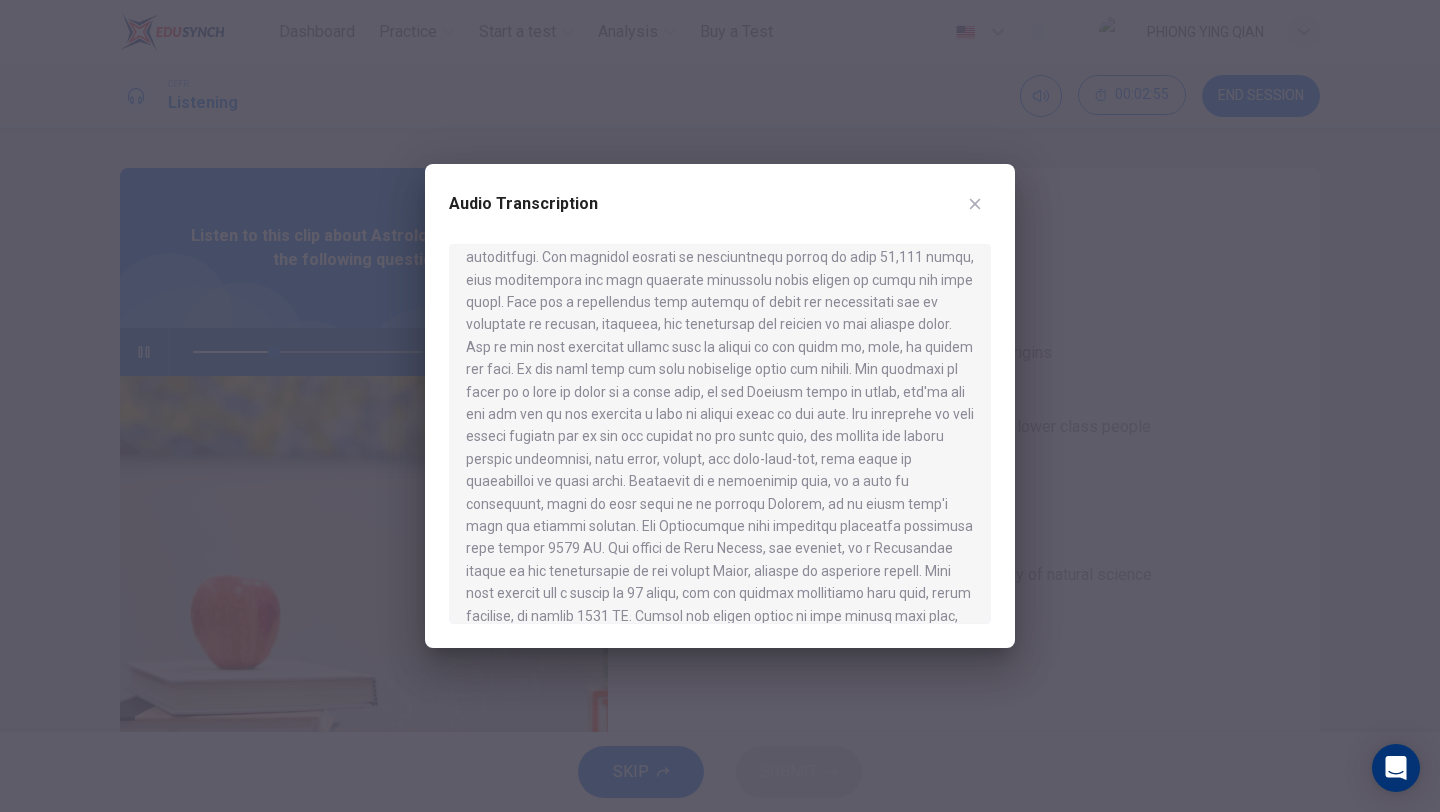 scroll, scrollTop: 375, scrollLeft: 0, axis: vertical 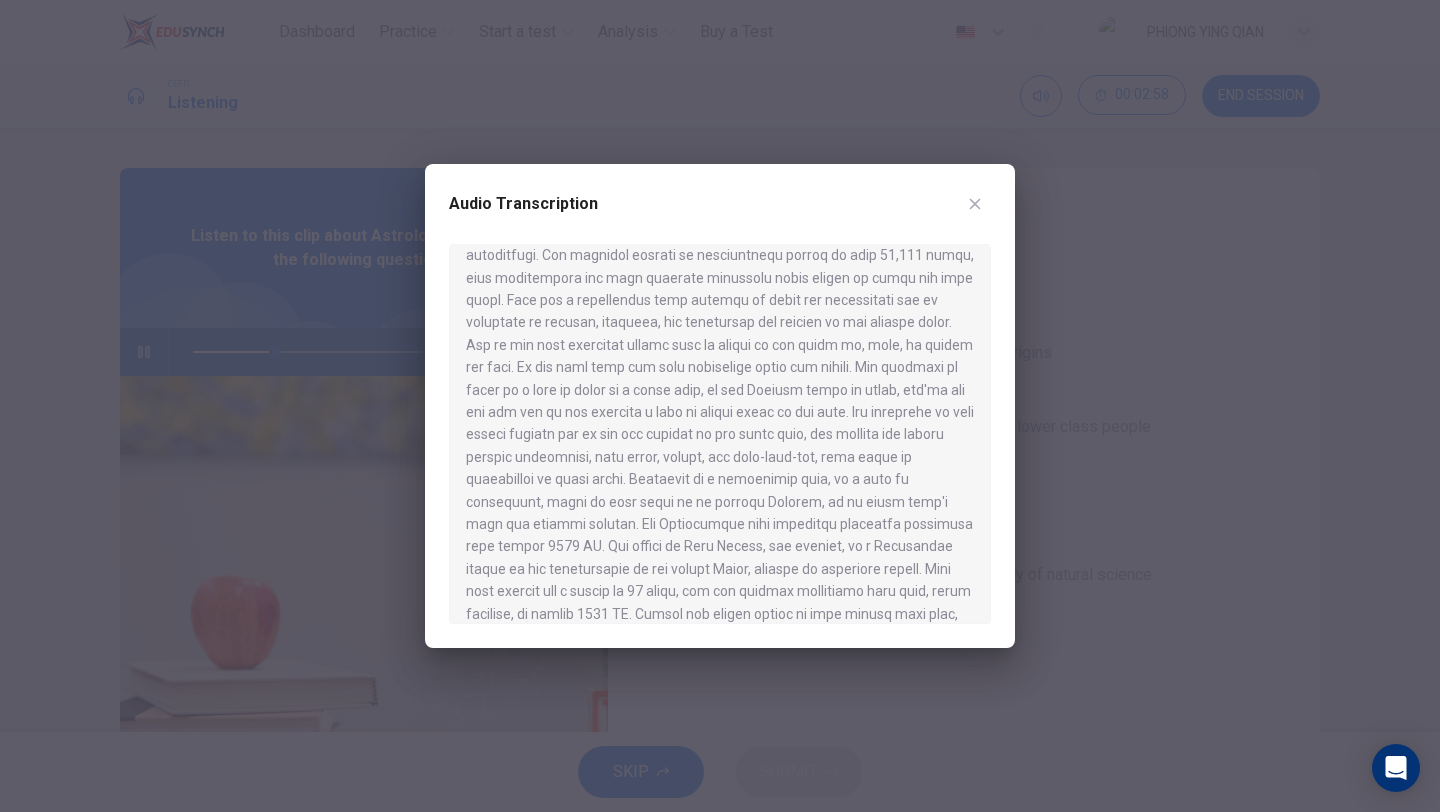 click at bounding box center (975, 204) 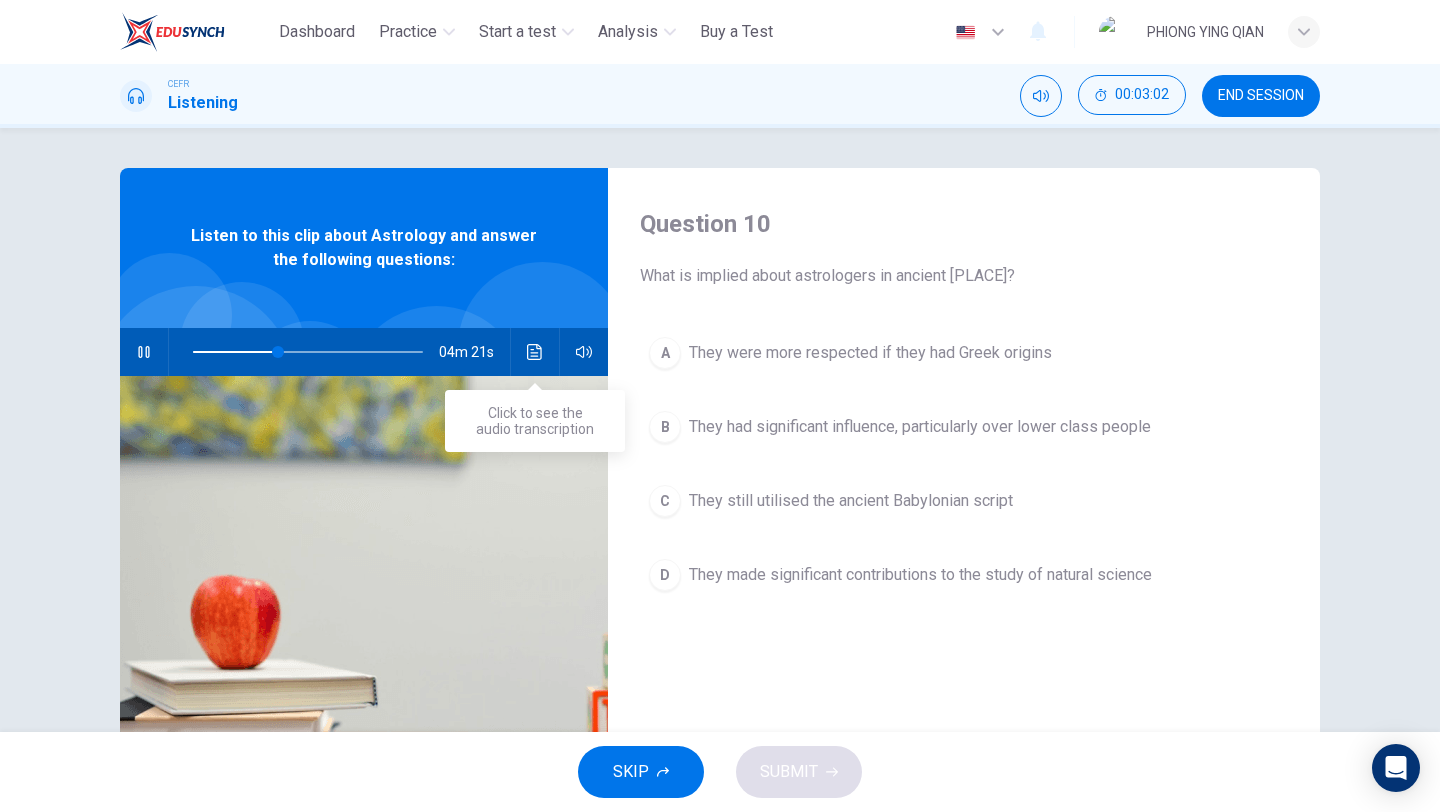 click at bounding box center [535, 352] 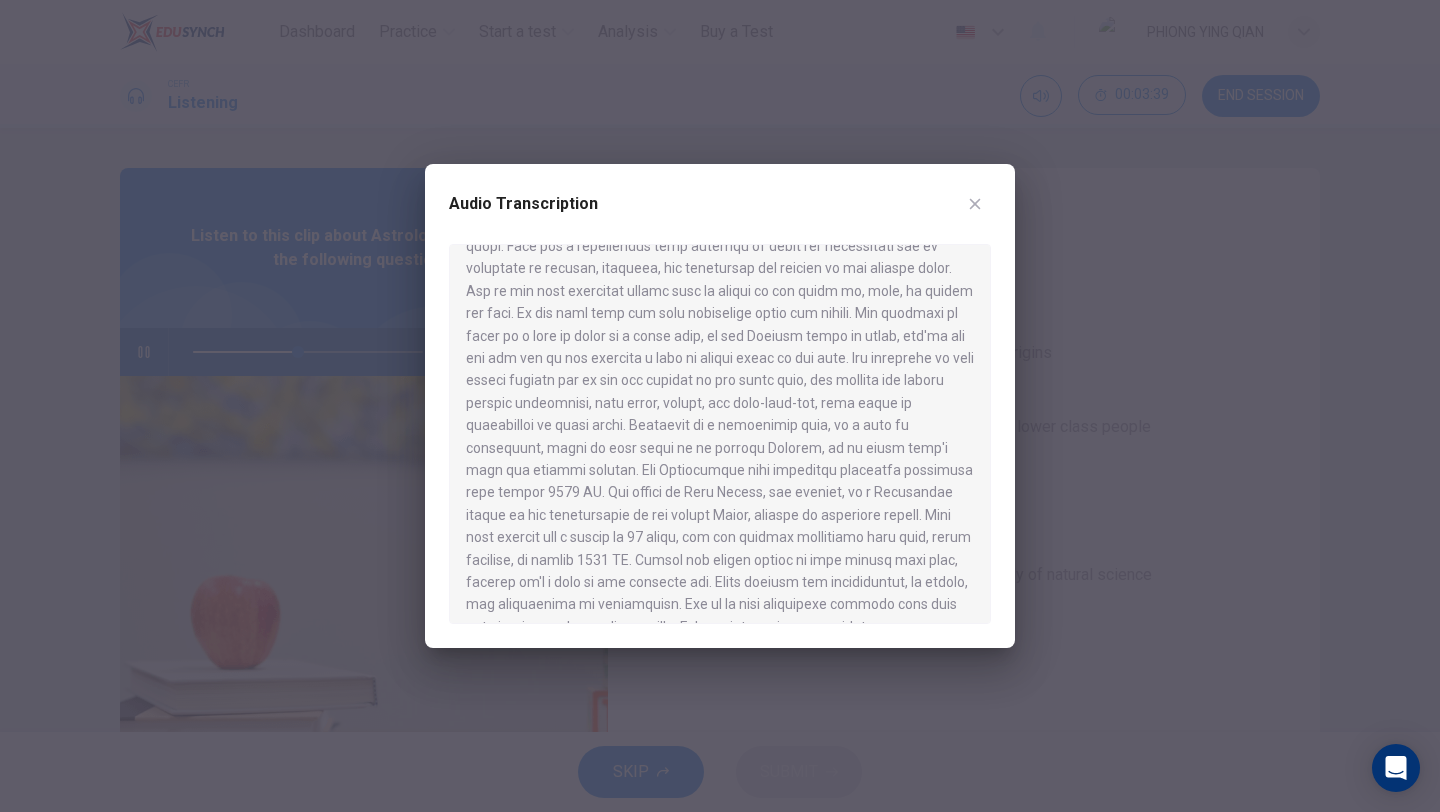 scroll, scrollTop: 446, scrollLeft: 0, axis: vertical 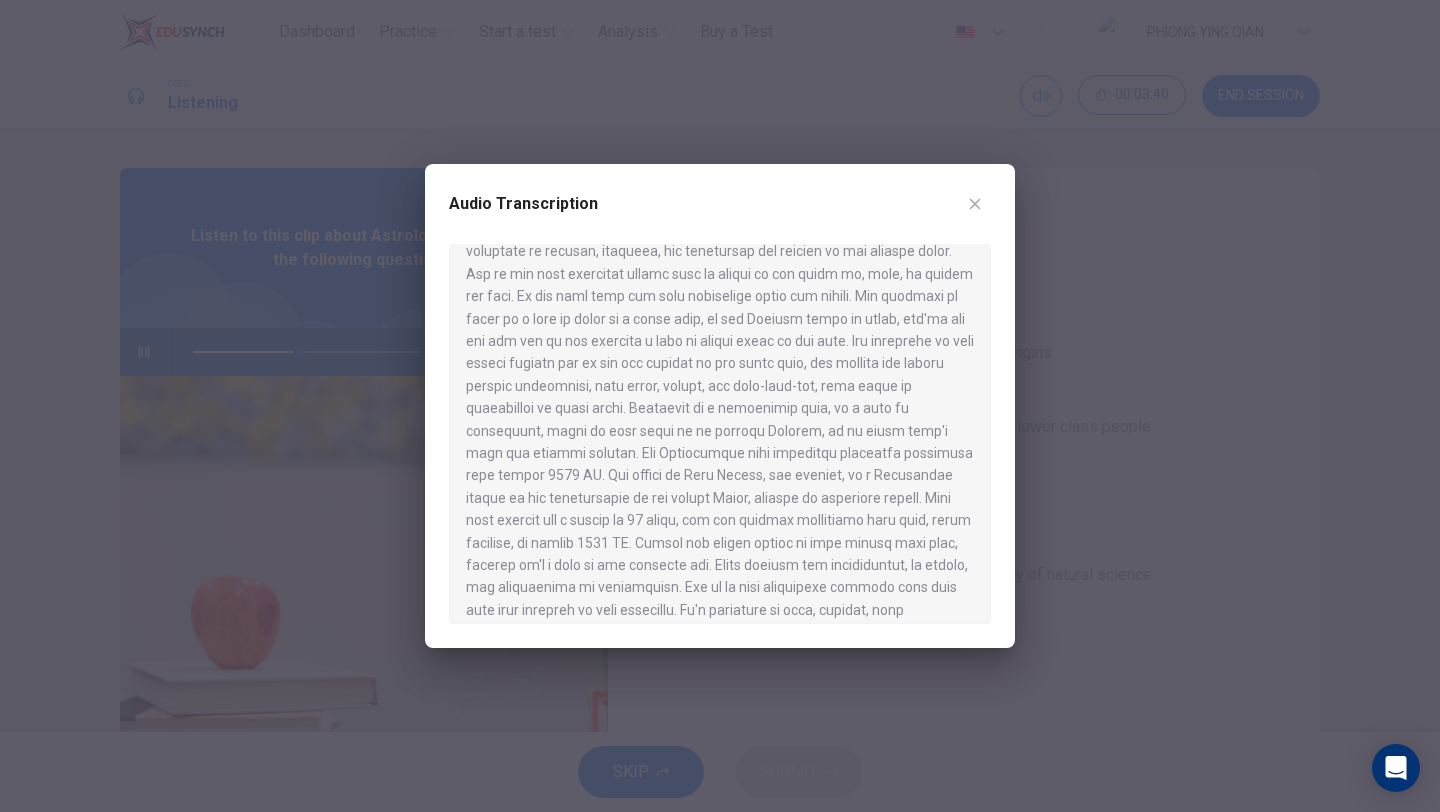 click at bounding box center (975, 204) 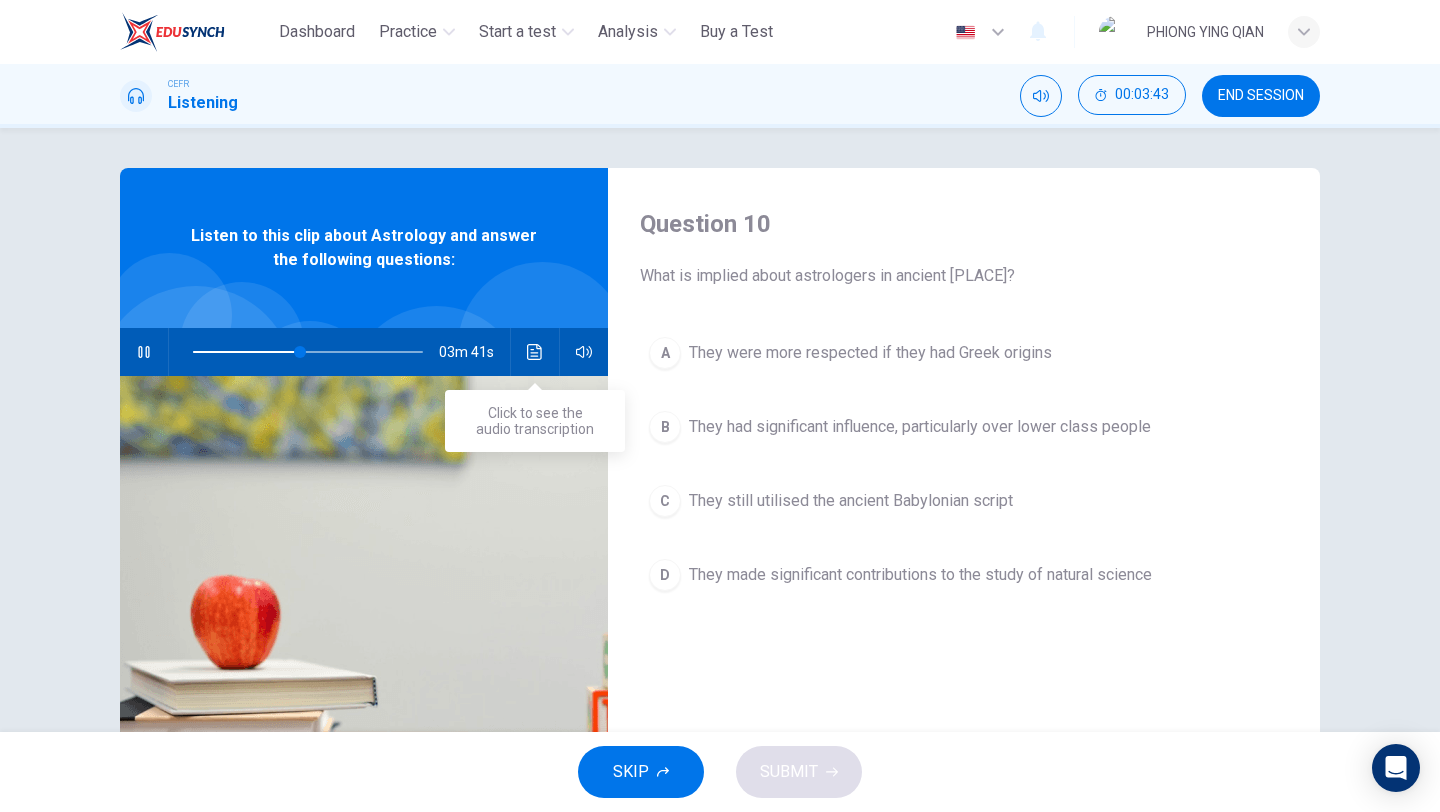 click at bounding box center (535, 352) 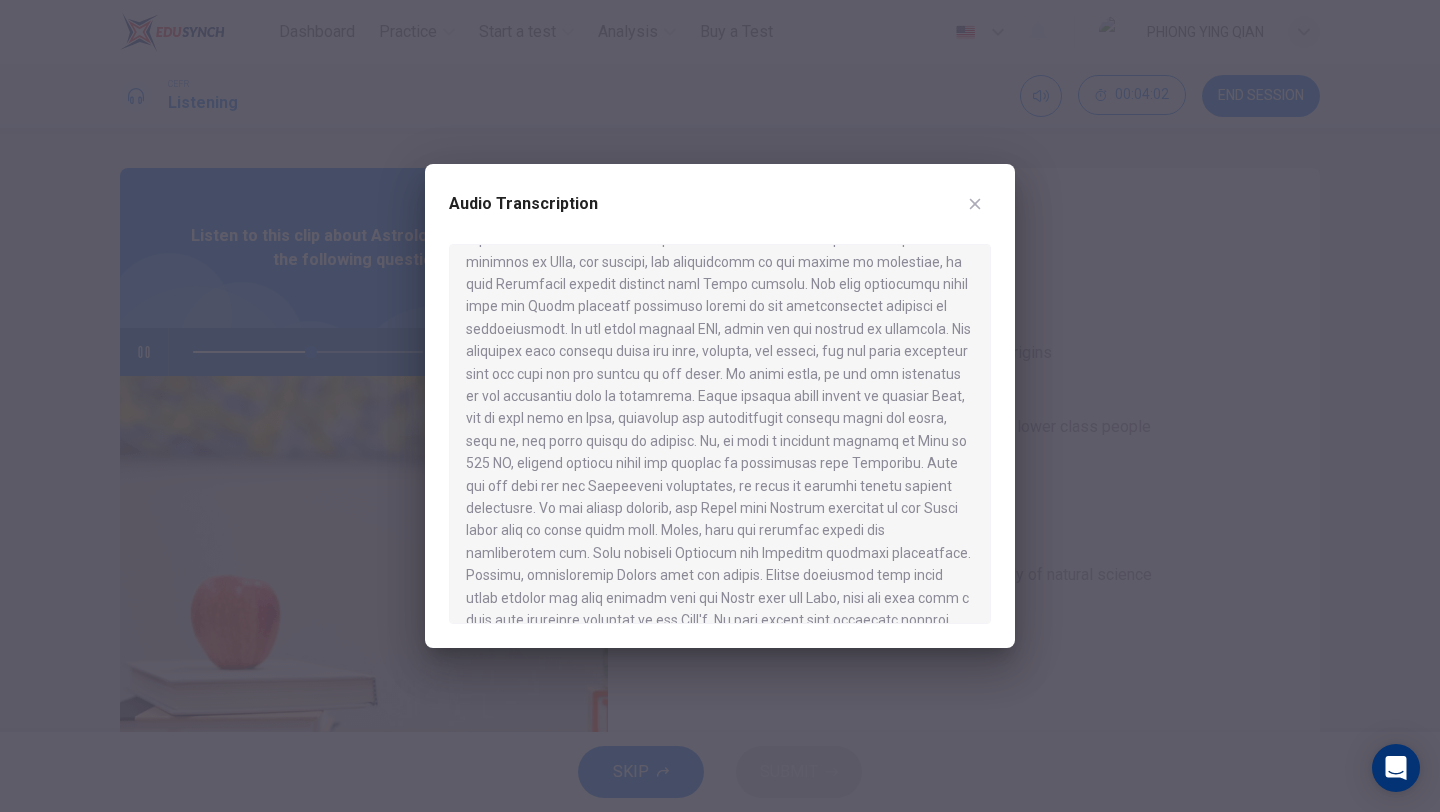 scroll, scrollTop: 1334, scrollLeft: 0, axis: vertical 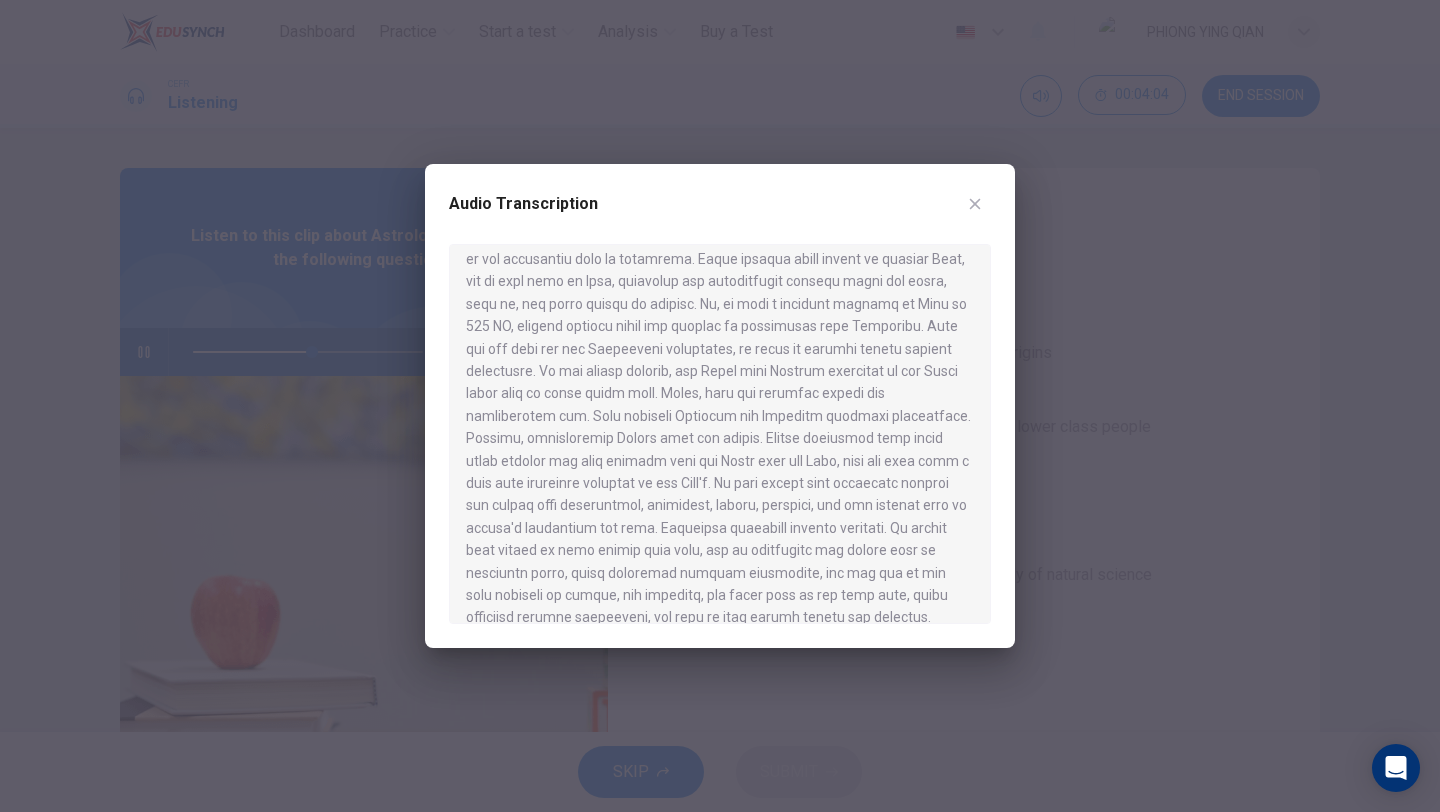 click at bounding box center (975, 204) 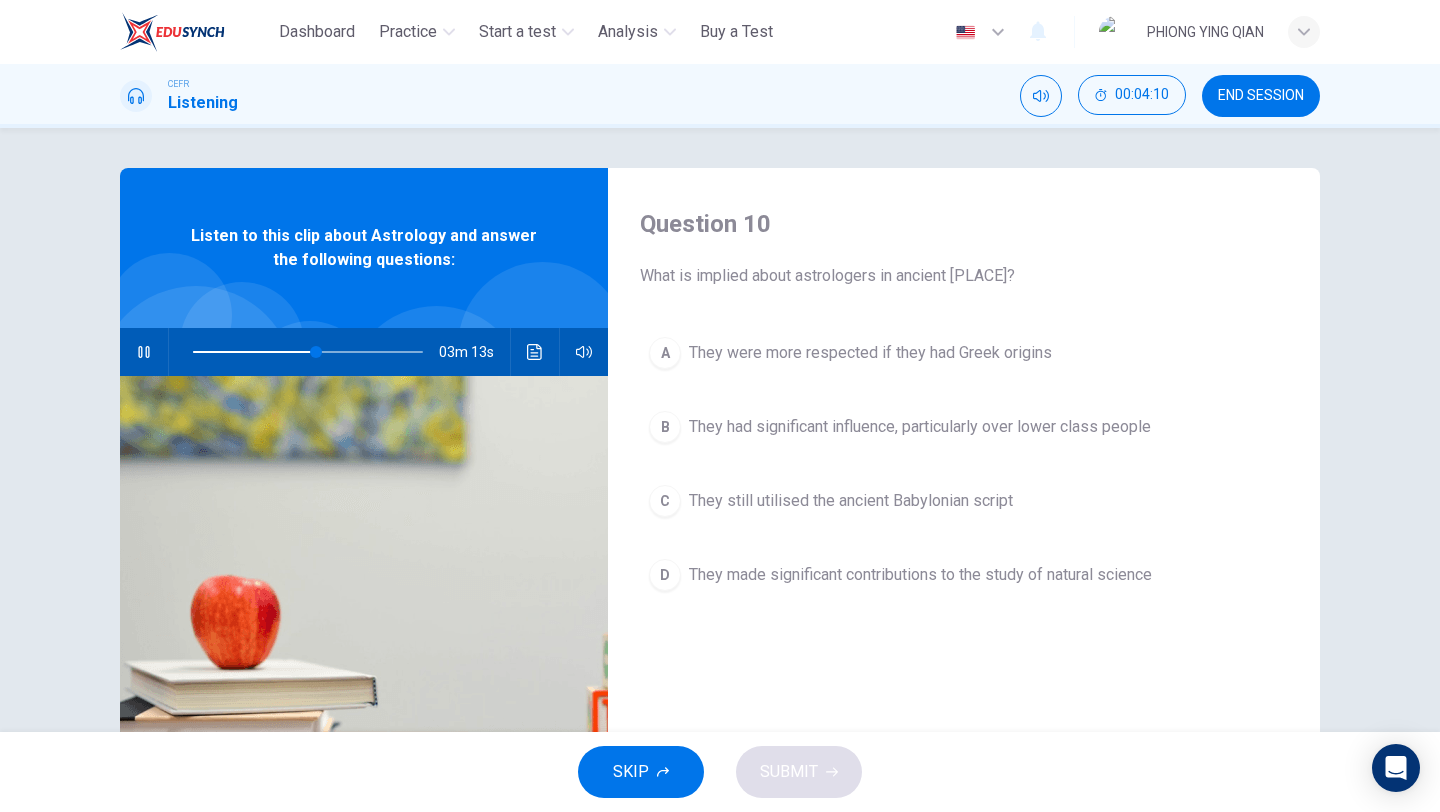 click on "C They still utilised the ancient Babylonian script" at bounding box center (964, 501) 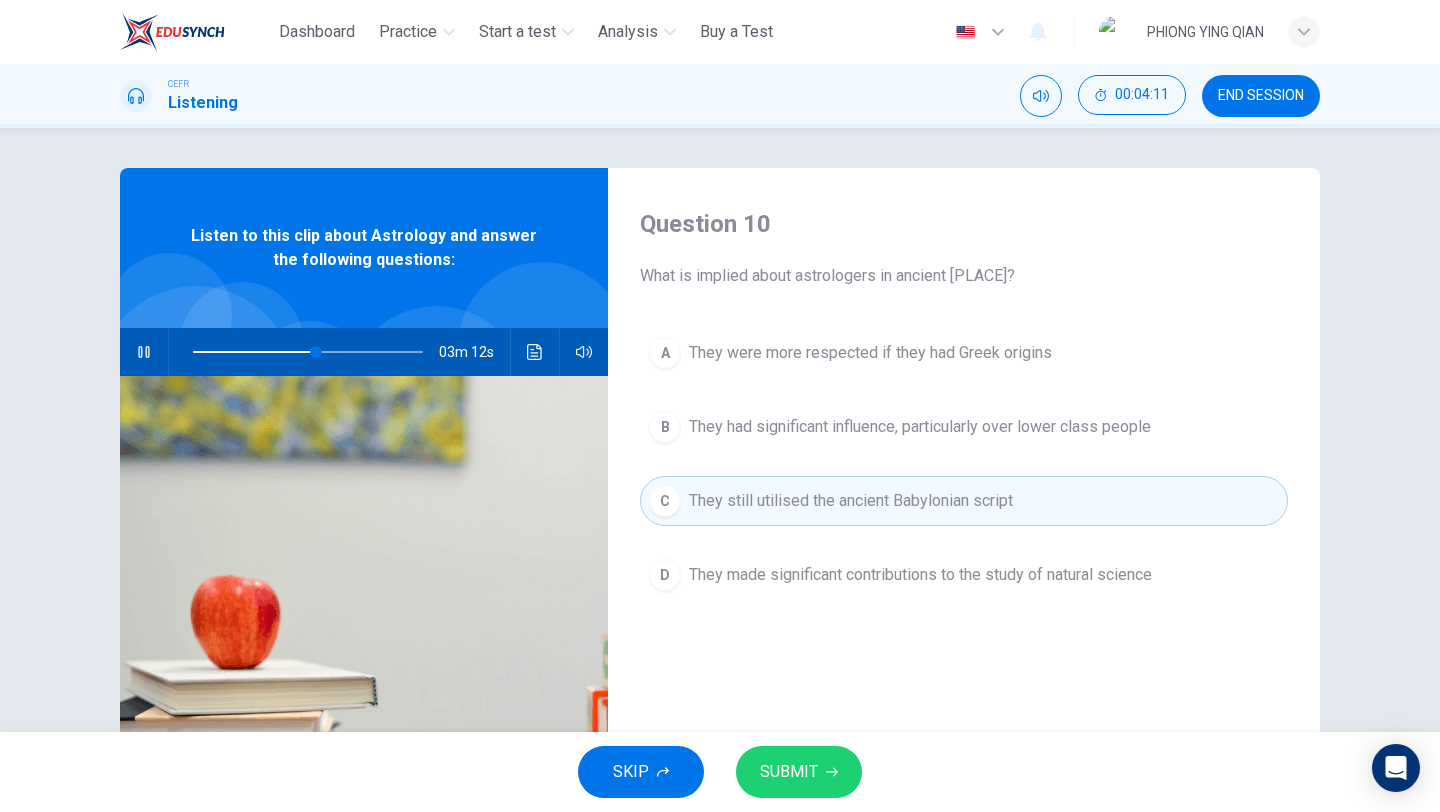 click on "SKIP SUBMIT" at bounding box center (720, 772) 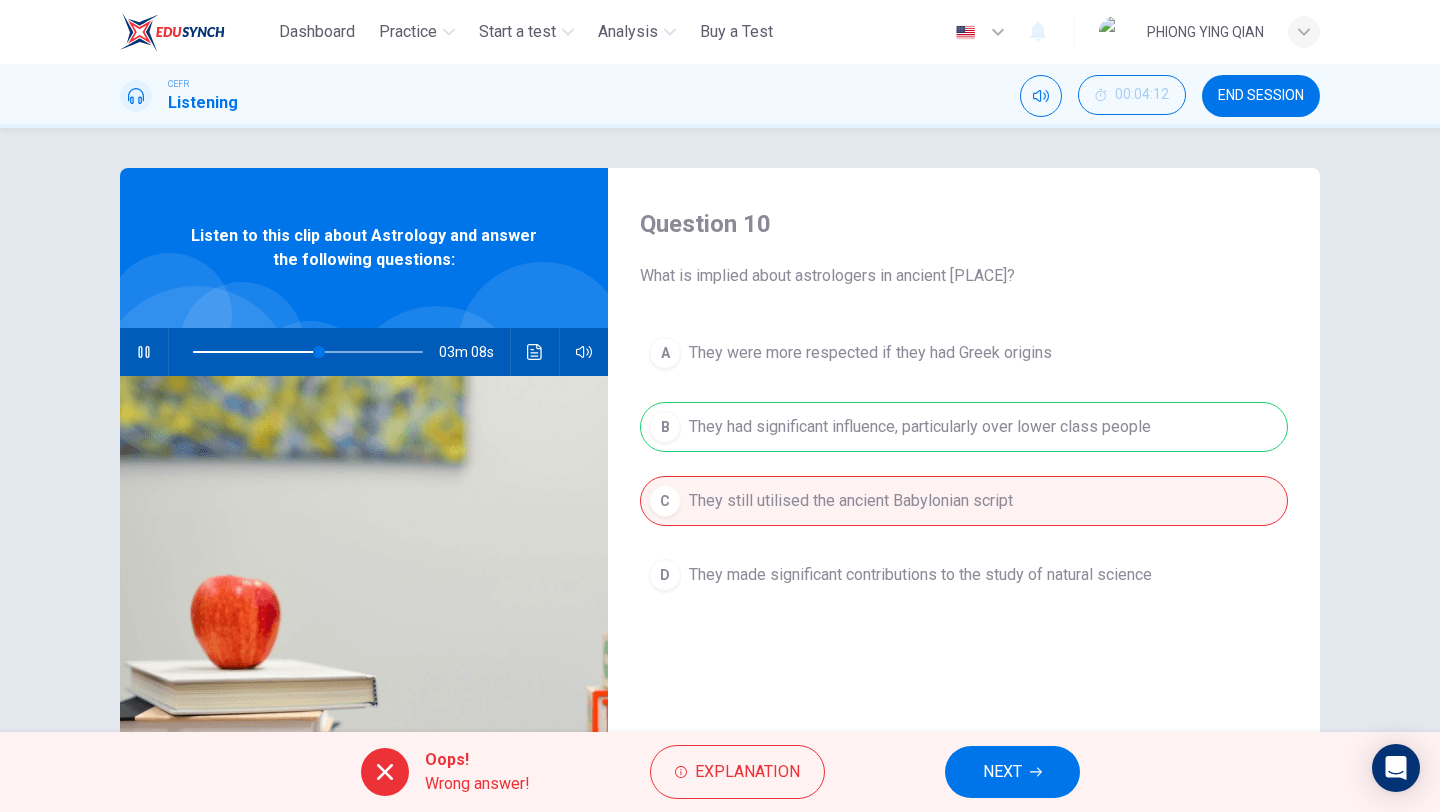 click on "Oops! Wrong answer! Explanation NEXT" at bounding box center (720, 772) 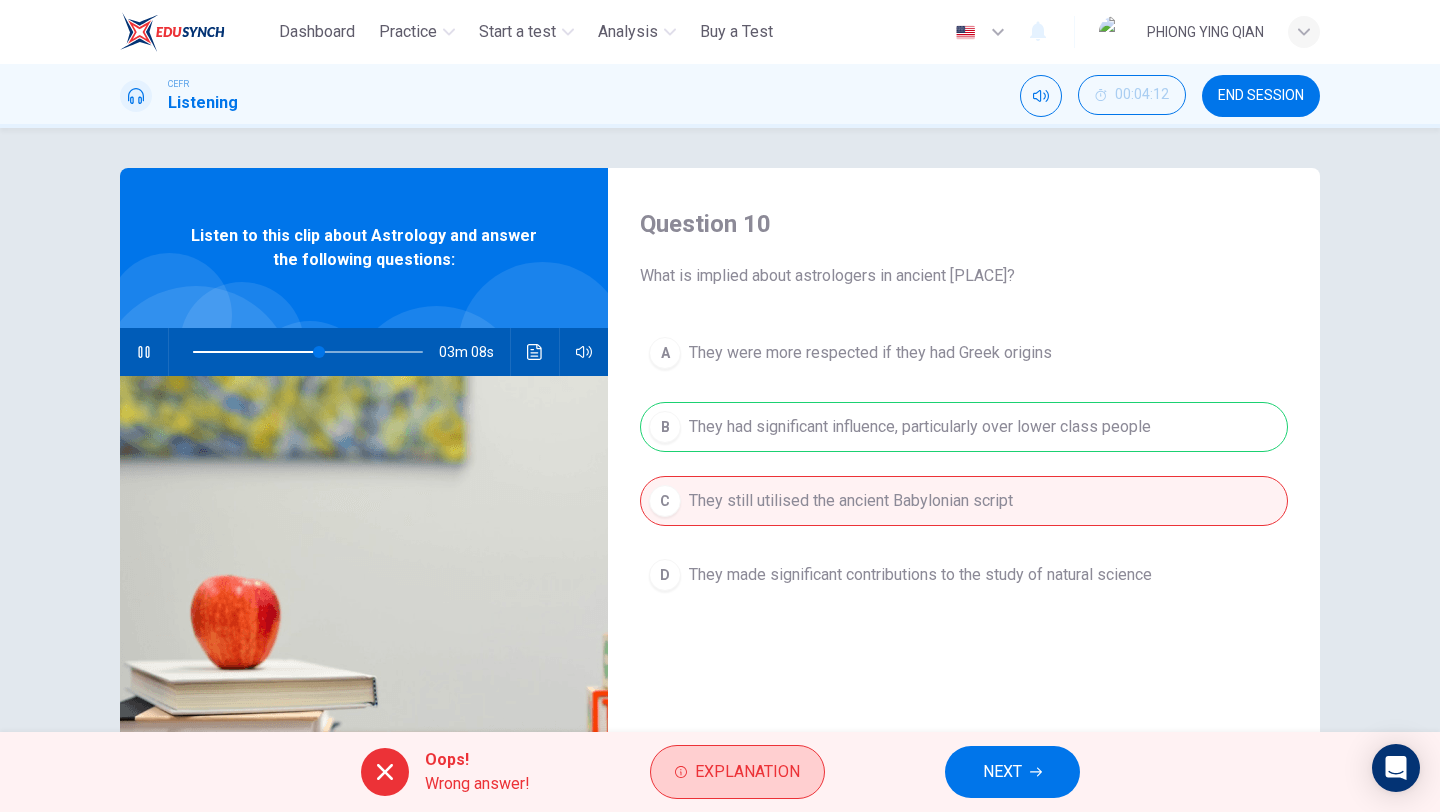 click on "Explanation" at bounding box center (737, 772) 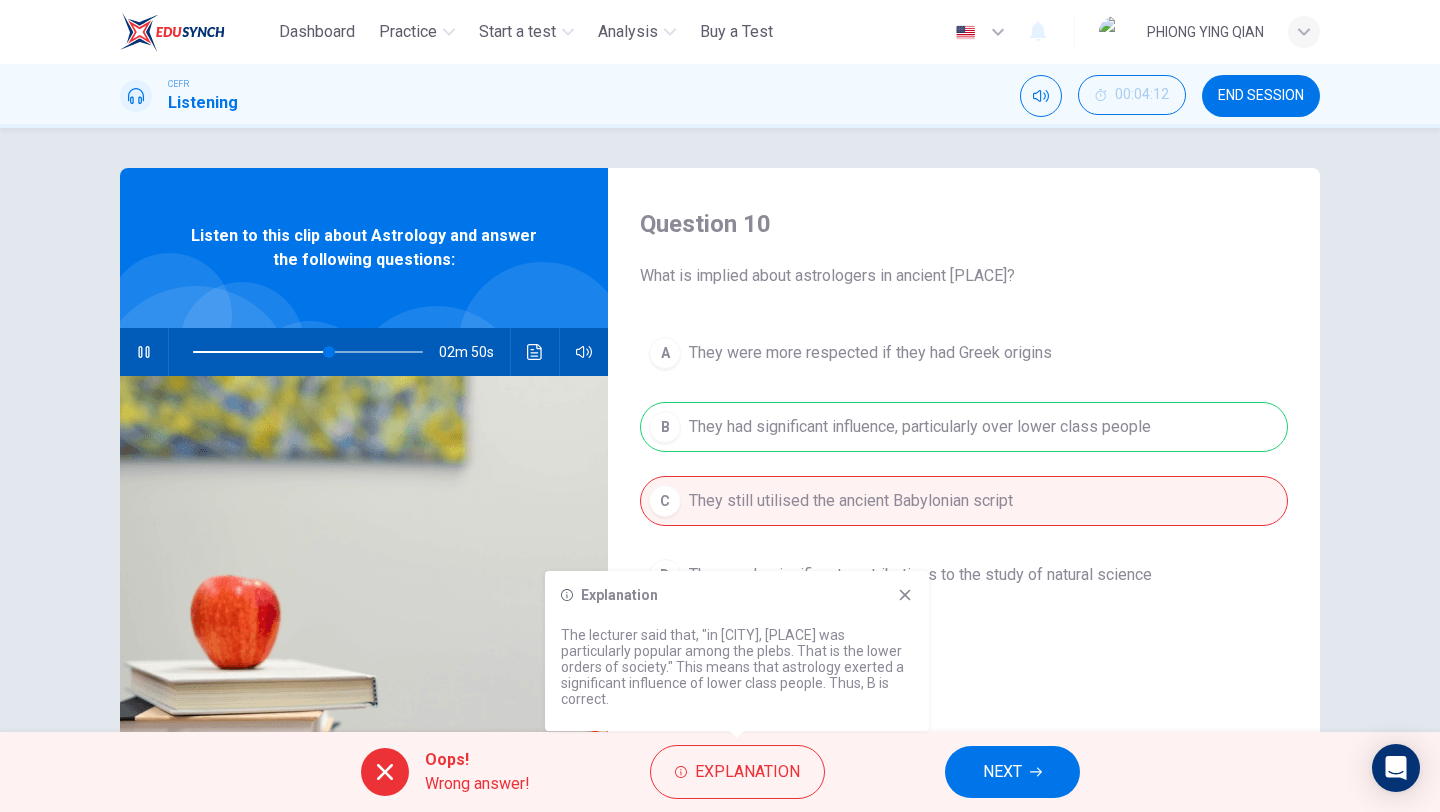 click at bounding box center (905, 595) 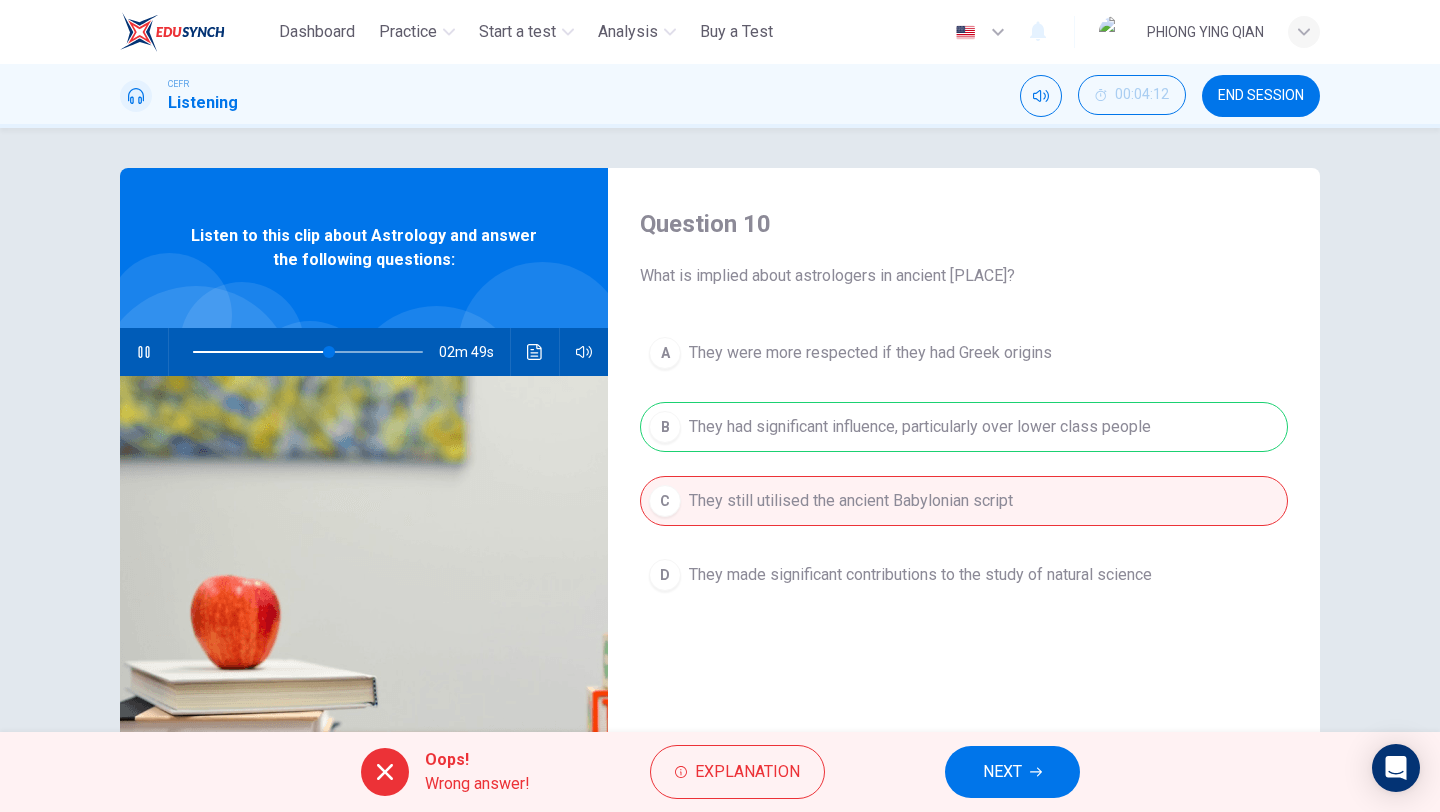 click on "NEXT" at bounding box center [1002, 772] 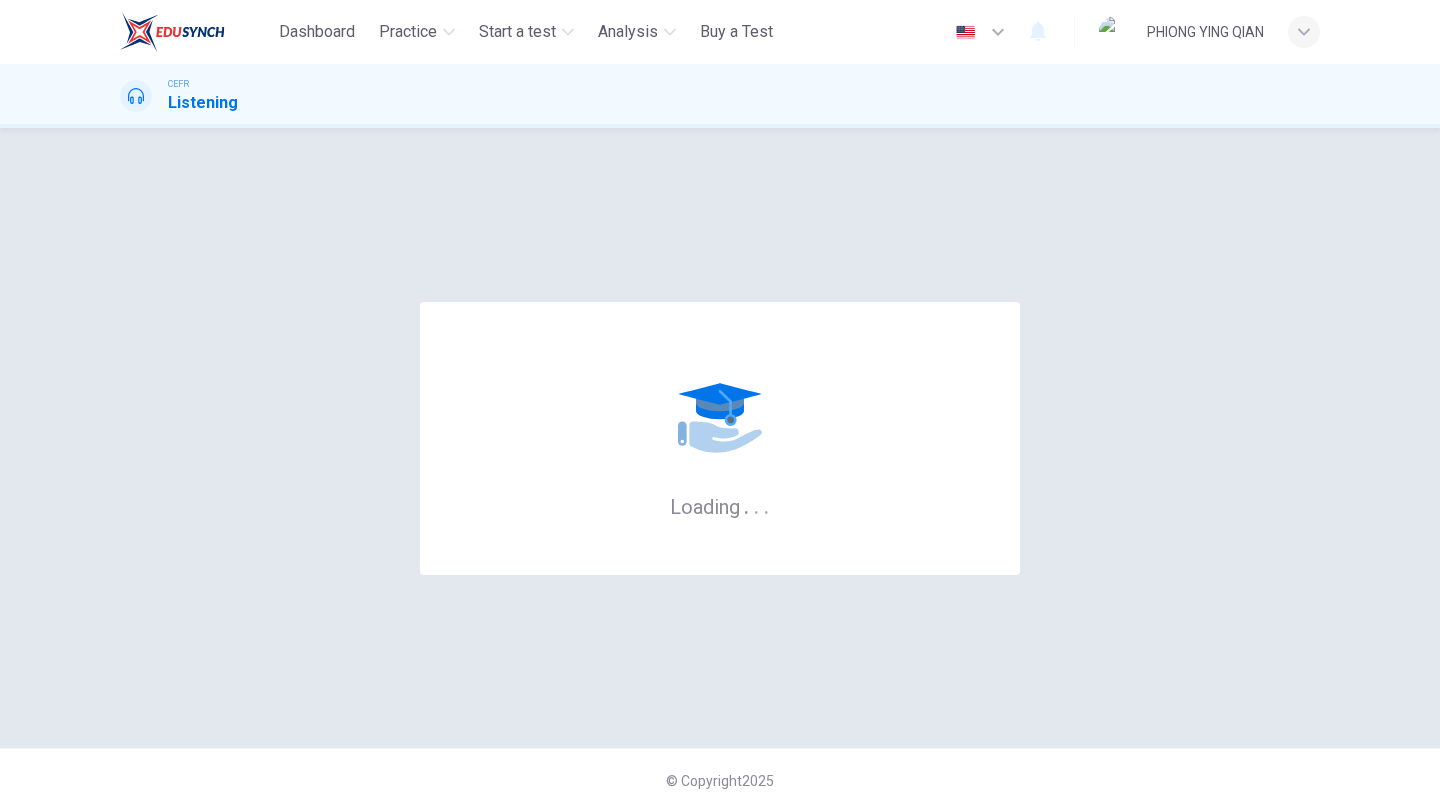 scroll, scrollTop: 0, scrollLeft: 0, axis: both 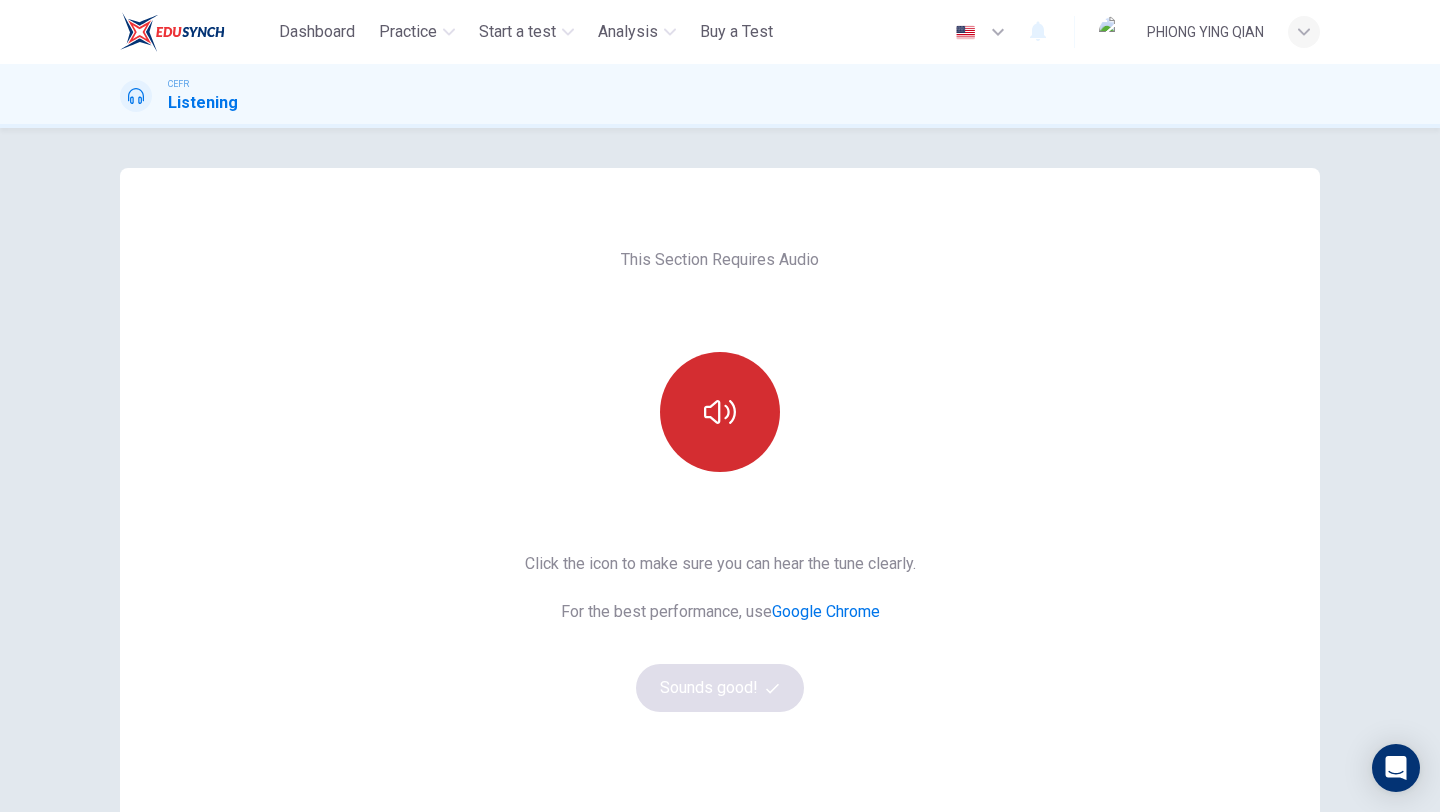 click at bounding box center [720, 412] 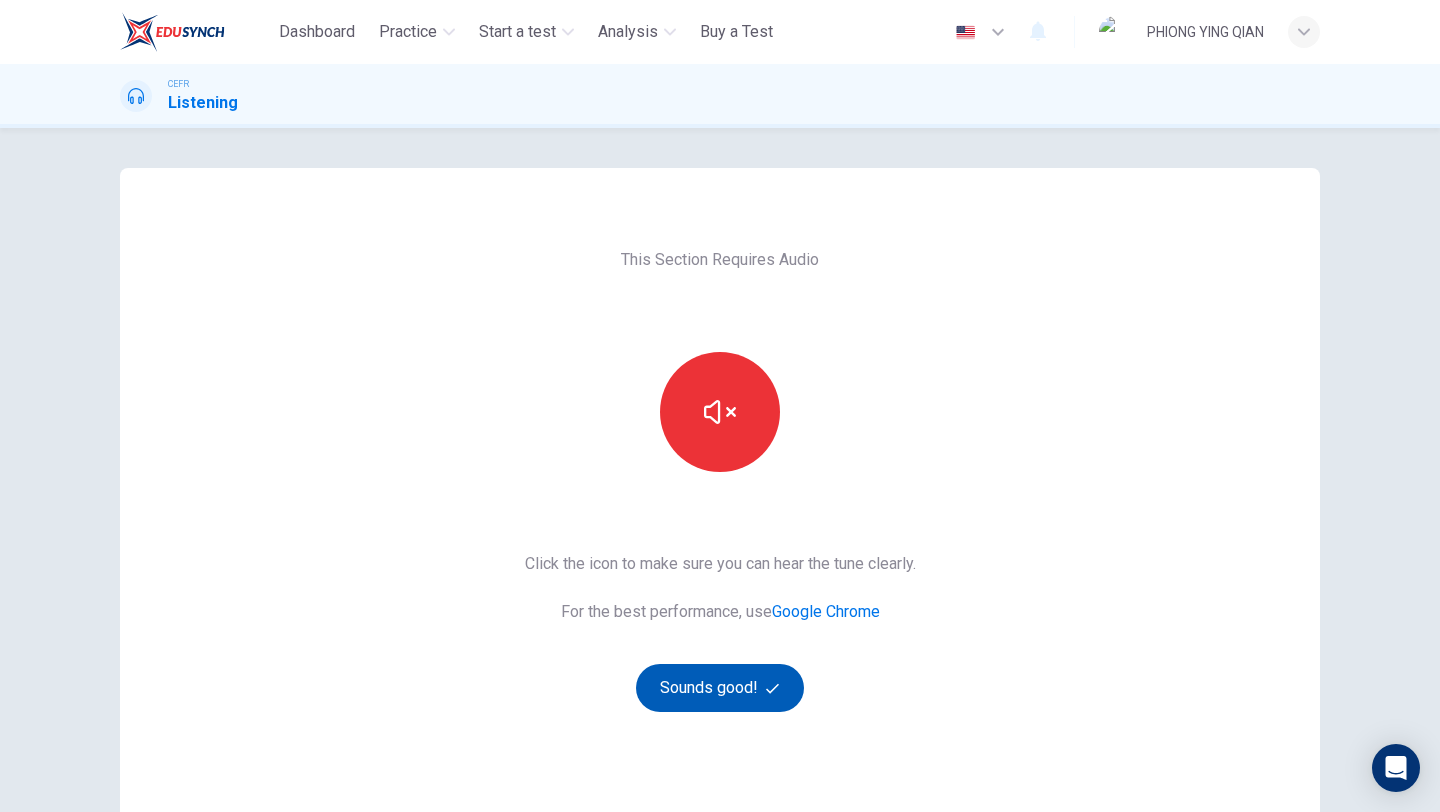 click on "Sounds good!" at bounding box center (720, 688) 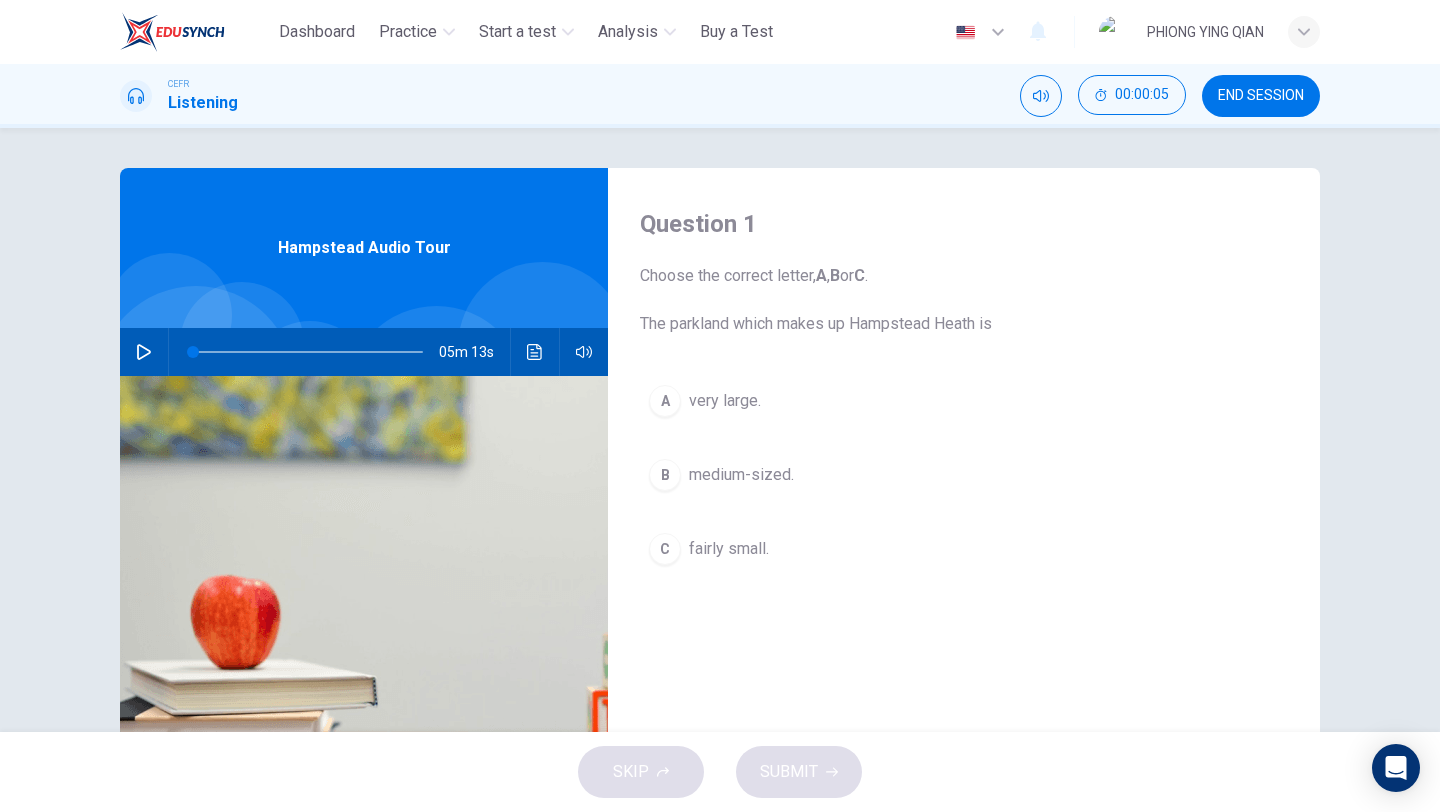 click at bounding box center (144, 352) 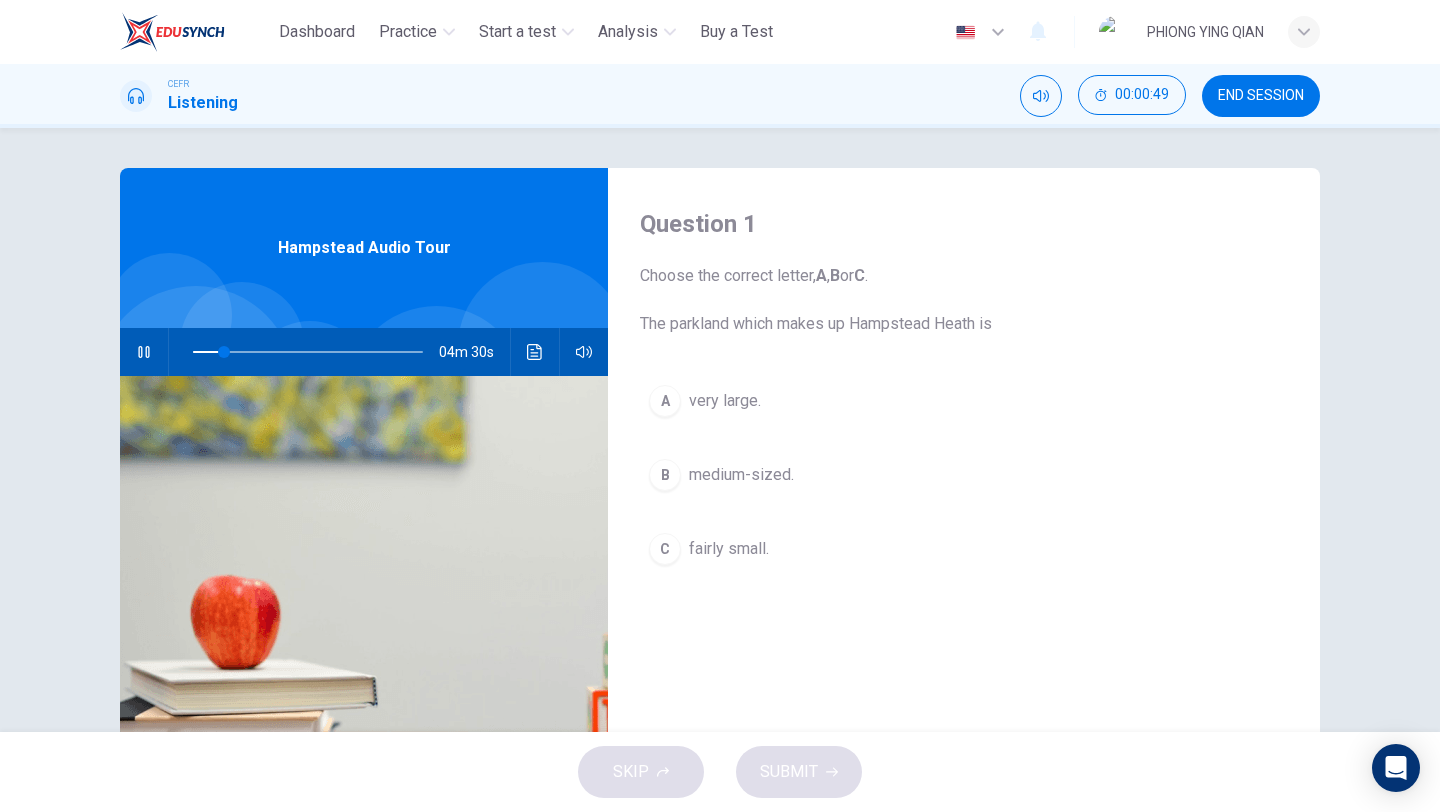 click on "very large." at bounding box center [725, 401] 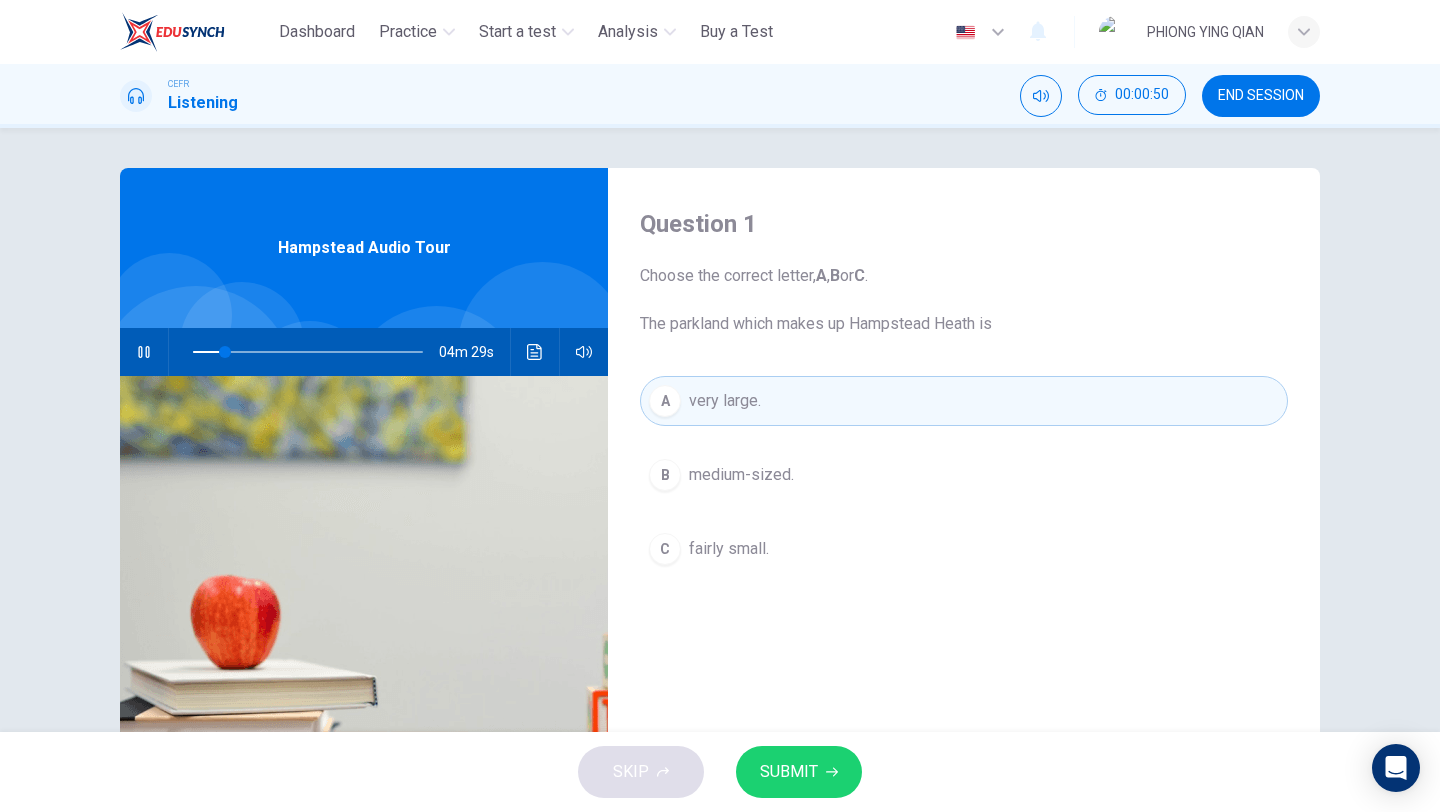 click on "SUBMIT" at bounding box center (799, 772) 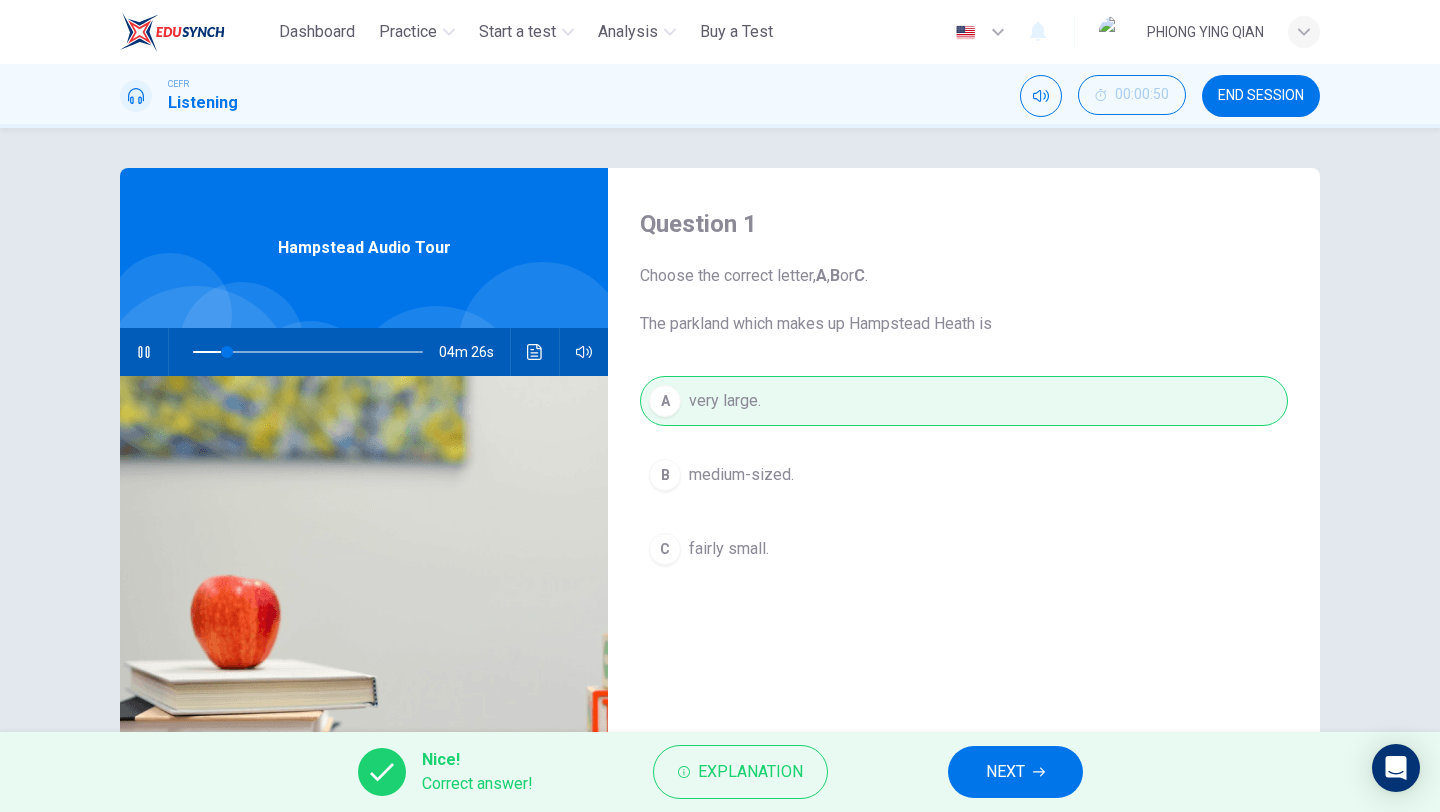 click on "NEXT" at bounding box center (1005, 772) 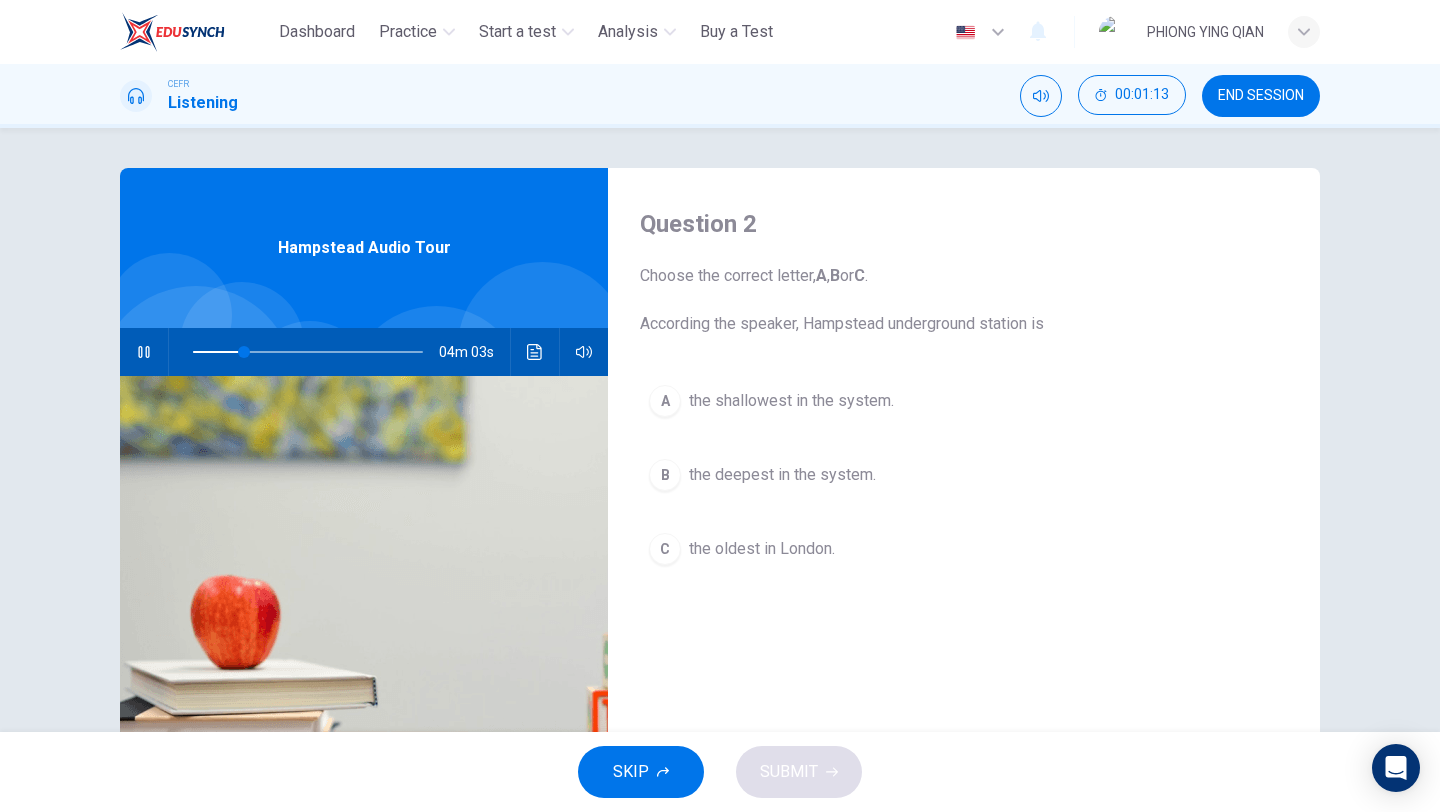 click on "the oldest in London." at bounding box center (791, 401) 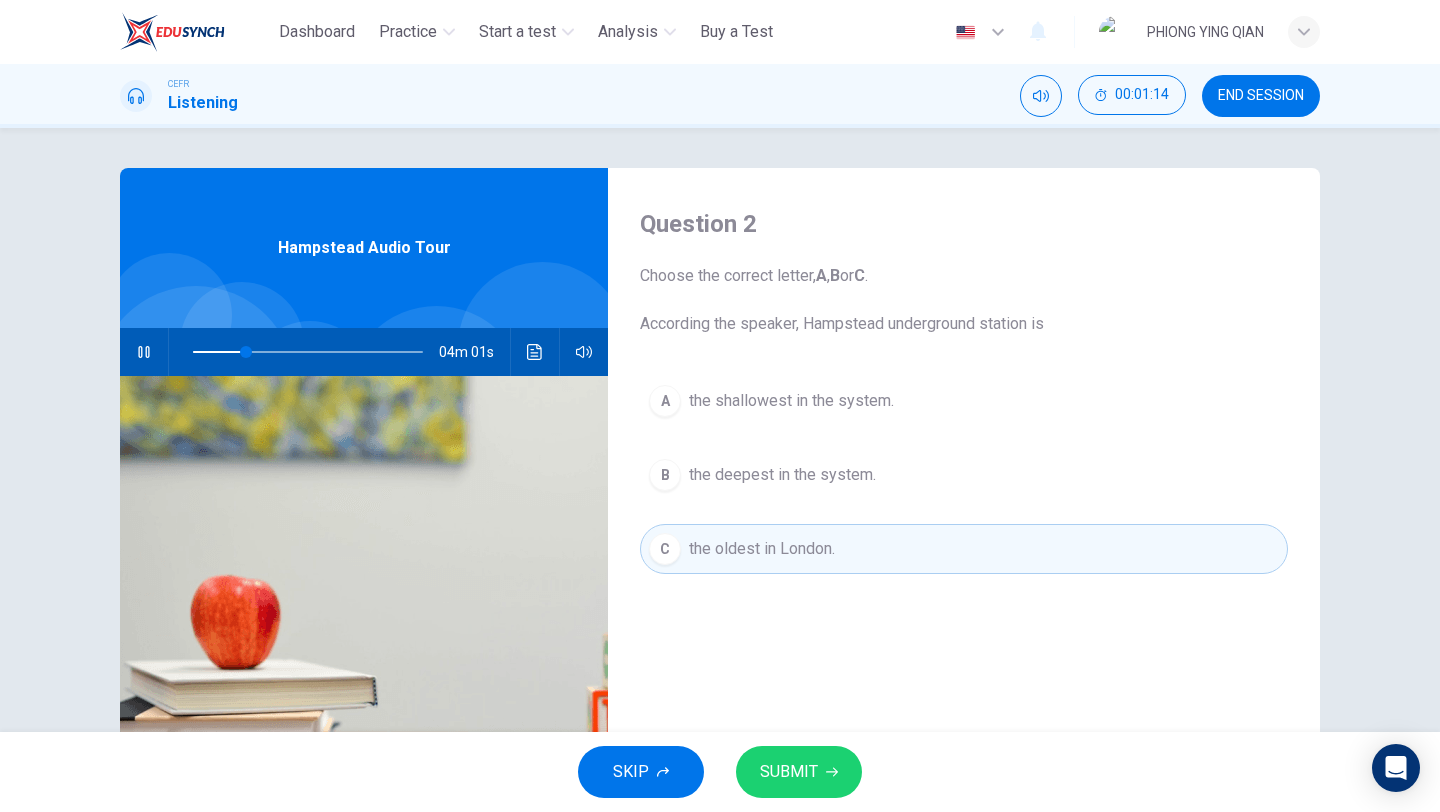 click on "SUBMIT" at bounding box center [799, 772] 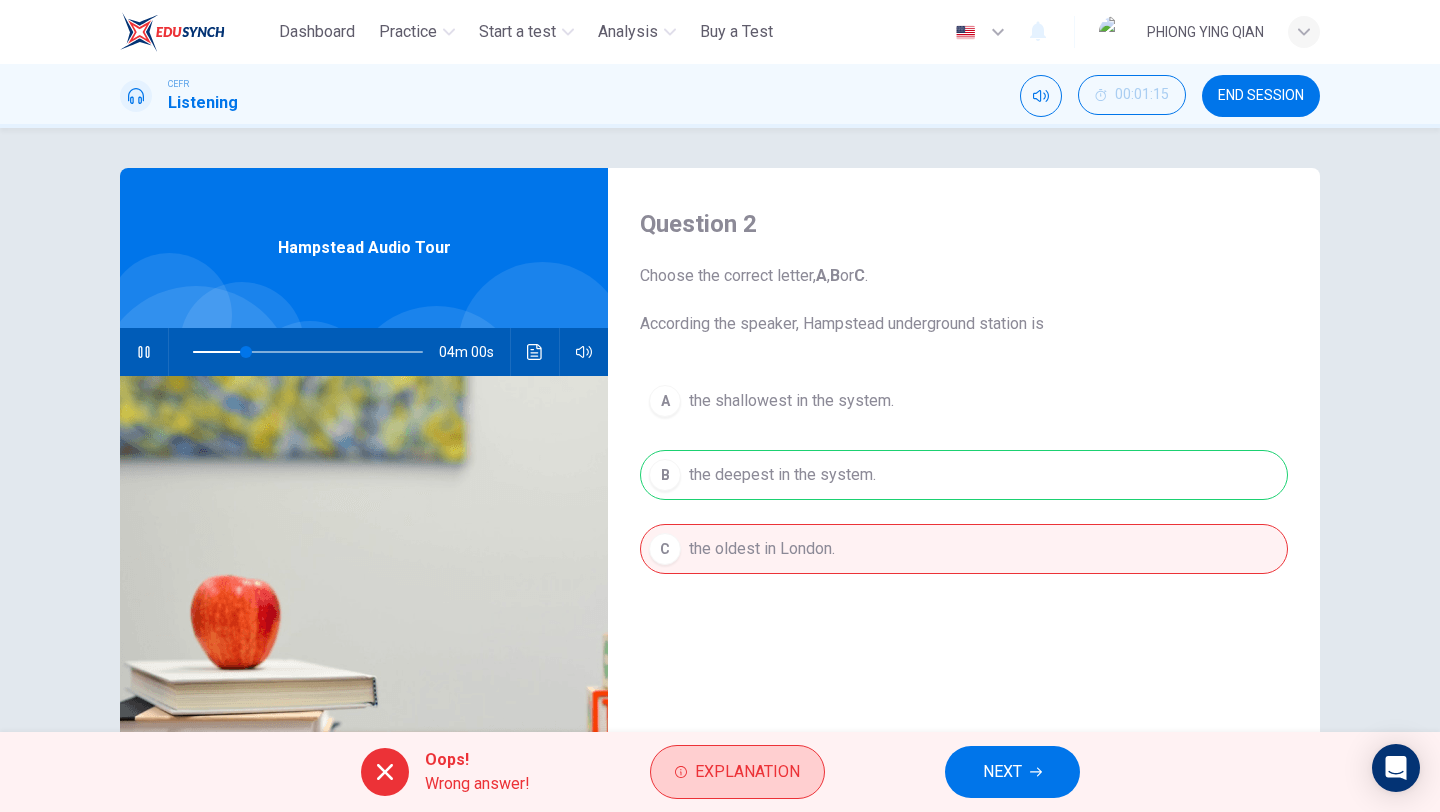 click on "Explanation" at bounding box center (747, 772) 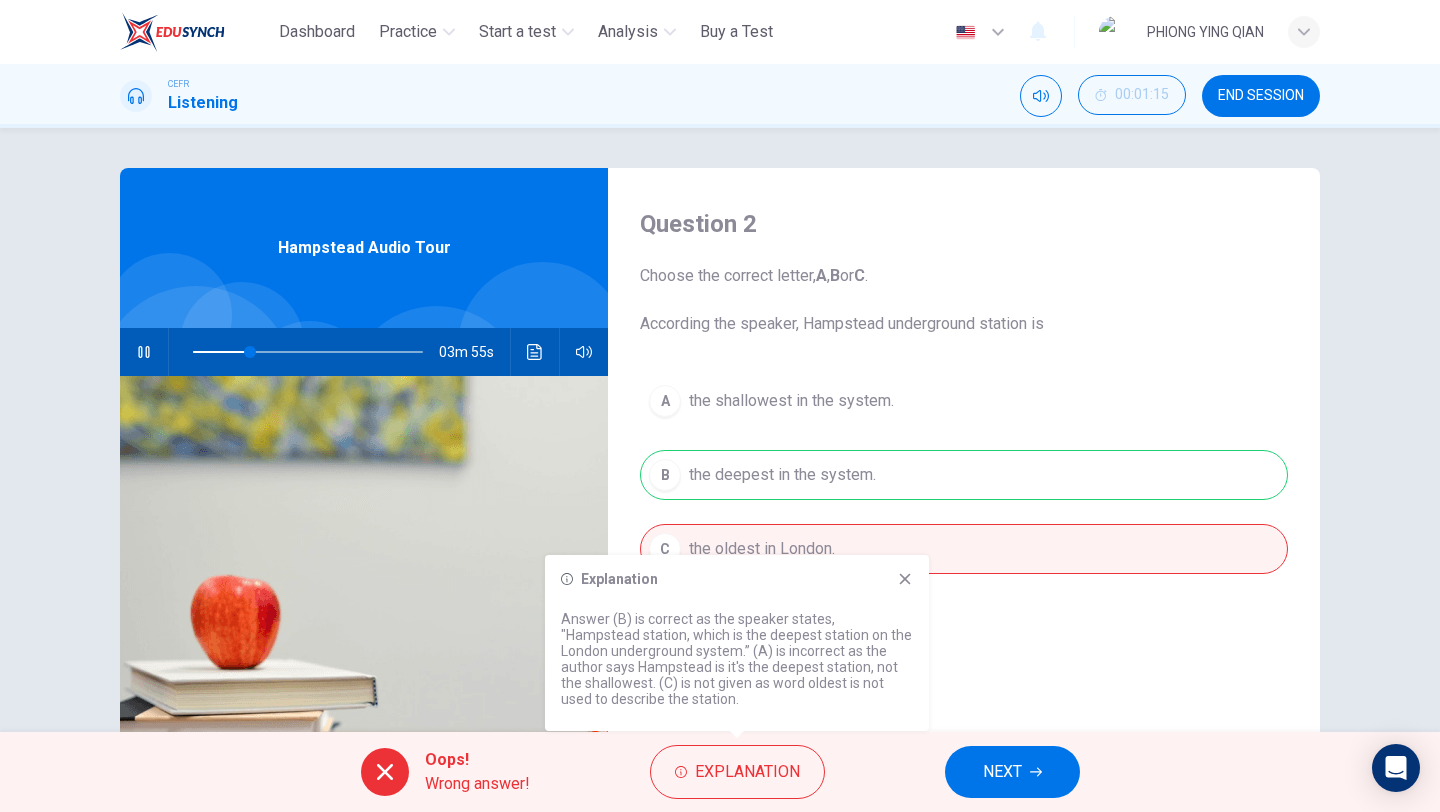 click at bounding box center [905, 579] 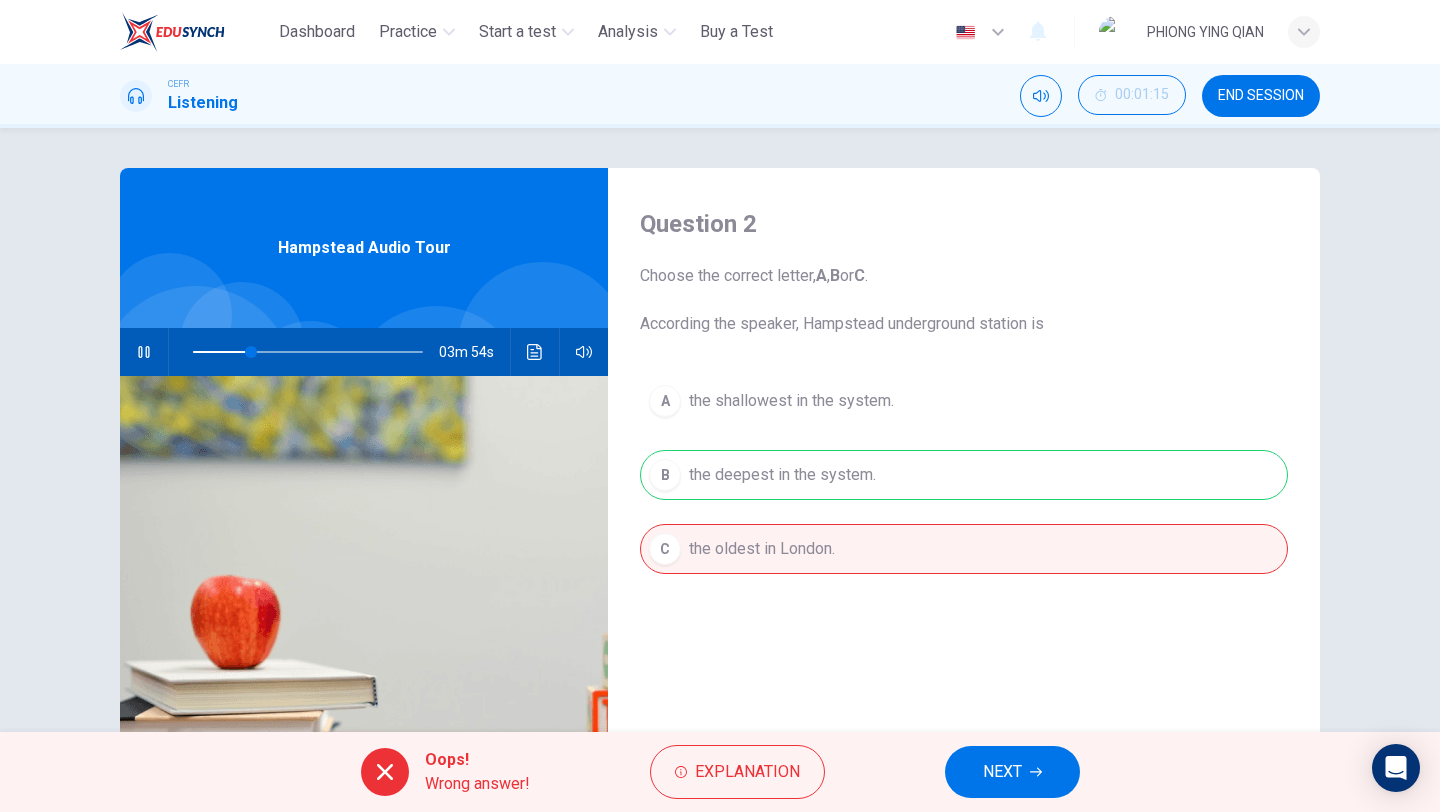 click on "NEXT" at bounding box center (1012, 772) 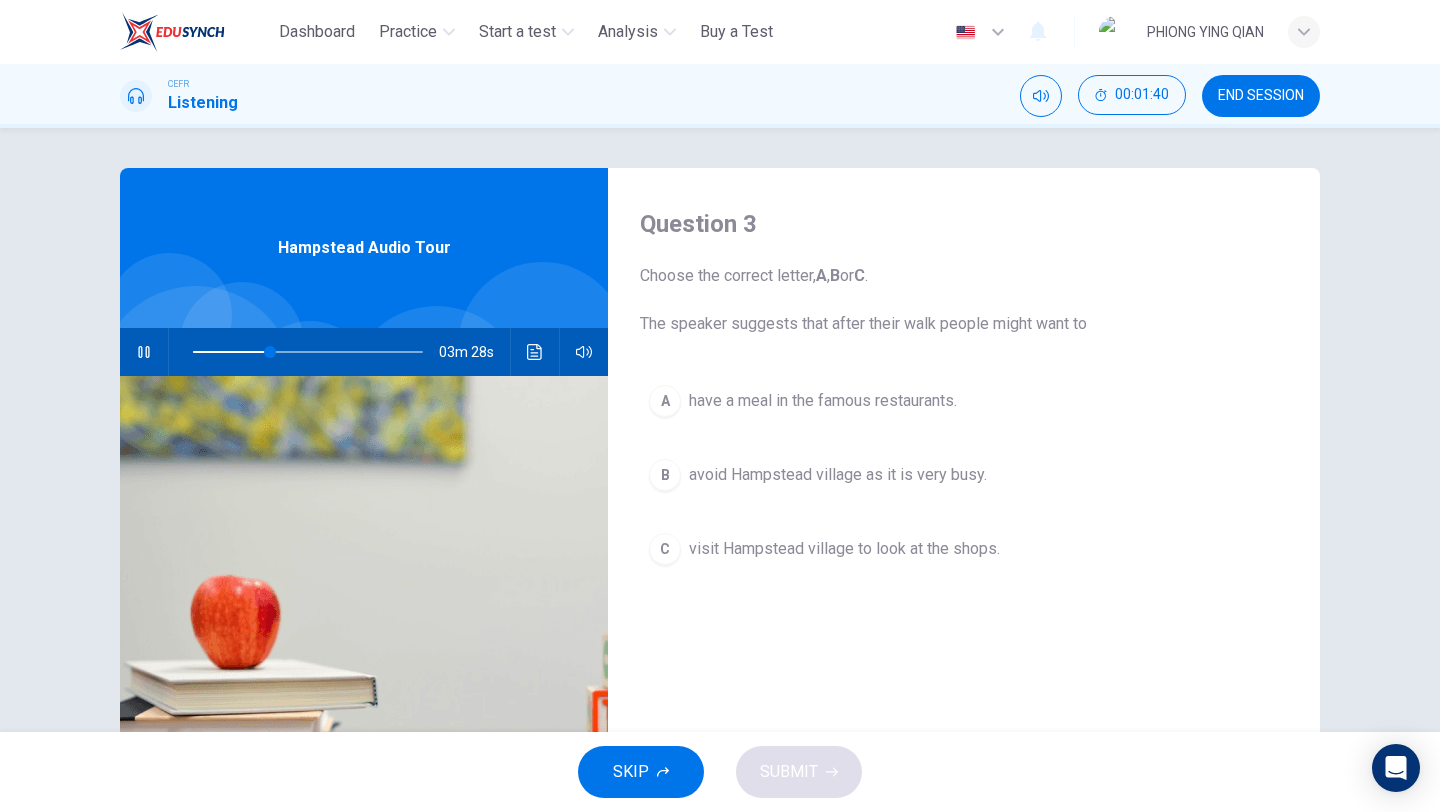 click at bounding box center (144, 352) 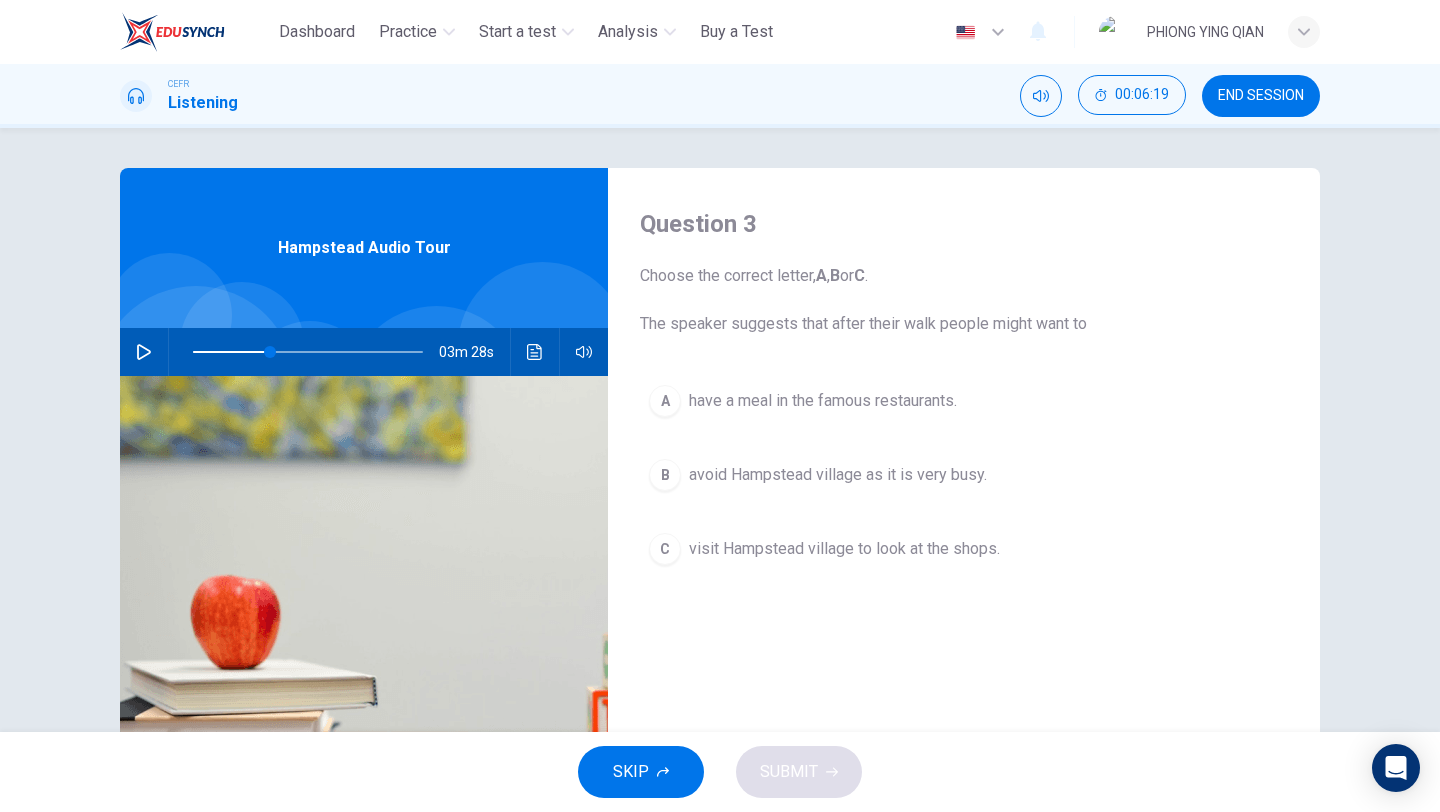 click on "Question 3 Choose the correct letter, A , B or C . The speaker suggests that after their walk people might want to A have a meal in the famous restaurants. B avoid Hampstead village as it is very busy. C visit Hampstead village to look at the shops." at bounding box center [964, 515] 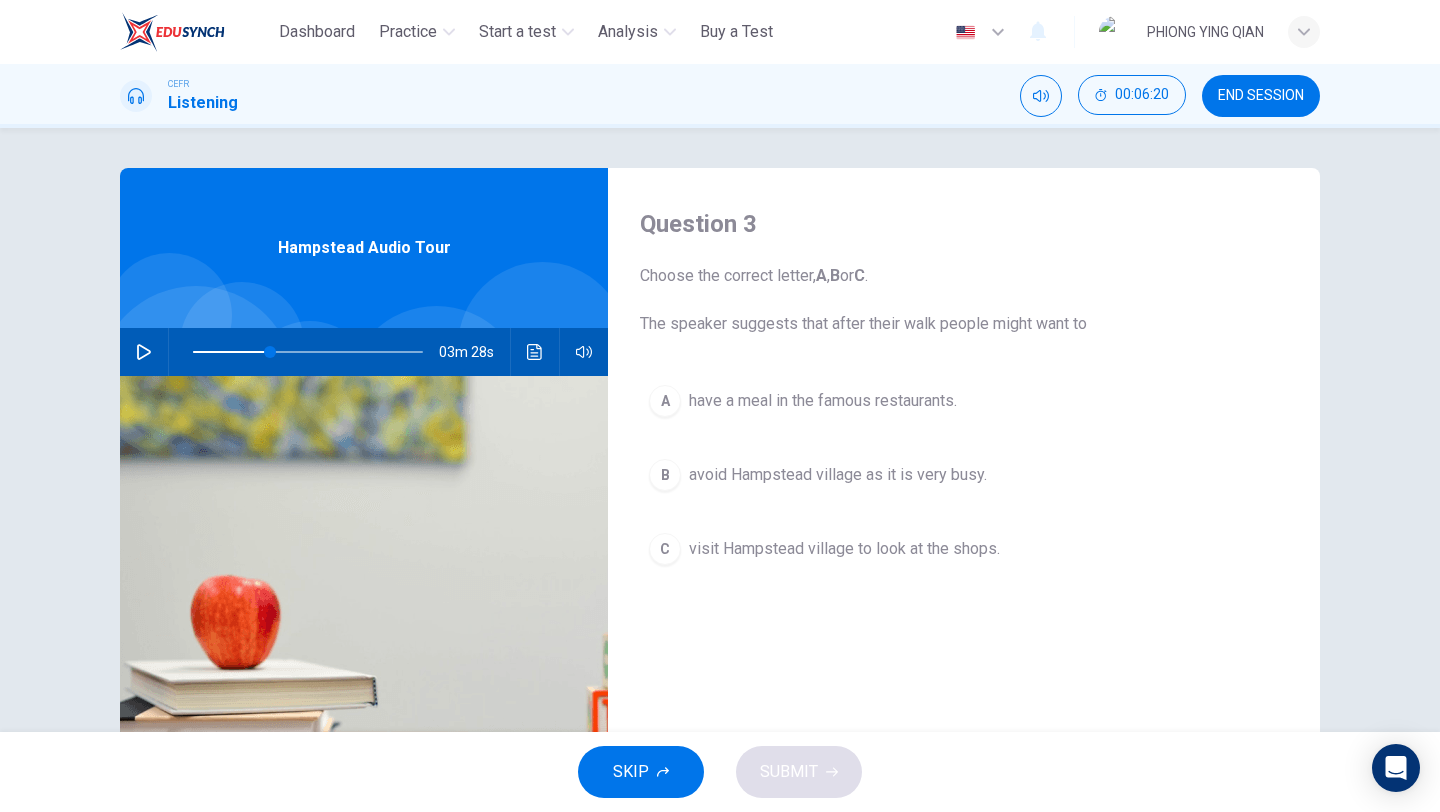 click at bounding box center [144, 352] 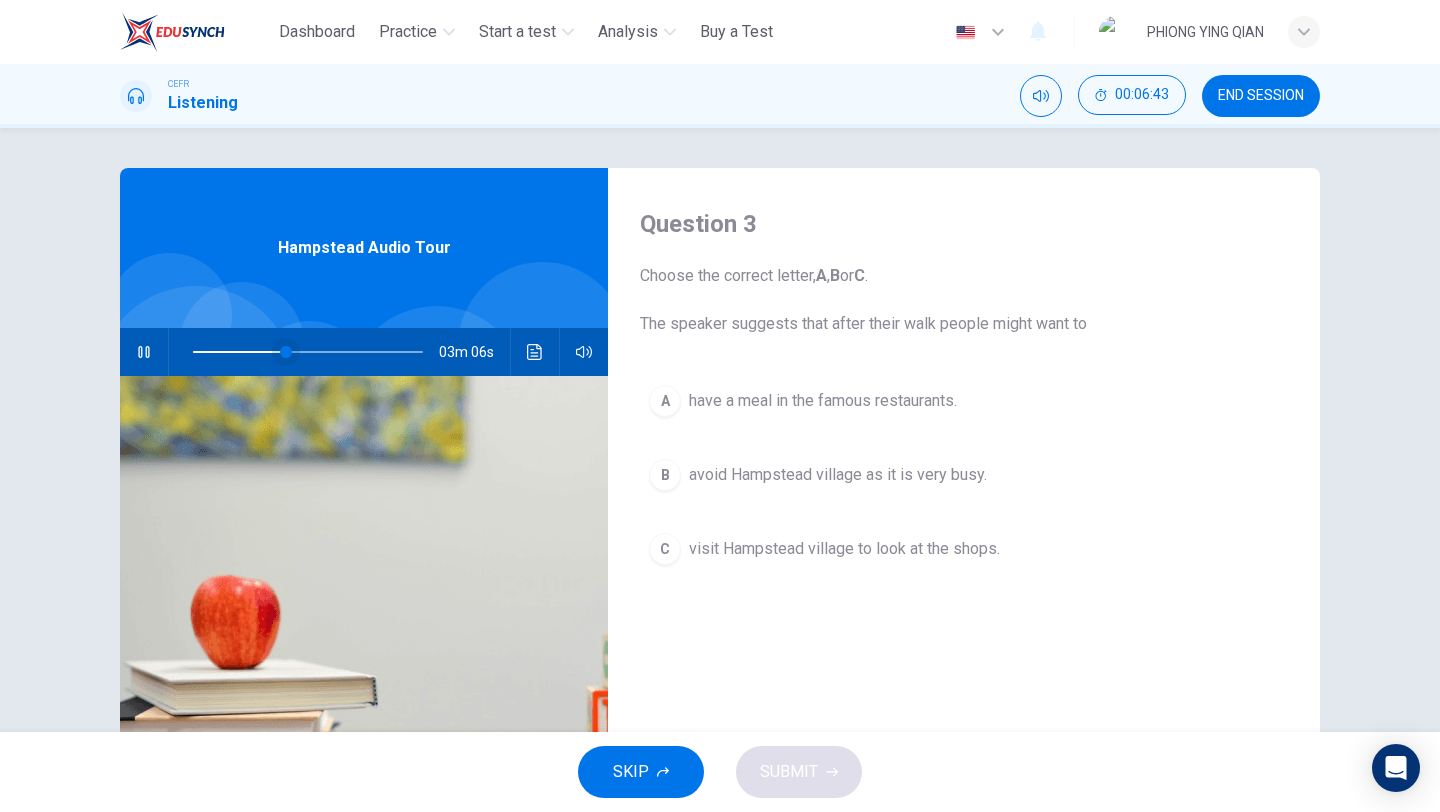 click at bounding box center [286, 352] 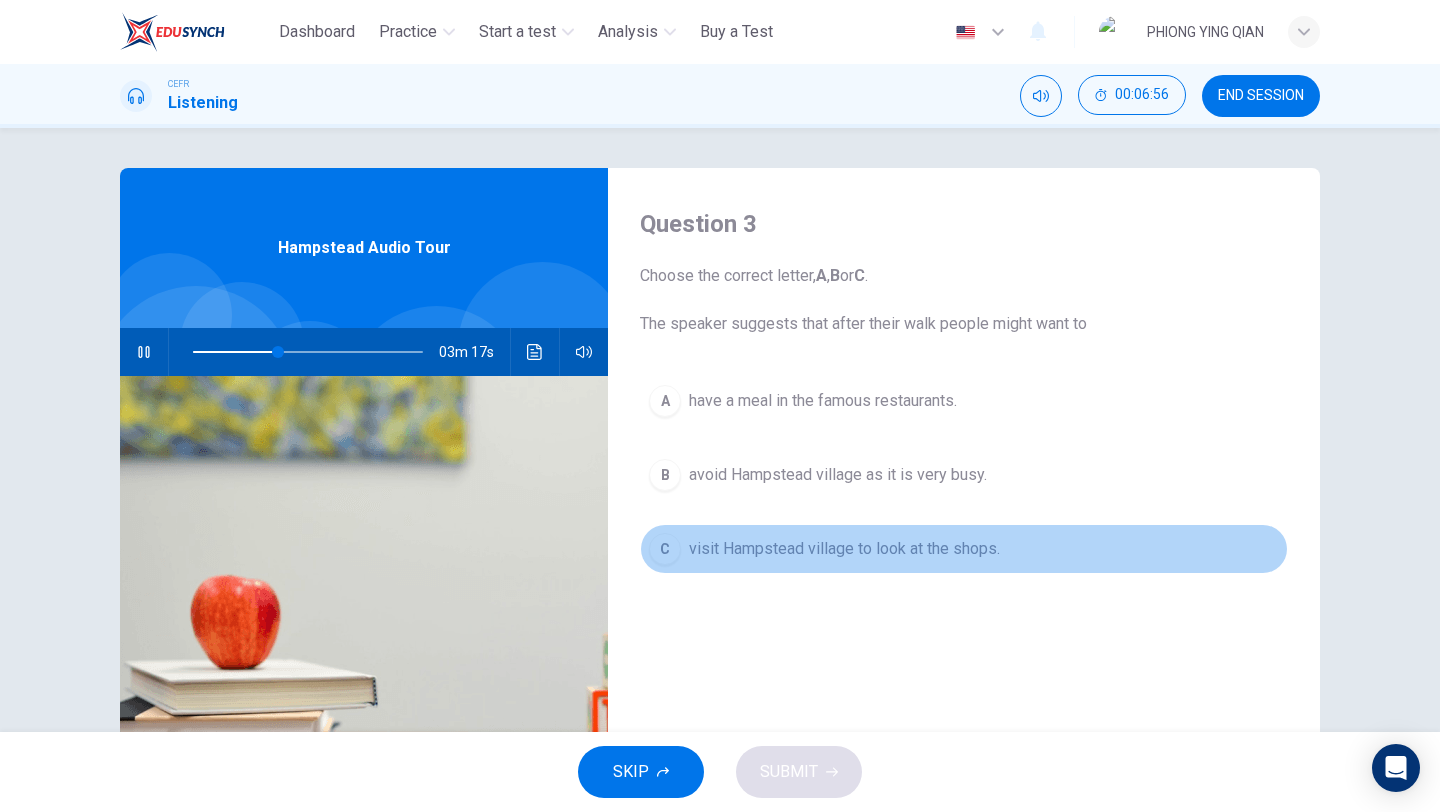 click on "visit Hampstead village to look at the shops." at bounding box center [823, 401] 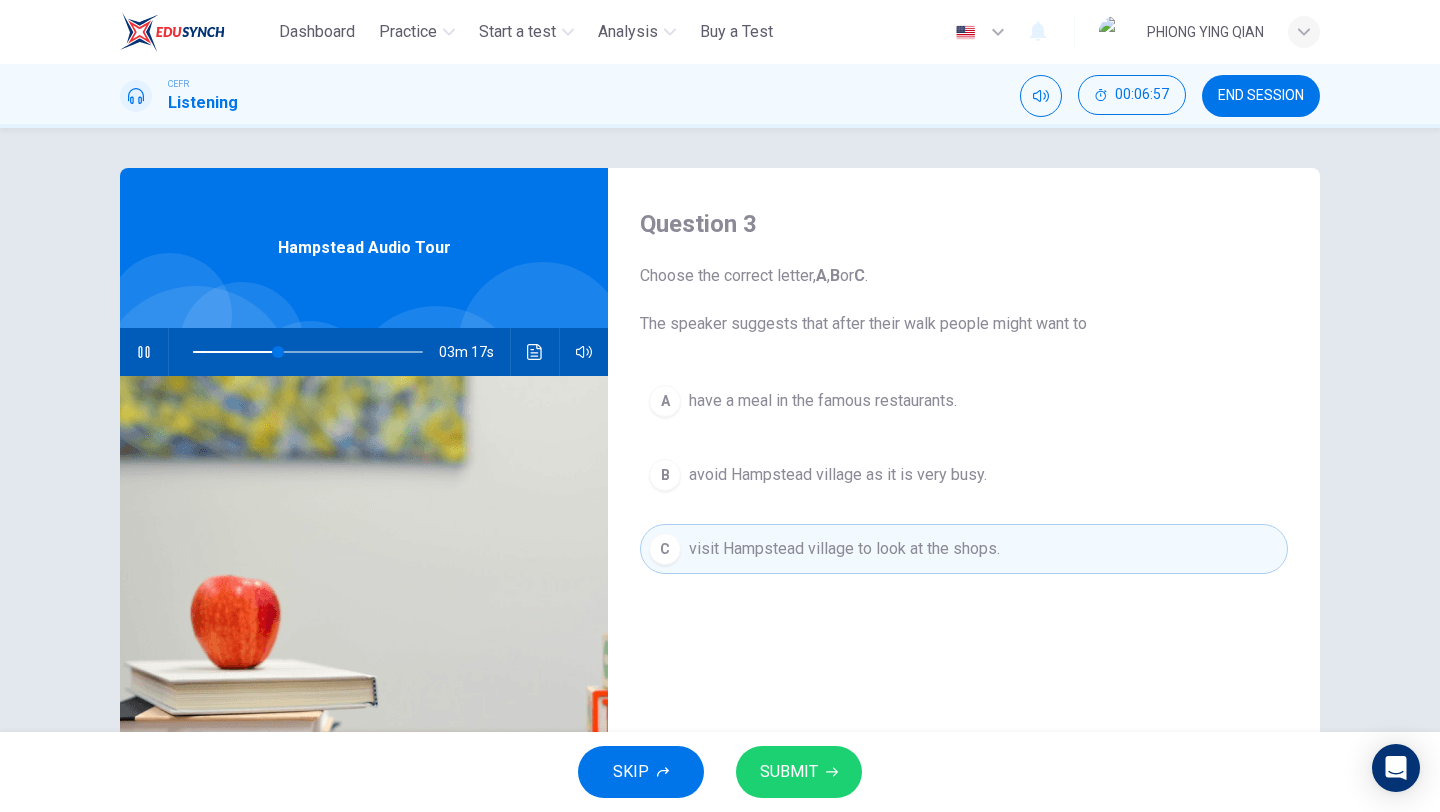 click on "SUBMIT" at bounding box center [799, 772] 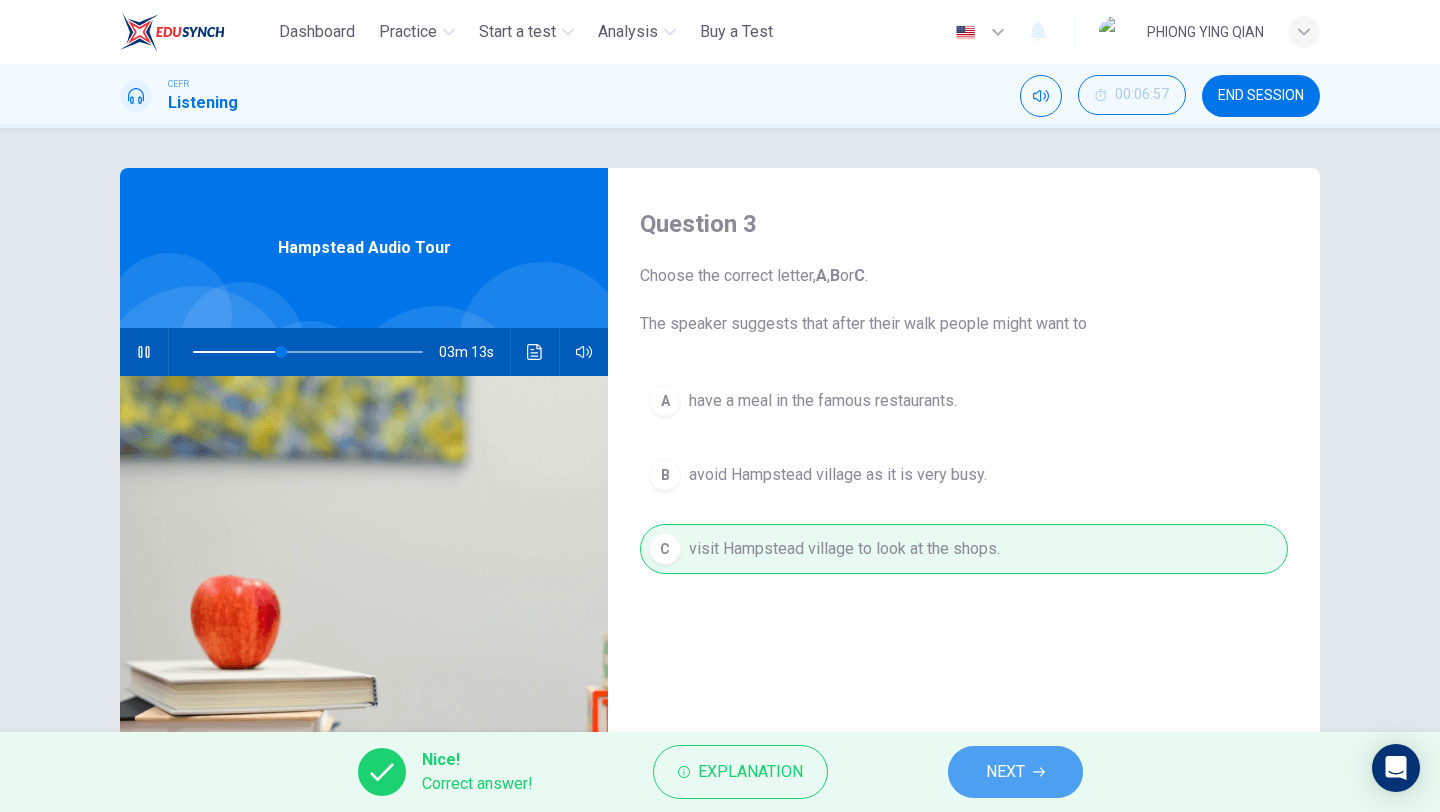 click on "NEXT" at bounding box center [1005, 772] 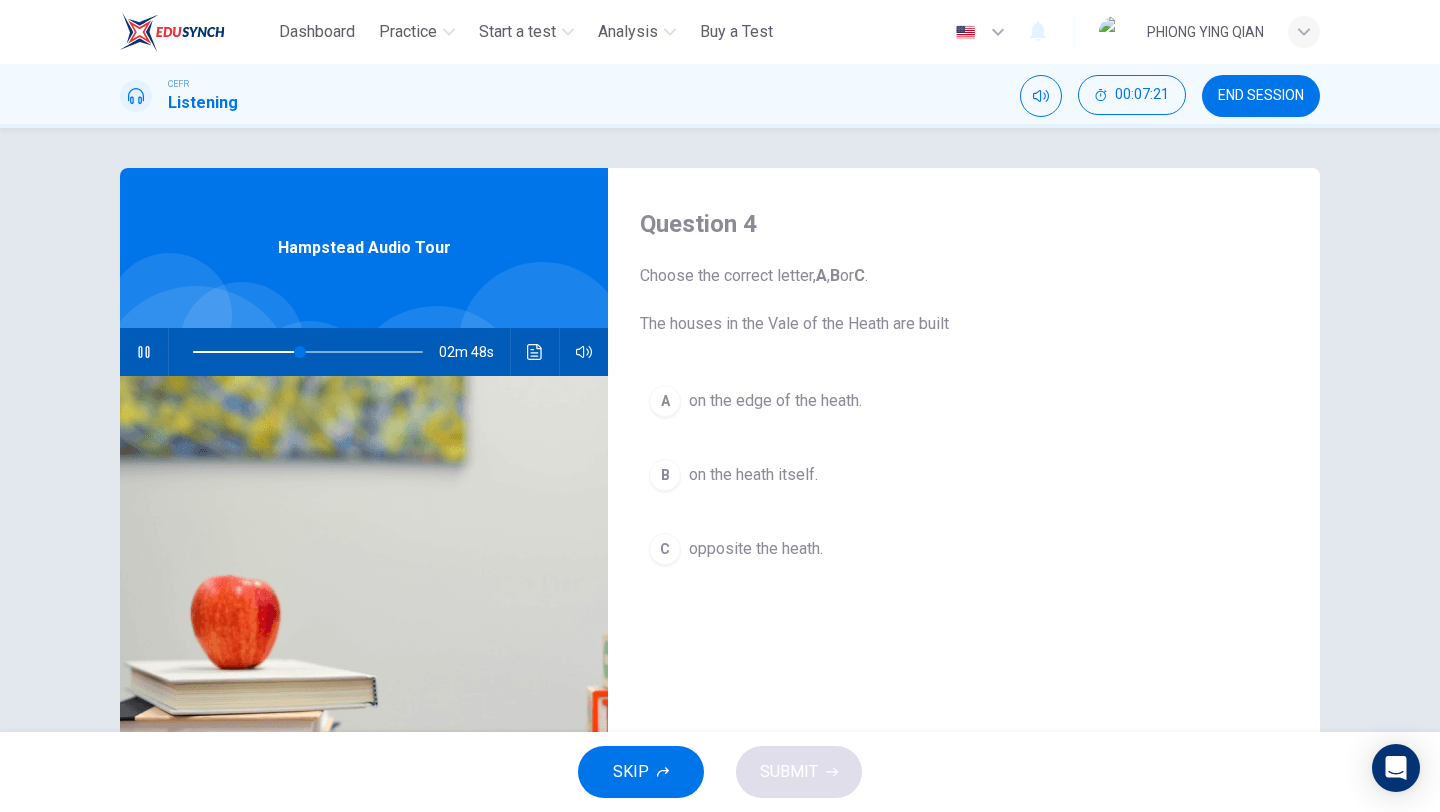 click on "B on the heath itself." at bounding box center (964, 475) 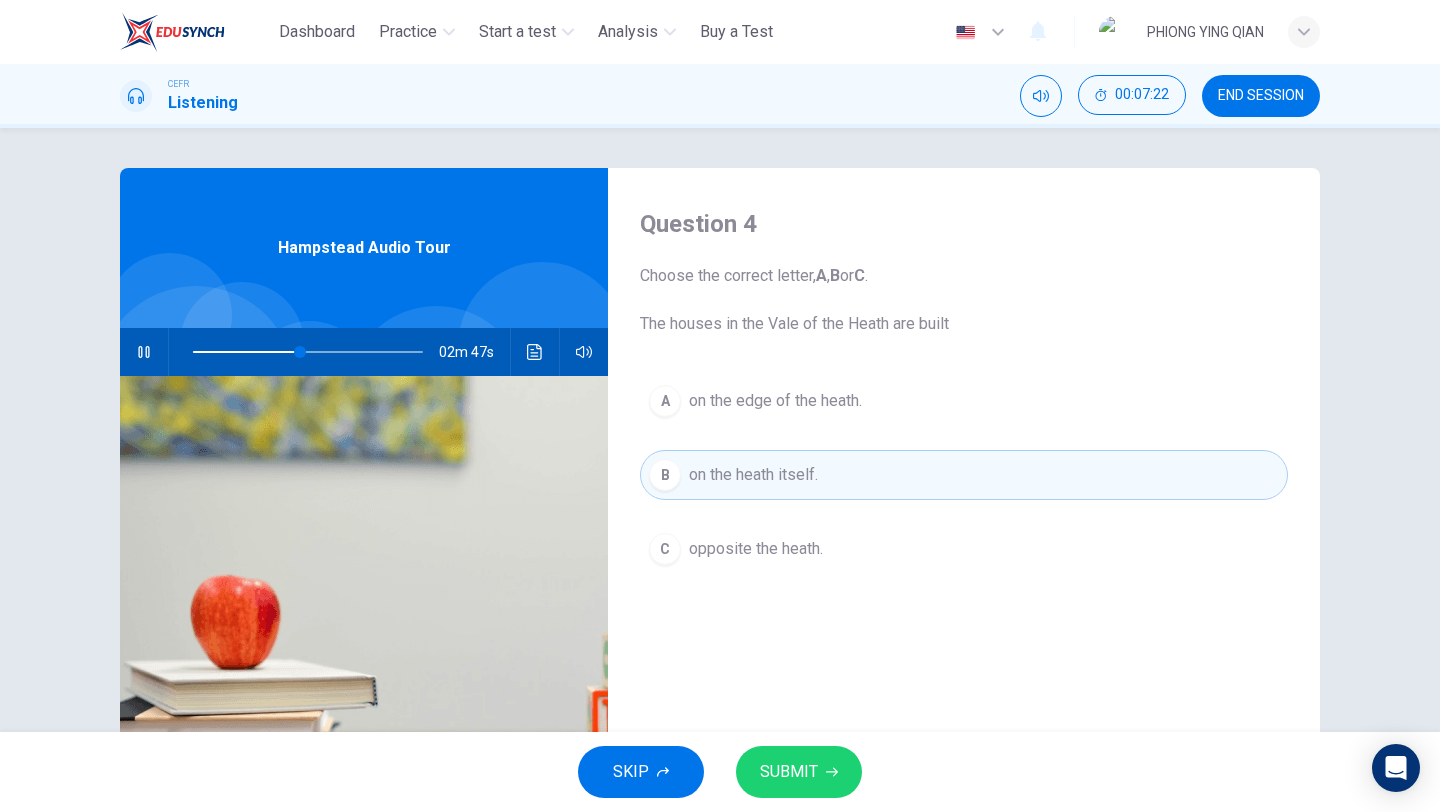 click at bounding box center (832, 772) 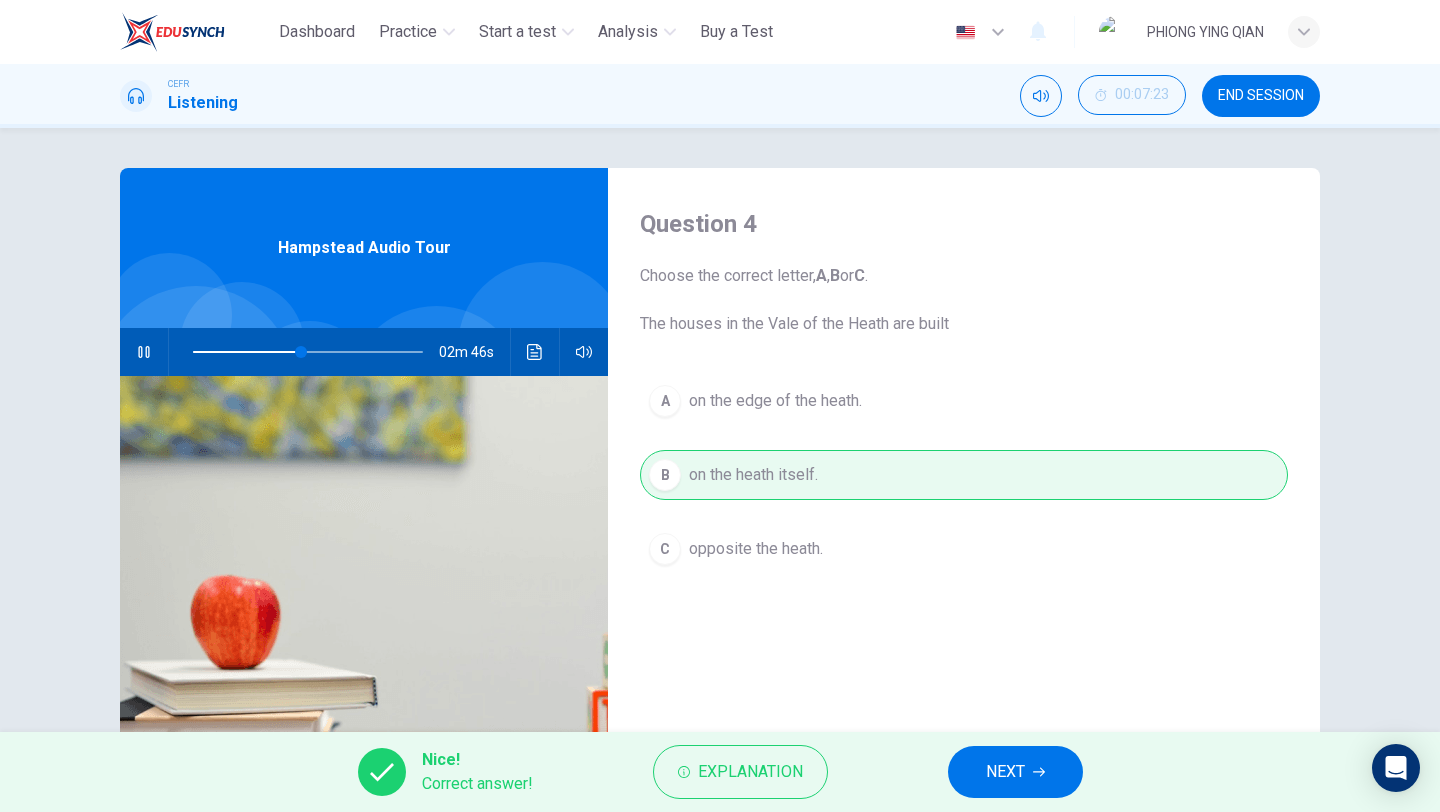 click on "NEXT" at bounding box center (1005, 772) 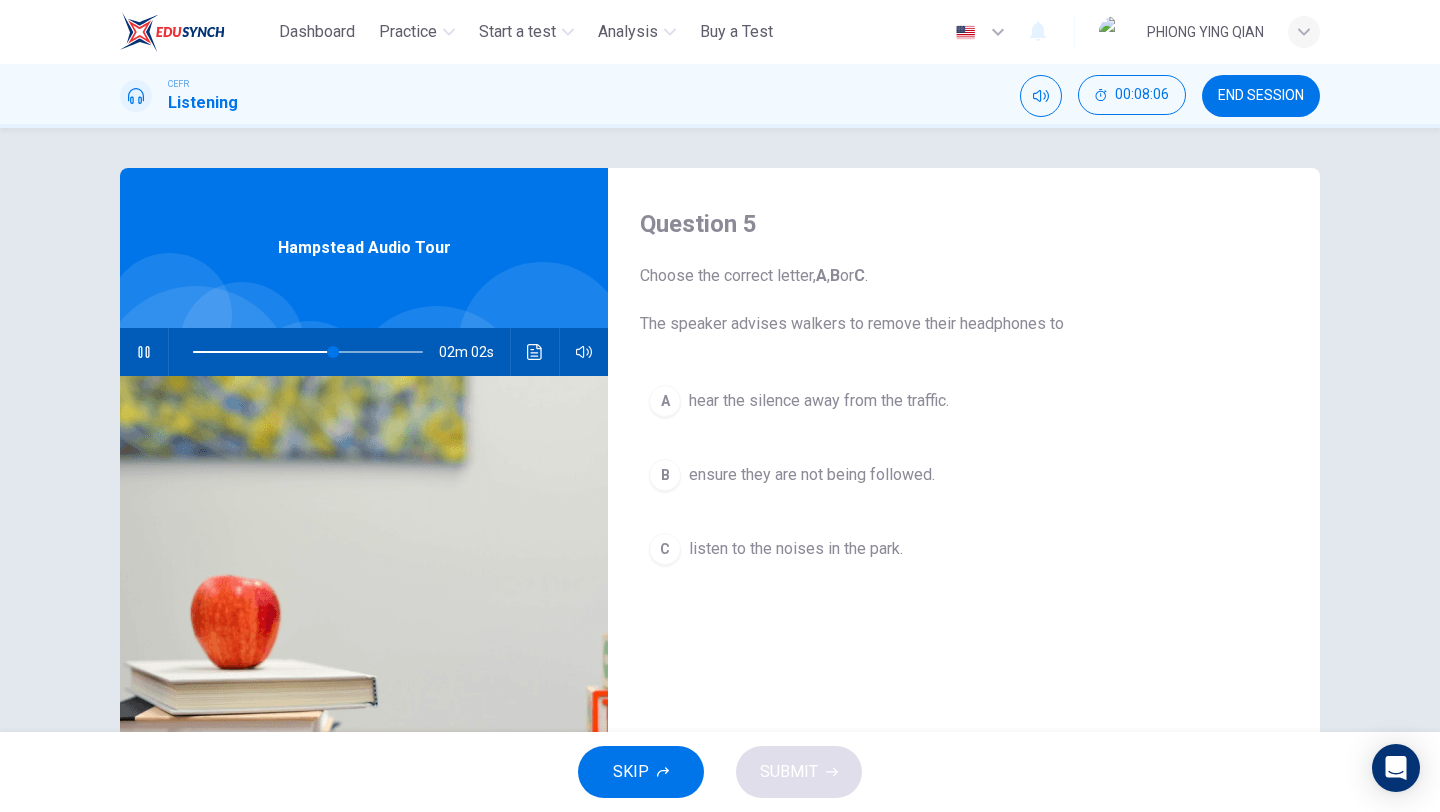click on "C  listen to the noises in the park." at bounding box center [964, 549] 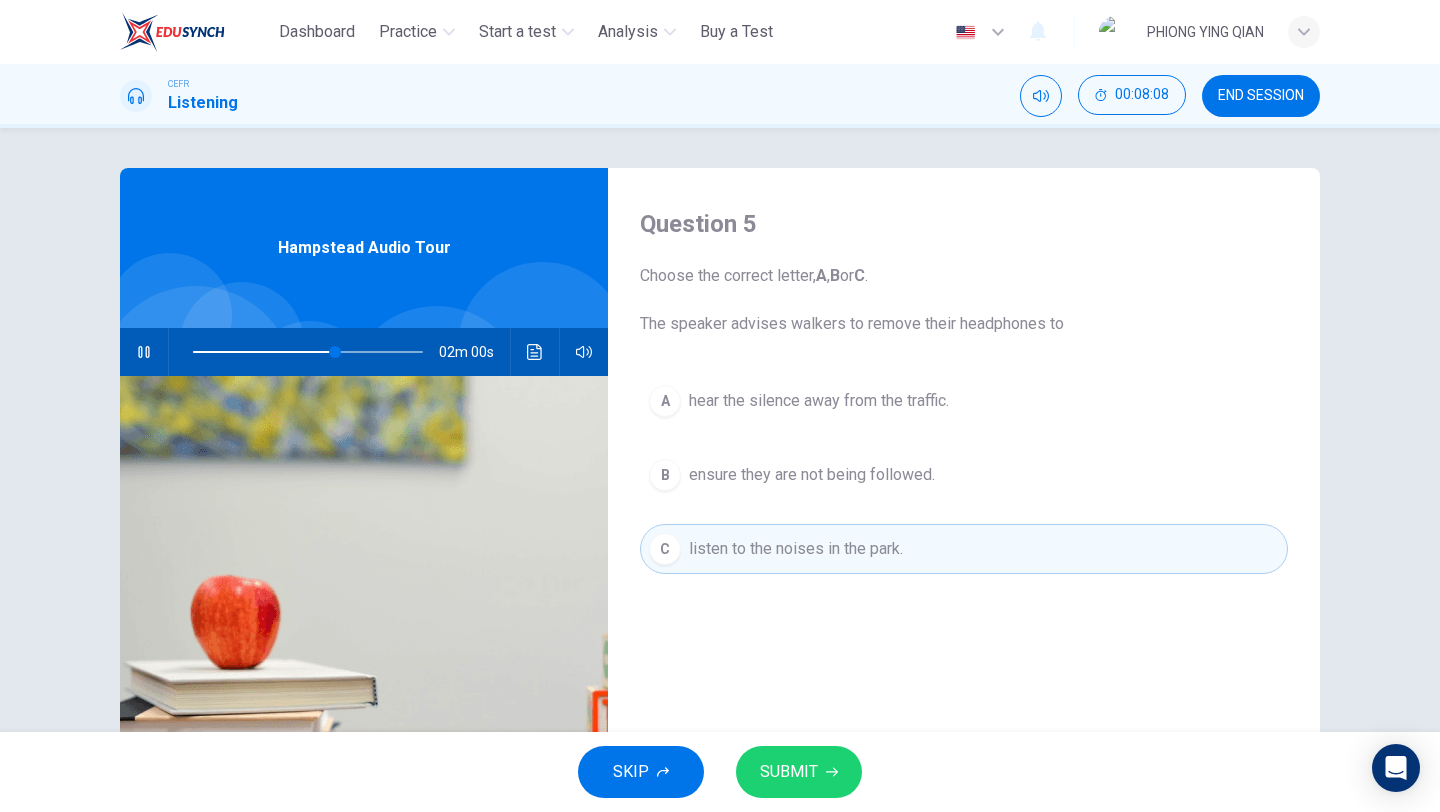click on "SUBMIT" at bounding box center [799, 772] 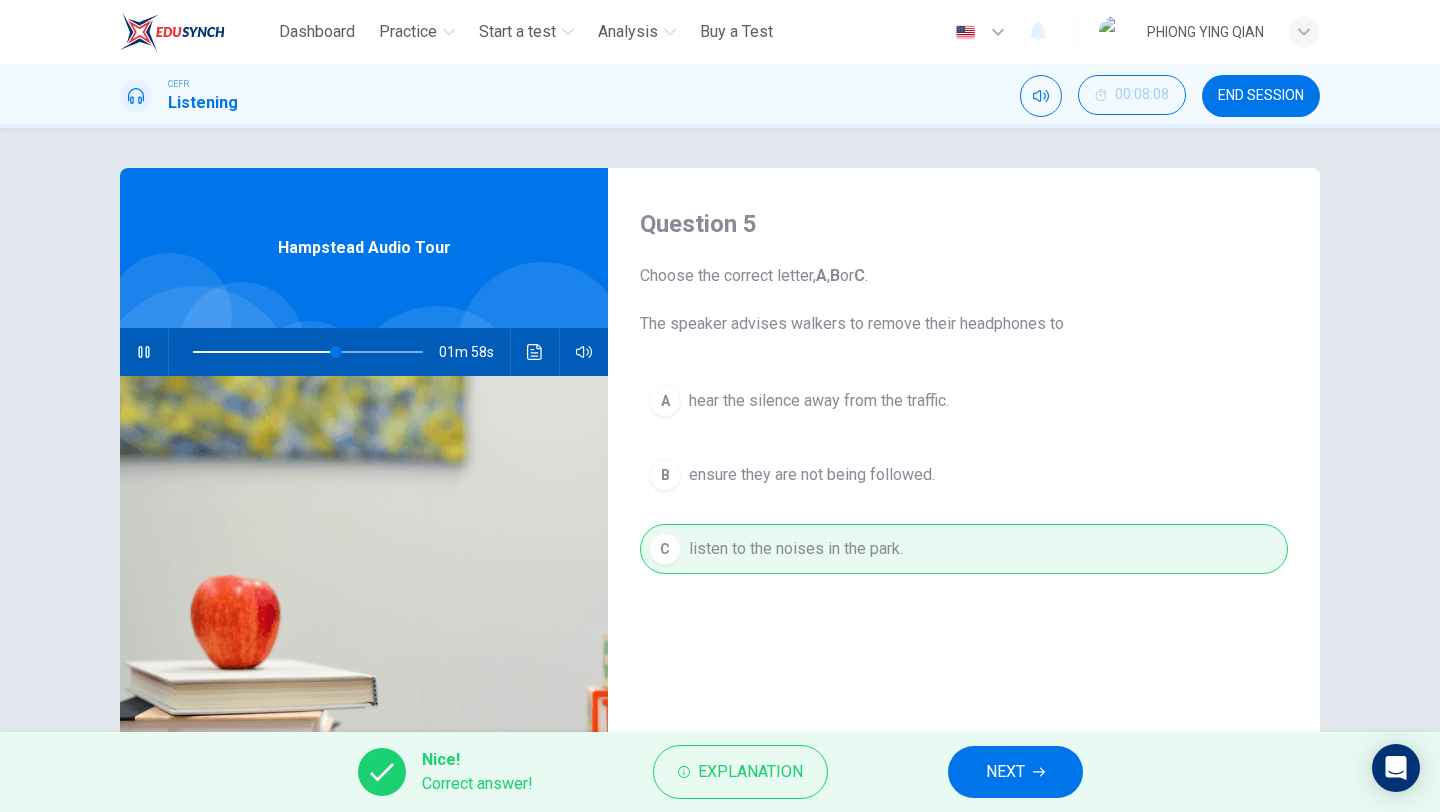 click on "NEXT" at bounding box center [1005, 772] 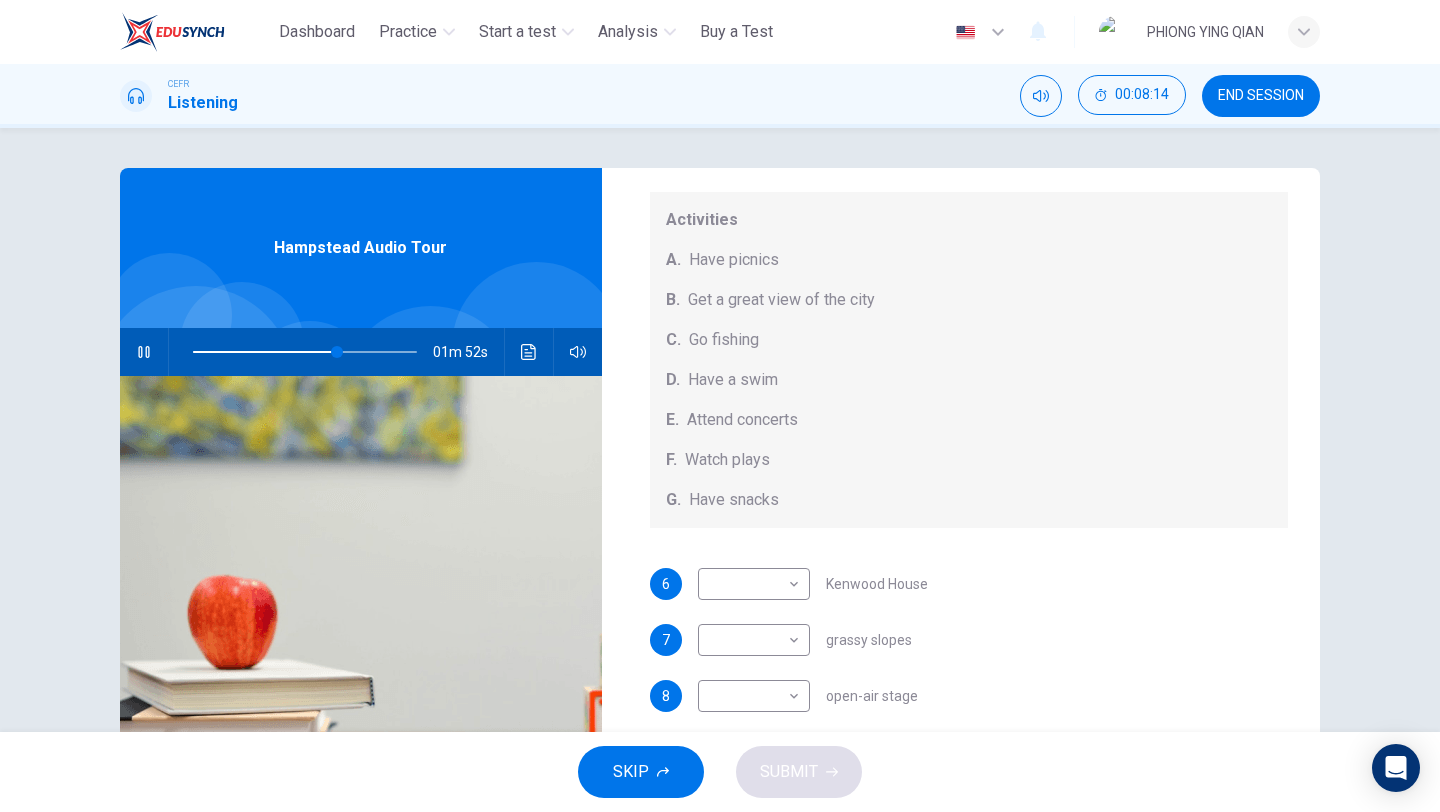 scroll, scrollTop: 185, scrollLeft: 0, axis: vertical 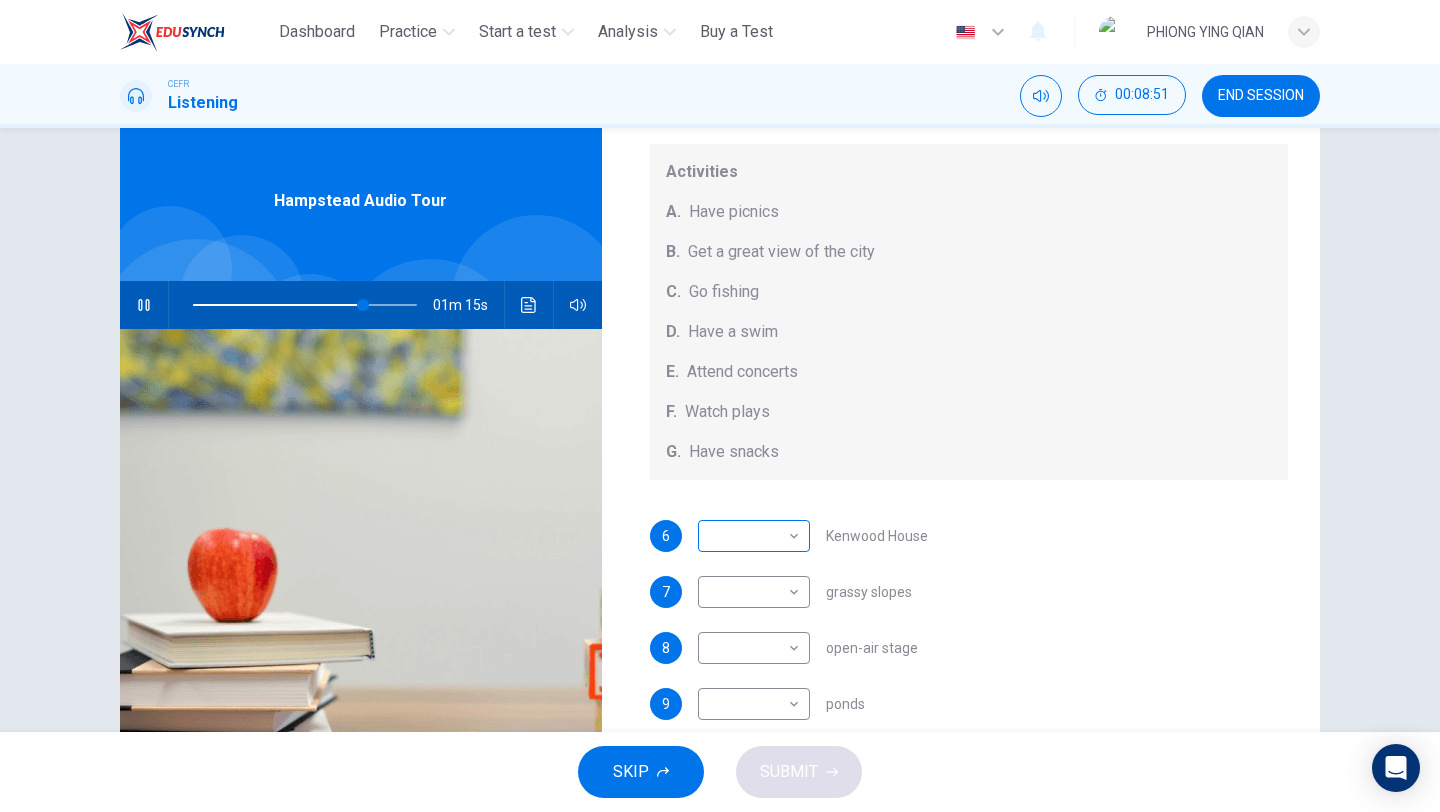 click on "This site uses cookies, as explained in our Privacy Policy. If you agree to the use of cookies, please click the Accept button and continue to browse our site. Privacy Policy Accept Dashboard Practice Start a test Analysis Buy a Test English ** ​ PHIONG YING QIAN CEFR Listening 00:08:51 END SESSION Questions 6 - 10 Which activity can be done at each of the following locations on the heath? Choose FIVE answers below and select the correct letter, A-G, next to the questions. Activities A. Have picnics B. Get a great view of the city C. Go fishing D. Have a swim E. Attend concerts F. Watch plays G. Have snacks 6 ​ ​ Kenwood House 7 ​ ​ grassy slopes 8 ​ ​ open-air stage 9 ​ ​ ponds 10 ​ ​ Parliament Hill Hampstead Audio Tour 01m 15s SKIP SUBMIT Dashboard Practice Start a test Analysis Pricing Notifications © Copyright 2025" at bounding box center [720, 406] 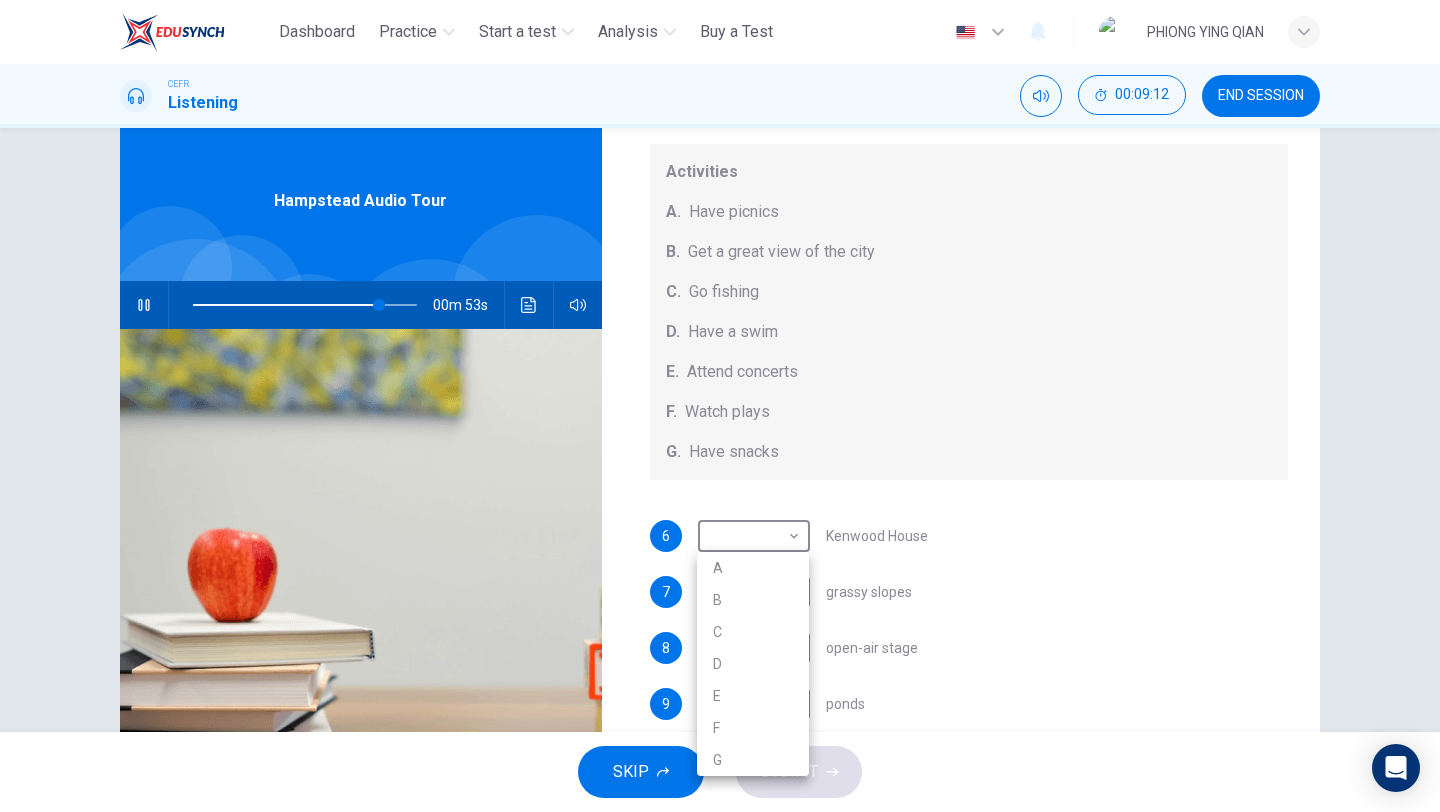 click at bounding box center (720, 406) 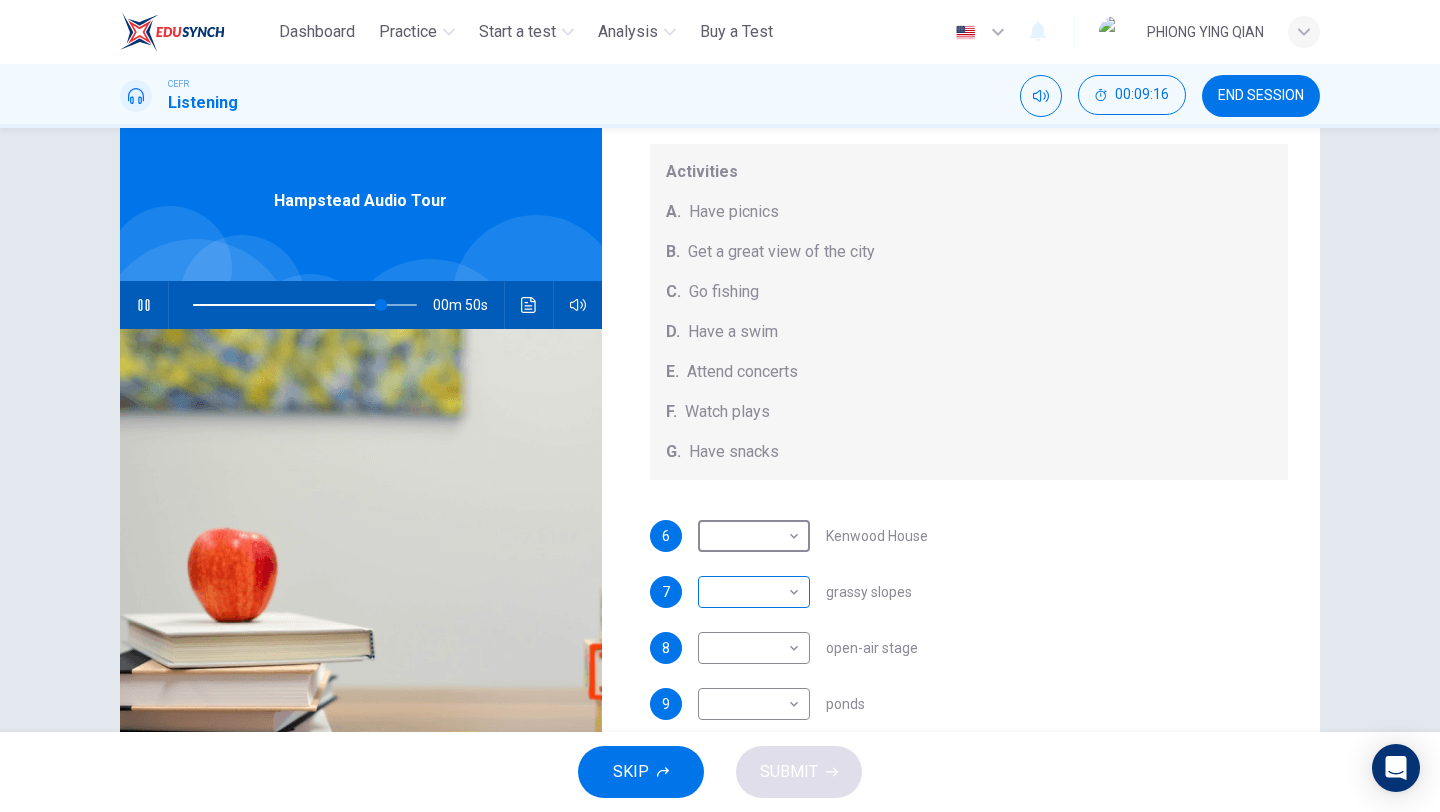 click on "This site uses cookies, as explained in our Privacy Policy. If you agree to the use of cookies, please click the Accept button and continue to browse our site. Privacy Policy Accept Dashboard Practice Start a test Analysis Buy a Test English ** ​ PHIONG YING QIAN CEFR Listening 00:09:16 END SESSION Questions 6 - 10 Which activity can be done at each of the following locations on the heath? Choose FIVE answers below and select the correct letter, A-G, next to the questions. Activities A. Have picnics B. Get a great view of the city C. Go fishing D. Have a swim E. Attend concerts F. Watch plays G. Have snacks 6 ​ ​ Kenwood House 7 ​ ​ grassy slopes 8 ​ ​ open-air stage 9 ​ ​ ponds 10 ​ ​ Parliament Hill Hampstead Audio Tour 00m 50s SKIP SUBMIT Dashboard Practice Start a test Analysis Pricing Notifications © Copyright 2025" at bounding box center (720, 406) 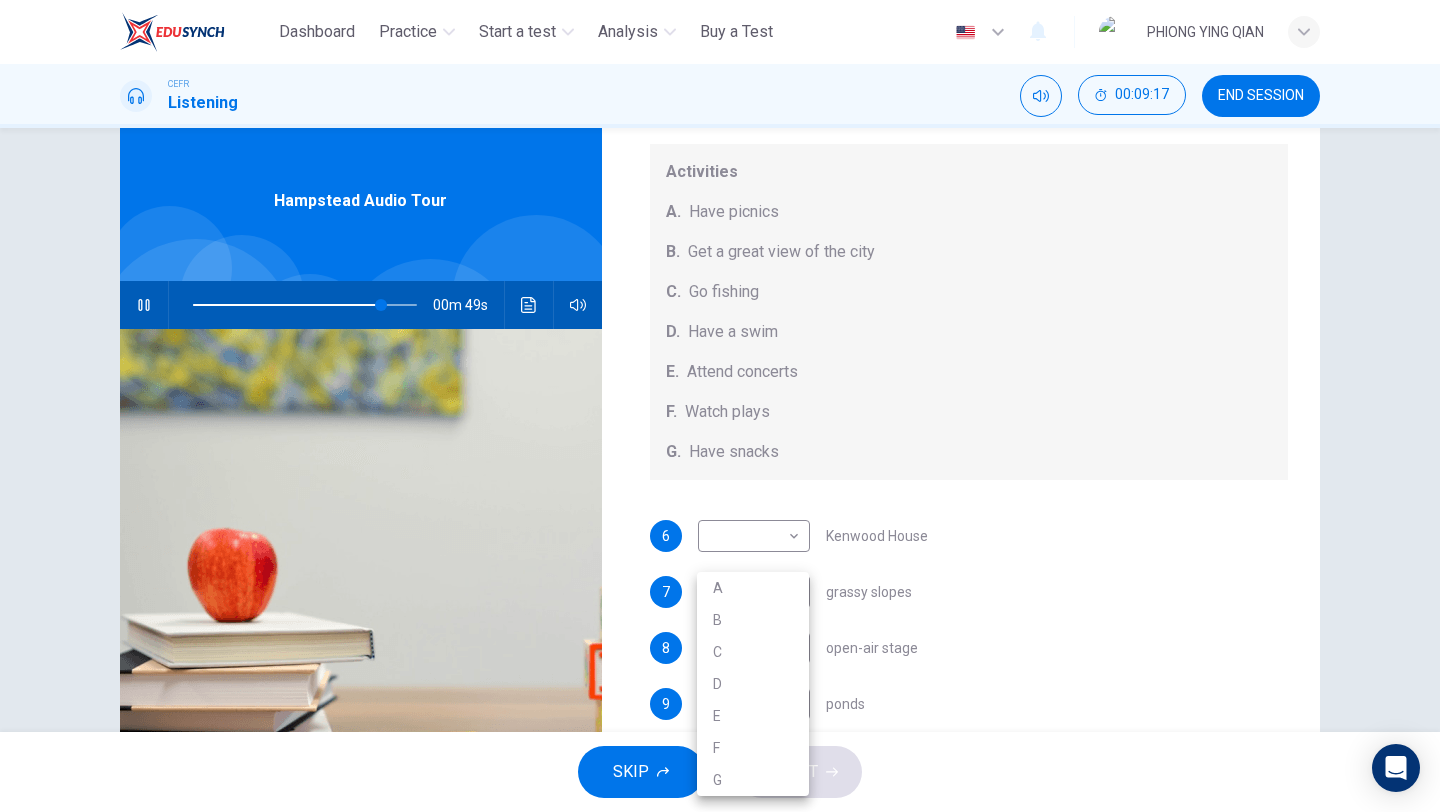 click on "A" at bounding box center (753, 588) 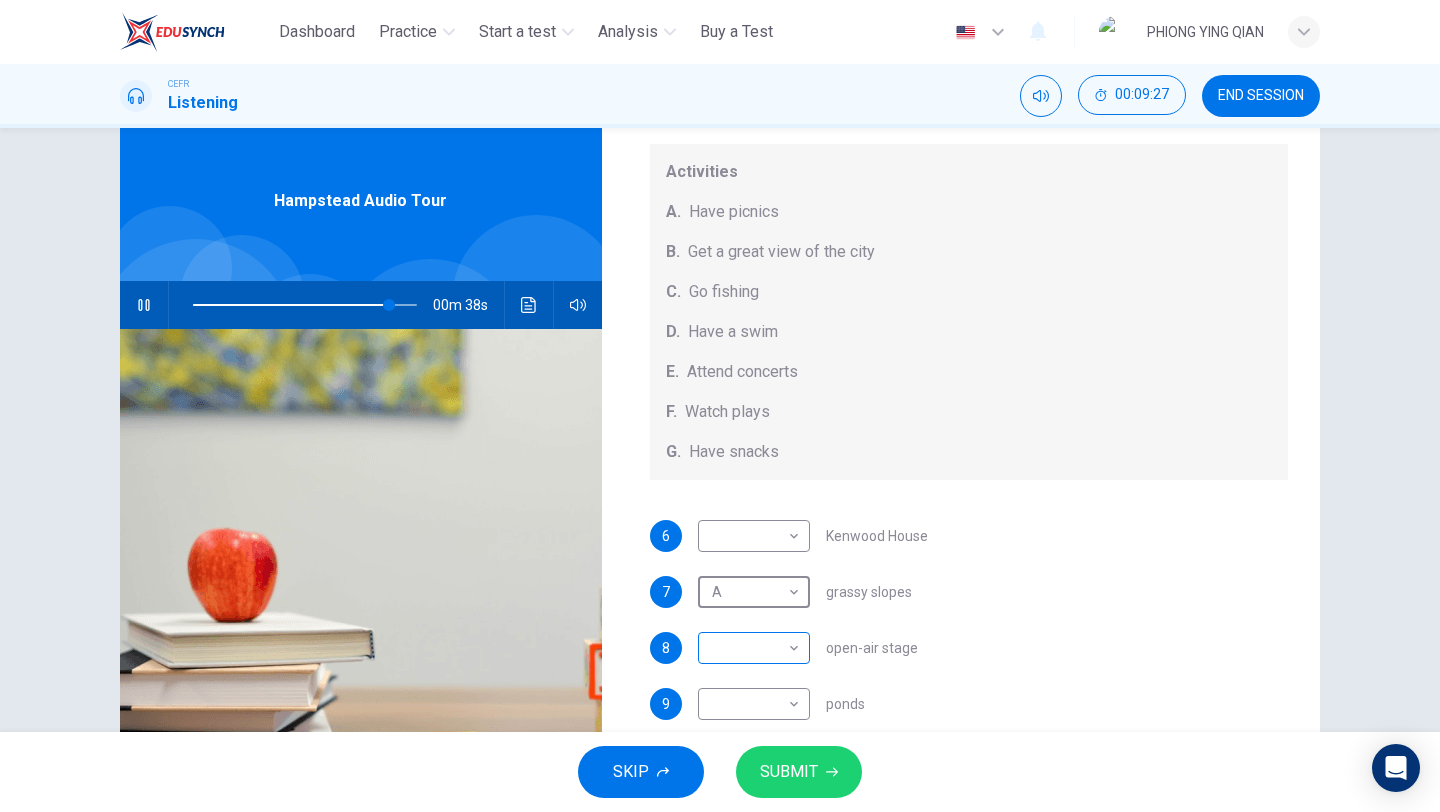 click on "This site uses cookies, as explained in our Privacy Policy. If you agree to the use of cookies, please click the Accept button and continue to browse our site. Privacy Policy Accept Dashboard Practice Start a test Analysis Buy a Test English ** ​ PHIONG YING QIAN CEFR Listening 00:09:27 END SESSION Questions 6 - 10 Which activity can be done at each of the following locations on the heath? Choose FIVE answers below and select the correct letter, A-G, next to the questions. Activities A. Have picnics B. Get a great view of the city C. Go fishing D. Have a swim E. Attend concerts F. Watch plays G. Have snacks 6 ​ ​ Kenwood House 7 ​ ​ grassy slopes 8 ​ ​ open-air stage 9 ​ ​ ponds 10 ​ ​ Parliament Hill Hampstead Audio Tour 00m 38s SKIP SUBMIT Dashboard Practice Start a test Analysis Pricing Notifications © Copyright 2025" at bounding box center (720, 406) 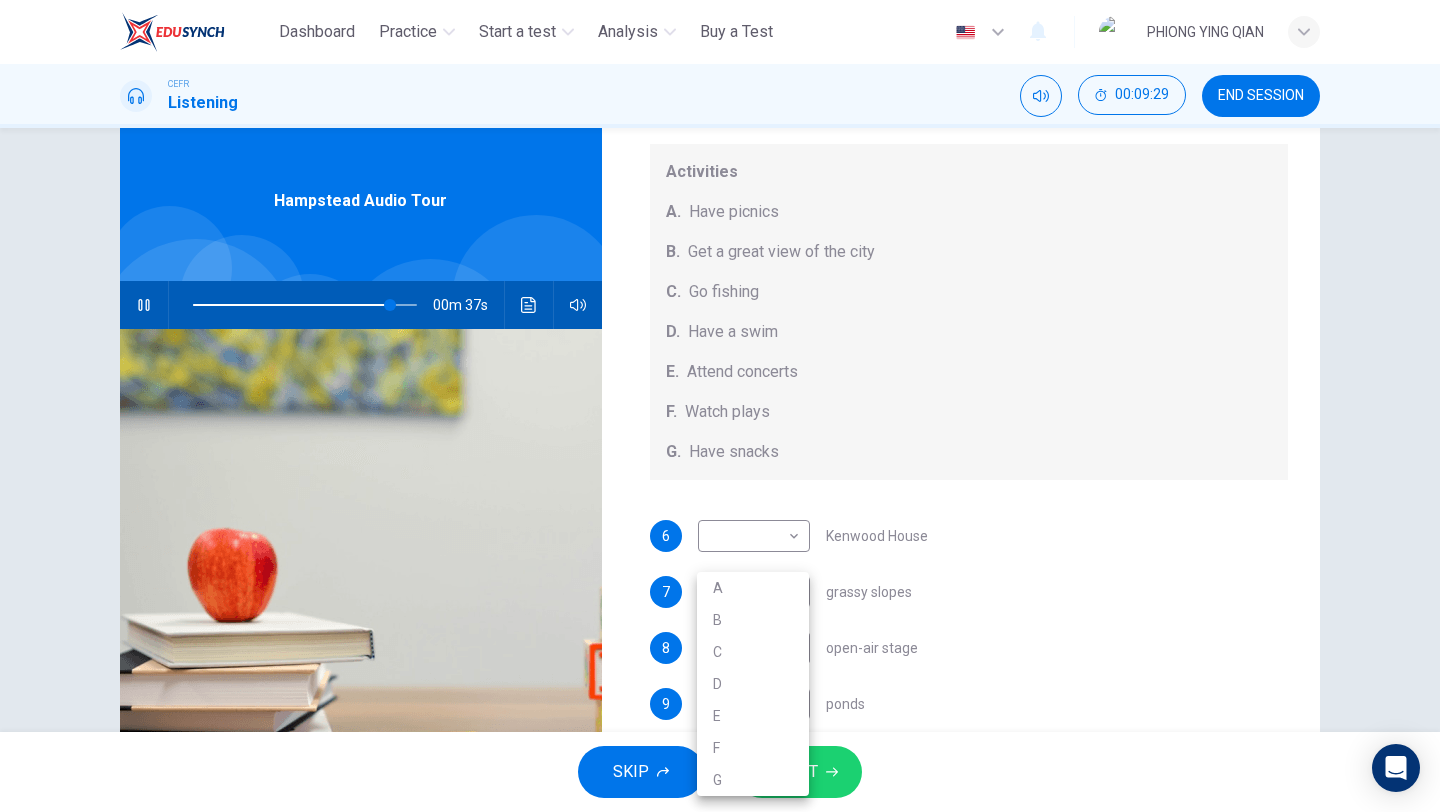 click on "E" at bounding box center [753, 716] 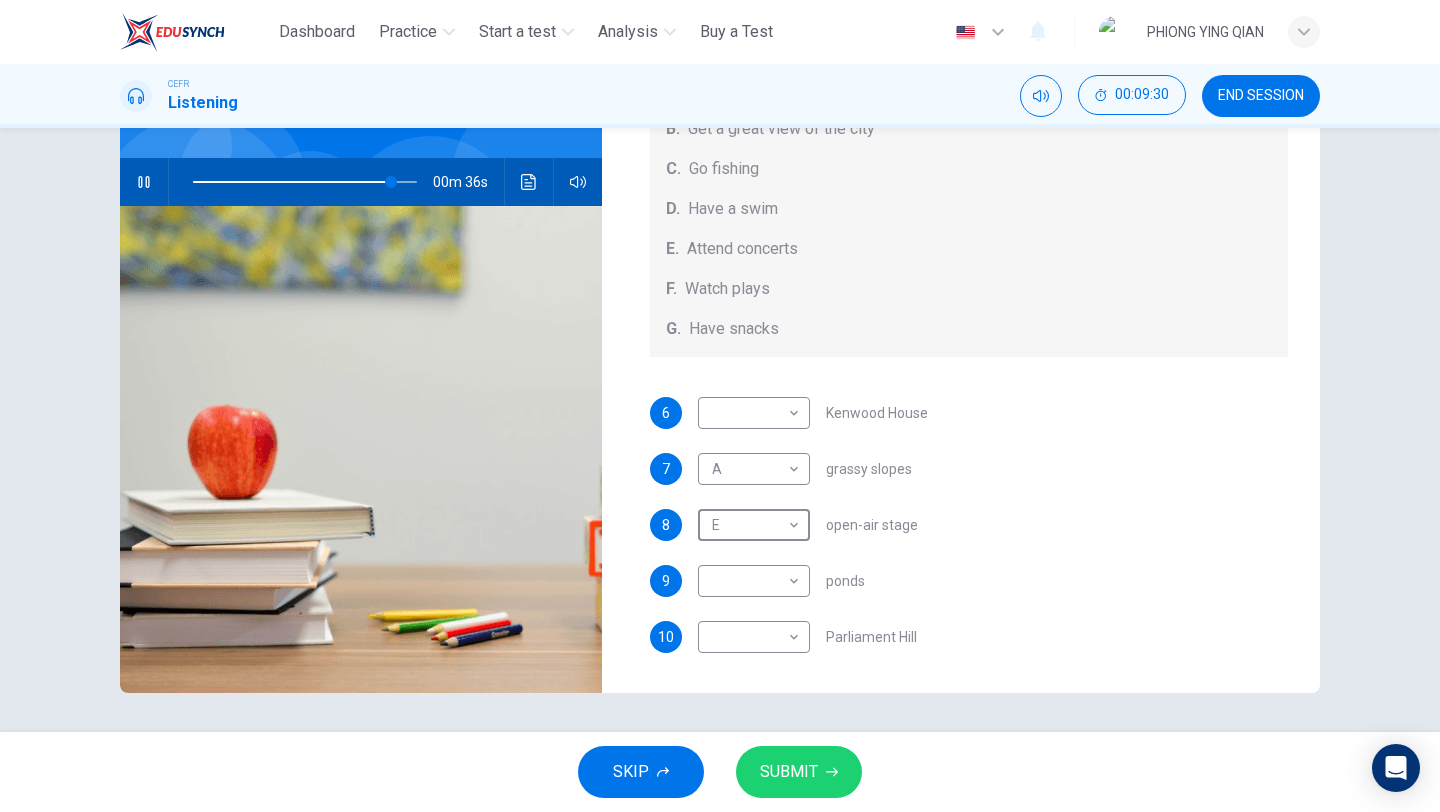 scroll, scrollTop: 171, scrollLeft: 0, axis: vertical 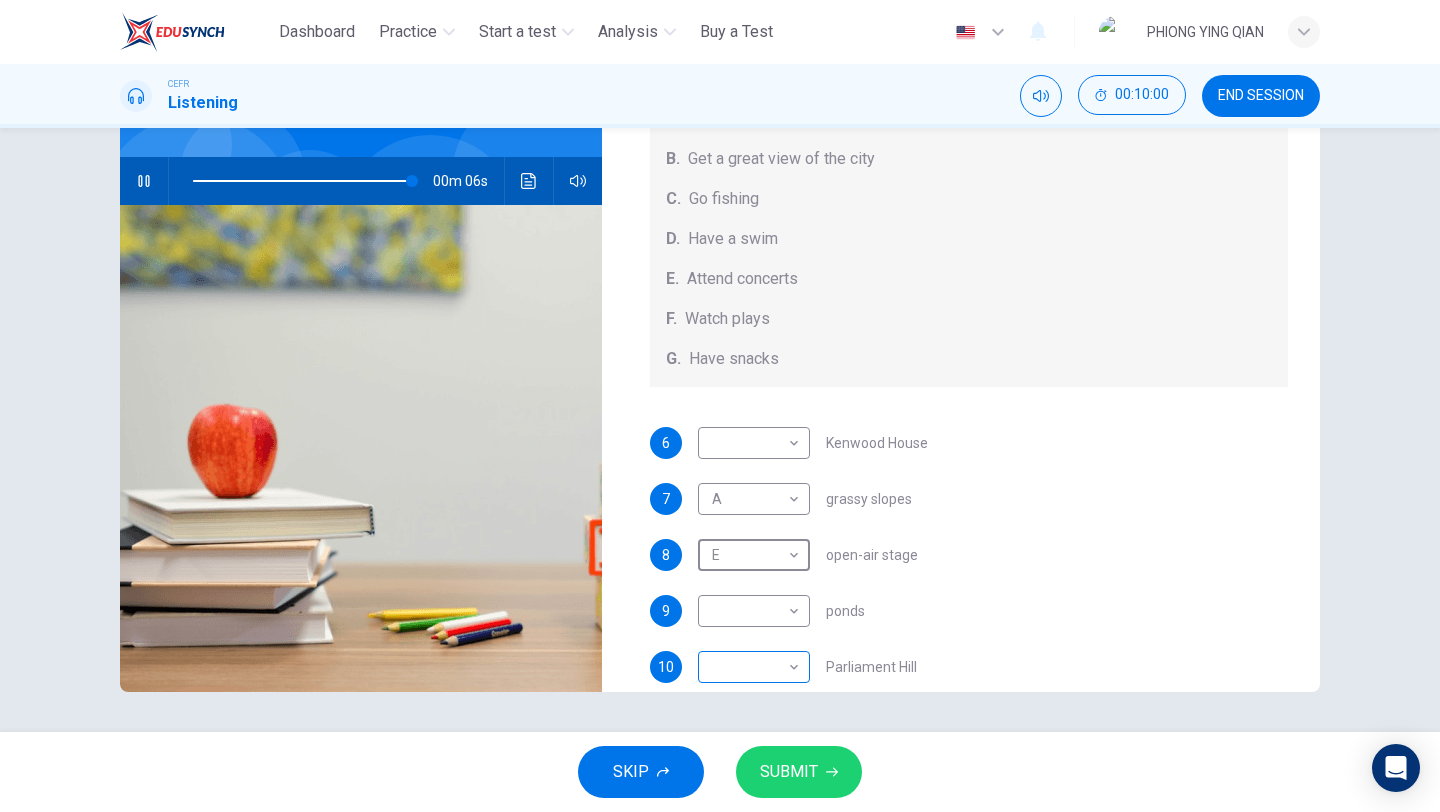 click on "This site uses cookies, as explained in our Privacy Policy. If you agree to the use of cookies, please click the Accept button and continue to browse our site. Privacy Policy Accept Dashboard Practice Start a test Analysis Buy a Test English ** ​ PHIONG YING QIAN CEFR Listening 00:10:00 END SESSION Questions 6 - 10 Which activity can be done at each of the following locations on the heath? Choose FIVE answers below and select the correct letter, A-G, next to the questions. Activities A. Have picnics B. Get a great view of the city C. Go fishing D. Have a swim E. Attend concerts F. Watch plays G. Have snacks 6 ​ ​ Kenwood House 7 A * ​ grassy slopes 8 E * ​ open-air stage 9 ​ ​ ponds 10 ​ ​ Parliament Hill Hampstead Audio Tour 00m 06s SKIP SUBMIT Dashboard Practice Start a test Analysis Pricing Notifications © Copyright 2025" at bounding box center [720, 406] 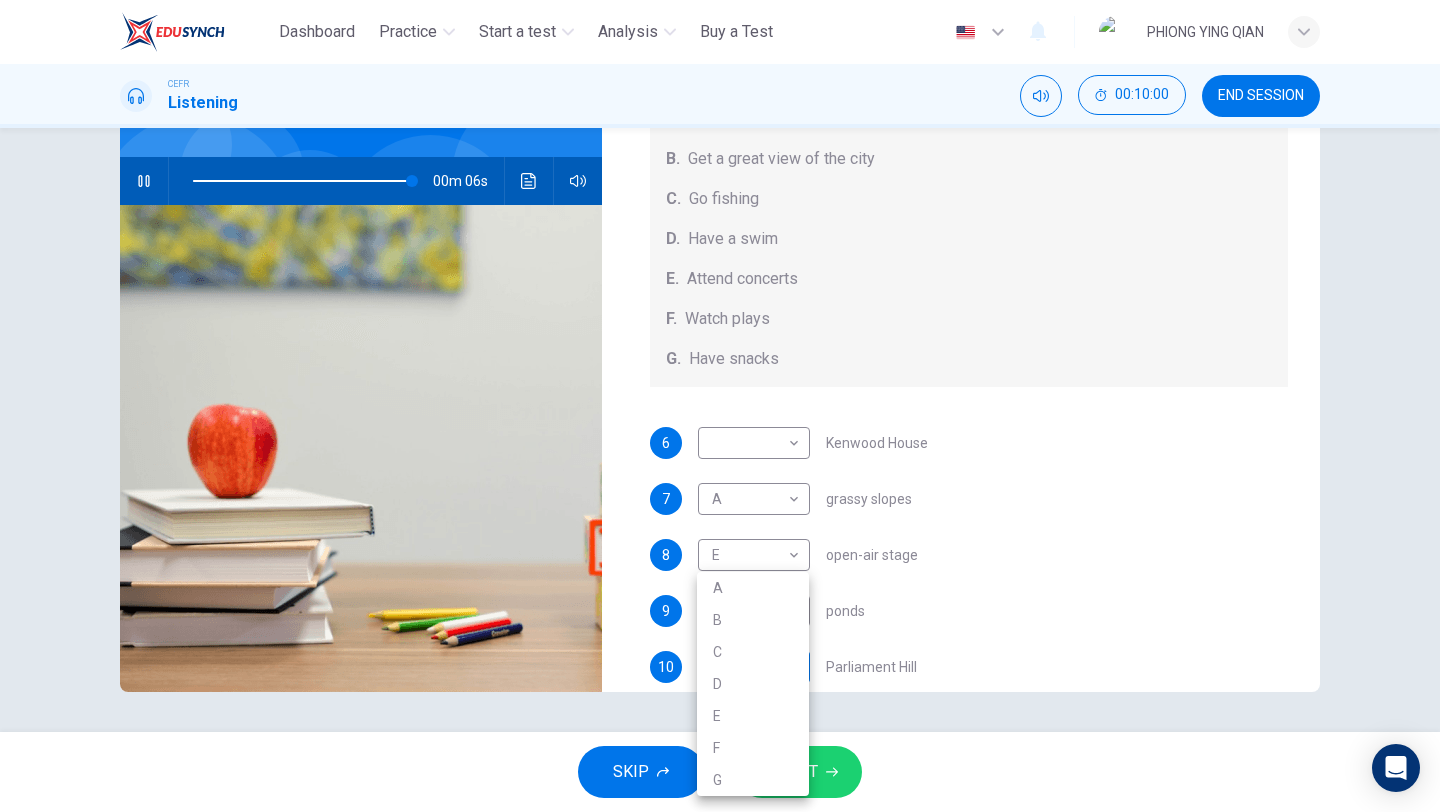 scroll, scrollTop: 157, scrollLeft: 0, axis: vertical 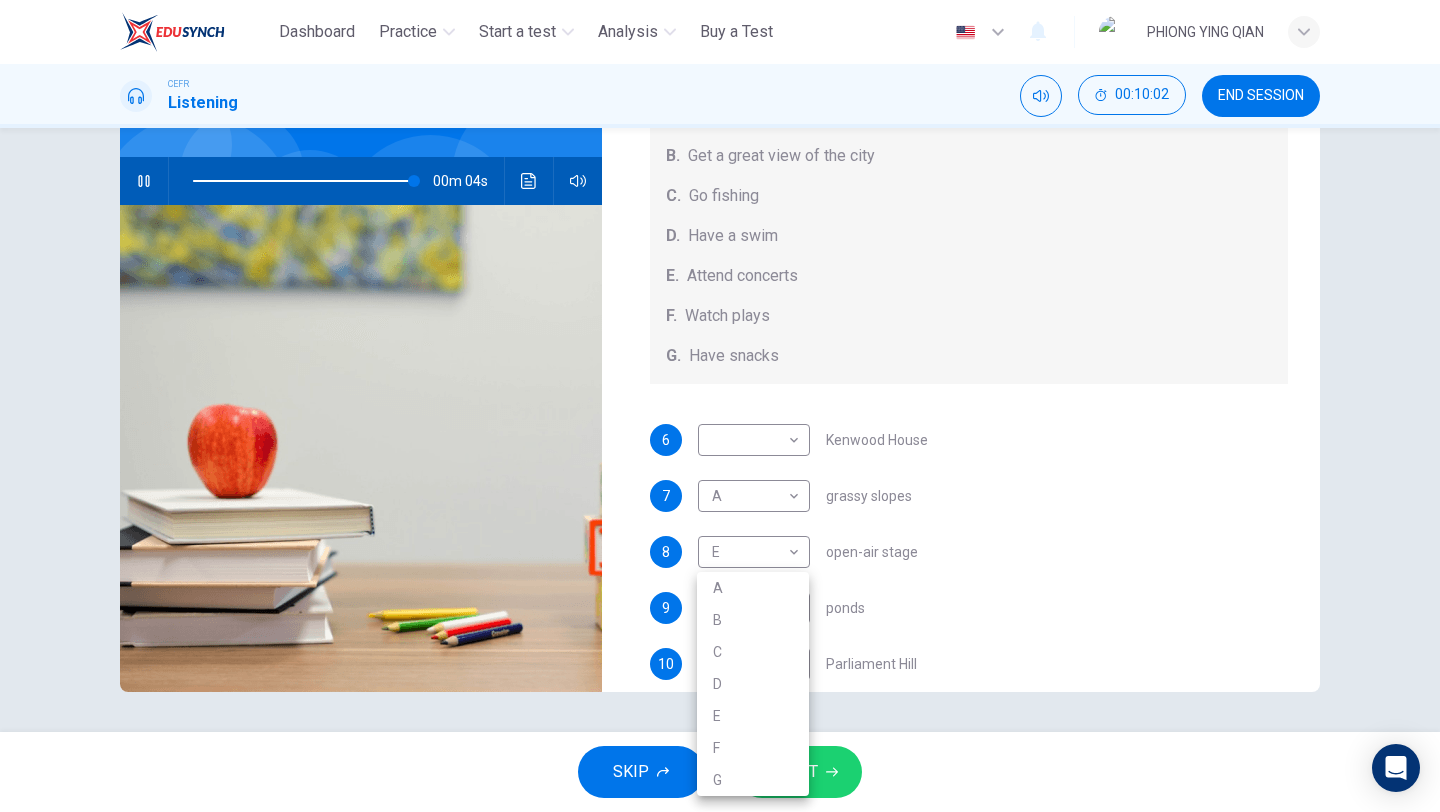 click on "B" at bounding box center [753, 620] 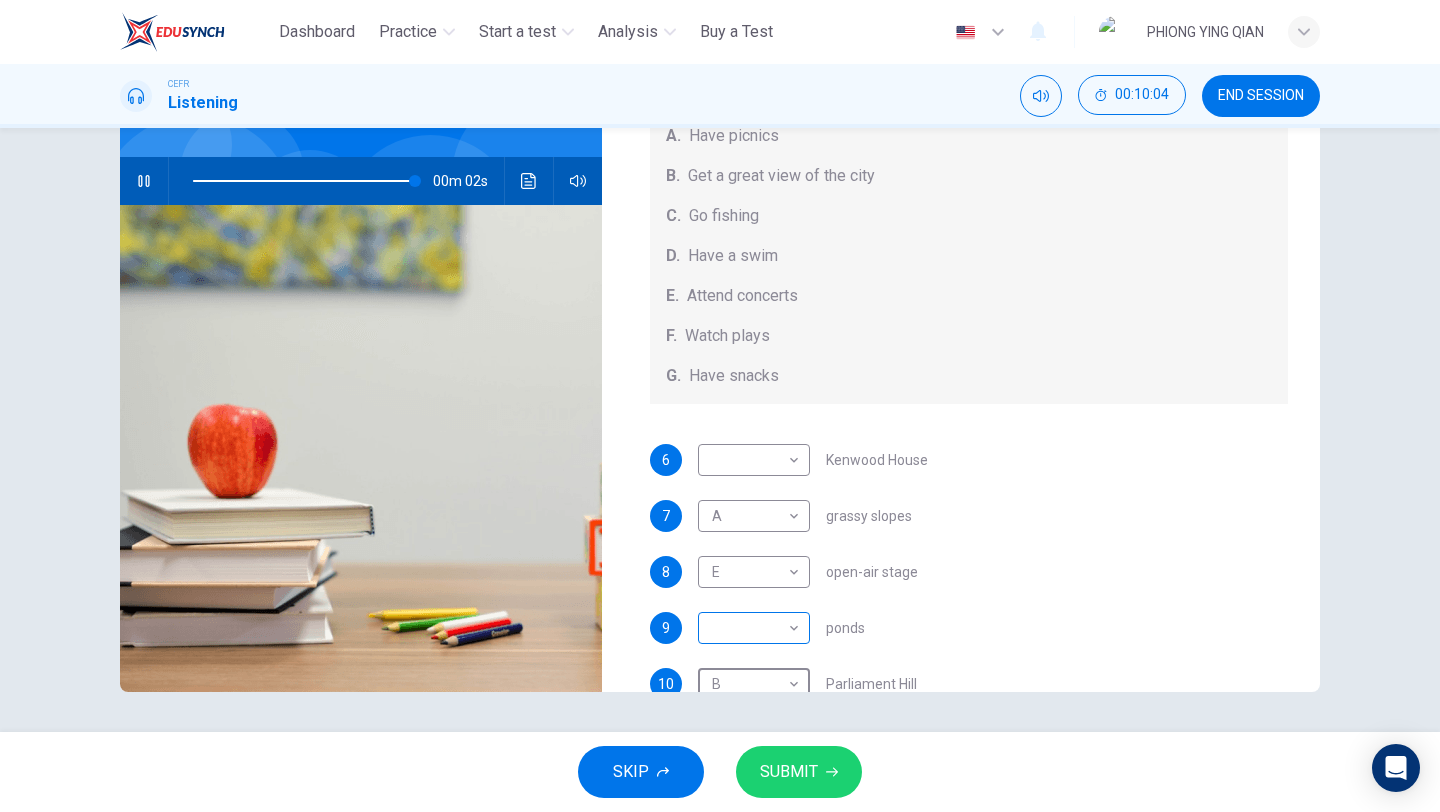 scroll, scrollTop: 123, scrollLeft: 0, axis: vertical 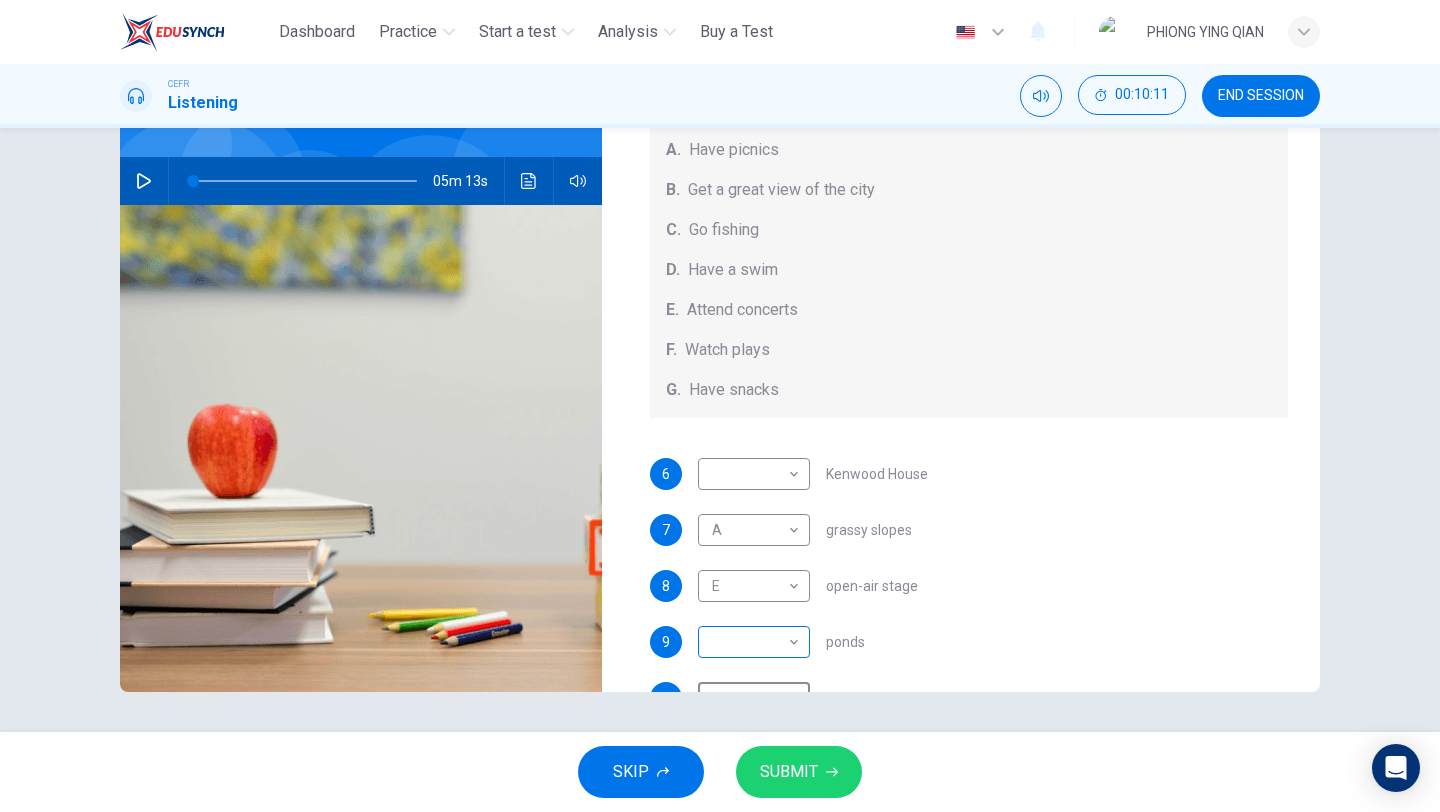 click on "This site uses cookies, as explained in our Privacy Policy. If you agree to the use of cookies, please click the Accept button and continue to browse our site. Privacy Policy Accept Dashboard Practice Start a test Analysis Buy a Test English ** ​ PHIONG YING QIAN CEFR Listening 00:10:11 END SESSION Questions 6 - 10 Which activity can be done at each of the following locations on the heath? Choose FIVE answers below and select the correct letter, A-G, next to the questions. Activities A. Have picnics B. Get a great view of the city C. Go fishing D. Have a swim E. Attend concerts F. Watch plays G. Have snacks 6 ​ ​ Kenwood House 7 A * ​ grassy slopes 8 E * ​ open-air stage 9 ​ ​ ponds 10 B * ​ Parliament Hill Hampstead Audio Tour 05m 13s SKIP SUBMIT Dashboard Practice Start a test Analysis Pricing Notifications © Copyright 2025" at bounding box center [720, 406] 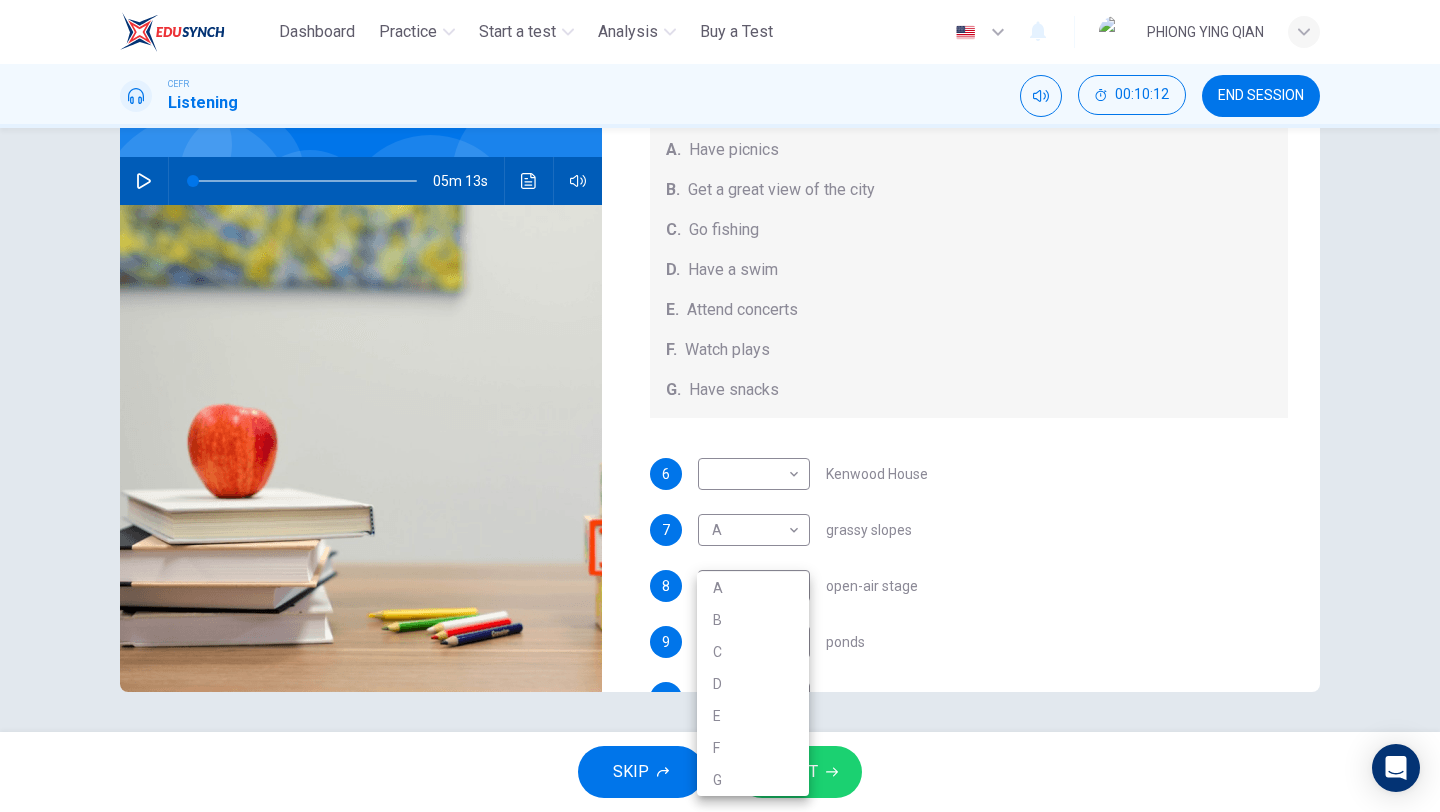 click on "C" at bounding box center (753, 652) 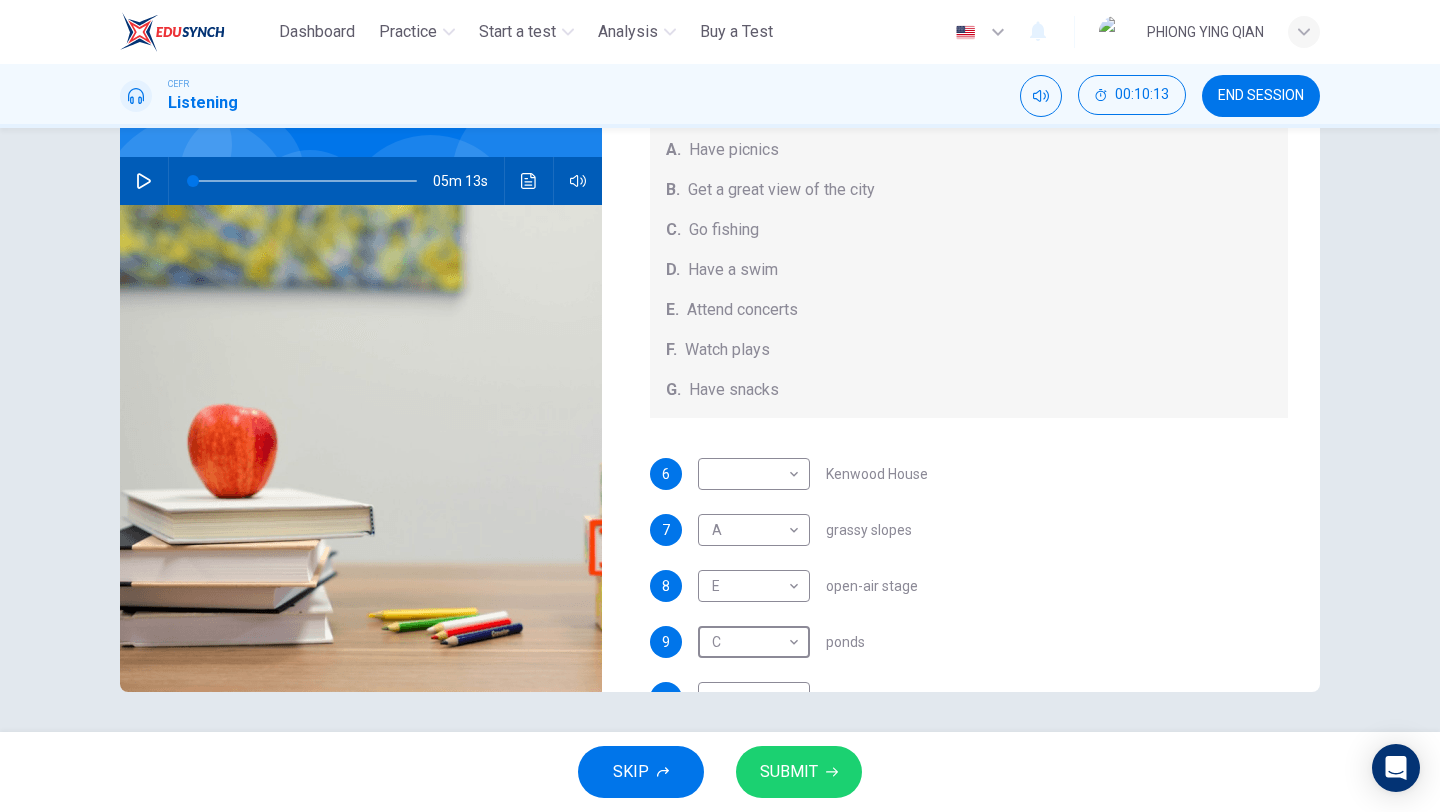scroll, scrollTop: 96, scrollLeft: 0, axis: vertical 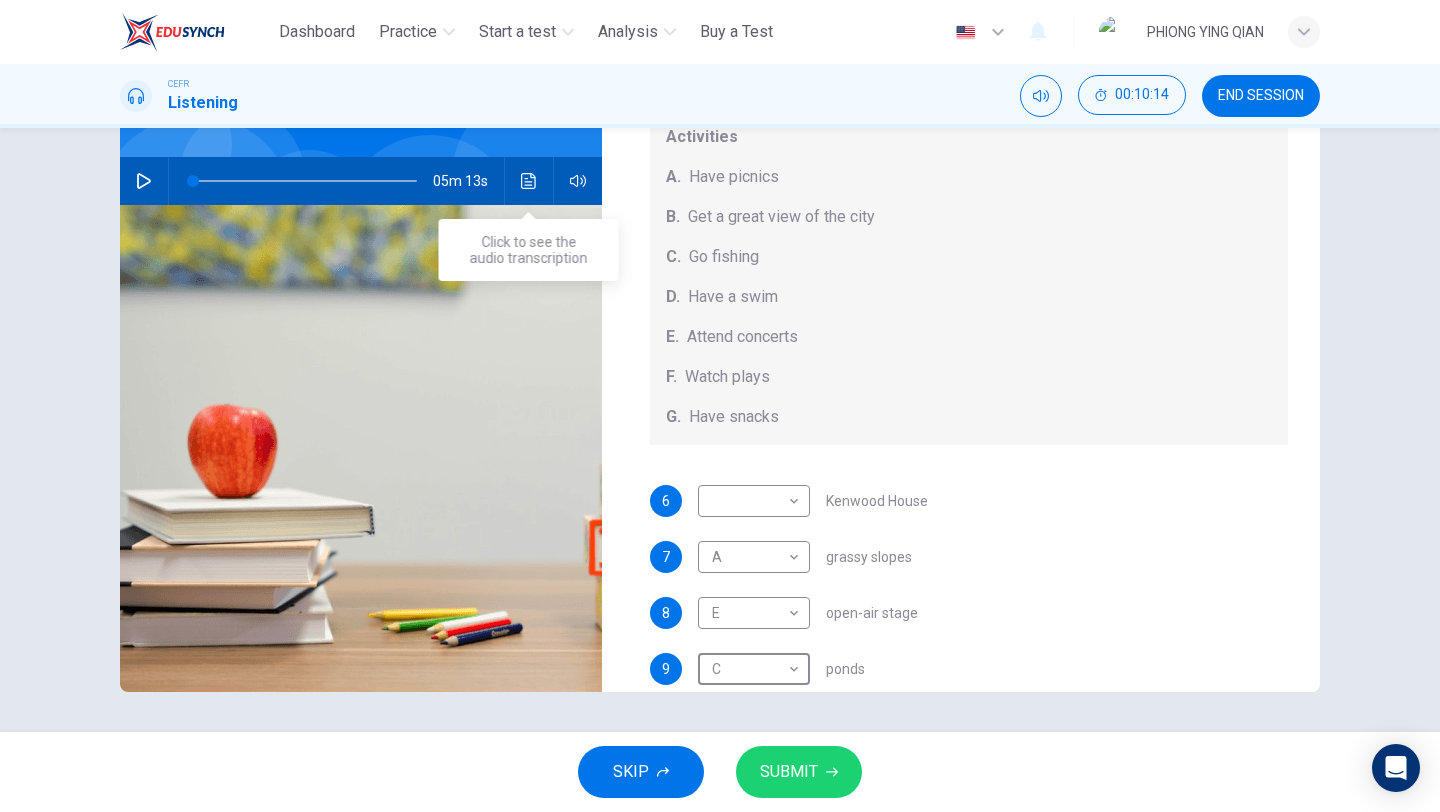 click at bounding box center (529, 181) 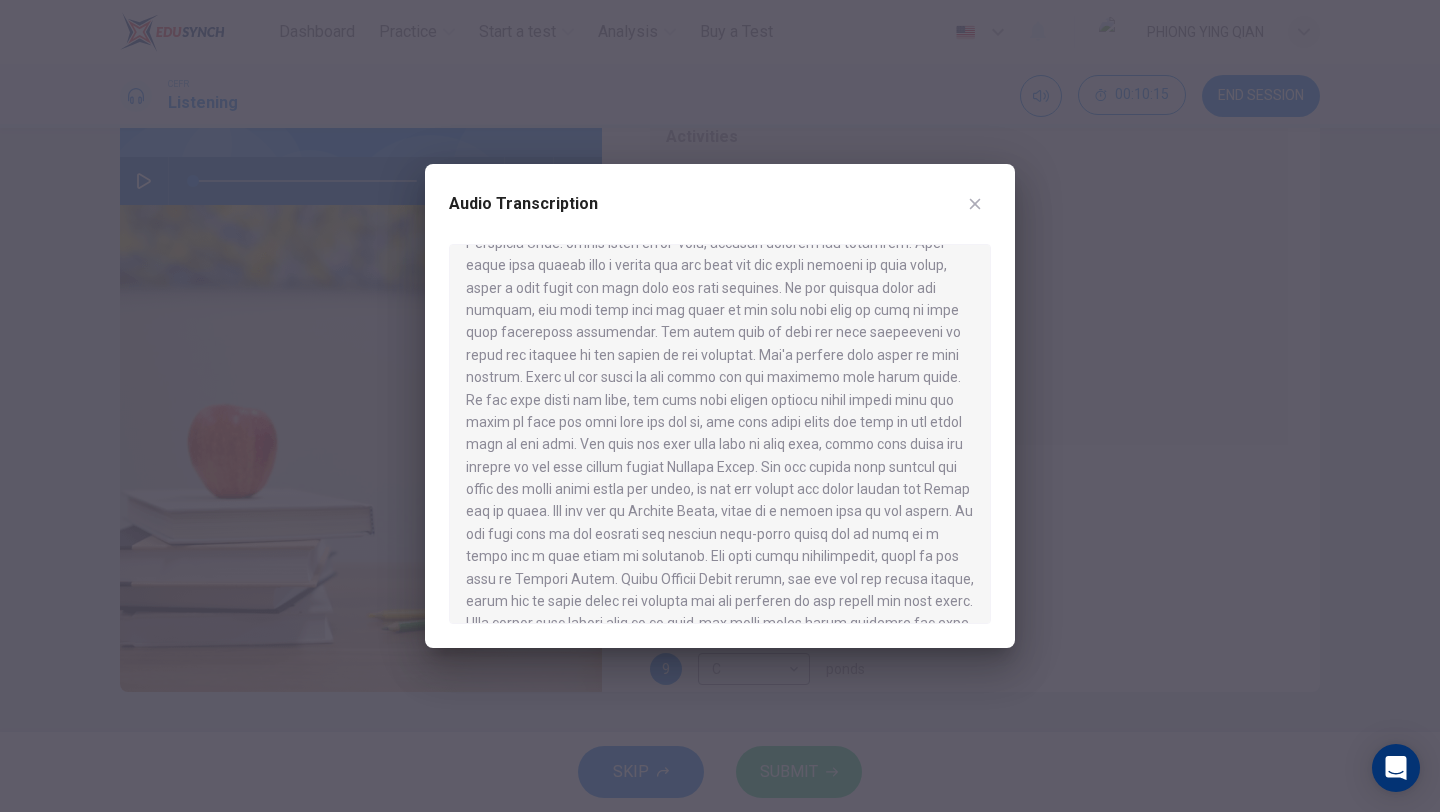 scroll, scrollTop: 751, scrollLeft: 0, axis: vertical 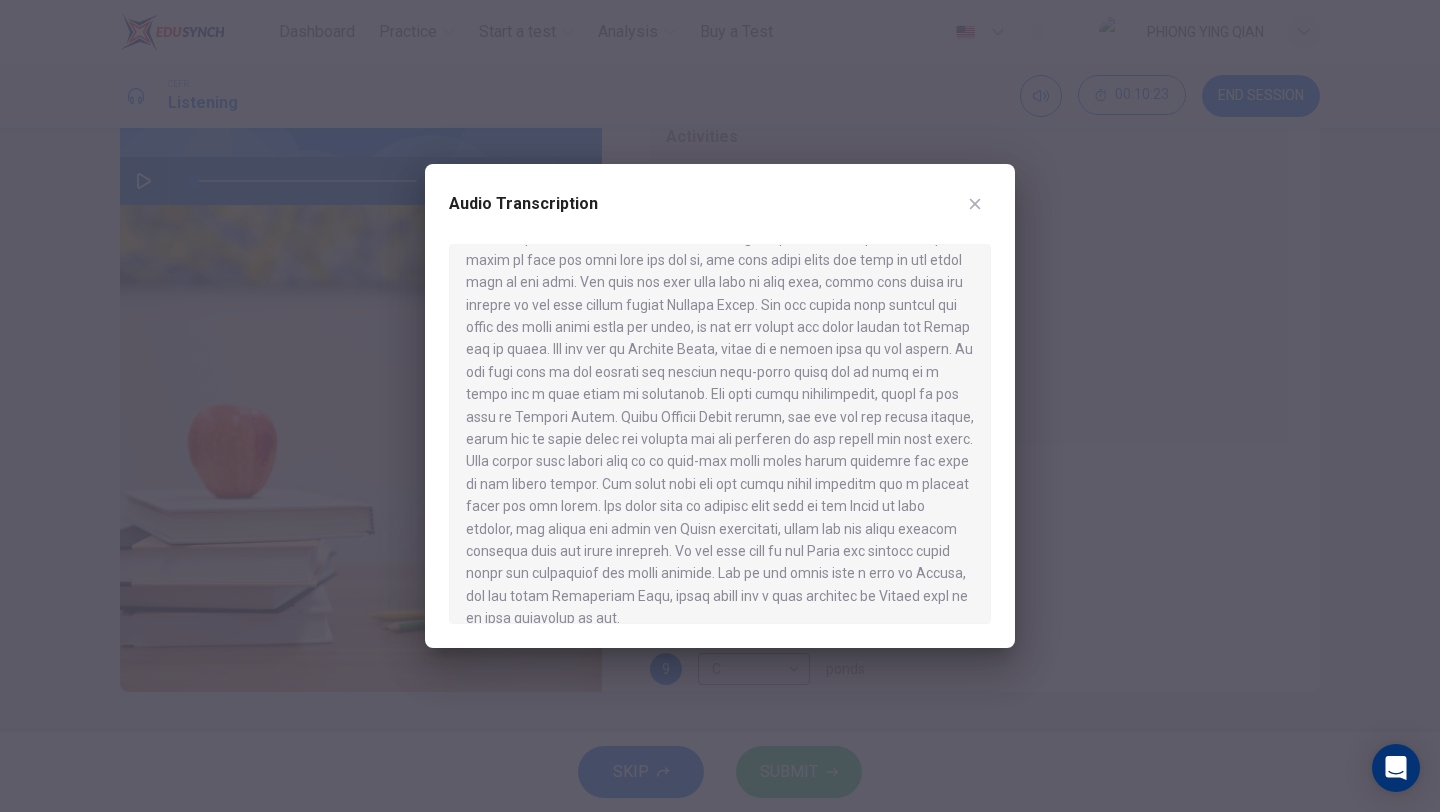 click at bounding box center [975, 204] 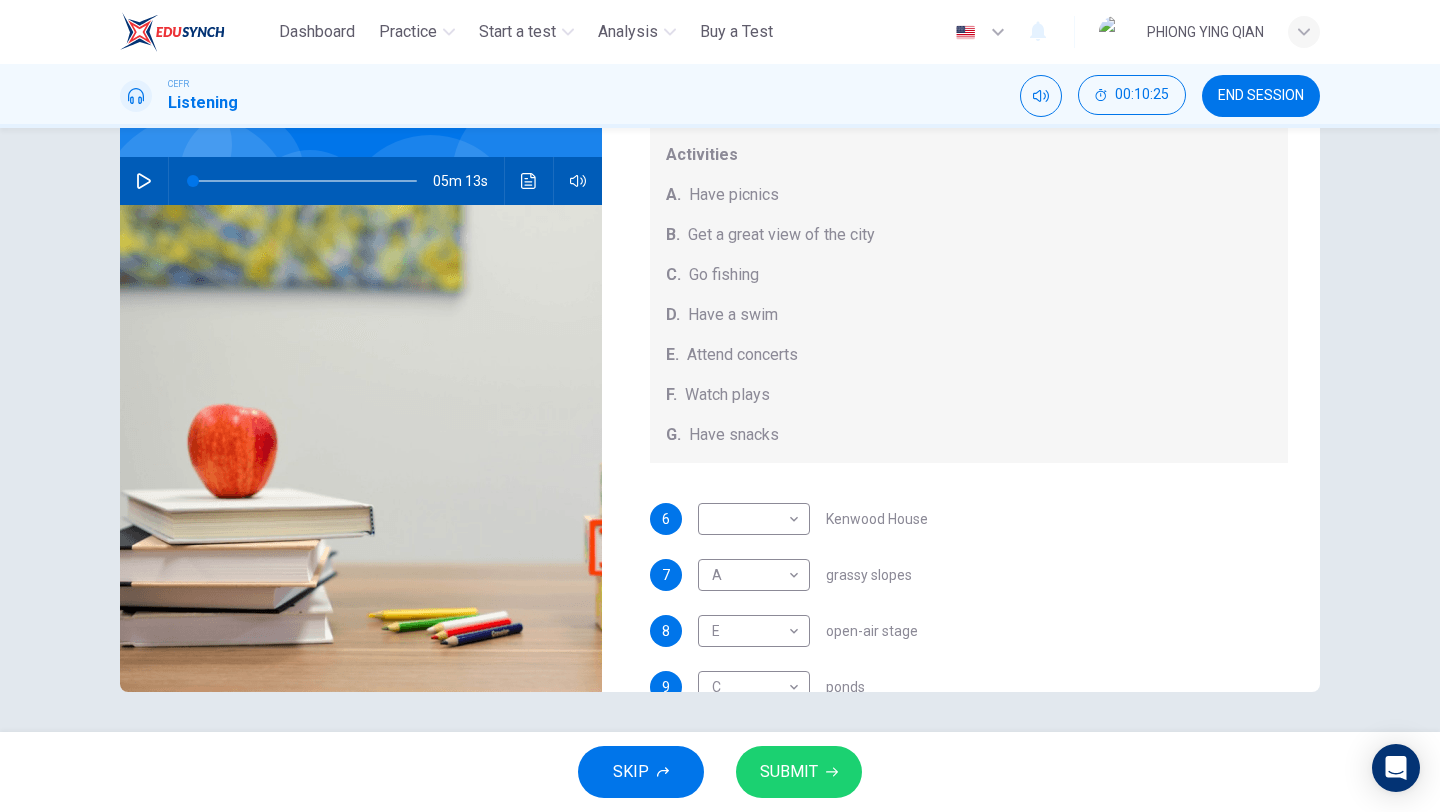 scroll, scrollTop: 98, scrollLeft: 0, axis: vertical 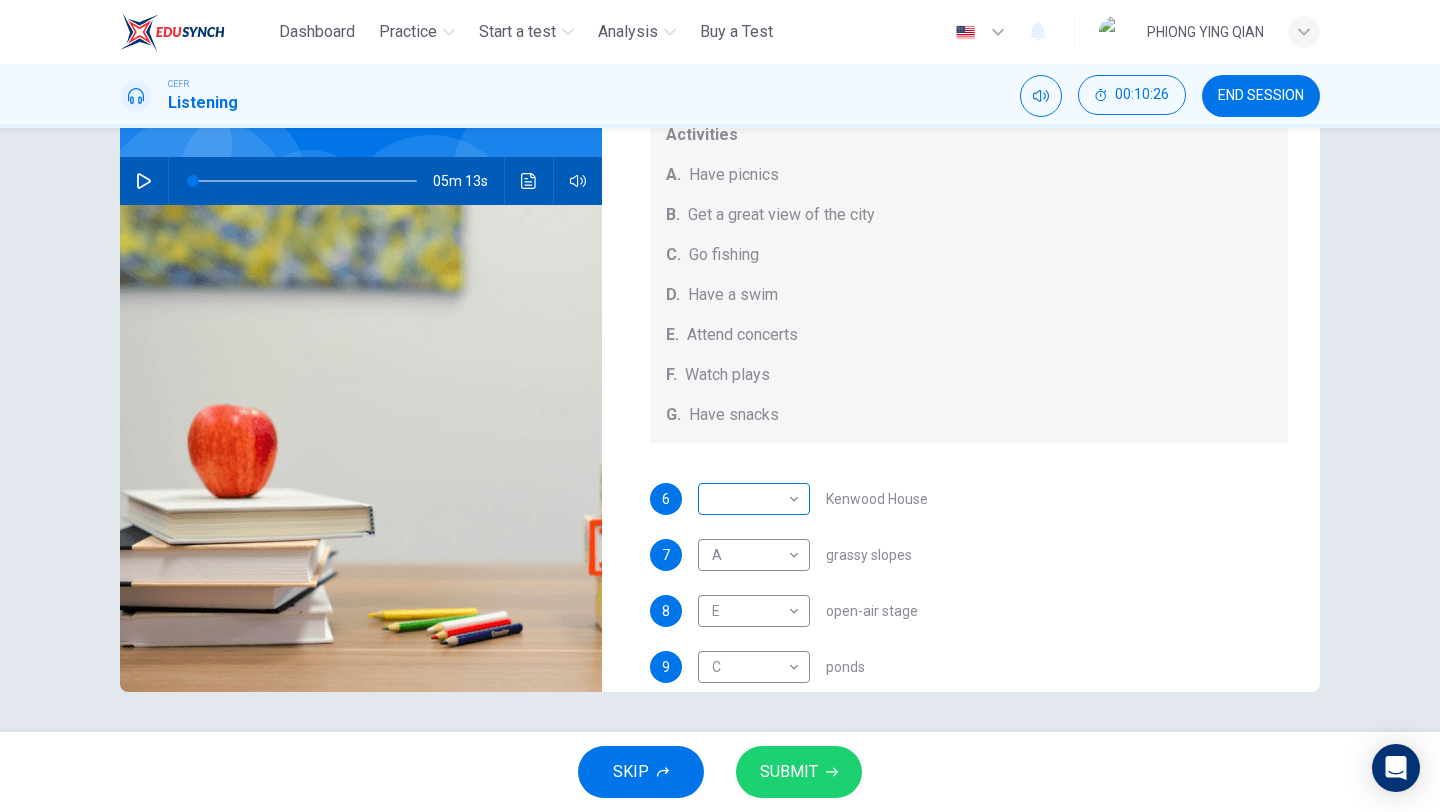 click on "This site uses cookies, as explained in our Privacy Policy. If you agree to the use of cookies, please click the Accept button and continue to browse our site. Privacy Policy Accept Dashboard Practice Start a test Analysis Buy a Test English ** ​ PHIONG YING QIAN CEFR Listening 00:10:26 END SESSION Questions 6 - 10 Which activity can be done at each of the following locations on the heath? Choose FIVE answers below and select the correct letter, A-G, next to the questions. Activities A. Have picnics B. Get a great view of the city C. Go fishing D. Have a swim E. Attend concerts F. Watch plays G. Have snacks 6 ​ ​ Kenwood House 7 A * ​ grassy slopes 8 E * ​ open-air stage 9 C * ​ ponds 10 B * ​ Parliament Hill Hampstead Audio Tour 05m 13s SKIP SUBMIT Dashboard Practice Start a test Analysis Pricing Notifications © Copyright 2025" at bounding box center [720, 406] 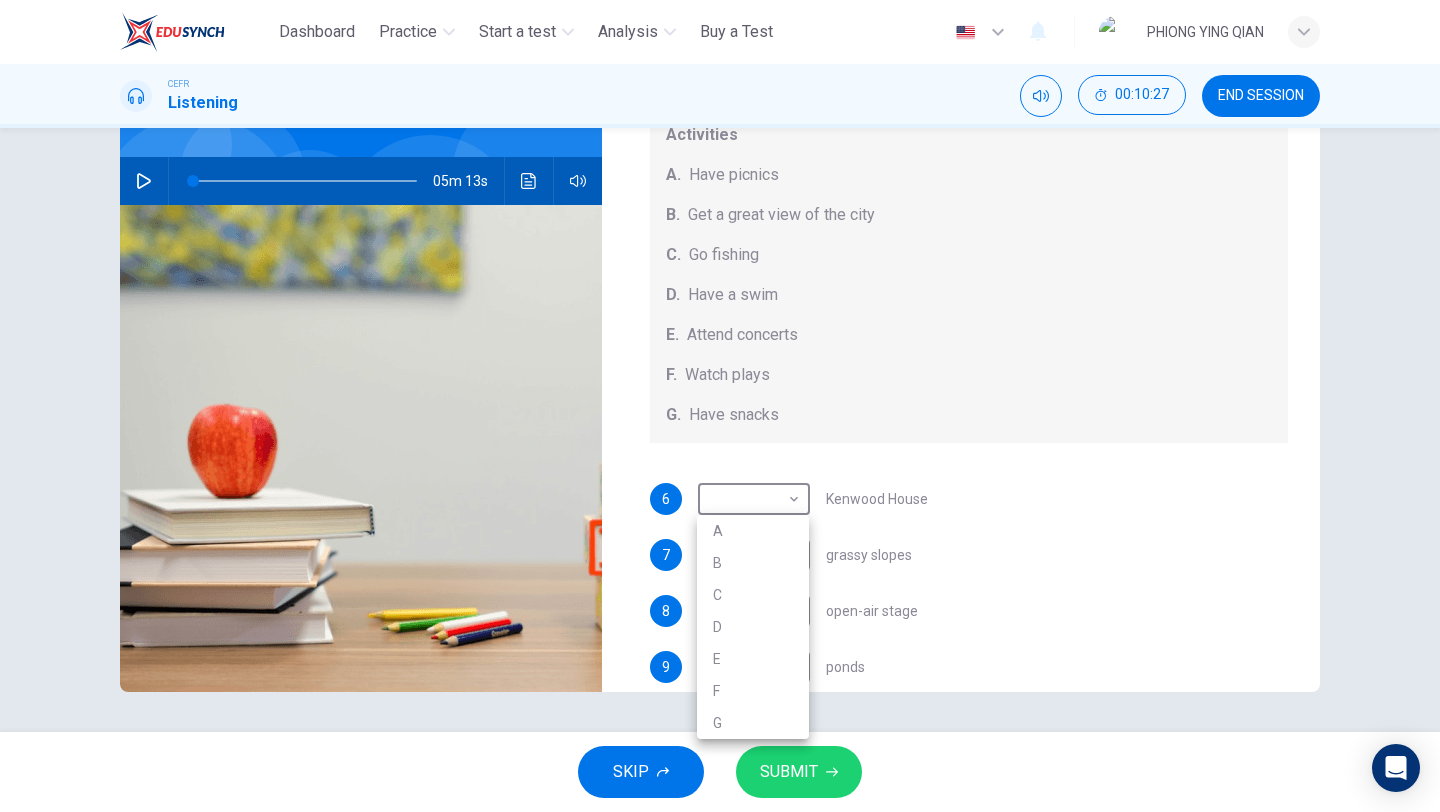 click on "G" at bounding box center (753, 723) 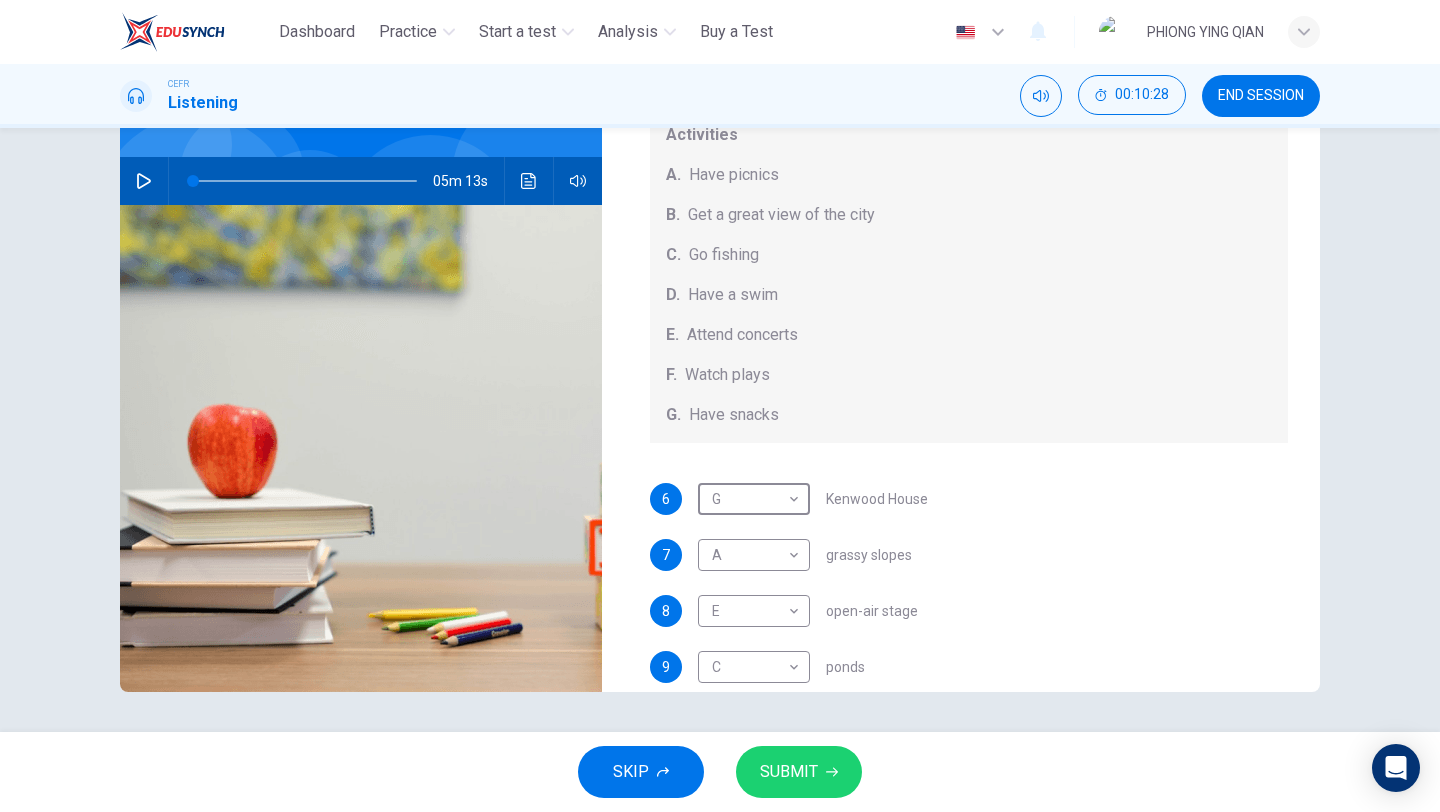 click on "SUBMIT" at bounding box center [799, 772] 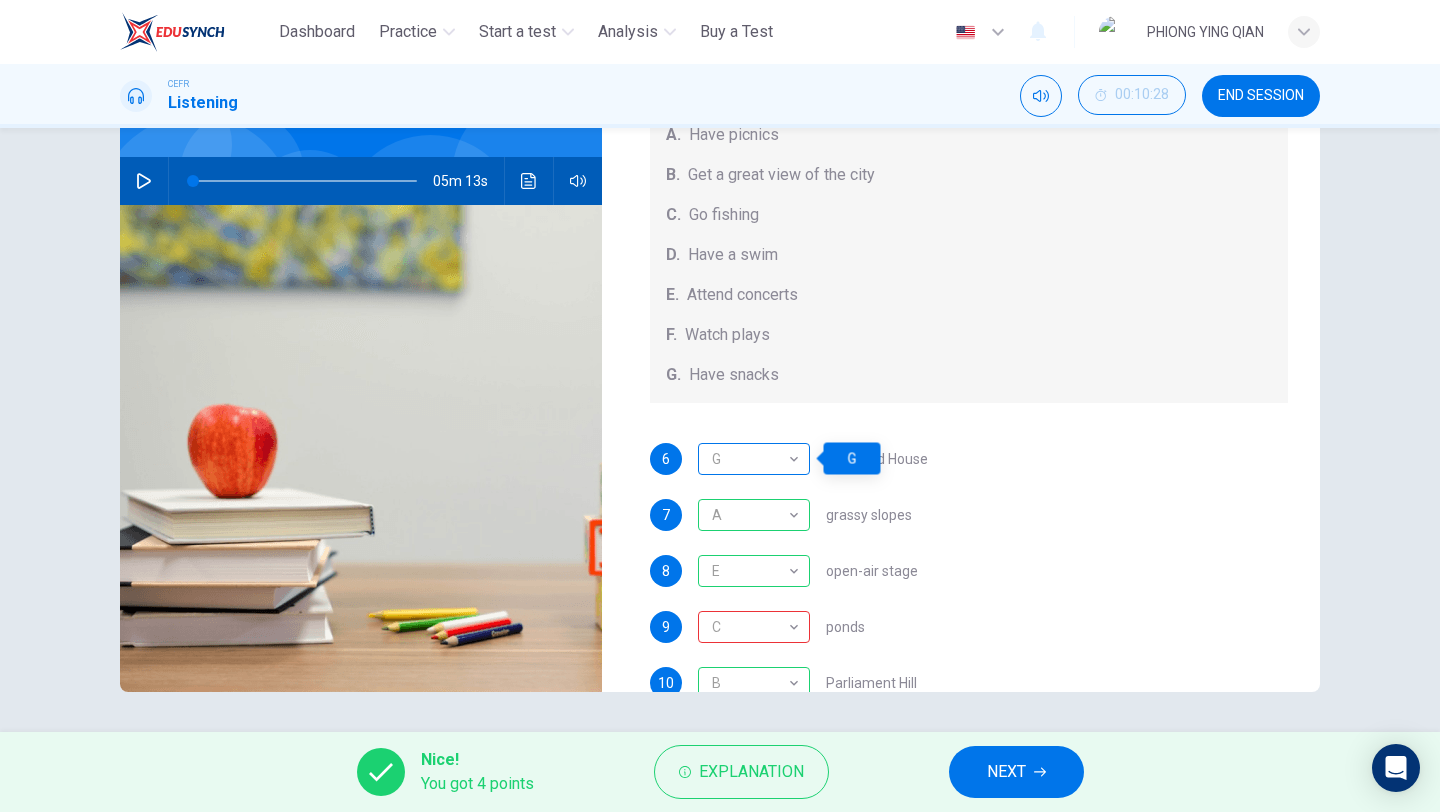 scroll, scrollTop: 145, scrollLeft: 0, axis: vertical 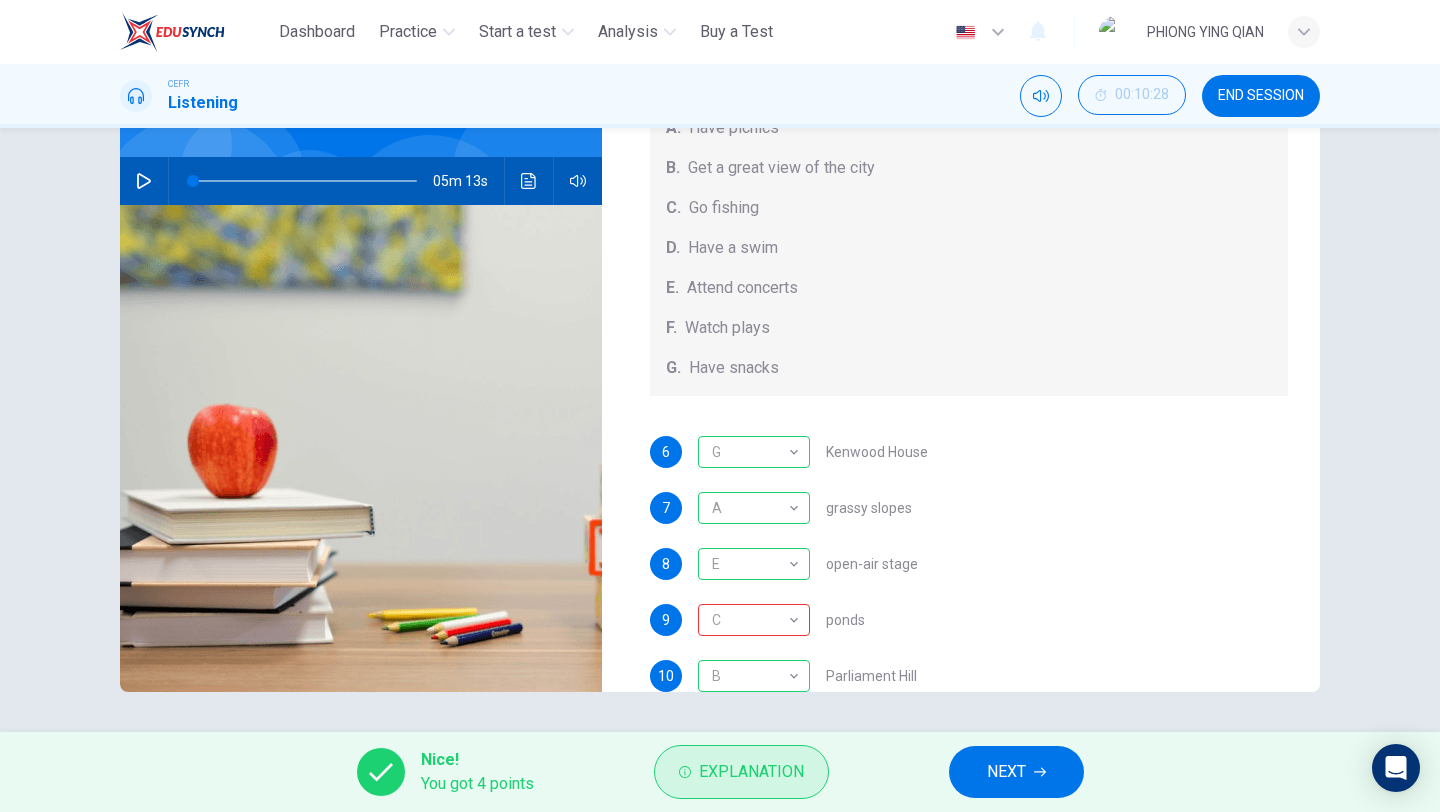 click on "Explanation" at bounding box center [751, 772] 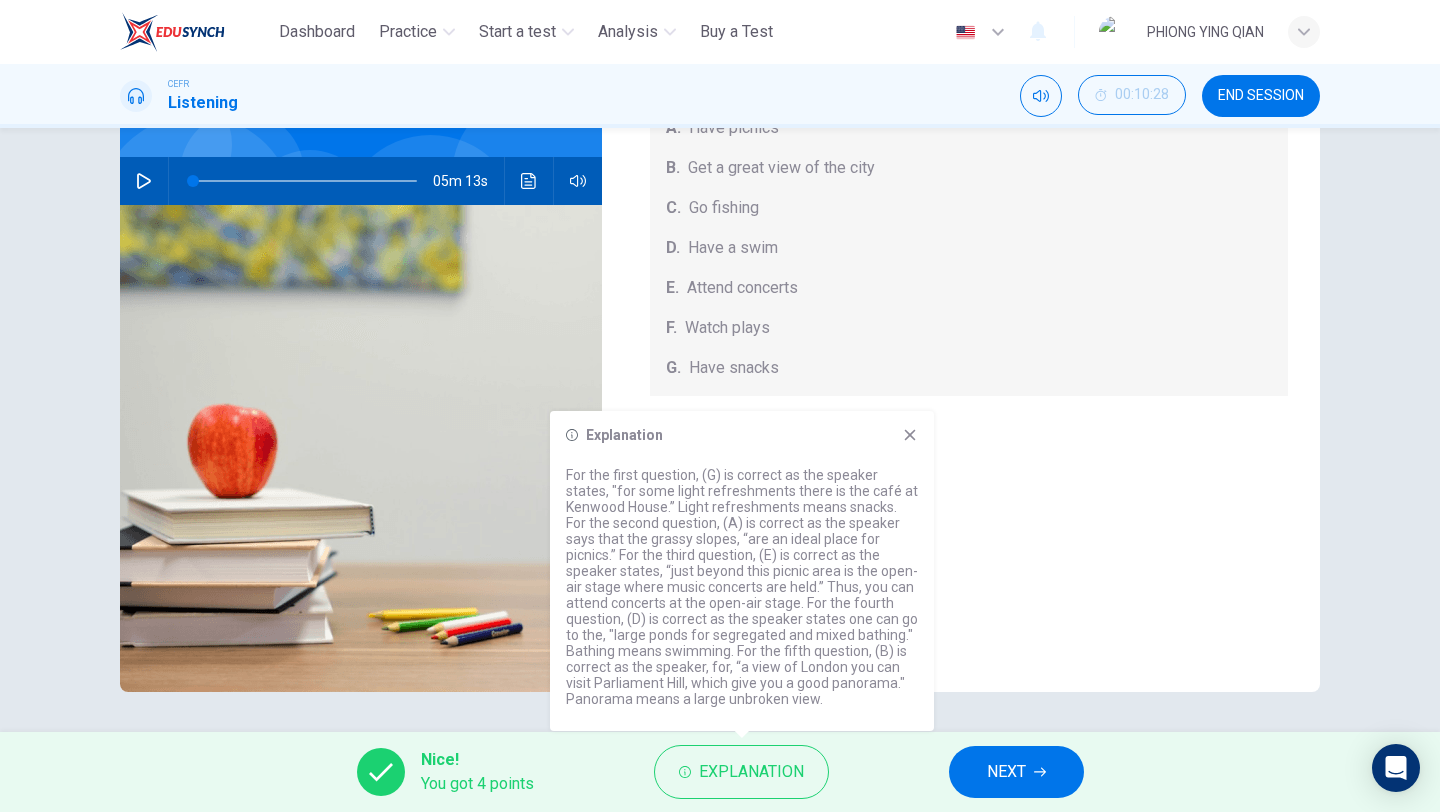 click on "Explanation For the first question, (G) is correct as the speaker states, "for some light refreshments there is the café at Kenwood House.” Light refreshments means snacks.
For the second question, (A) is correct as the speaker says that the grassy slopes, “are an ideal place for picnics.”
For the third question, (E) is correct as the speaker states, “just beyond this picnic area is the open-air stage where music concerts are held.” Thus, you can attend concerts at the open-air stage.
For the fourth question, (D) is correct as the speaker states one can go to the, "large ponds for segregated and mixed bathing." Bathing means swimming.
For the fifth question, (B) is correct as the speaker, for, “a view of London you can visit Parliament Hill, which give you a good panorama." Panorama means a large unbroken view." at bounding box center (742, 571) 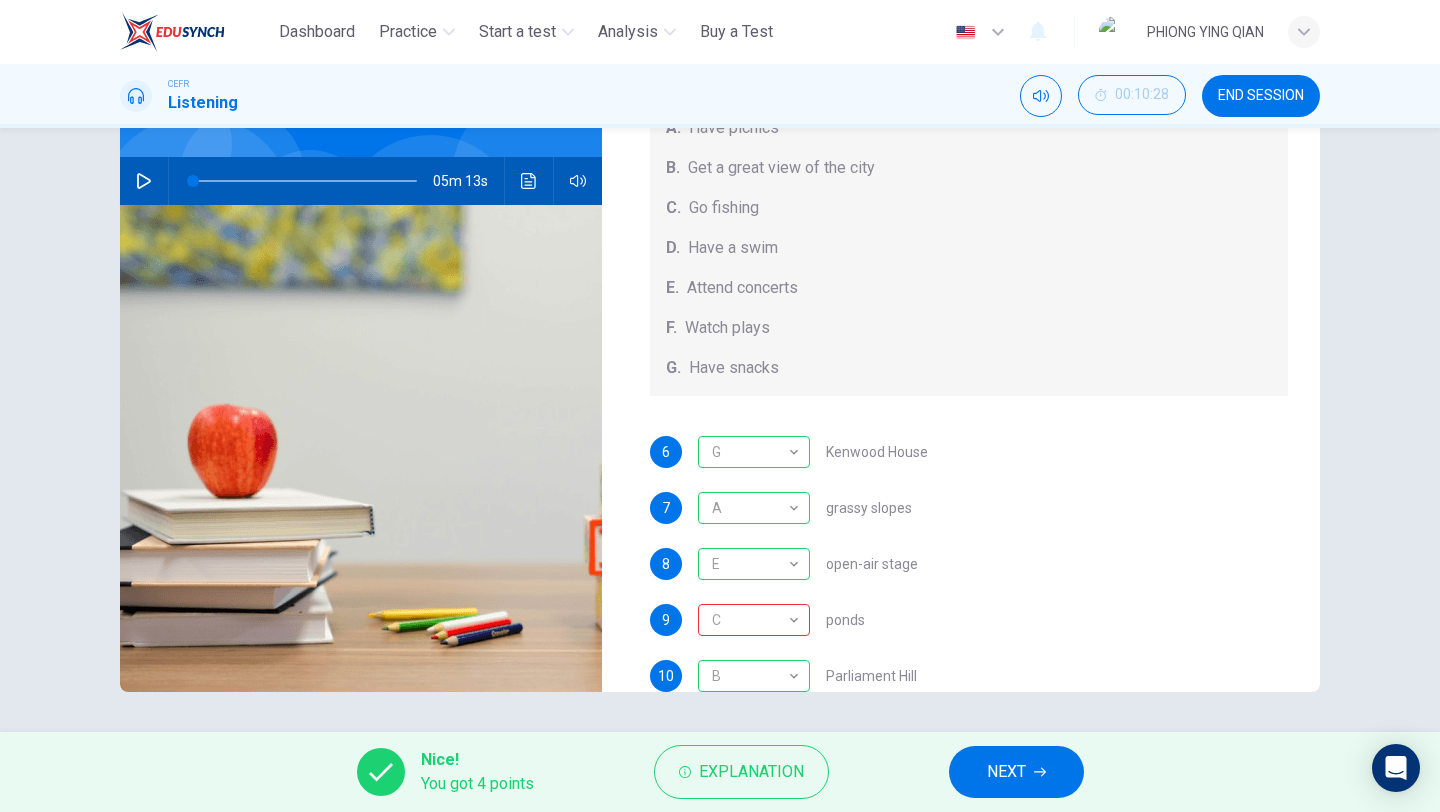 click on "NEXT" at bounding box center (1016, 772) 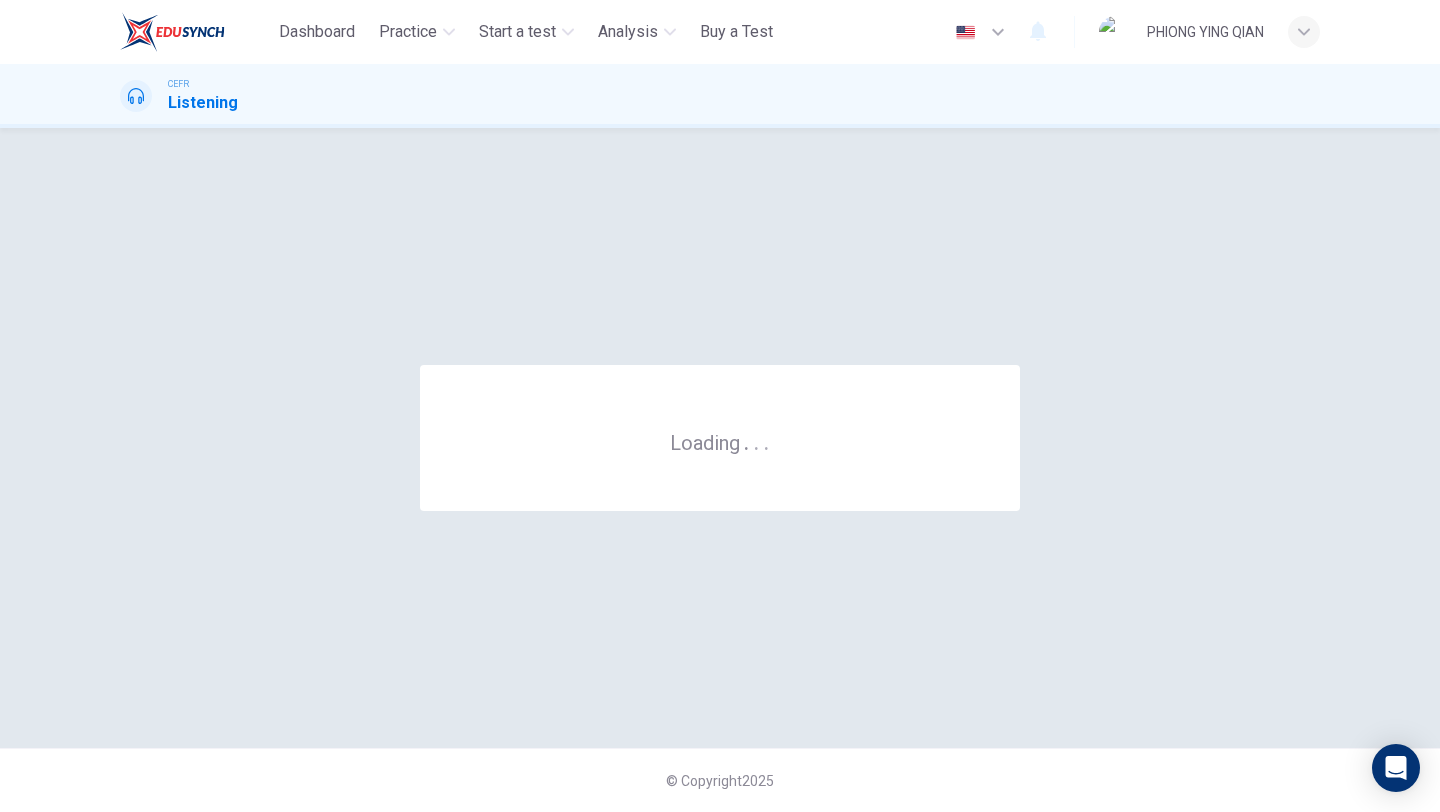 scroll, scrollTop: 0, scrollLeft: 0, axis: both 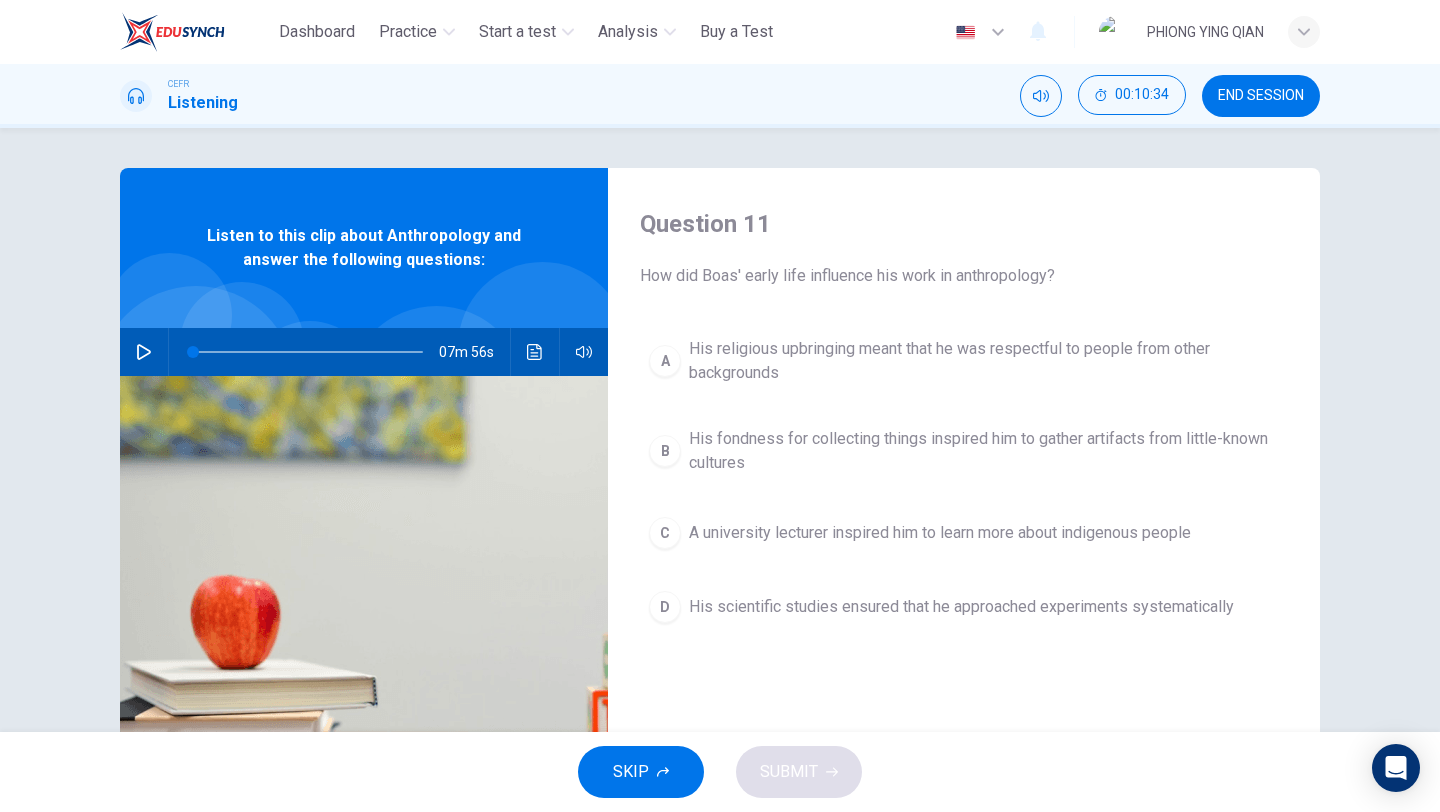 click on "END SESSION" at bounding box center (1261, 96) 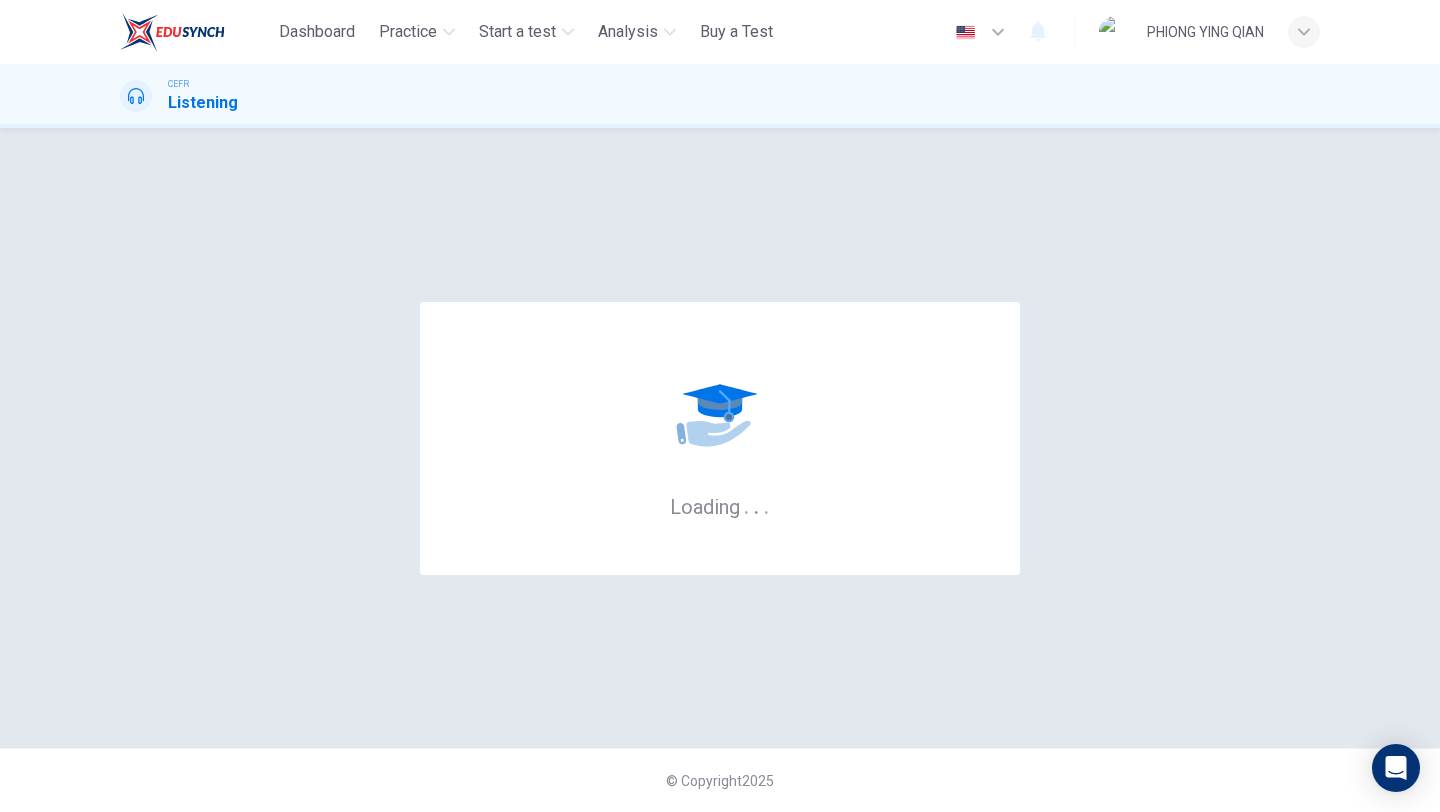 scroll, scrollTop: 0, scrollLeft: 0, axis: both 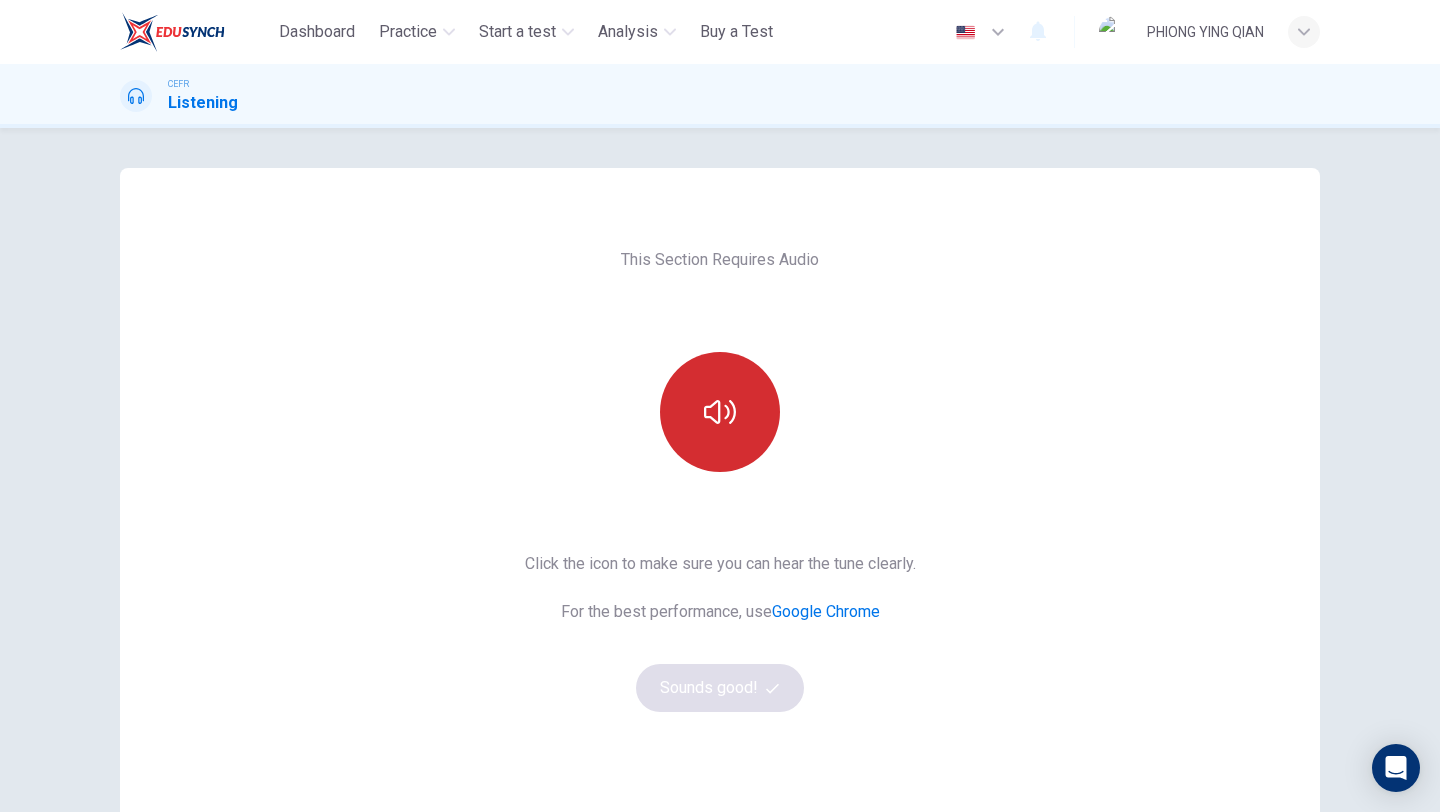 click at bounding box center [720, 412] 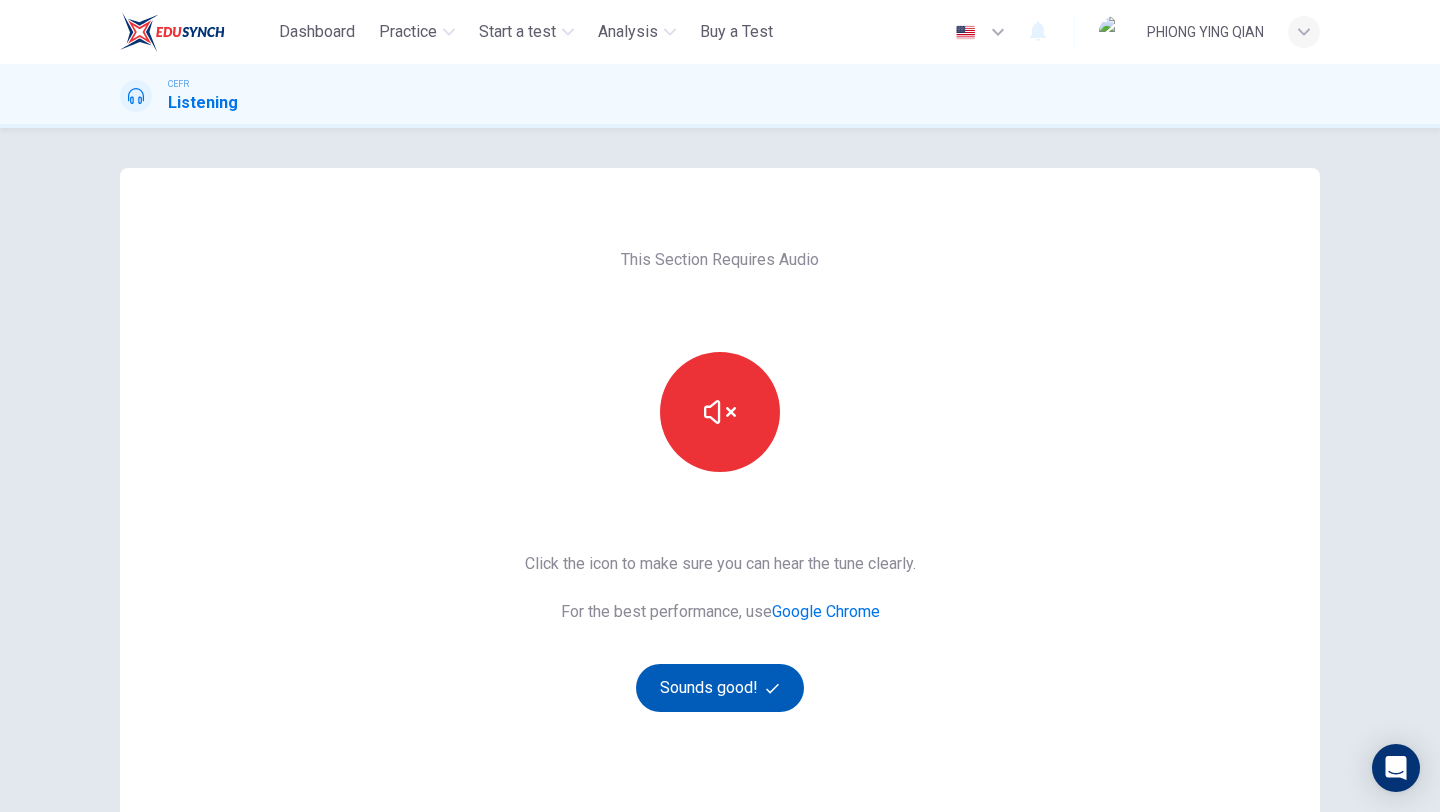 click on "Sounds good!" at bounding box center (720, 688) 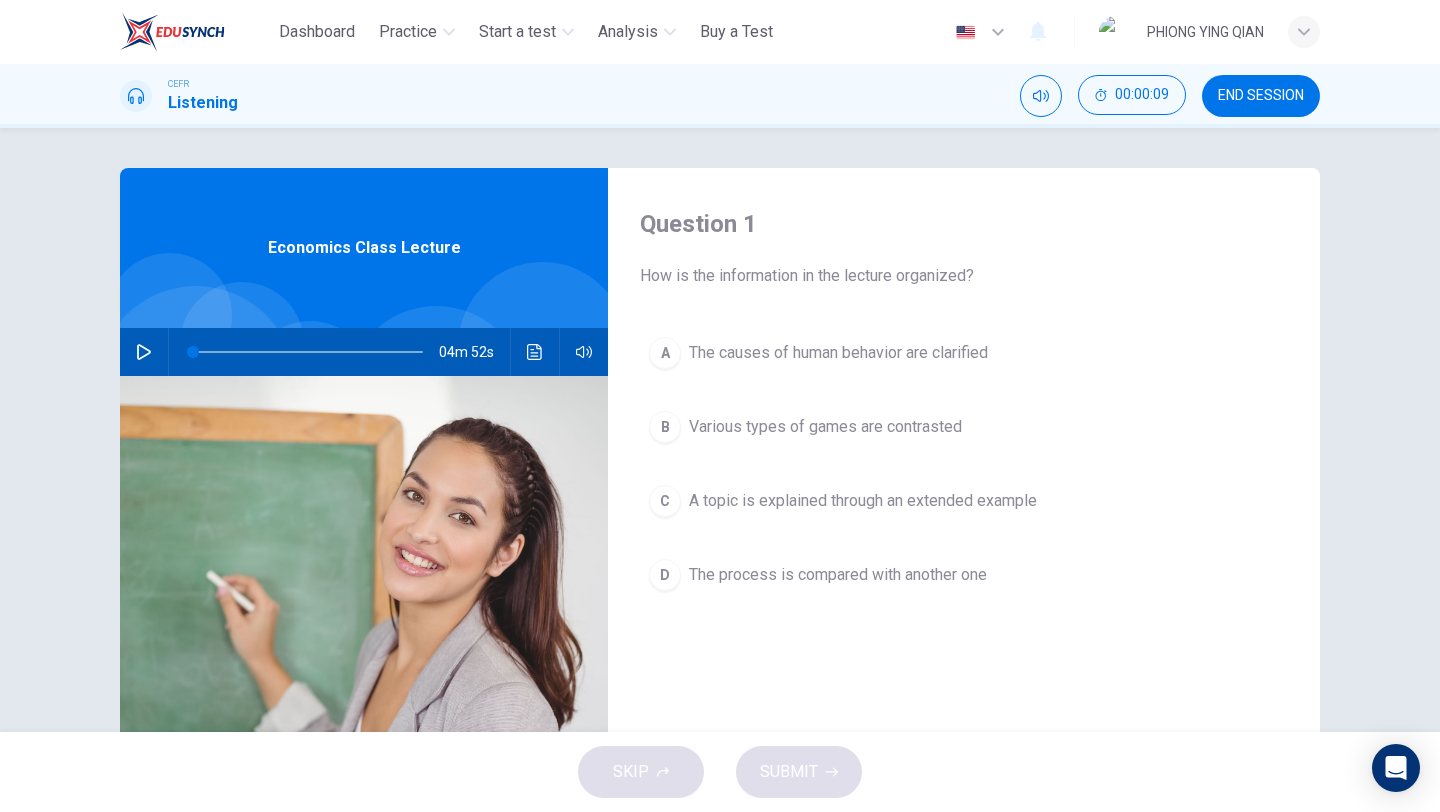 click at bounding box center (144, 352) 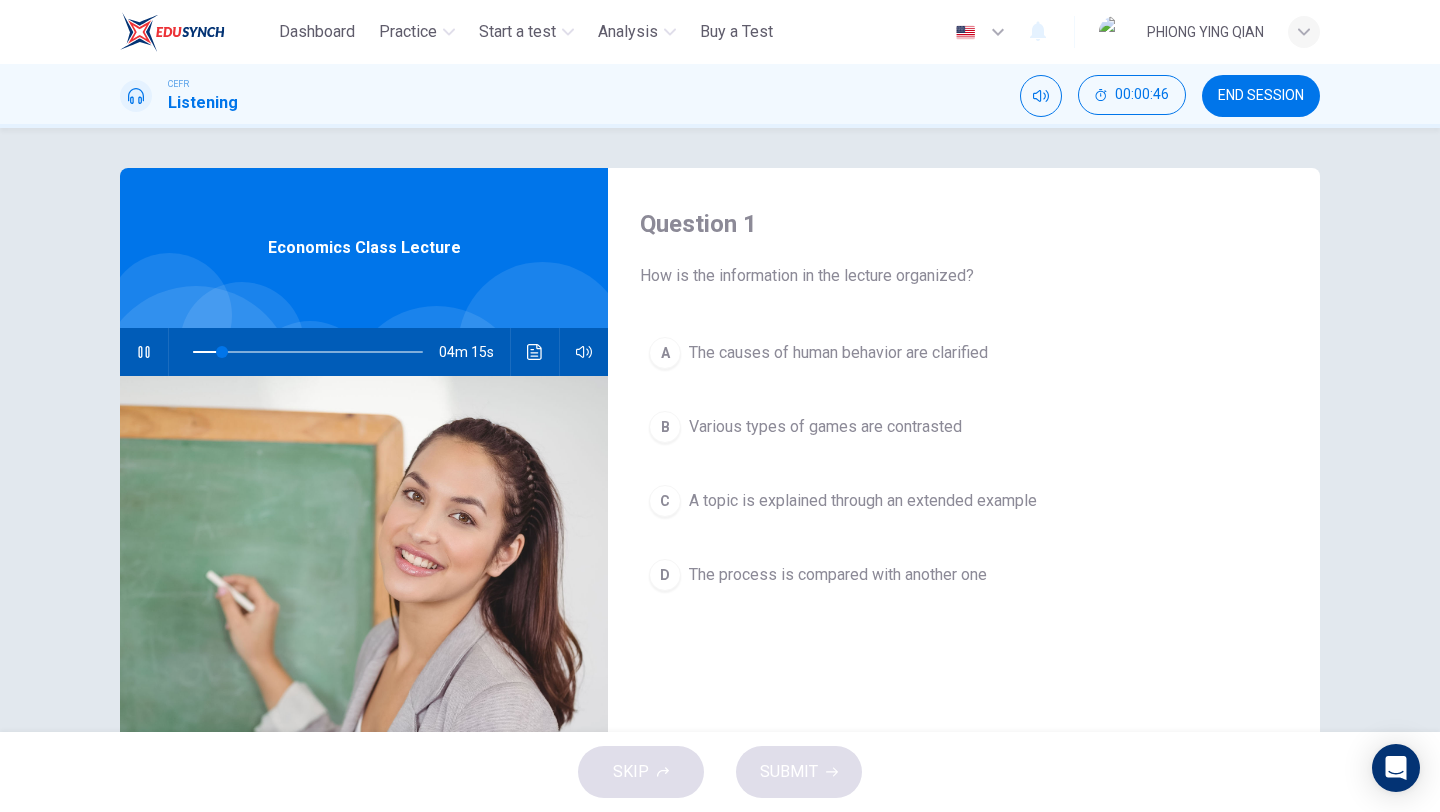 click on "C A topic is explained through an extended example" at bounding box center [964, 501] 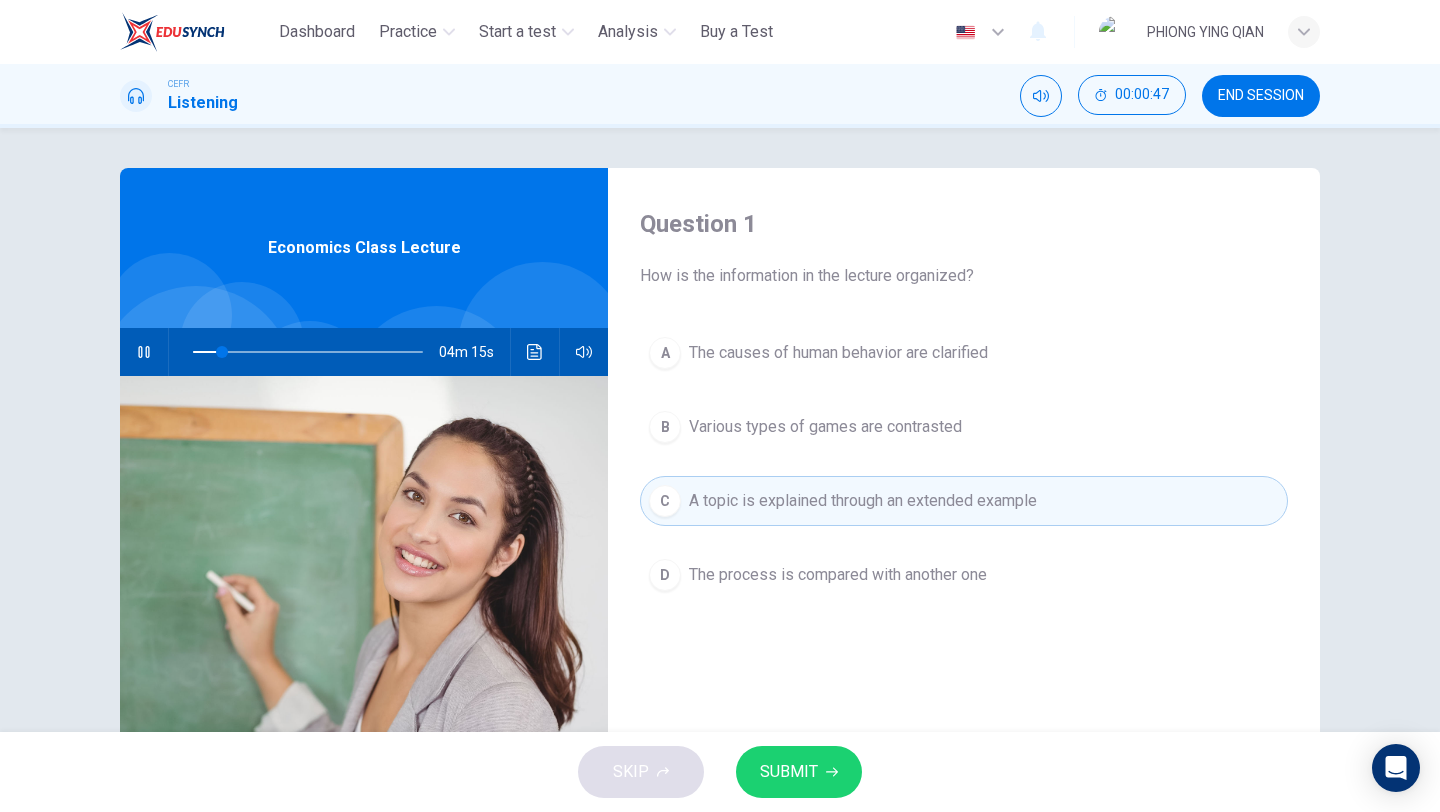 click on "SUBMIT" at bounding box center [789, 772] 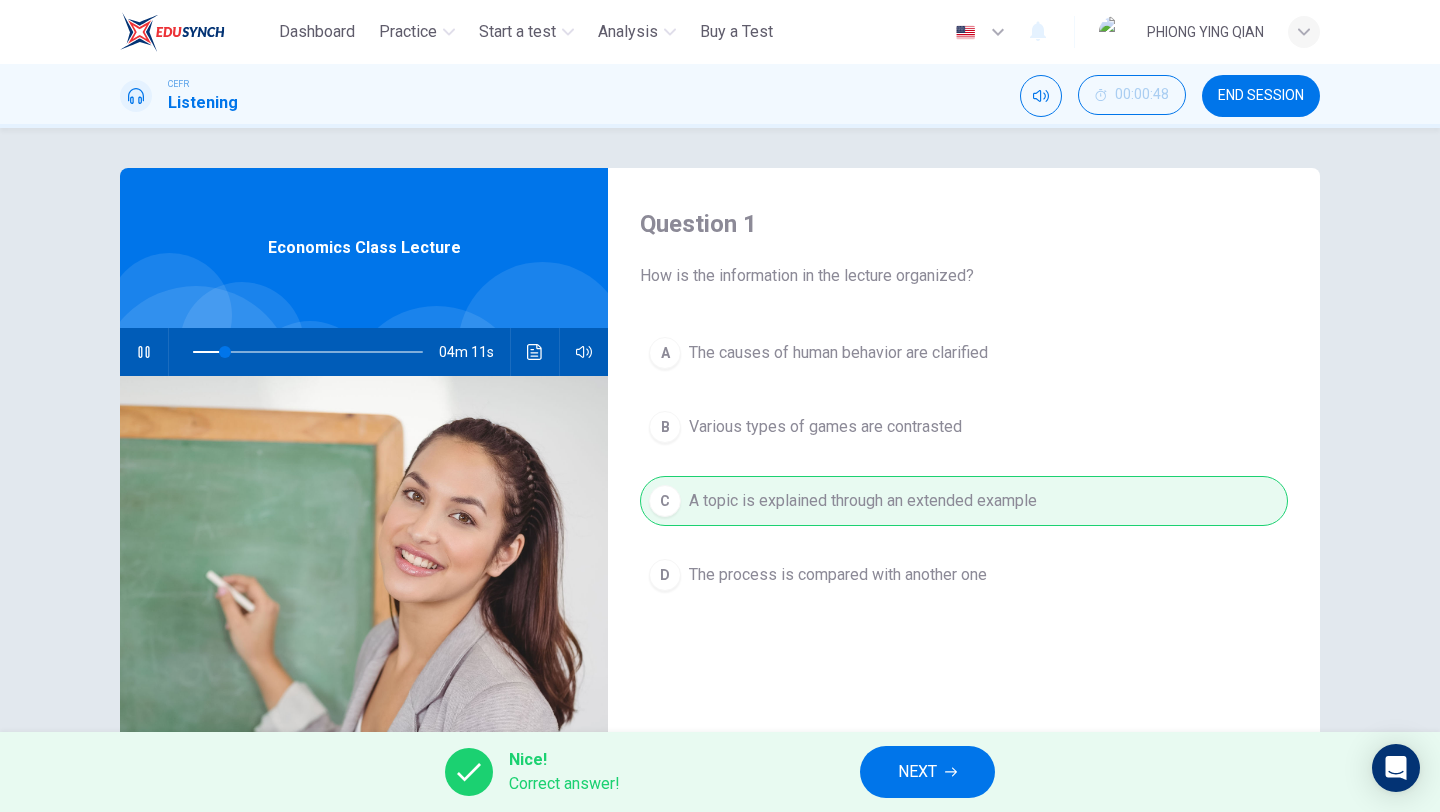 click on "NEXT" at bounding box center (917, 772) 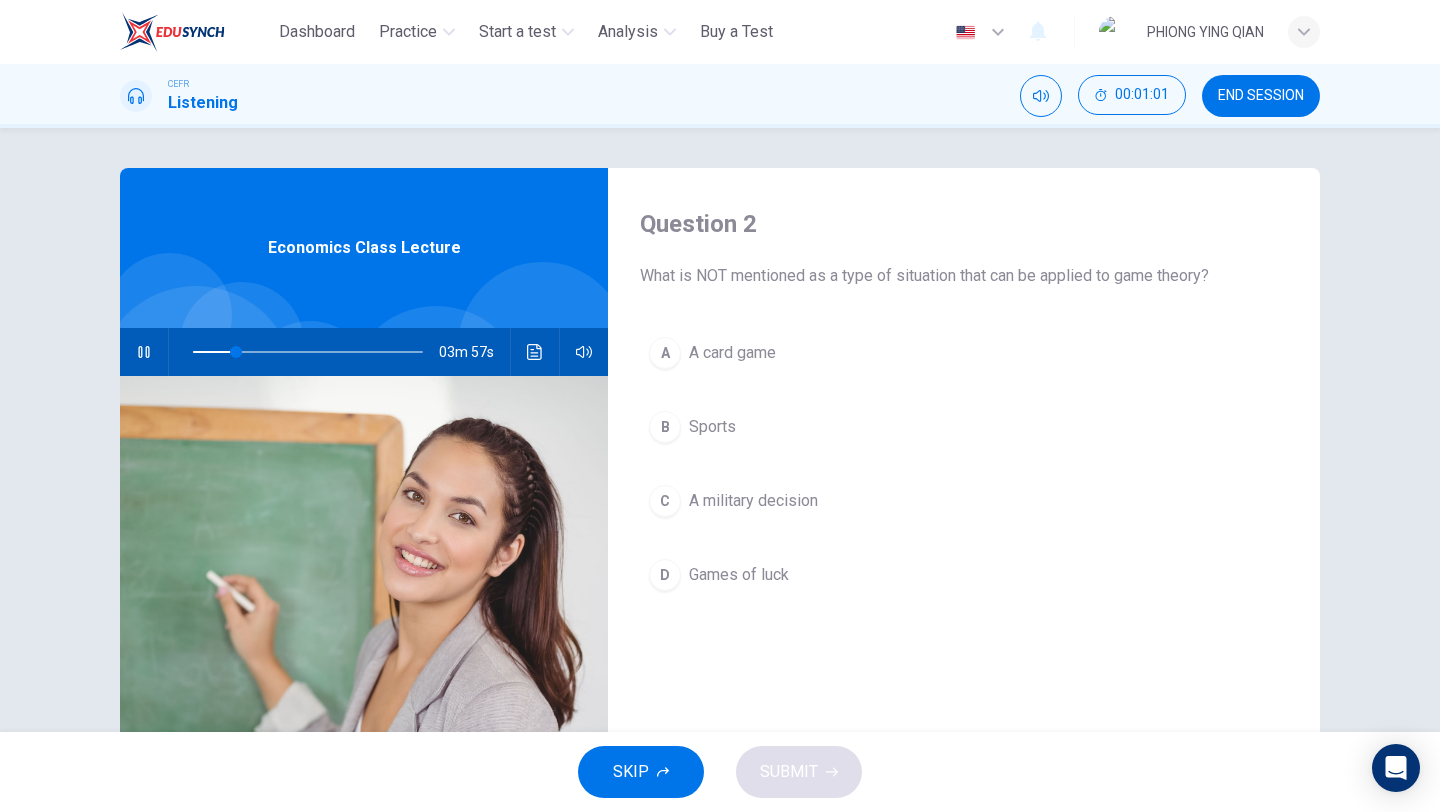 click at bounding box center [144, 352] 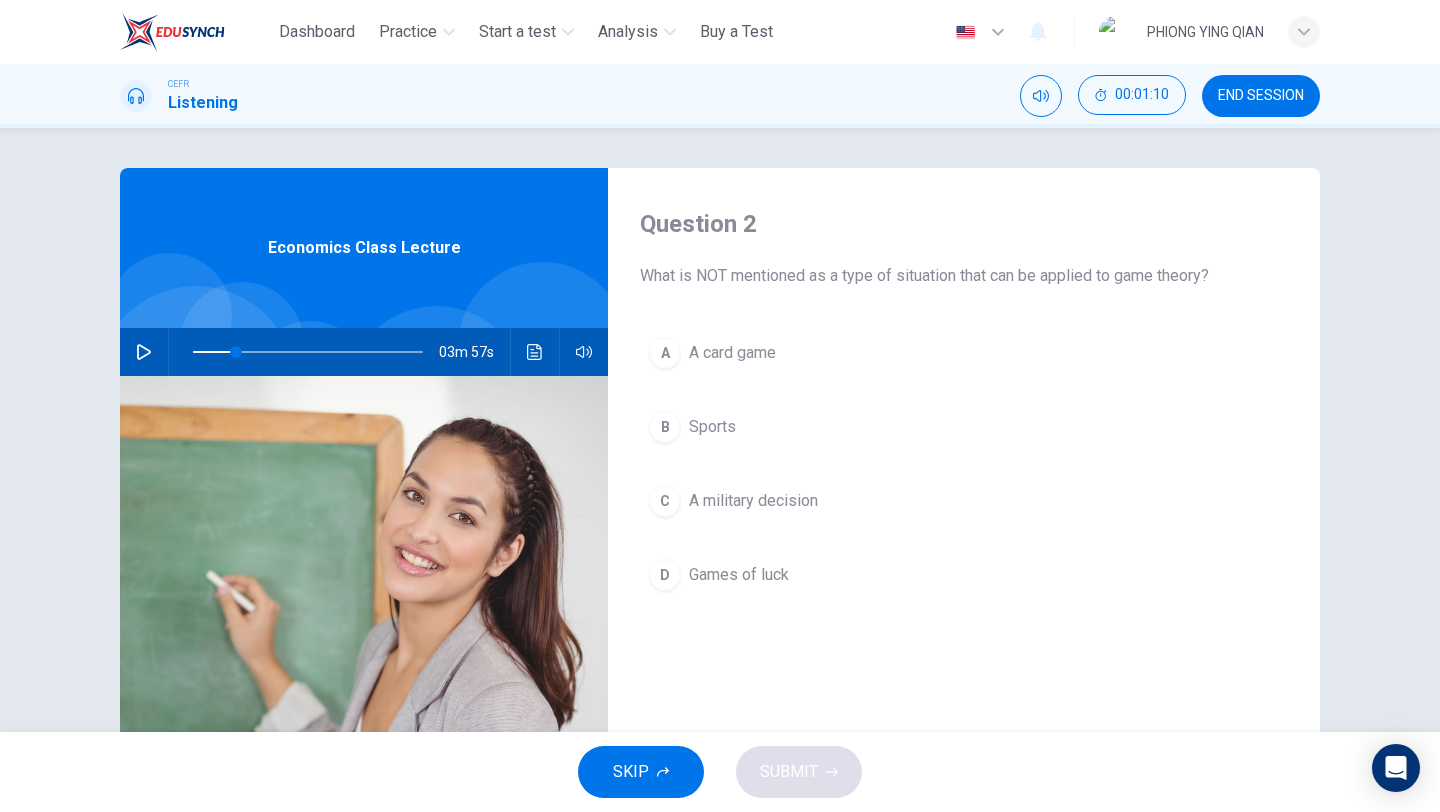 click at bounding box center (144, 352) 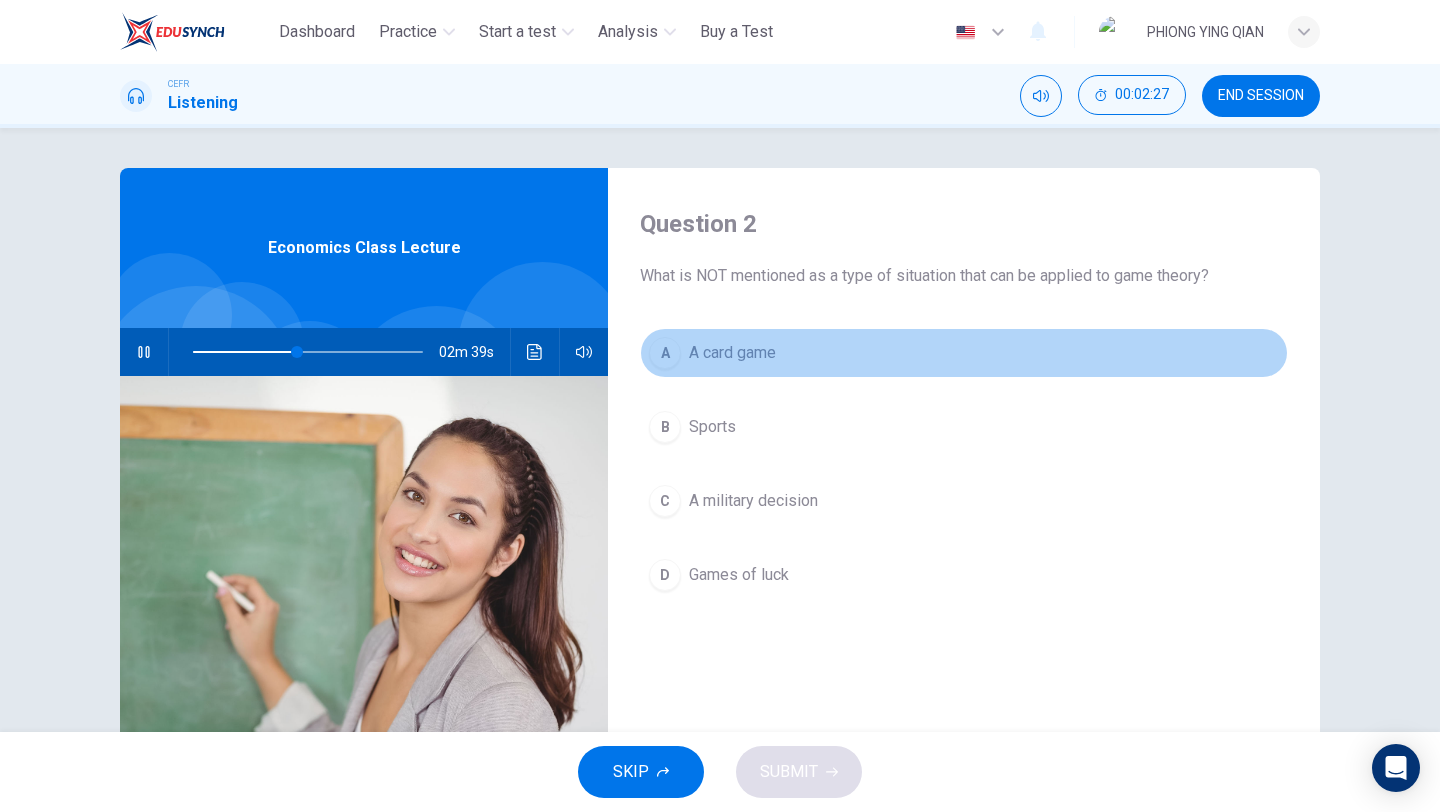 click on "A card game" at bounding box center (732, 353) 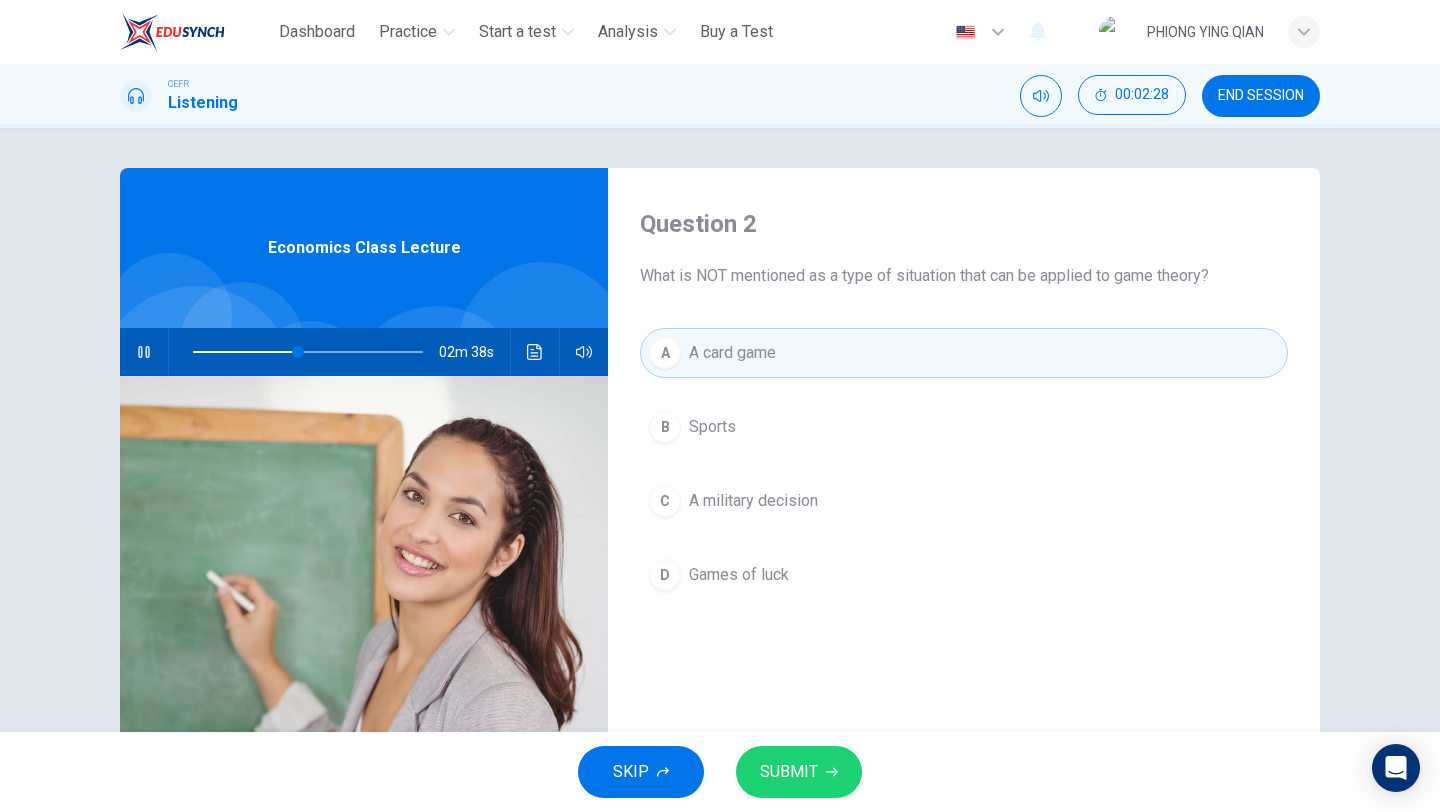 click on "SUBMIT" at bounding box center (799, 772) 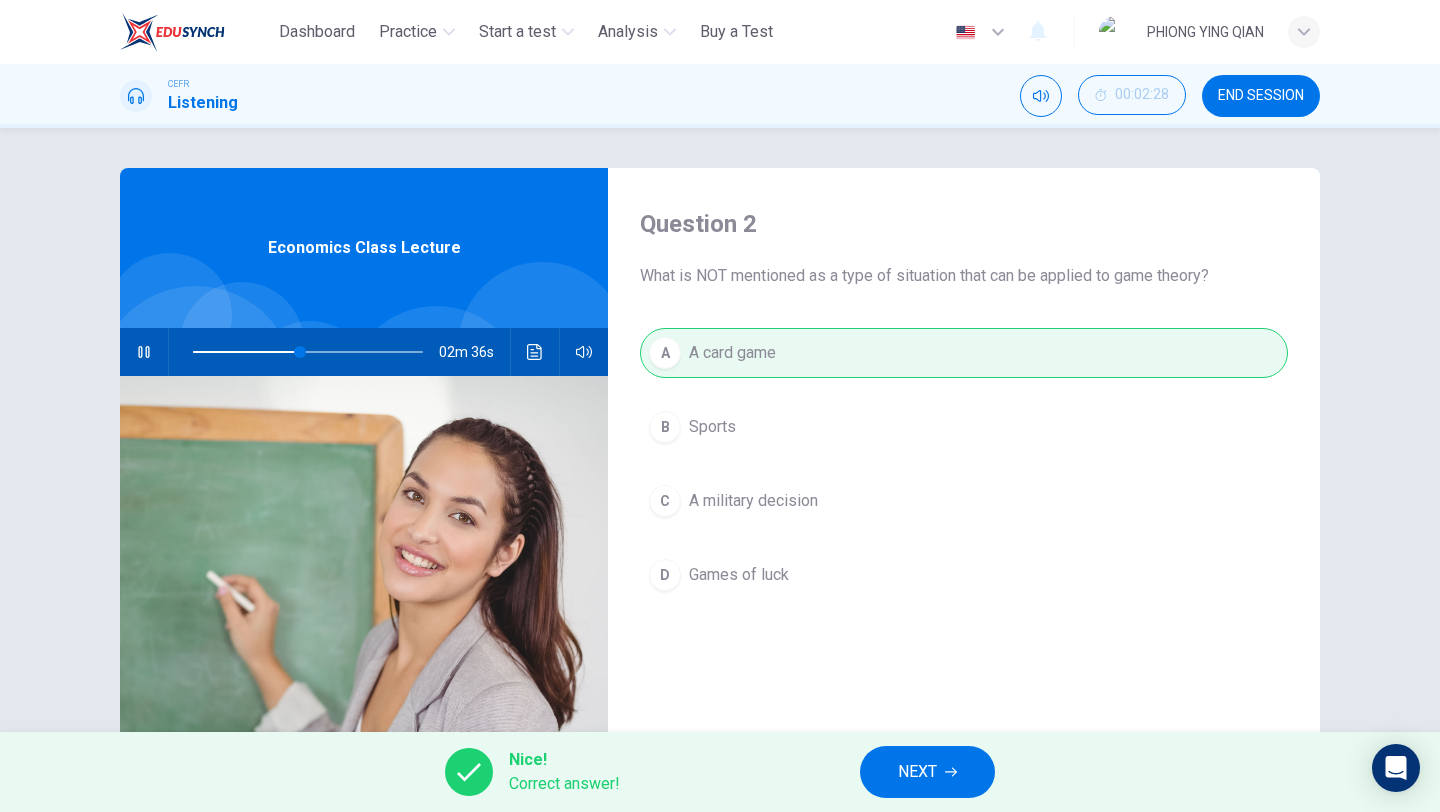 click on "NEXT" at bounding box center [917, 772] 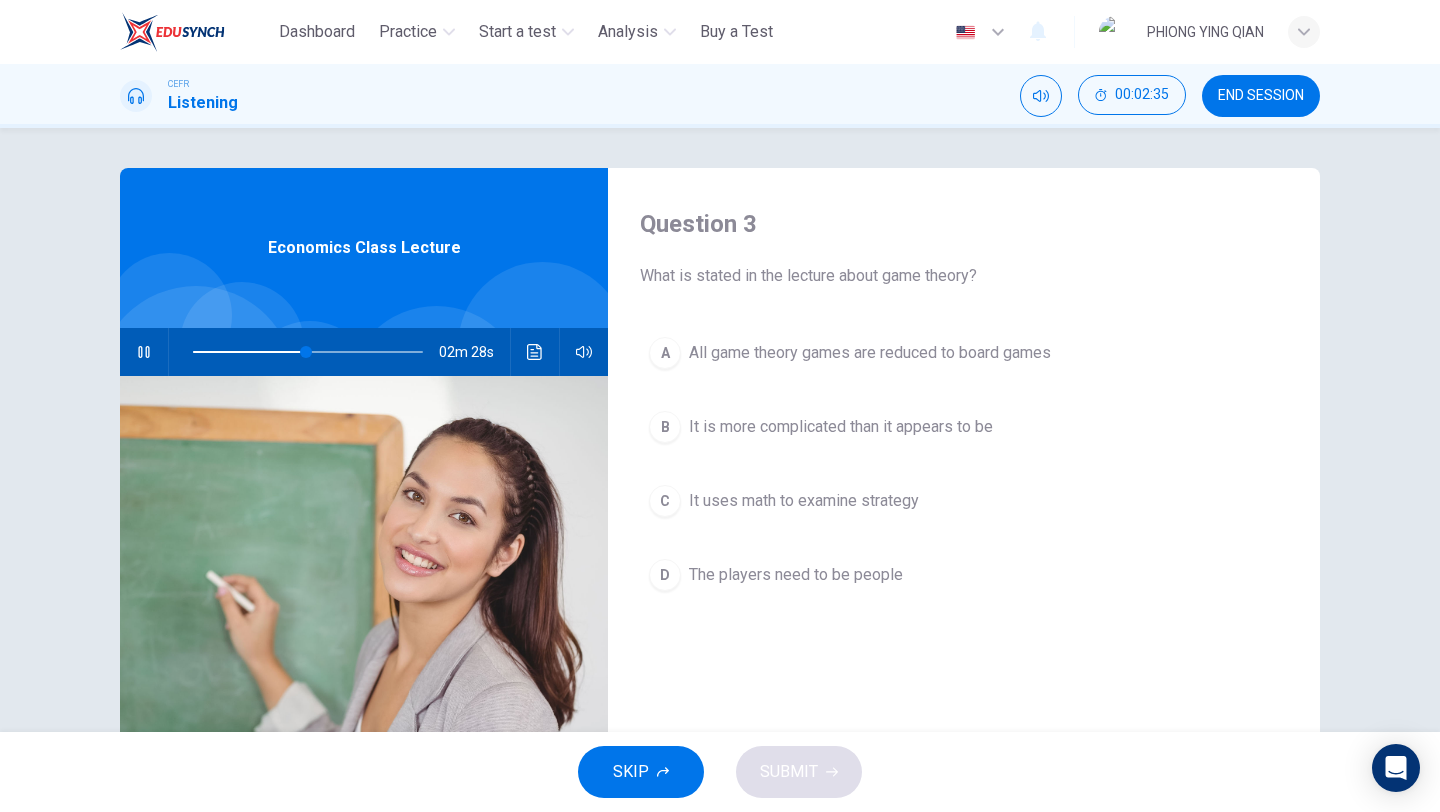 click on "It uses math to examine strategy" at bounding box center (870, 353) 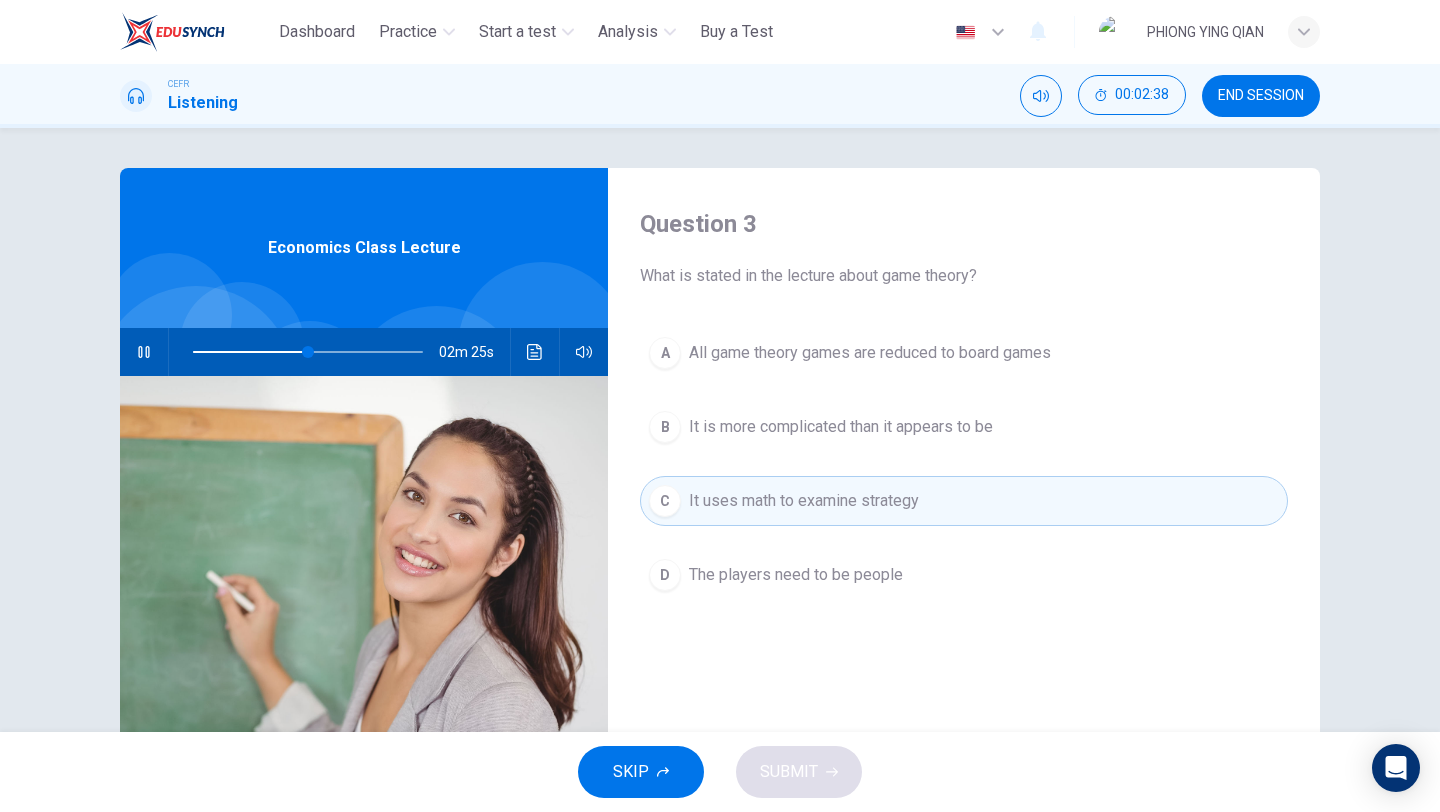 click on "A All game theory games are reduced to board games B It is more complicated than it appears to be C It uses math to examine strategy D The players need to be people" at bounding box center [964, 484] 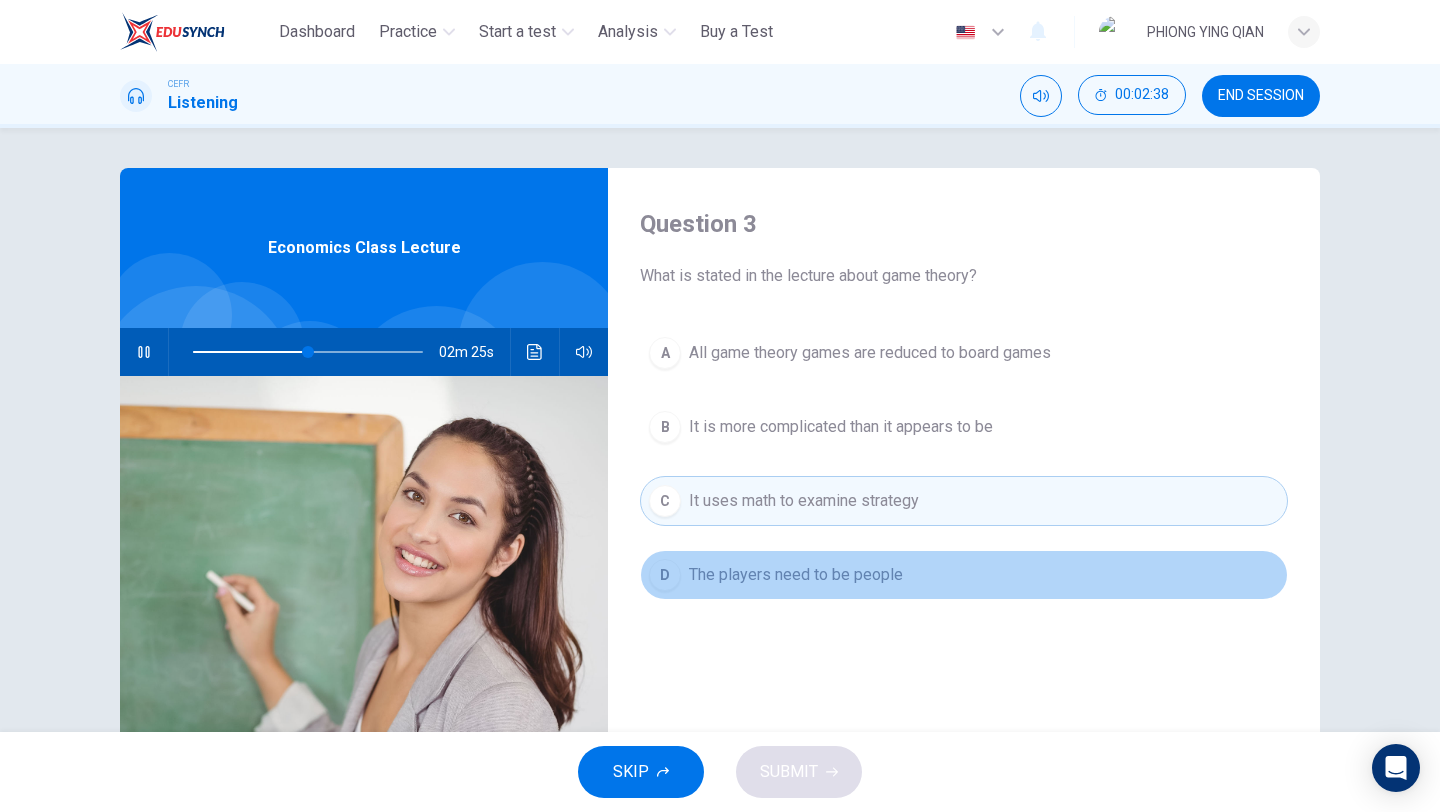 click on "The players need to be people" at bounding box center [870, 353] 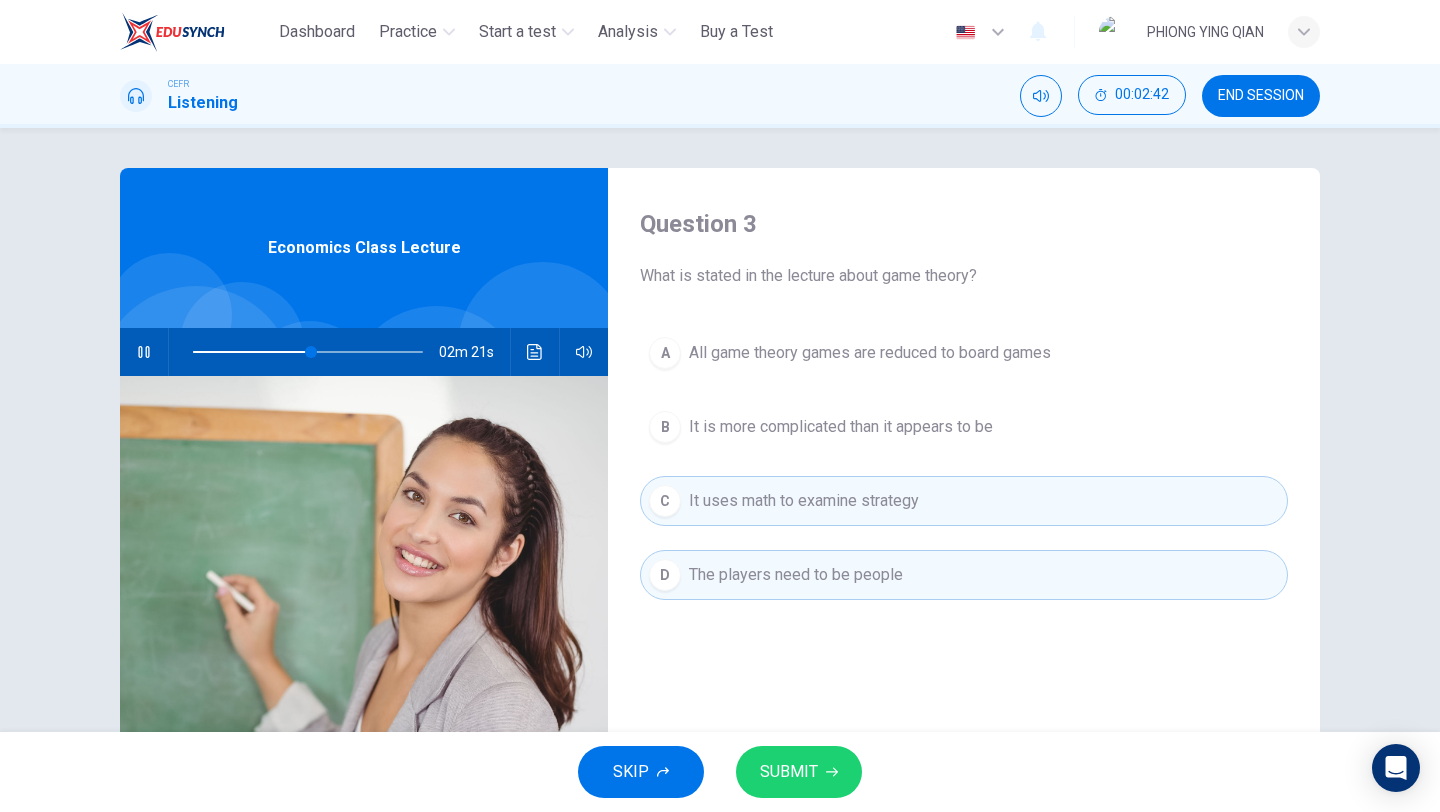 click at bounding box center (832, 772) 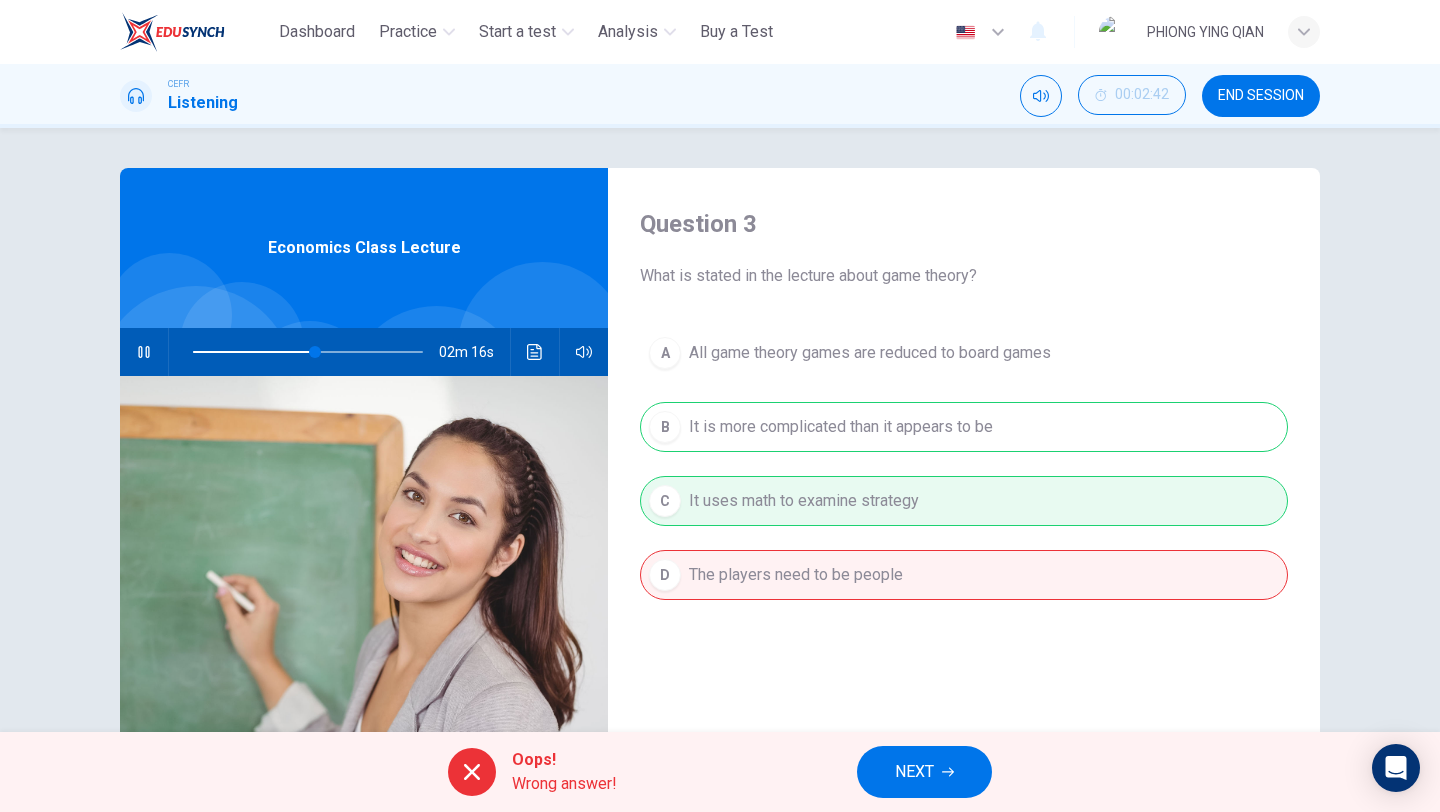 click on "NEXT" at bounding box center (924, 772) 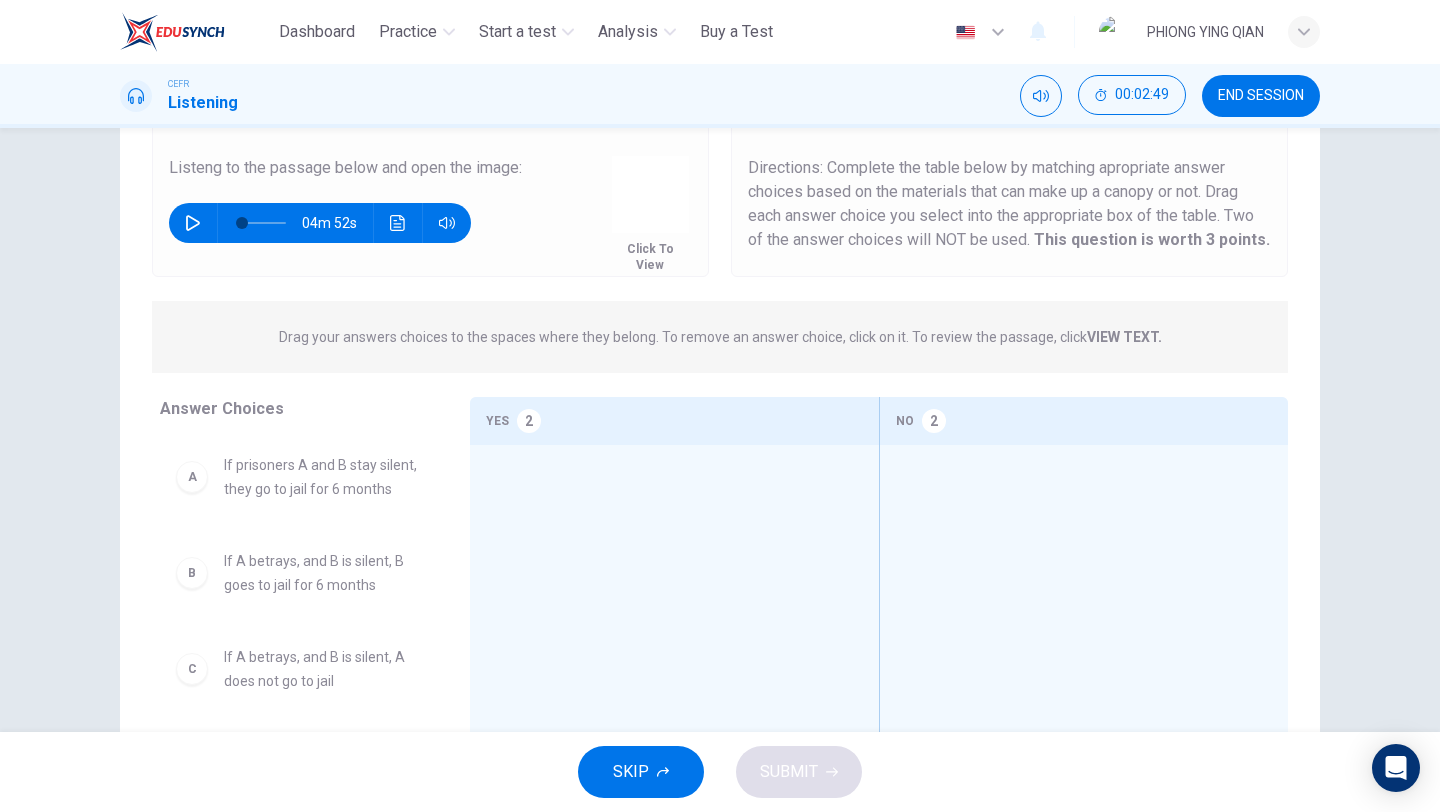 scroll, scrollTop: 115, scrollLeft: 0, axis: vertical 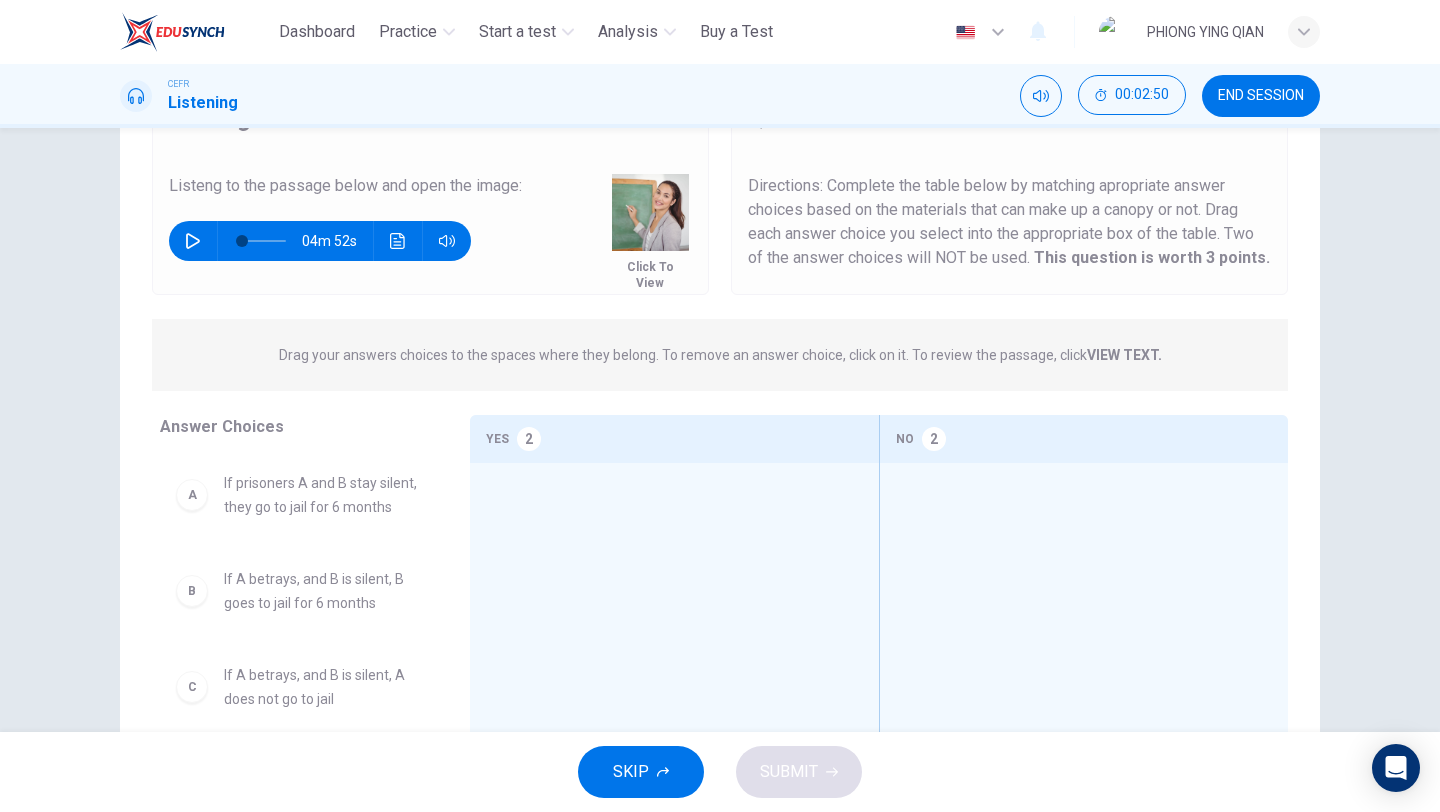 click at bounding box center (193, 241) 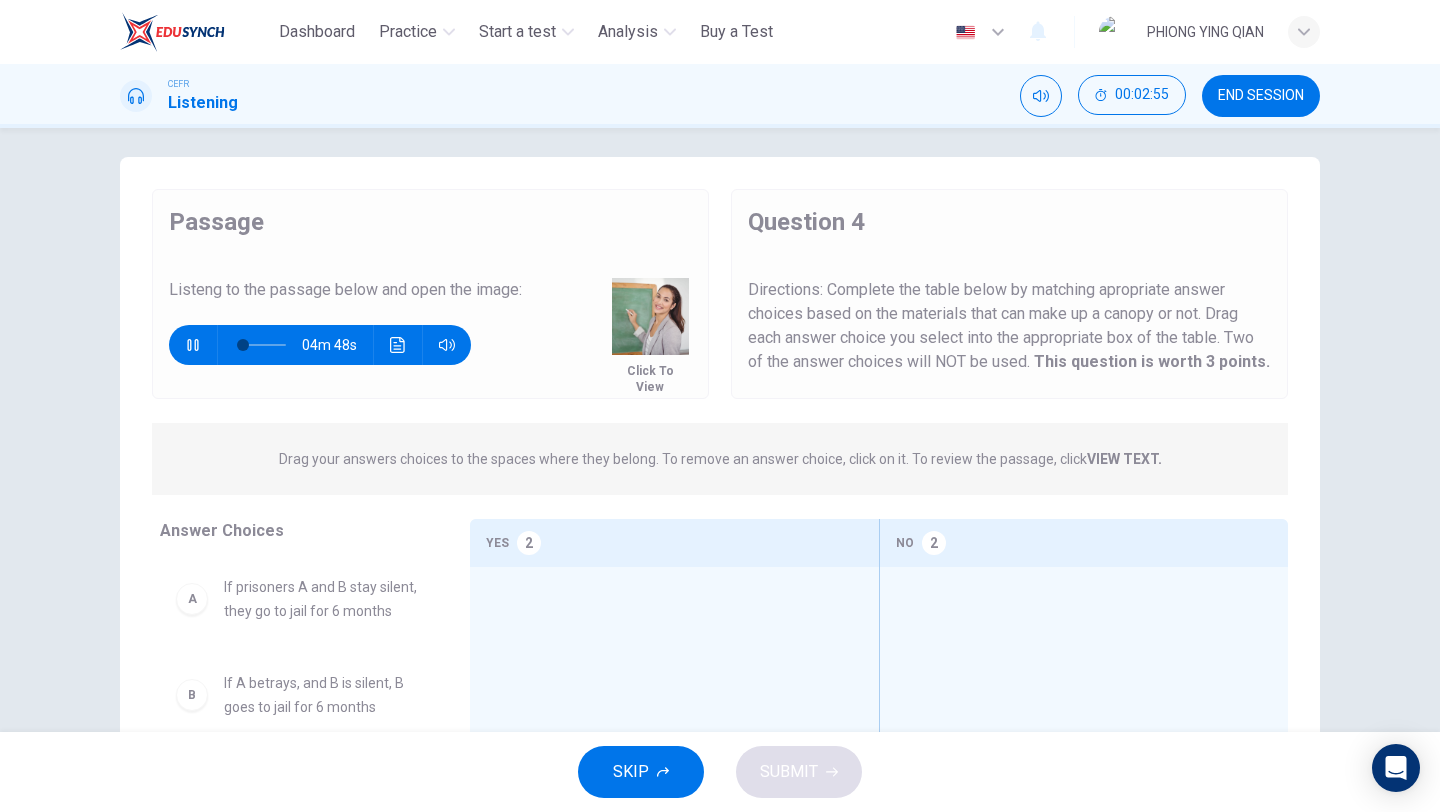 scroll, scrollTop: 12, scrollLeft: 0, axis: vertical 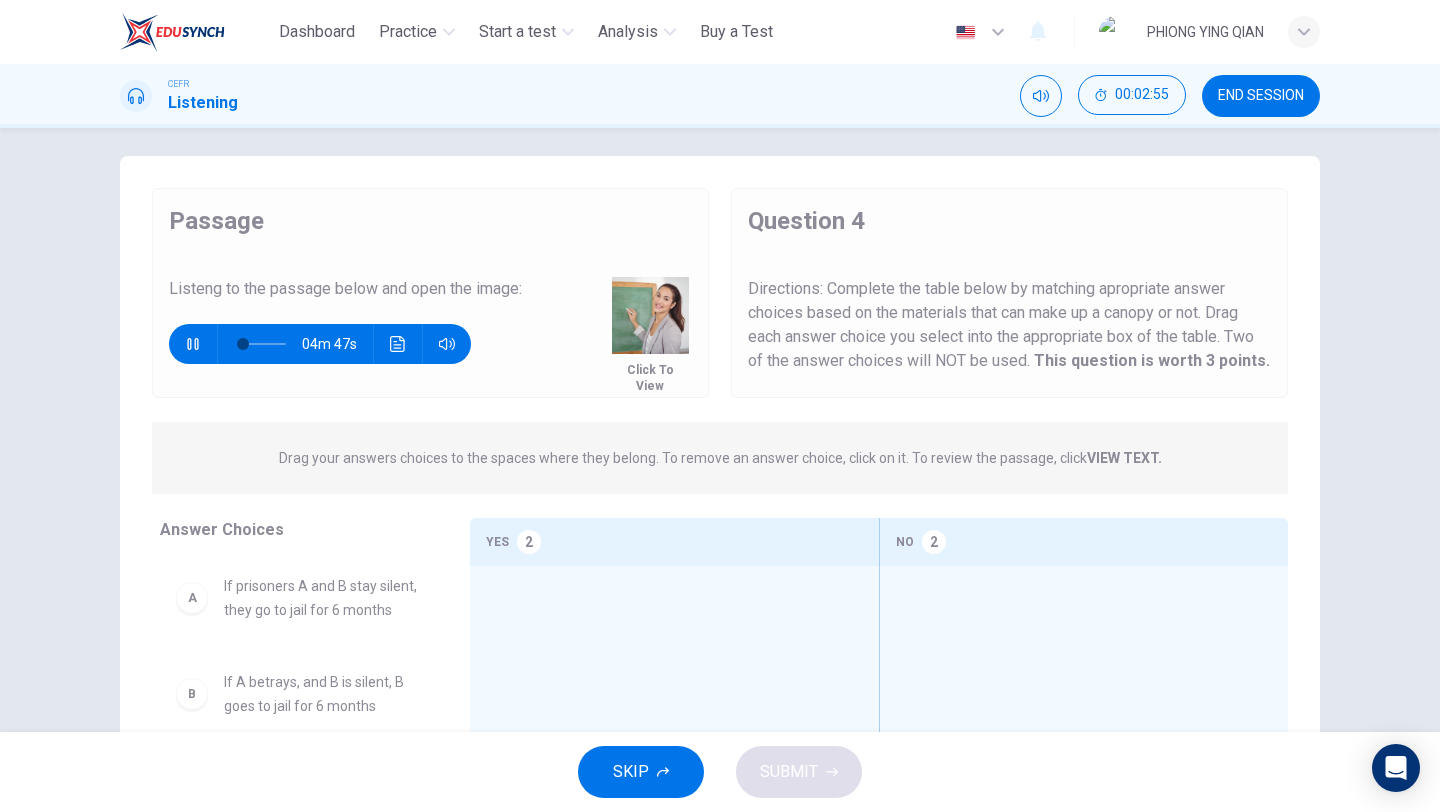 click at bounding box center [650, 315] 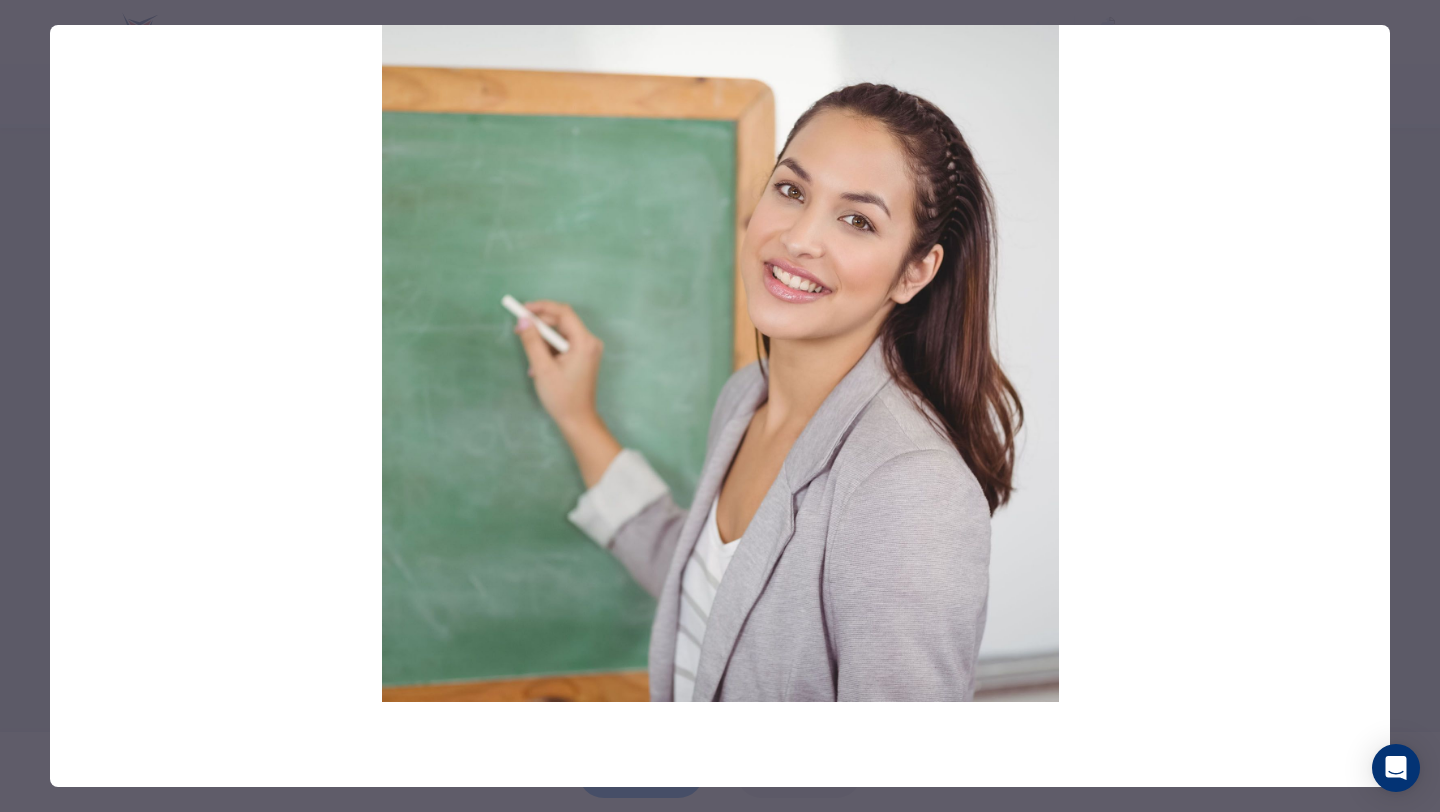 click at bounding box center [720, 363] 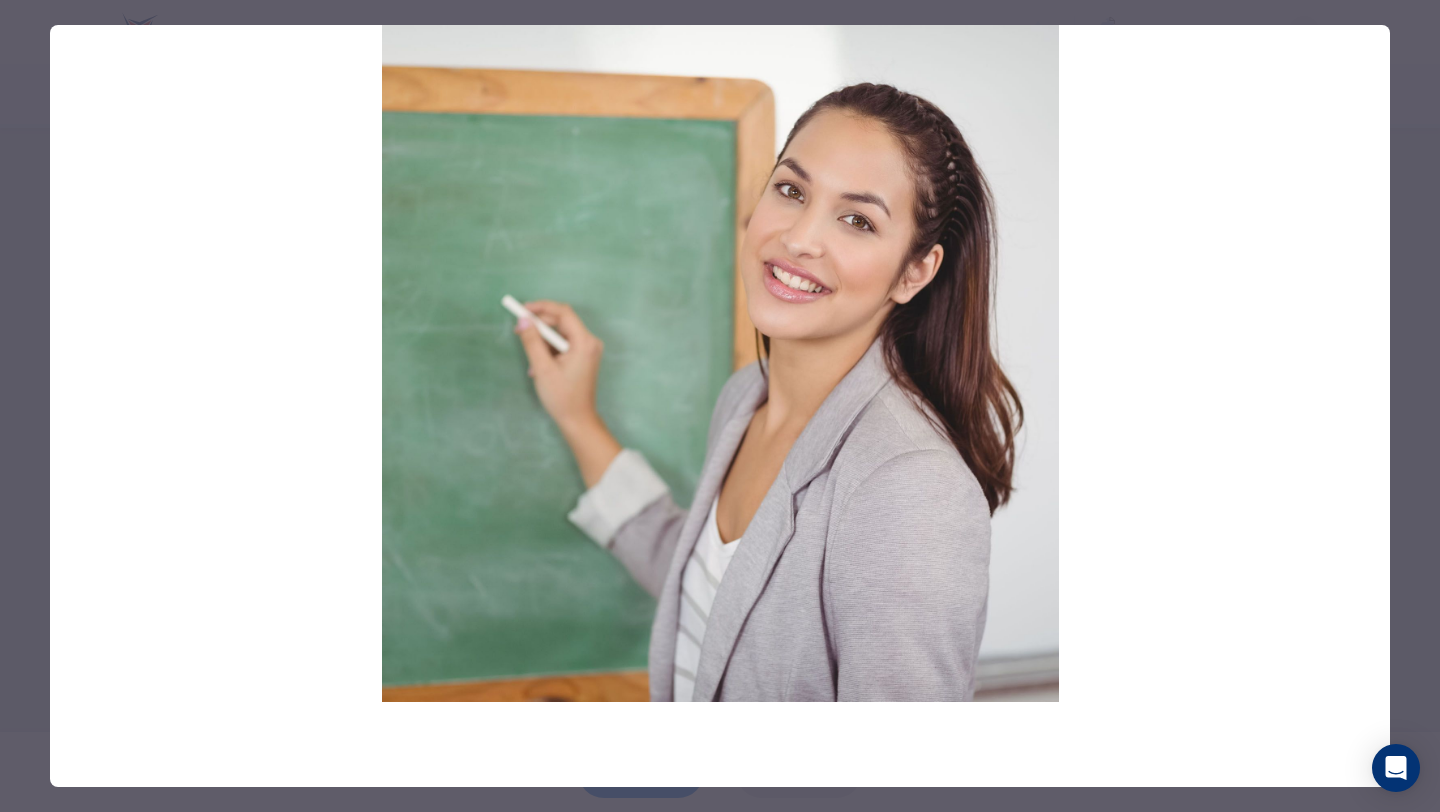 click at bounding box center (720, 363) 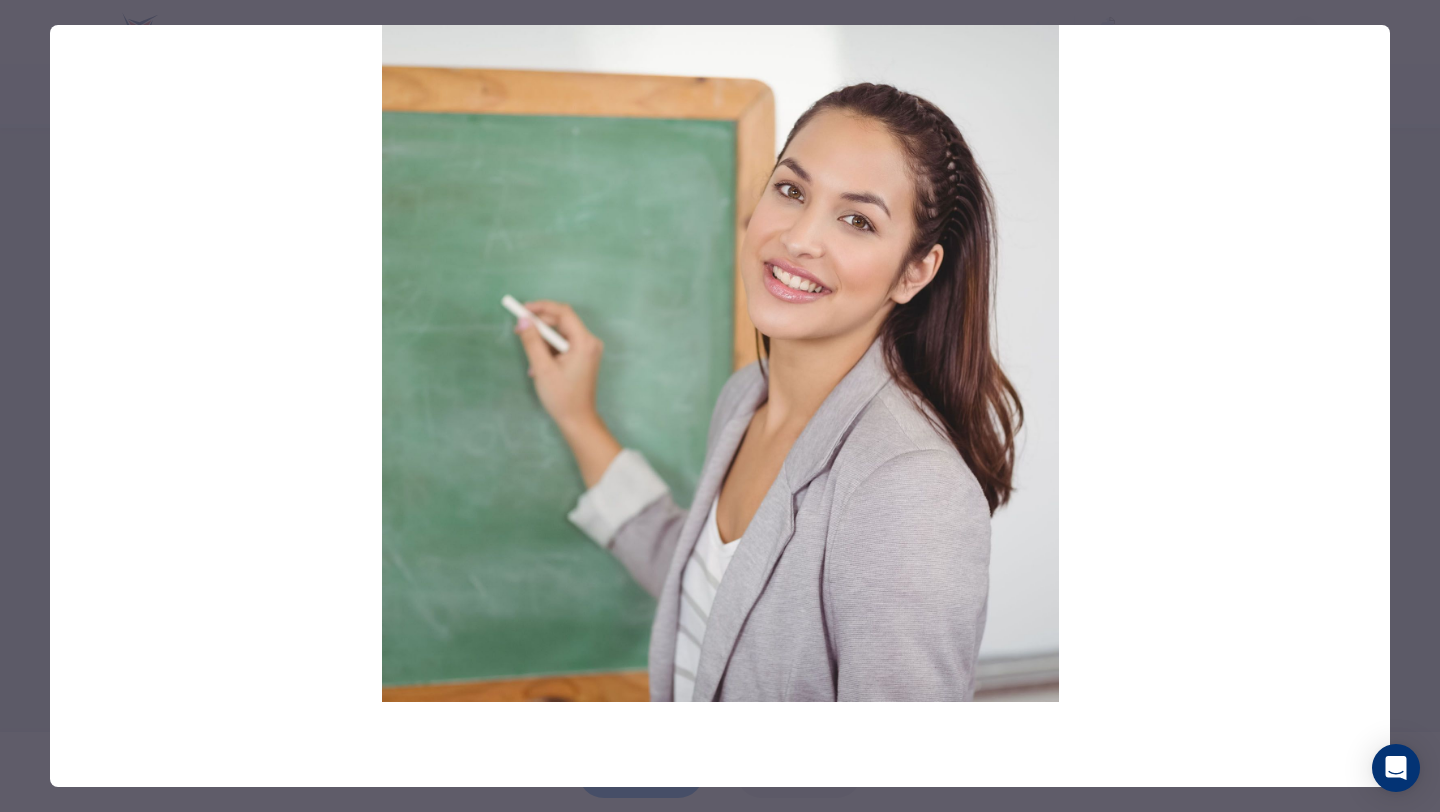 click at bounding box center (720, 363) 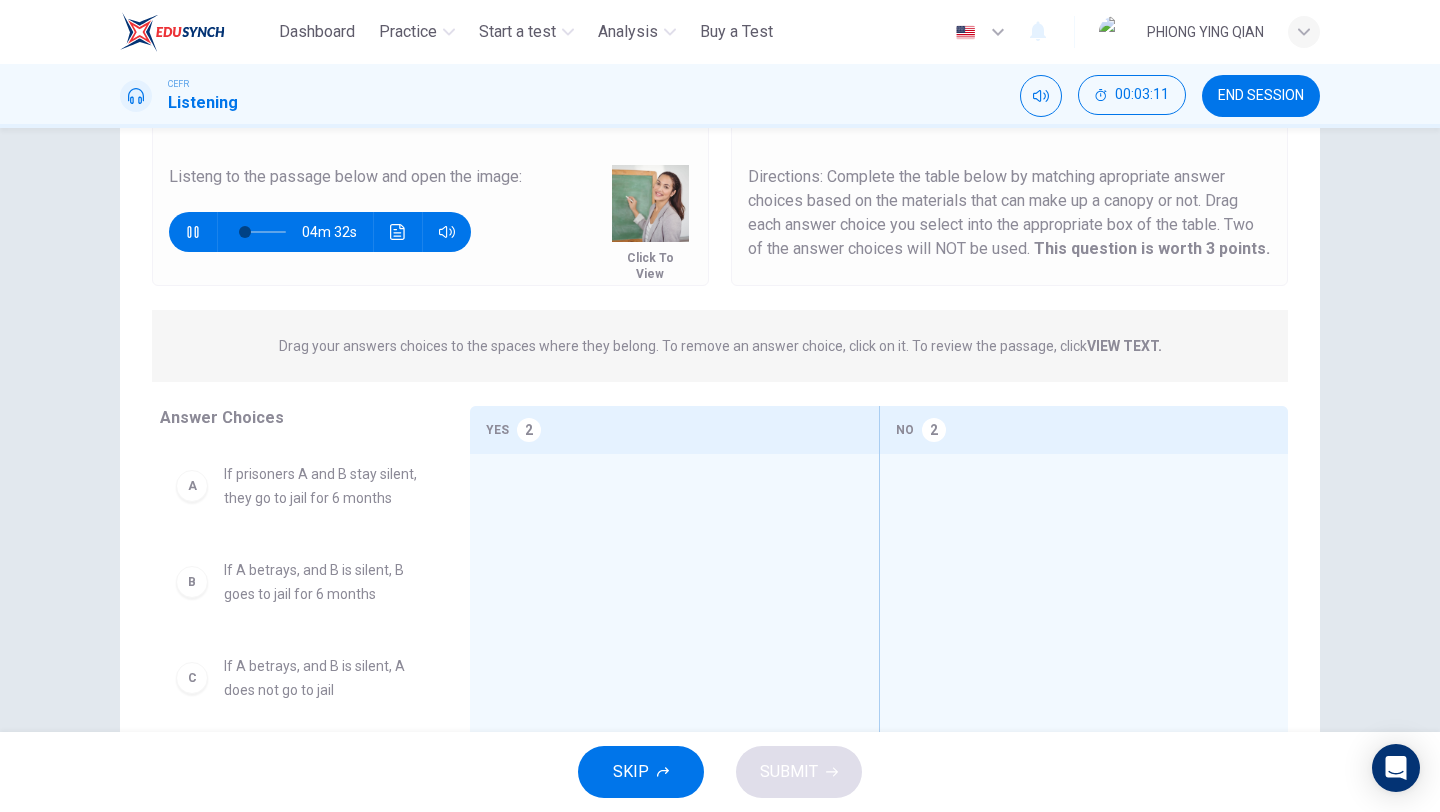 scroll, scrollTop: 168, scrollLeft: 0, axis: vertical 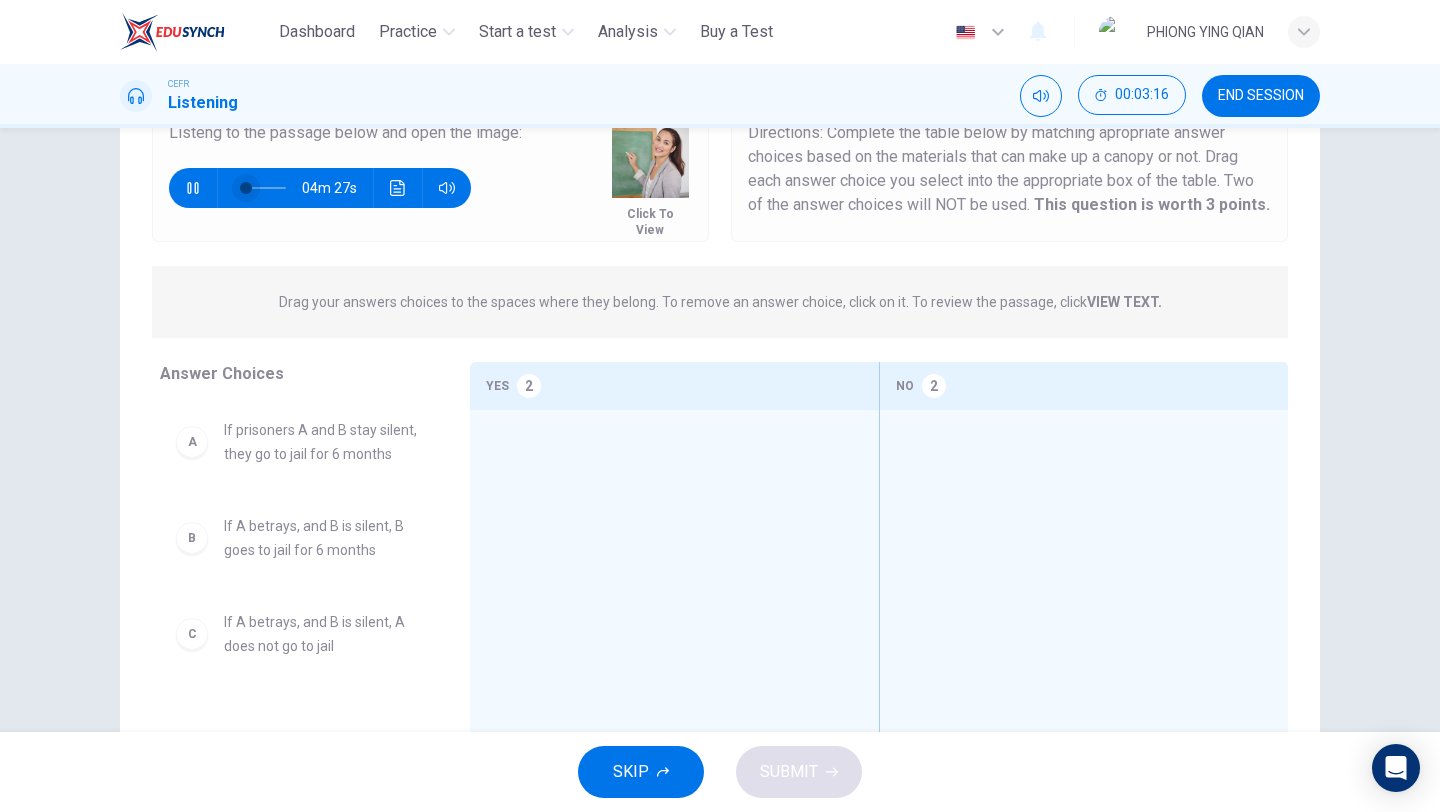click at bounding box center (246, 188) 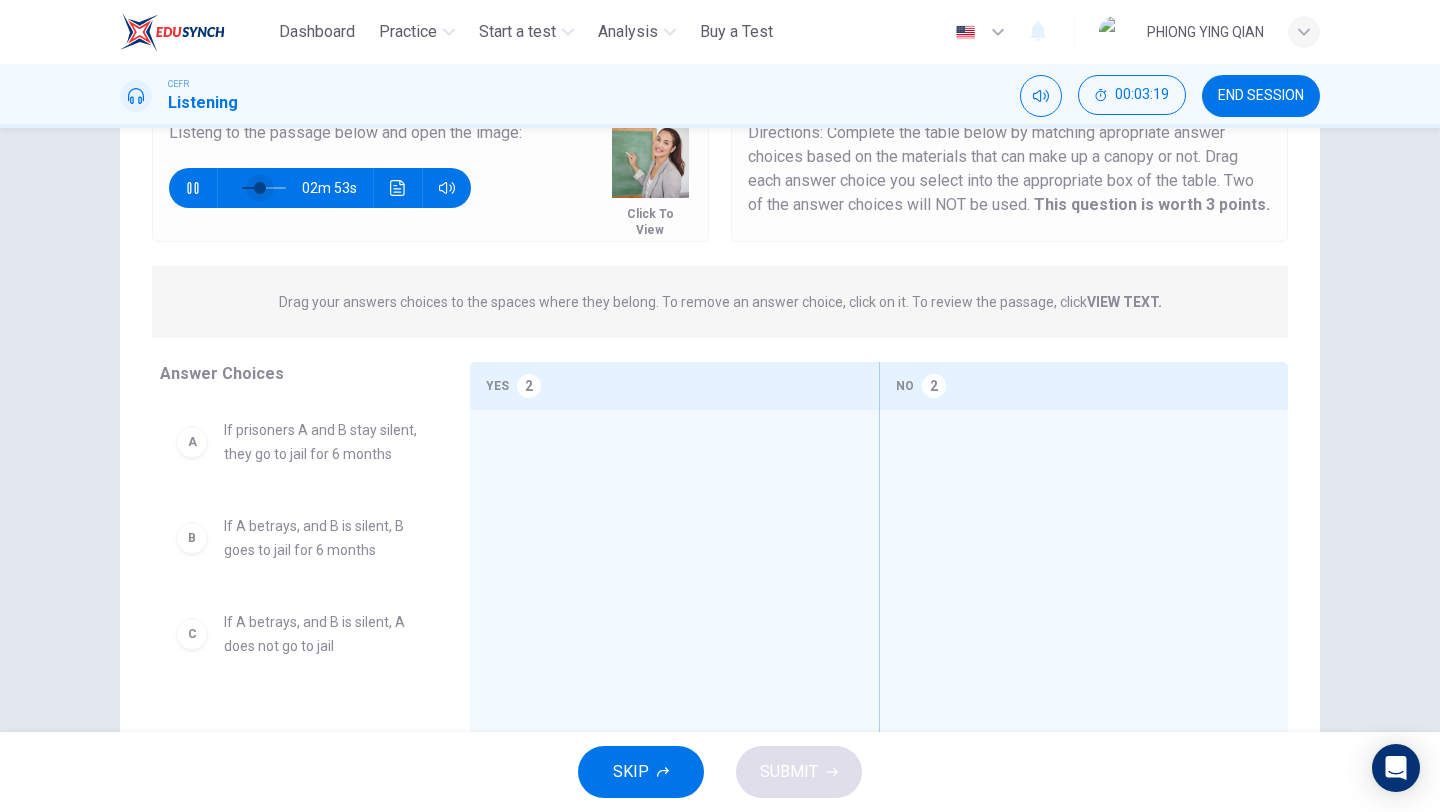 click at bounding box center [260, 188] 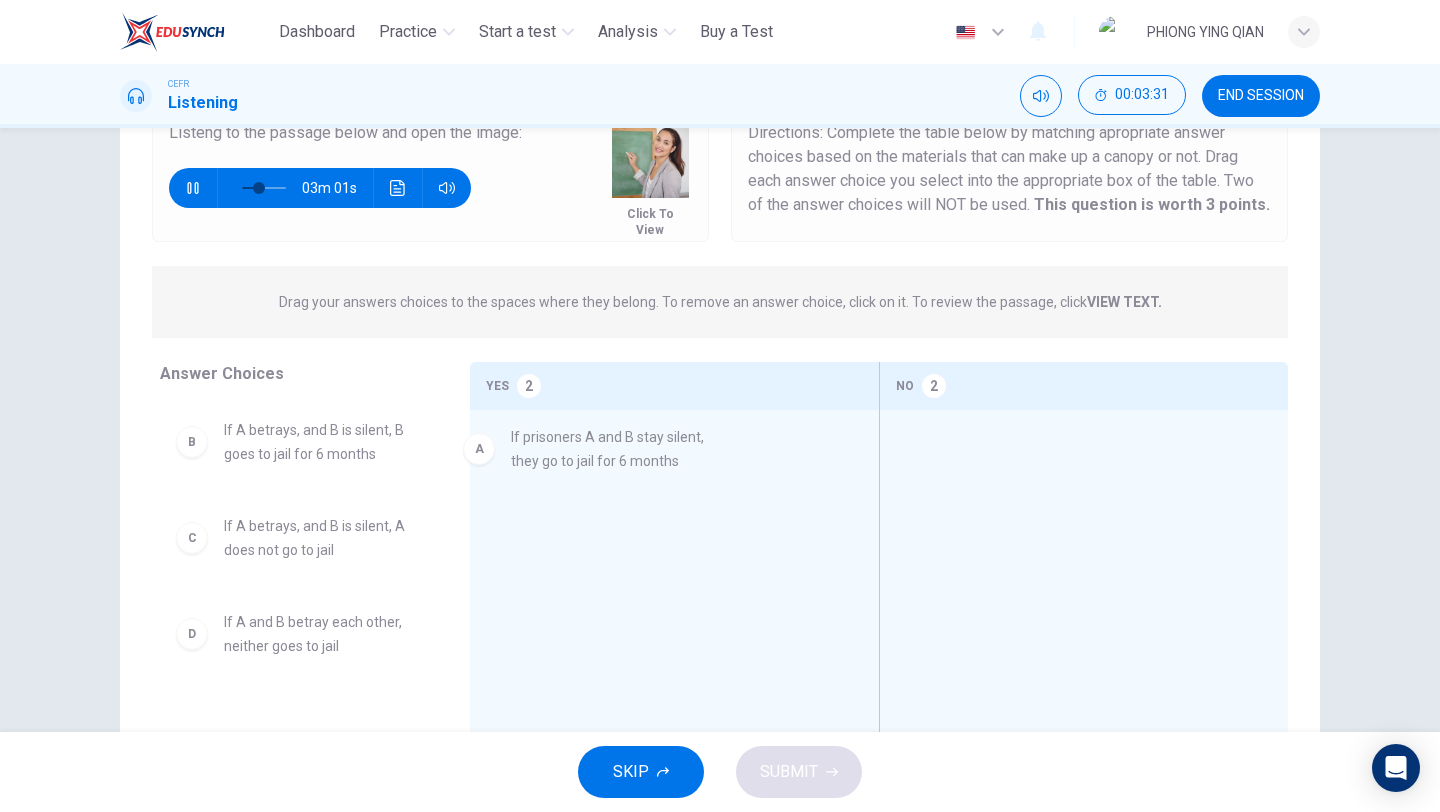 drag, startPoint x: 334, startPoint y: 440, endPoint x: 643, endPoint y: 450, distance: 309.16177 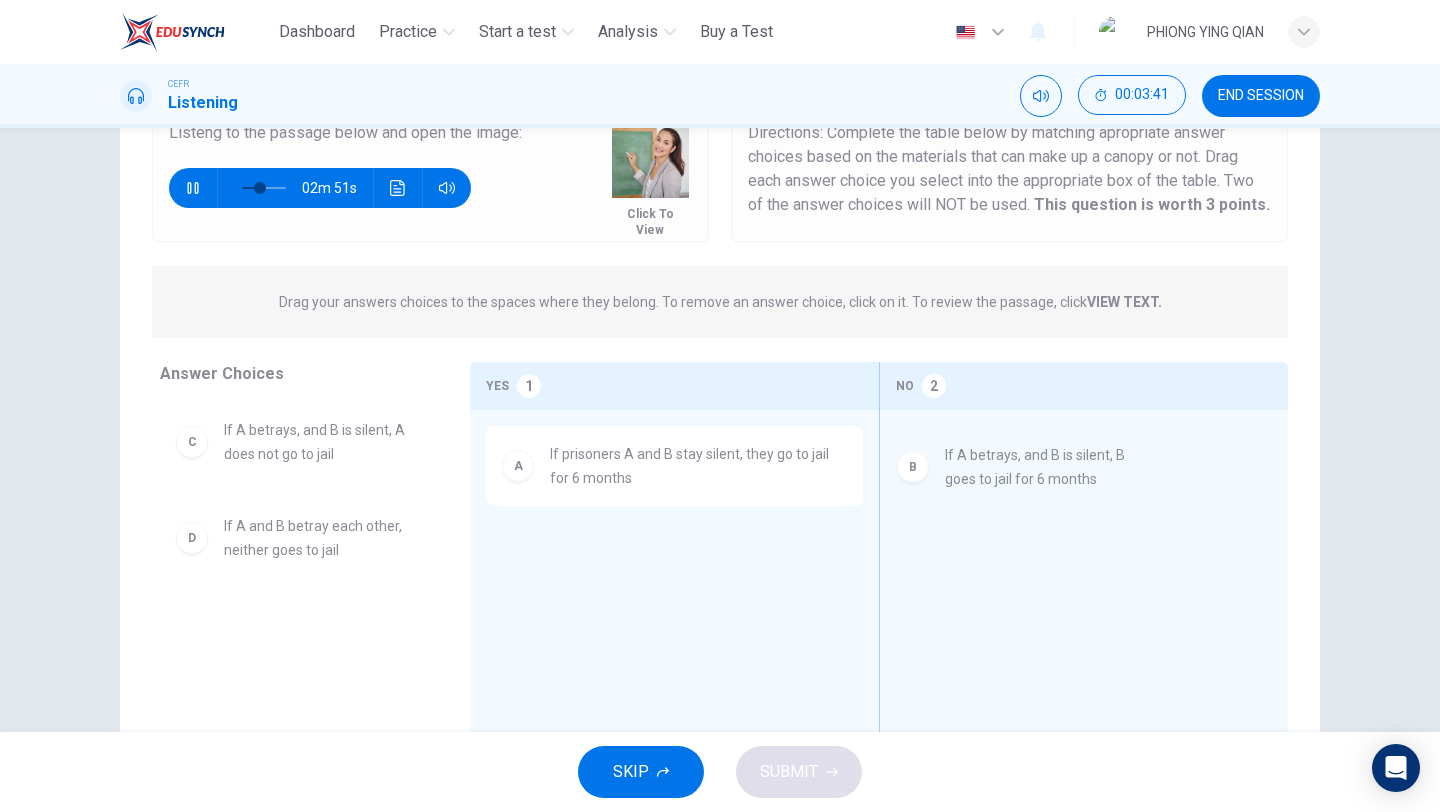 drag, startPoint x: 332, startPoint y: 451, endPoint x: 1060, endPoint y: 476, distance: 728.42914 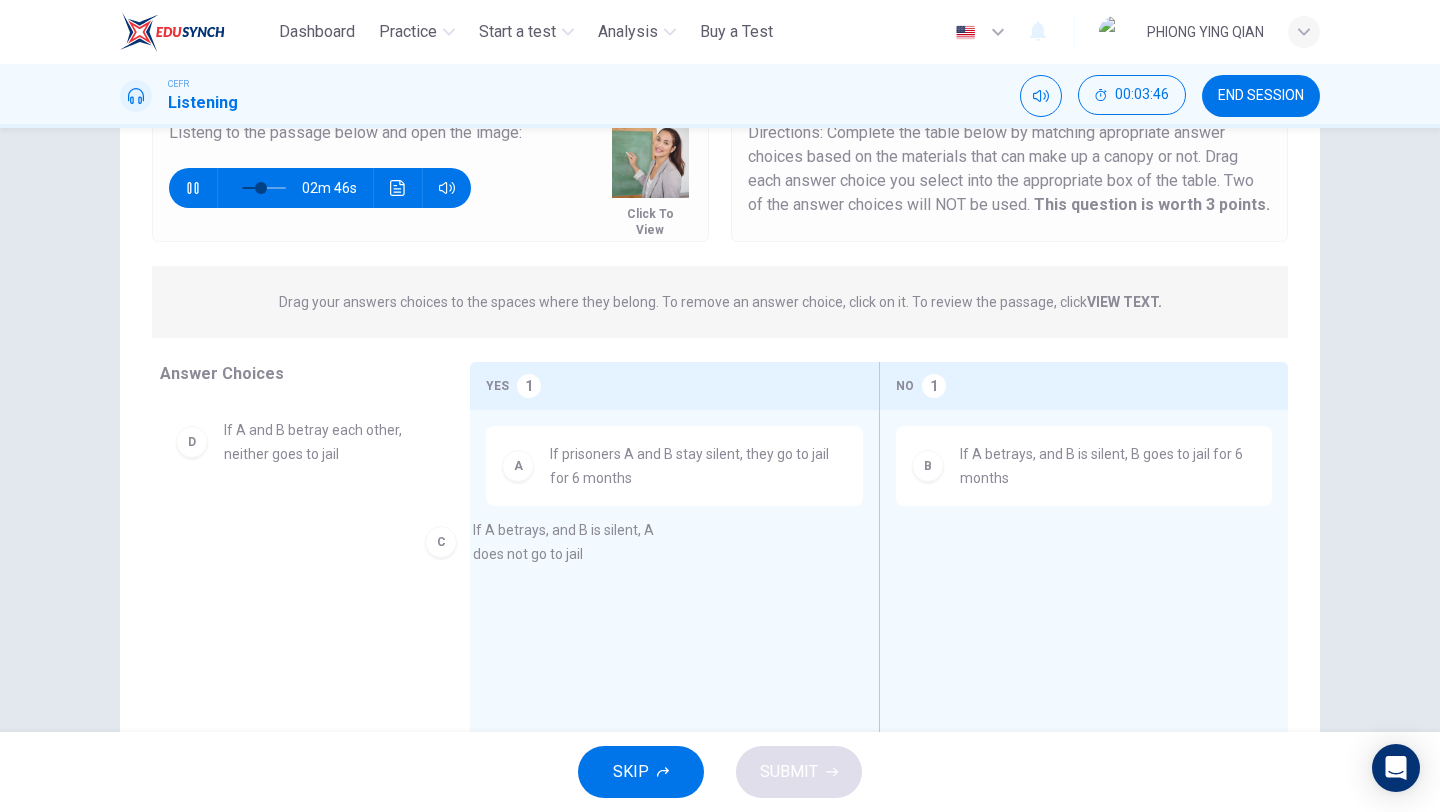 drag, startPoint x: 340, startPoint y: 458, endPoint x: 649, endPoint y: 577, distance: 331.12234 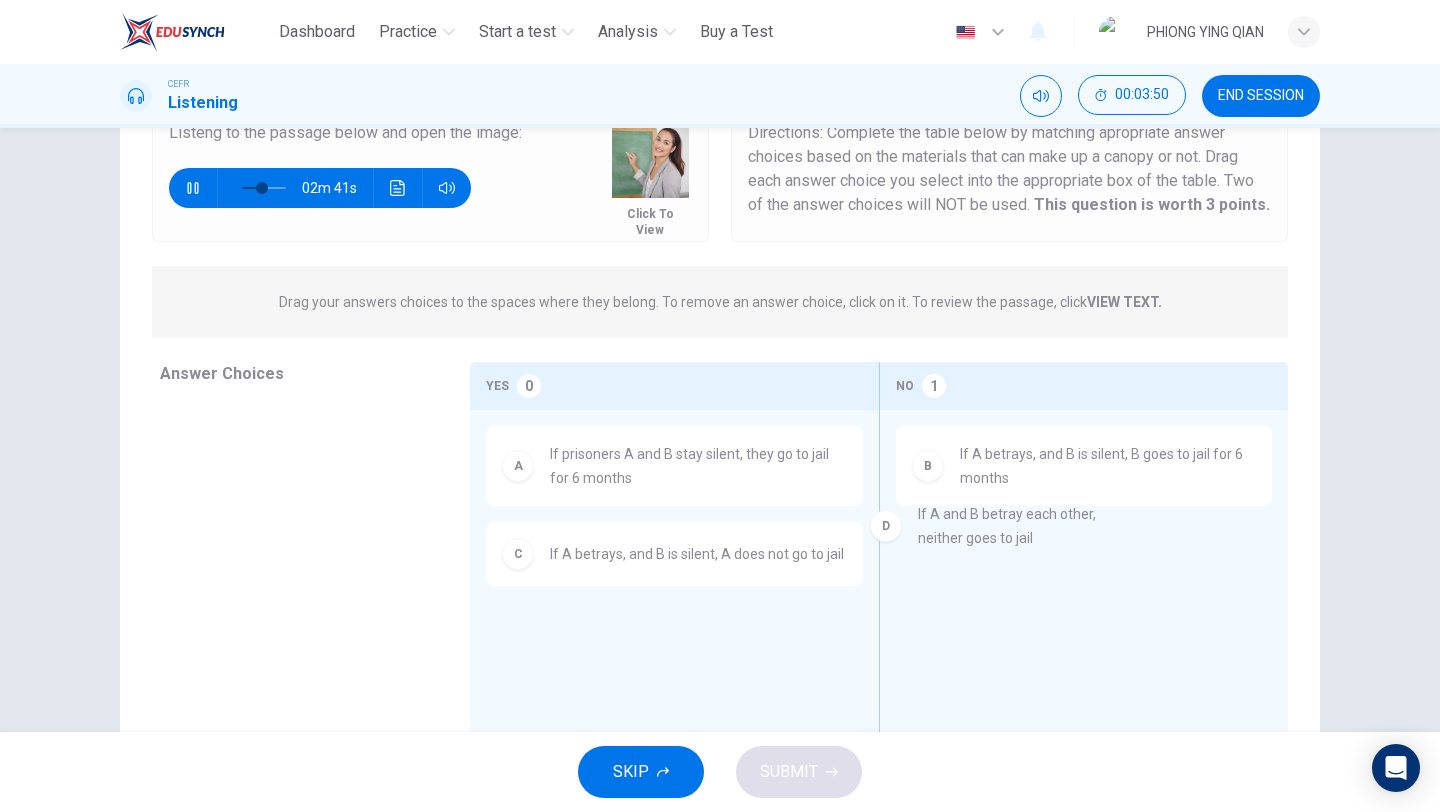 drag, startPoint x: 304, startPoint y: 459, endPoint x: 1005, endPoint y: 543, distance: 706.0149 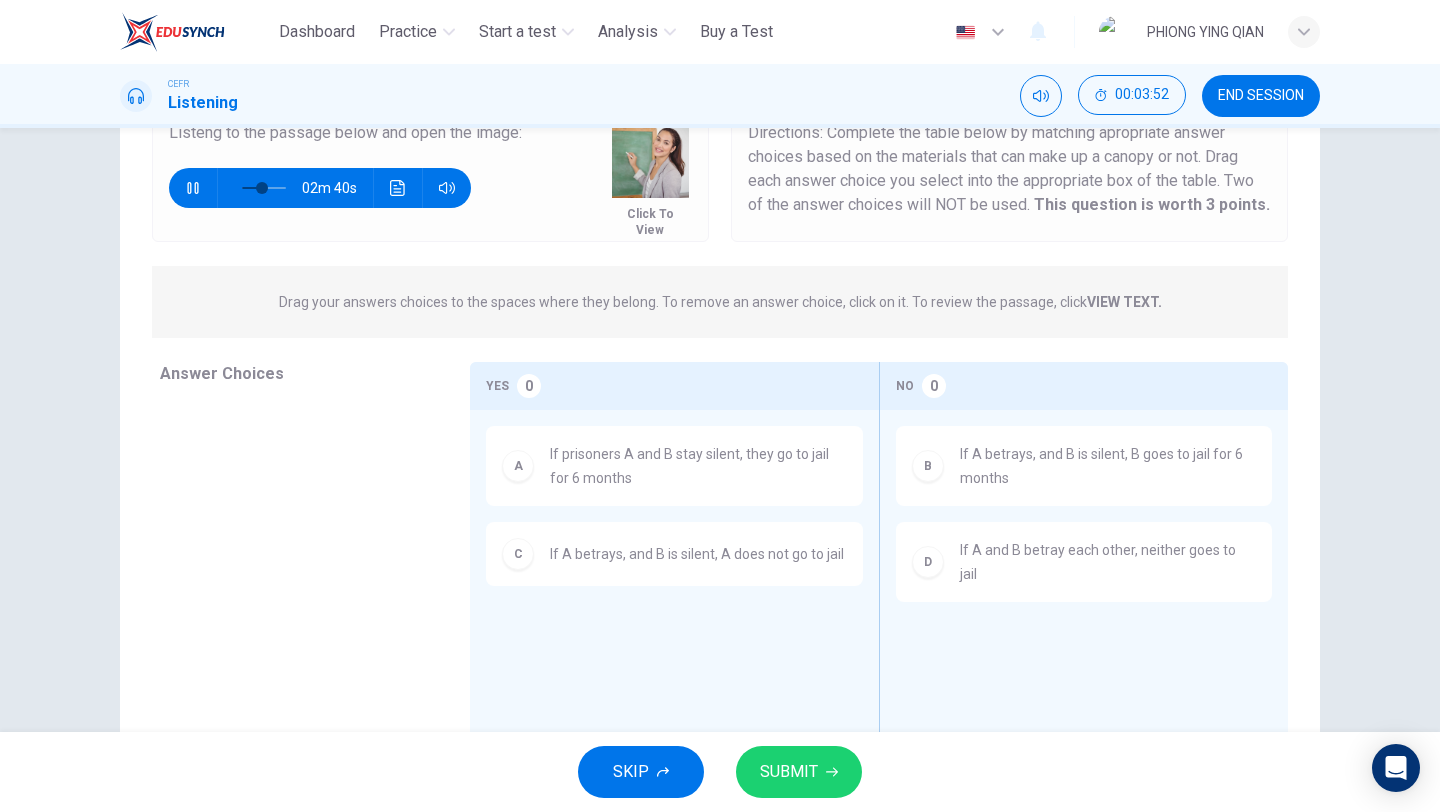 click on "SUBMIT" at bounding box center [789, 772] 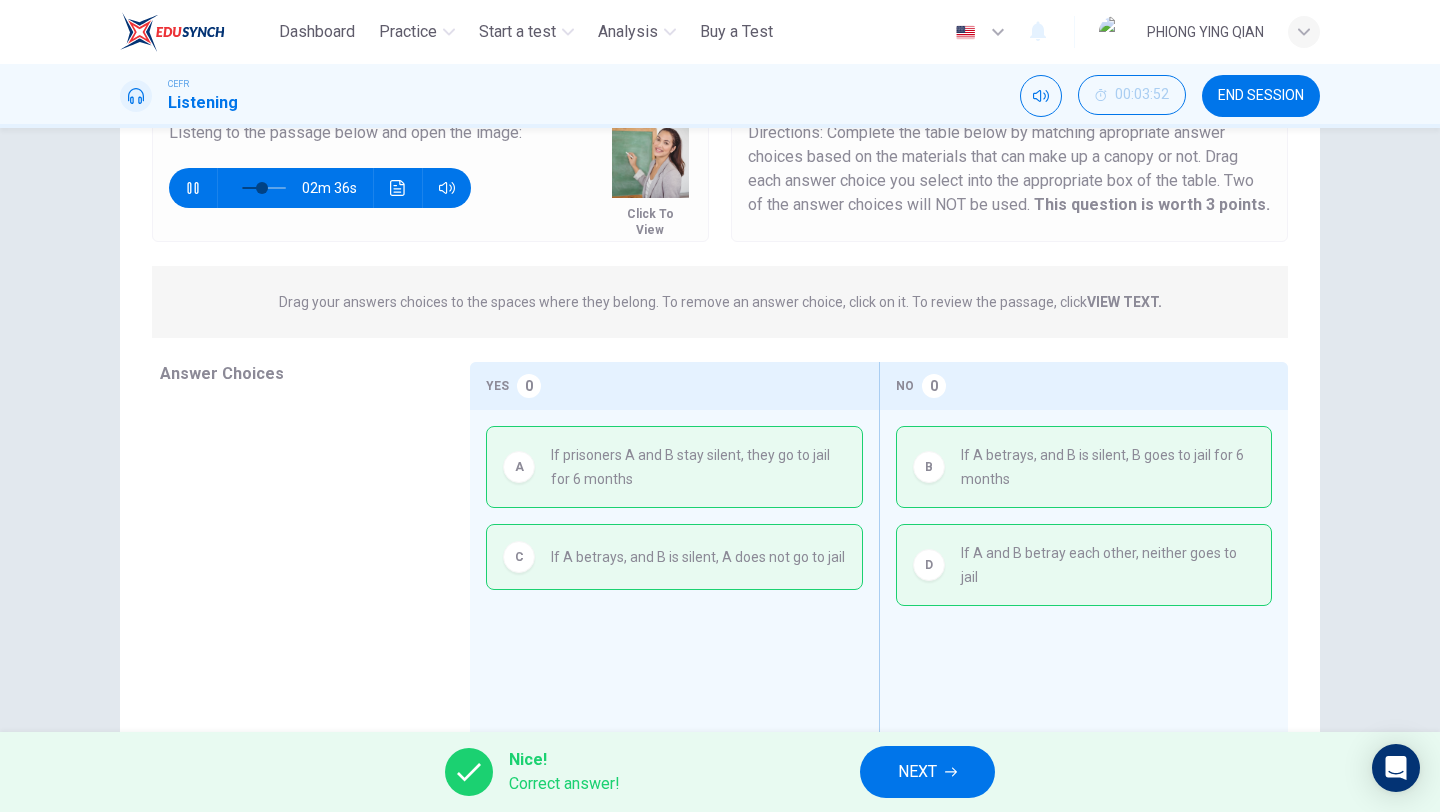 click on "NEXT" at bounding box center (917, 772) 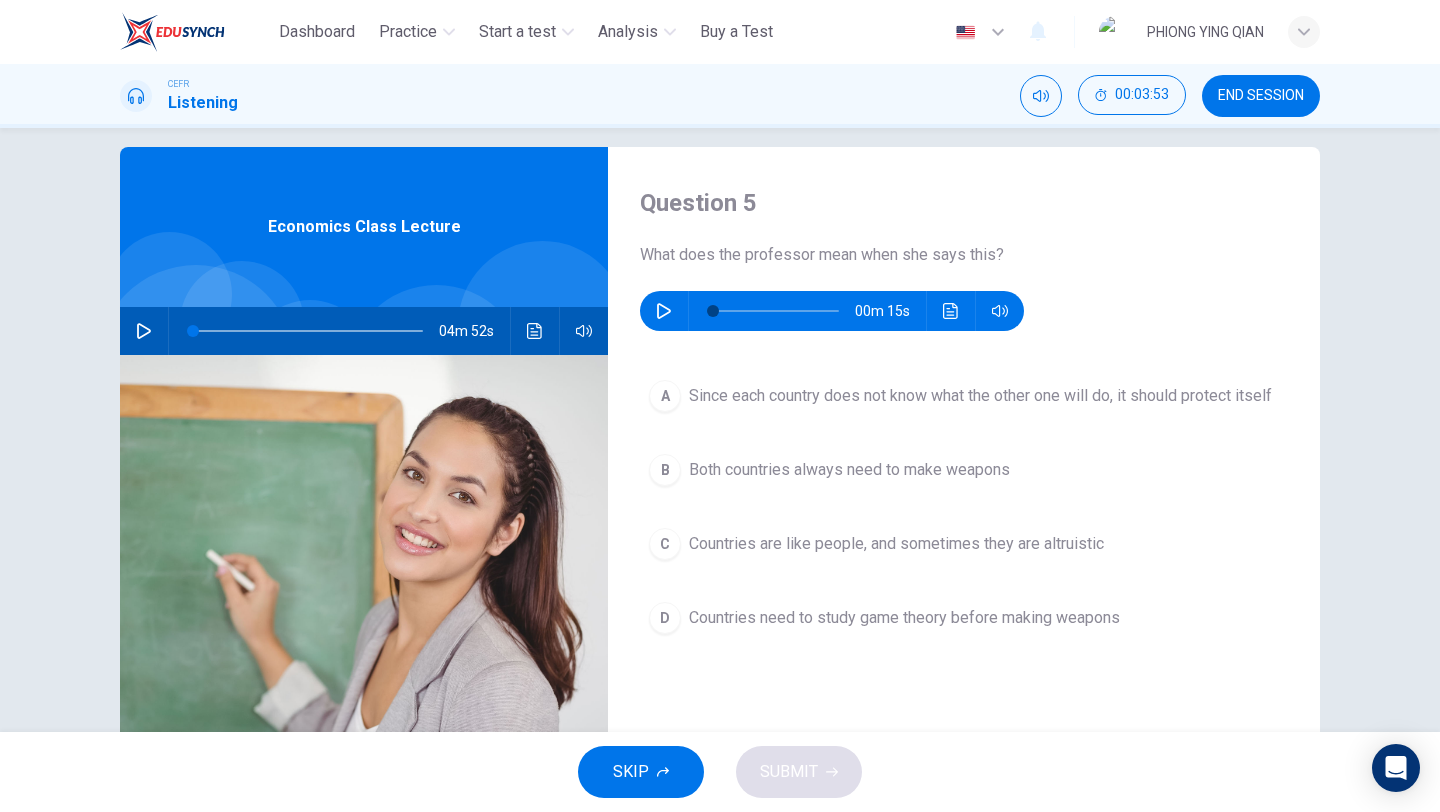 scroll, scrollTop: 0, scrollLeft: 0, axis: both 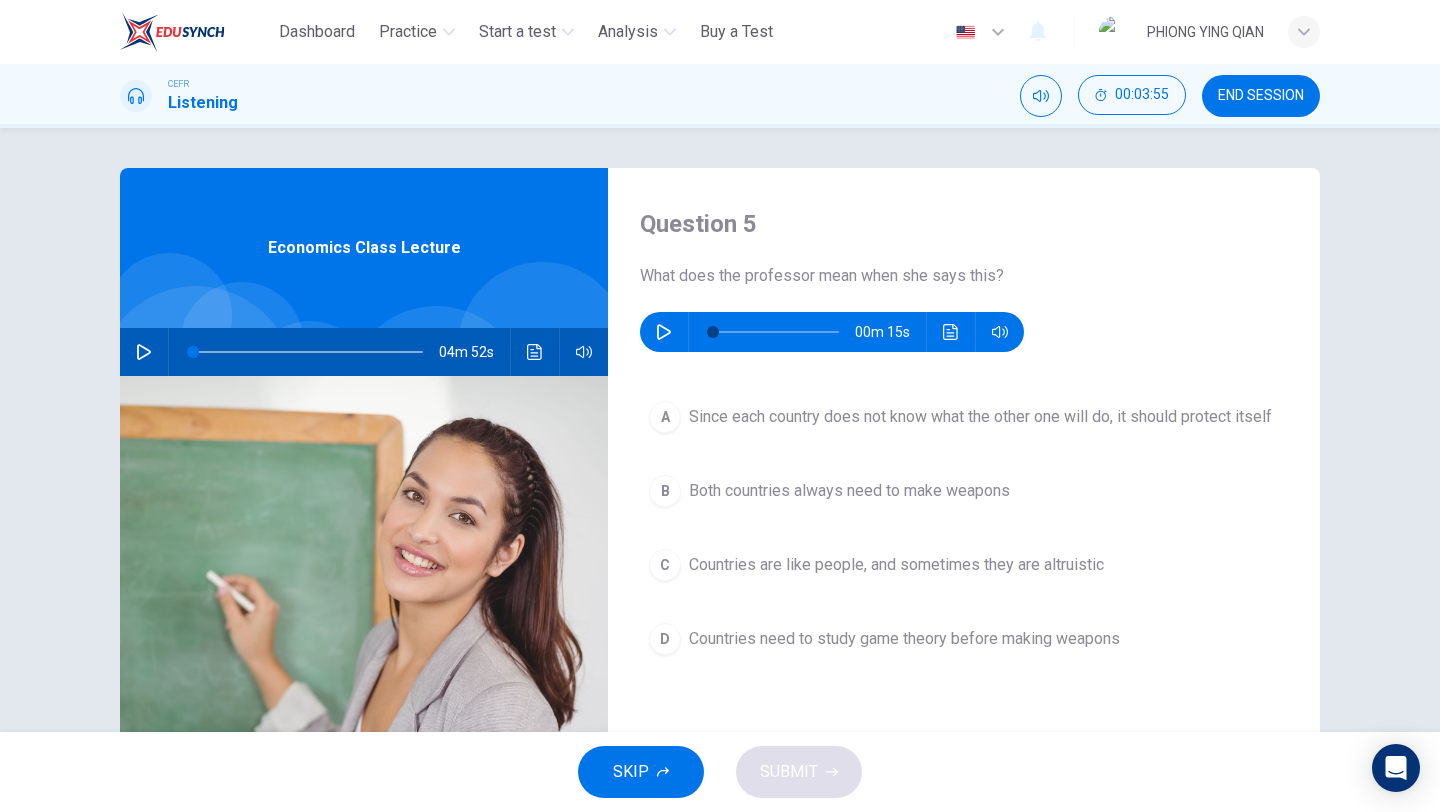 click at bounding box center (664, 332) 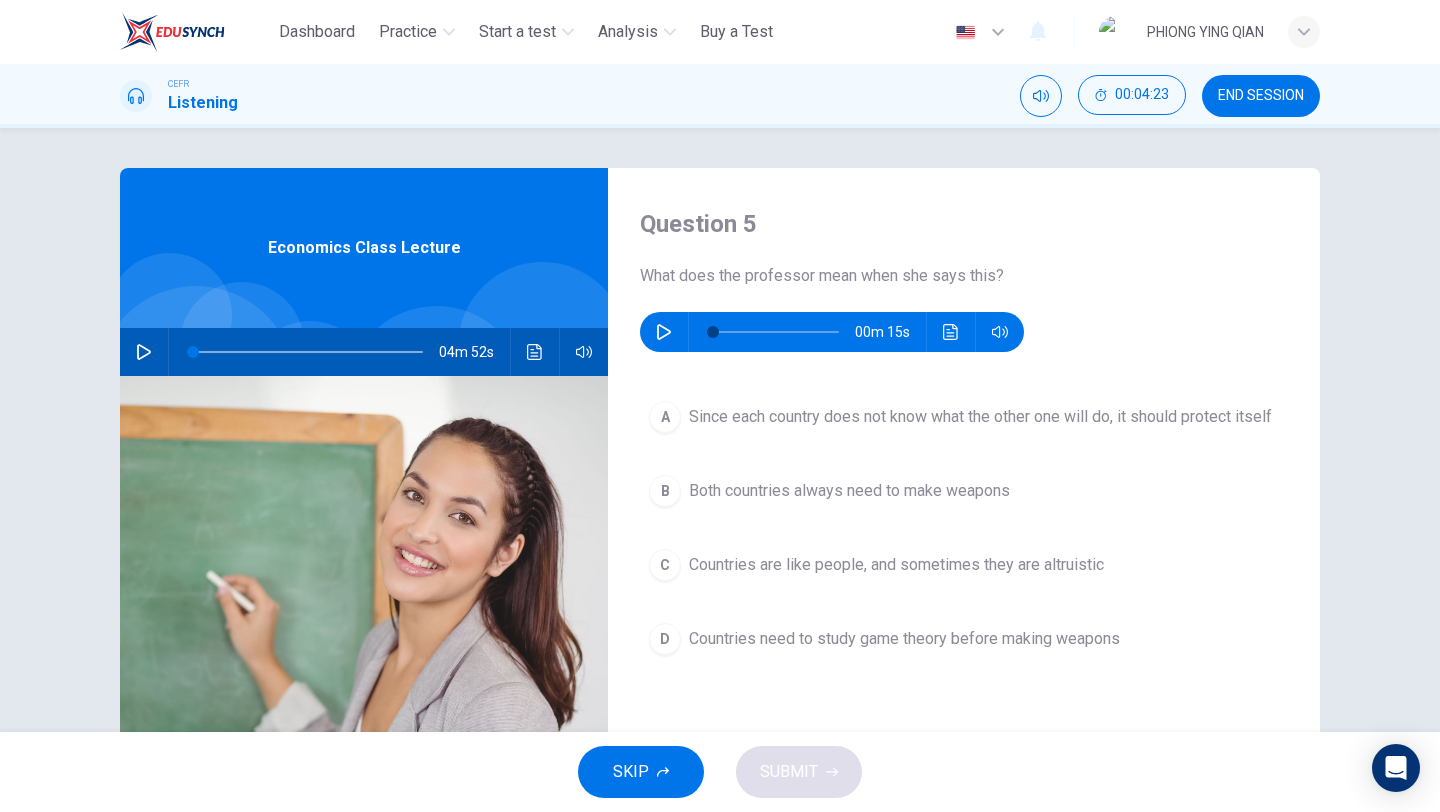 click at bounding box center [664, 332] 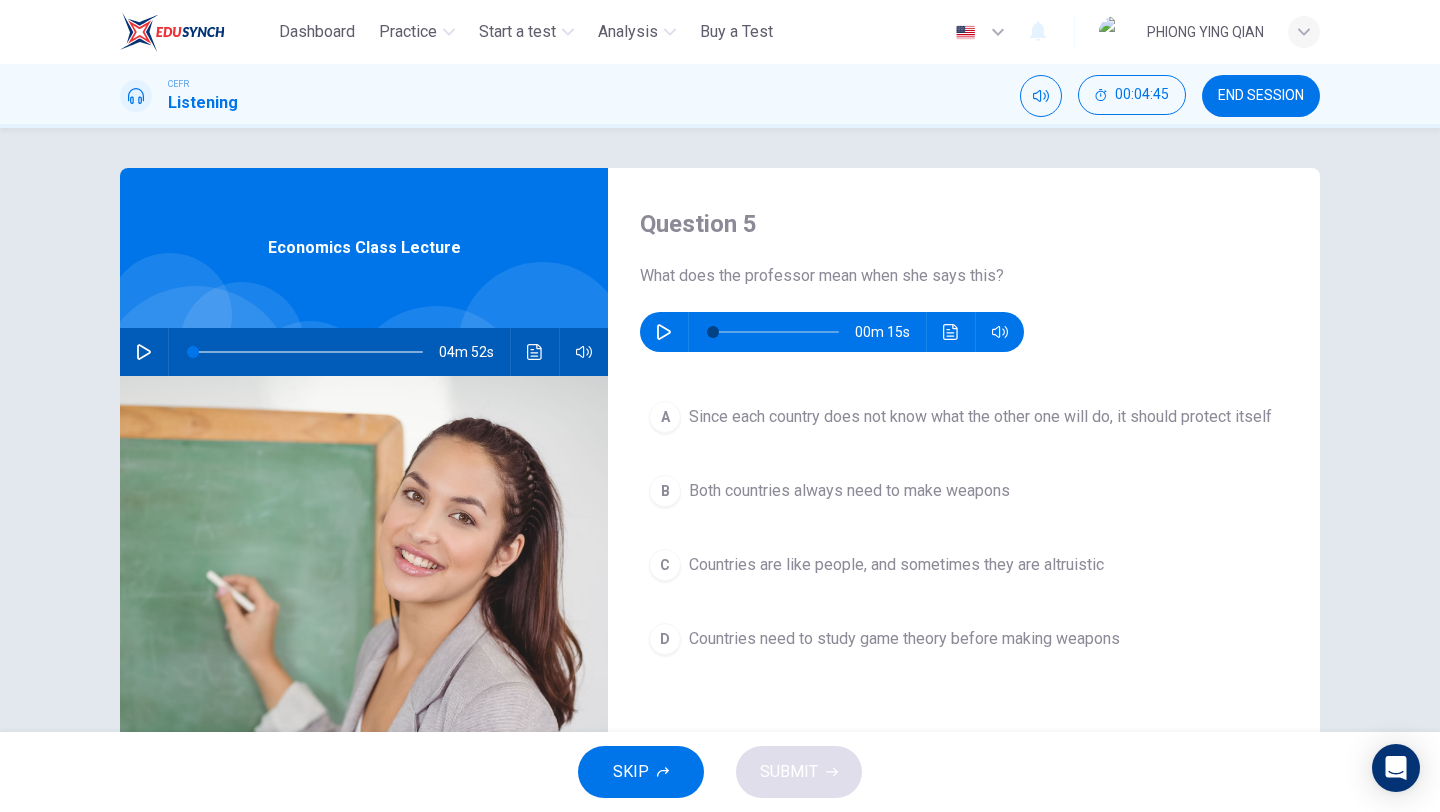 click on "Countries are like people, and sometimes they are altruistic" at bounding box center (980, 417) 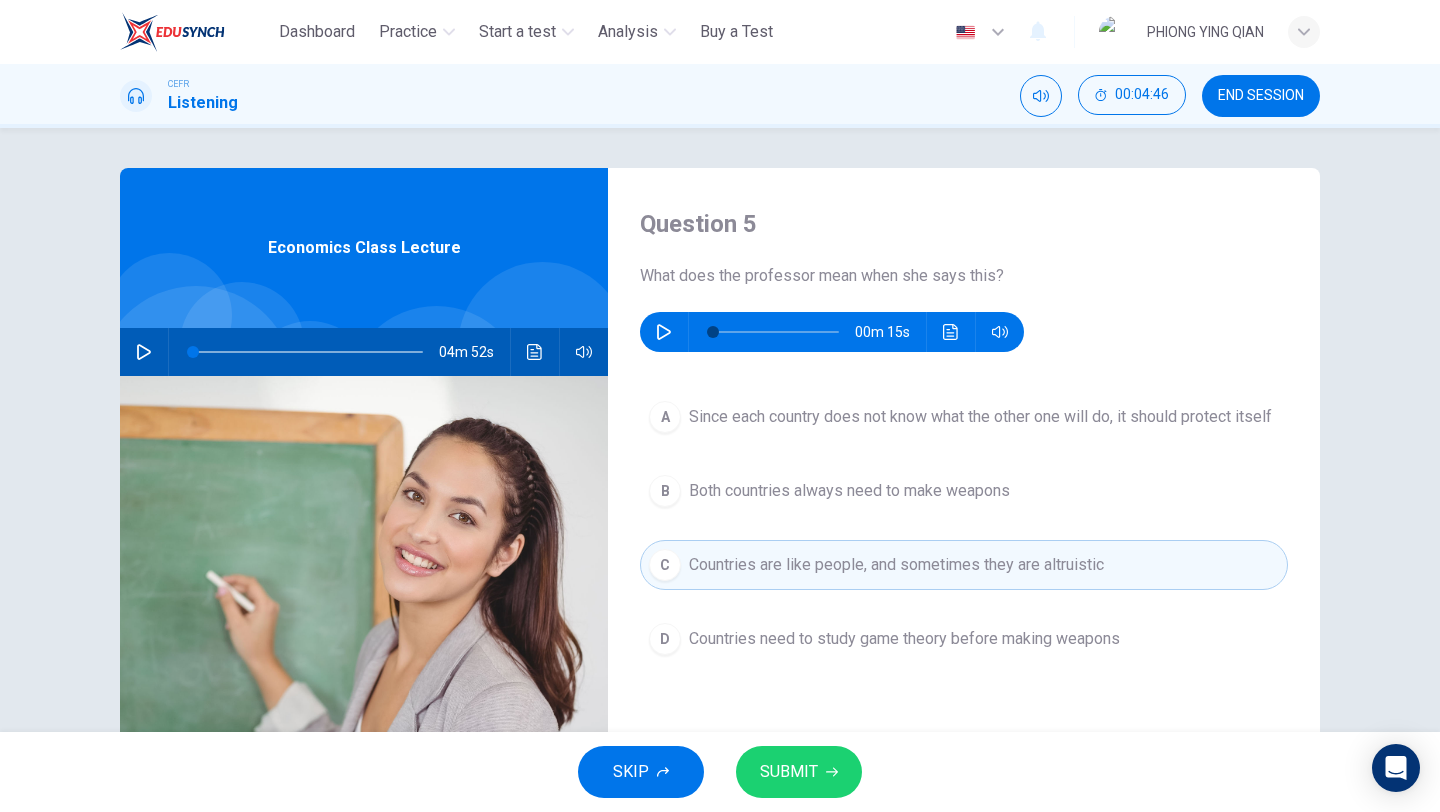 click on "SUBMIT" at bounding box center [789, 772] 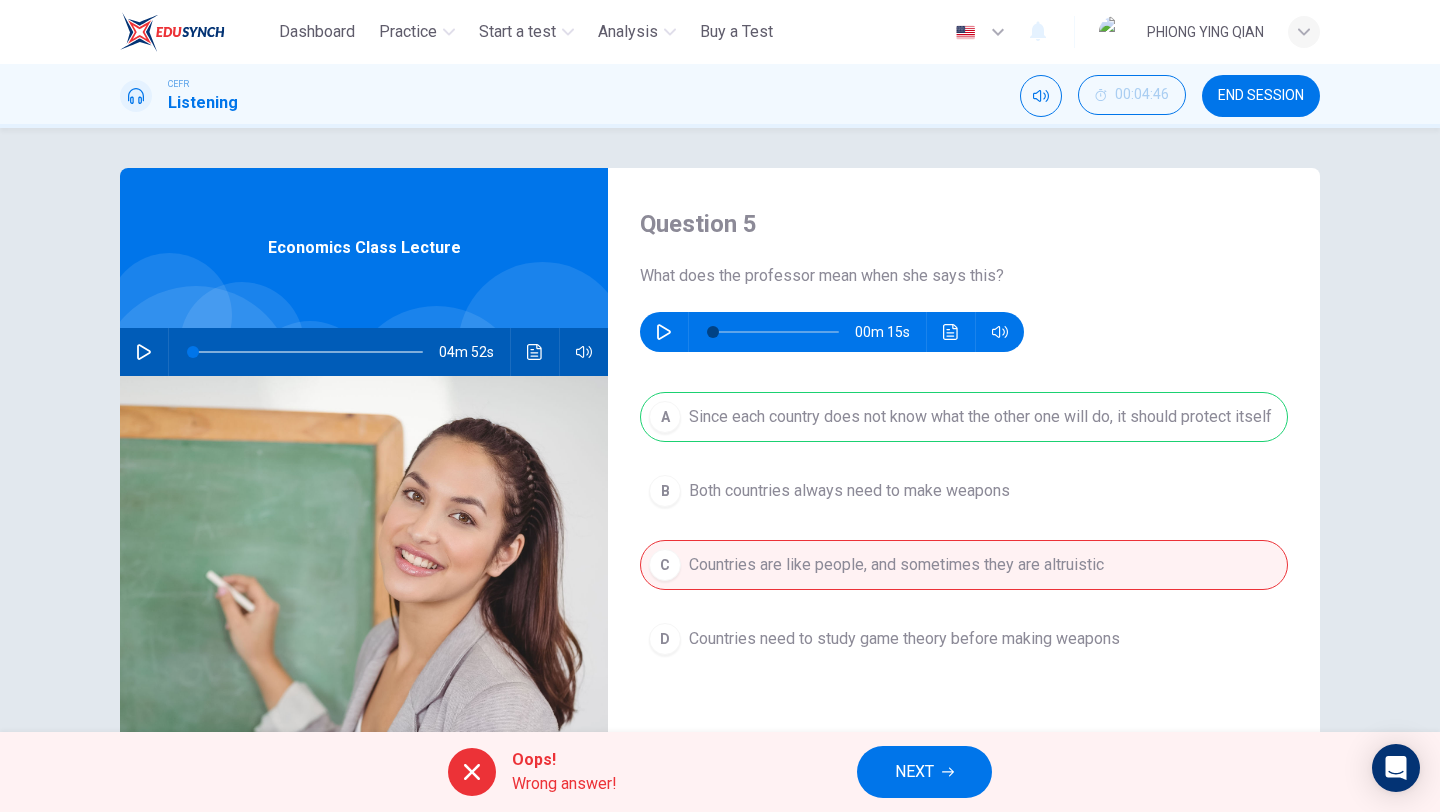 click on "NEXT" at bounding box center (914, 772) 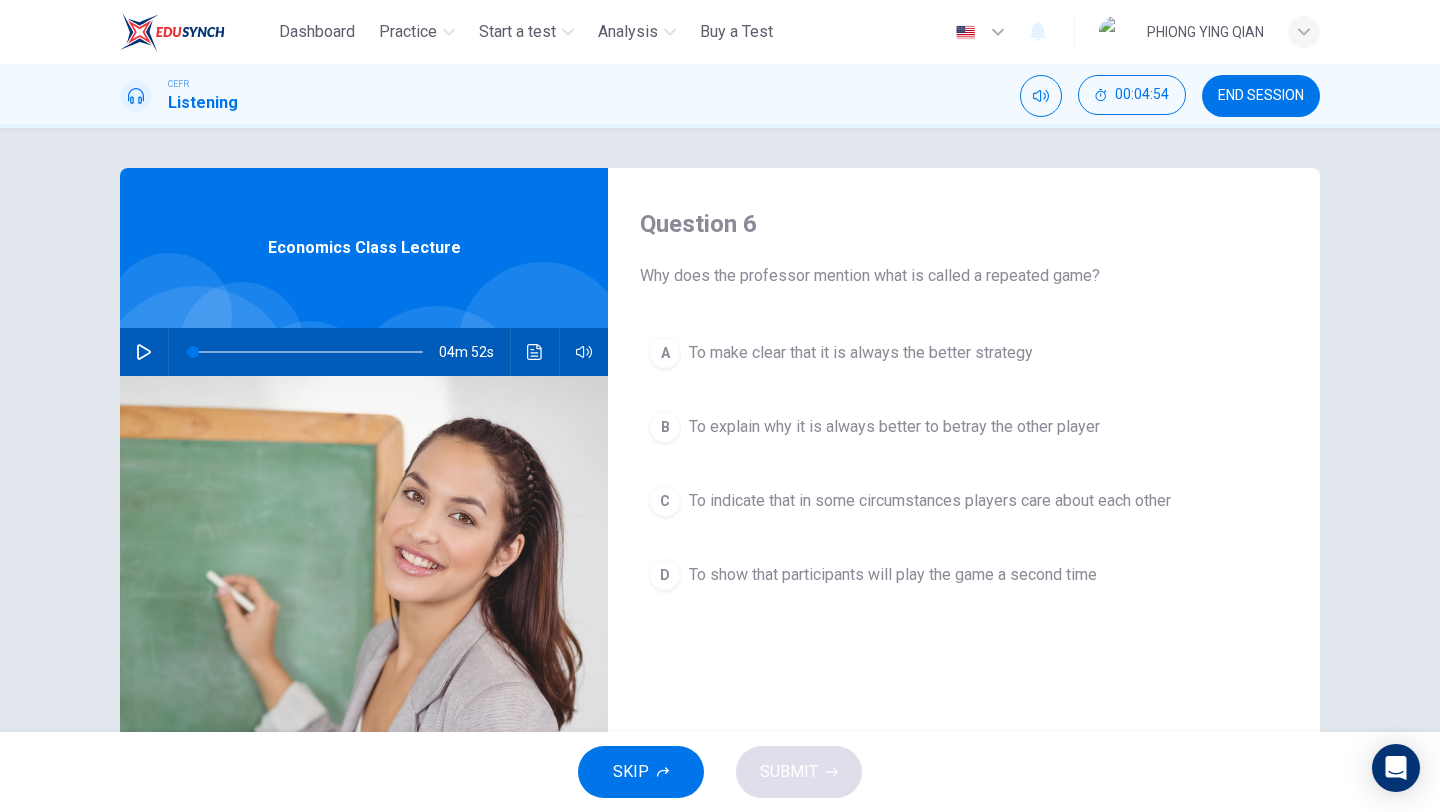 click at bounding box center (308, 352) 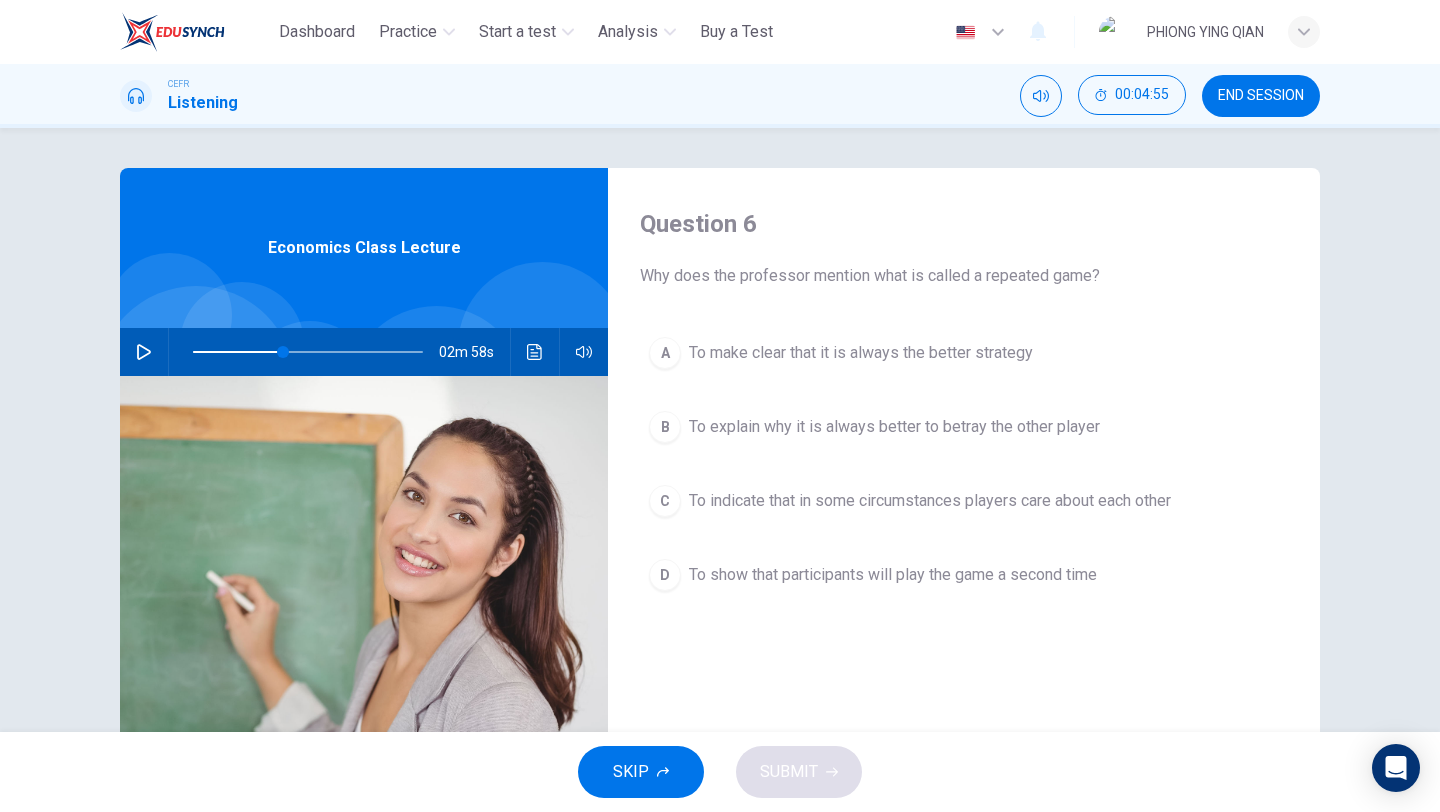 click at bounding box center [144, 352] 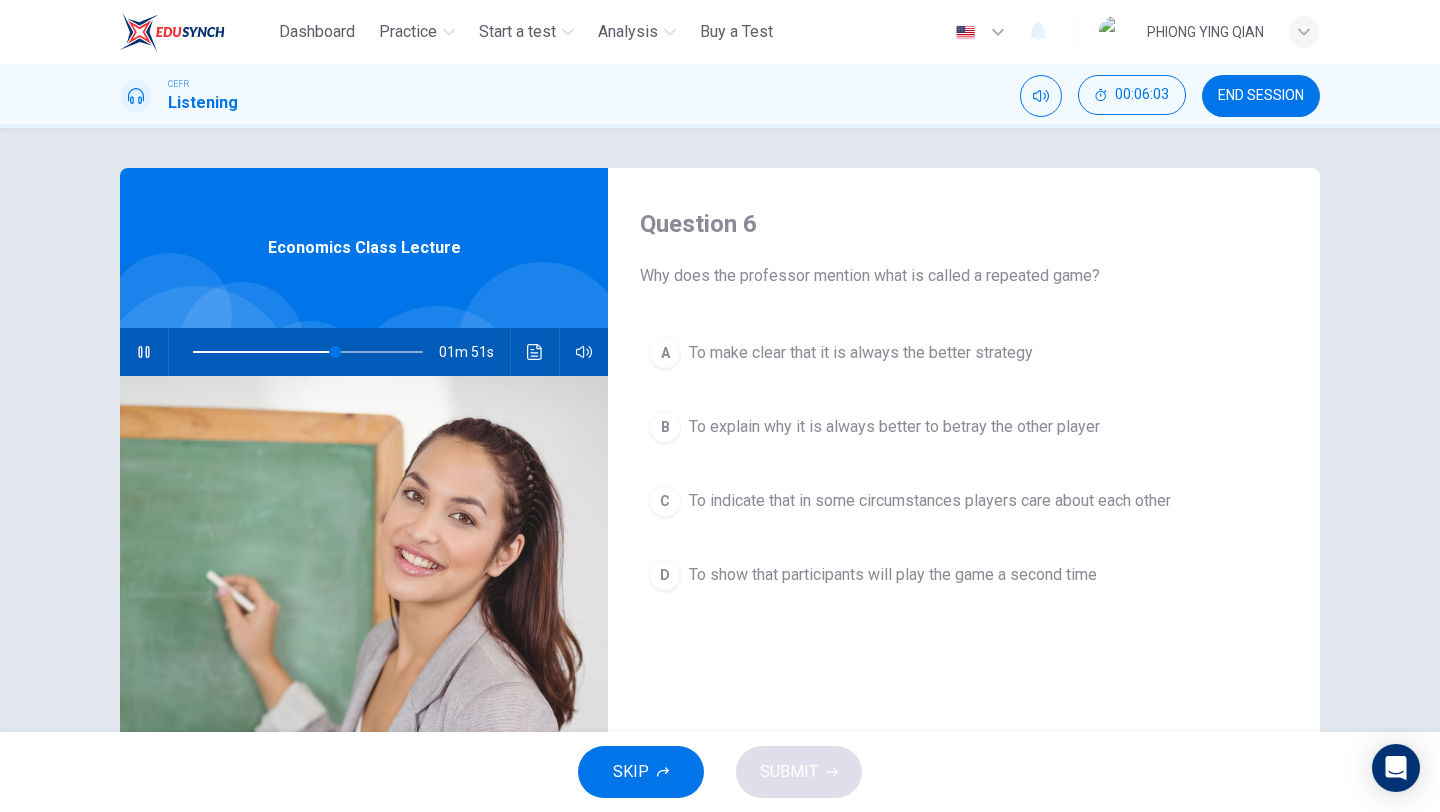click on "To explain why it is always better to betray the other player" at bounding box center [861, 353] 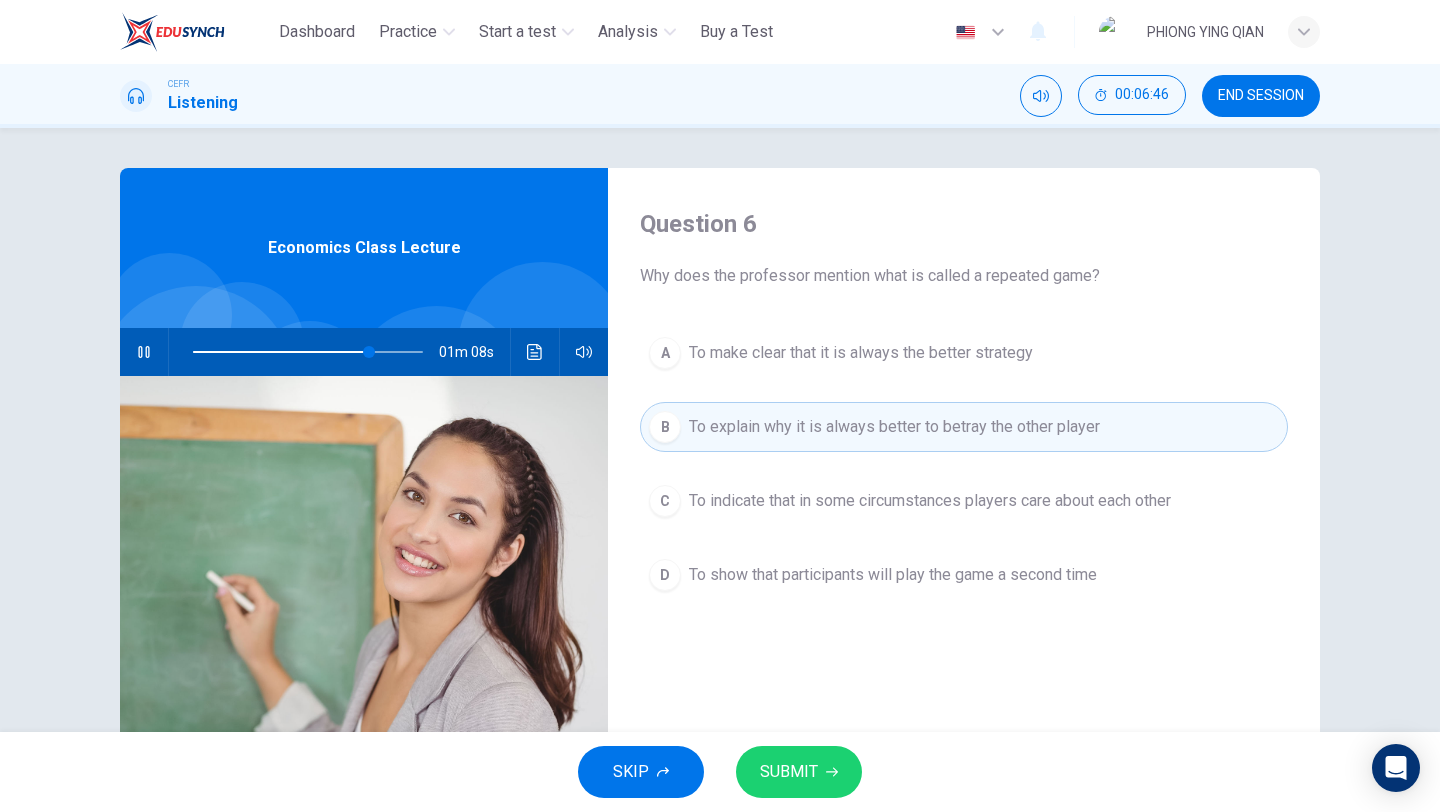 click on "SUBMIT" at bounding box center (799, 772) 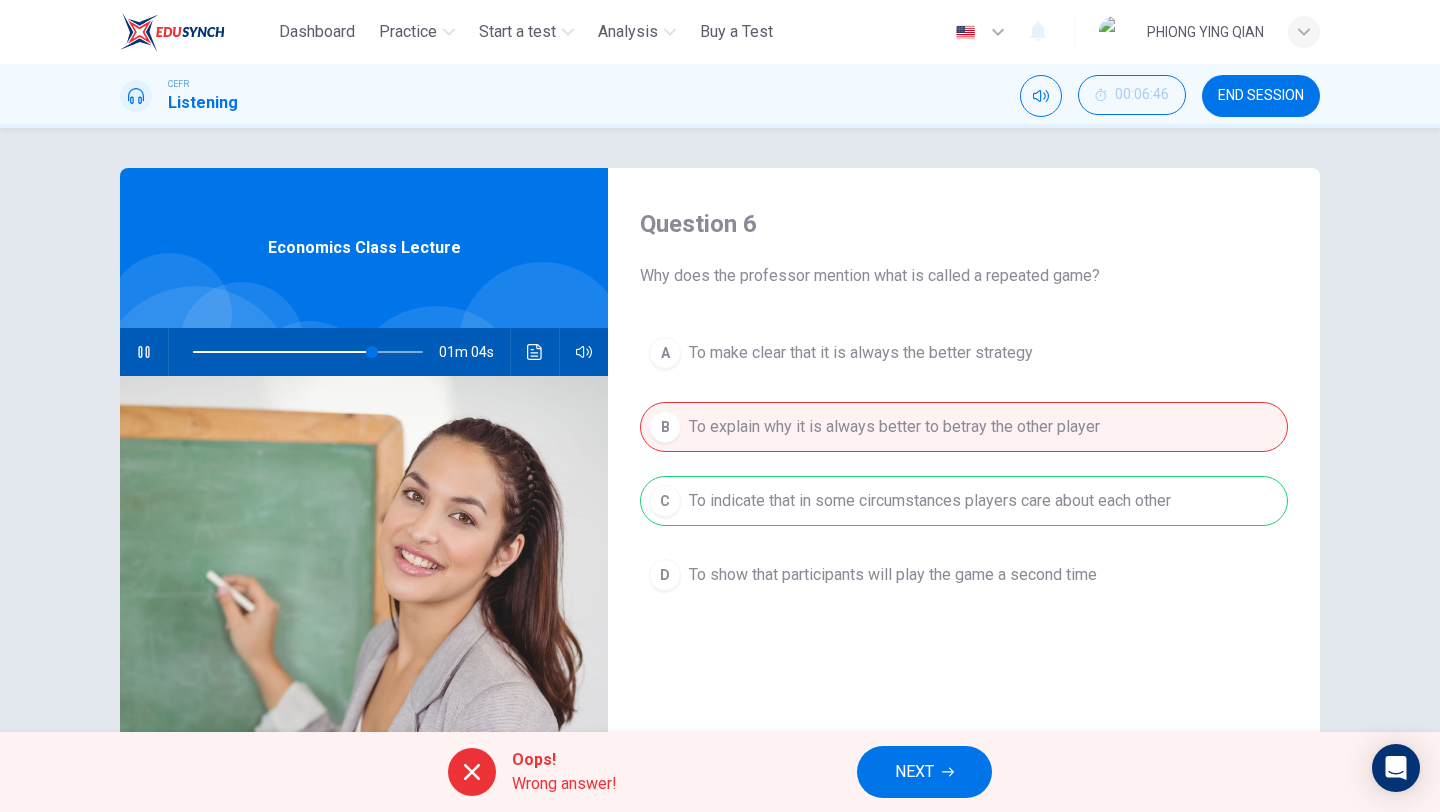 click on "NEXT" at bounding box center [914, 772] 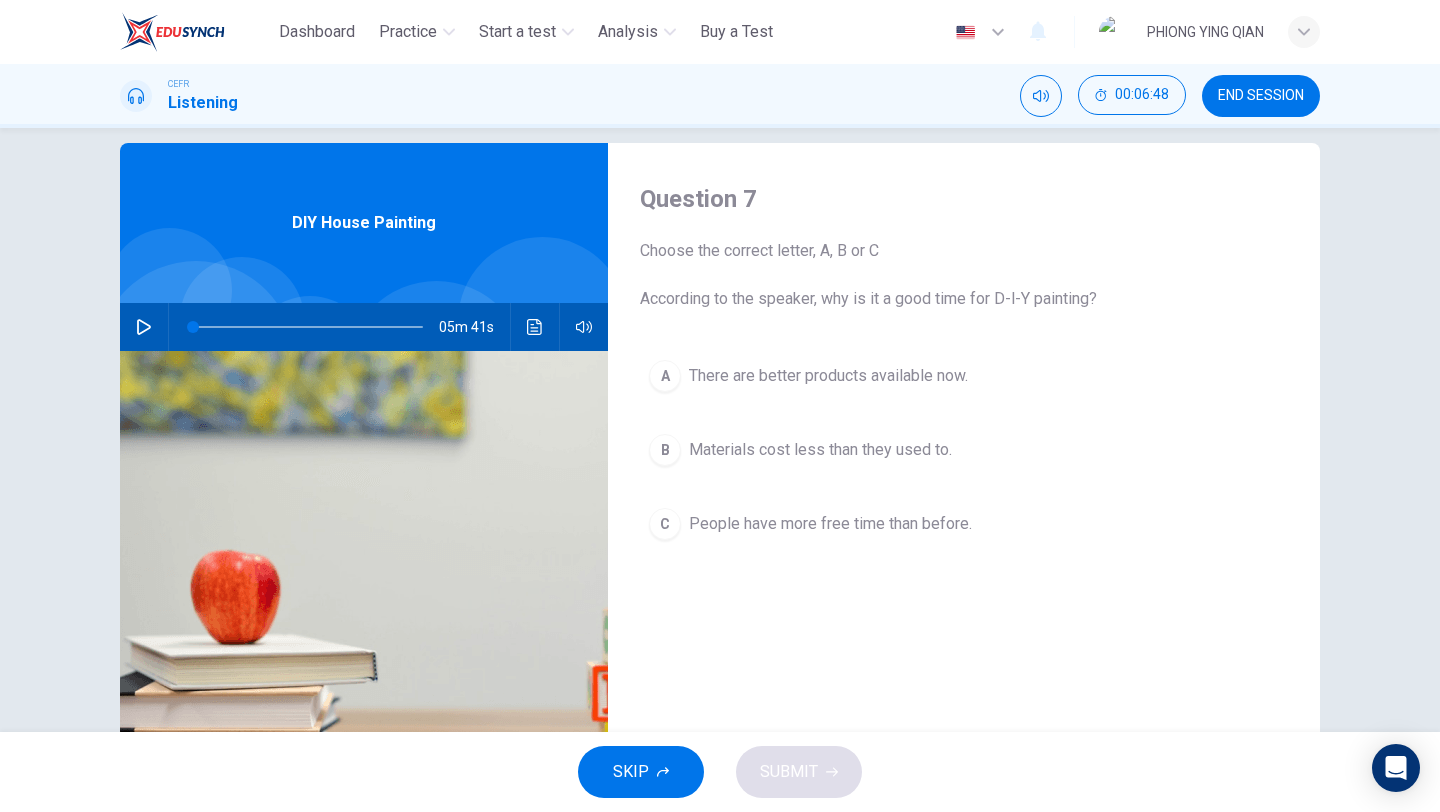 scroll, scrollTop: 18, scrollLeft: 0, axis: vertical 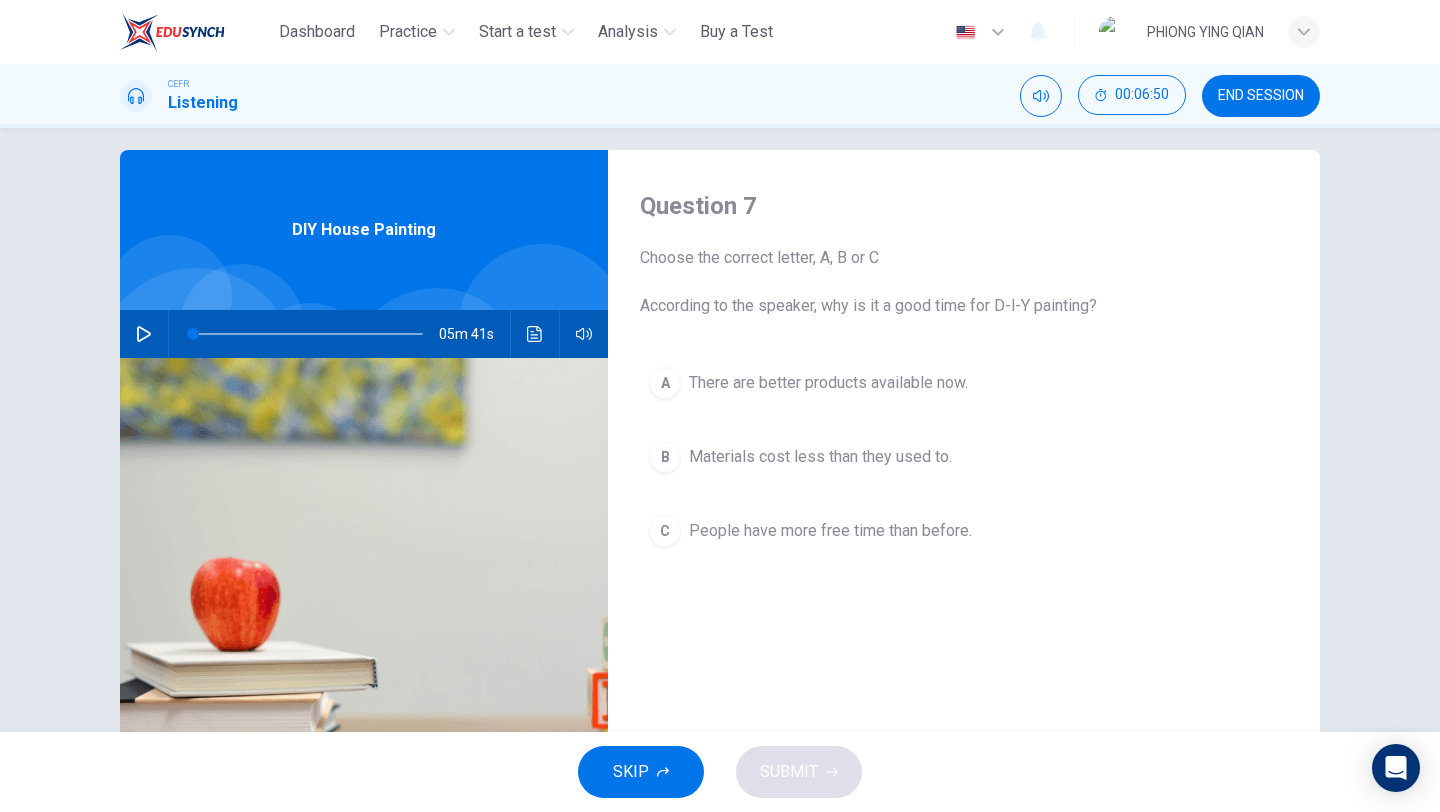 click at bounding box center [144, 334] 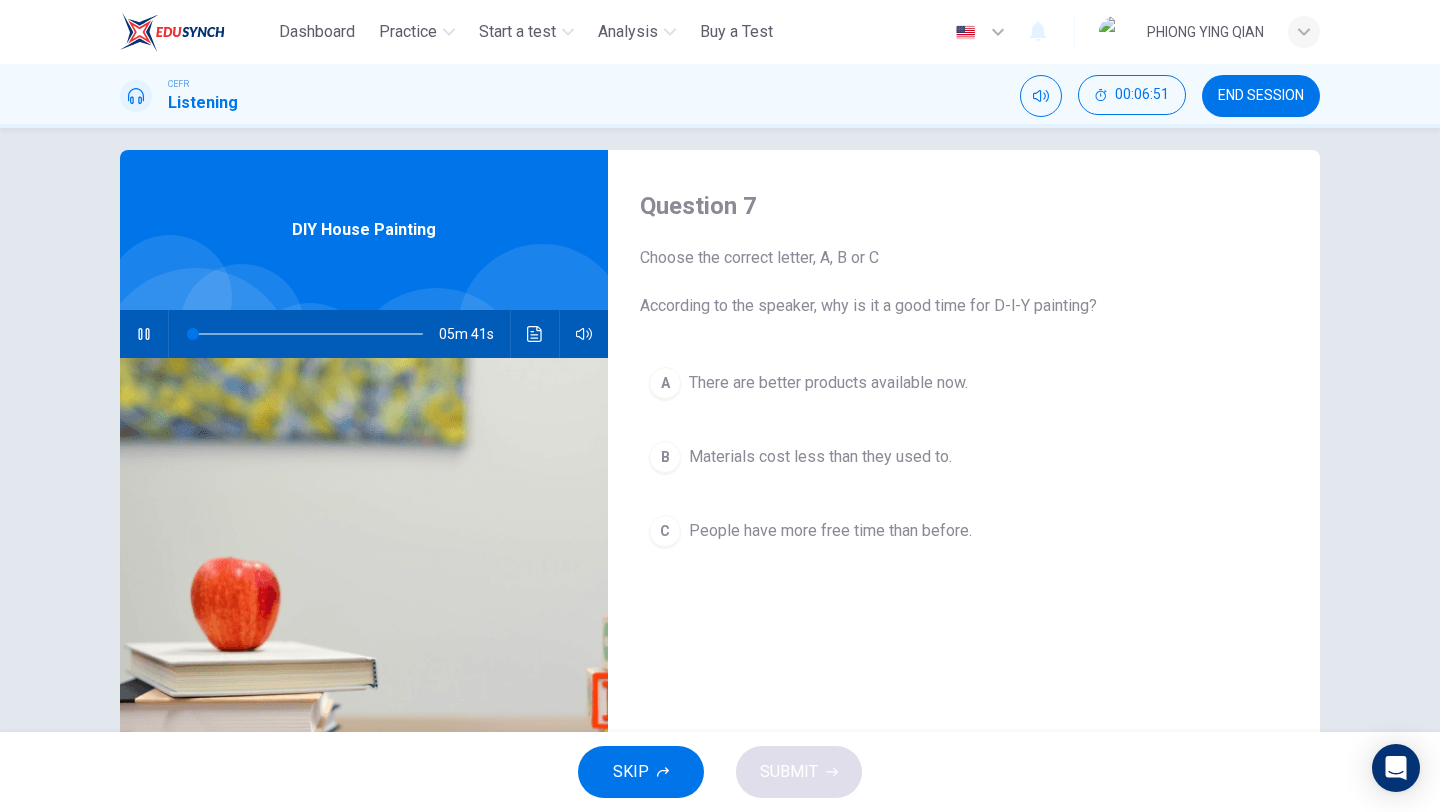 click on "A" at bounding box center (665, 383) 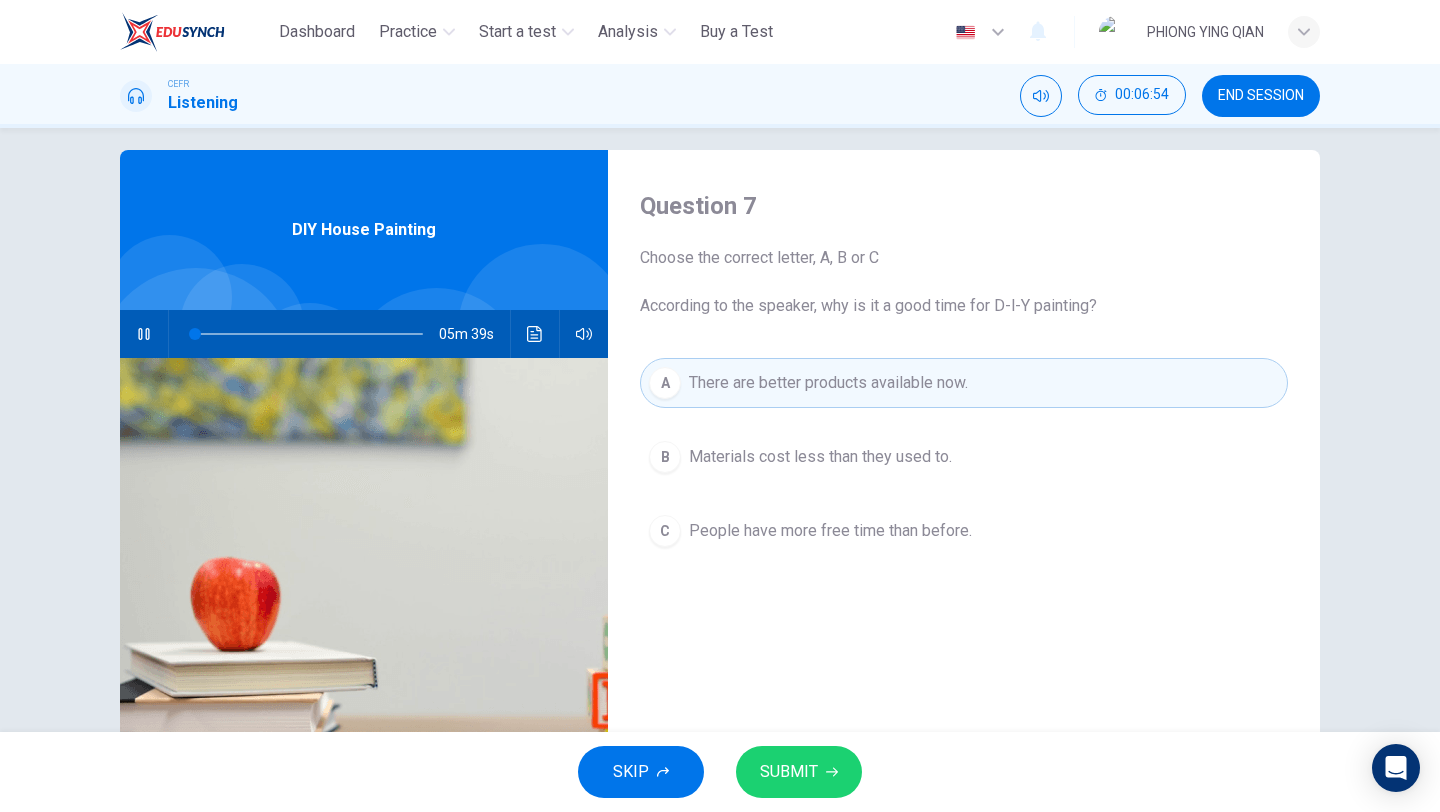 click on "SUBMIT" at bounding box center [789, 772] 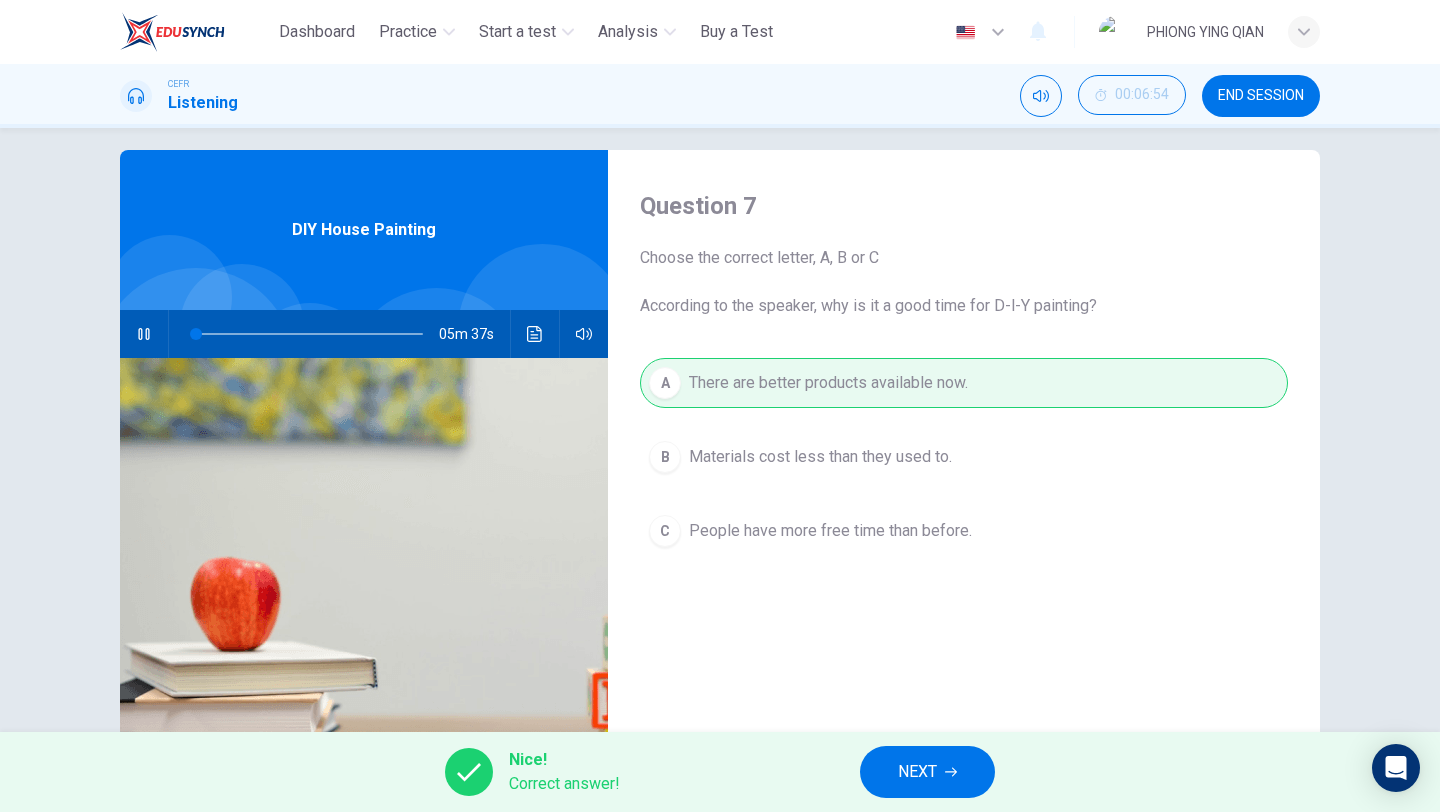 click on "NEXT" at bounding box center [927, 772] 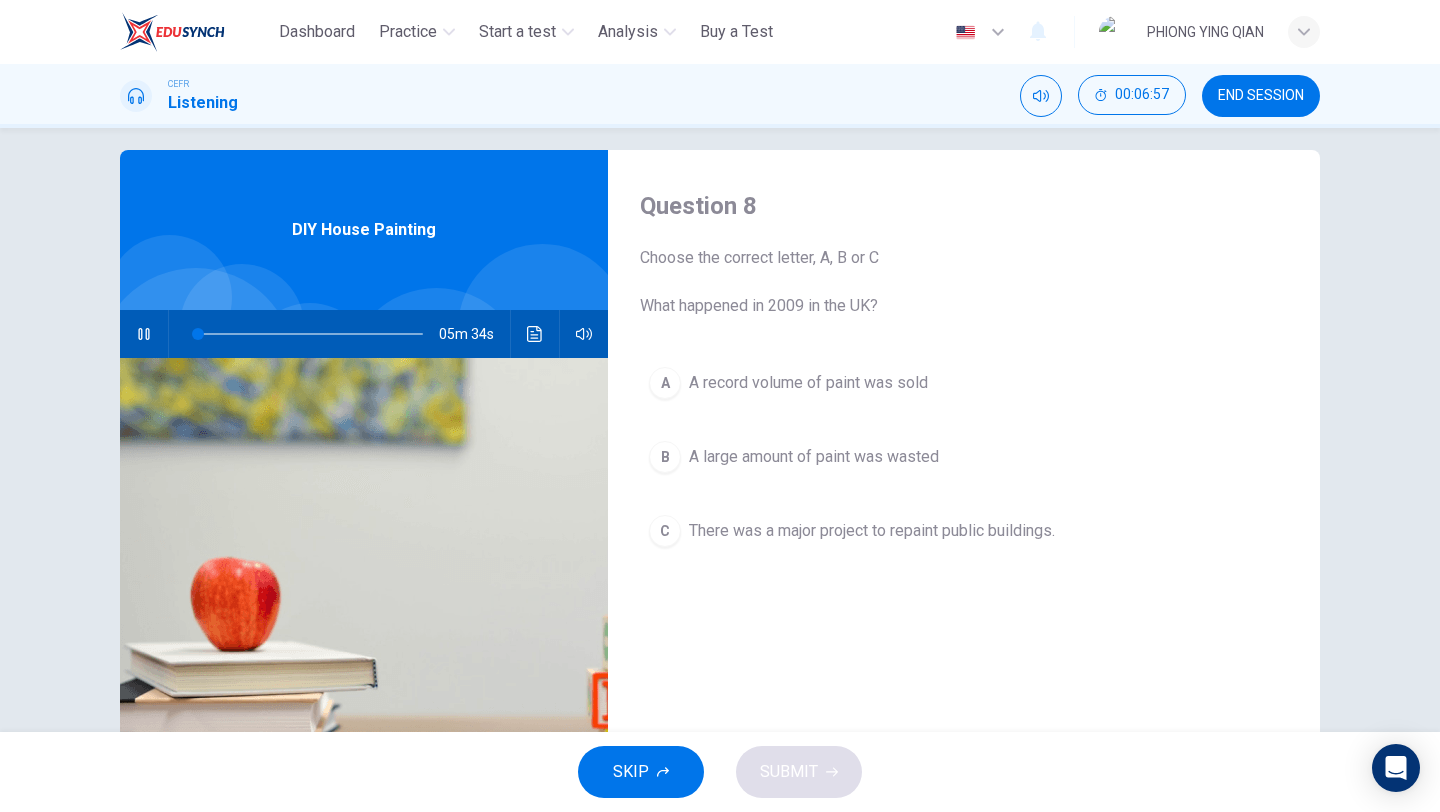 click on "B A large amount of paint was wasted" at bounding box center (964, 457) 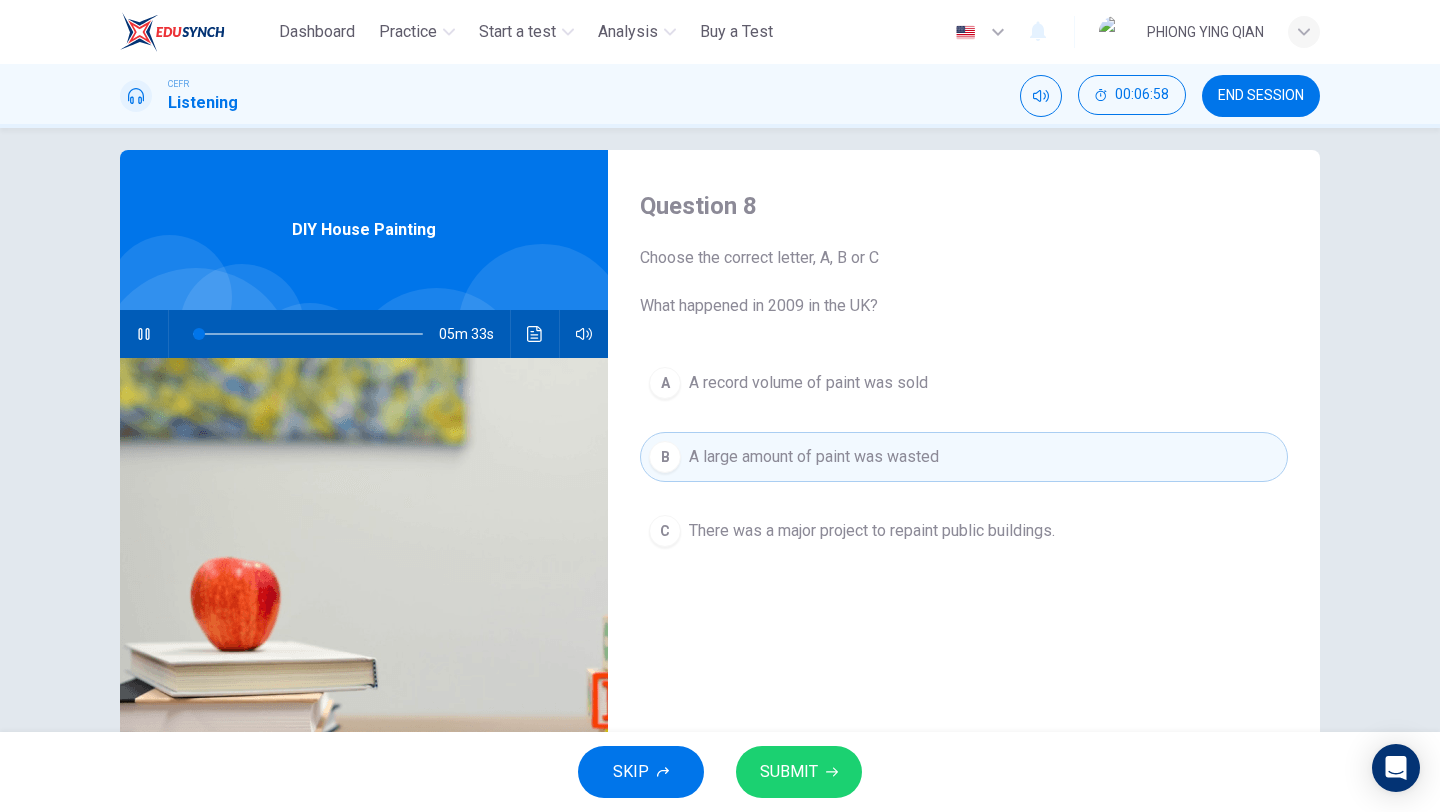 click on "SUBMIT" at bounding box center (799, 772) 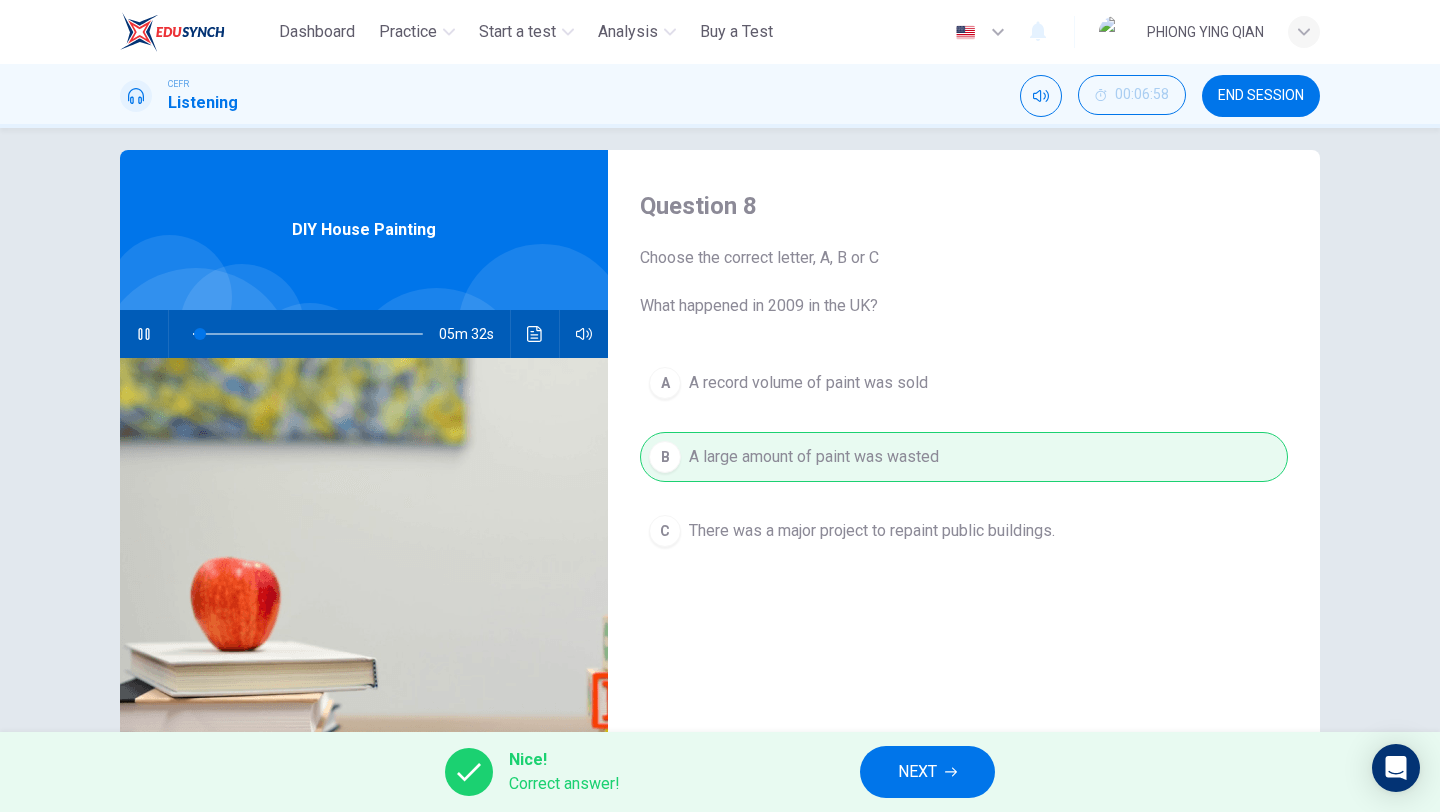 click on "NEXT" at bounding box center (927, 772) 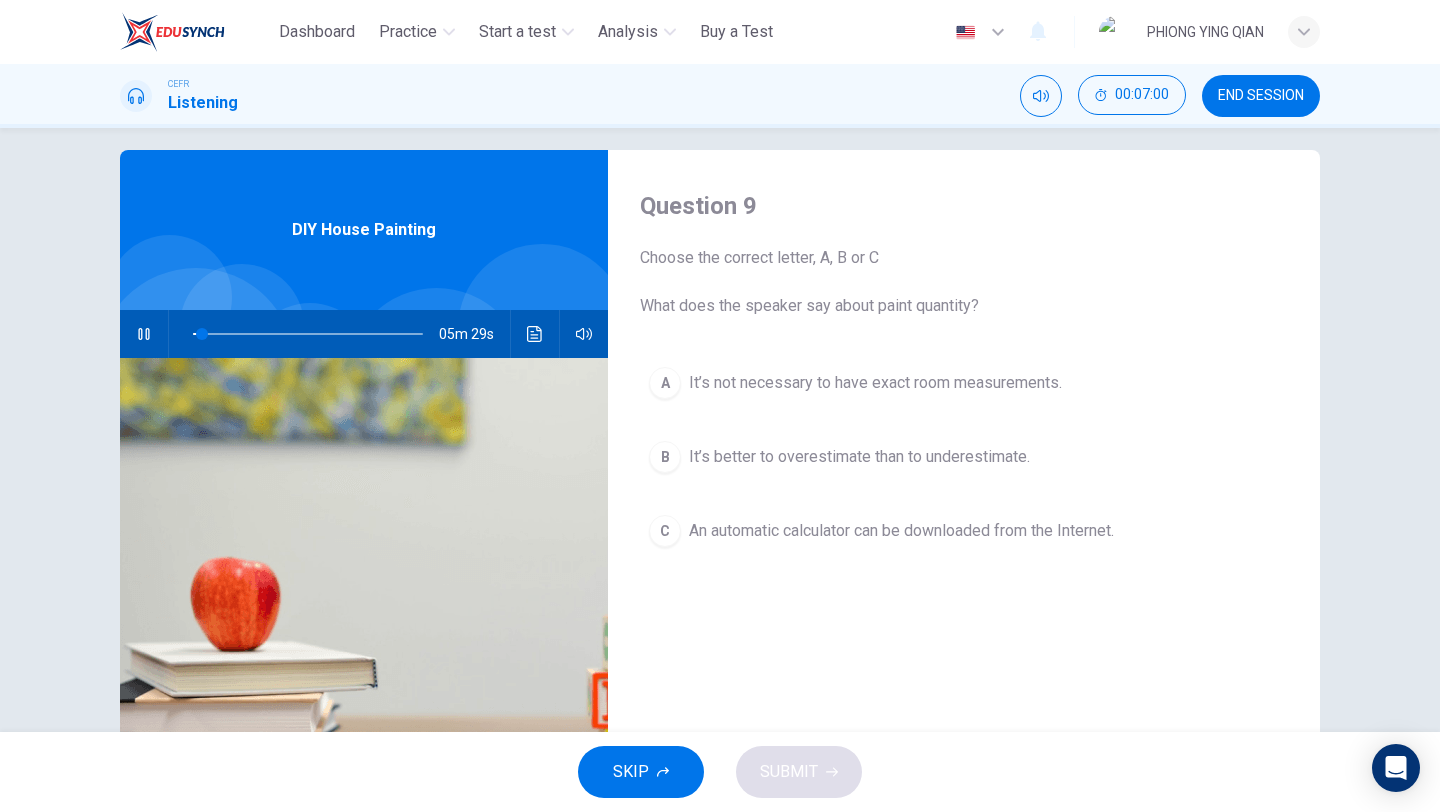 click on "An automatic calculator can be downloaded from the Internet." at bounding box center (875, 383) 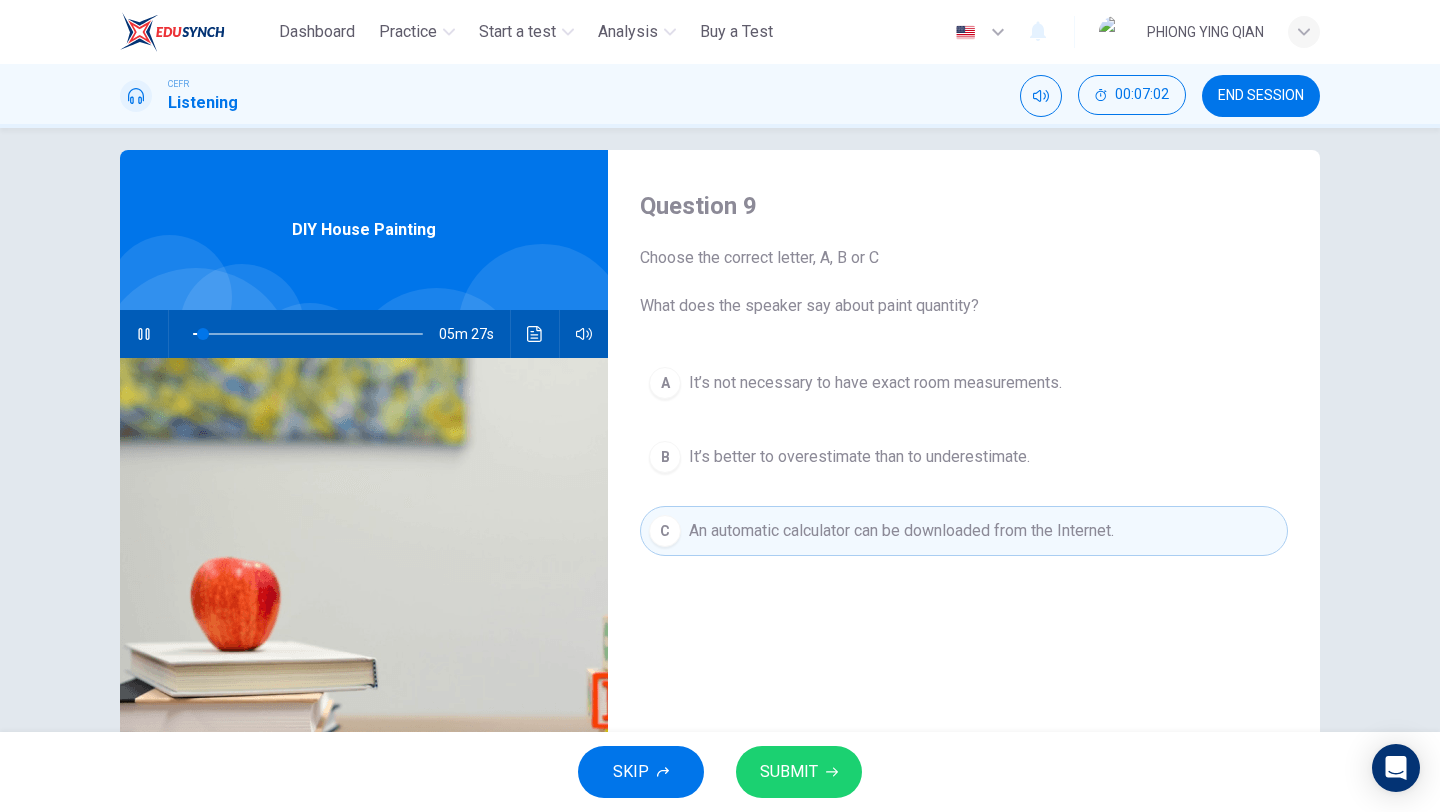 click on "SUBMIT" at bounding box center (799, 772) 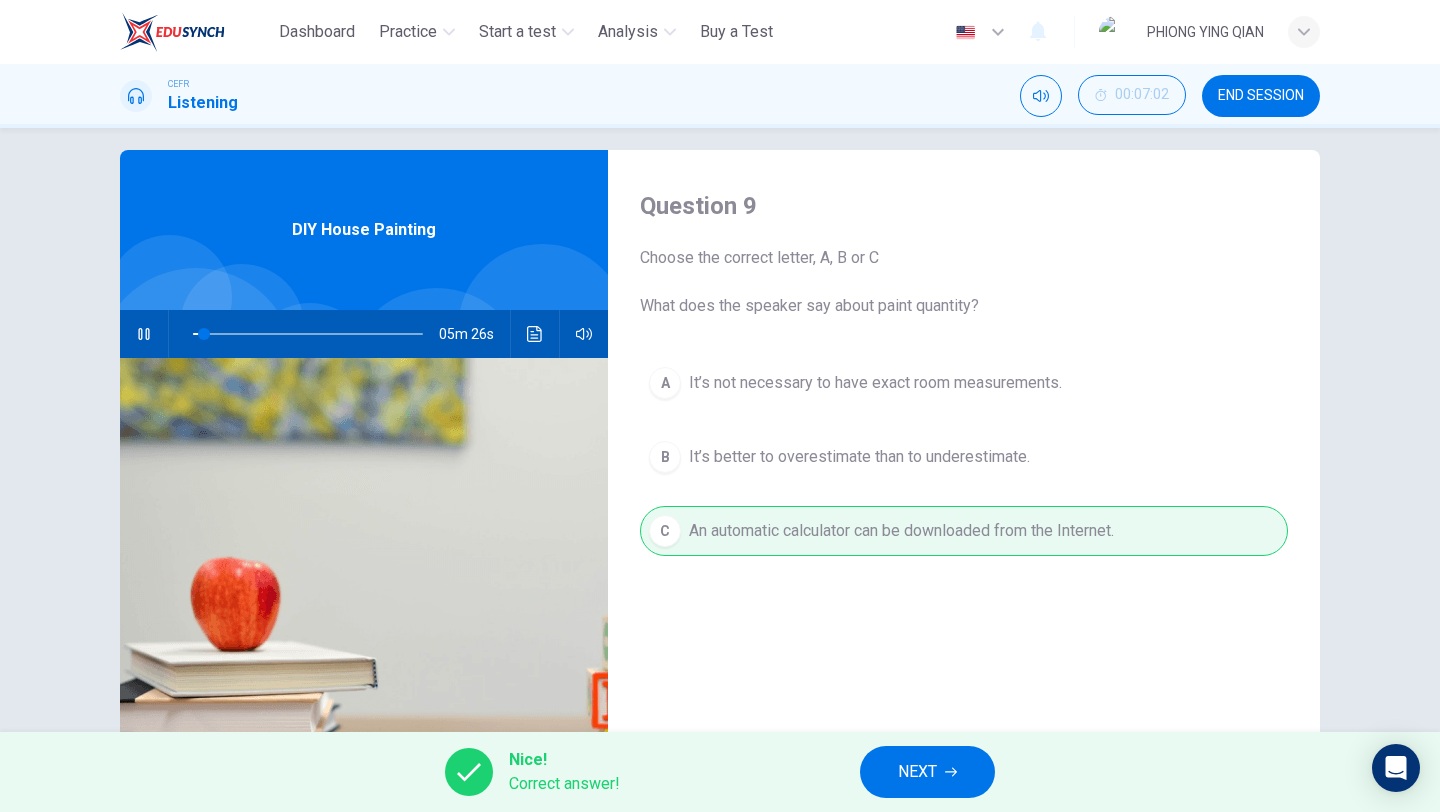 click on "NEXT" at bounding box center [927, 772] 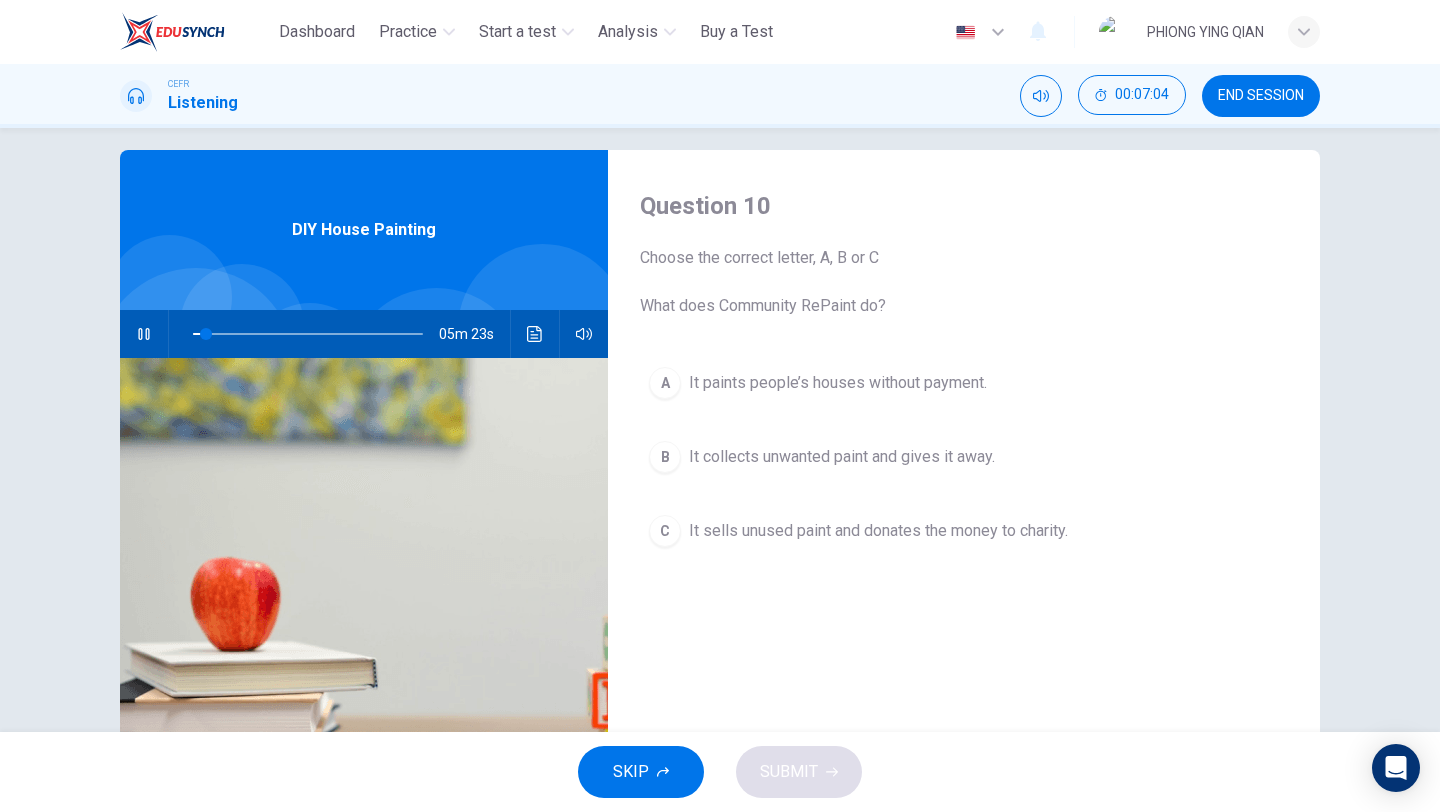 click at bounding box center (308, 334) 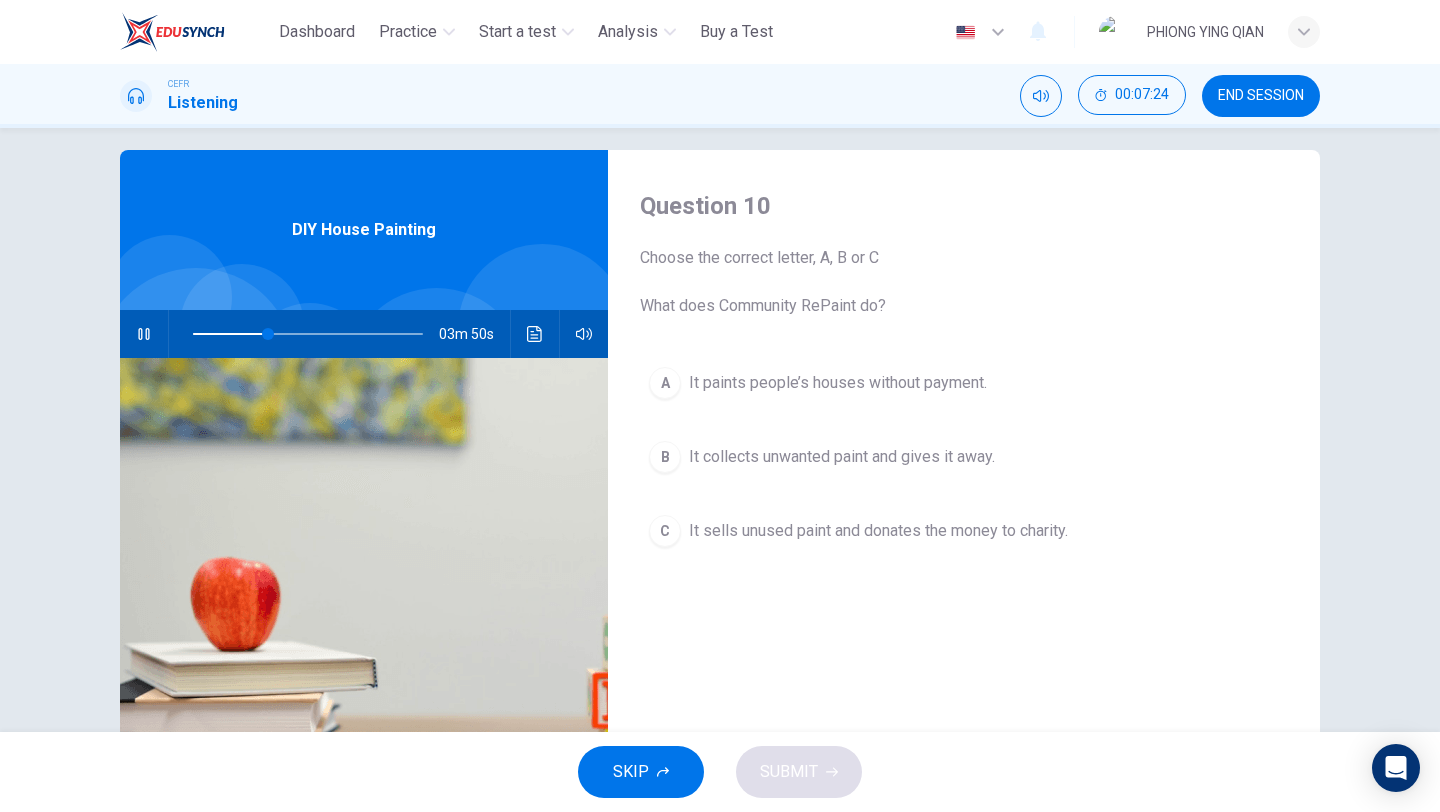 click on "C It sells unused paint and donates the money to charity." at bounding box center [964, 531] 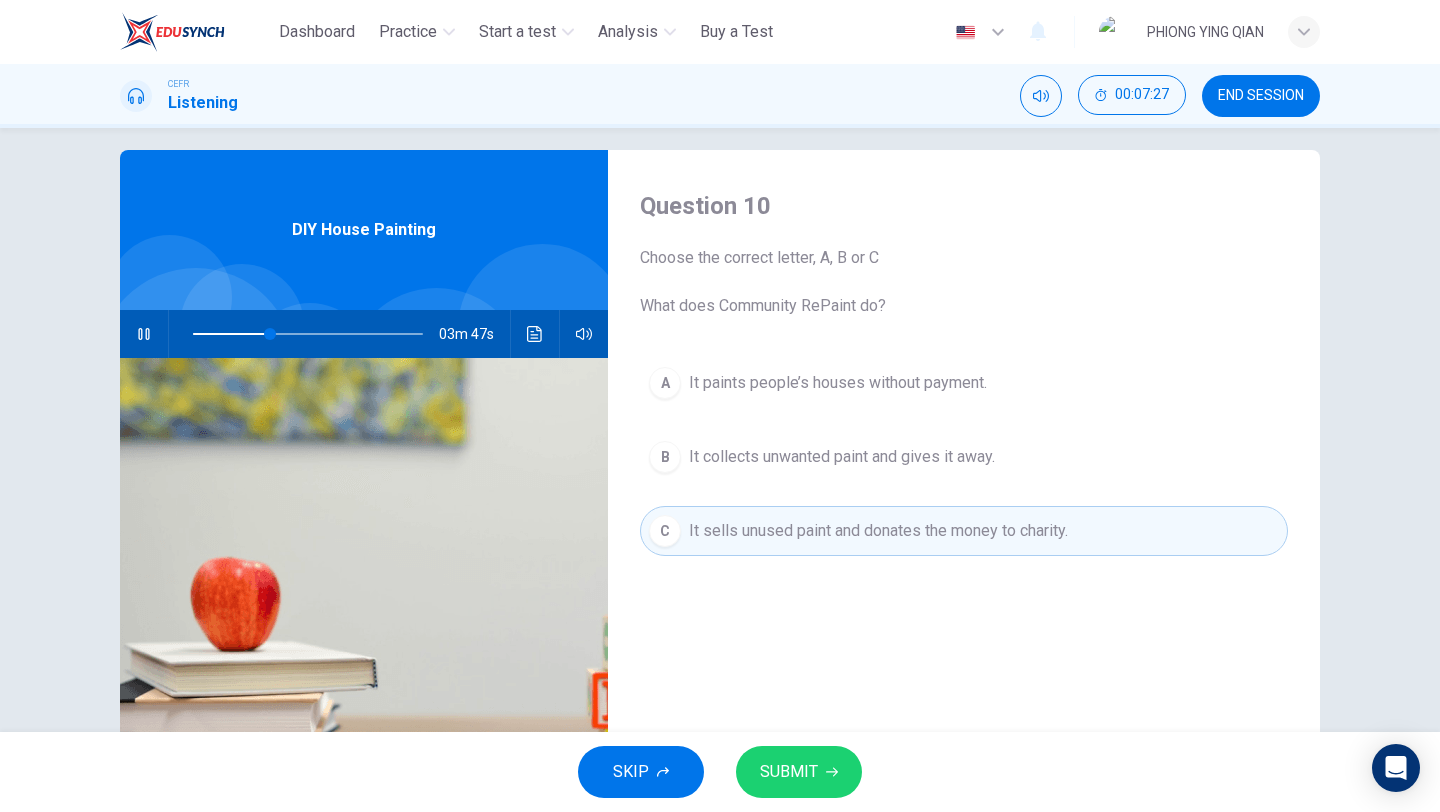 click on "SUBMIT" at bounding box center [789, 772] 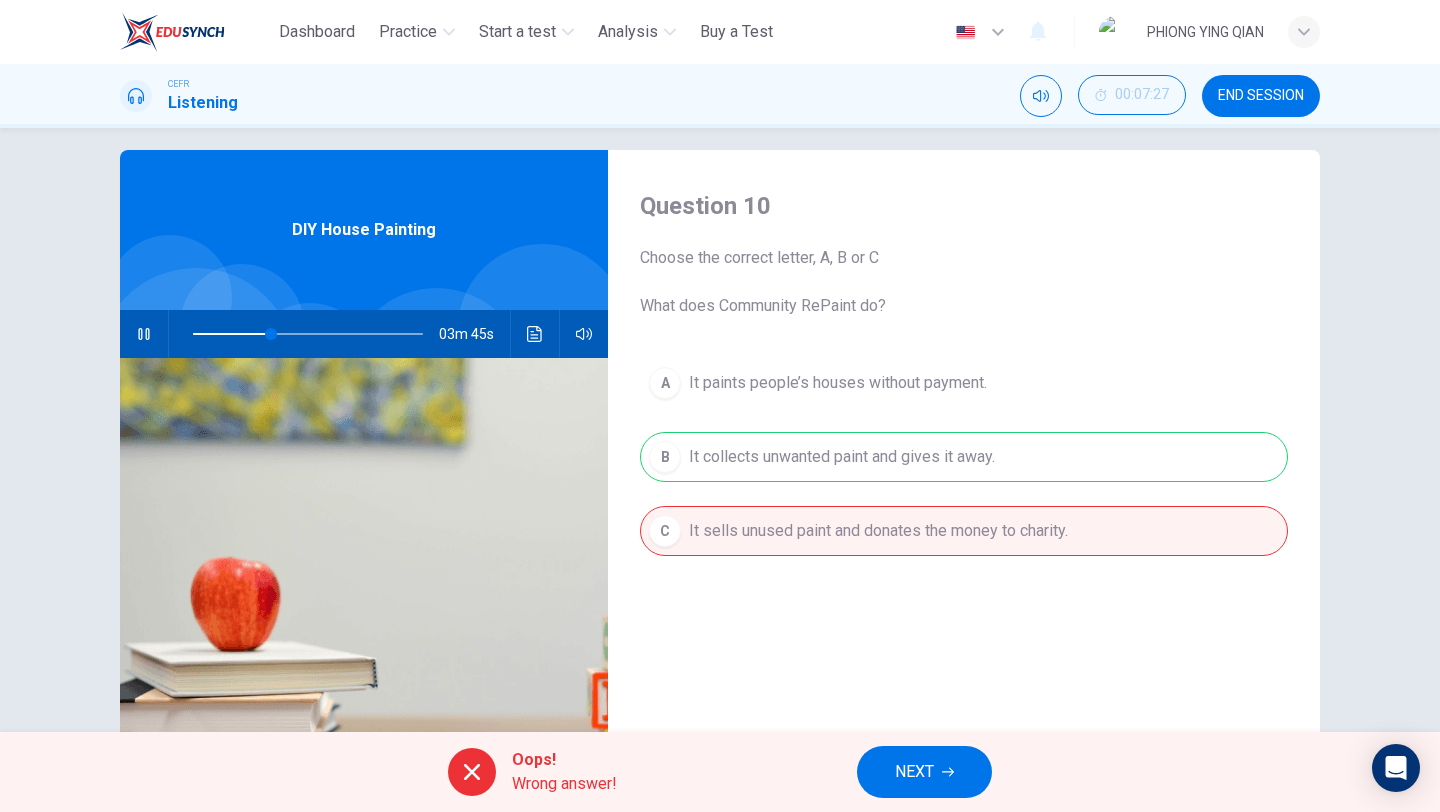 click on "A It paints people’s houses without payment. B It collects unwanted paint and gives it away. C It sells unused paint and donates the money to charity." at bounding box center (964, 477) 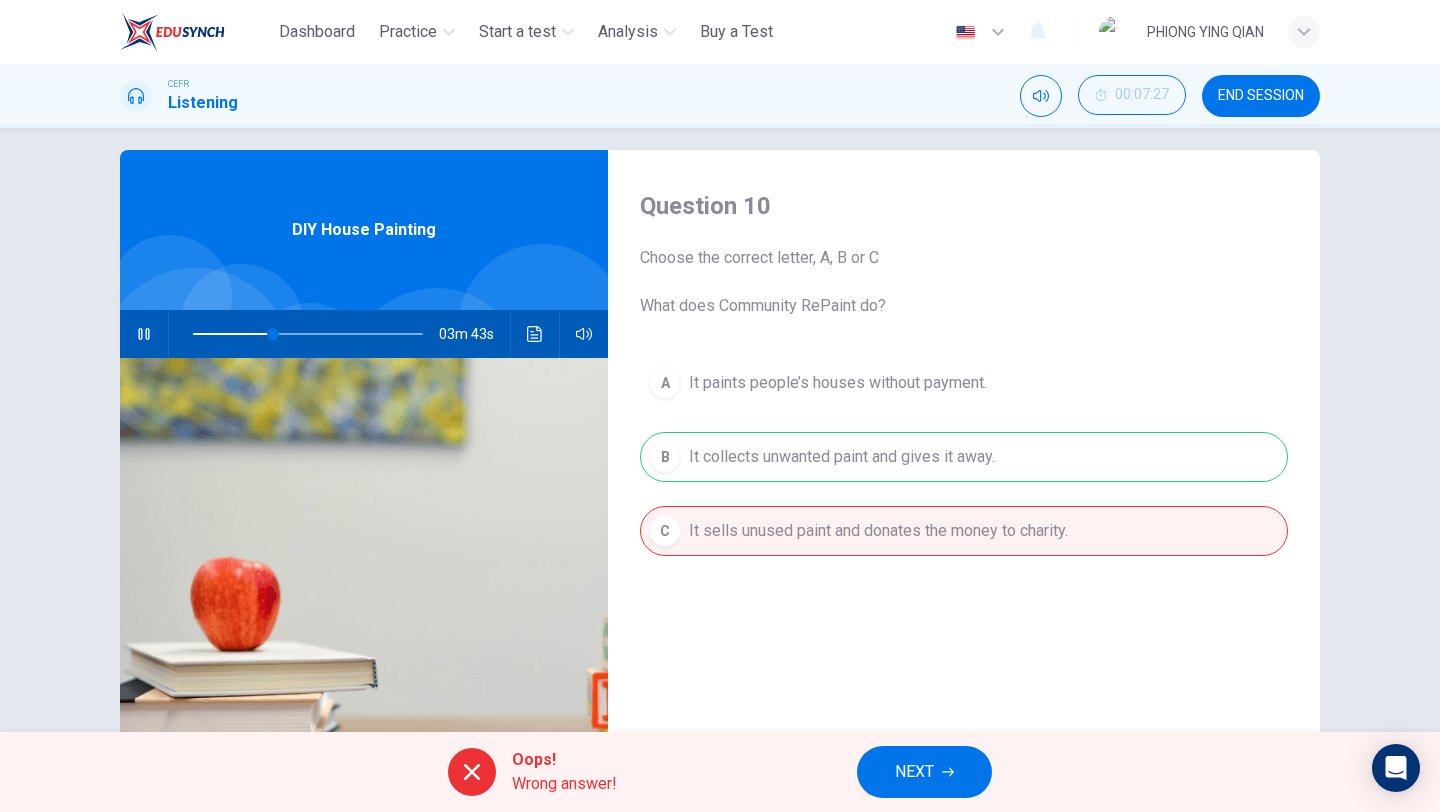 click on "NEXT" at bounding box center (914, 772) 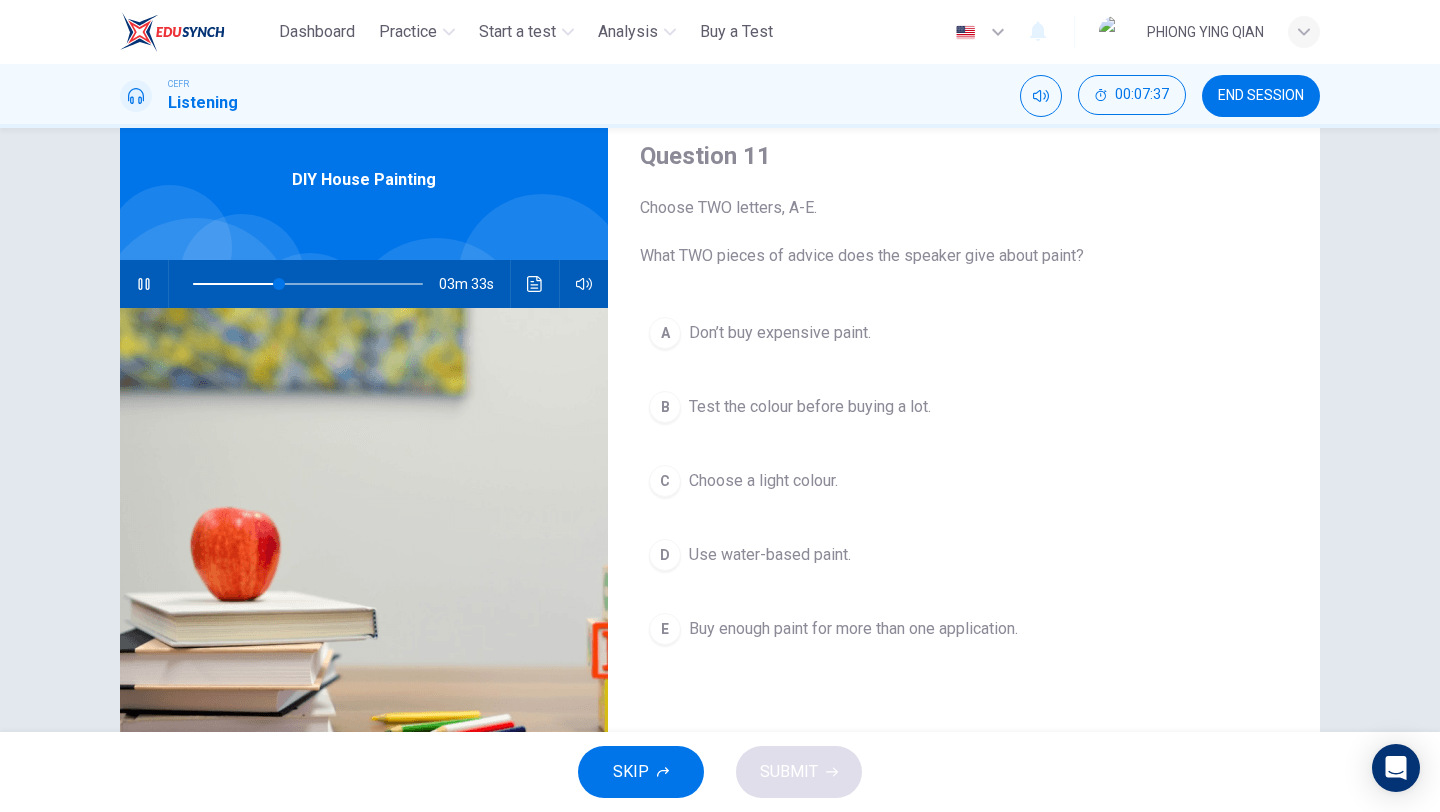 scroll, scrollTop: 54, scrollLeft: 0, axis: vertical 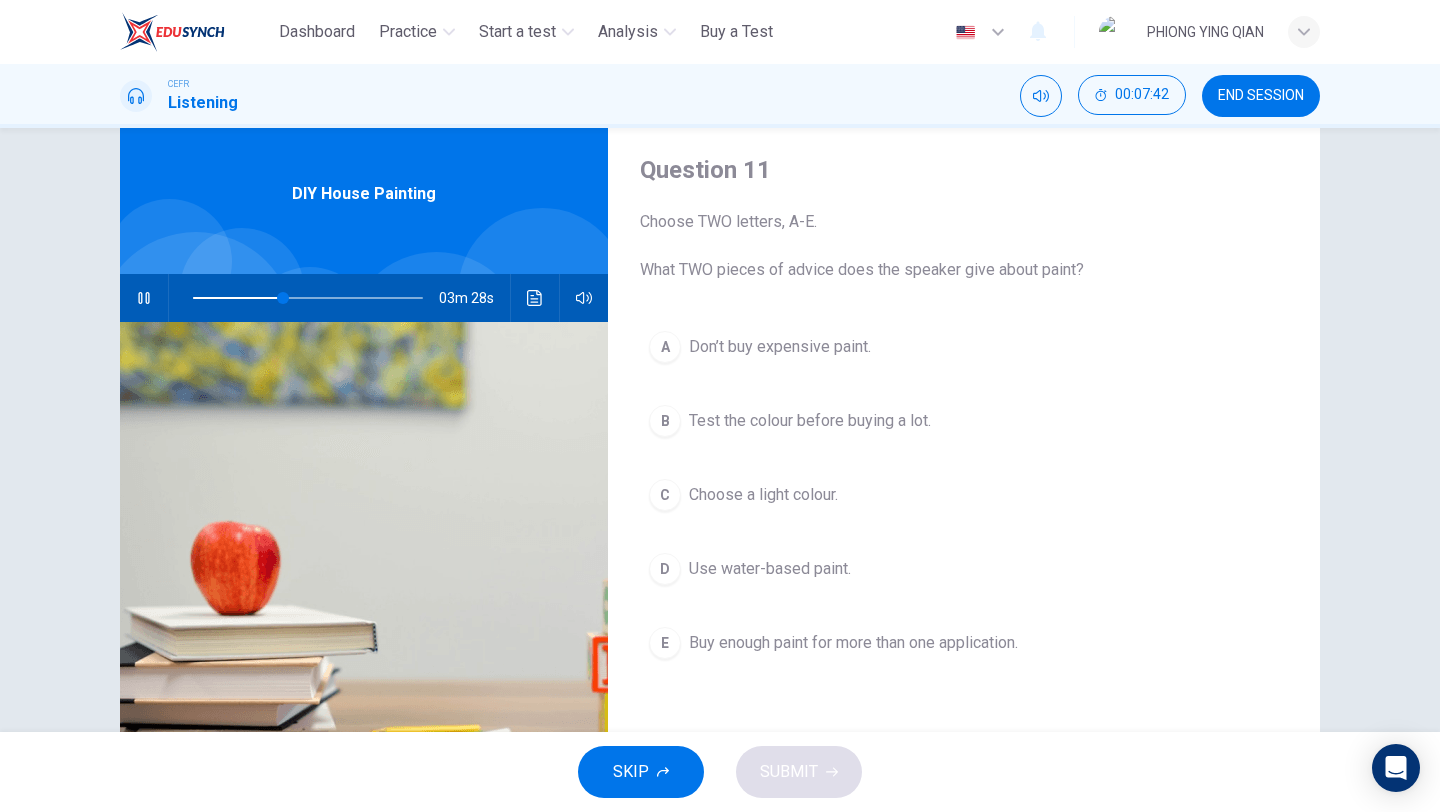click on "Choose a light colour." at bounding box center (780, 347) 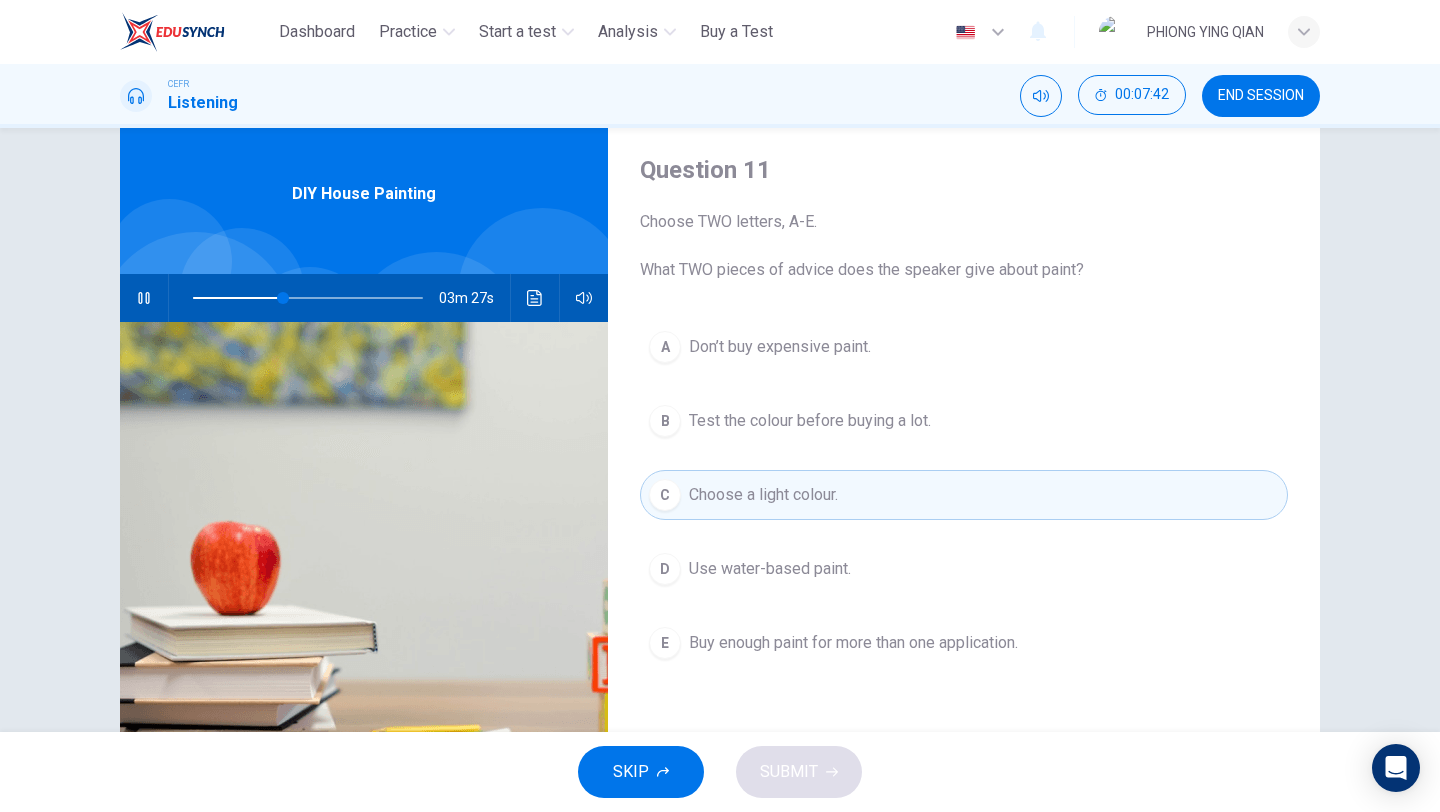 click on "Choose a light colour." at bounding box center (763, 495) 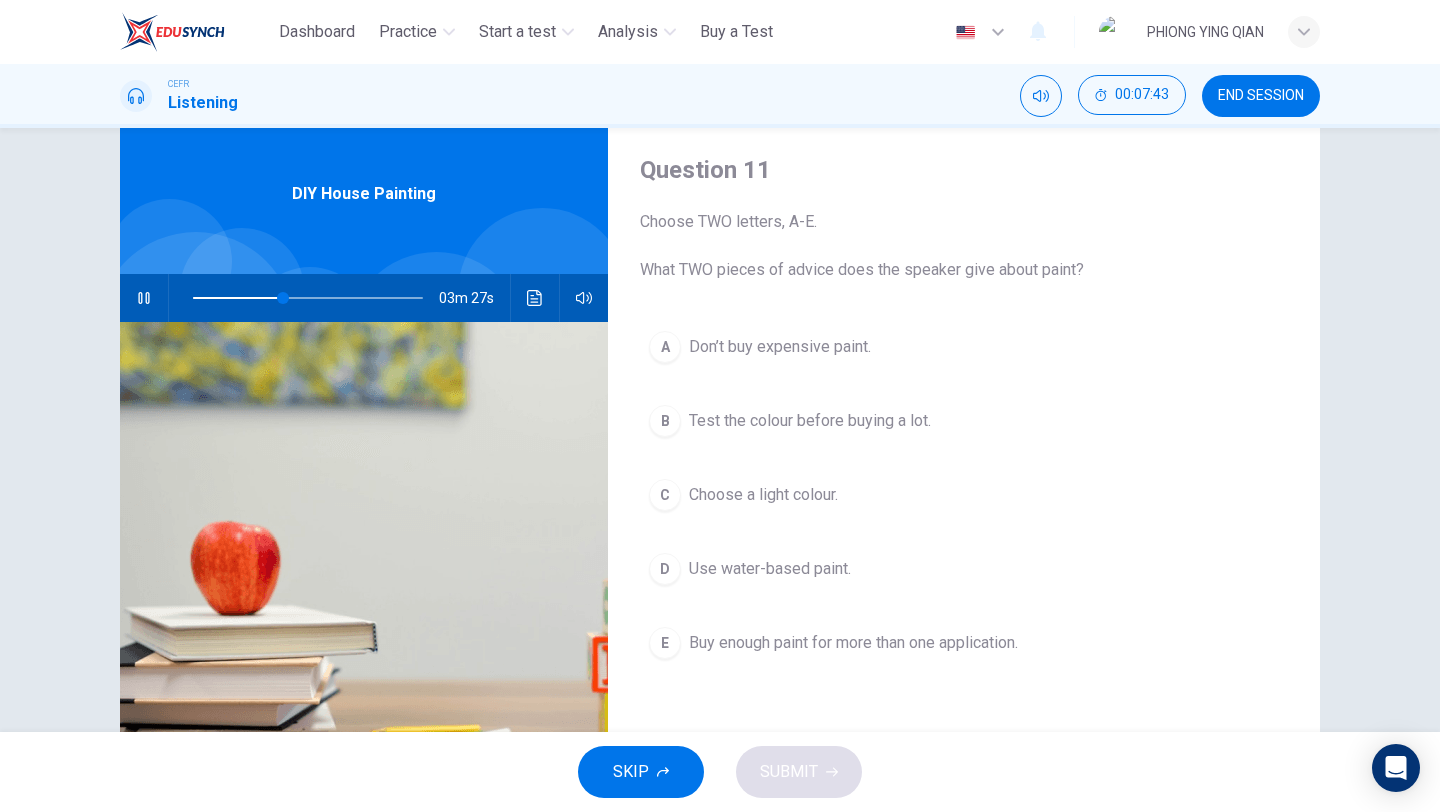 click on "Test the colour before buying a lot." at bounding box center [780, 347] 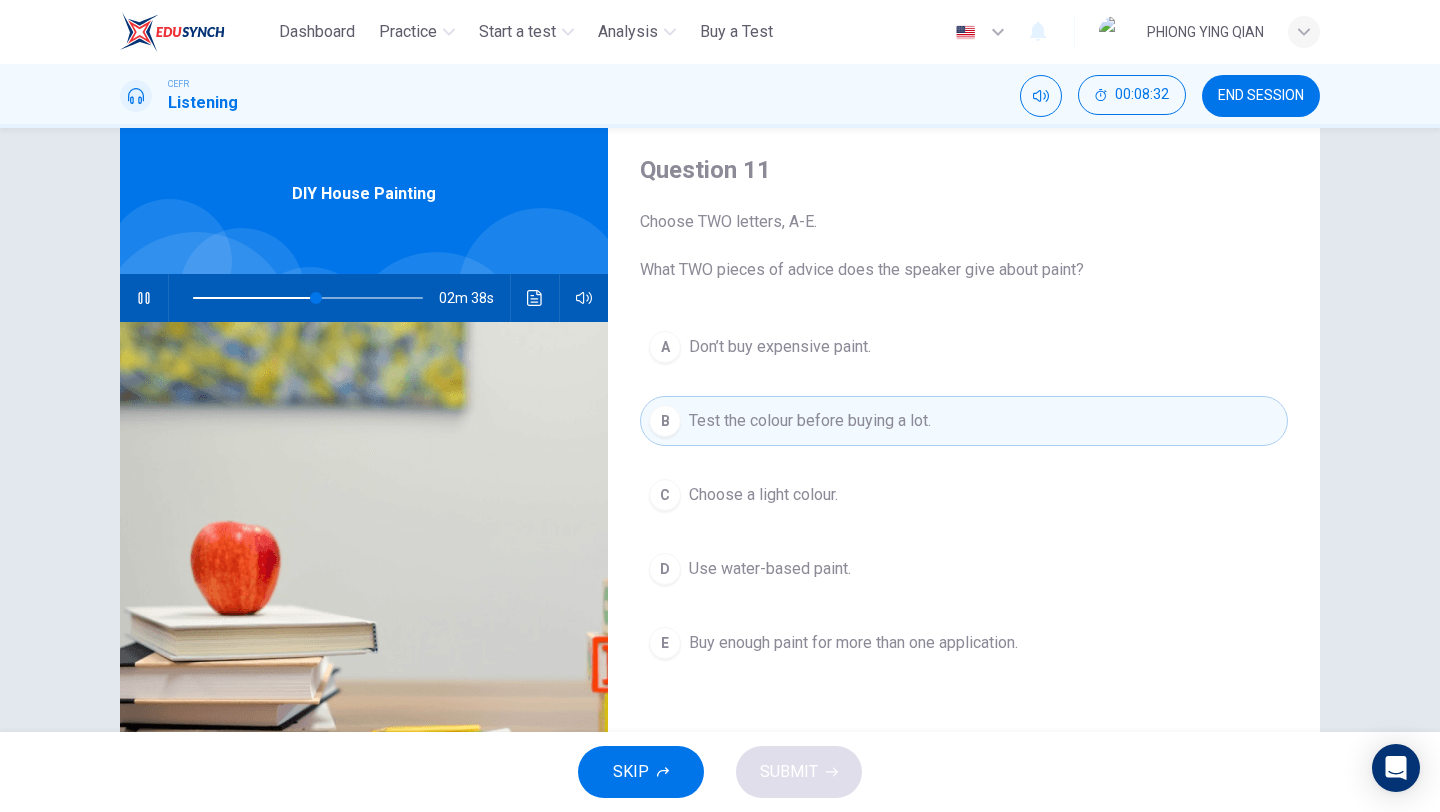 click on "D Use water-based paint." at bounding box center (964, 569) 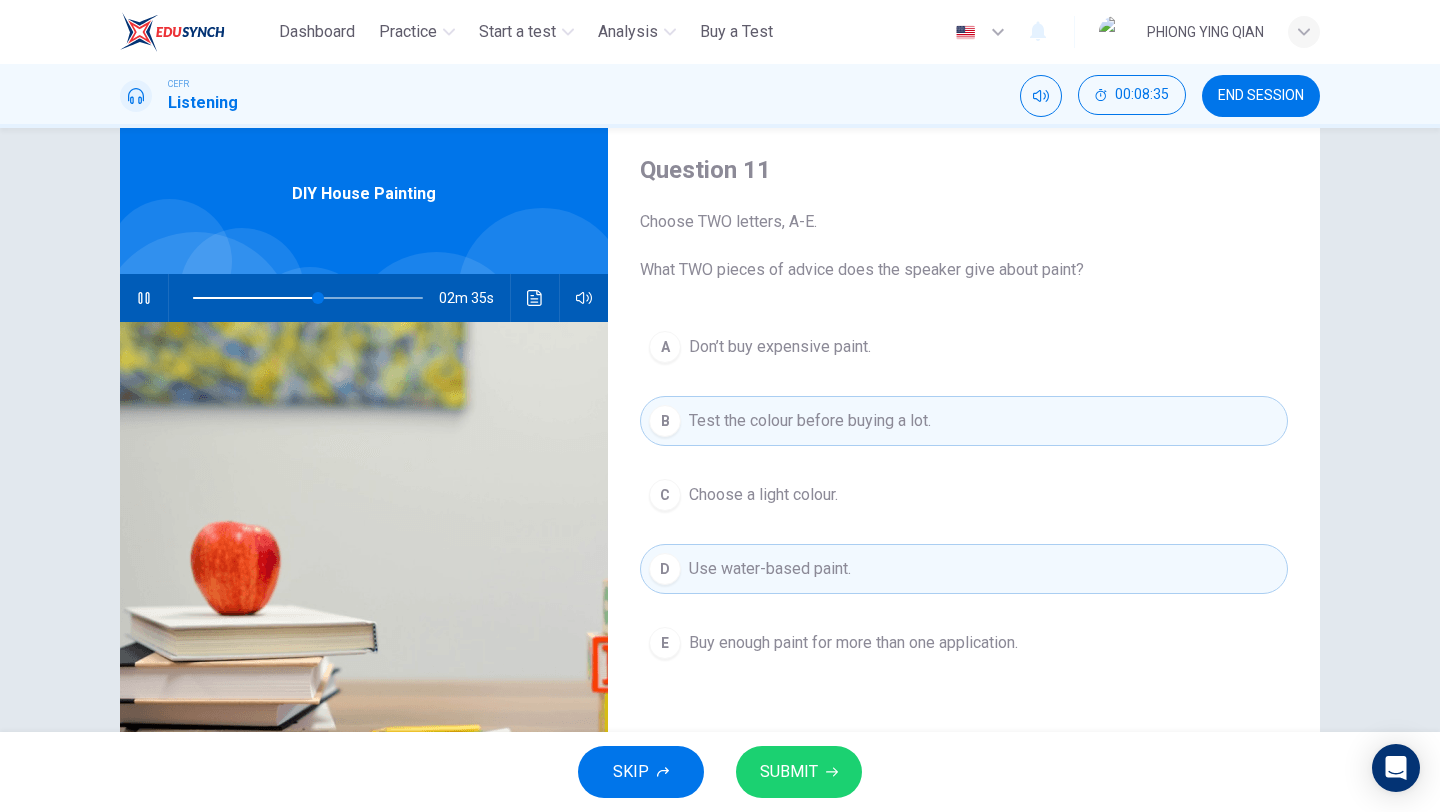 click on "SUBMIT" at bounding box center [799, 772] 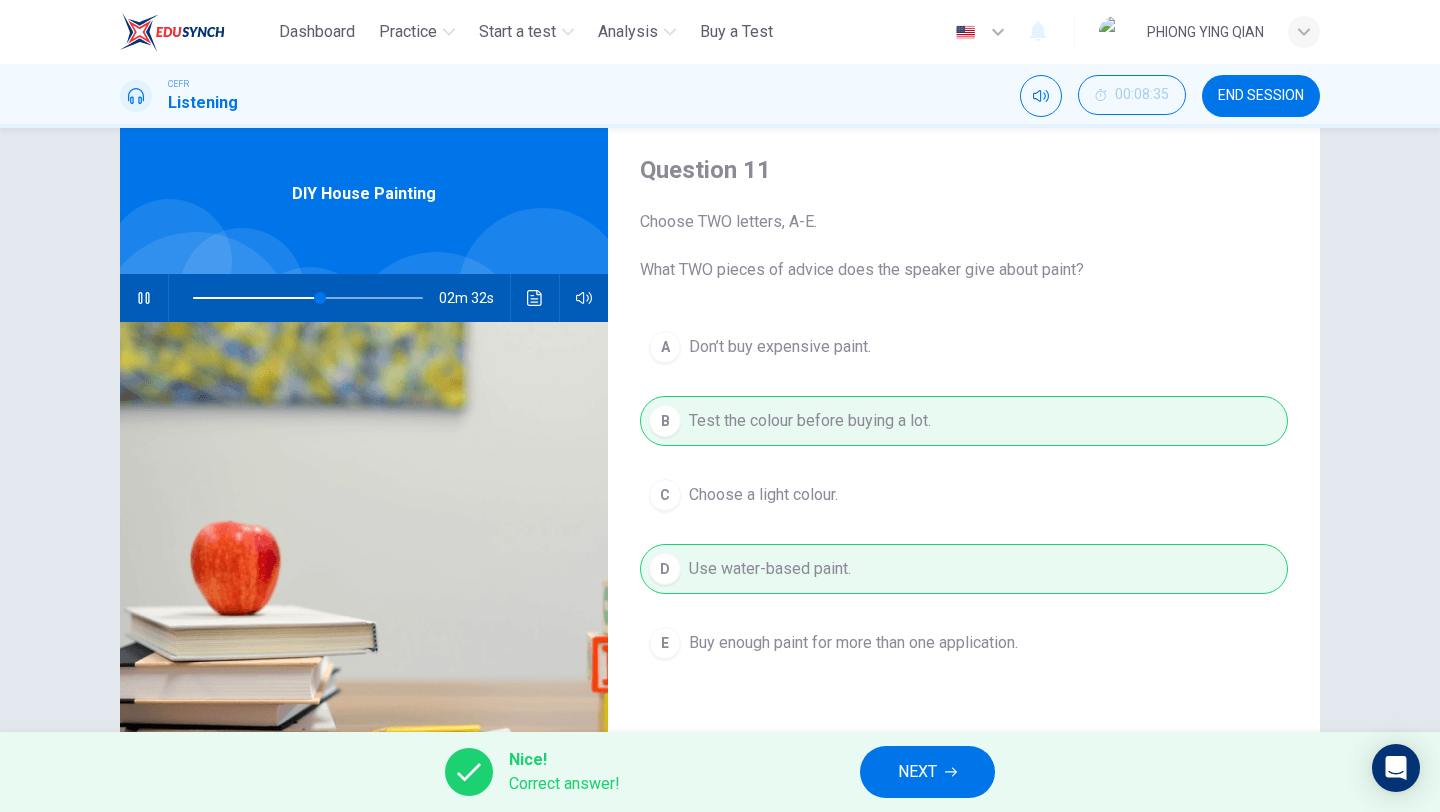 click on "NEXT" at bounding box center (927, 772) 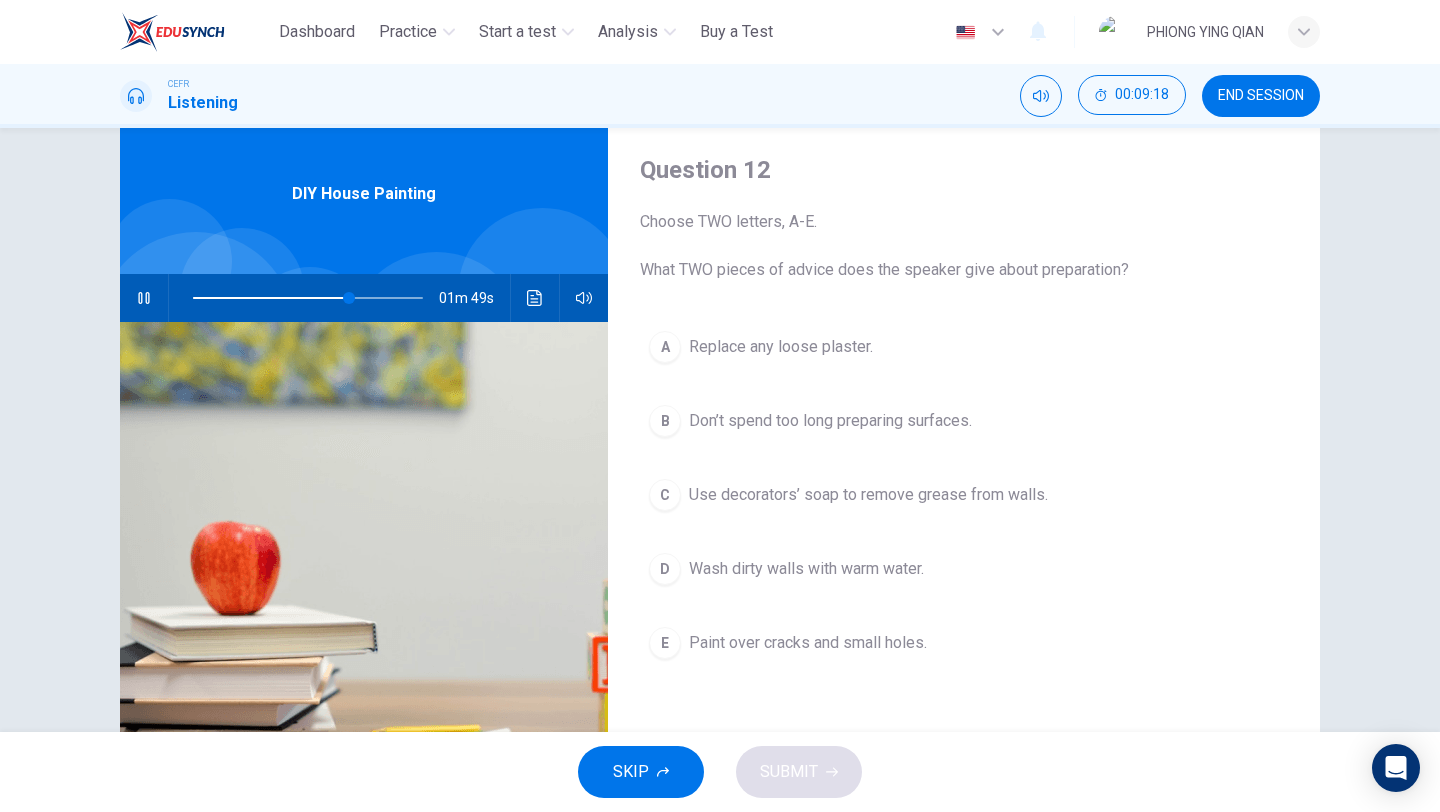 click on "Replace any loose plaster." at bounding box center (781, 347) 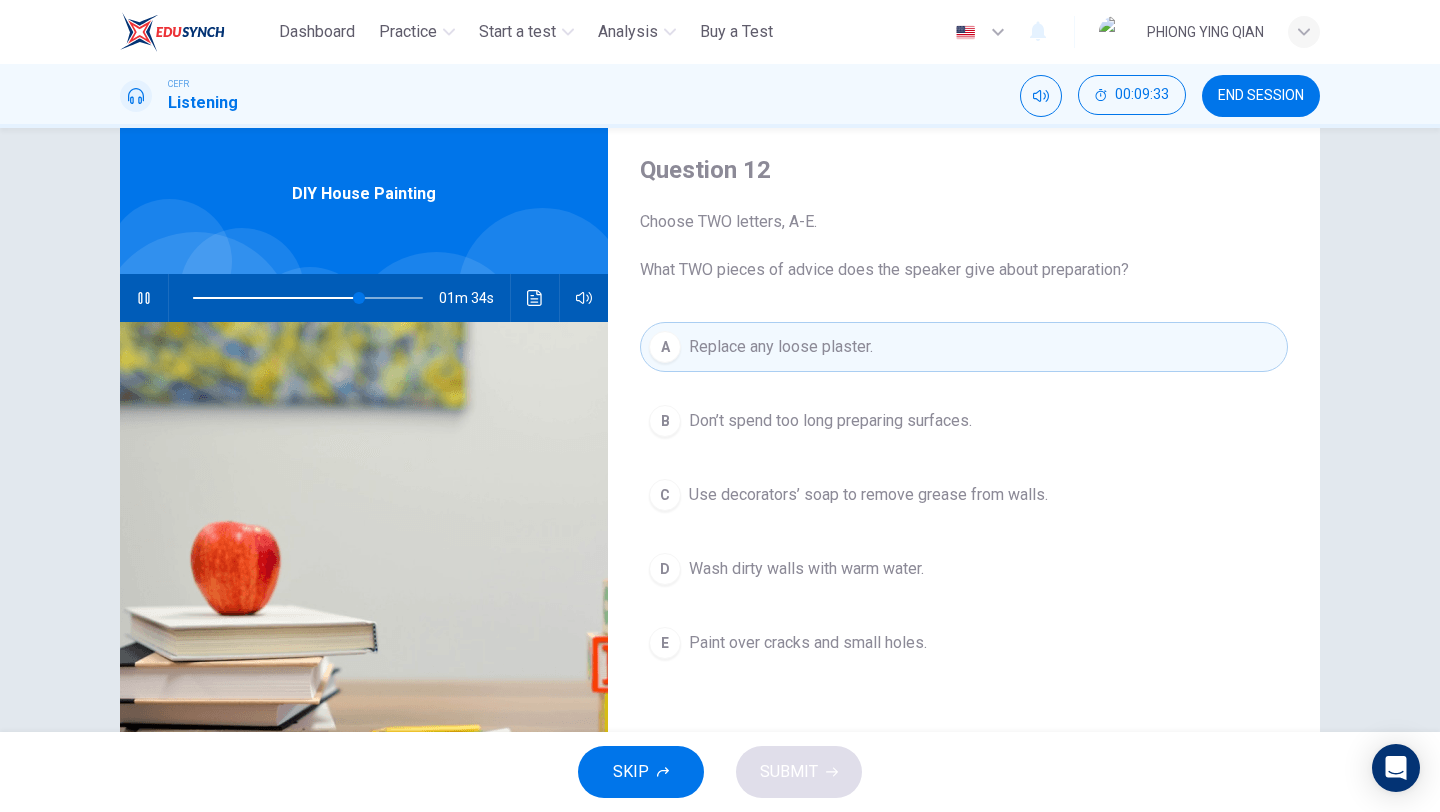 click on "Use decorators’ soap to remove grease from walls." at bounding box center (830, 421) 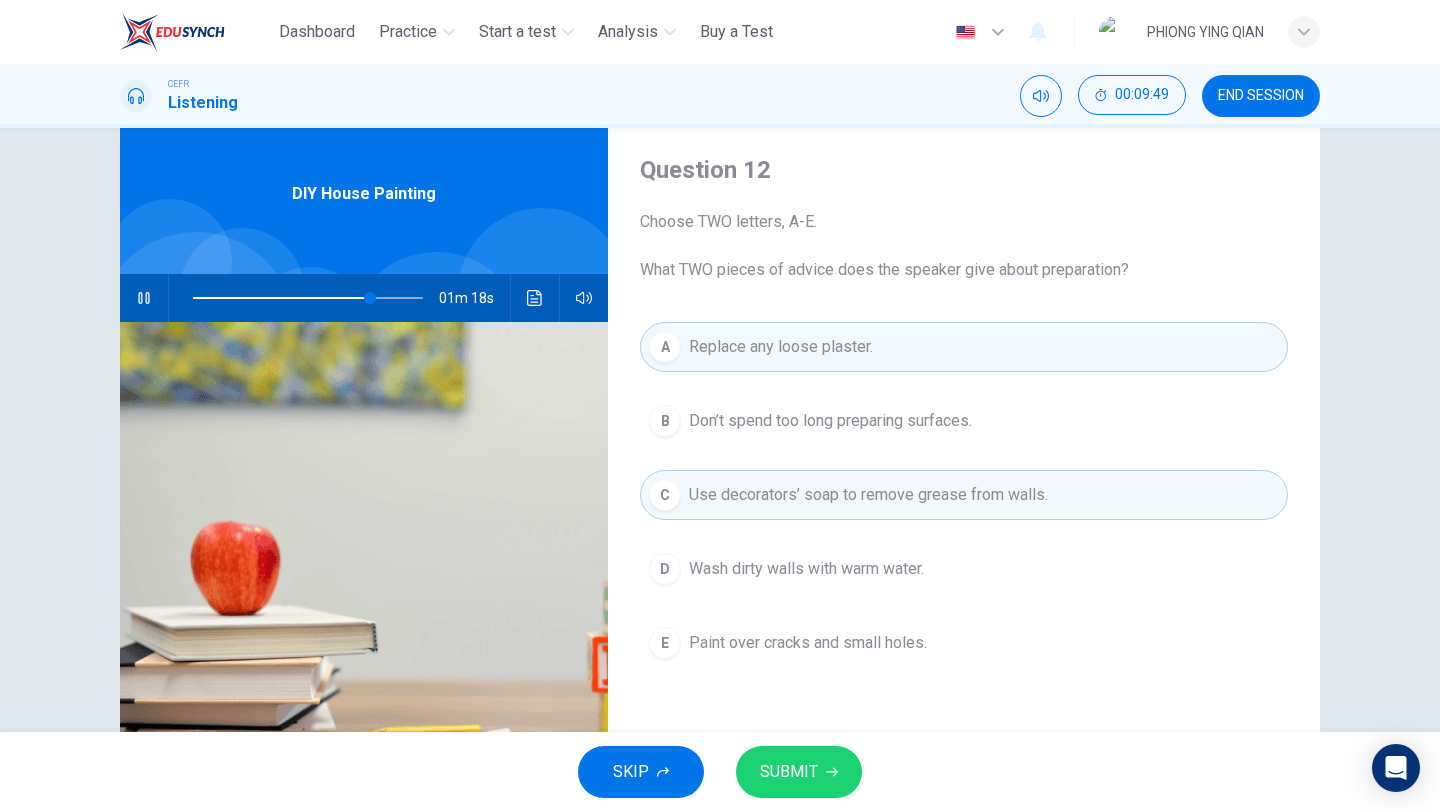 click on "SUBMIT" at bounding box center (799, 772) 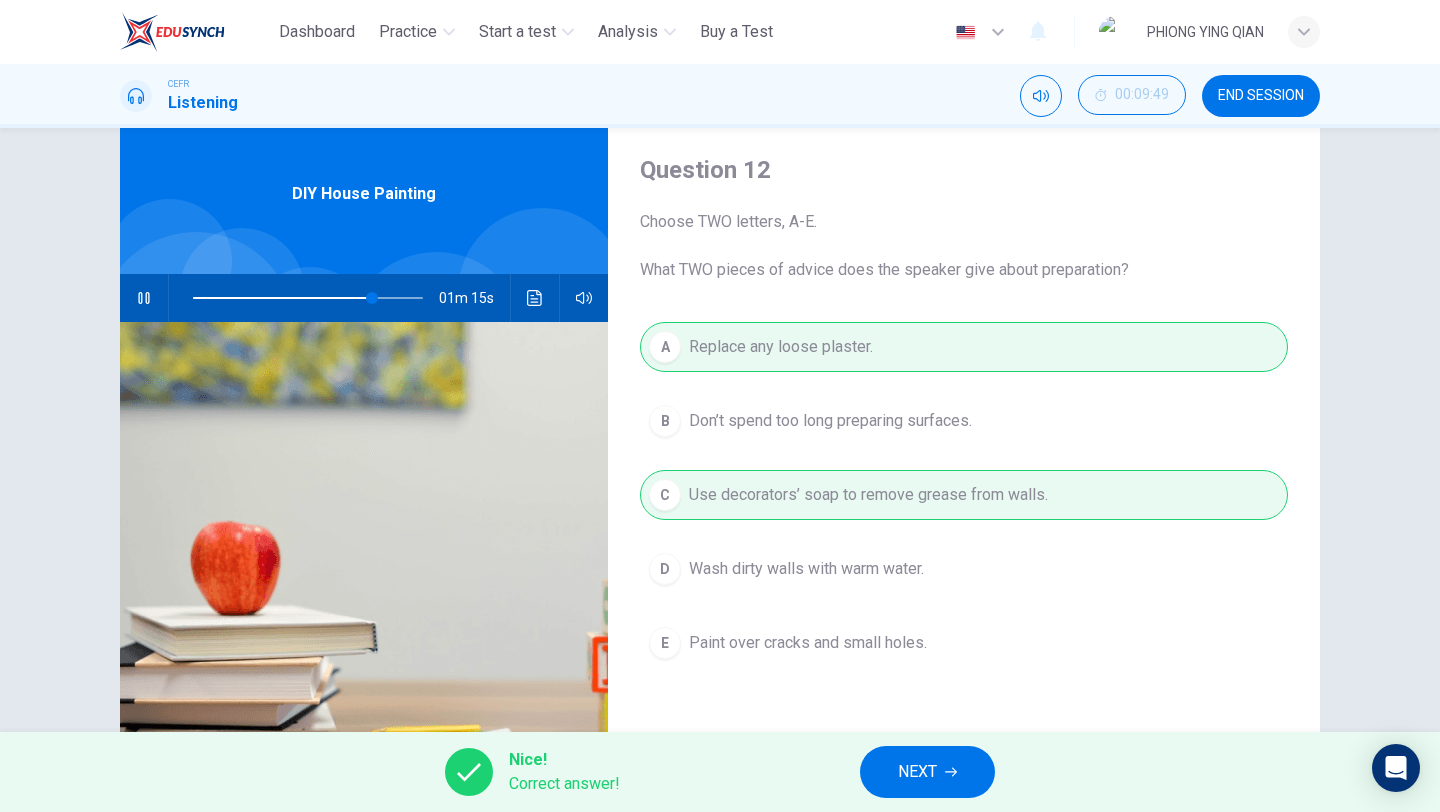 click on "NEXT" at bounding box center [917, 772] 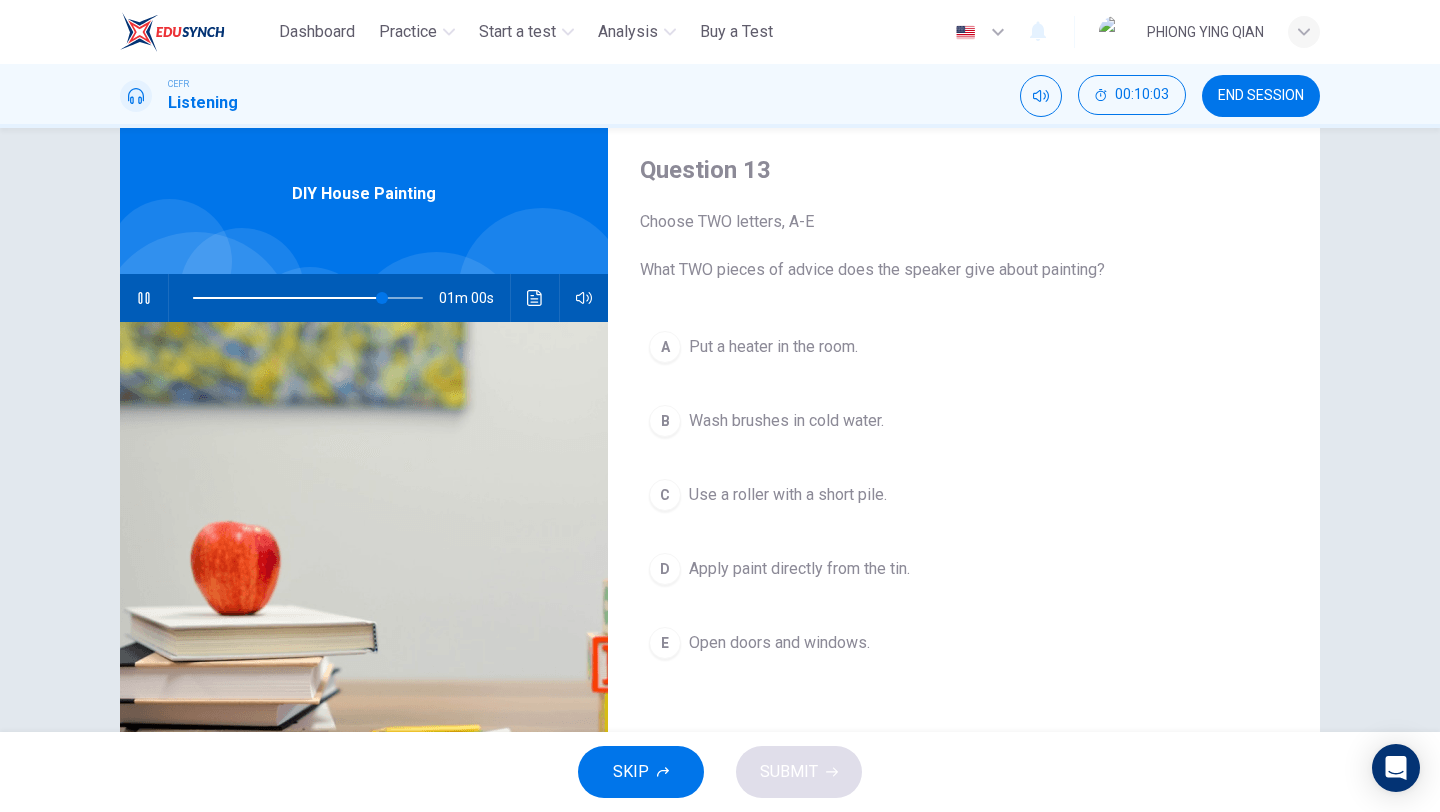 click on "Use a roller with a short pile." at bounding box center (773, 347) 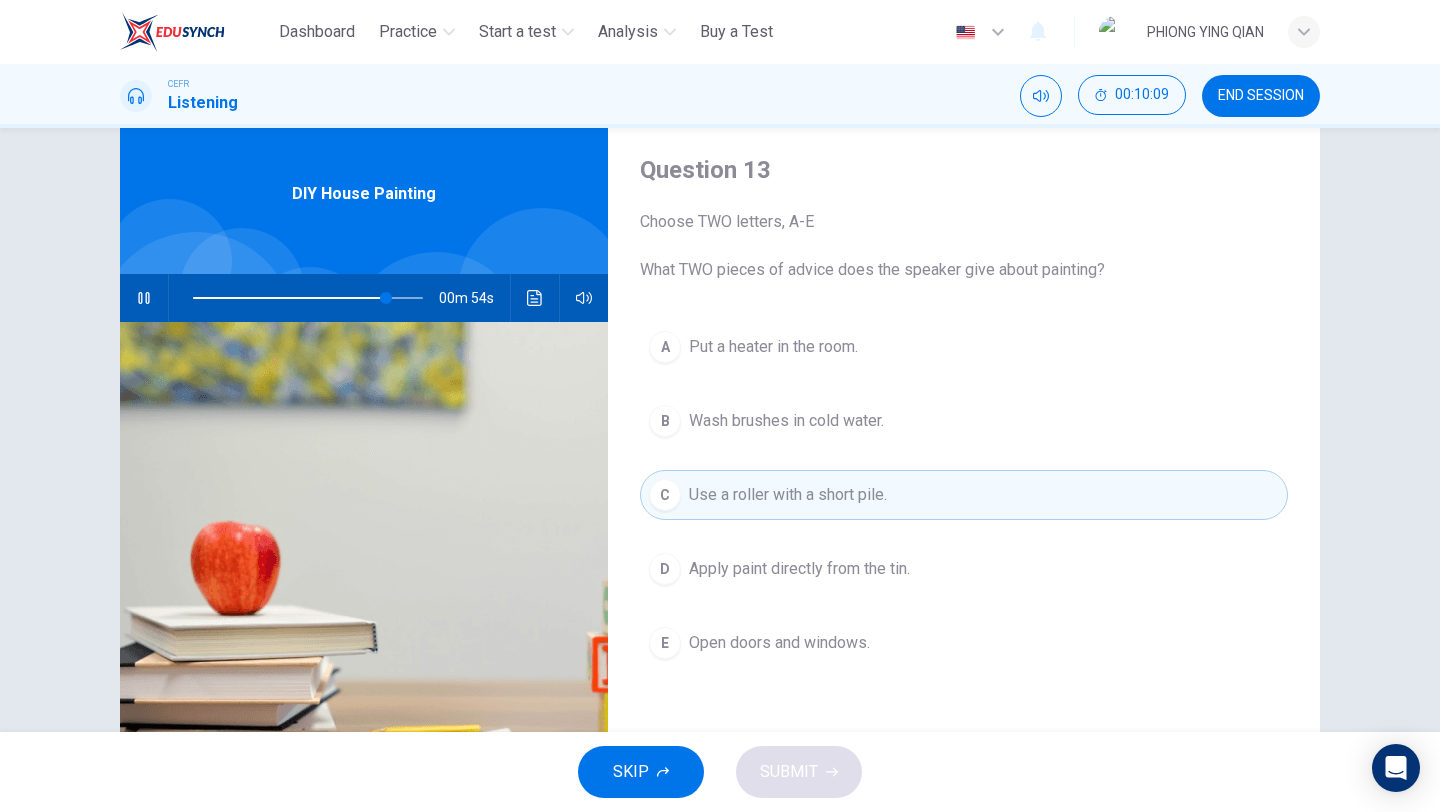click on "Wash brushes in cold water." at bounding box center [773, 347] 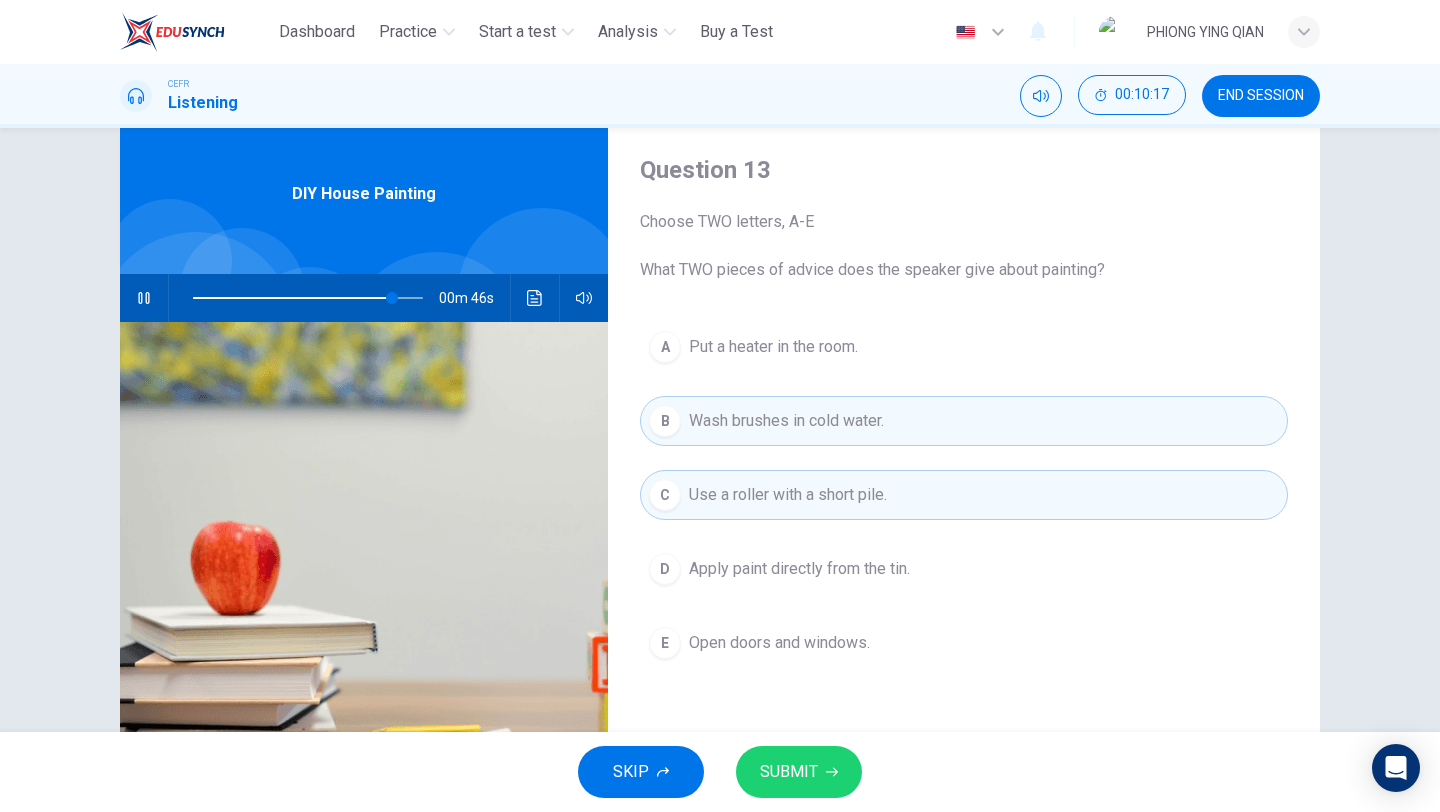 click on "SUBMIT" at bounding box center (789, 772) 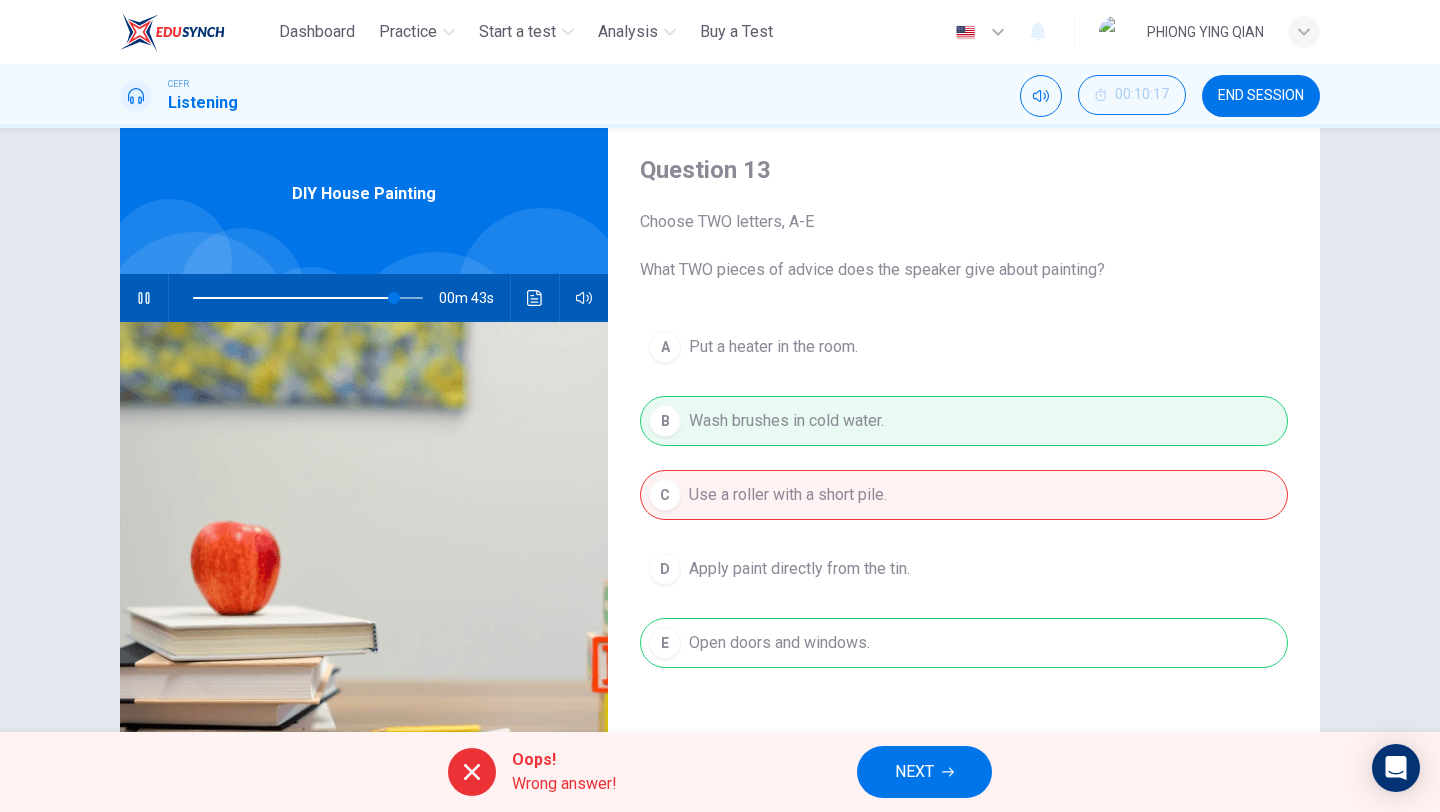 click on "A Put a heater in the room. B Wash brushes in cold water. C Use a roller with a short pile. D Apply paint directly from the tin. E Open doors and windows." at bounding box center [964, 515] 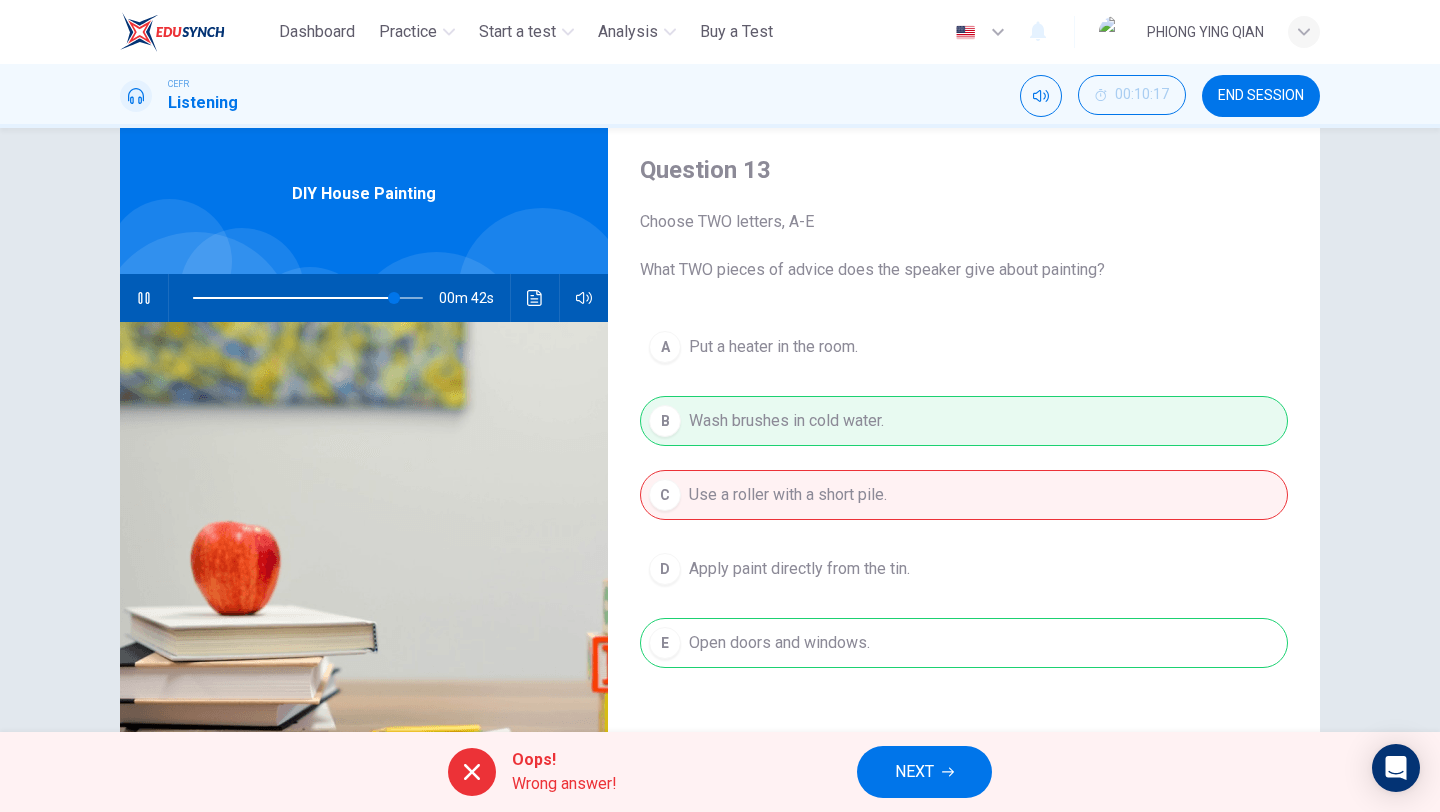 click on "NEXT" at bounding box center [924, 772] 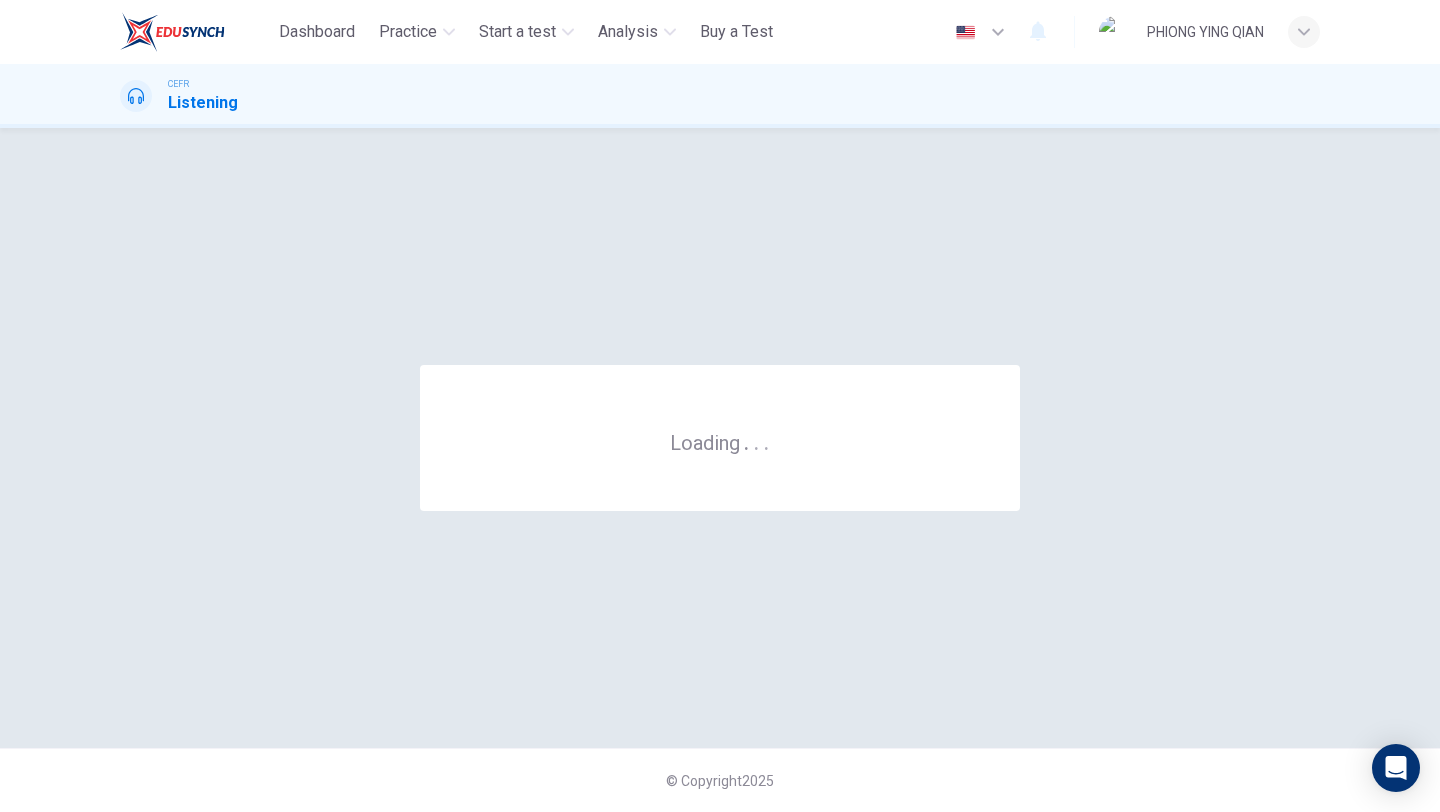 scroll, scrollTop: 0, scrollLeft: 0, axis: both 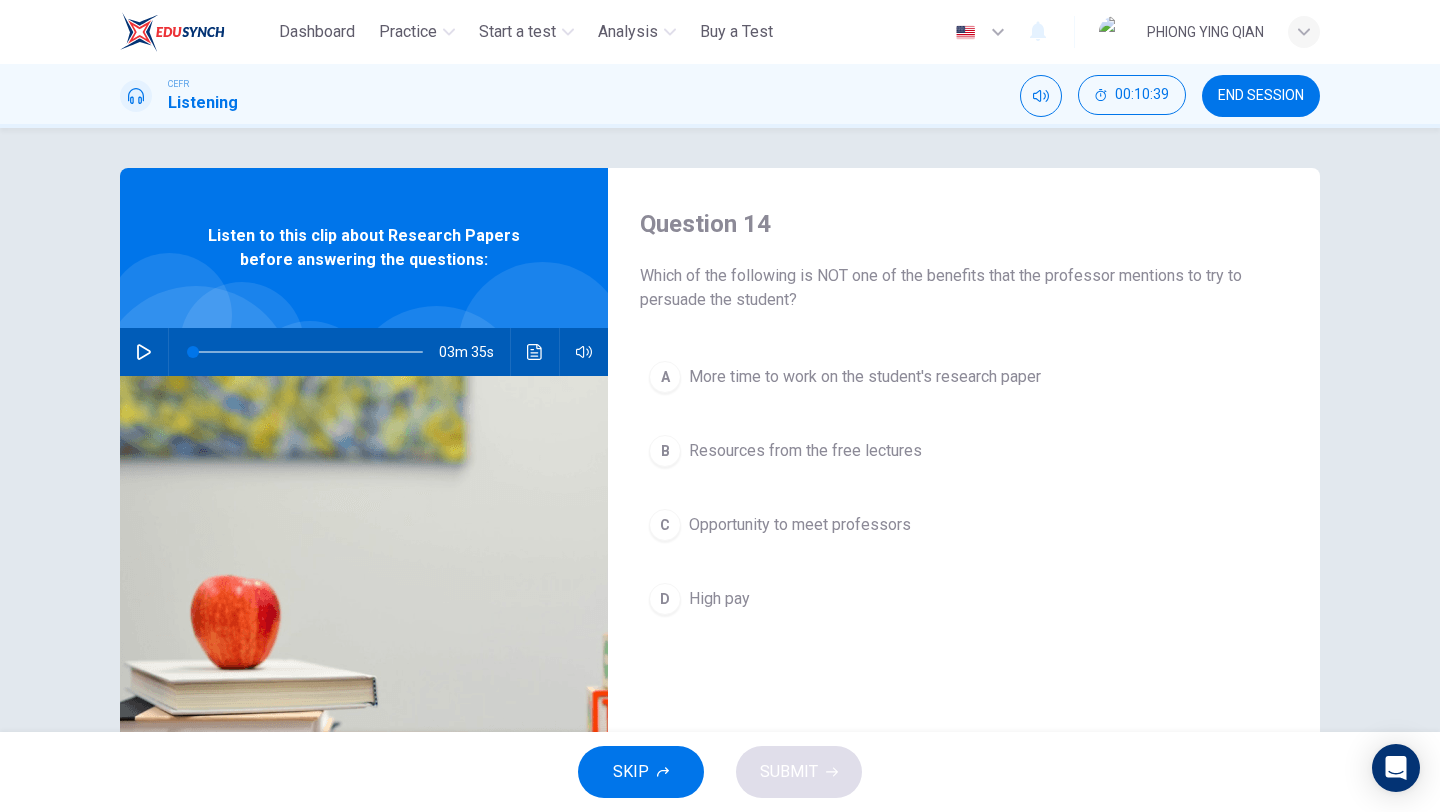 click at bounding box center [144, 352] 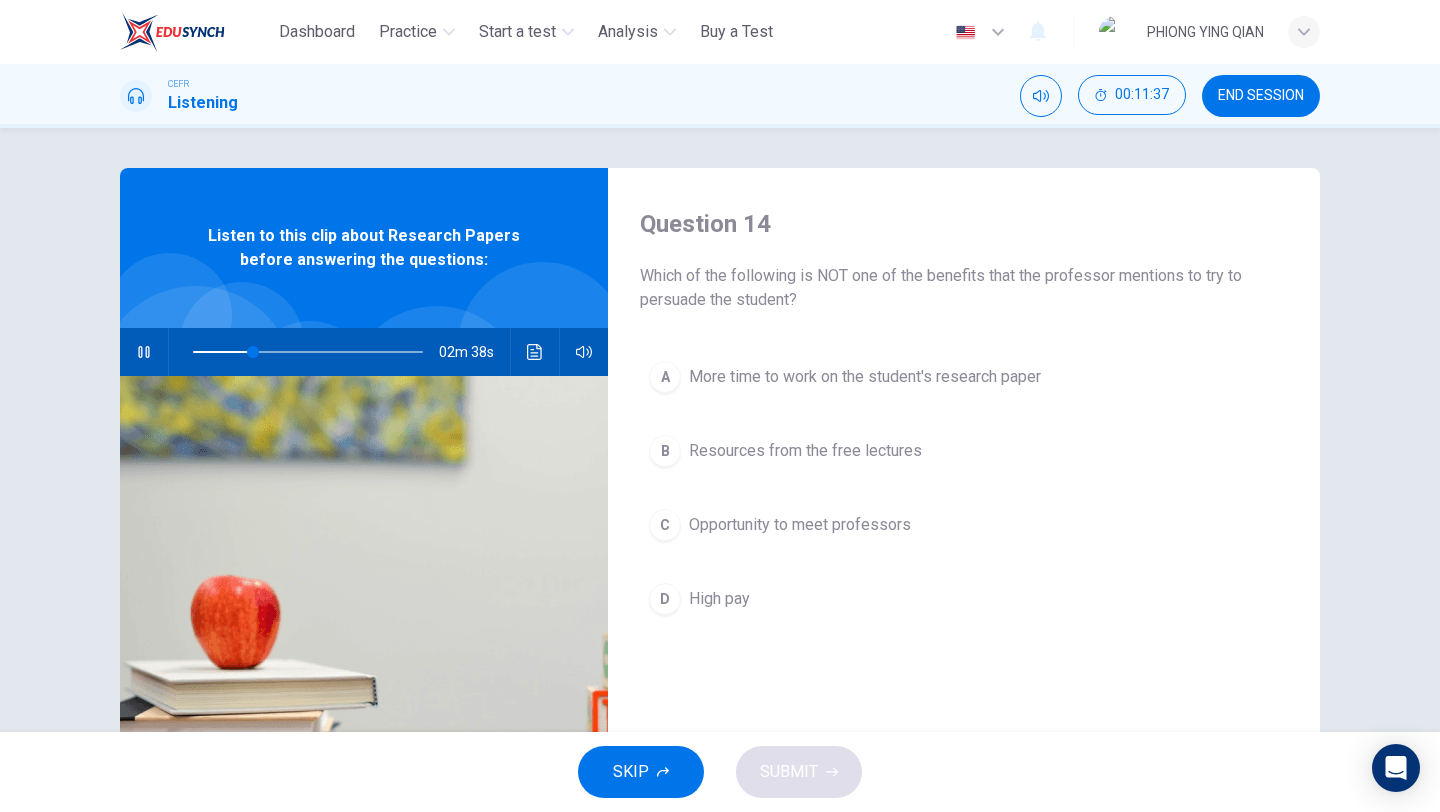 click at bounding box center (144, 352) 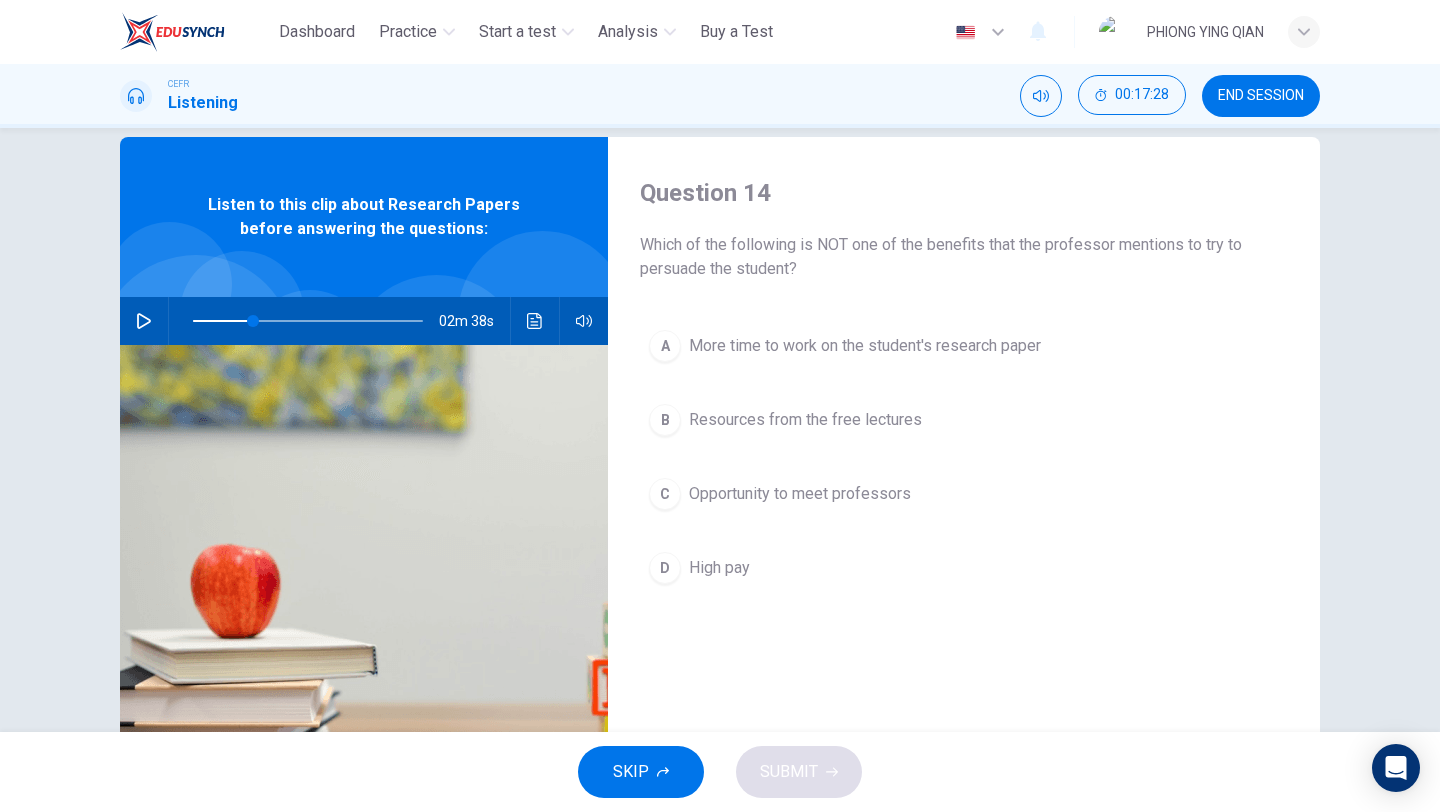 scroll, scrollTop: 42, scrollLeft: 0, axis: vertical 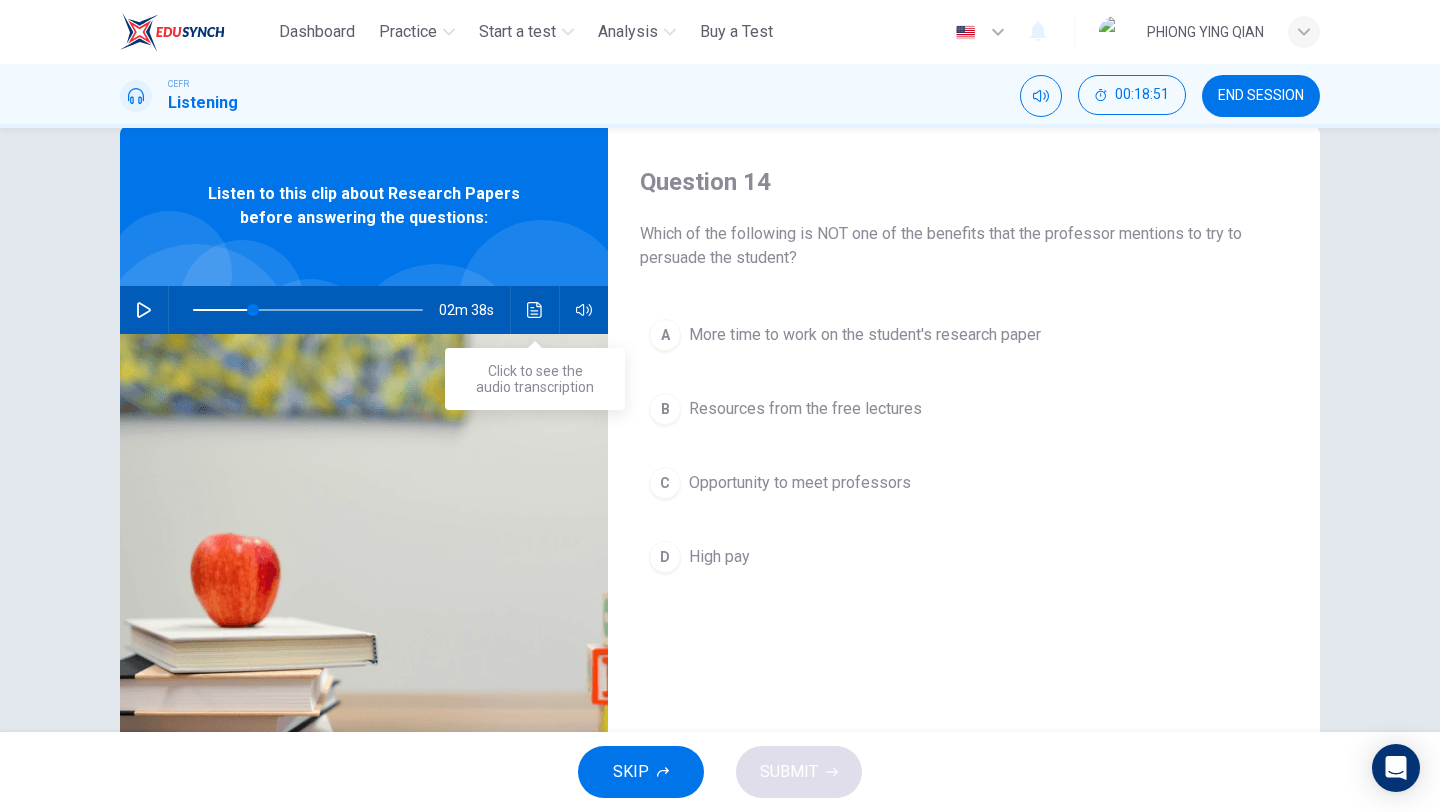 click at bounding box center [535, 310] 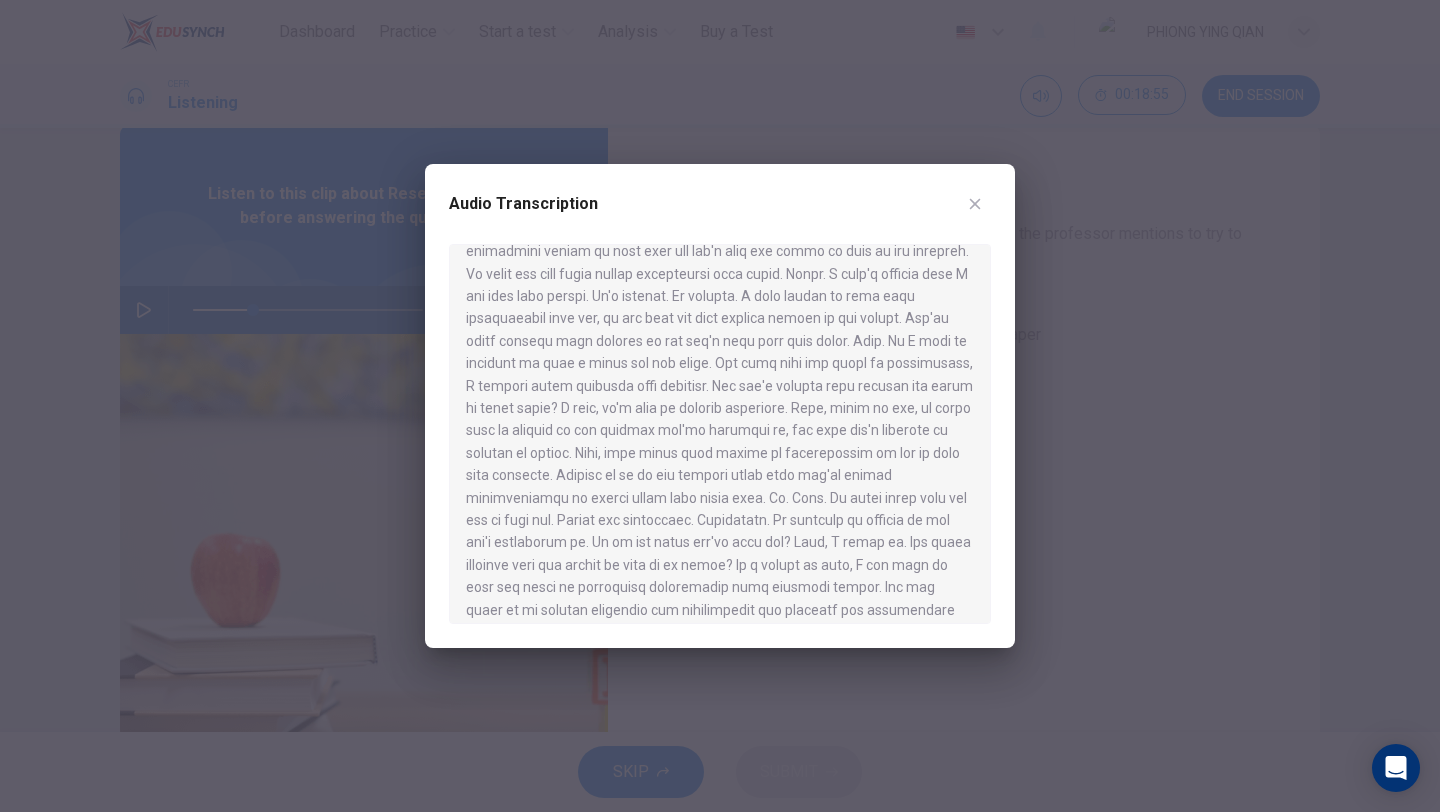 scroll, scrollTop: 617, scrollLeft: 0, axis: vertical 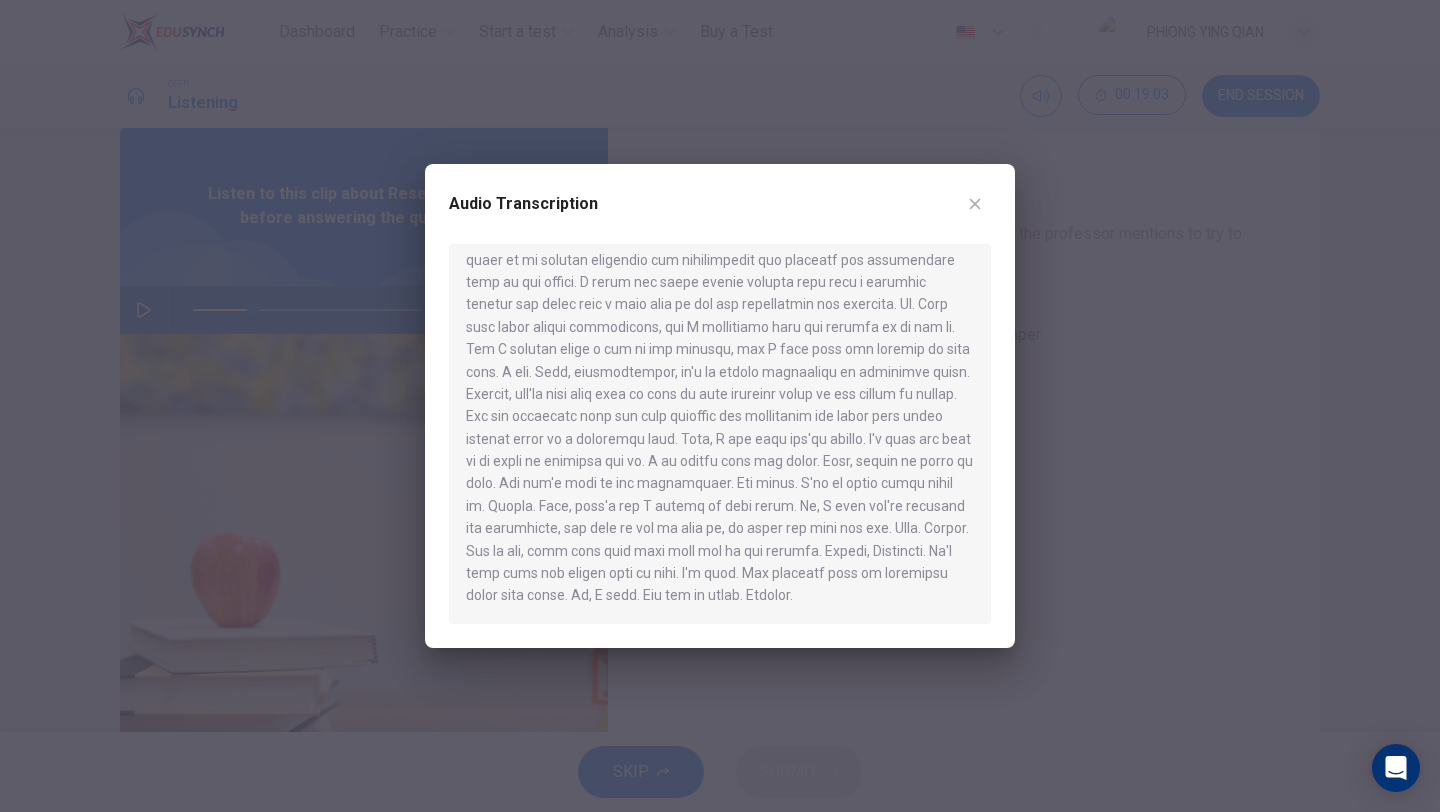 click at bounding box center [975, 204] 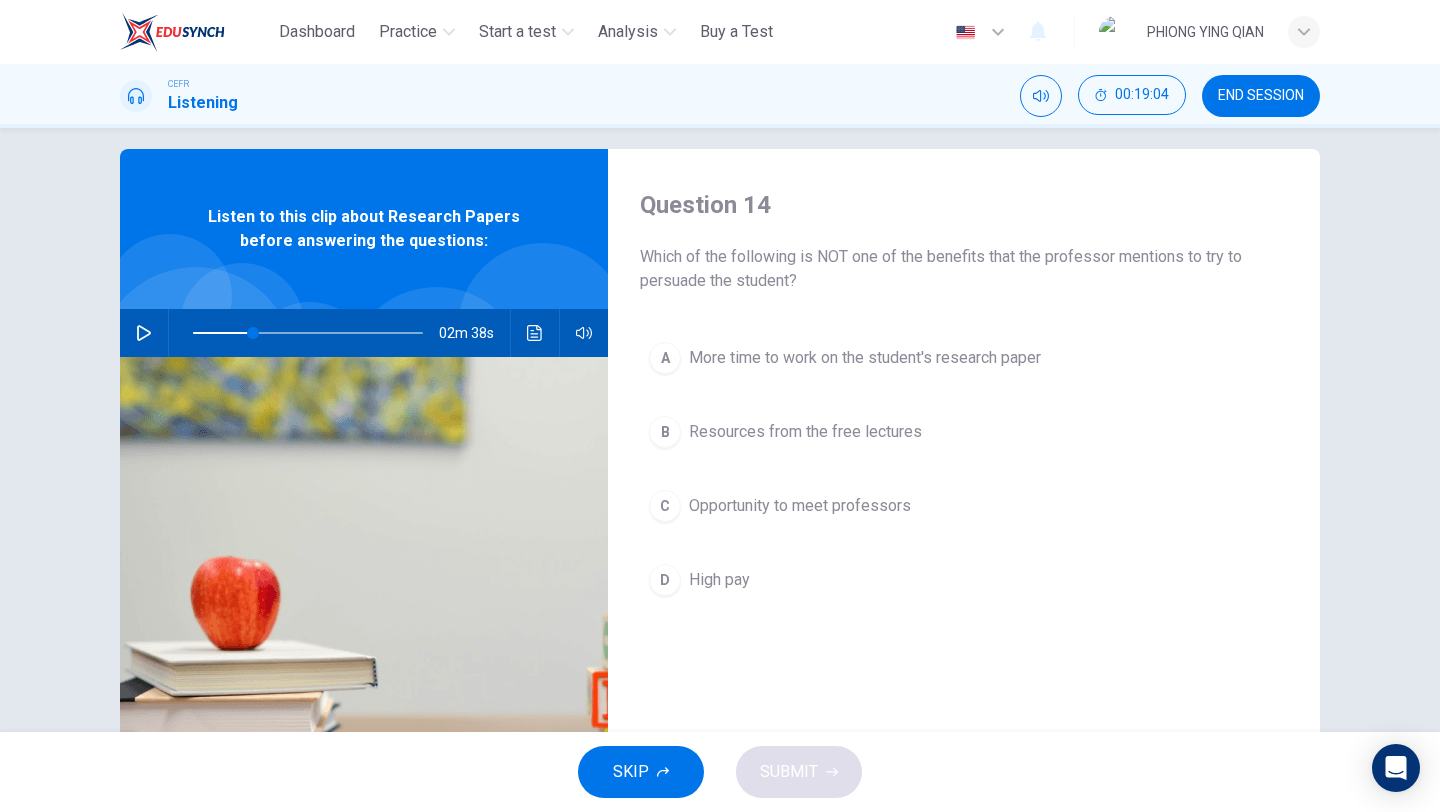 scroll, scrollTop: 0, scrollLeft: 0, axis: both 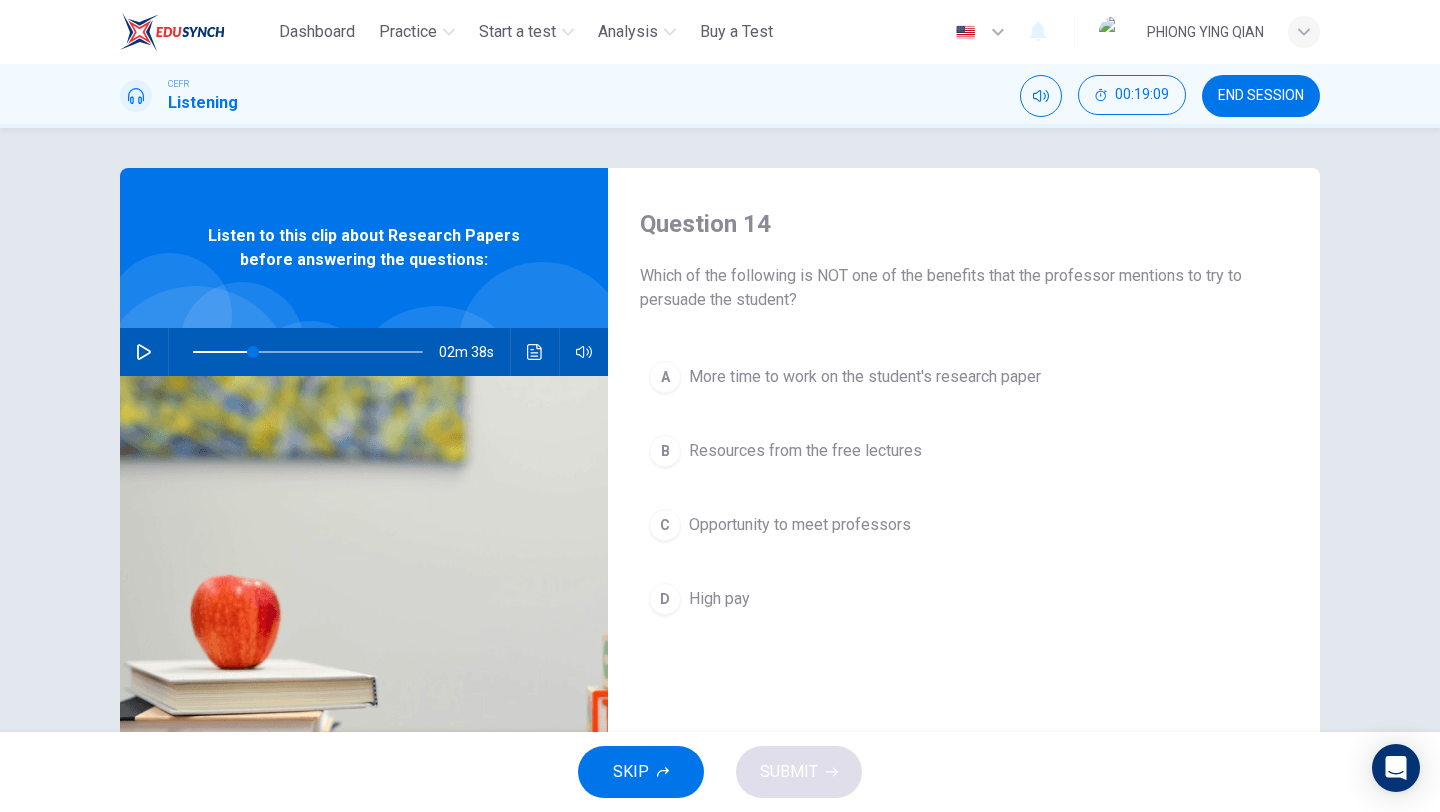 click at bounding box center [144, 352] 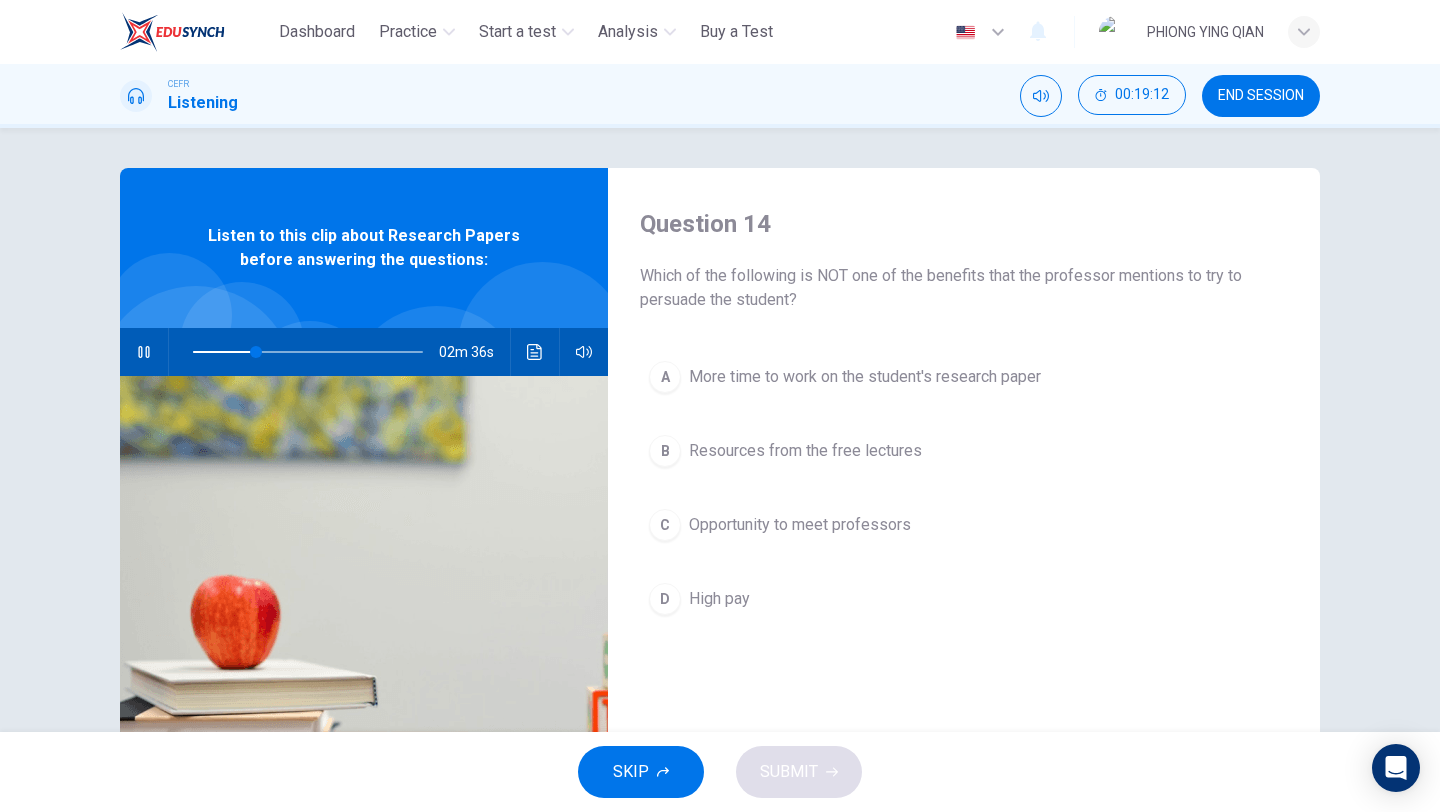 click on "A More time to work on the student's research paper" at bounding box center [964, 377] 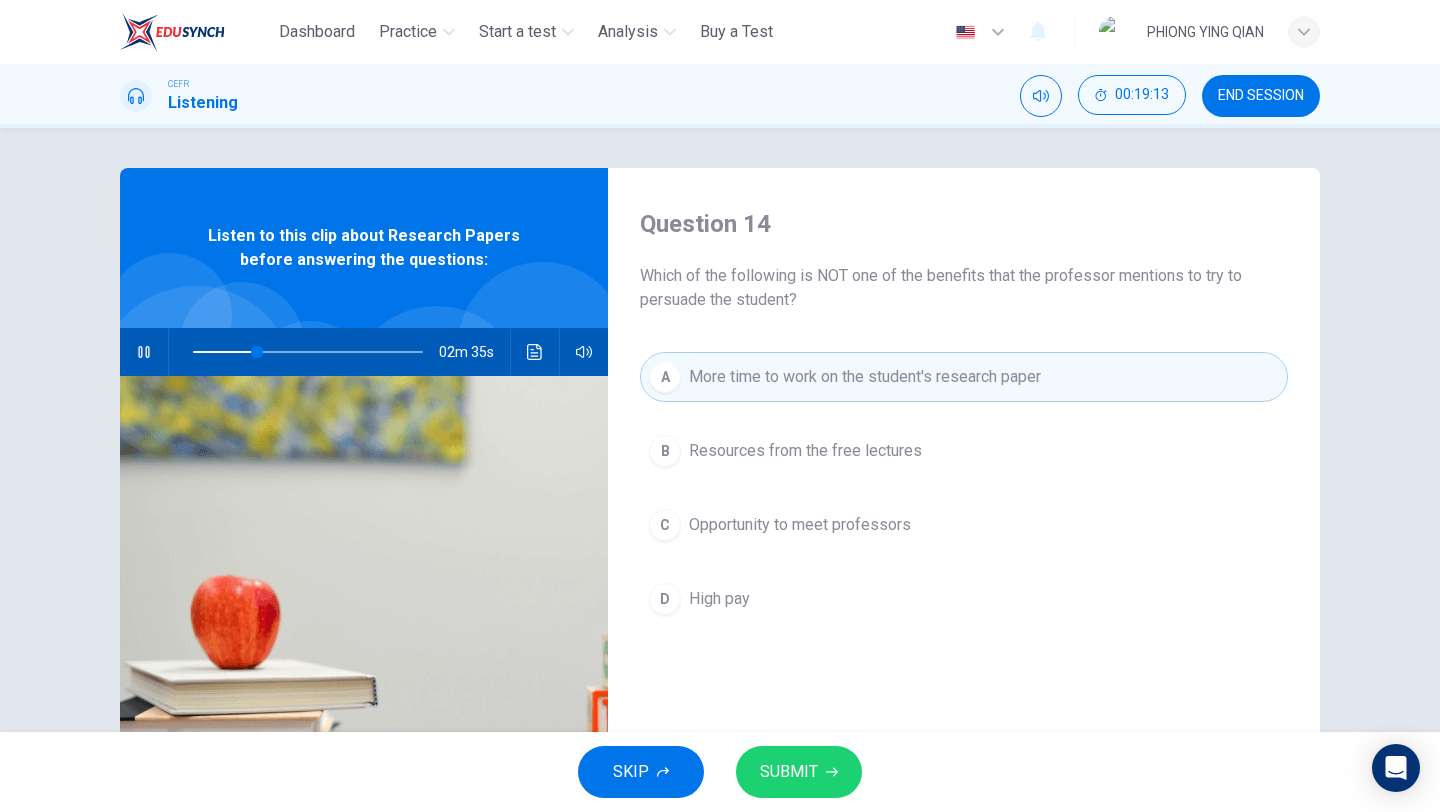 click on "A More time to work on the student's research paper" at bounding box center [964, 377] 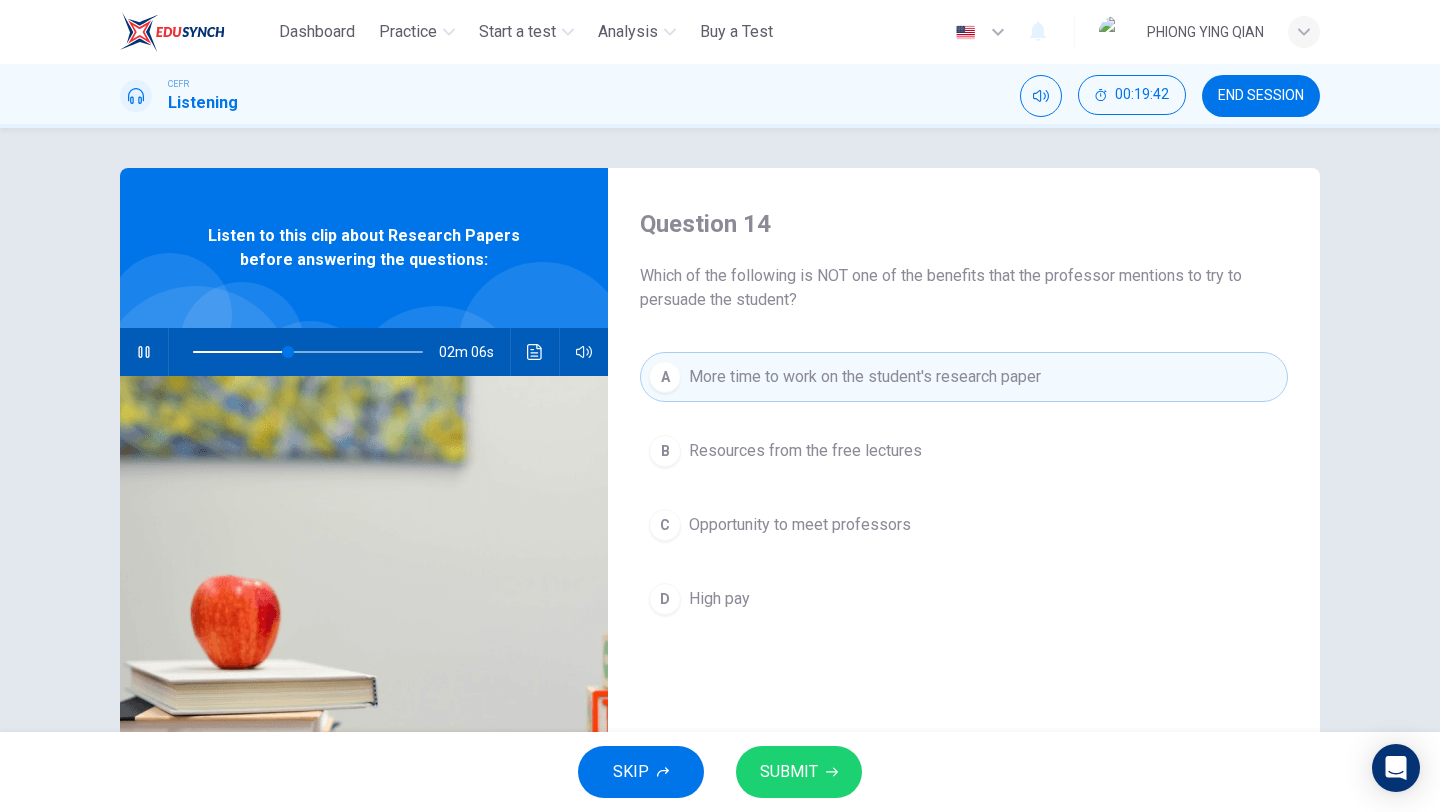 click at bounding box center (144, 352) 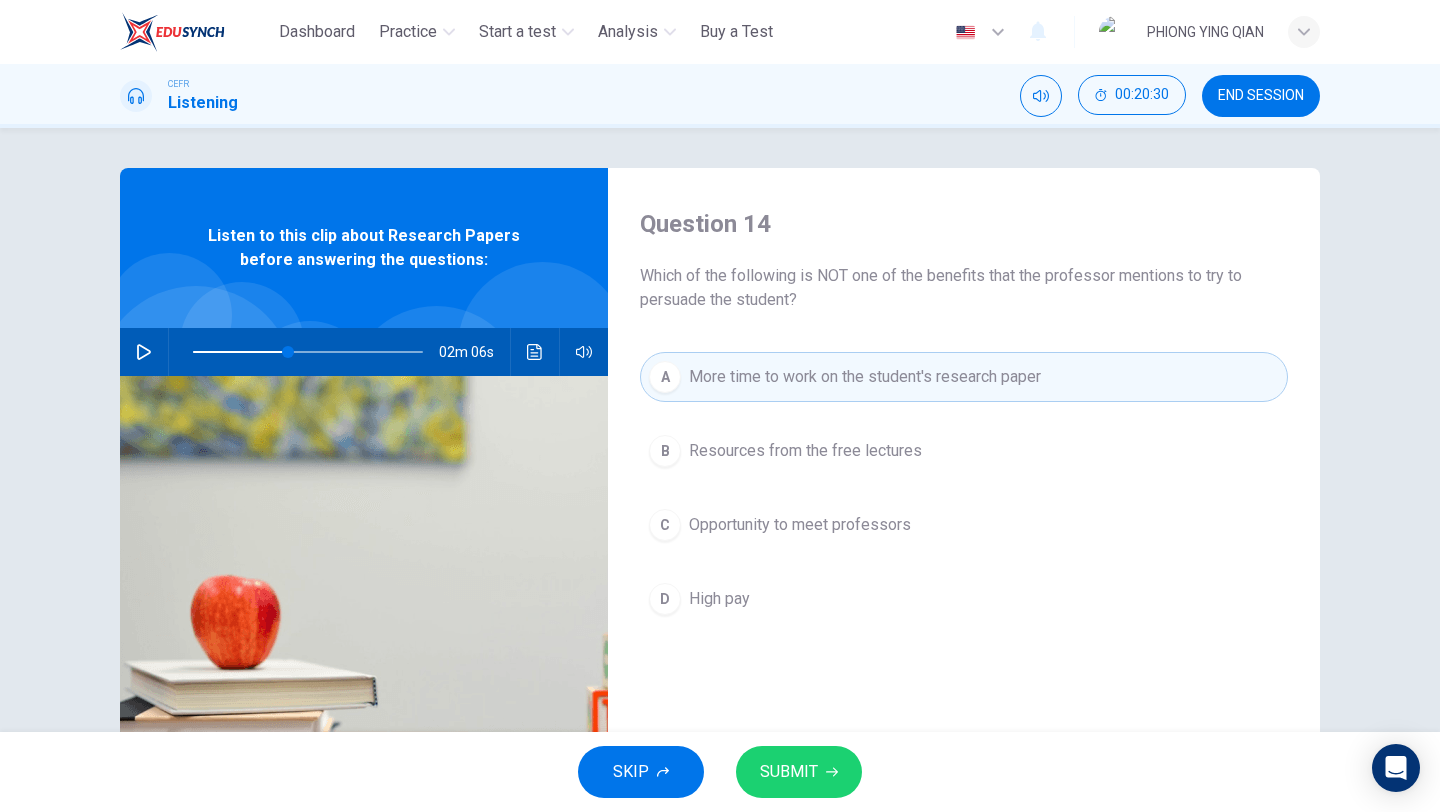 click at bounding box center (144, 352) 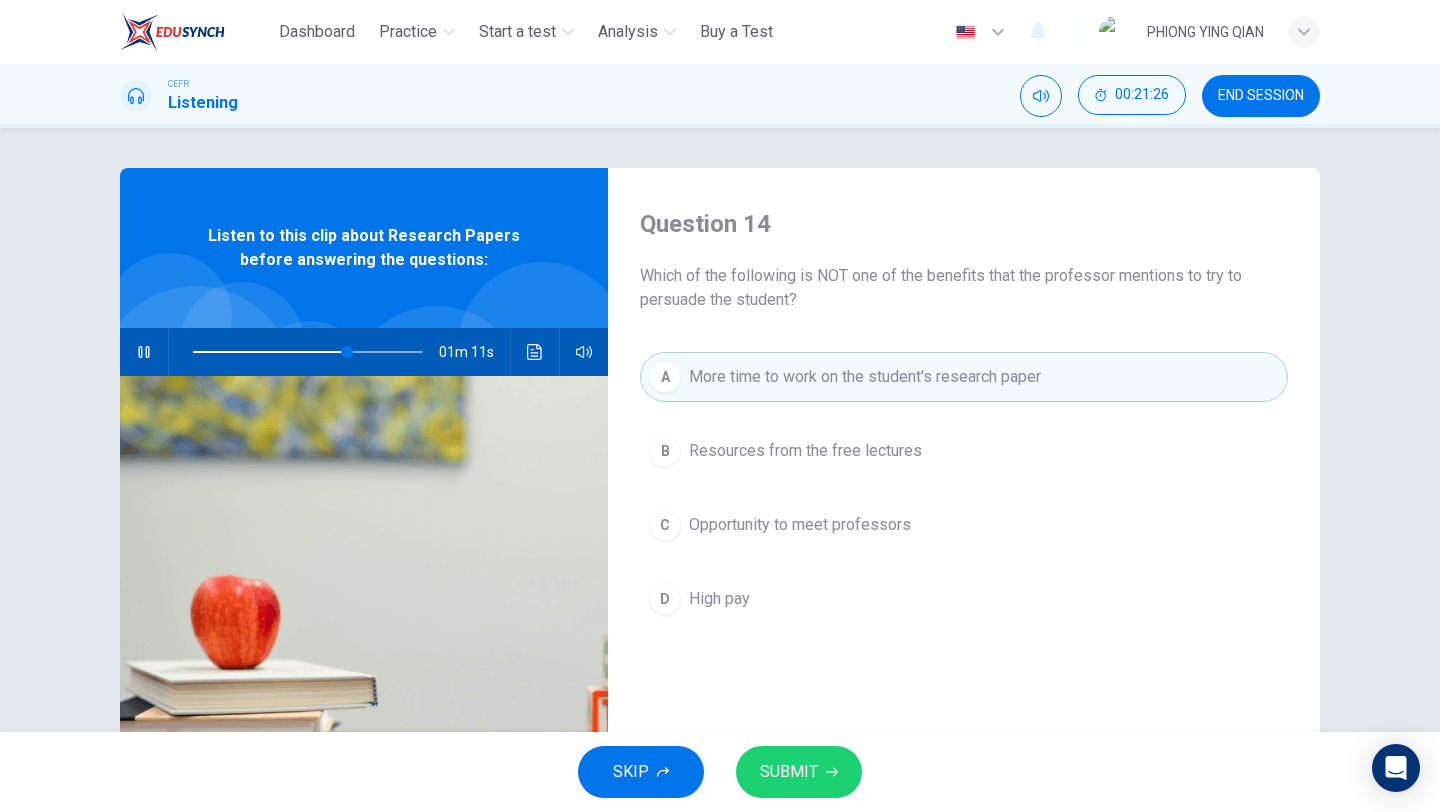 click on "SUBMIT" at bounding box center [789, 772] 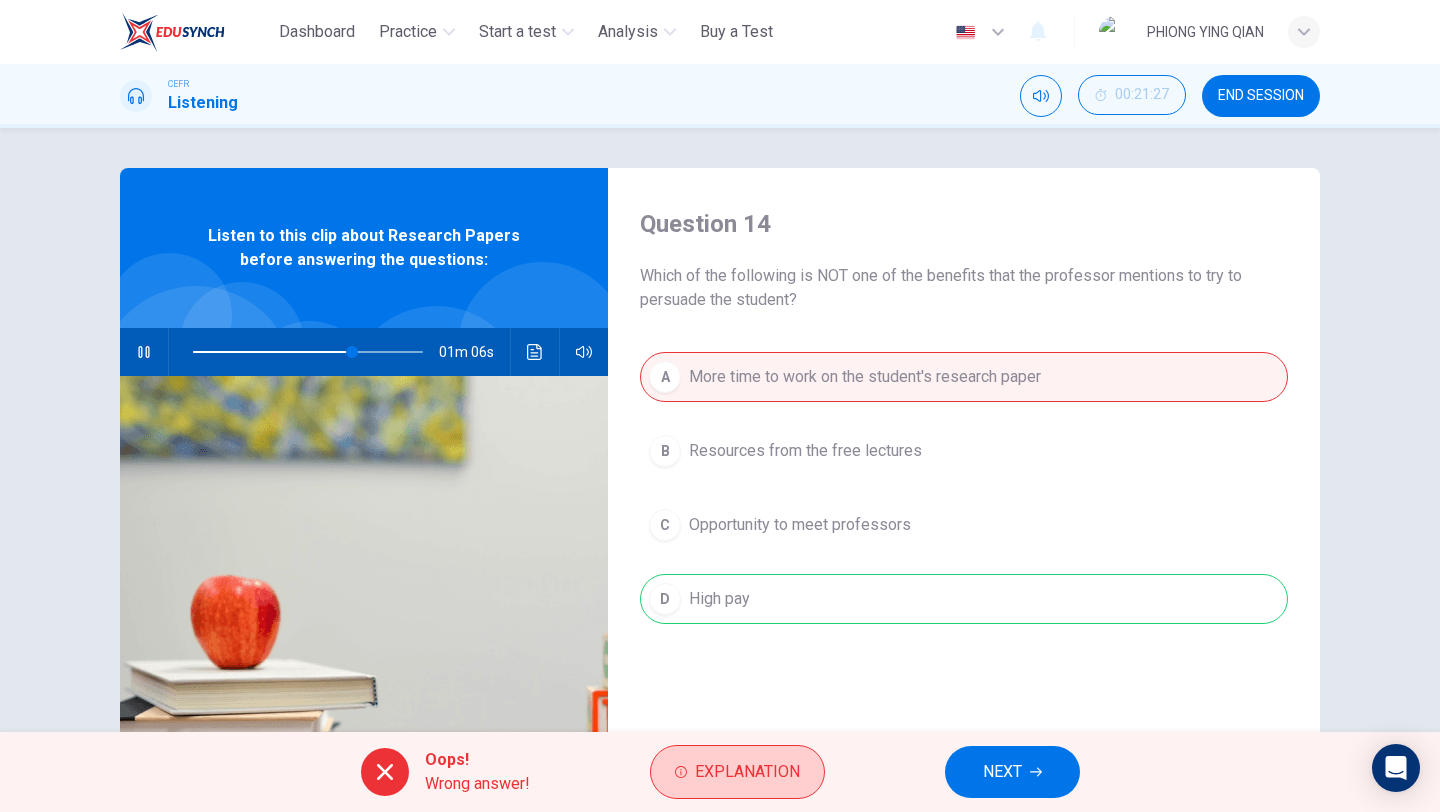 click on "Explanation" at bounding box center [737, 772] 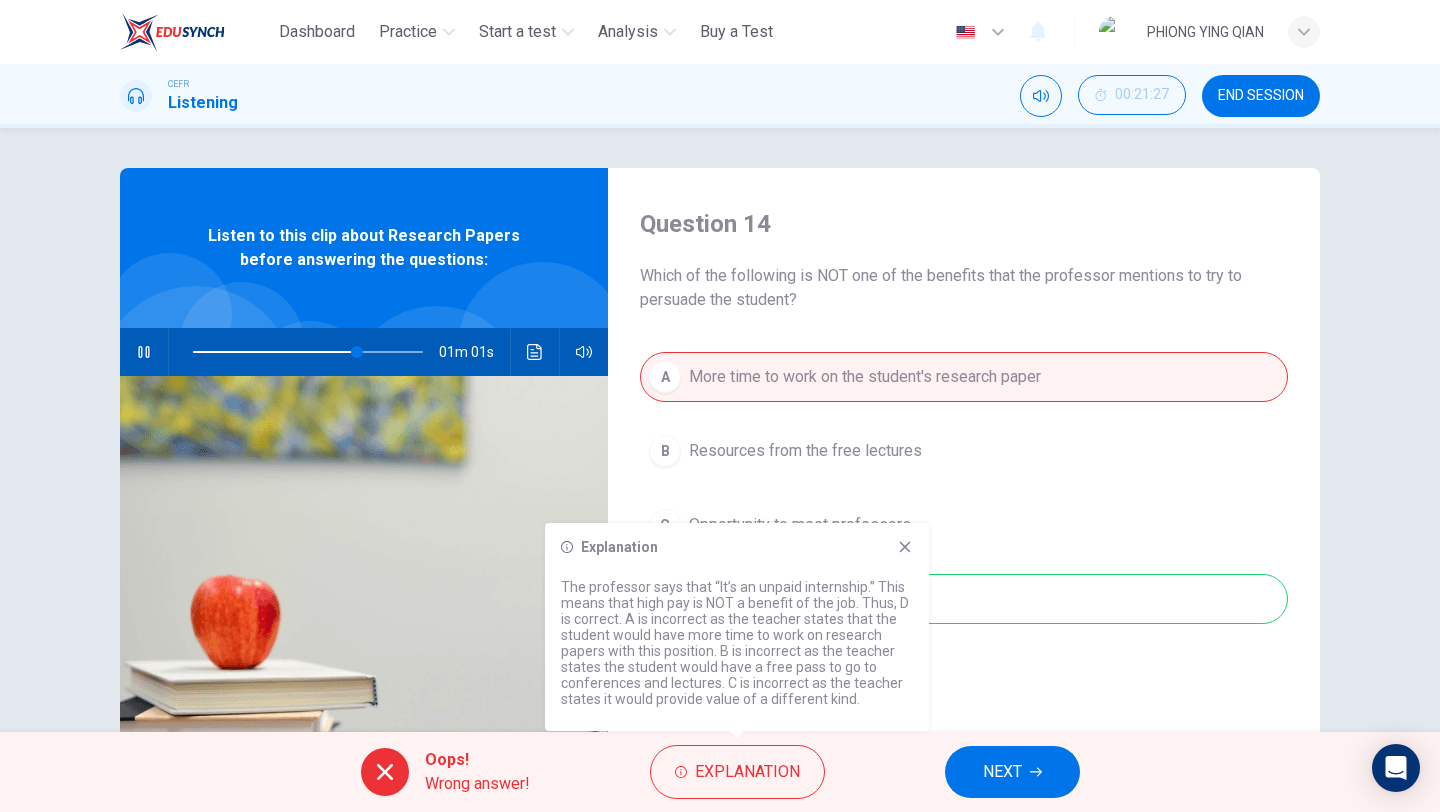 click at bounding box center [905, 547] 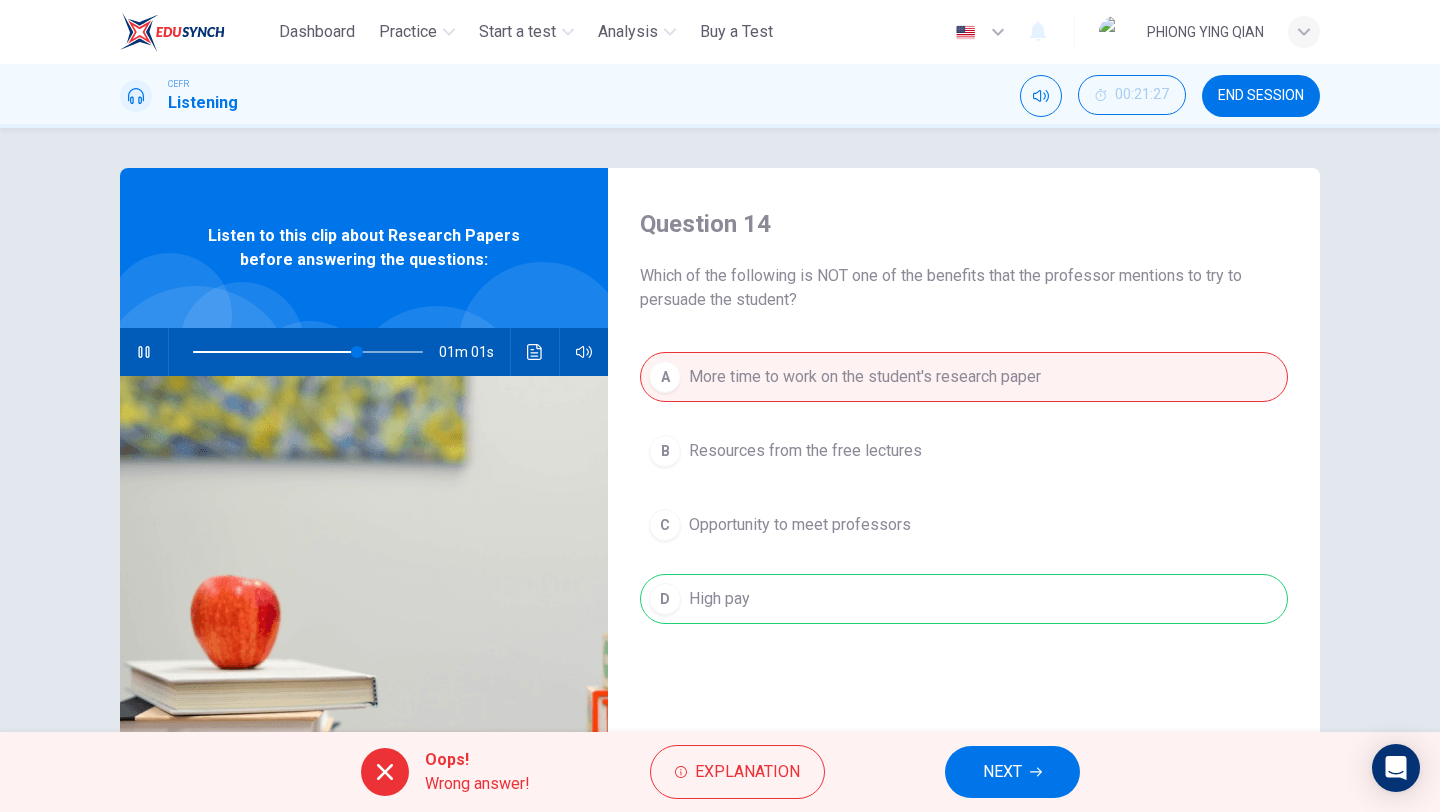 click on "NEXT" at bounding box center (1002, 772) 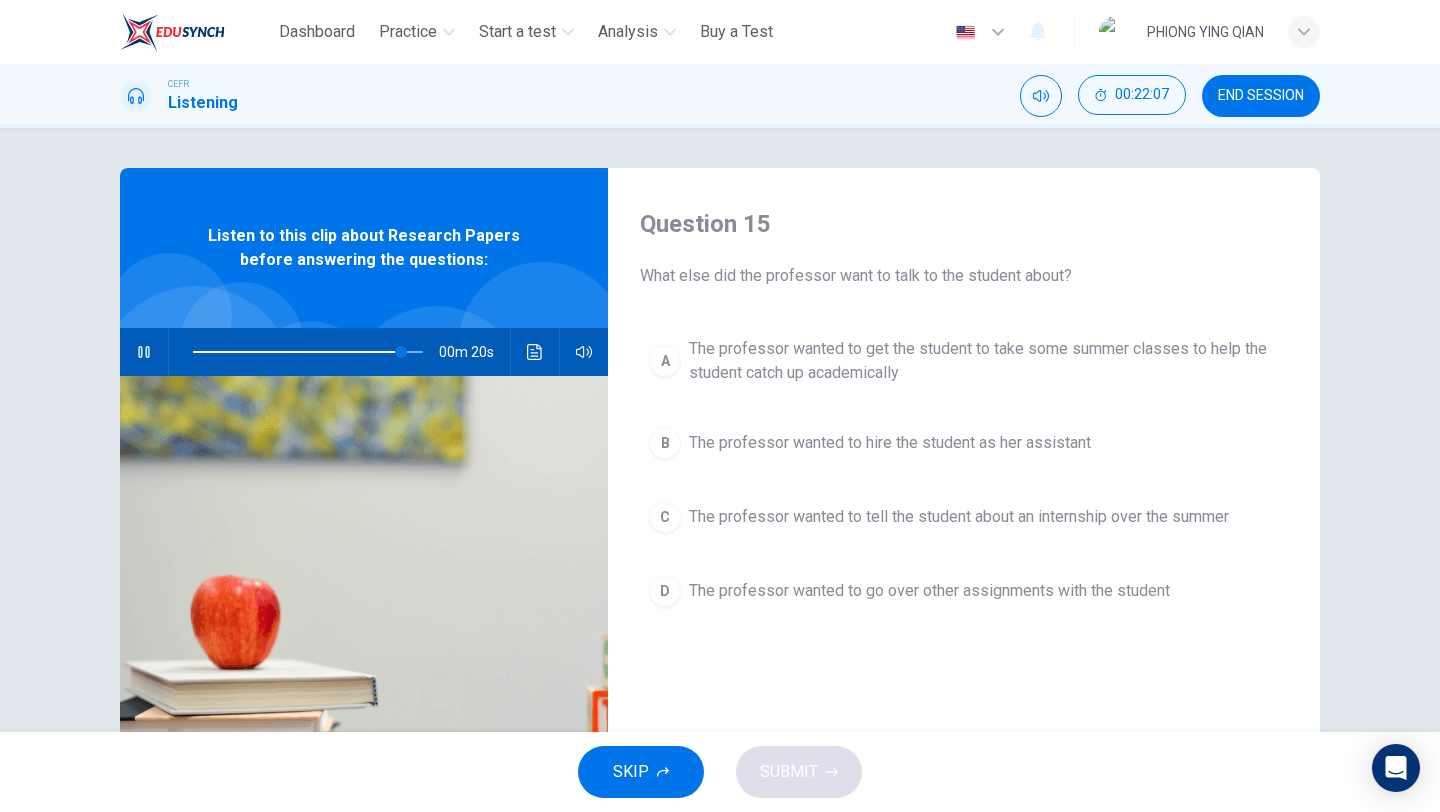 click at bounding box center (144, 352) 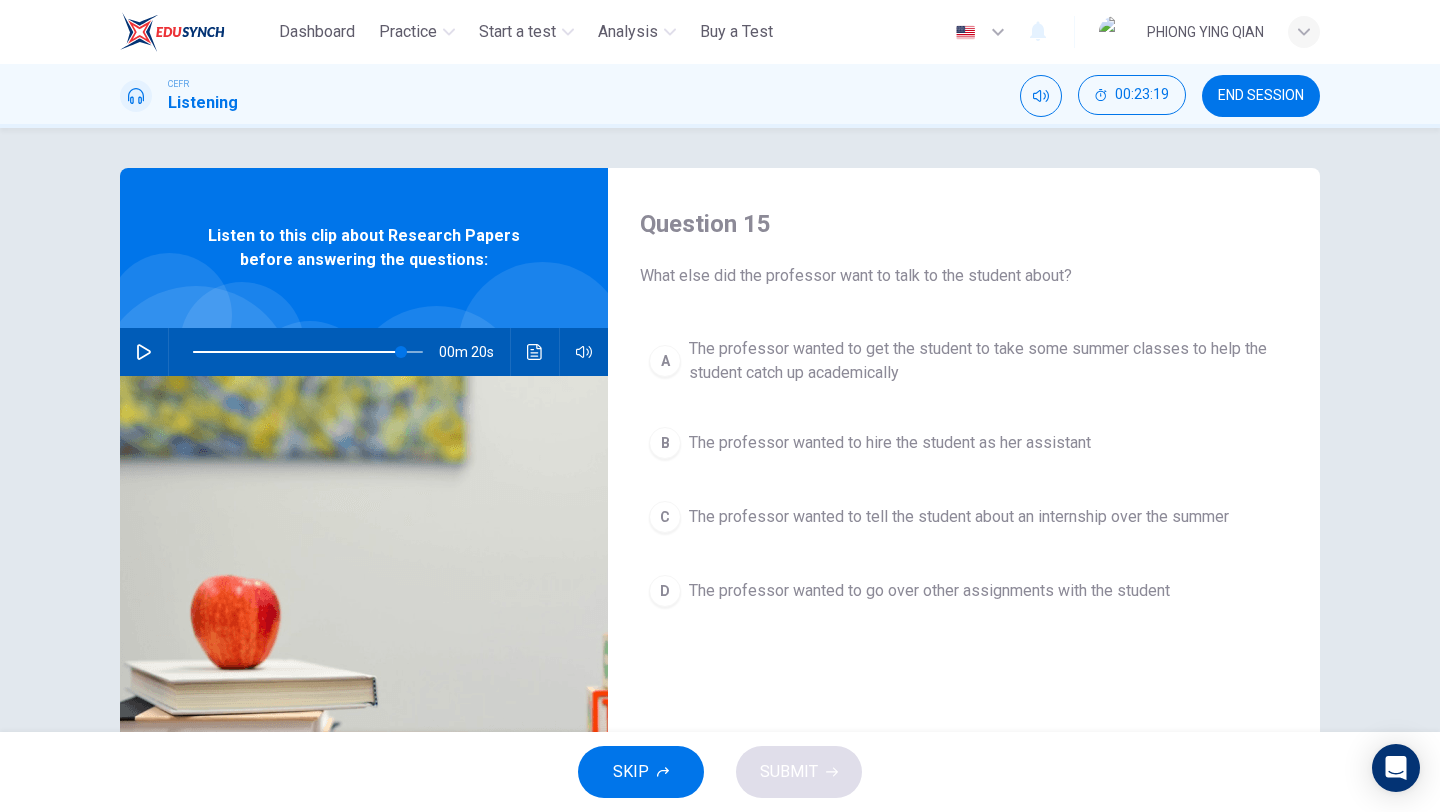 click on "END SESSION" at bounding box center (1261, 96) 